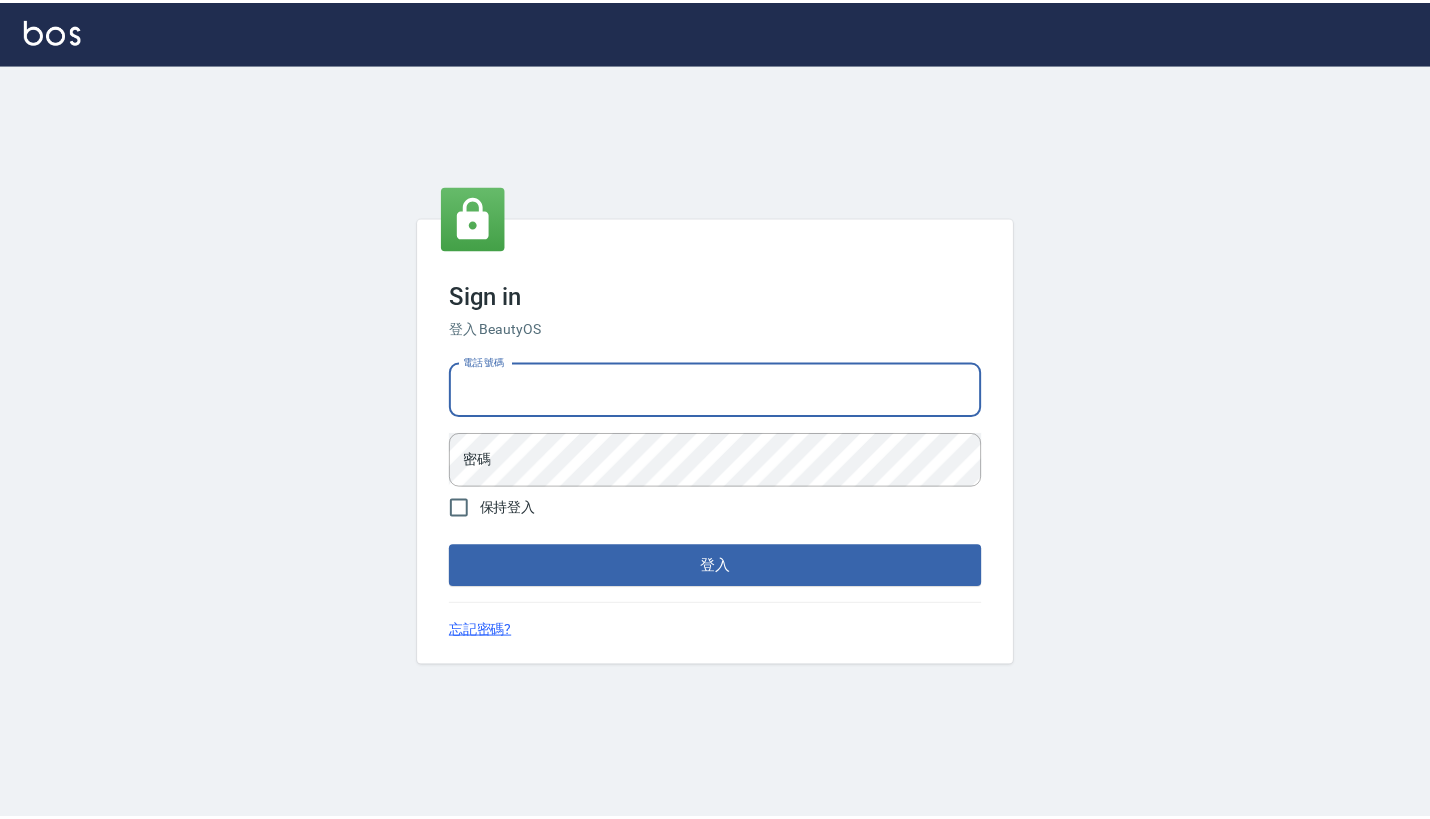 scroll, scrollTop: 0, scrollLeft: 0, axis: both 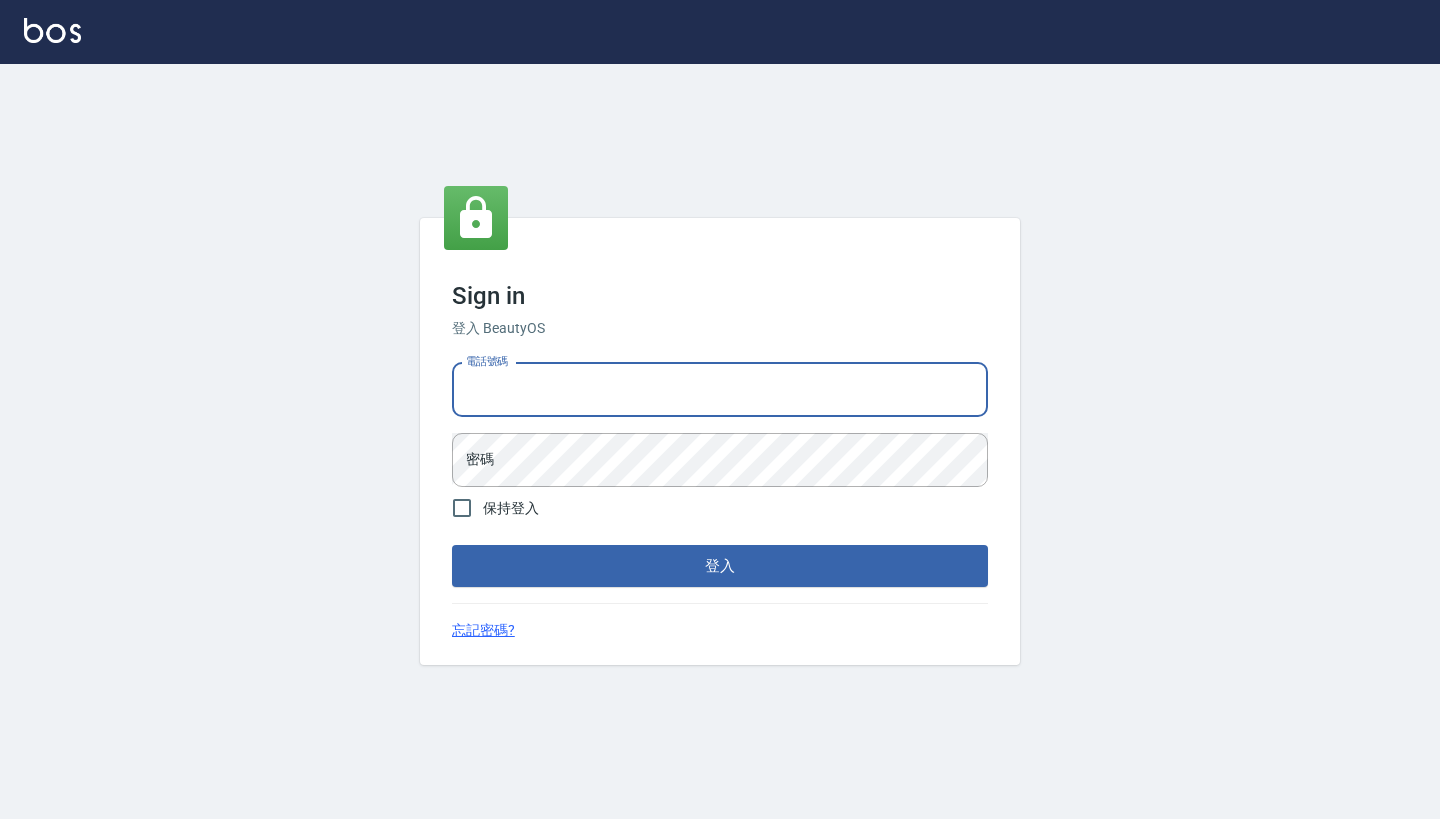 type on "[PHONE]" 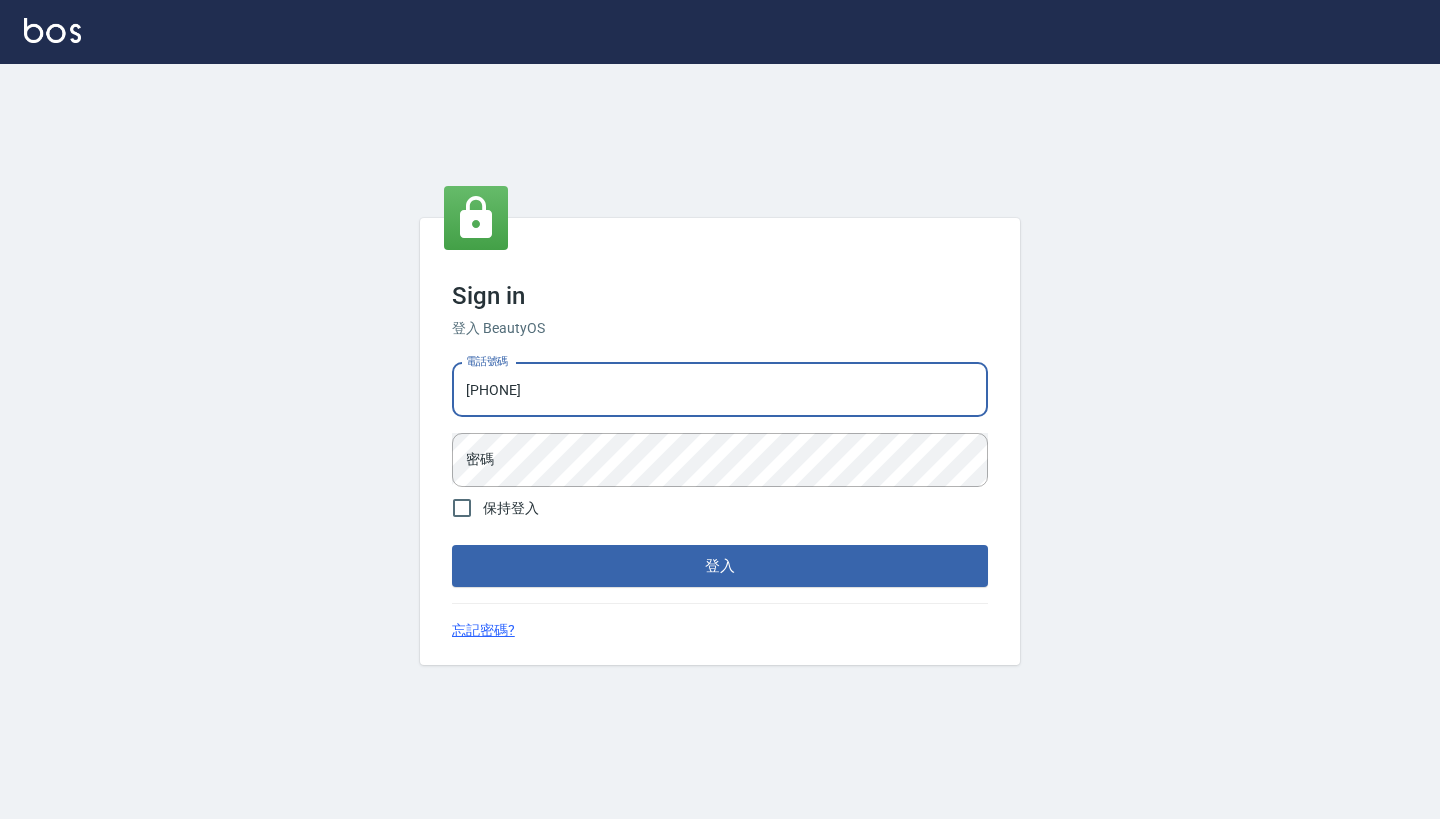 click on "登入" at bounding box center (720, 566) 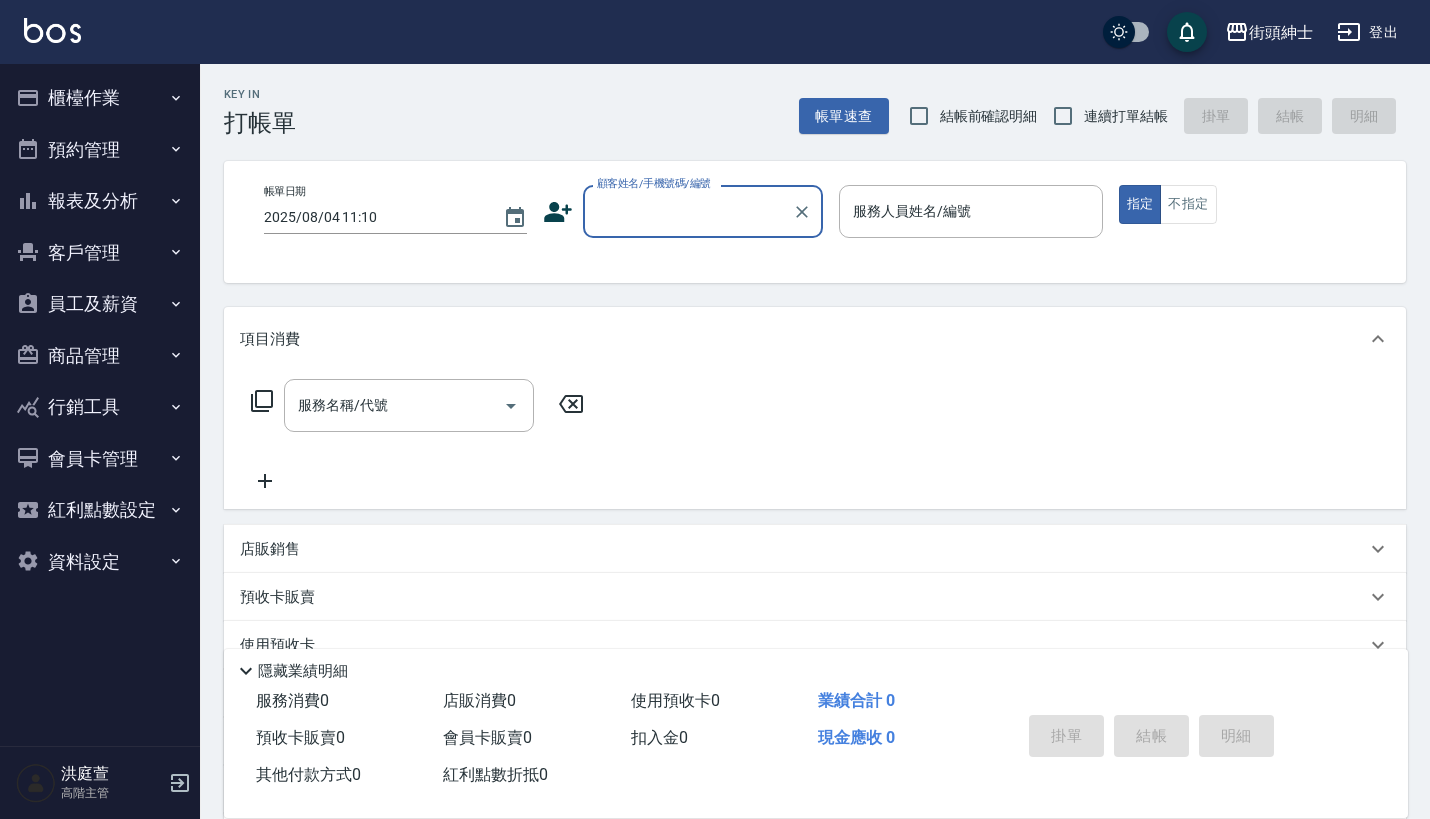 click on "預約管理" at bounding box center (100, 150) 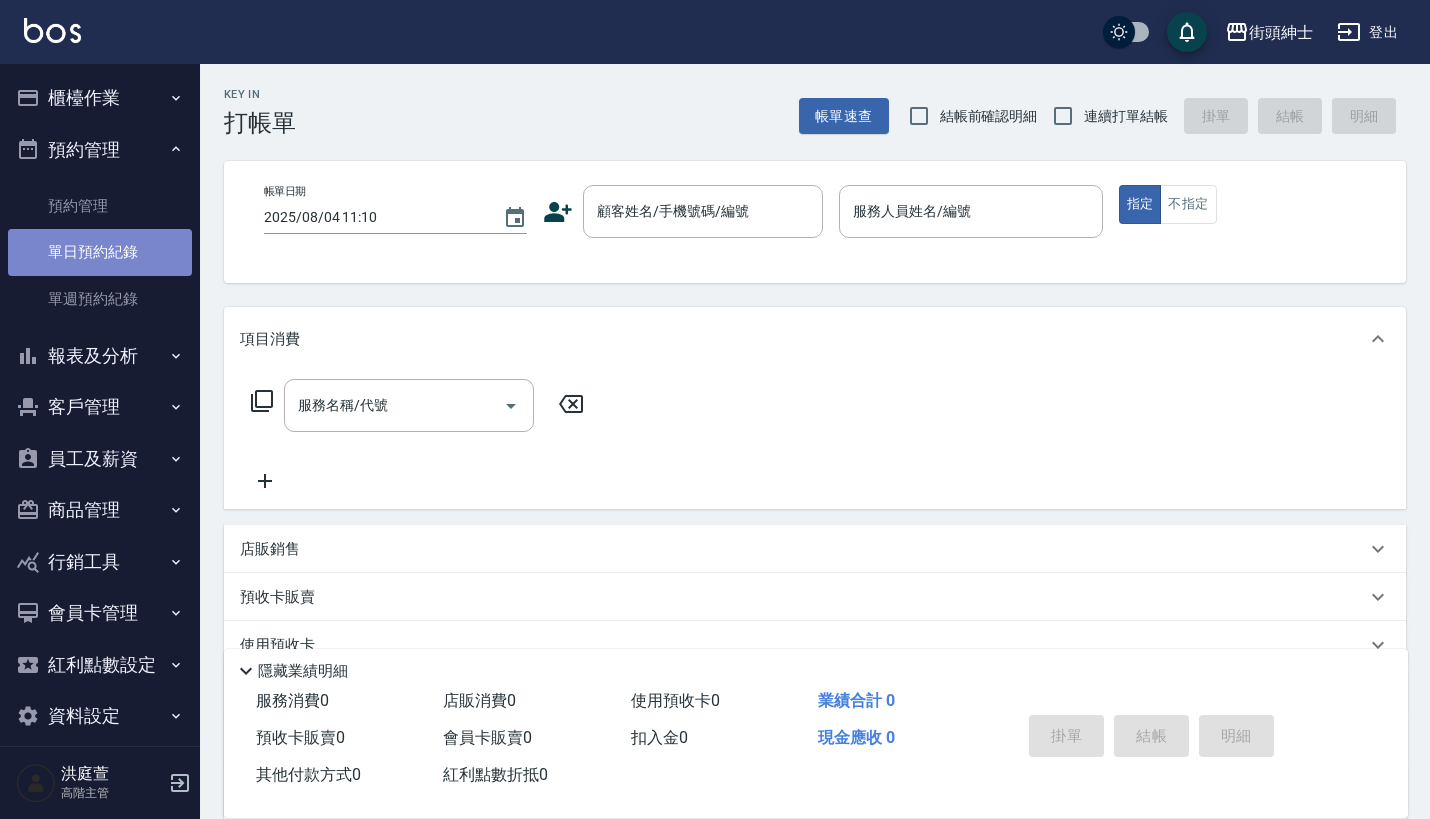click on "單日預約紀錄" at bounding box center [100, 252] 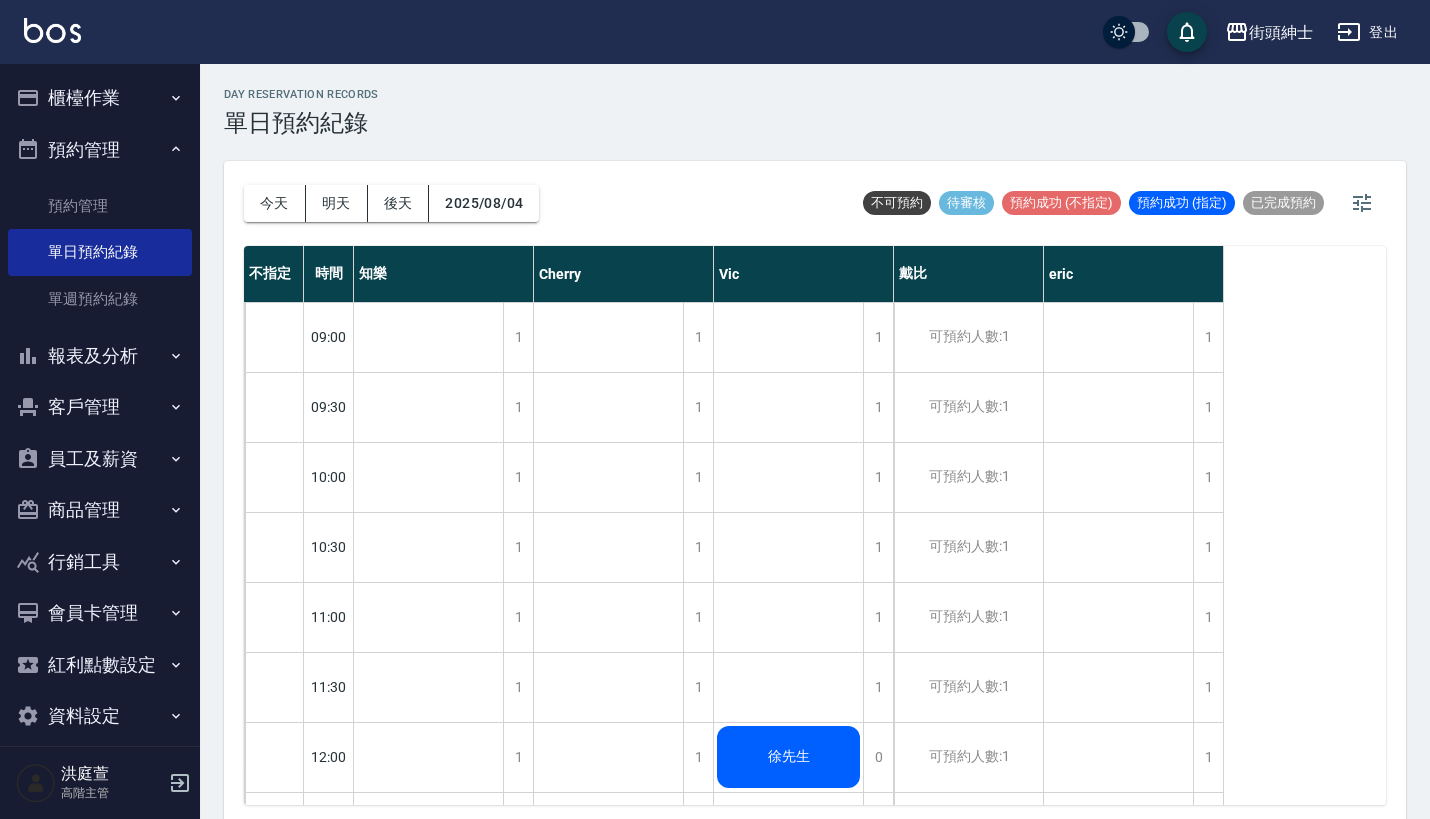 click on "街頭紳士 登出" at bounding box center (715, 32) 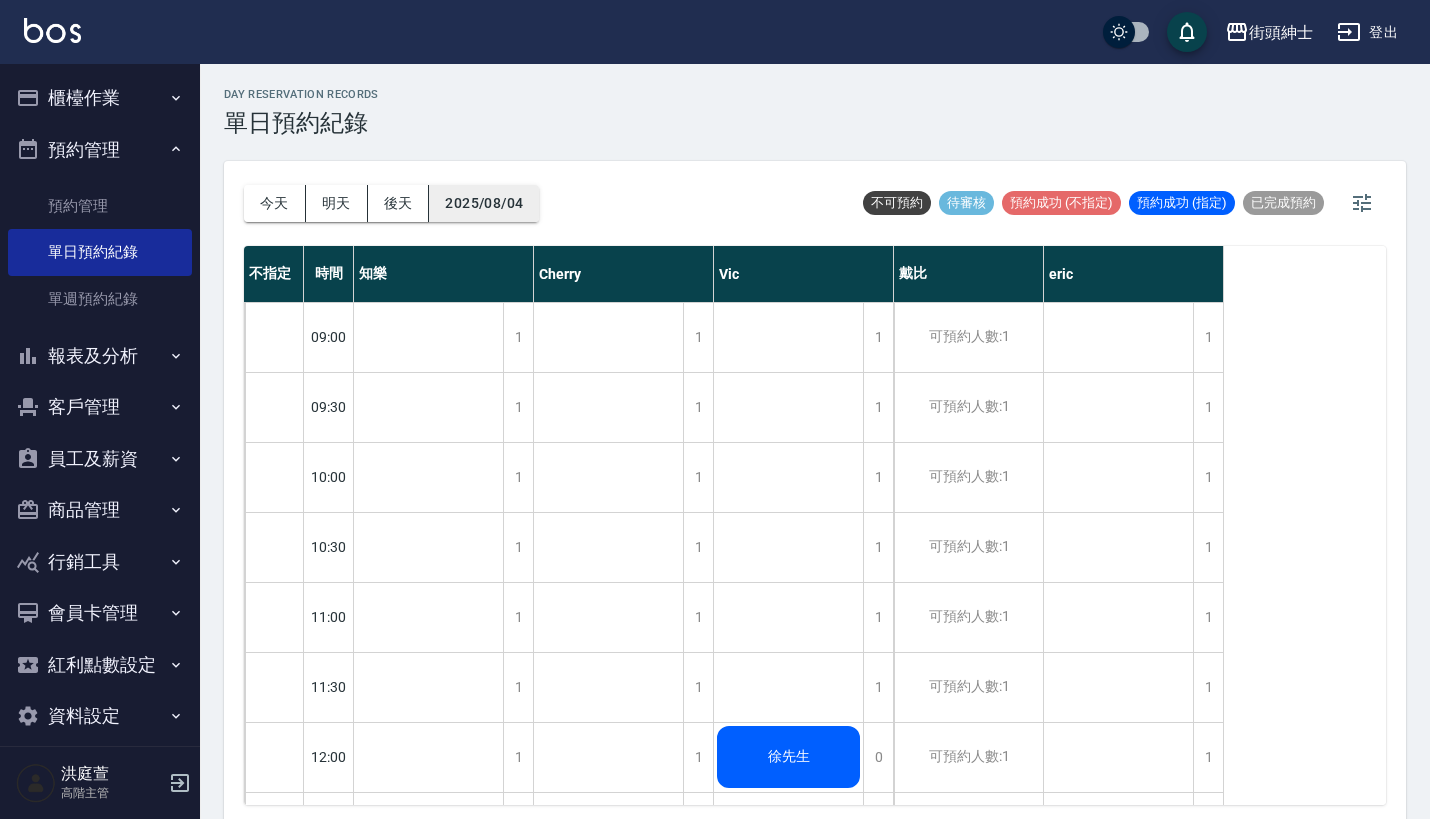 click on "2025/08/04" at bounding box center (484, 203) 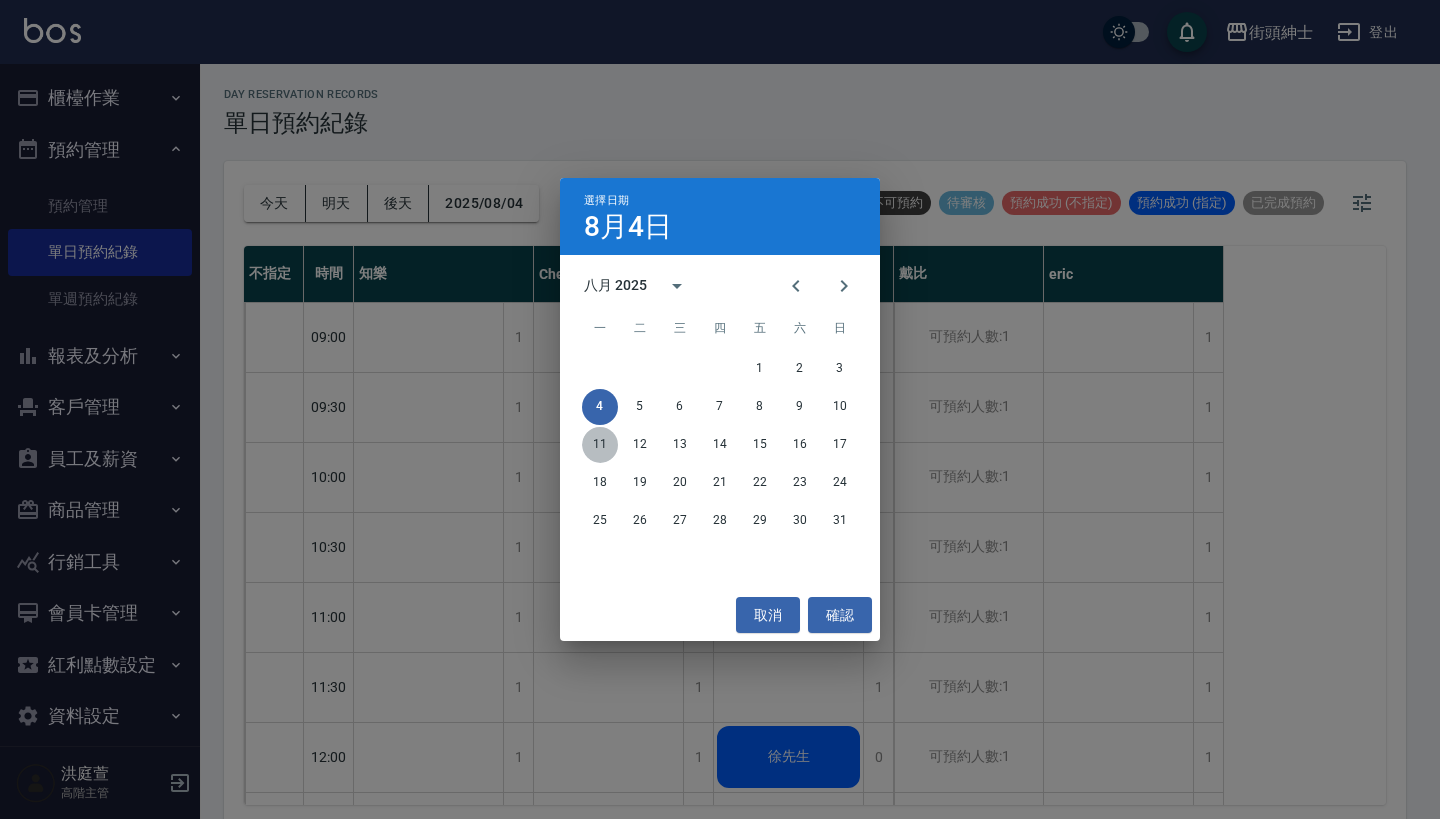 click on "11" at bounding box center (600, 445) 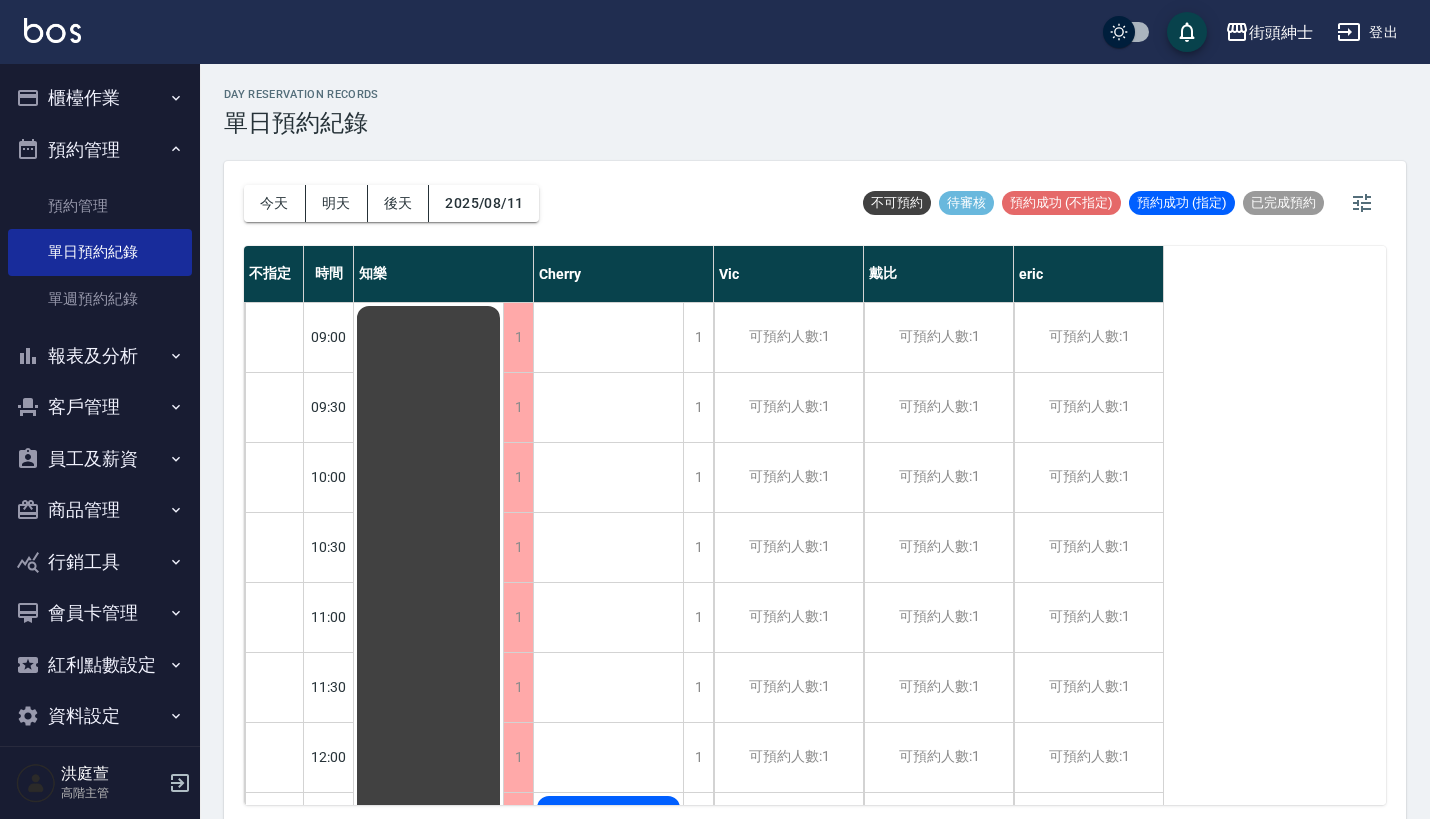 scroll, scrollTop: -4, scrollLeft: 0, axis: vertical 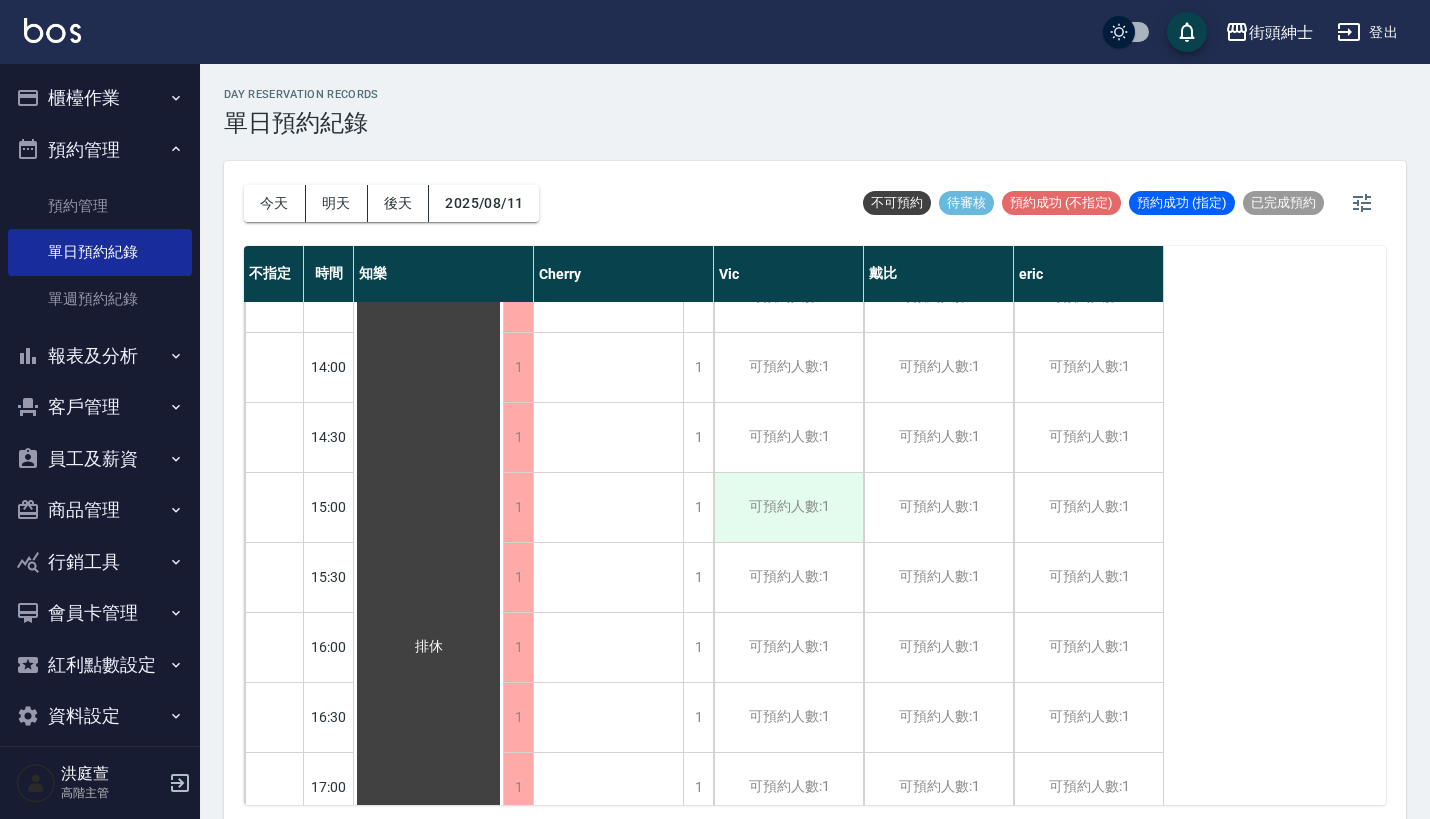 click on "可預約人數:1" at bounding box center [788, 507] 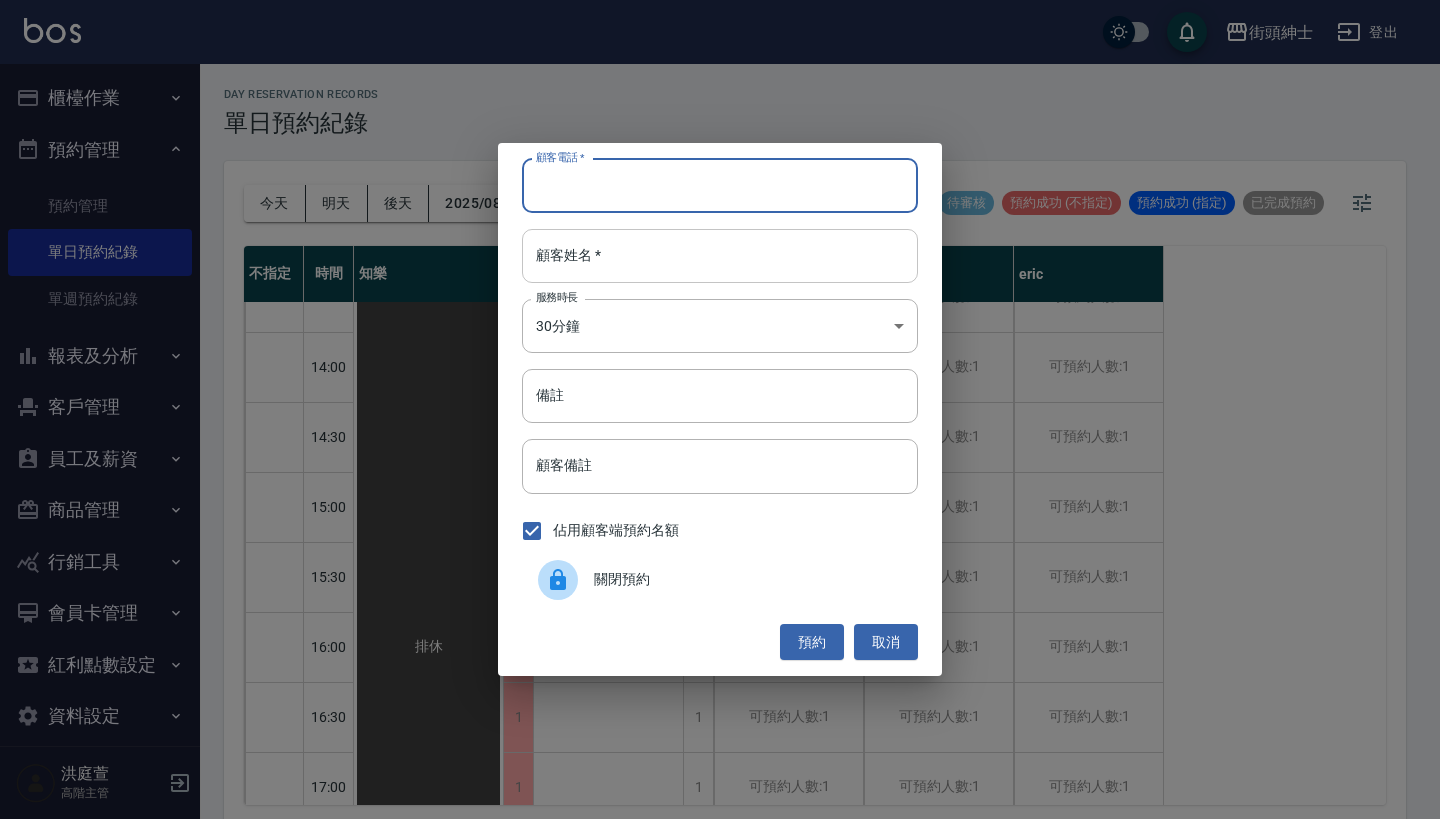 paste on "張先生 電話：+85366618243" 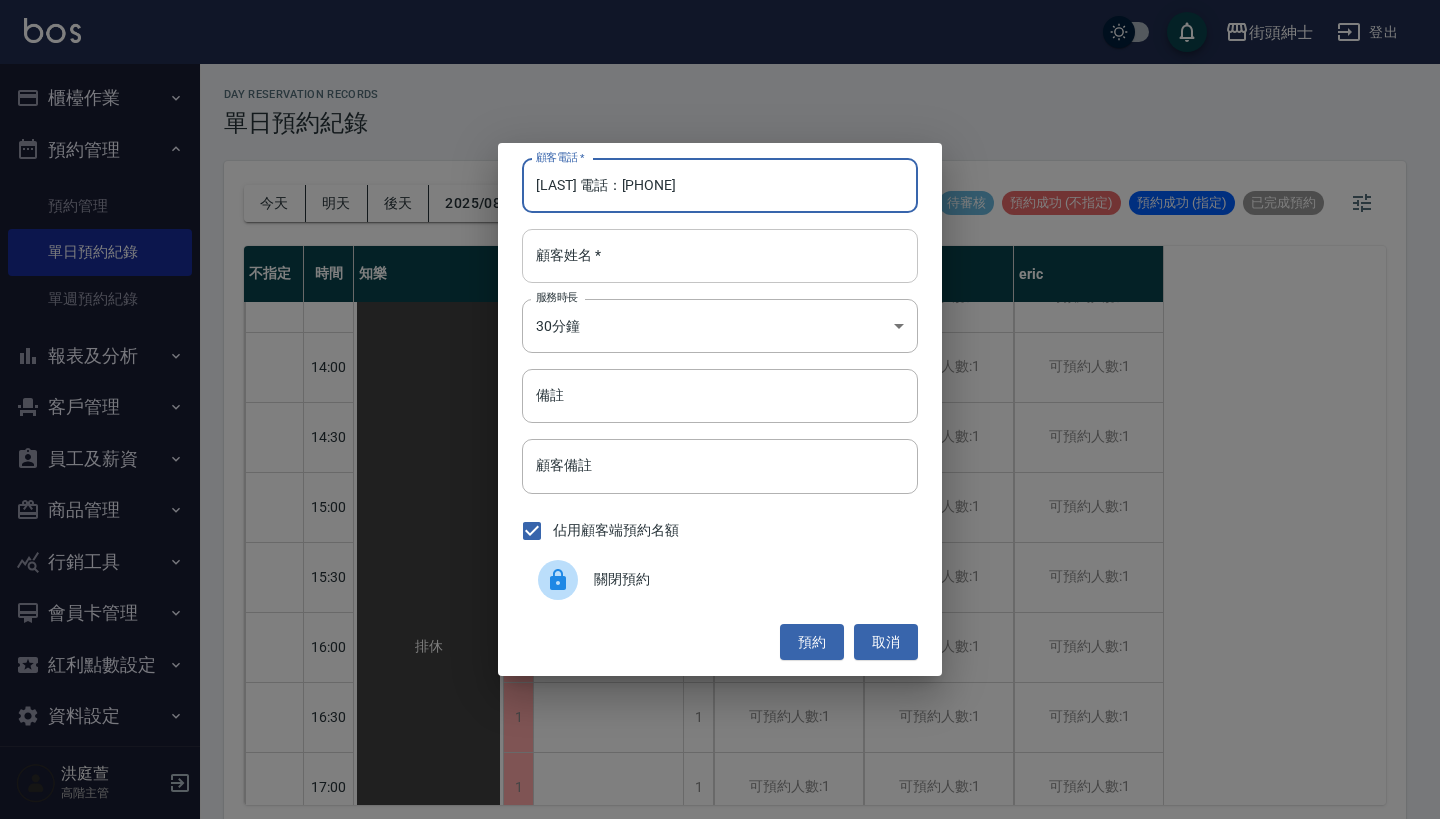 type on "張先生 電話：+85366618243" 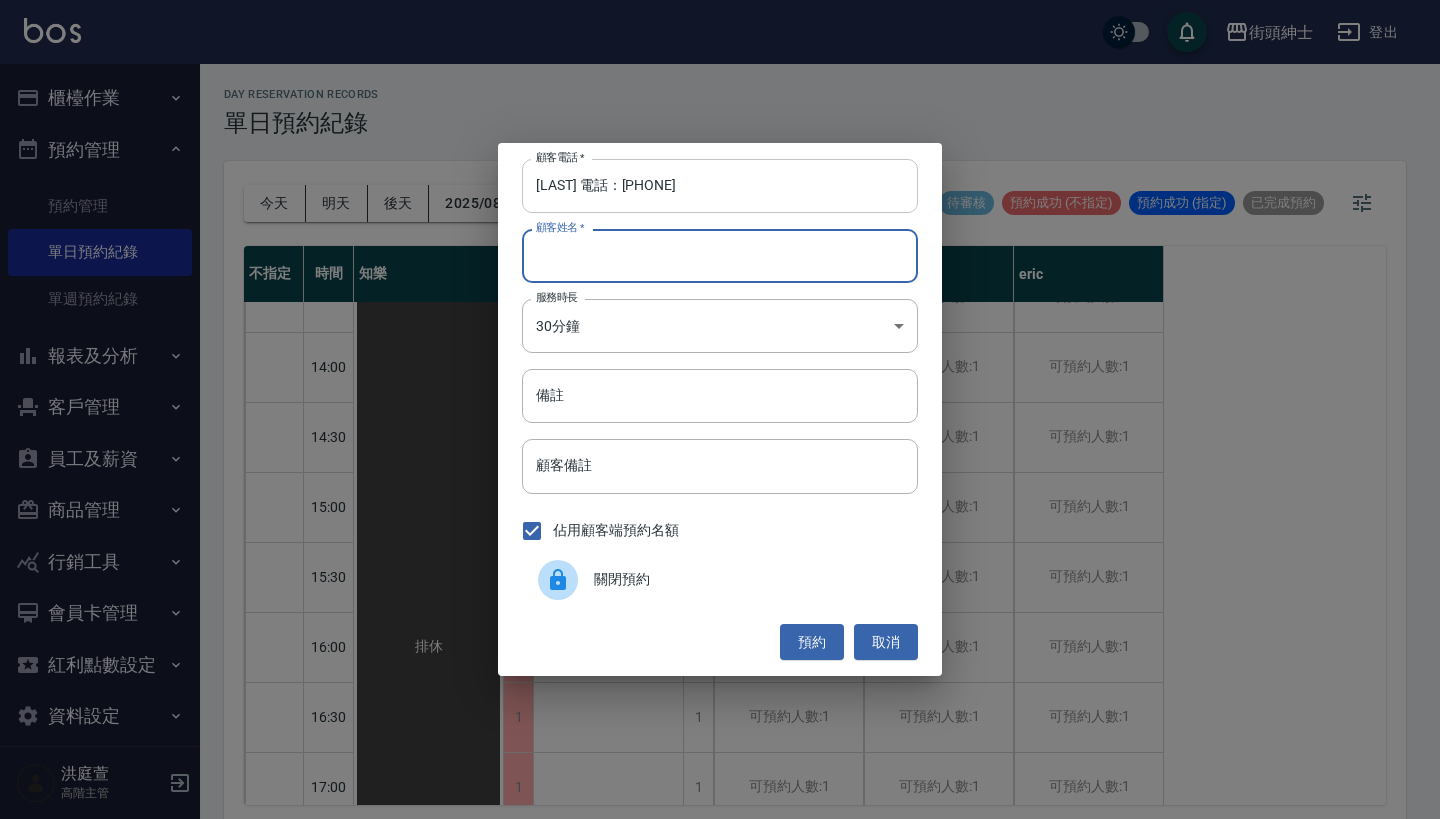 paste on "張先生 電話：+85366618243" 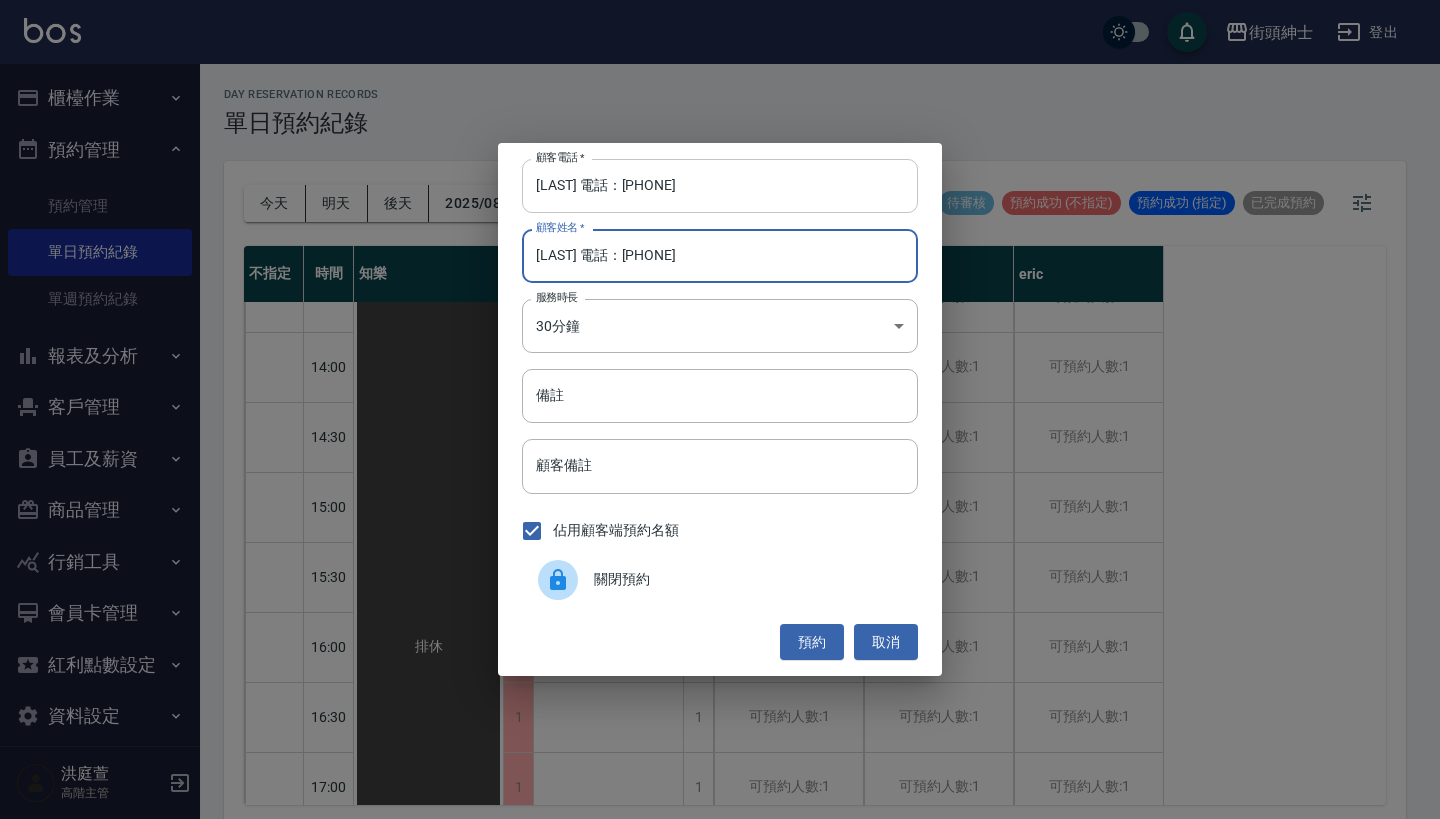 type on "張先生 電話：+85366618243" 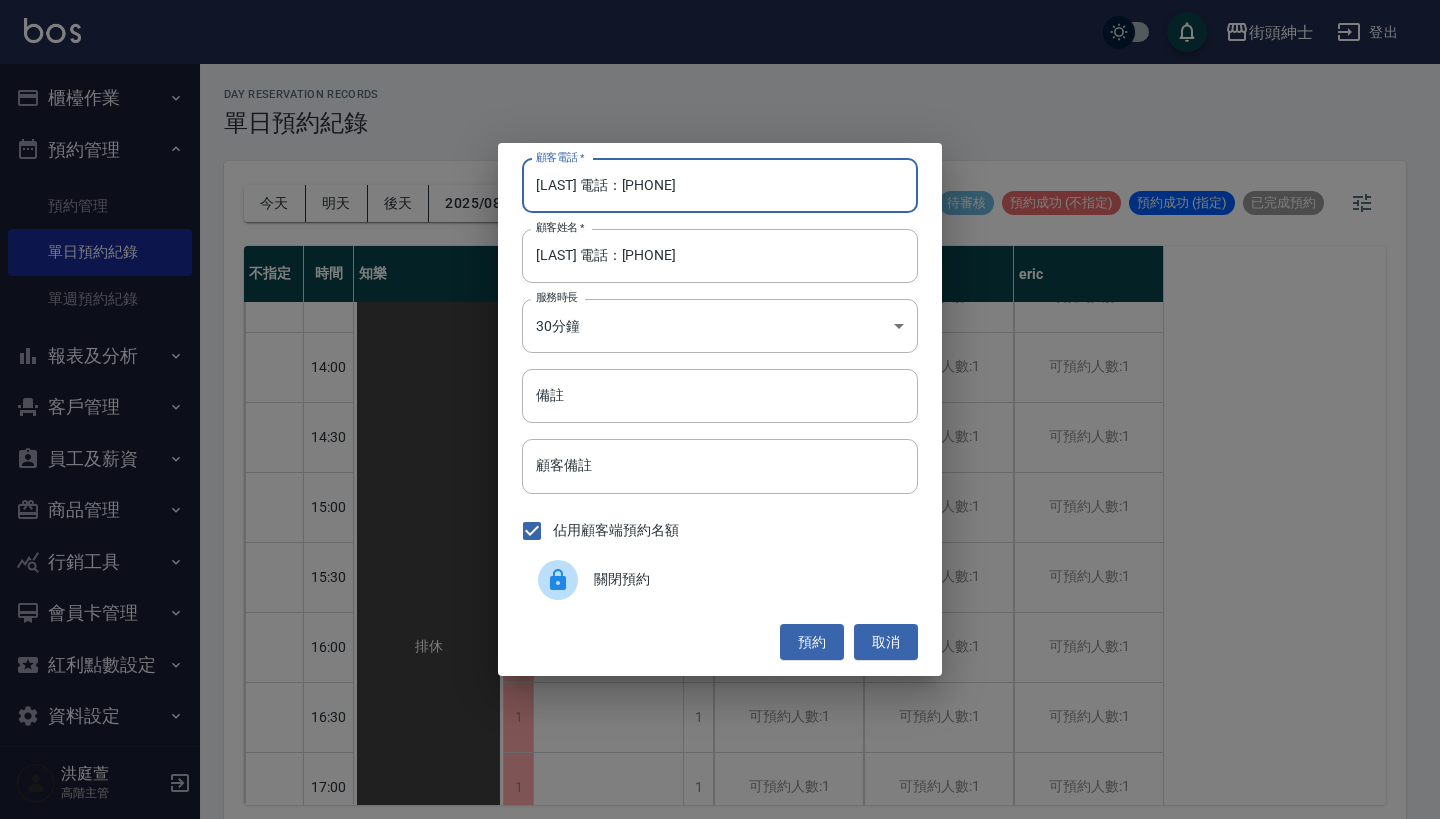 drag, startPoint x: 624, startPoint y: 187, endPoint x: 340, endPoint y: 187, distance: 284 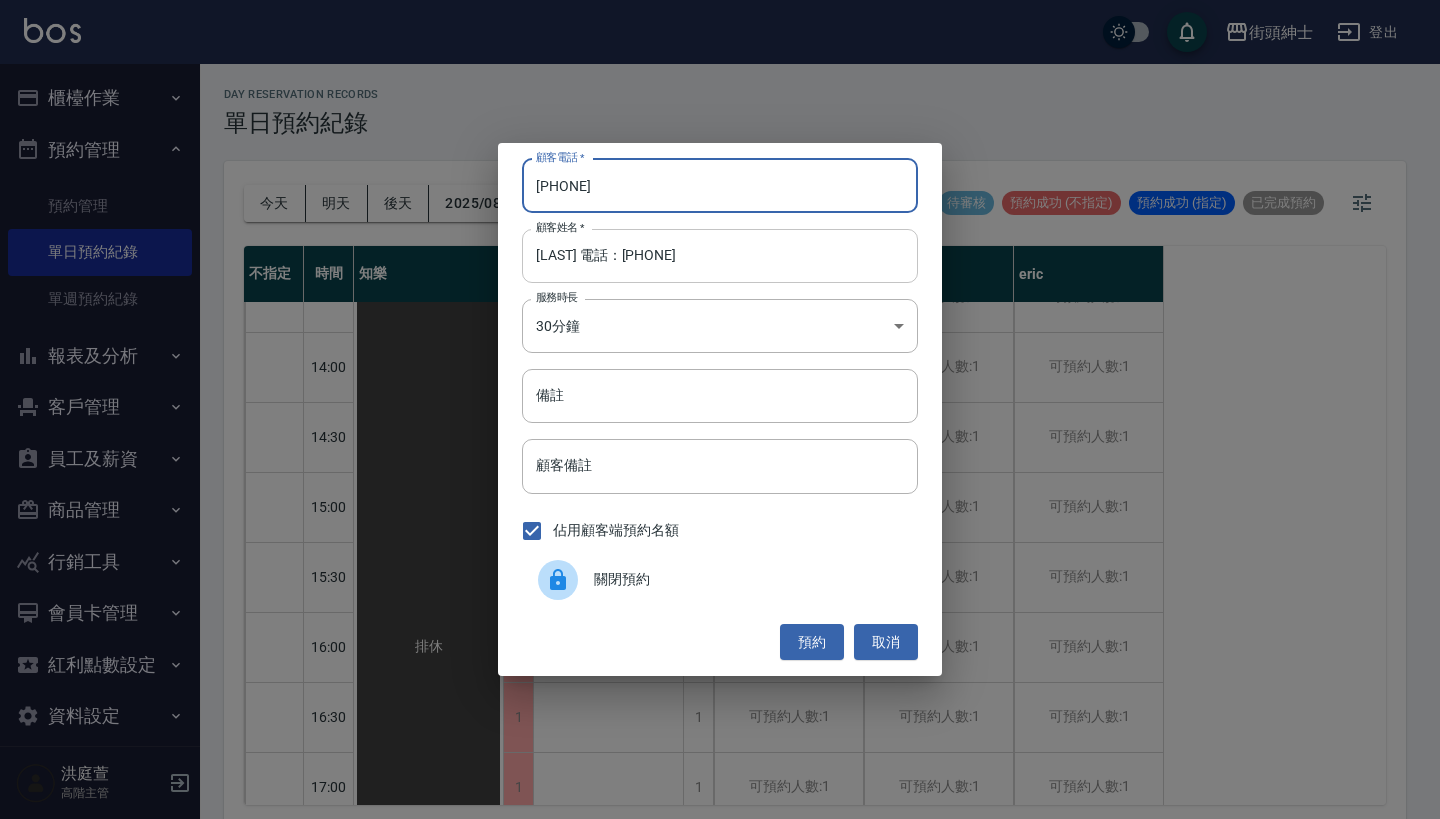 type on "+85366618243" 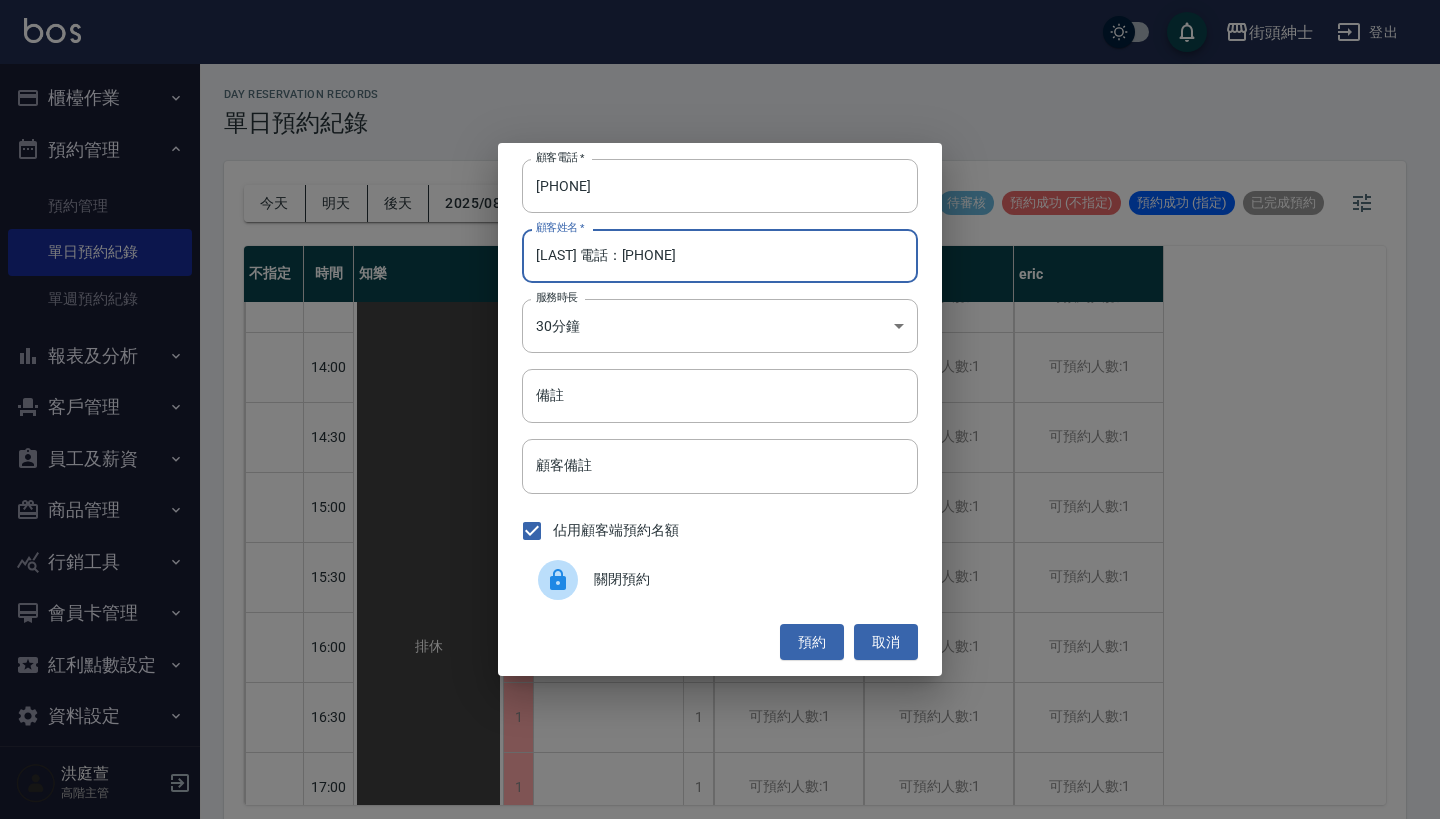 drag, startPoint x: 761, startPoint y: 274, endPoint x: 577, endPoint y: 258, distance: 184.69434 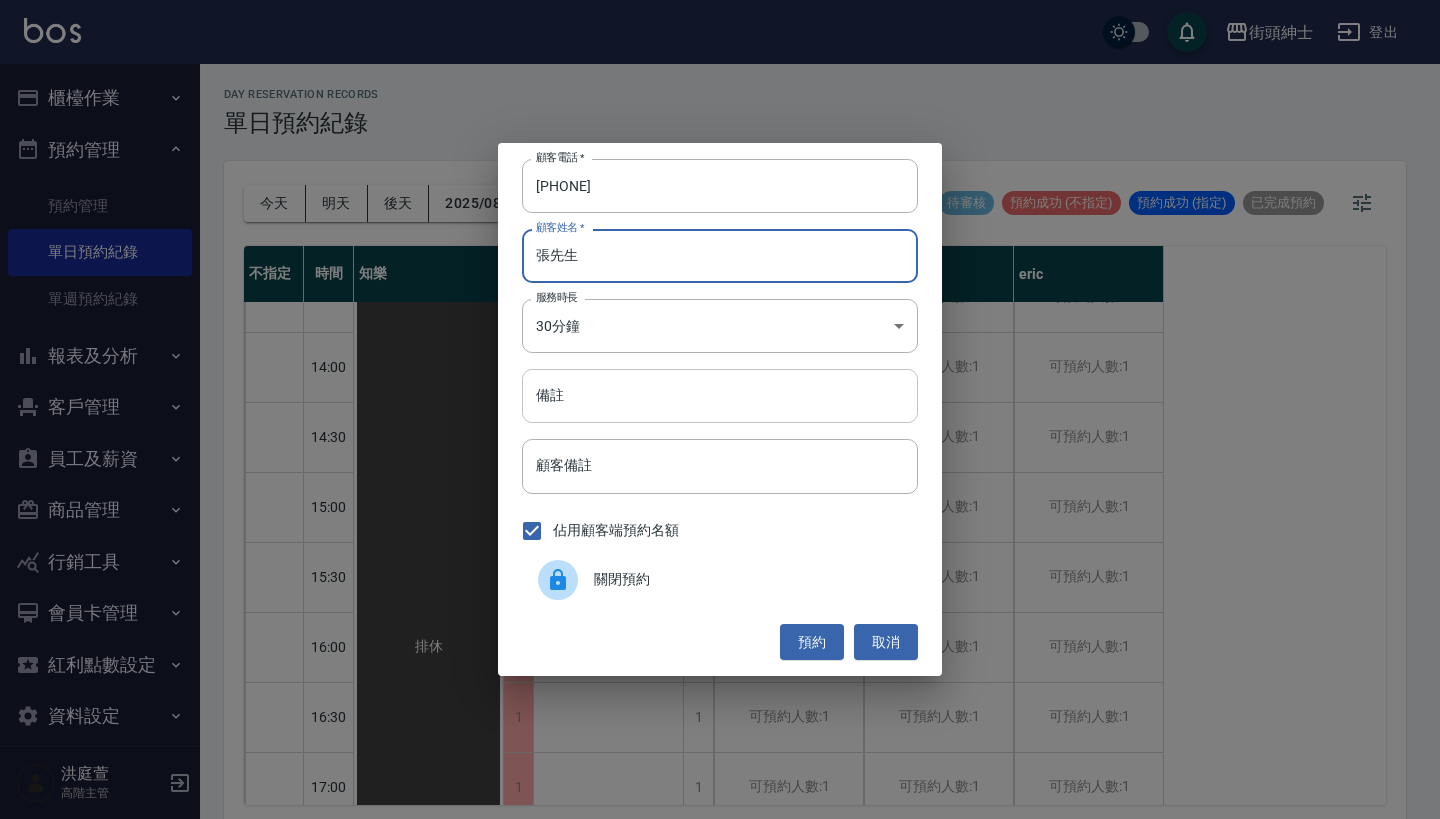 type on "張先生" 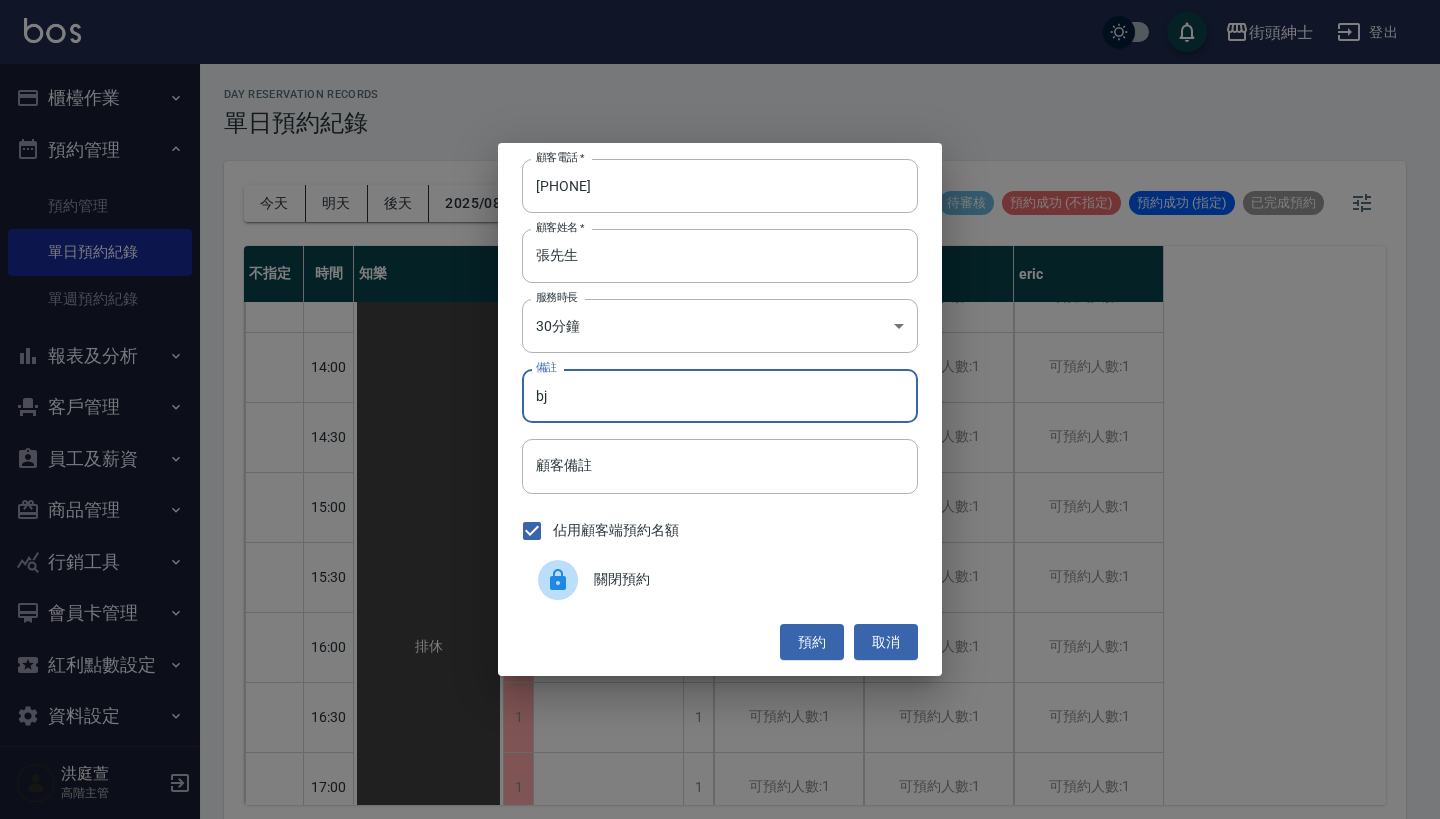 type on "b" 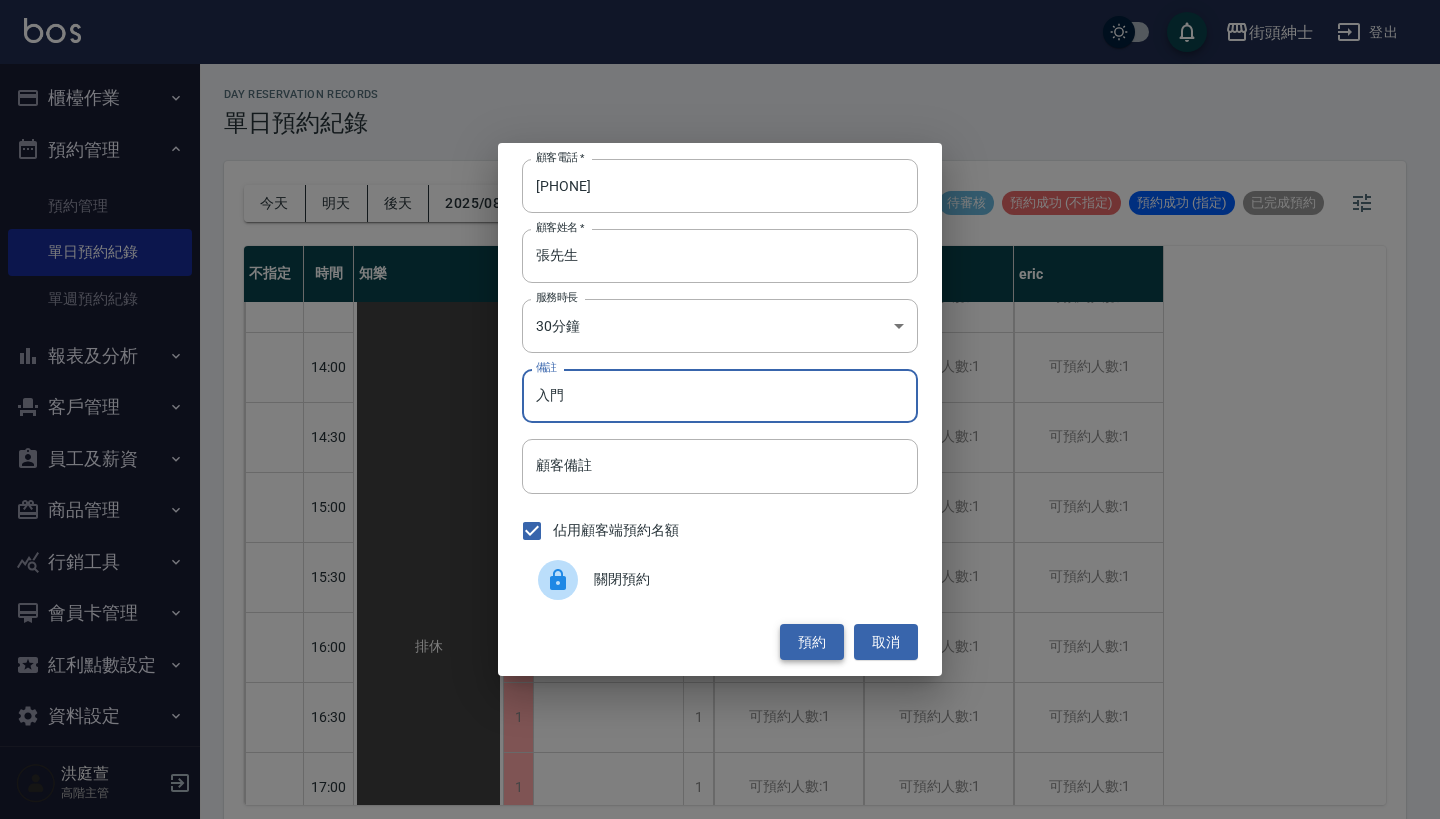 type on "入門" 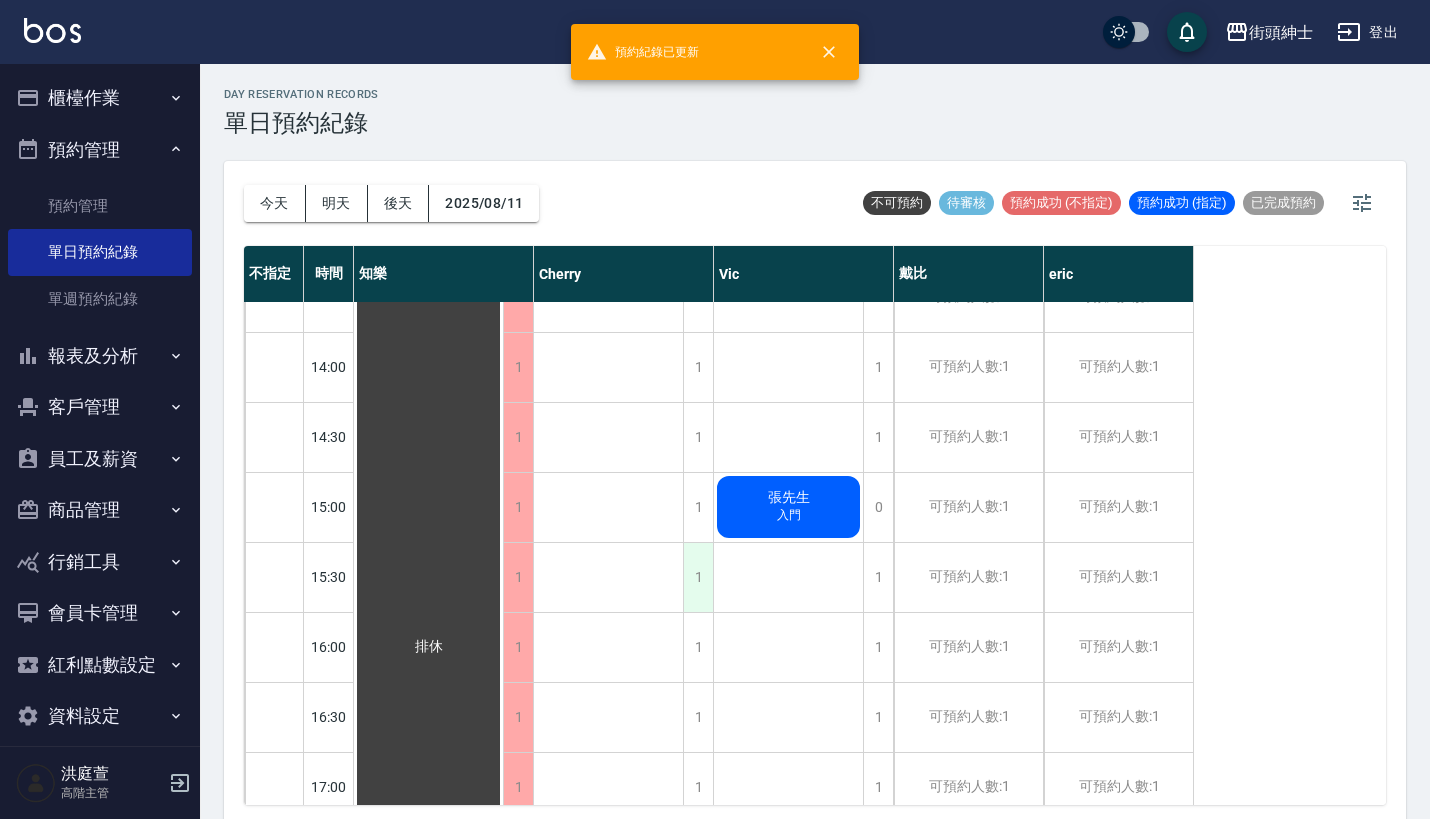 click on "1" at bounding box center (698, 577) 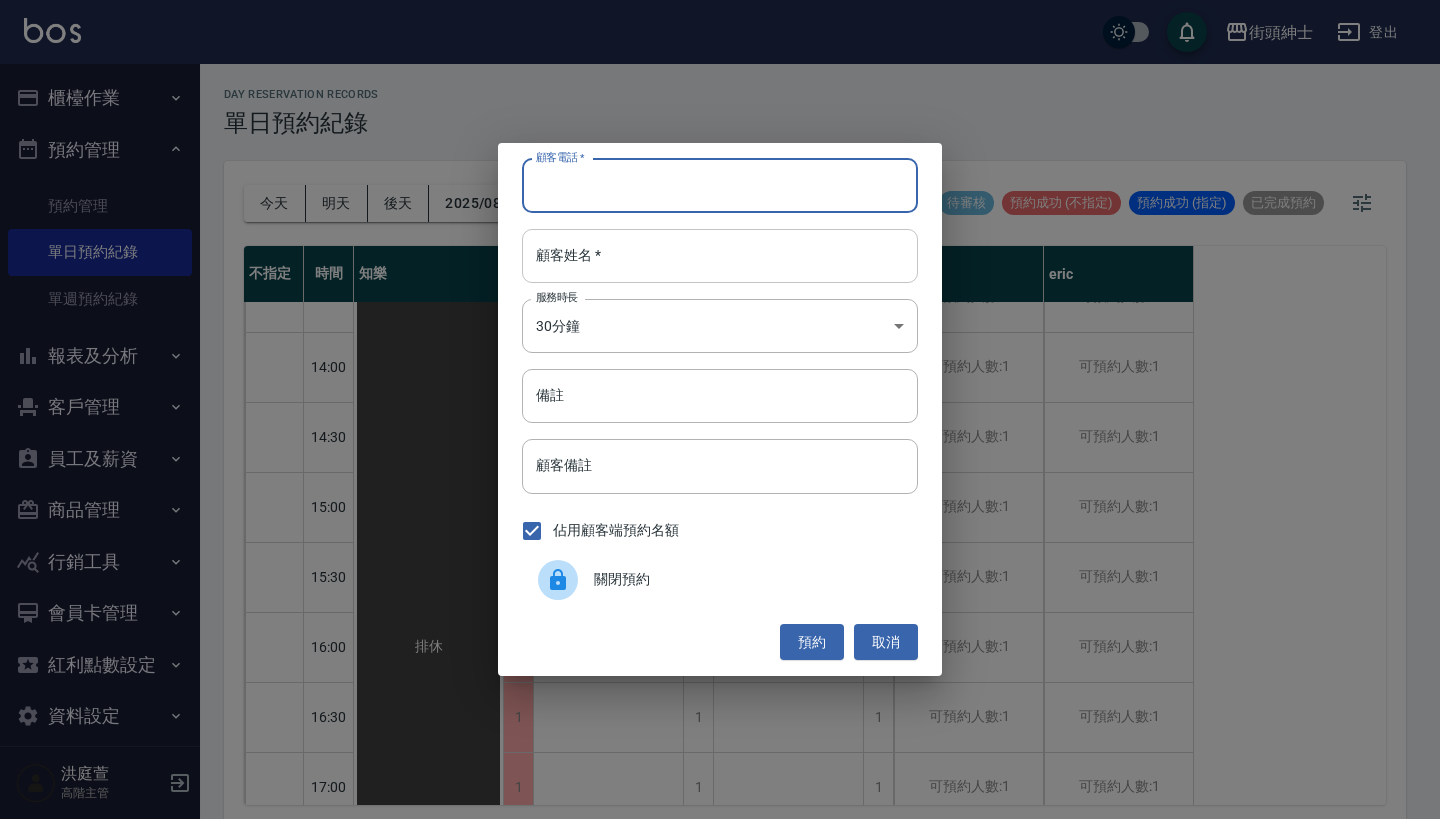 paste on "張先生 電話：+85366618243" 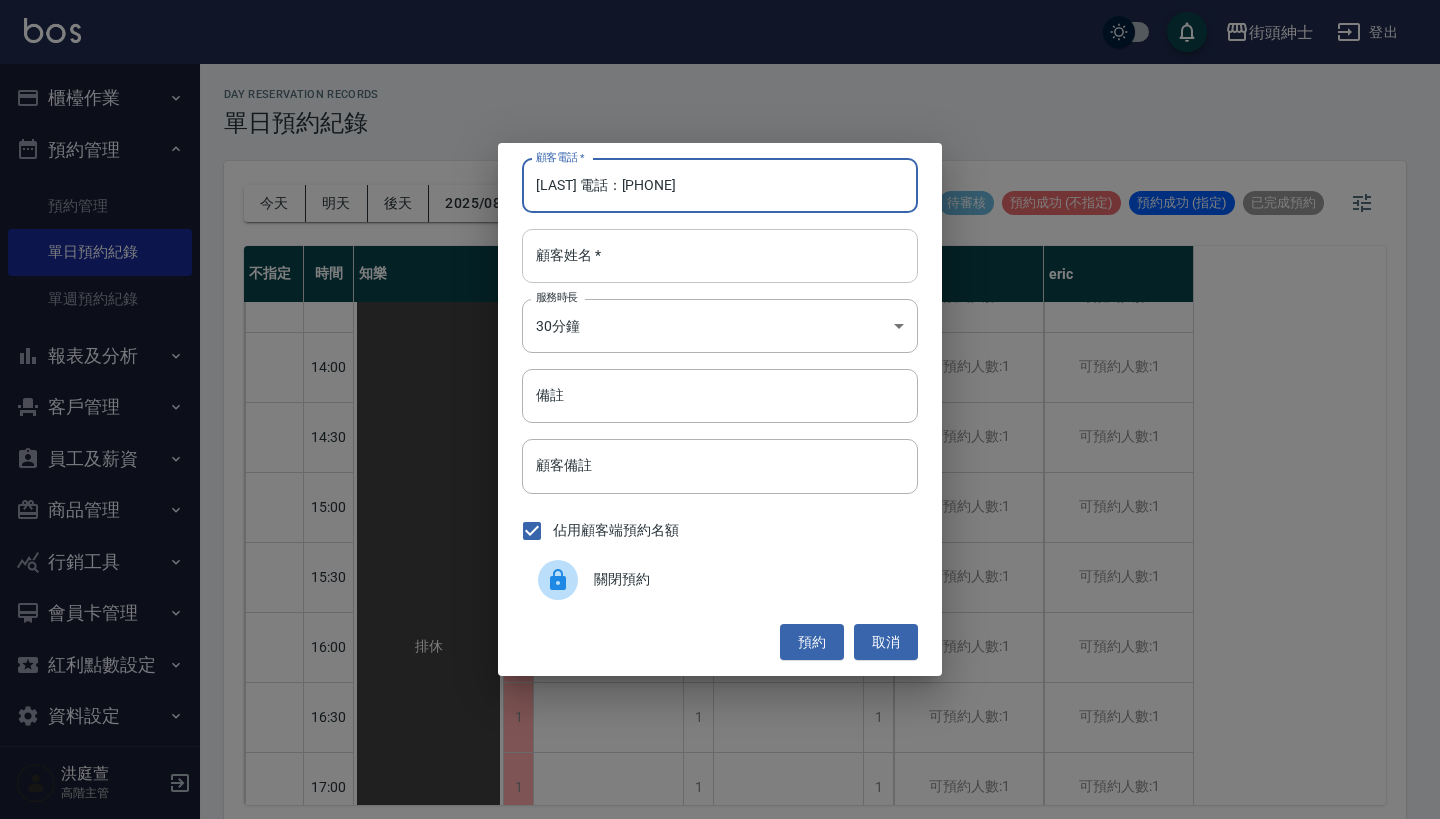 type on "張先生 電話：+85366618243" 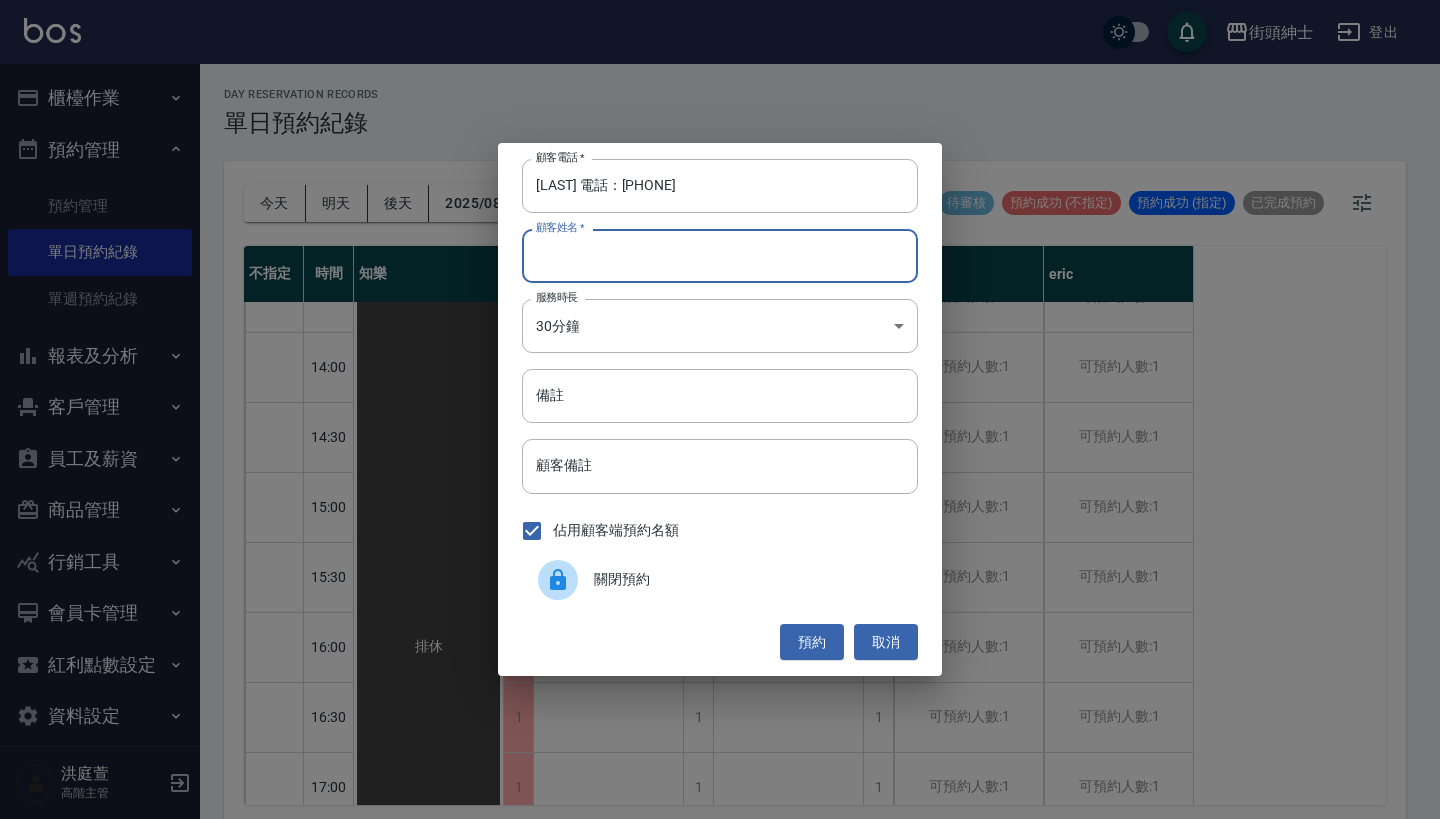 paste on "張先生 電話：+85366618243" 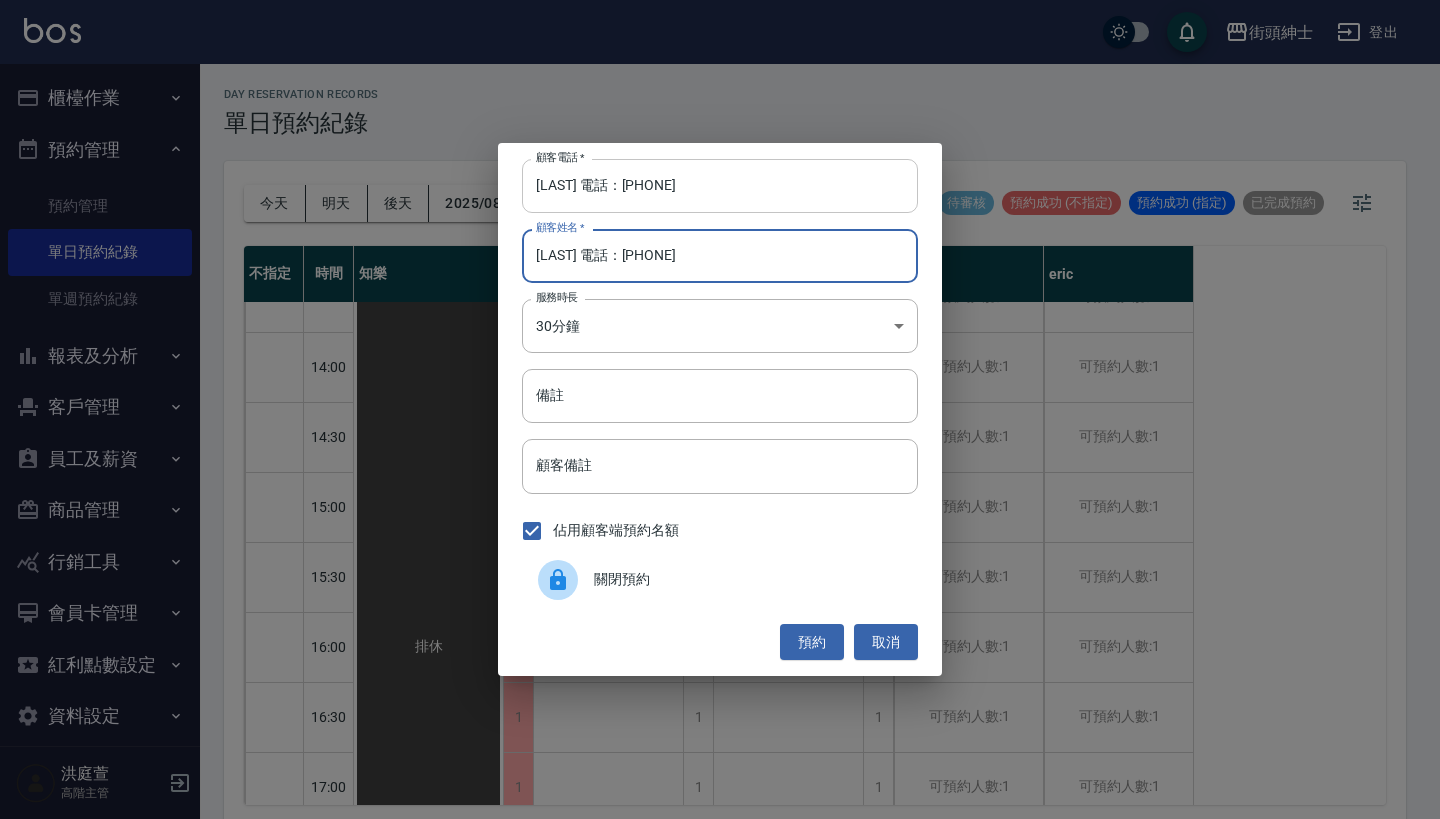 type on "張先生 電話：+85366618243" 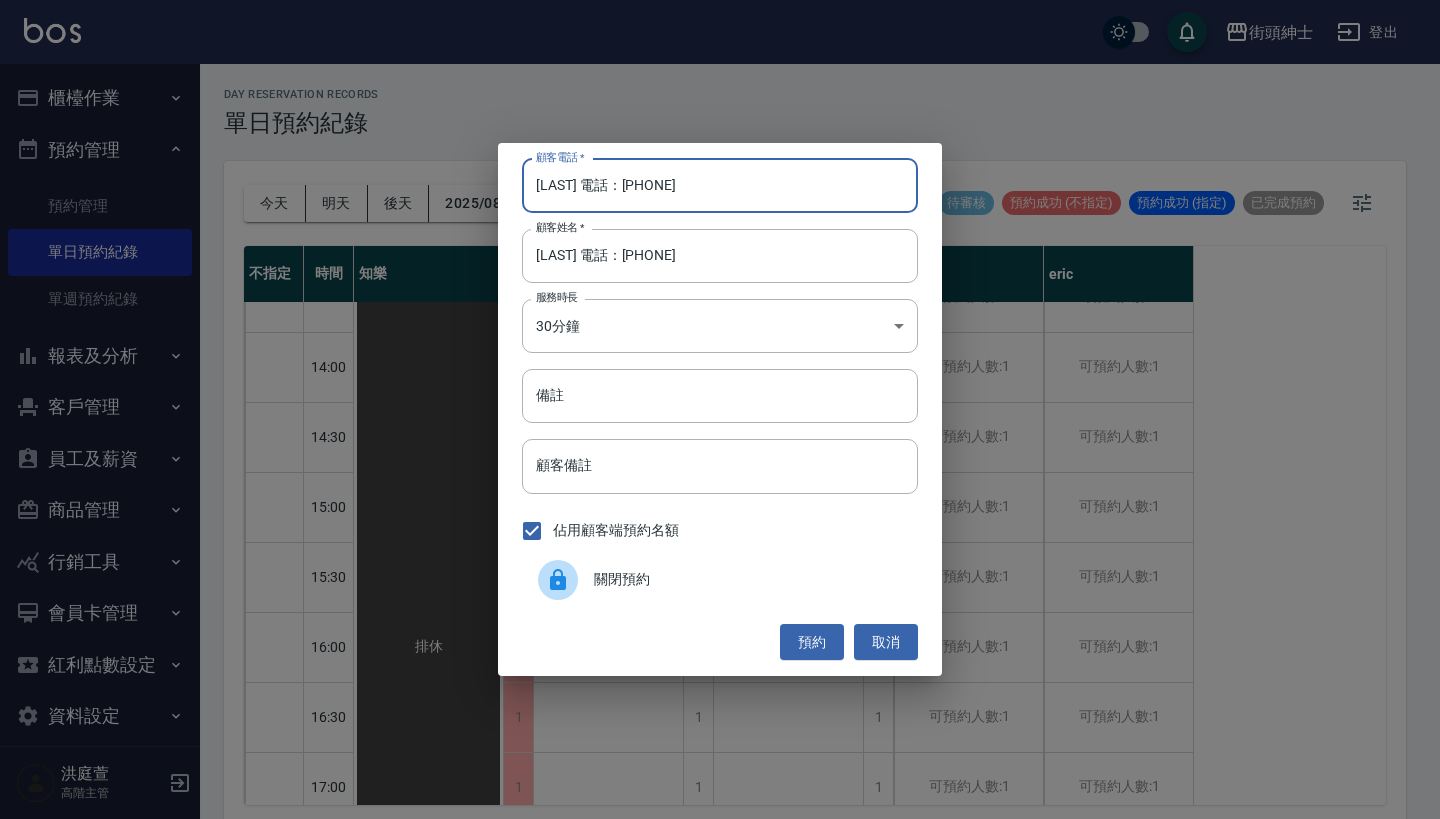 drag, startPoint x: 622, startPoint y: 188, endPoint x: 254, endPoint y: 188, distance: 368 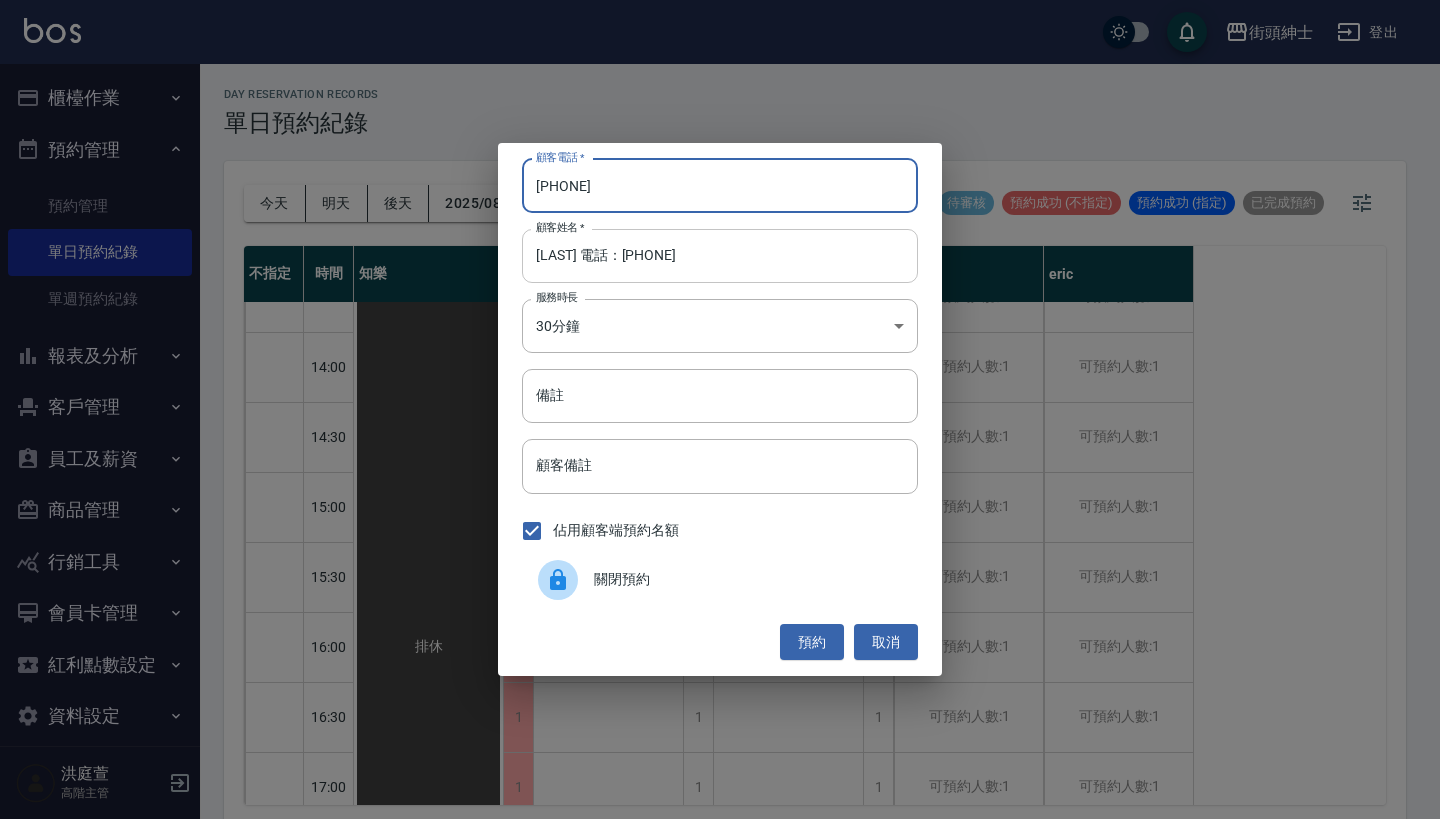 type on "+85366618243" 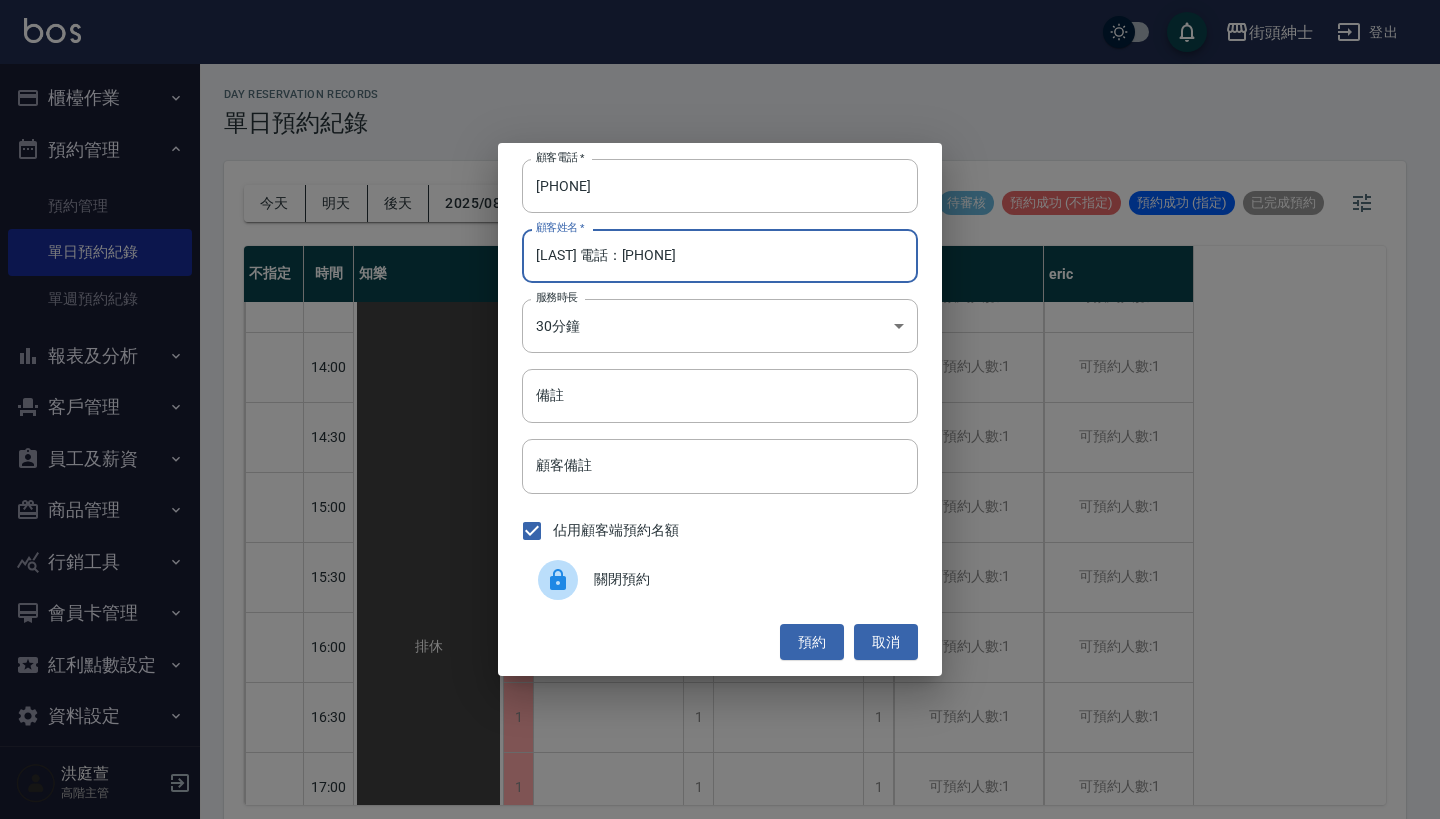drag, startPoint x: 745, startPoint y: 268, endPoint x: 574, endPoint y: 254, distance: 171.57214 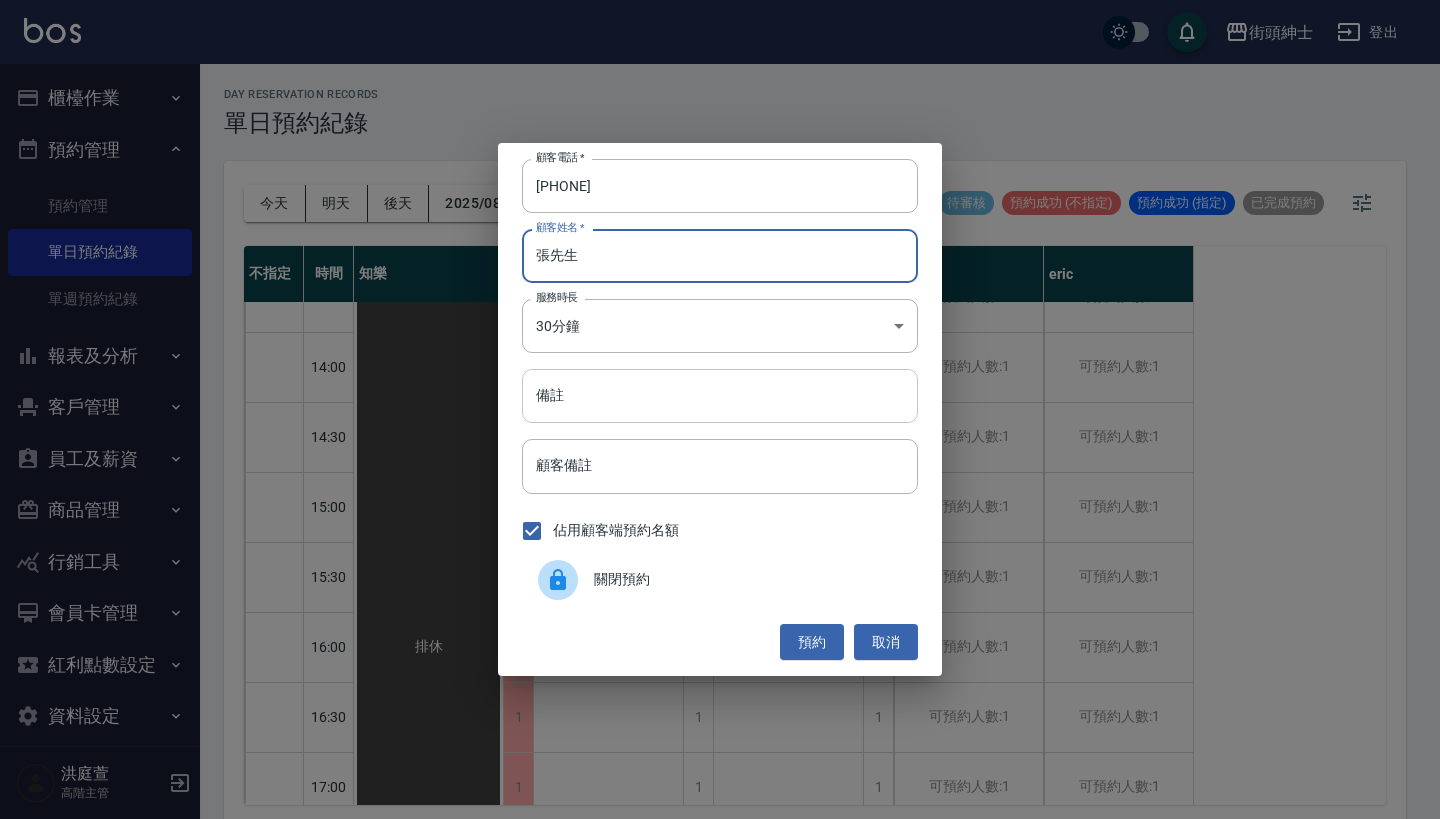 type on "張先生" 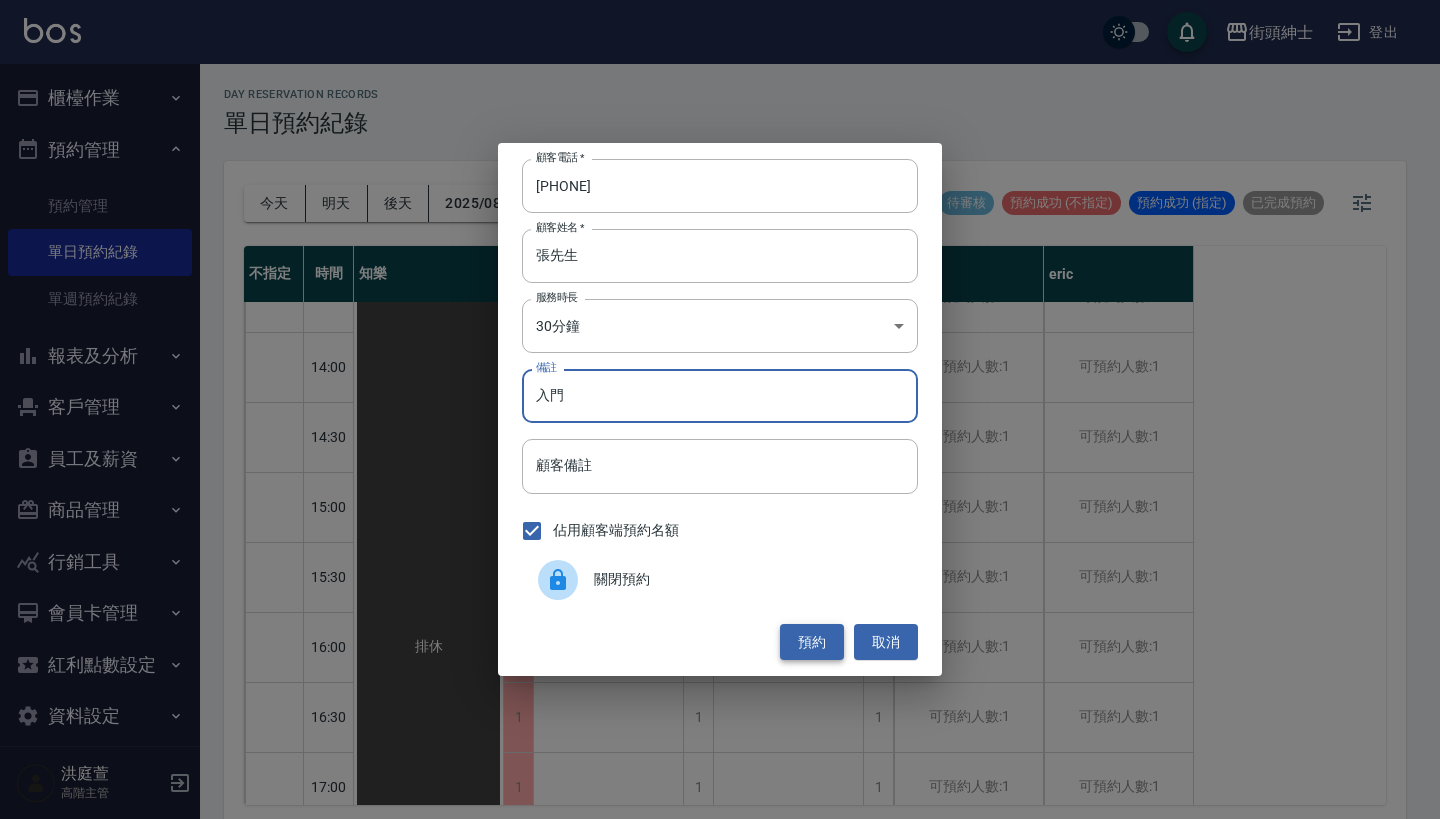 type on "入門" 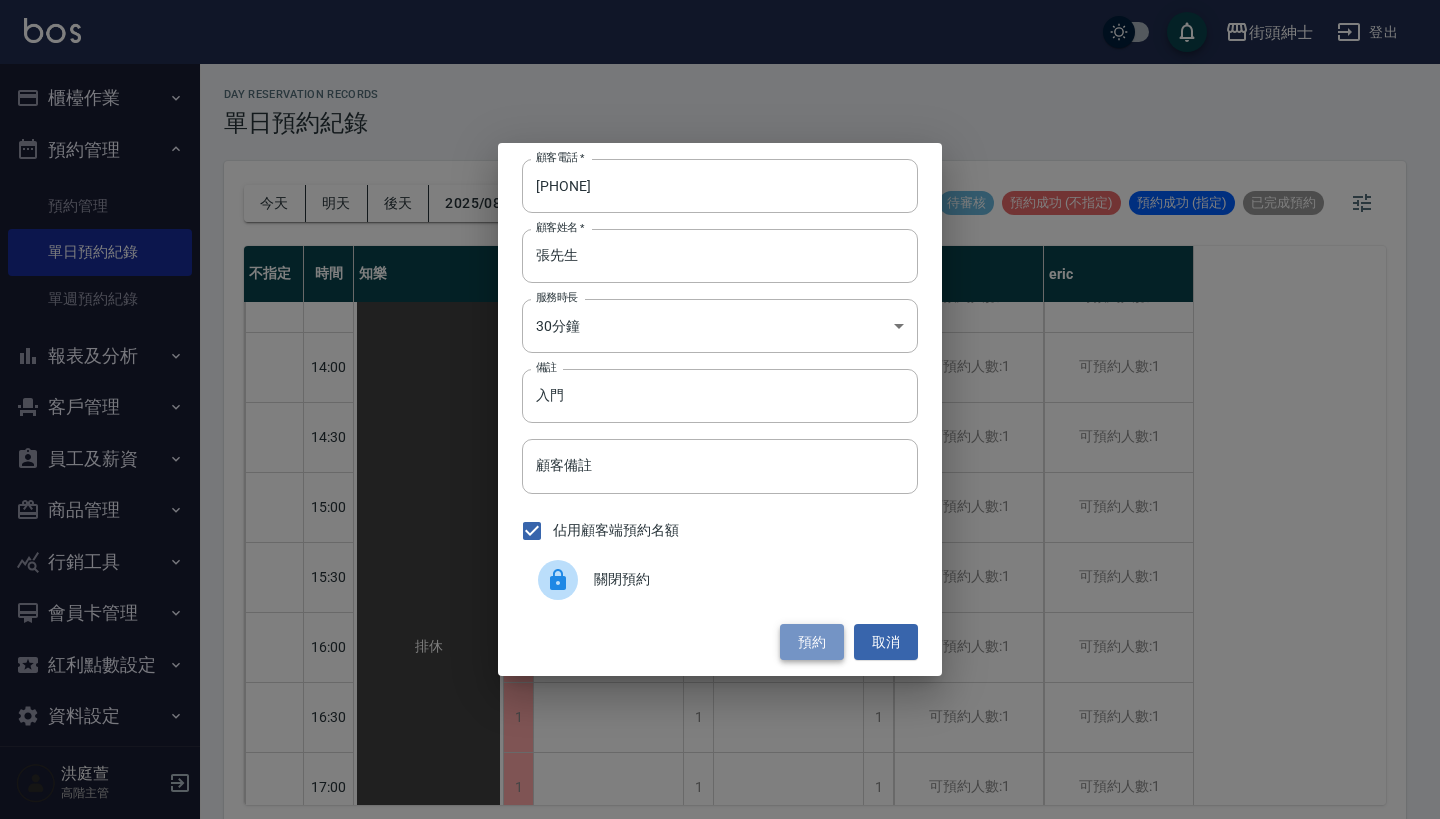click on "預約" at bounding box center [812, 642] 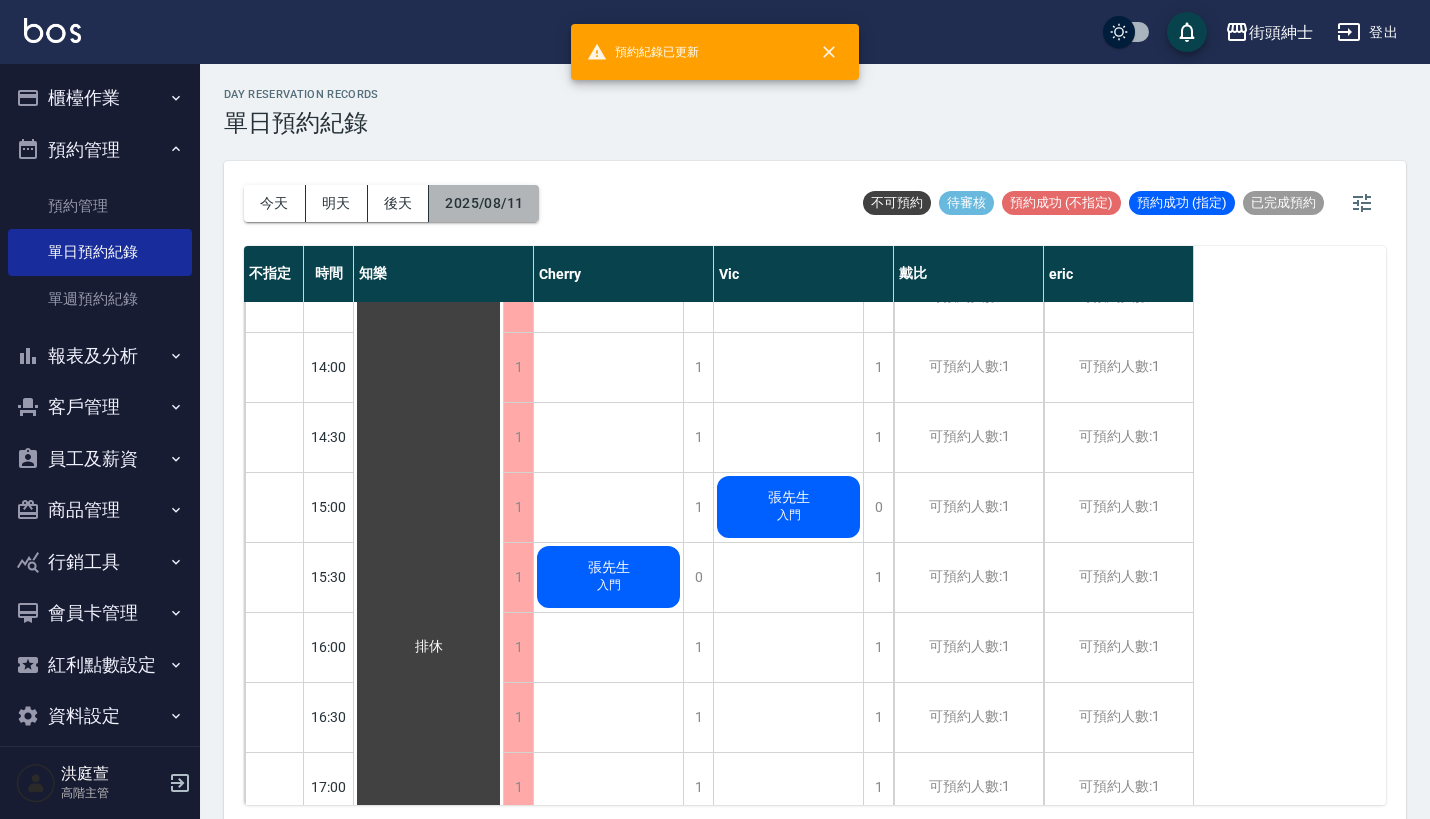 click on "2025/08/11" at bounding box center [484, 203] 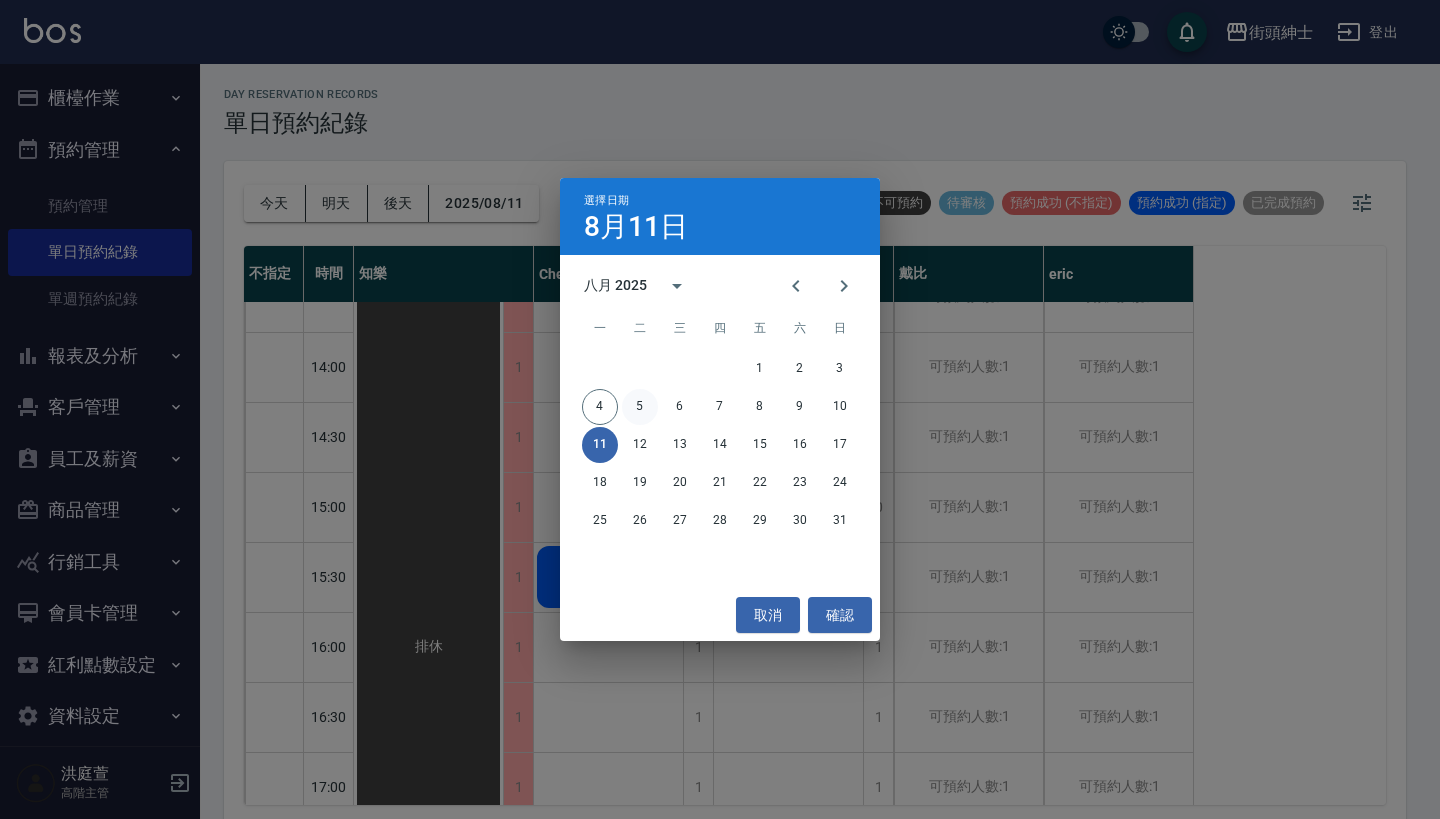 click on "5" at bounding box center [640, 407] 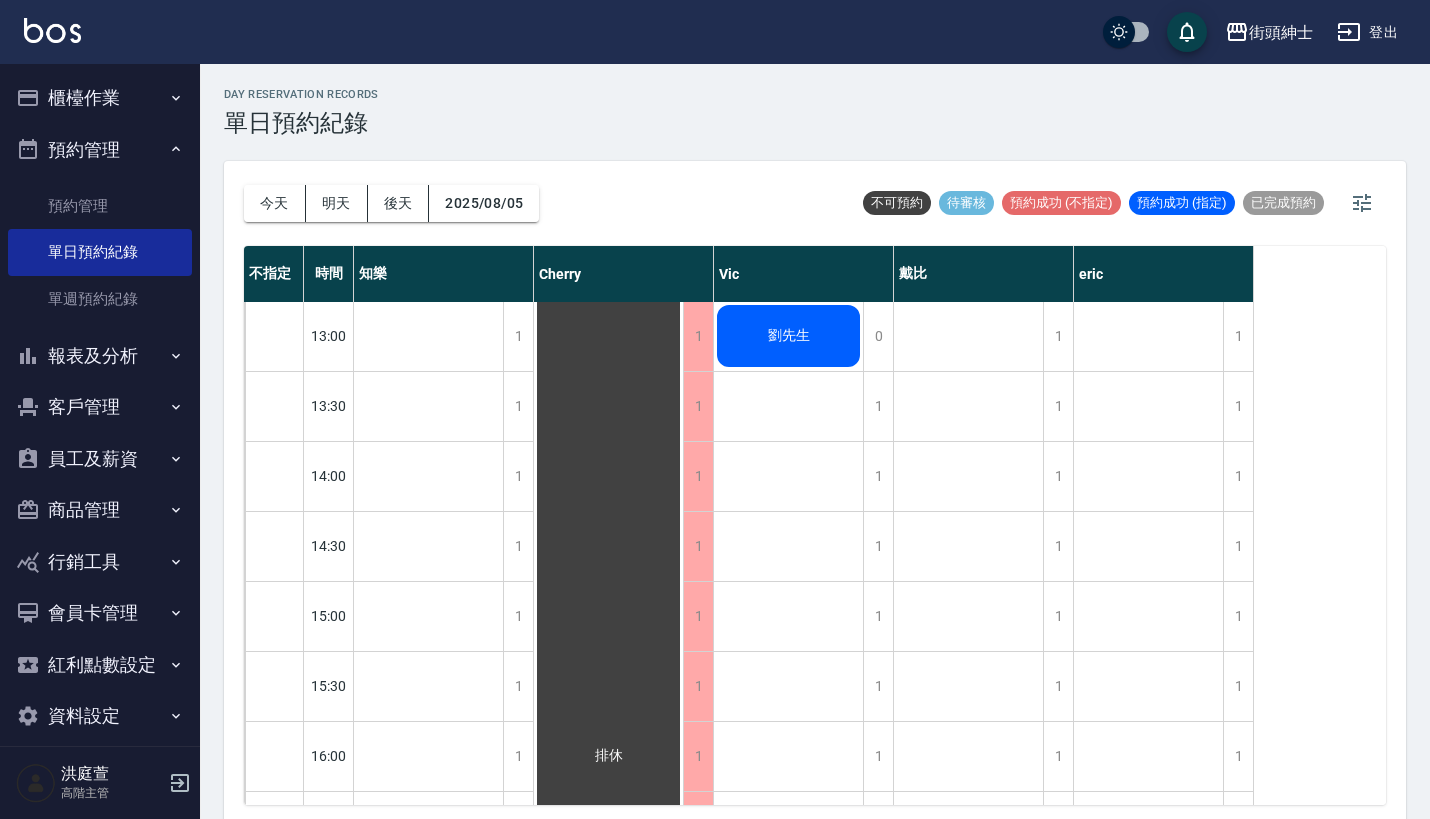 scroll, scrollTop: 614, scrollLeft: 0, axis: vertical 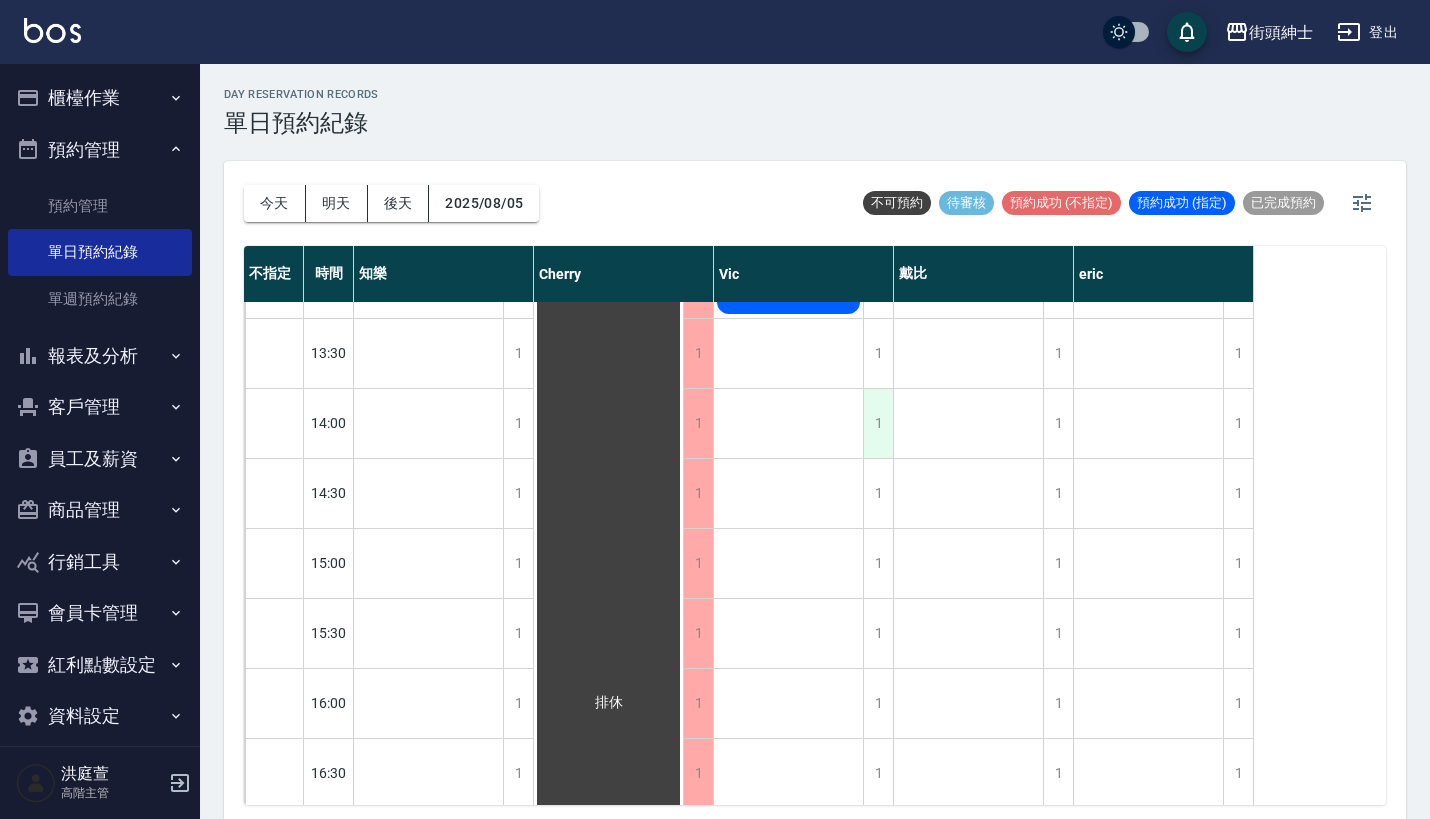 click on "1" at bounding box center (878, 423) 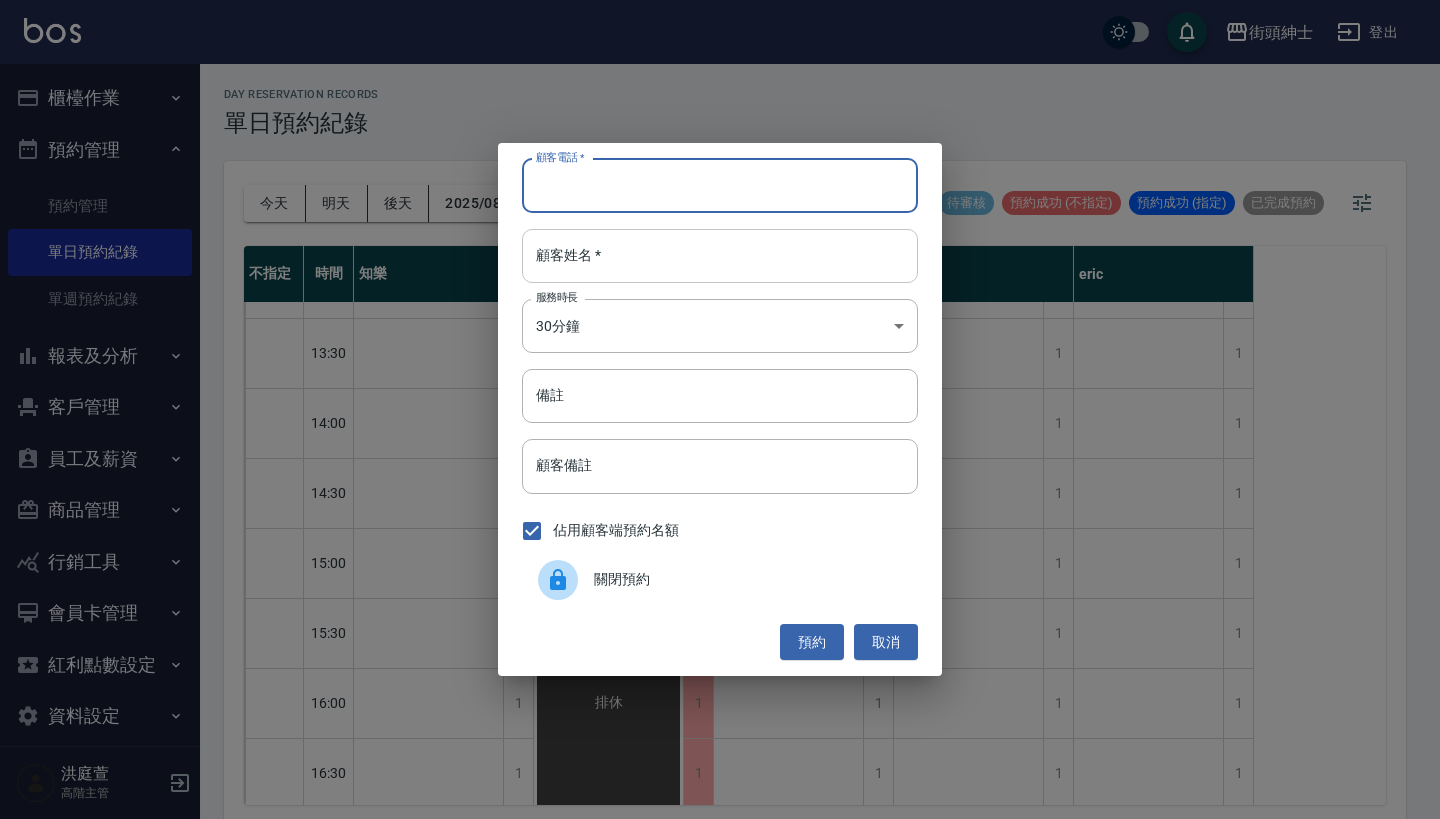 paste on "顏士傑 電話：0925085669" 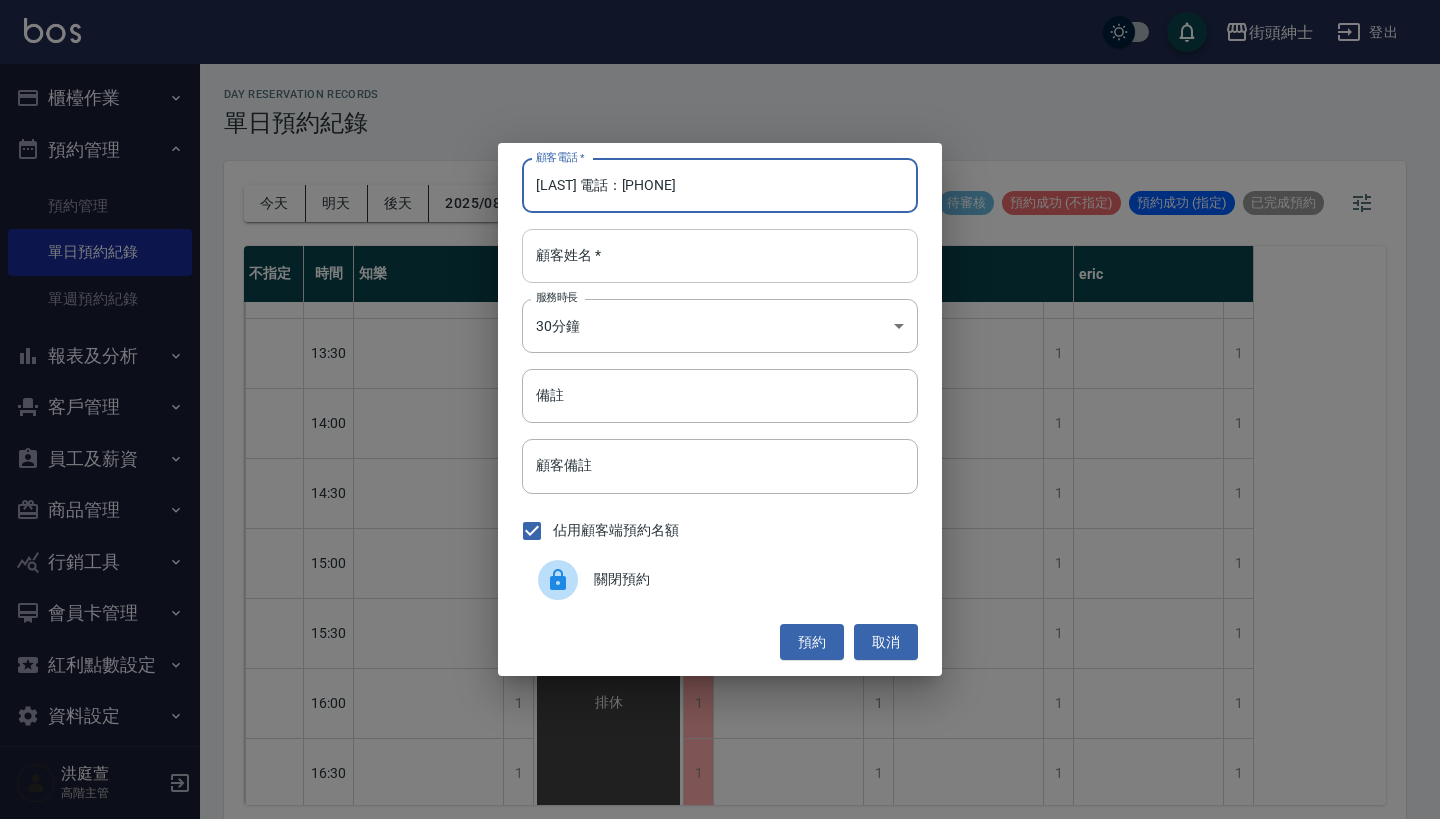 type on "顏士傑 電話：0925085669" 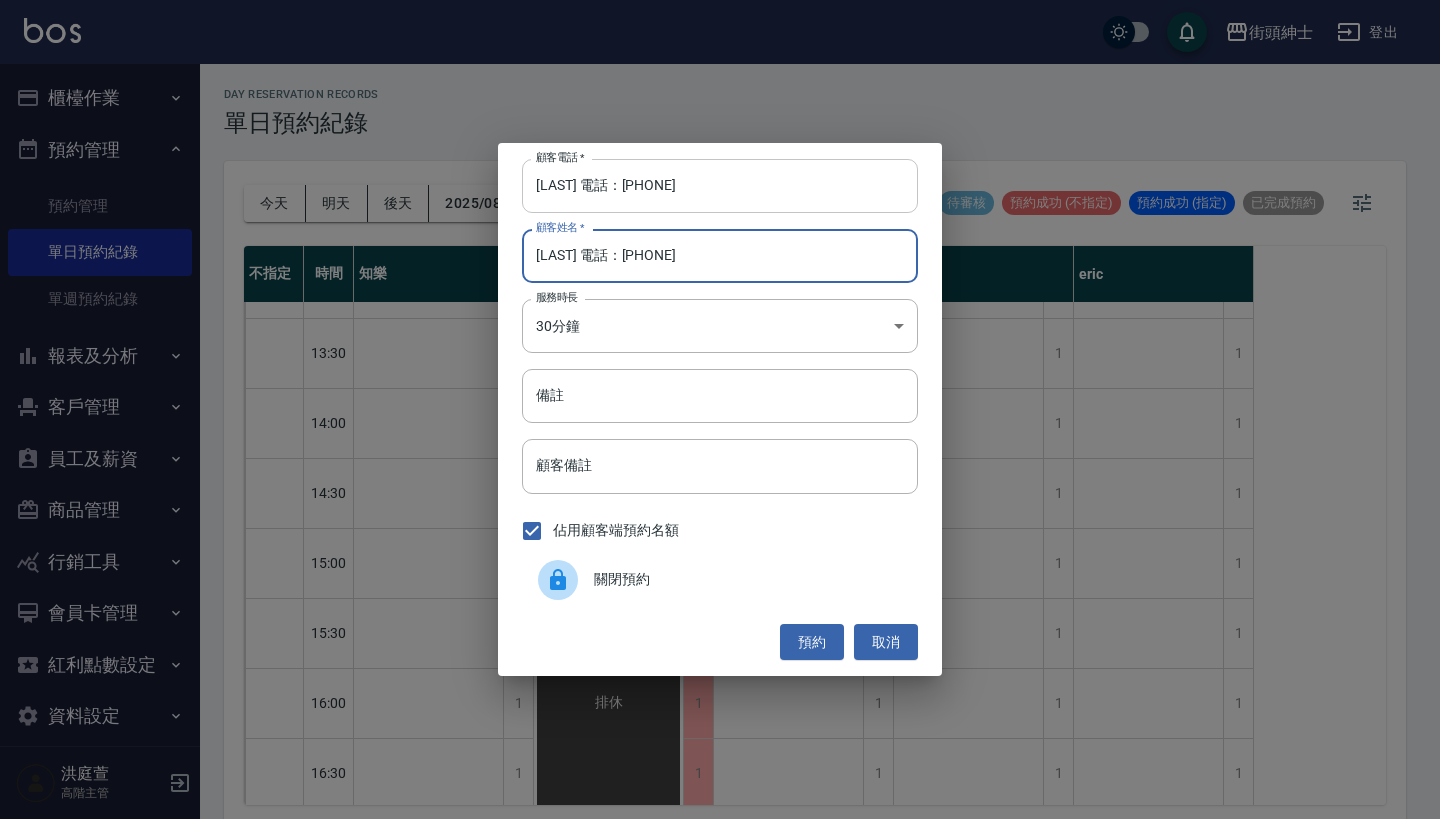 type on "顏士傑 電話：0925085669" 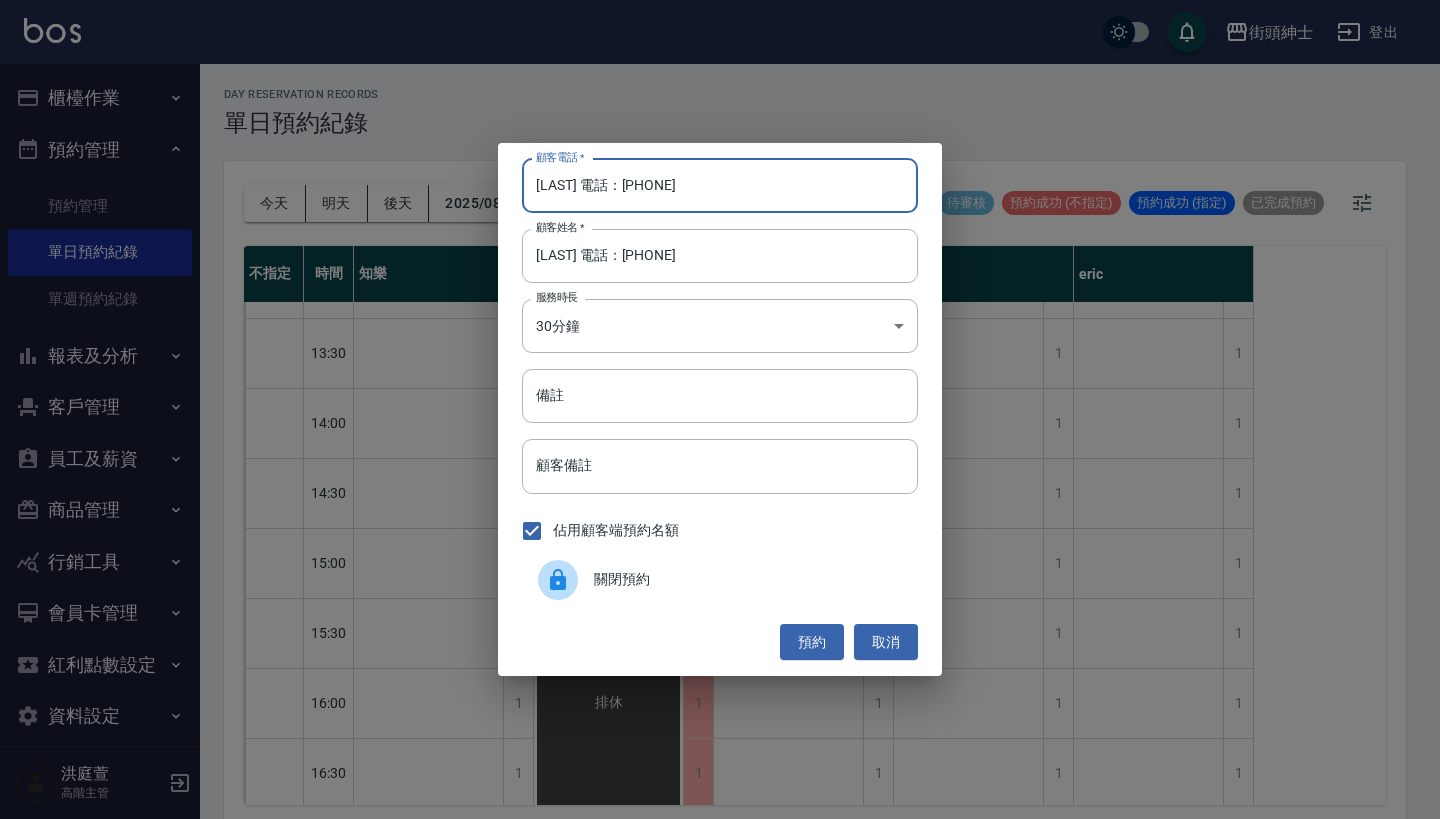 drag, startPoint x: 623, startPoint y: 188, endPoint x: 421, endPoint y: 188, distance: 202 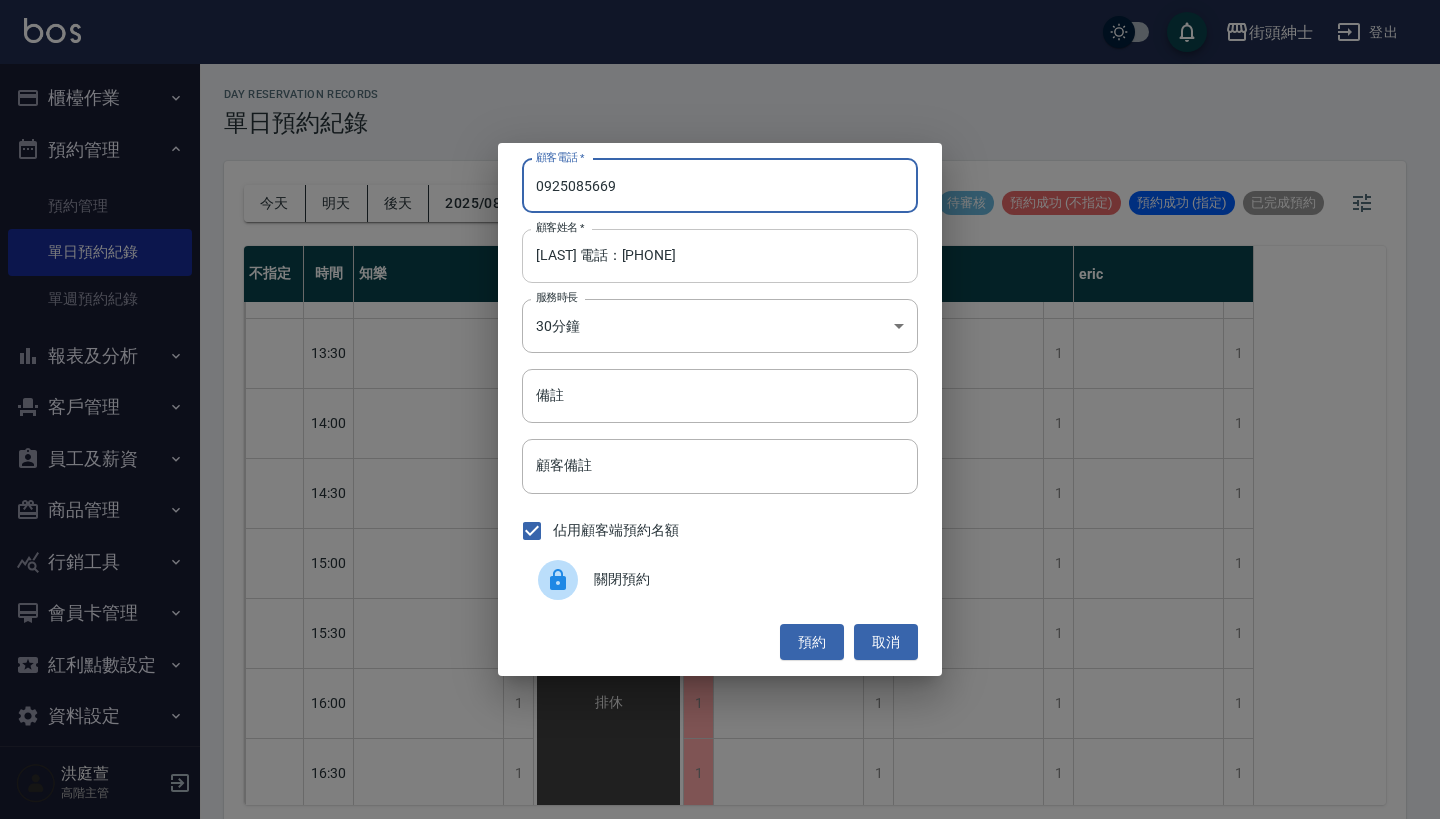 type on "0925085669" 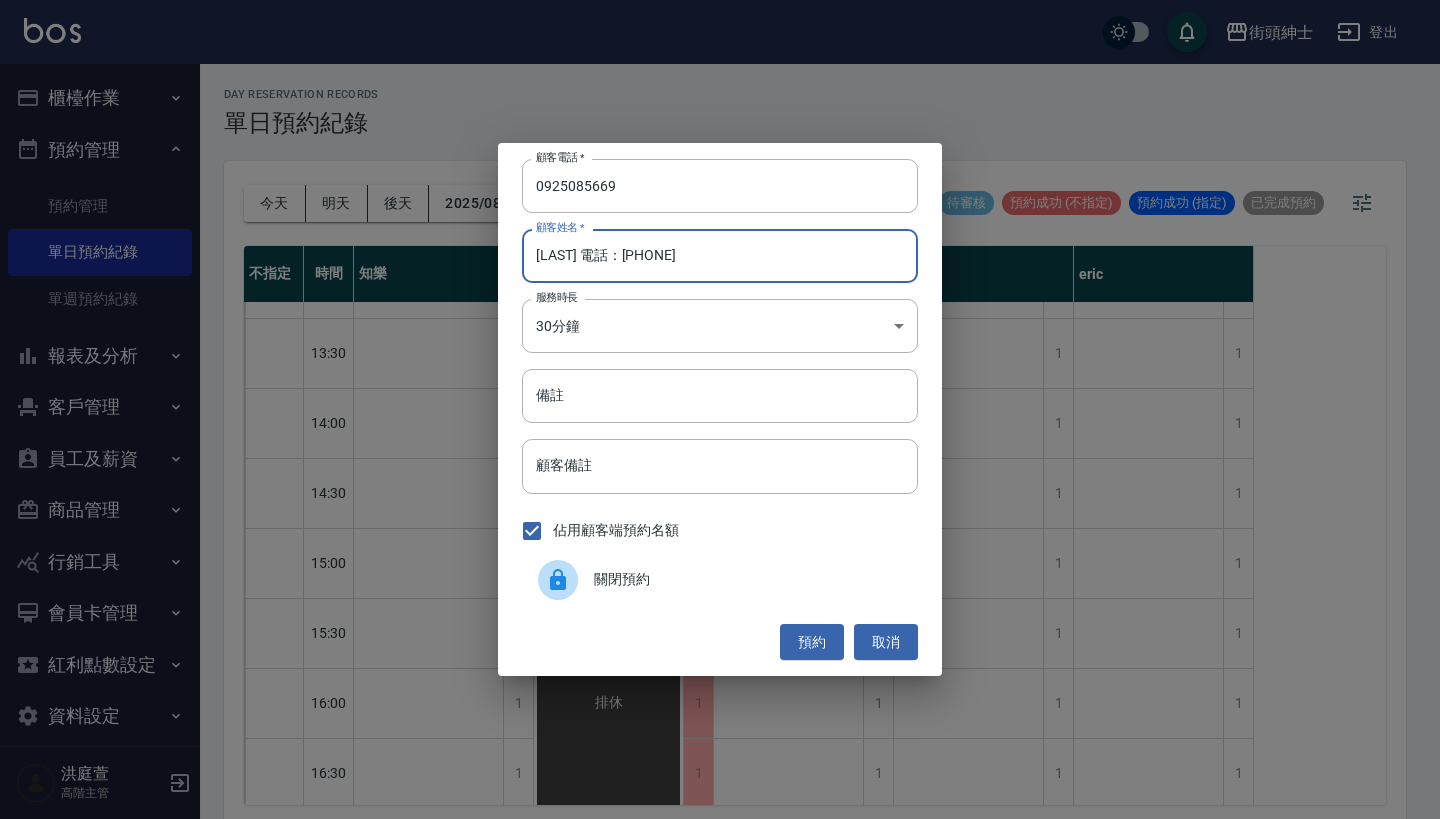 drag, startPoint x: 750, startPoint y: 257, endPoint x: 574, endPoint y: 260, distance: 176.02557 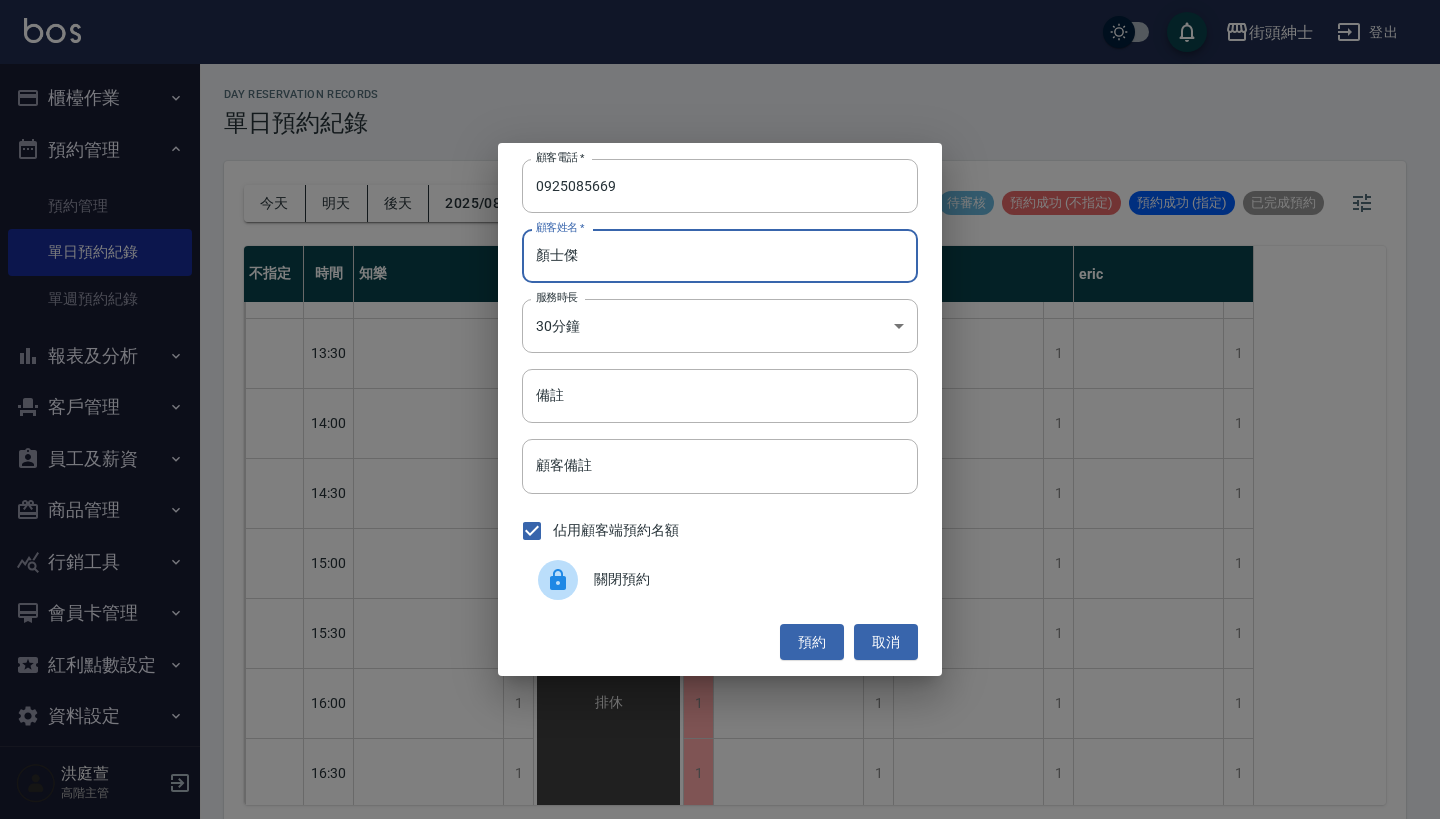 type on "顏士傑" 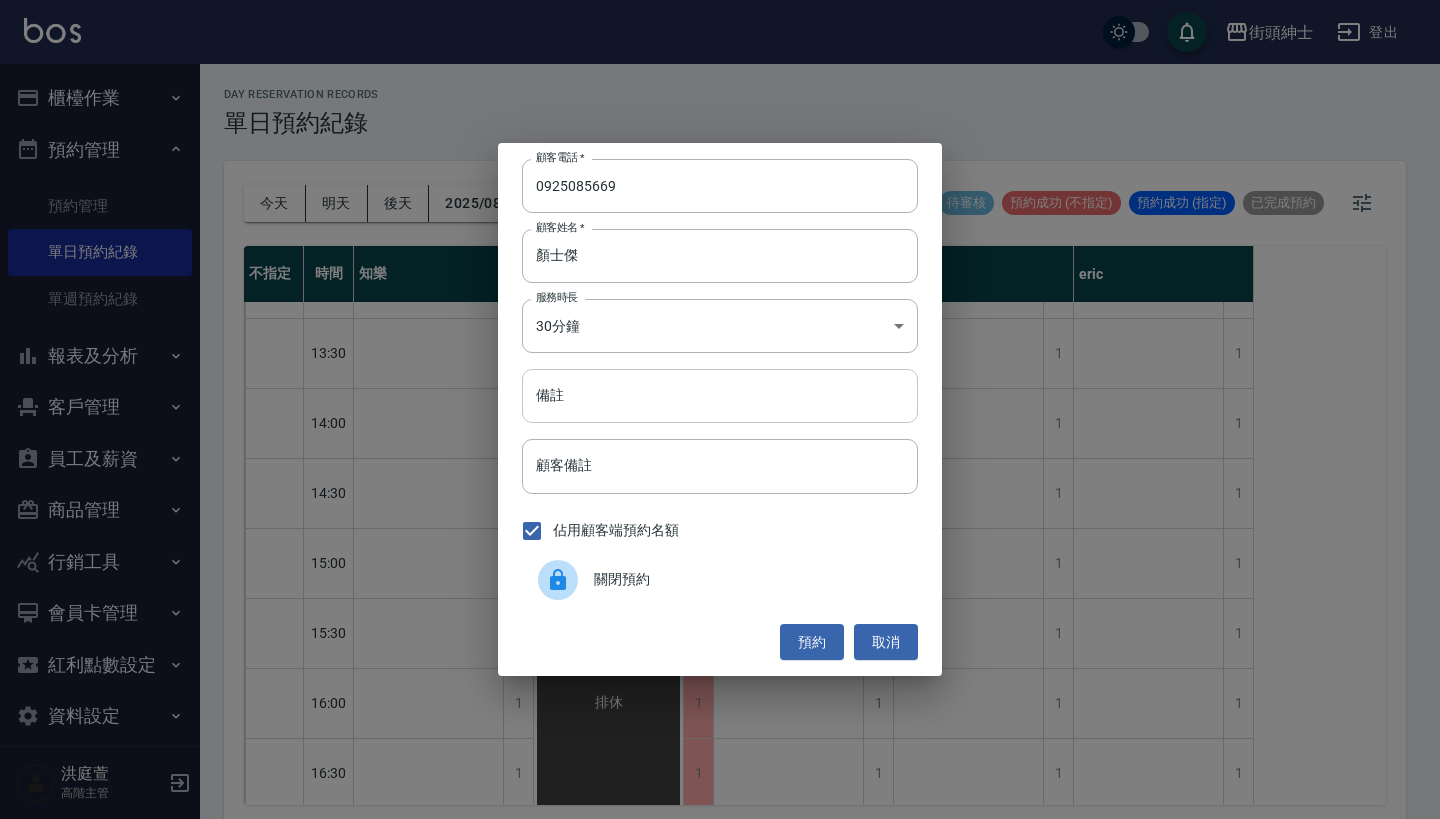 click on "備註" at bounding box center (720, 396) 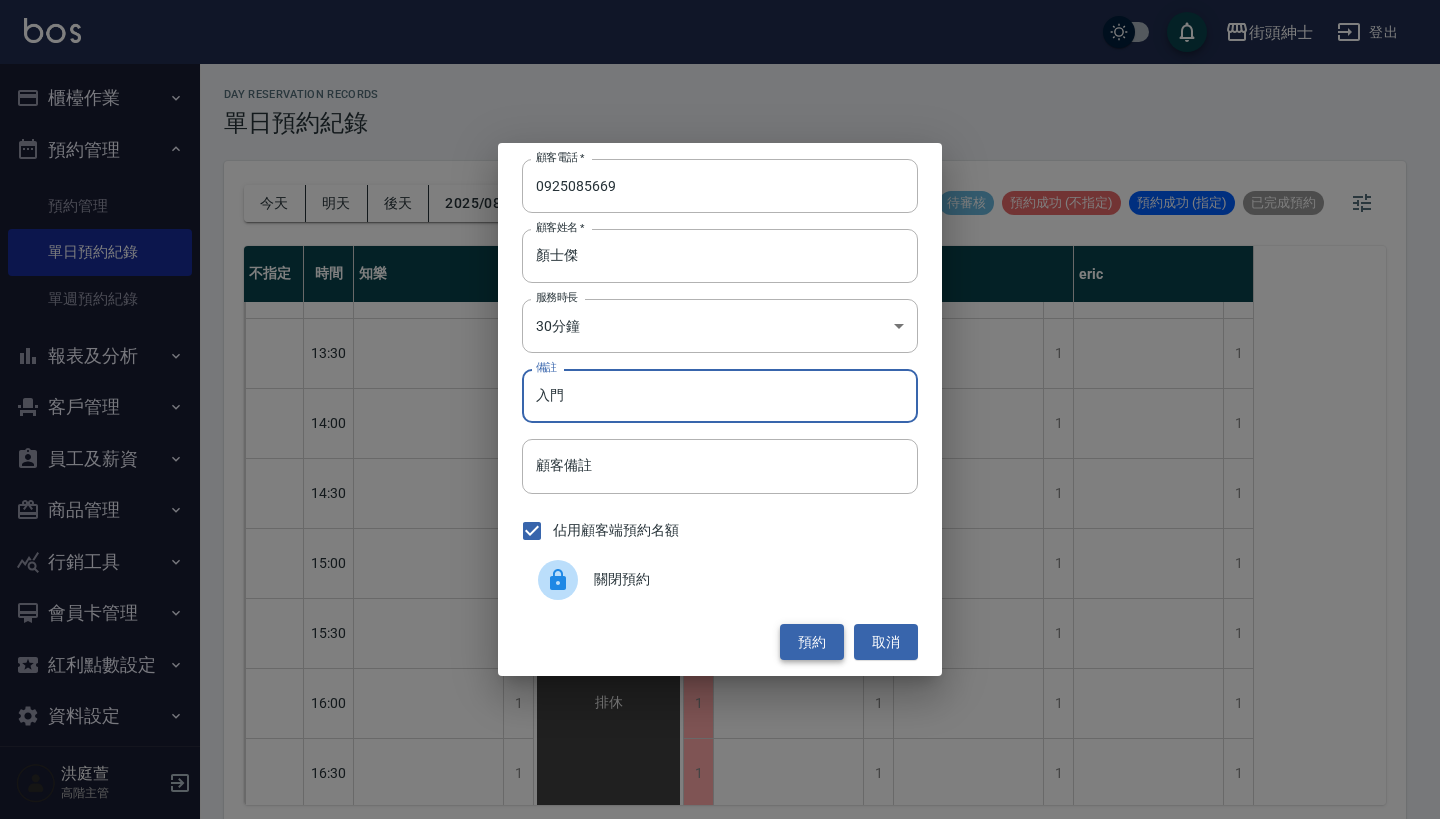 type on "入門" 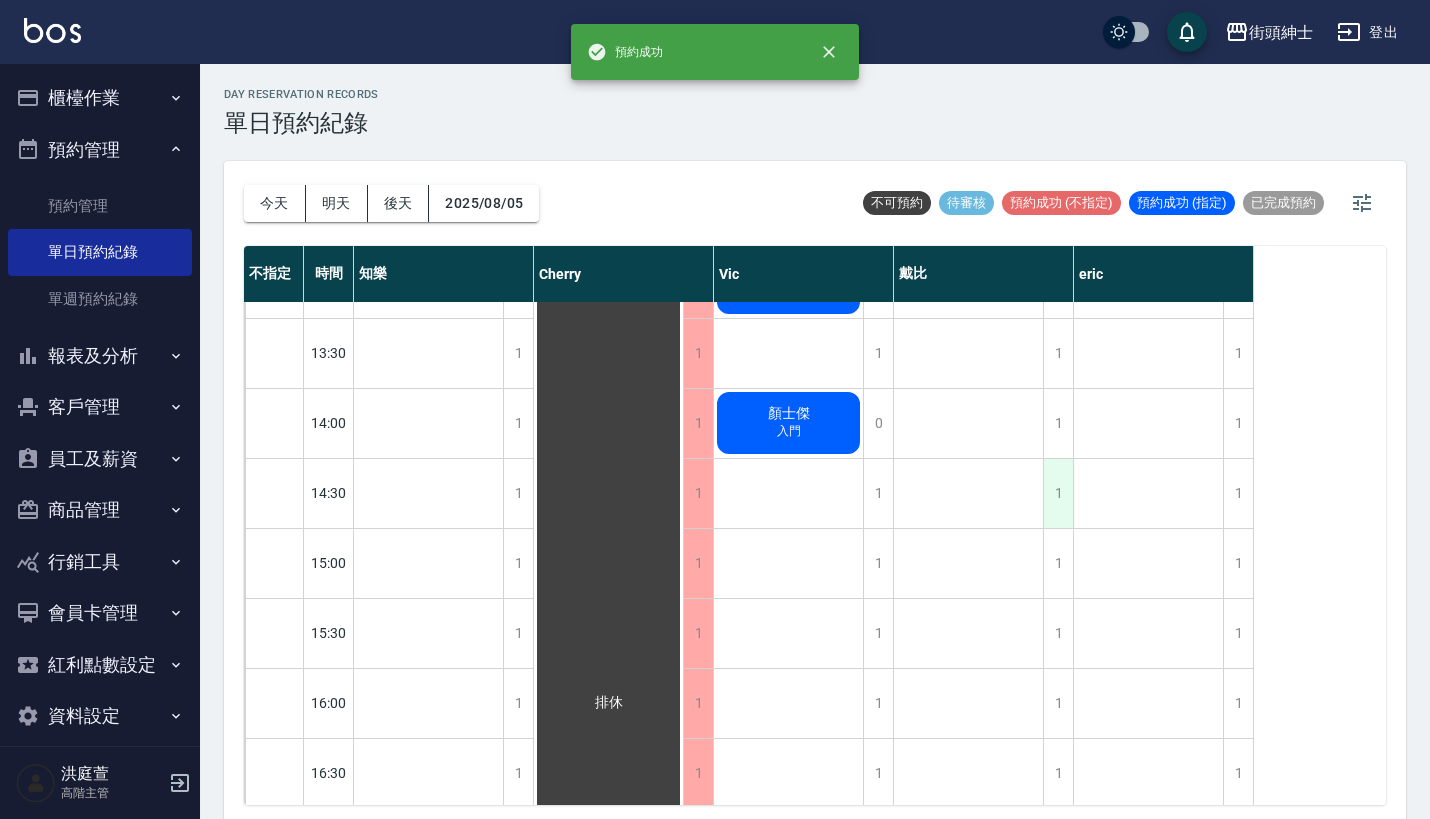 click on "1" at bounding box center [1058, 493] 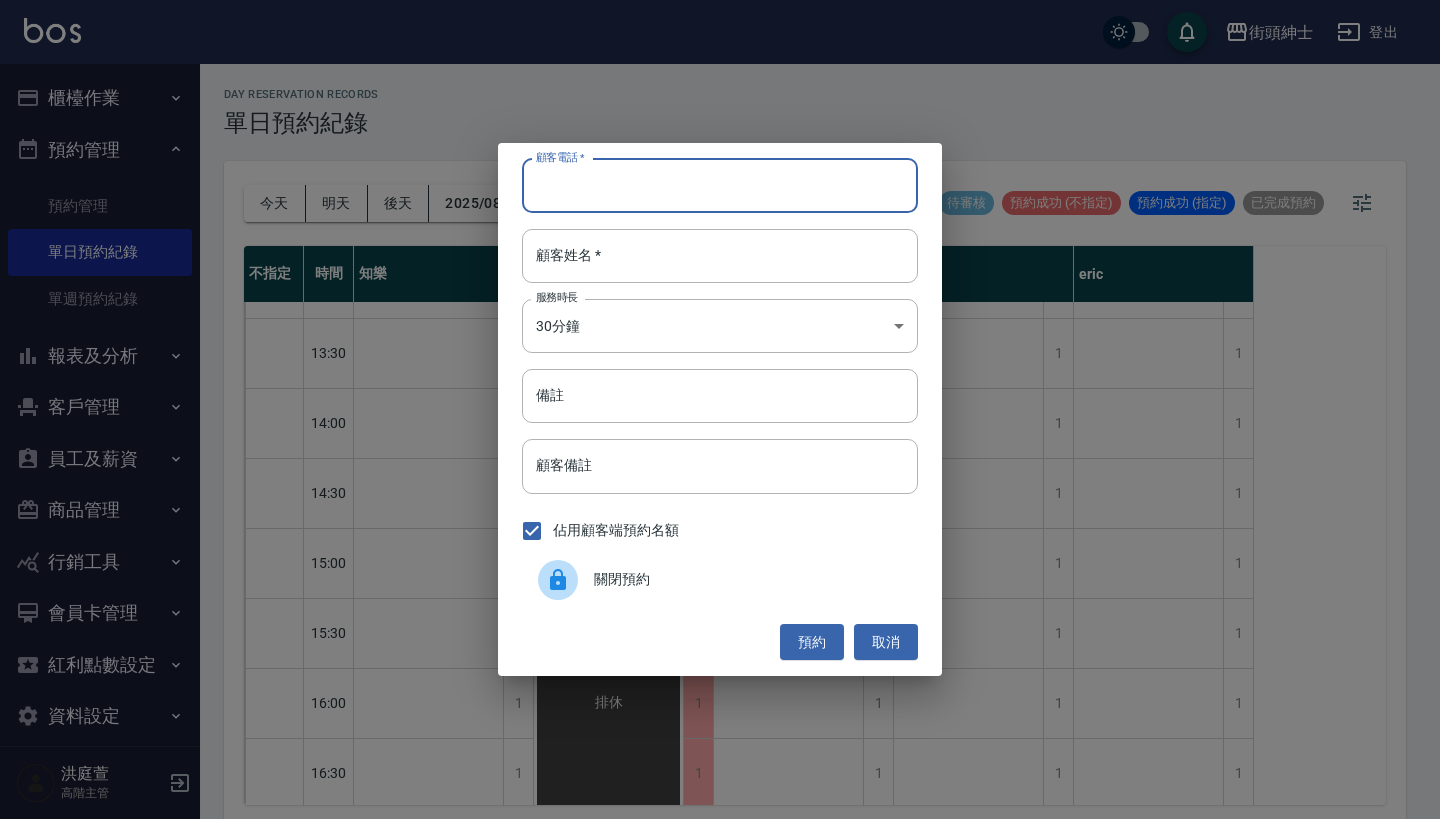 paste on "顏士傑 電話：0925085669" 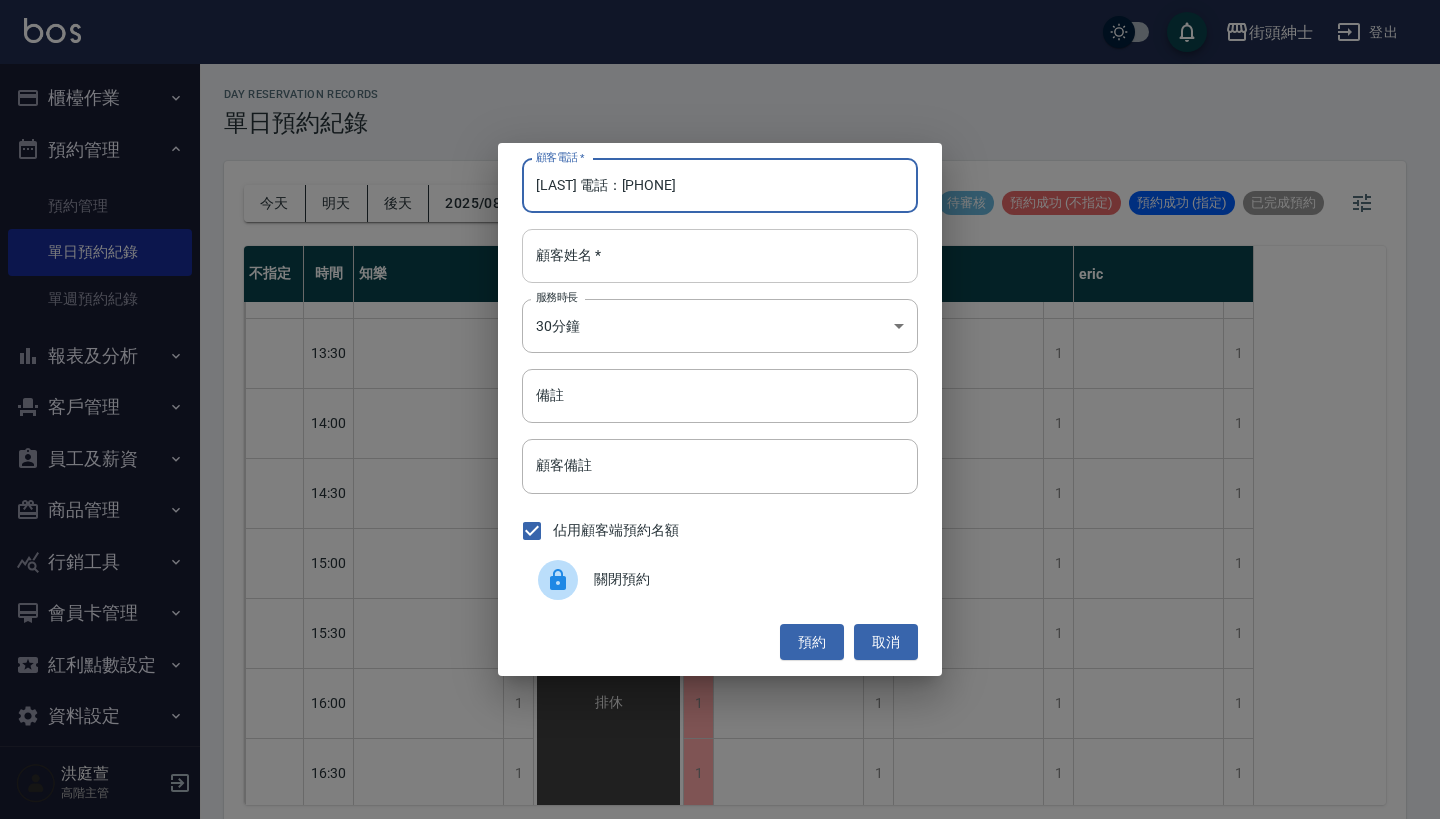 type on "顏士傑 電話：0925085669" 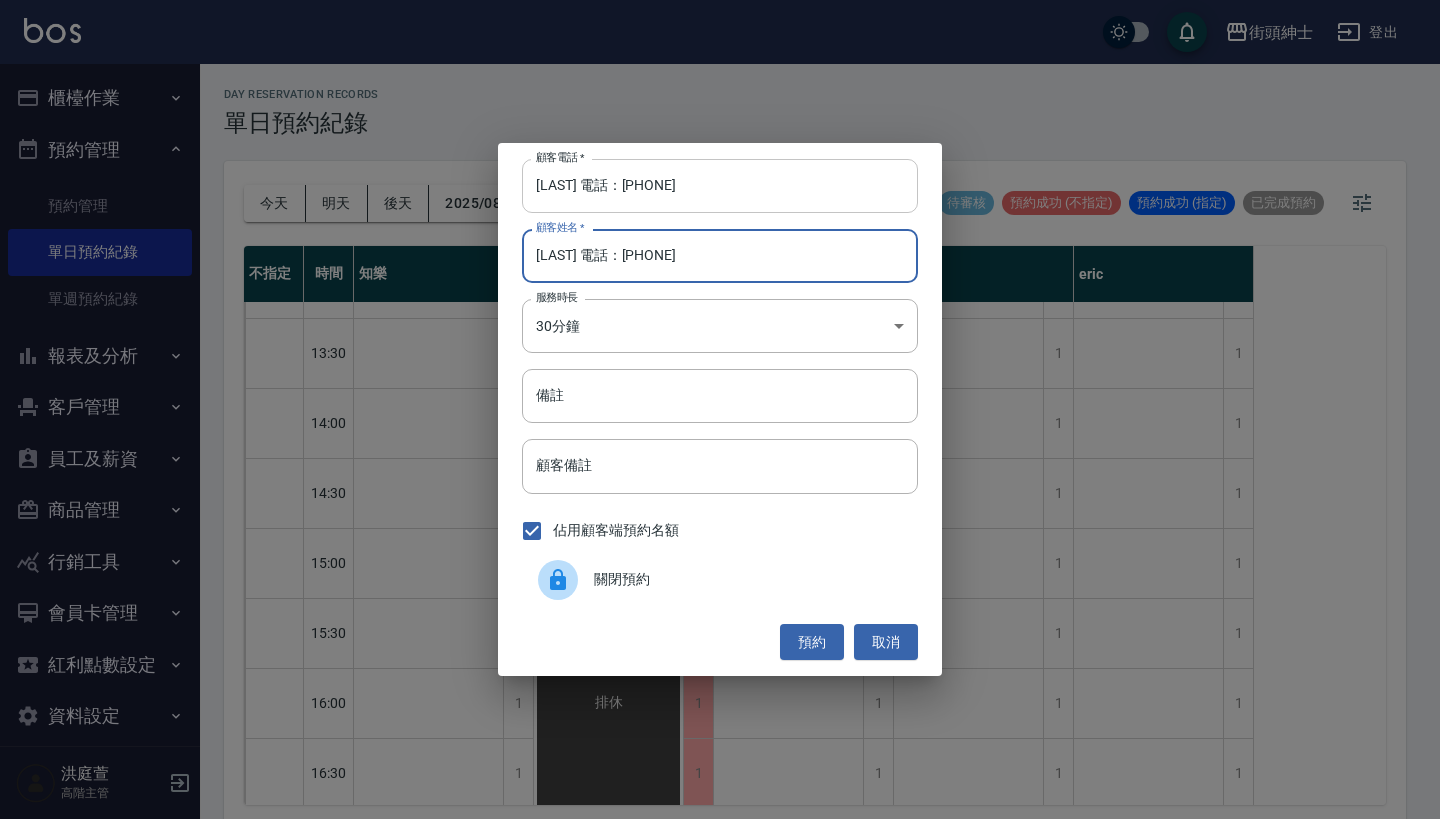 type on "顏士傑 電話：0925085669" 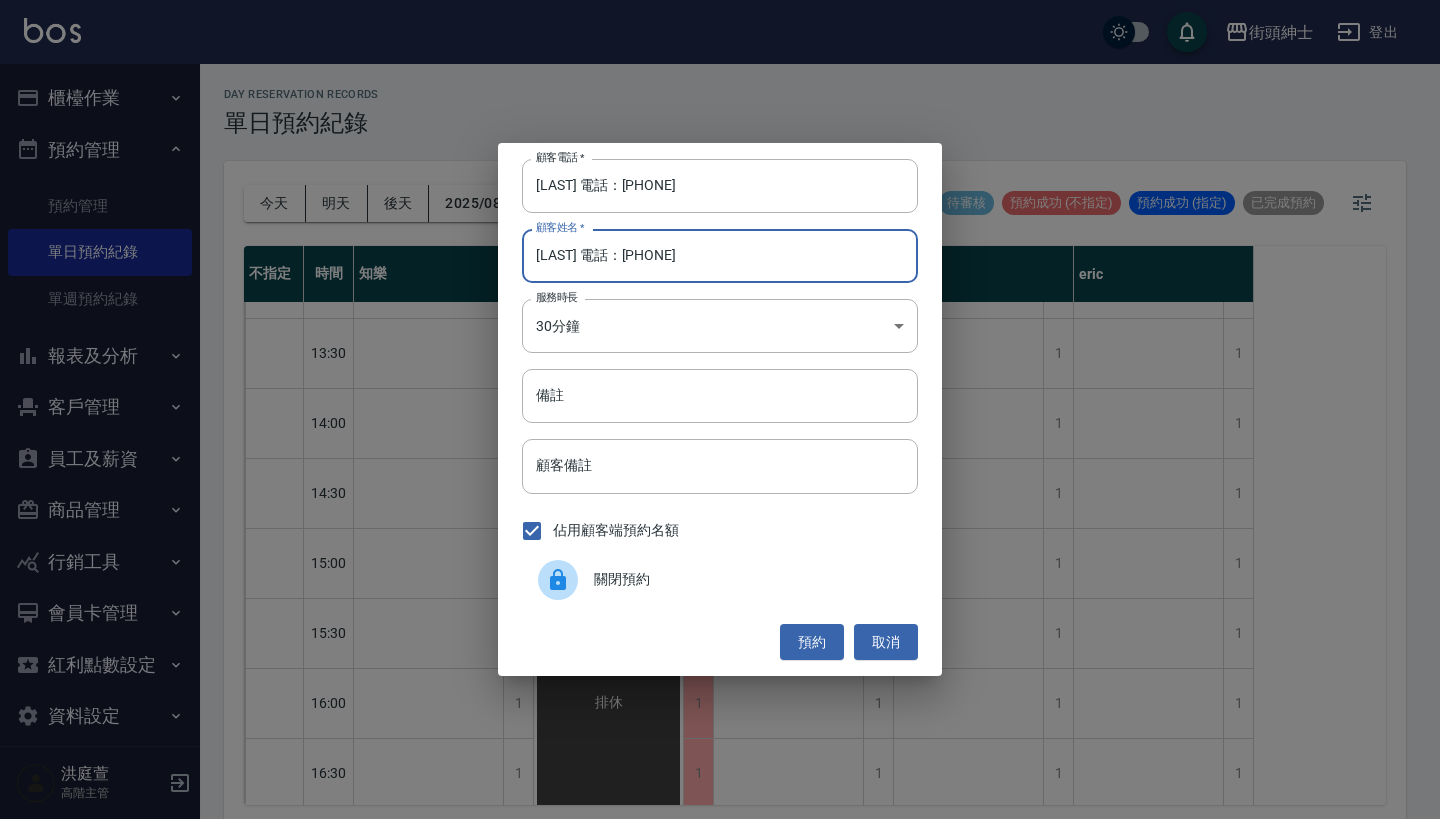drag, startPoint x: 623, startPoint y: 190, endPoint x: 433, endPoint y: 186, distance: 190.0421 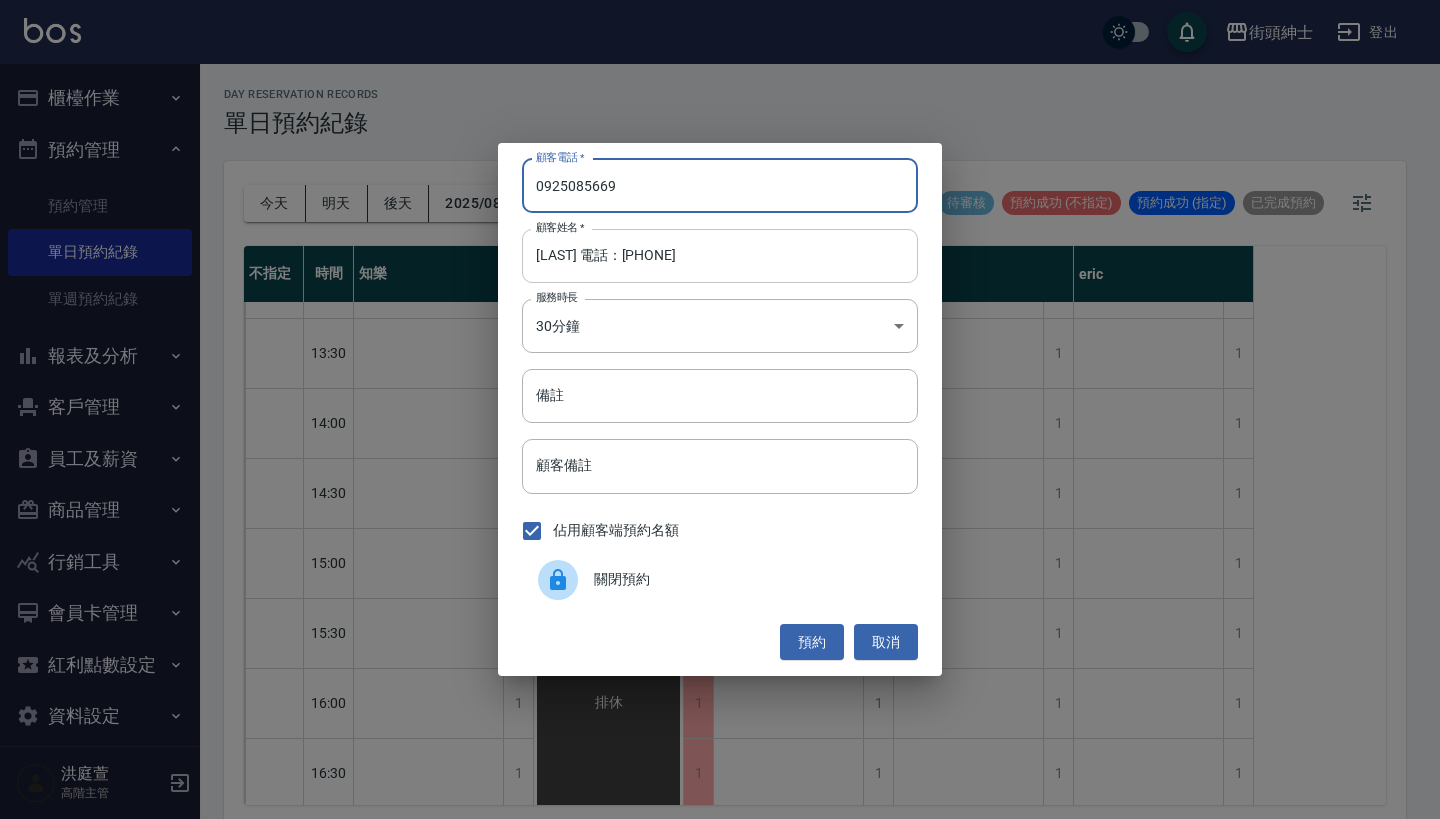 type on "0925085669" 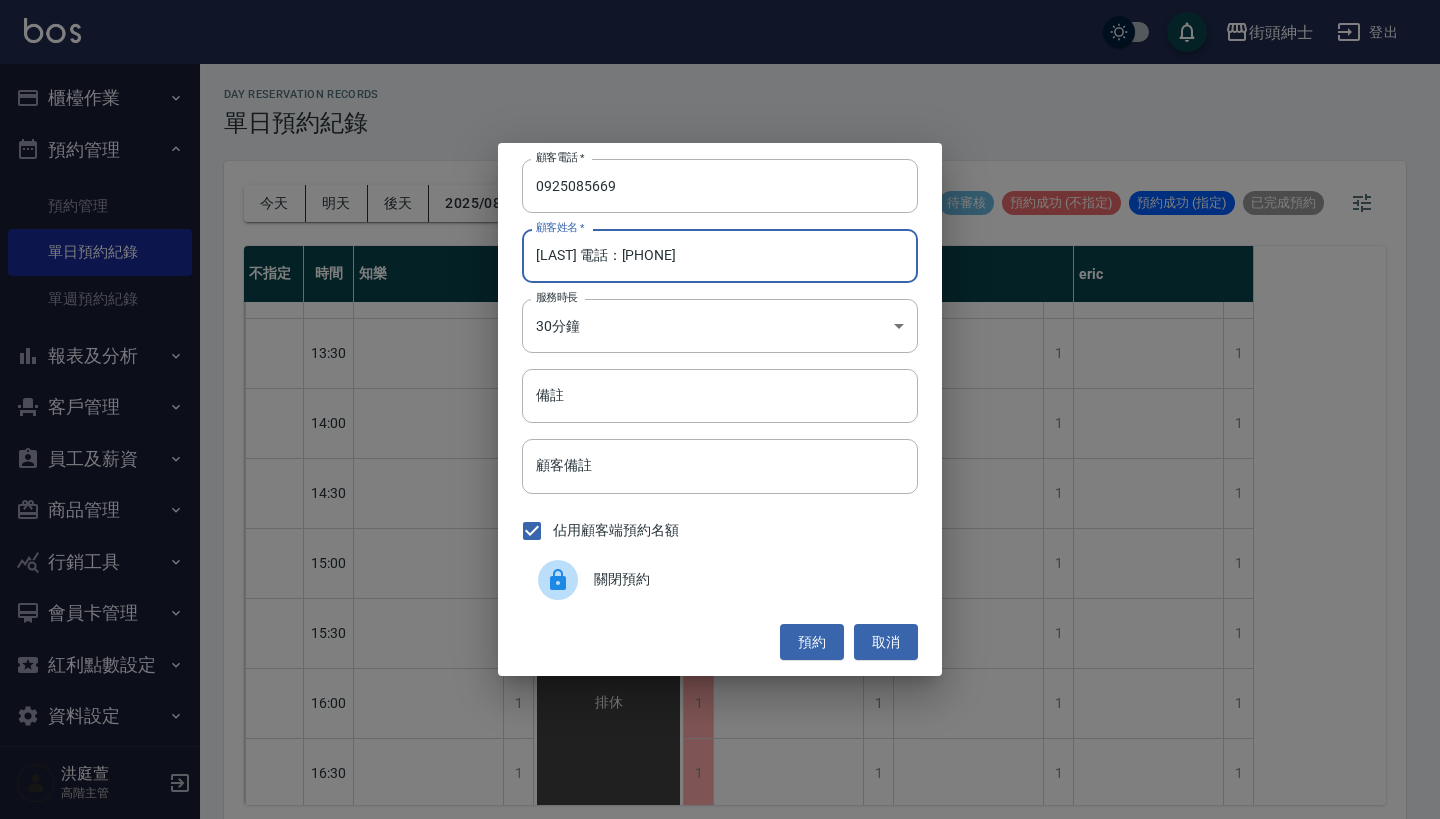 drag, startPoint x: 780, startPoint y: 278, endPoint x: 587, endPoint y: 263, distance: 193.58203 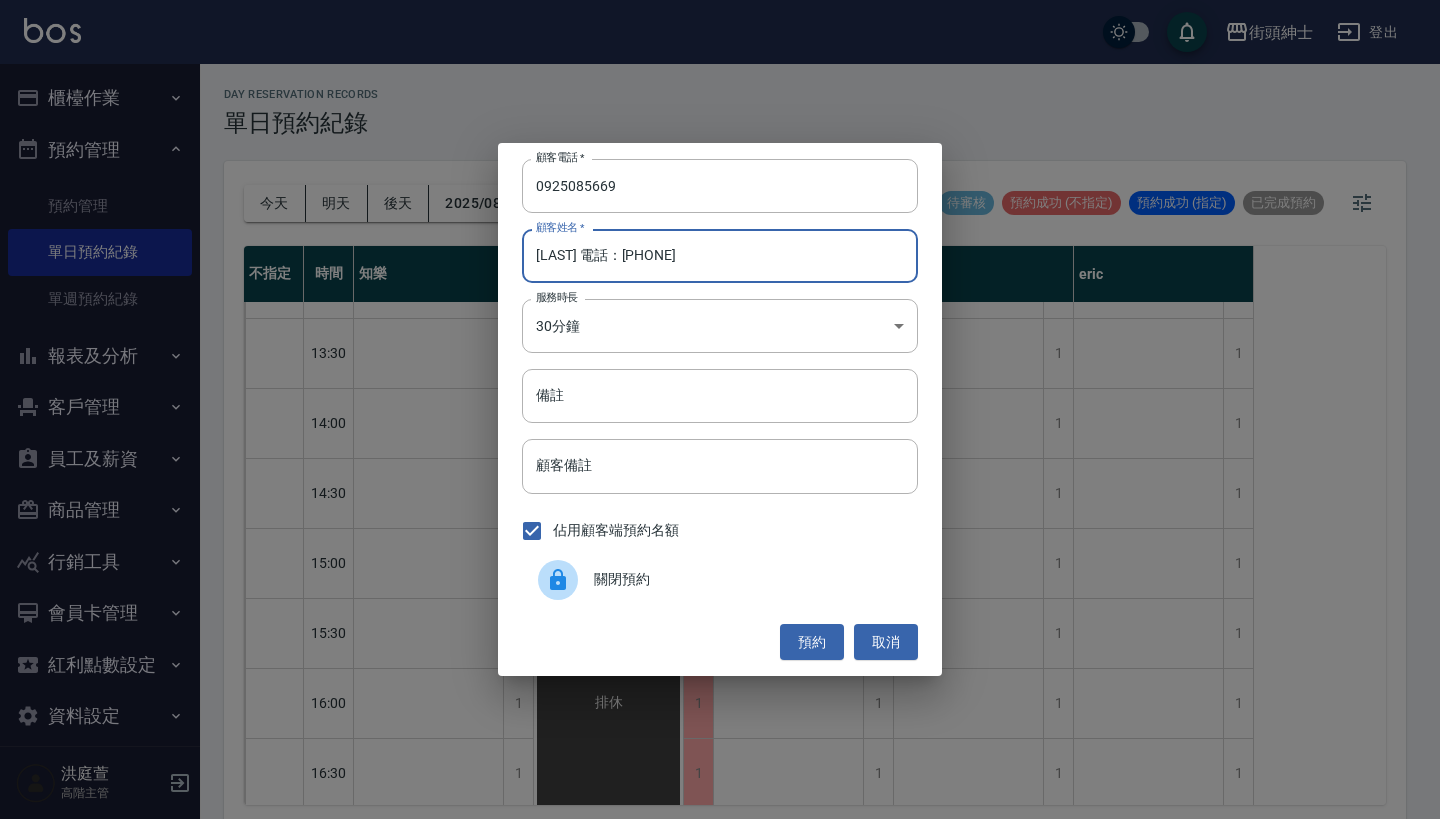 drag, startPoint x: 738, startPoint y: 250, endPoint x: 572, endPoint y: 258, distance: 166.19266 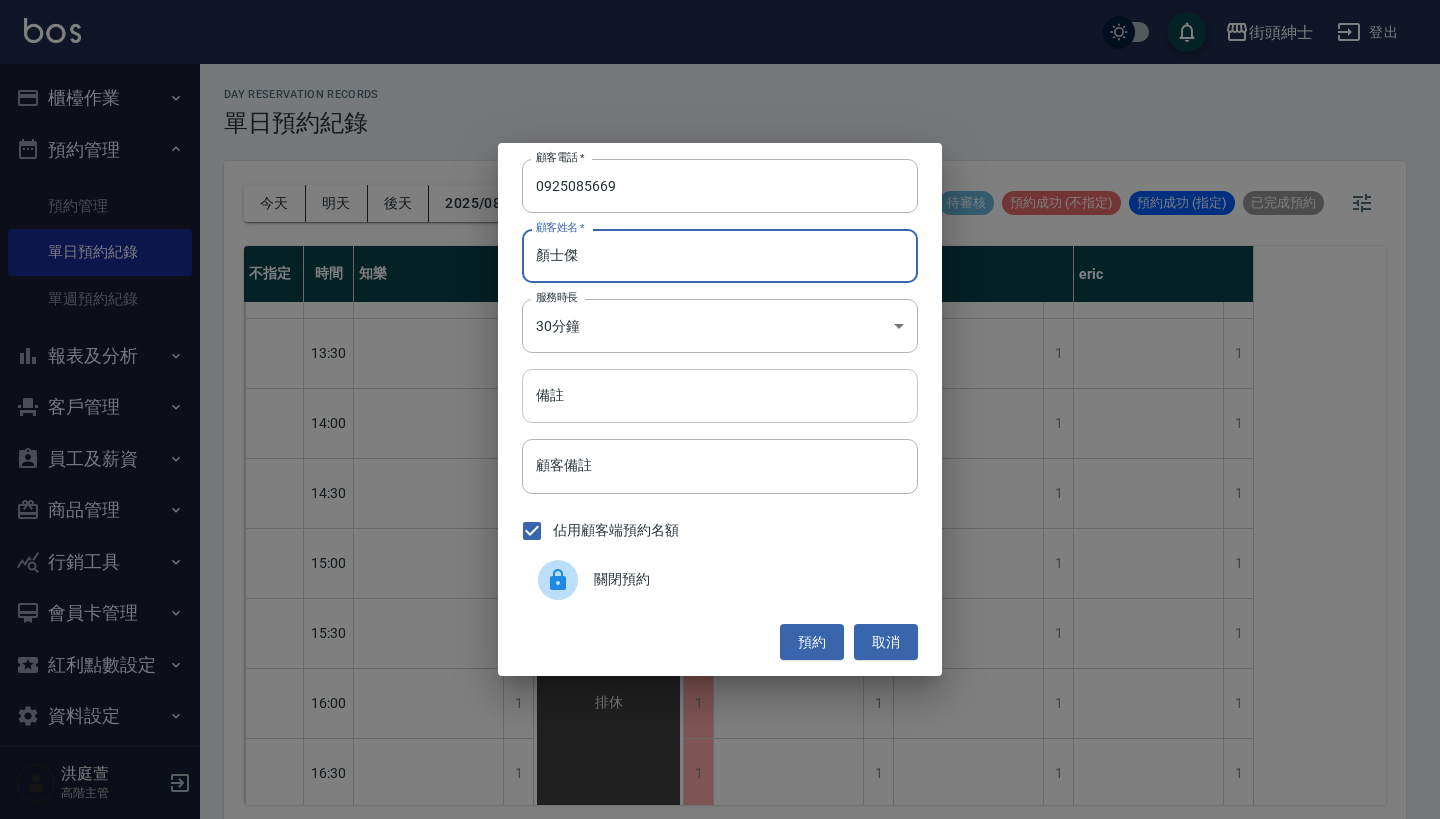 type on "顏士傑" 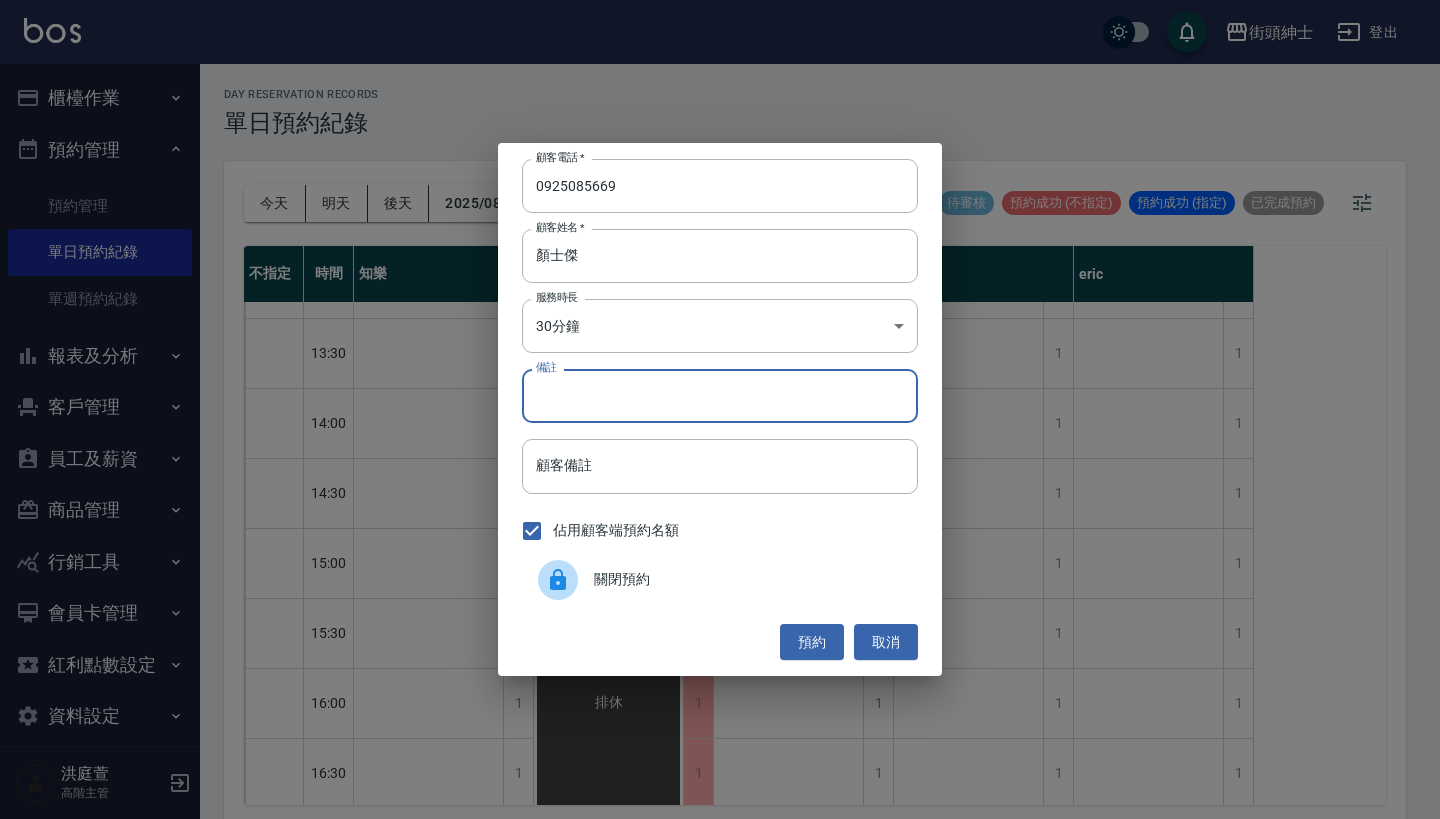 click on "備註" at bounding box center (720, 396) 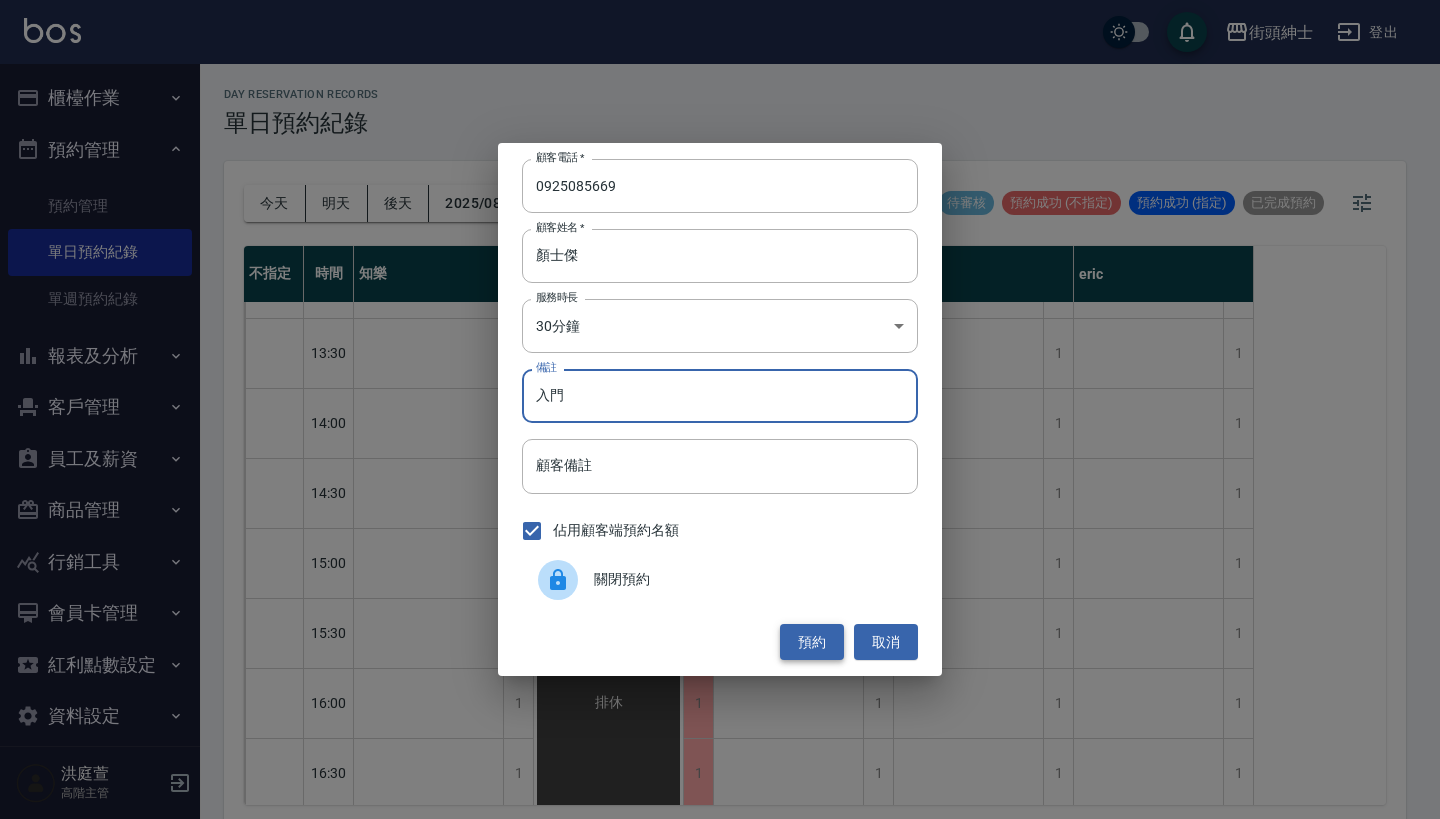 type on "入門" 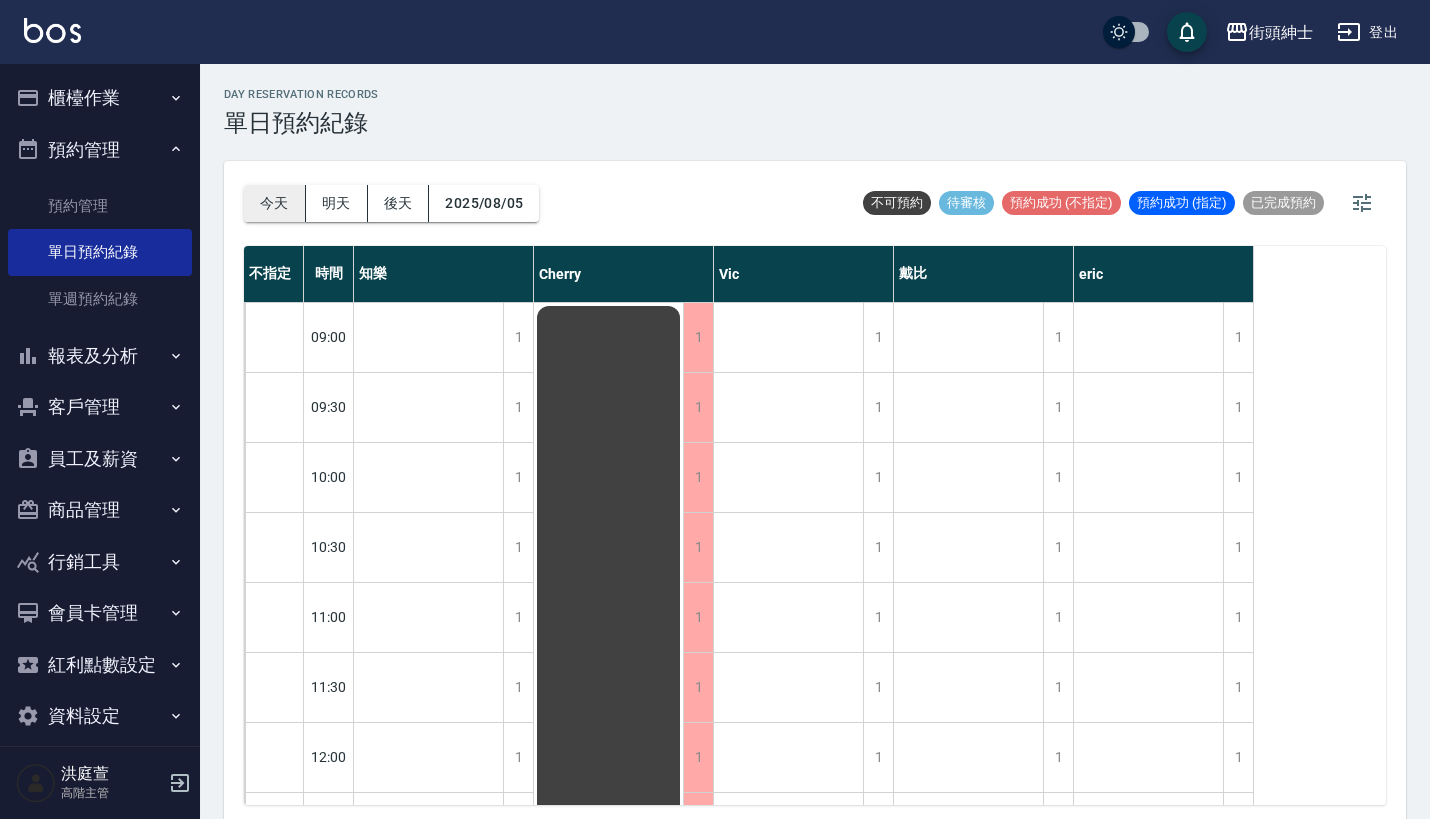 scroll, scrollTop: -2, scrollLeft: 0, axis: vertical 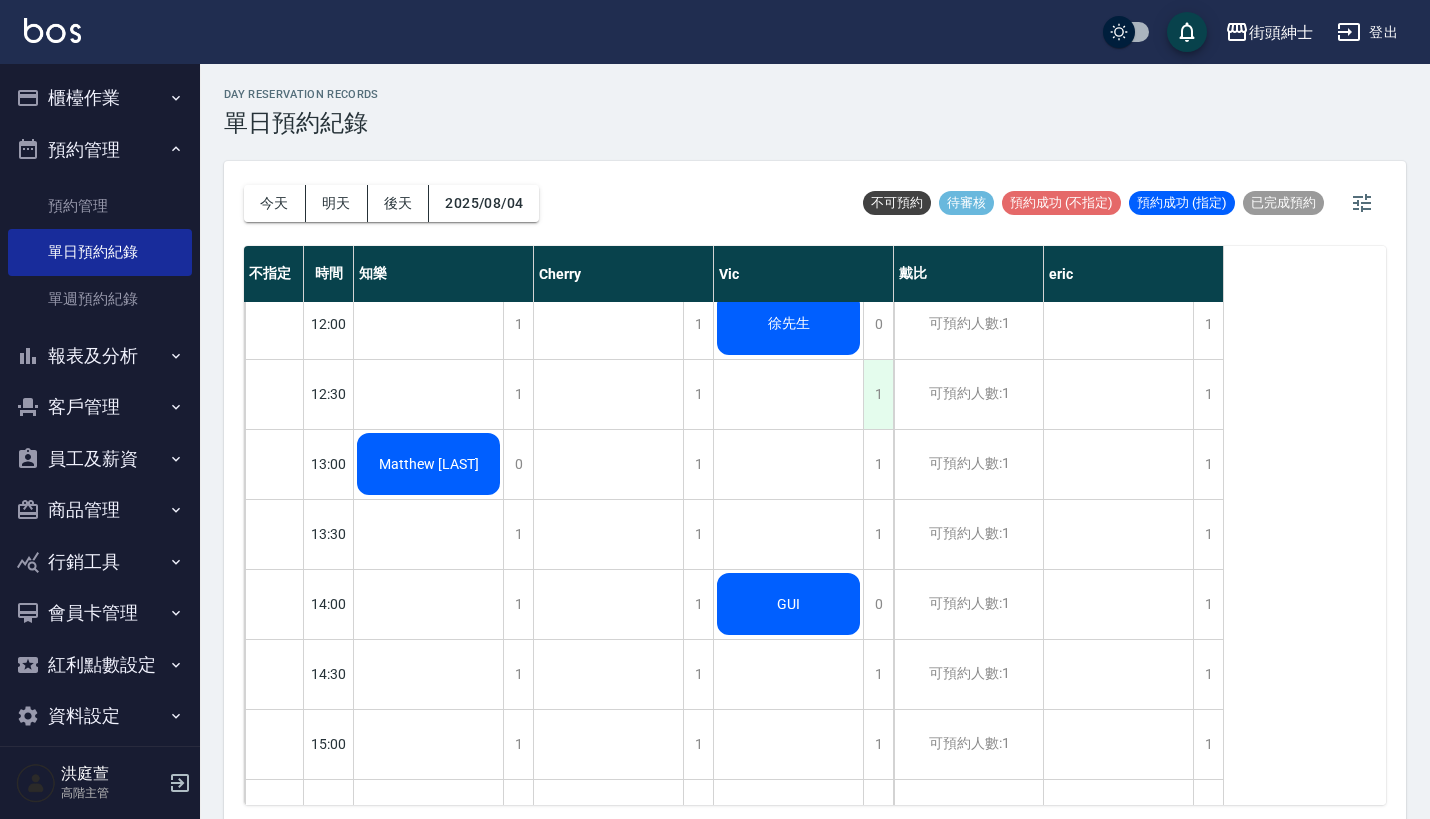 click on "1" at bounding box center [878, 394] 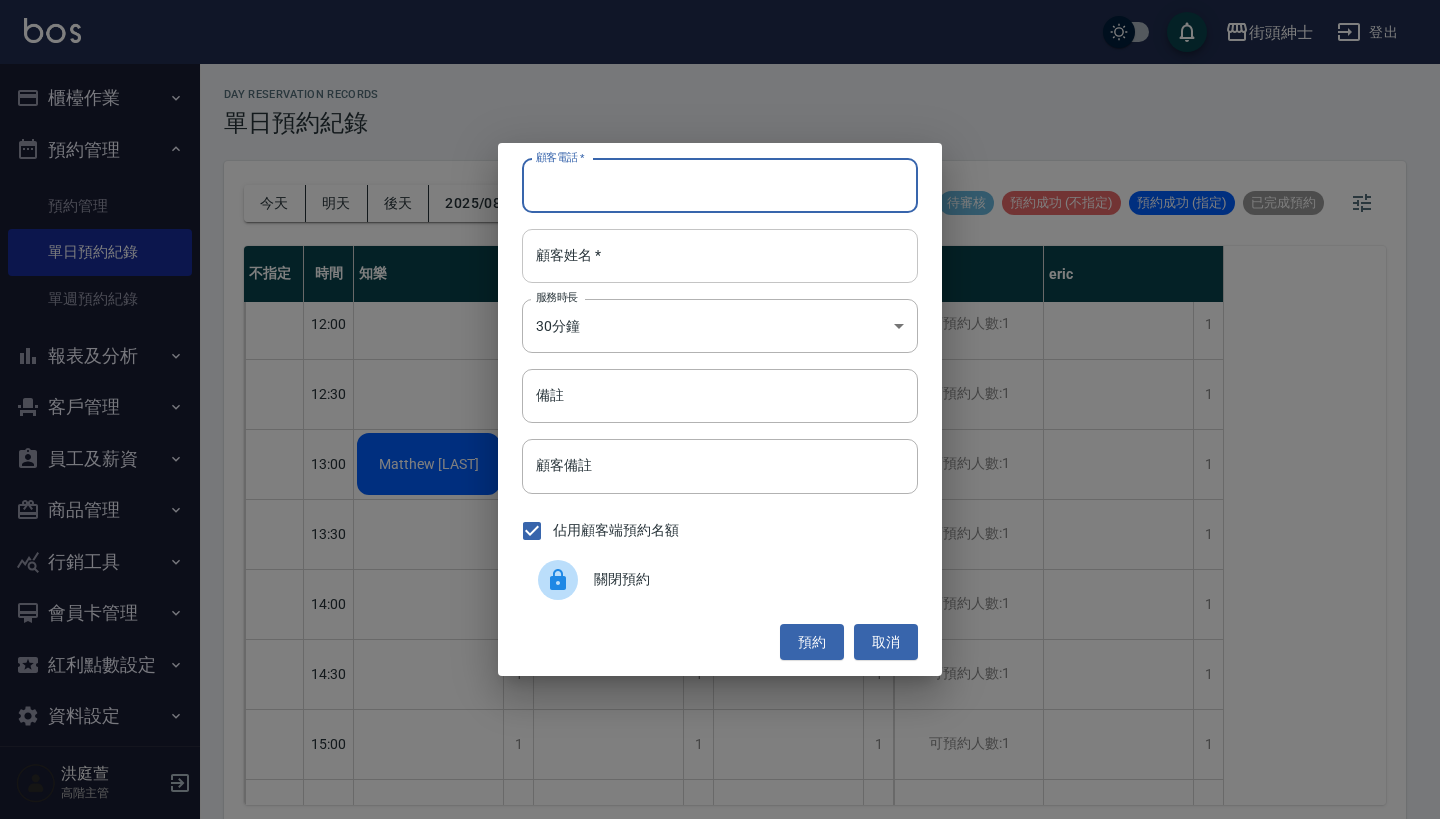 paste on "謝益淳 電話：0975181735" 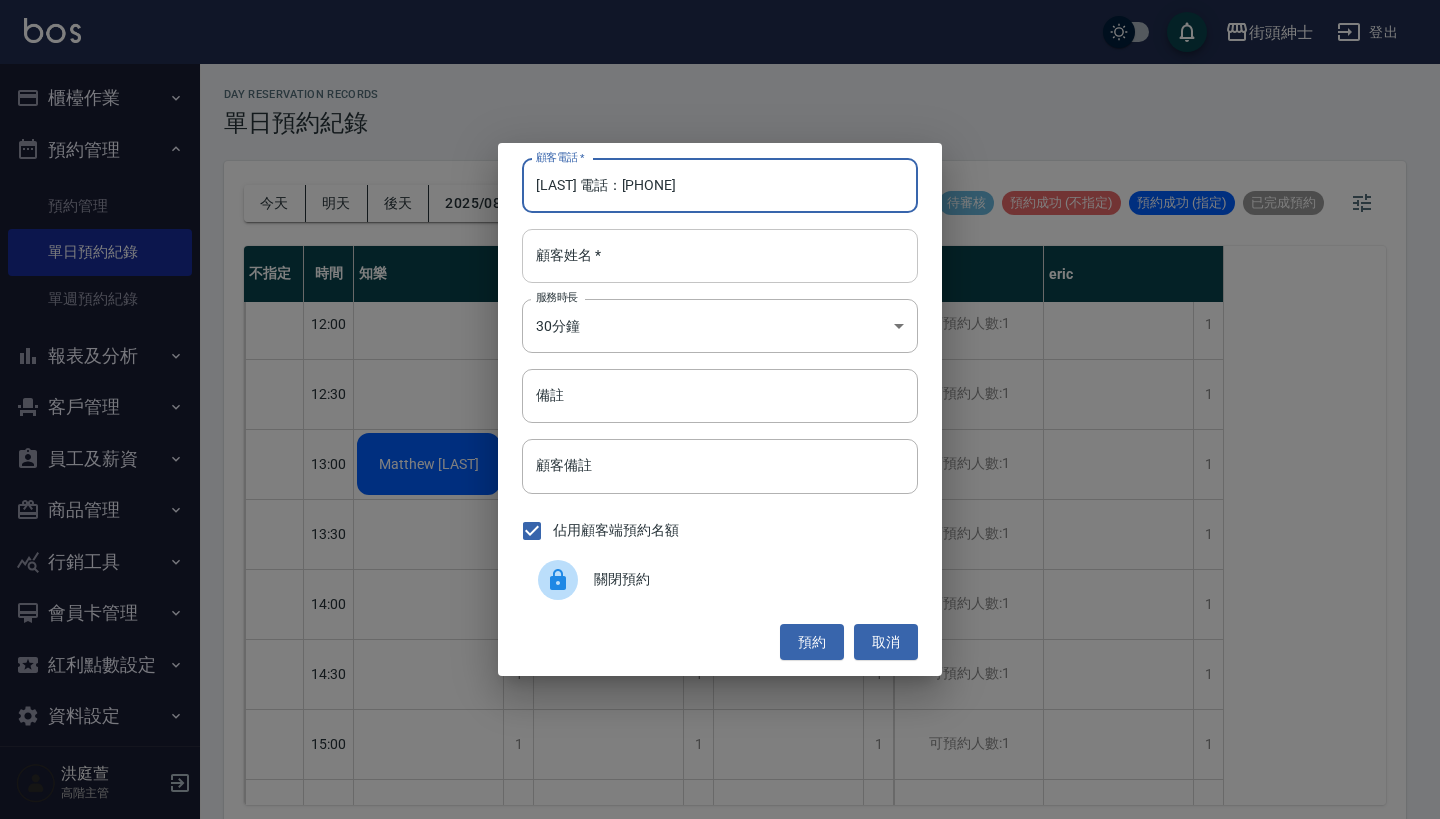 type on "謝益淳 電話：0975181735" 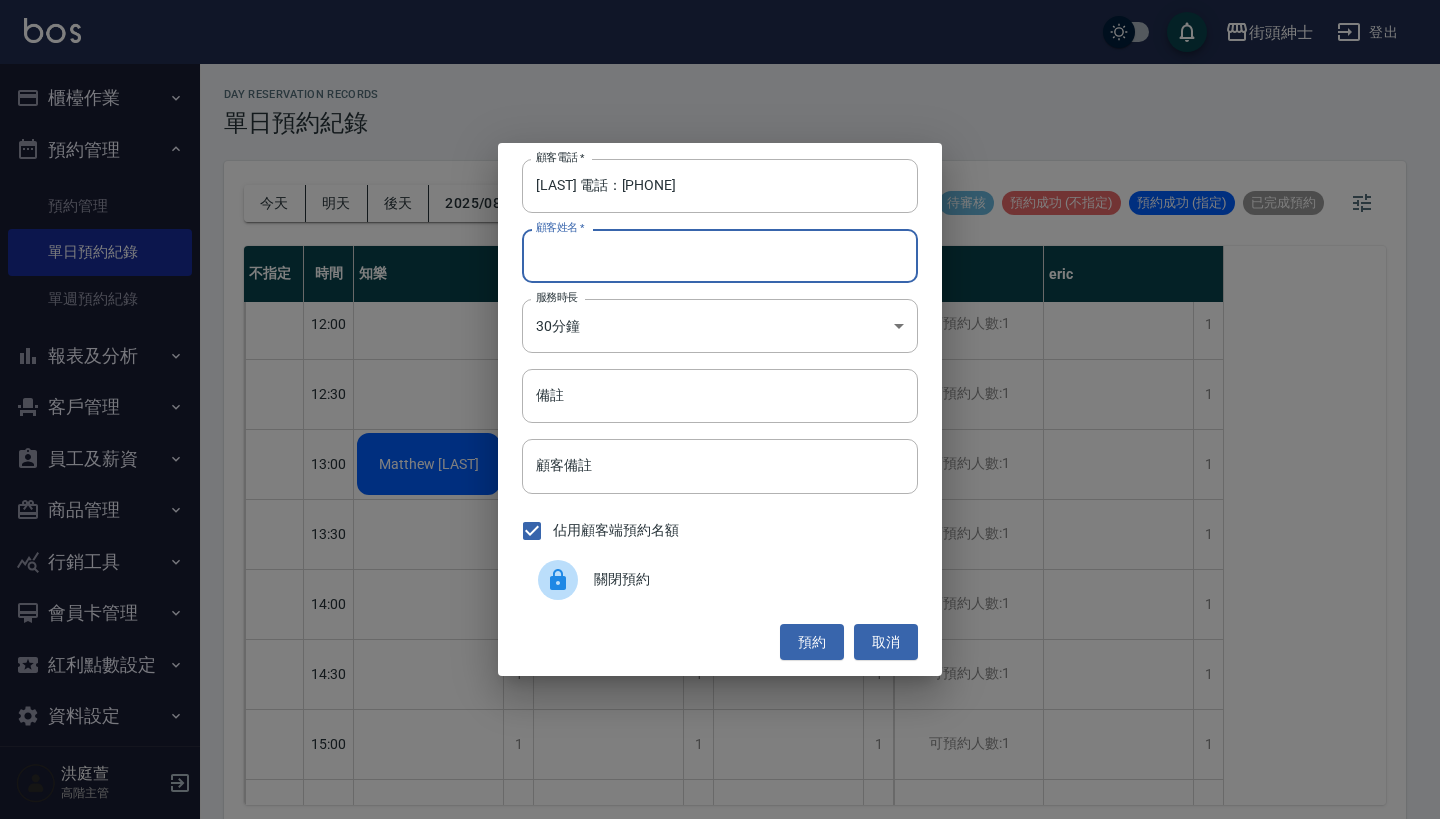 paste on "謝益淳 電話：0975181735" 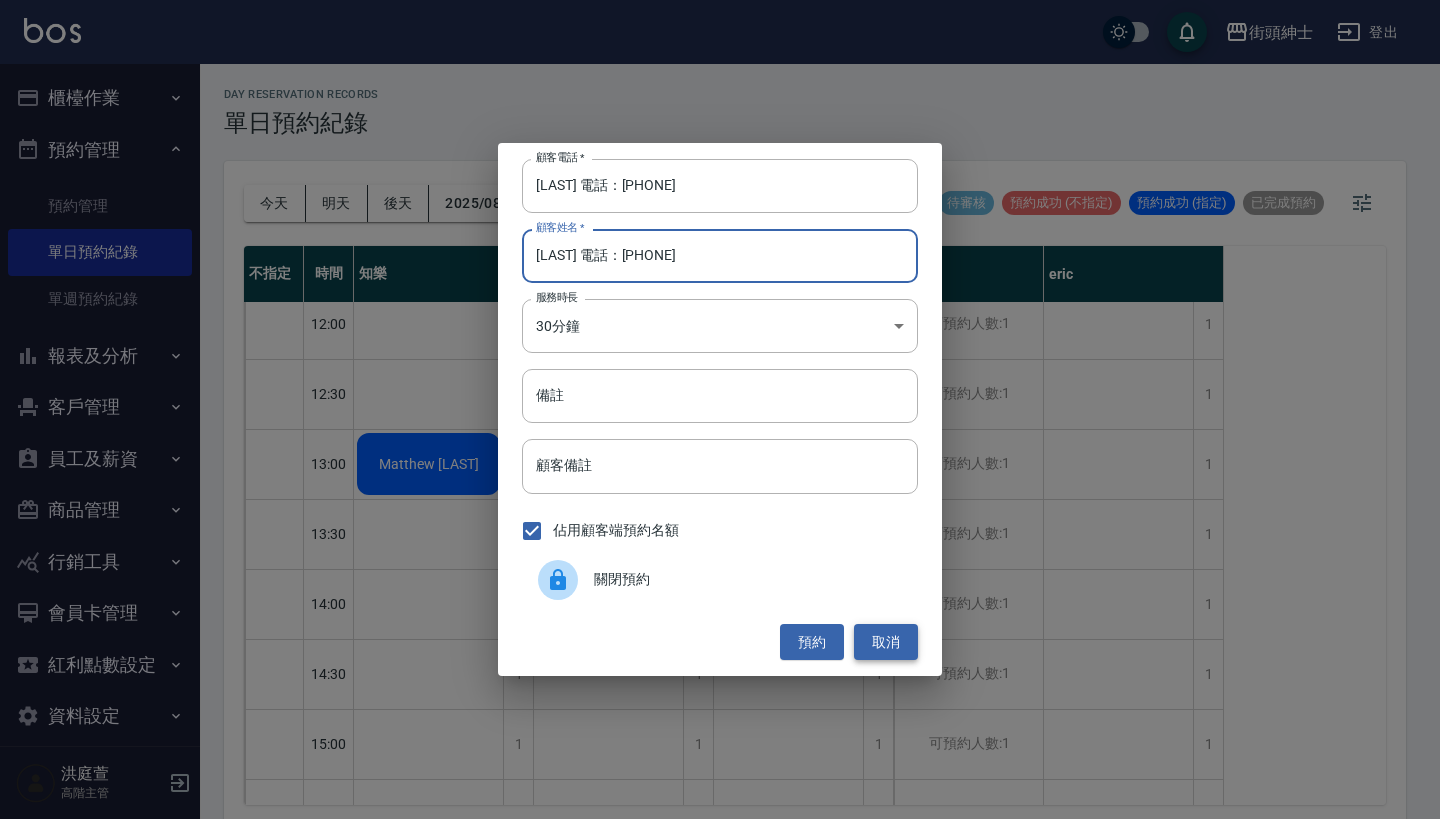 type on "謝益淳 電話：0975181735" 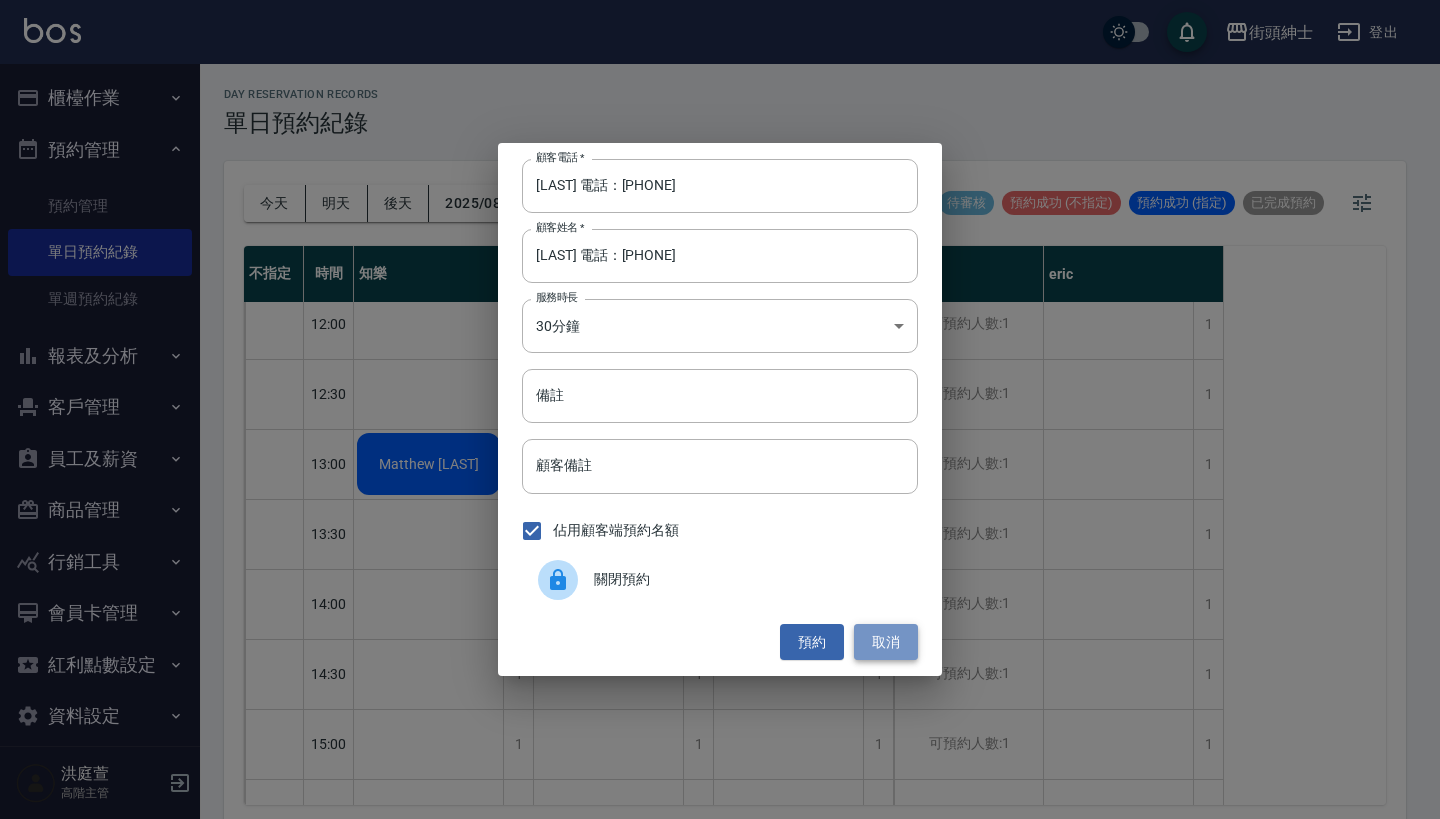 click on "取消" at bounding box center [886, 642] 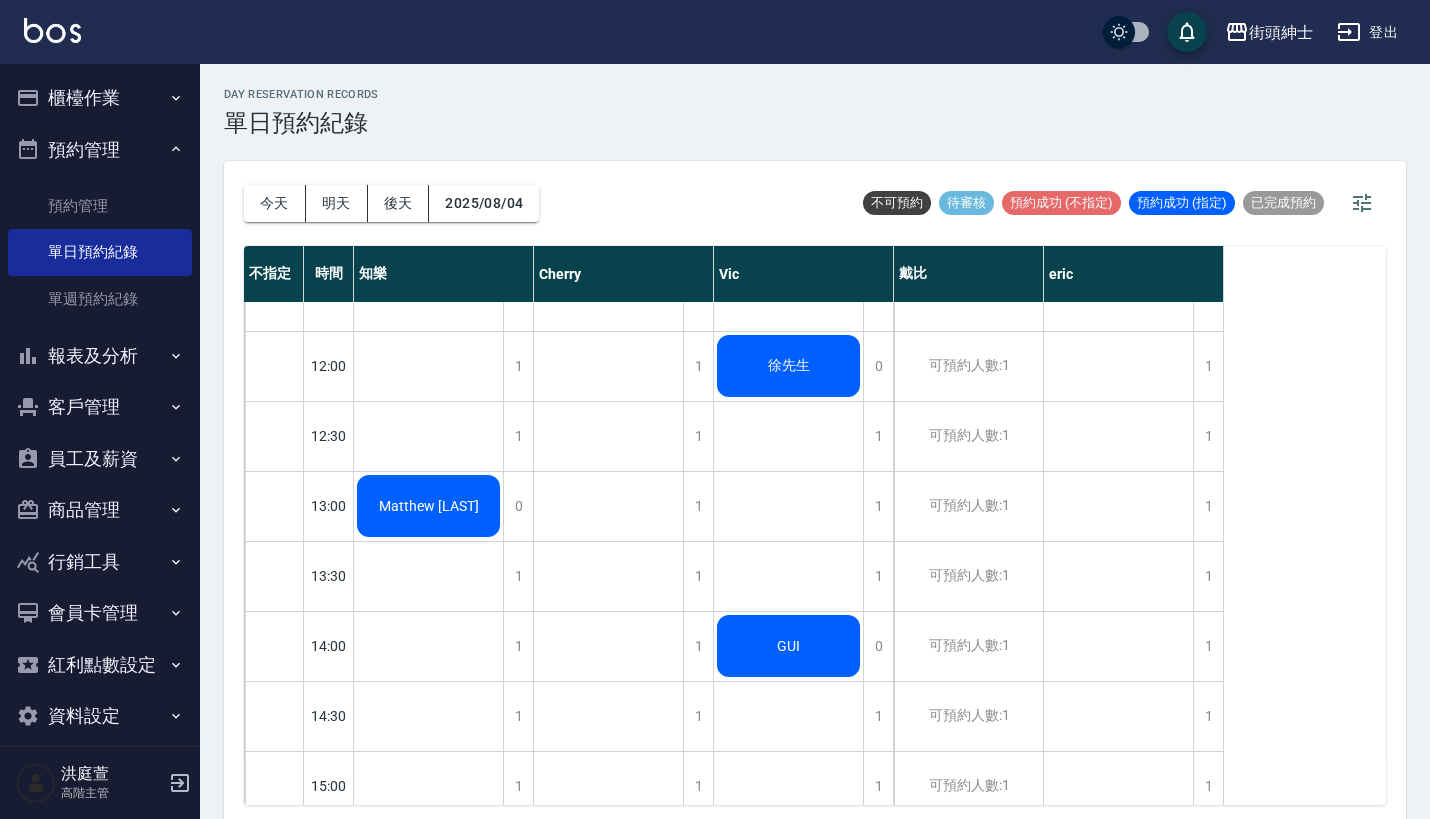 scroll, scrollTop: 408, scrollLeft: 0, axis: vertical 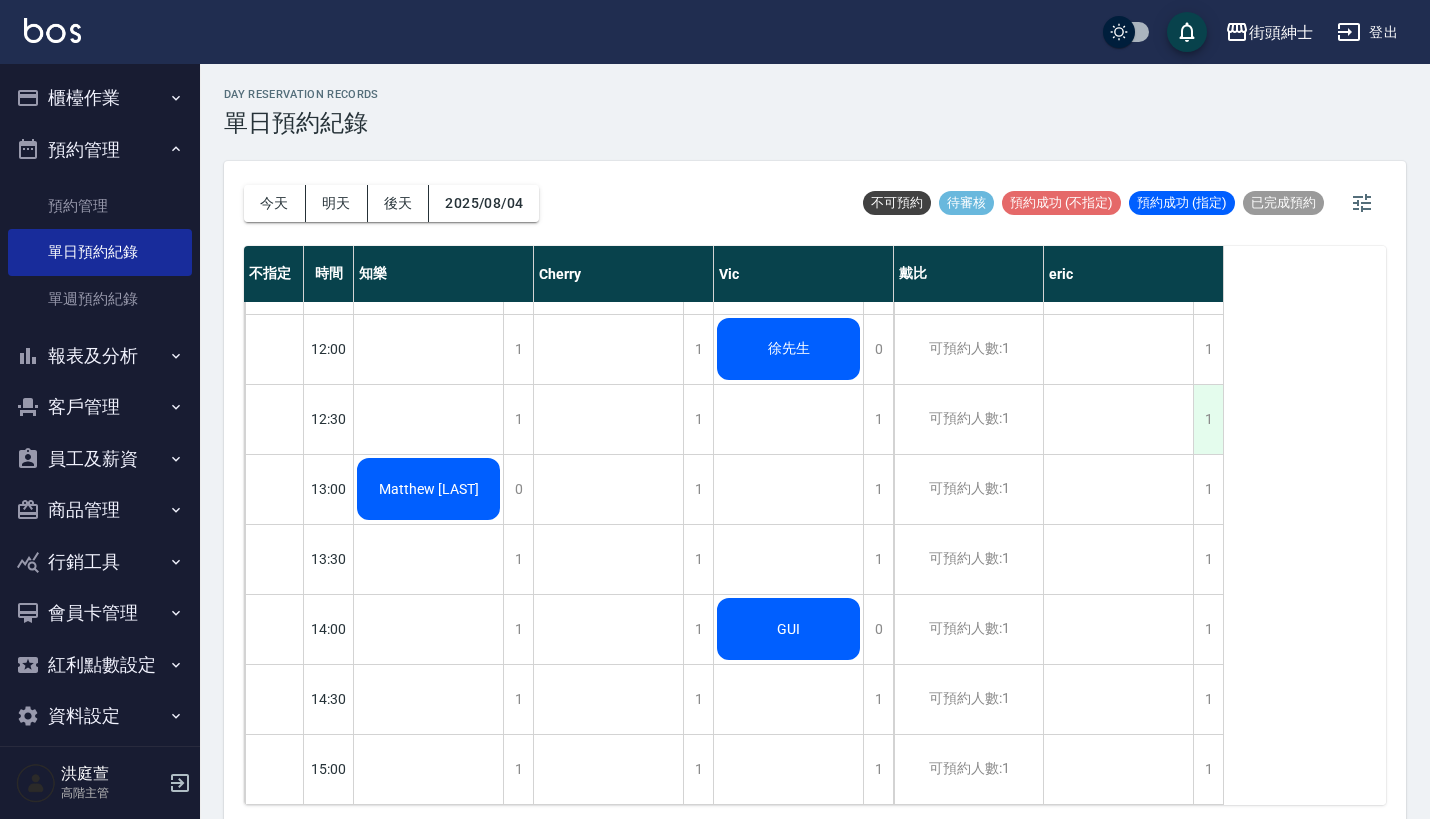click on "1" at bounding box center (1208, 419) 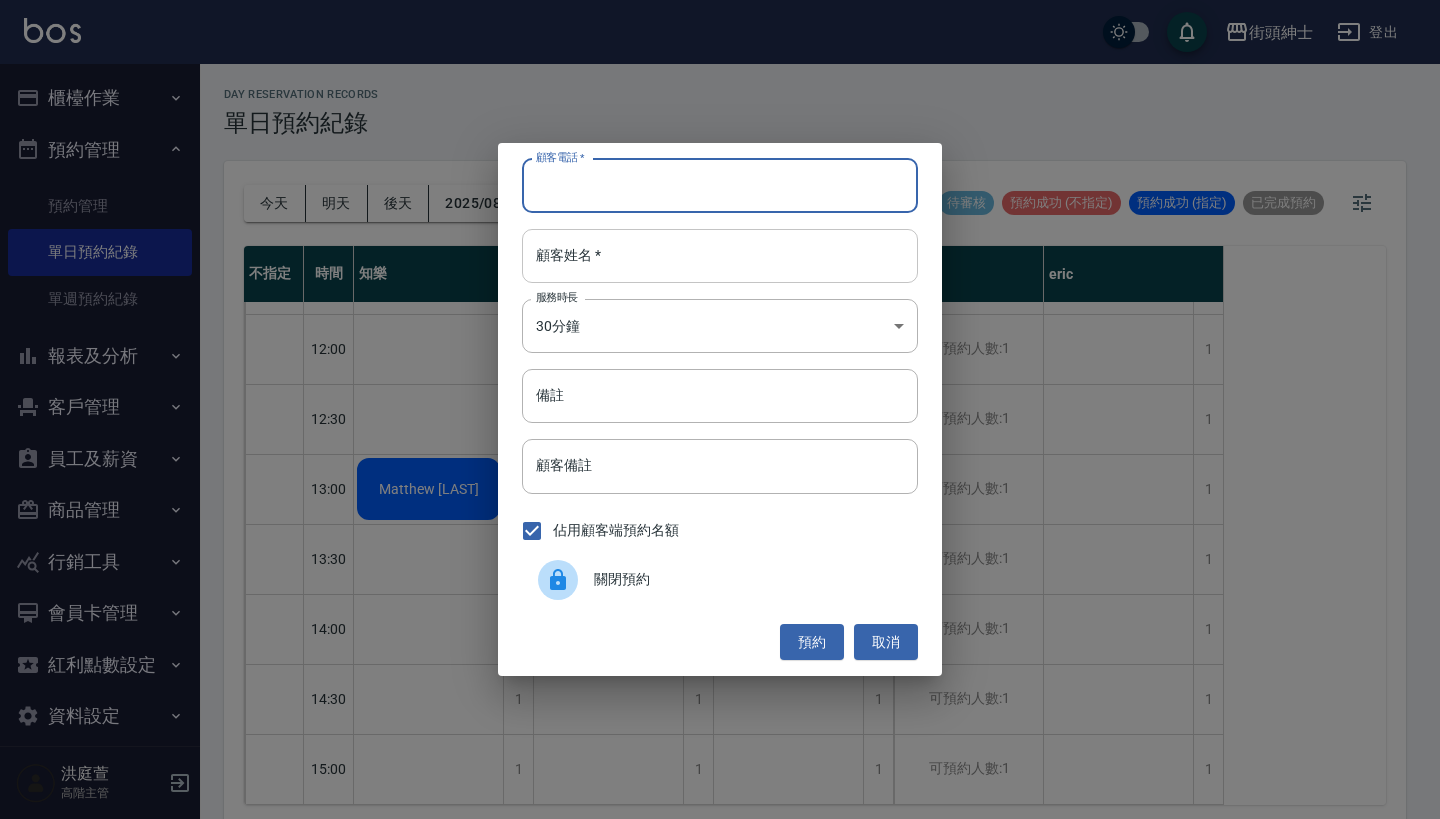 paste on "謝益淳 電話：0975181735" 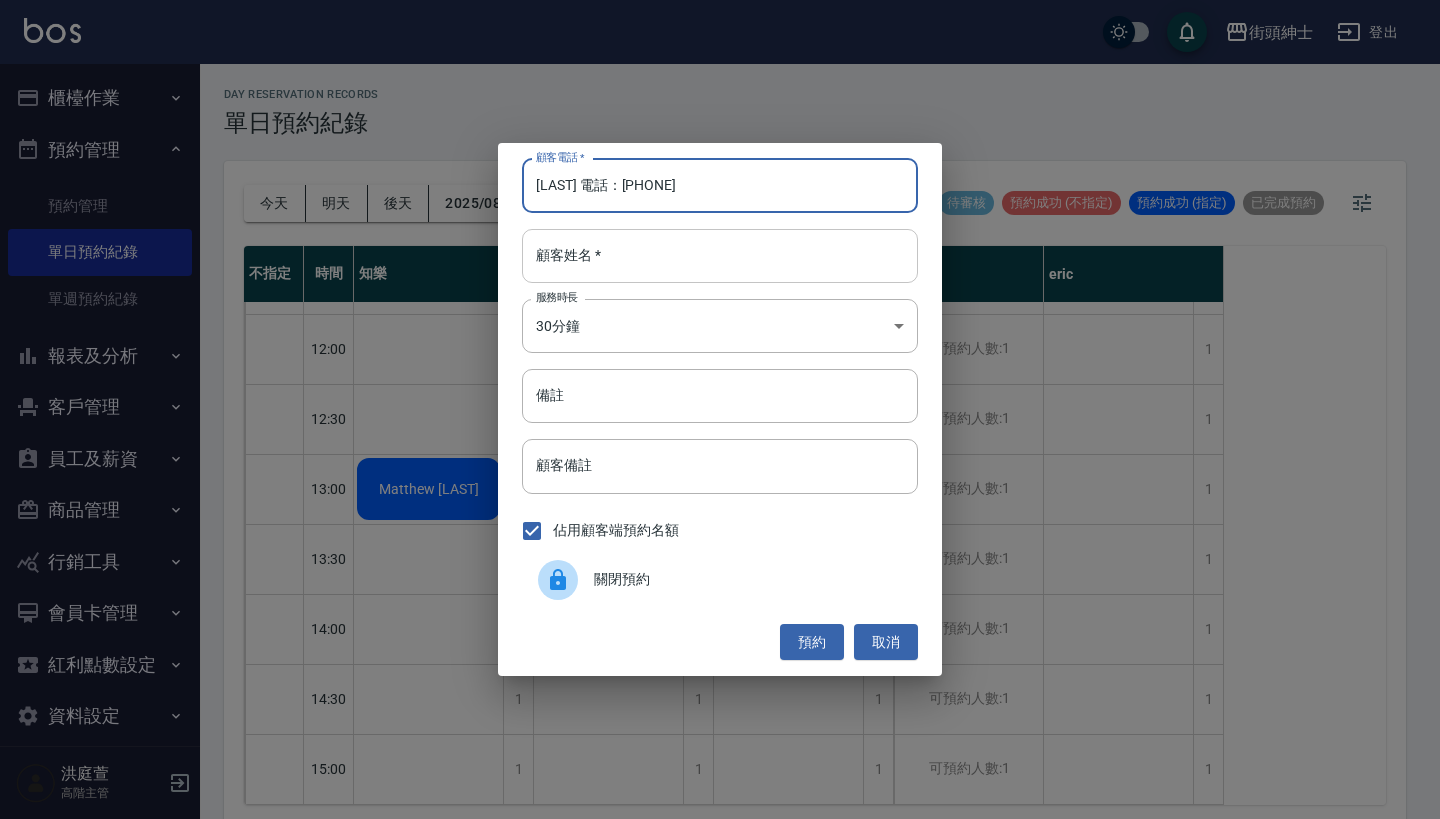 type on "謝益淳 電話：0975181735" 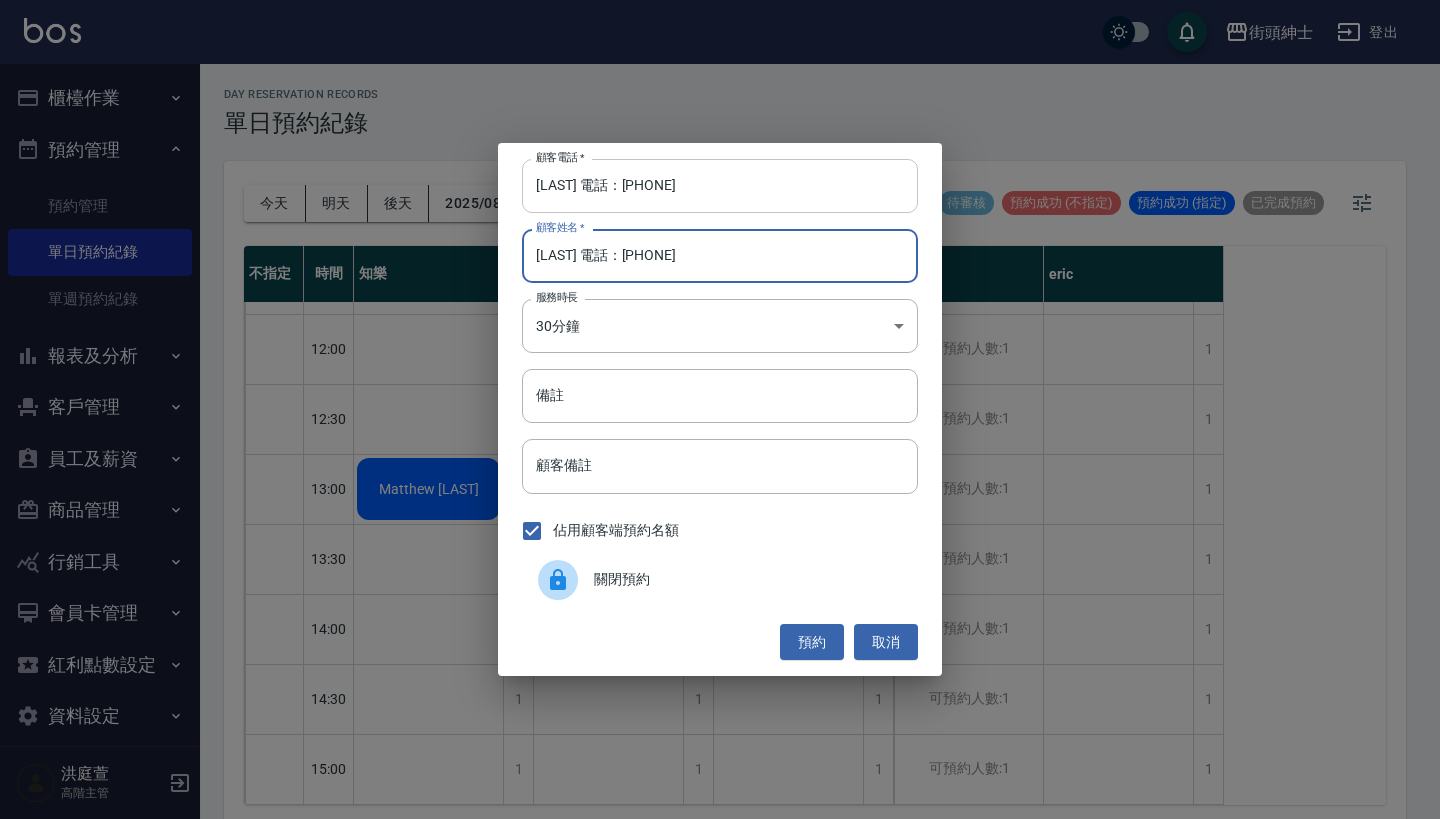 type on "謝益淳 電話：0975181735" 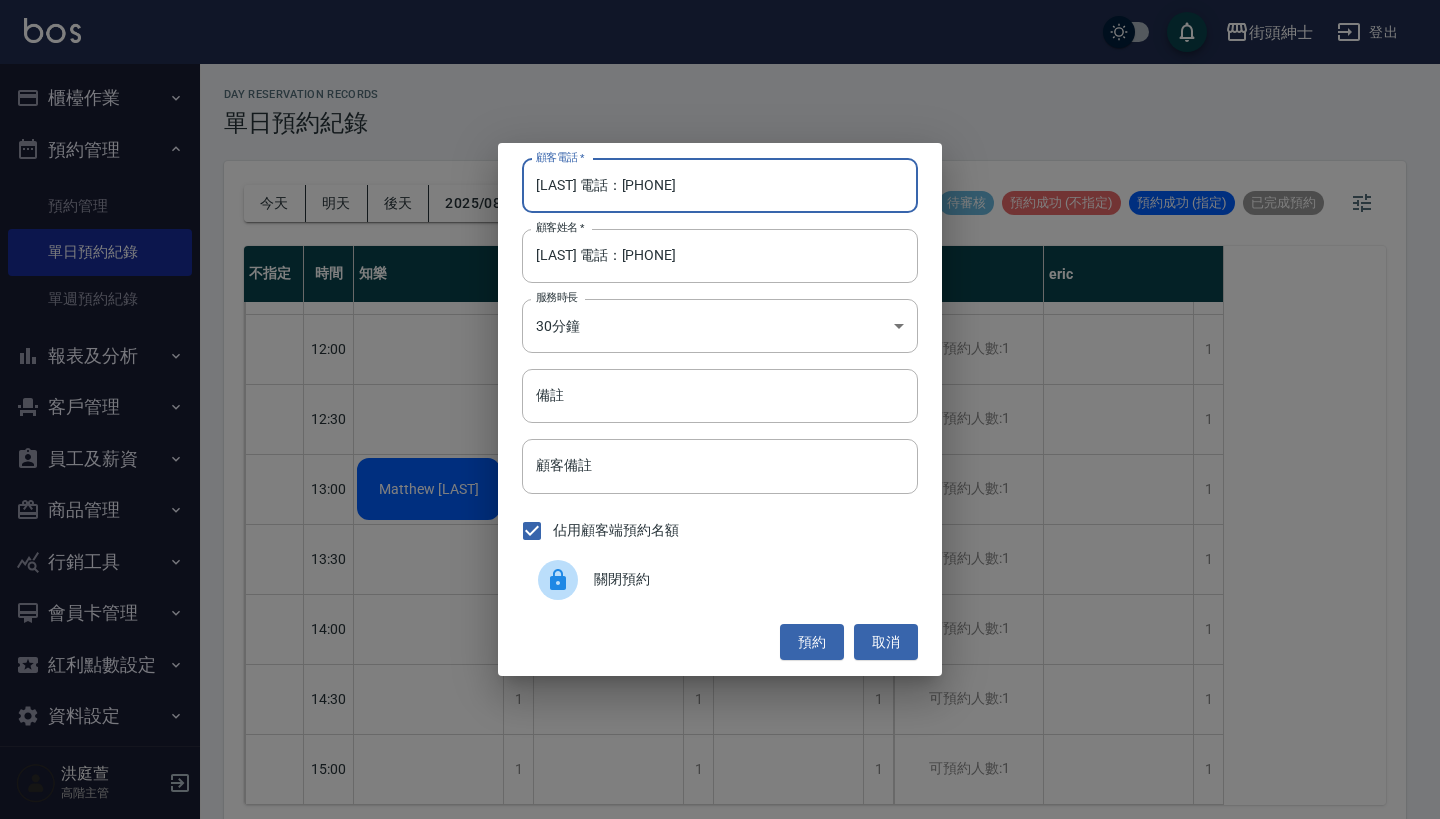 drag, startPoint x: 621, startPoint y: 186, endPoint x: 360, endPoint y: 186, distance: 261 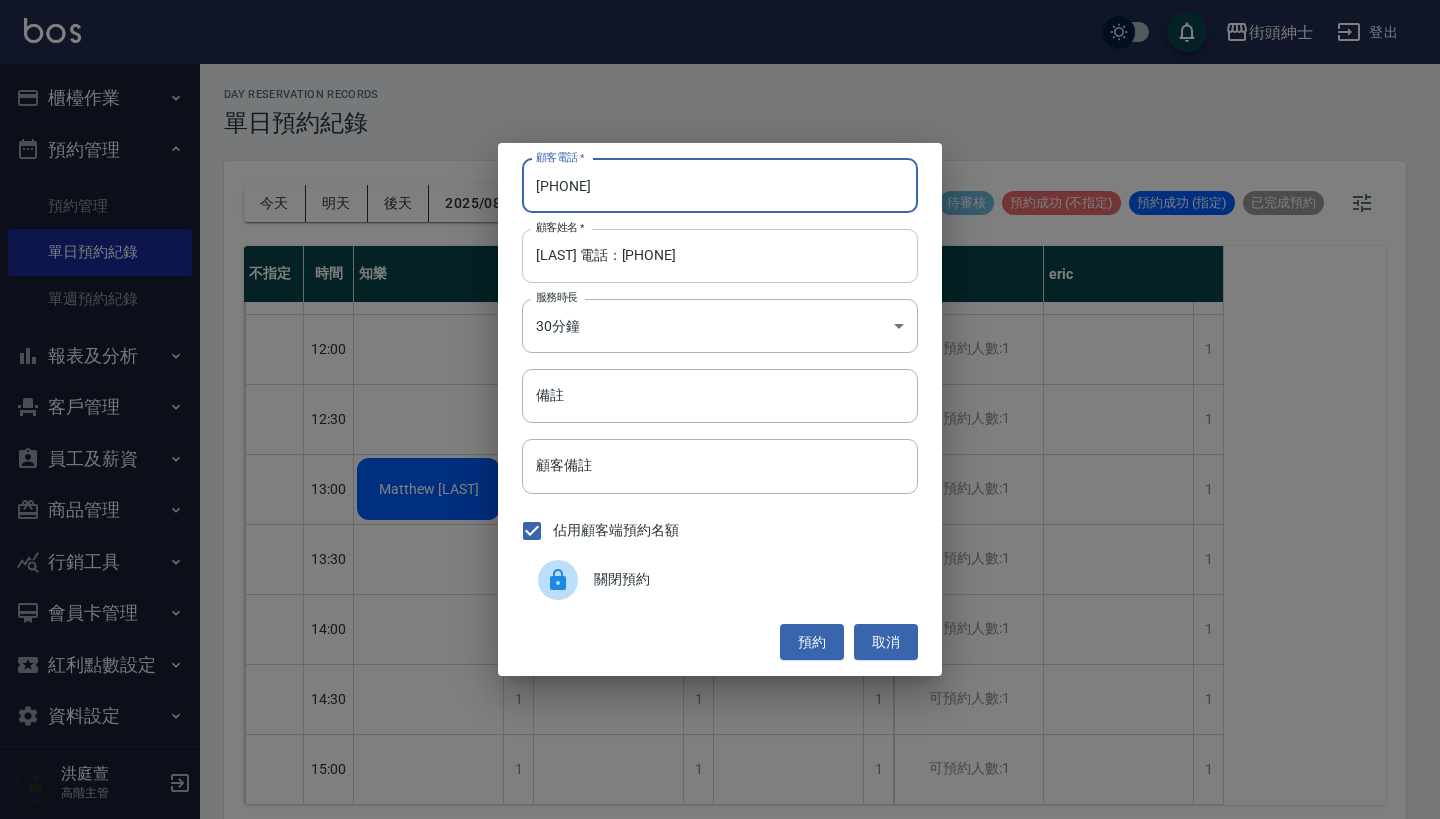 type on "0975181735" 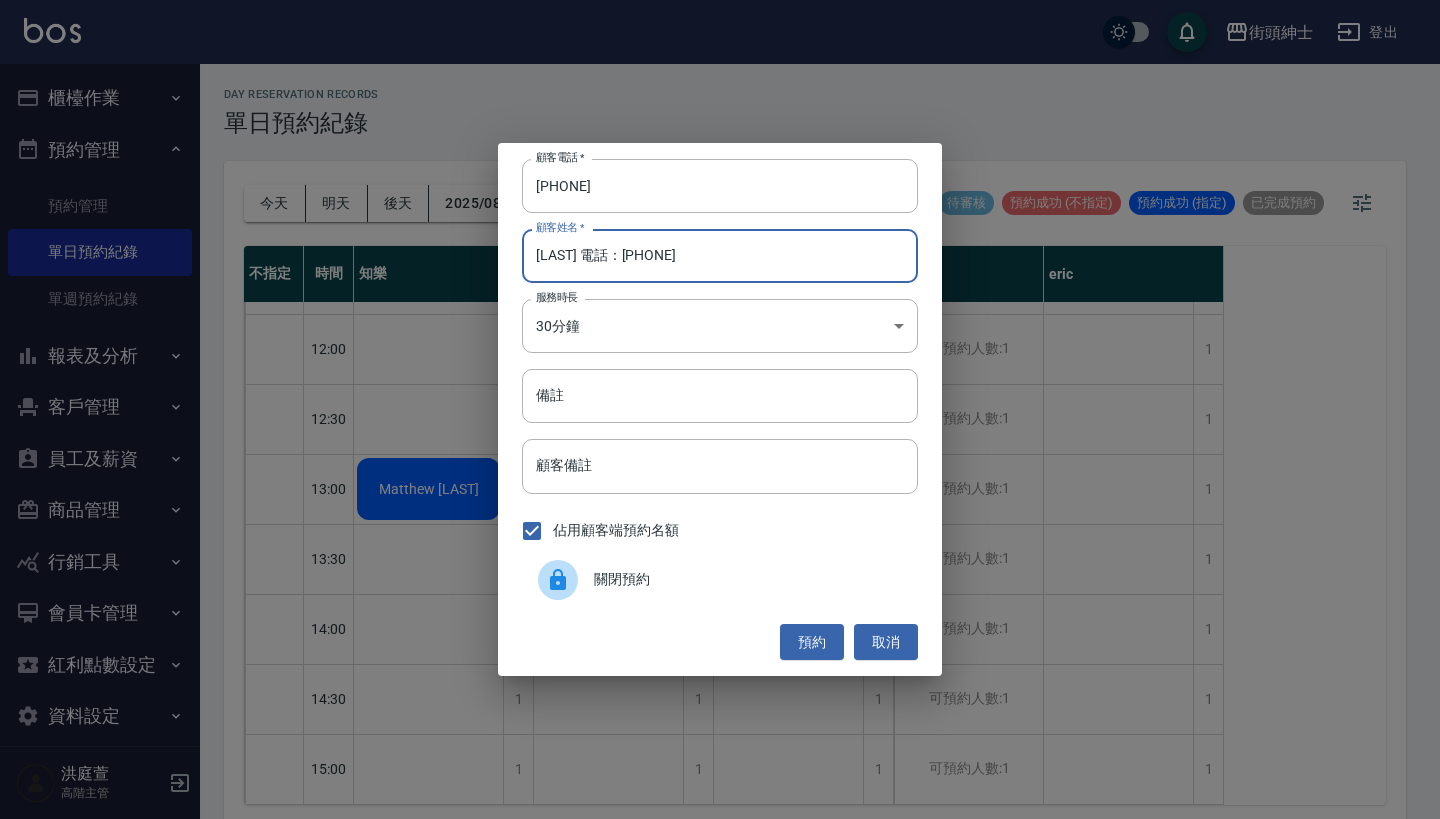 drag, startPoint x: 762, startPoint y: 261, endPoint x: 576, endPoint y: 257, distance: 186.043 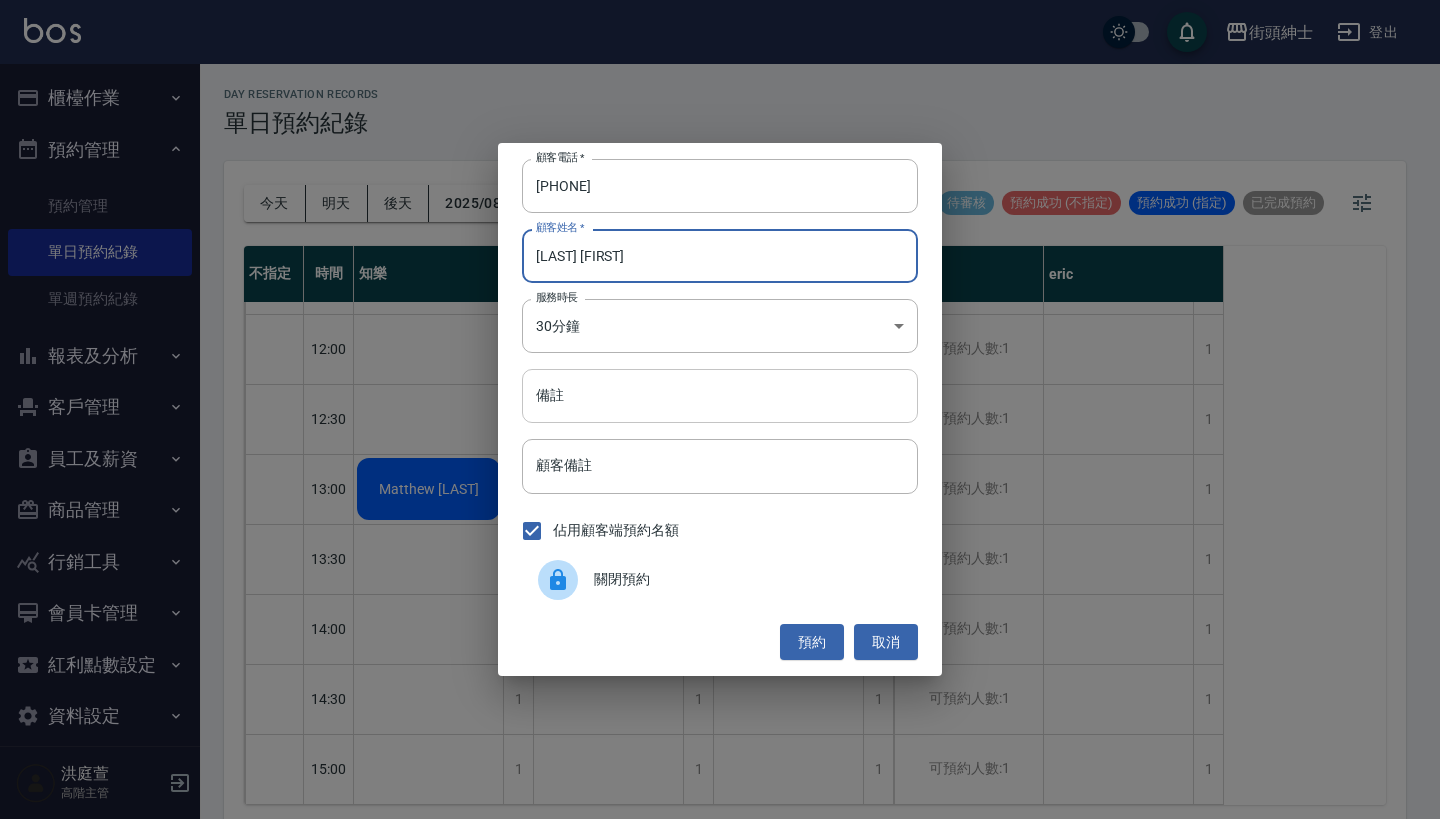 type on "[LAST]" 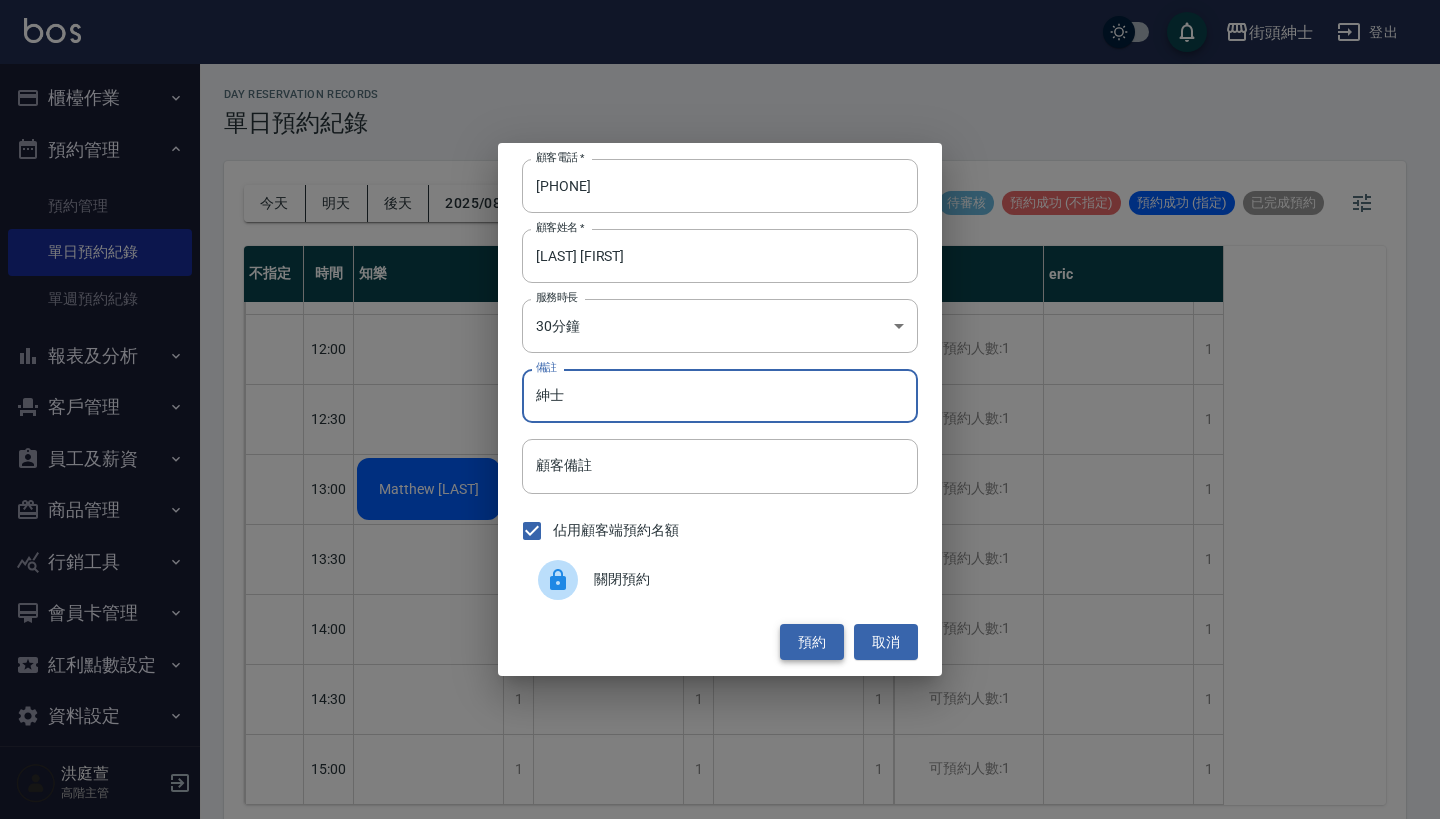 type on "紳士" 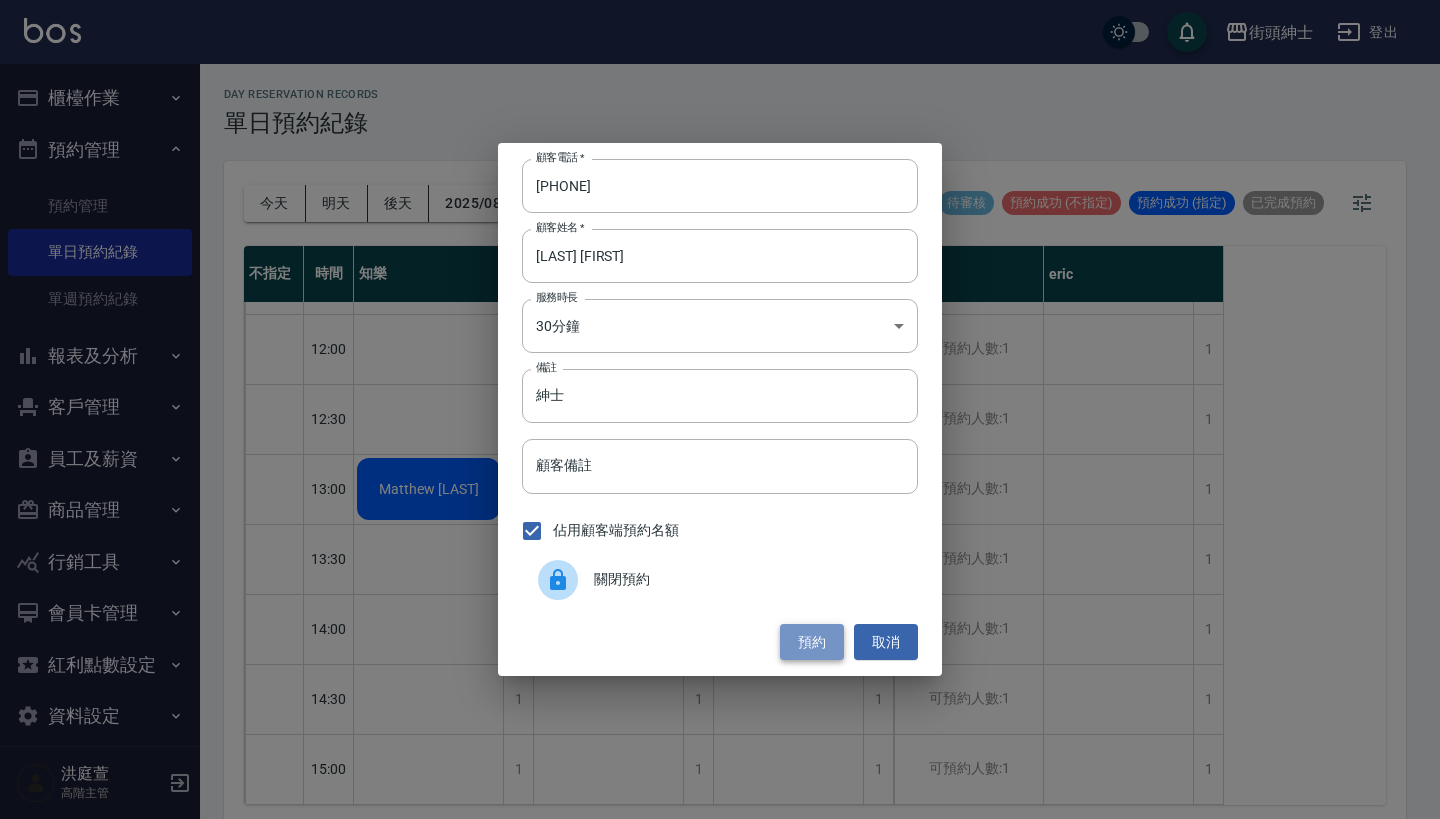 click on "預約" at bounding box center (812, 642) 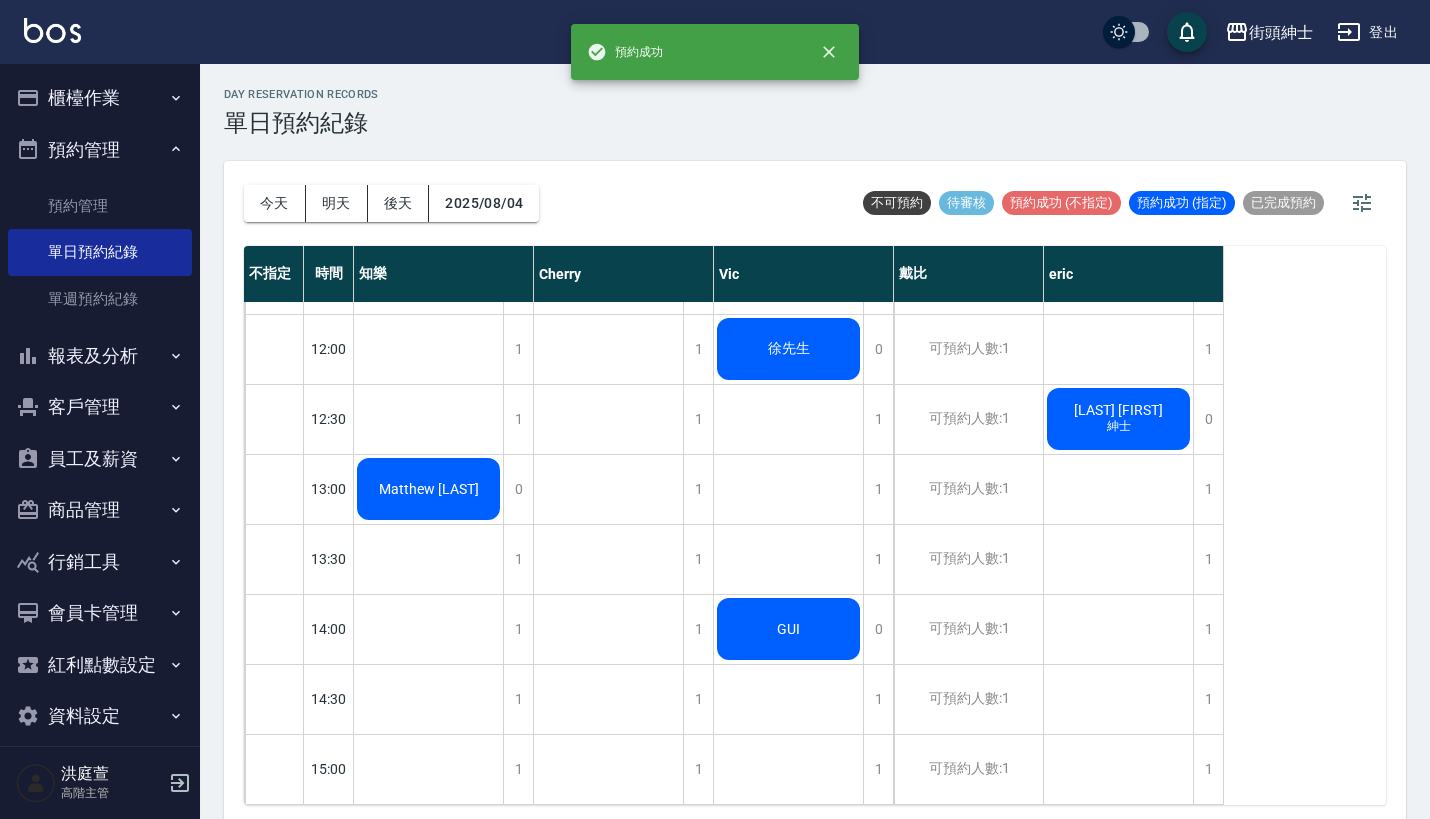click on "紳士" at bounding box center [429, 497] 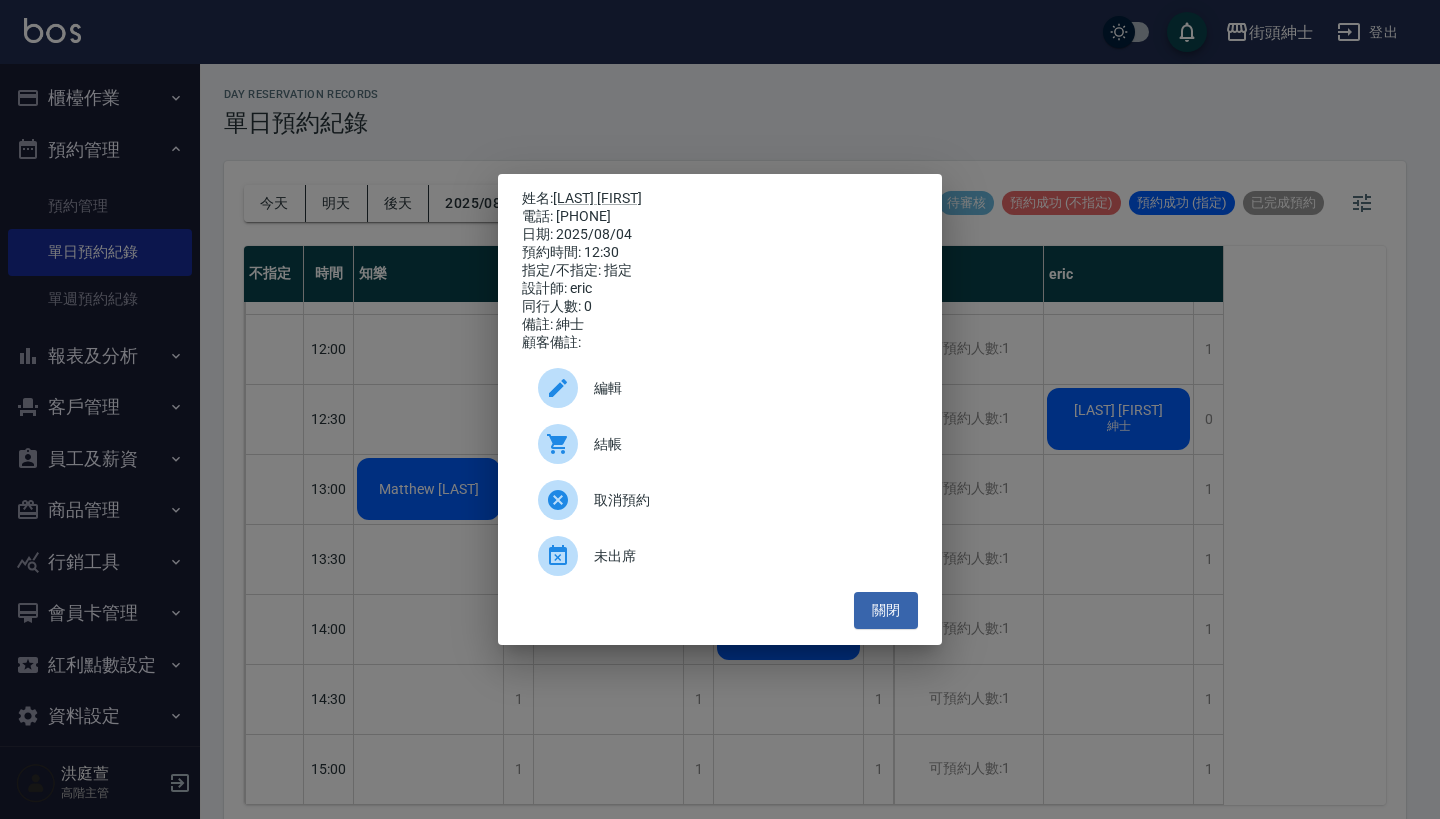 click on "編輯" at bounding box center (748, 388) 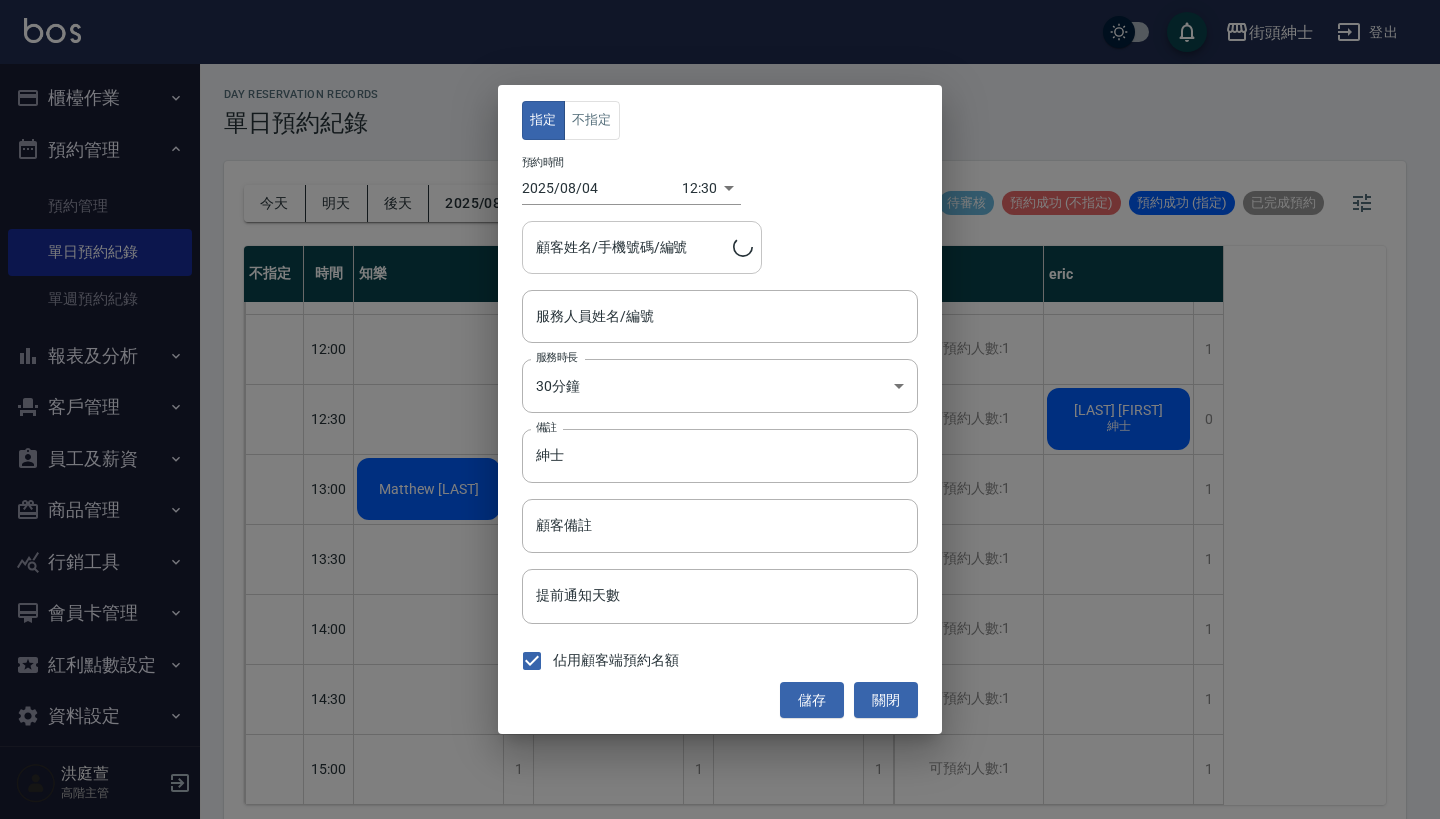type on "謝益淳/0975181735" 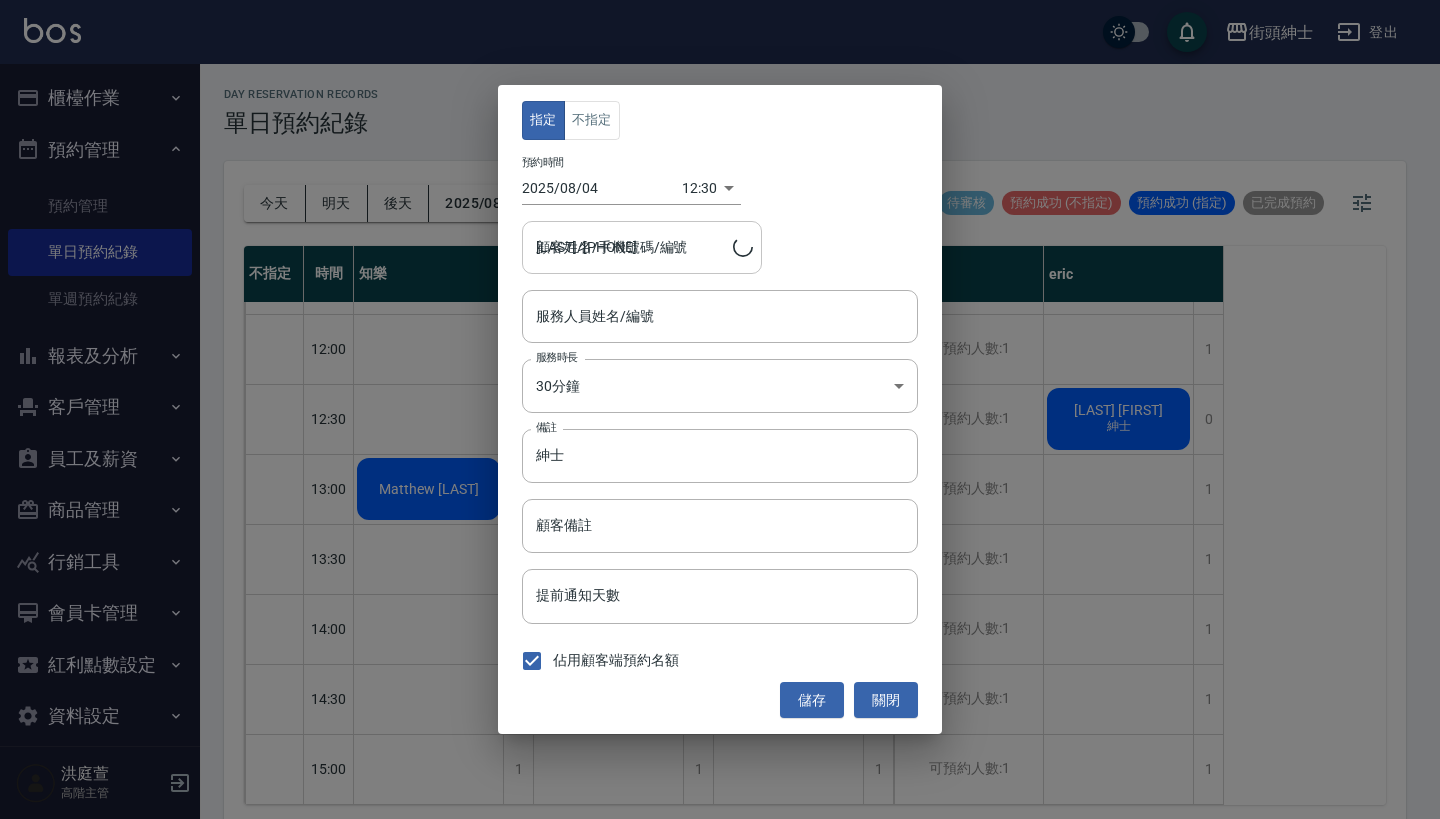 type on "eric(無代號)" 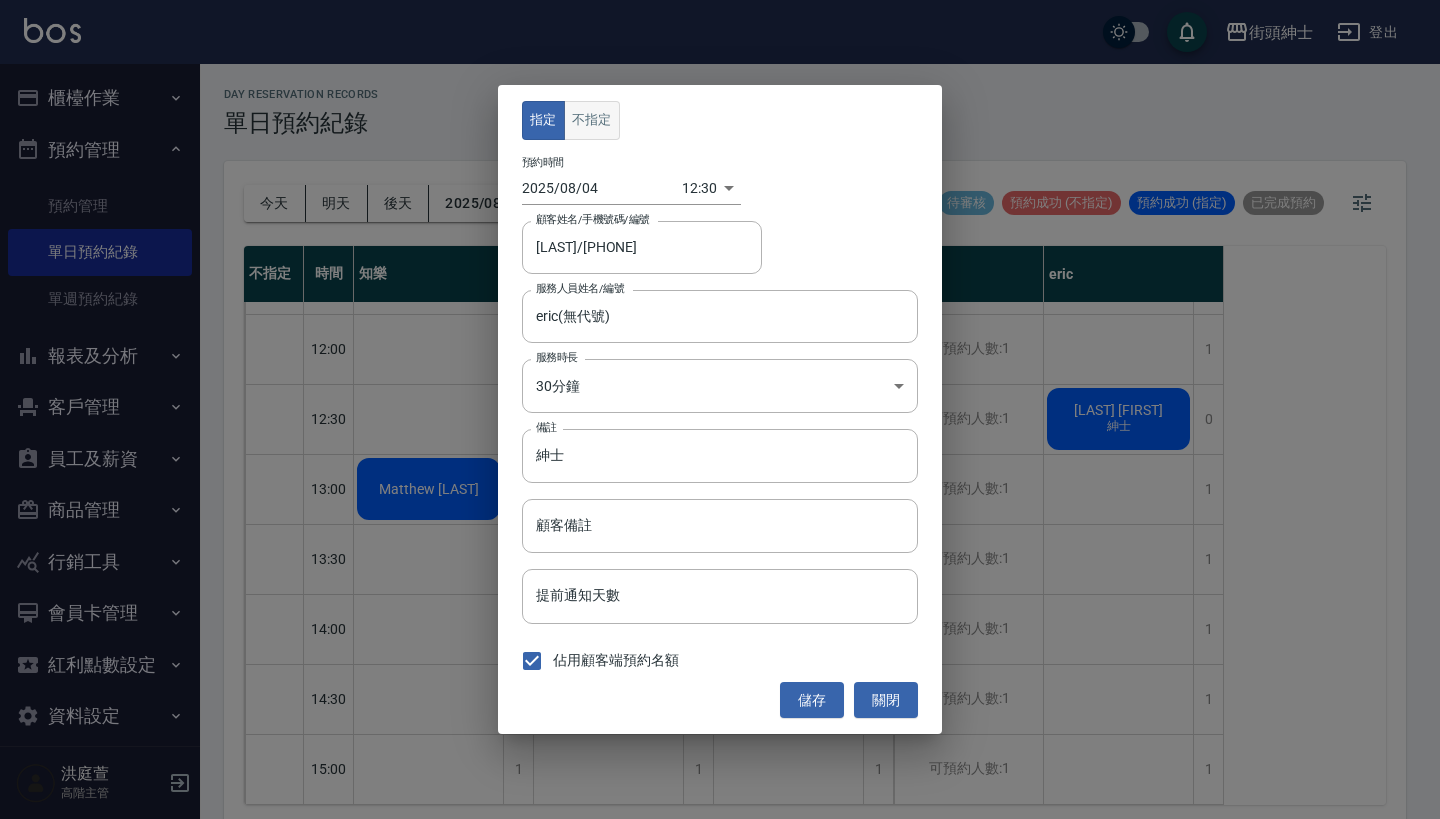 click on "不指定" at bounding box center (592, 120) 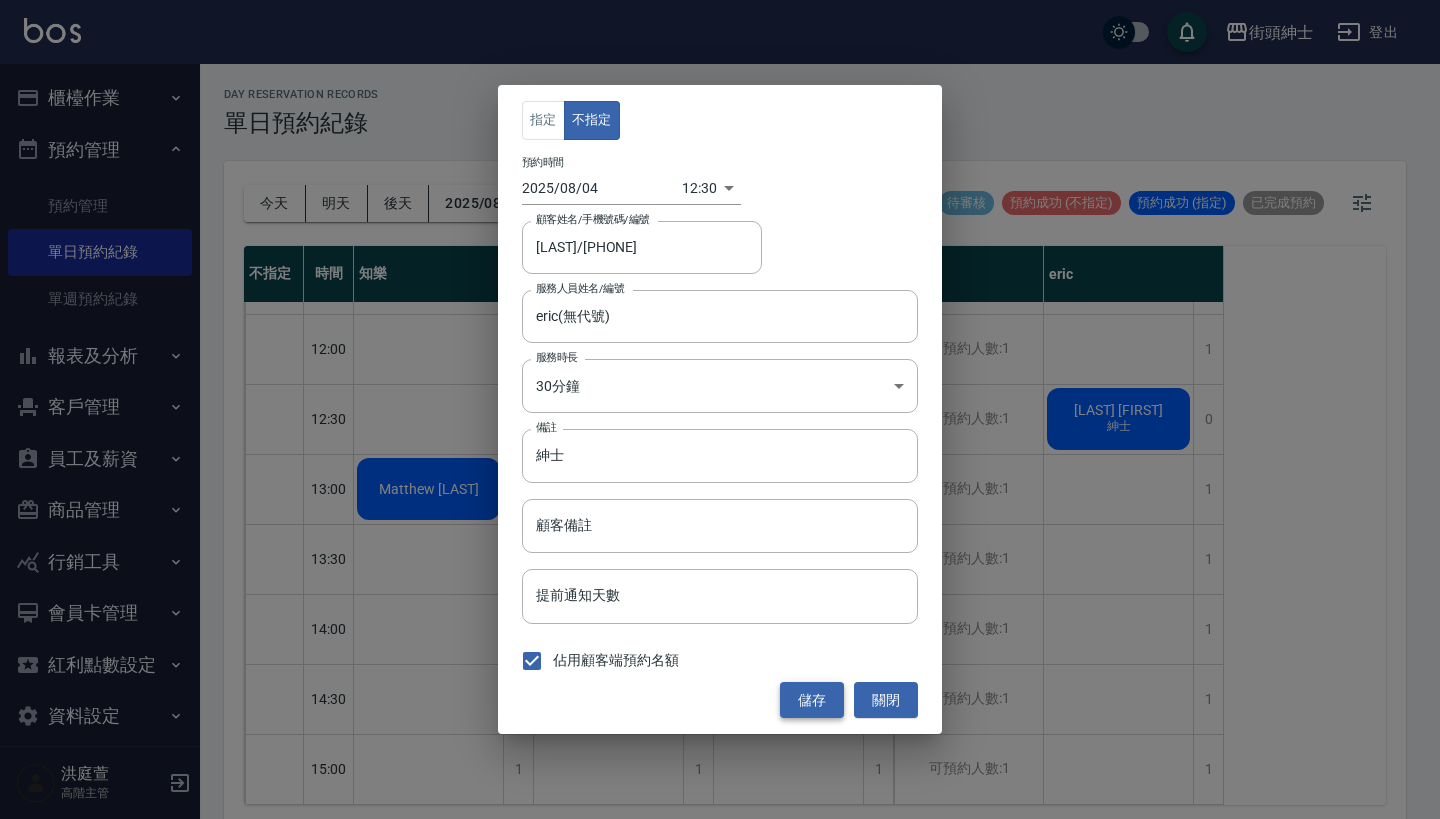 click on "儲存" at bounding box center [812, 700] 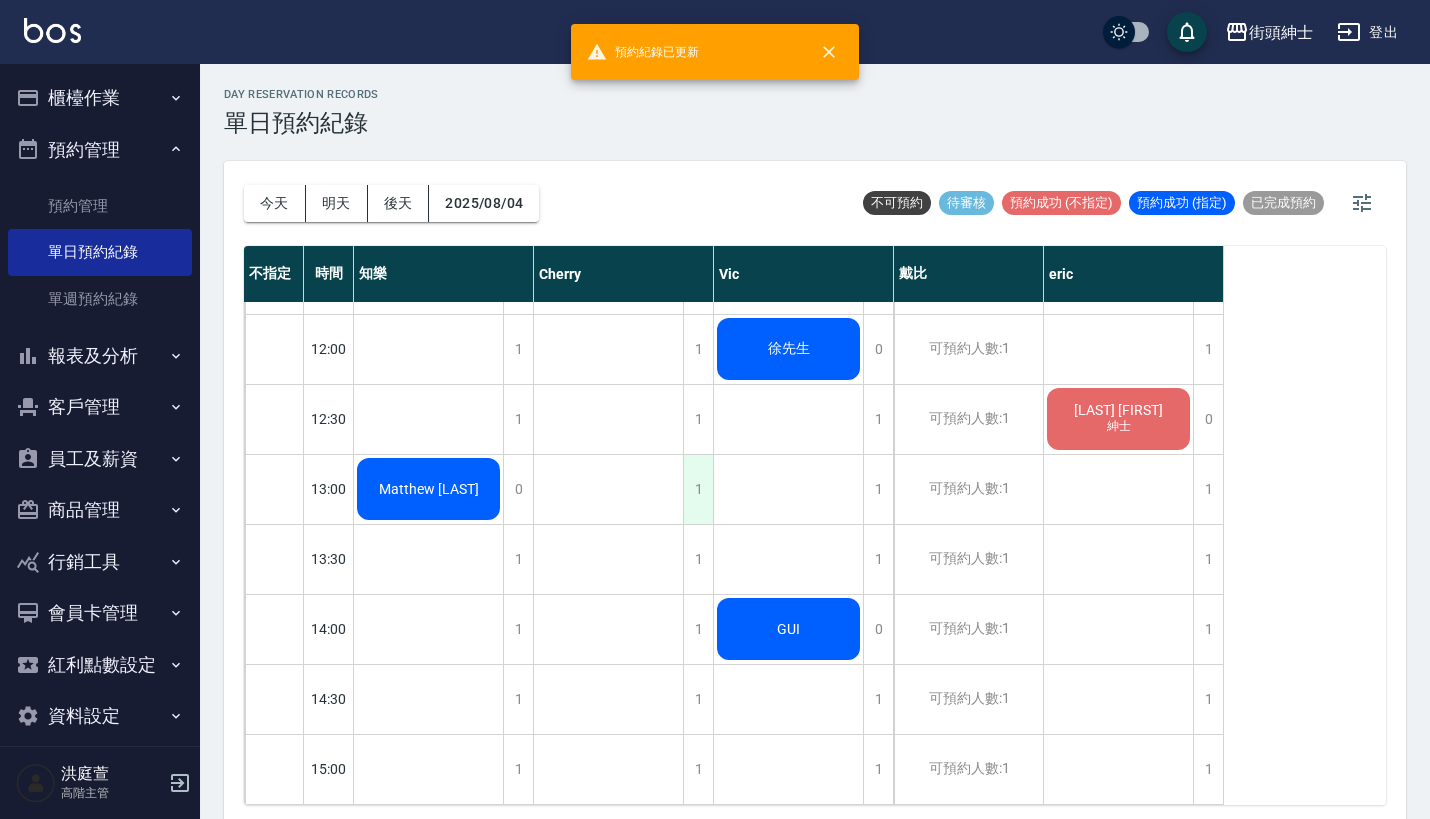 click on "1" at bounding box center (698, 489) 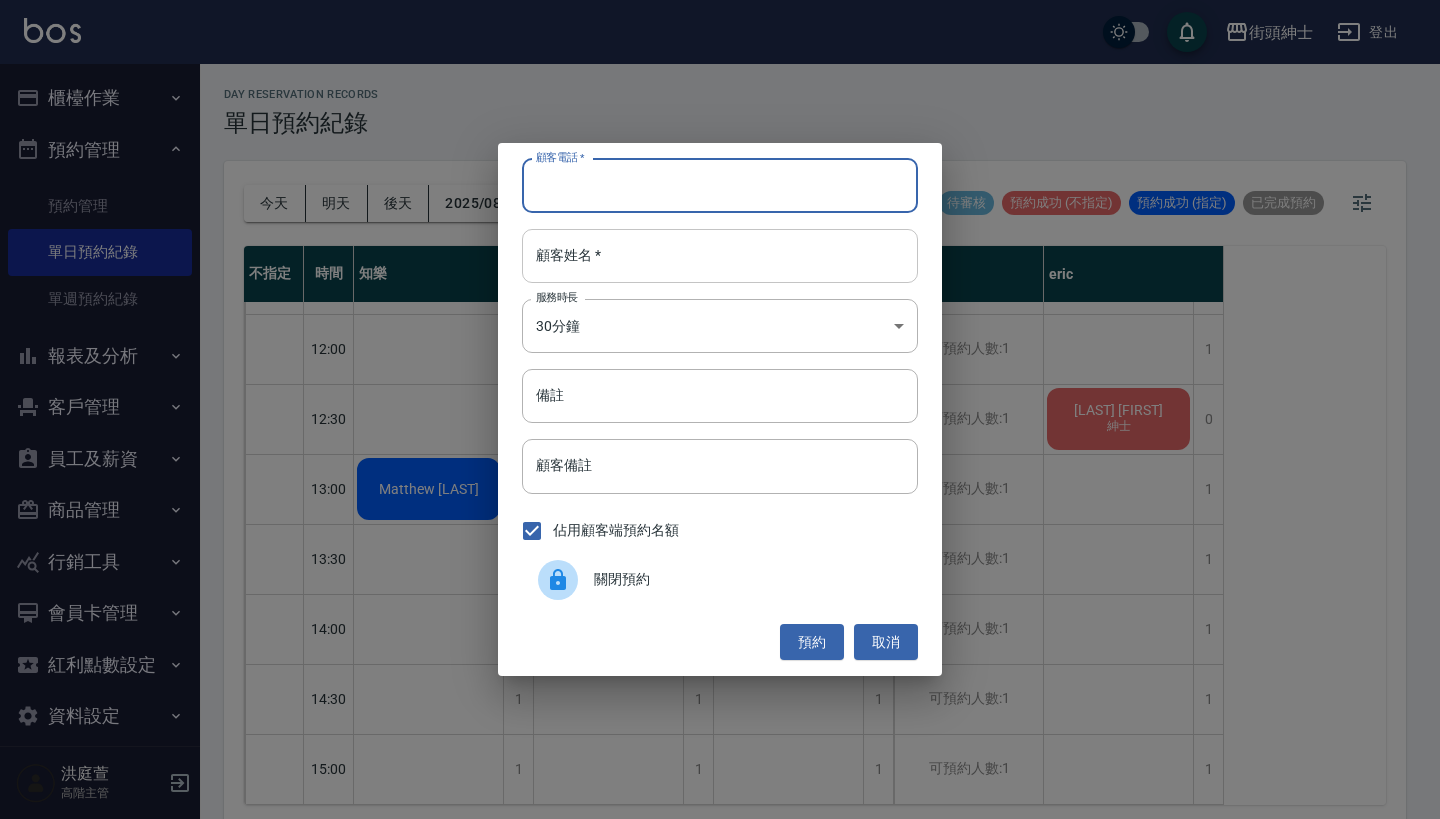paste on "謝益淳 電話：0975181735" 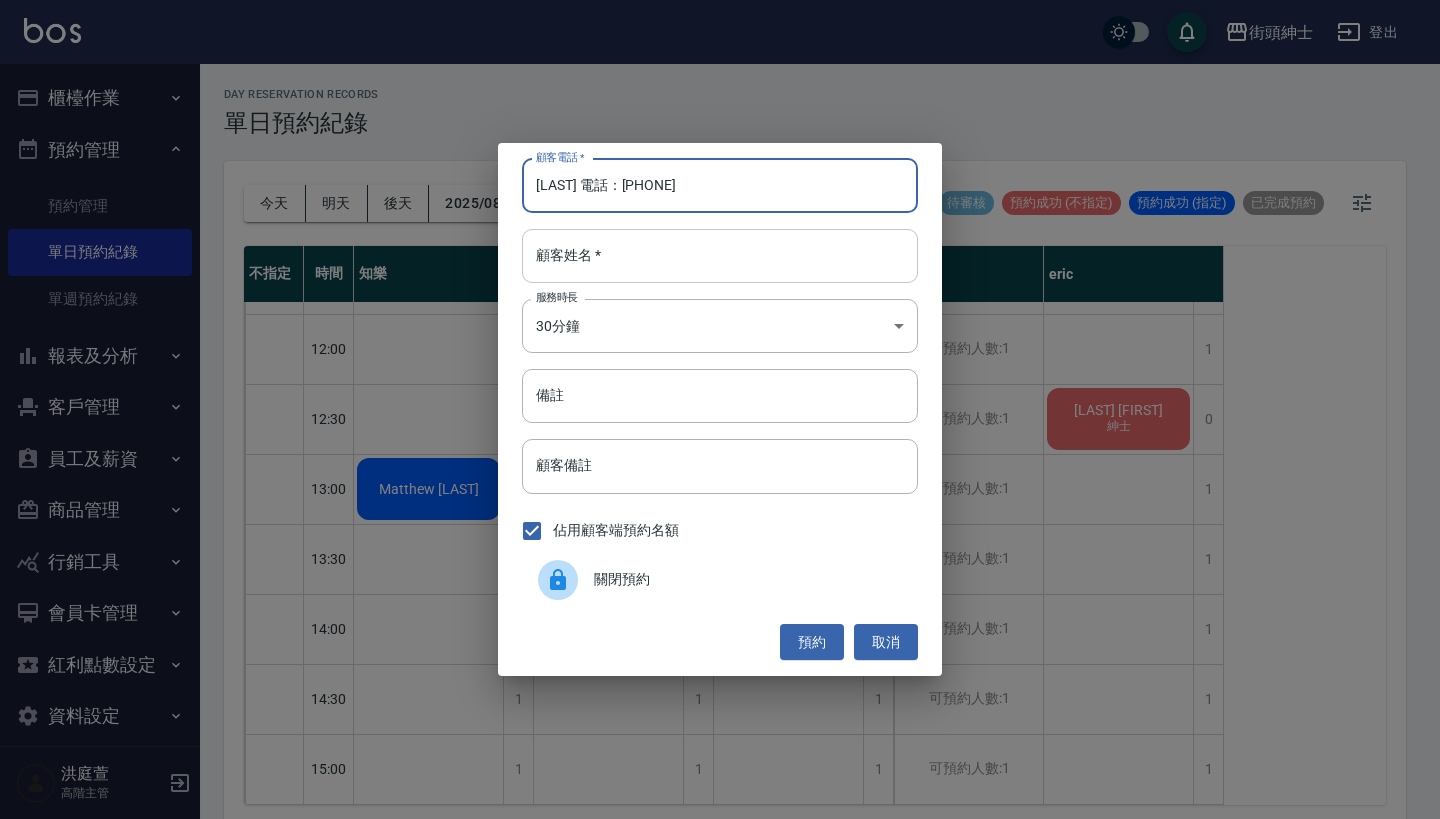 type on "謝益淳 電話：0975181735" 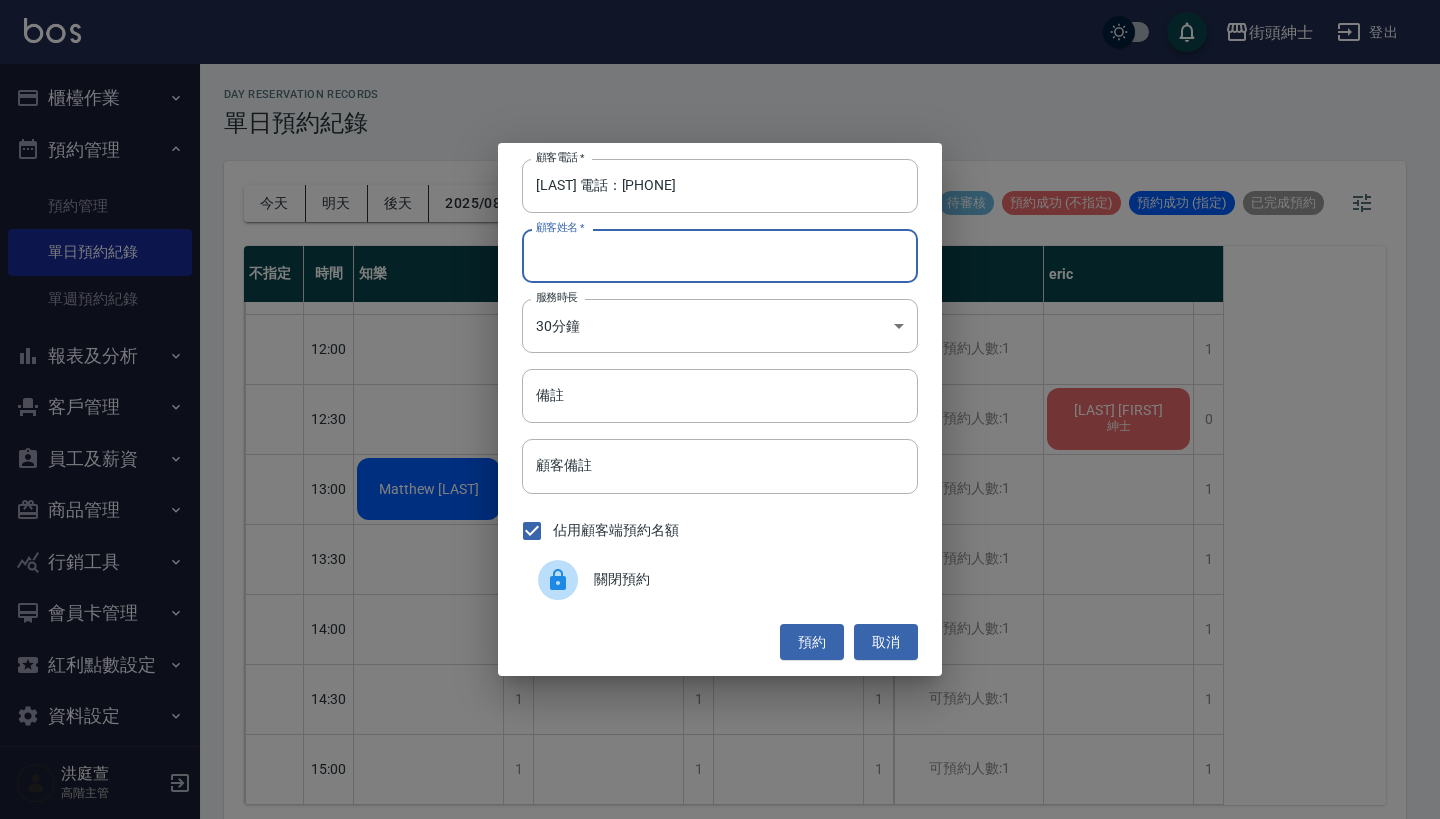 paste on "謝益淳 電話：0975181735" 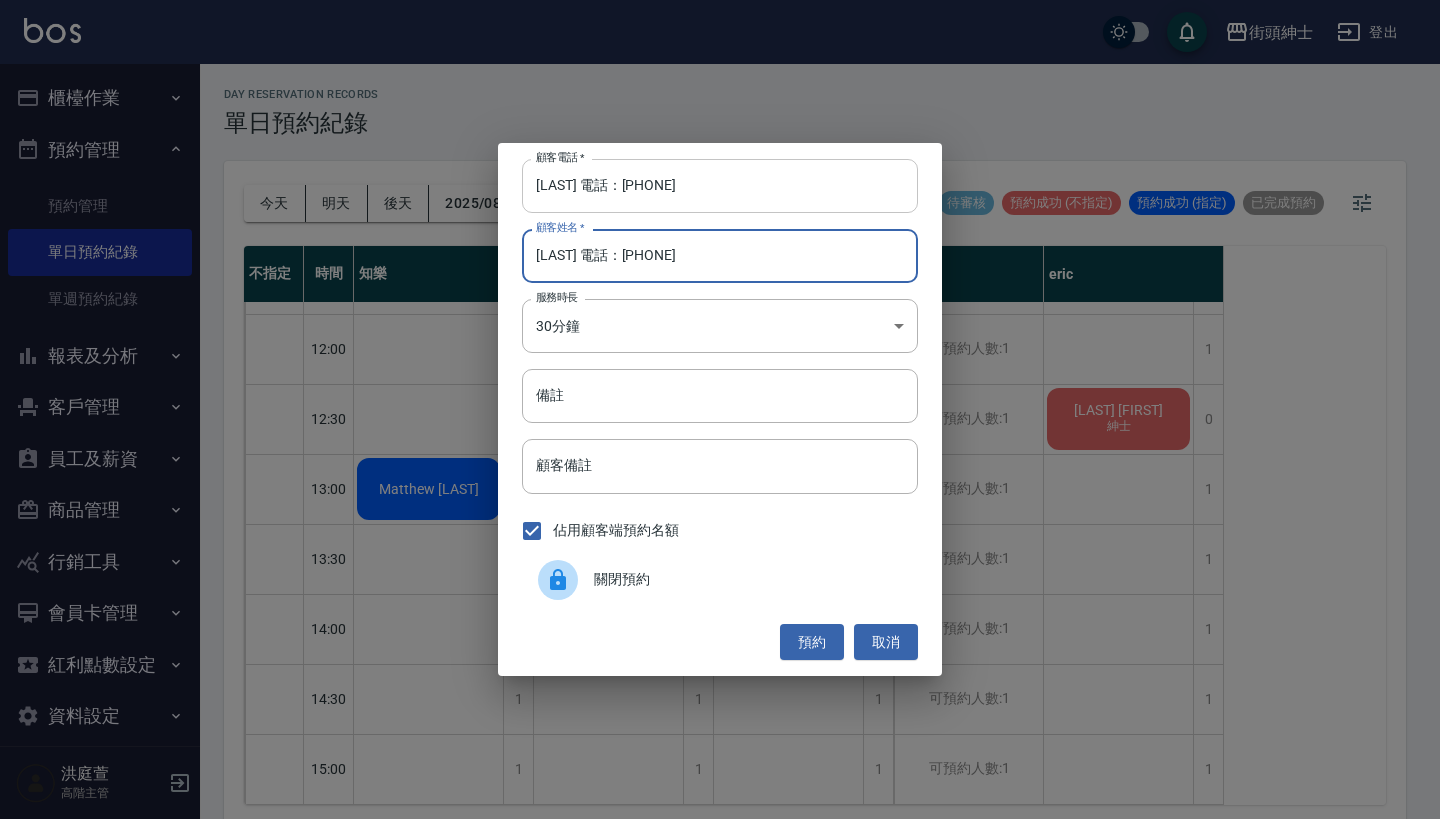type on "謝益淳 電話：0975181735" 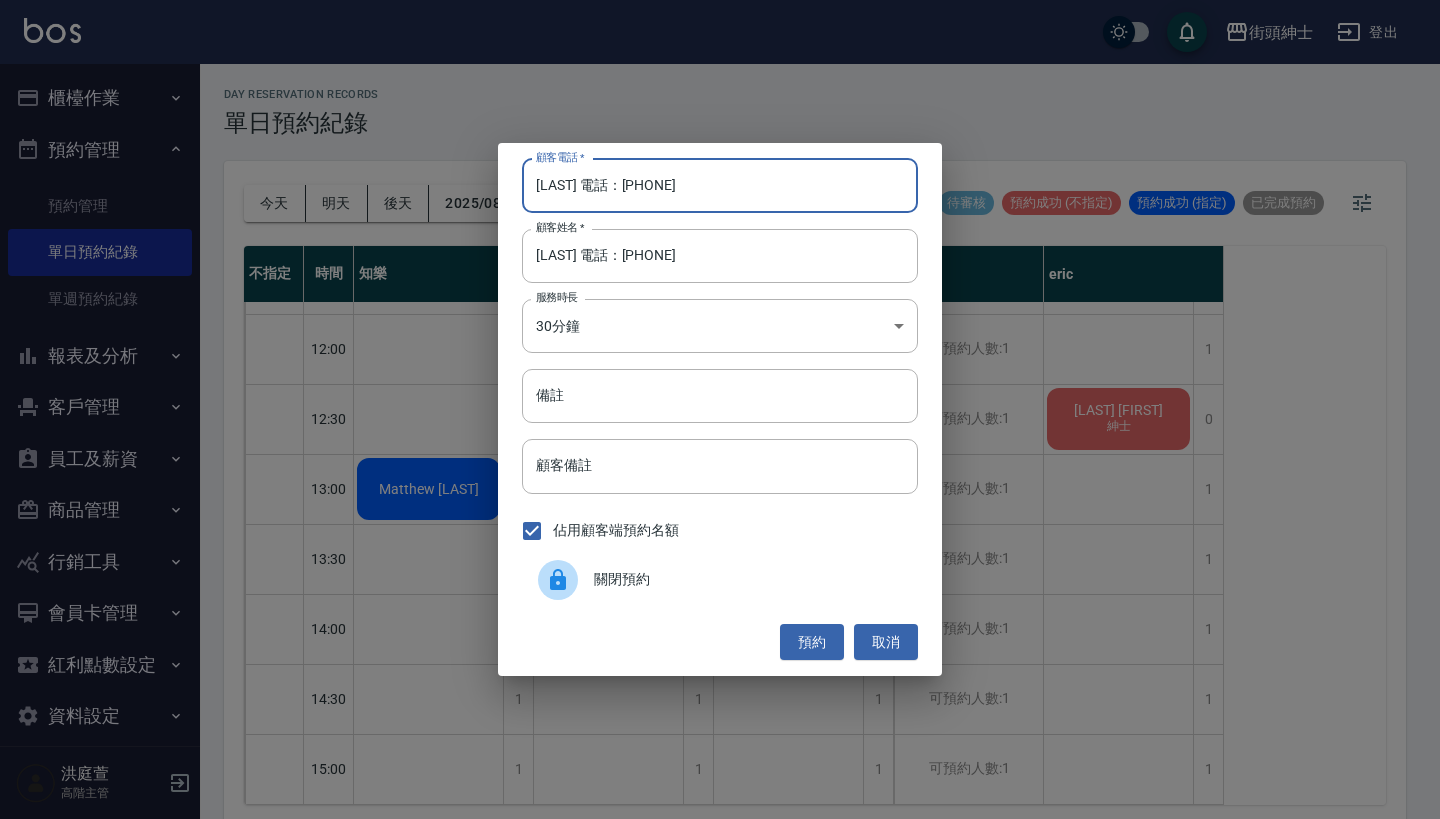 drag, startPoint x: 623, startPoint y: 182, endPoint x: 356, endPoint y: 182, distance: 267 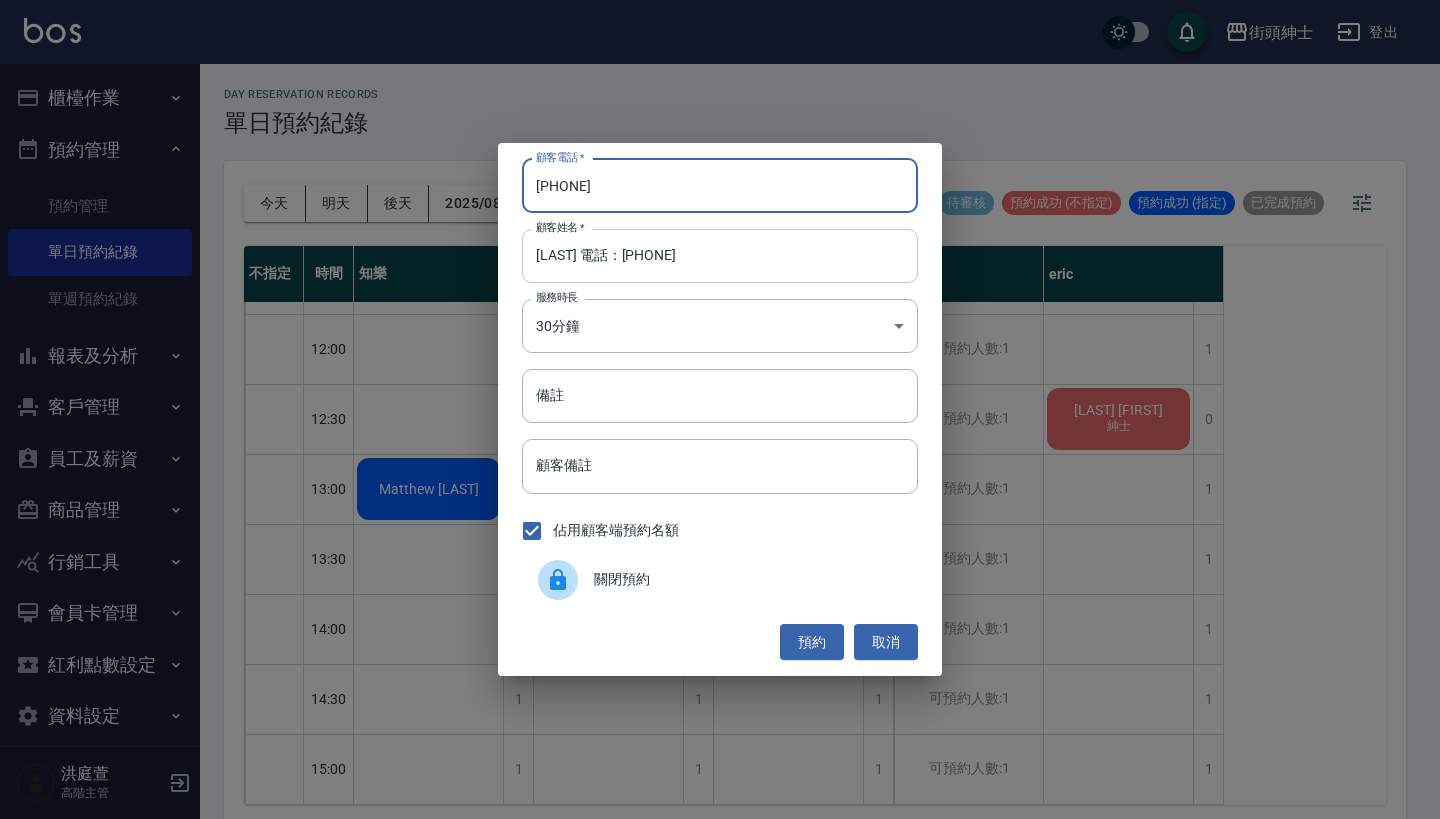 type on "0975181735" 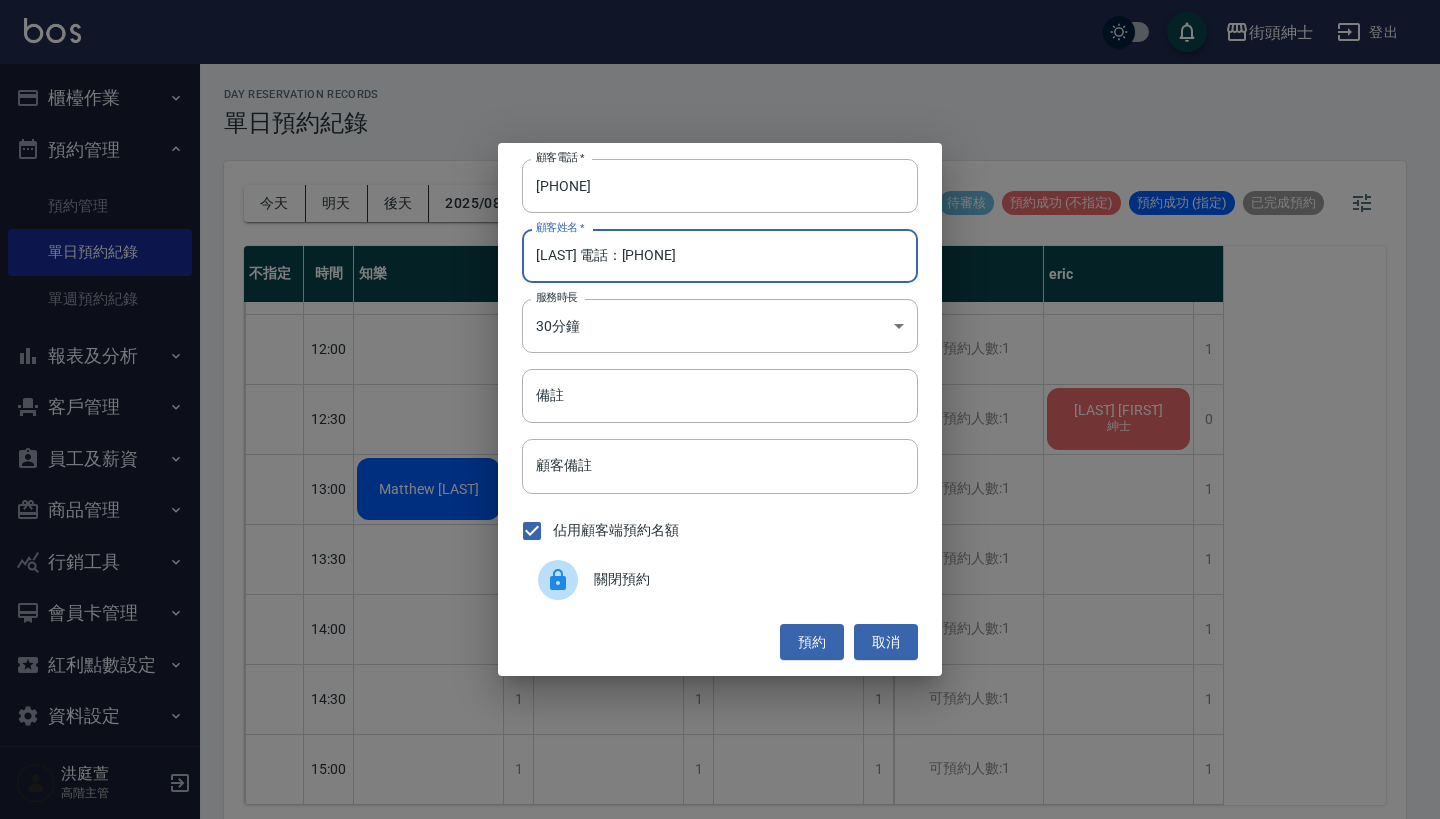 drag, startPoint x: 730, startPoint y: 255, endPoint x: 588, endPoint y: 261, distance: 142.12671 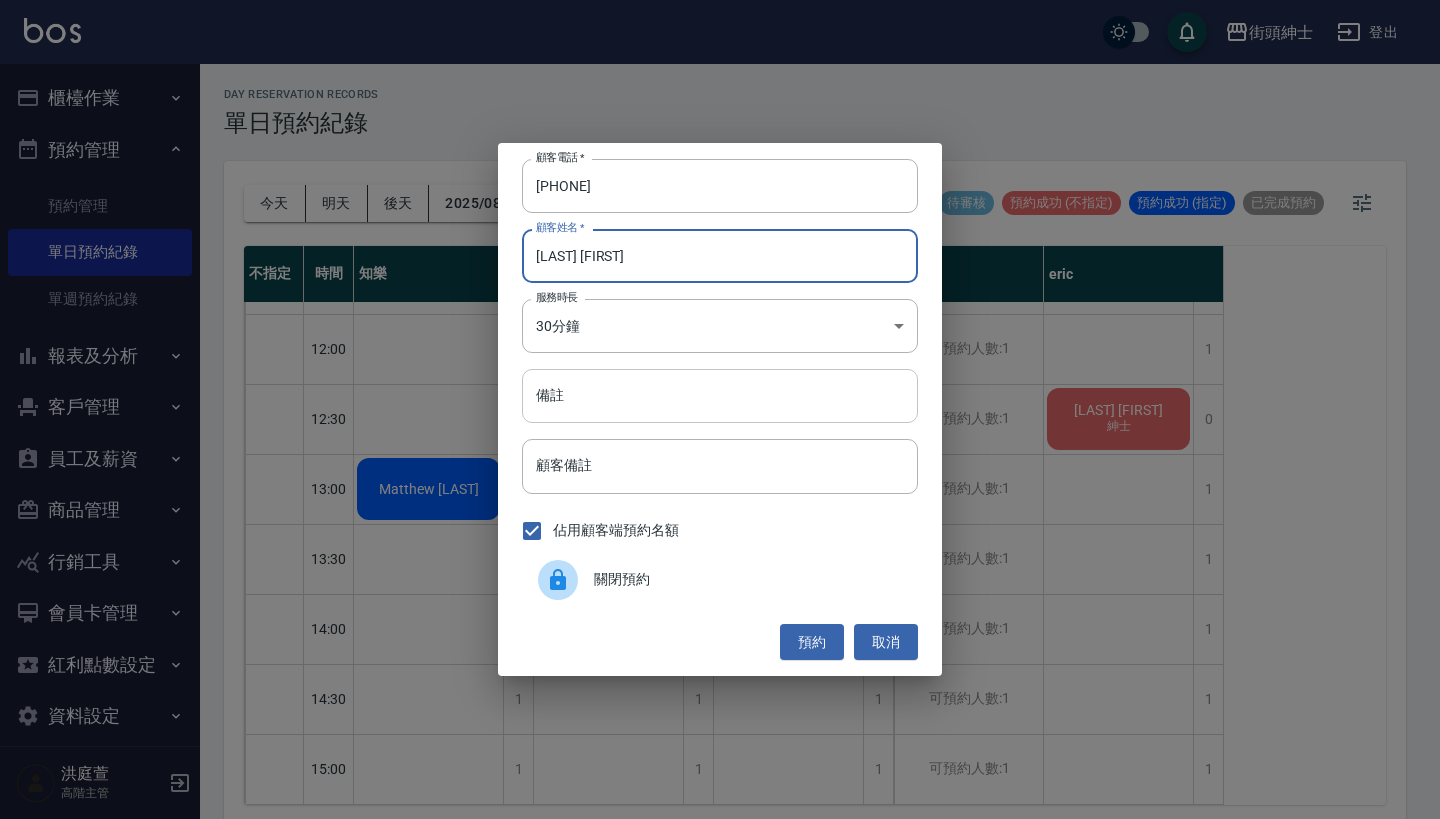 type on "[LAST]" 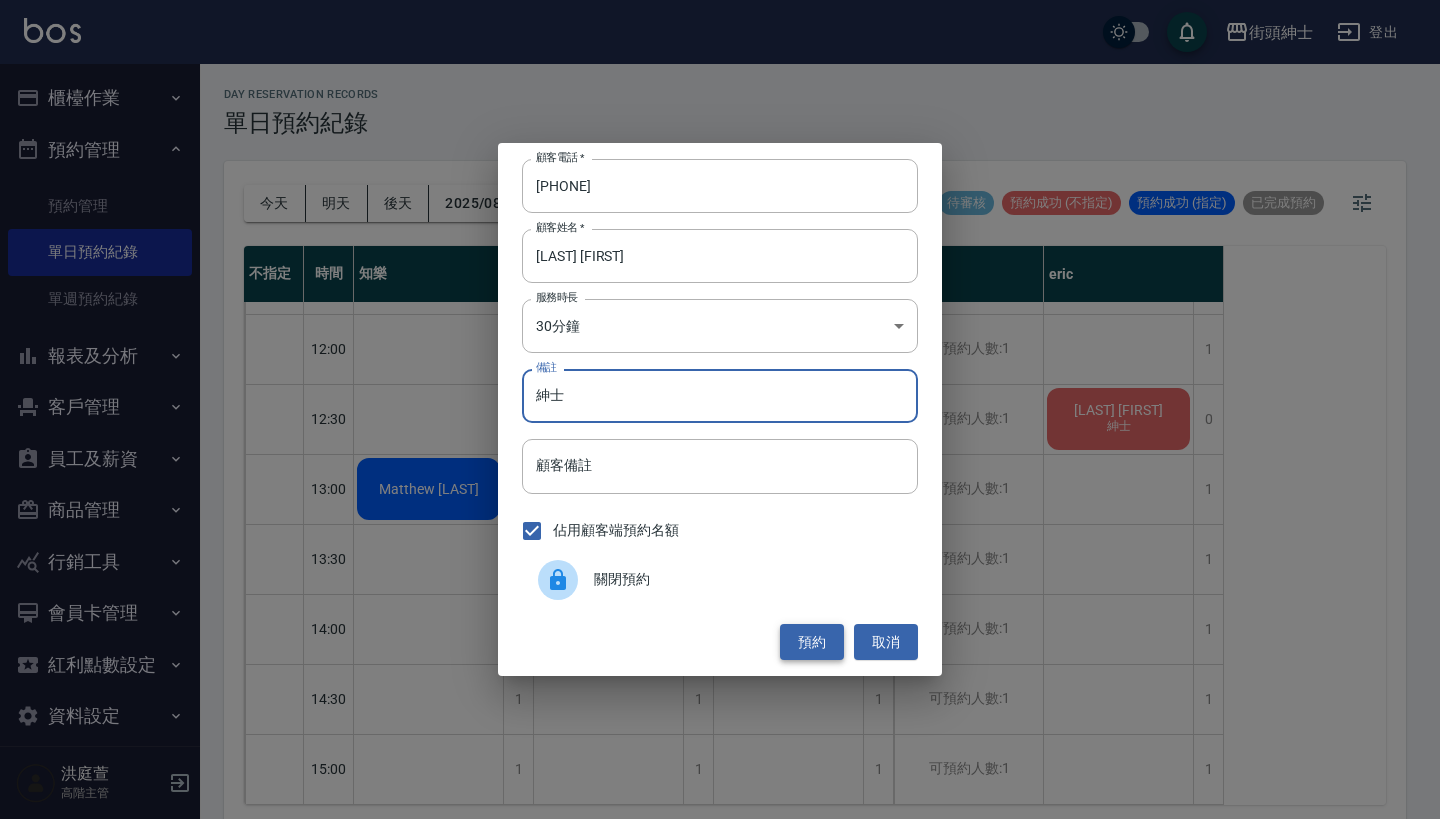 type on "紳士" 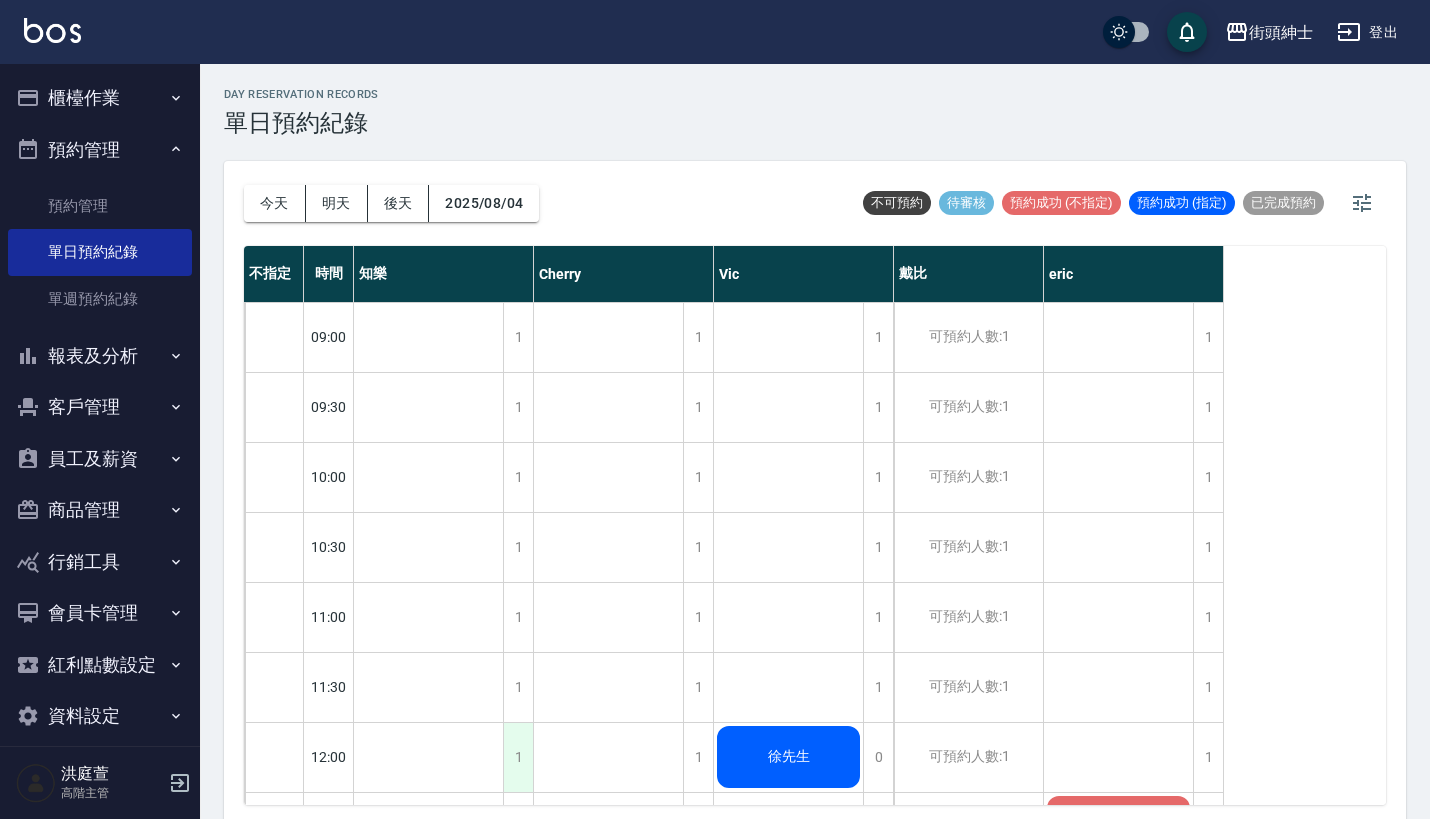 scroll, scrollTop: 0, scrollLeft: 0, axis: both 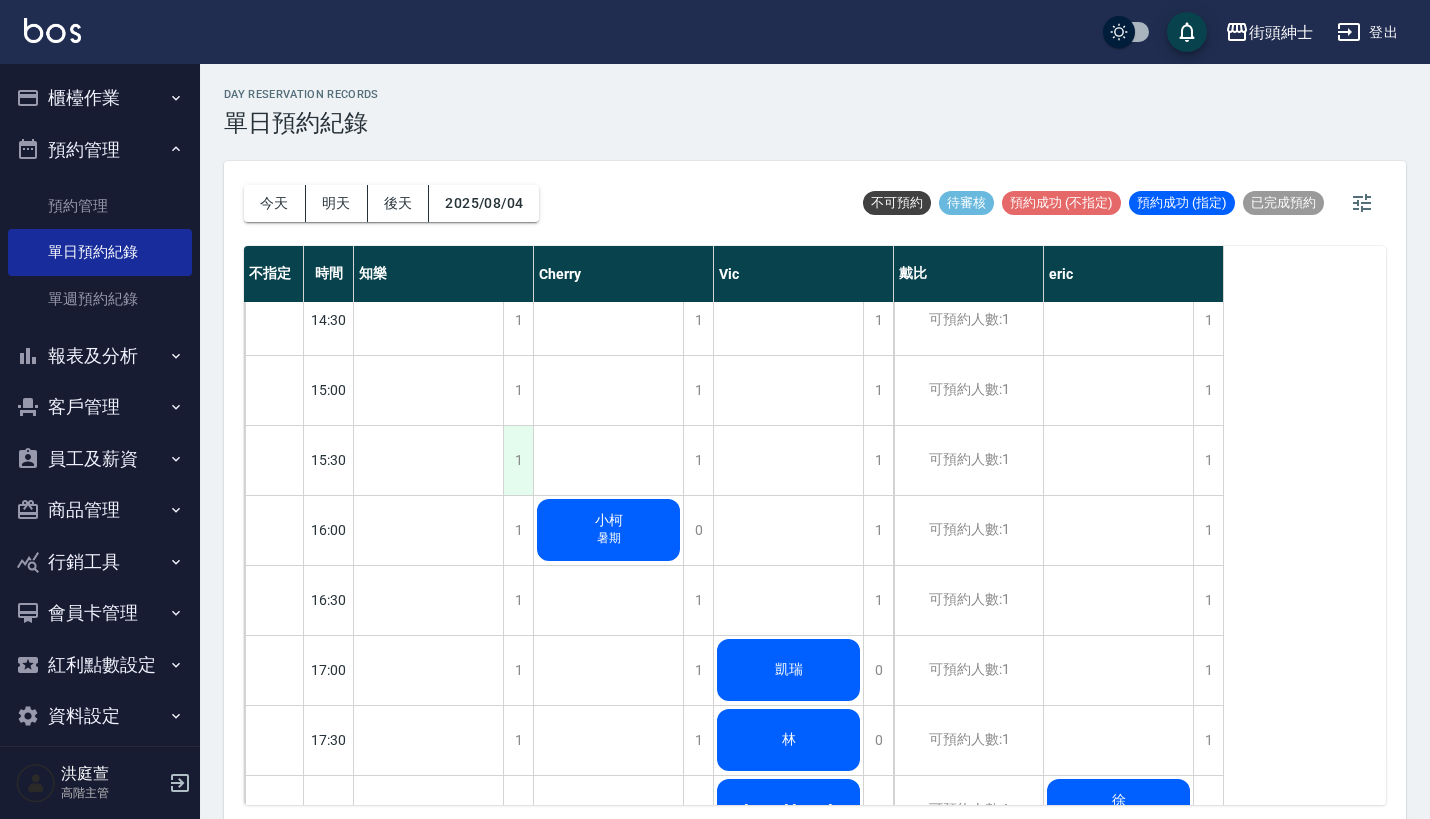 click on "1" at bounding box center (518, 460) 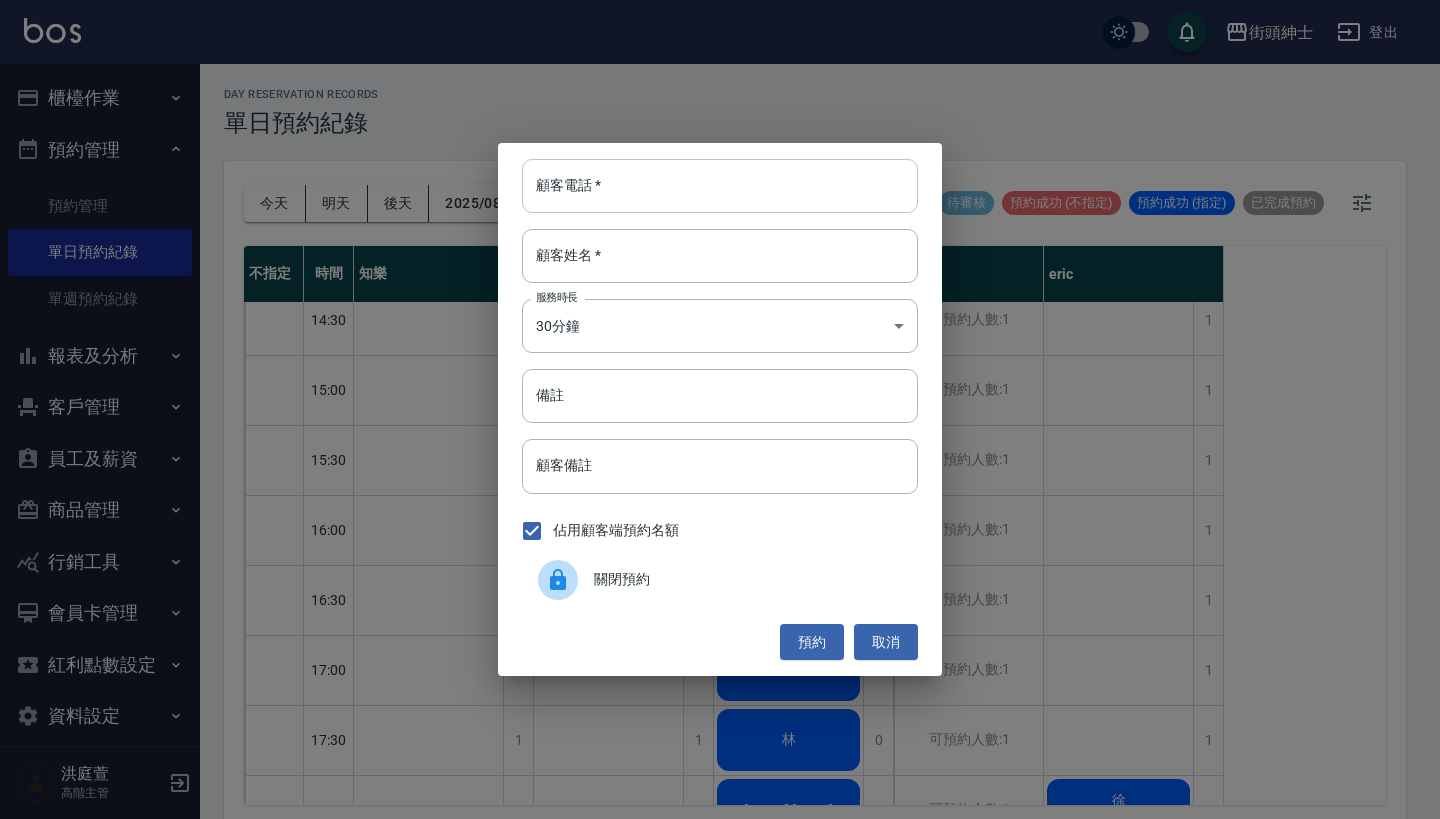 paste on "黃先生 0975876591" 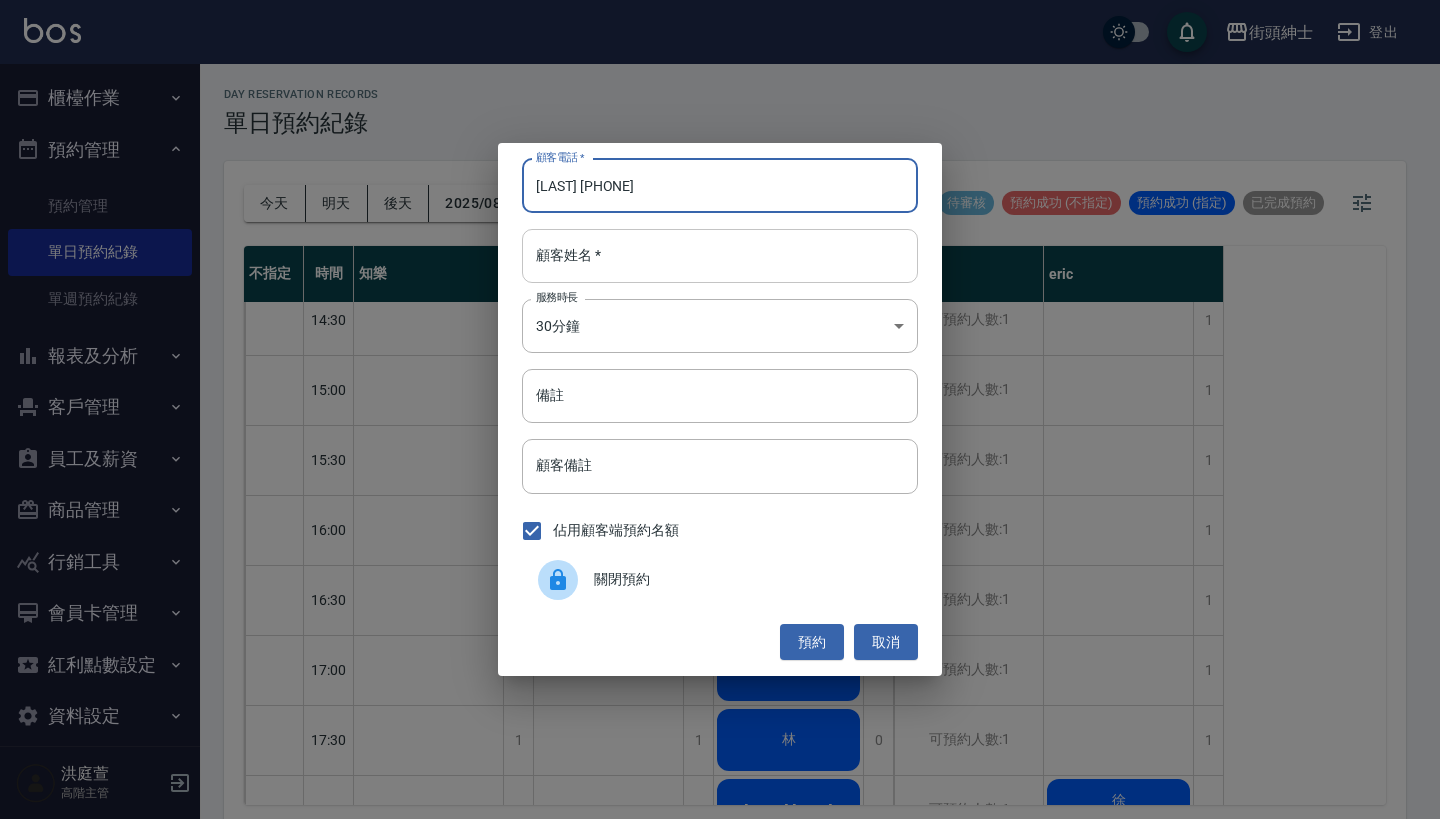 type on "黃先生 0975876591" 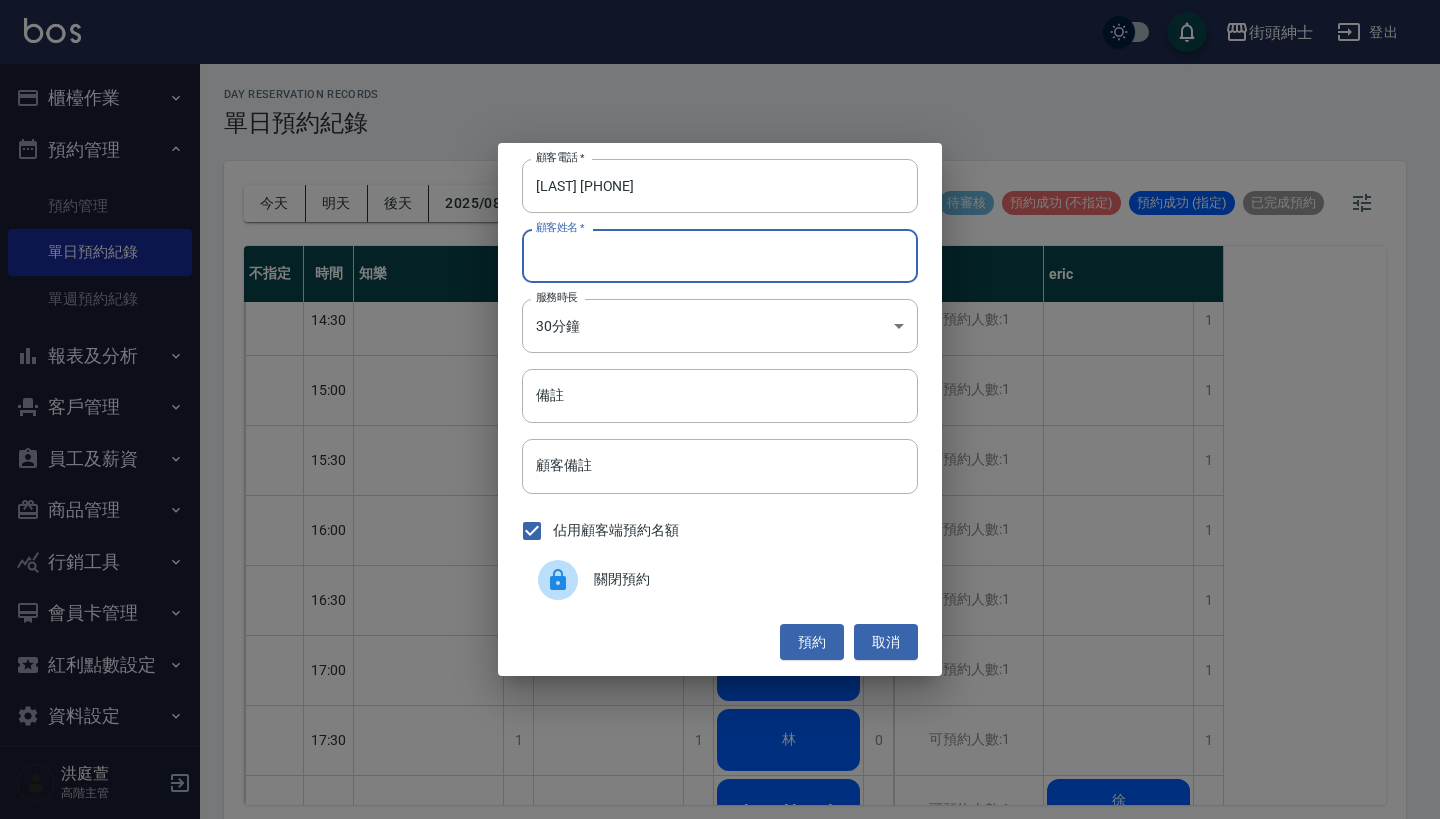 paste on "黃先生 0975876591" 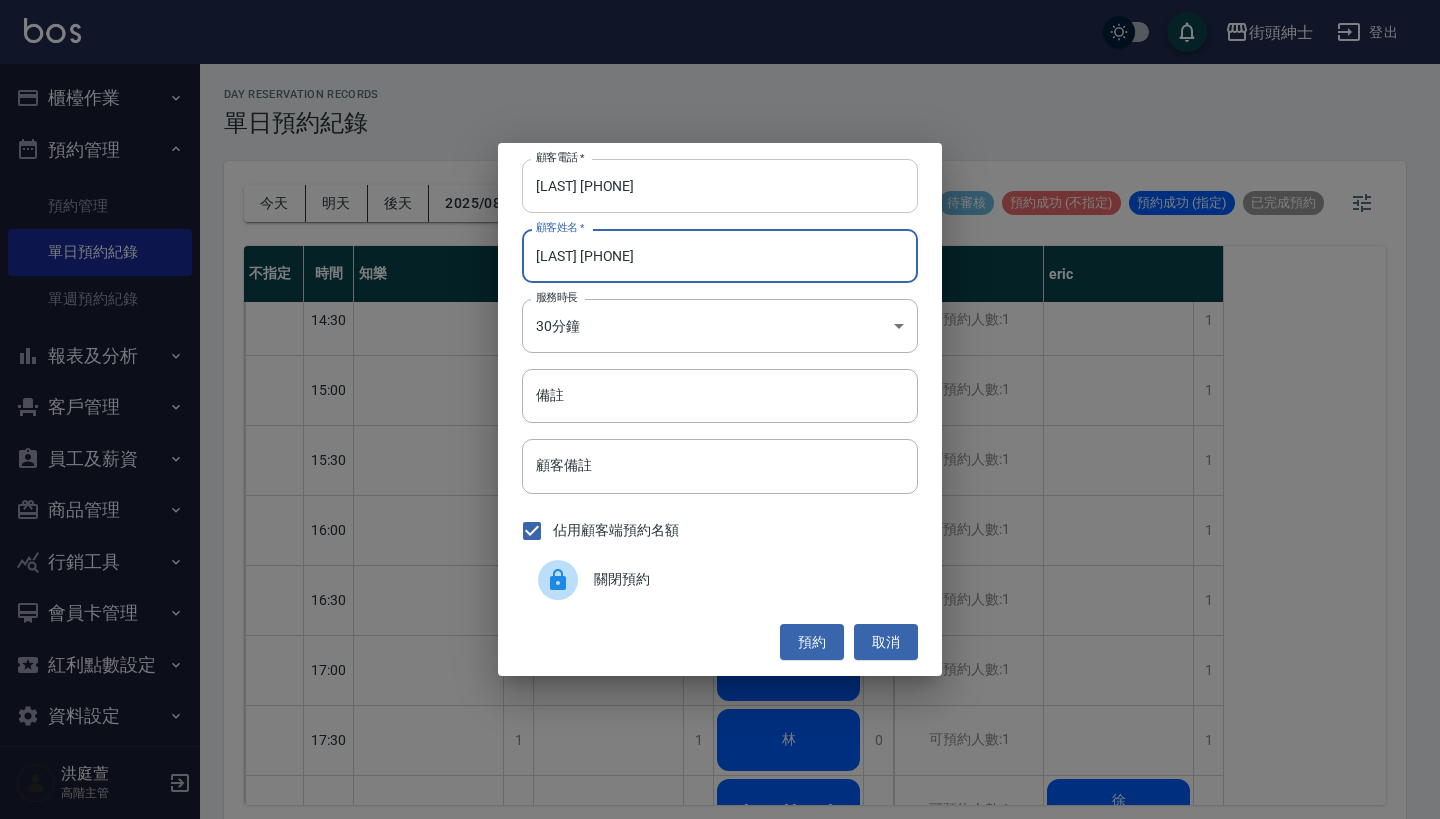 type on "黃先生 0975876591" 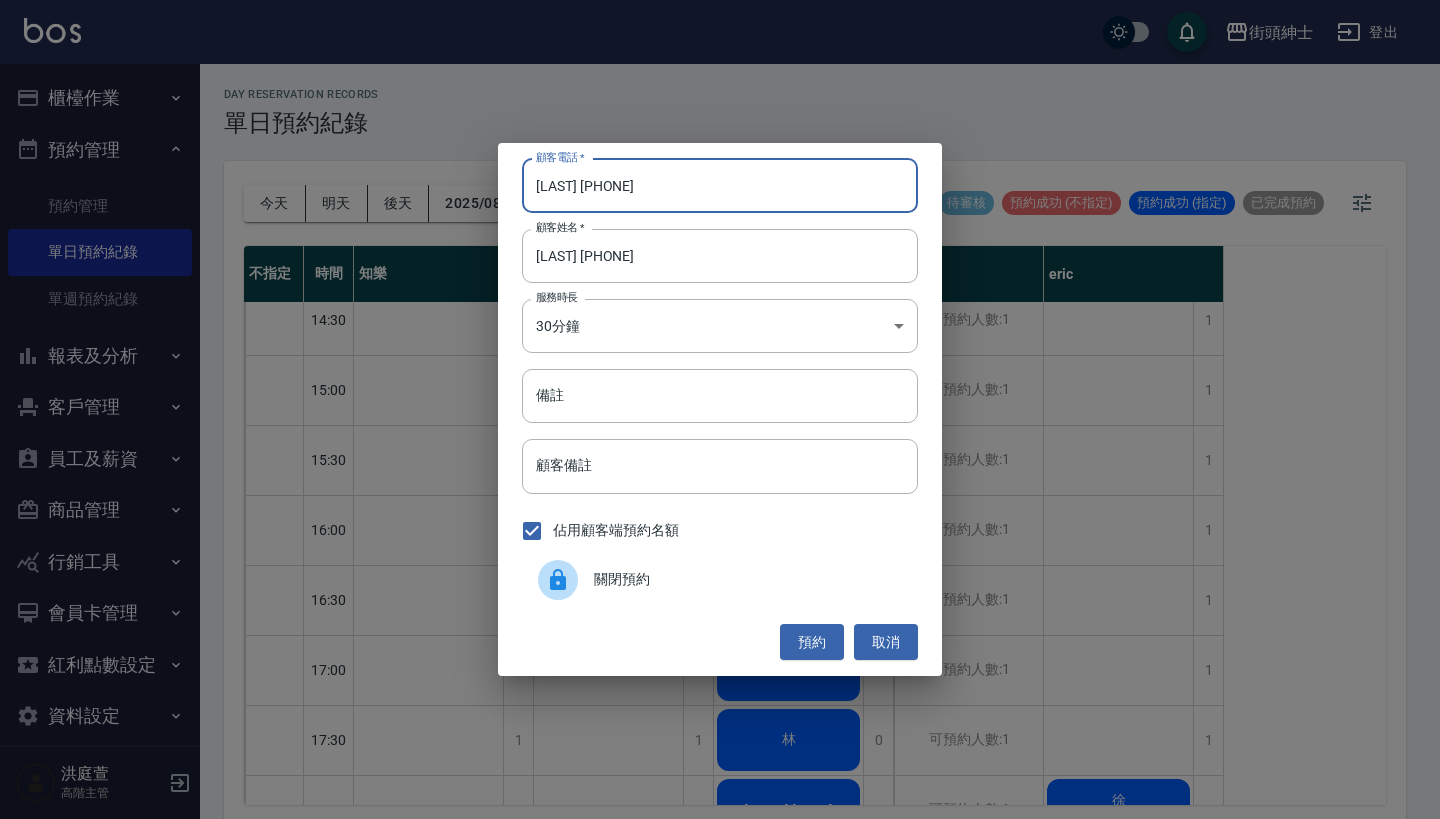 drag, startPoint x: 582, startPoint y: 191, endPoint x: 427, endPoint y: 178, distance: 155.5442 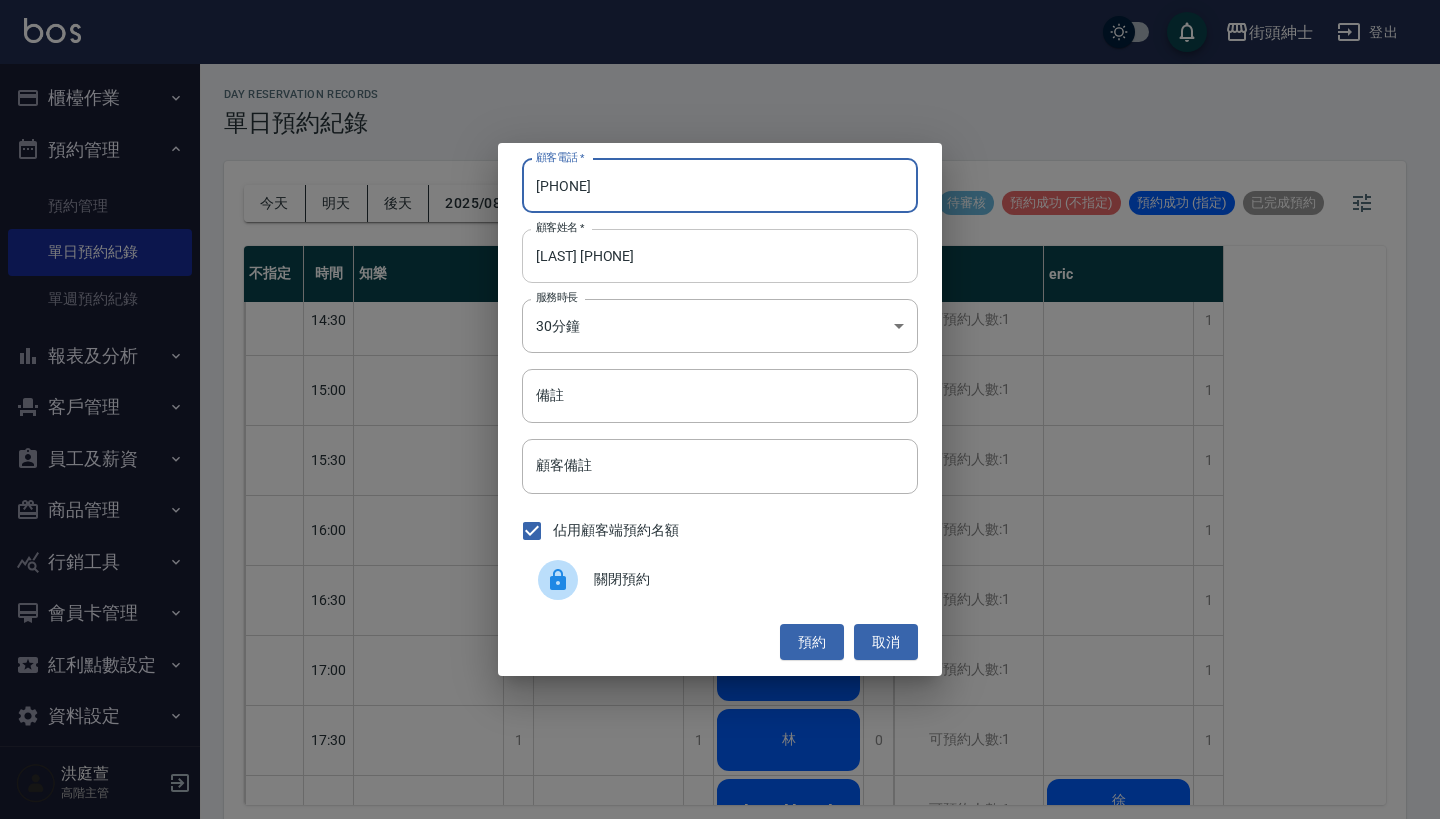type on "0975876591" 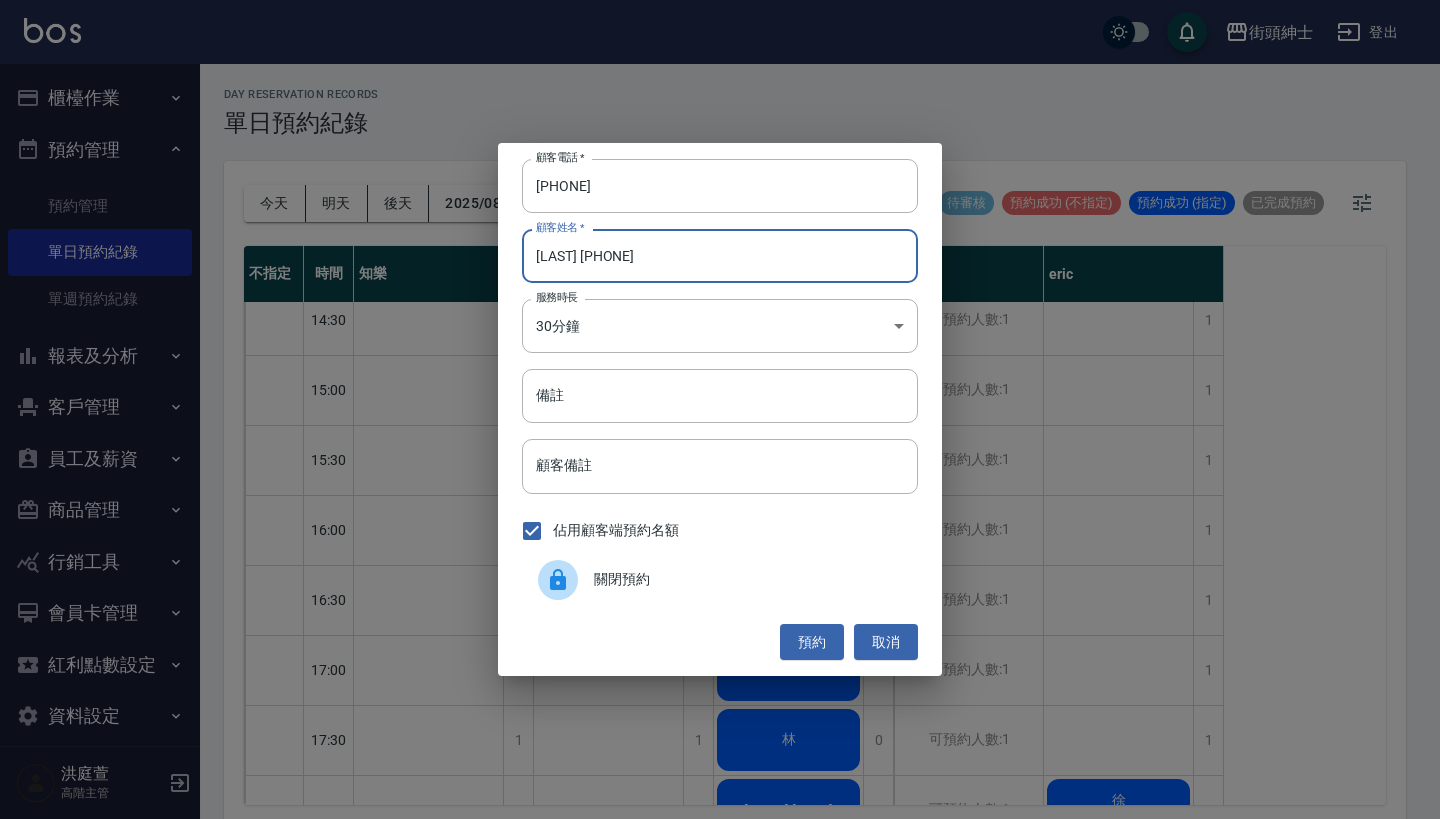 drag, startPoint x: 677, startPoint y: 274, endPoint x: 572, endPoint y: 264, distance: 105.47511 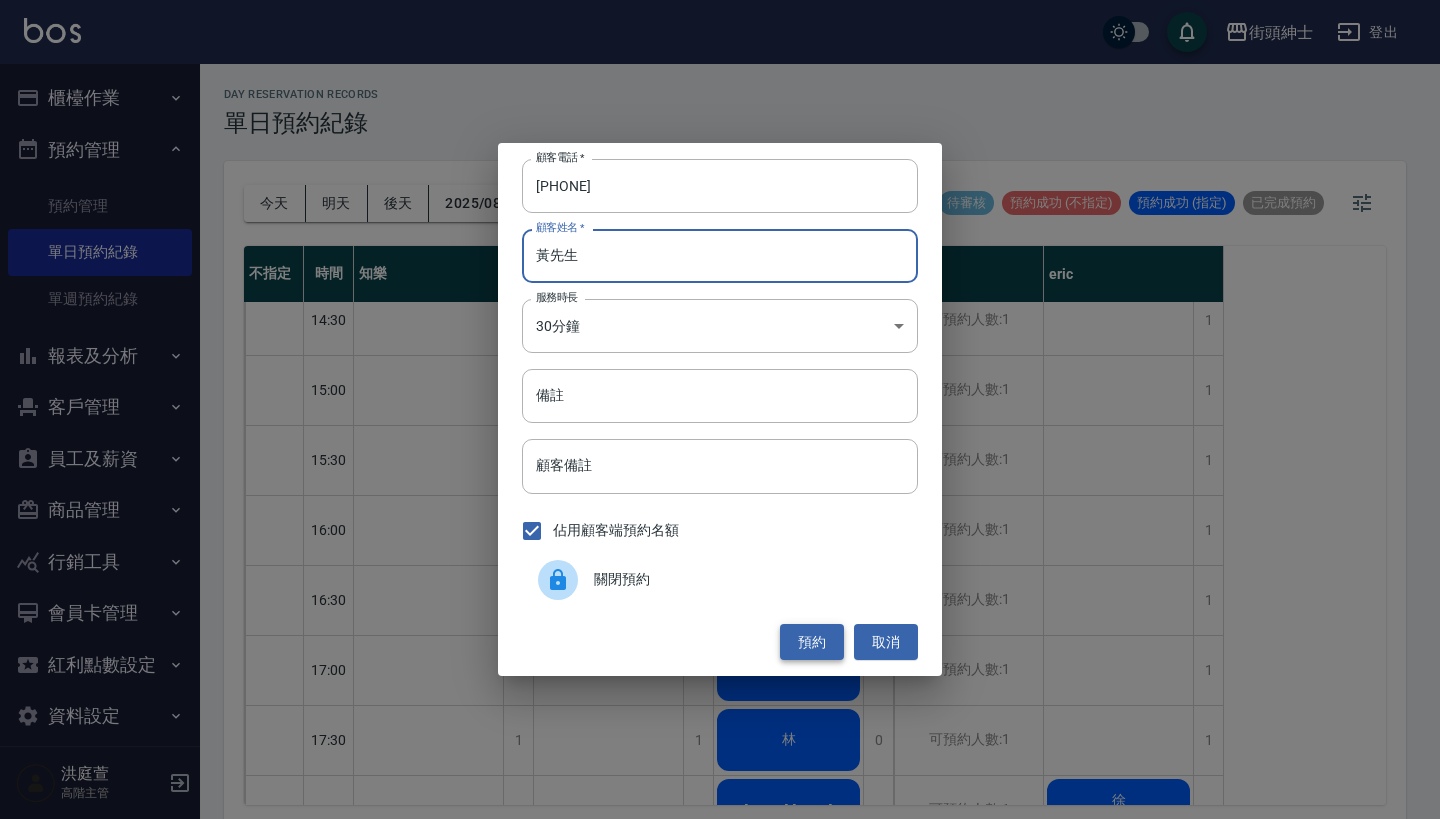 type on "黃先生" 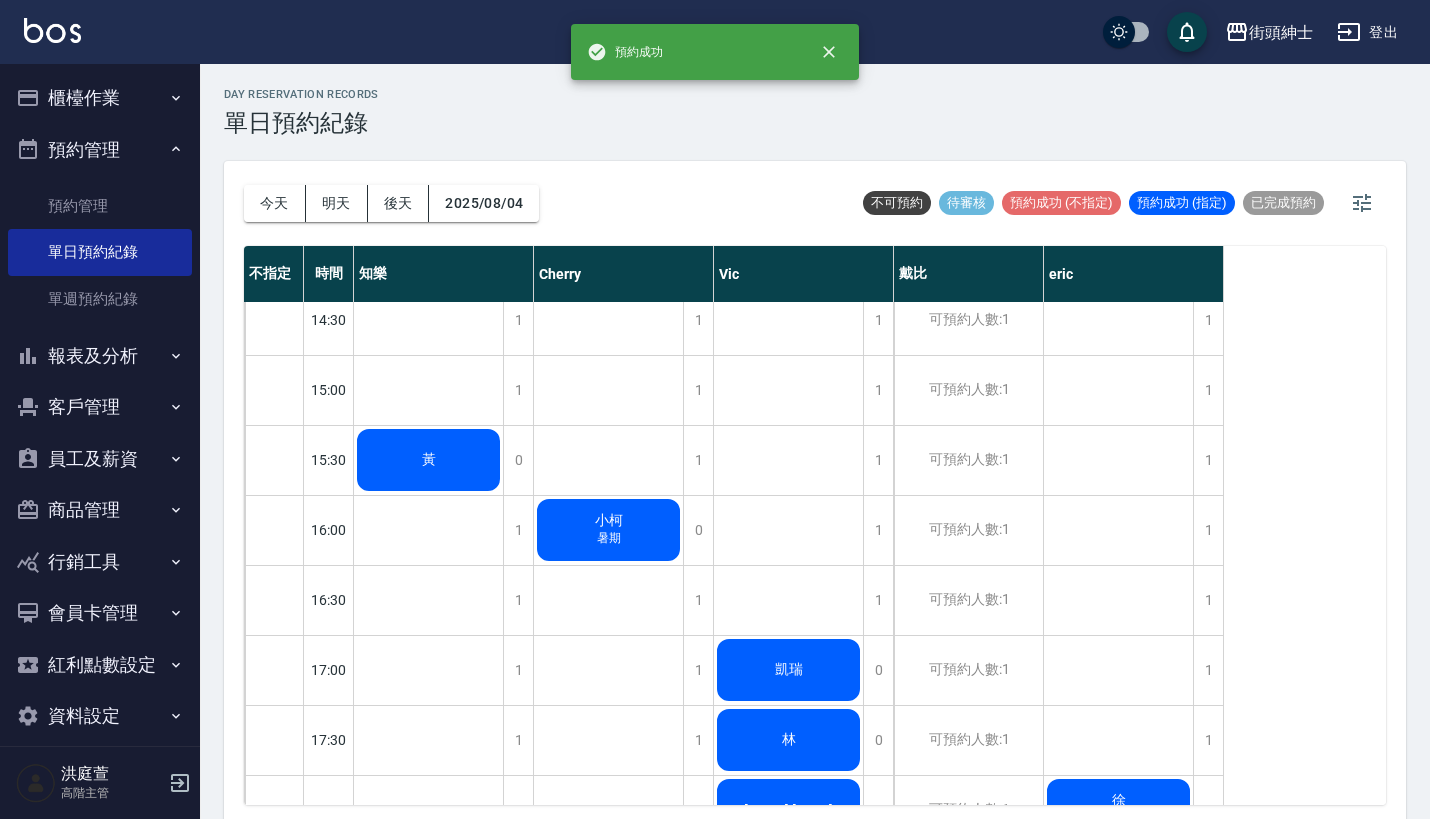 click on "黃" at bounding box center [429, 110] 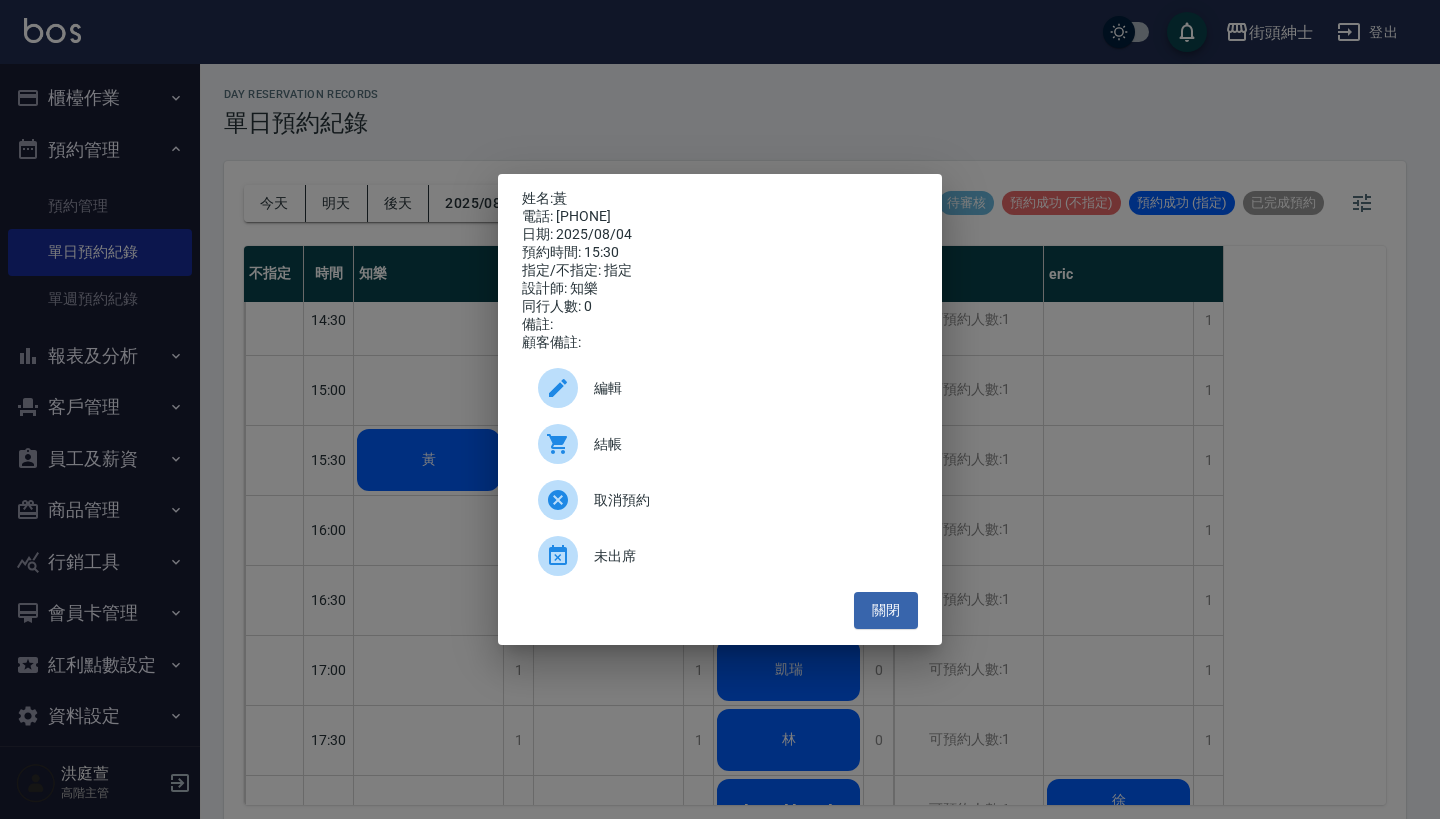 click on "編輯" at bounding box center (748, 388) 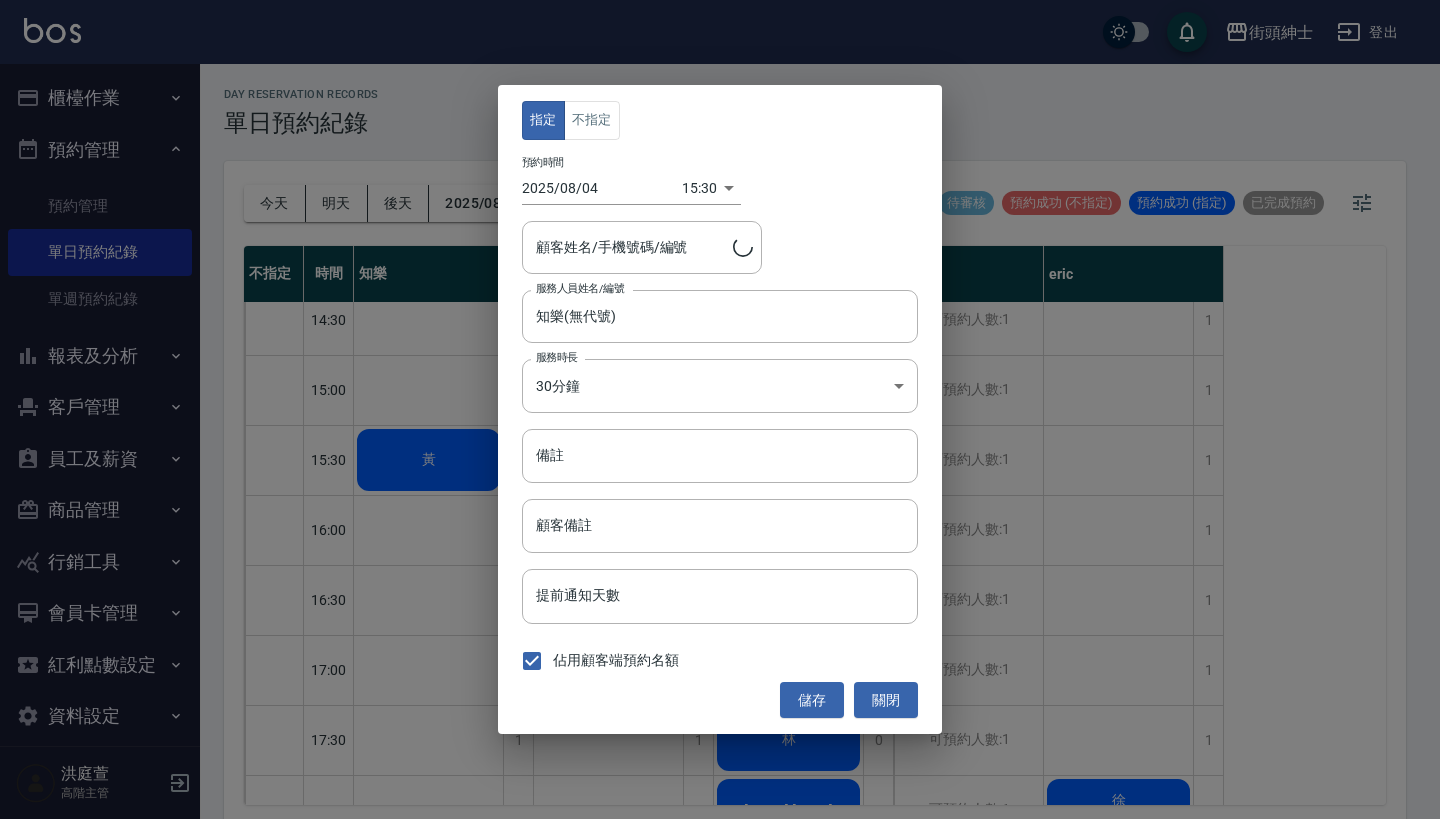 type on "黃/0975876591" 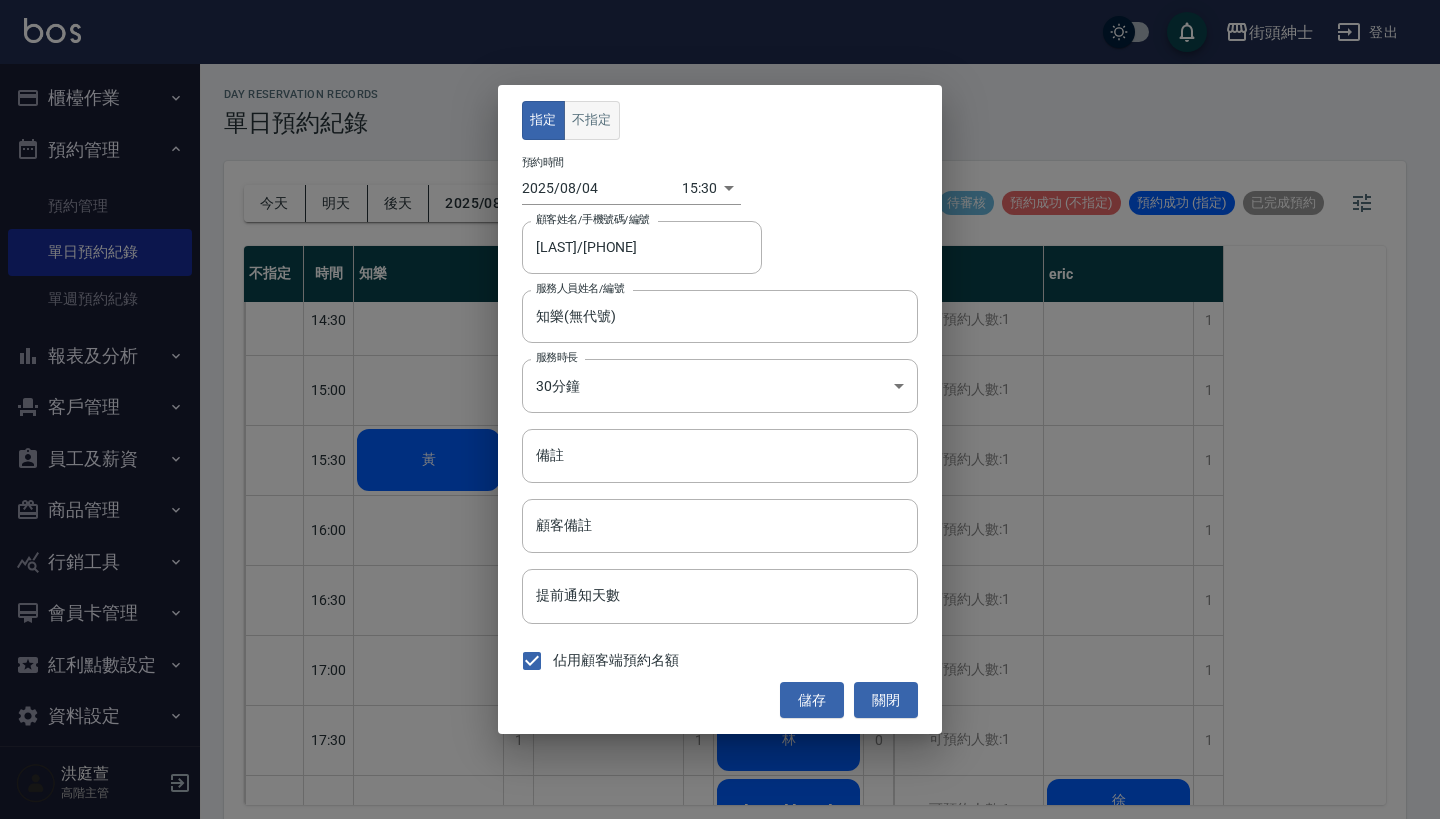 click on "不指定" at bounding box center (592, 120) 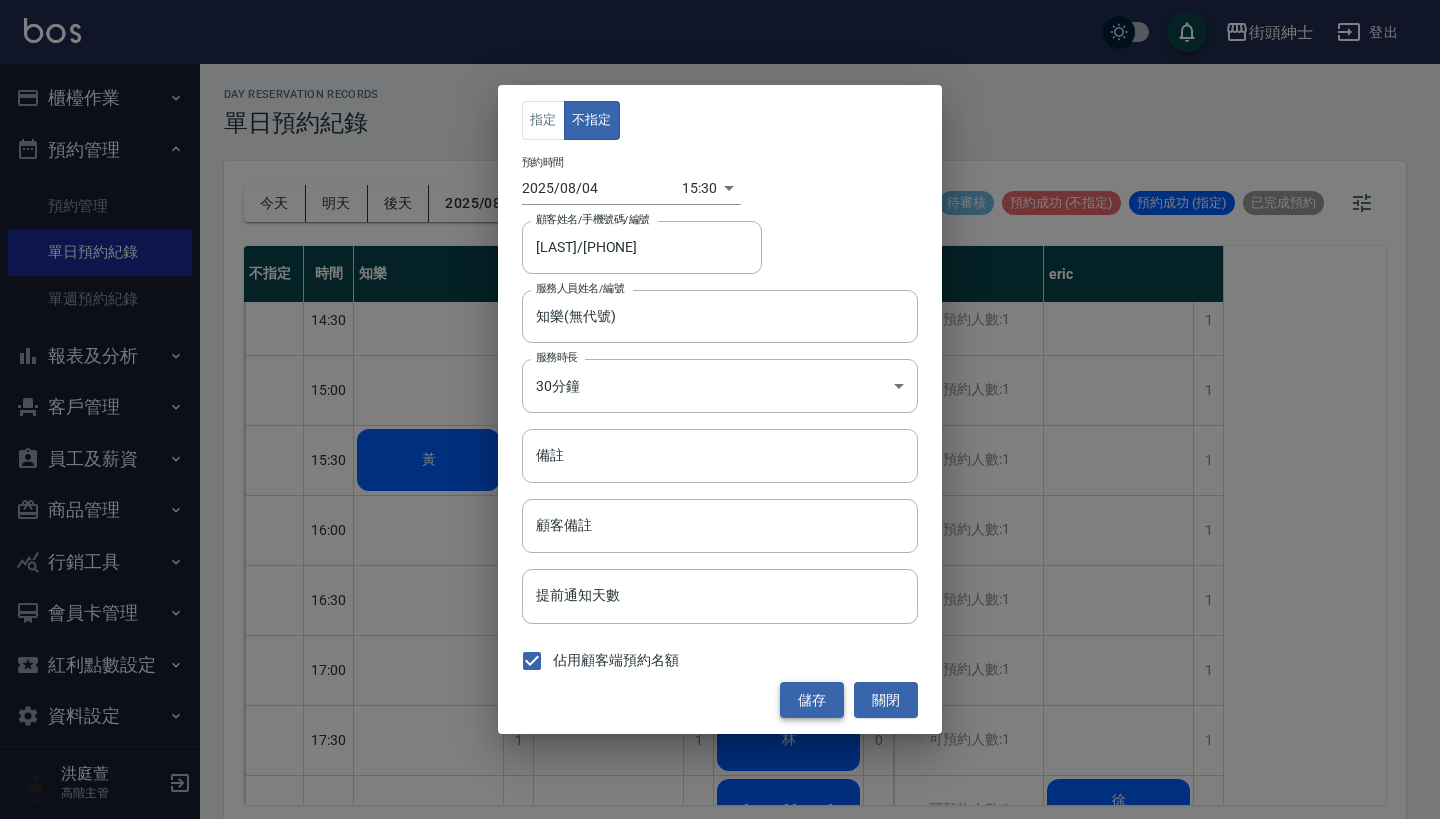 click on "儲存" at bounding box center (812, 700) 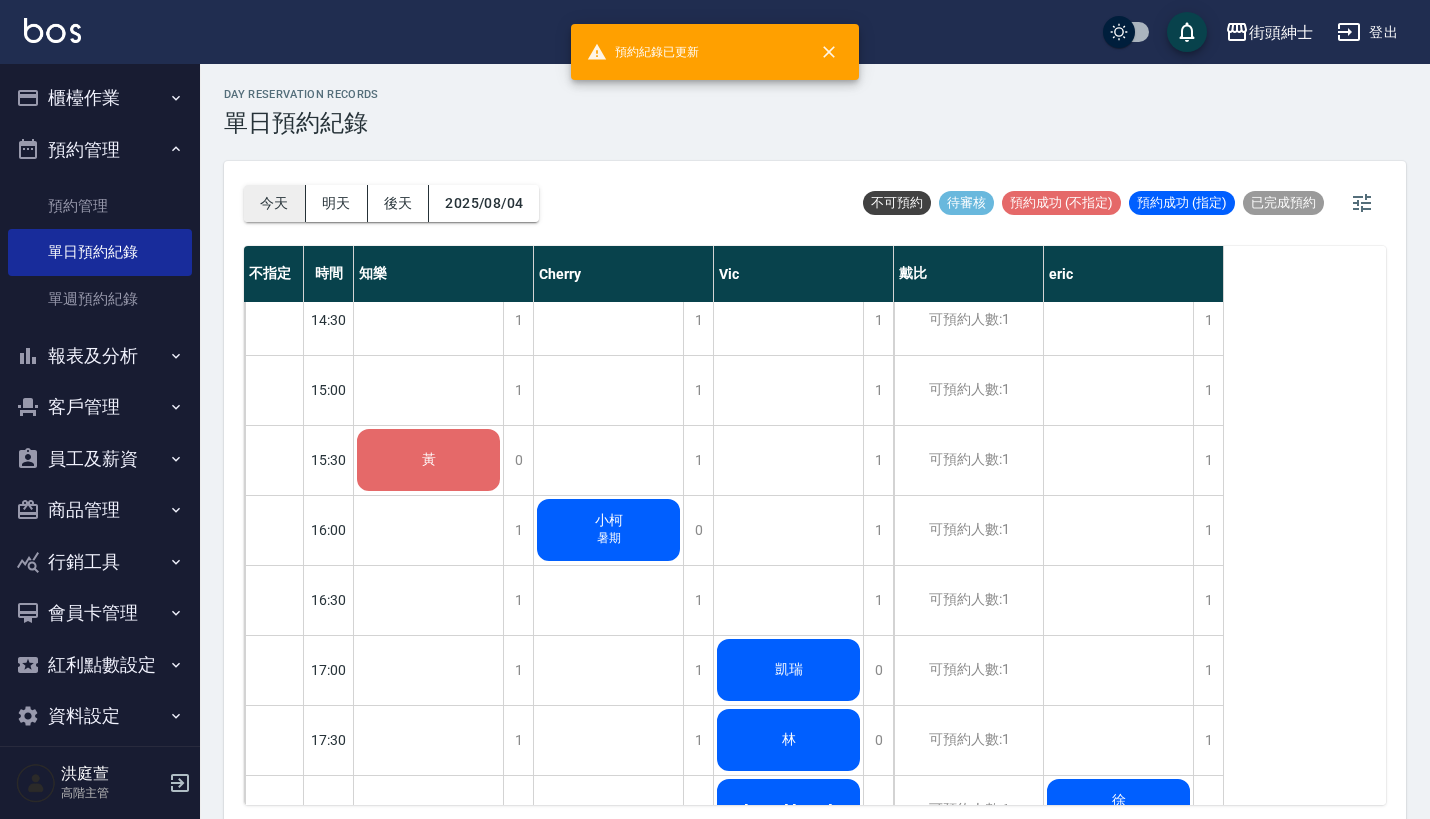 click on "今天" at bounding box center (275, 203) 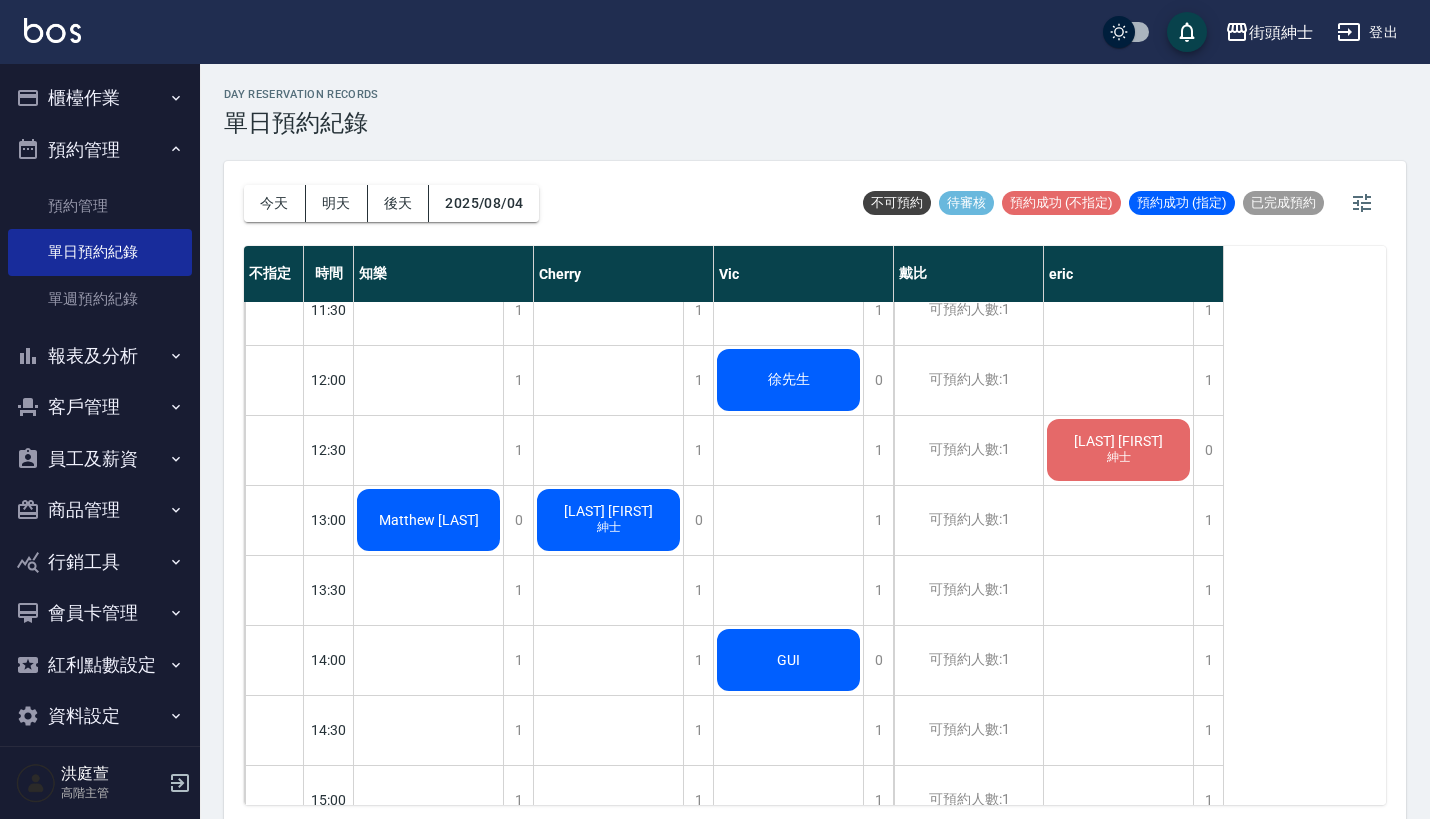 scroll, scrollTop: 382, scrollLeft: 0, axis: vertical 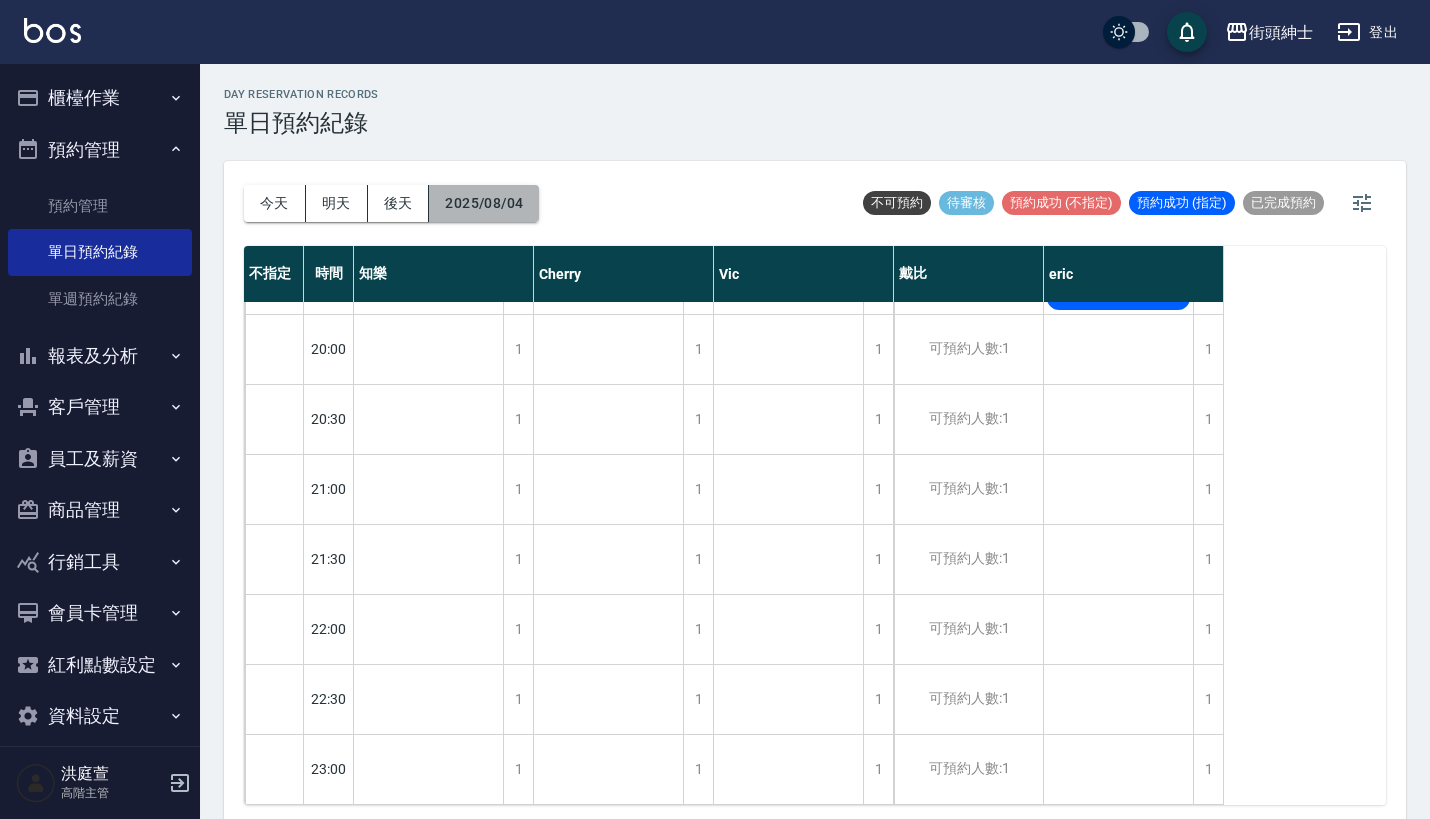 click on "2025/08/04" at bounding box center (484, 203) 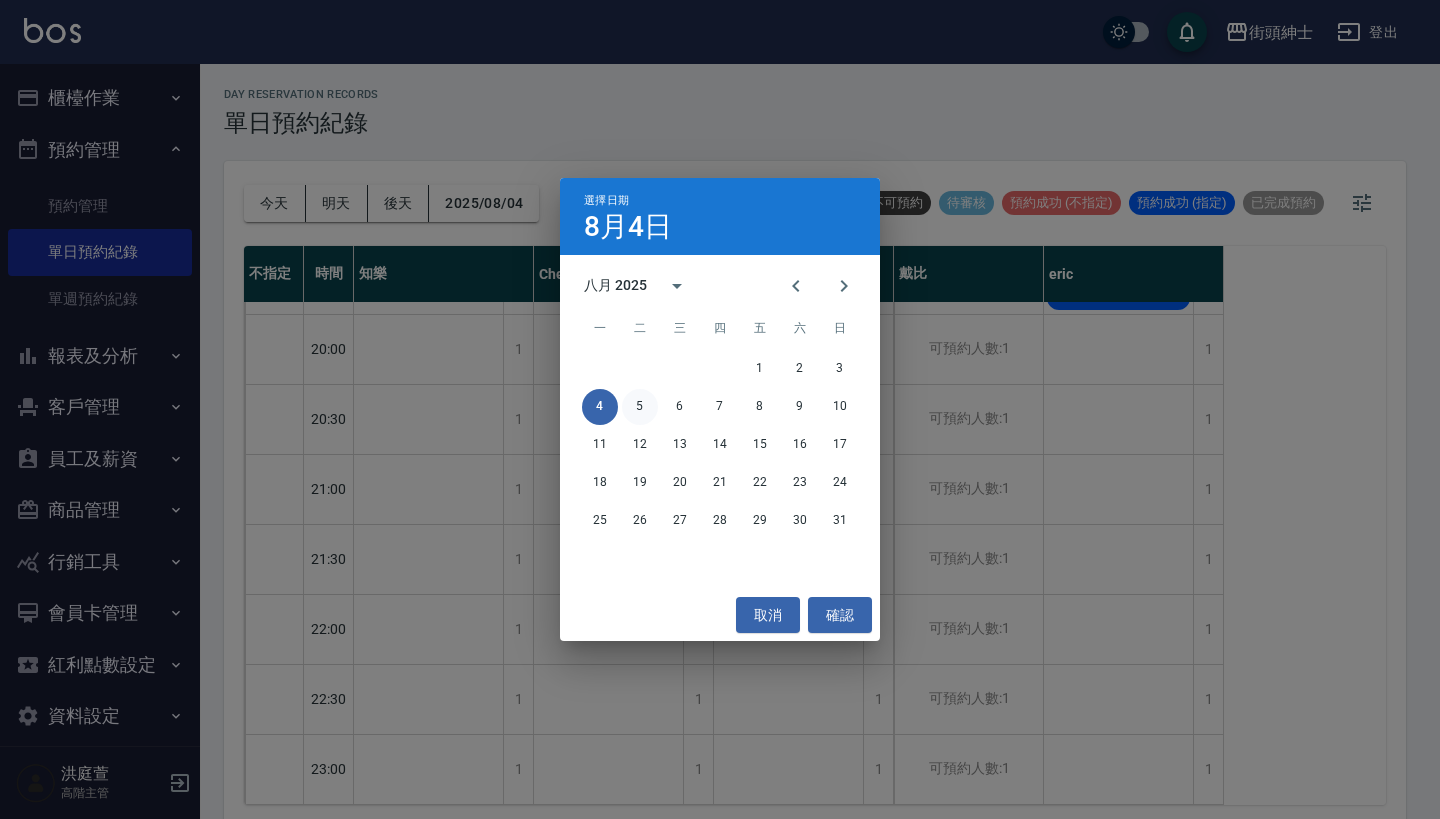 click on "5" at bounding box center [640, 407] 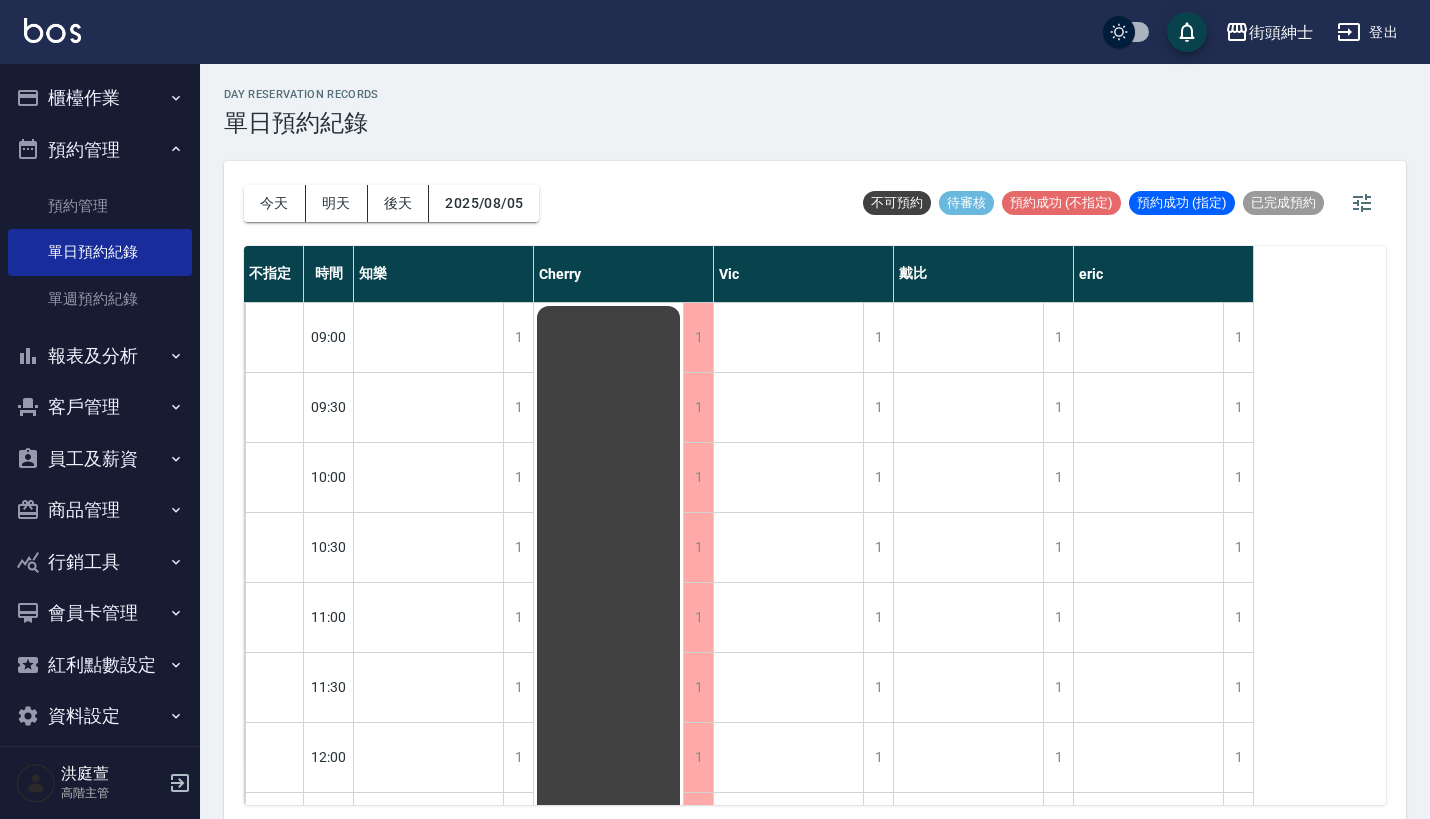 scroll, scrollTop: 0, scrollLeft: 0, axis: both 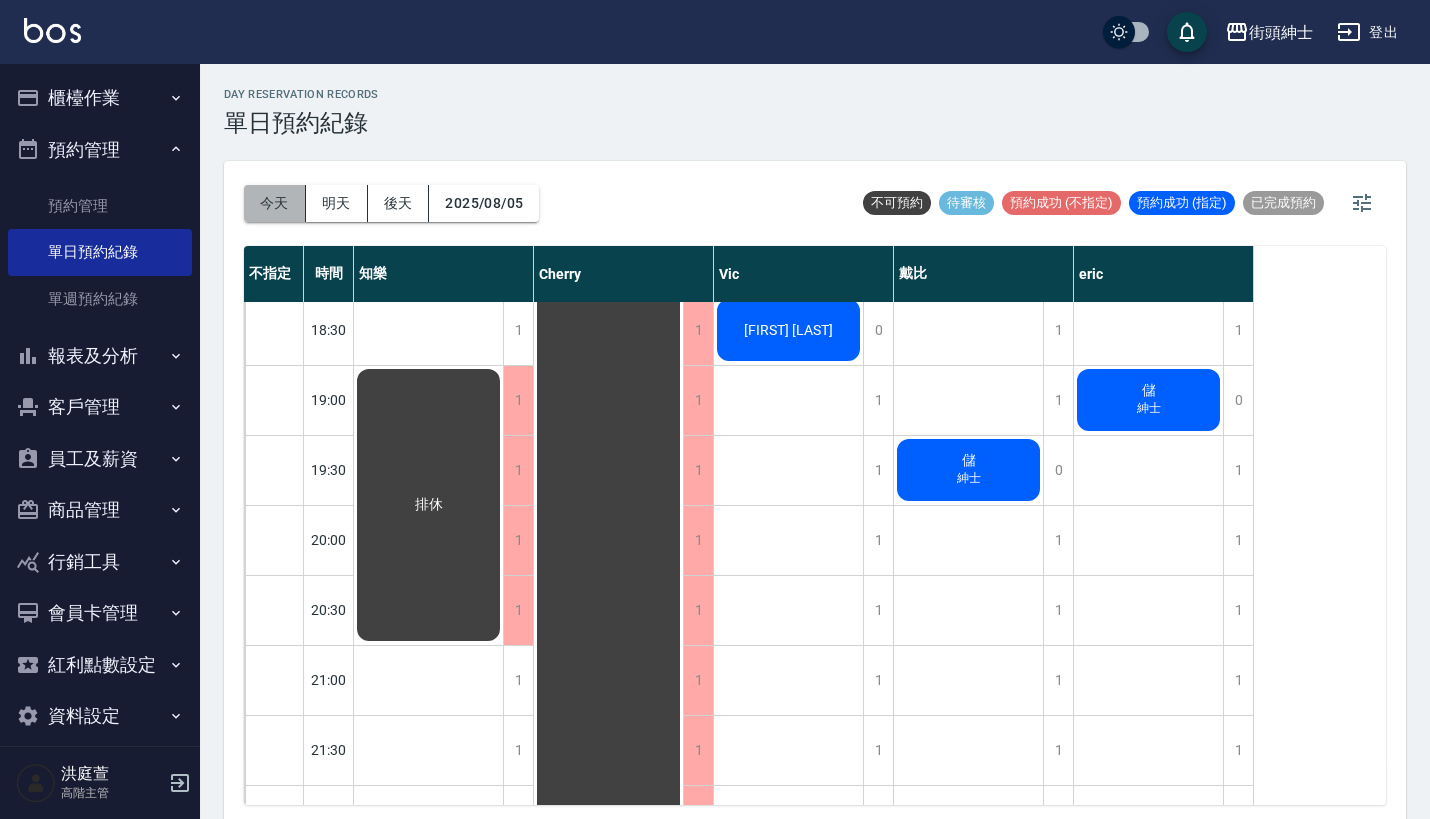 click on "今天" at bounding box center (275, 203) 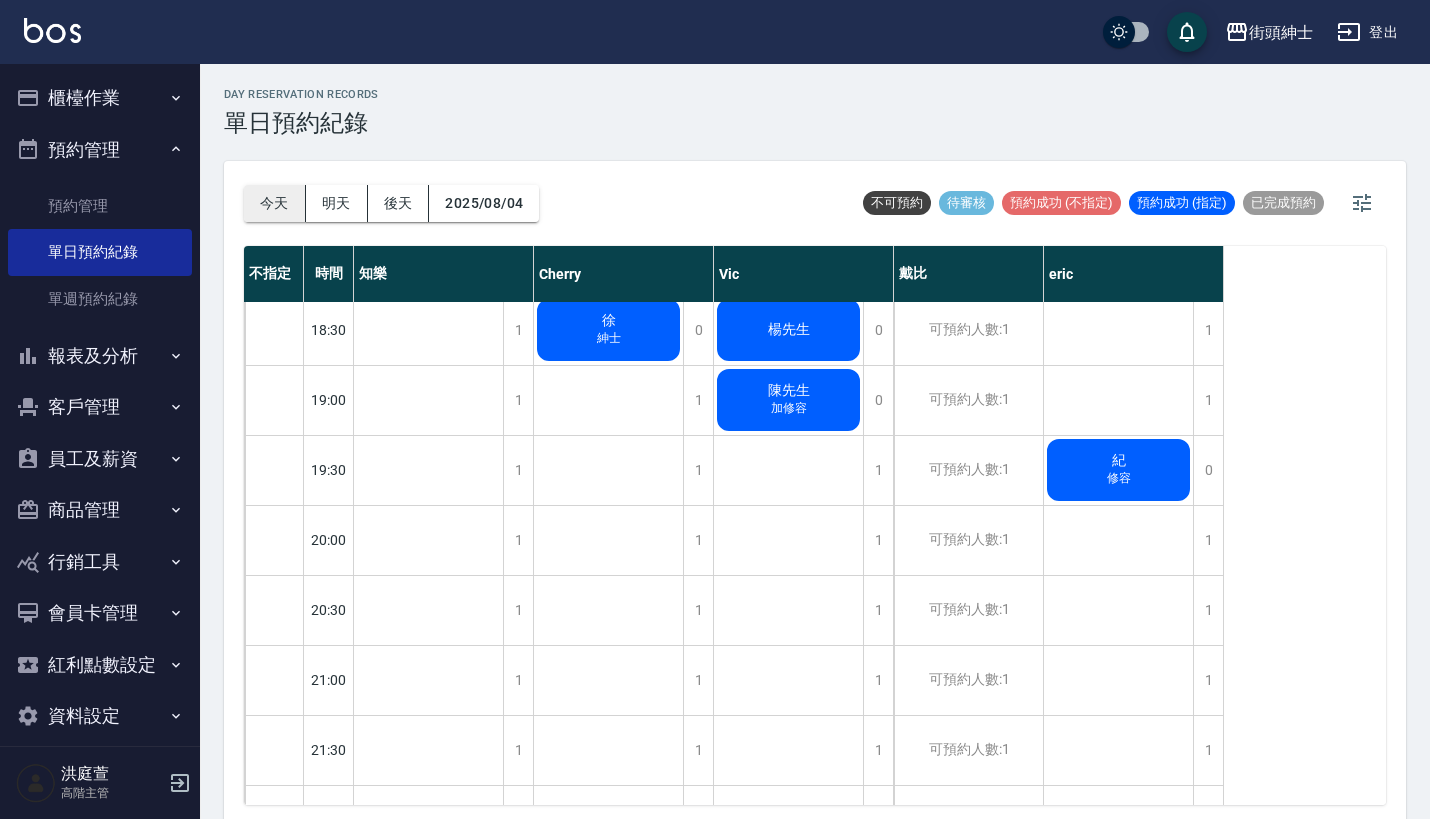 click on "今天" at bounding box center [275, 203] 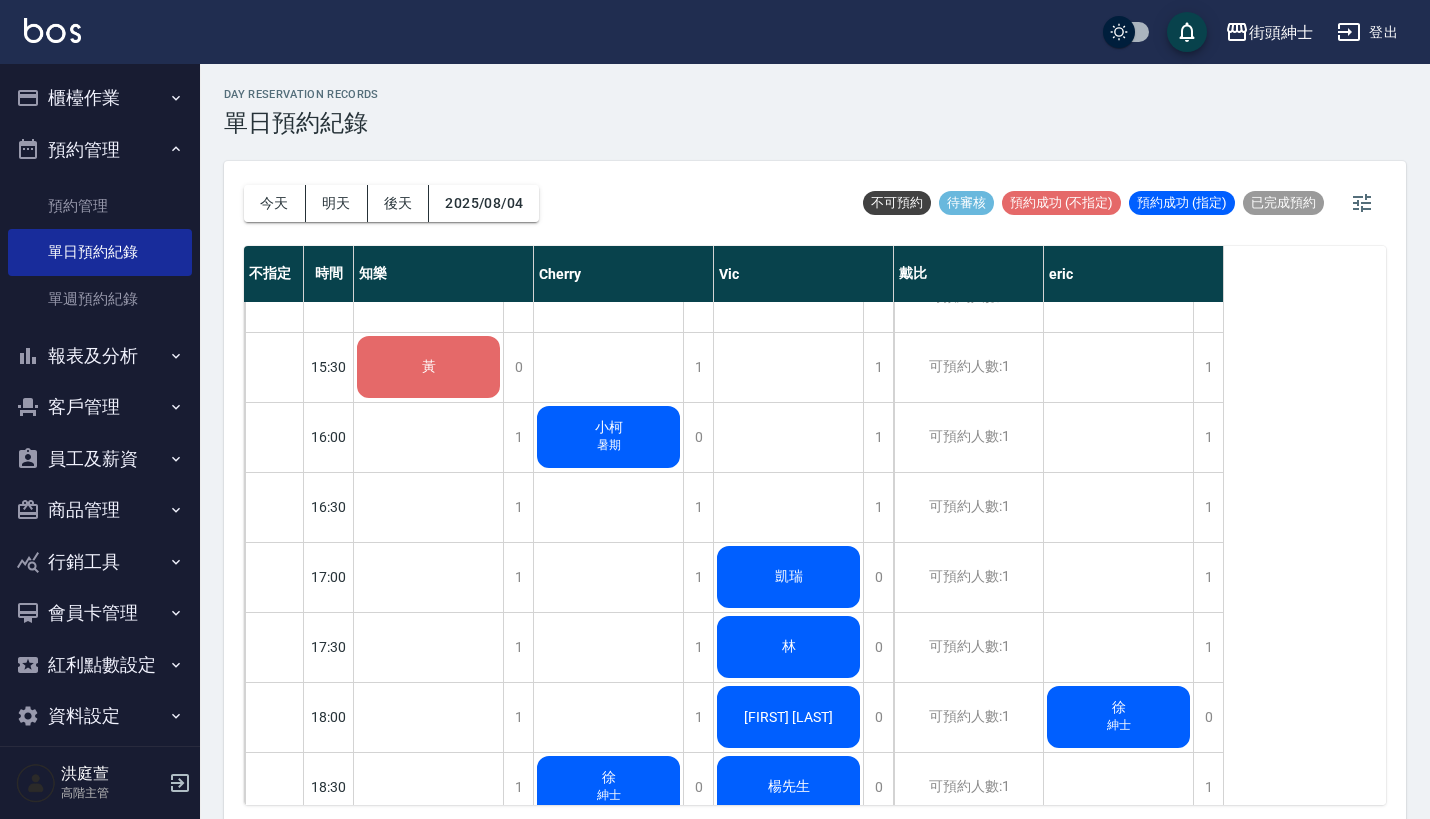 scroll, scrollTop: 892, scrollLeft: 0, axis: vertical 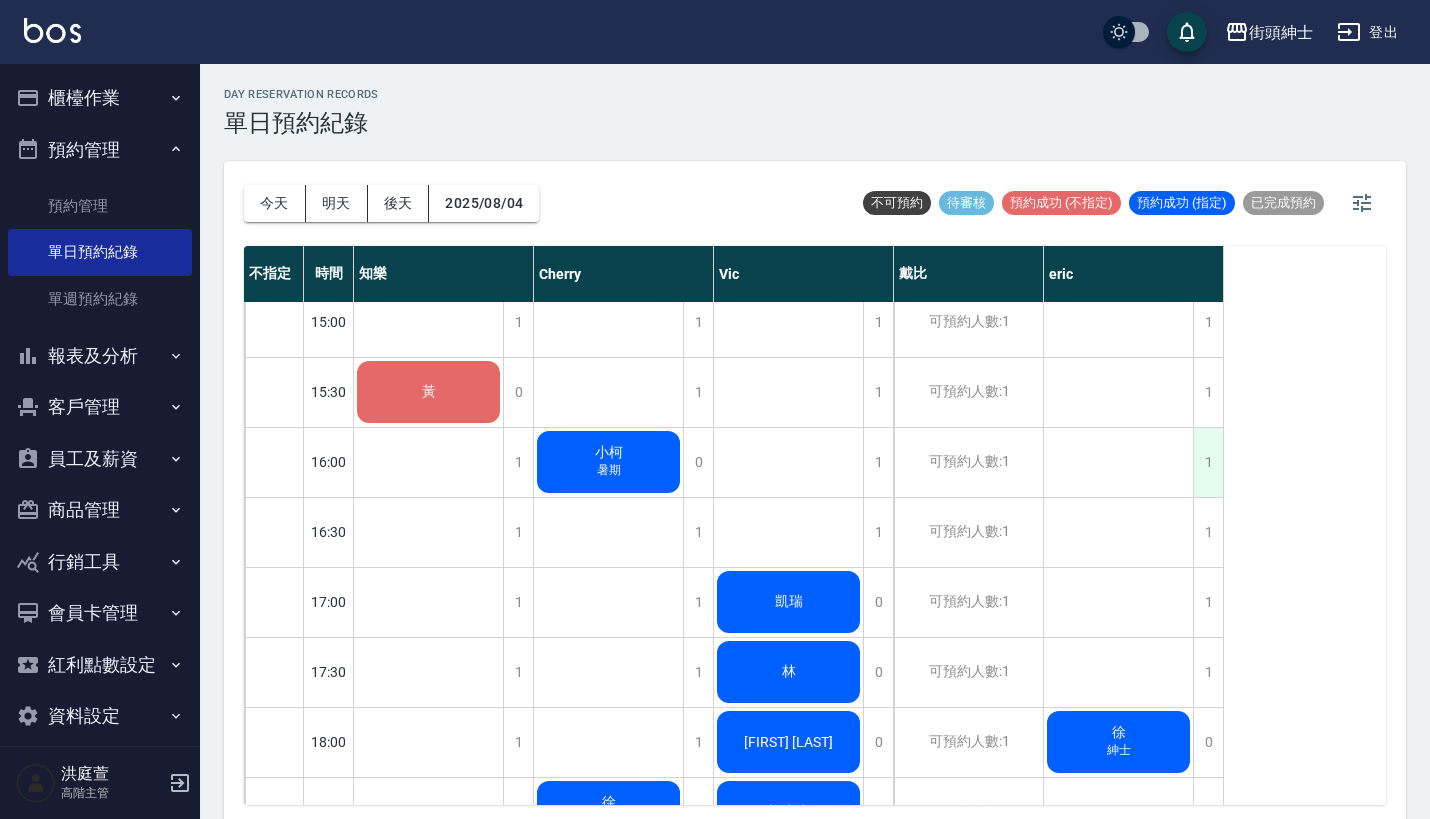 click on "1" at bounding box center [1208, 462] 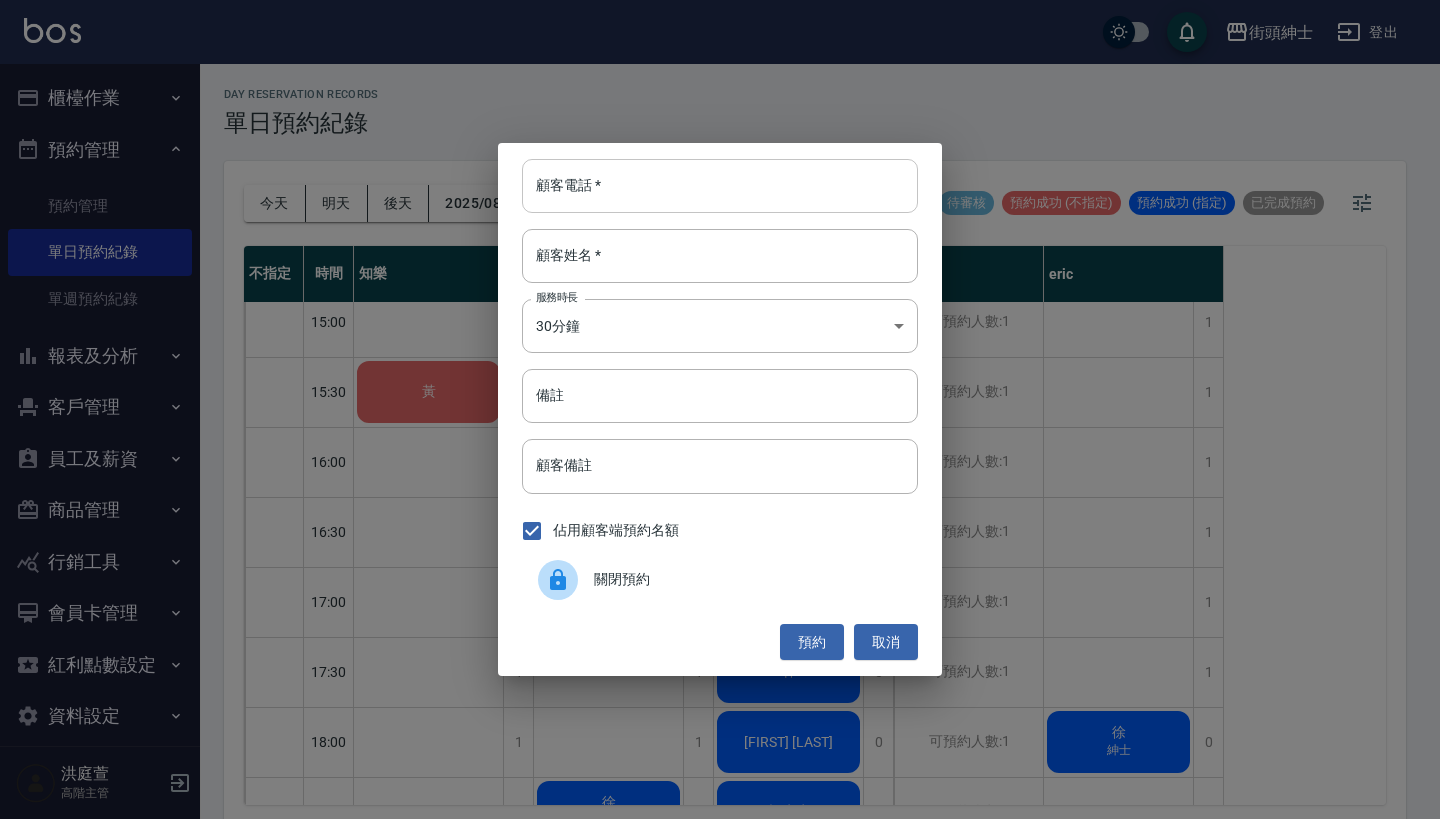 paste on "郭金良 電話：0981322347" 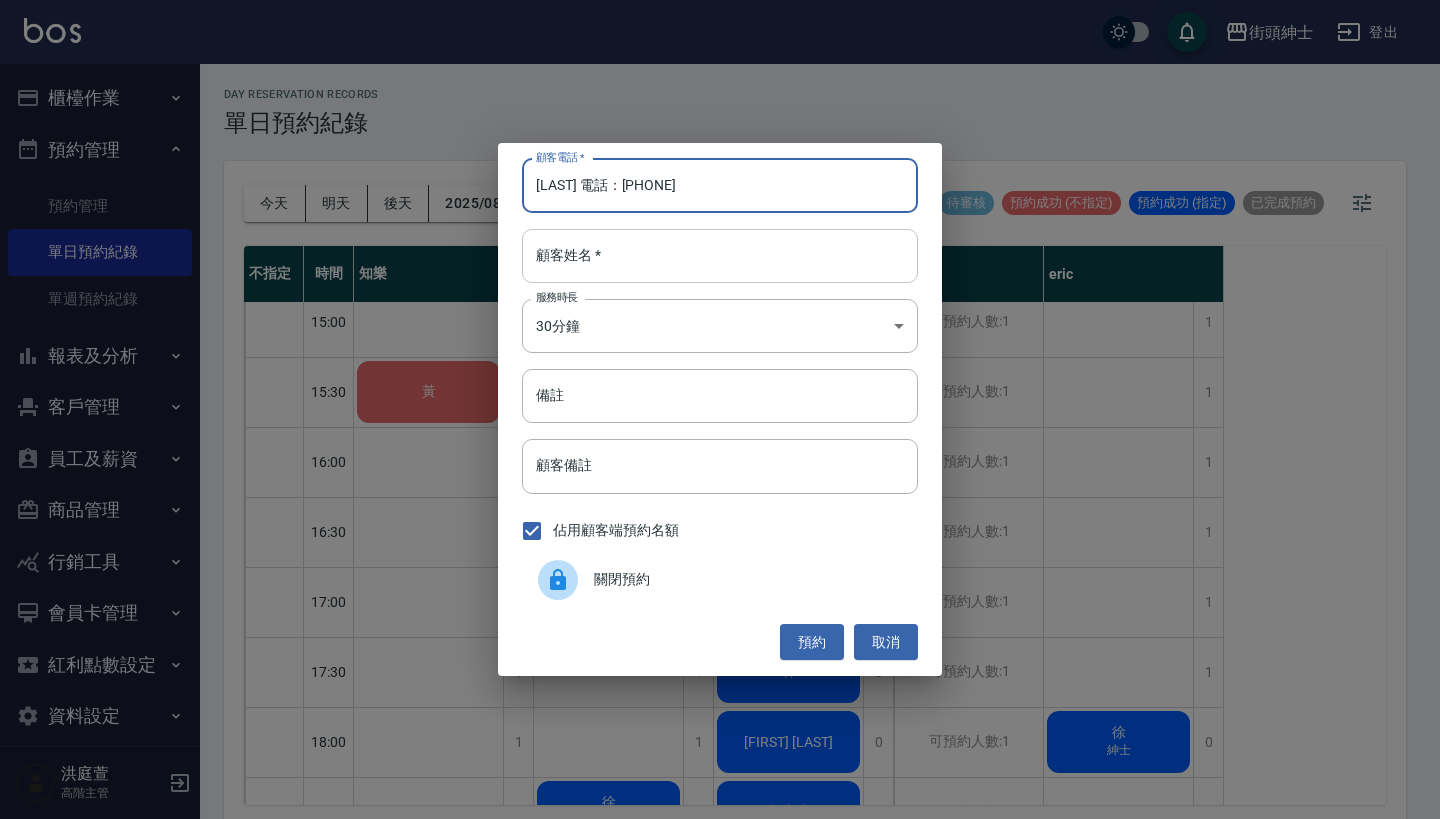 type on "郭金良 電話：0981322347" 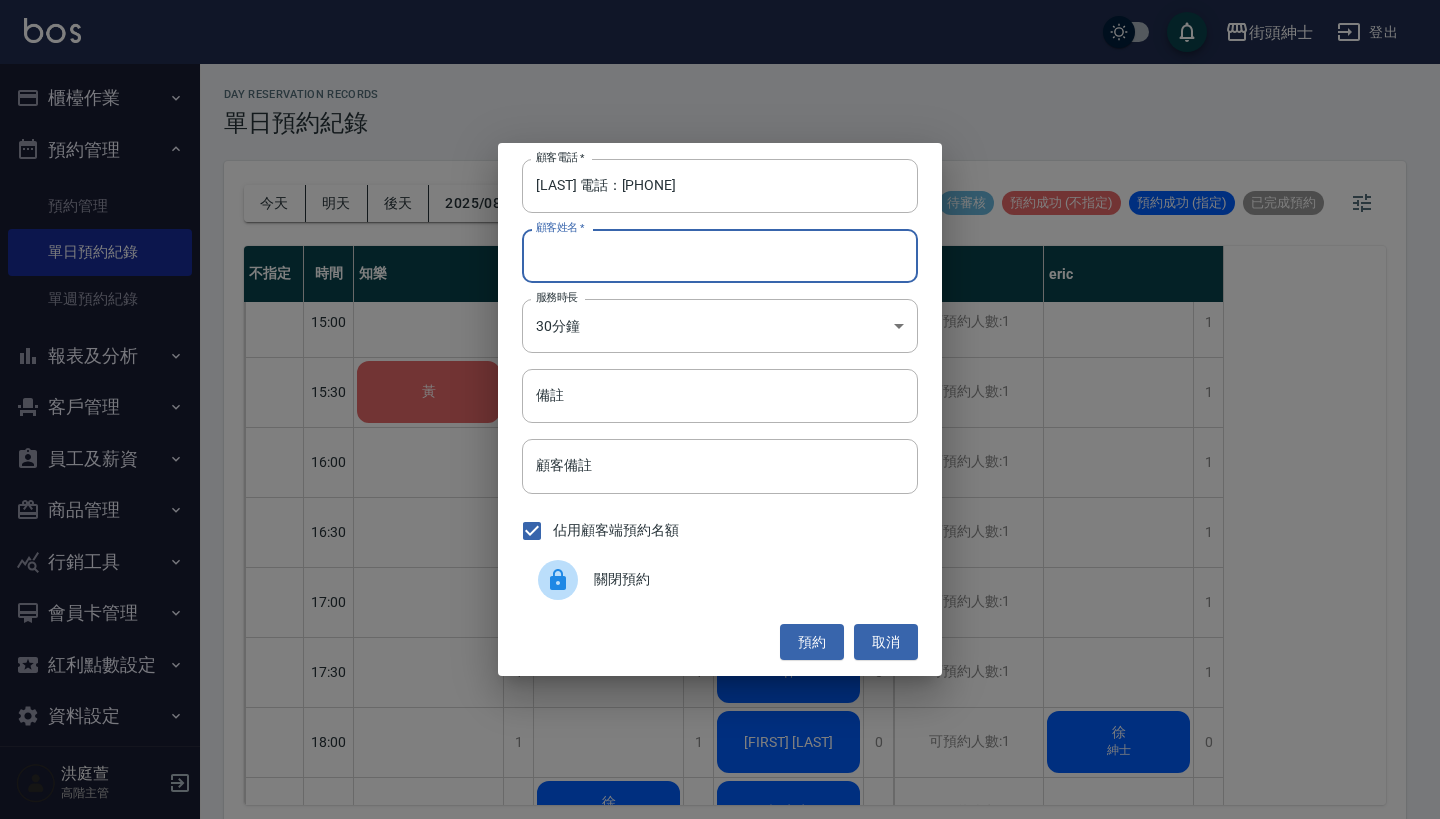 paste on "郭金良 電話：0981322347" 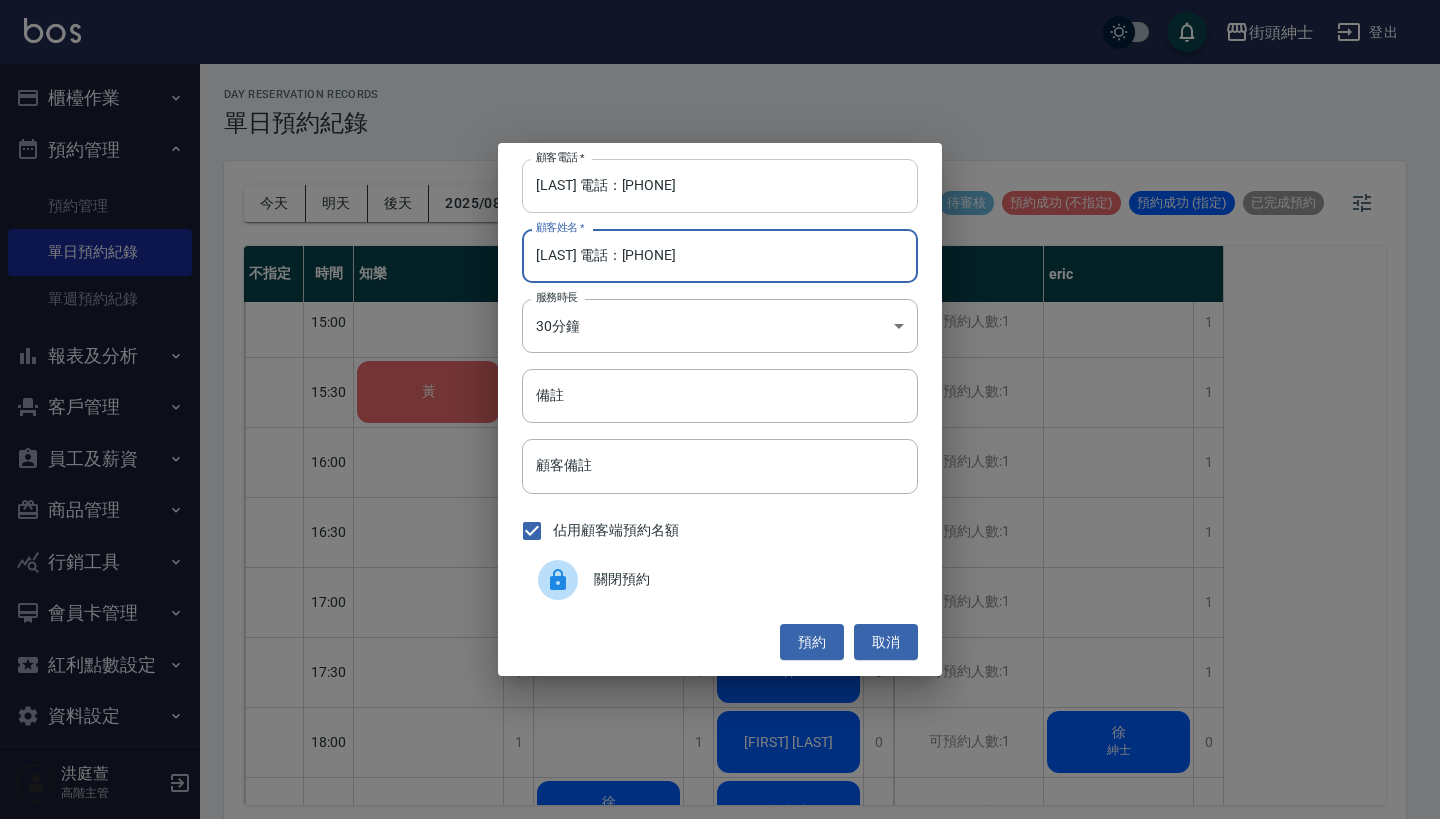 type on "郭金良 電話：0981322347" 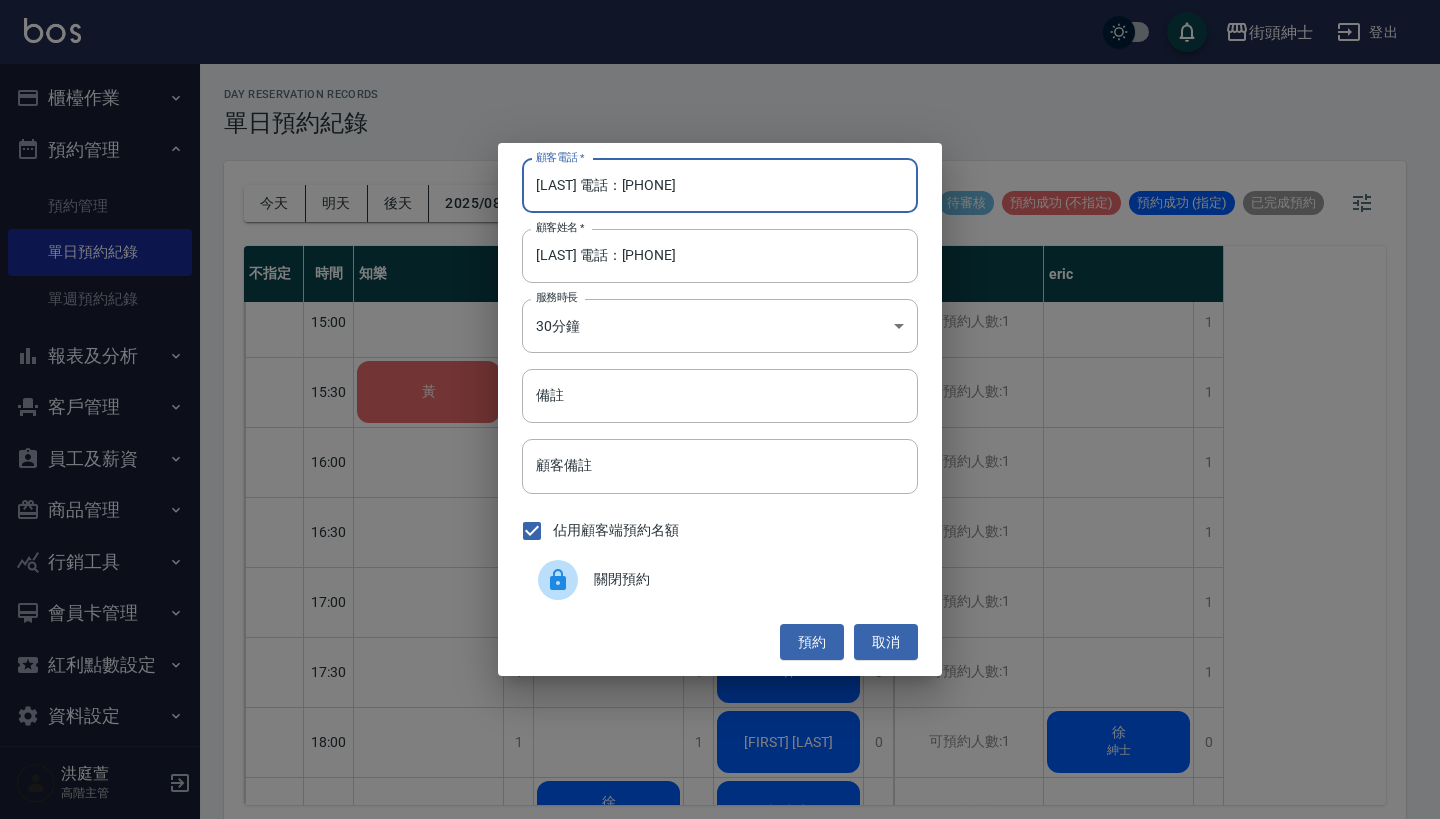 drag, startPoint x: 578, startPoint y: 190, endPoint x: 374, endPoint y: 188, distance: 204.0098 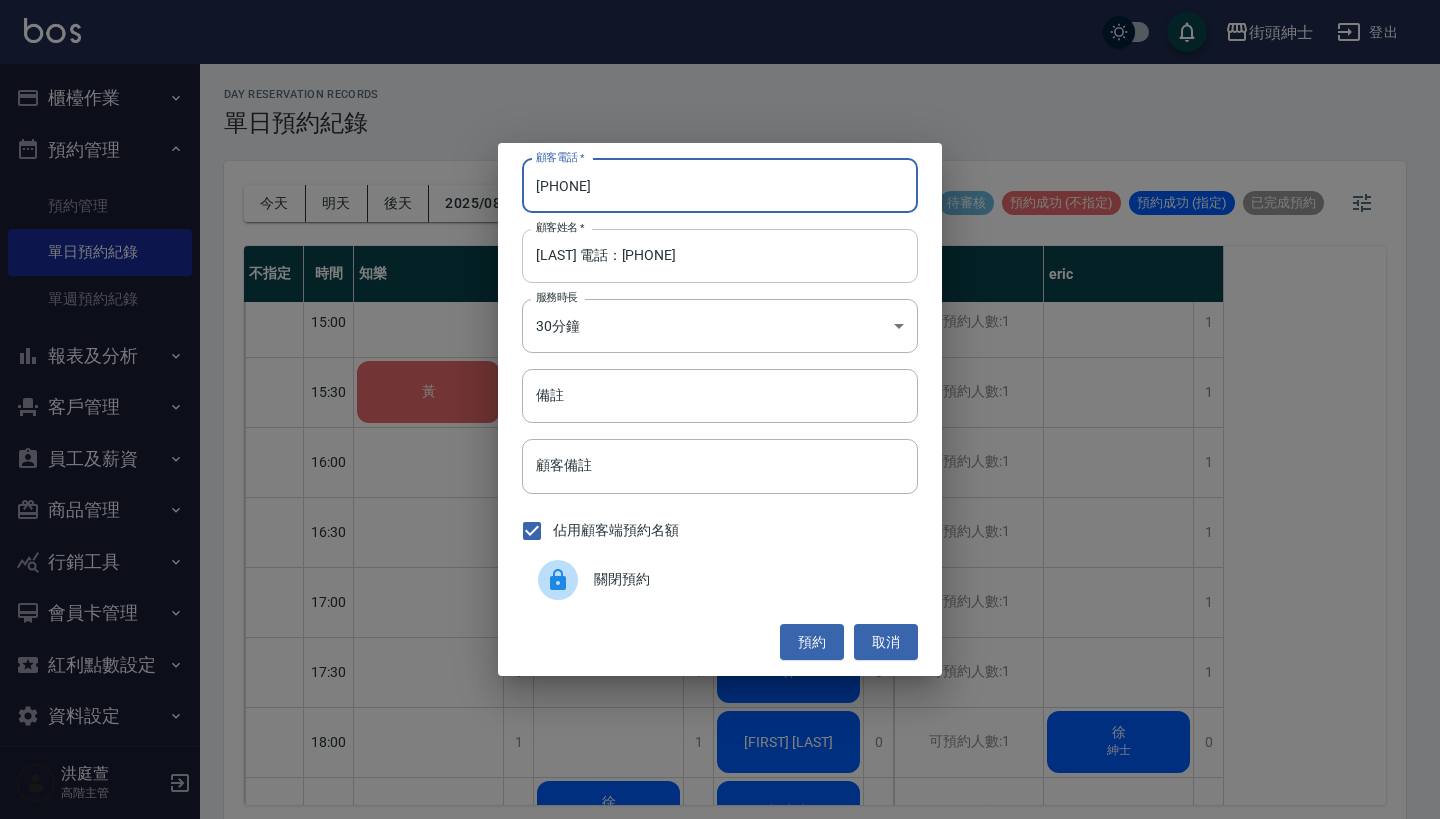 type on "0981322347" 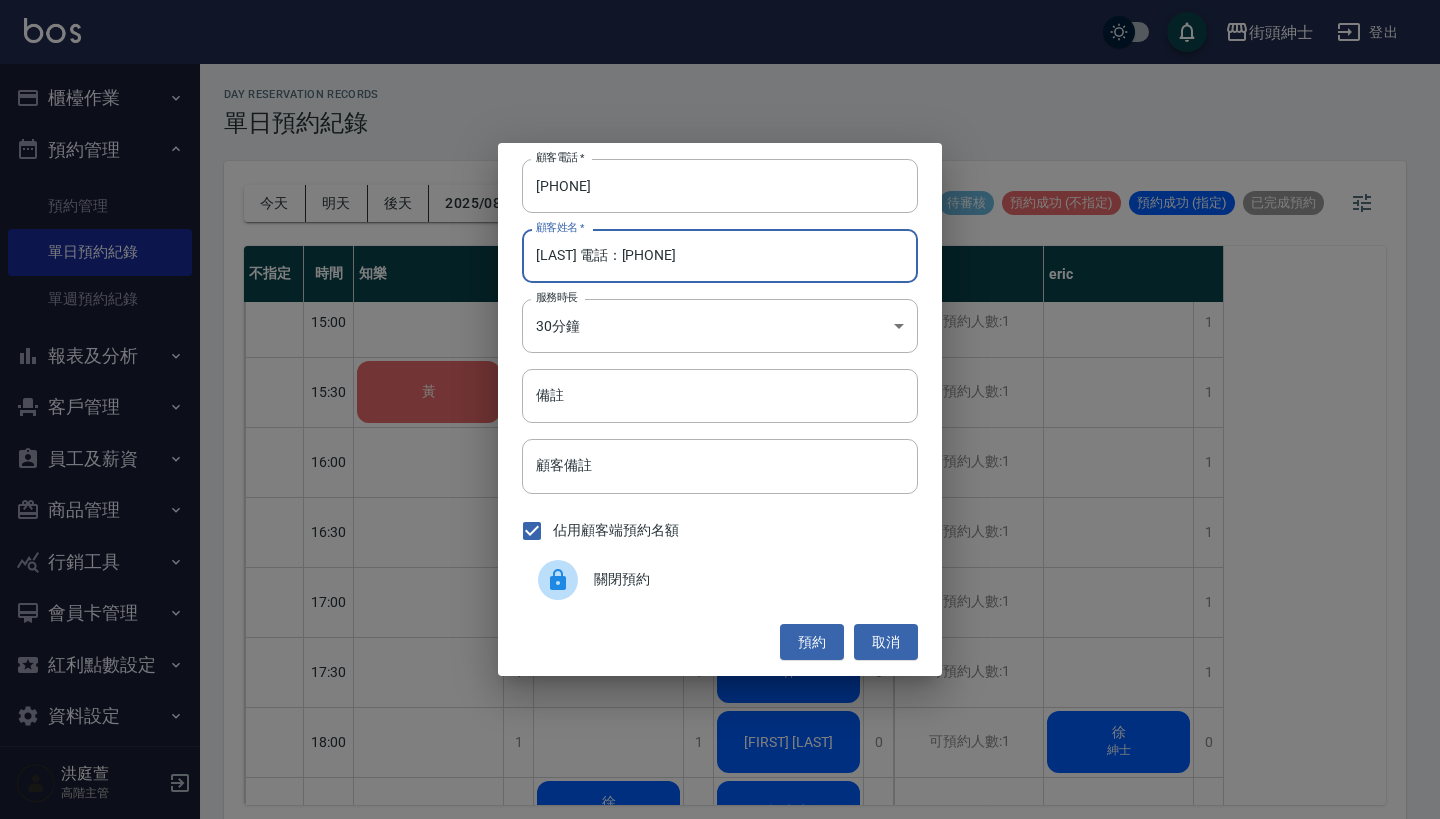 drag, startPoint x: 797, startPoint y: 253, endPoint x: 575, endPoint y: 250, distance: 222.02026 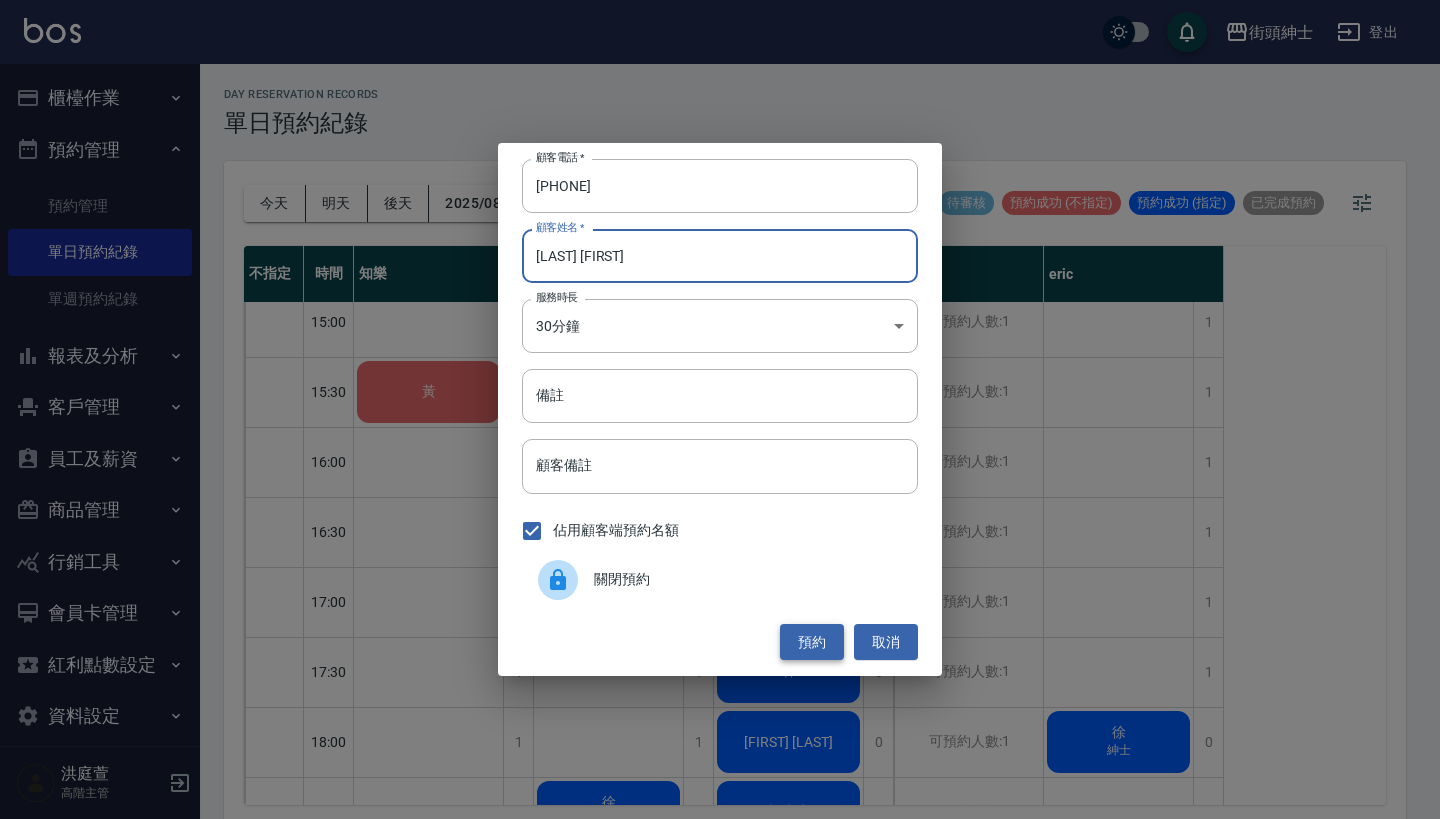 type on "[LAST] [FIRST]" 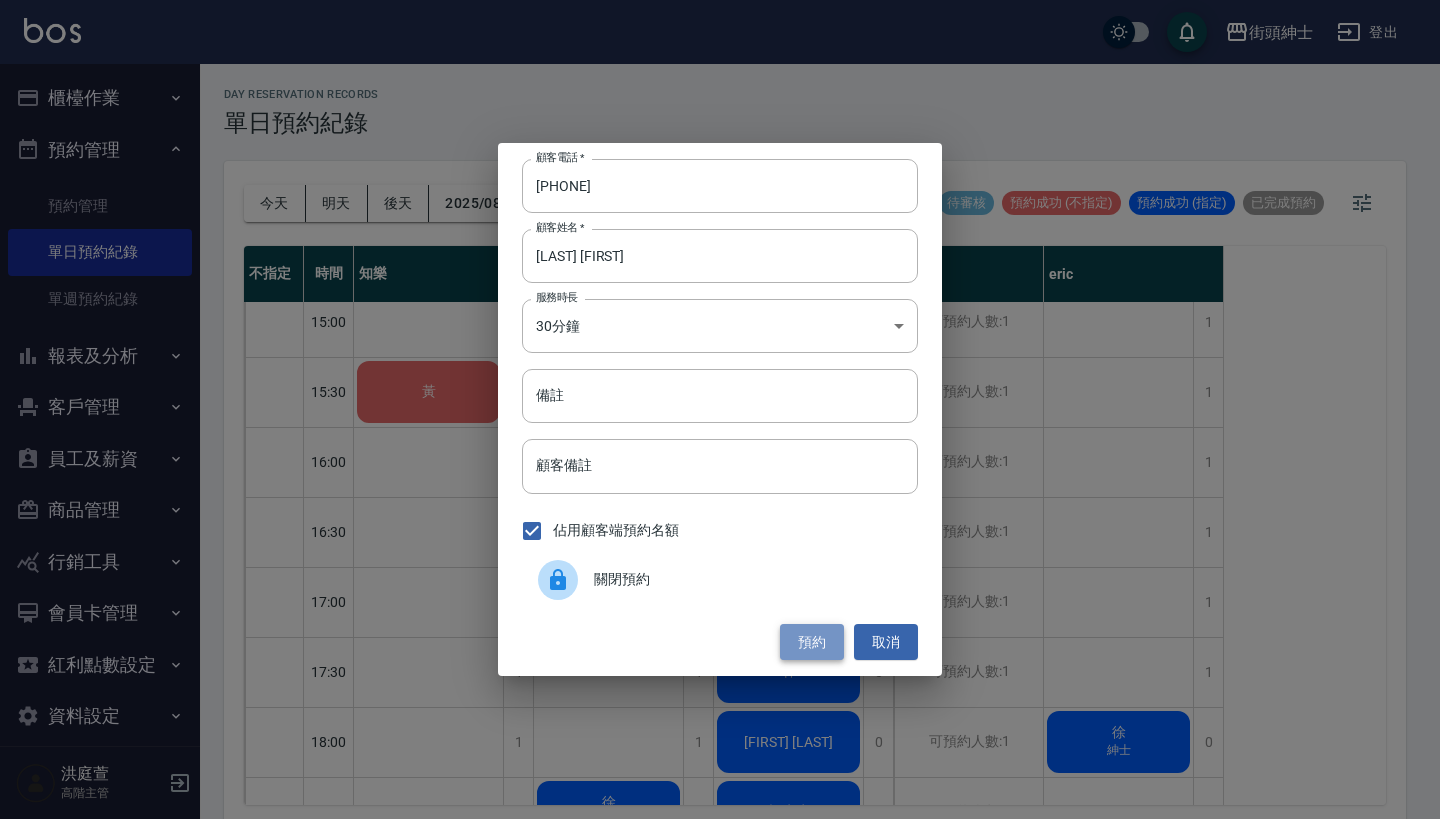 click on "預約" at bounding box center [812, 642] 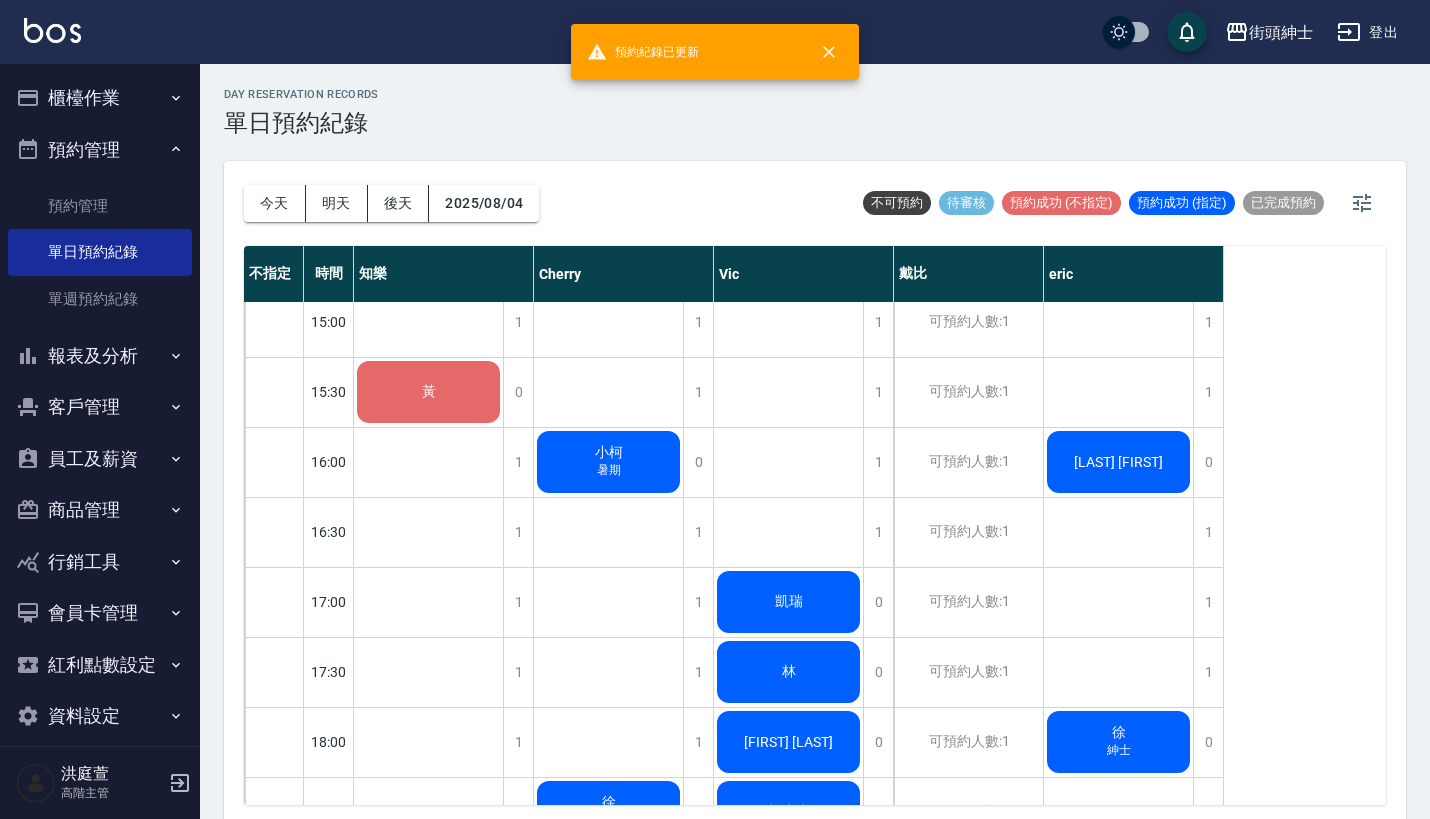 scroll, scrollTop: 853, scrollLeft: 0, axis: vertical 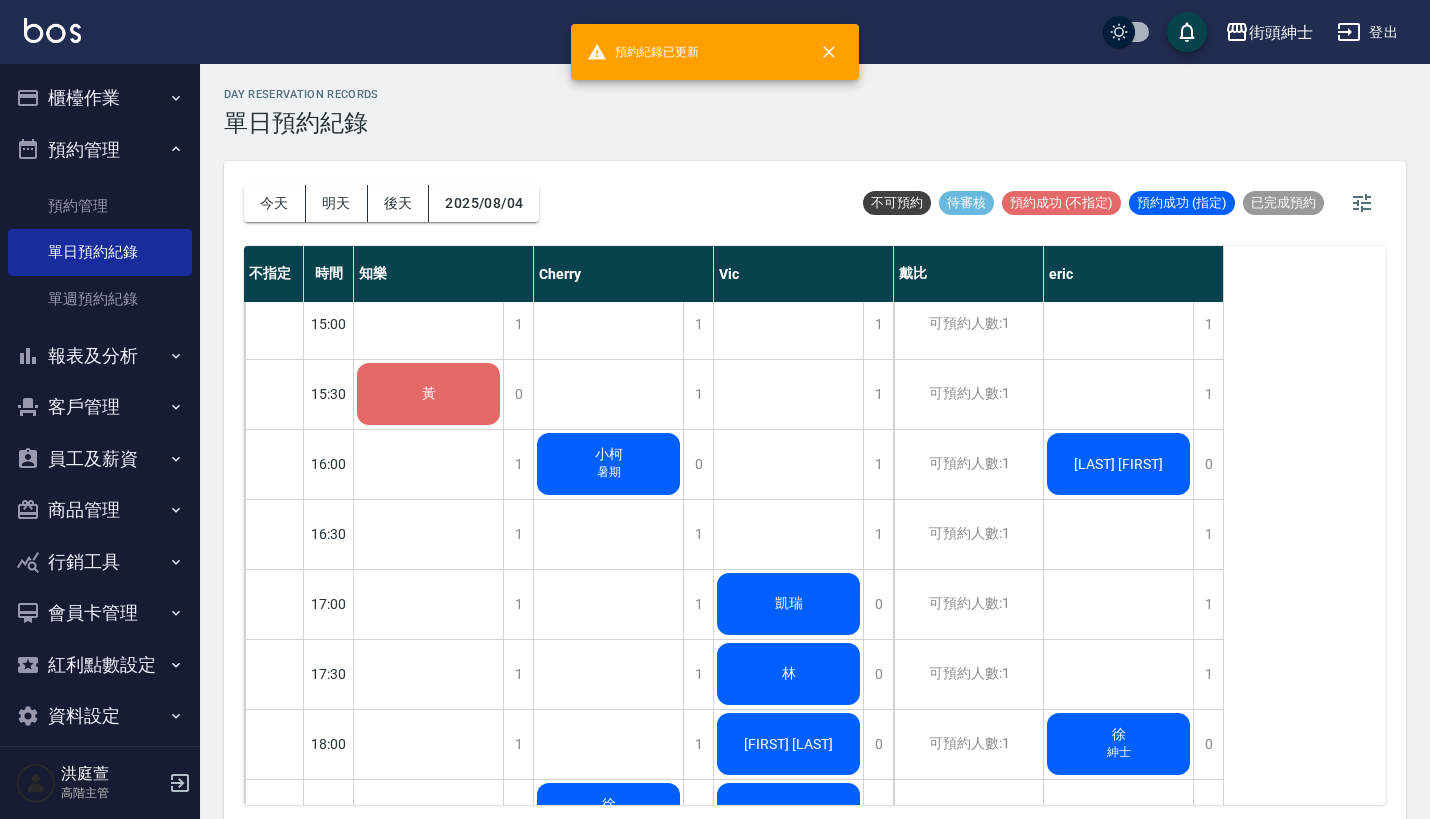 click on "[LAST] [FIRST]" at bounding box center [428, 44] 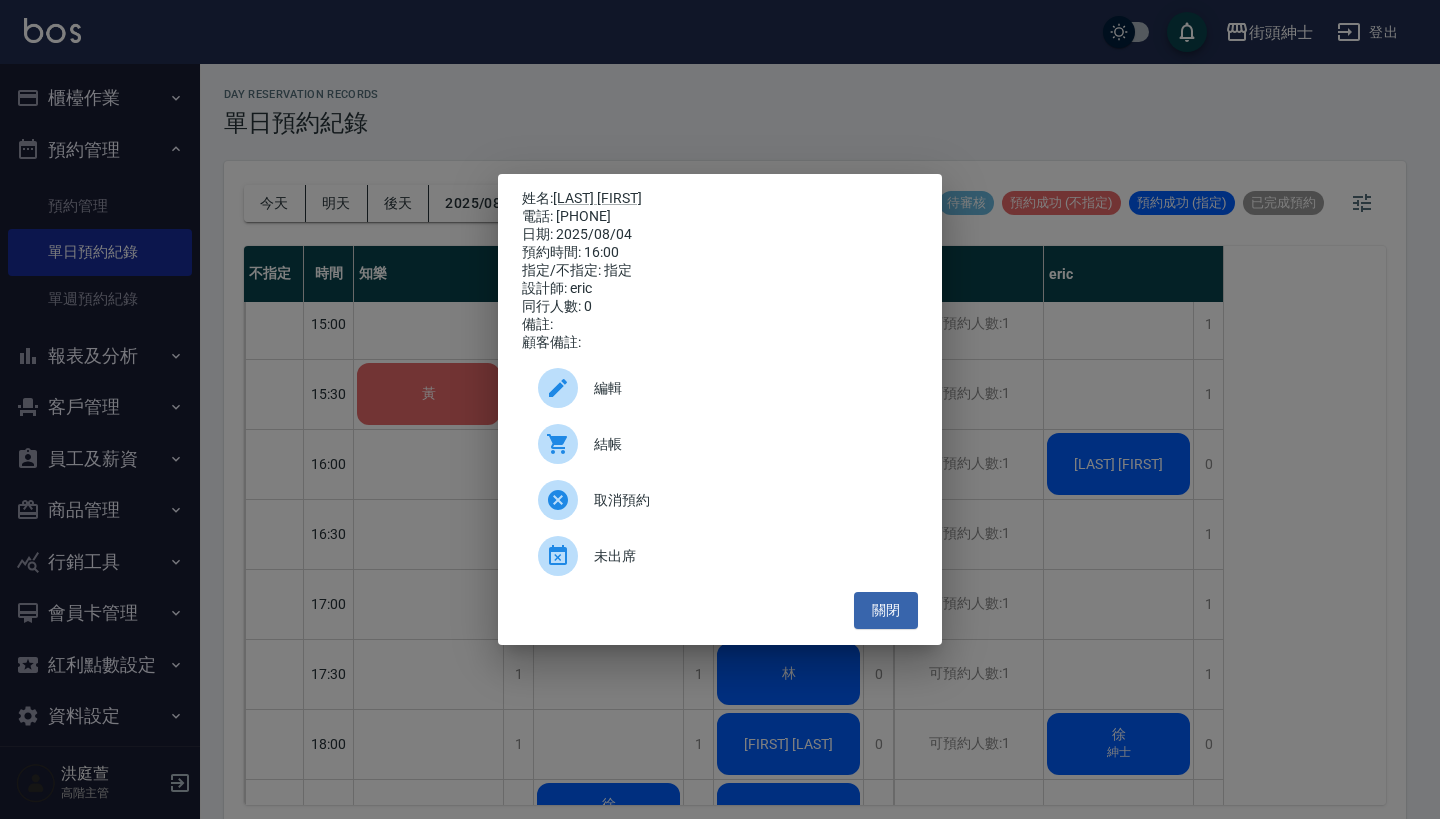 click on "編輯" at bounding box center [748, 388] 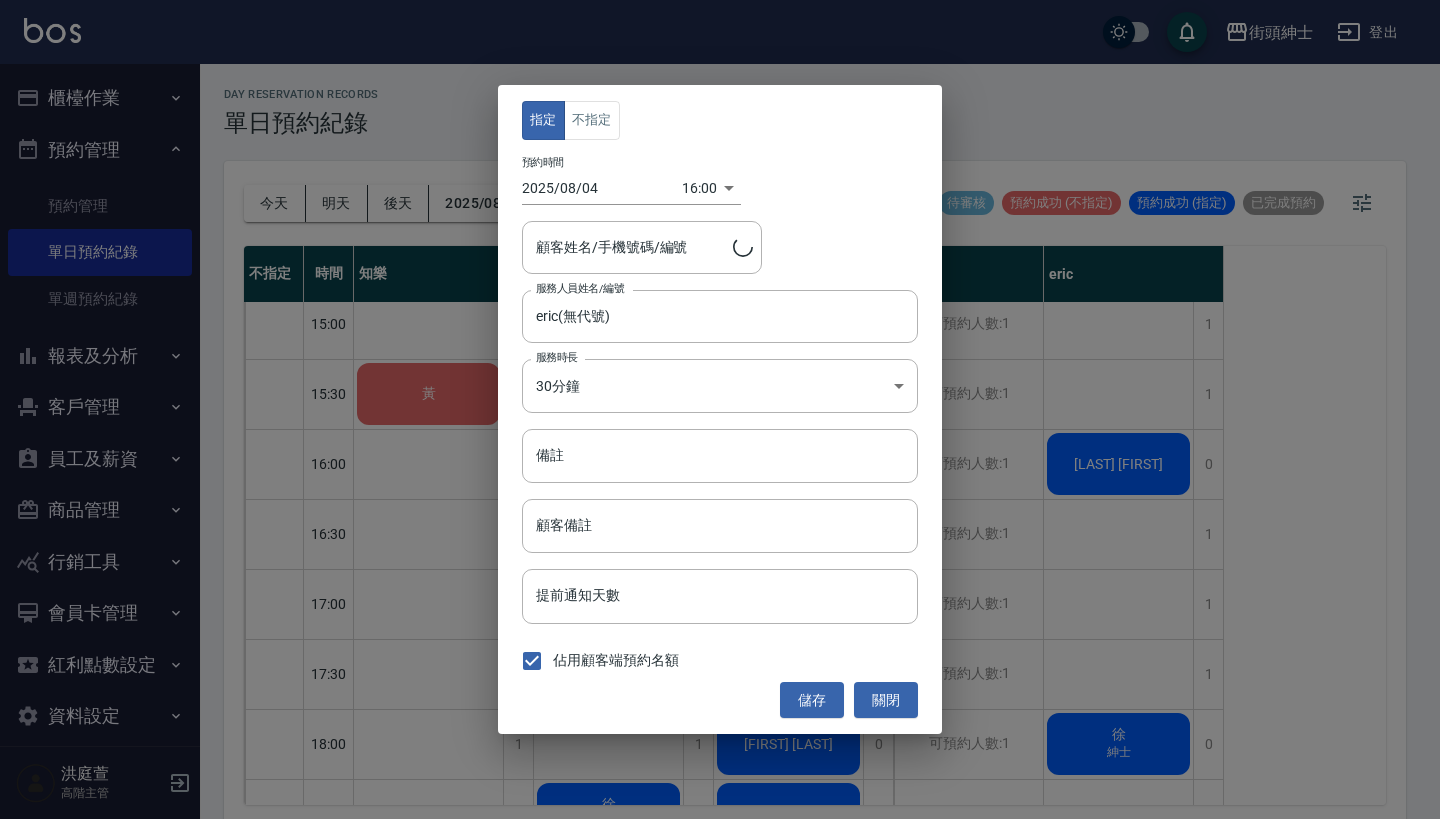 type on "郭金良/0981322347" 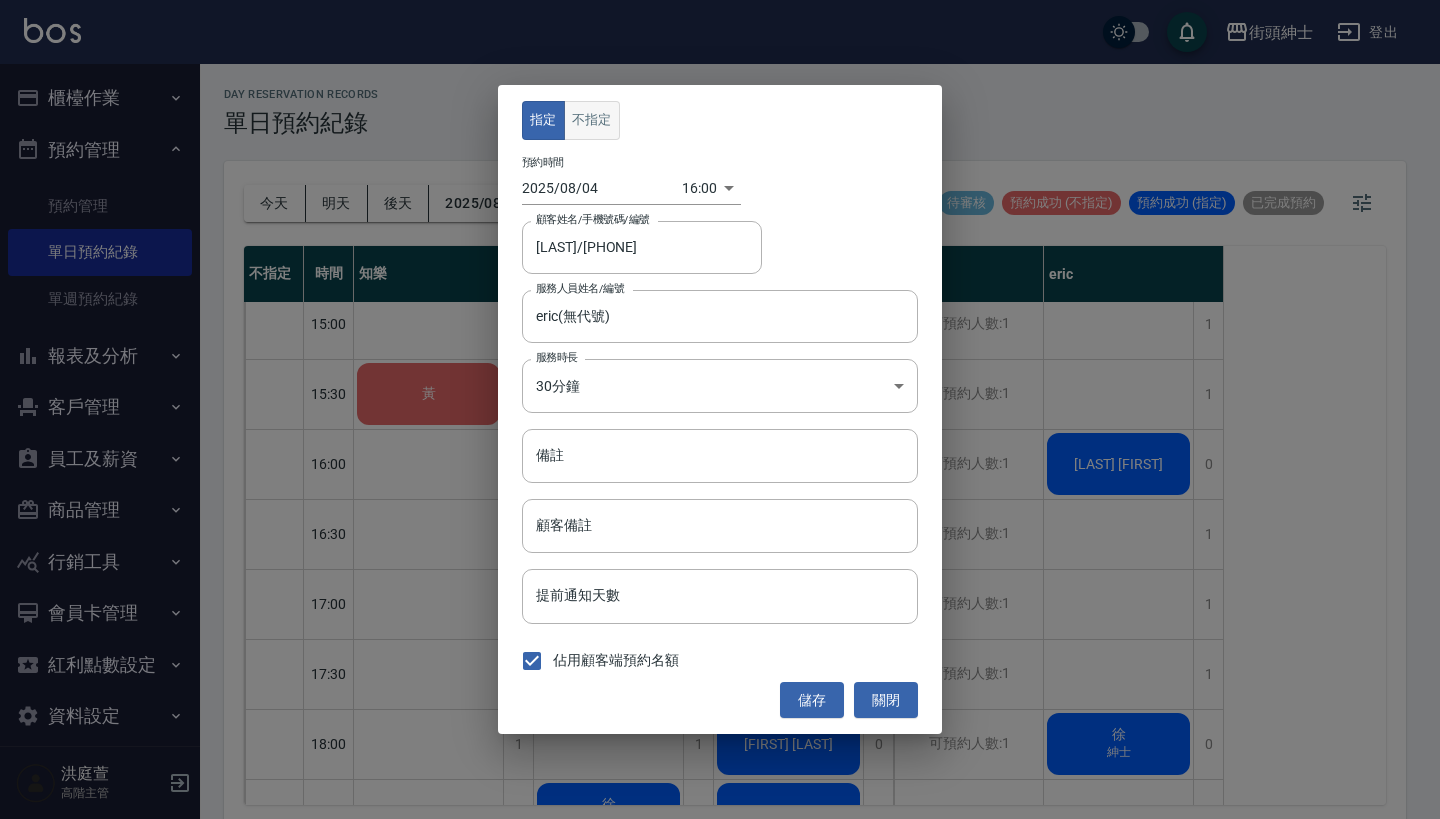 click on "不指定" at bounding box center [592, 120] 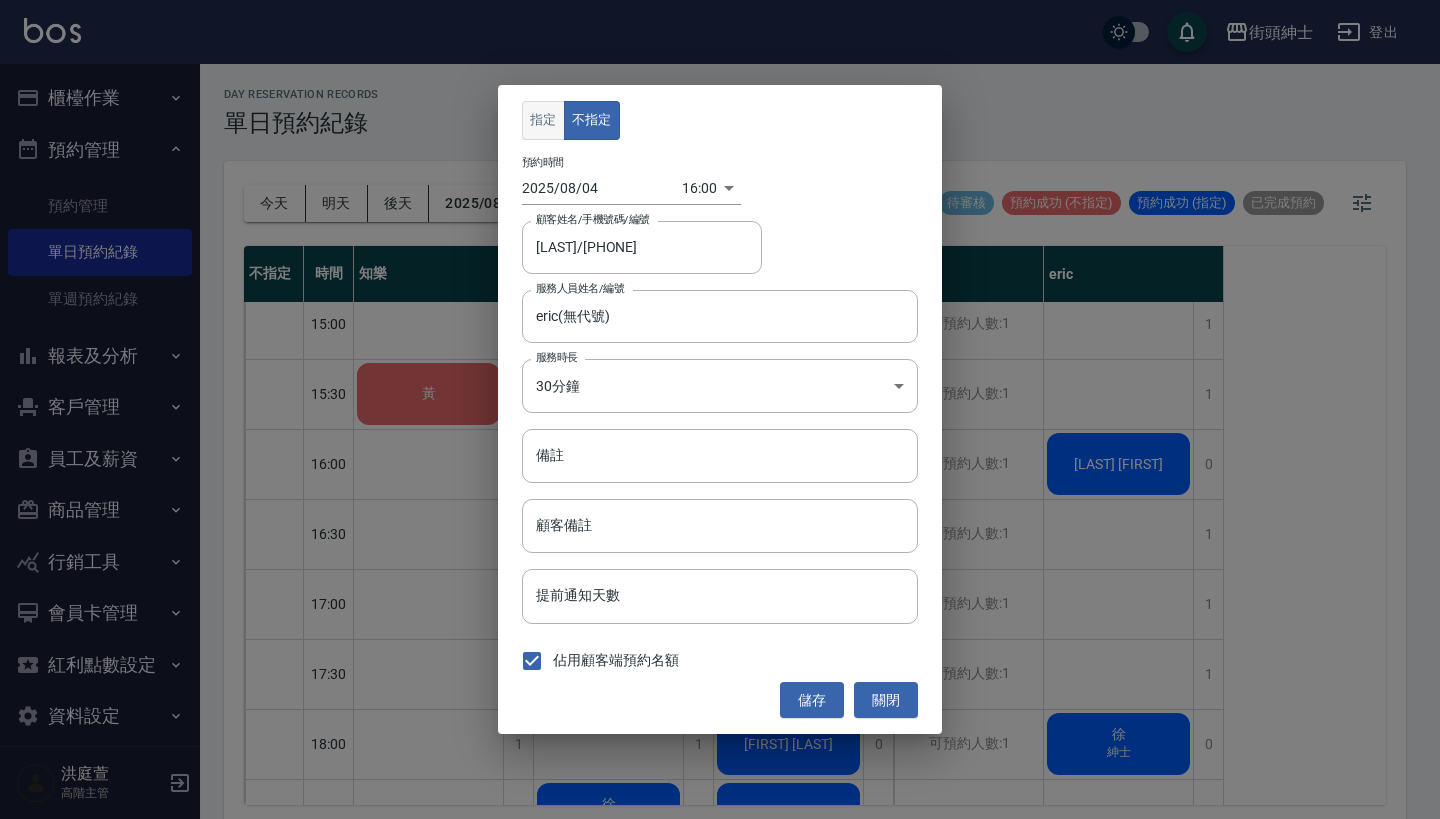 click on "指定" at bounding box center (543, 120) 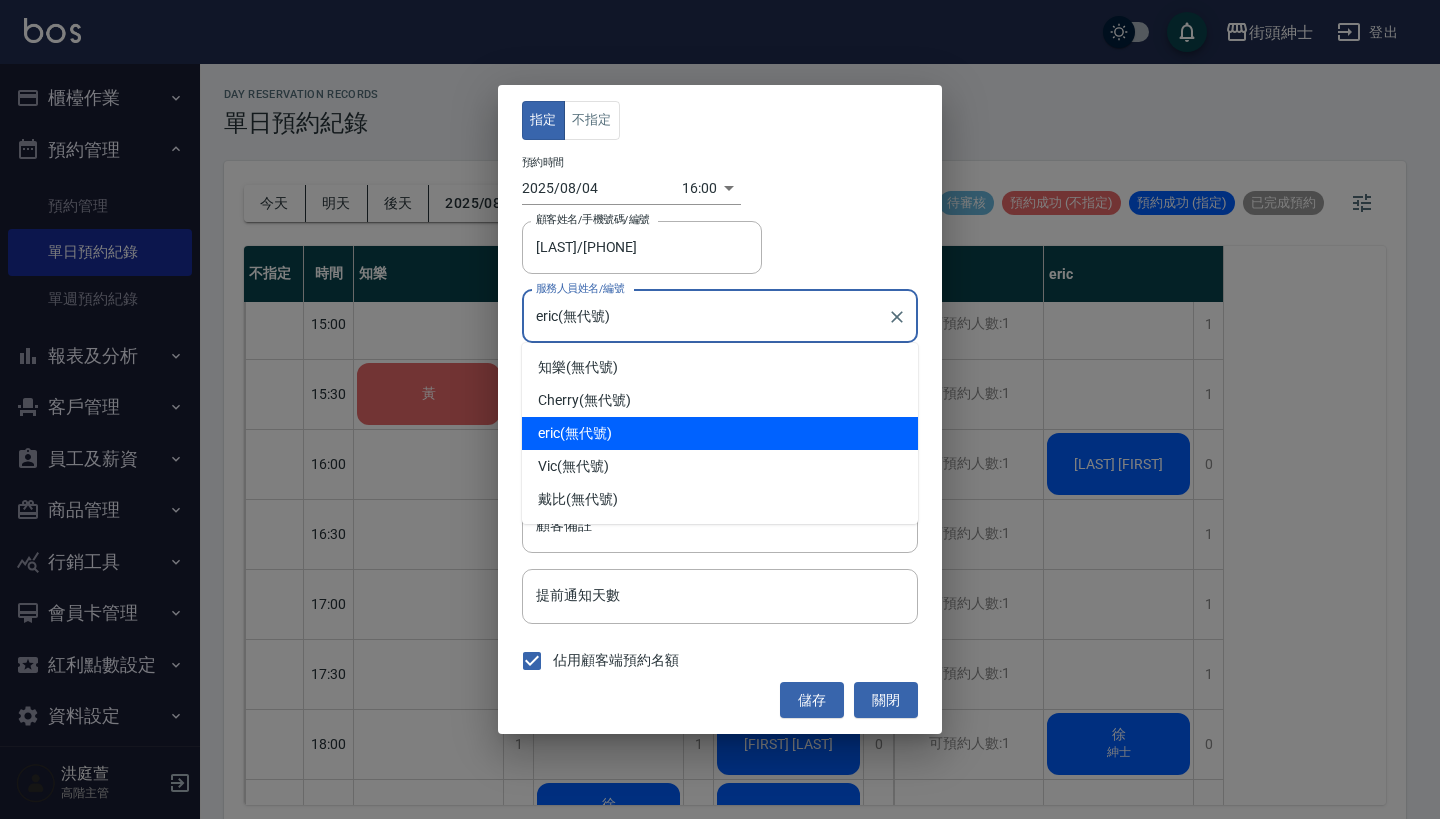 click on "eric(無代號)" at bounding box center [705, 316] 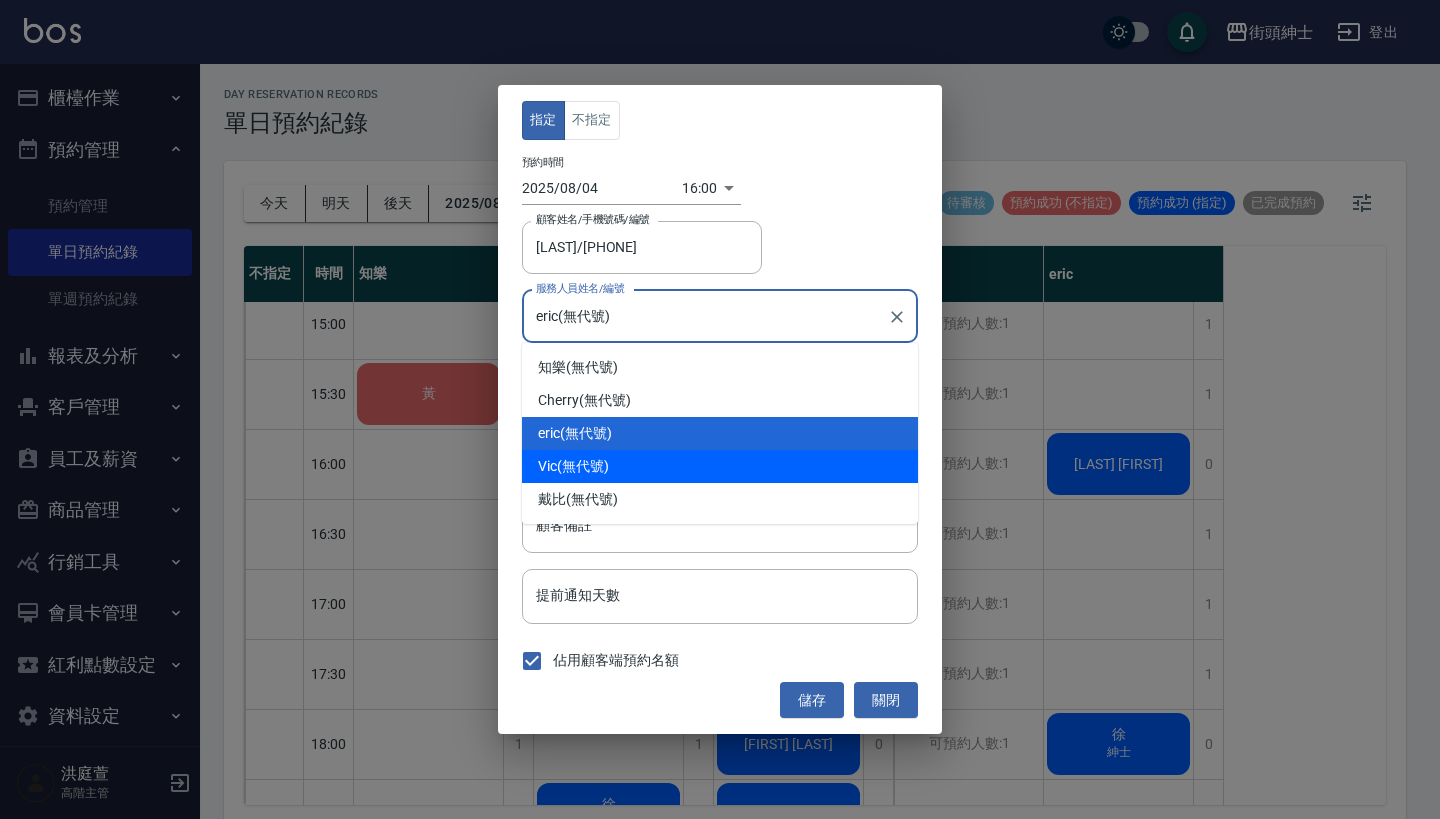 click on "Vic (無代號)" at bounding box center (720, 466) 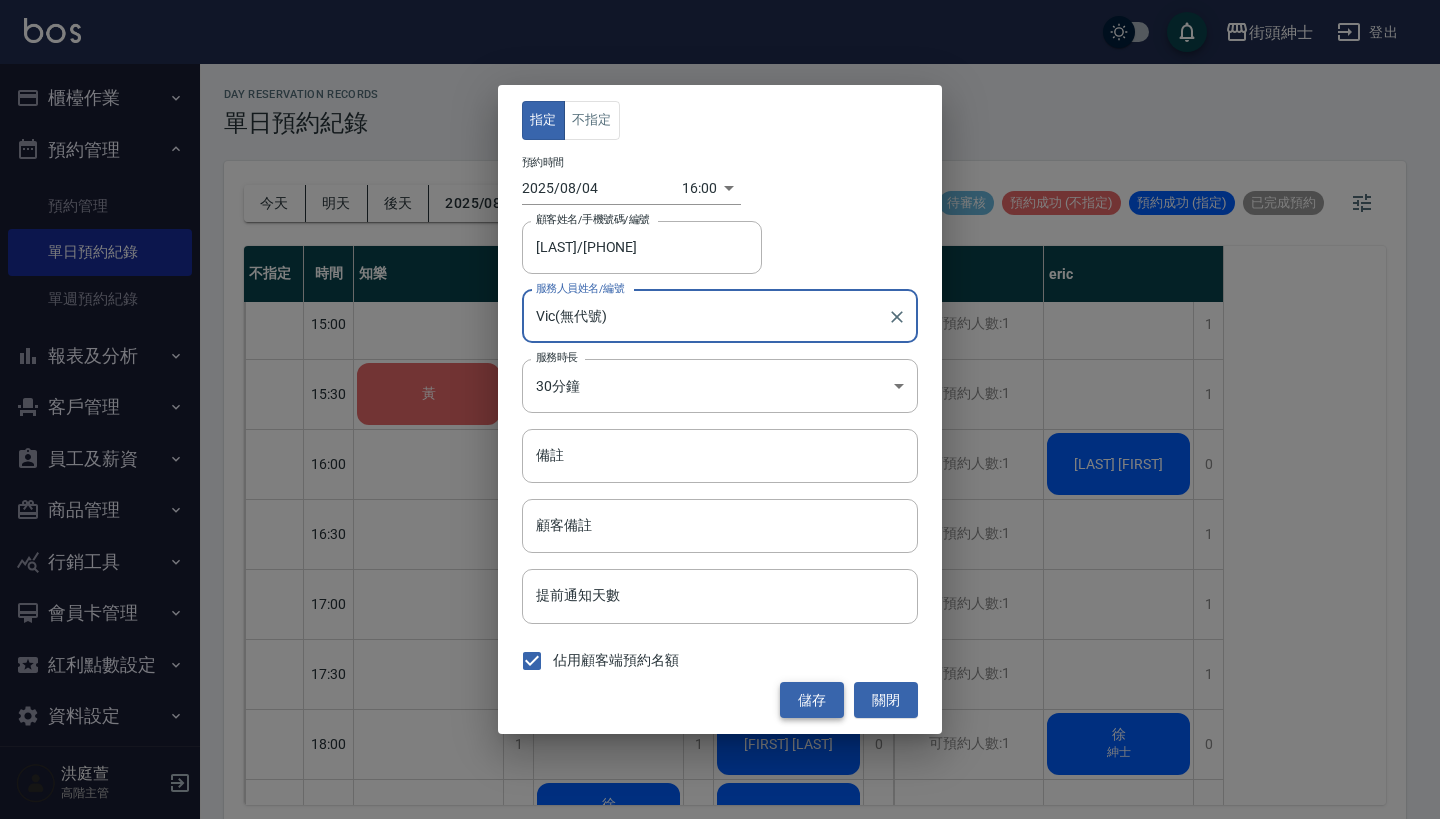 click on "儲存" at bounding box center [812, 700] 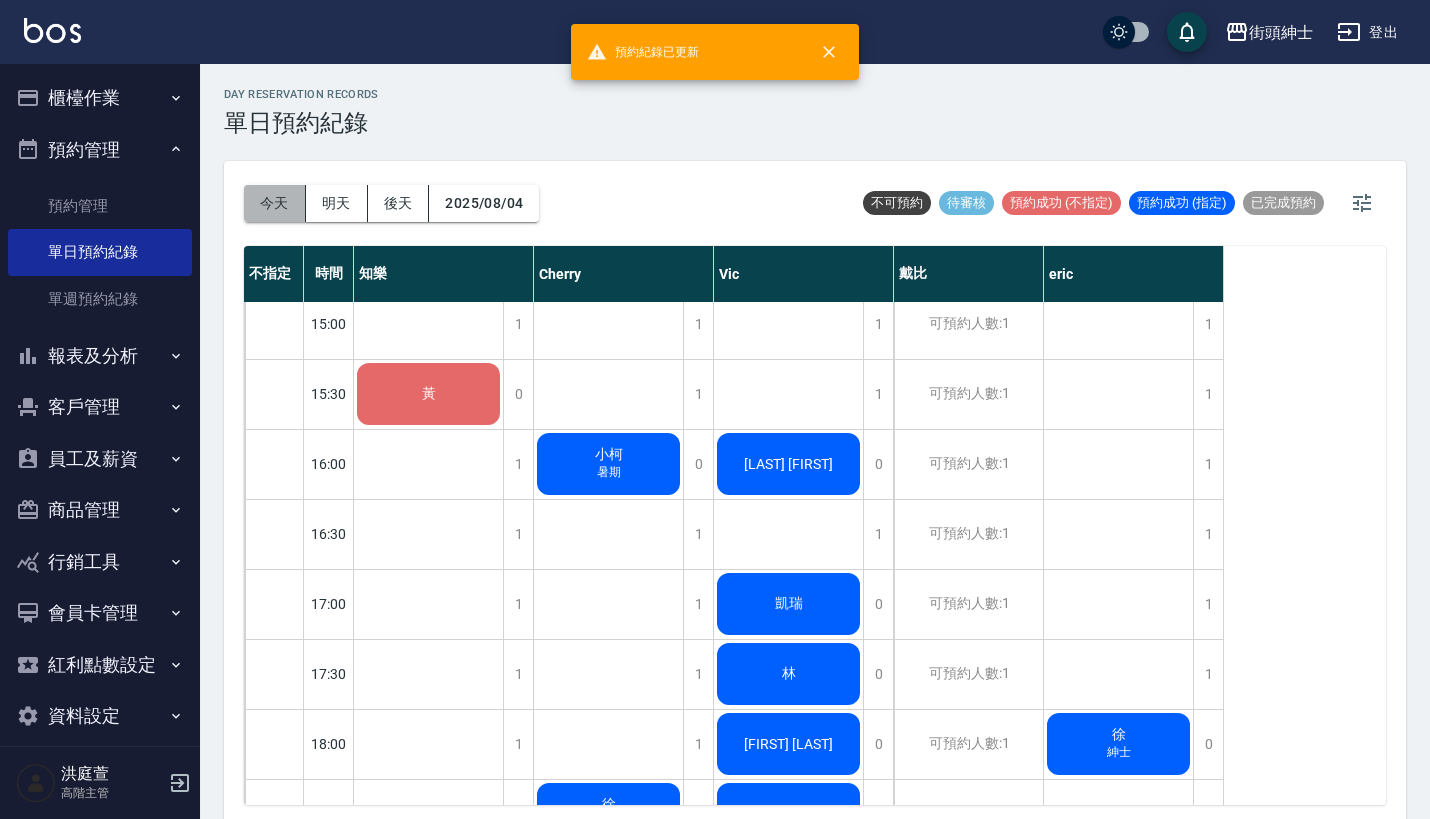 click on "今天" at bounding box center [275, 203] 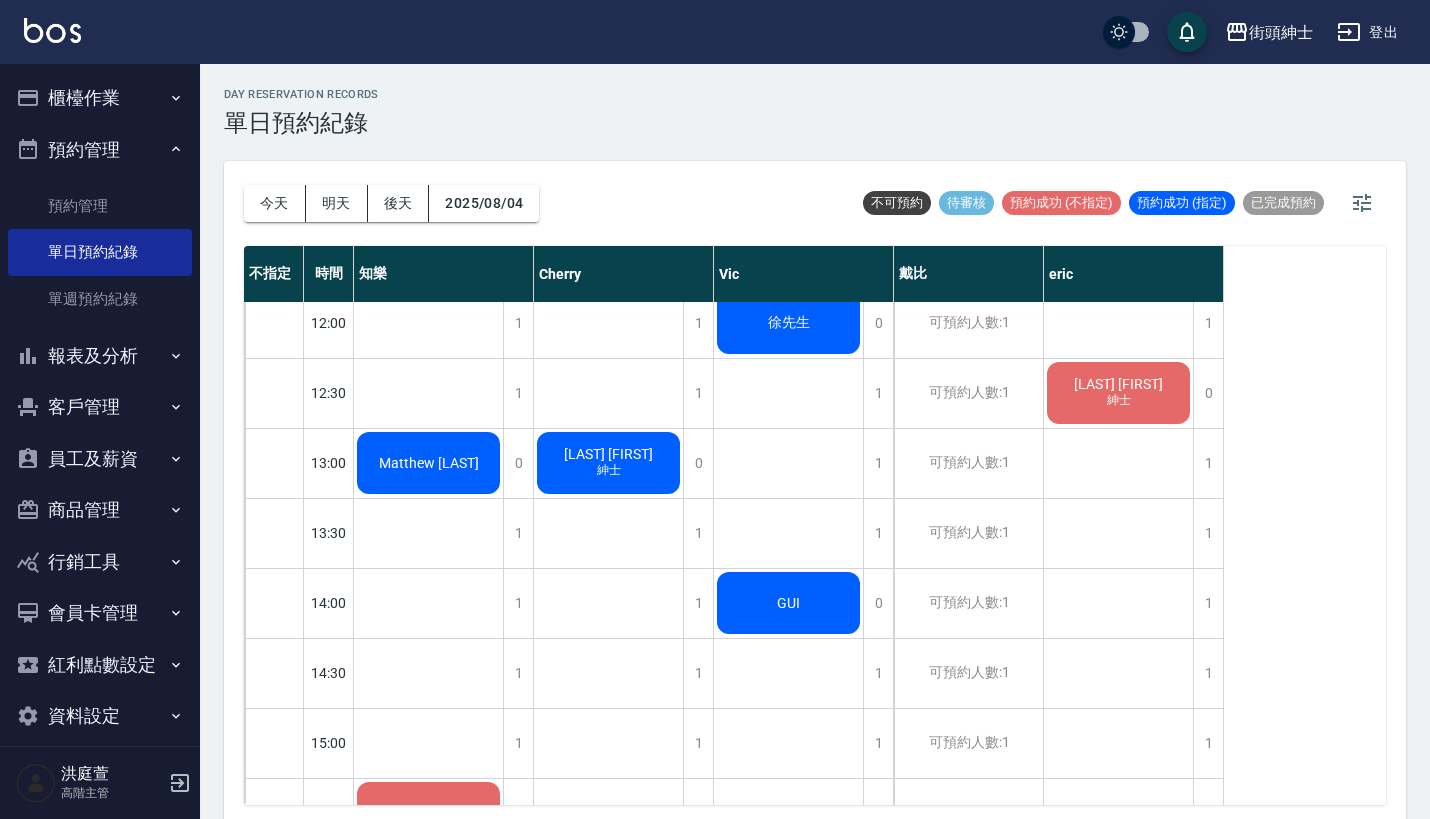 scroll, scrollTop: 413, scrollLeft: 0, axis: vertical 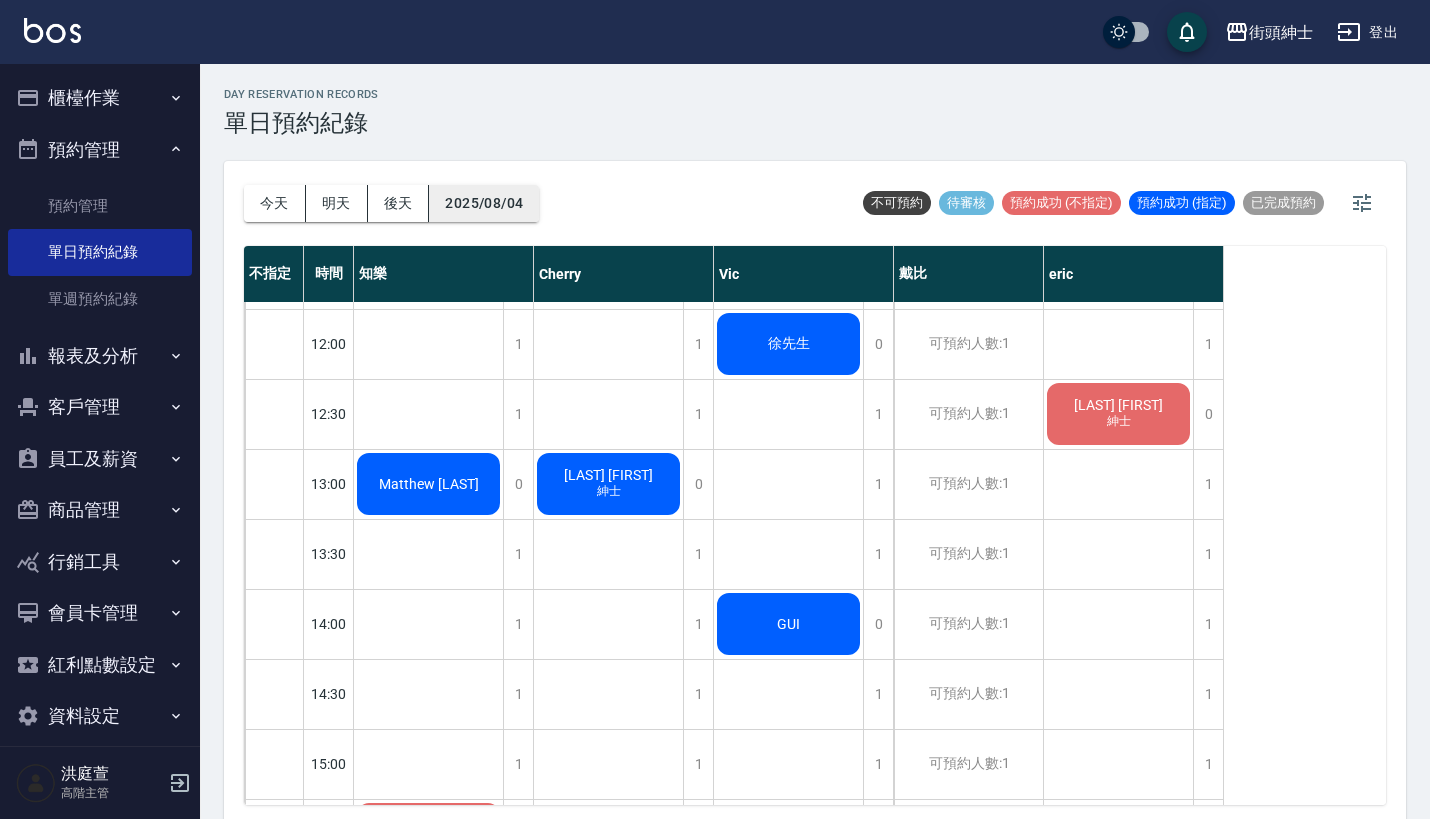 click on "2025/08/04" at bounding box center (484, 203) 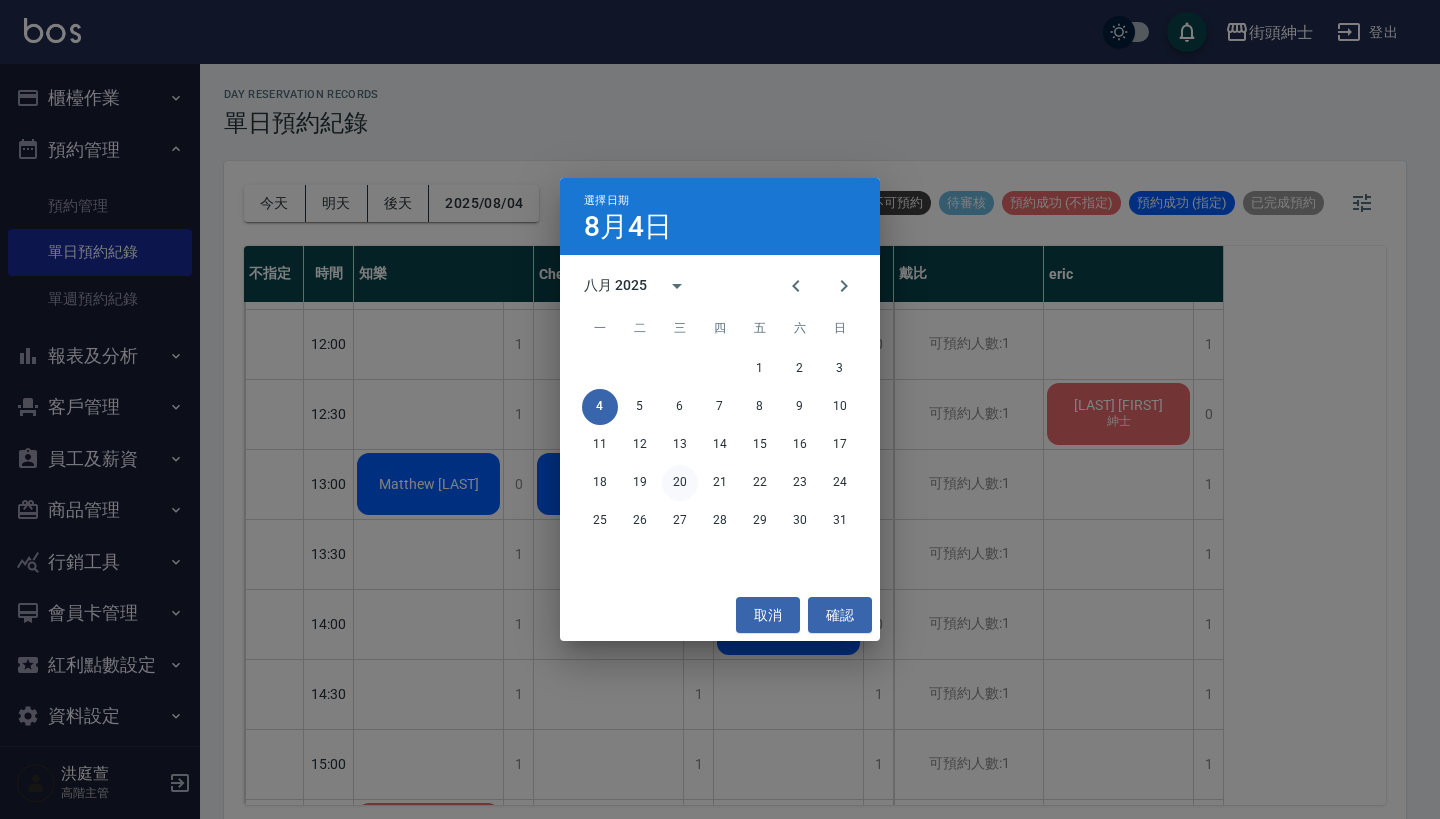click on "20" at bounding box center (680, 483) 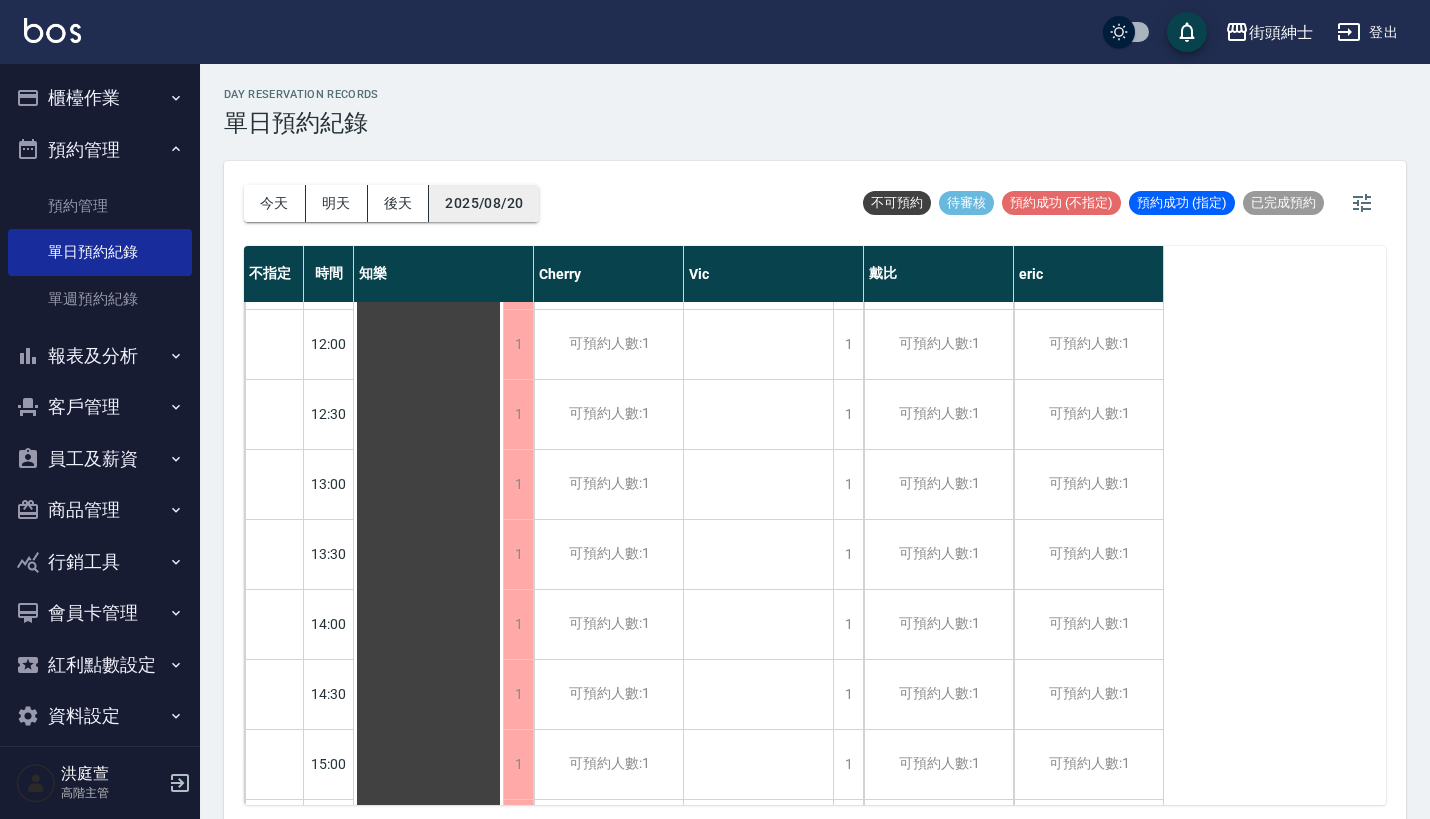 click on "2025/08/20" at bounding box center [484, 203] 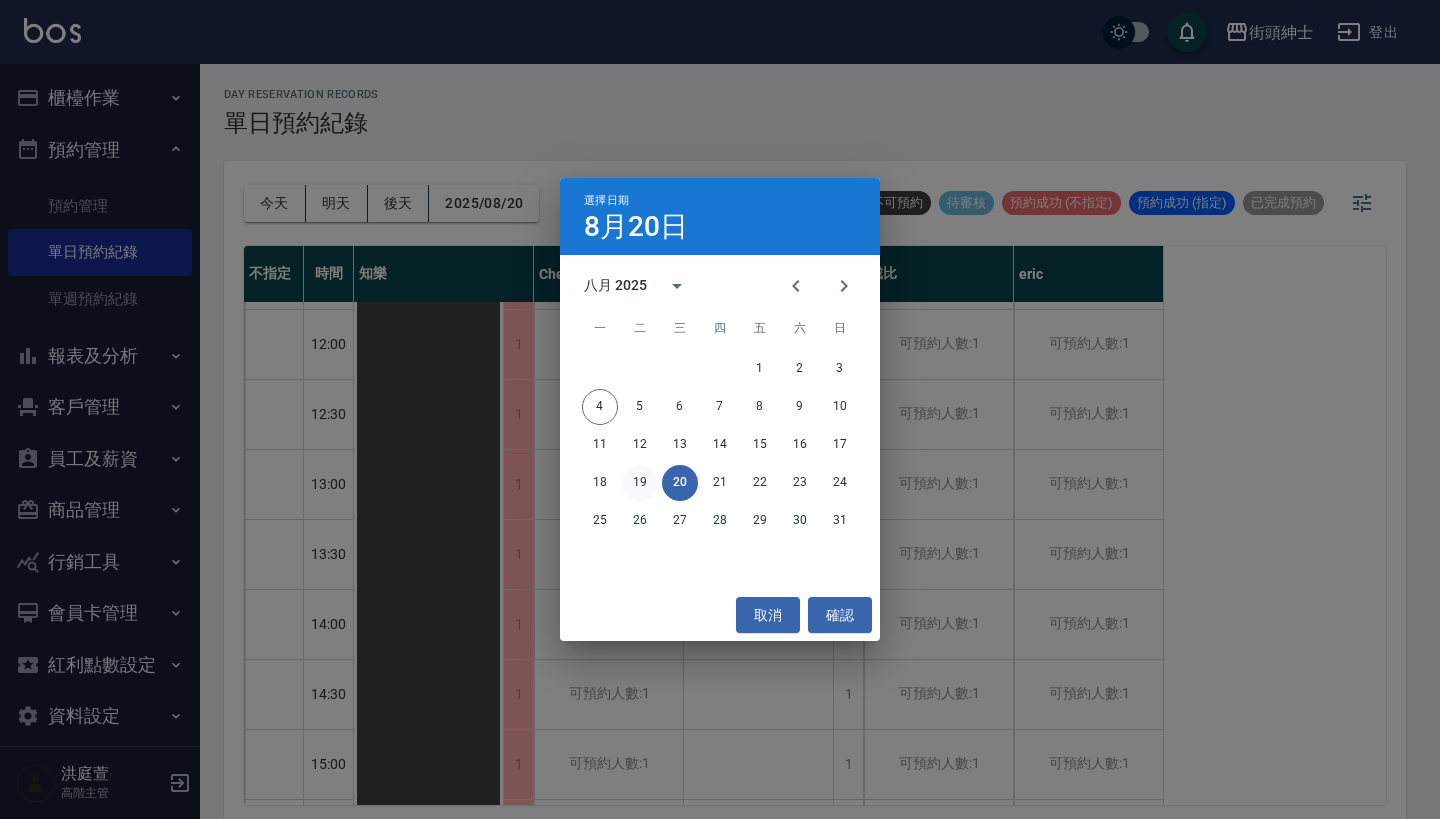 click on "19" at bounding box center (640, 483) 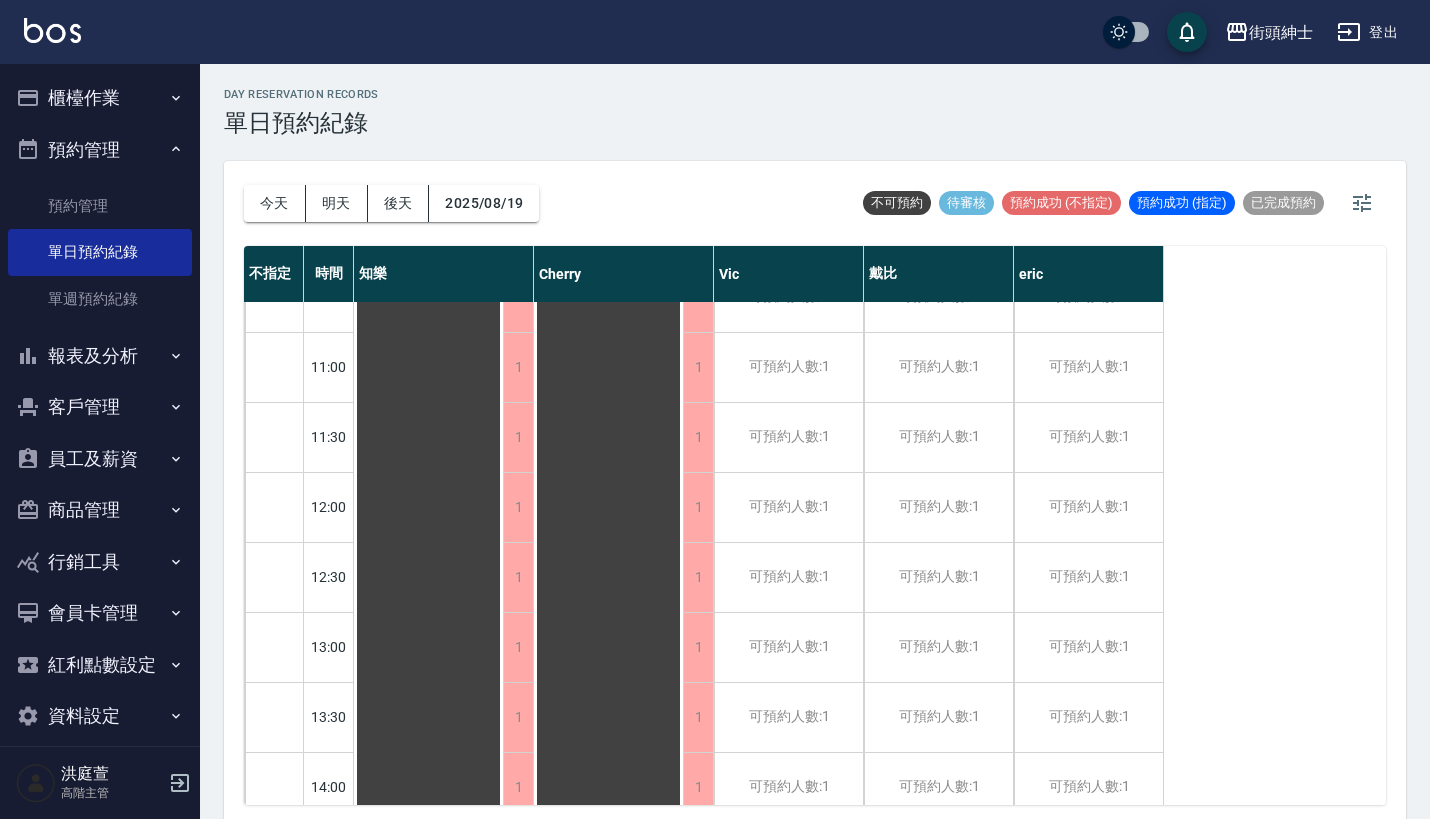 scroll, scrollTop: 0, scrollLeft: 0, axis: both 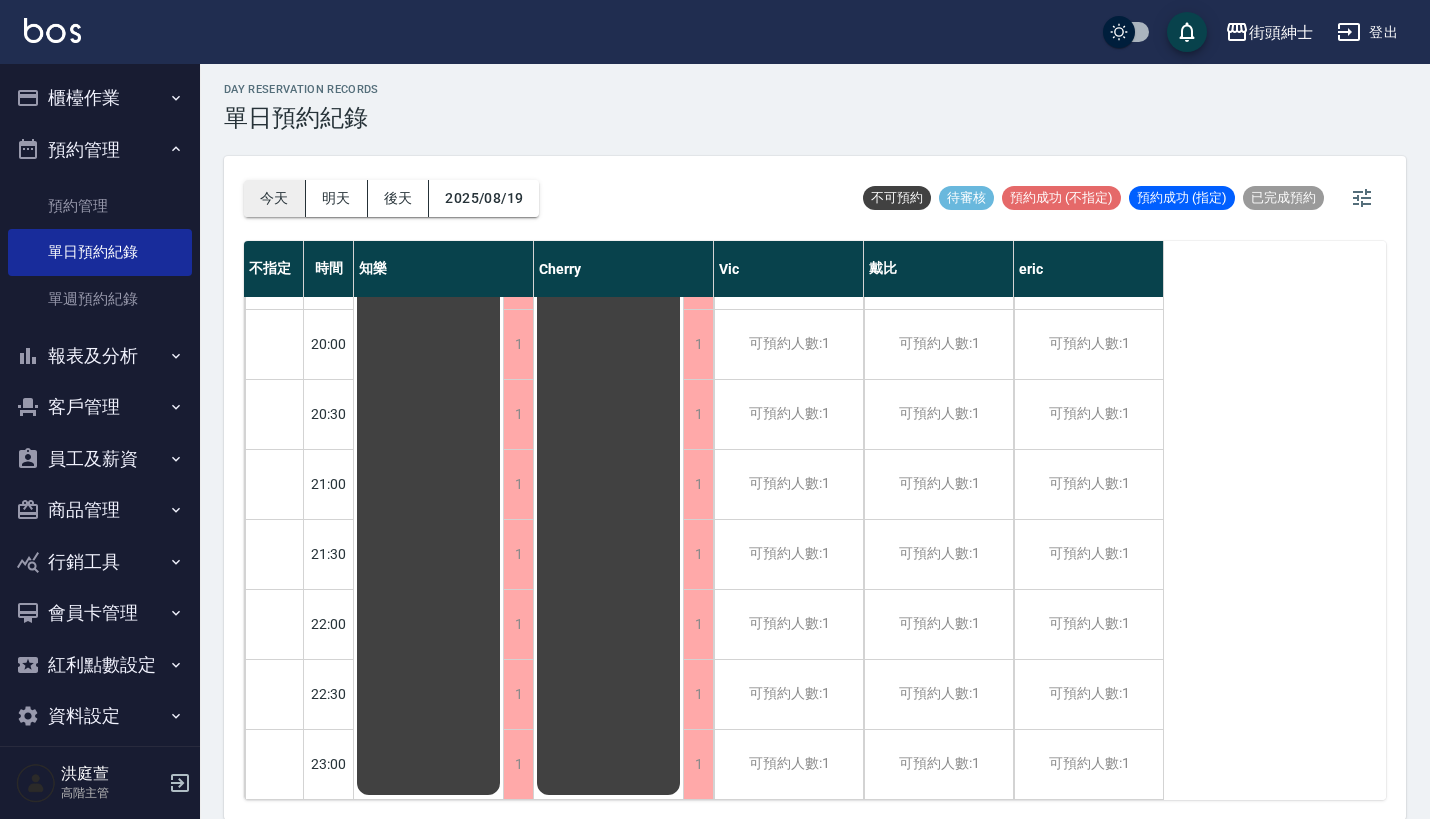 click on "今天" at bounding box center (275, 198) 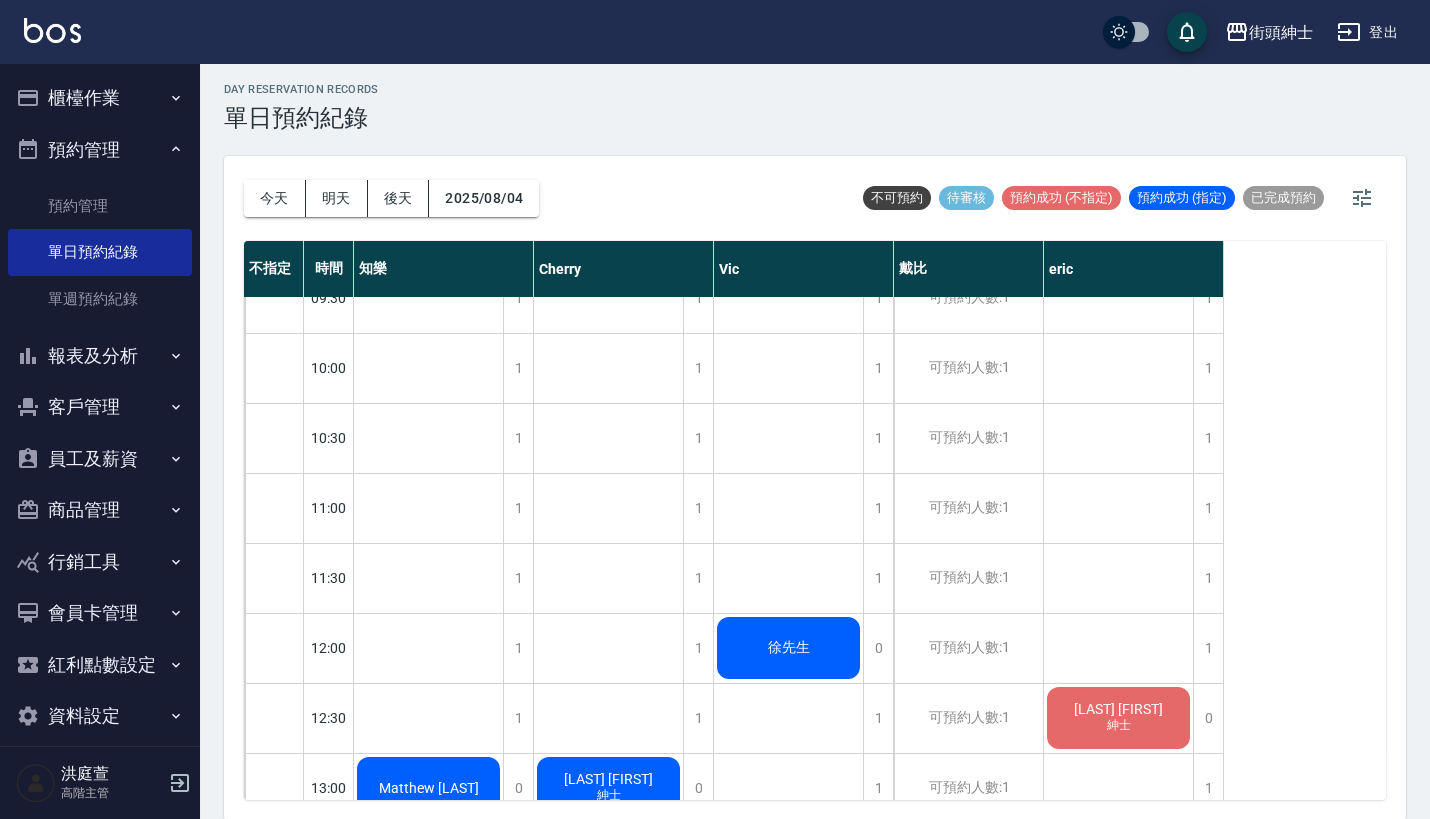 scroll, scrollTop: 0, scrollLeft: 0, axis: both 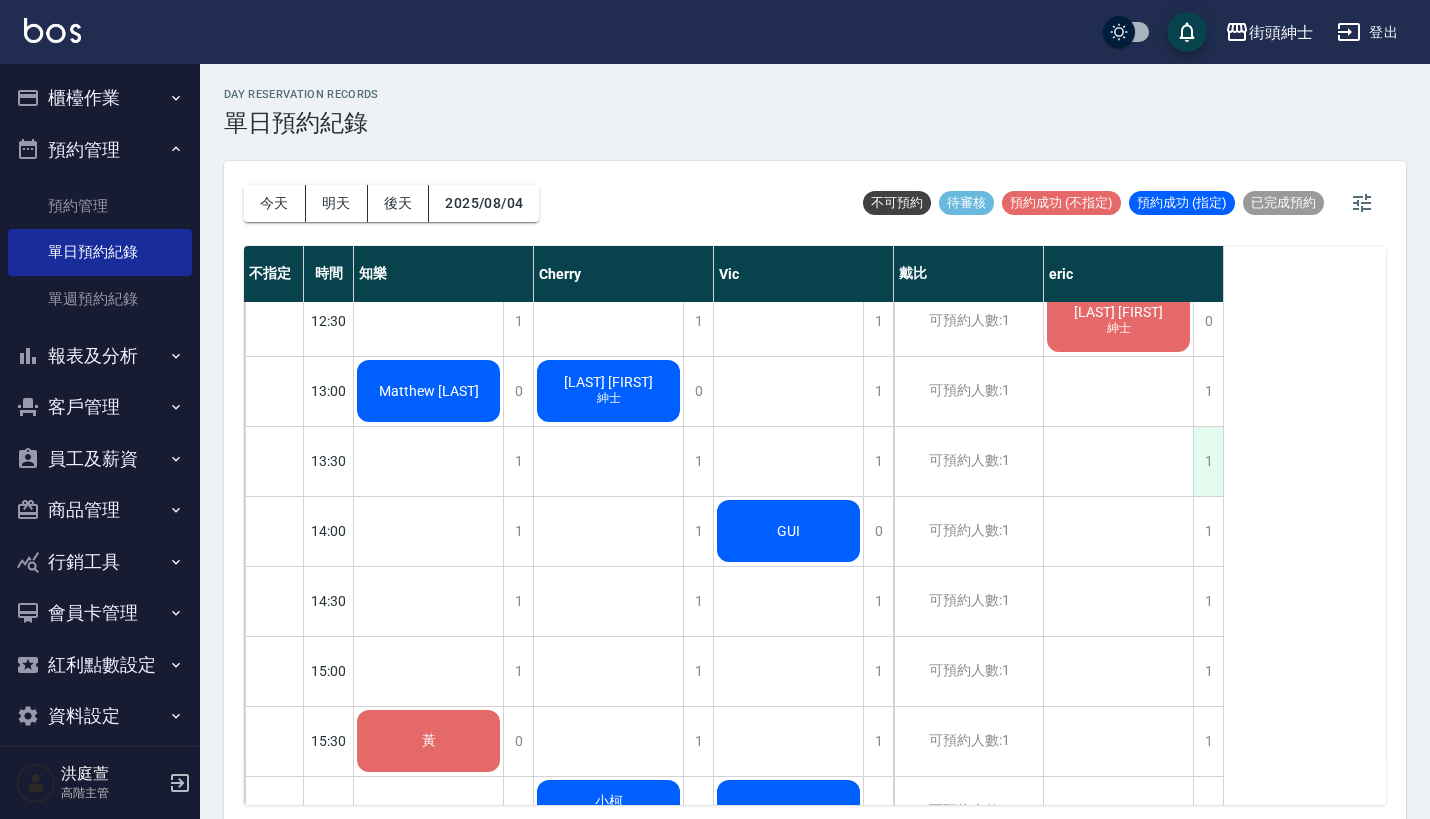 click on "1" at bounding box center [1208, 461] 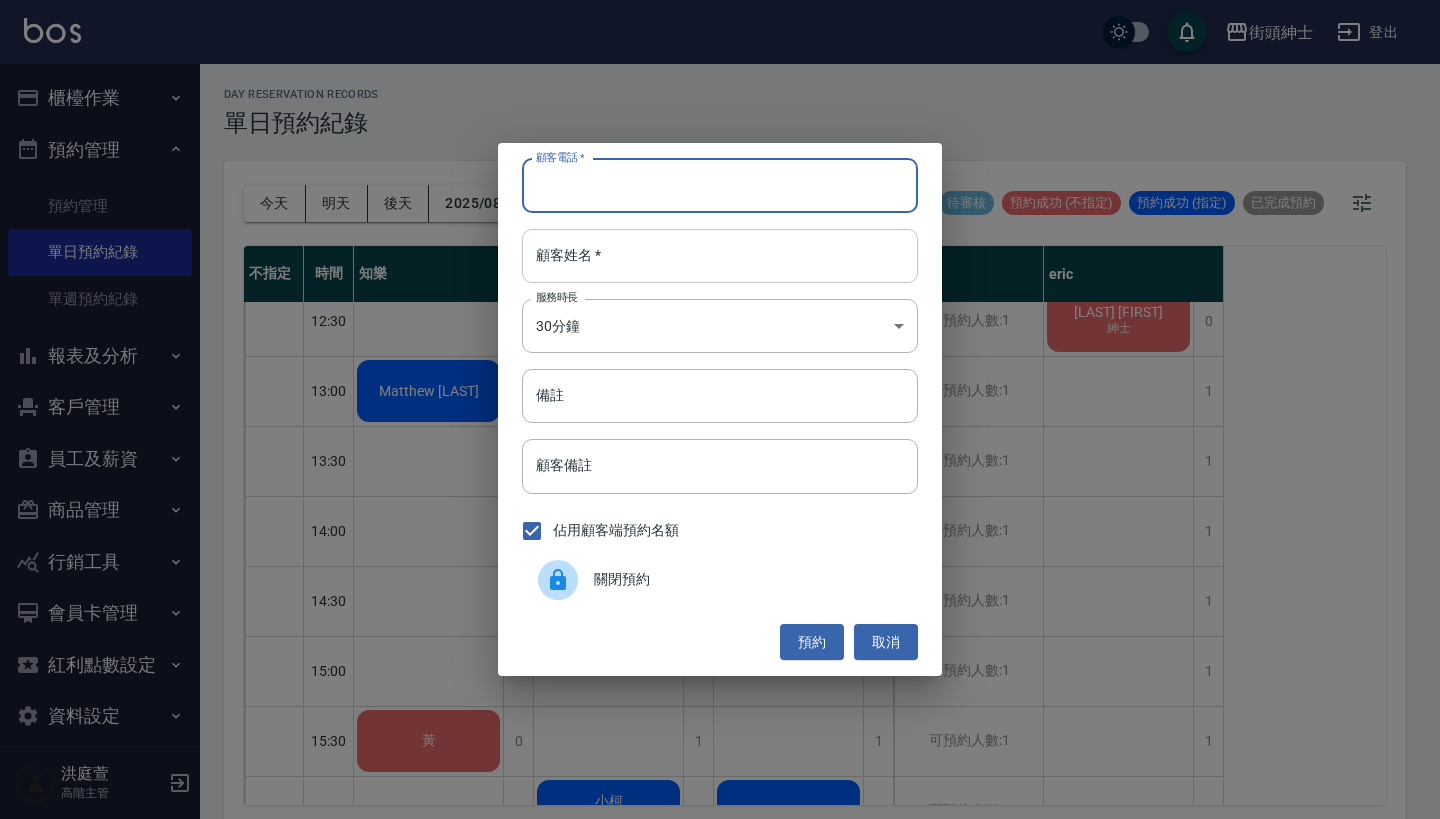 paste on "周先生 電話：0938691007" 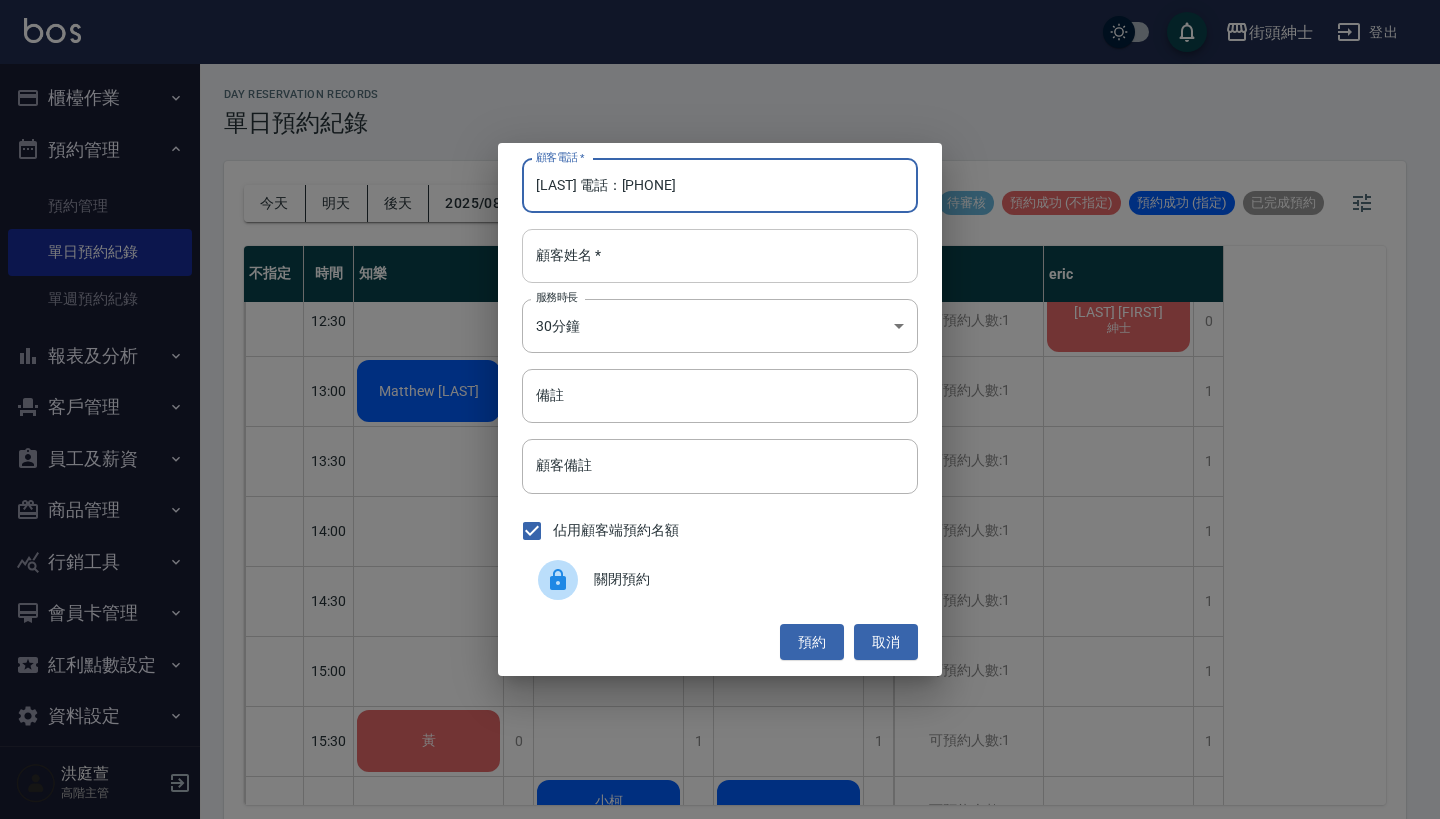 type on "周先生 電話：0938691007" 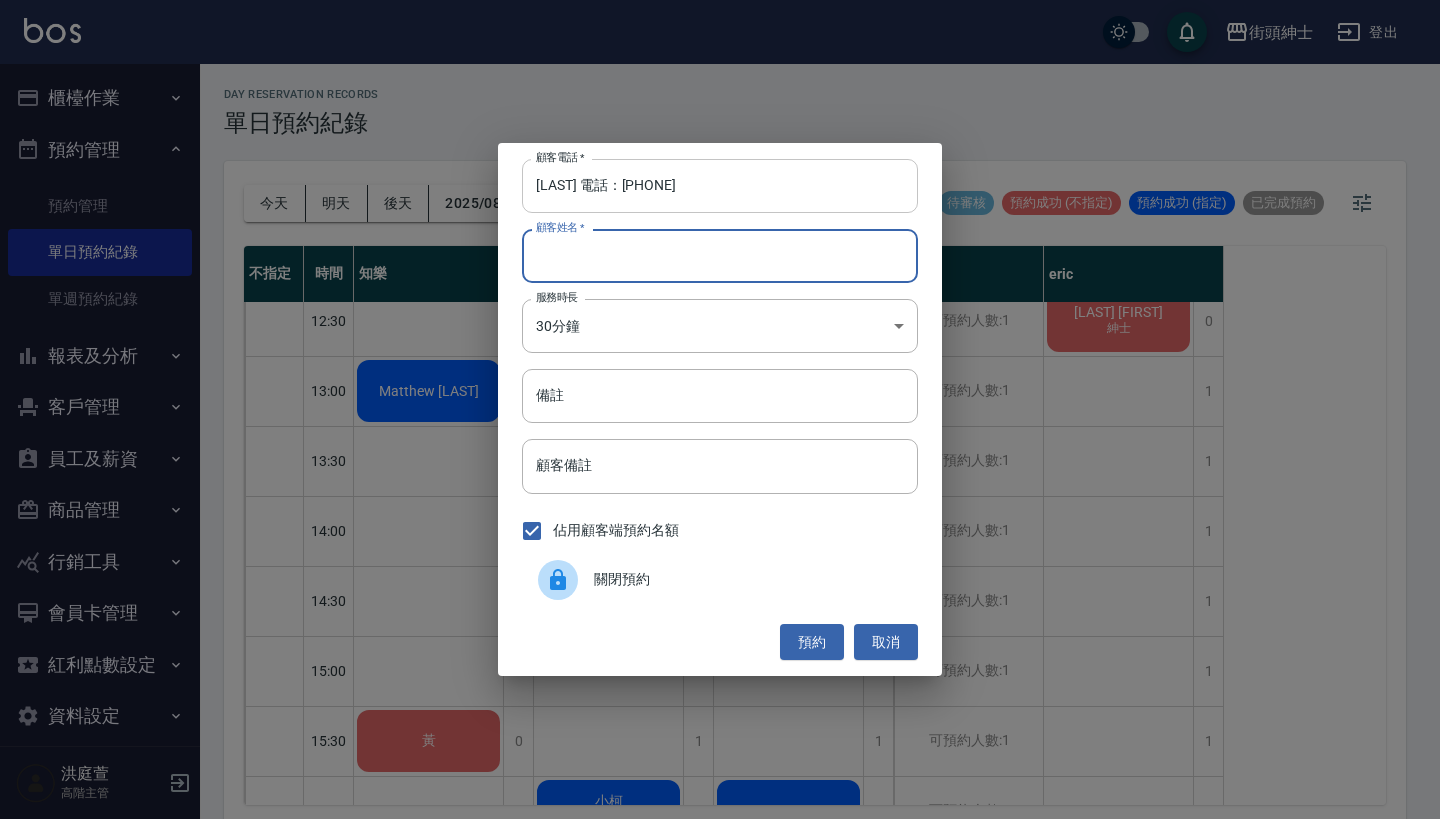 type on "ㄒ" 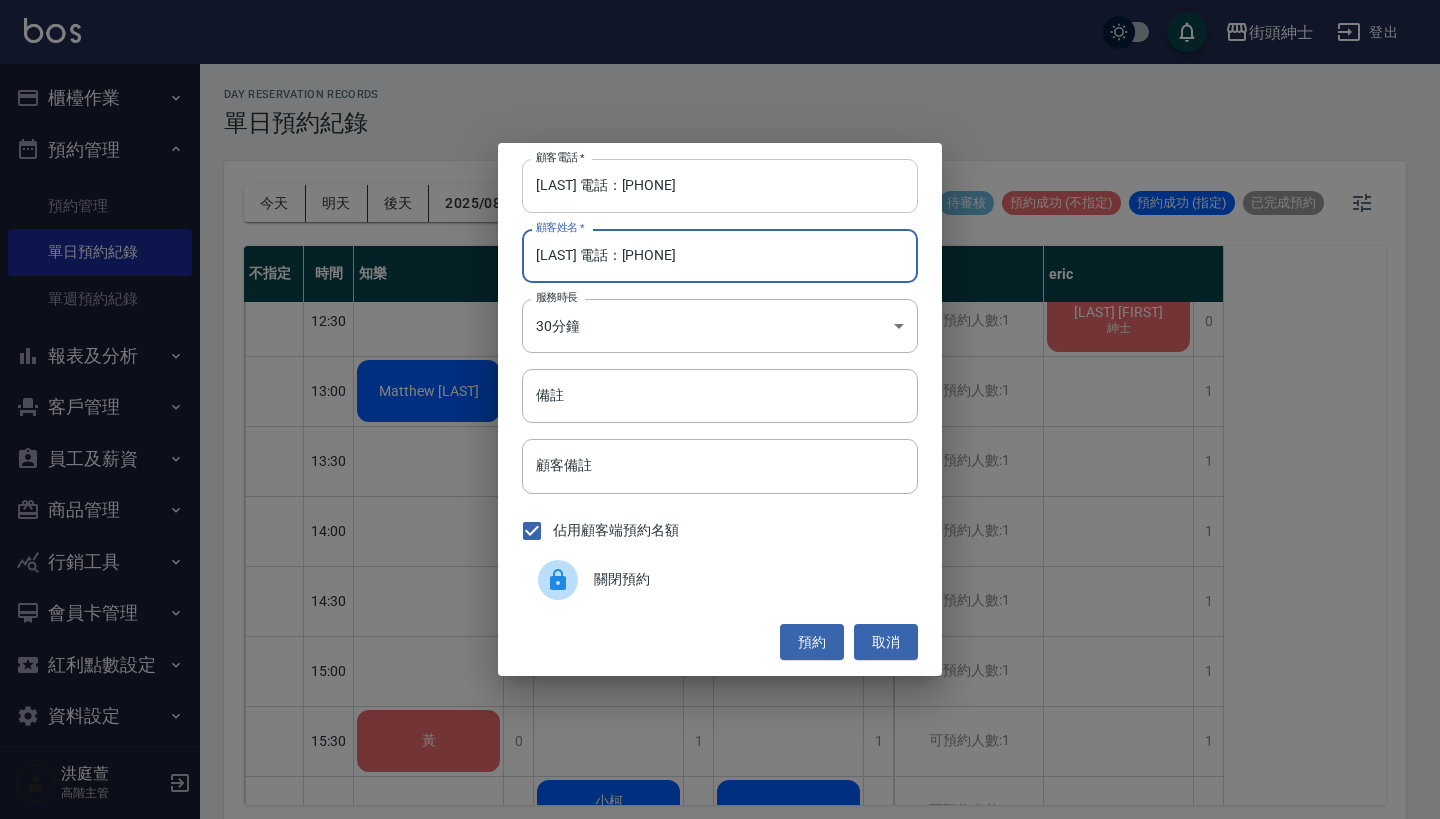 type on "周先生 電話：0938691007" 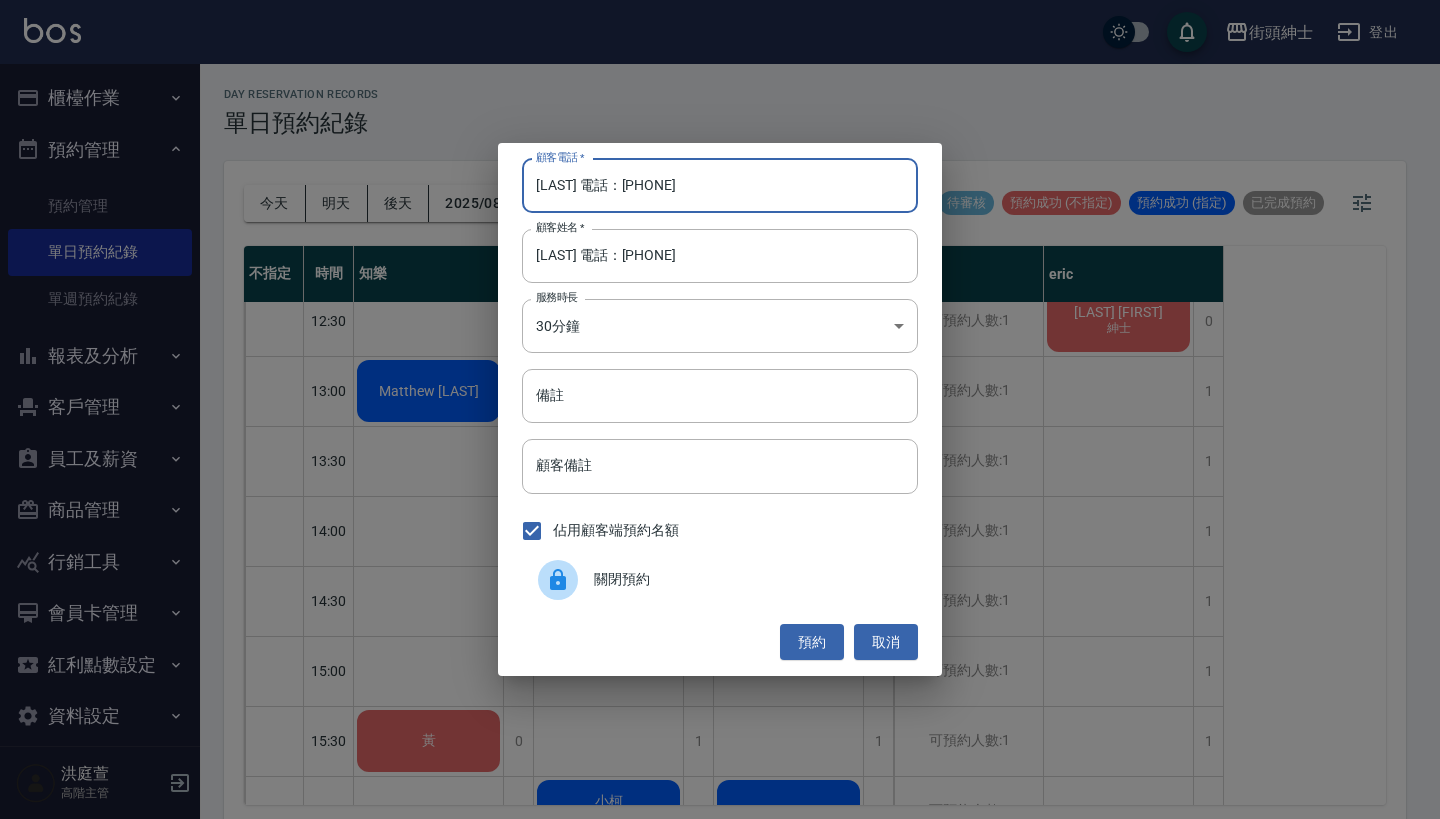 drag, startPoint x: 621, startPoint y: 190, endPoint x: 379, endPoint y: 180, distance: 242.20653 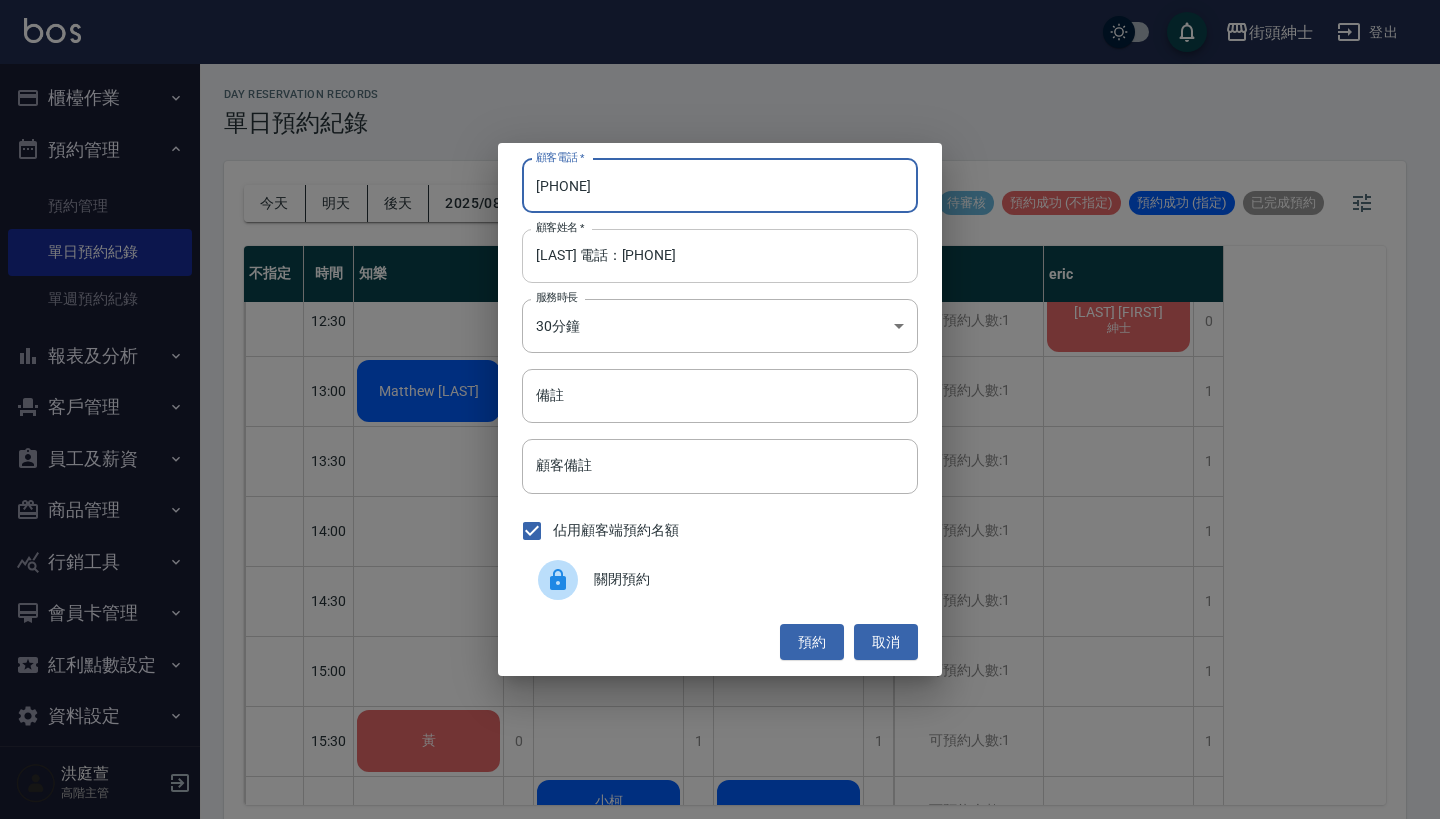 type on "0938691007" 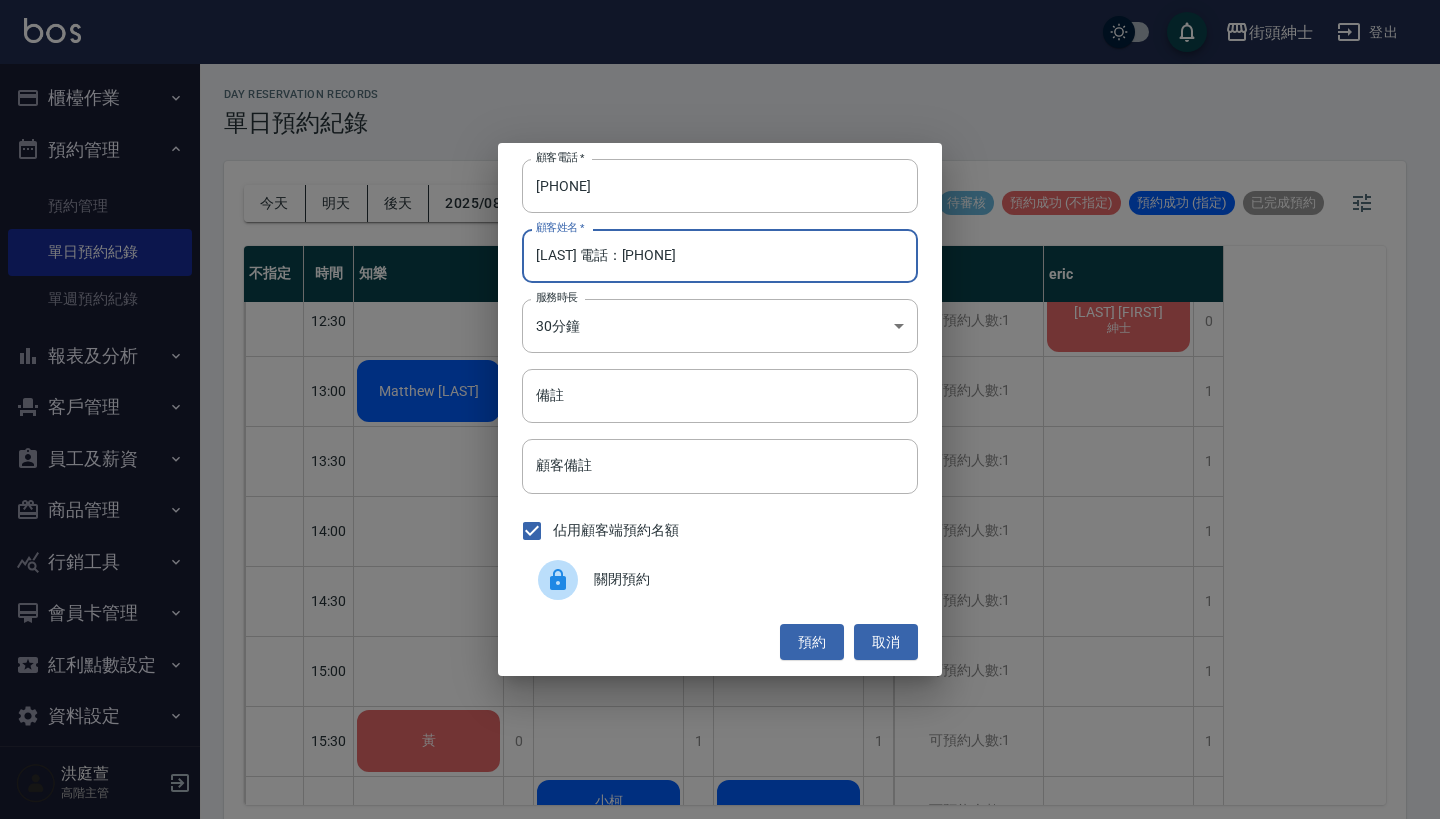 drag, startPoint x: 774, startPoint y: 274, endPoint x: 576, endPoint y: 254, distance: 199.00754 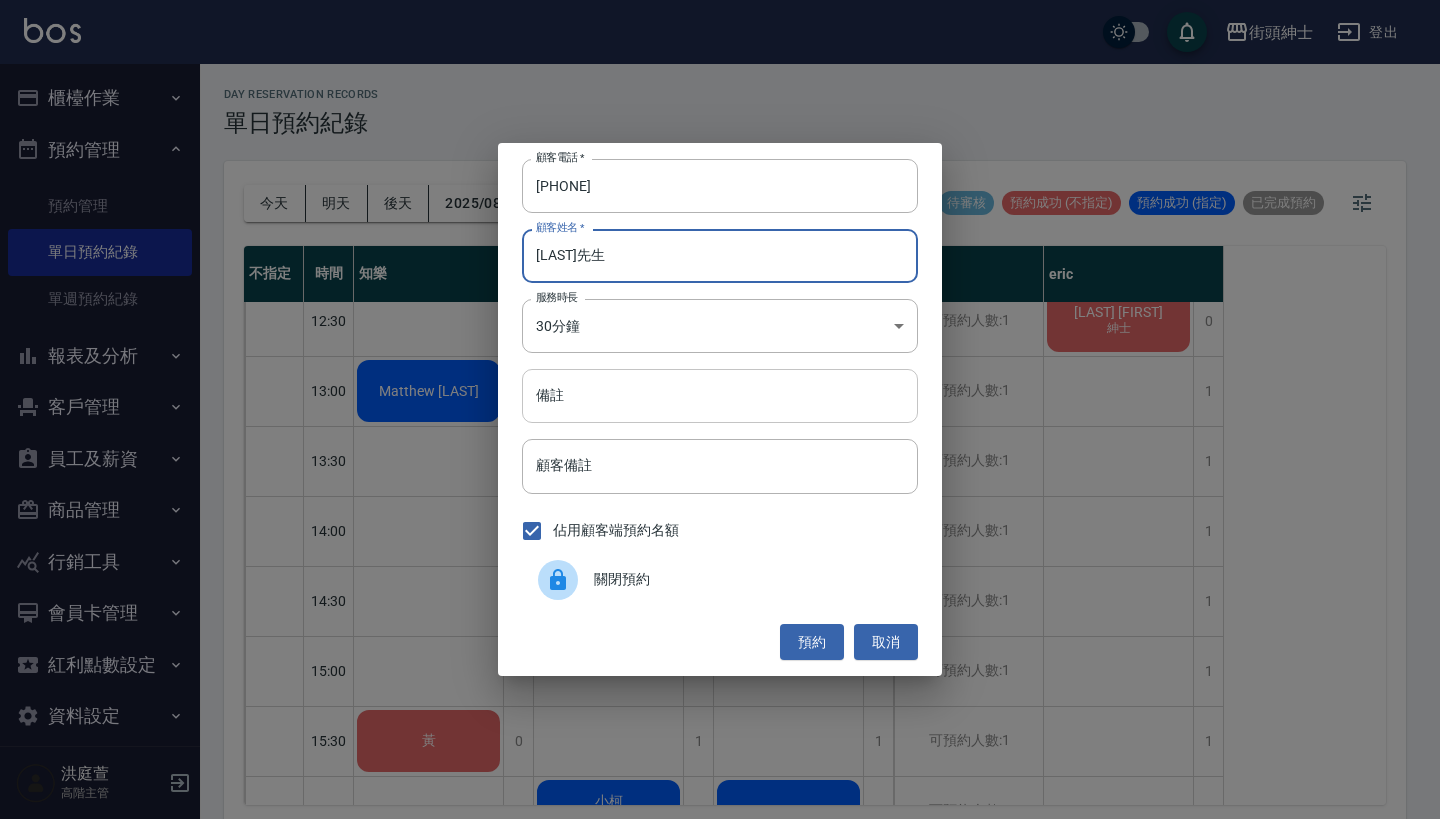 type on "[MR/MS] 先生" 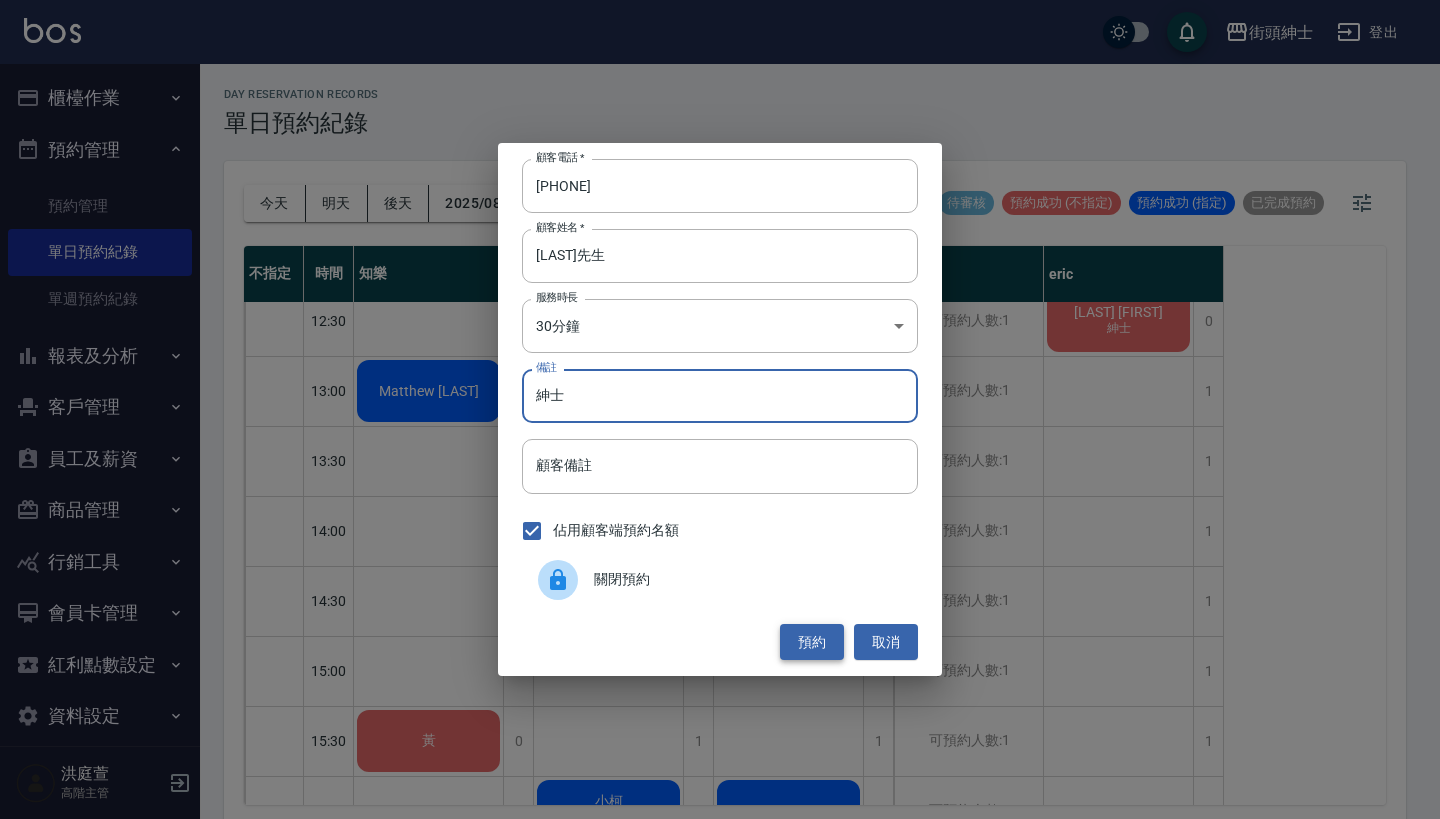 type on "紳士" 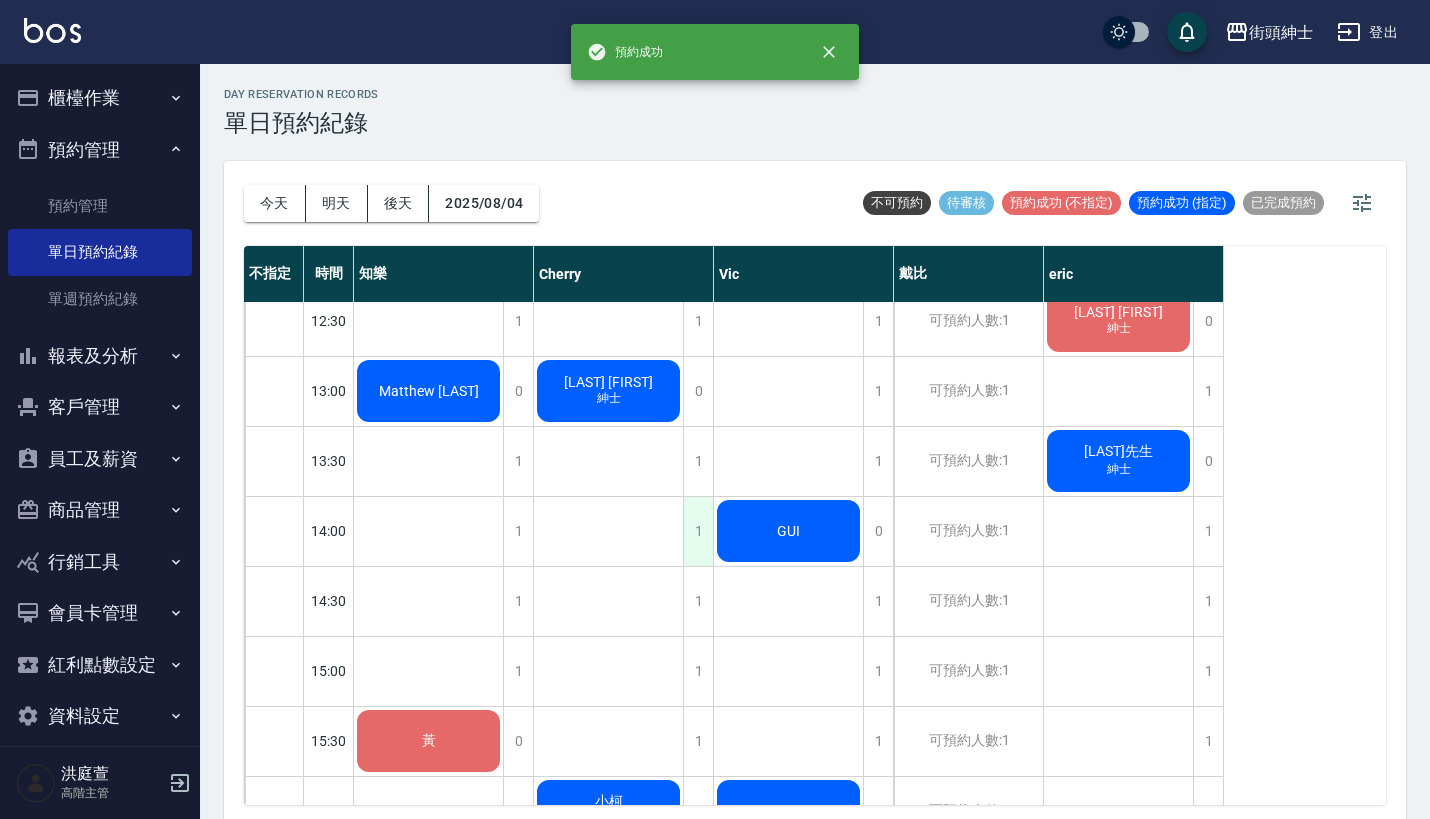 click on "1" at bounding box center [698, 531] 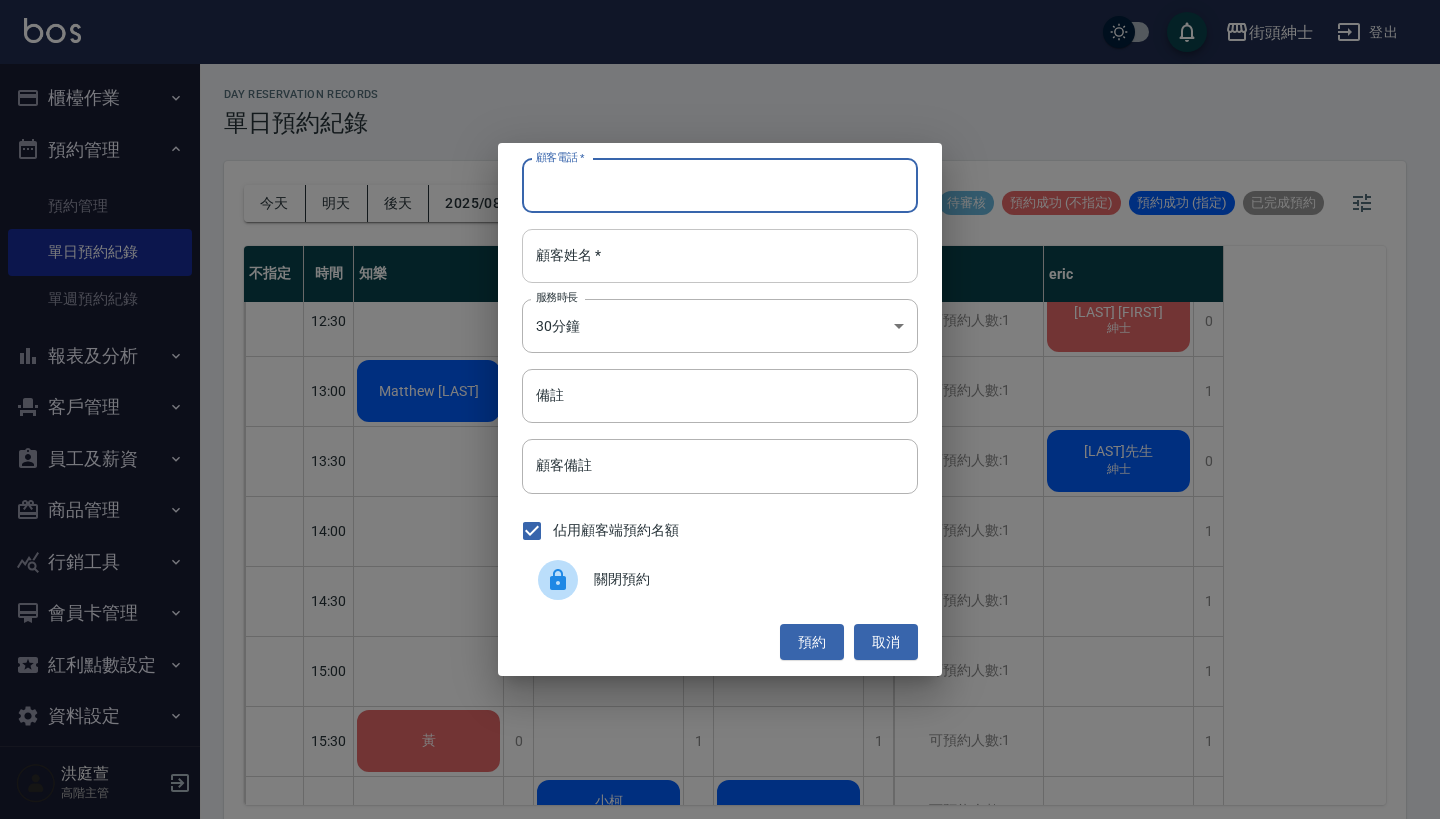 paste on "周先生 電話：0938691007" 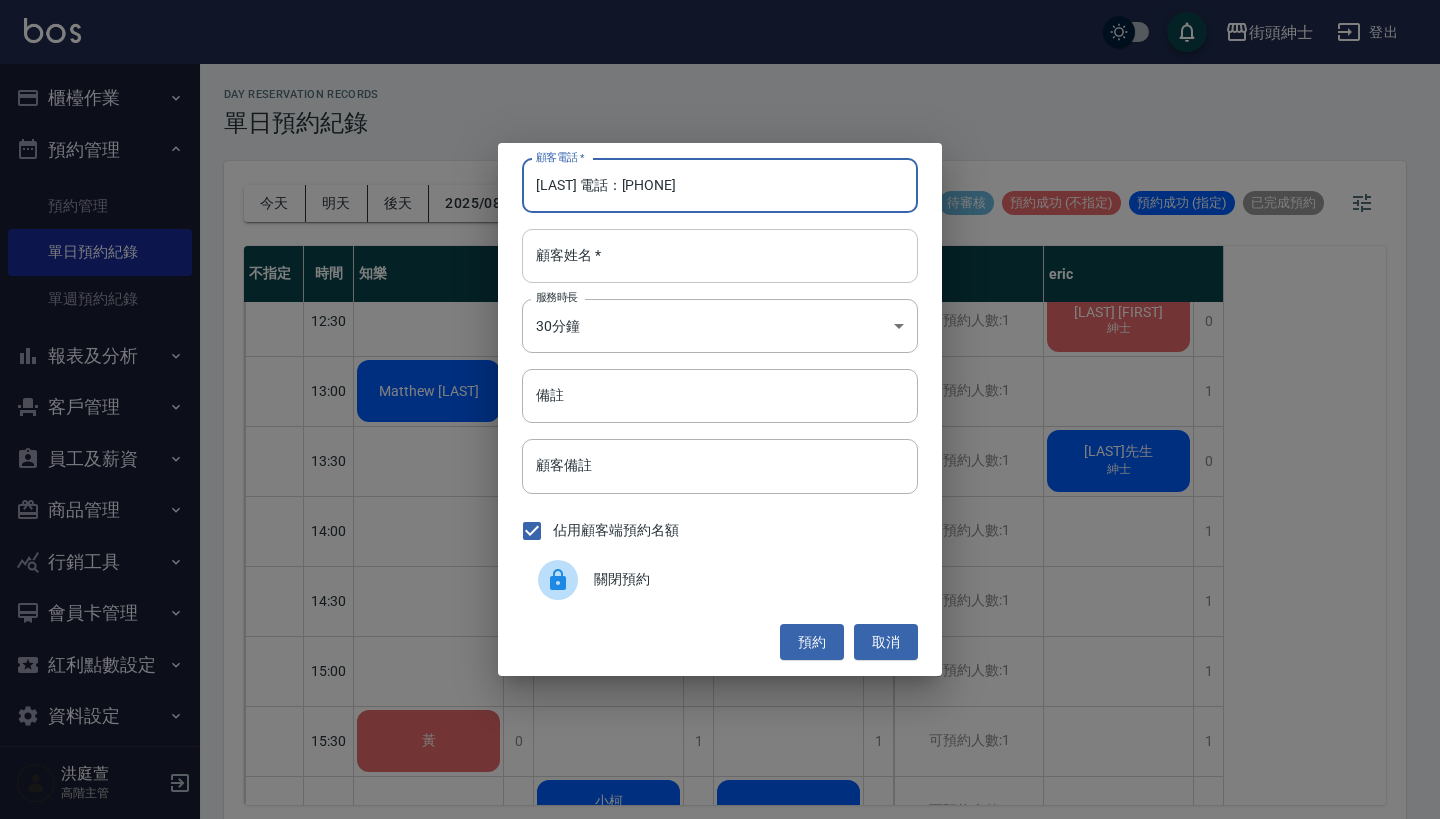 type on "周先生 電話：0938691007" 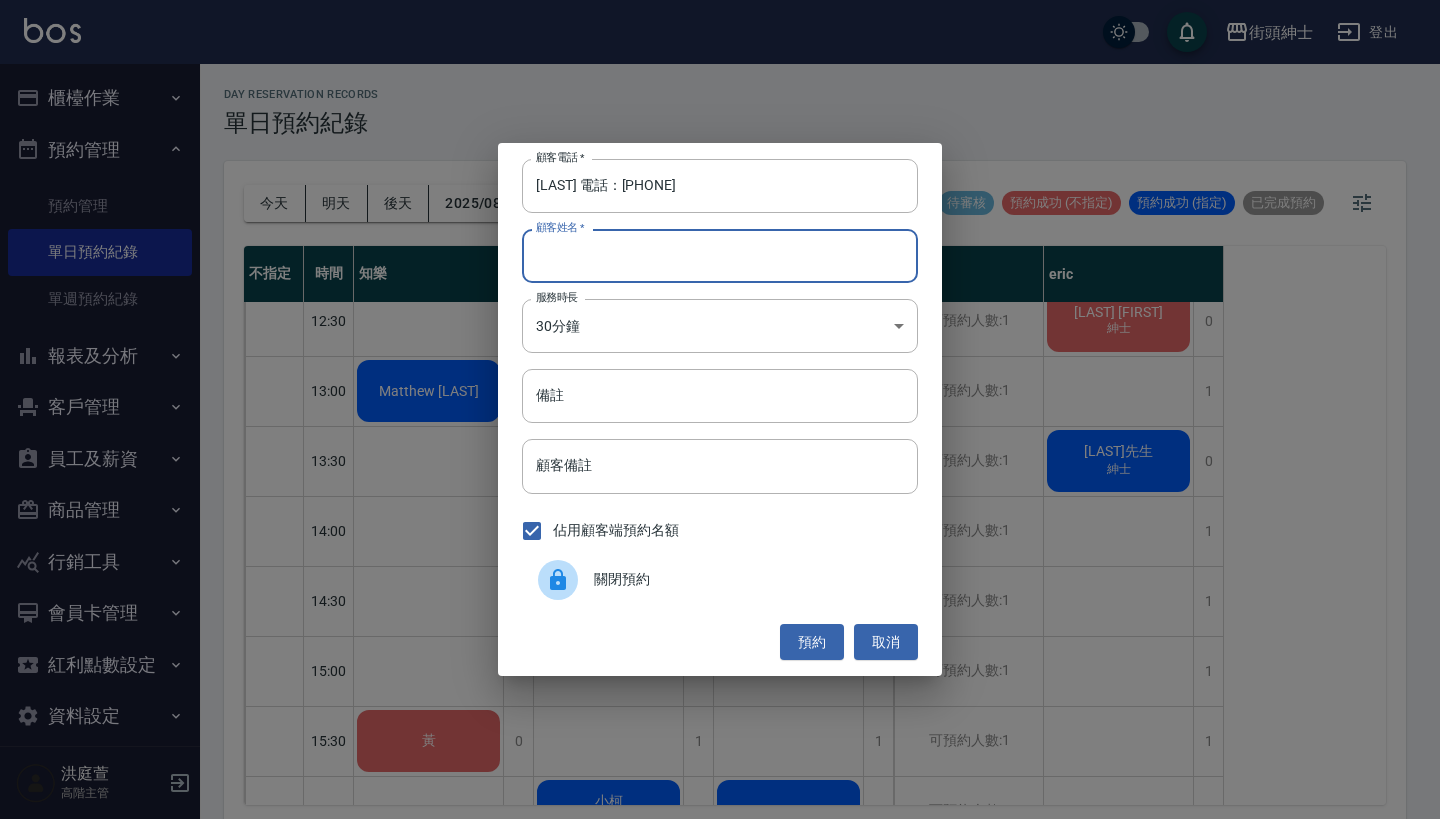 paste on "周先生 電話：0938691007" 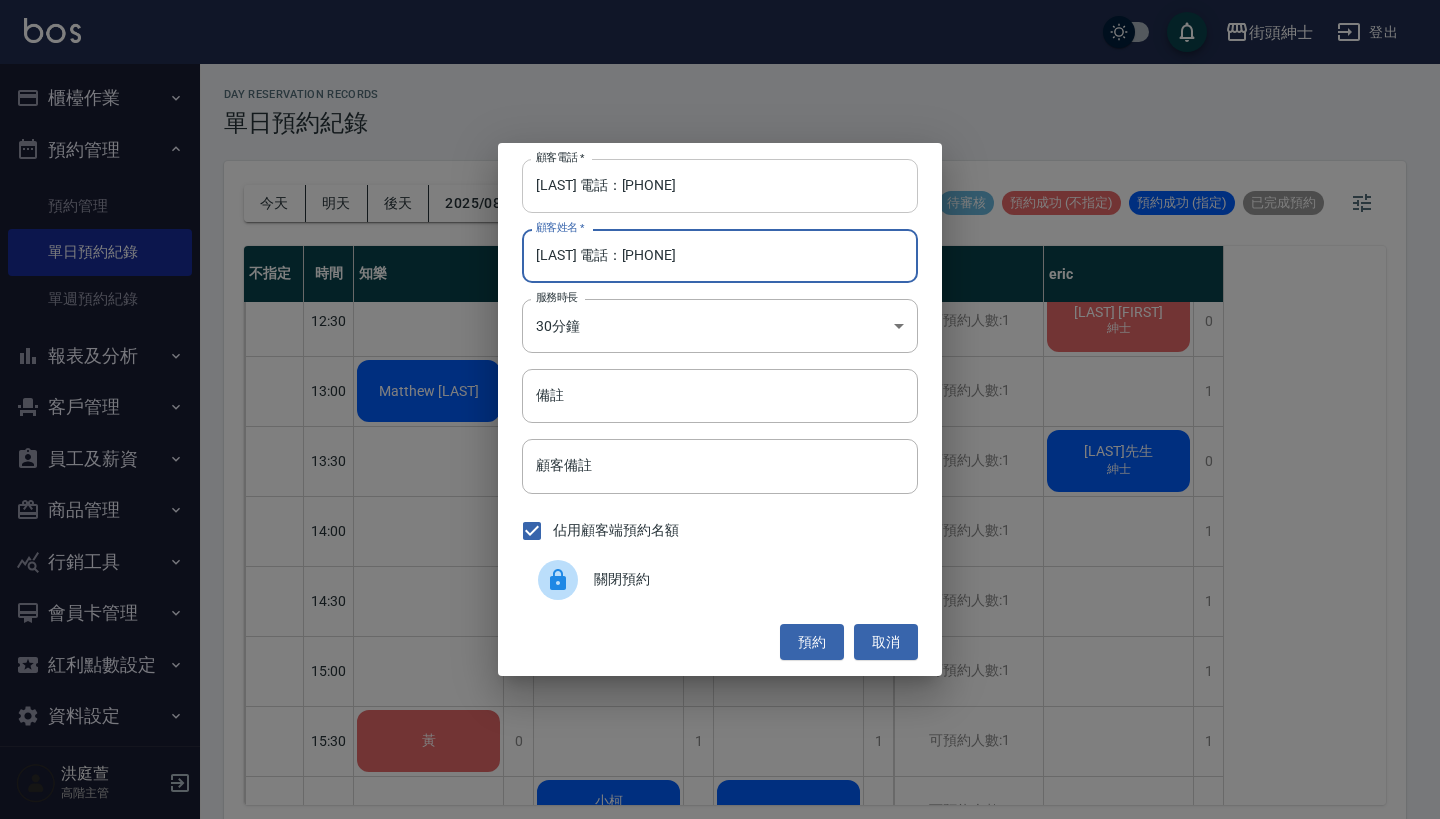 type on "周先生 電話：0938691007" 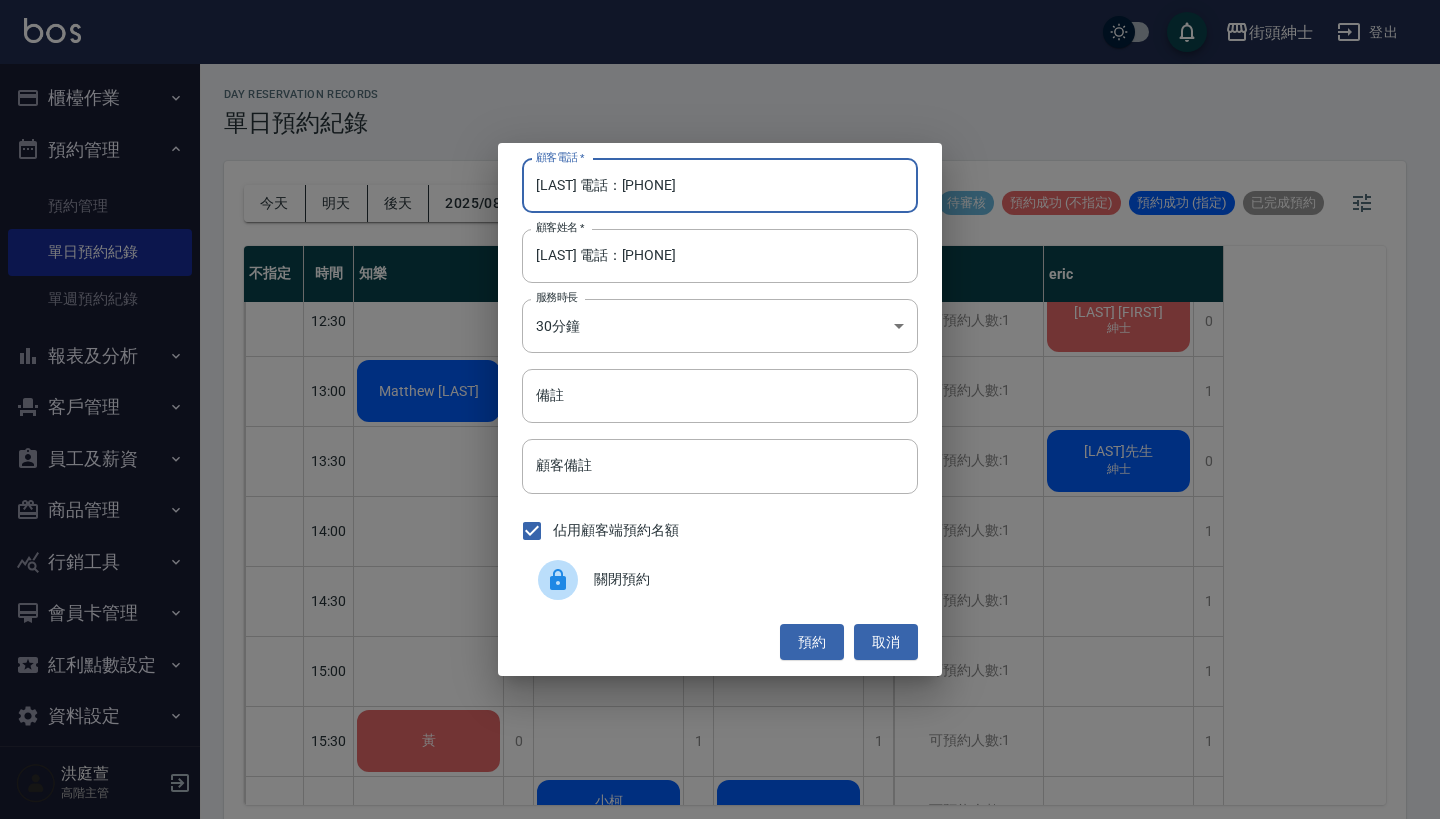 drag, startPoint x: 624, startPoint y: 190, endPoint x: 364, endPoint y: 186, distance: 260.03076 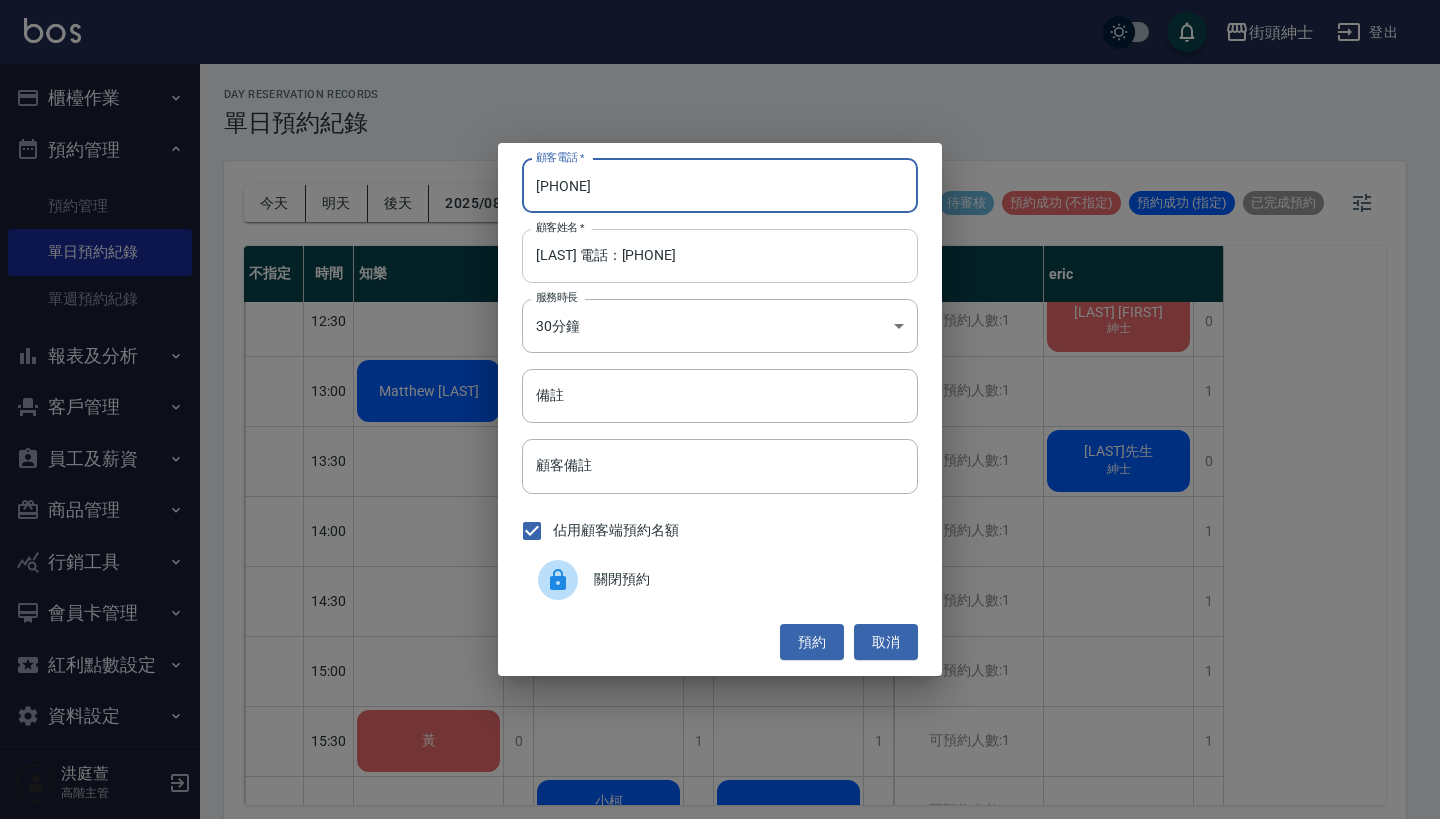 type on "0938691007" 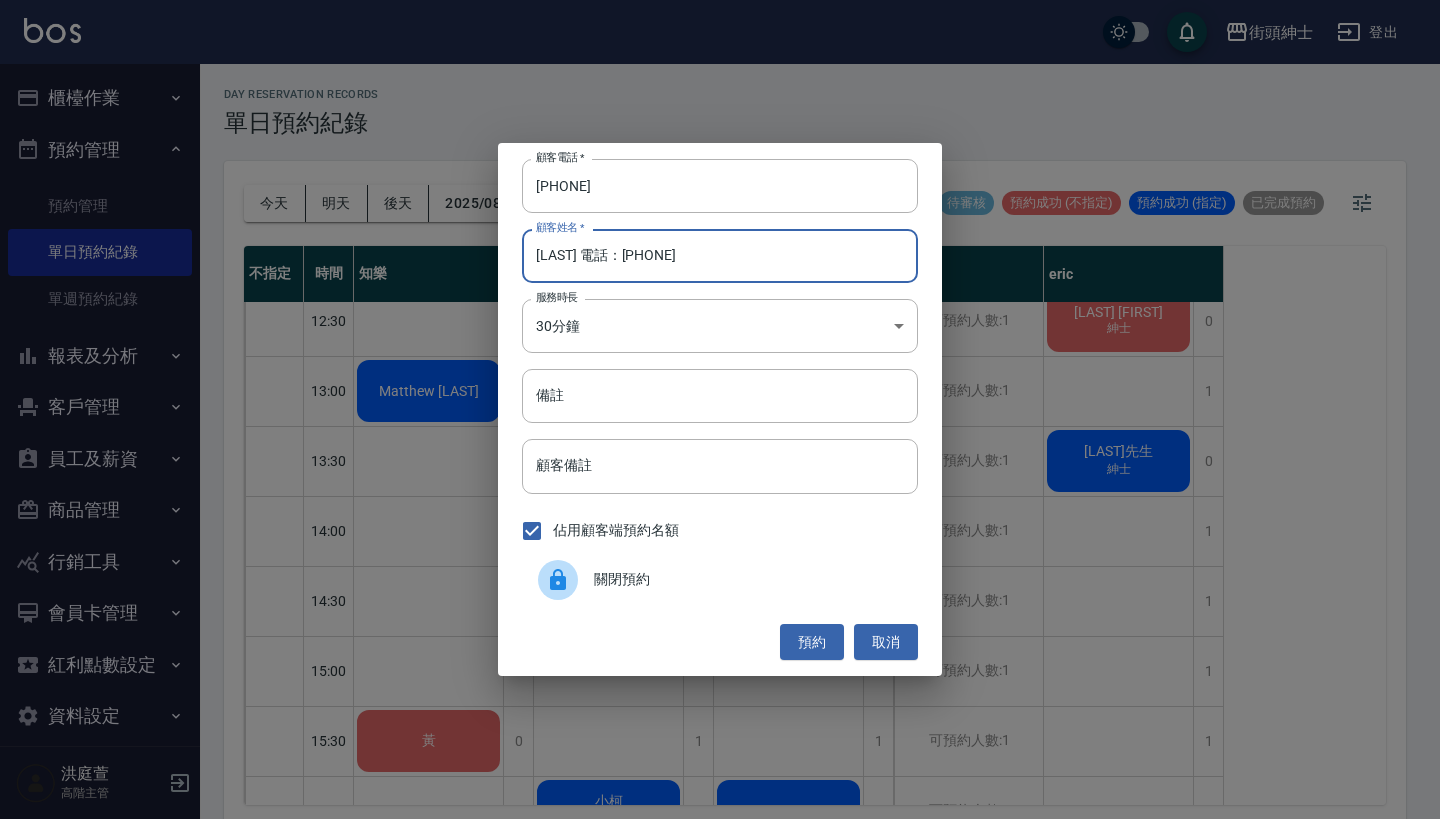 drag, startPoint x: 720, startPoint y: 254, endPoint x: 576, endPoint y: 253, distance: 144.00348 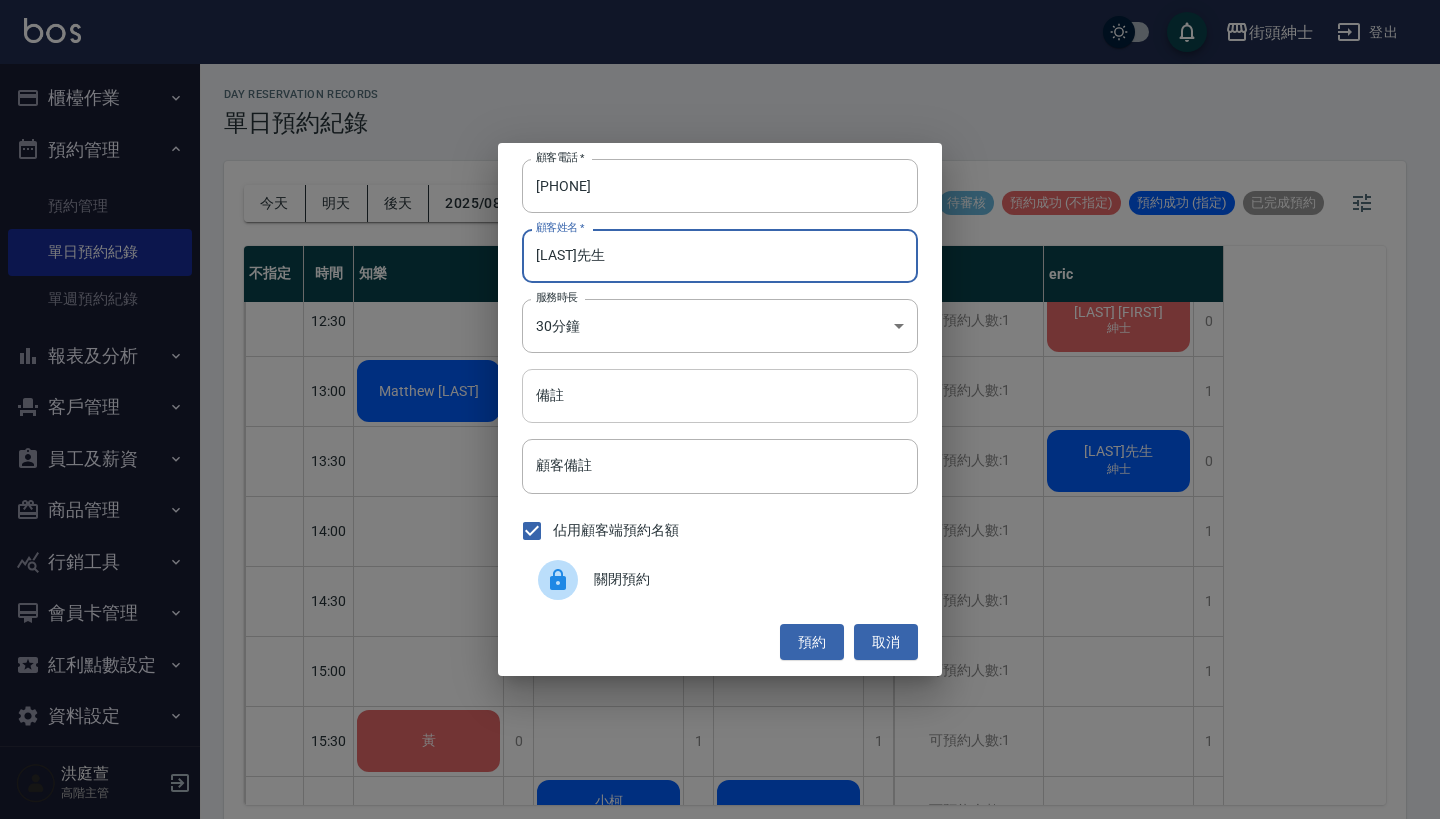 type on "[MR/MS] 先生" 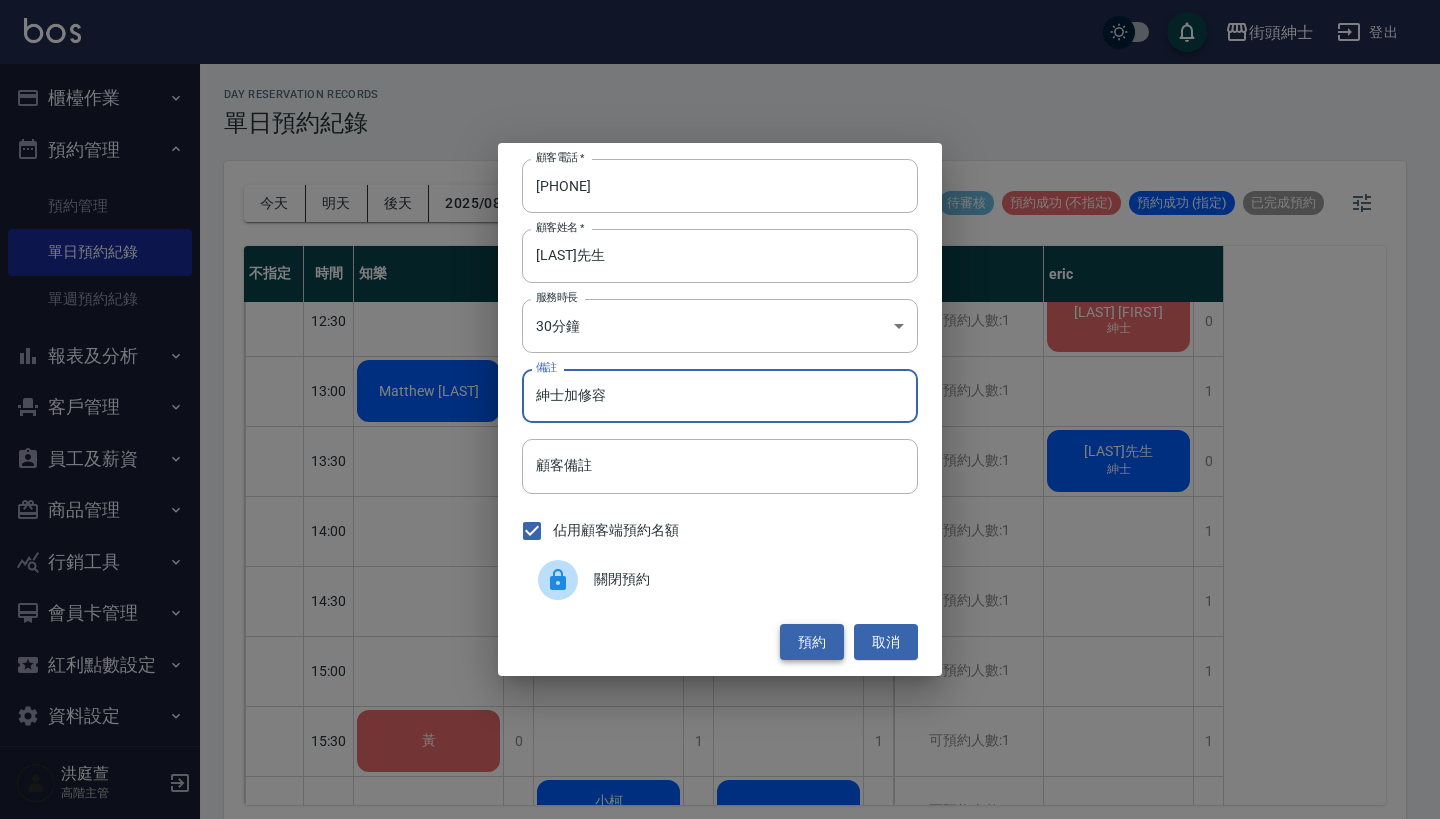 type on "紳士加修容" 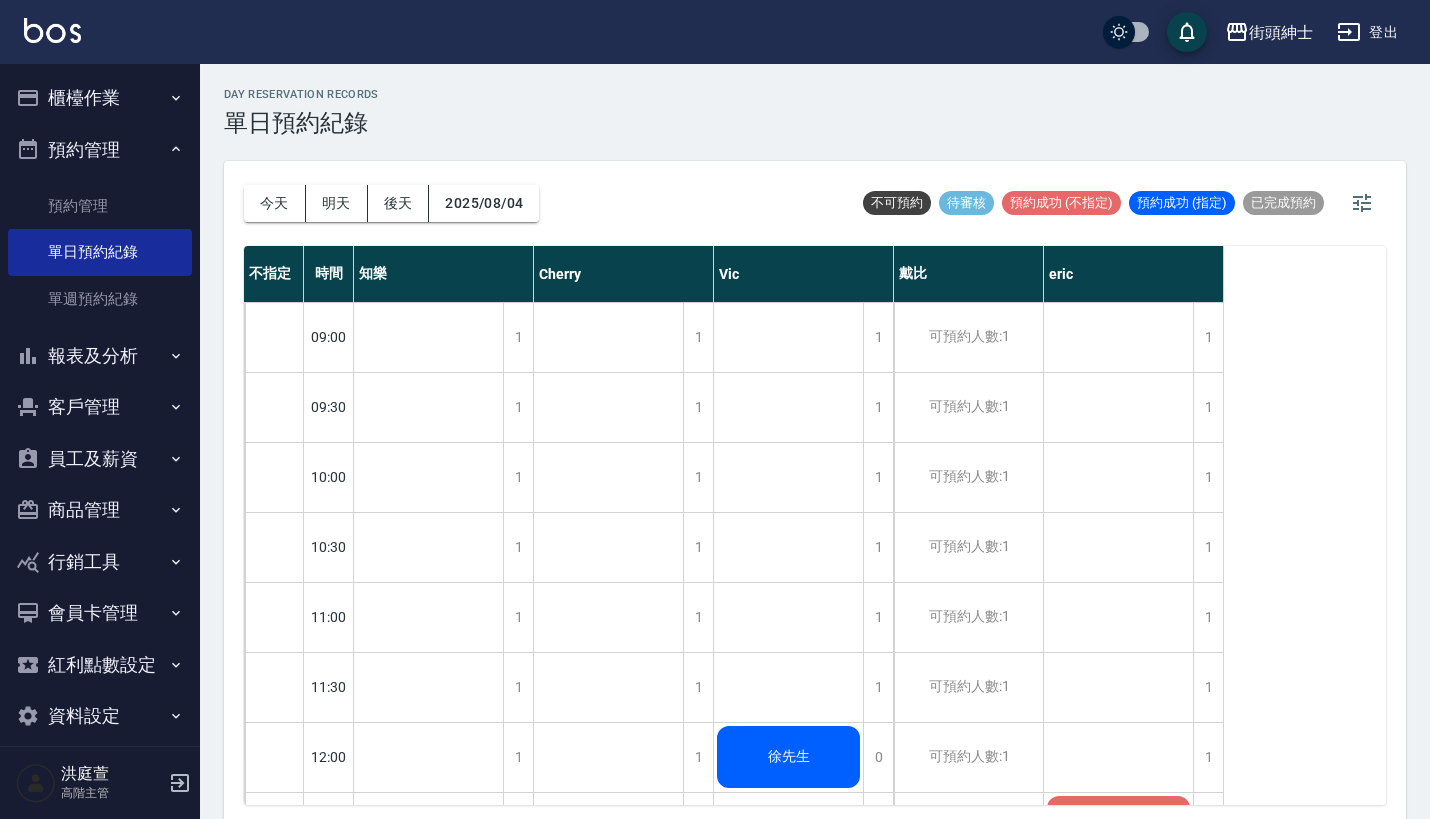 scroll, scrollTop: 0, scrollLeft: 0, axis: both 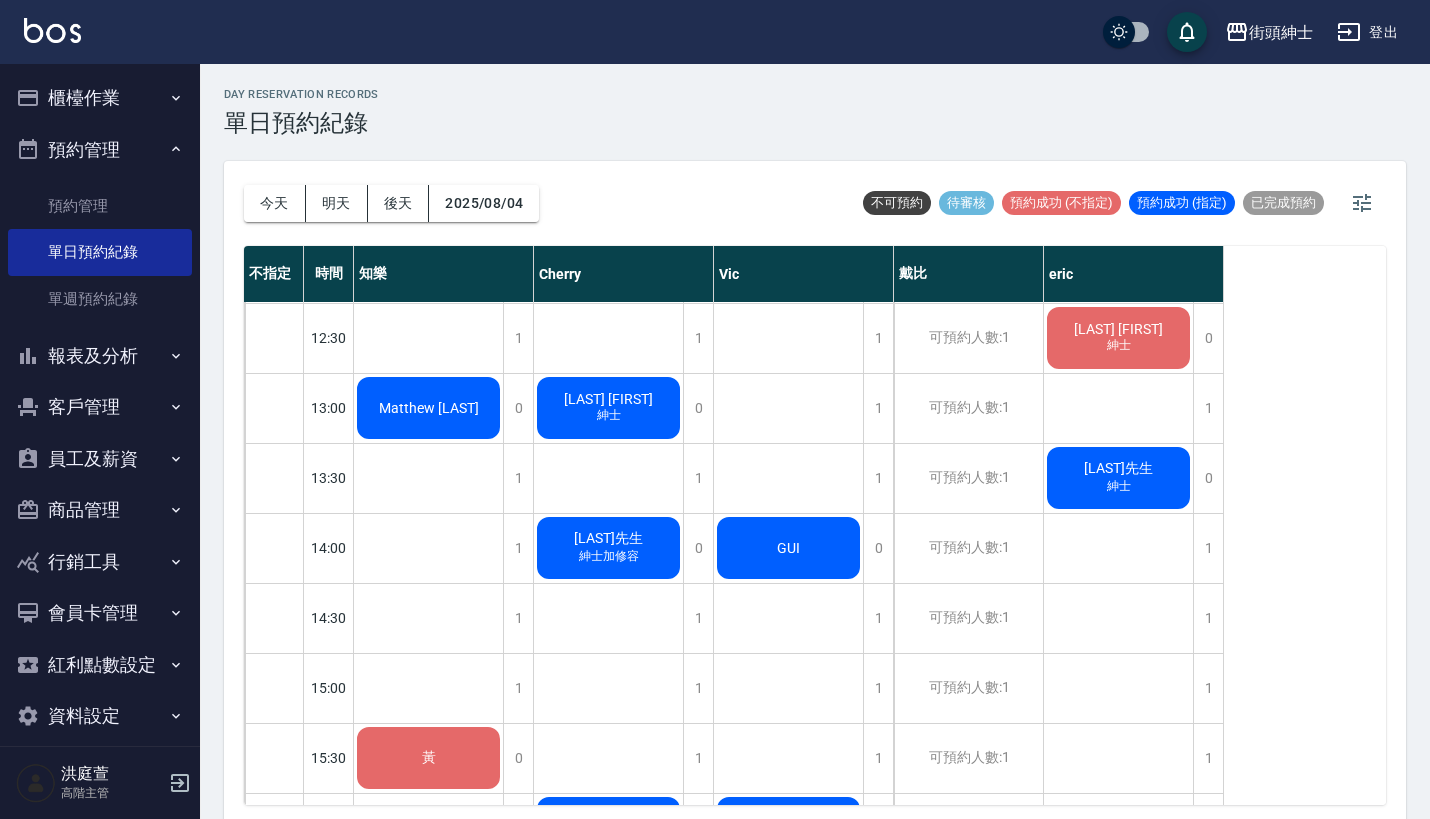 click on "[MR/MS] 先生" at bounding box center [429, 408] 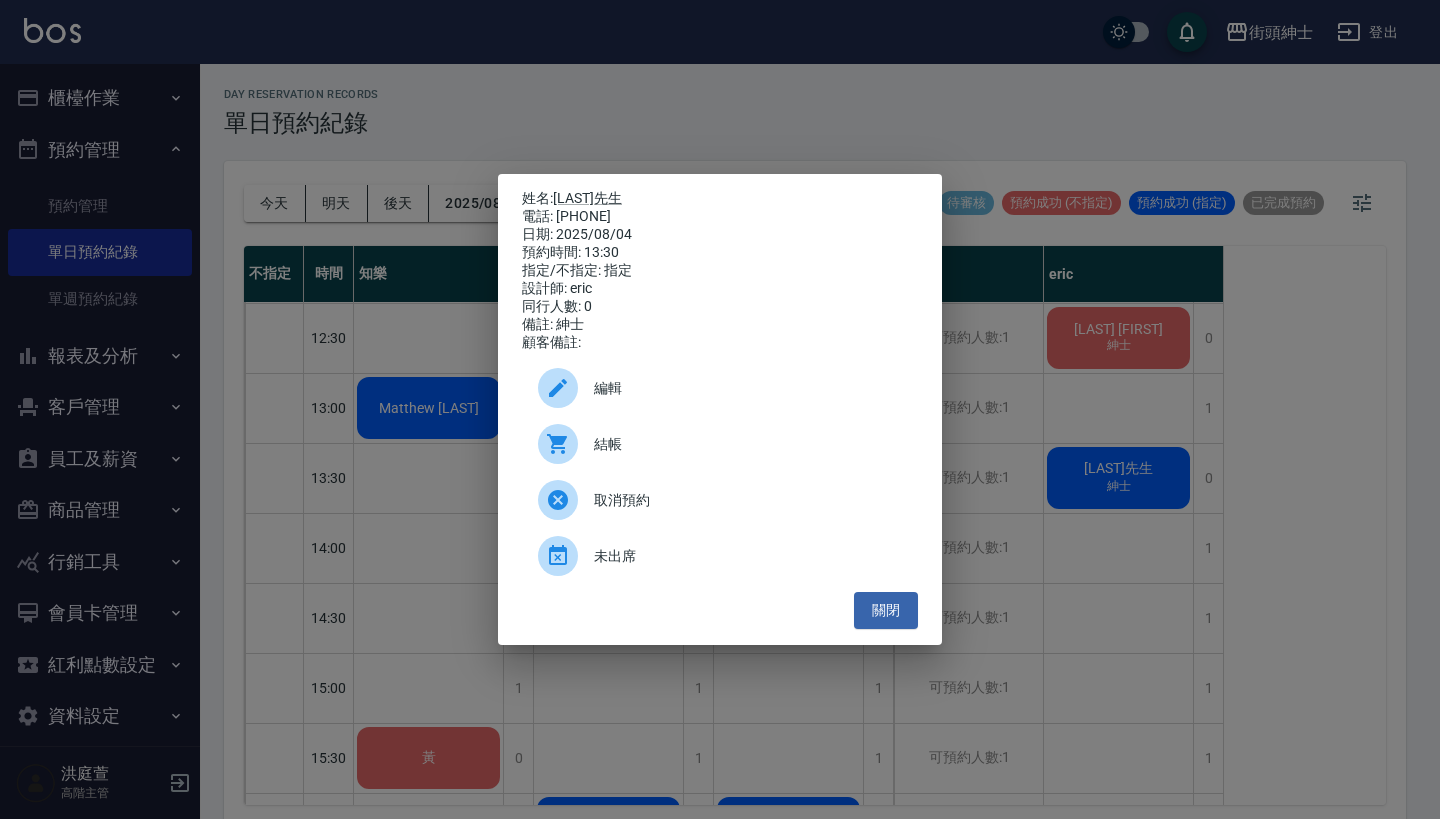 click on "編輯" at bounding box center [748, 388] 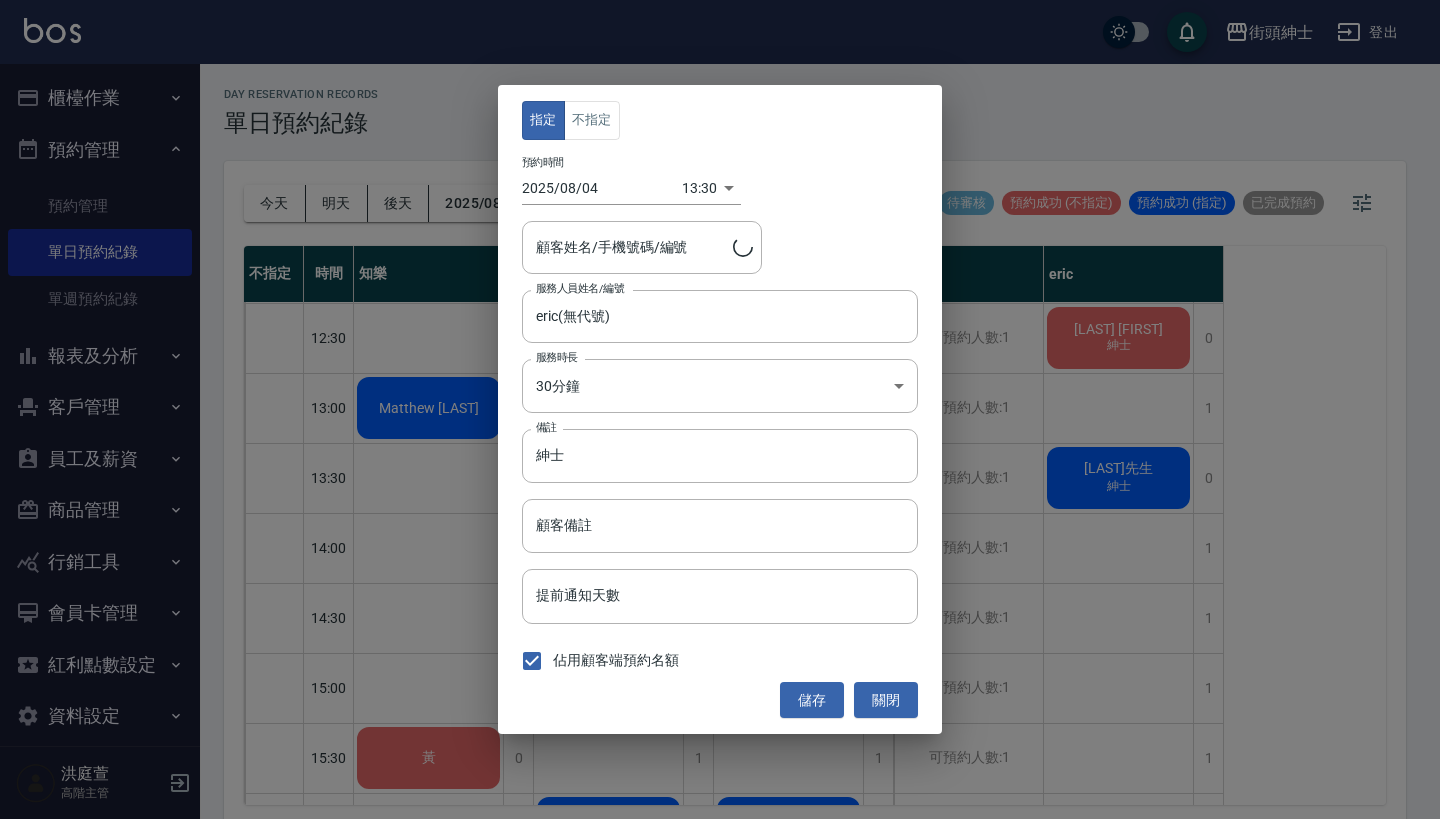 type on "周先生/0938691007" 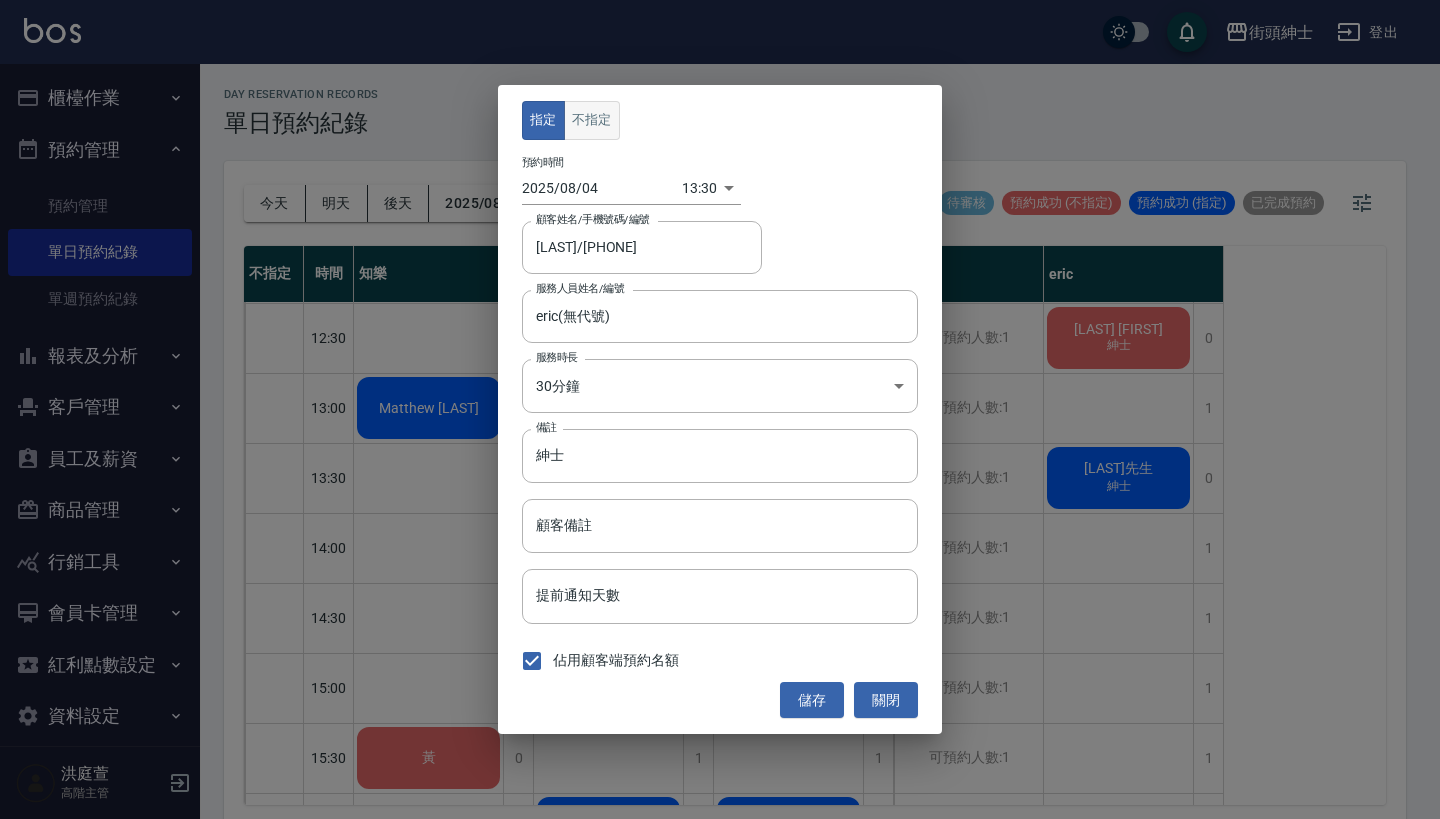 click on "不指定" at bounding box center [592, 120] 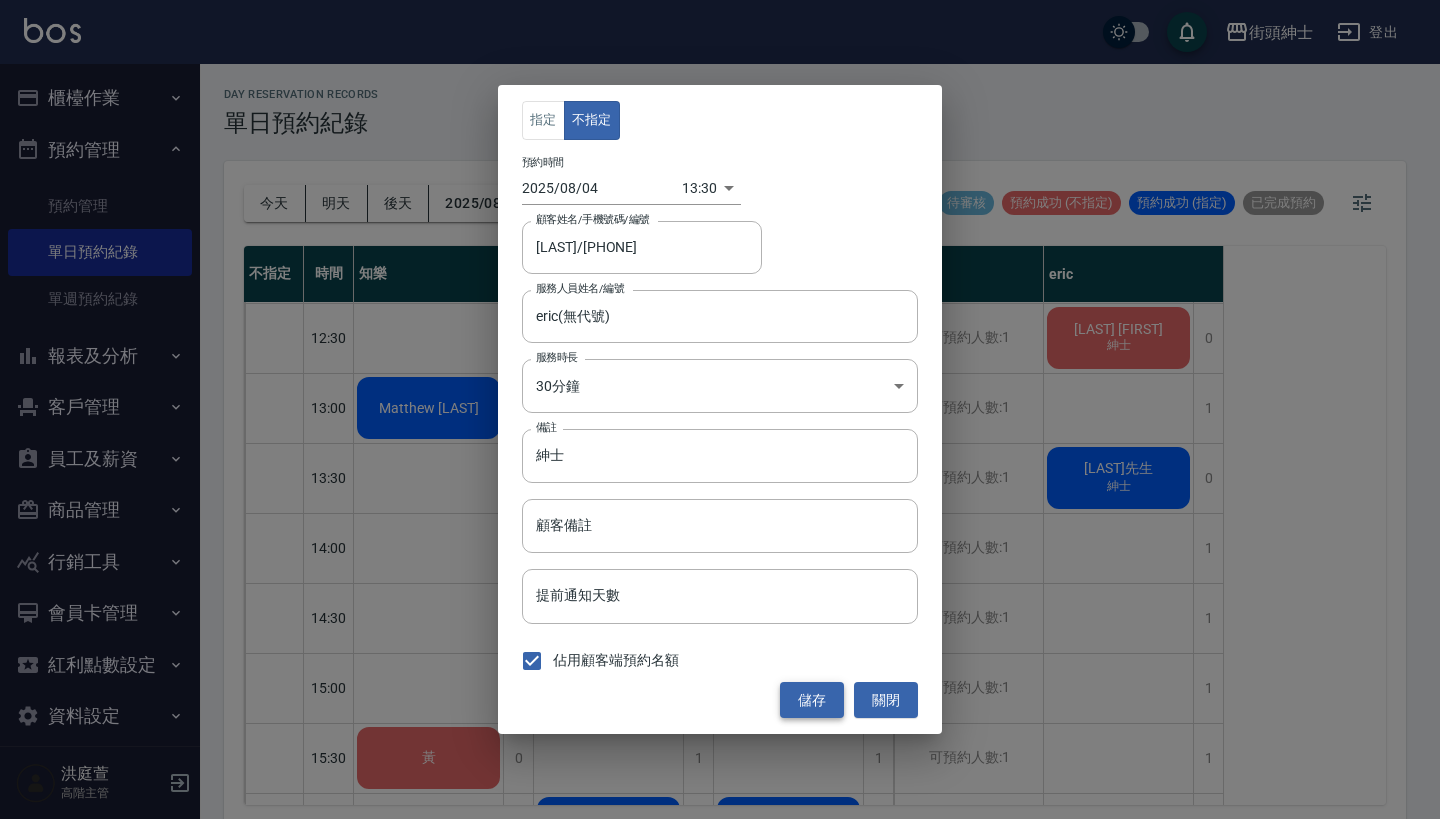 click on "儲存" at bounding box center (812, 700) 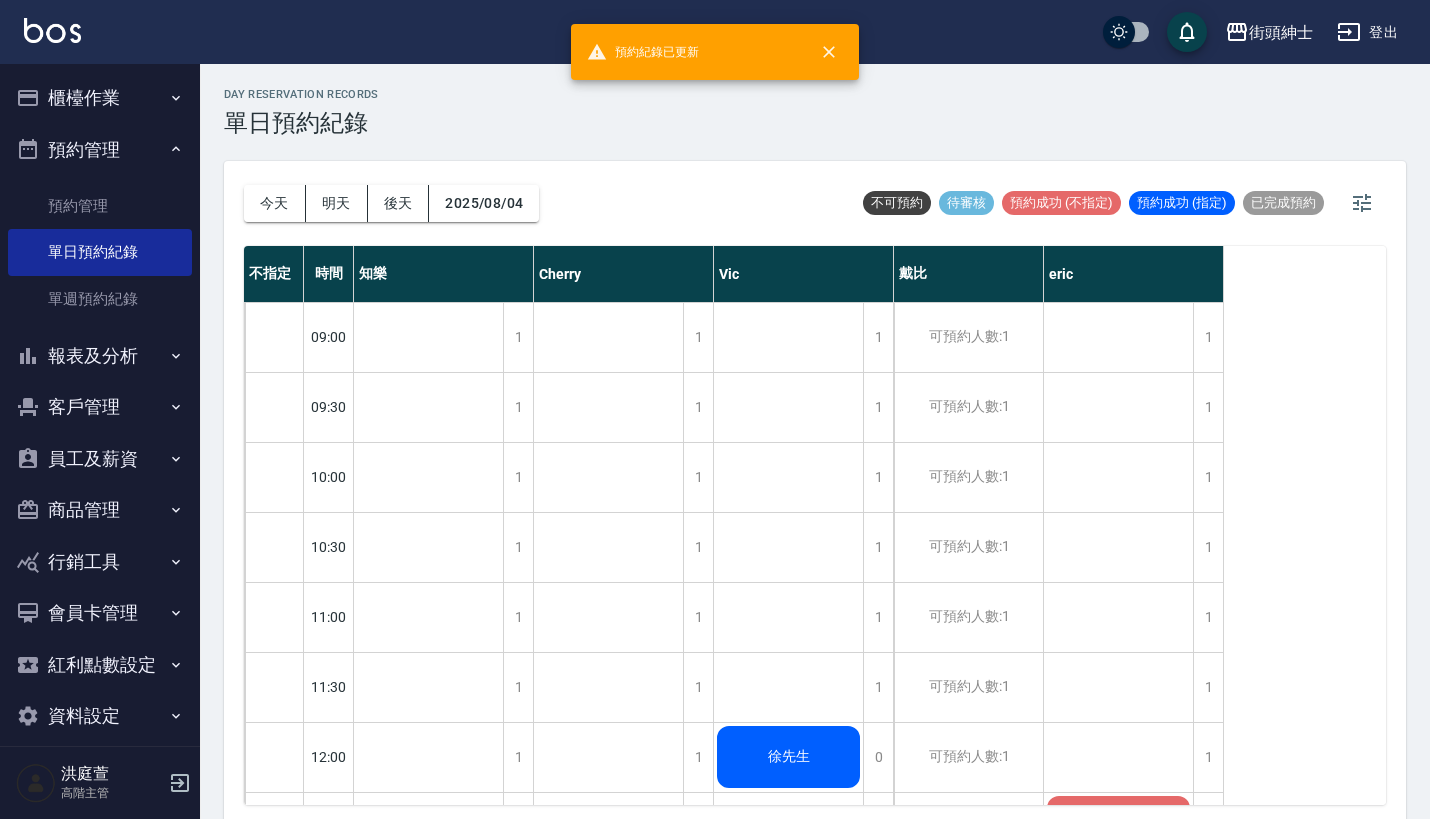 scroll, scrollTop: 0, scrollLeft: 0, axis: both 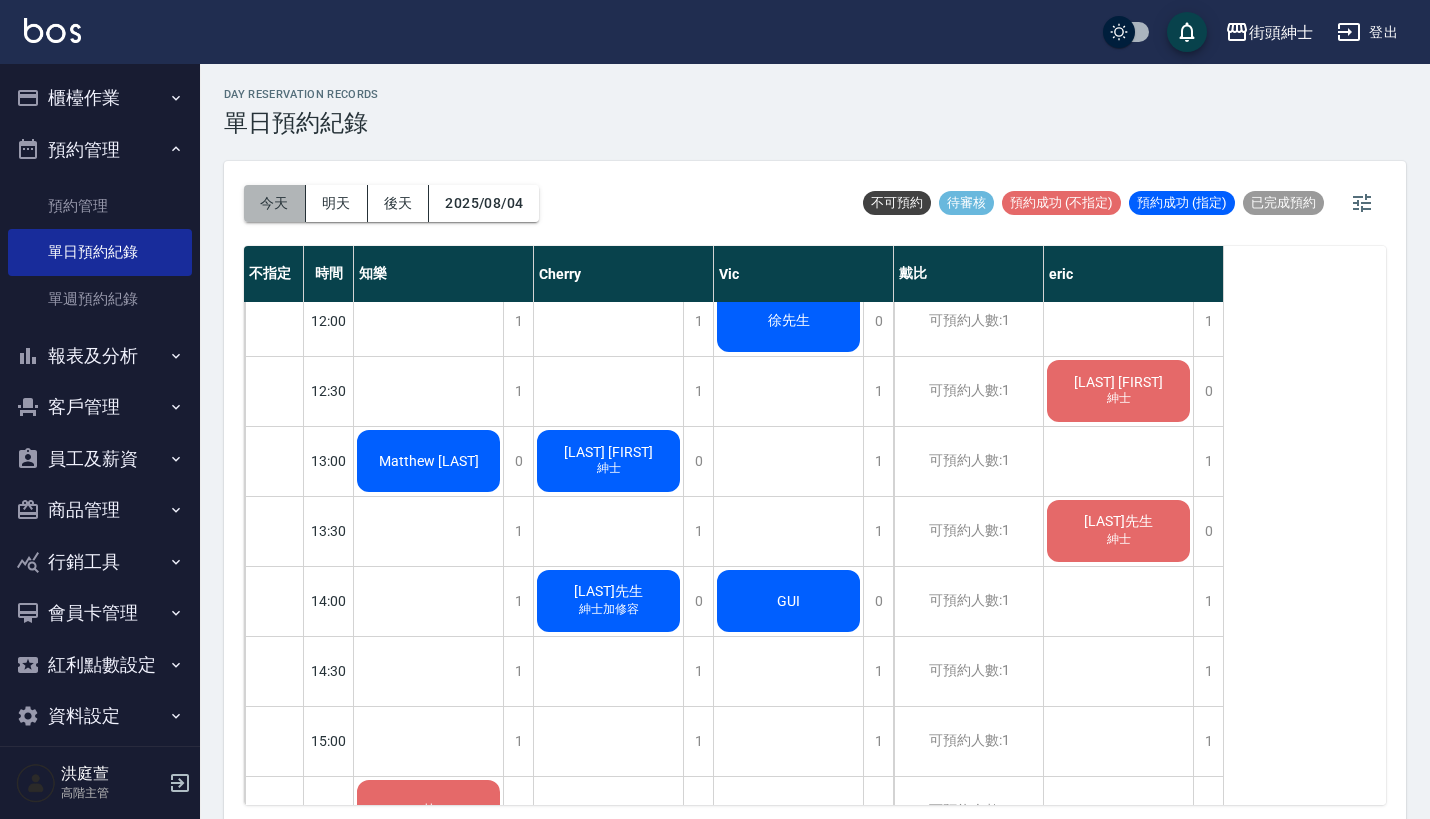 click on "今天" at bounding box center [275, 203] 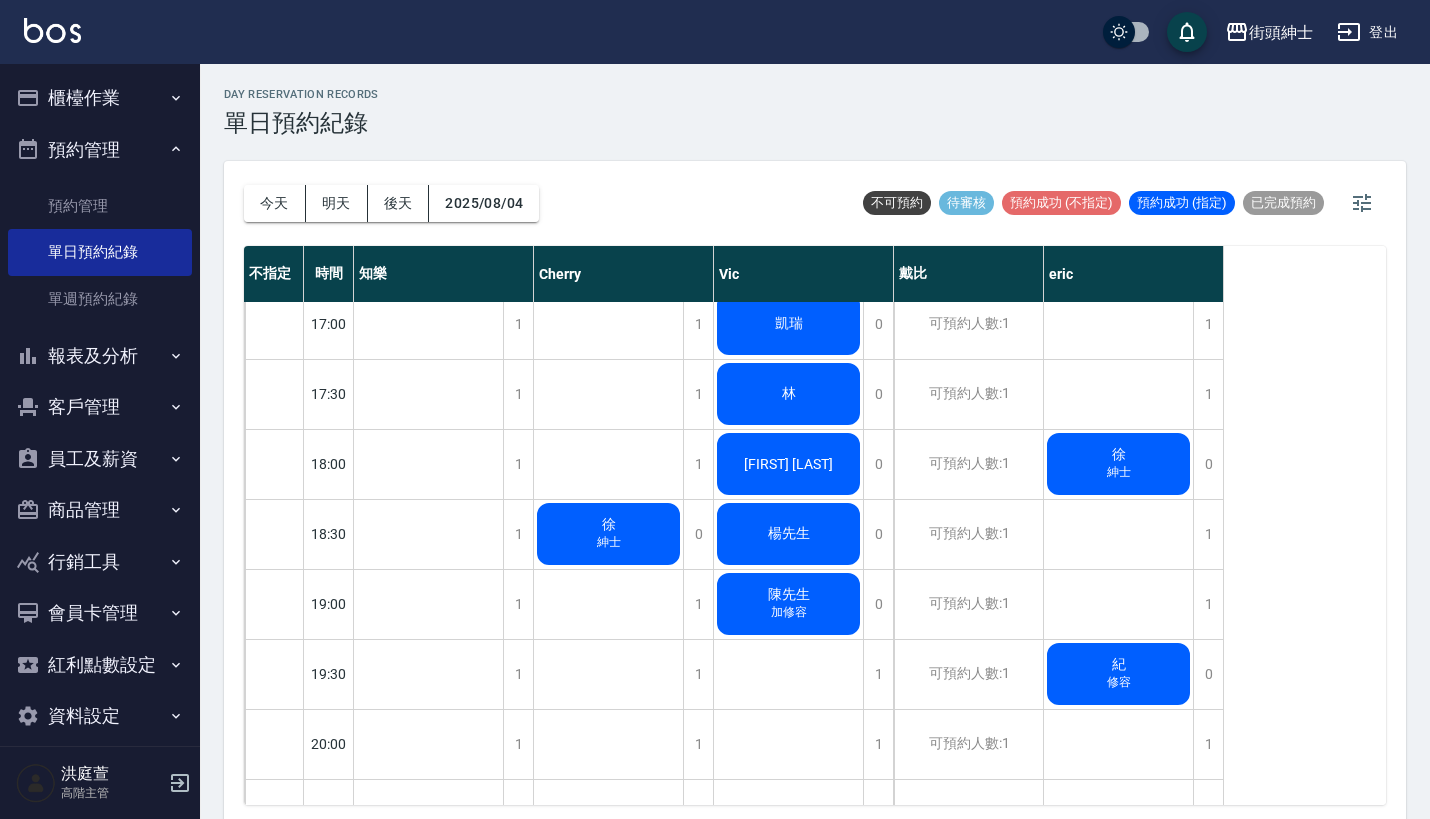scroll, scrollTop: 1146, scrollLeft: 0, axis: vertical 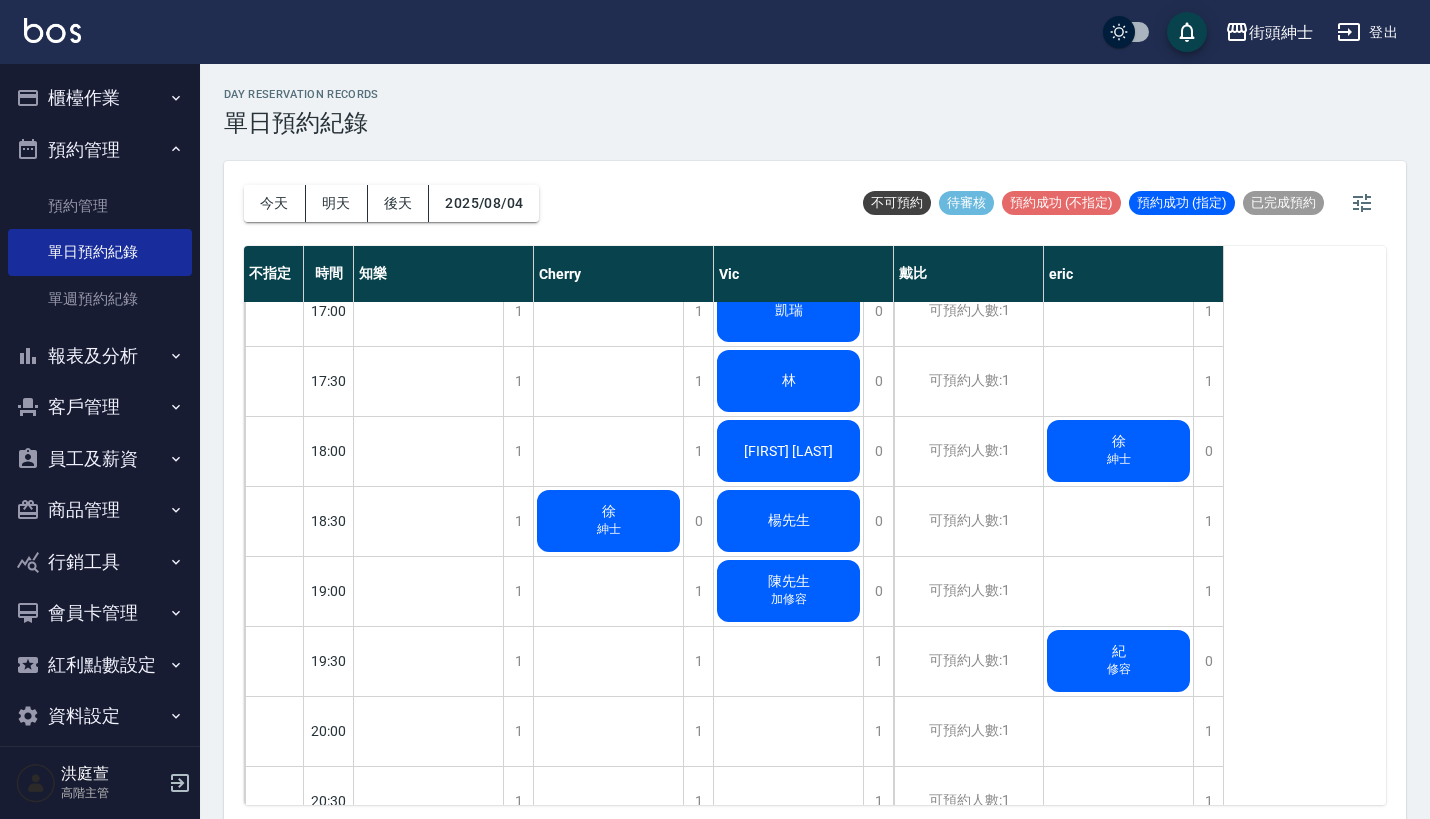 click on "[LAST] [FIRST]" at bounding box center (428, -249) 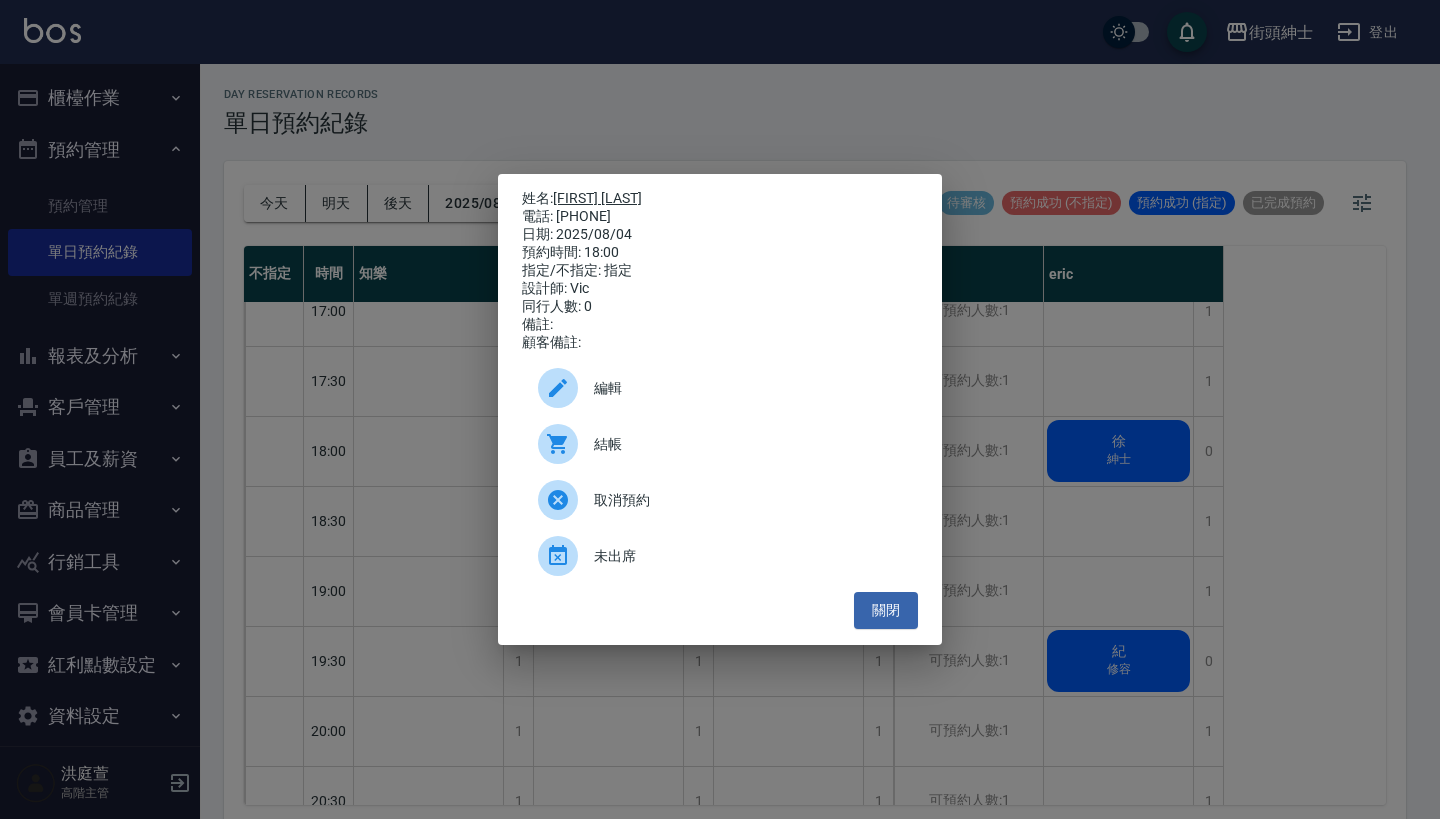 click on "[LAST] [FIRST]" at bounding box center (597, 198) 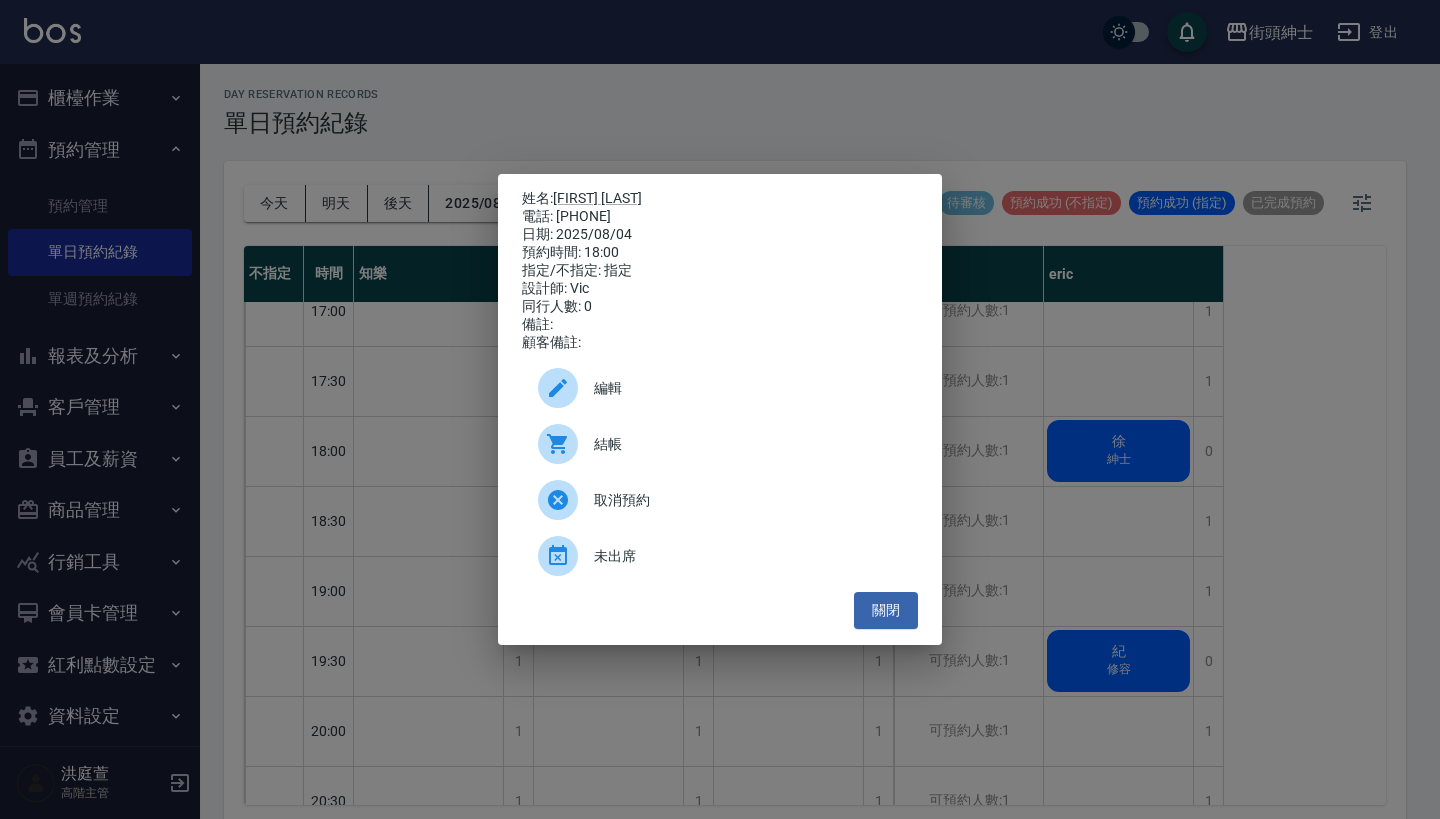 click on "姓名:  梁彥廷 電話: 0939982610 日期: 2025/08/04 預約時間: 18:00 指定/不指定: 指定 設計師: Vic 同行人數: 0 備註:  顧客備註:  編輯 結帳 取消預約 未出席 關閉" at bounding box center [720, 409] 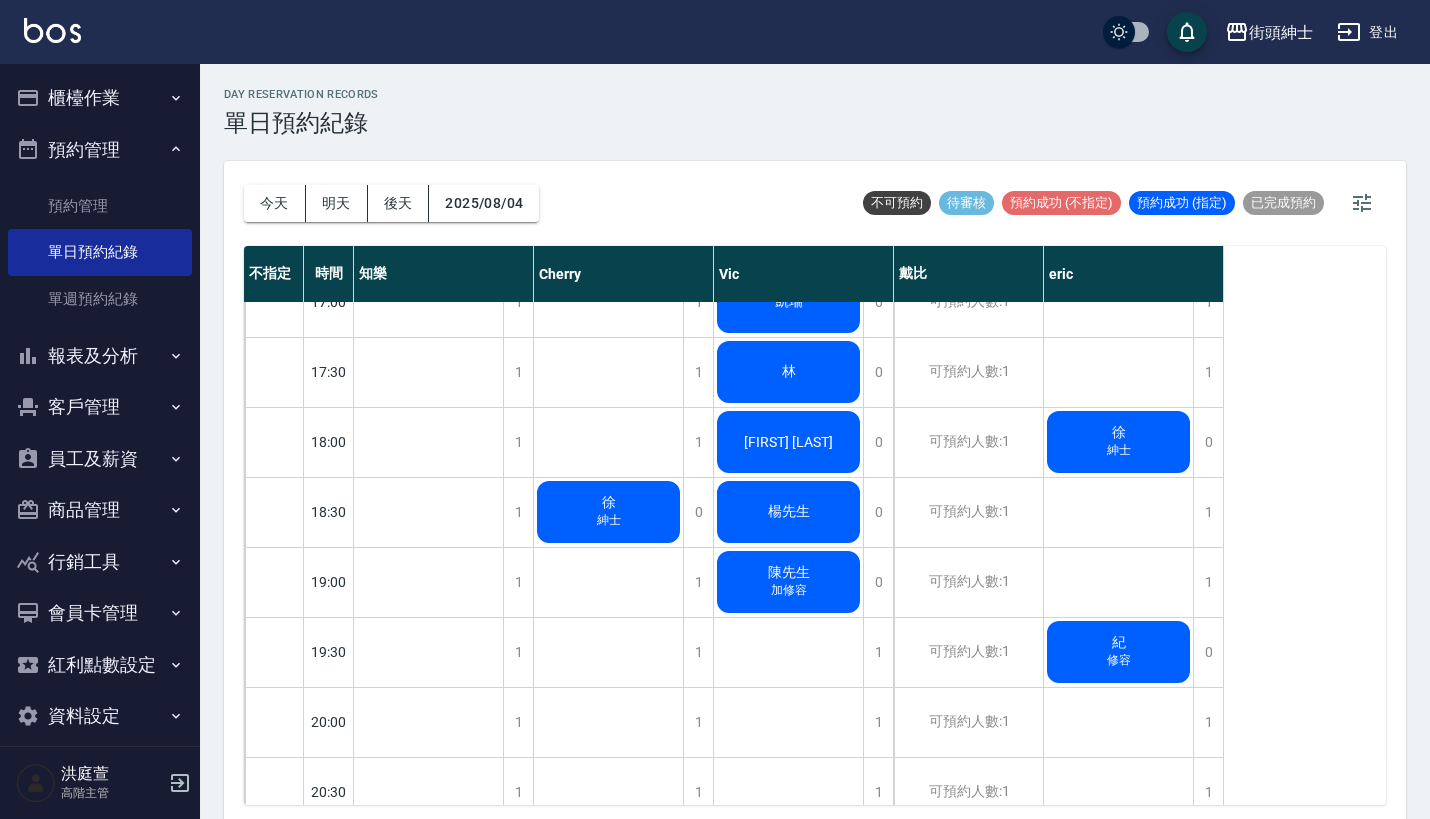 scroll, scrollTop: 1210, scrollLeft: 0, axis: vertical 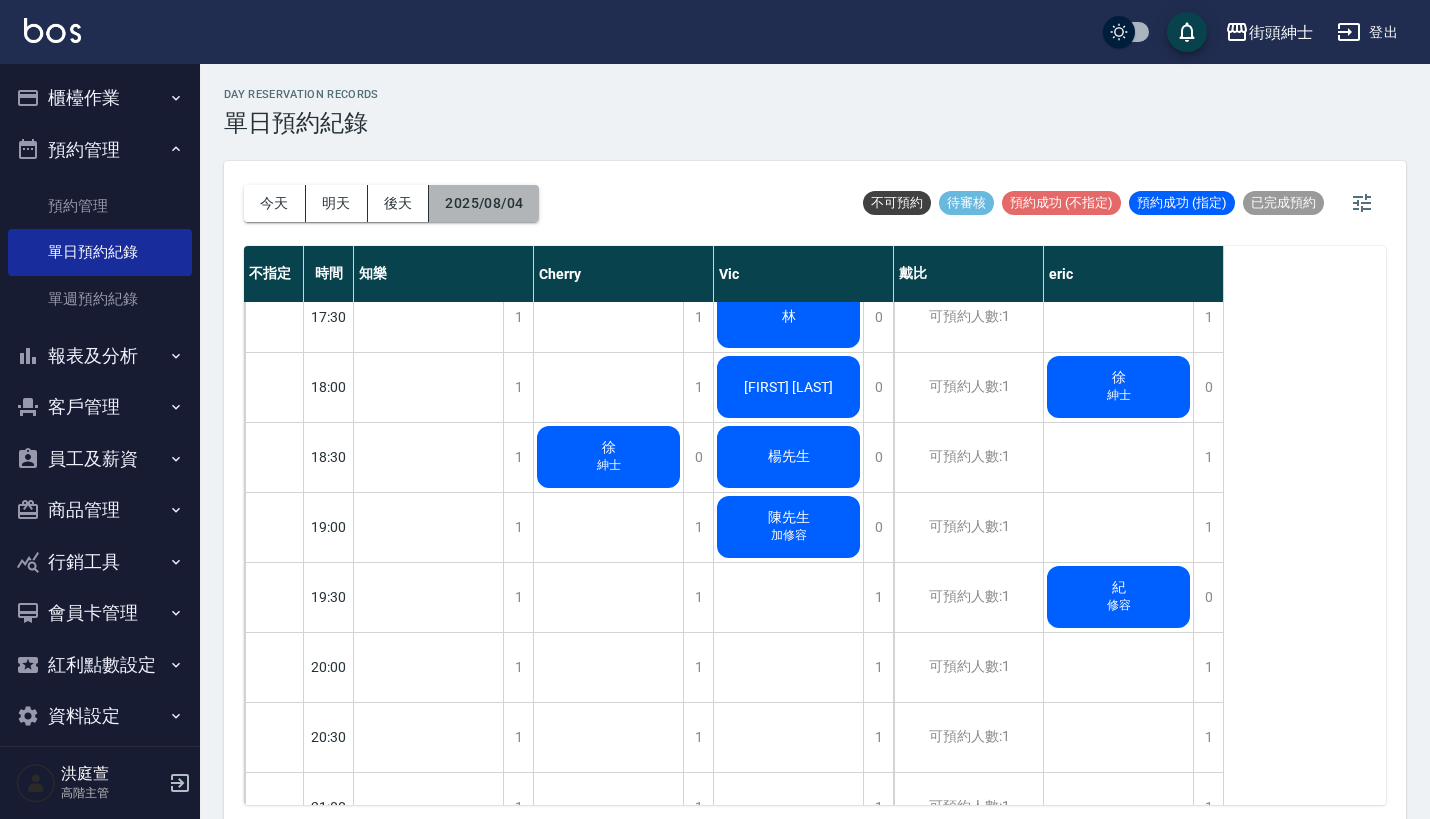 click on "2025/08/04" at bounding box center [484, 203] 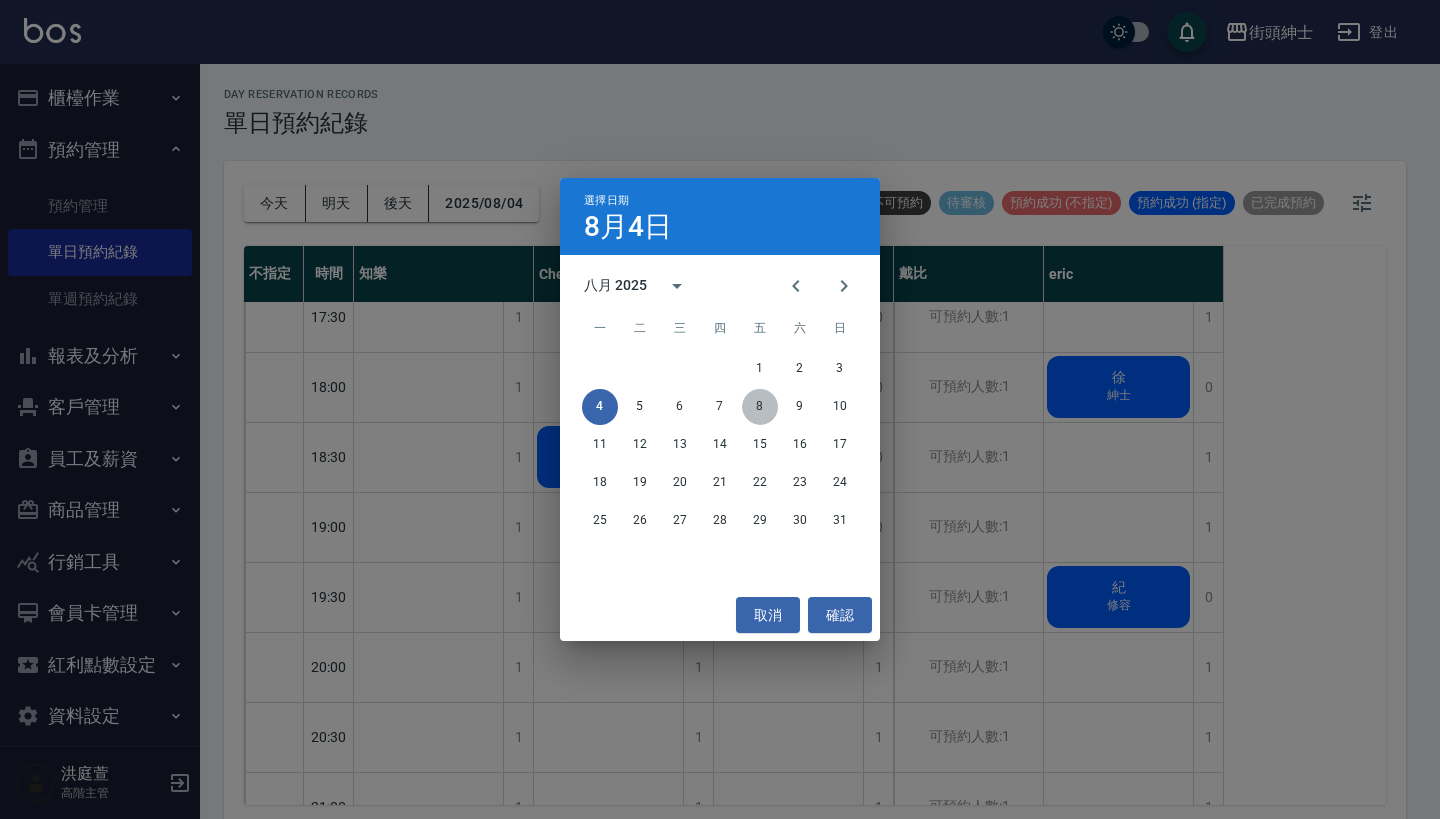 click on "8" at bounding box center [760, 407] 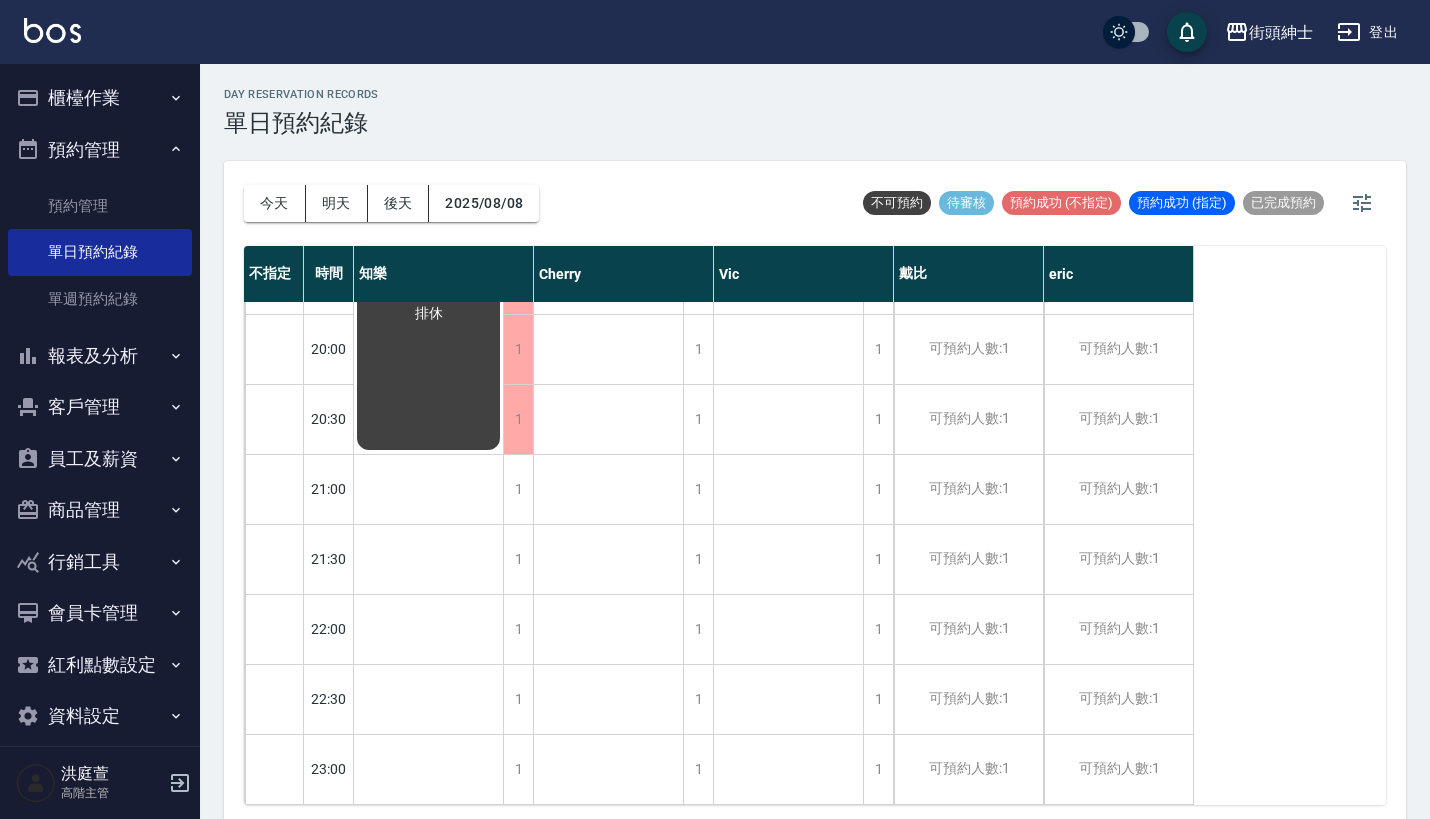 scroll, scrollTop: 1539, scrollLeft: 0, axis: vertical 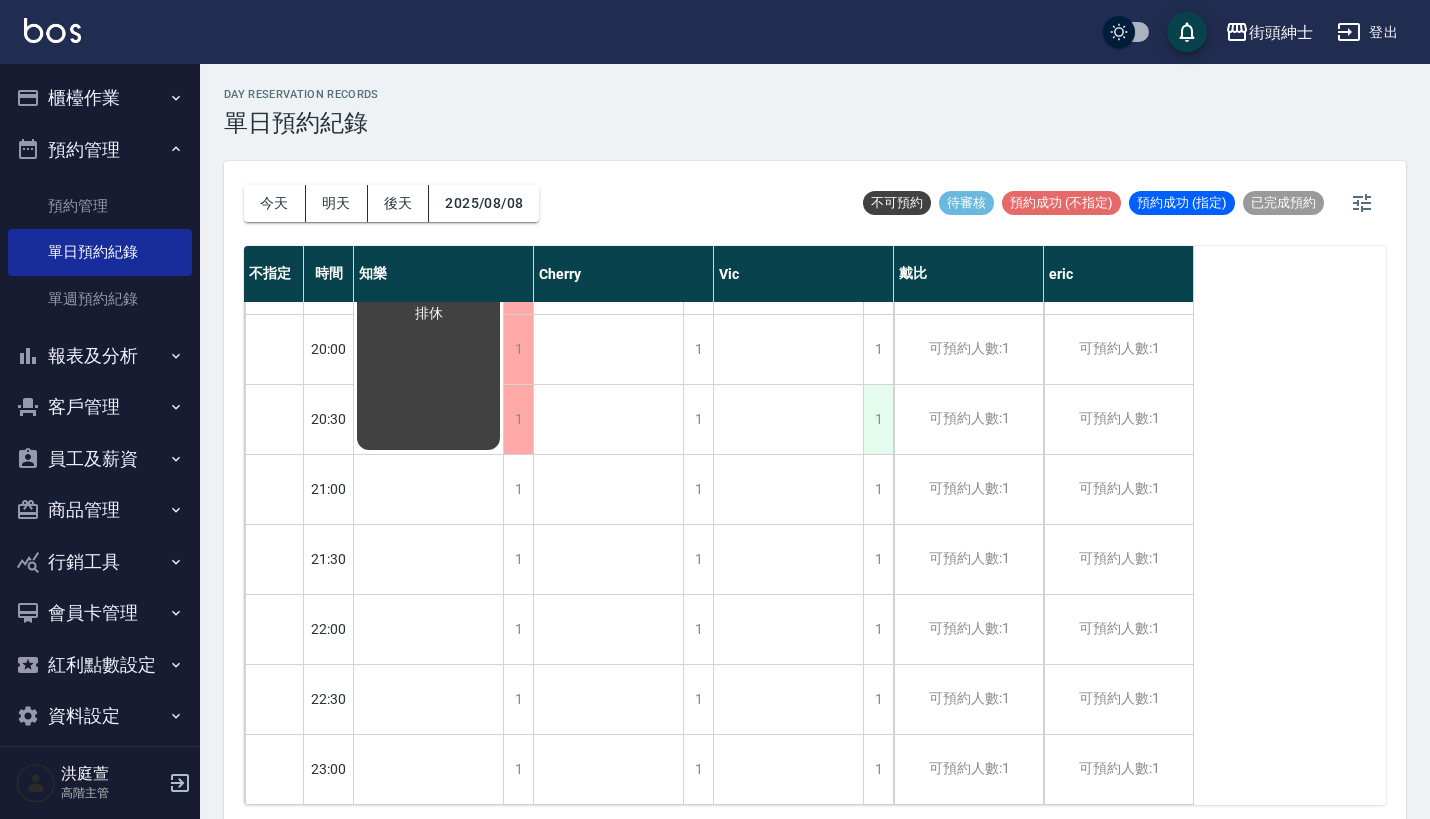 click on "1" at bounding box center (878, 419) 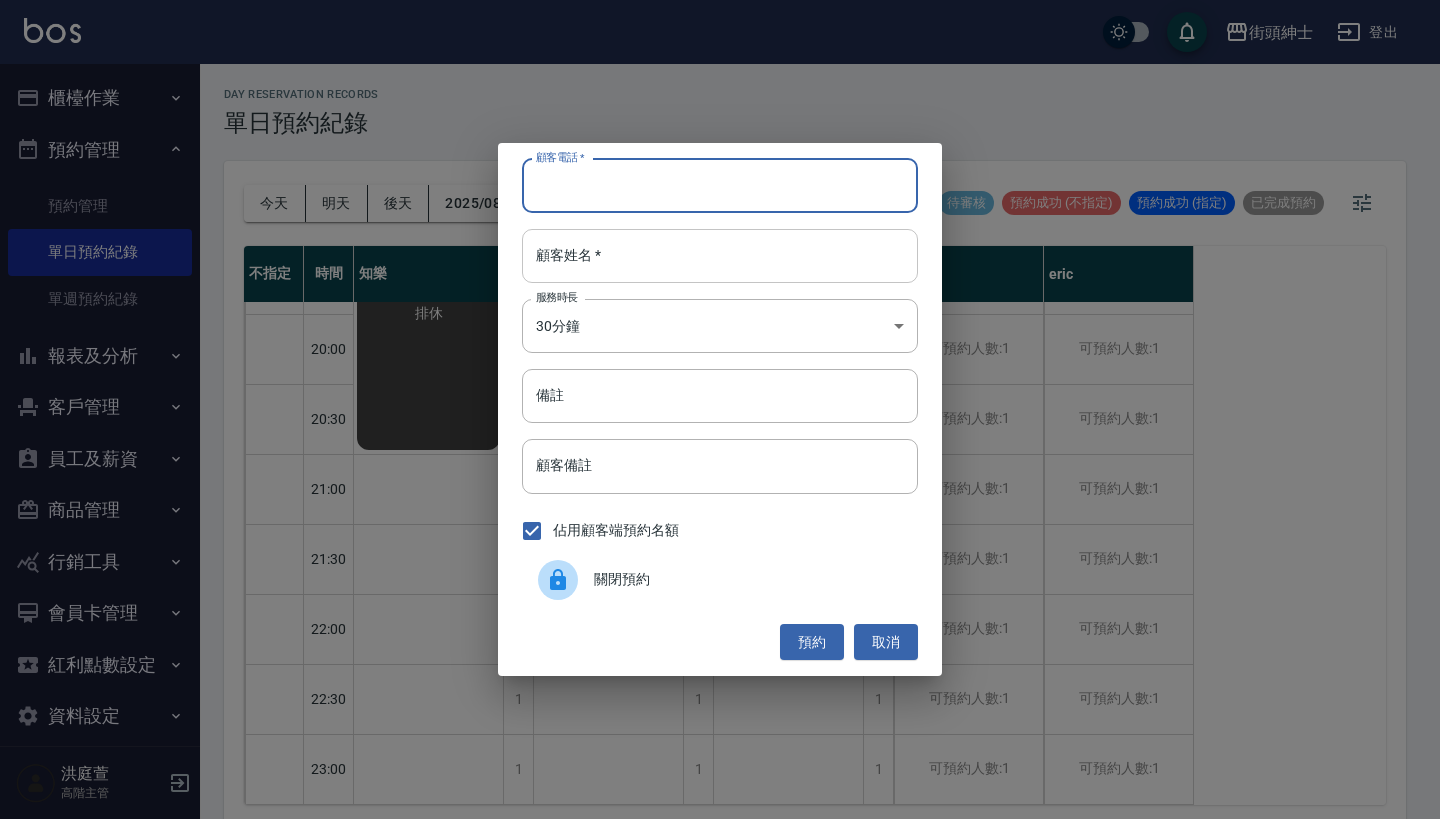 paste on "子恒 電話：0910078149" 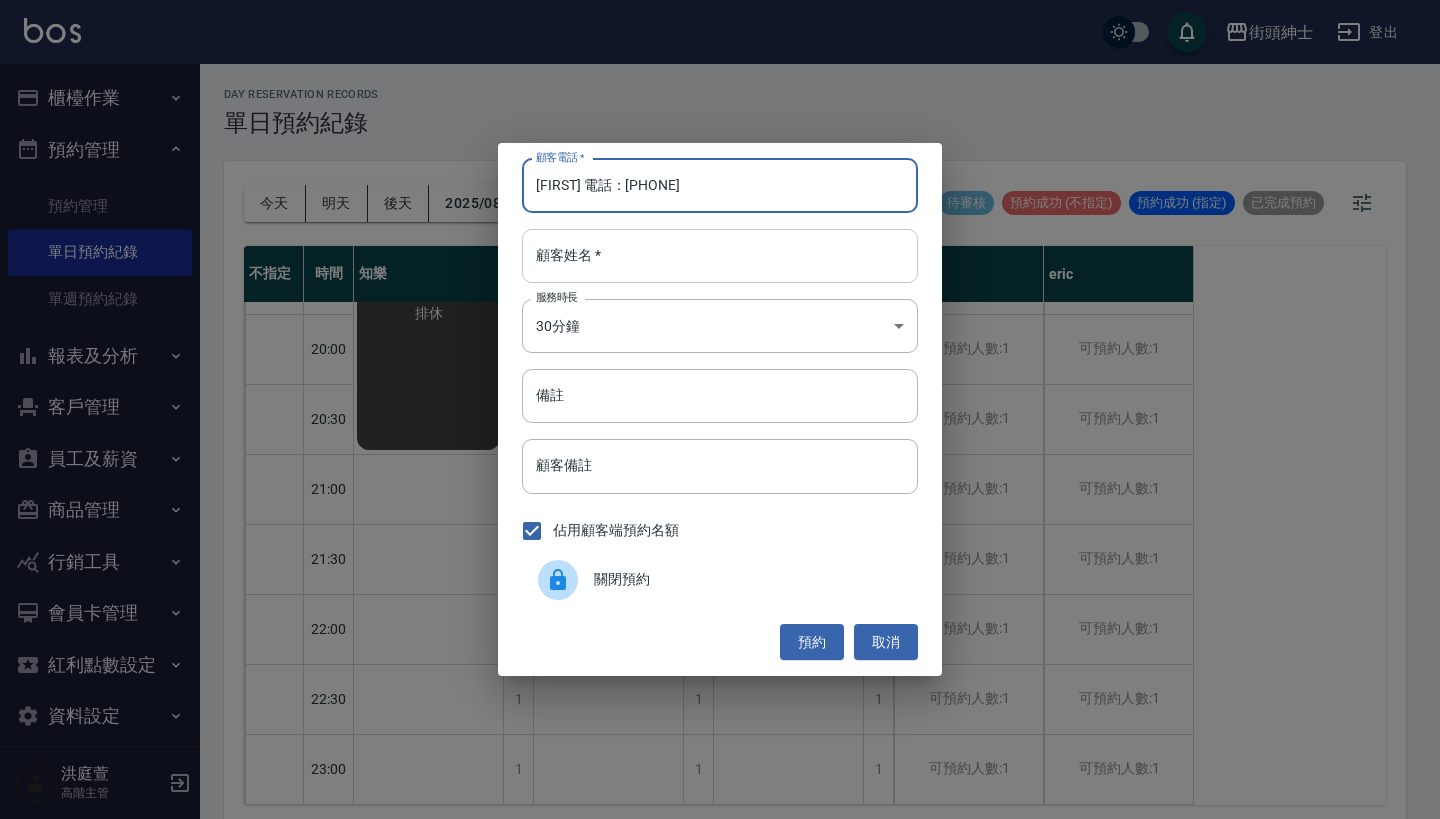type on "子恒 電話：0910078149" 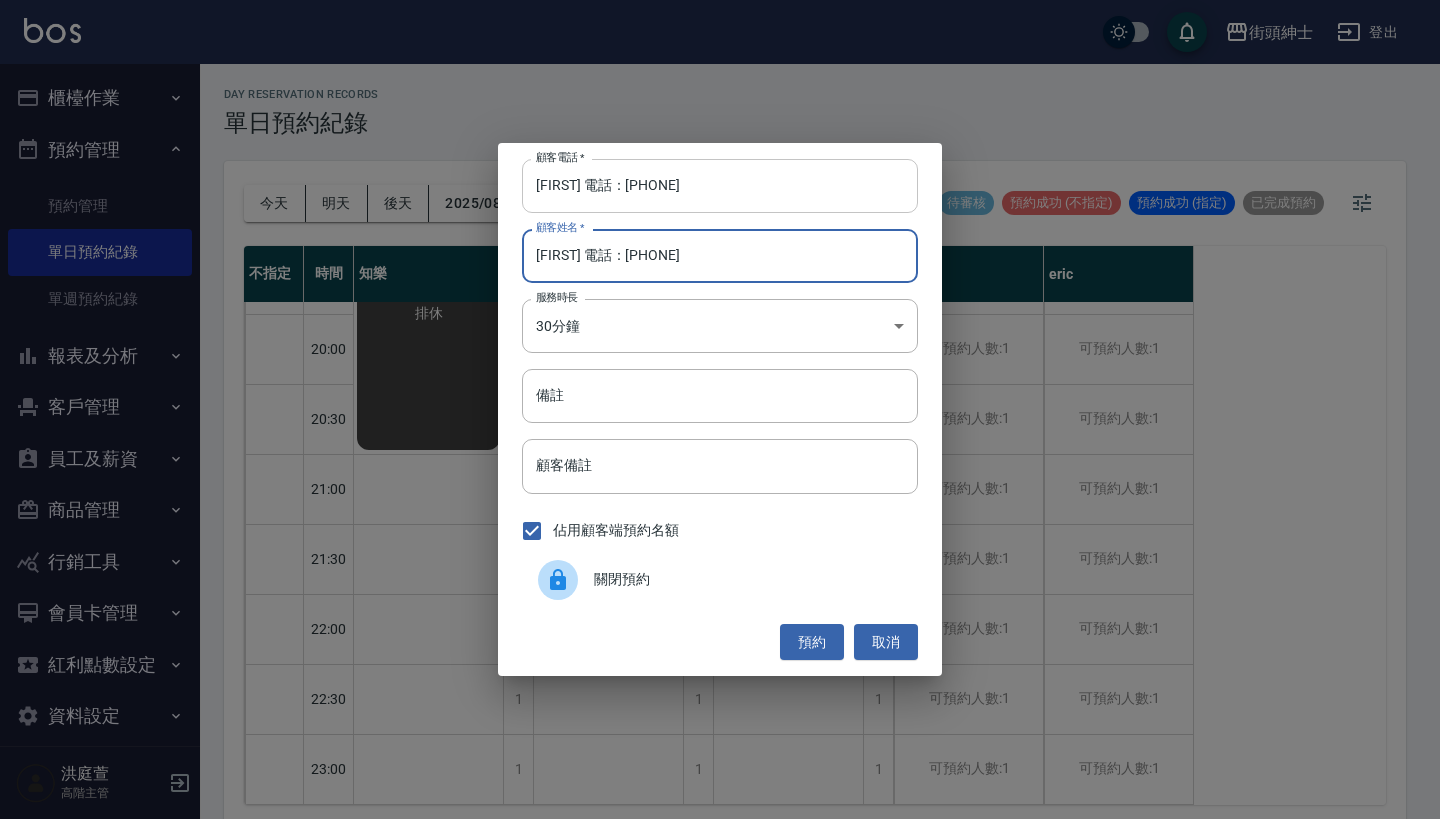 type on "子恒 電話：0910078149" 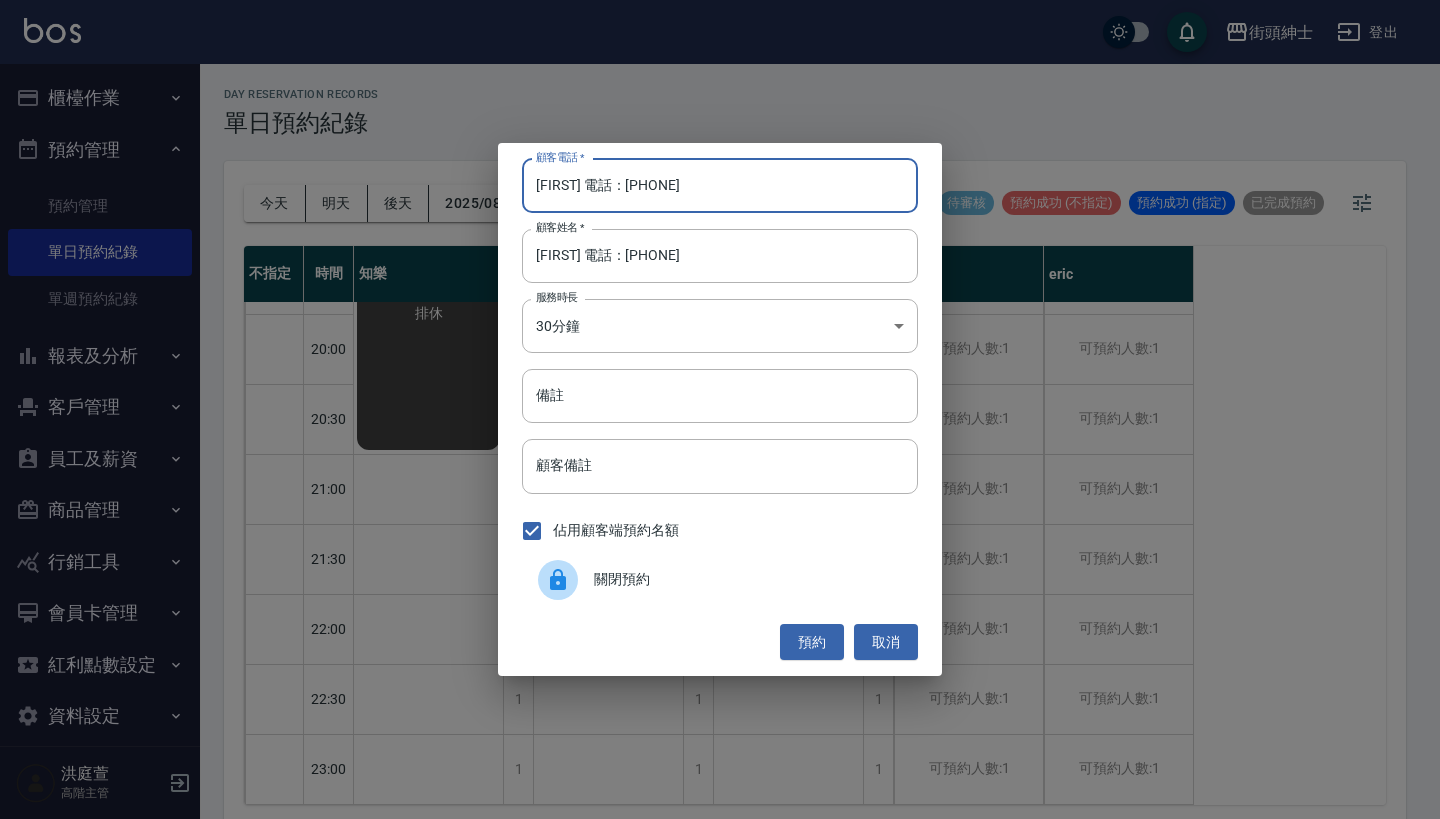 drag, startPoint x: 606, startPoint y: 189, endPoint x: 432, endPoint y: 195, distance: 174.10342 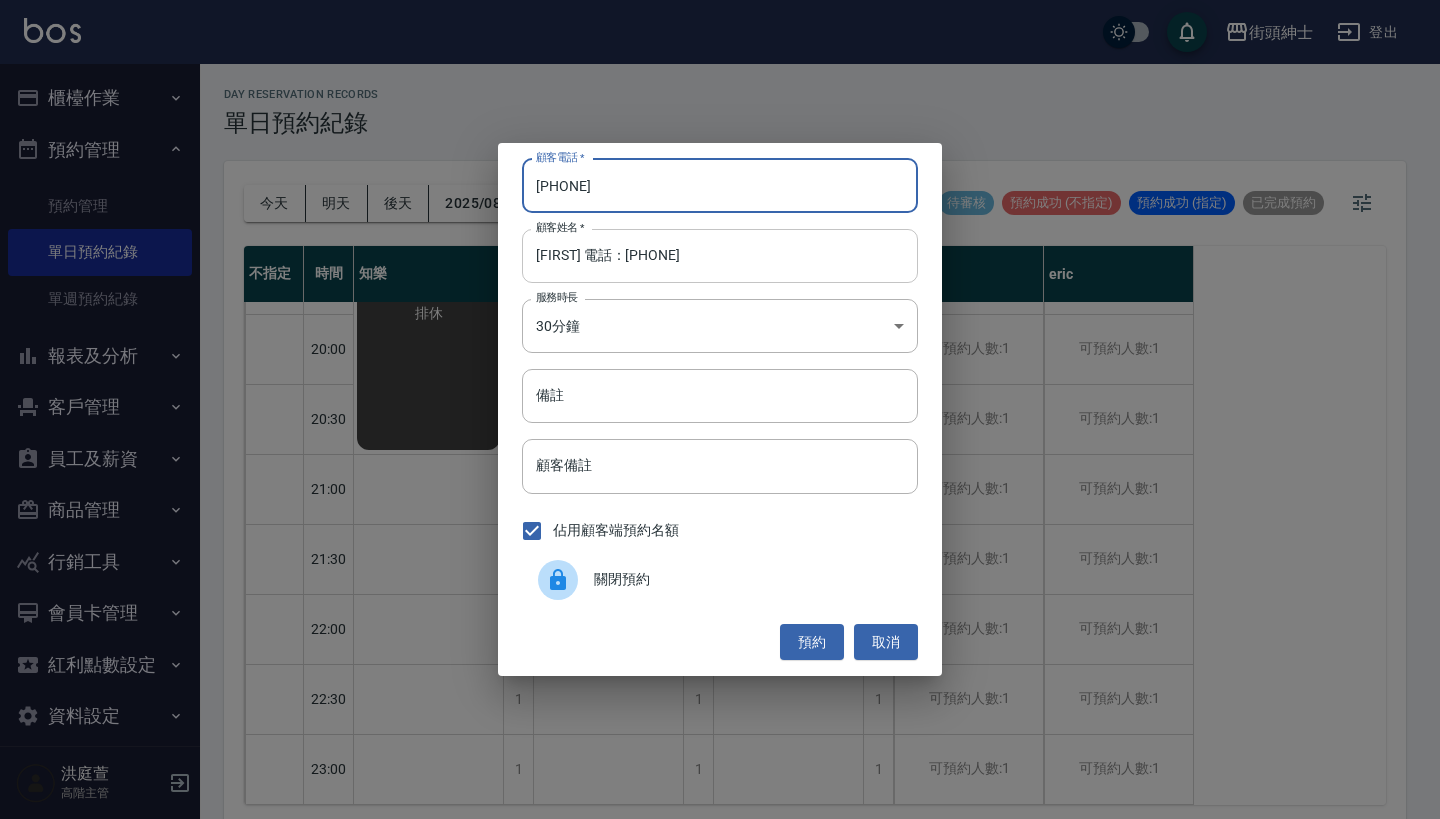 type on "0910078149" 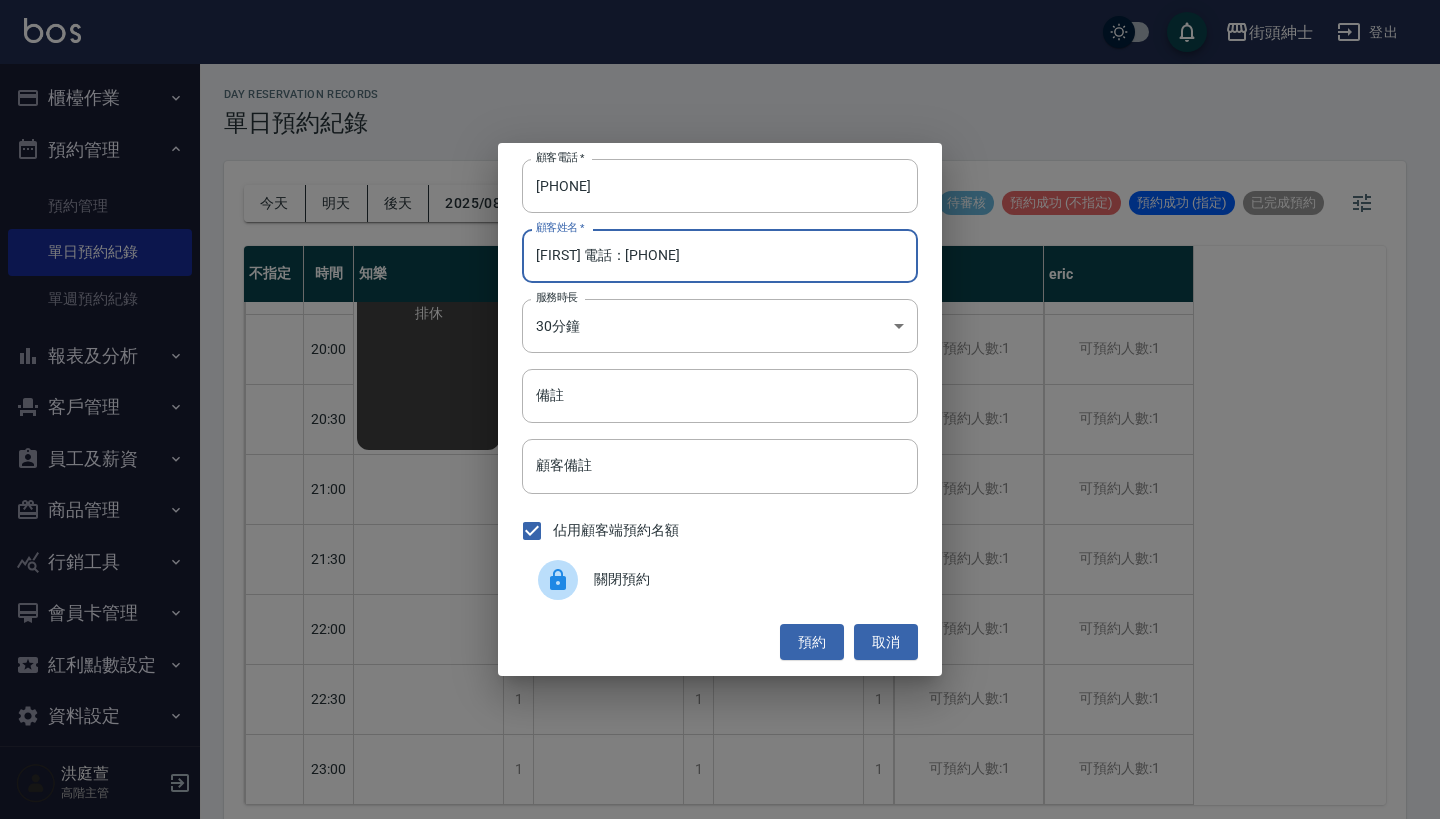 drag, startPoint x: 696, startPoint y: 254, endPoint x: 566, endPoint y: 258, distance: 130.06152 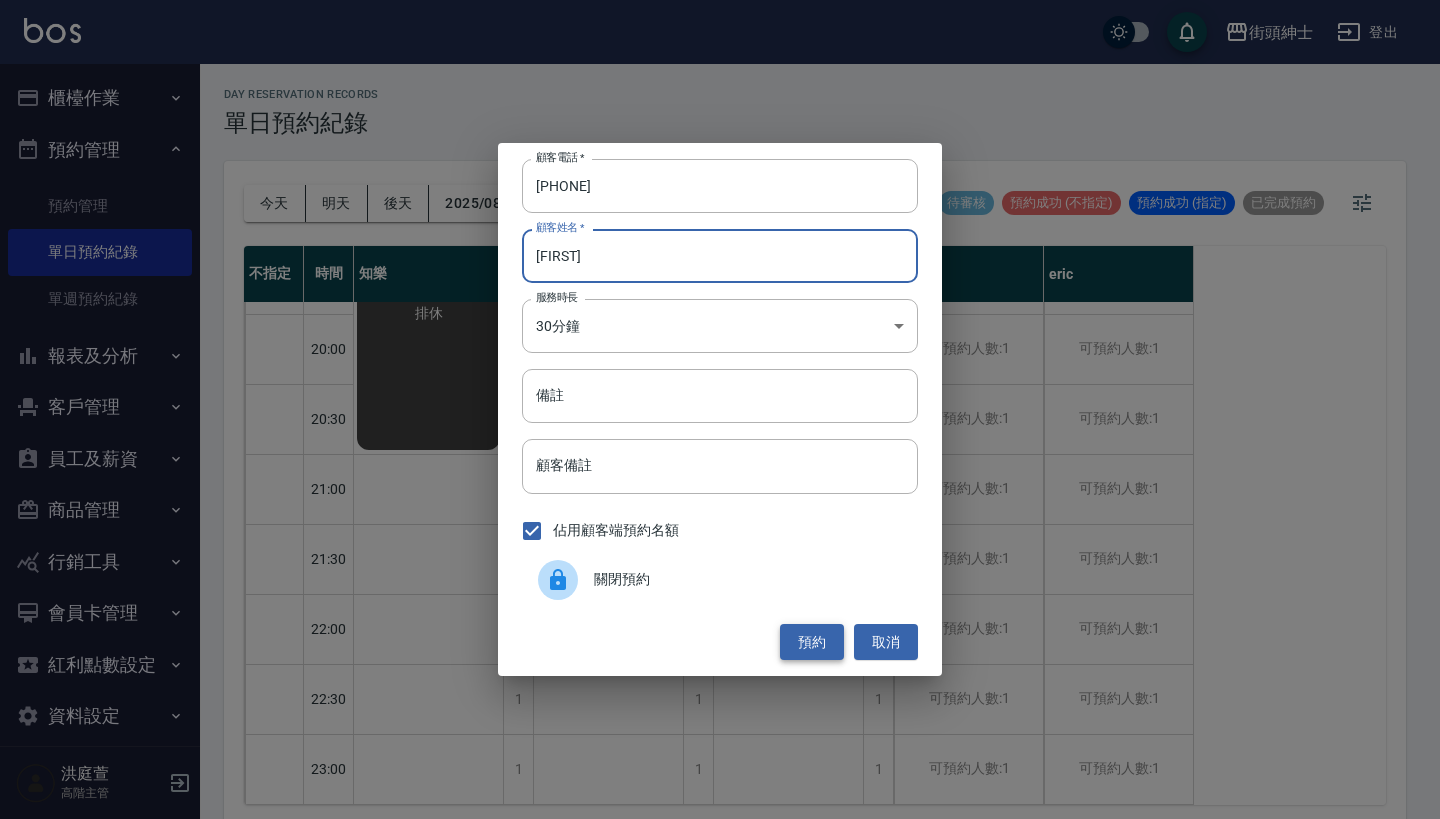 type on "子恒" 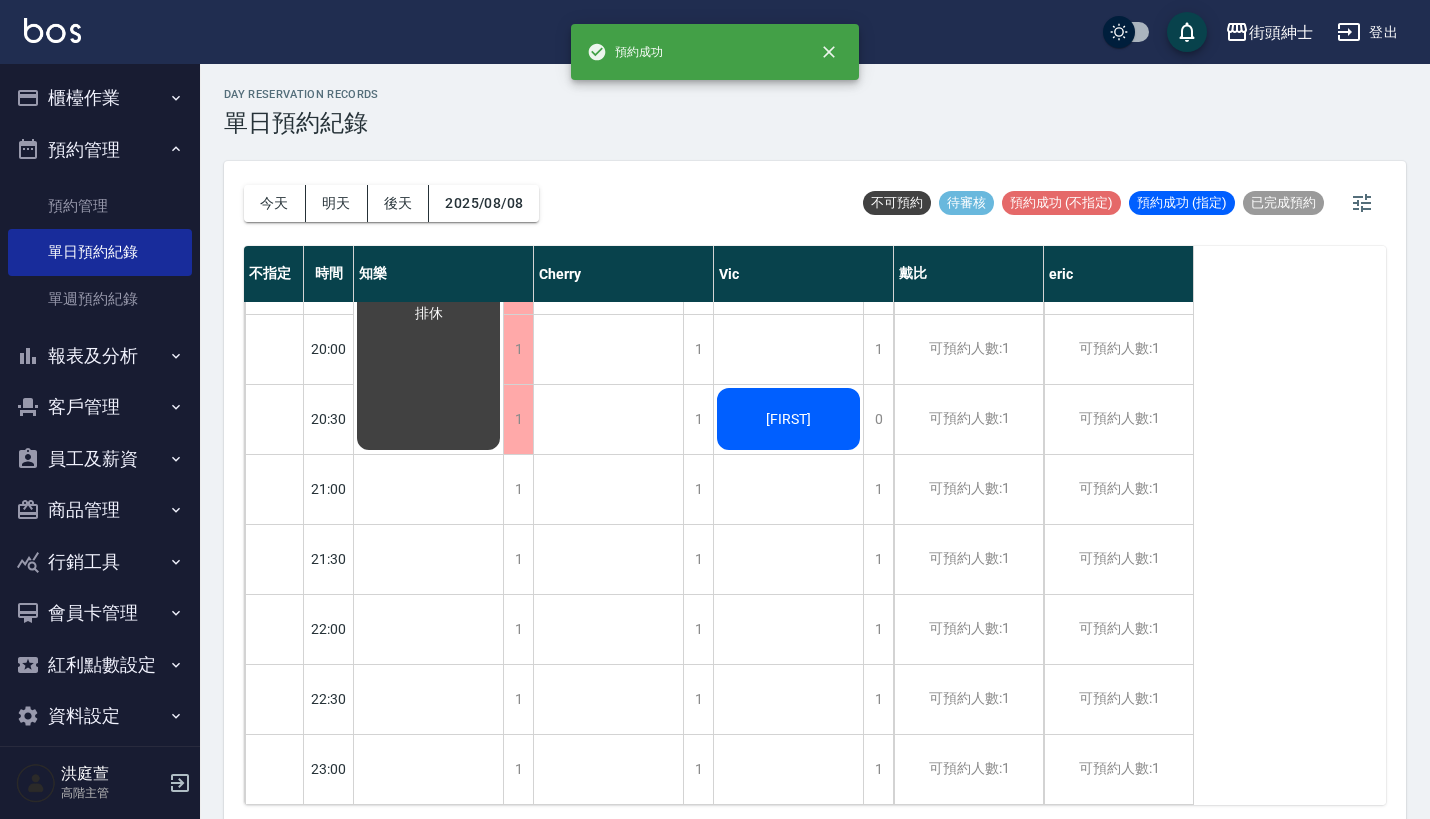 scroll, scrollTop: 1303, scrollLeft: 0, axis: vertical 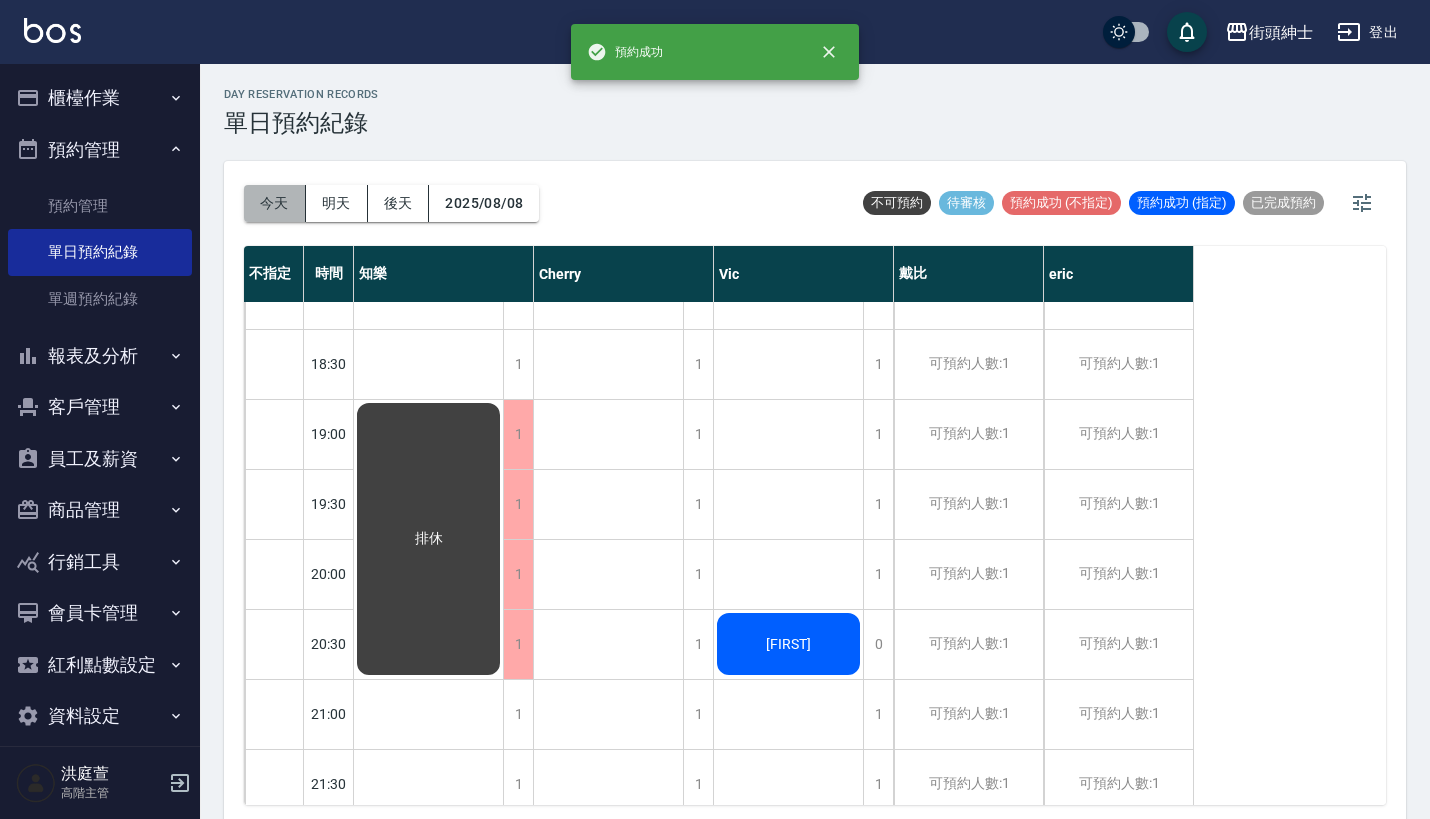 click on "今天" at bounding box center [275, 203] 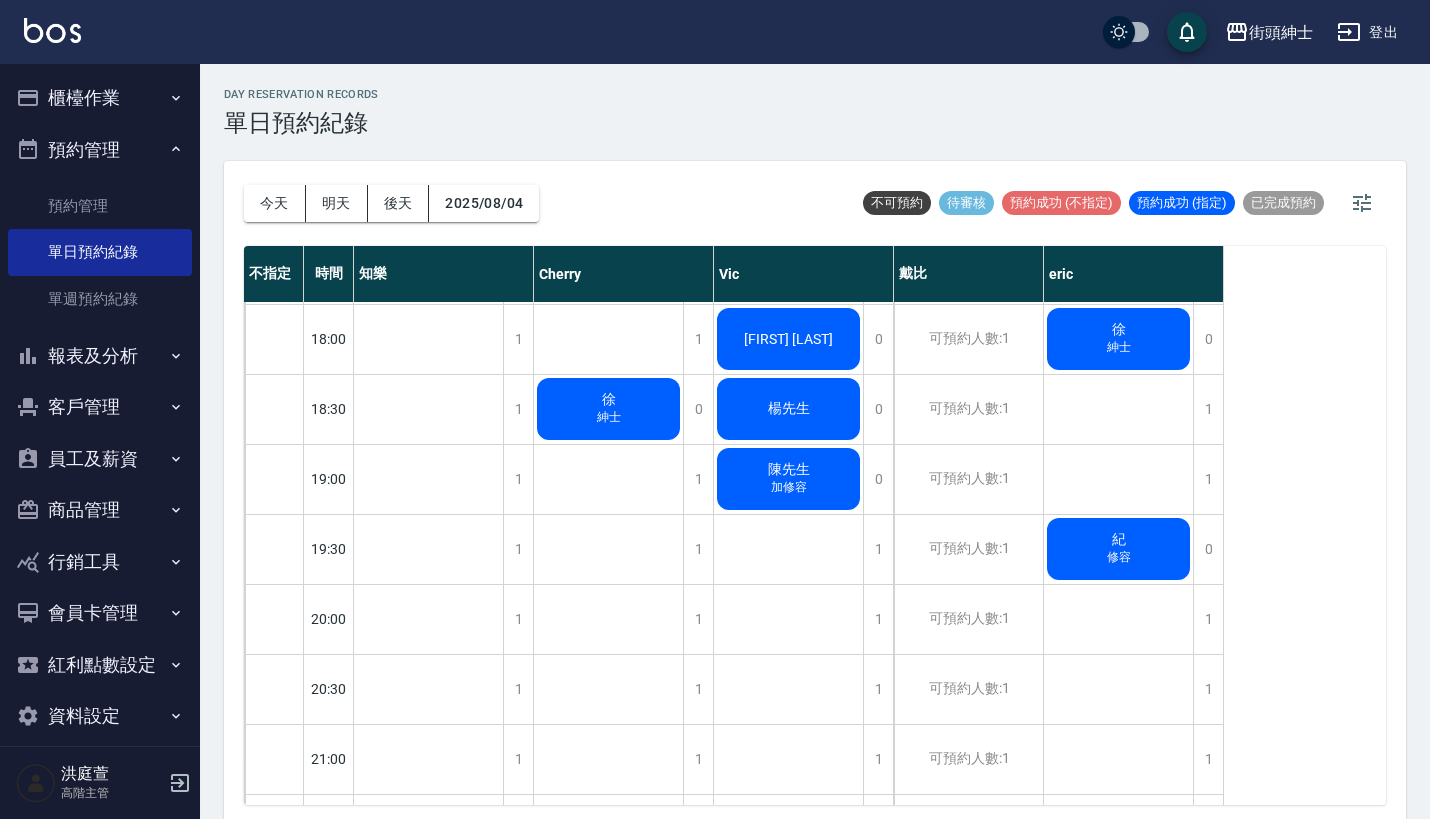 scroll, scrollTop: 1246, scrollLeft: 0, axis: vertical 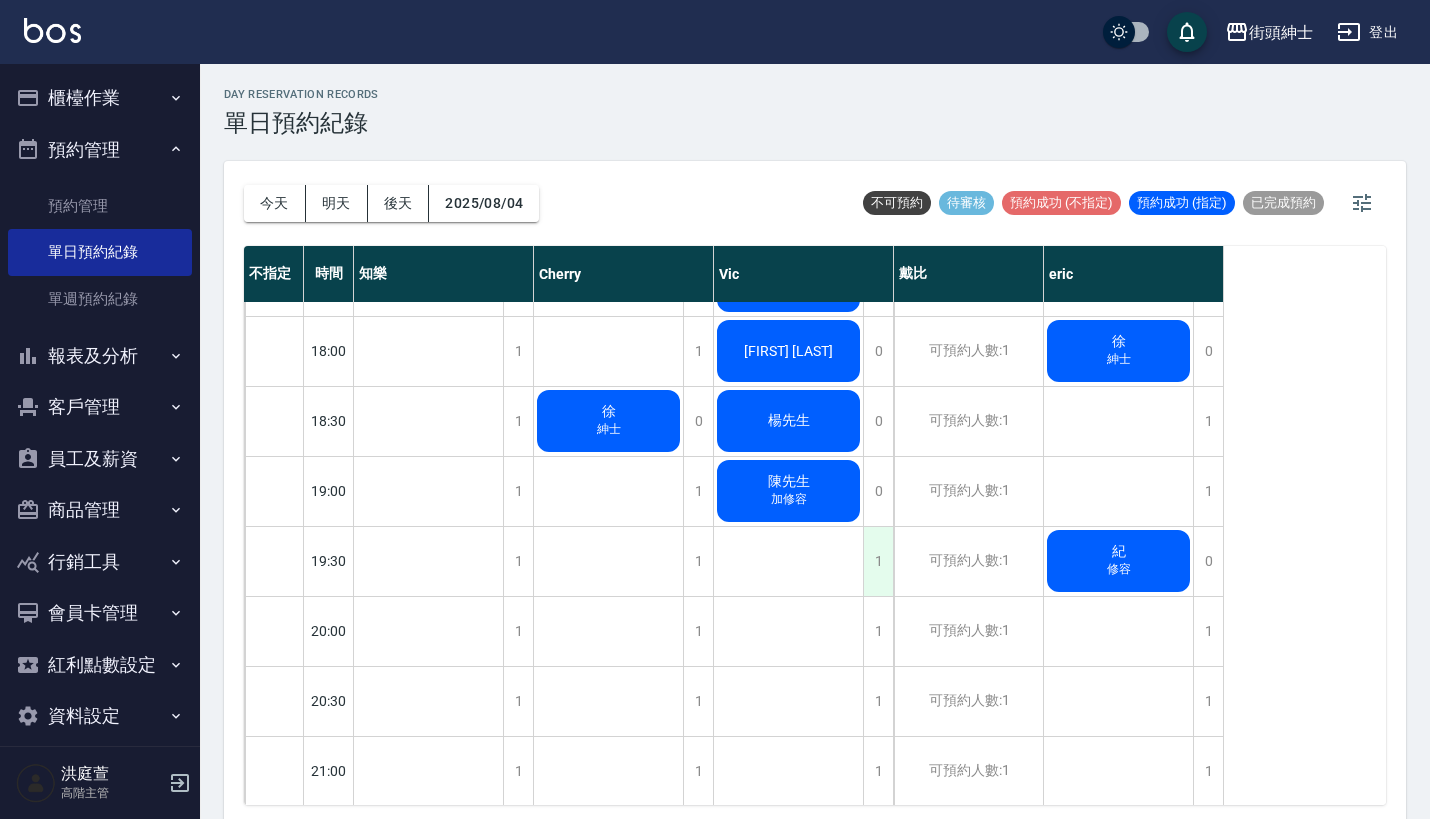 click on "1" at bounding box center (878, 561) 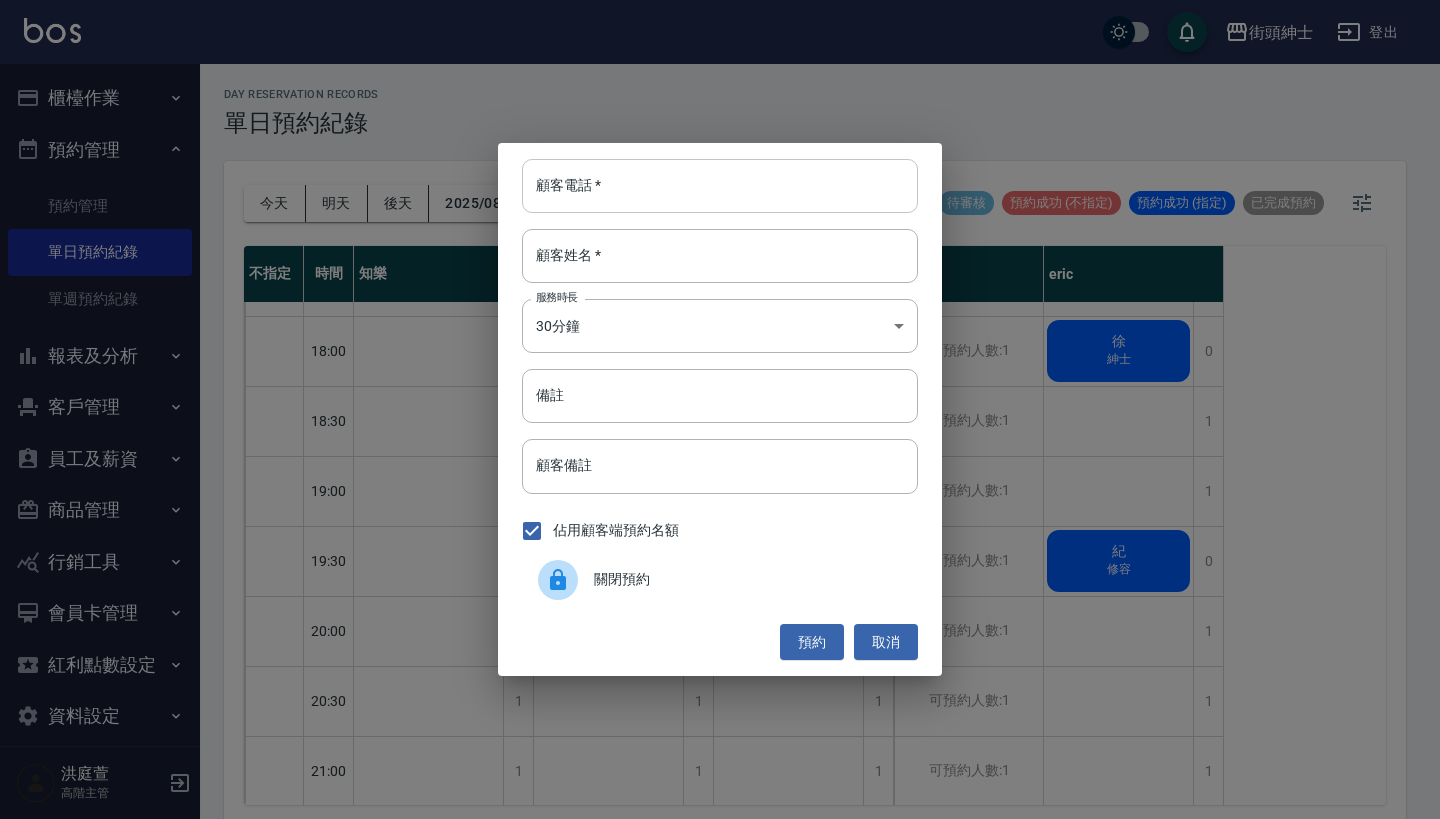paste on "Steven 電話：0970535769" 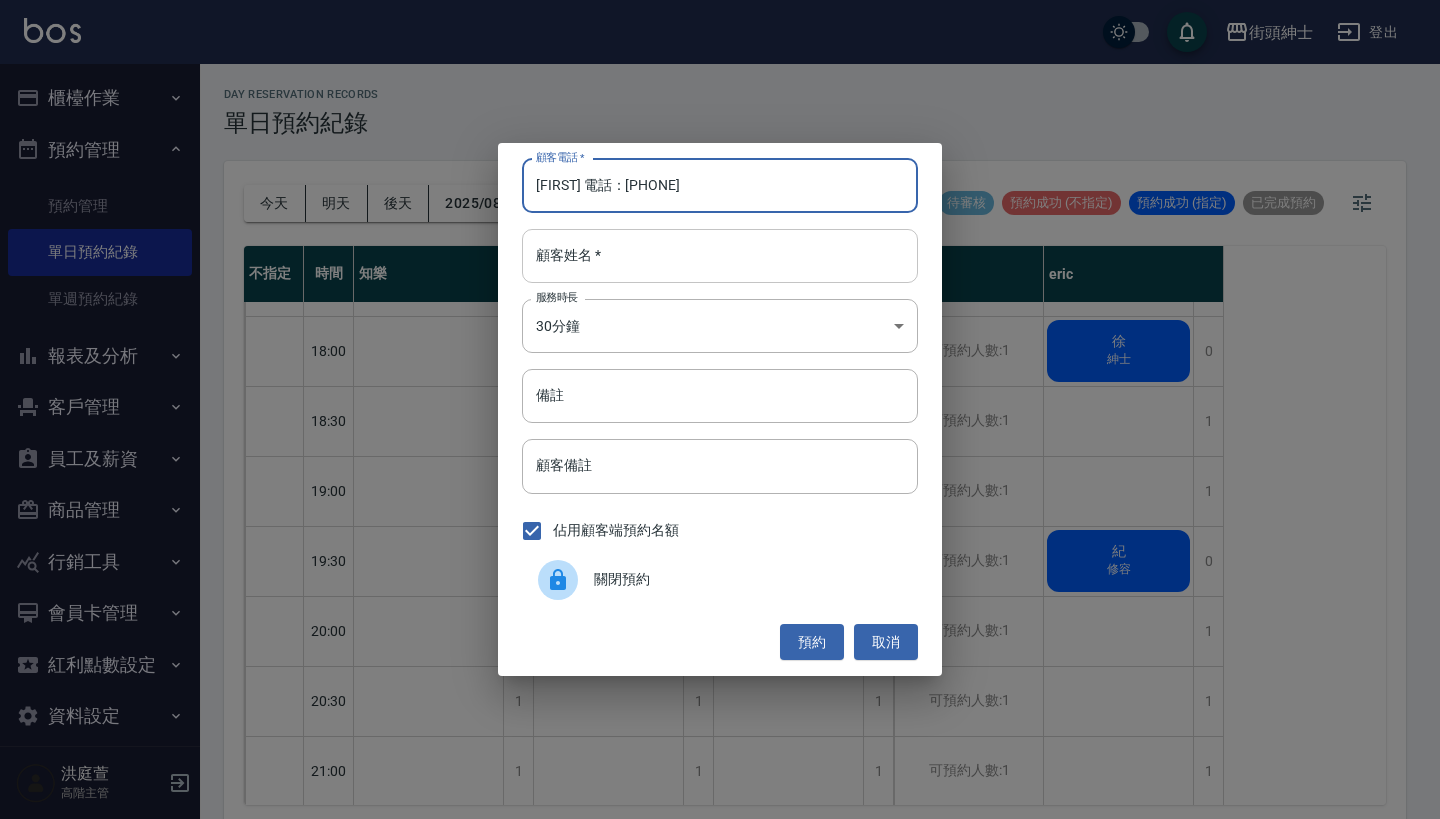 type on "Steven 電話：0970535769" 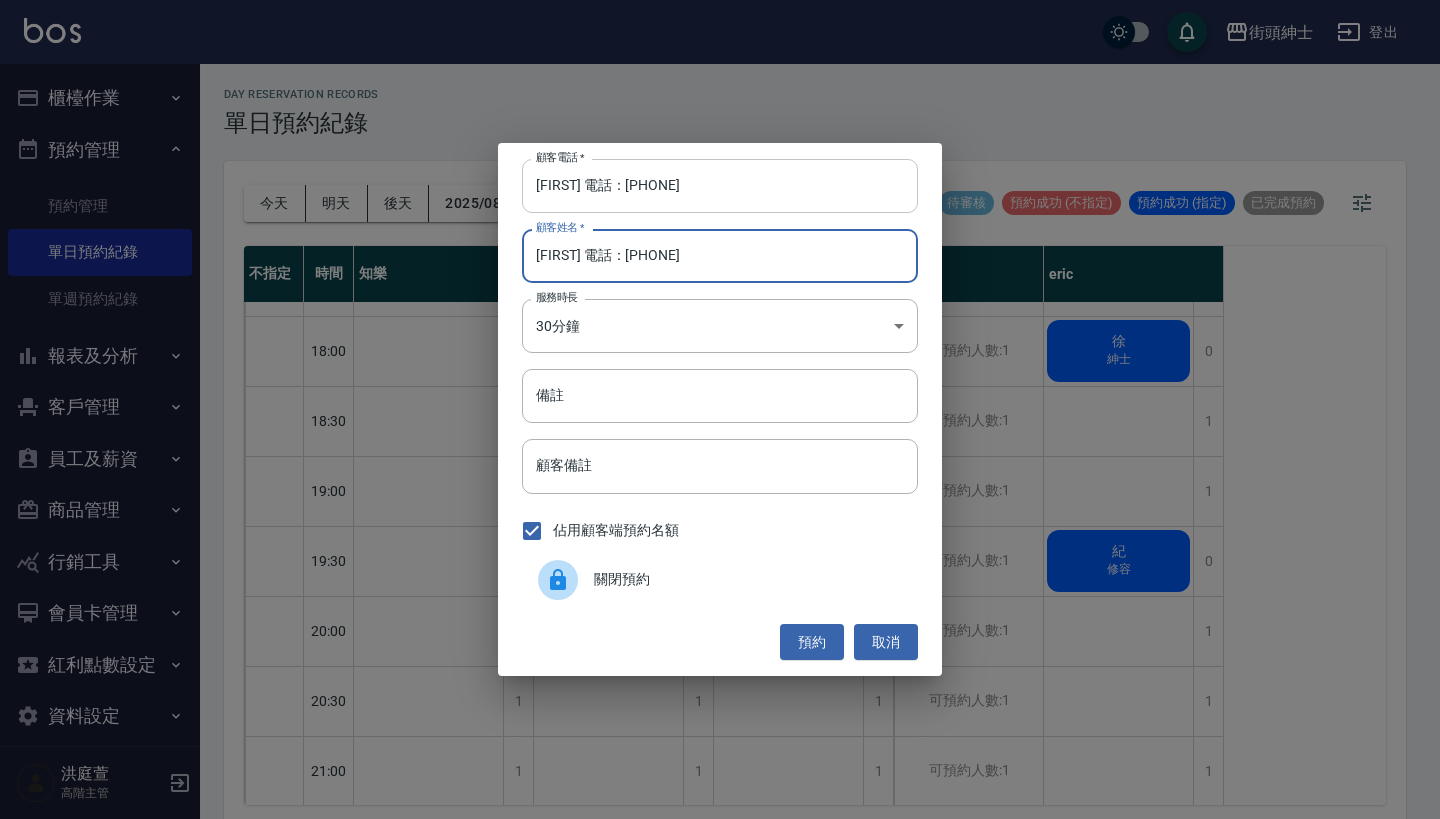 type on "Steven 電話：0970535769" 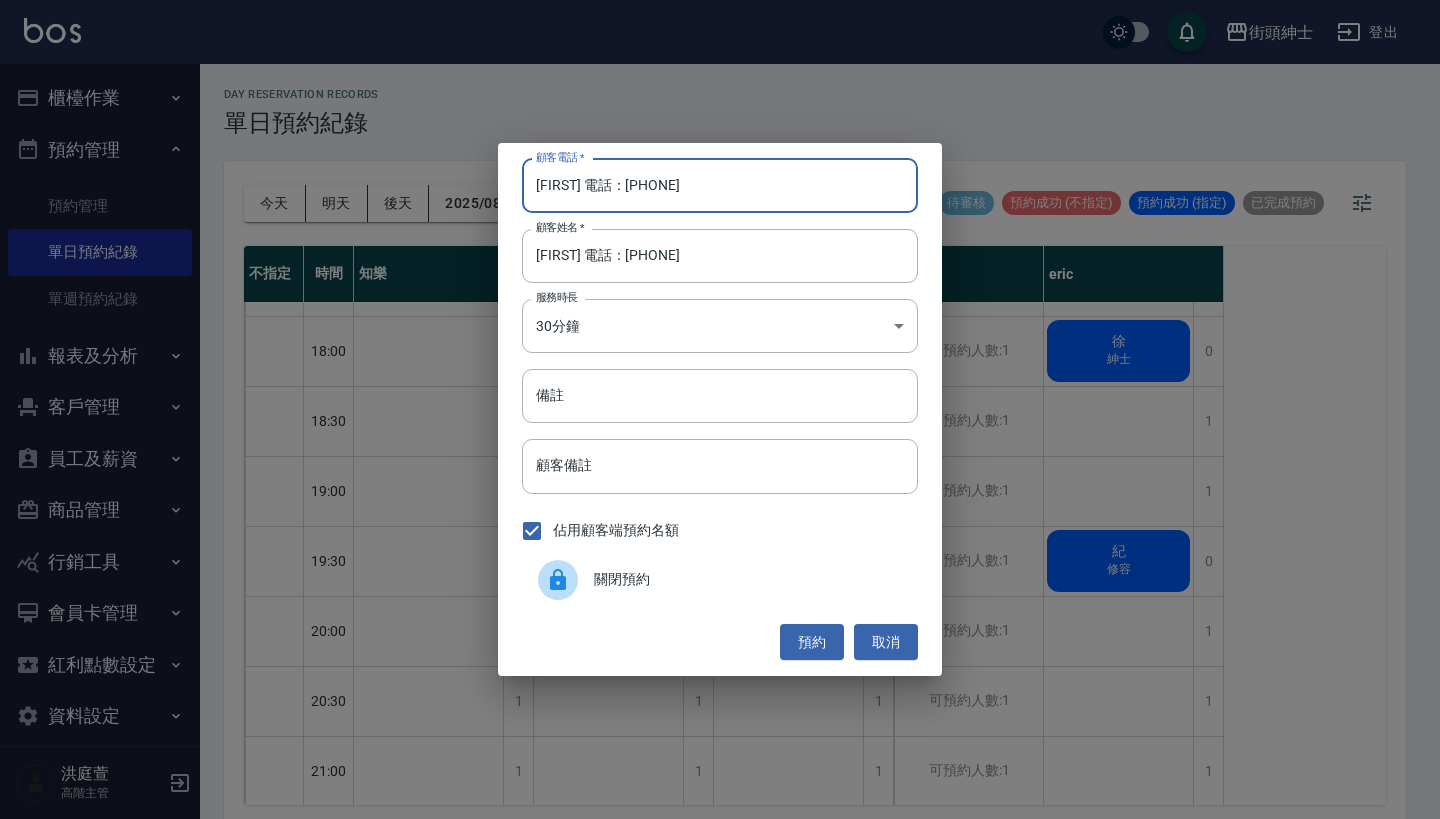 drag, startPoint x: 619, startPoint y: 188, endPoint x: 370, endPoint y: 188, distance: 249 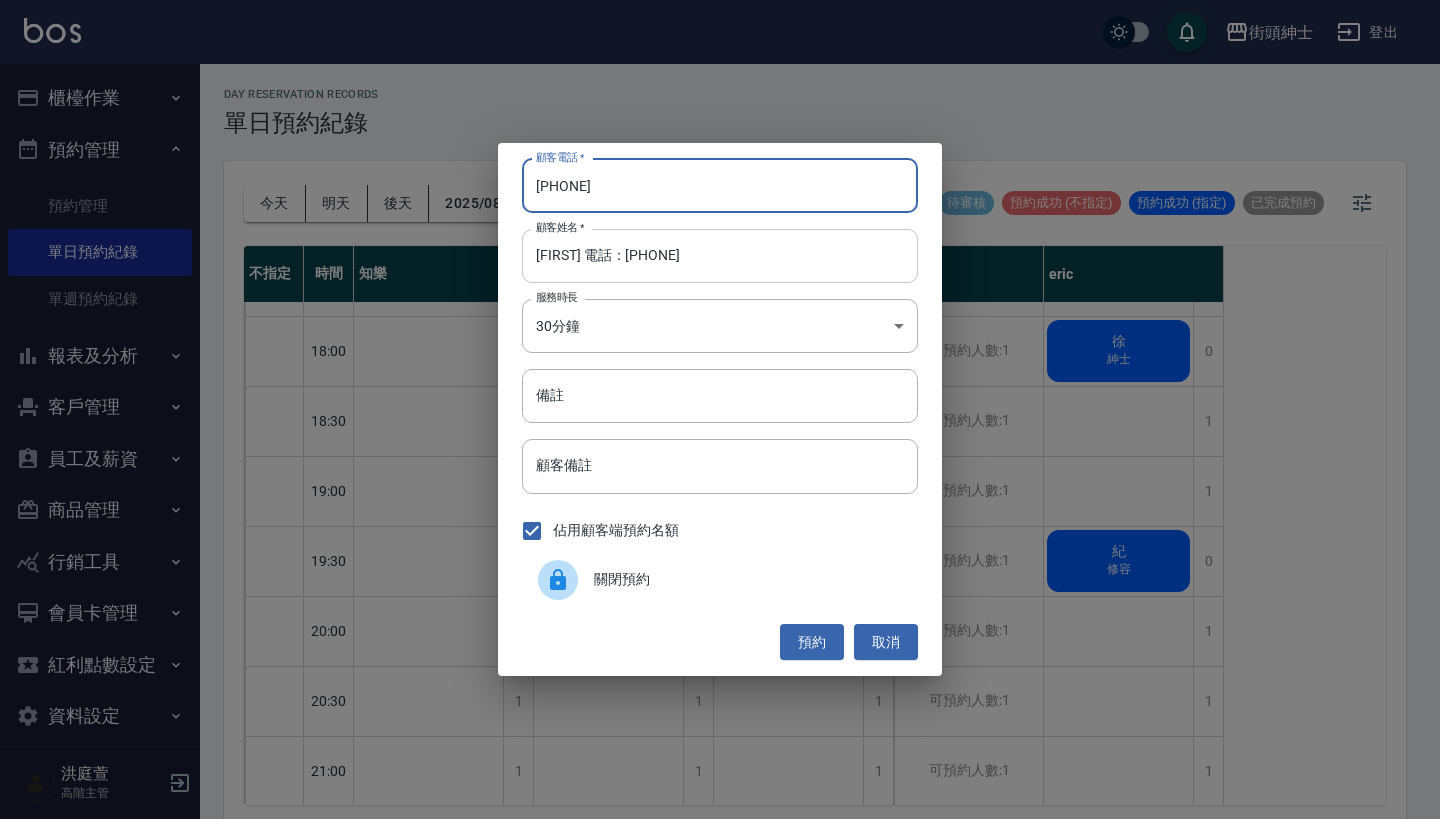 type on "0970535769" 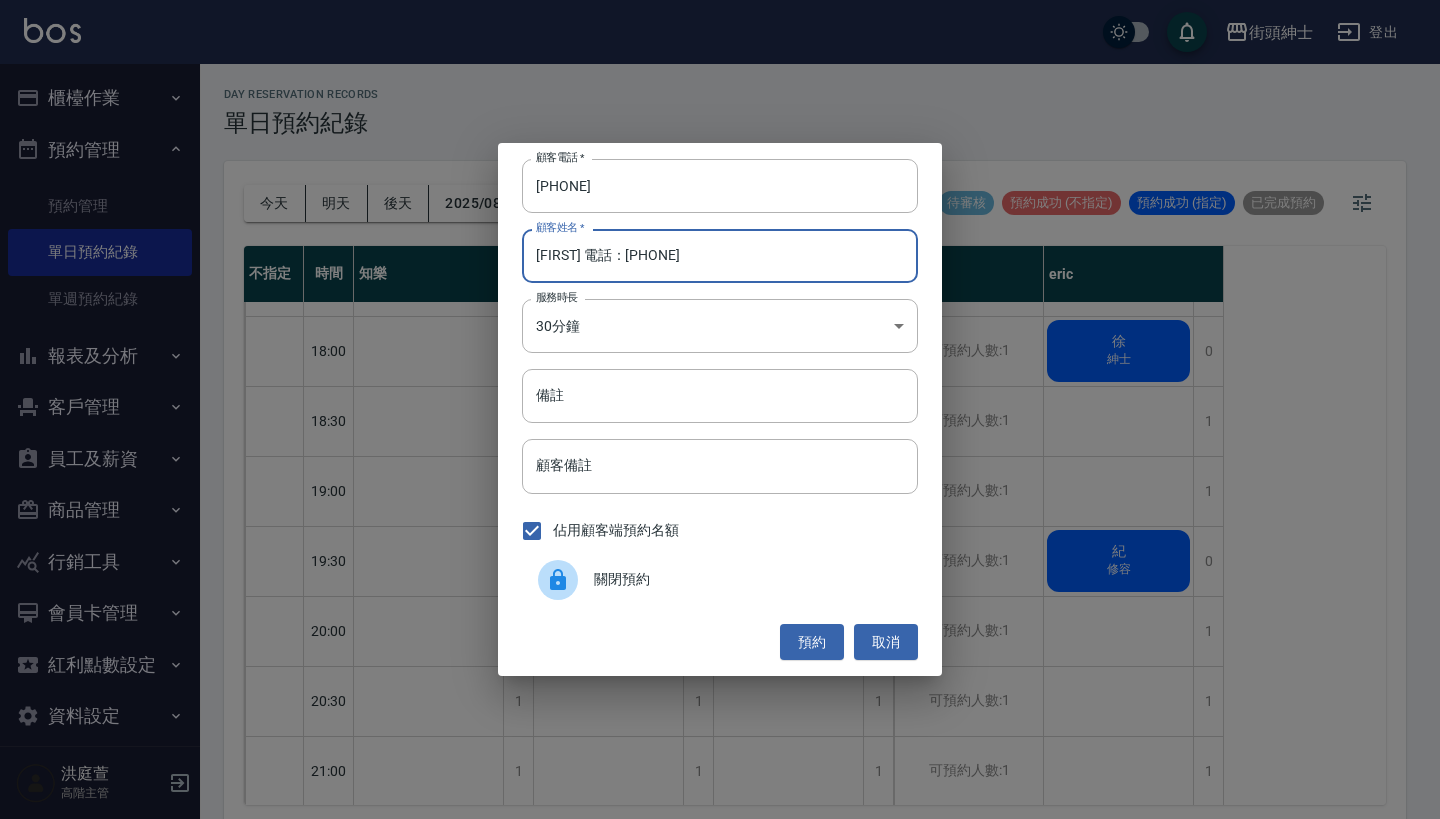 drag, startPoint x: 738, startPoint y: 258, endPoint x: 585, endPoint y: 260, distance: 153.01308 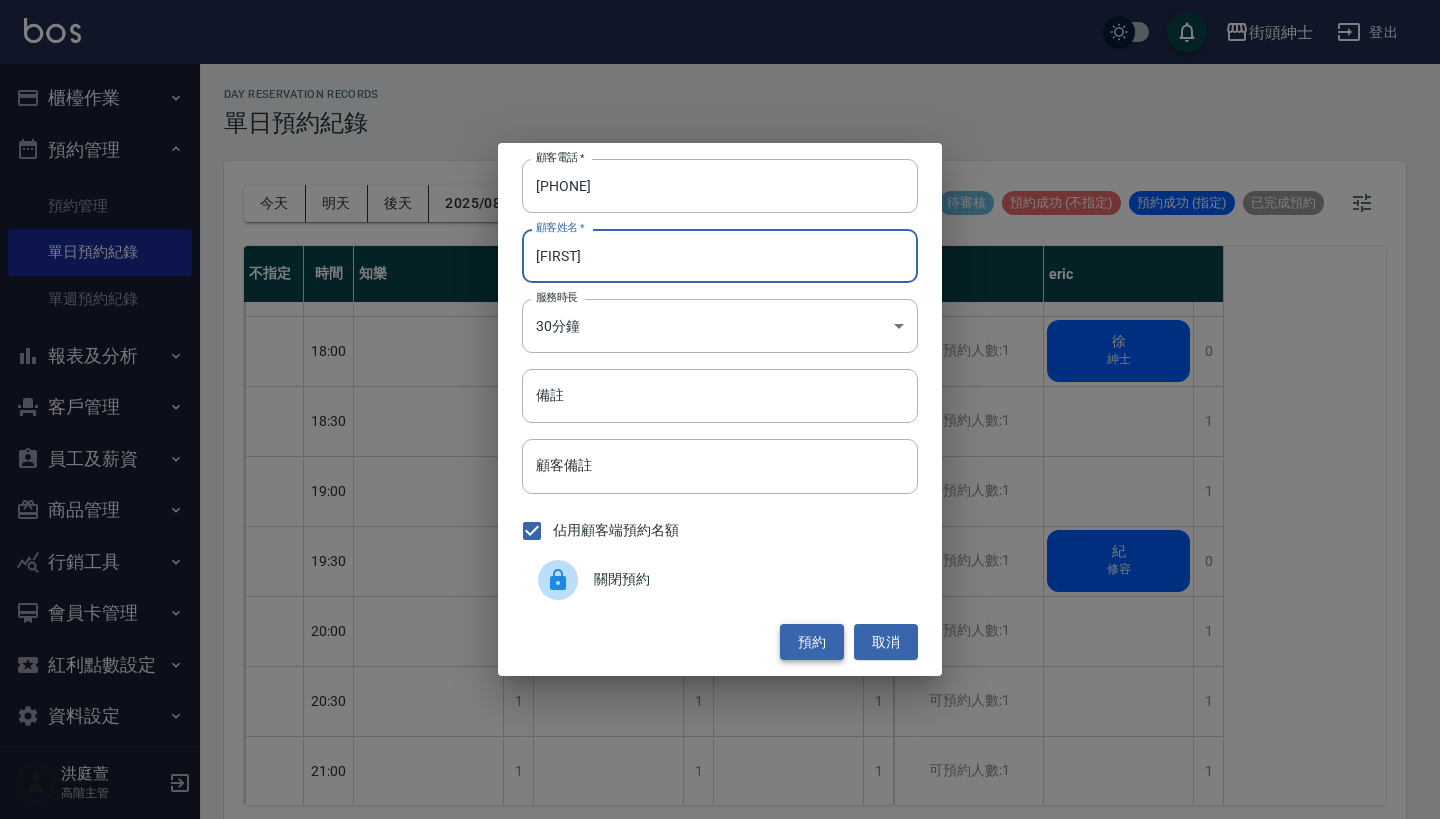 type on "[FIRST]" 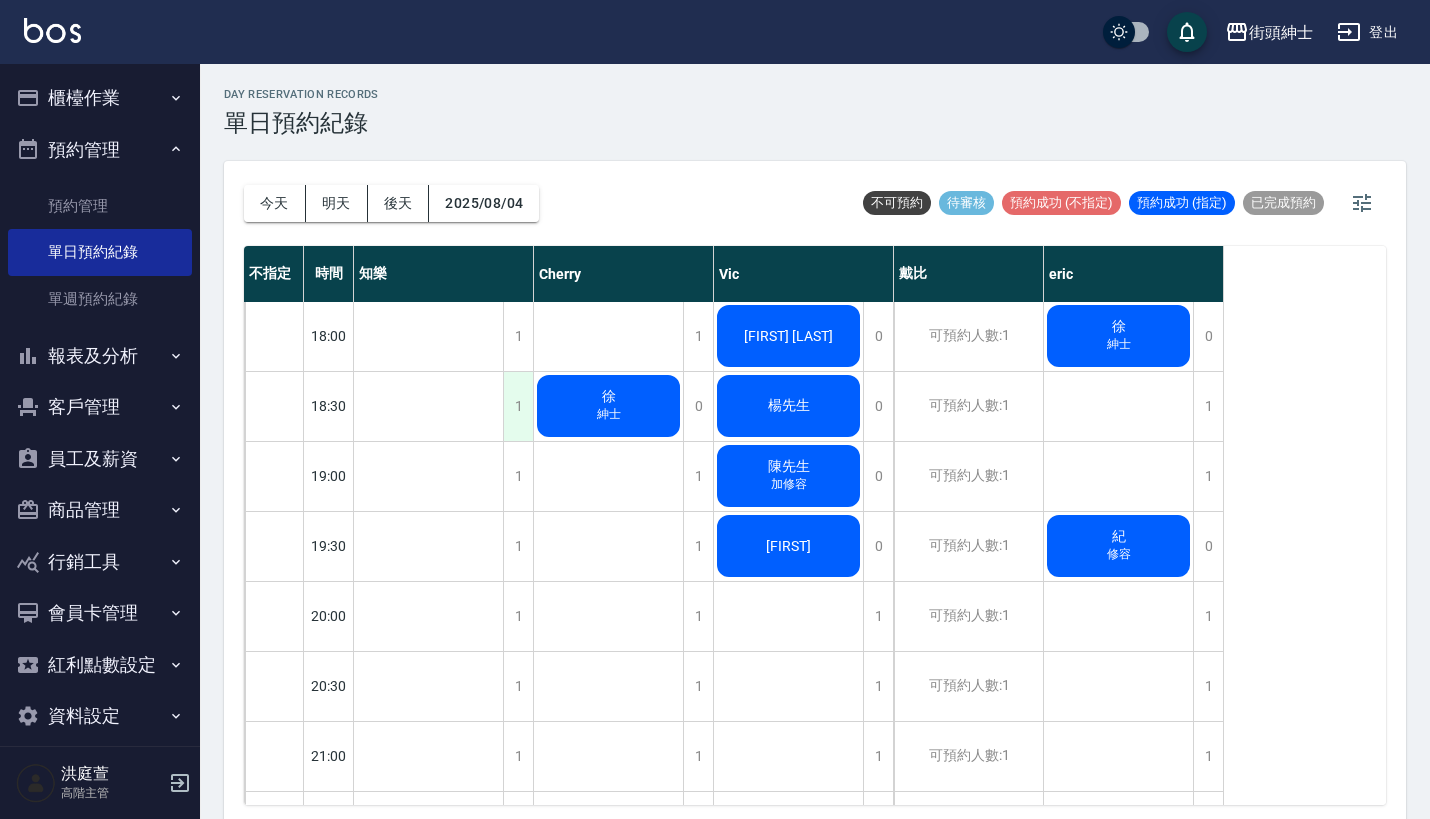 scroll, scrollTop: 1248, scrollLeft: 0, axis: vertical 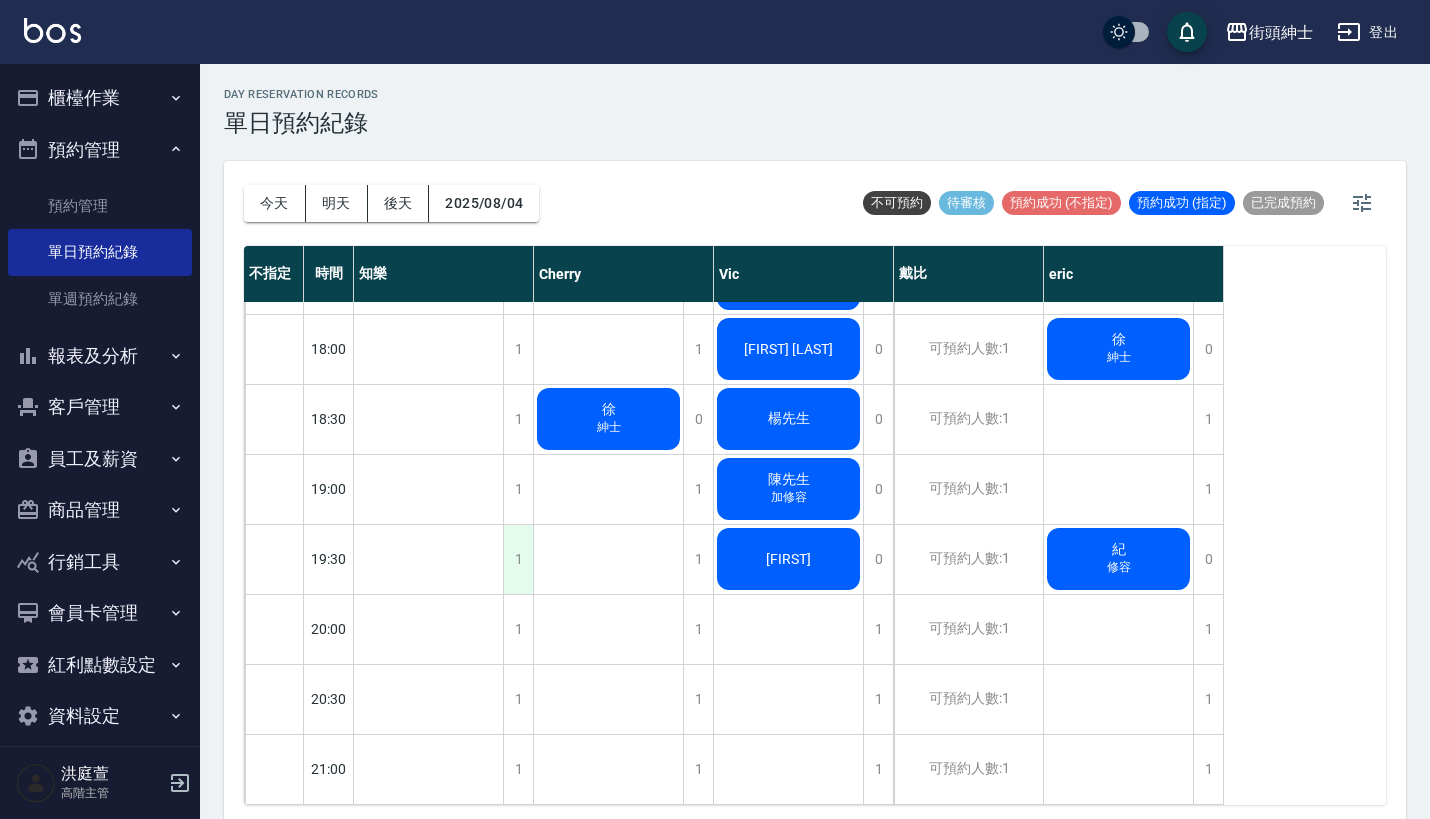 click on "1" at bounding box center [518, 559] 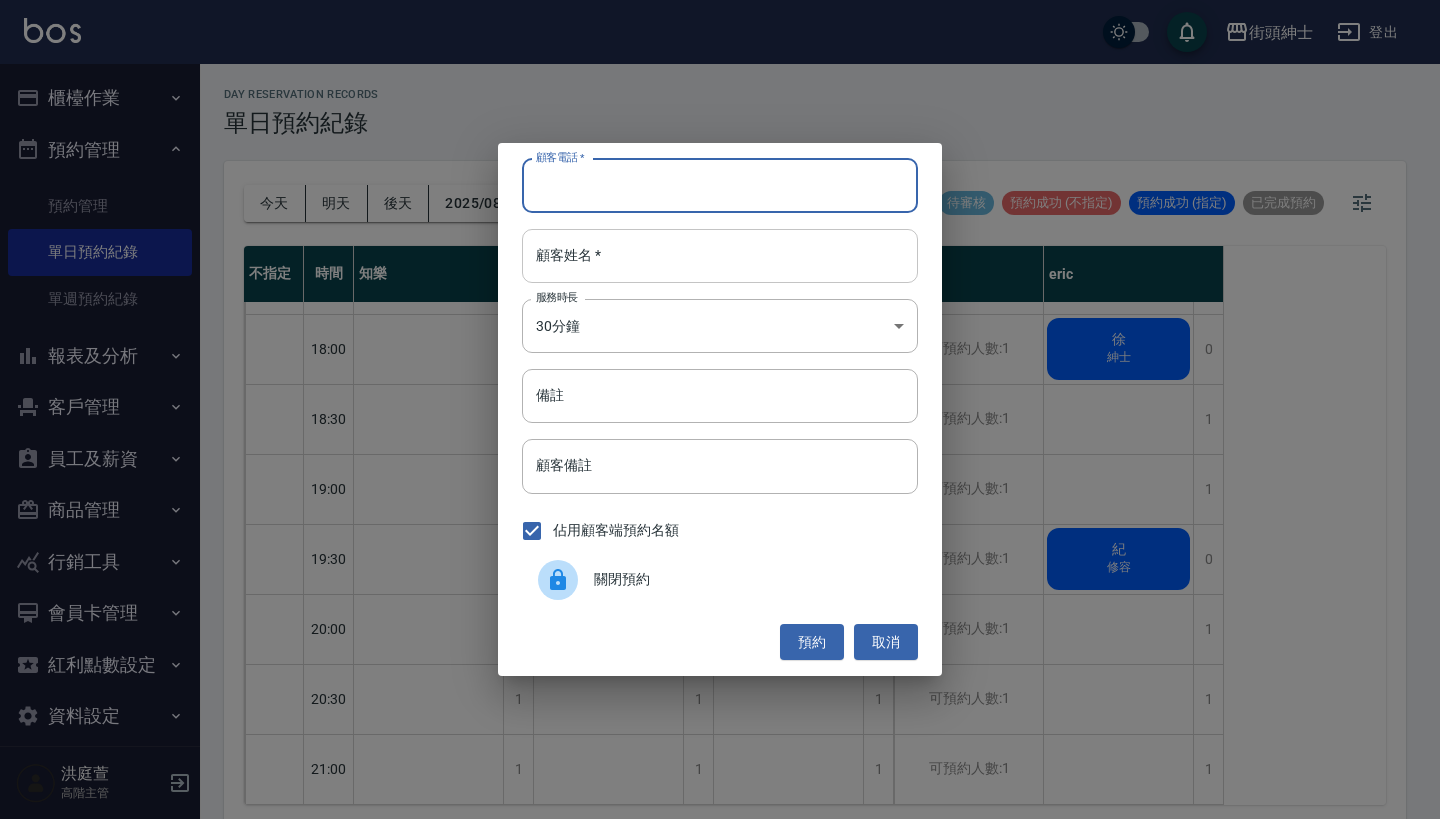 paste on "SHAN 電話：0928058812" 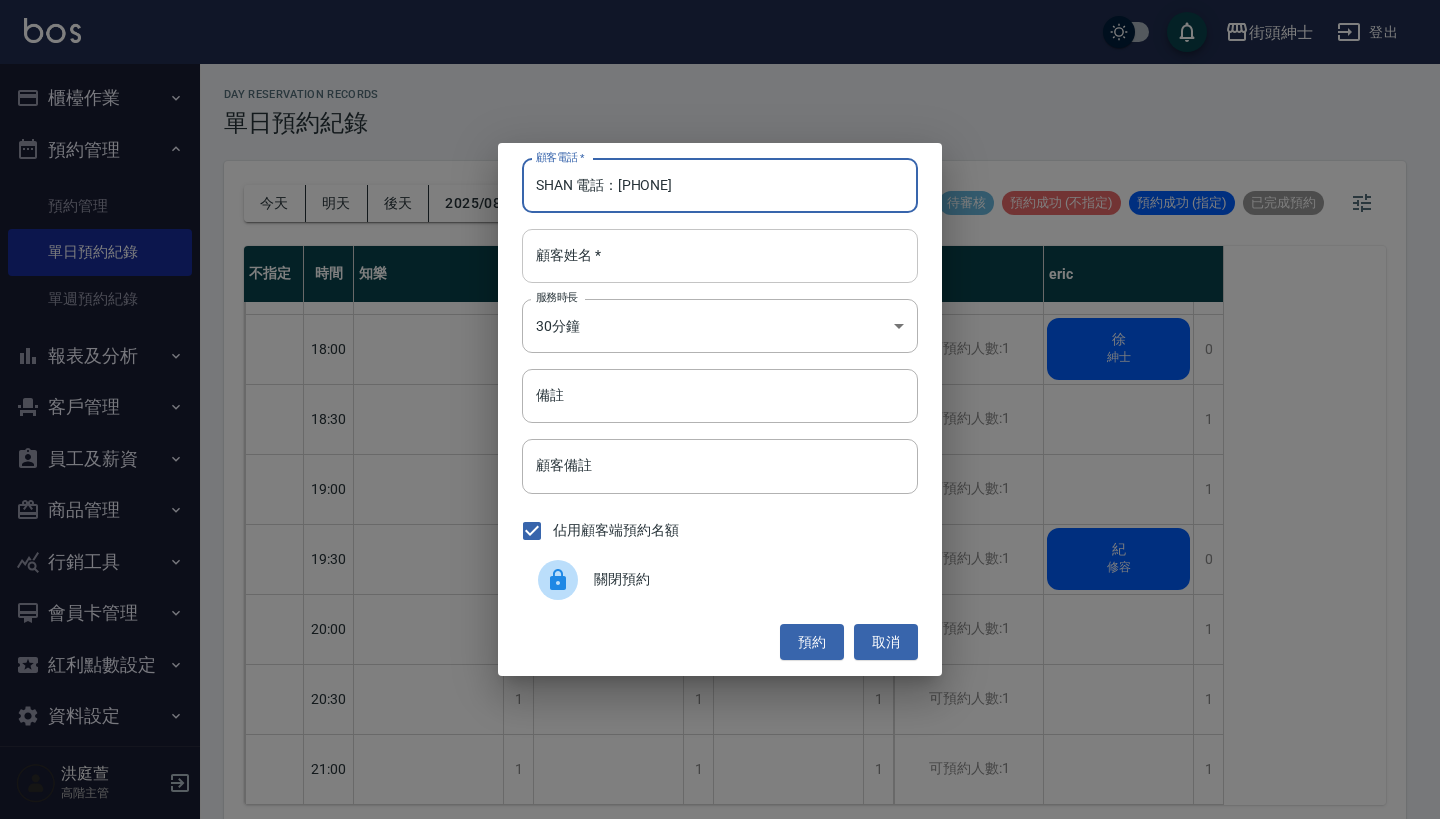 type on "SHAN 電話：0928058812" 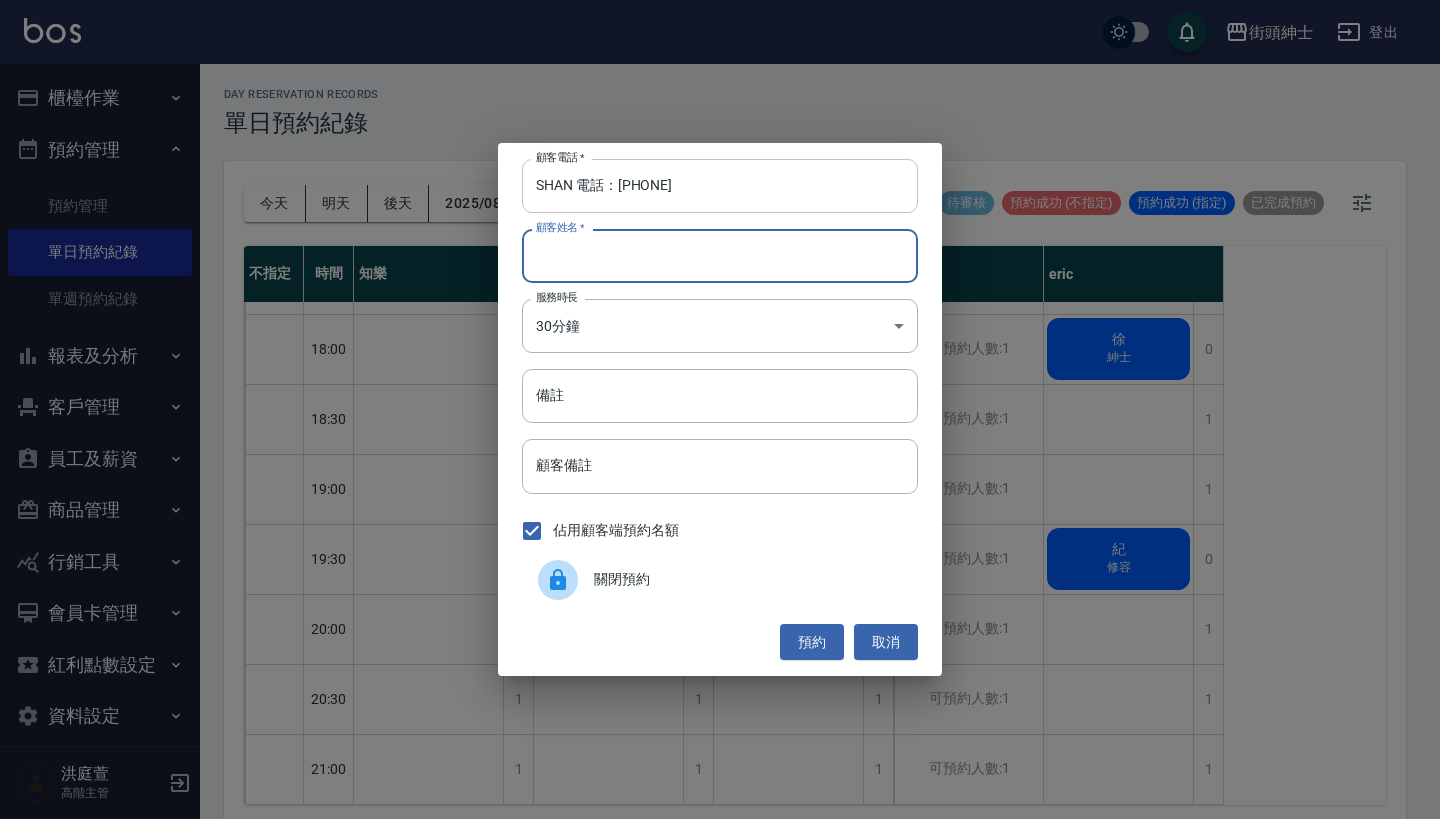 paste on "SHAN 電話：0928058812" 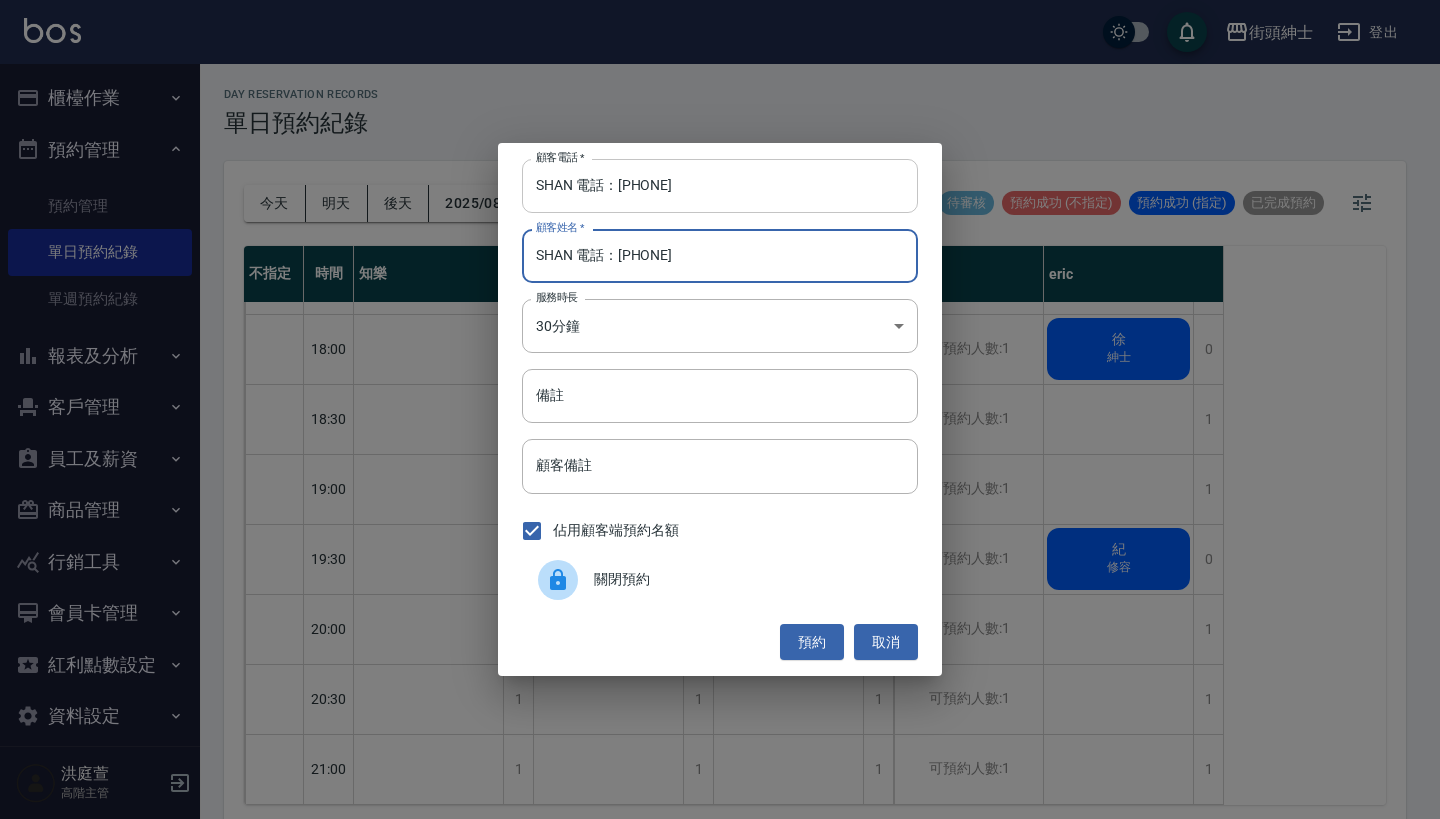 type on "SHAN 電話：0928058812" 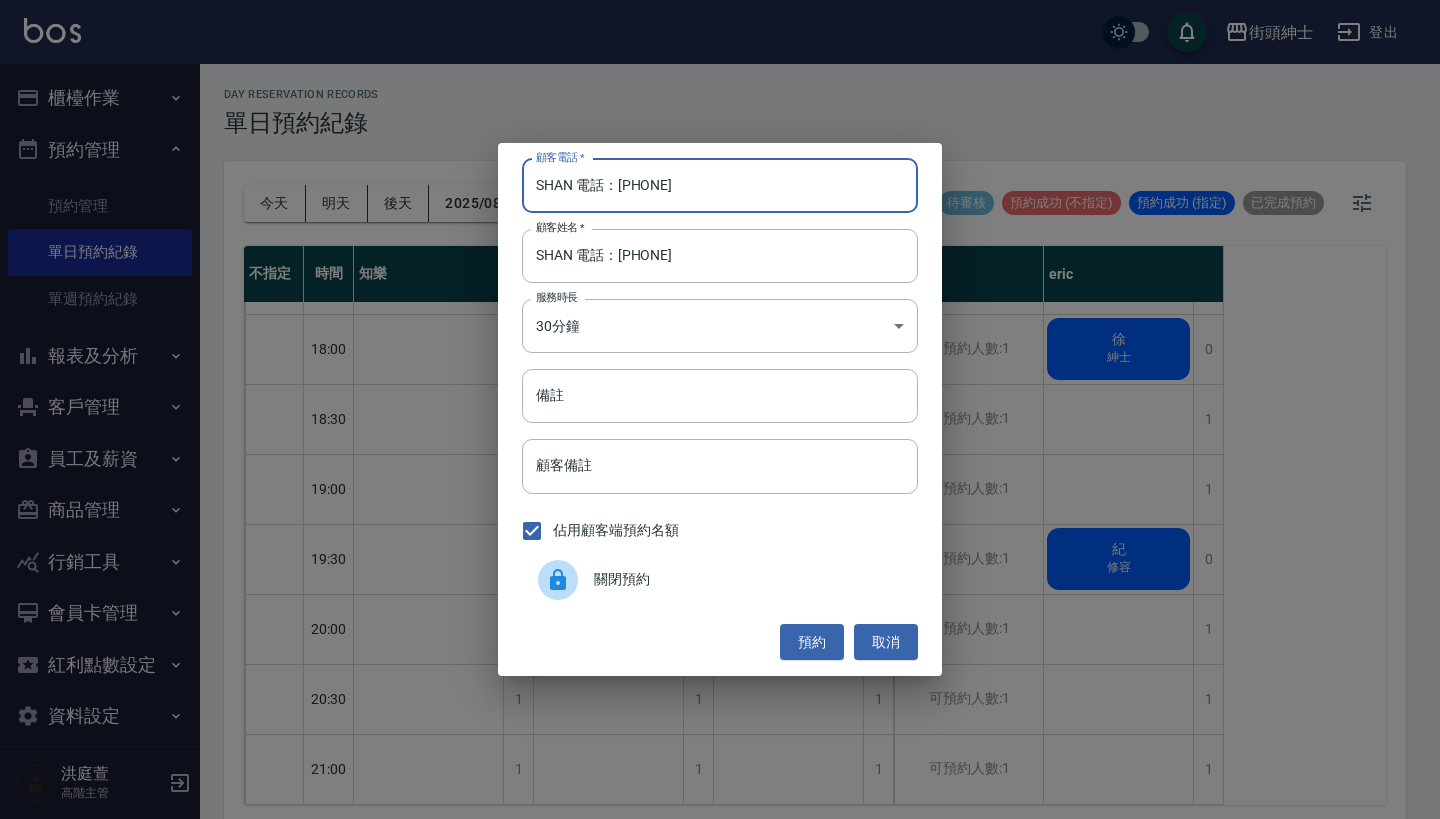 drag, startPoint x: 617, startPoint y: 187, endPoint x: 325, endPoint y: 187, distance: 292 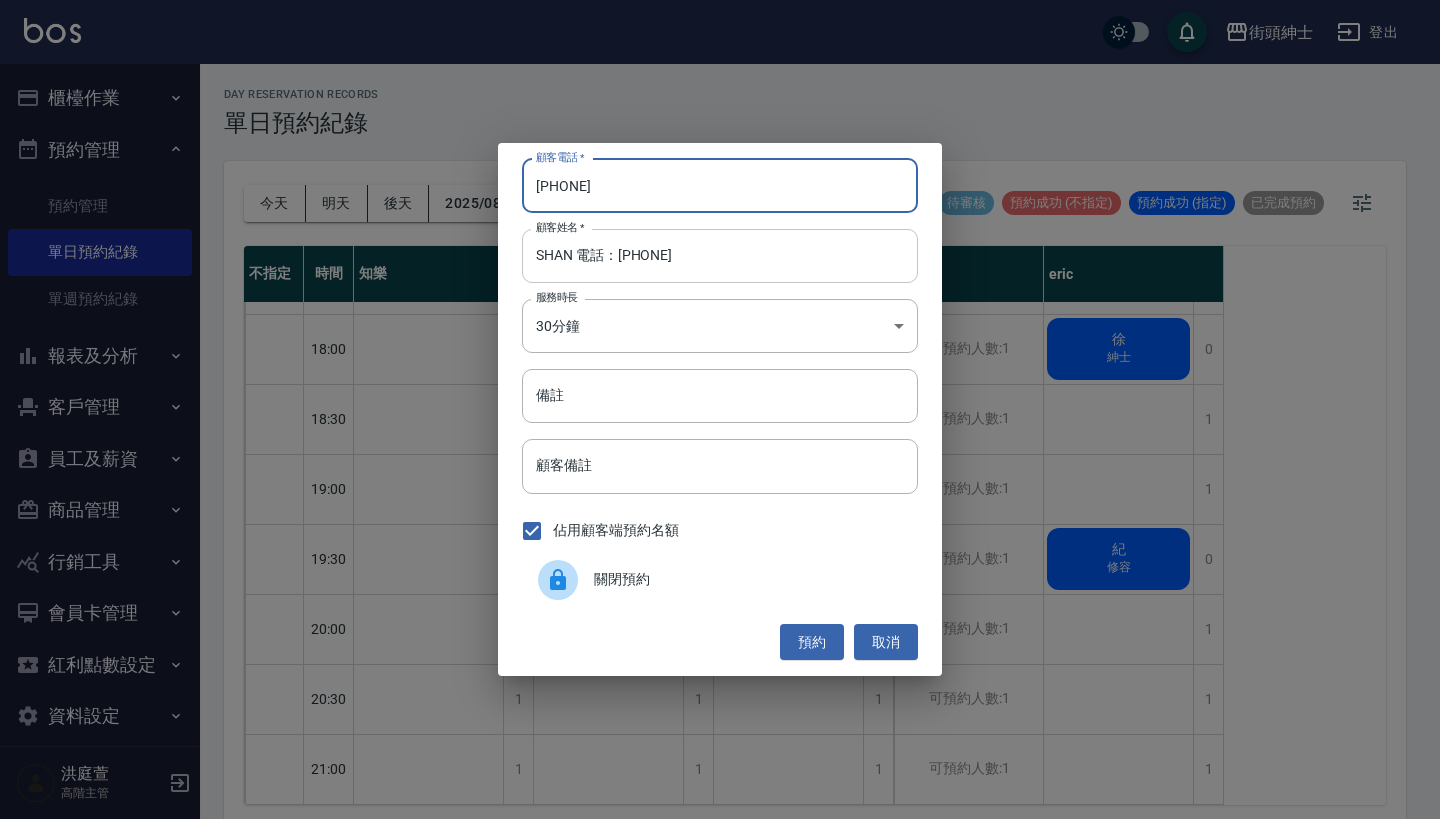 type on "0928058812" 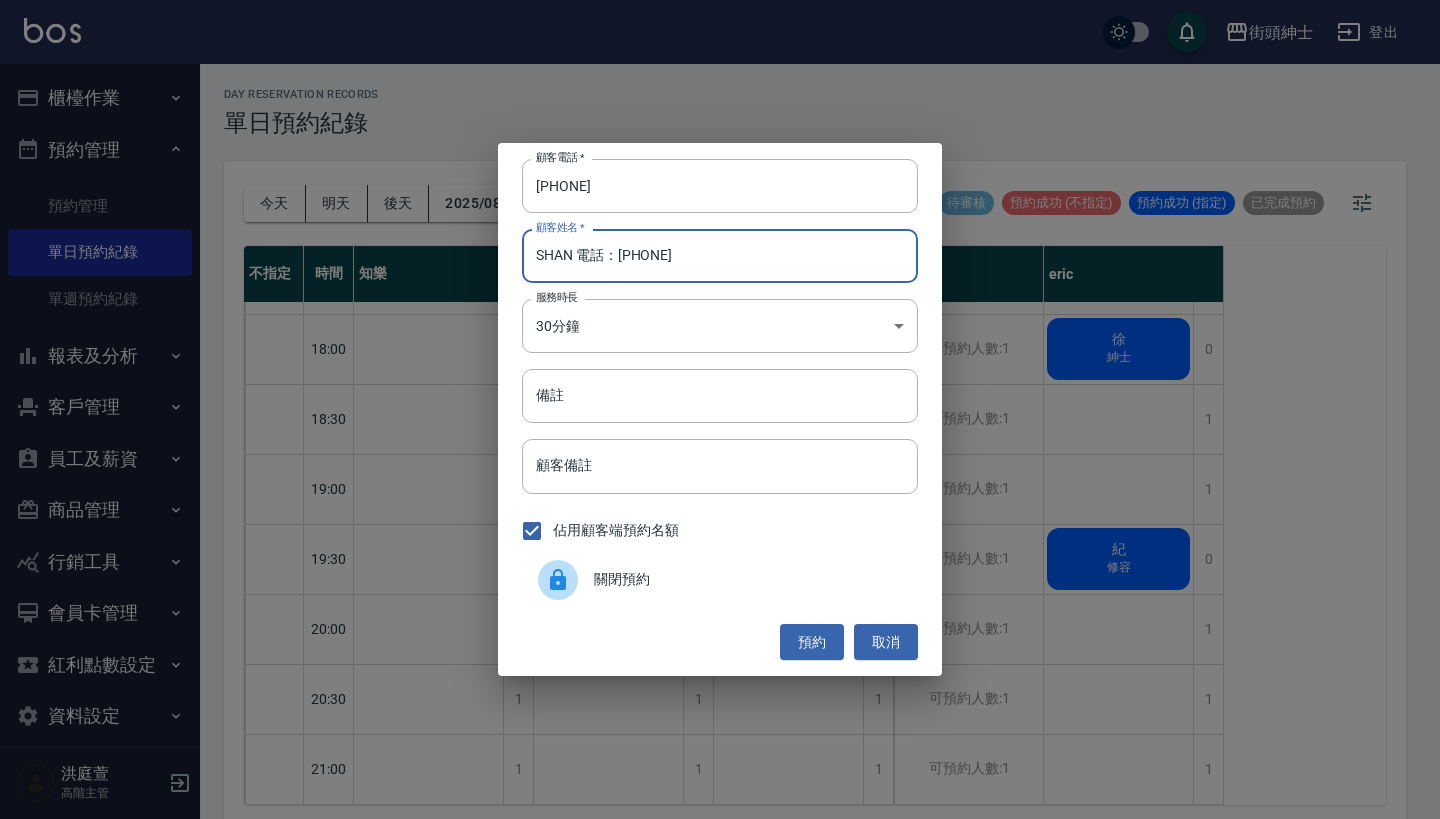 drag, startPoint x: 764, startPoint y: 261, endPoint x: 570, endPoint y: 258, distance: 194.0232 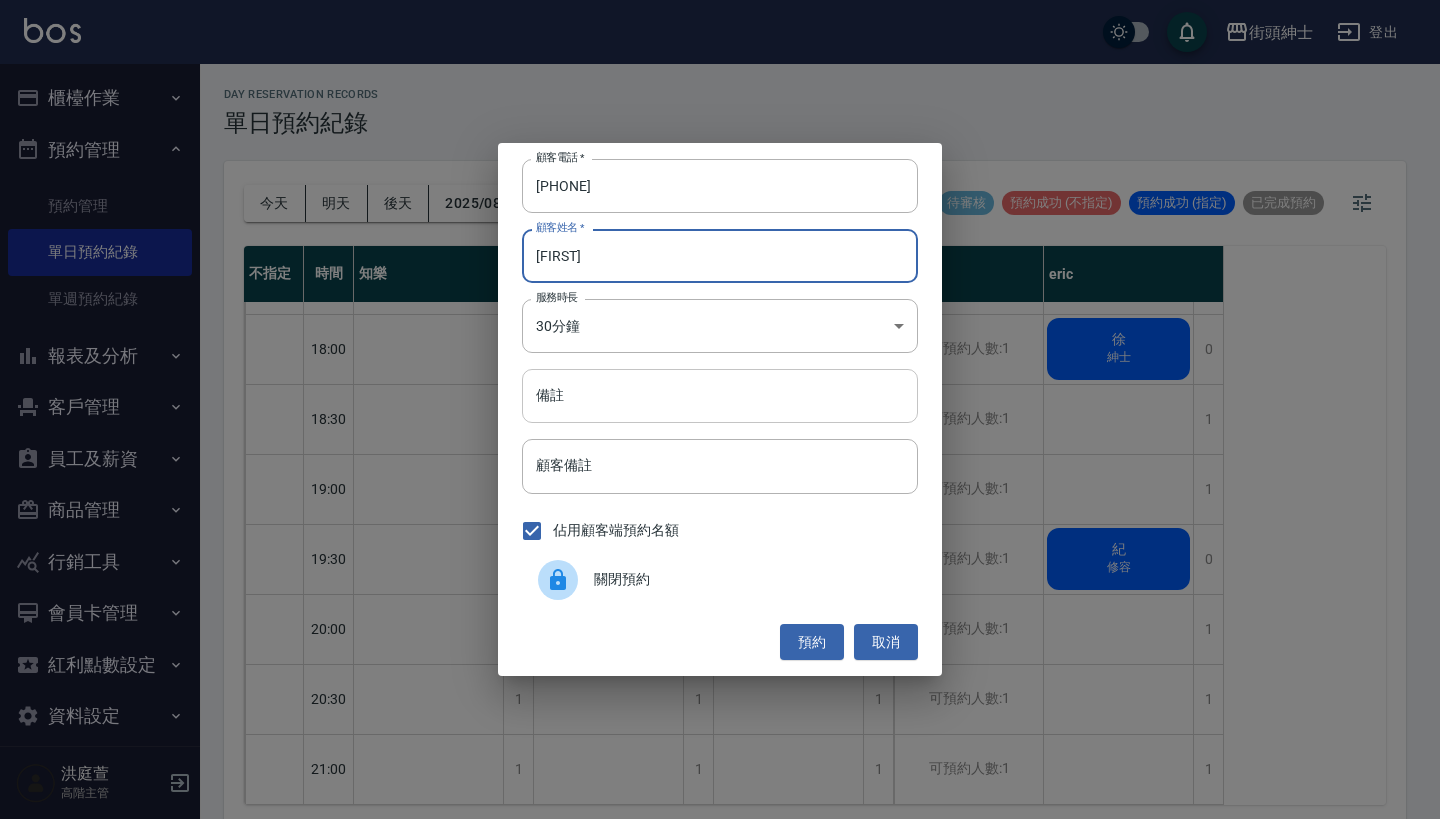 type on "SHAN" 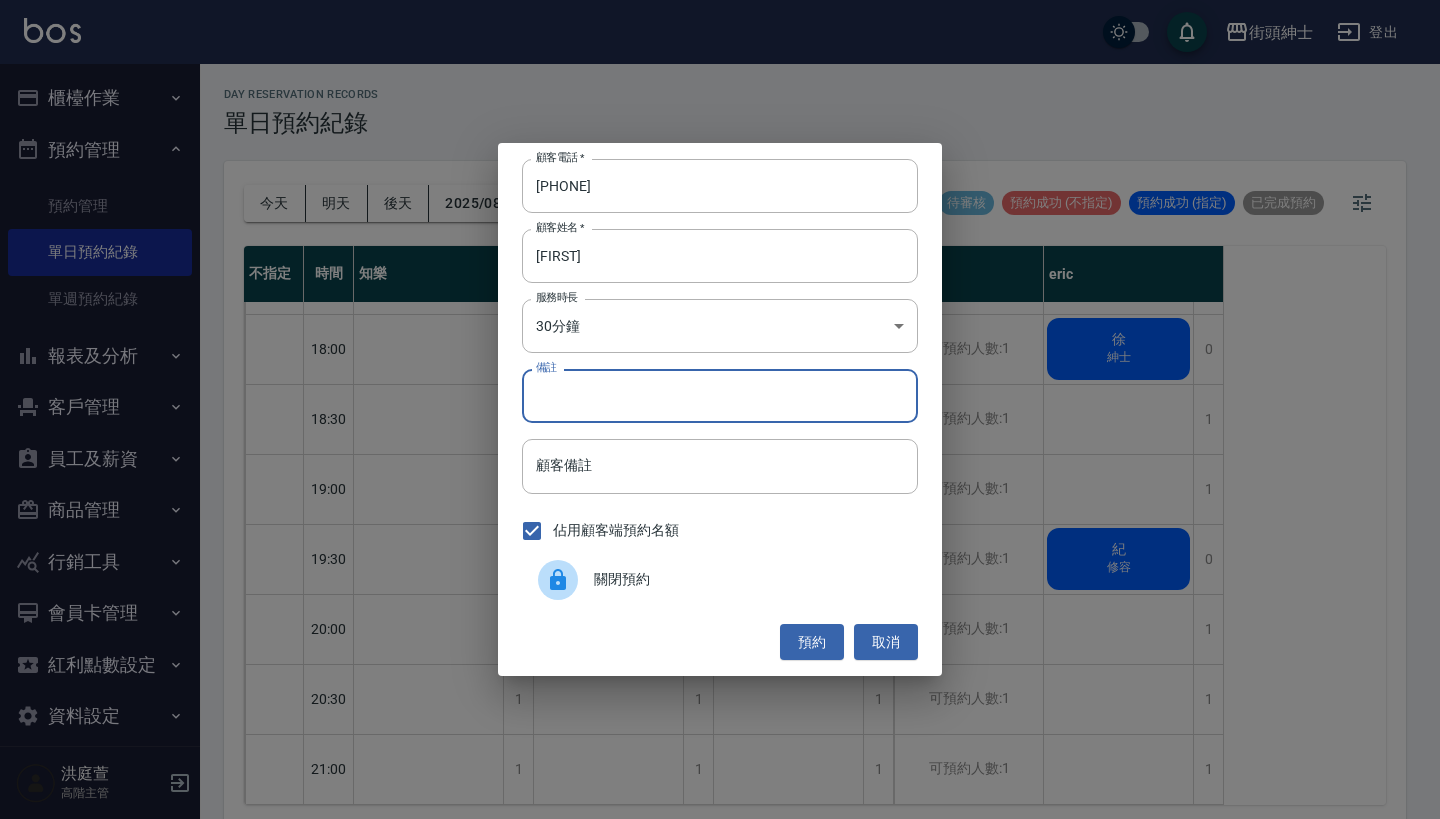 click on "備註" at bounding box center [720, 396] 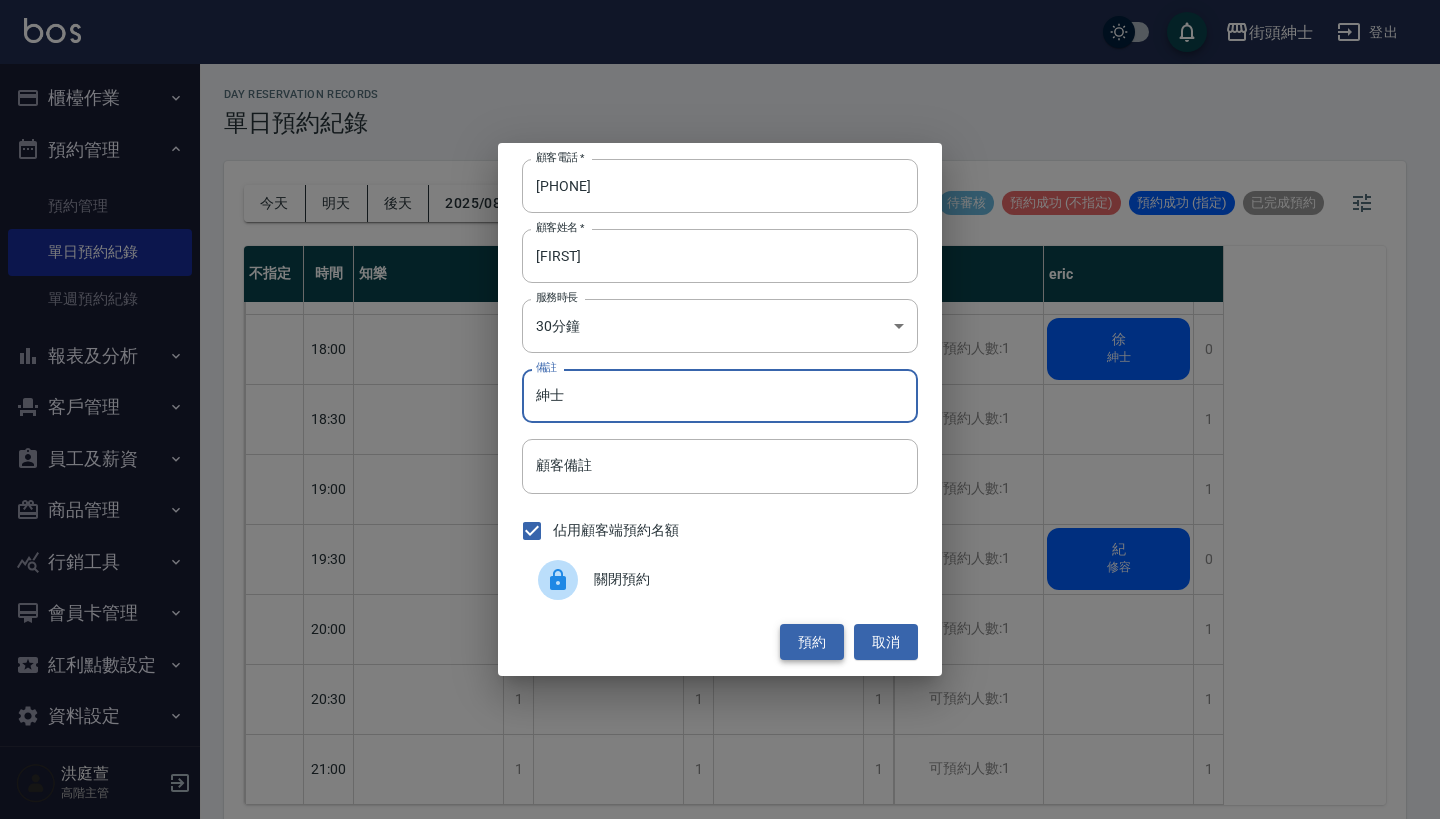 type on "紳士" 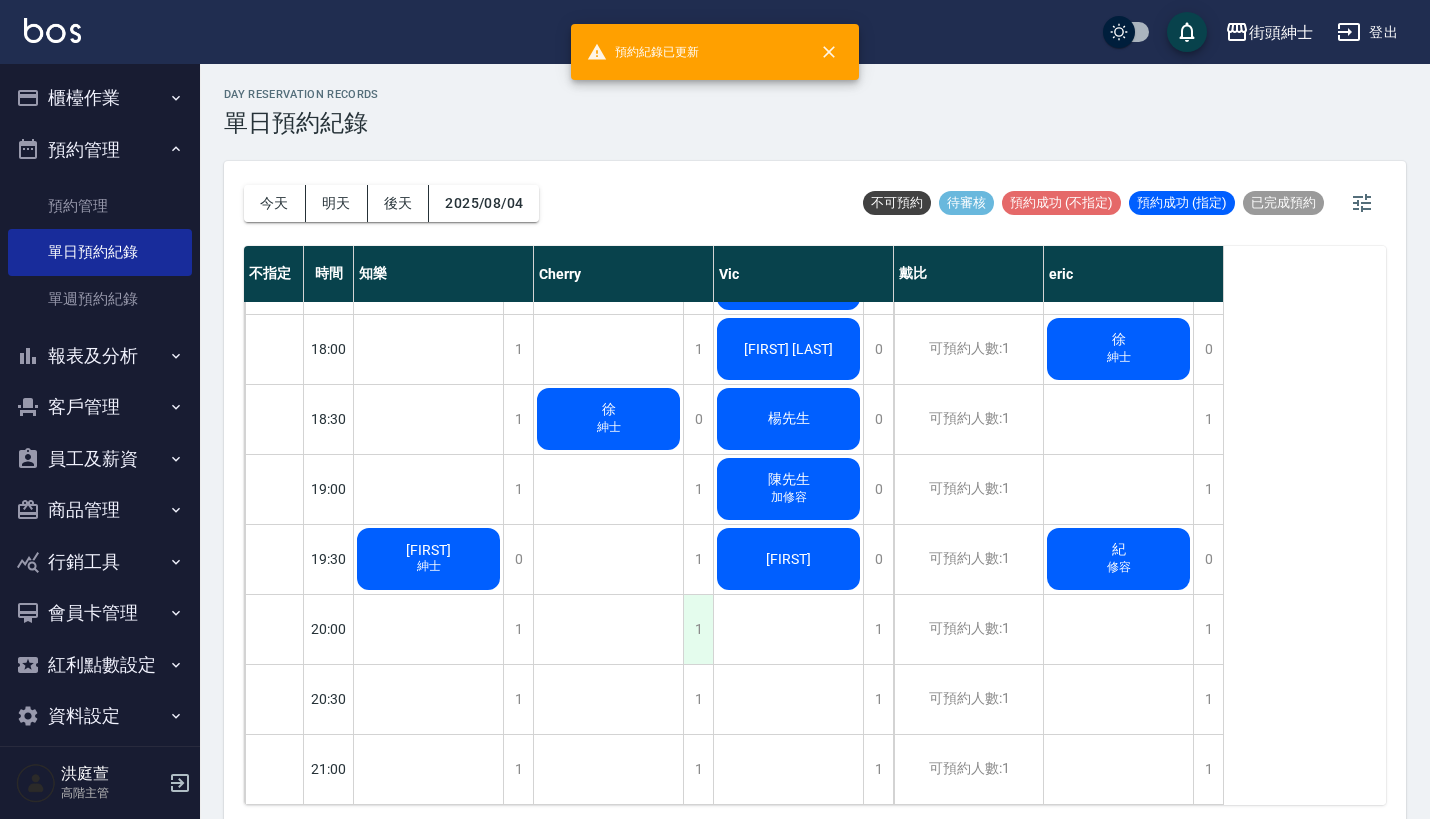 click on "1" at bounding box center (698, 629) 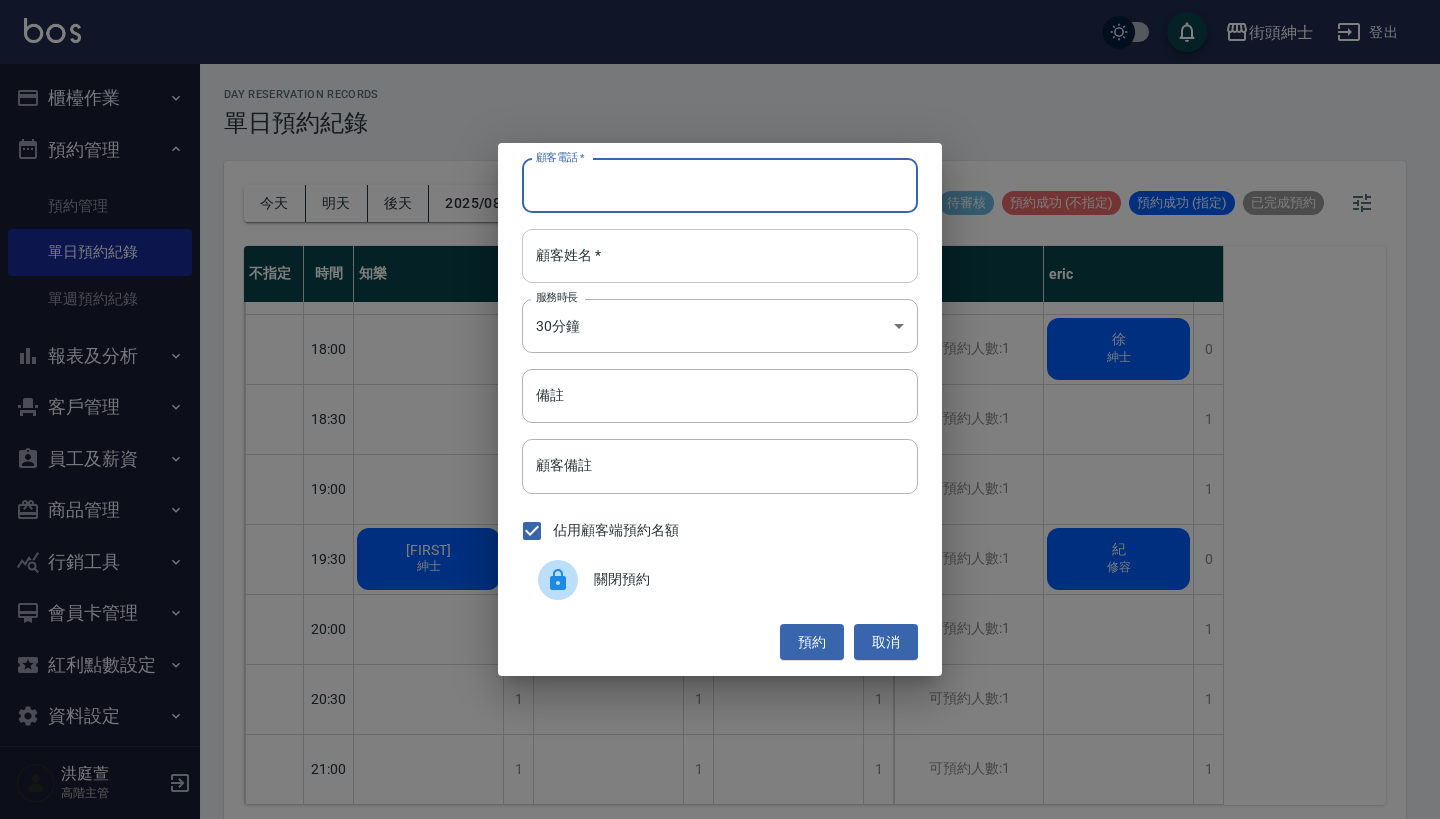 paste on "SHAN 電話：0928058812" 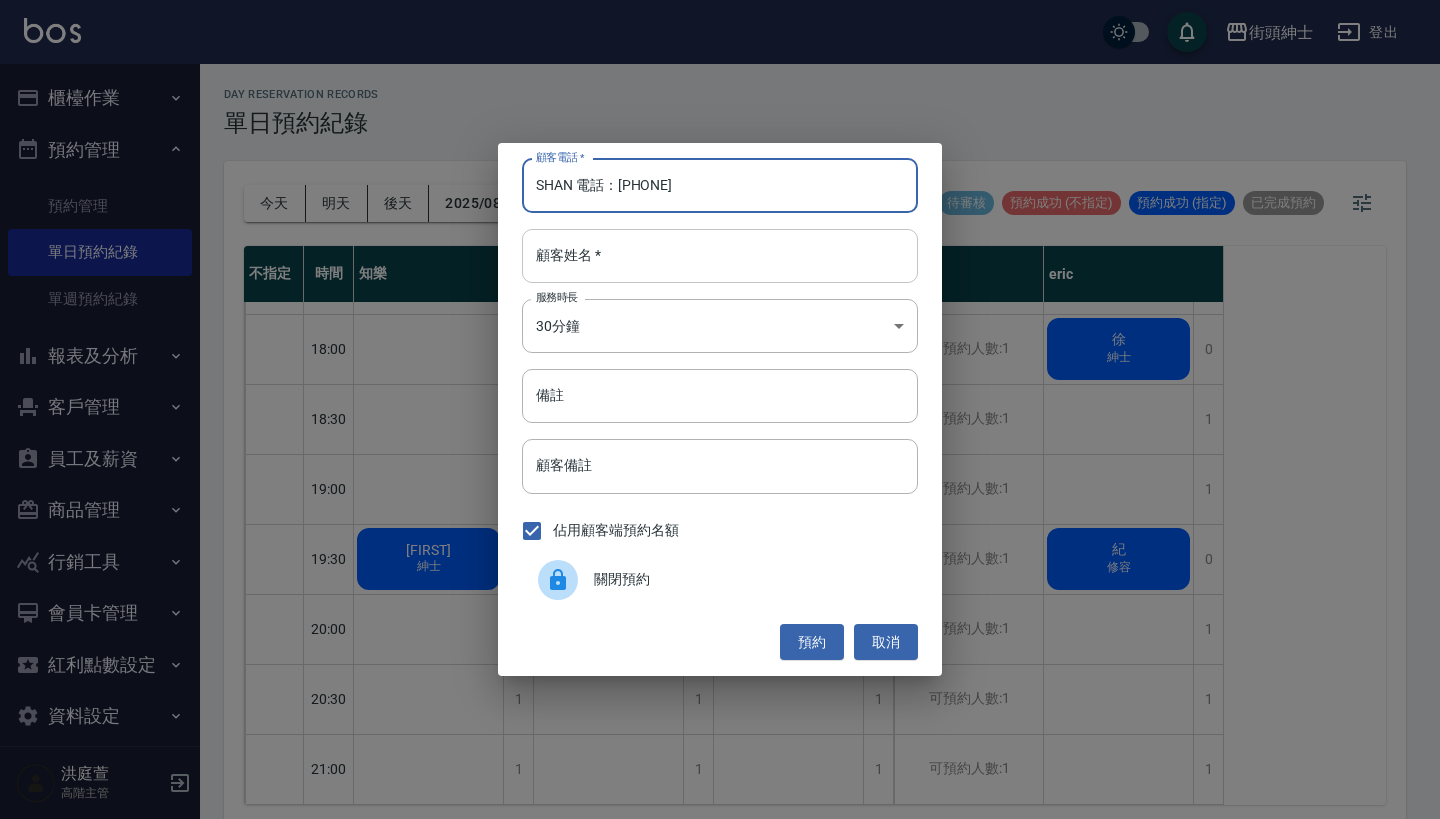 type on "SHAN 電話：0928058812" 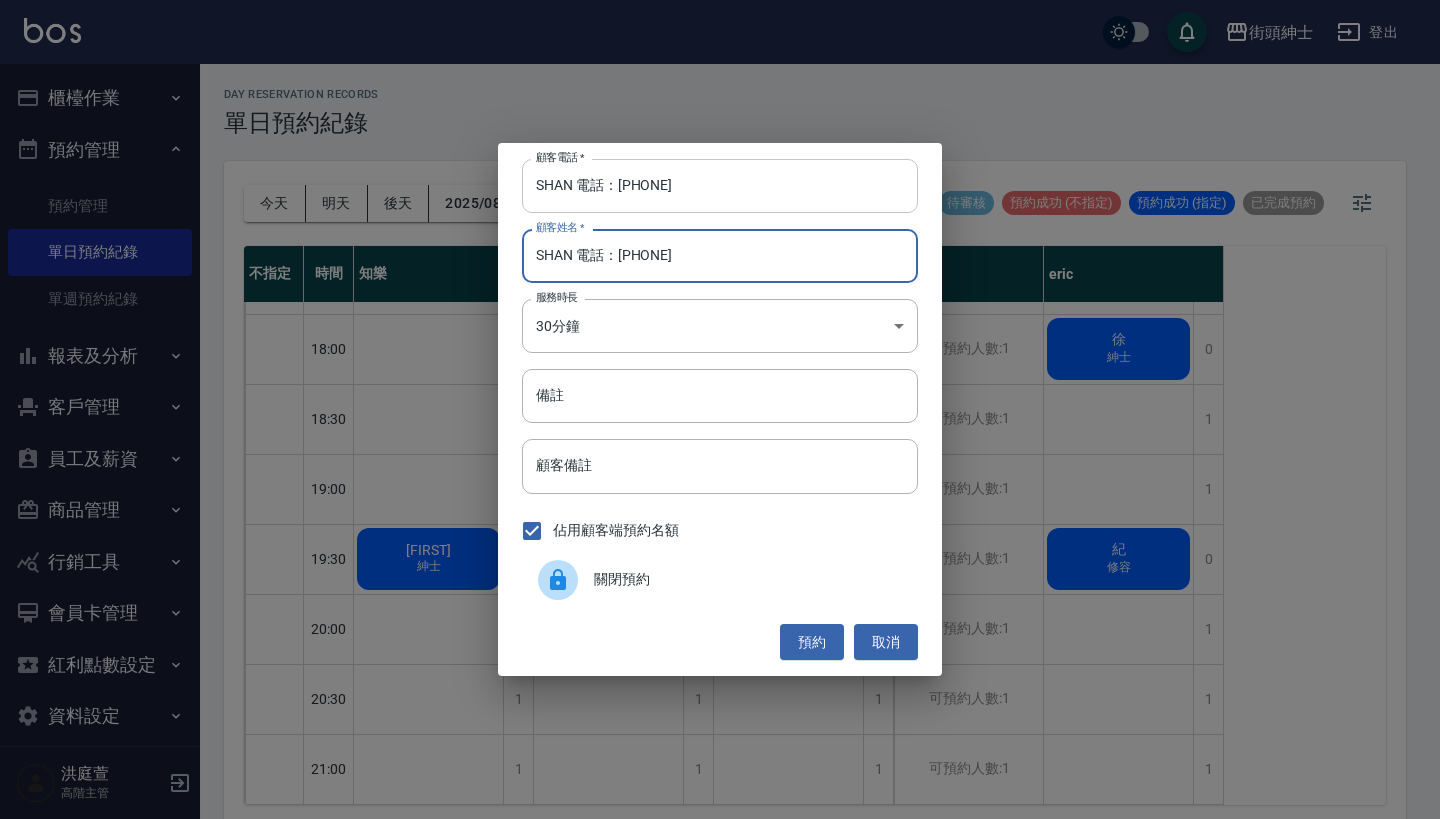 type on "SHAN 電話：0928058812" 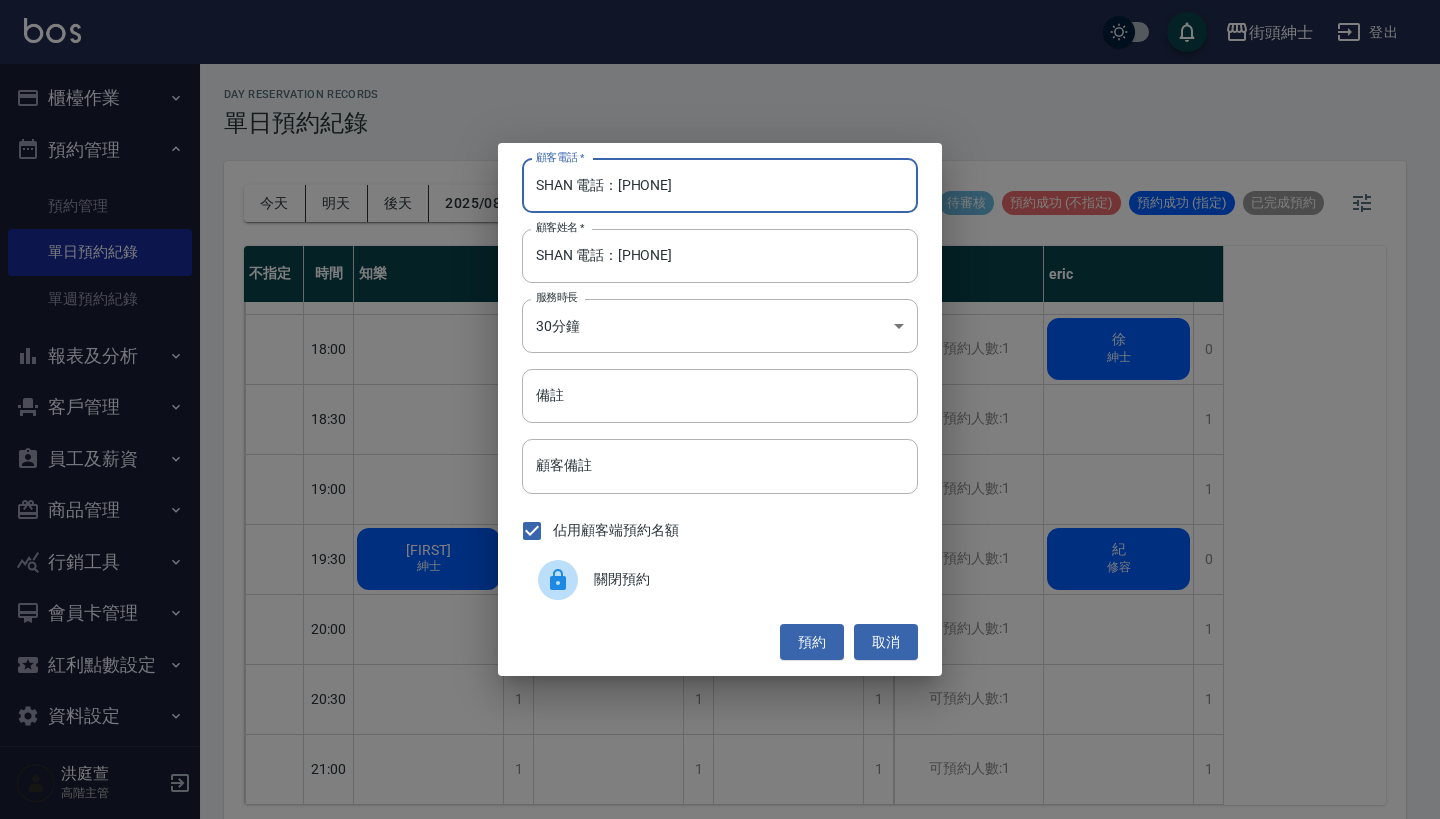 drag, startPoint x: 619, startPoint y: 185, endPoint x: 362, endPoint y: 198, distance: 257.32858 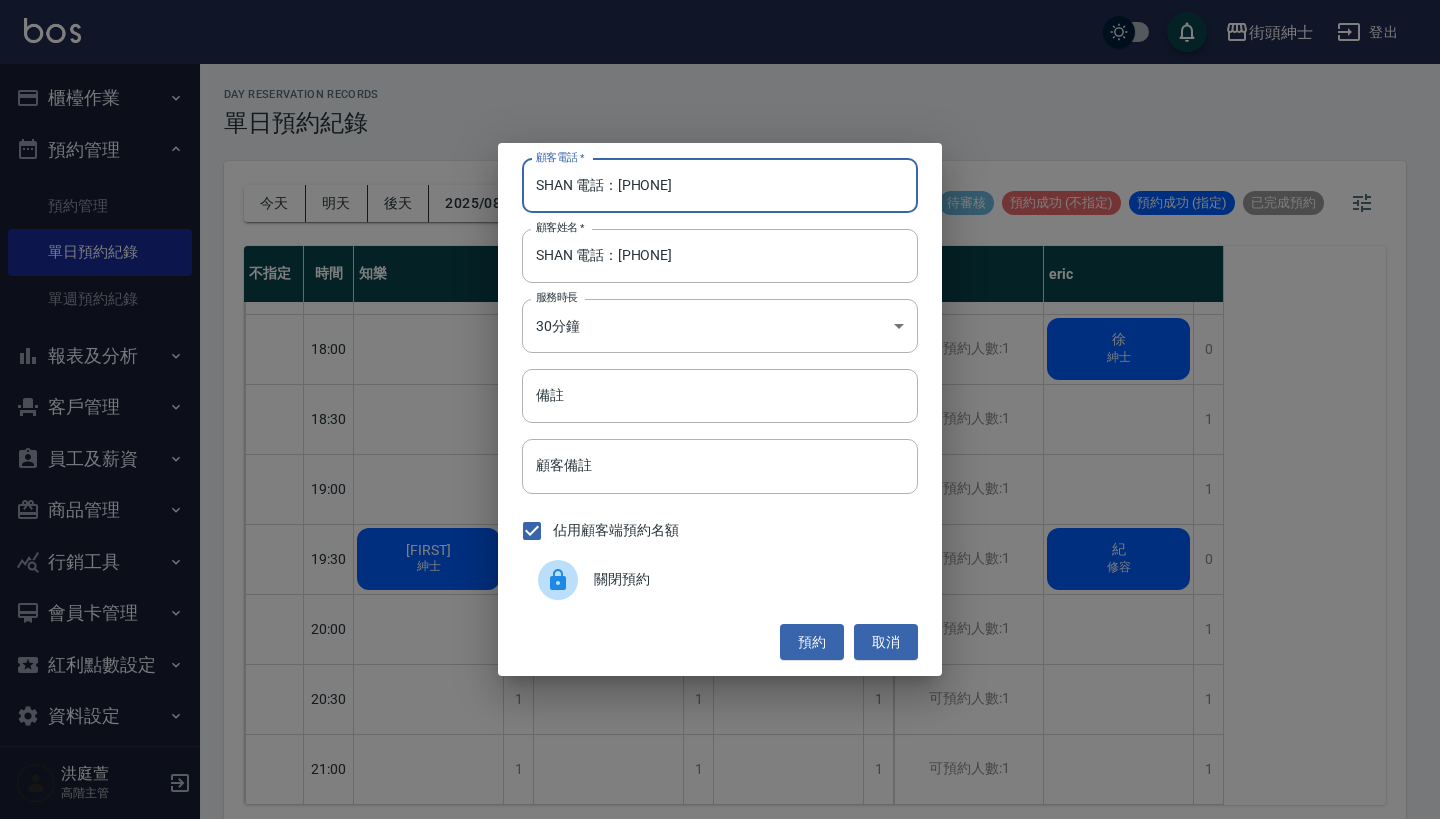drag, startPoint x: 654, startPoint y: 204, endPoint x: 312, endPoint y: 202, distance: 342.00586 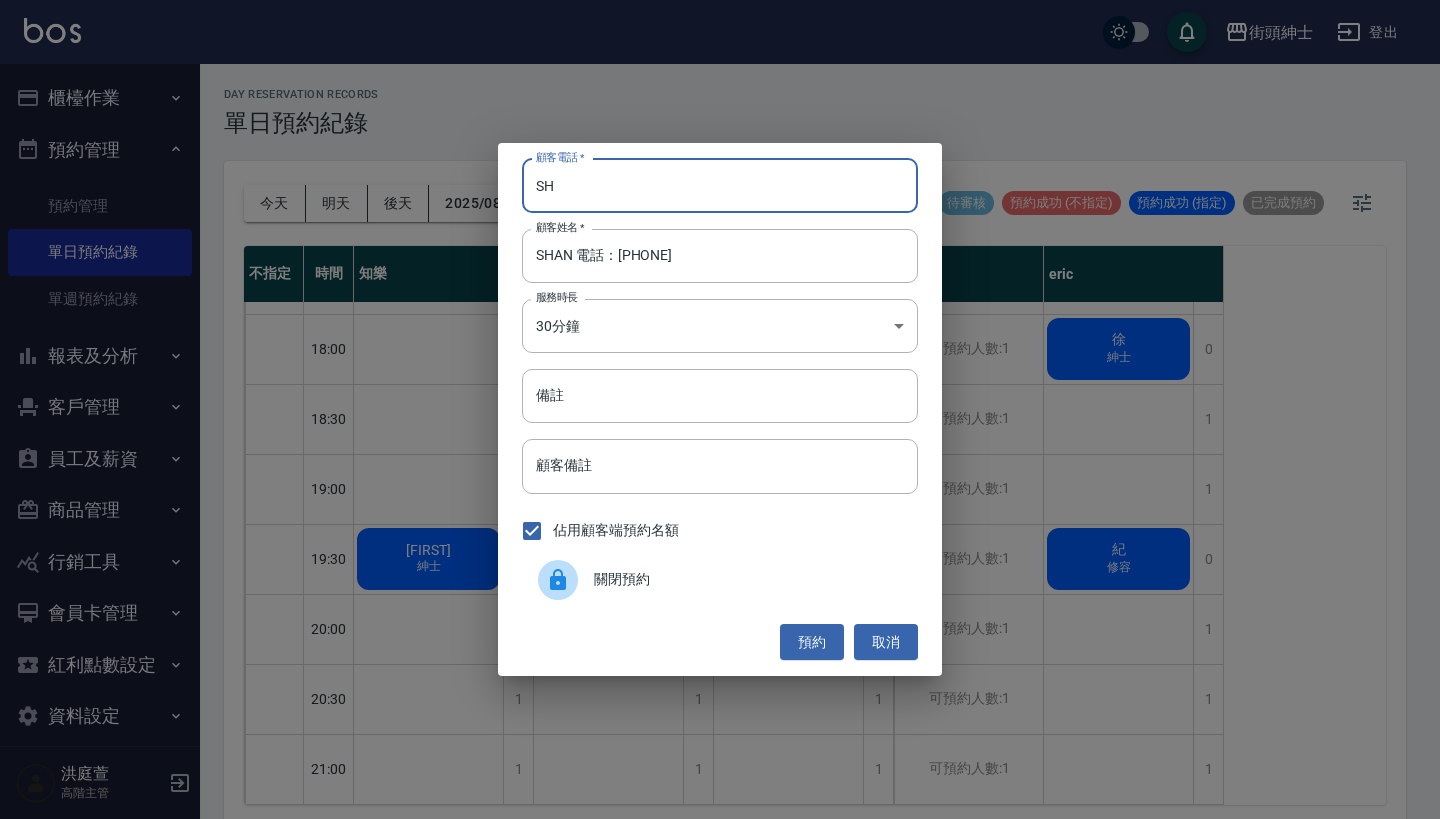 type on "S" 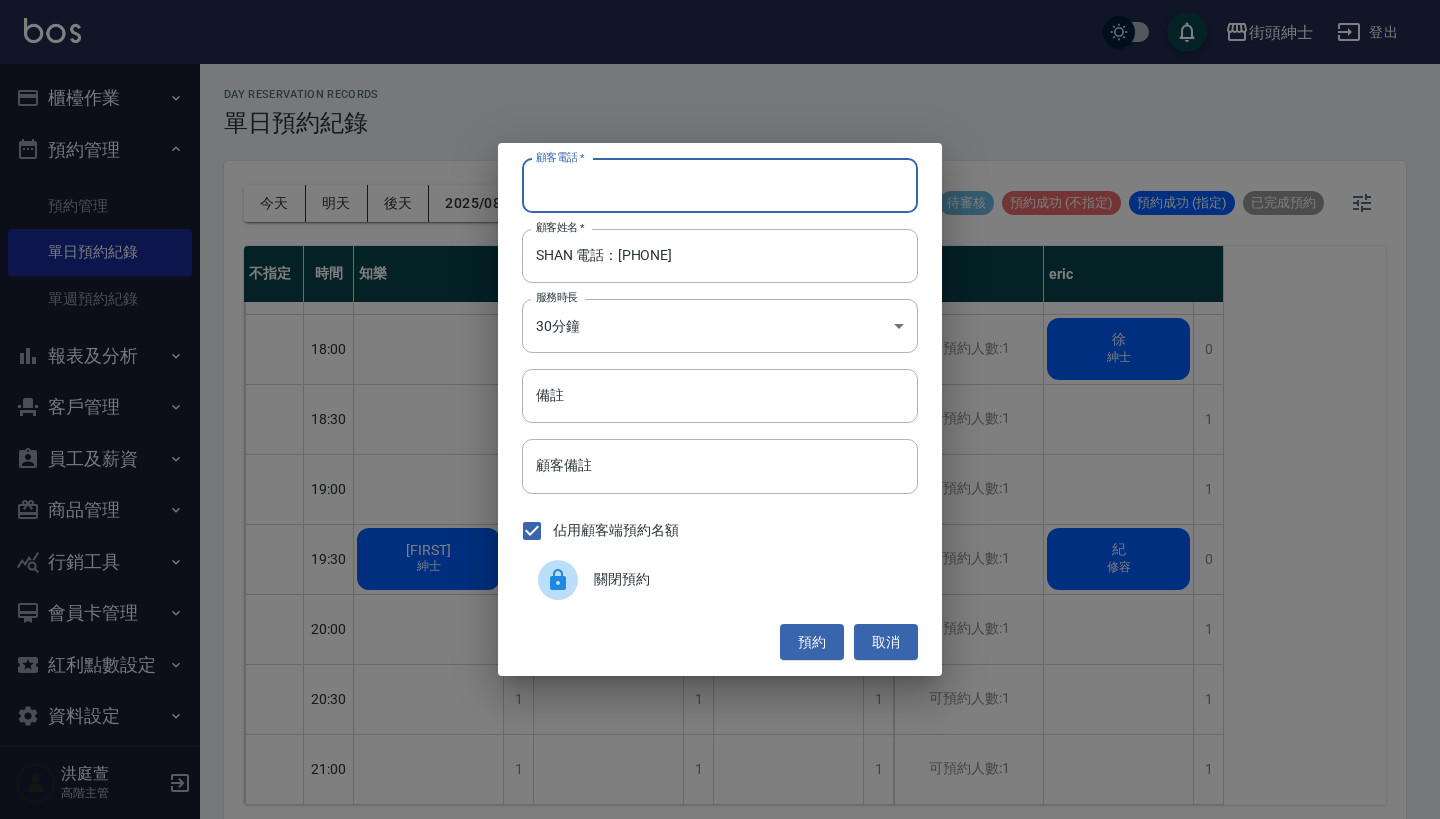 paste on "SHAN 電話：0928058812" 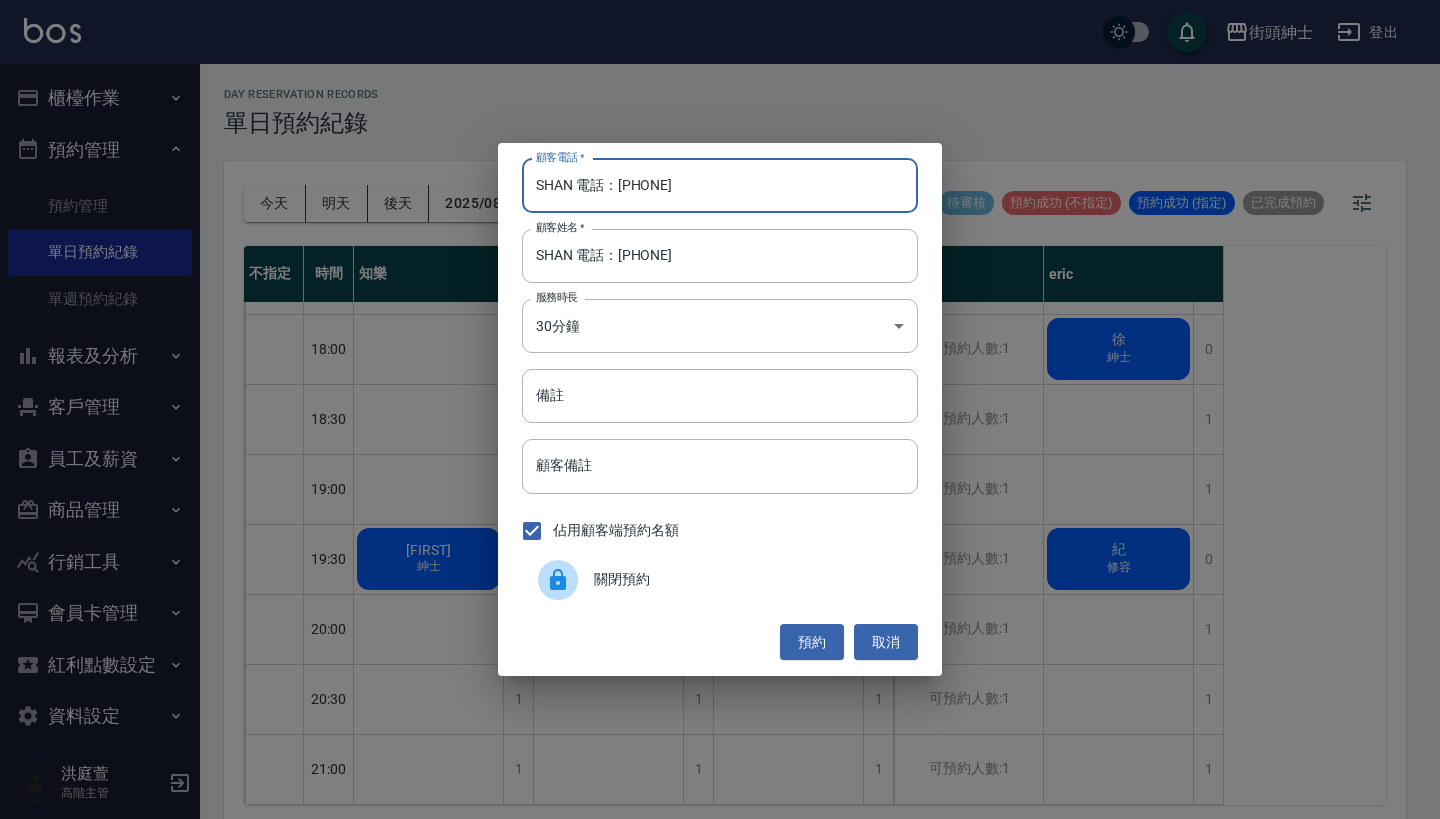 drag, startPoint x: 619, startPoint y: 189, endPoint x: 412, endPoint y: 166, distance: 208.27386 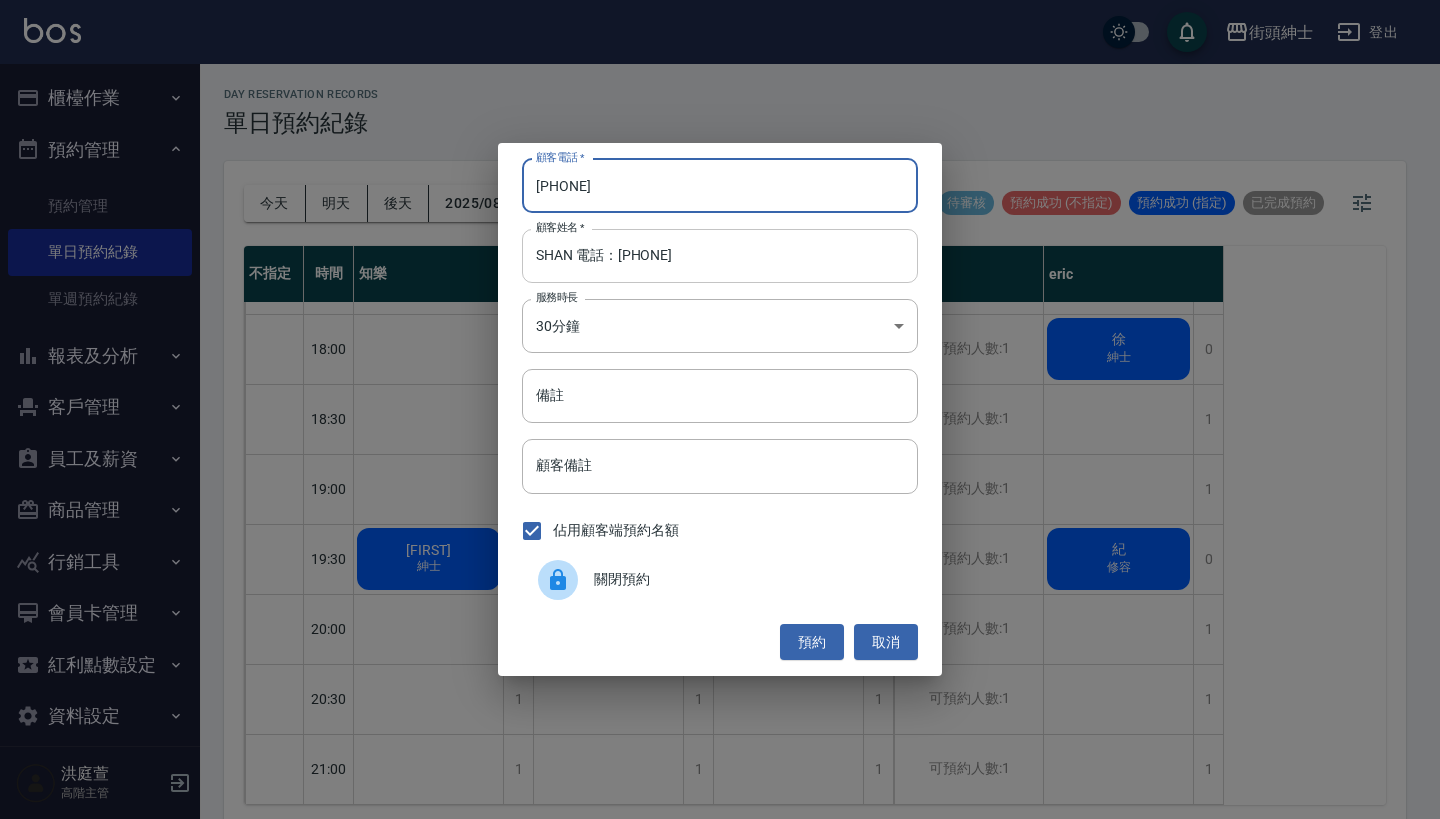 type on "0928058812" 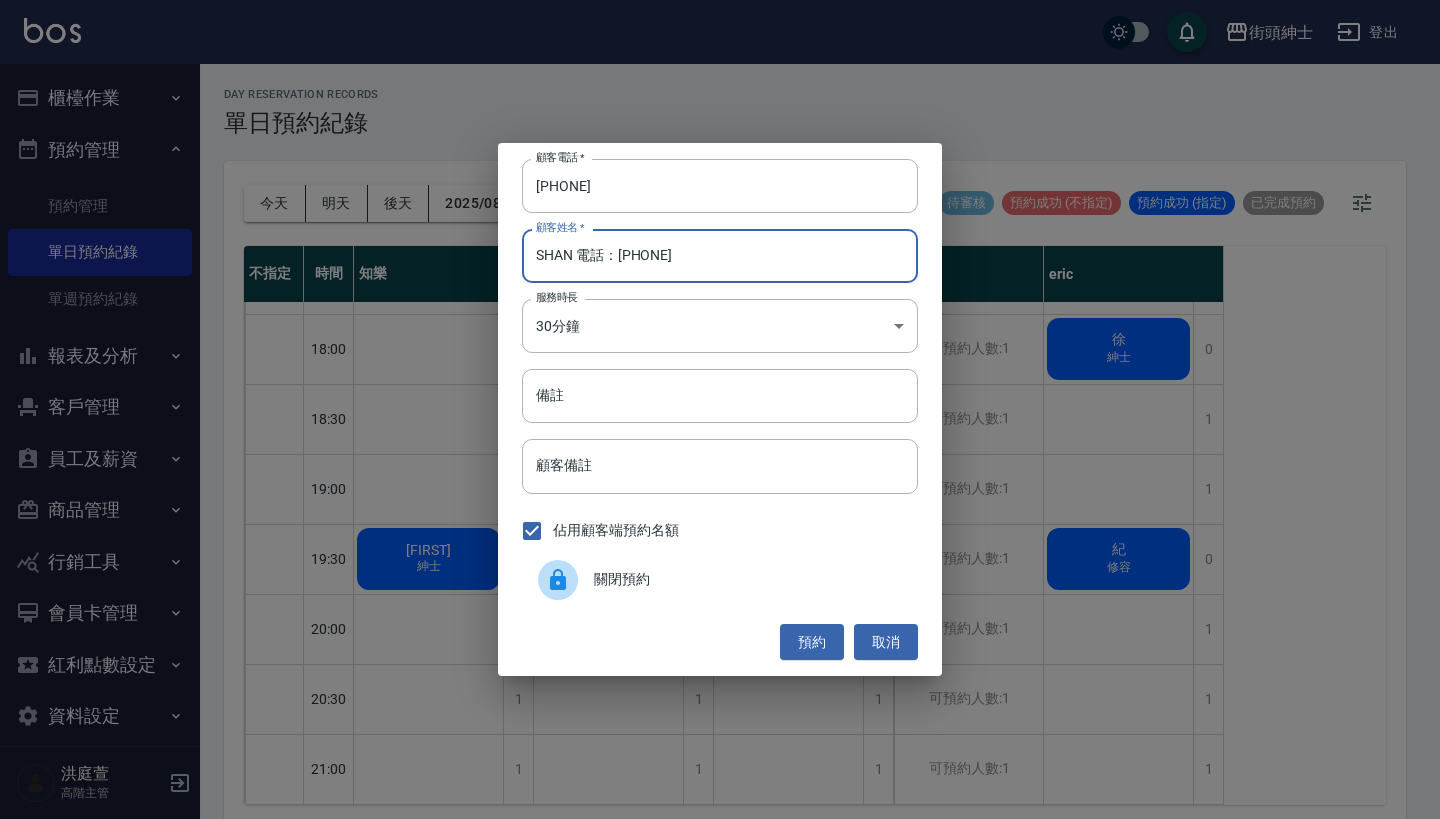 drag, startPoint x: 742, startPoint y: 267, endPoint x: 583, endPoint y: 261, distance: 159.11317 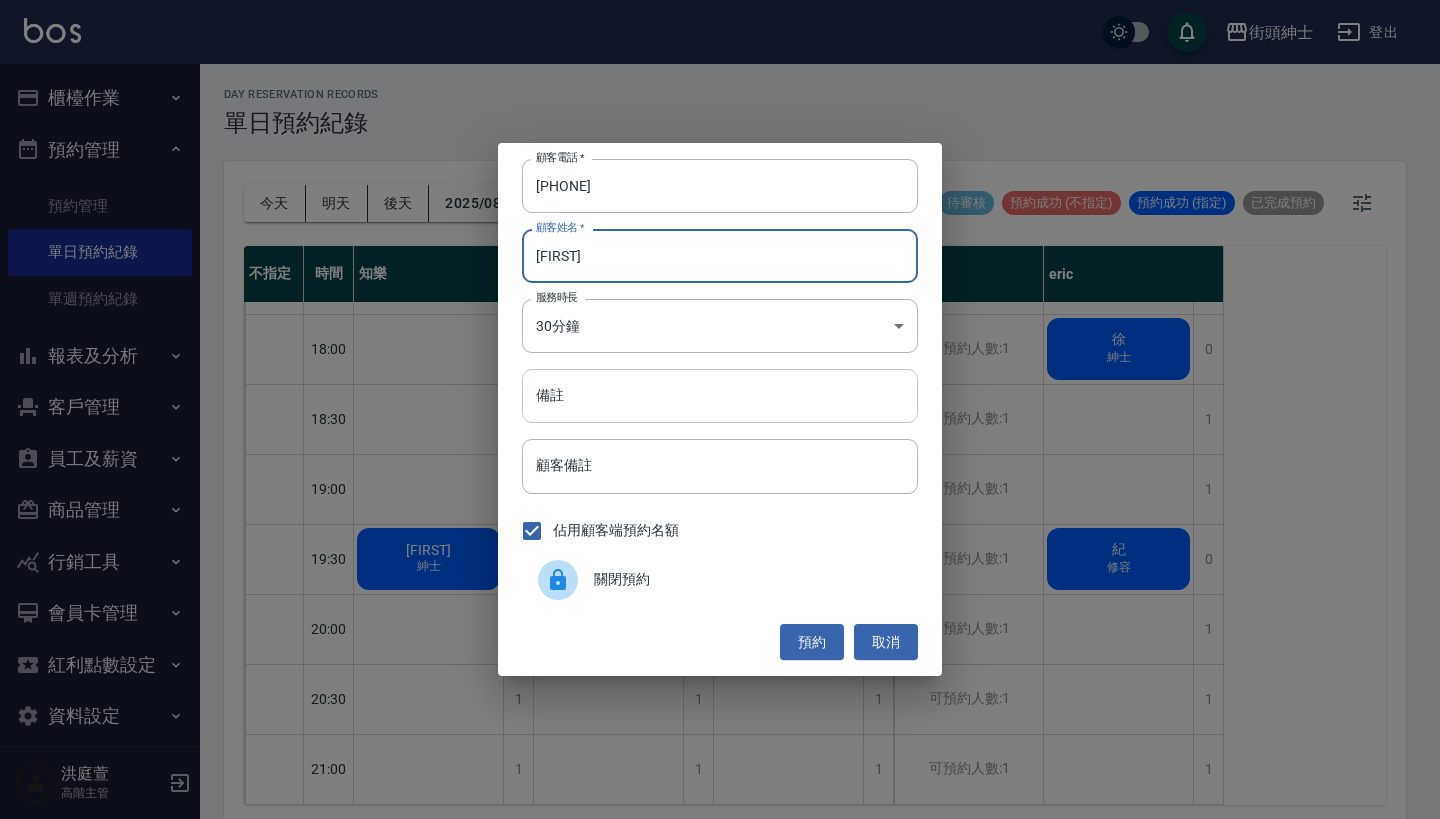 type on "SHAN" 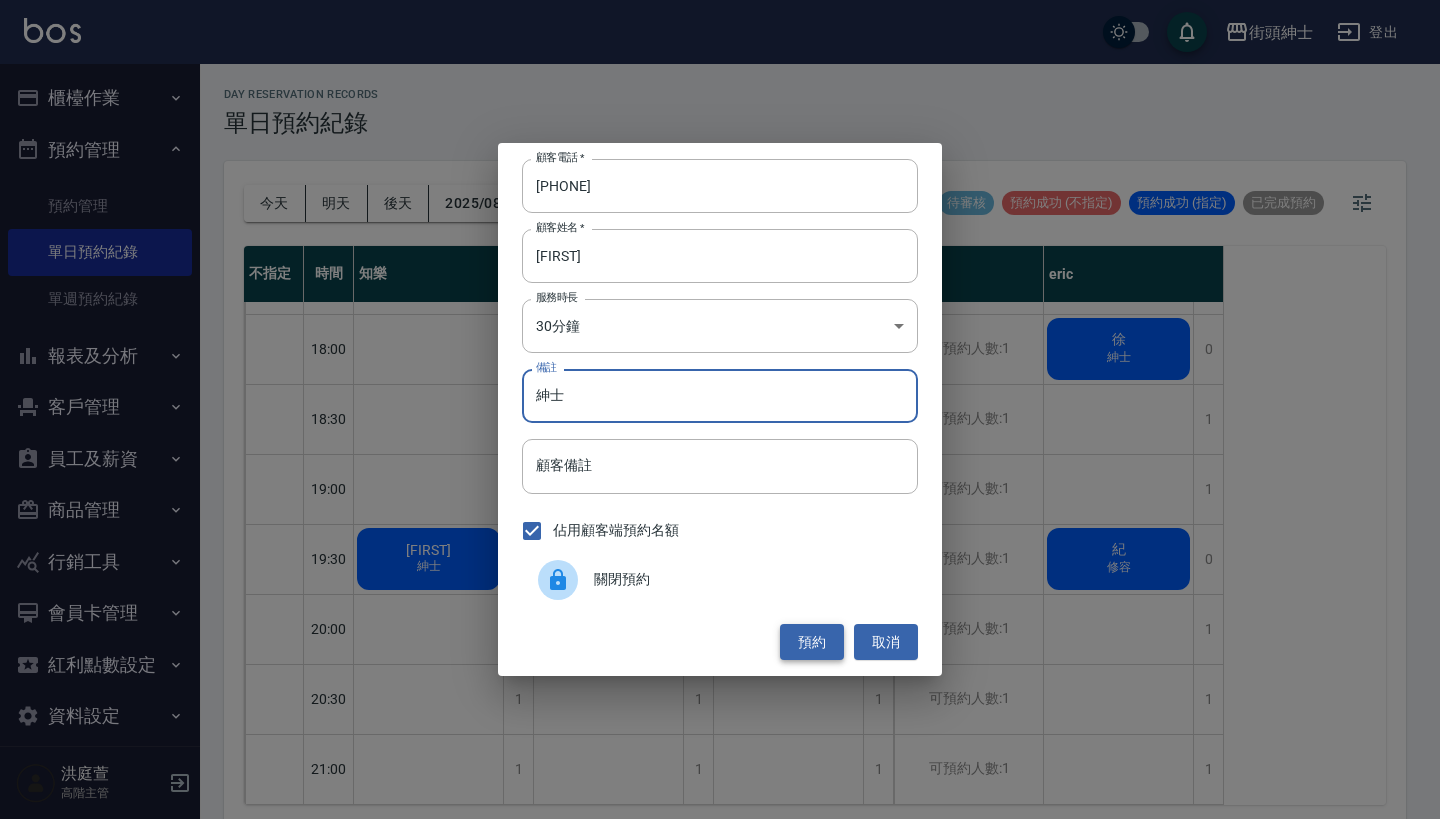 type on "紳士" 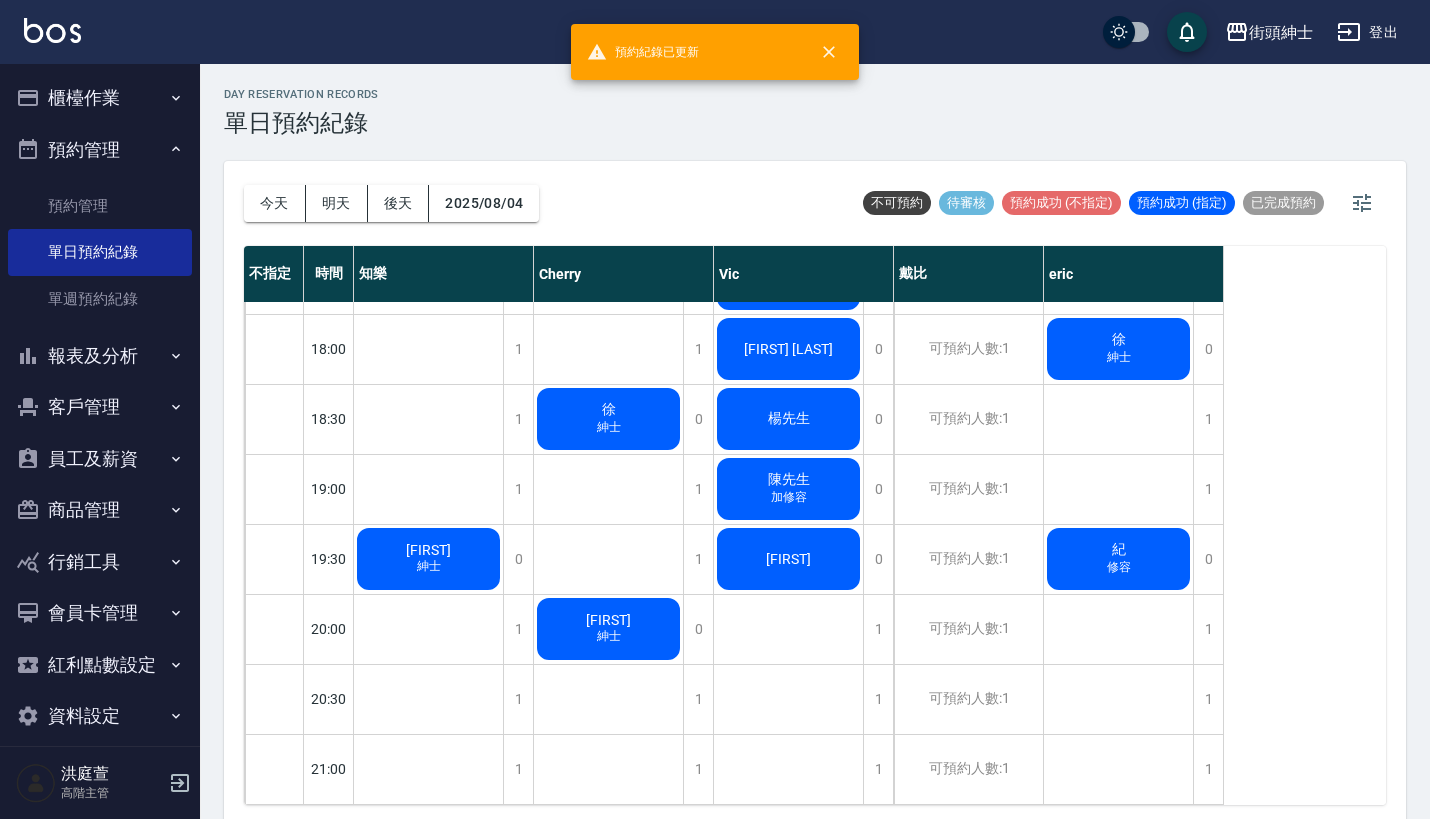 click on "紳士" at bounding box center (429, -343) 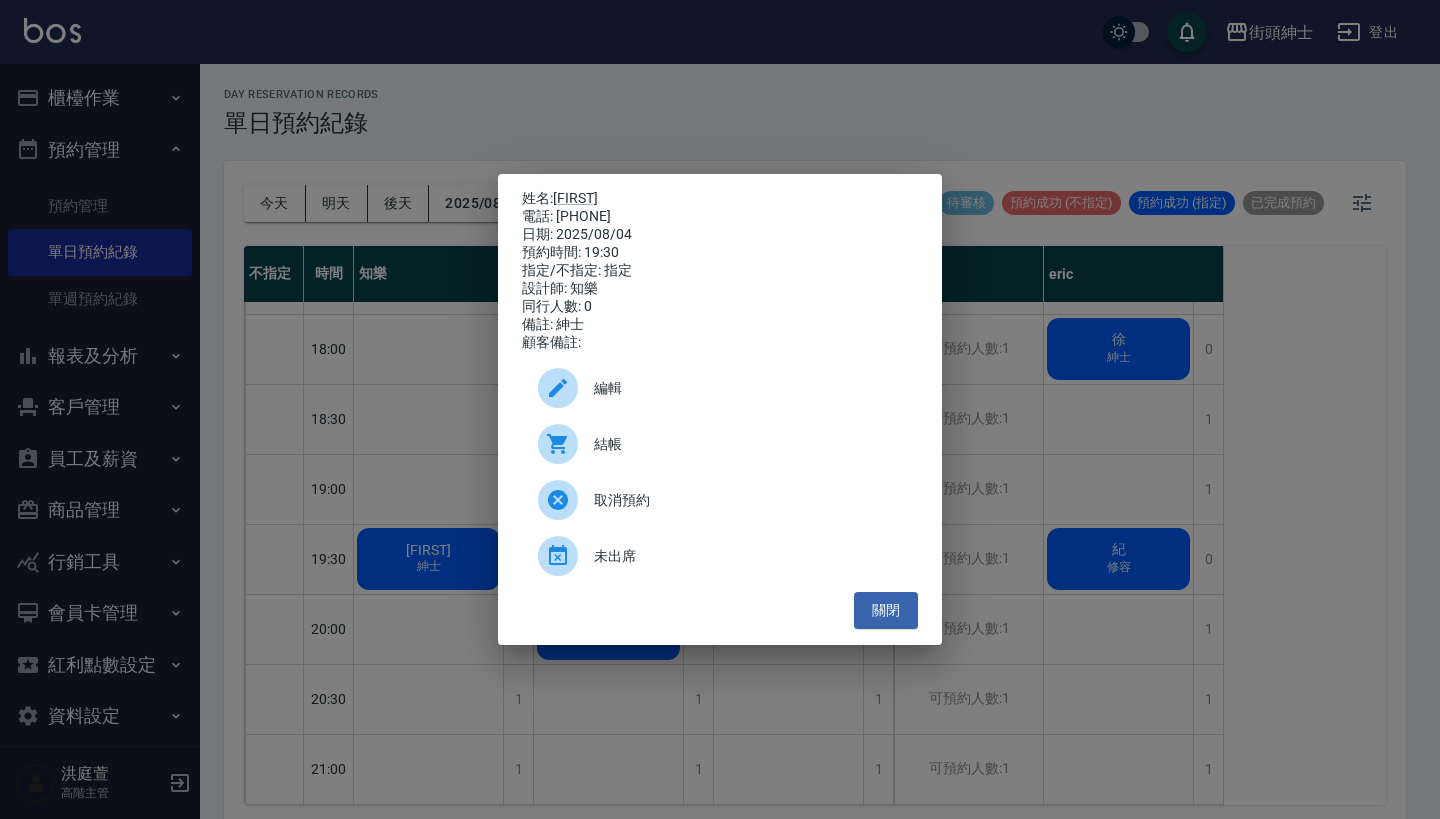 click on "編輯" at bounding box center [720, 388] 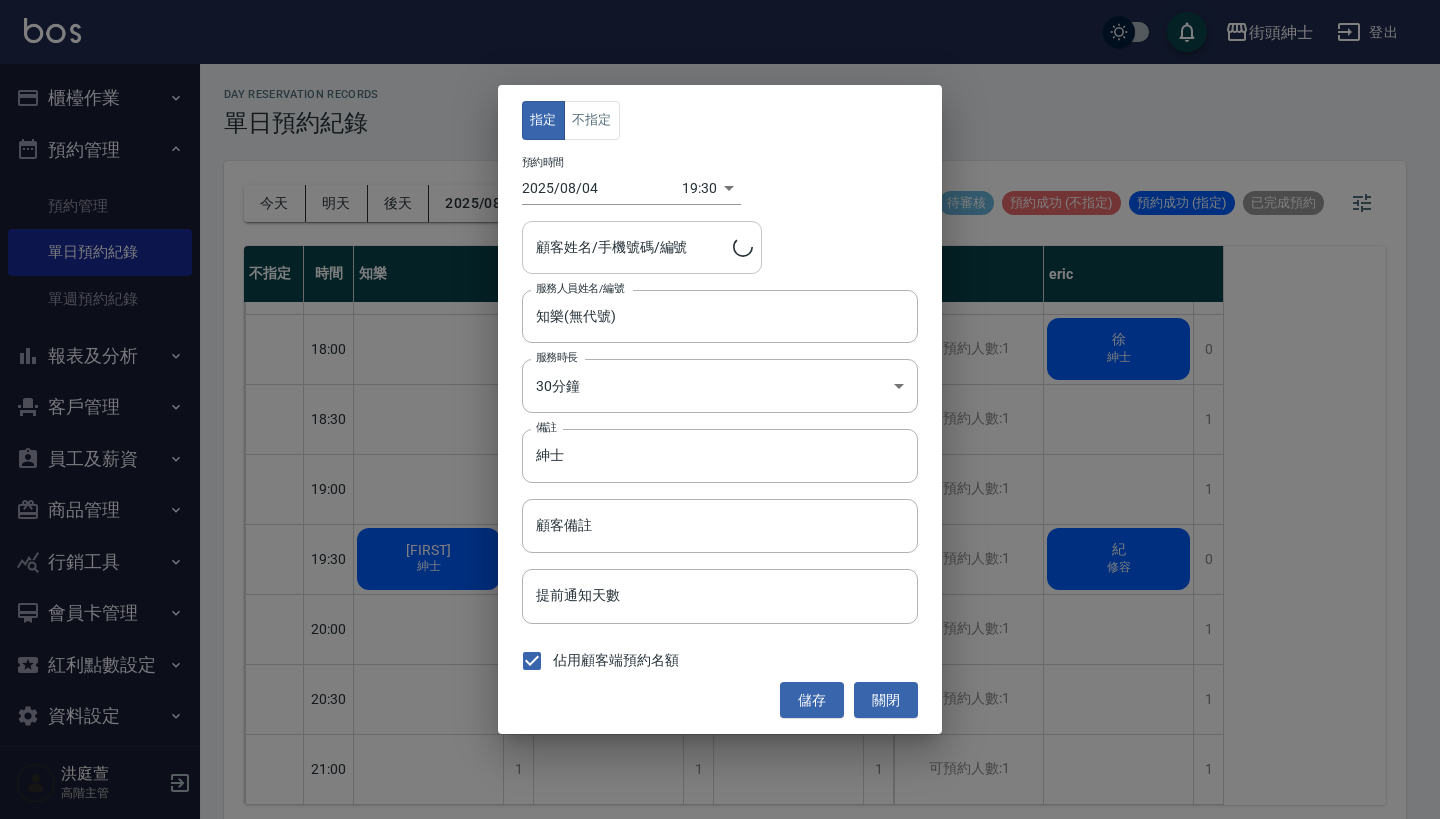 type on "Shan/0928058812" 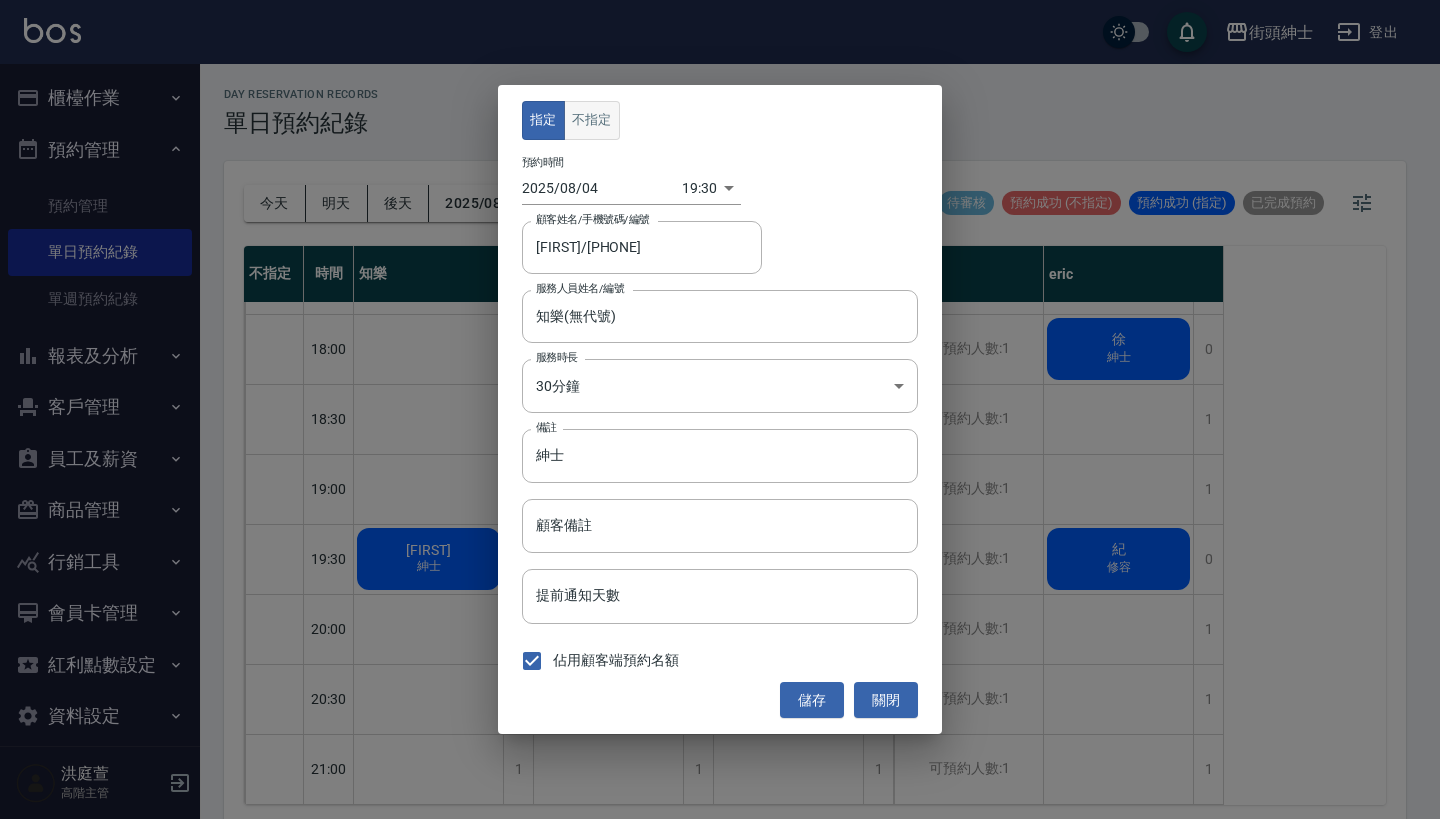 click on "不指定" at bounding box center [592, 120] 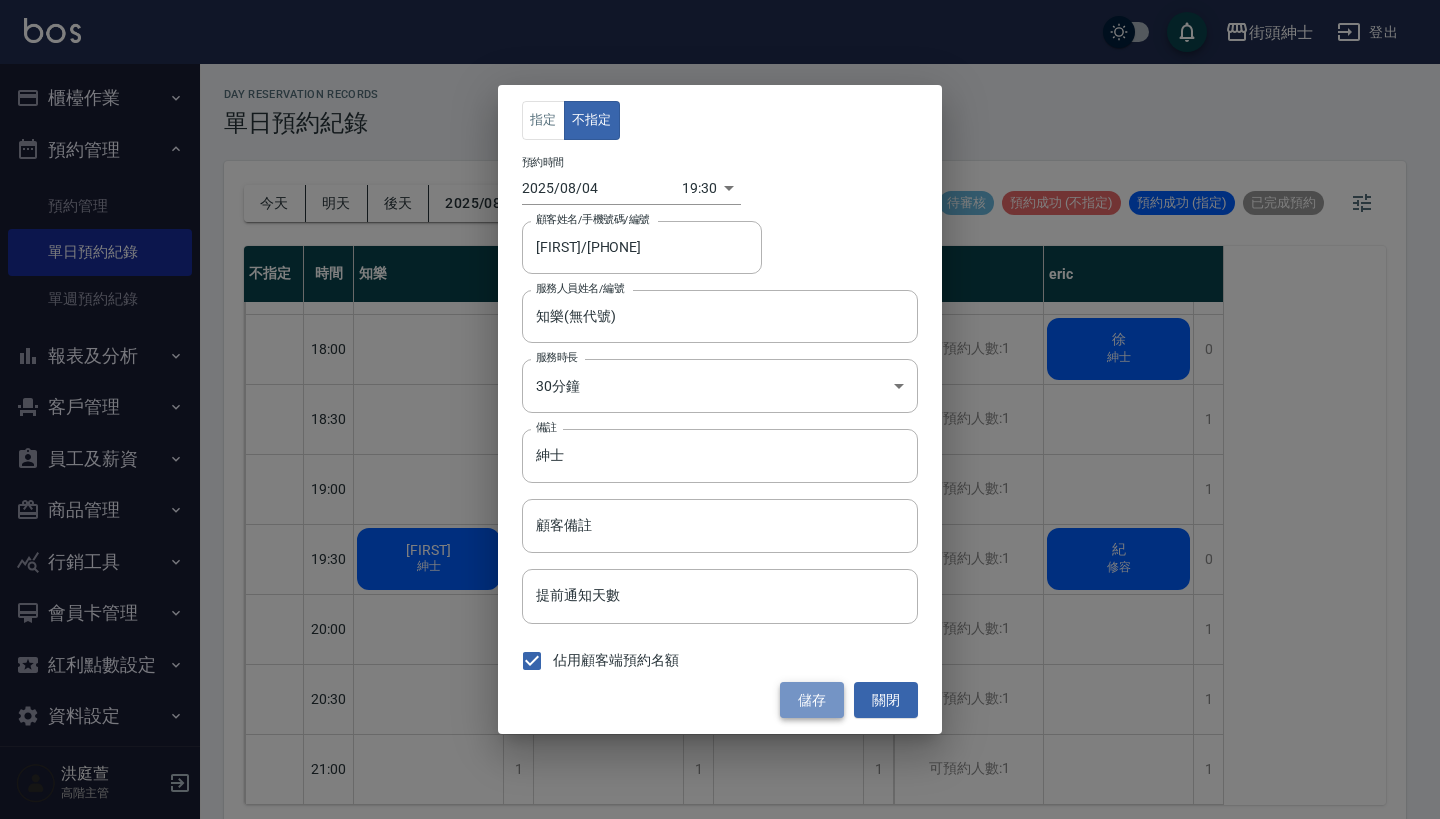 click on "儲存" at bounding box center [812, 700] 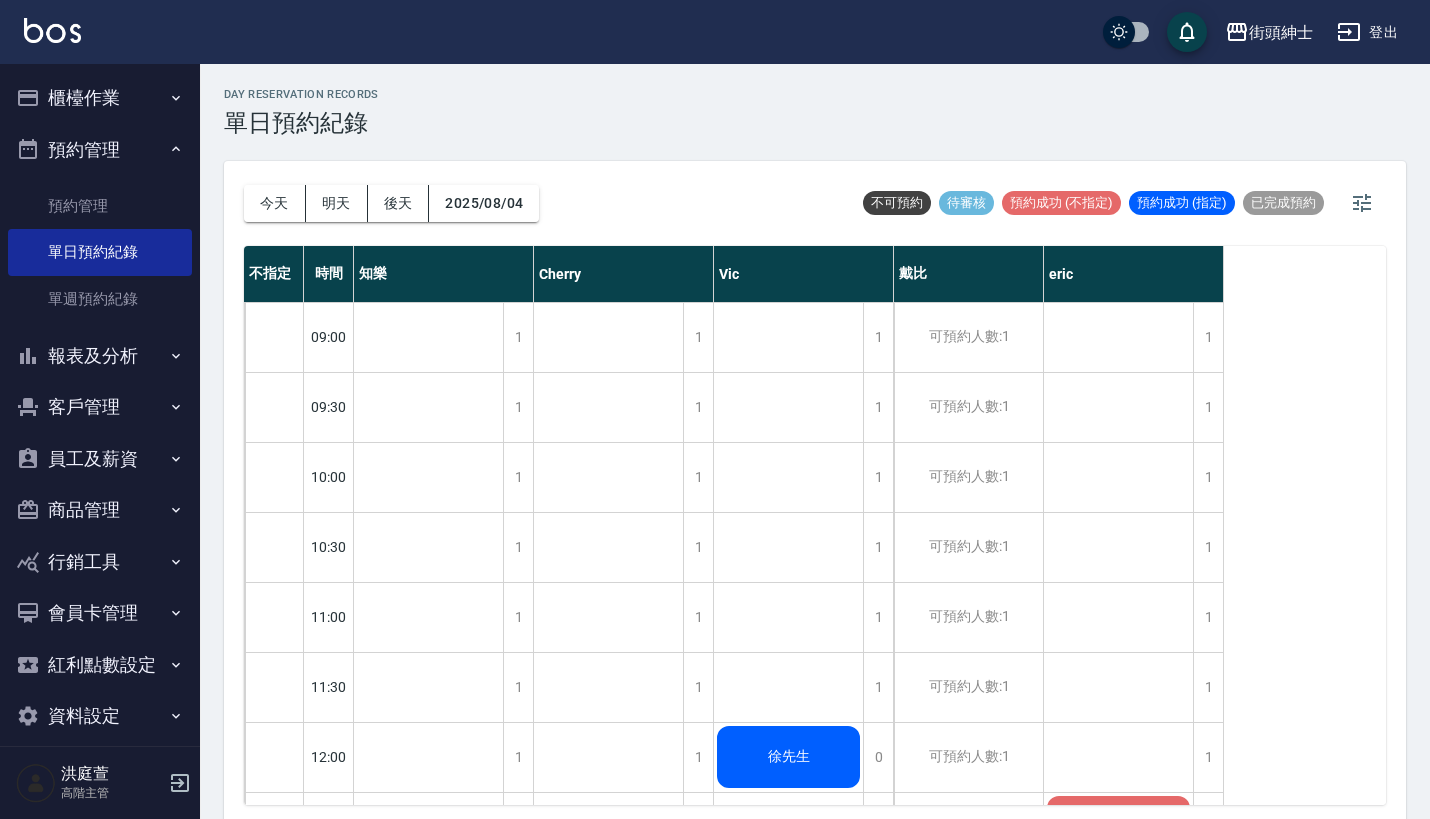scroll, scrollTop: 0, scrollLeft: 0, axis: both 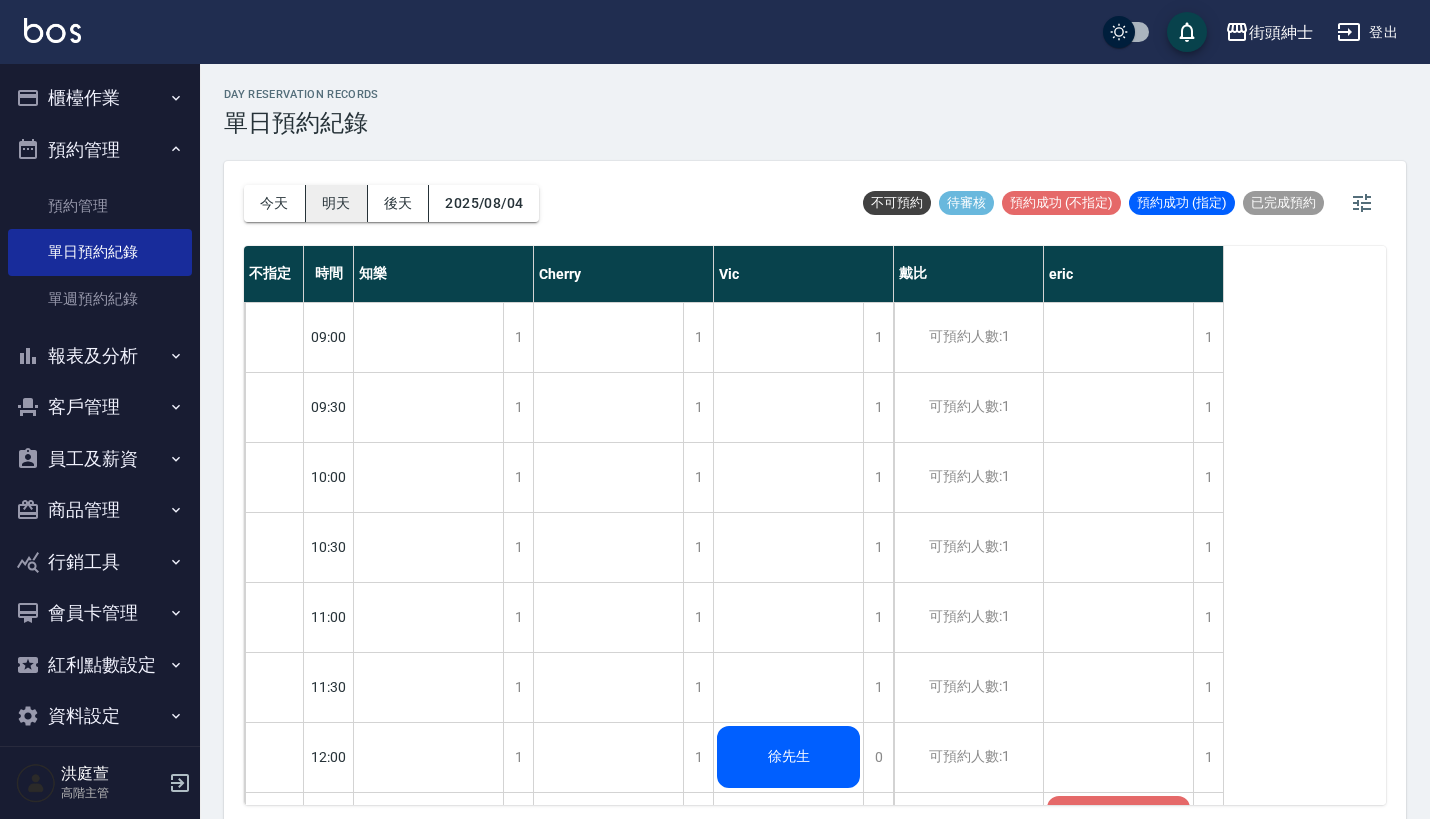 click on "明天" at bounding box center (337, 203) 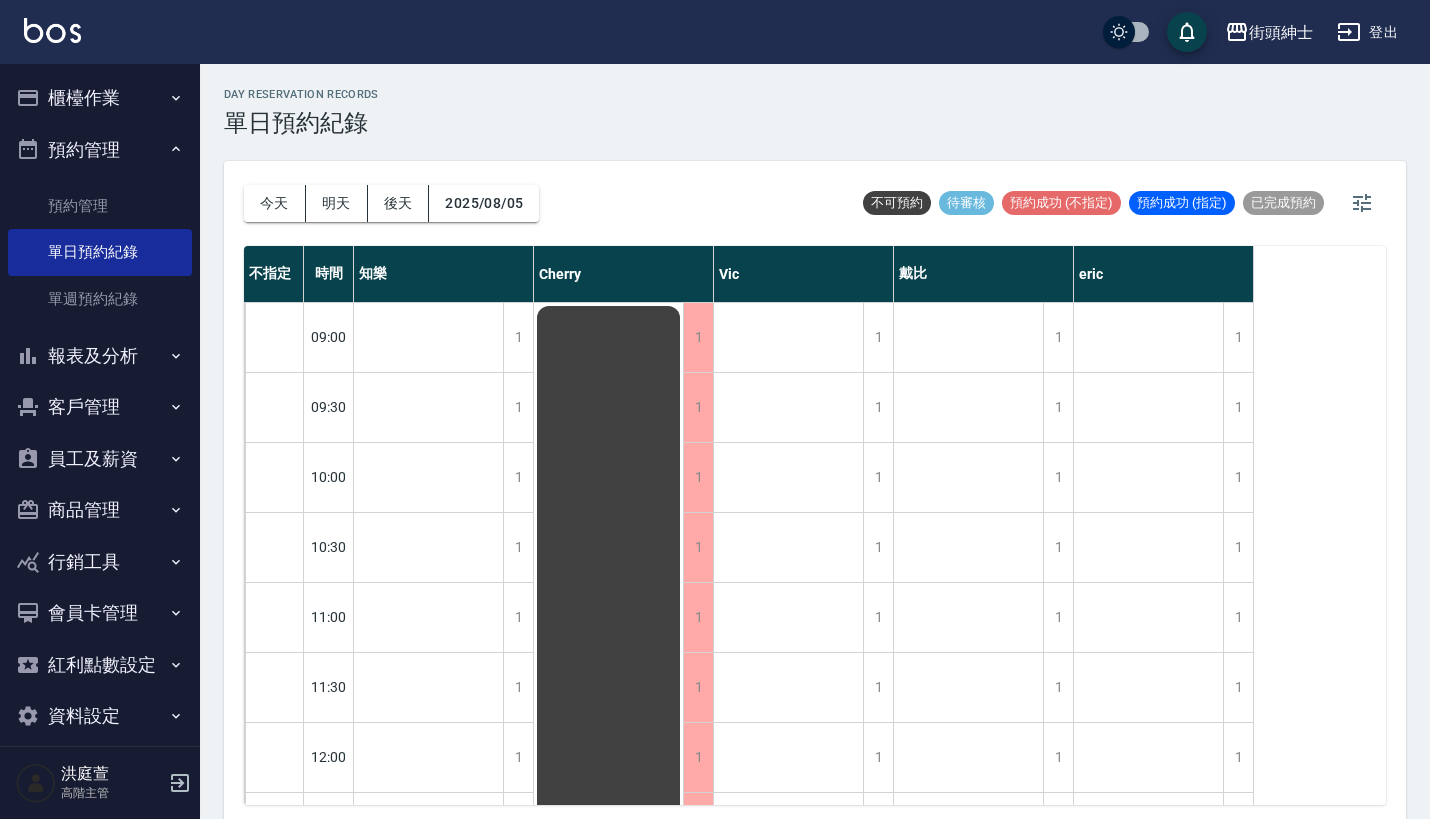 scroll, scrollTop: -1, scrollLeft: 0, axis: vertical 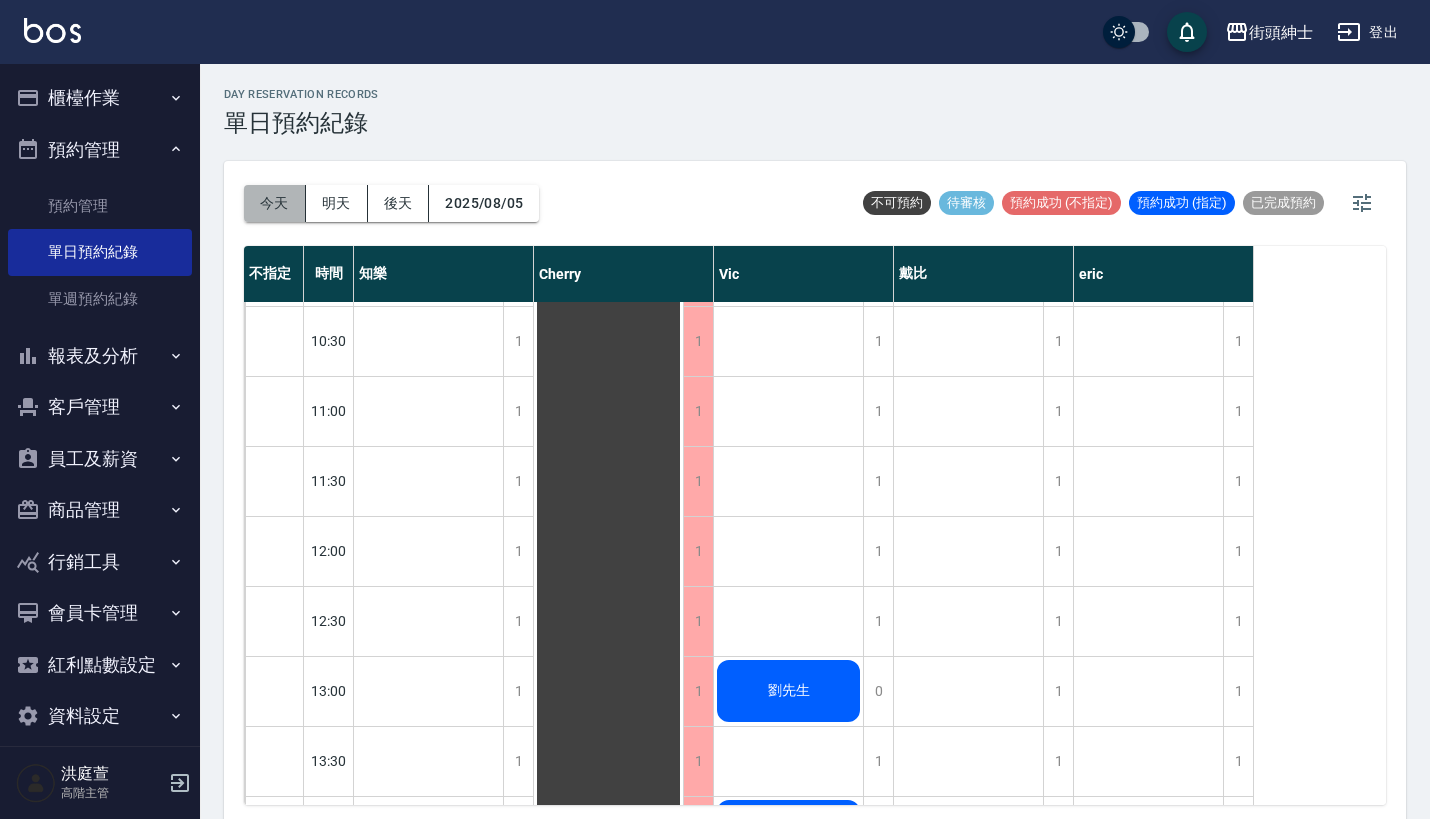click on "今天" at bounding box center (275, 203) 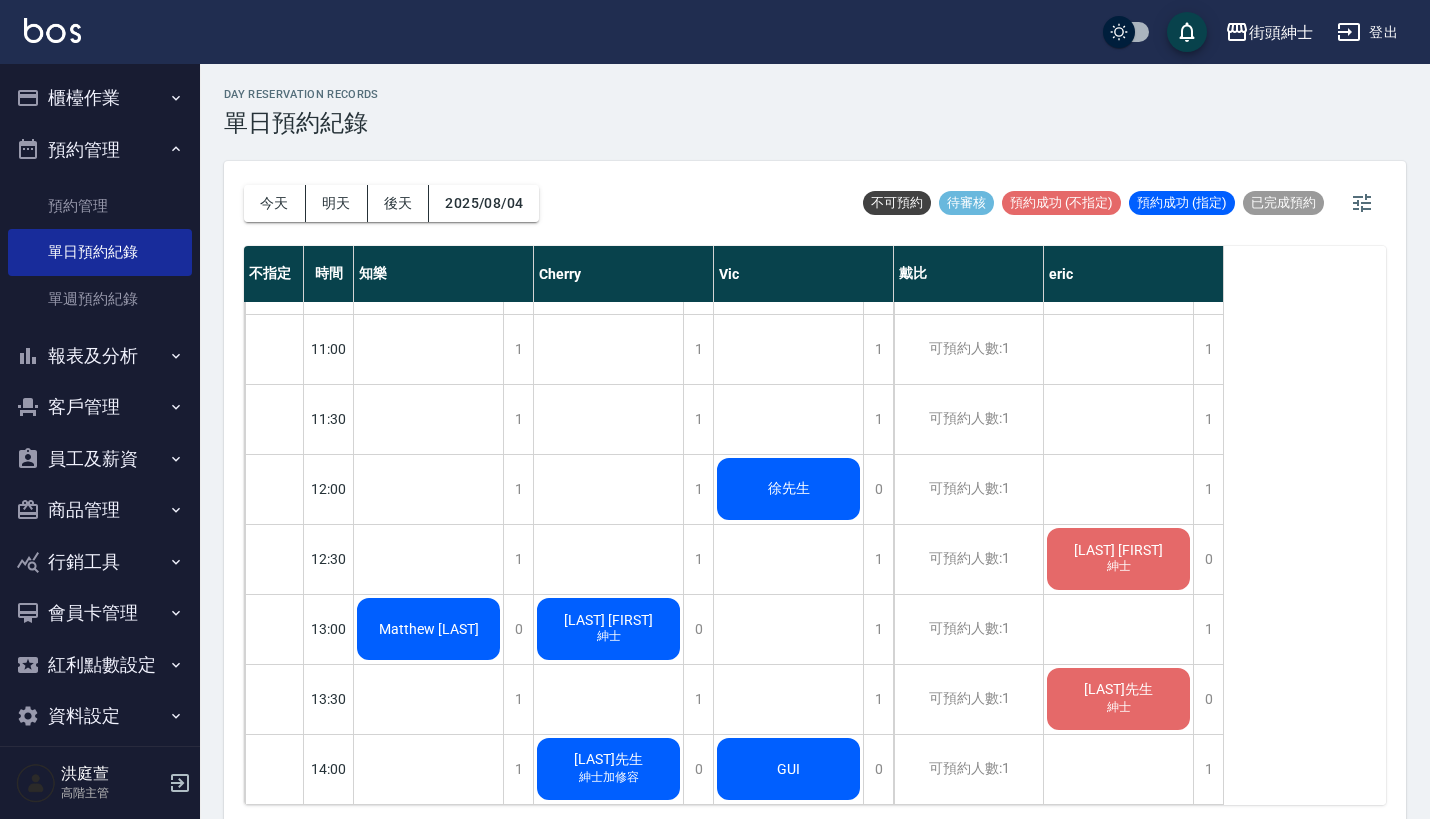 scroll, scrollTop: 187, scrollLeft: 0, axis: vertical 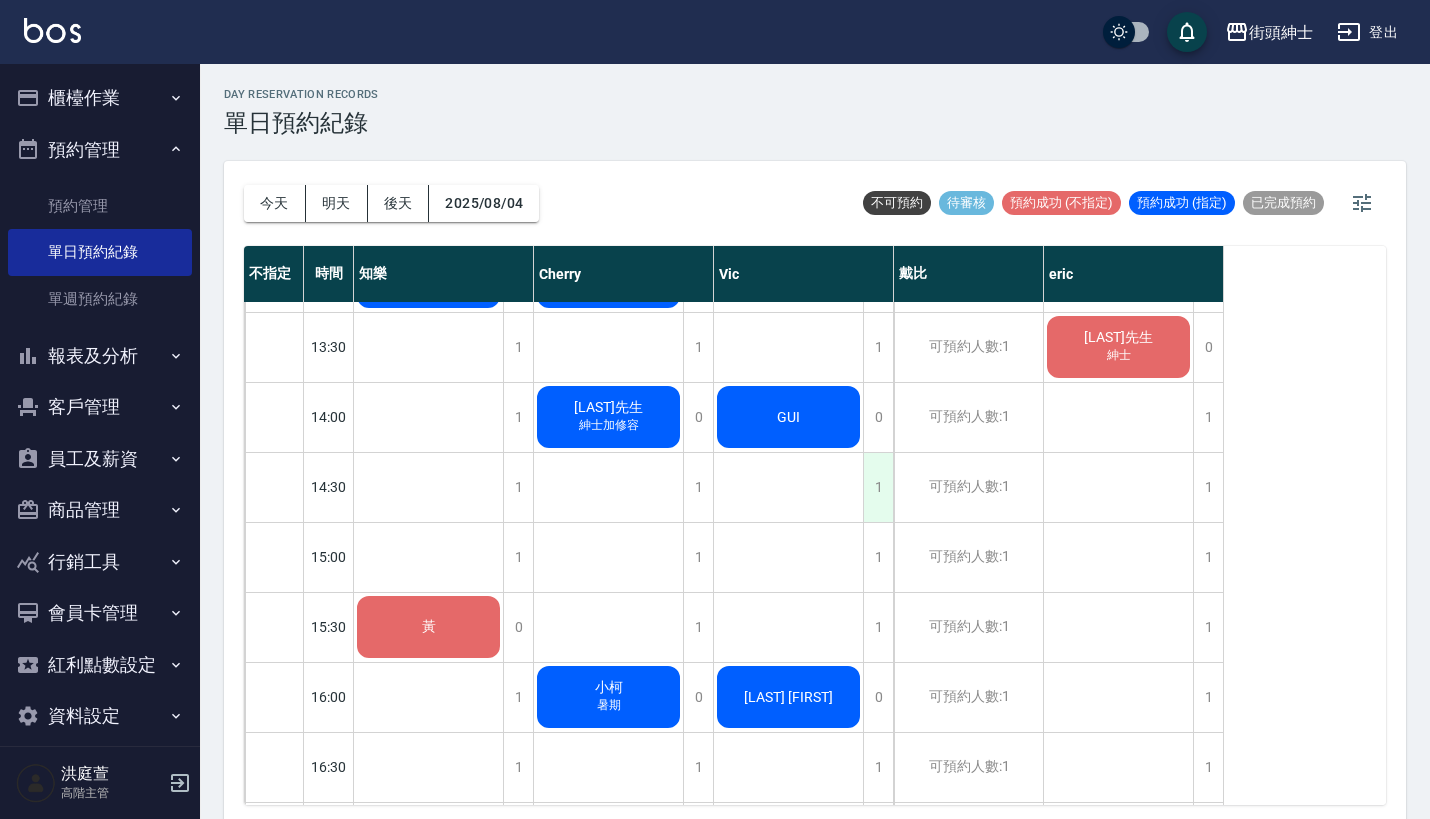 click on "1" at bounding box center (878, 487) 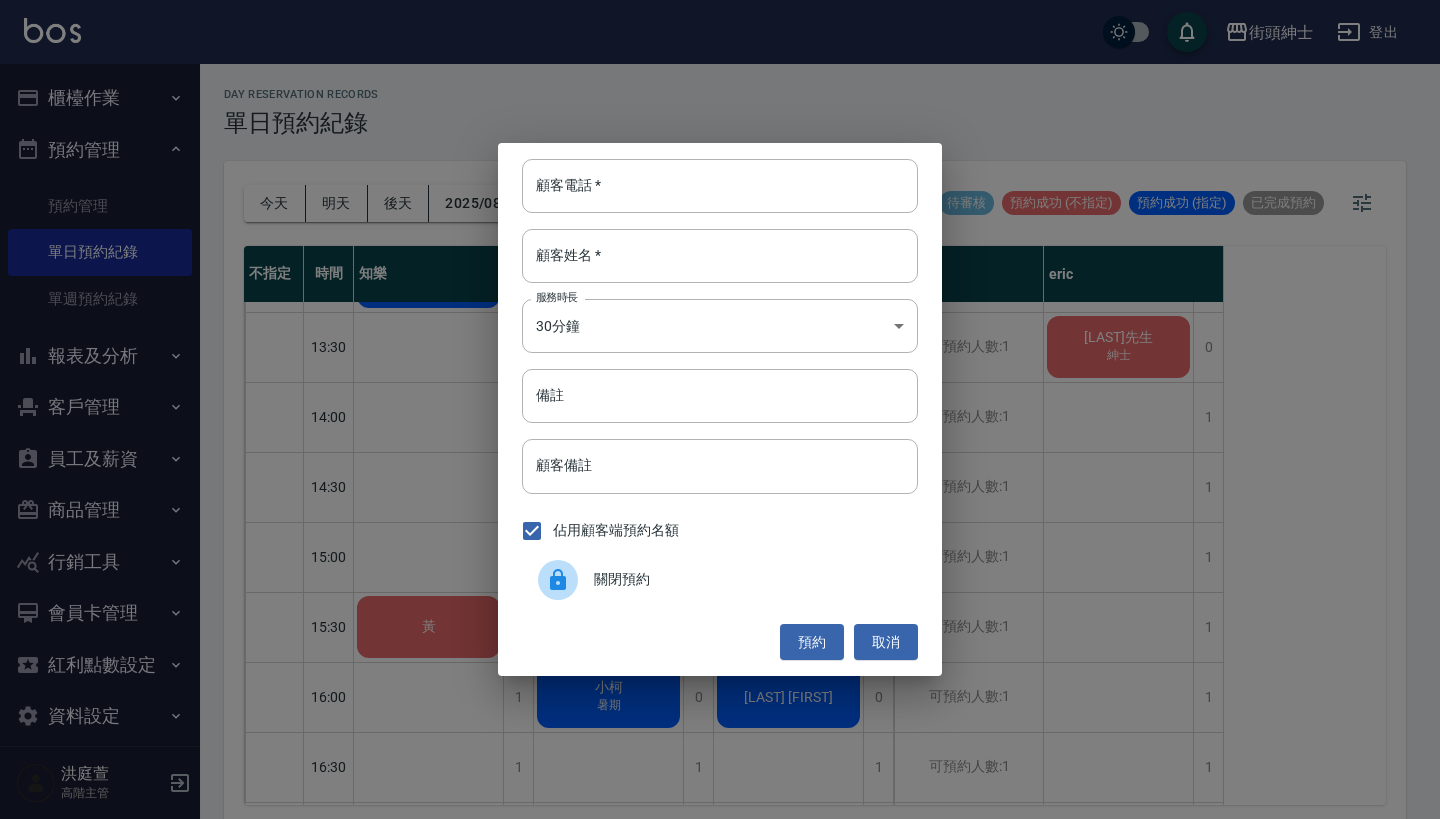 click on "顧客電話   * 顧客電話   * 顧客姓名   * 顧客姓名   * 服務時長 30分鐘 1 服務時長 備註 備註 顧客備註 顧客備註 佔用顧客端預約名額 關閉預約 預約 取消" at bounding box center (720, 409) 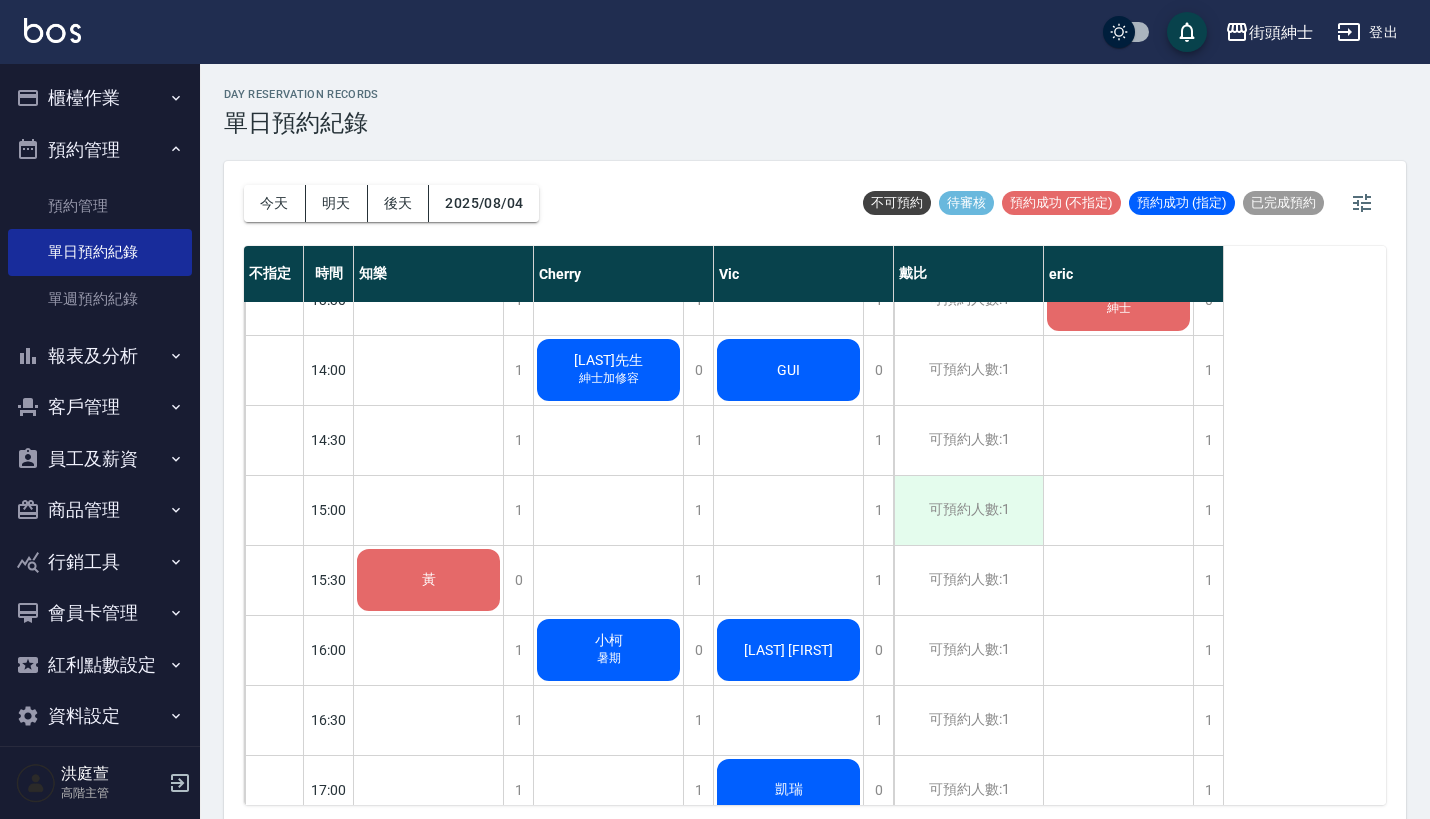 scroll, scrollTop: 661, scrollLeft: 0, axis: vertical 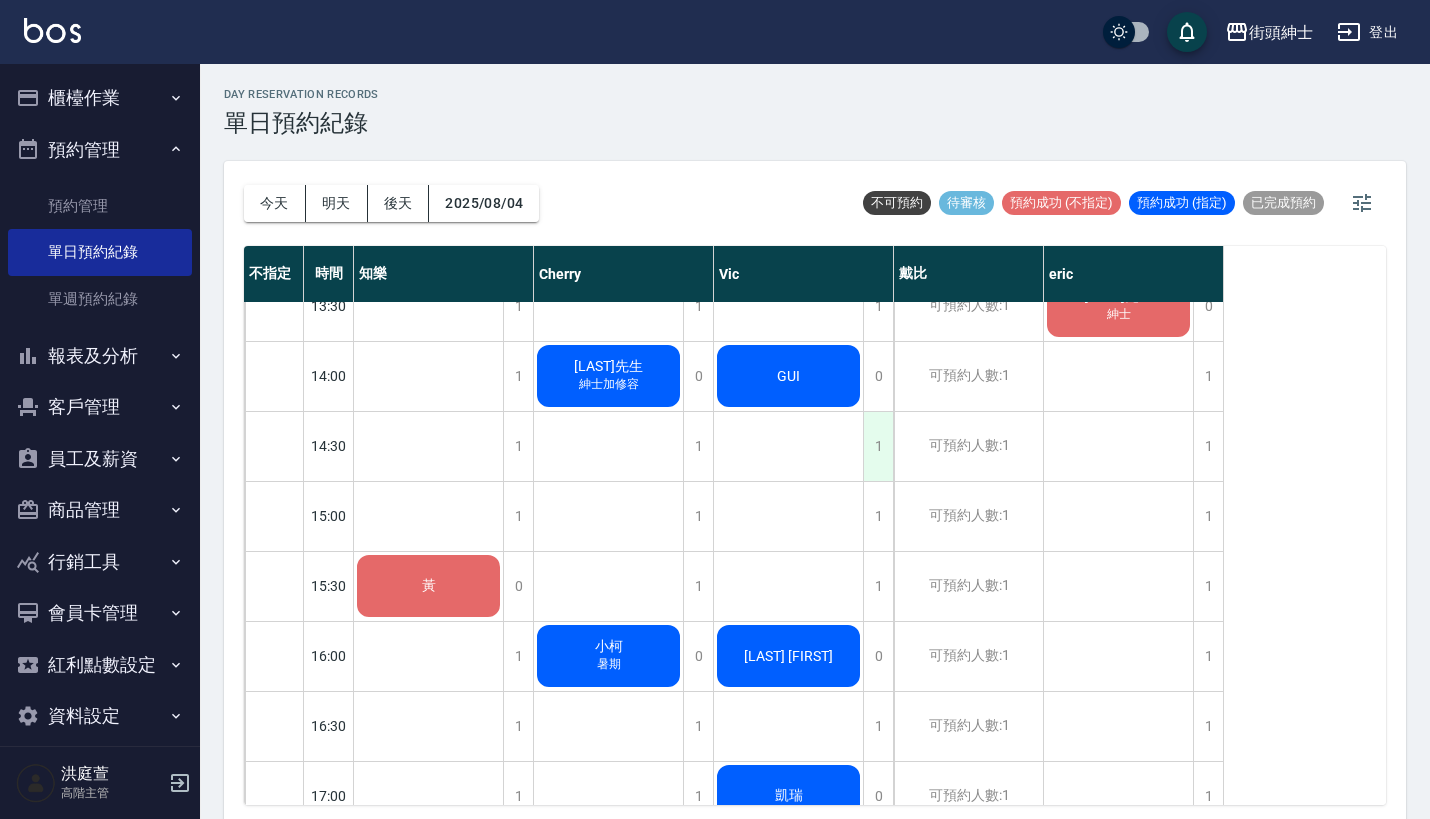 click on "1" at bounding box center (878, 446) 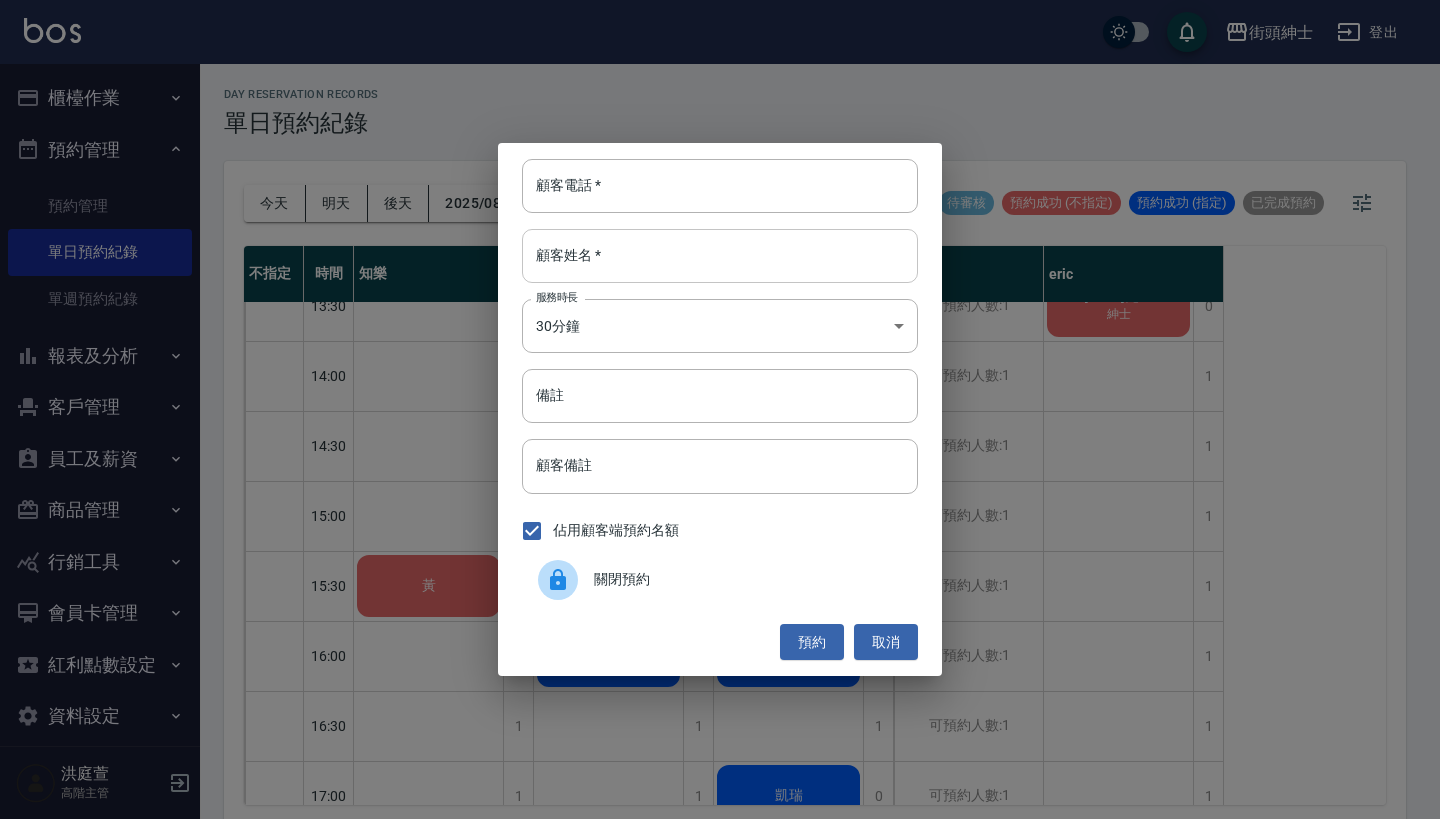paste on "翁先生" 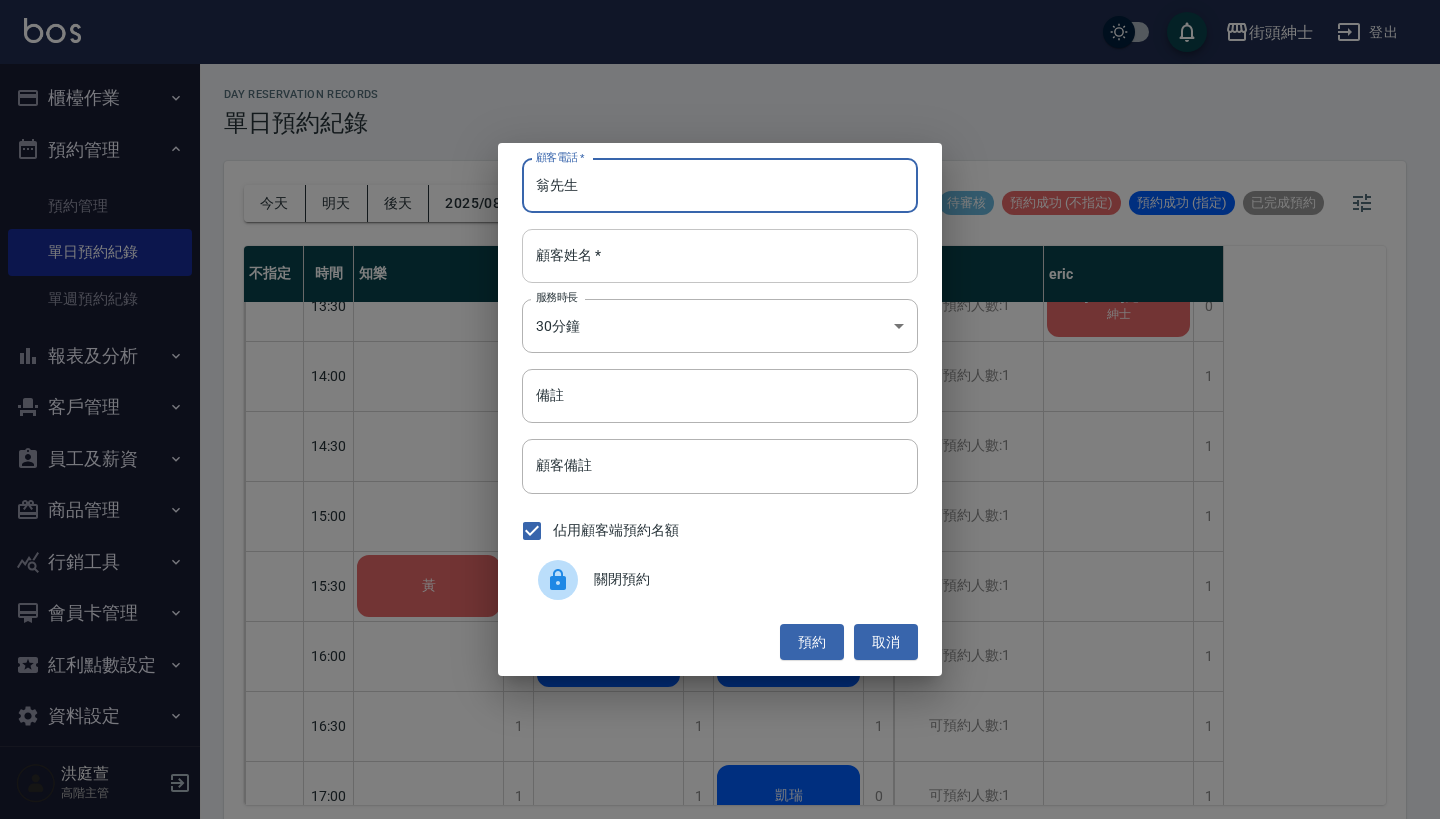 type on "翁先生" 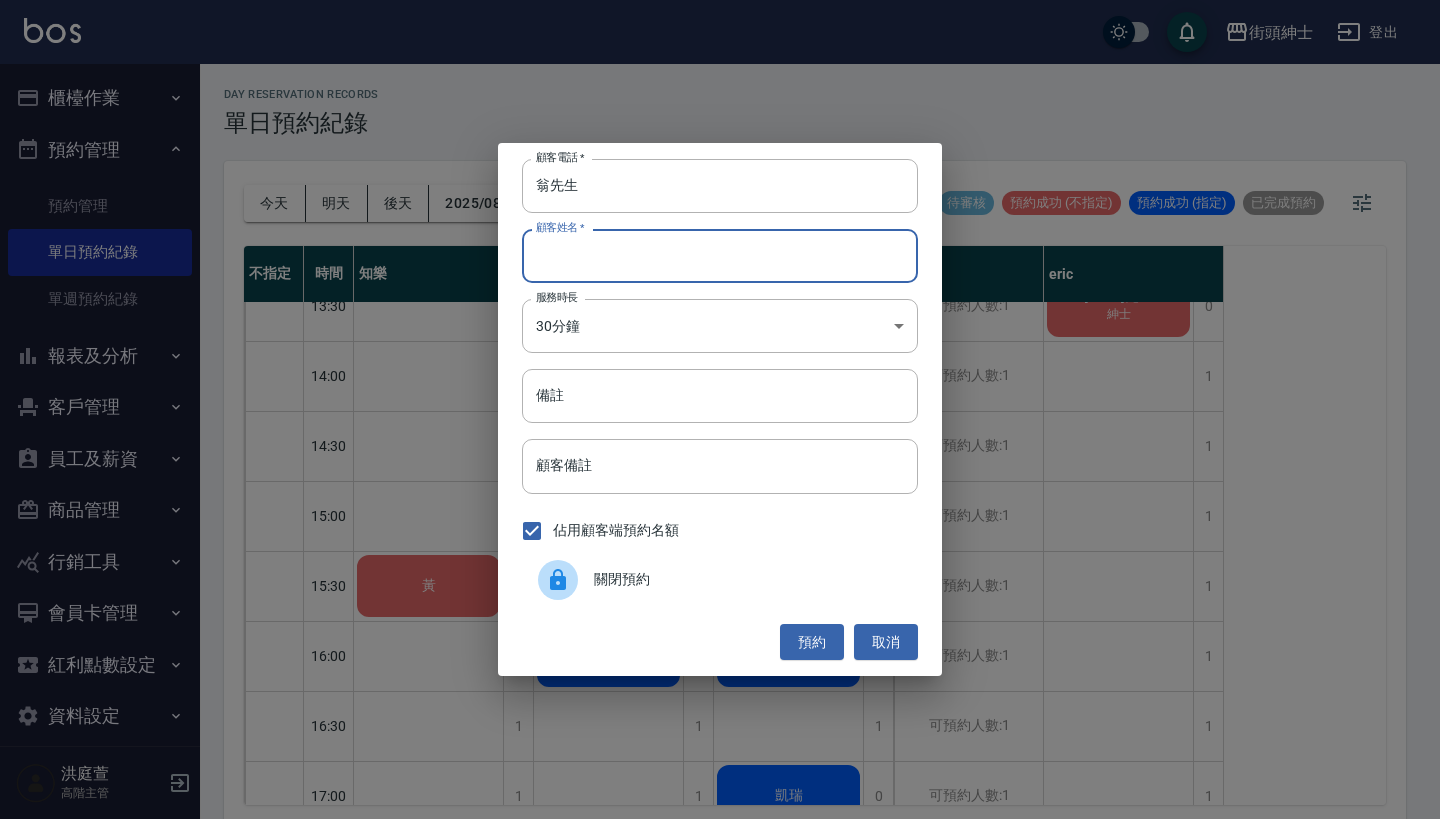 paste on "翁先生" 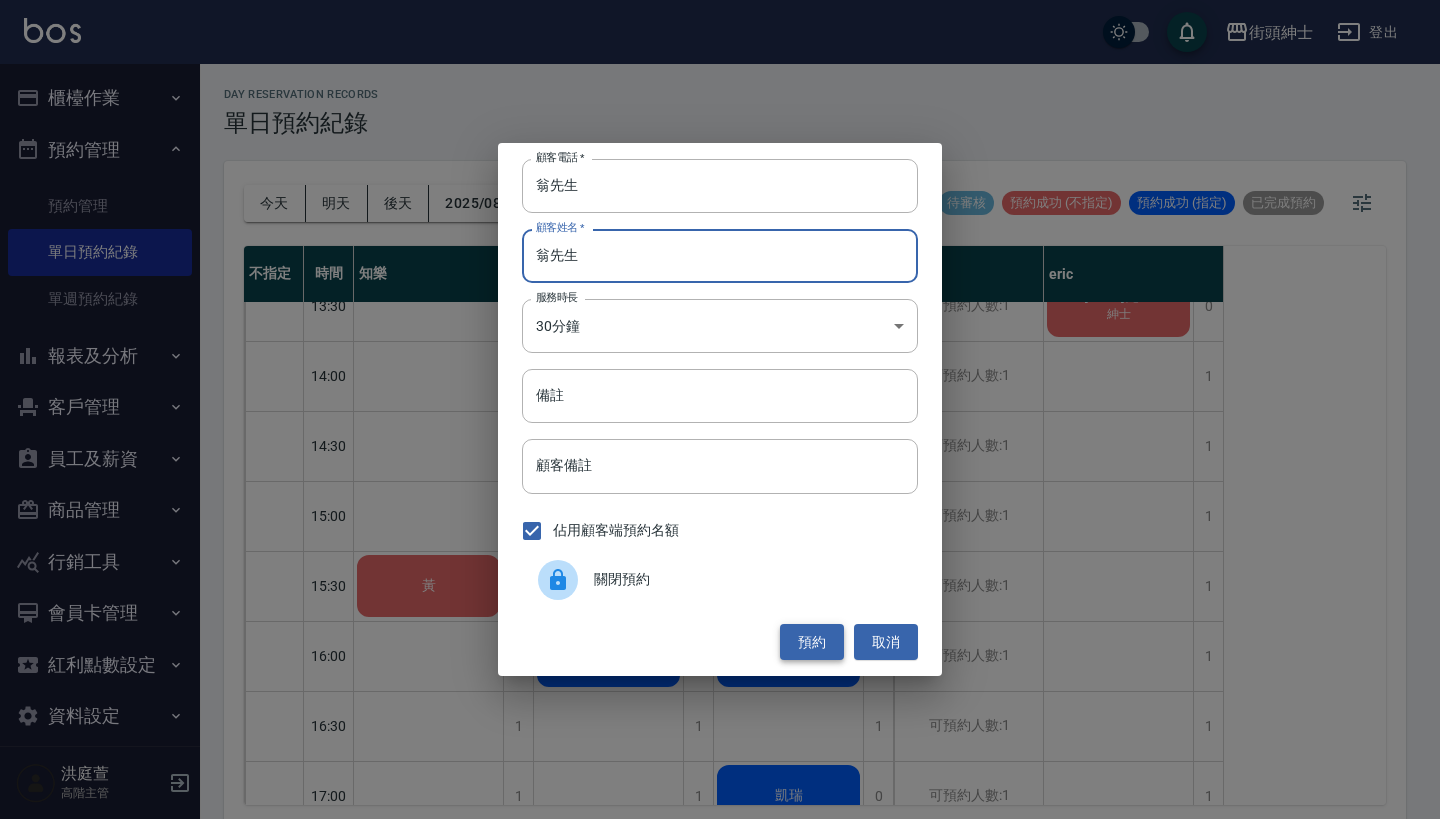 type on "翁先生" 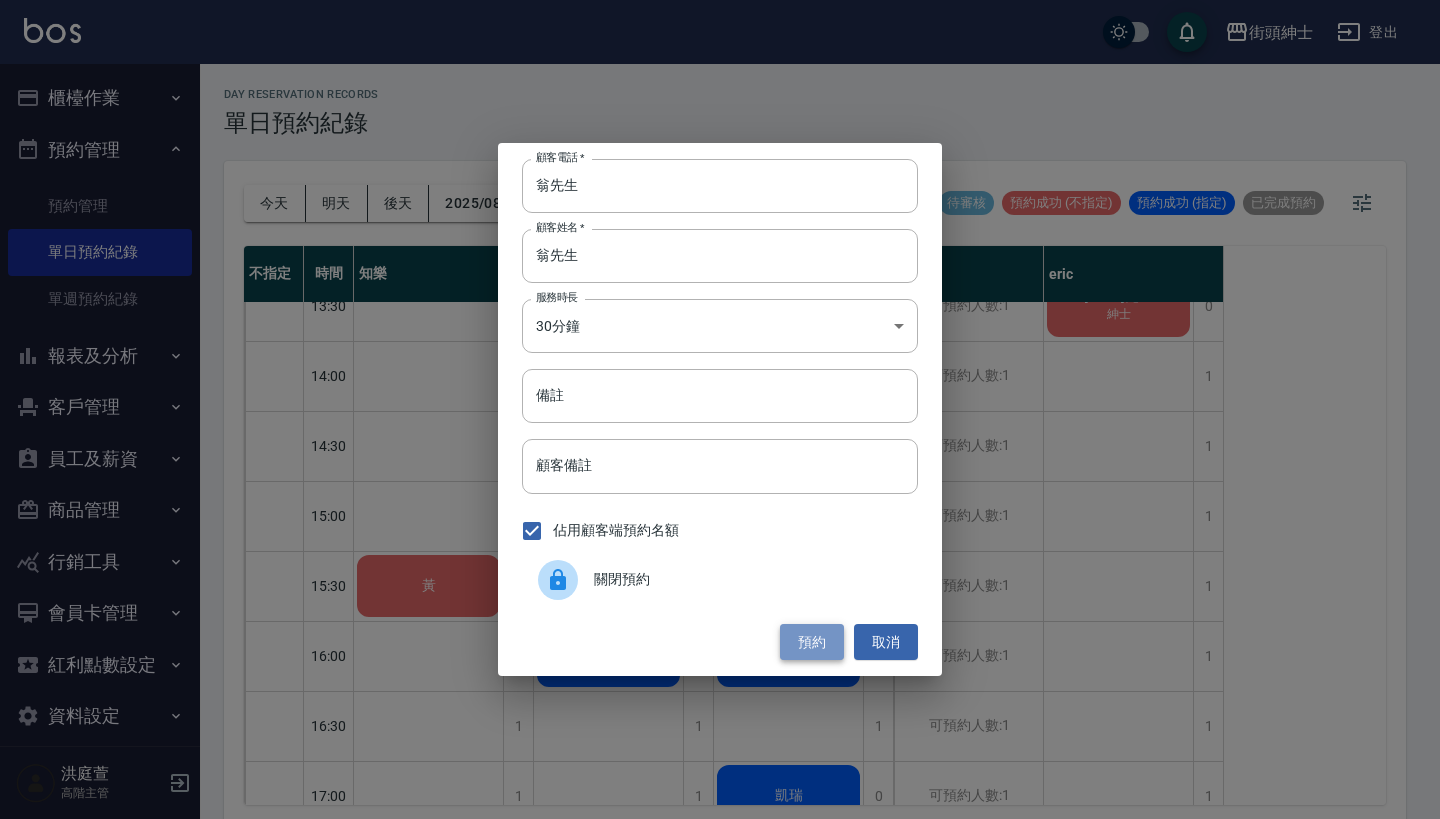 click on "預約" at bounding box center (812, 642) 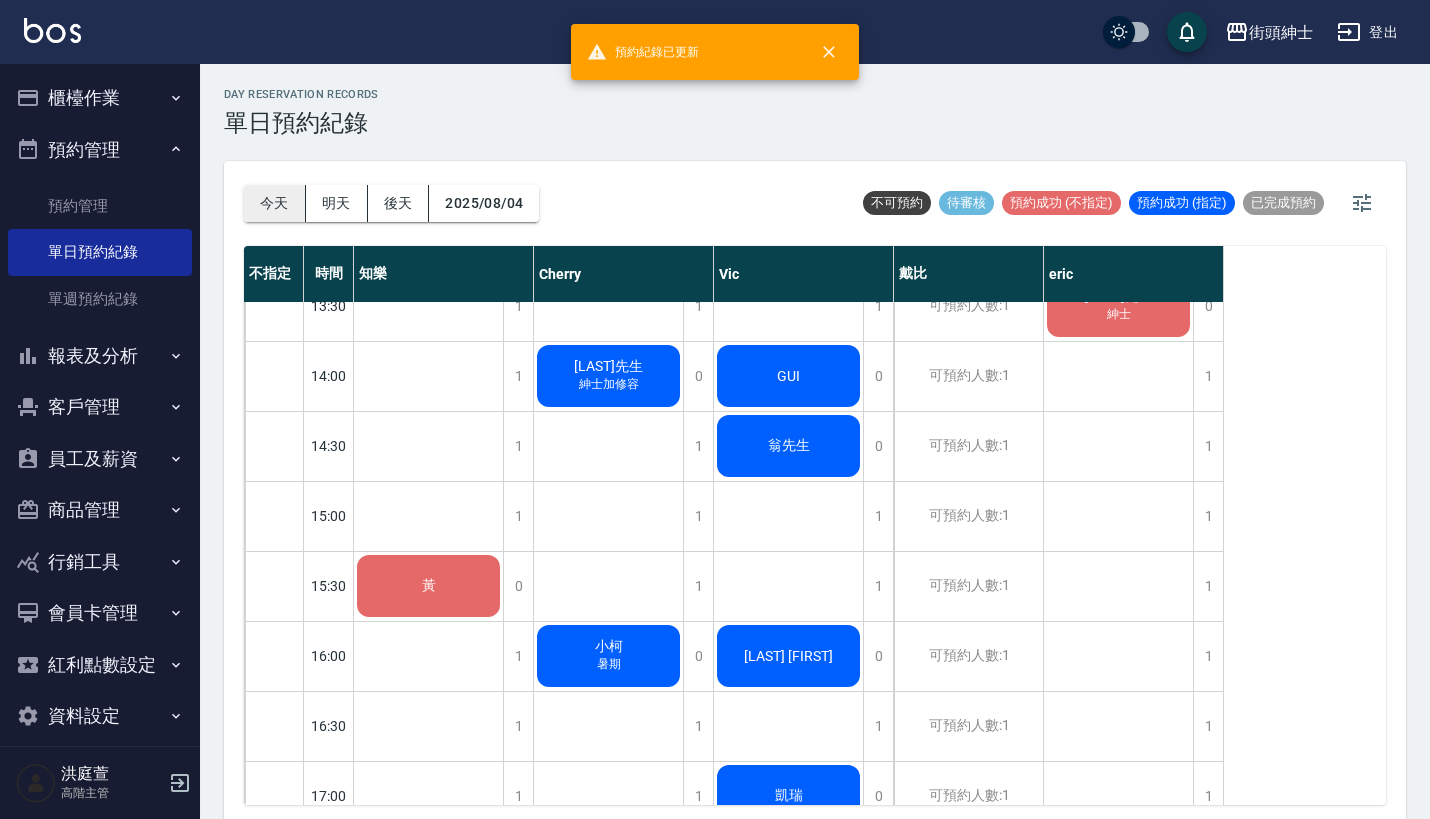 click on "今天" at bounding box center [275, 203] 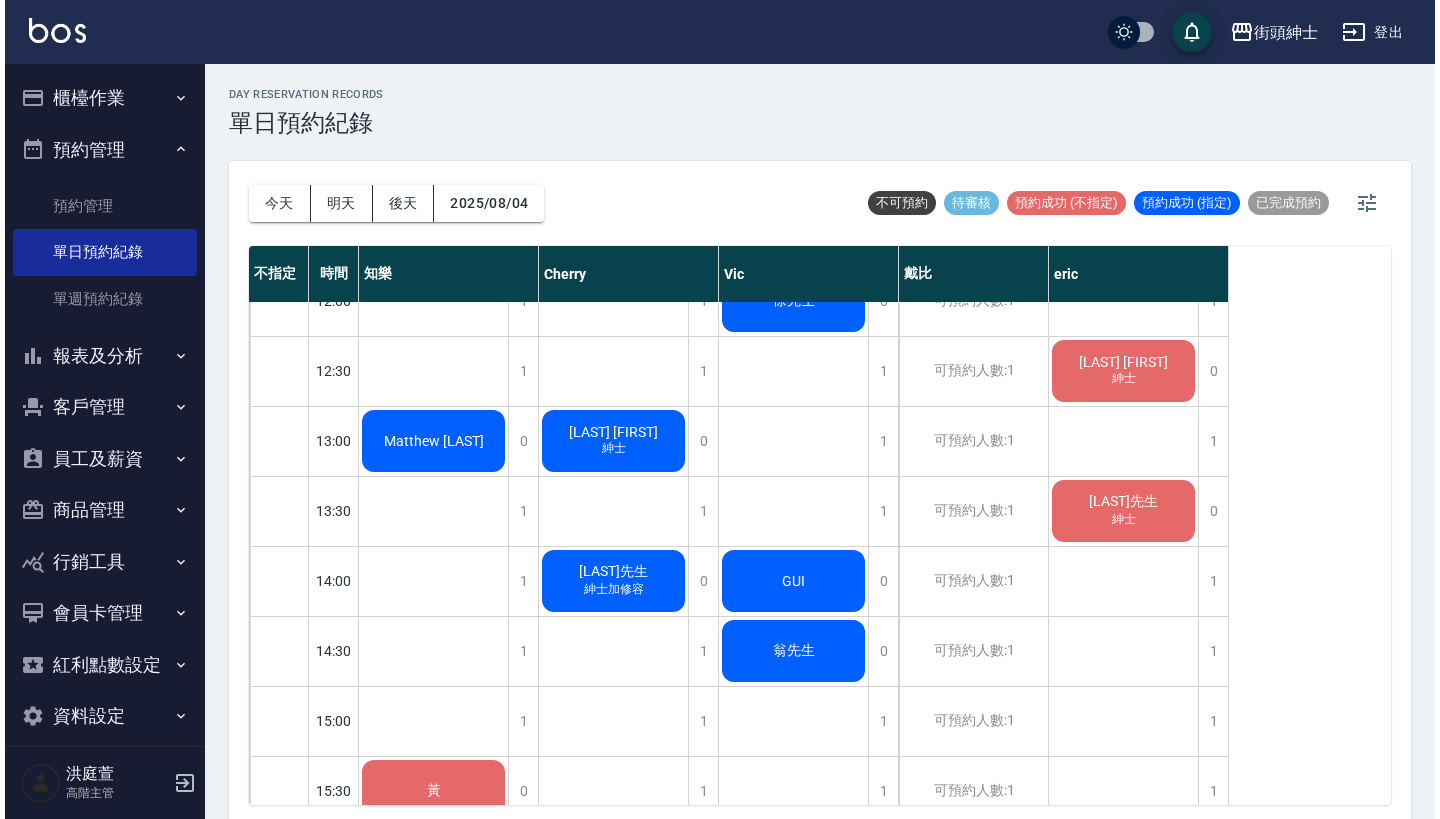 scroll, scrollTop: 454, scrollLeft: 0, axis: vertical 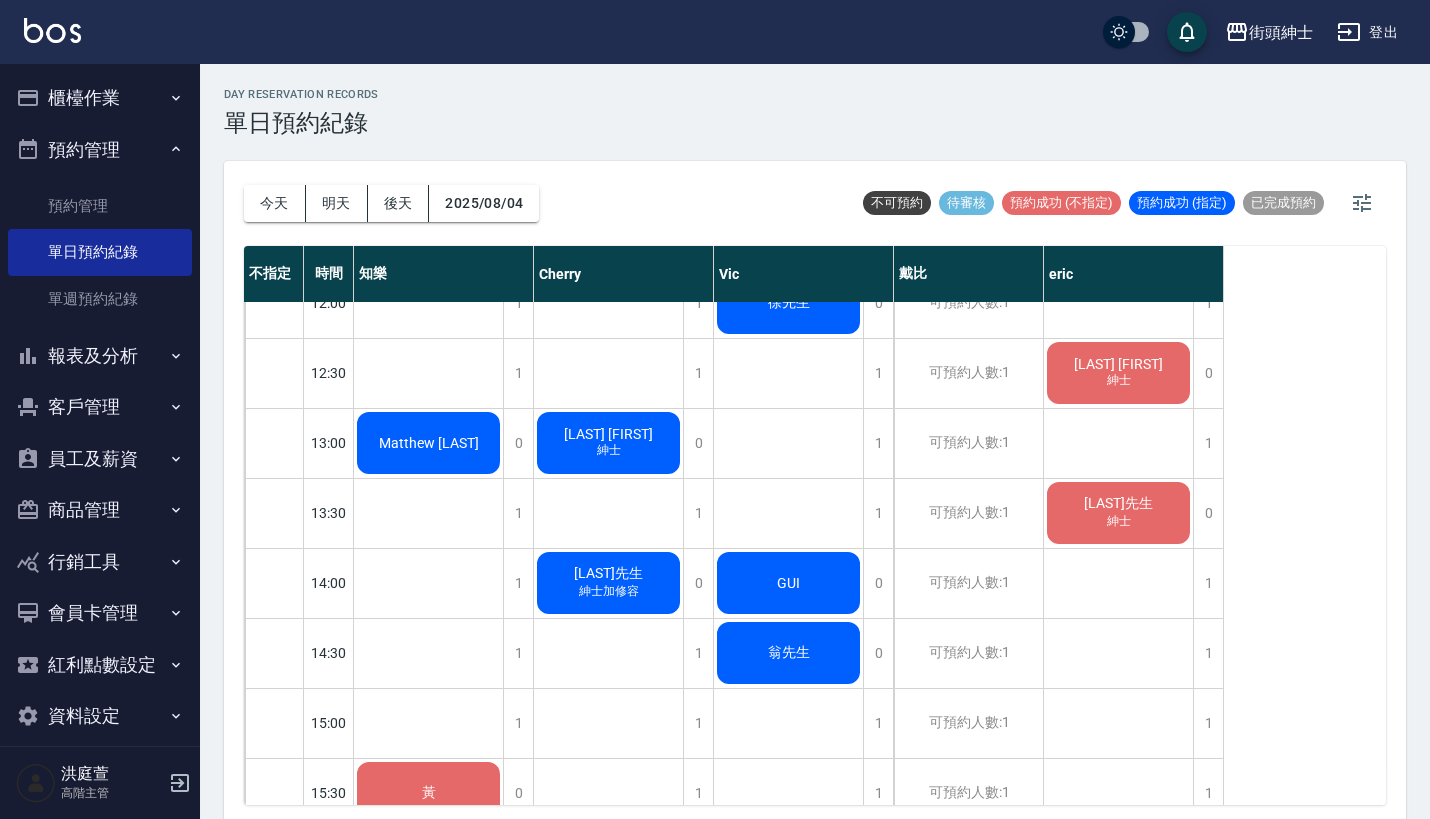 click on "[LAST][FIRST]" at bounding box center (429, 443) 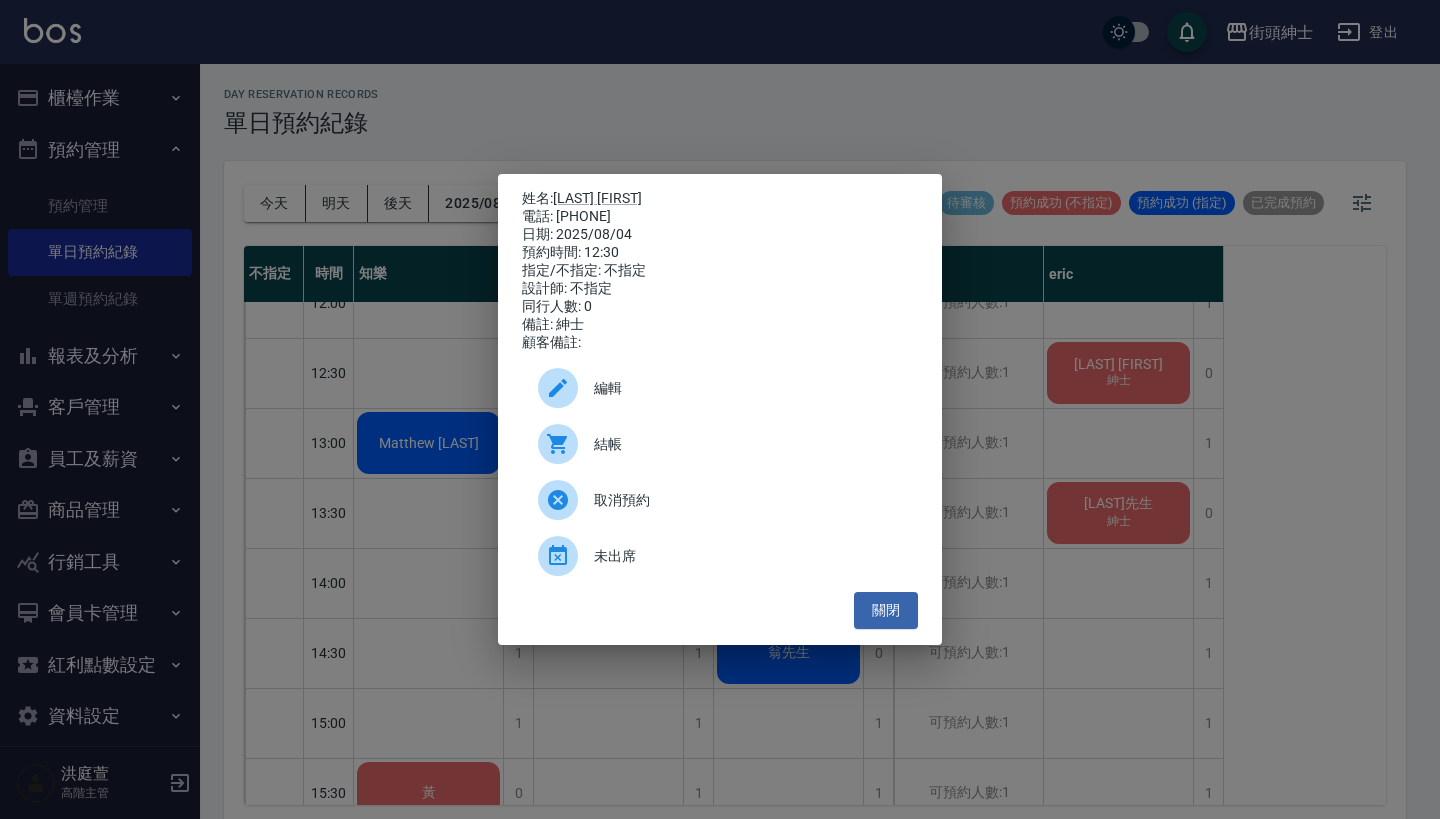 click on "編輯" at bounding box center (748, 388) 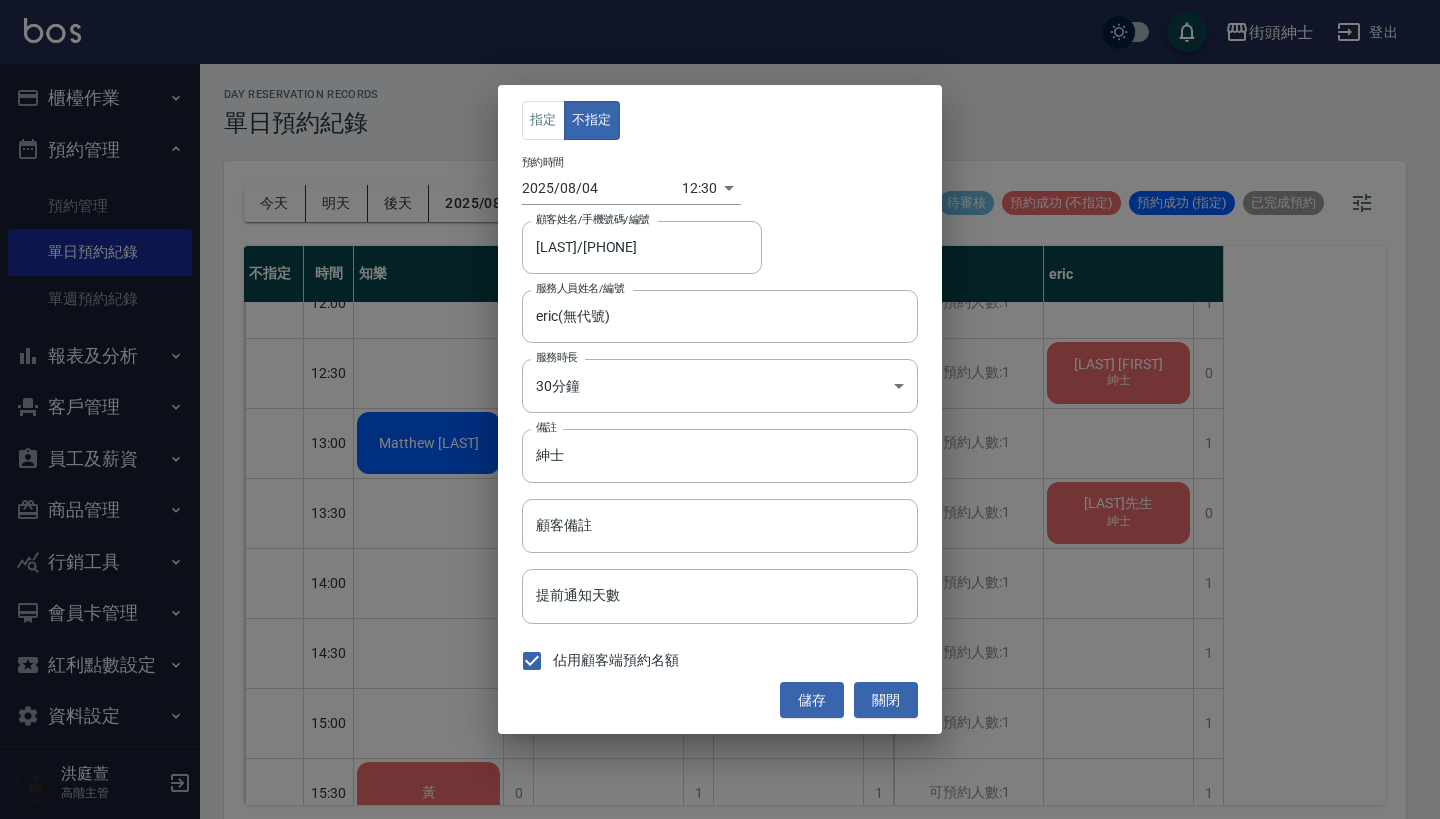 click on "街頭紳士 登出 櫃檯作業 打帳單 帳單列表 掛單列表 座位開單 營業儀表板 現金收支登錄 高階收支登錄 材料自購登錄 每日結帳 排班表 現場電腦打卡 掃碼打卡 預約管理 預約管理 單日預約紀錄 單週預約紀錄 報表及分析 報表目錄 消費分析儀表板 店家區間累計表 店家日報表 店家排行榜 互助日報表 互助月報表 互助排行榜 互助點數明細 互助業績報表 全店業績分析表 每日業績分析表 營業統計分析表 營業項目月分析表 設計師業績表 設計師日報表 設計師業績分析表 設計師業績月報表 設計師抽成報表 設計師排行榜 商品銷售排行榜 商品消耗明細 商品進銷貨報表 商品庫存表 商品庫存盤點表 會員卡銷售報表 服務扣項明細表 單一服務項目查詢 店販抽成明細 店販分類抽成明細 顧客入金餘額表 顧客卡券餘額表 每日非現金明細 每日收支明細 收支分類明細表 收支匯款表 1" at bounding box center [720, 412] 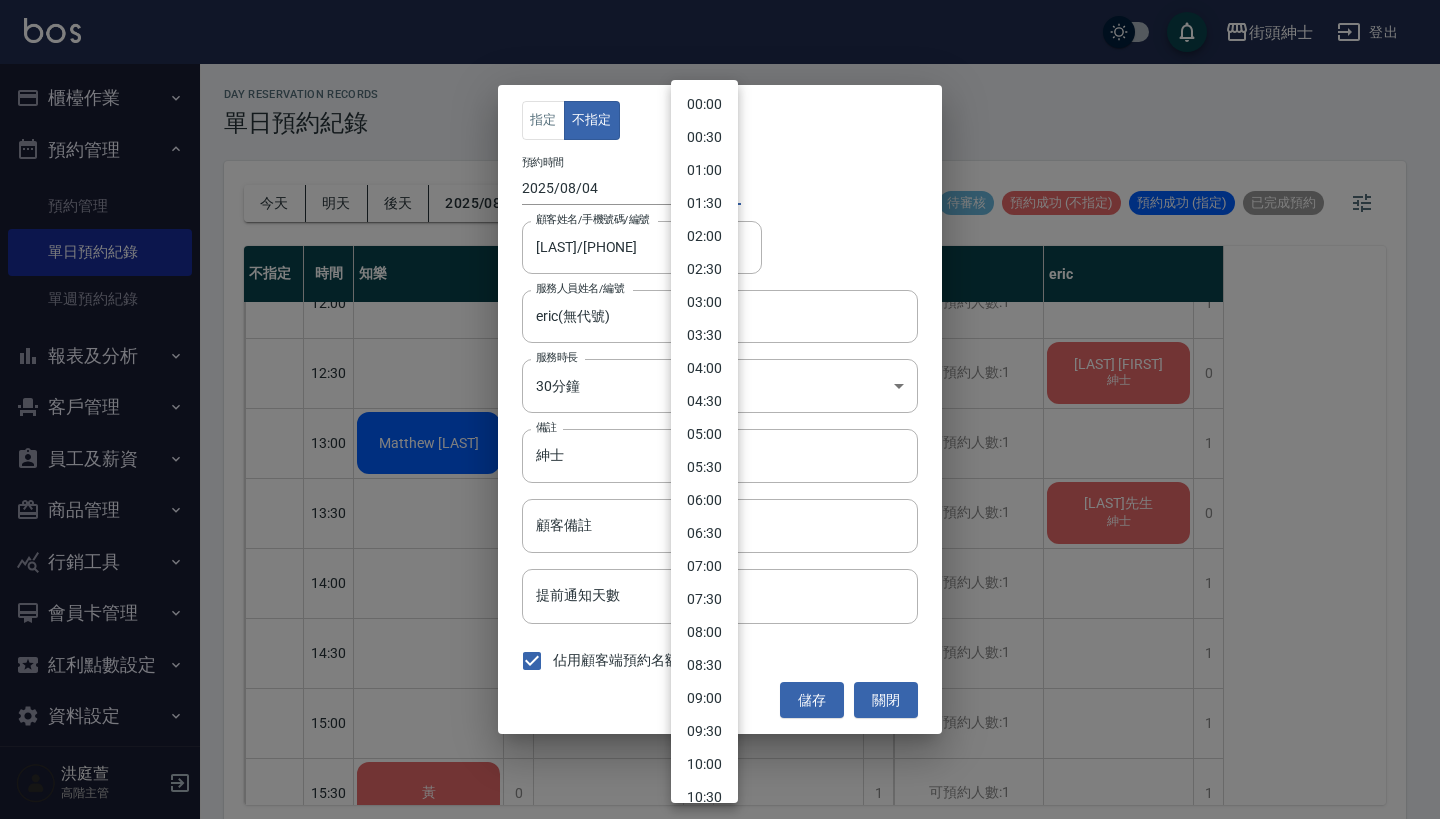 scroll, scrollTop: 489, scrollLeft: 0, axis: vertical 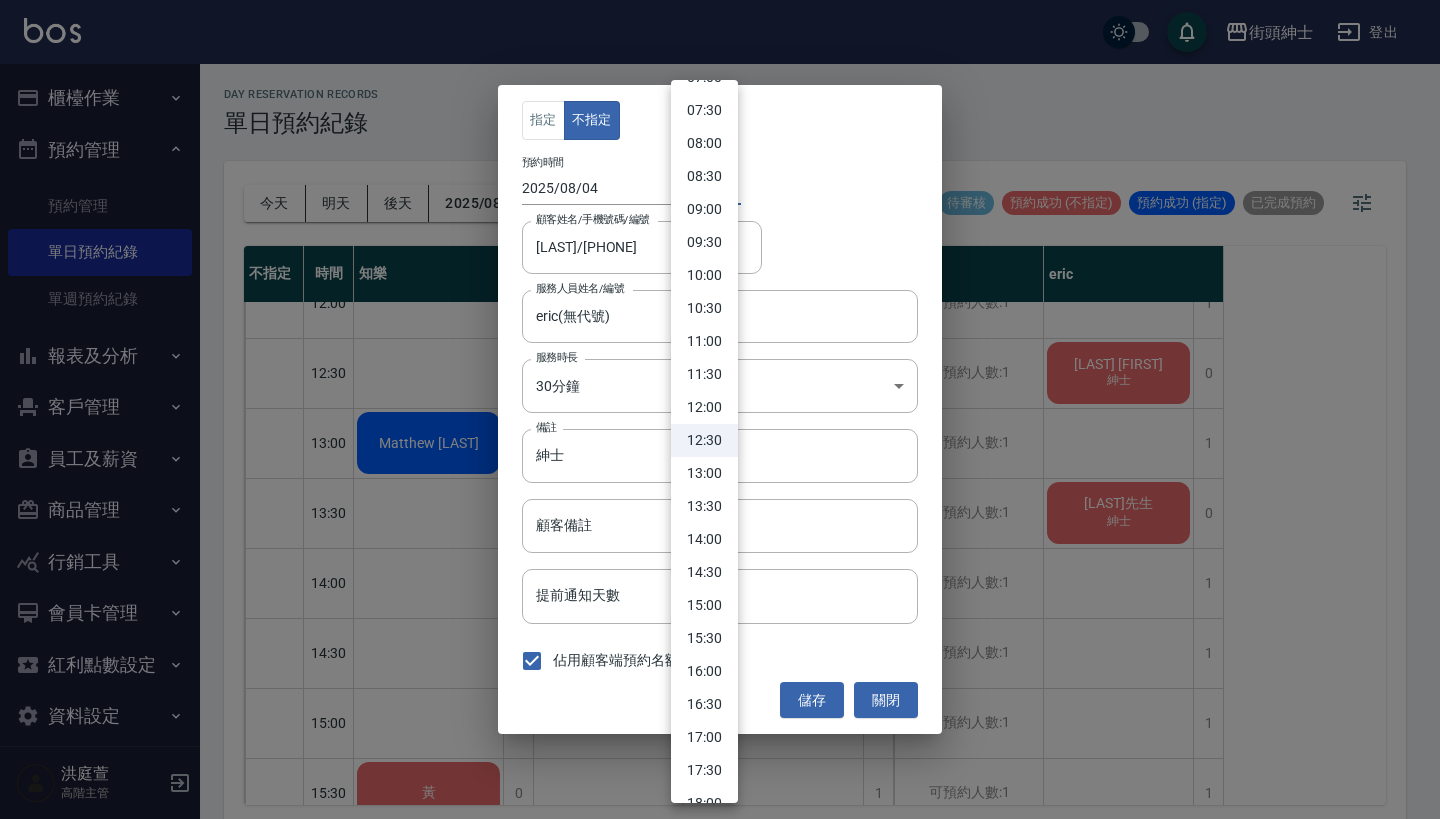 click on "13:00" at bounding box center [704, 473] 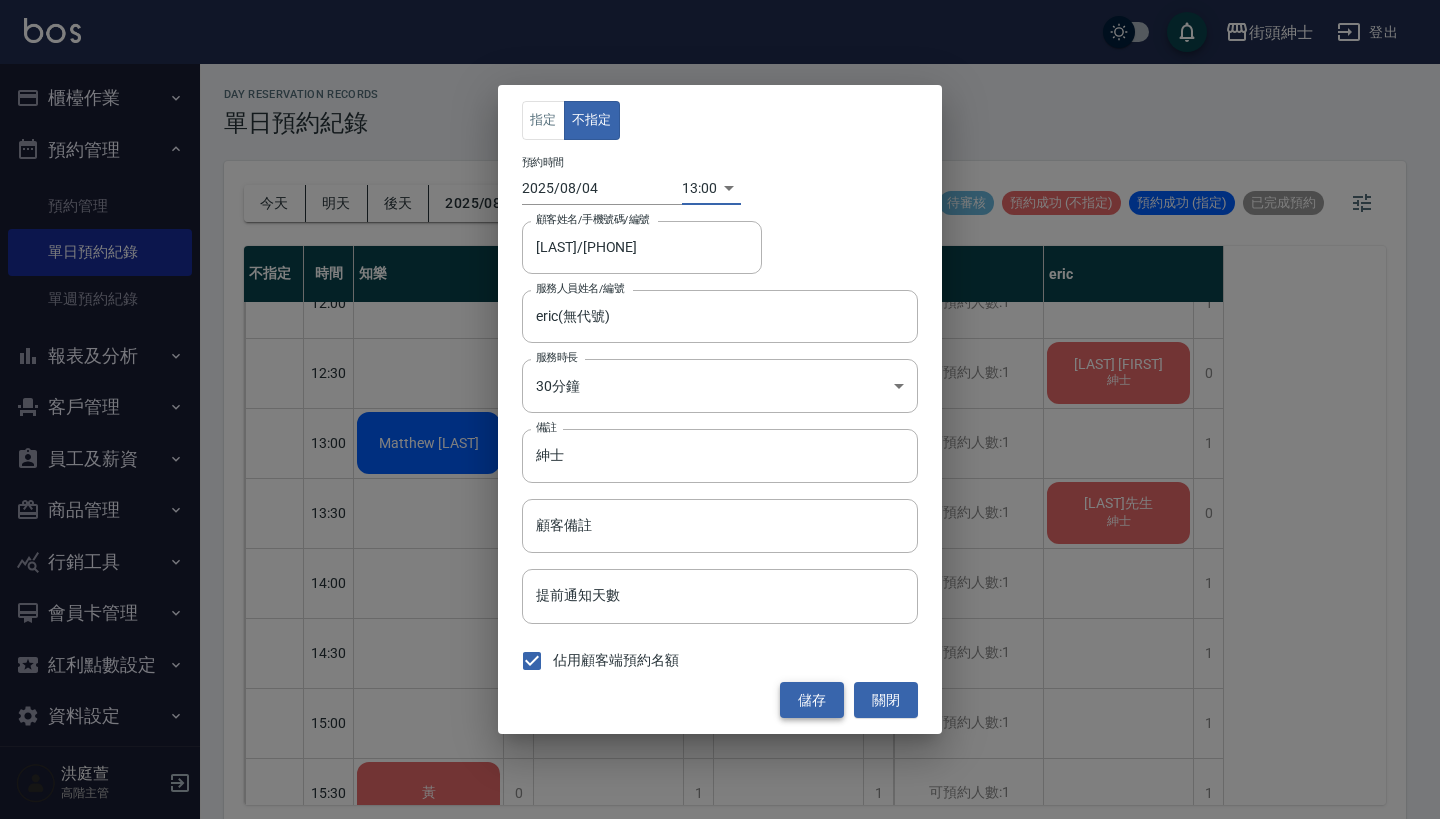 click on "儲存" at bounding box center (812, 700) 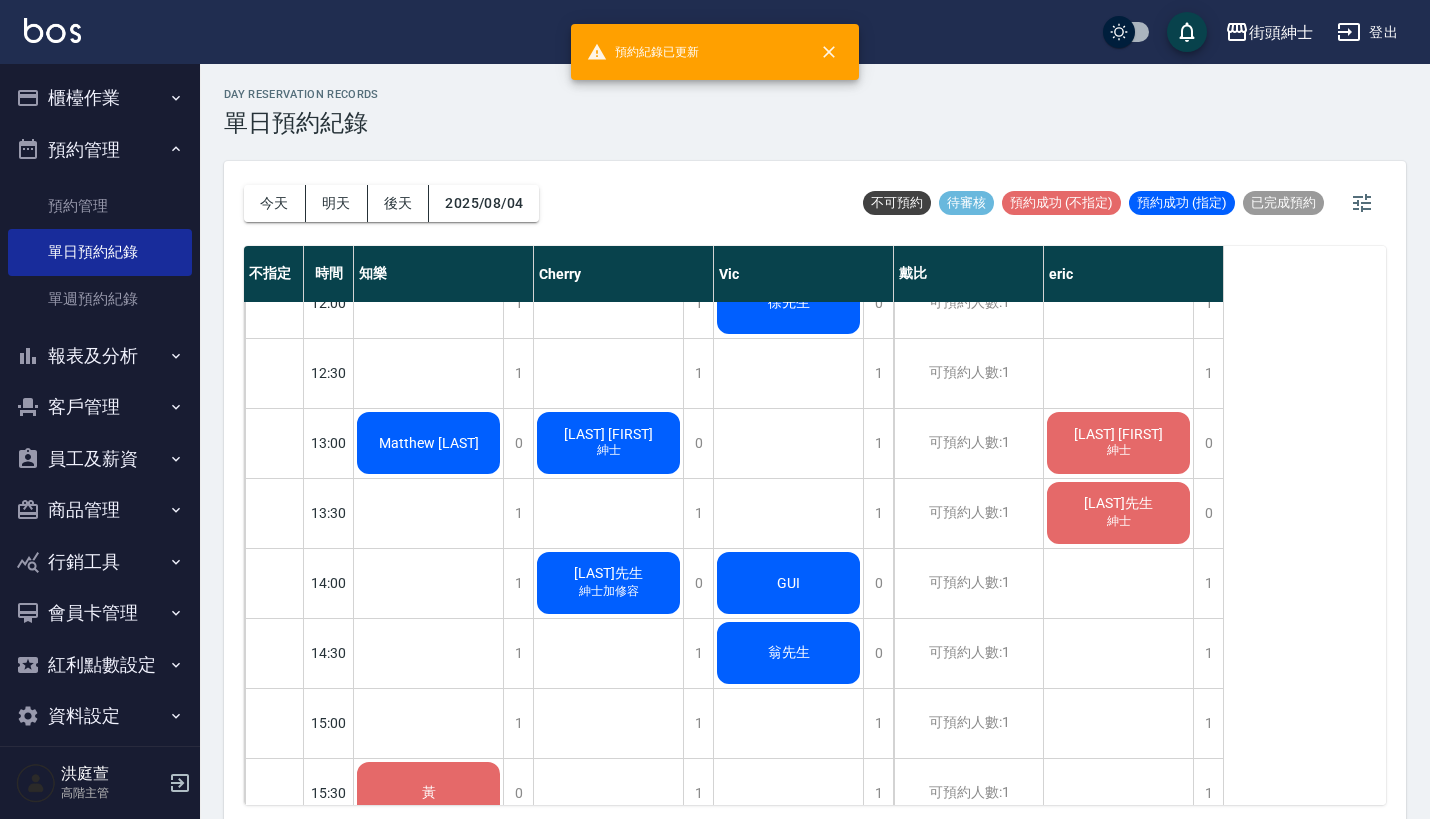 click on "謝益淳 紳士" at bounding box center [428, 443] 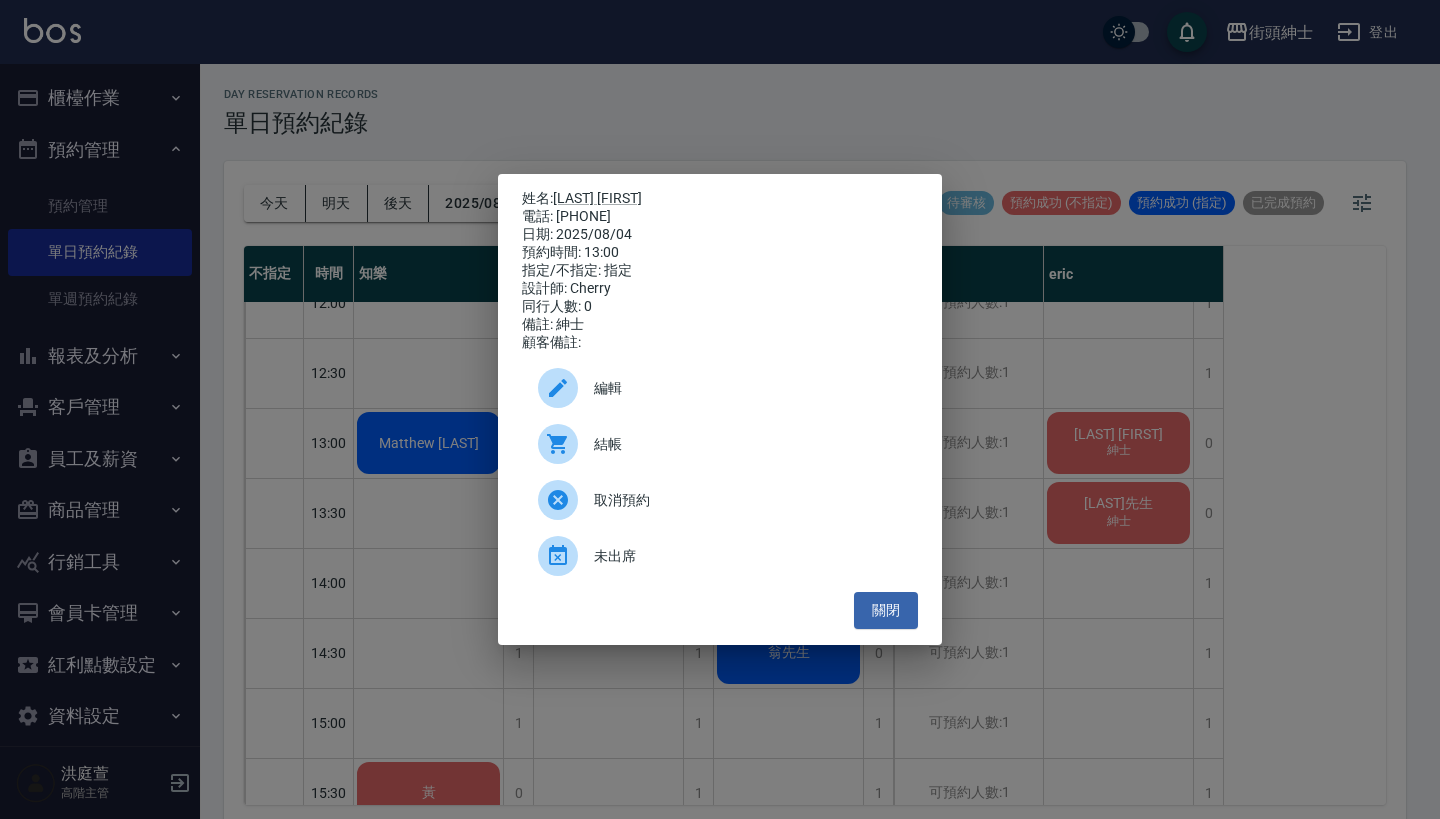 click on "編輯" at bounding box center (720, 388) 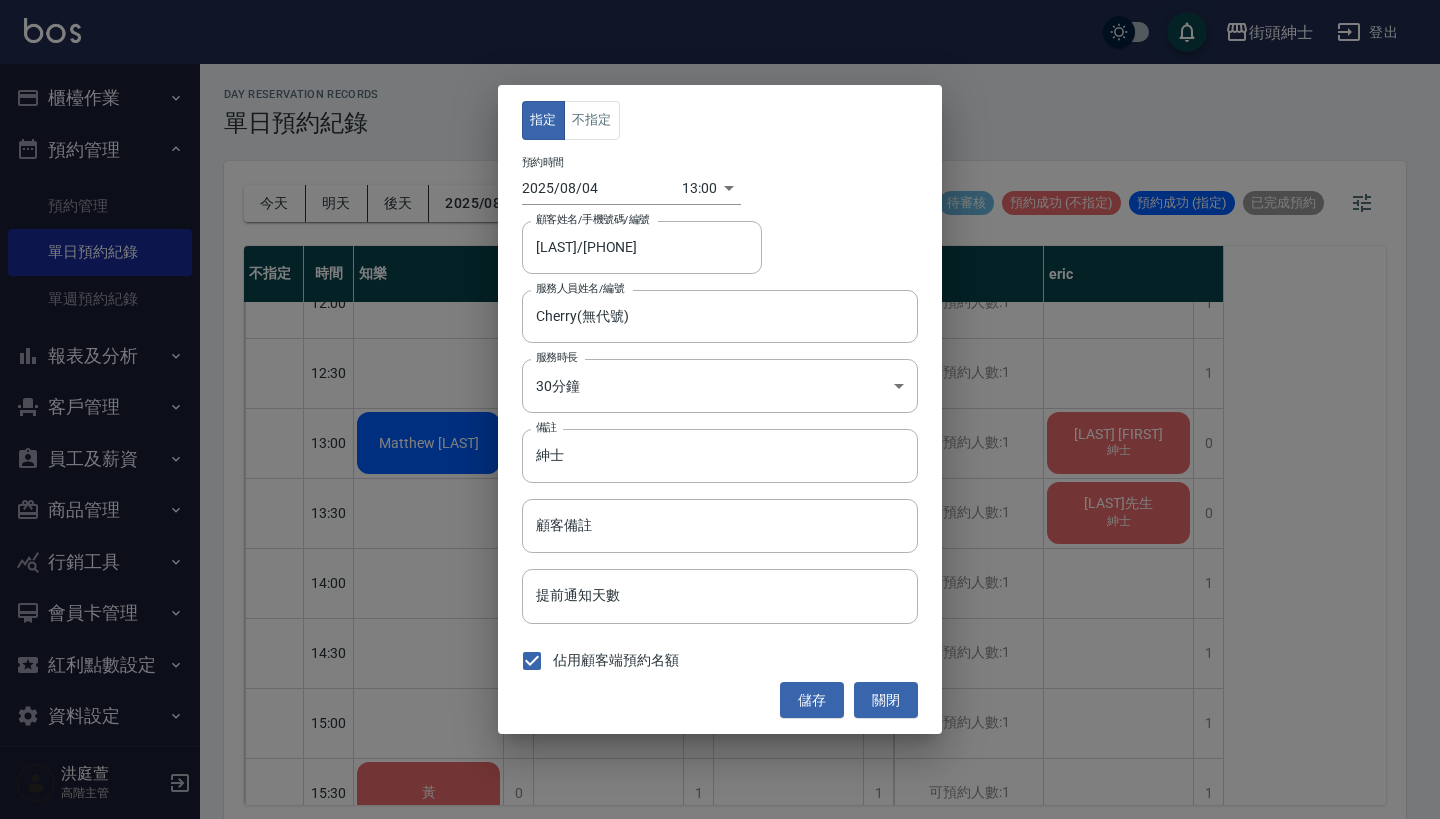 click on "街頭紳士 登出 櫃檯作業 打帳單 帳單列表 掛單列表 座位開單 營業儀表板 現金收支登錄 高階收支登錄 材料自購登錄 每日結帳 排班表 現場電腦打卡 掃碼打卡 預約管理 預約管理 單日預約紀錄 單週預約紀錄 報表及分析 報表目錄 消費分析儀表板 店家區間累計表 店家日報表 店家排行榜 互助日報表 互助月報表 互助排行榜 互助點數明細 互助業績報表 全店業績分析表 每日業績分析表 營業統計分析表 營業項目月分析表 設計師業績表 設計師日報表 設計師業績分析表 設計師業績月報表 設計師抽成報表 設計師排行榜 商品銷售排行榜 商品消耗明細 商品進銷貨報表 商品庫存表 商品庫存盤點表 會員卡銷售報表 服務扣項明細表 單一服務項目查詢 店販抽成明細 店販分類抽成明細 顧客入金餘額表 顧客卡券餘額表 每日非現金明細 每日收支明細 收支分類明細表 收支匯款表 1" at bounding box center (720, 412) 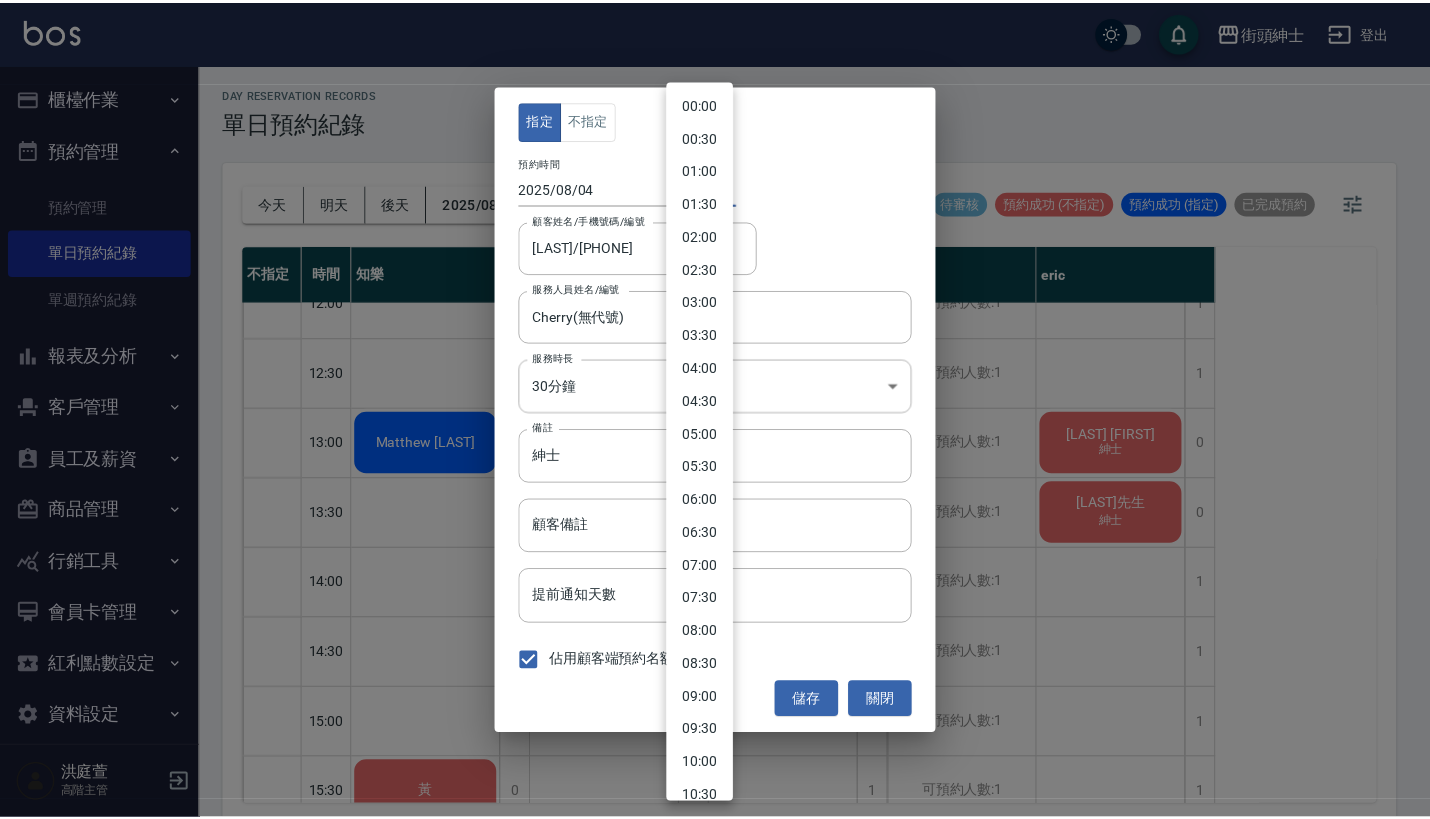 scroll, scrollTop: 522, scrollLeft: 0, axis: vertical 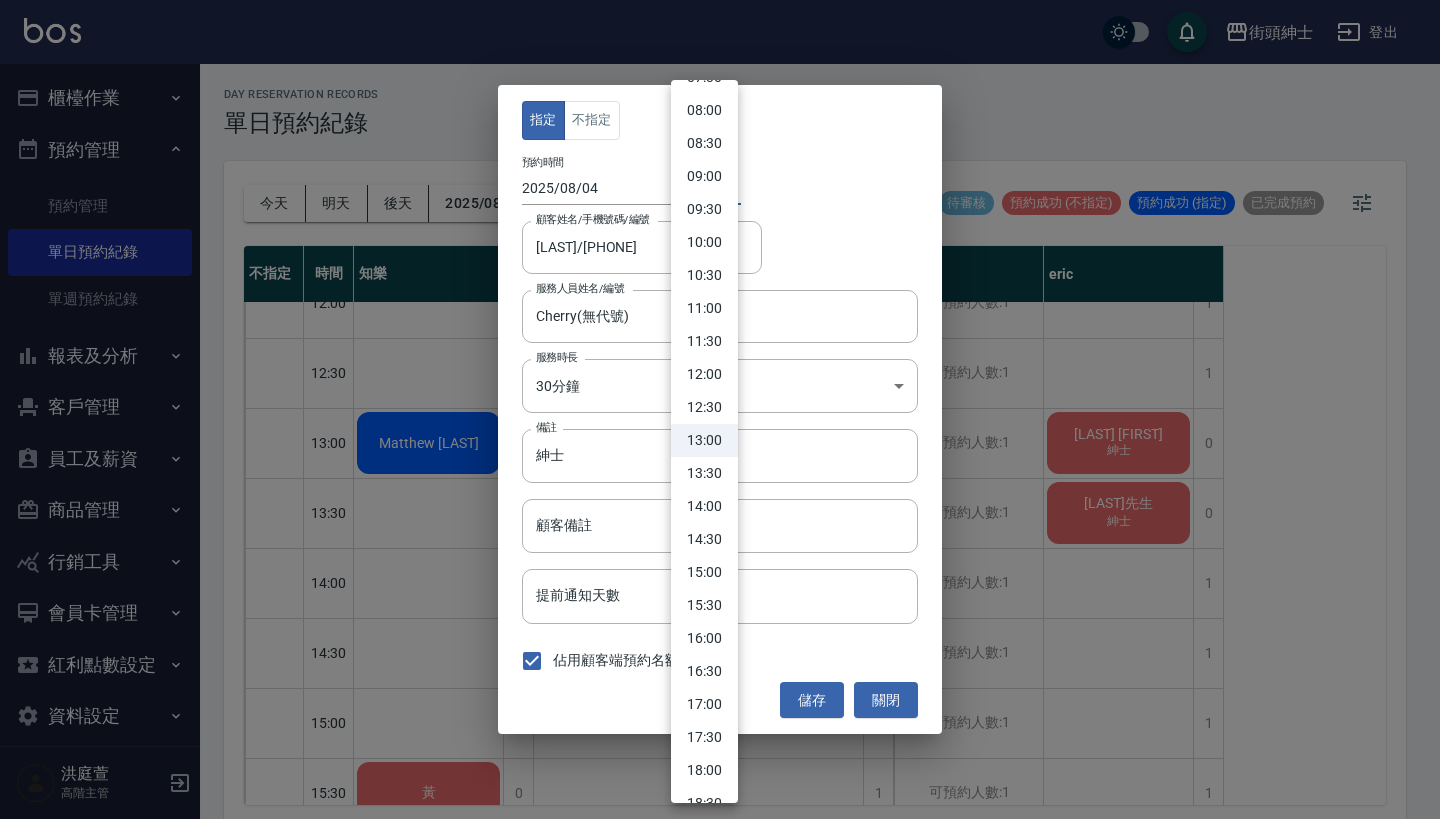 click on "13:30" at bounding box center [704, 473] 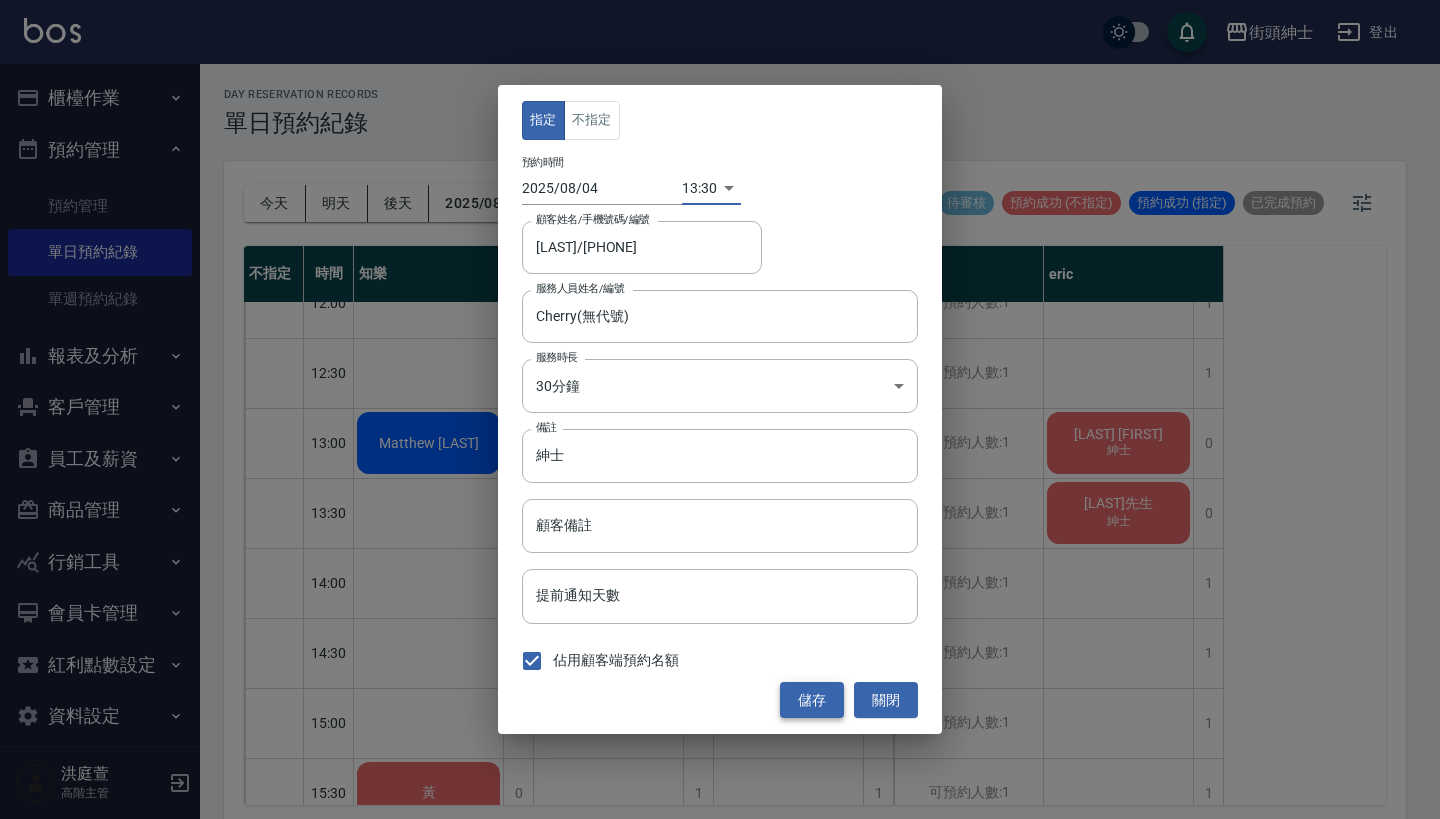 click on "儲存" at bounding box center [812, 700] 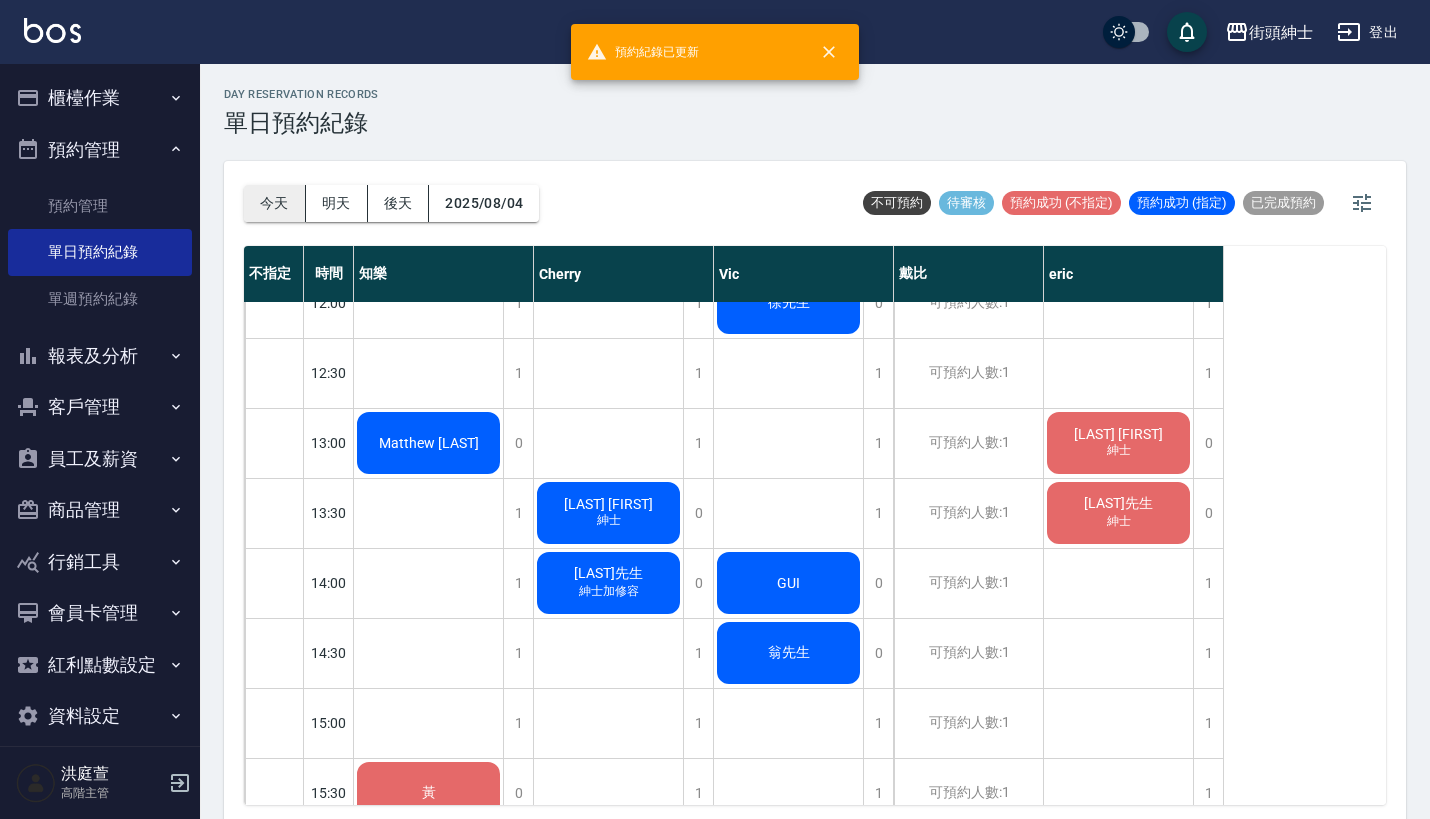 click on "今天" at bounding box center [275, 203] 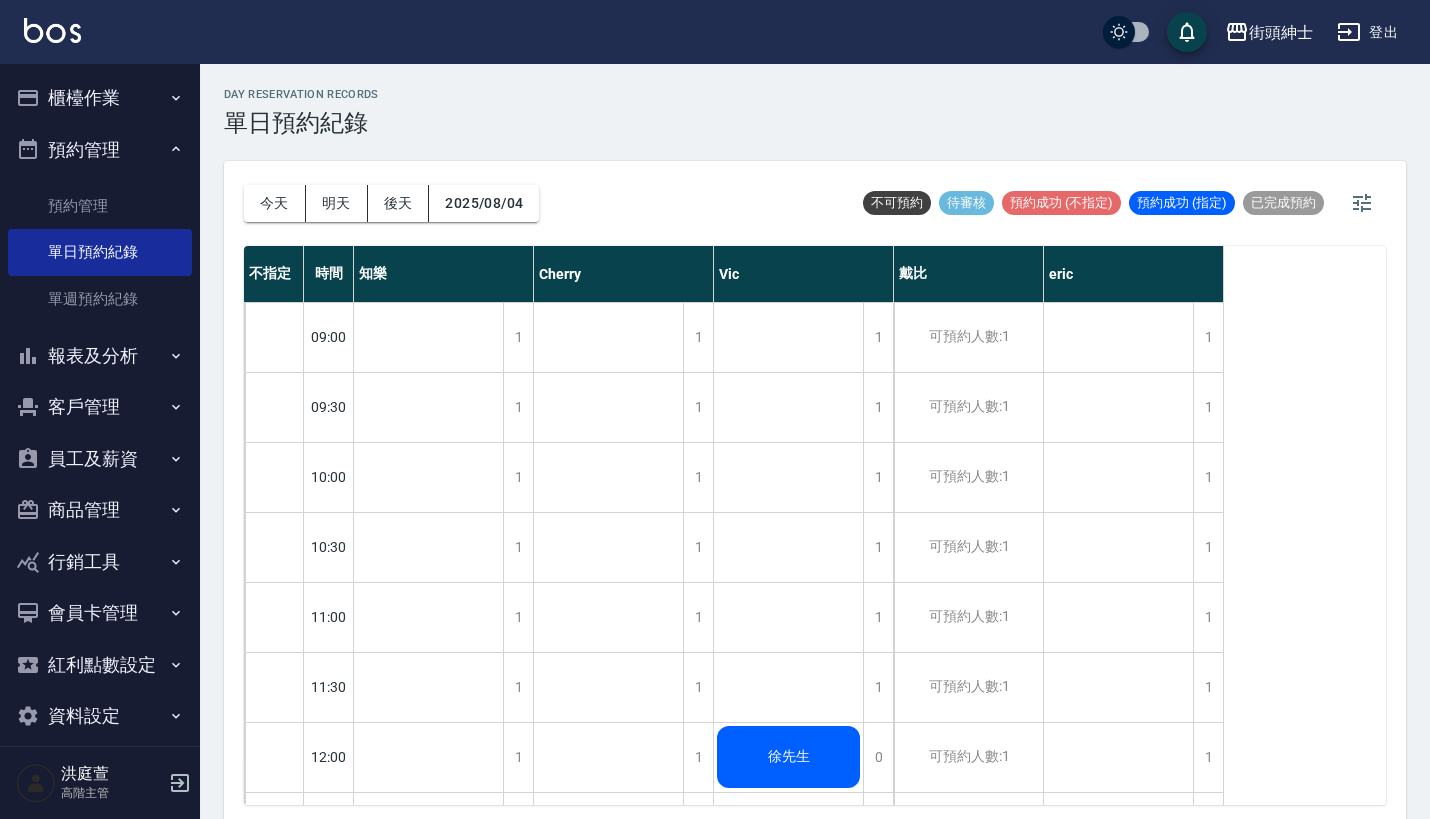 scroll, scrollTop: 0, scrollLeft: 0, axis: both 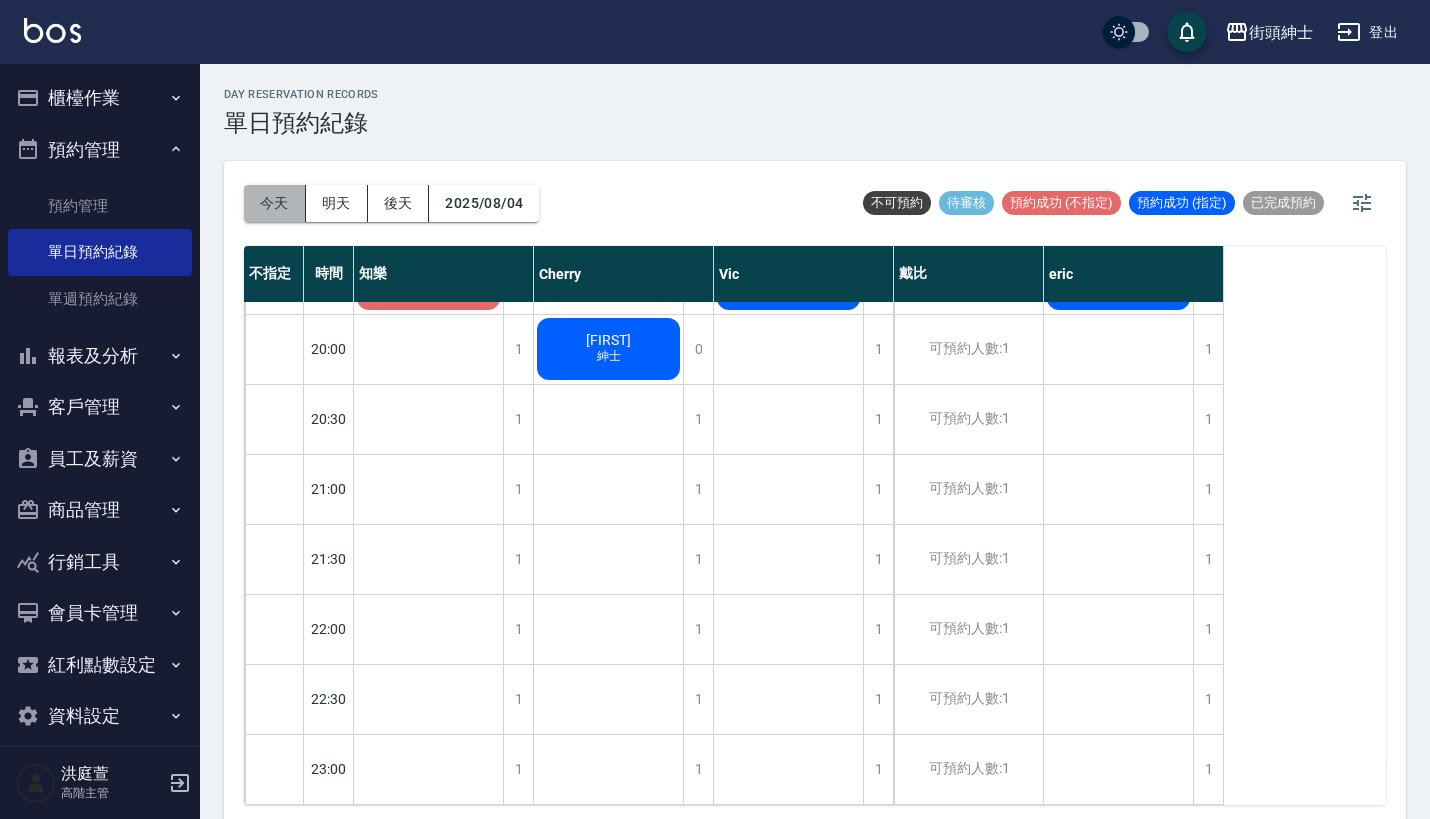 click on "今天" at bounding box center [275, 203] 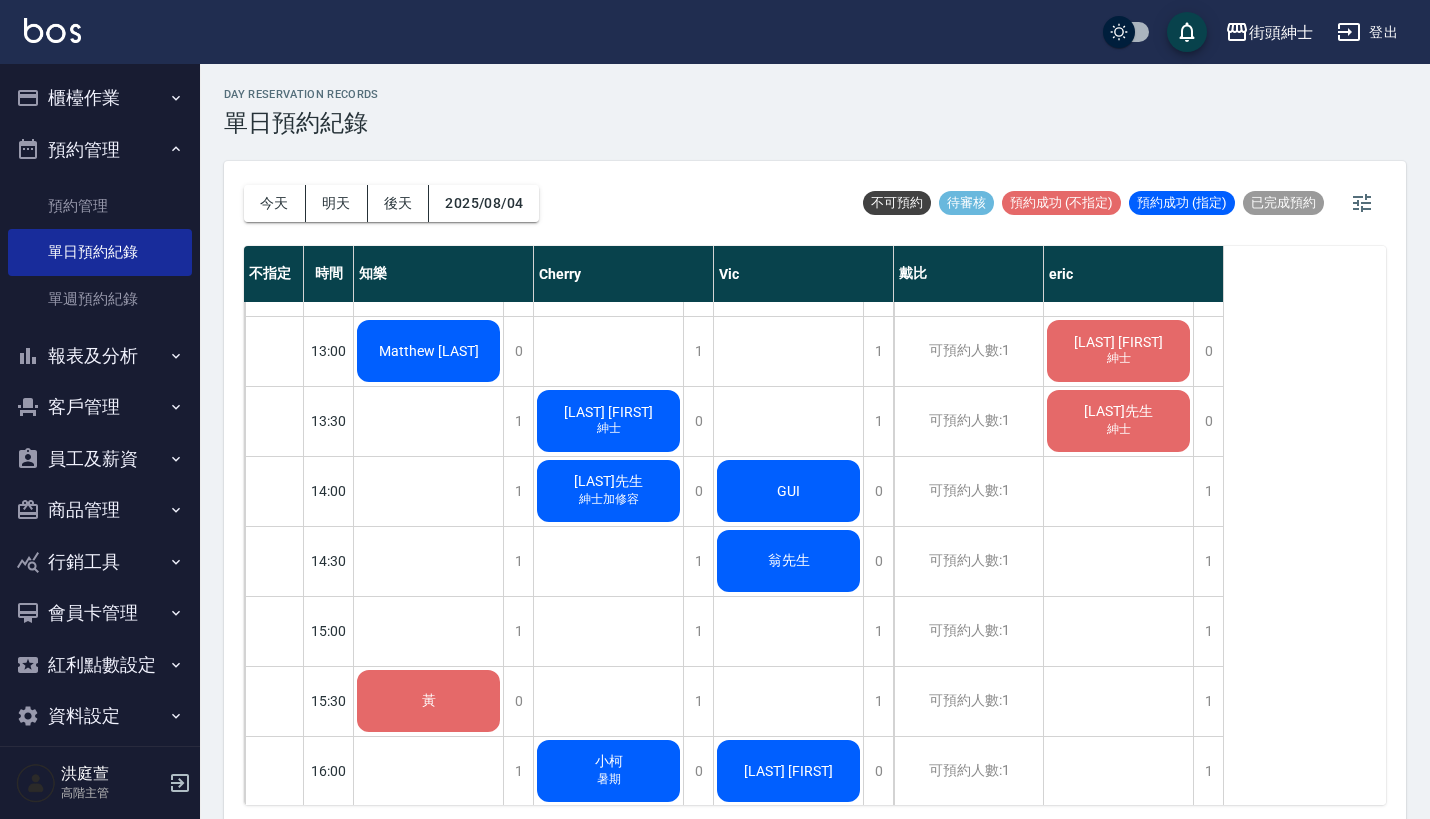 scroll, scrollTop: 477, scrollLeft: 0, axis: vertical 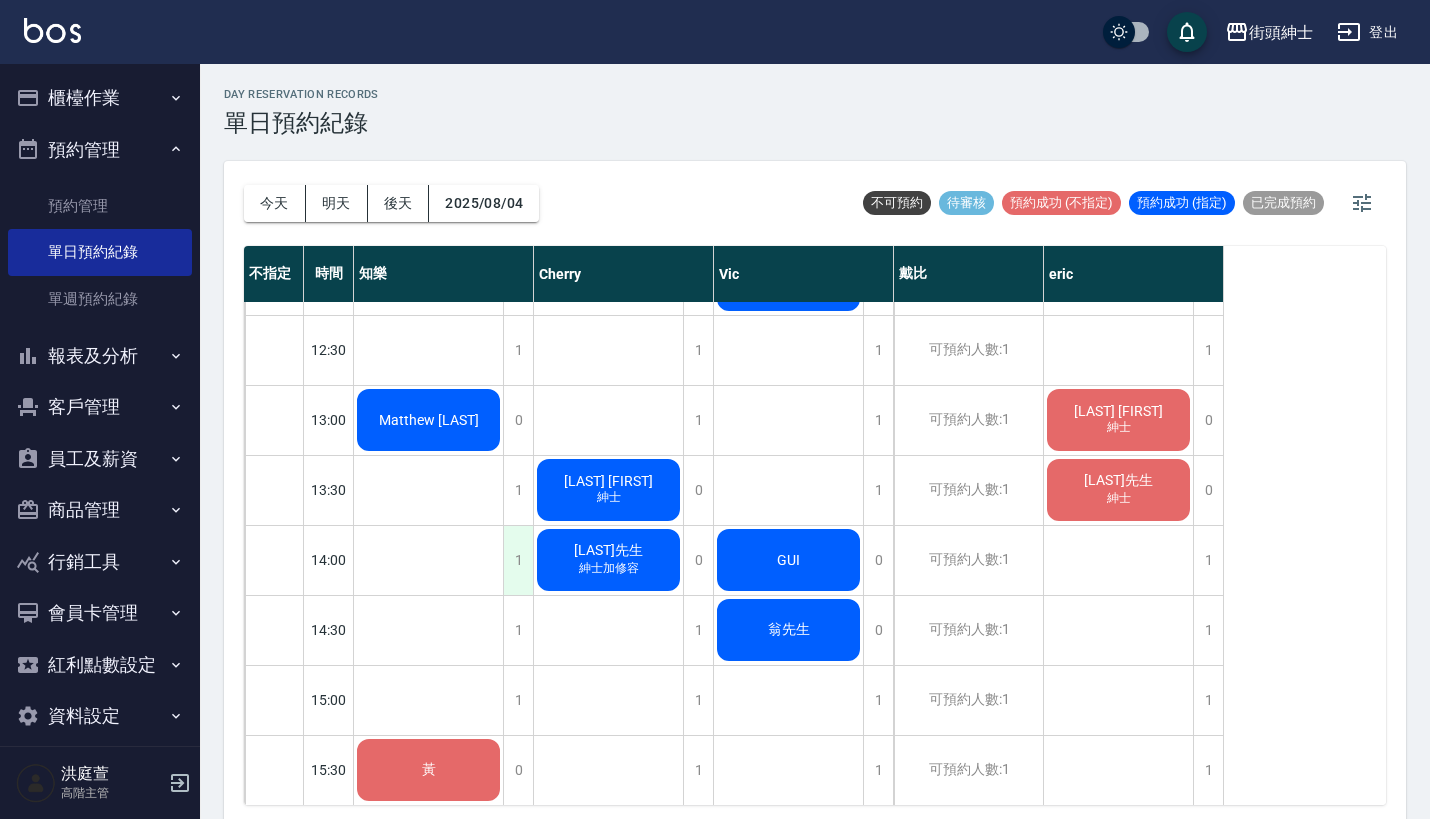 click on "1" at bounding box center (518, 560) 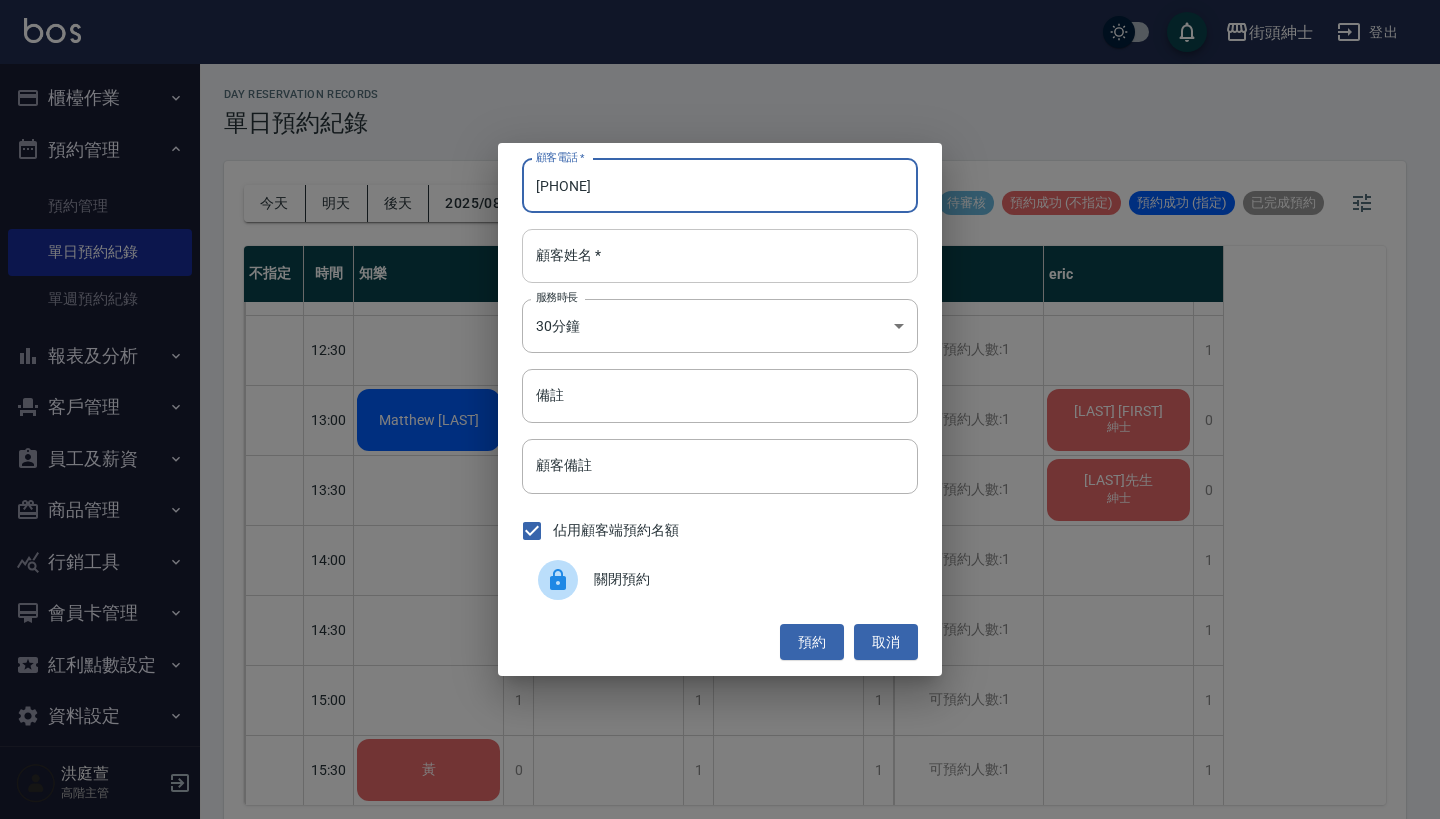 type on "[PHONE]" 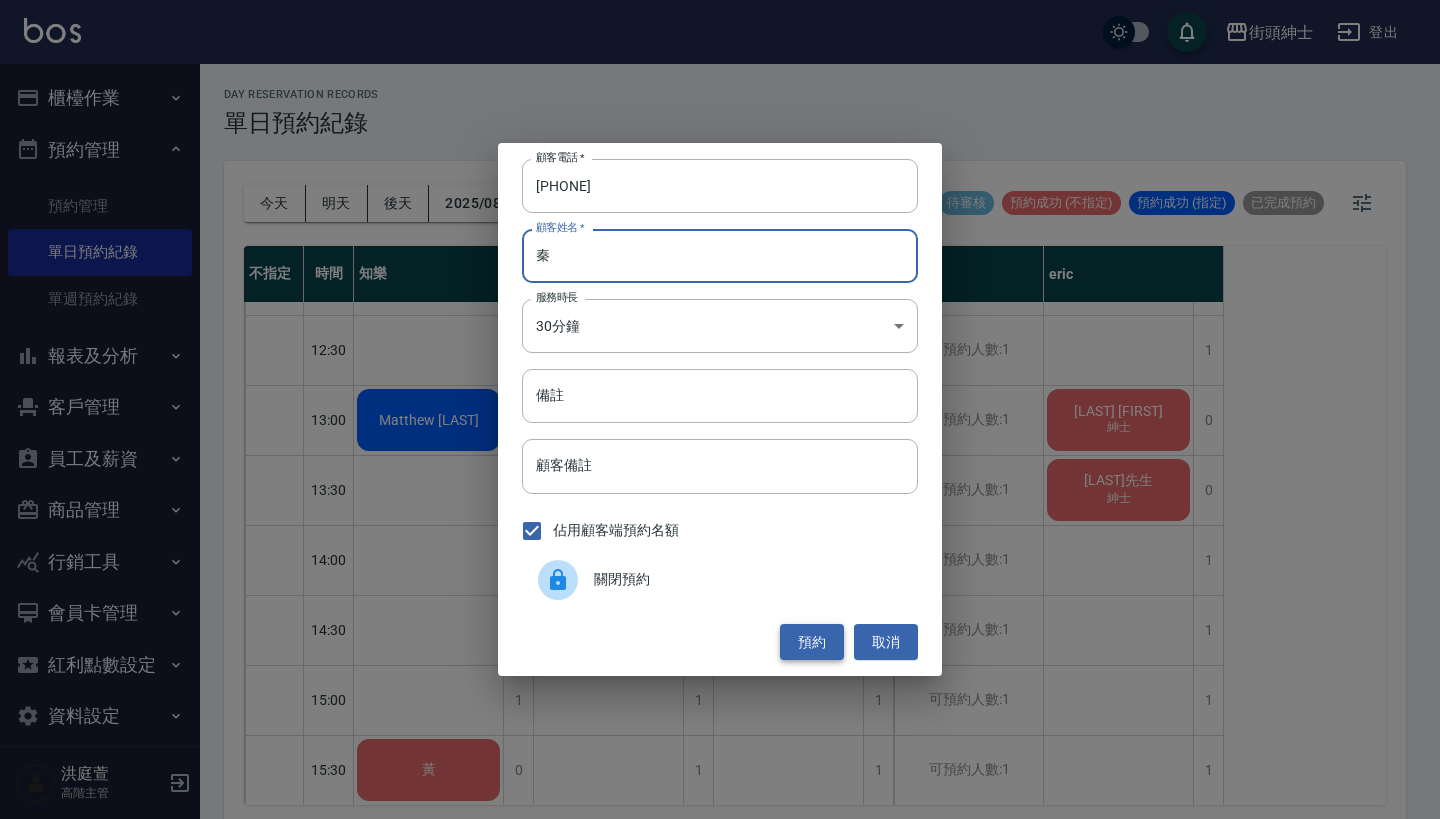 type on "秦" 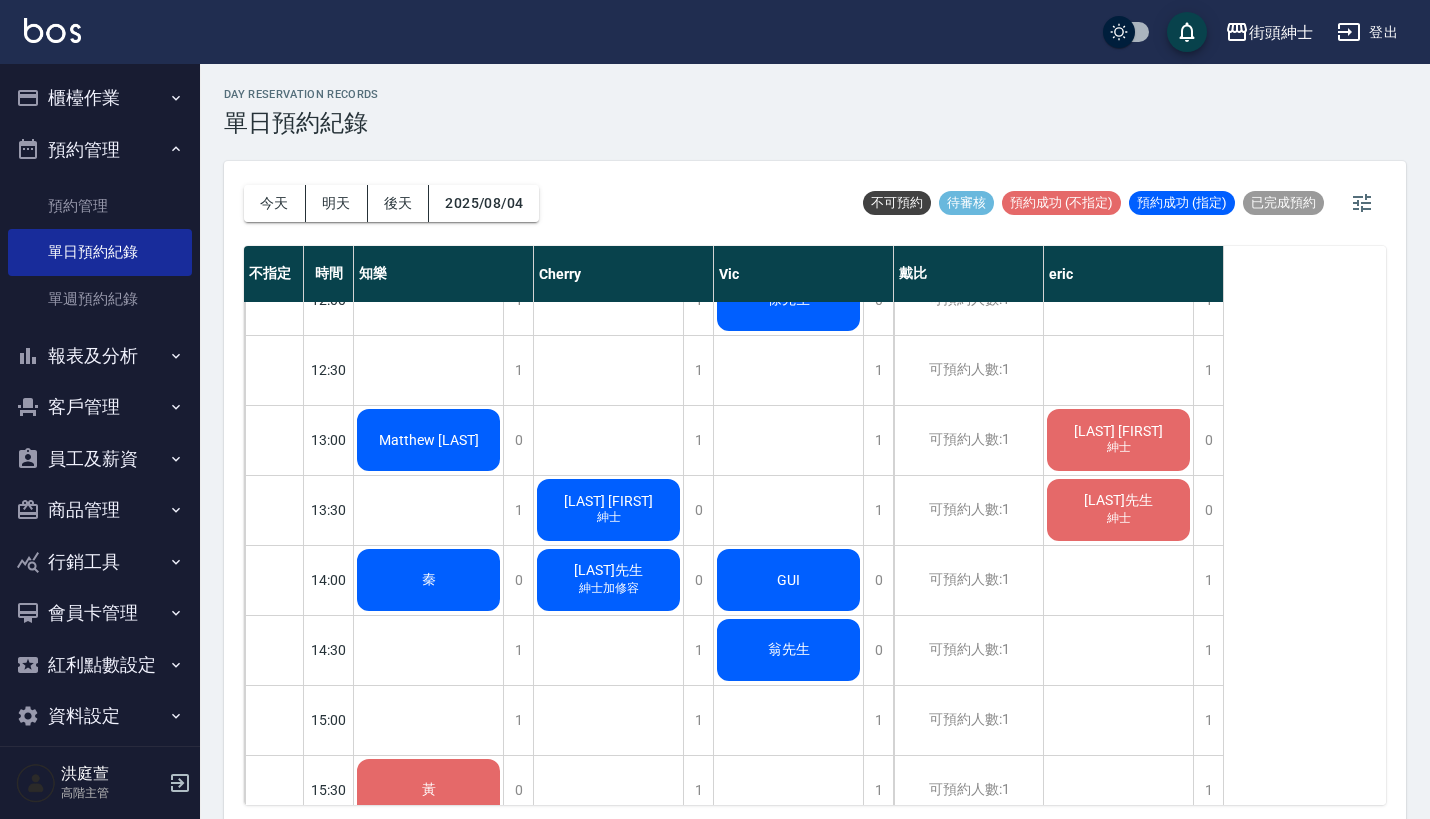 scroll, scrollTop: 476, scrollLeft: 0, axis: vertical 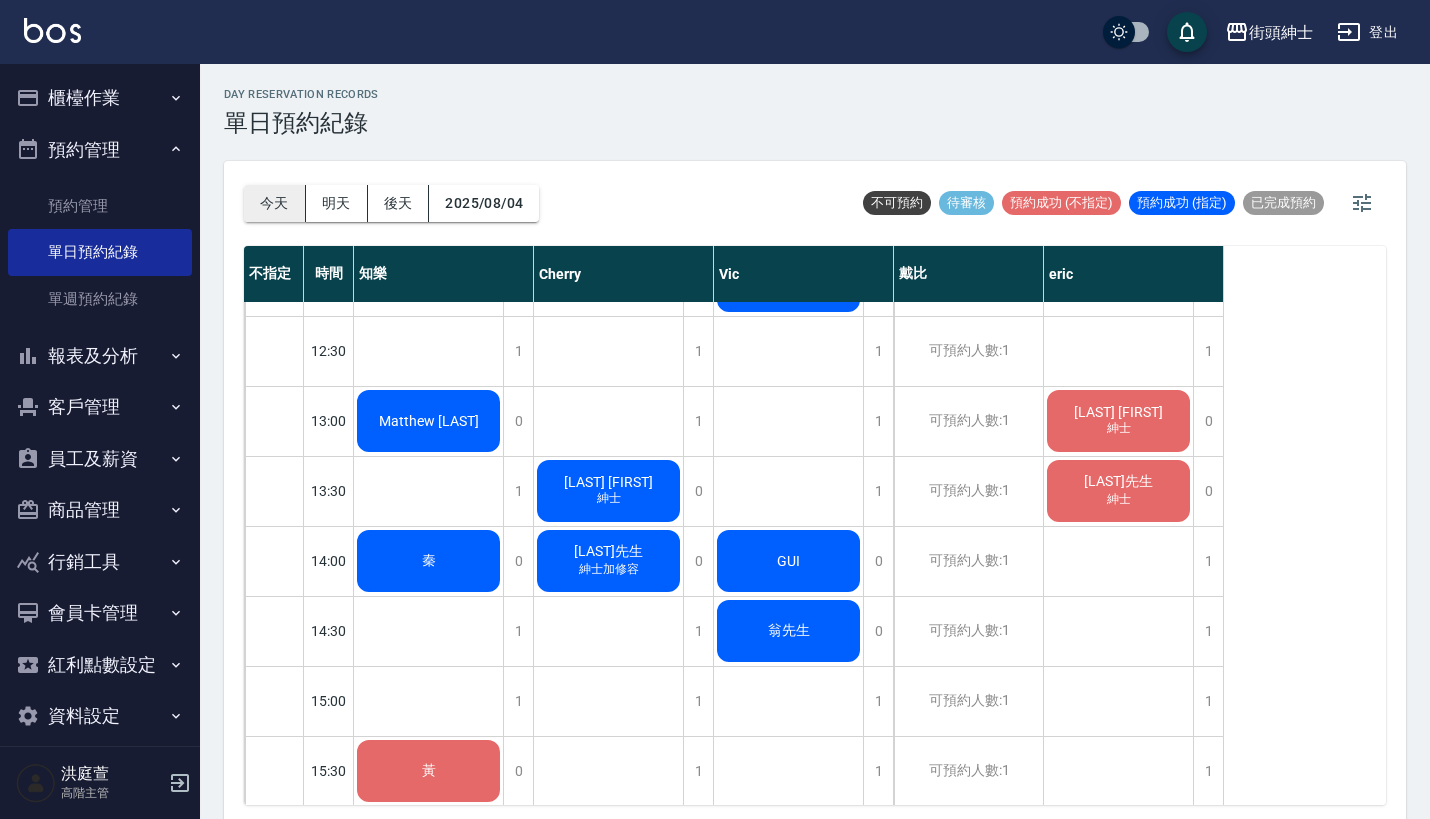 click on "今天" at bounding box center (275, 203) 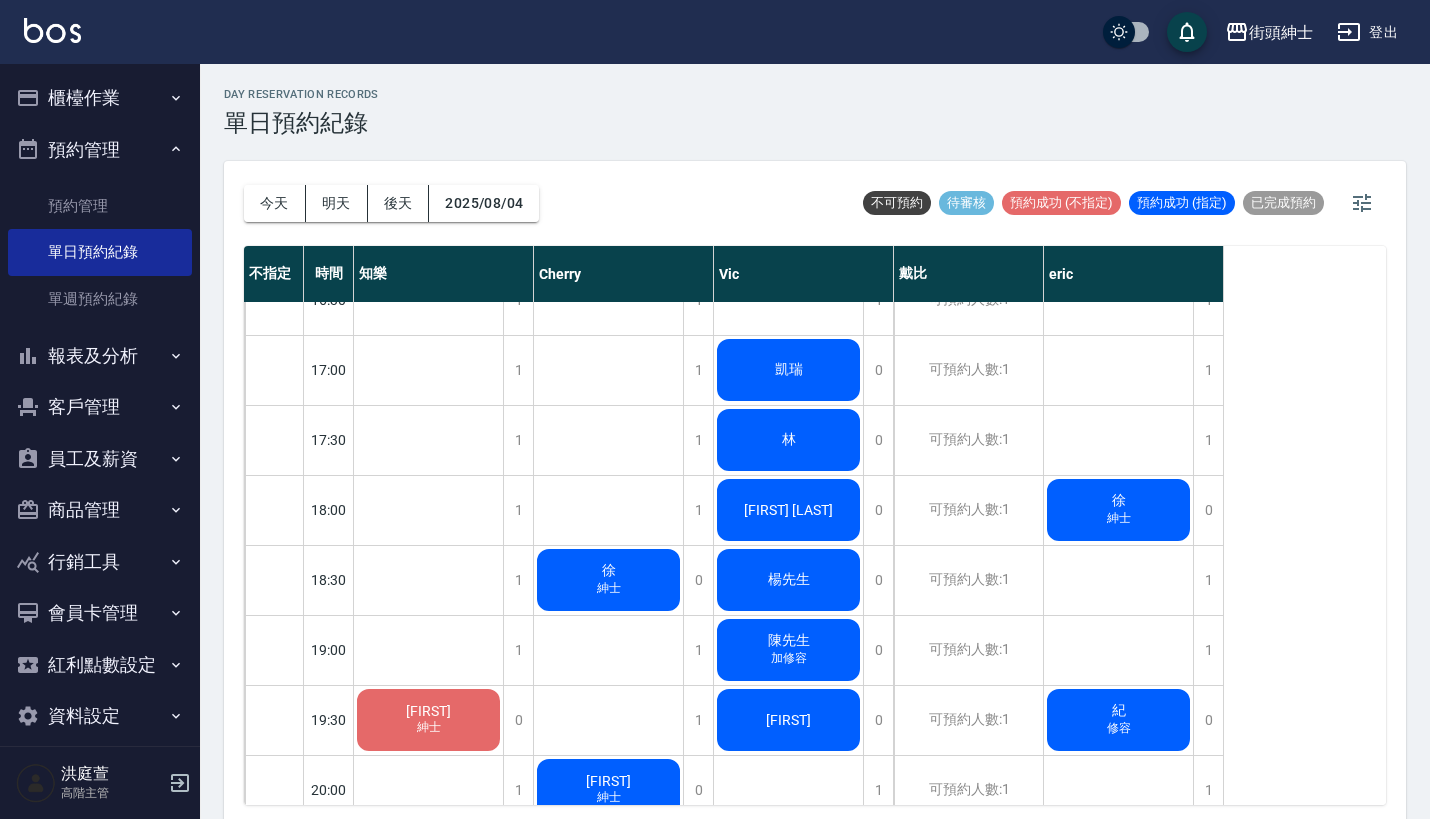 scroll, scrollTop: 1150, scrollLeft: 0, axis: vertical 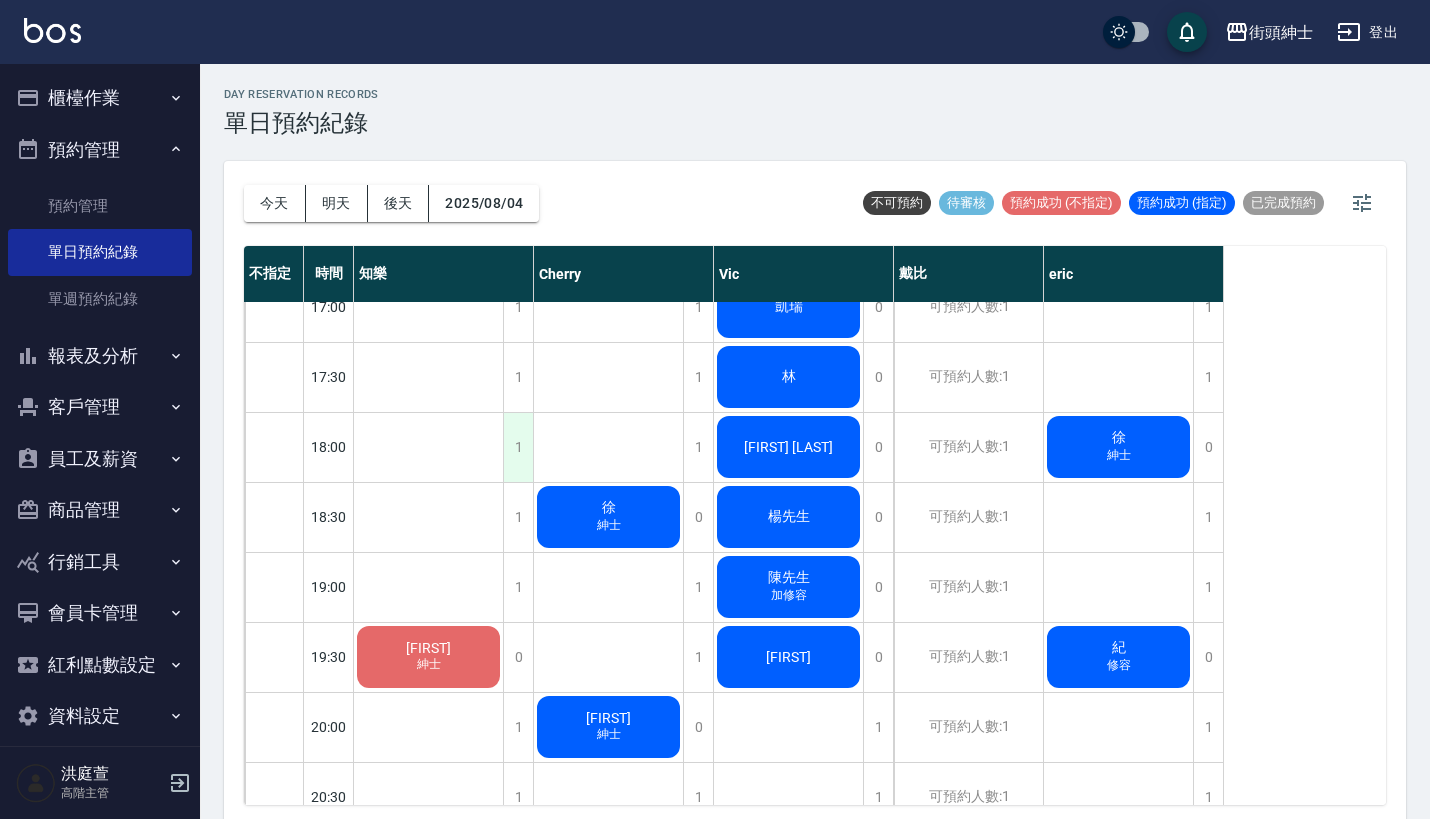click on "1" at bounding box center [518, 447] 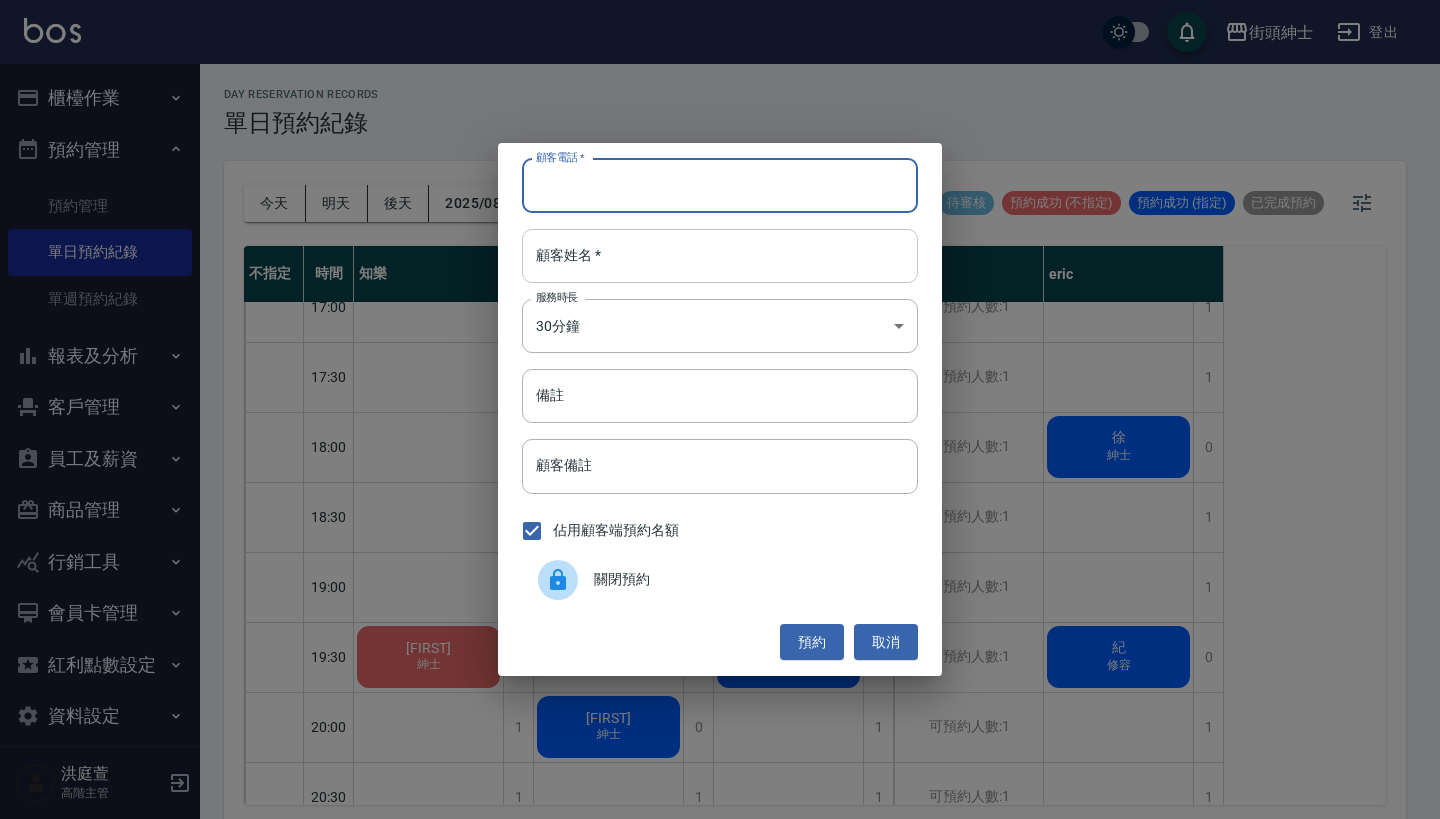 paste on "謝睿紳 0982370495" 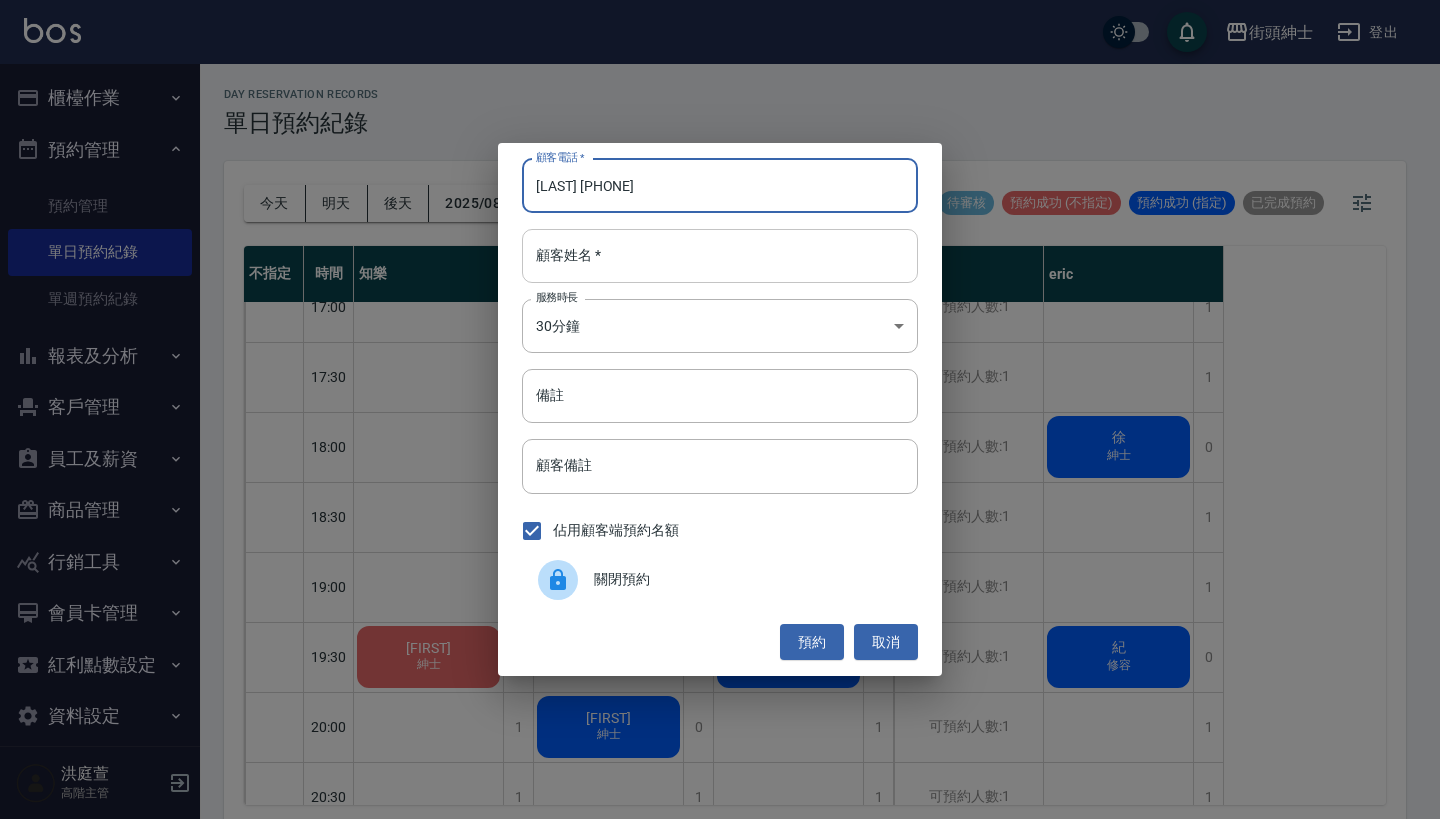 type on "謝睿紳 0982370495" 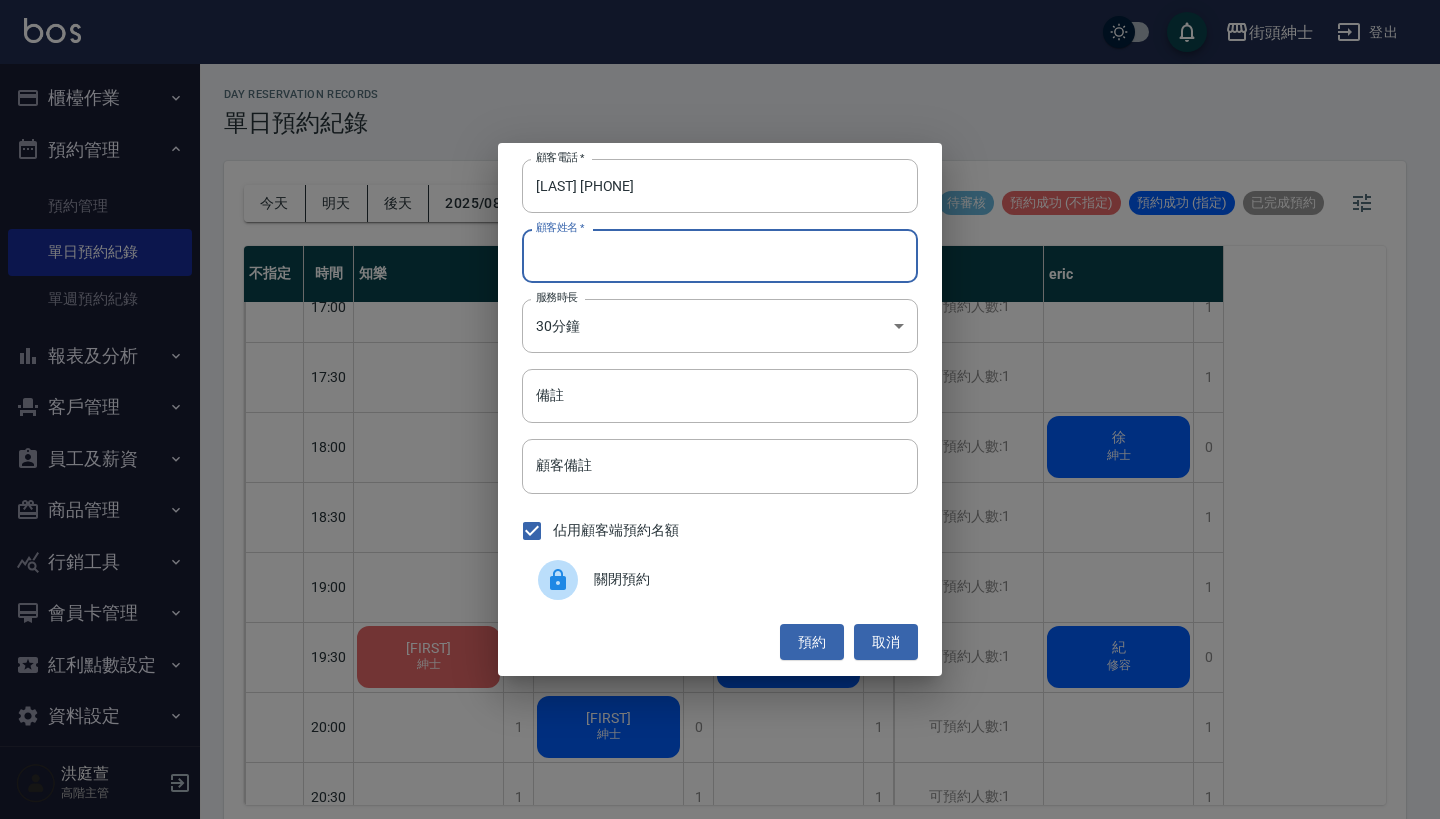 paste on "謝睿紳 0982370495" 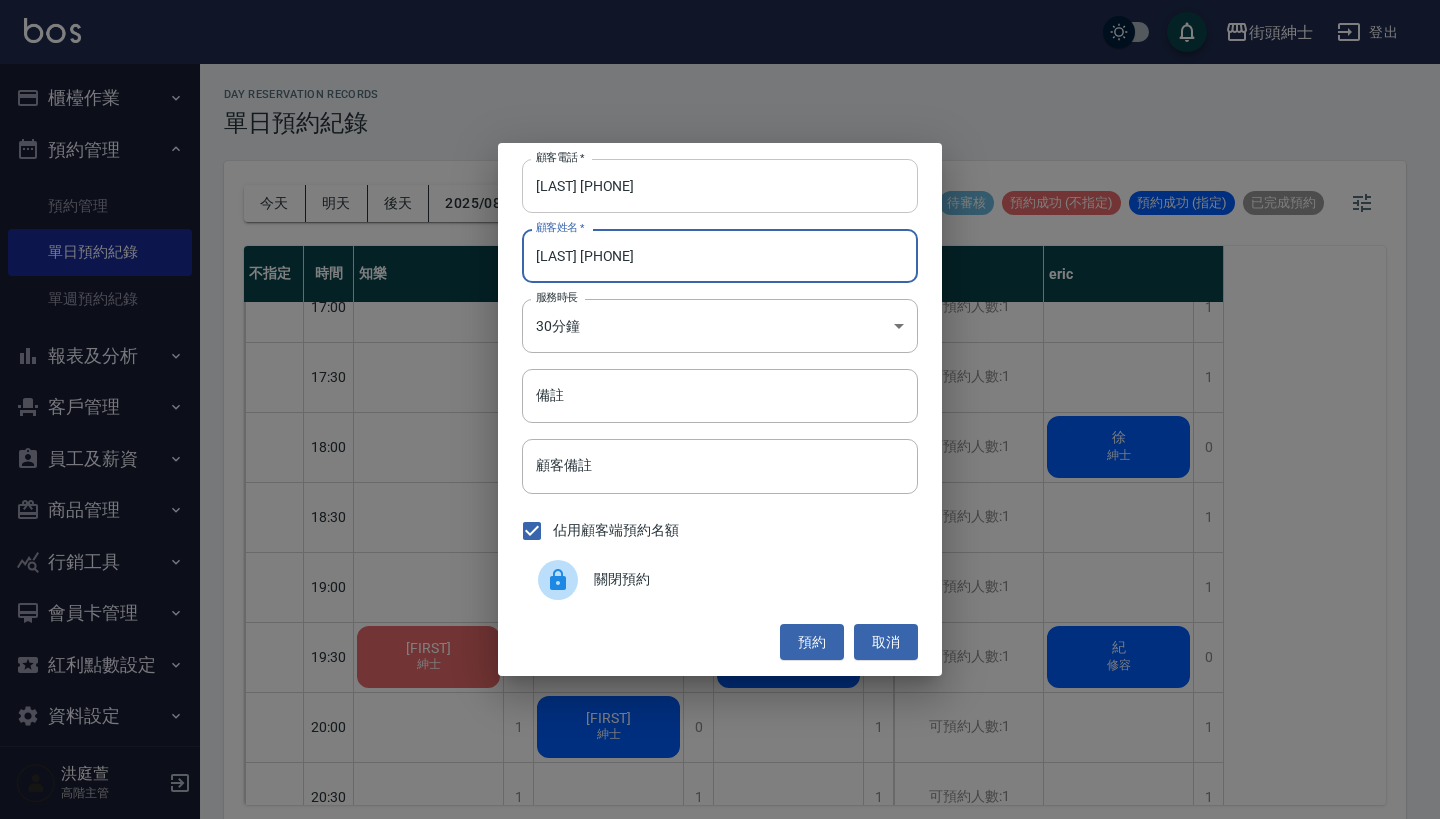type on "謝睿紳 0982370495" 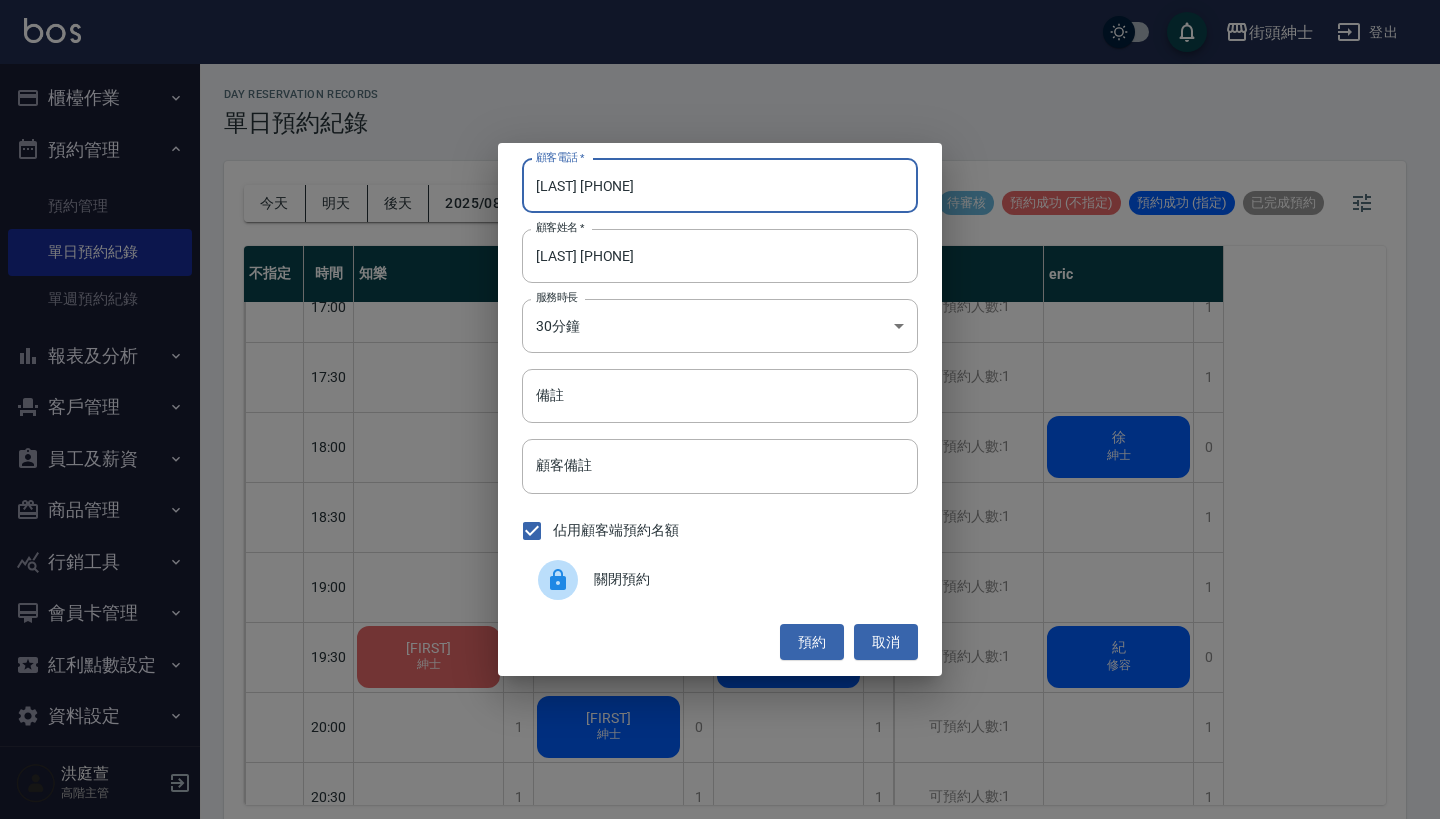 drag, startPoint x: 575, startPoint y: 189, endPoint x: 439, endPoint y: 141, distance: 144.22205 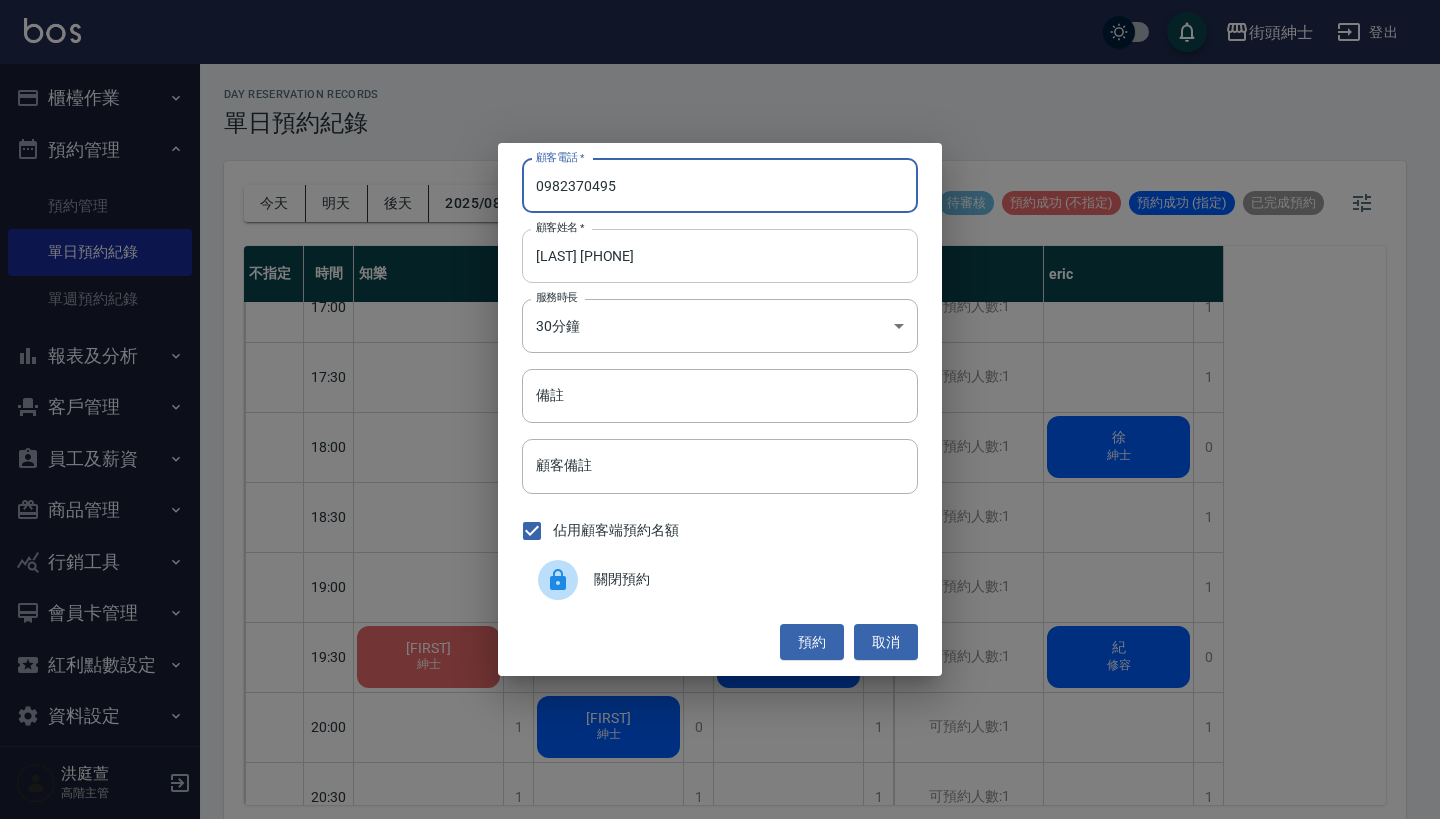 type on "0982370495" 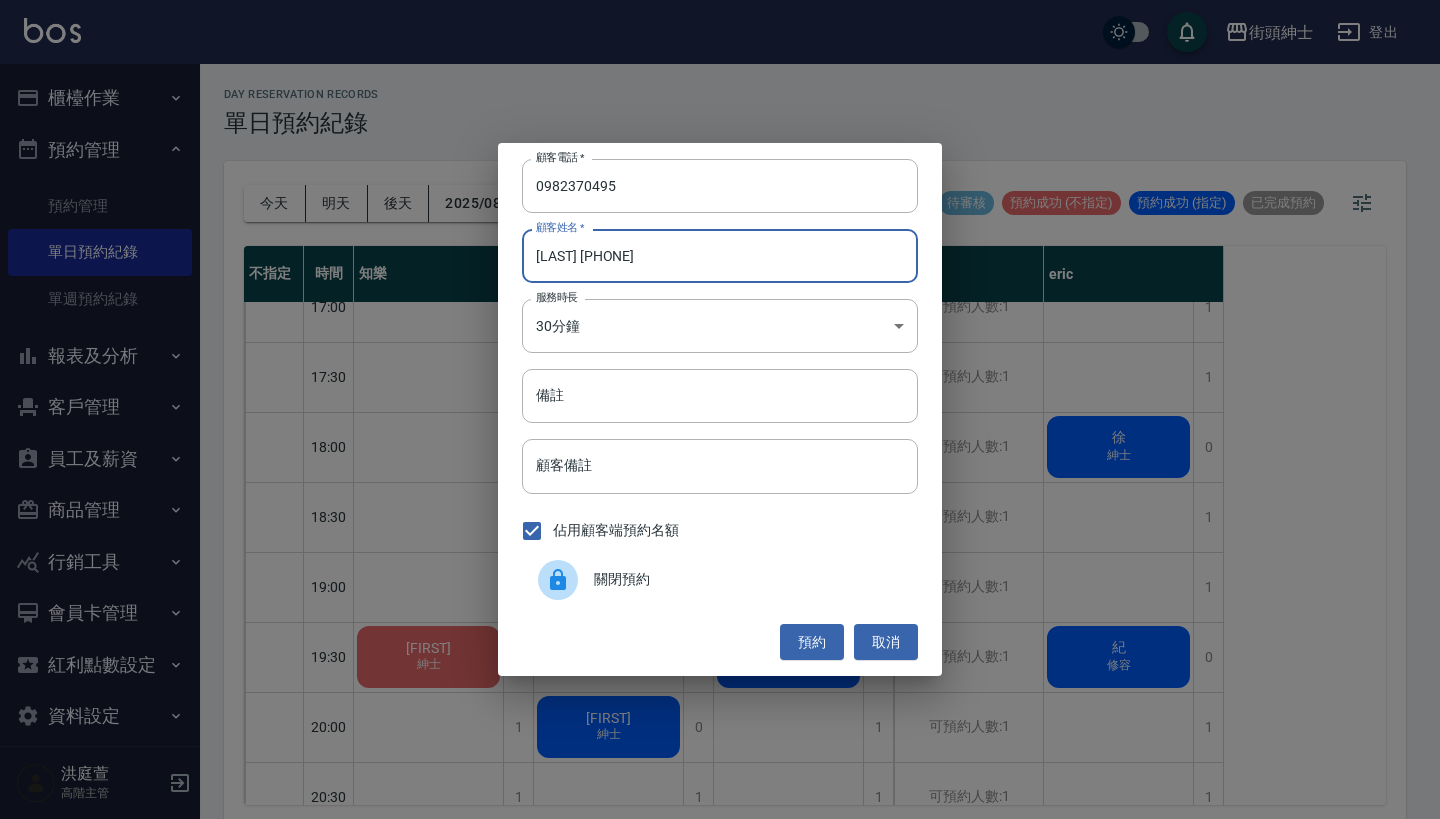 drag, startPoint x: 710, startPoint y: 262, endPoint x: 582, endPoint y: 257, distance: 128.09763 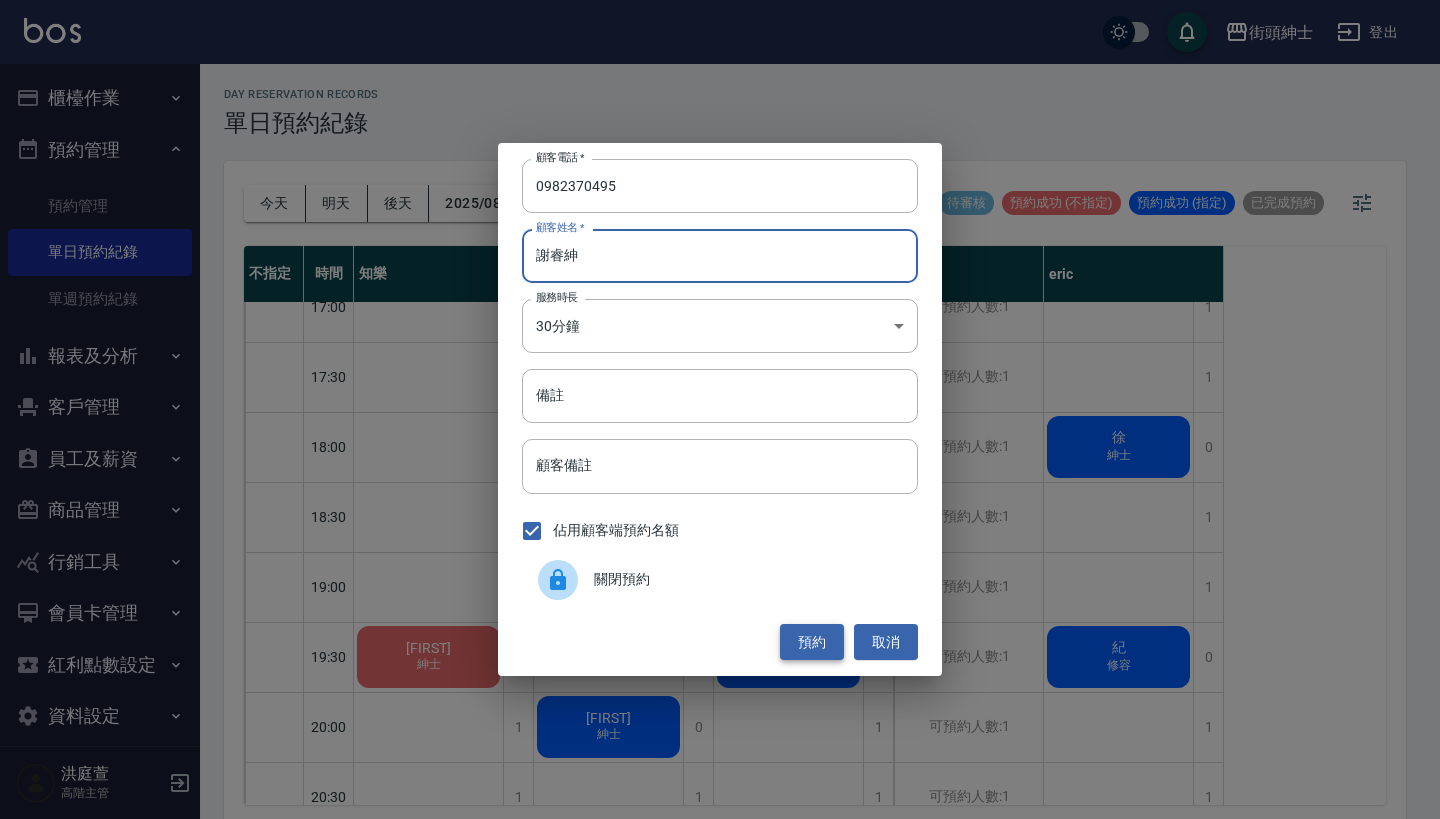 type on "謝睿紳" 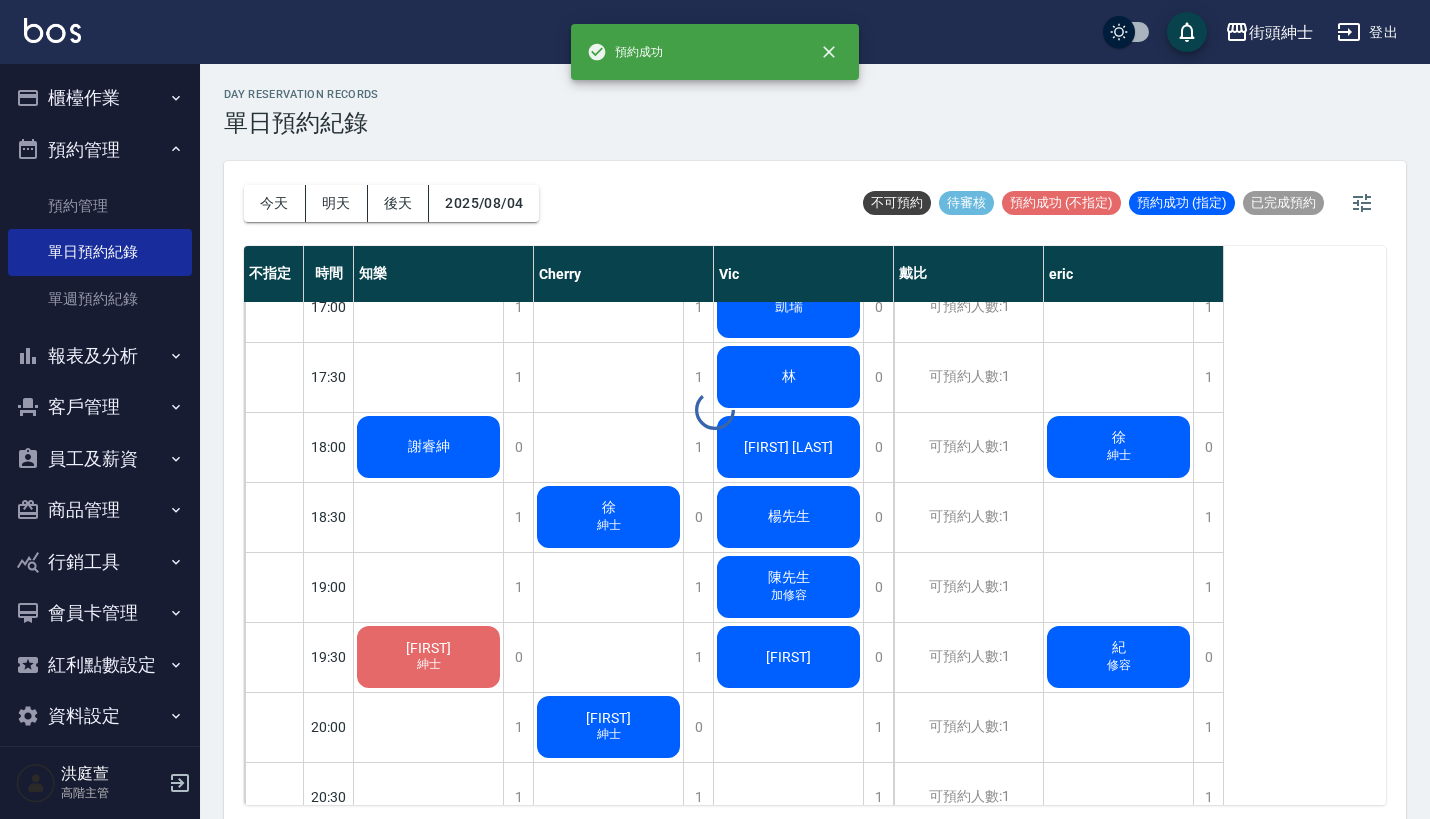 click on "day Reservation records 單日預約紀錄 今天 明天 後天 2025/08/04 不可預約 待審核 預約成功 (不指定) 預約成功 (指定) 已完成預約 不指定 時間 知樂 Cherry Vic 戴比 eric 09:00 09:30 10:00 10:30 11:00 11:30 12:00 12:30 13:00 13:30 14:00 14:30 15:00 15:30 16:00 16:30 17:00 17:30 18:00 18:30 19:00 19:30 20:00 20:30 21:00 21:30 22:00 22:30 23:00 1 1 1 1 1 1 1 1 0 1 0 1 1 0 1 1 1 1 0 1 1 0 1 1 1 1 1 1 1 Matthew 羅 秦 黃 謝睿紳 Shan 紳士 1 1 1 1 1 1 1 1 1 0 0 1 1 1 0 1 1 1 1 0 1 1 0 1 1 1 1 1 1 謝益淳 紳士 周先生 紳士加修容 小柯 暑期 徐 紳士 Shan 紳士 1 1 1 1 1 1 0 1 1 1 0 0 1 1 0 1 0 0 0 0 0 0 1 1 1 1 1 1 1 徐先生 GUI 翁先生 郭金良 凱瑞 林 梁彥廷 楊先生 陳先生 加修容 Steven 可預約人數:1 可預約人數:1 可預約人數:1 可預約人數:1 可預約人數:1 可預約人數:1 可預約人數:1 可預約人數:1 可預約人數:1 可預約人數:1 可預約人數:1 可預約人數:1 可預約人數:1 可預約人數:1 1" at bounding box center [815, 444] 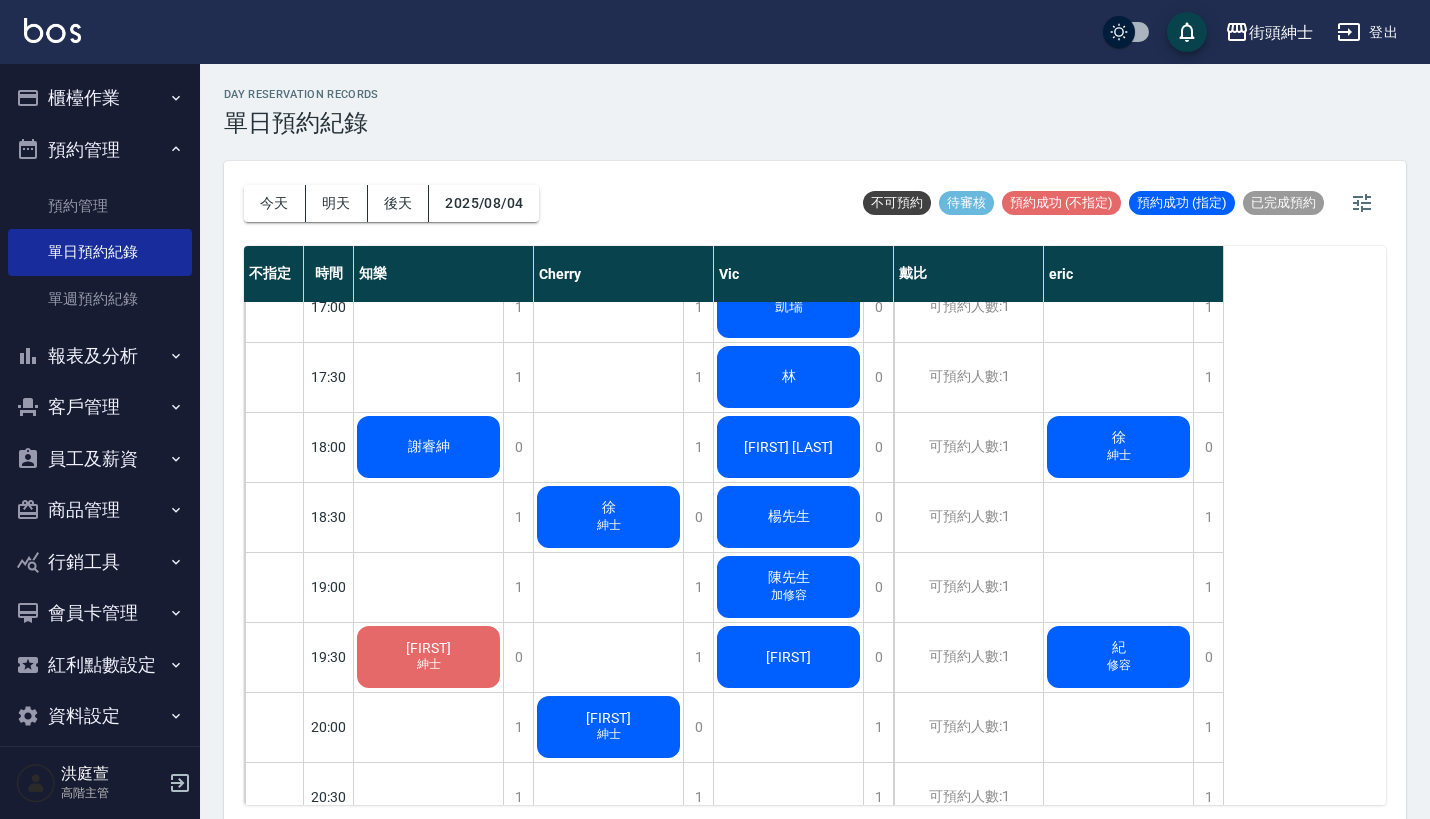 click on "謝睿紳" at bounding box center [428, -253] 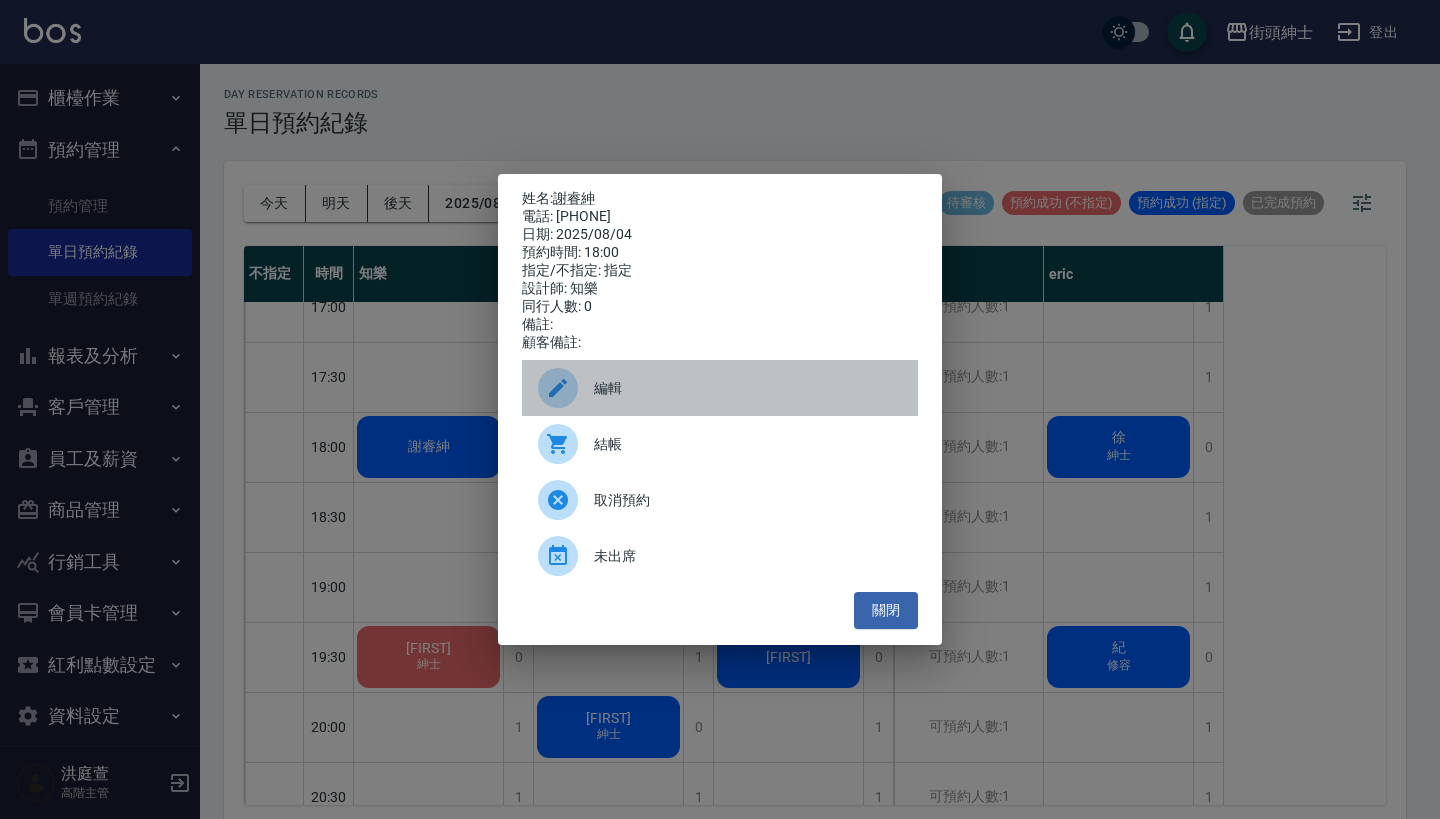 click on "編輯" at bounding box center (748, 388) 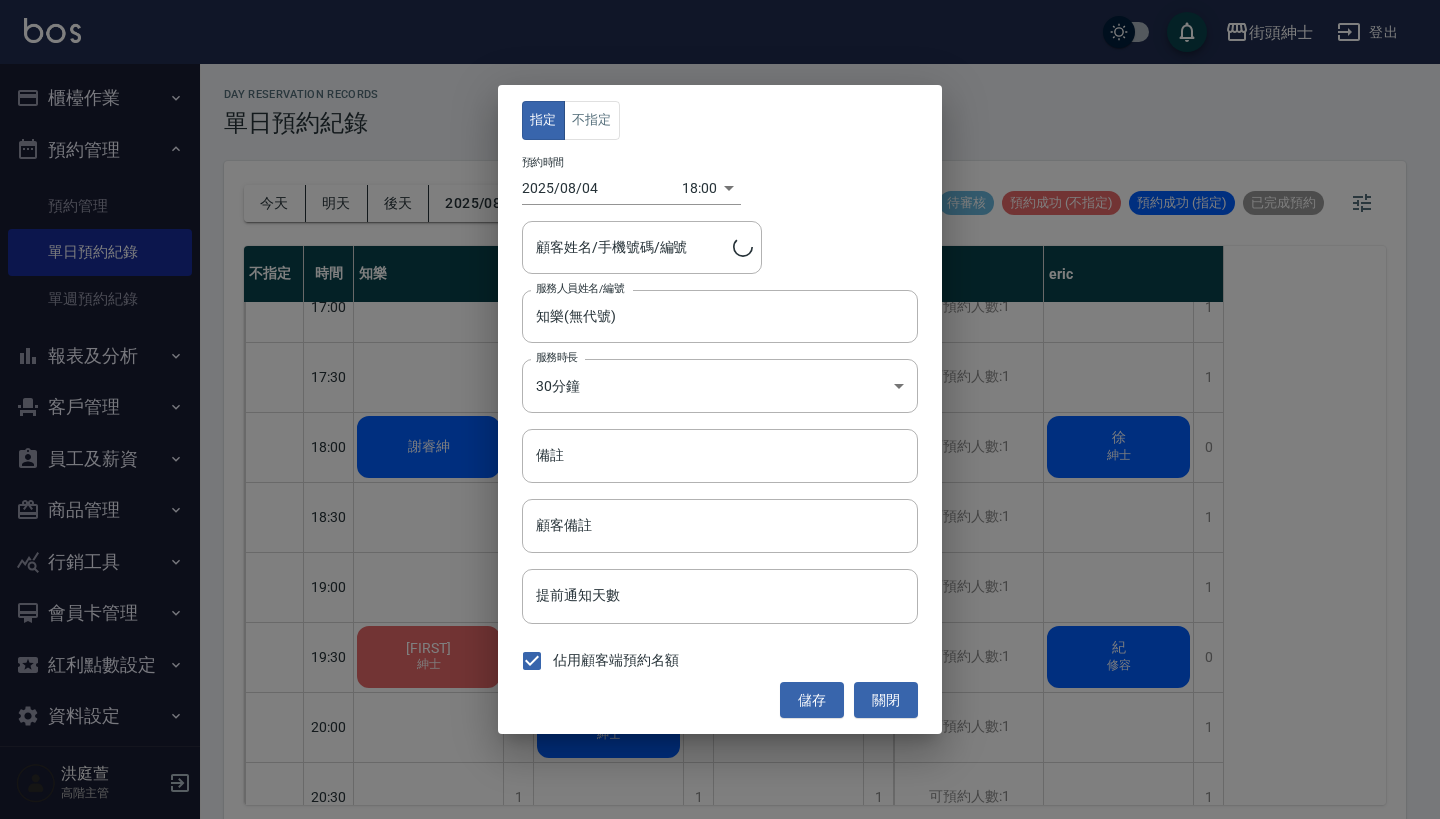 type on "謝睿紳/0982370495" 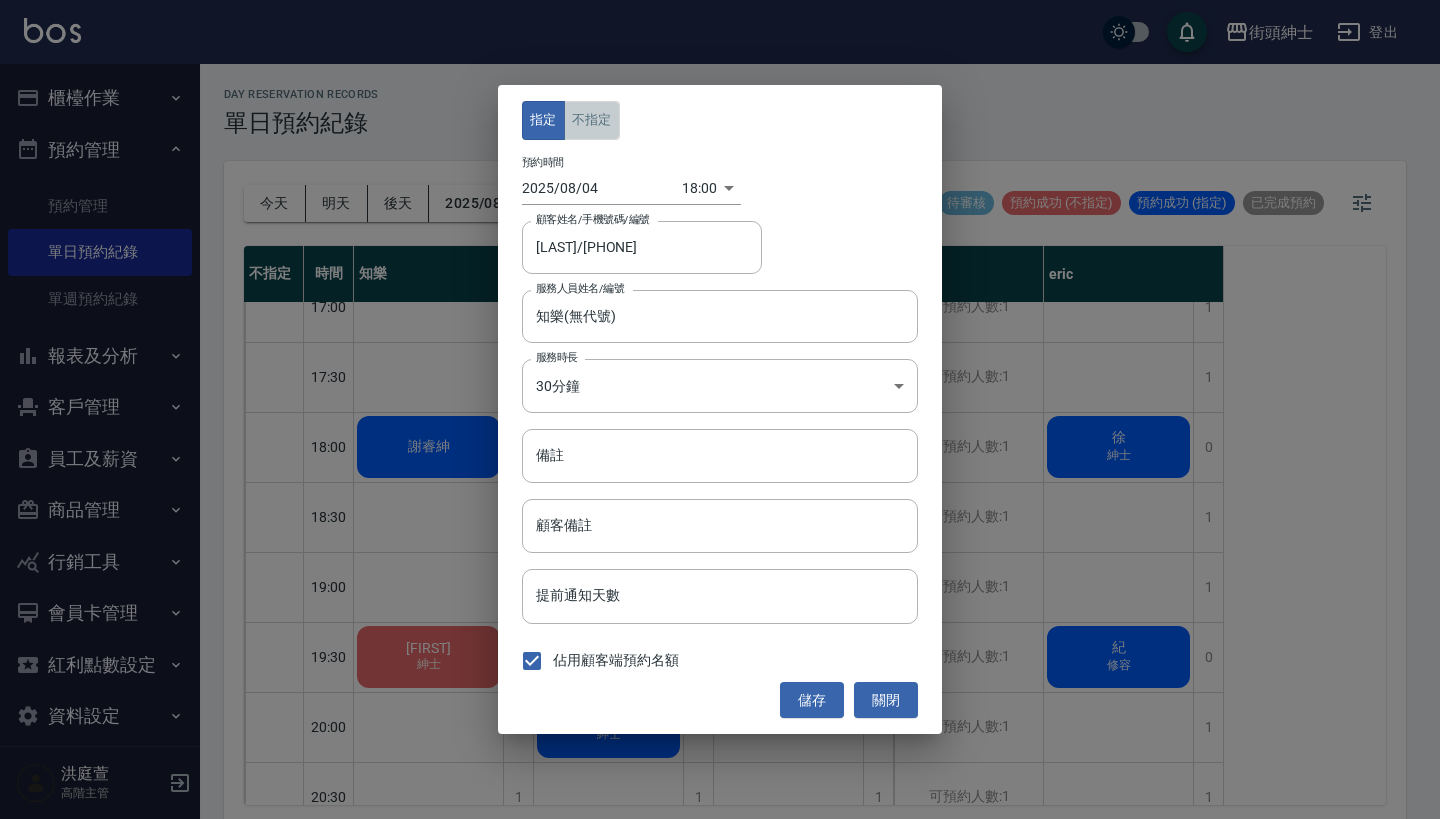 click on "不指定" at bounding box center (592, 120) 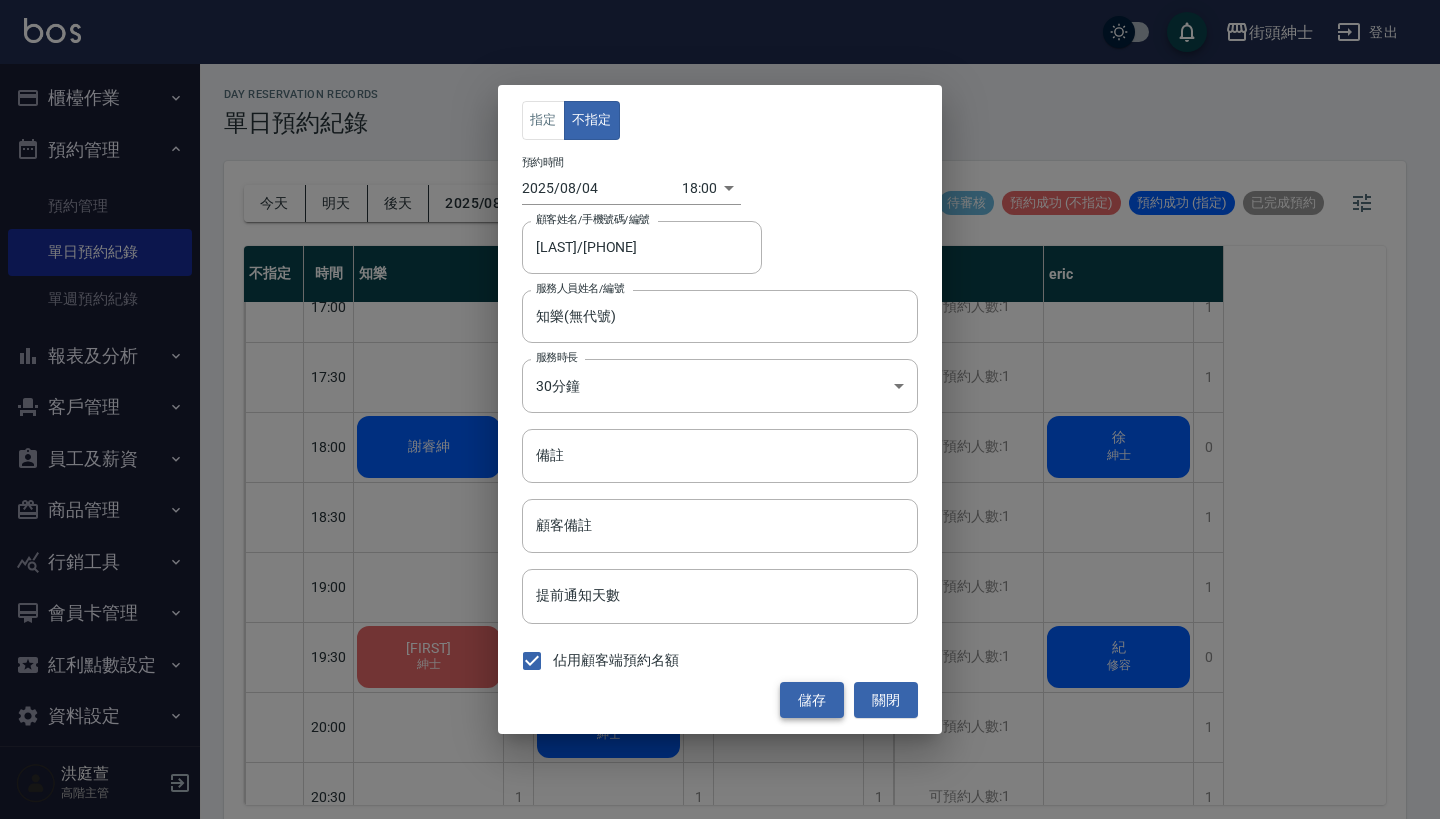 click on "儲存" at bounding box center [812, 700] 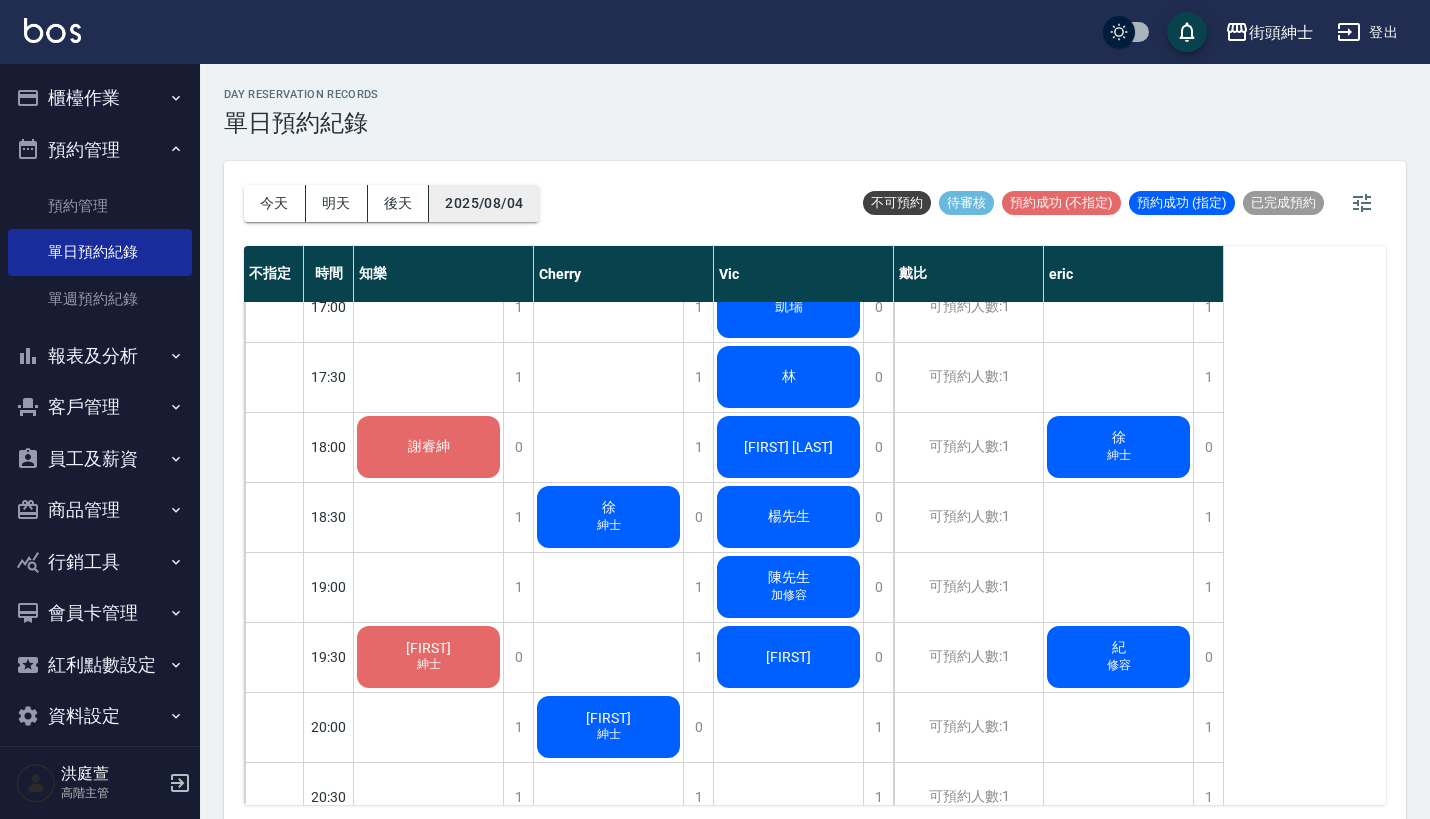 click on "2025/08/04" at bounding box center (484, 203) 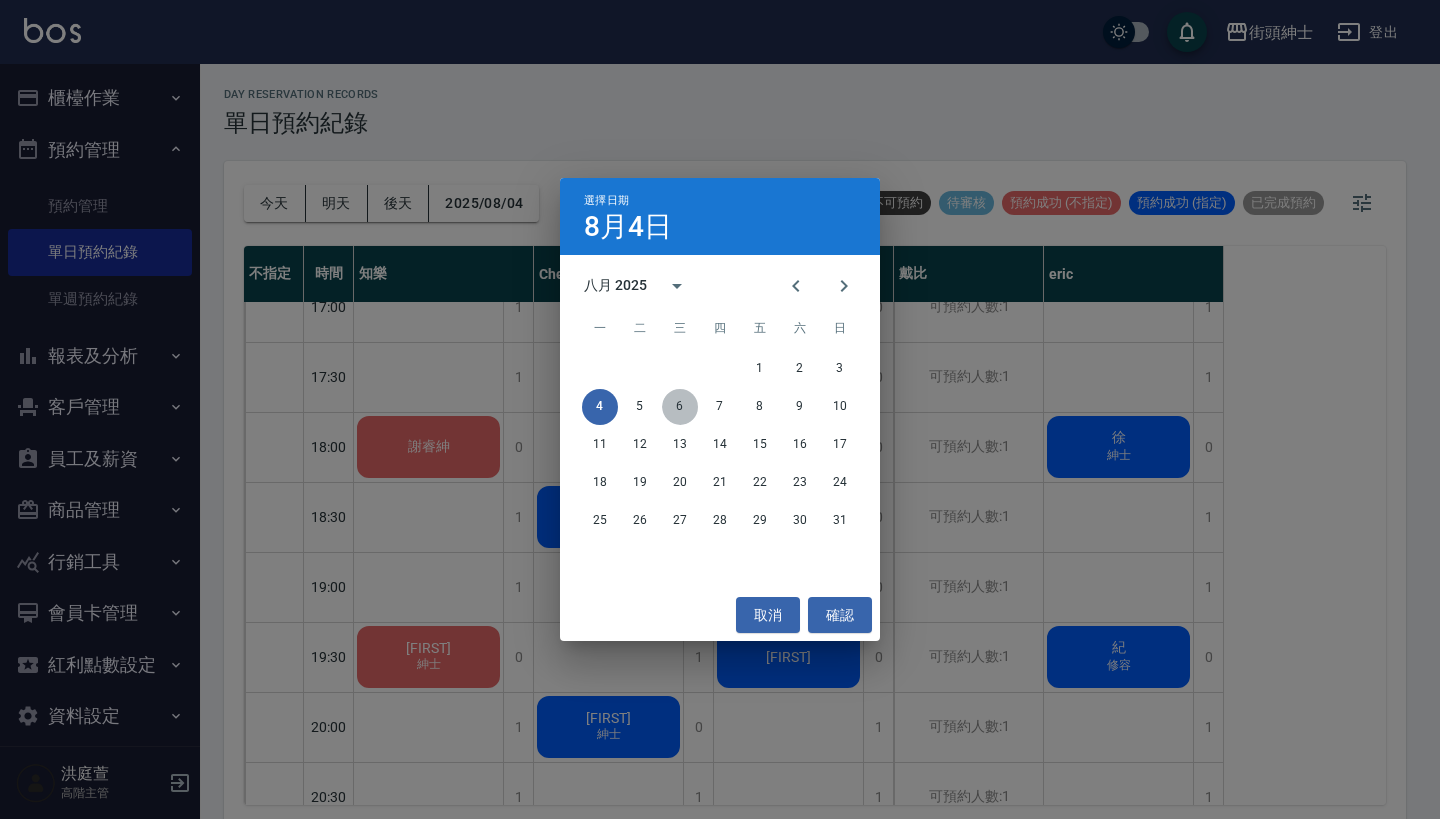 click on "6" at bounding box center [680, 407] 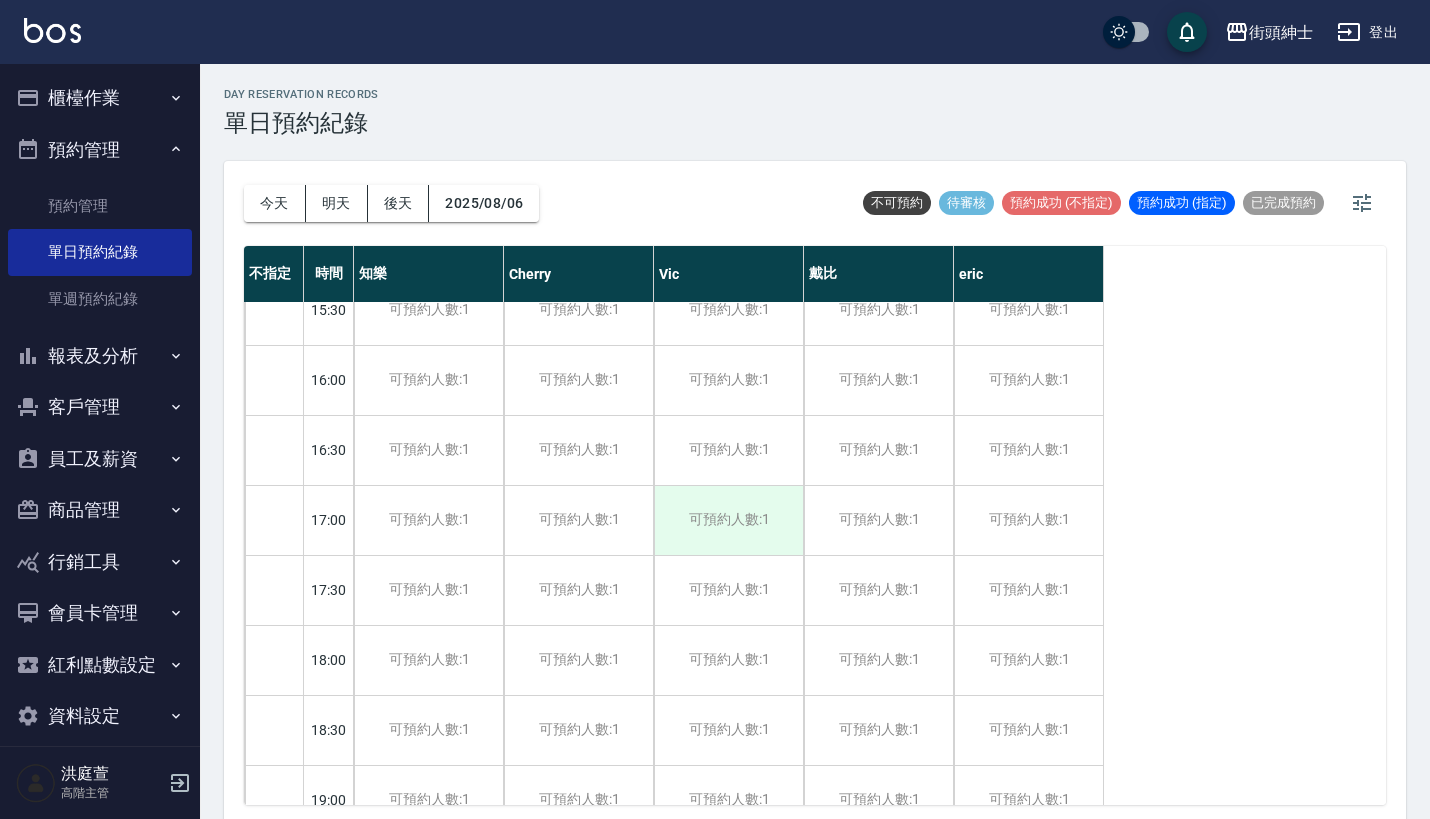 scroll, scrollTop: 936, scrollLeft: 0, axis: vertical 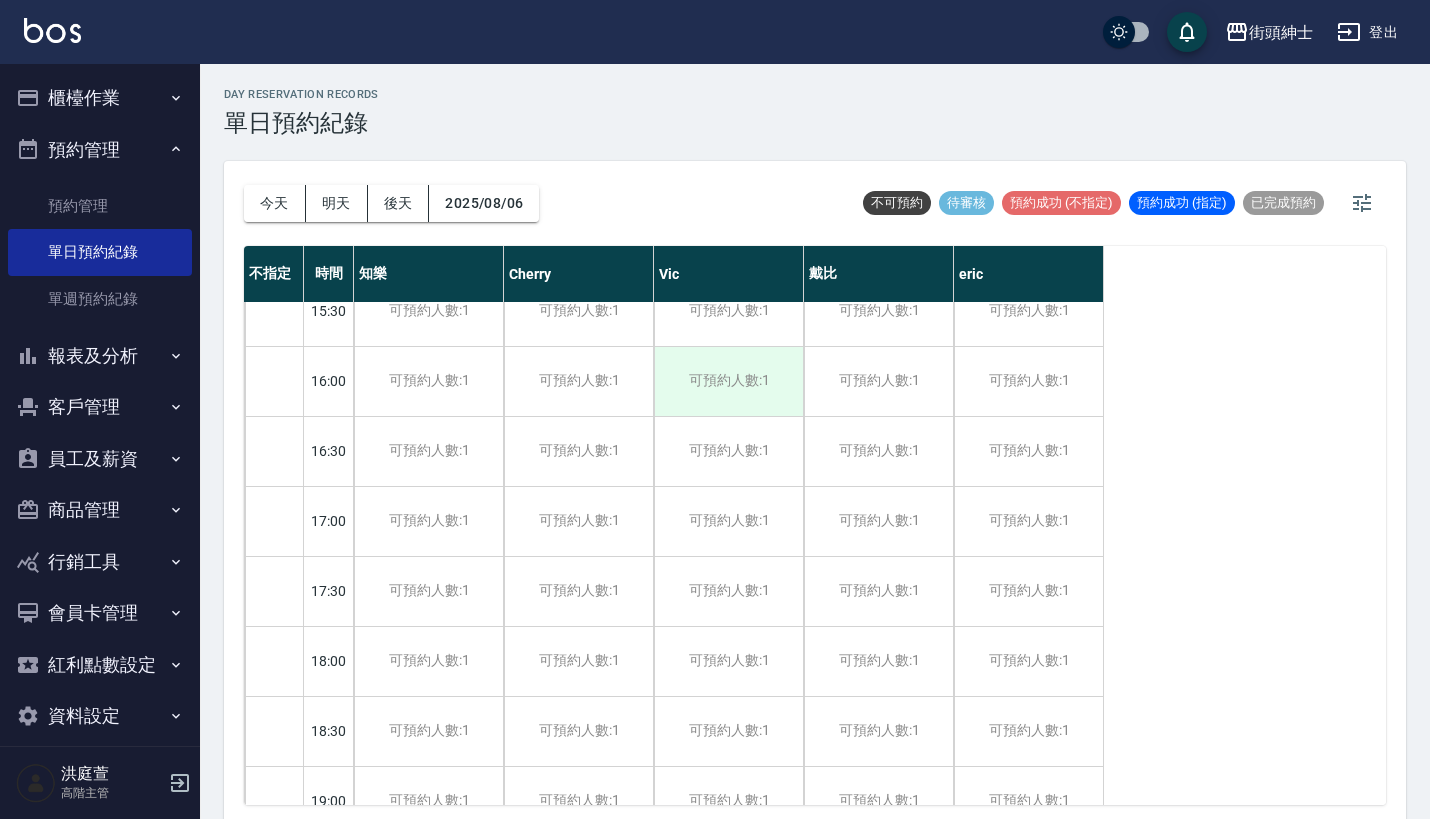click on "可預約人數:1" at bounding box center [728, 381] 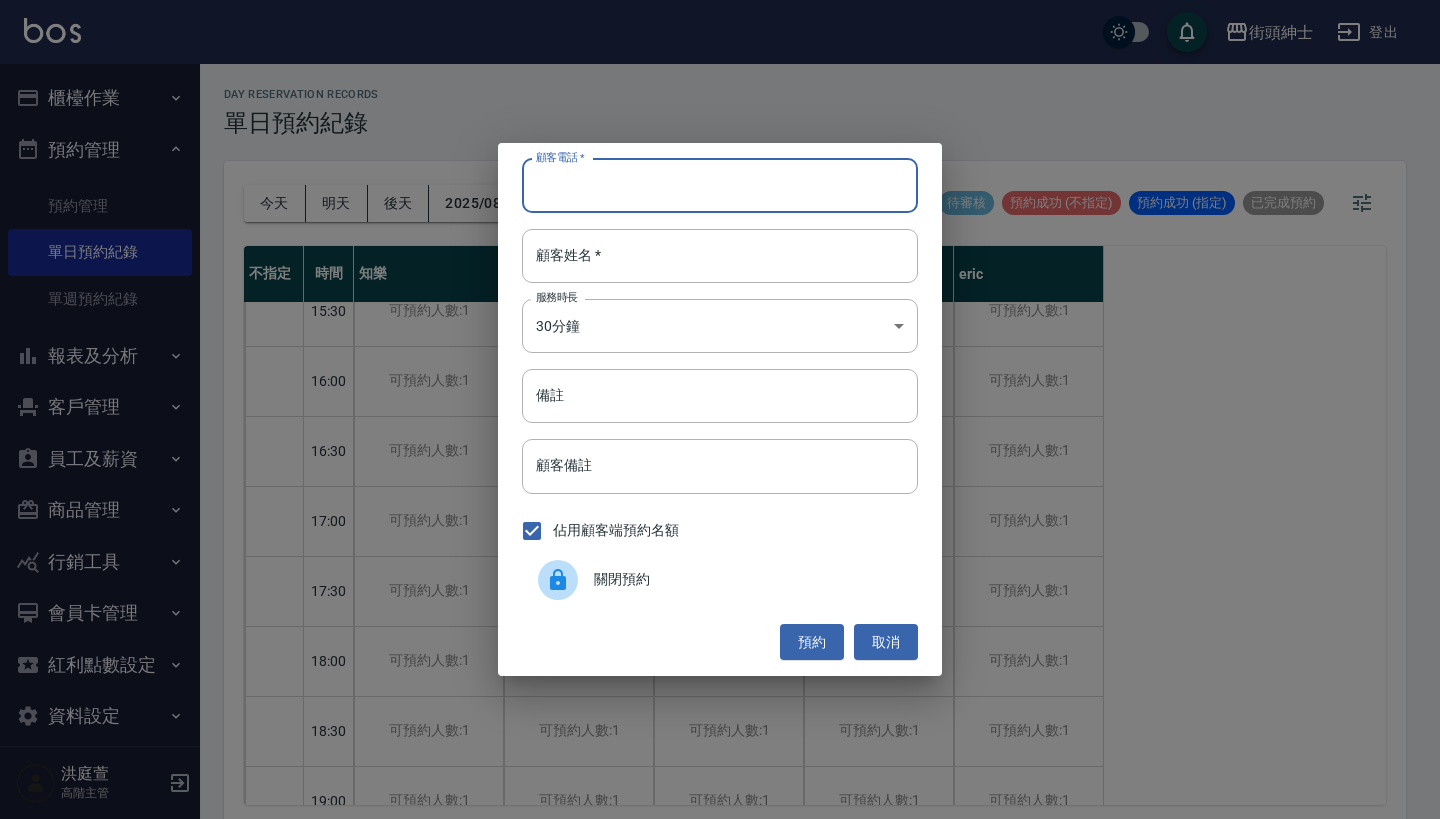 paste on "Vincent 電話： 0931106980" 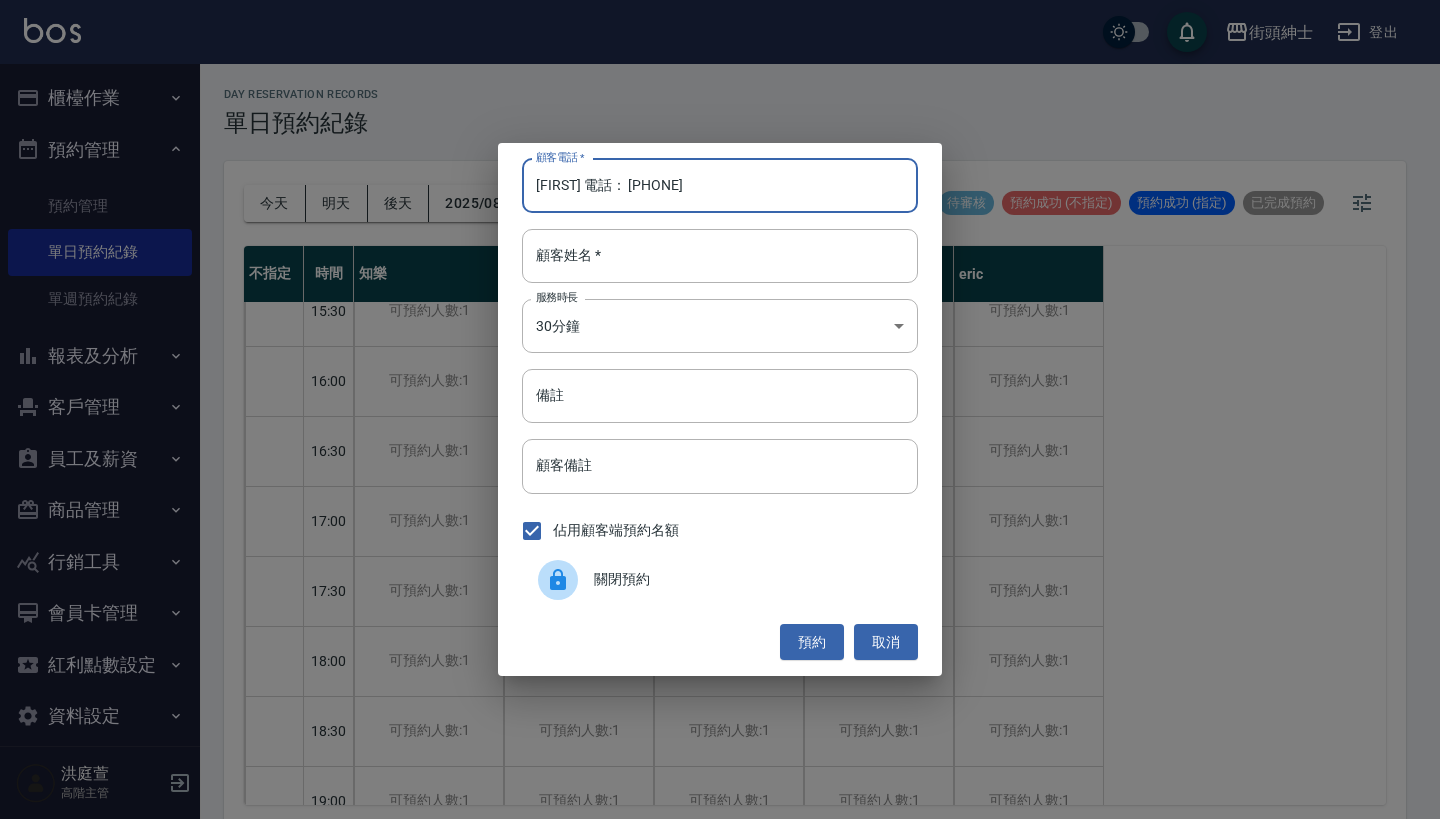type on "Vincent 電話： 0931106980" 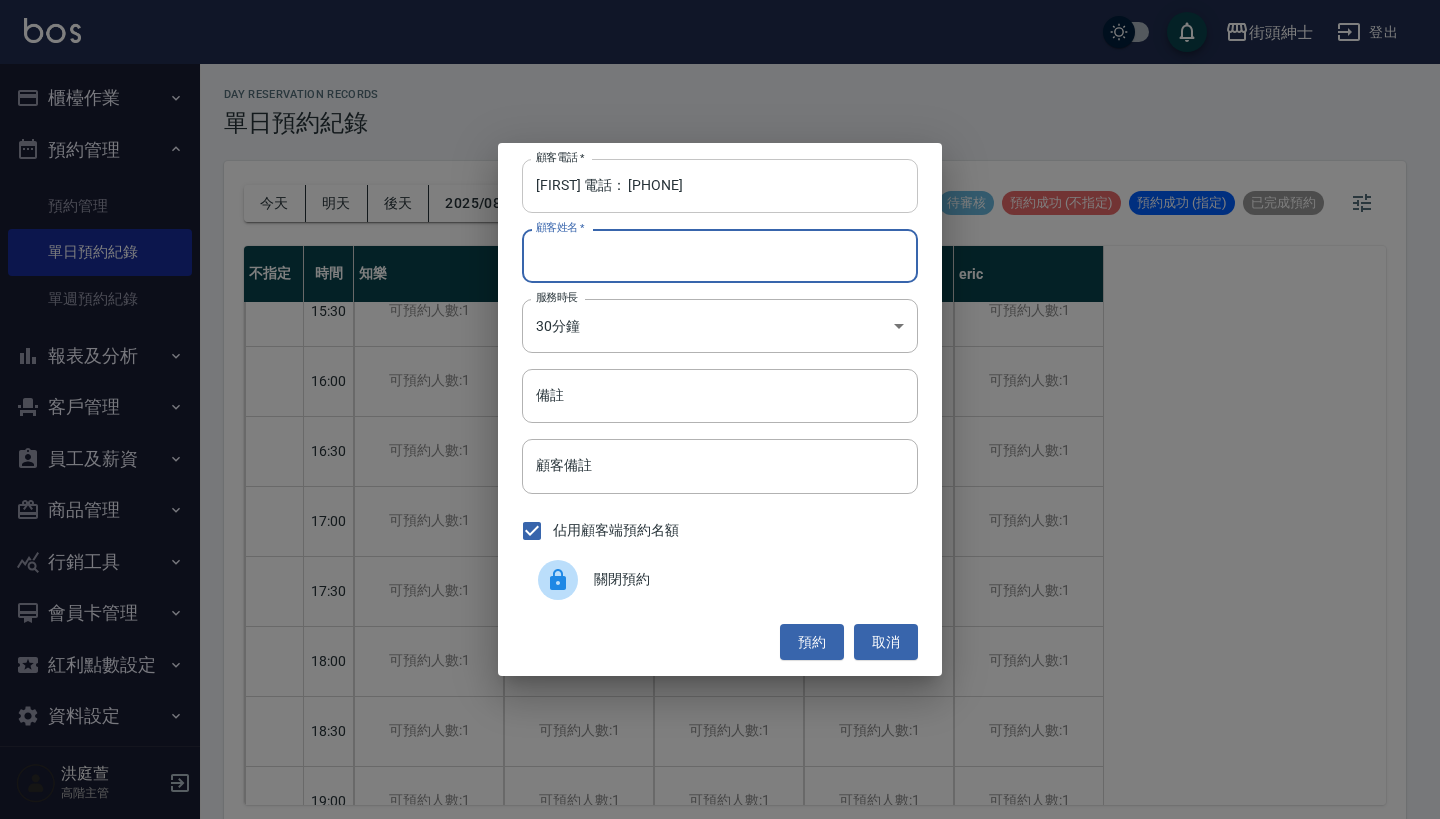 paste on "Vincent 電話： 0931106980" 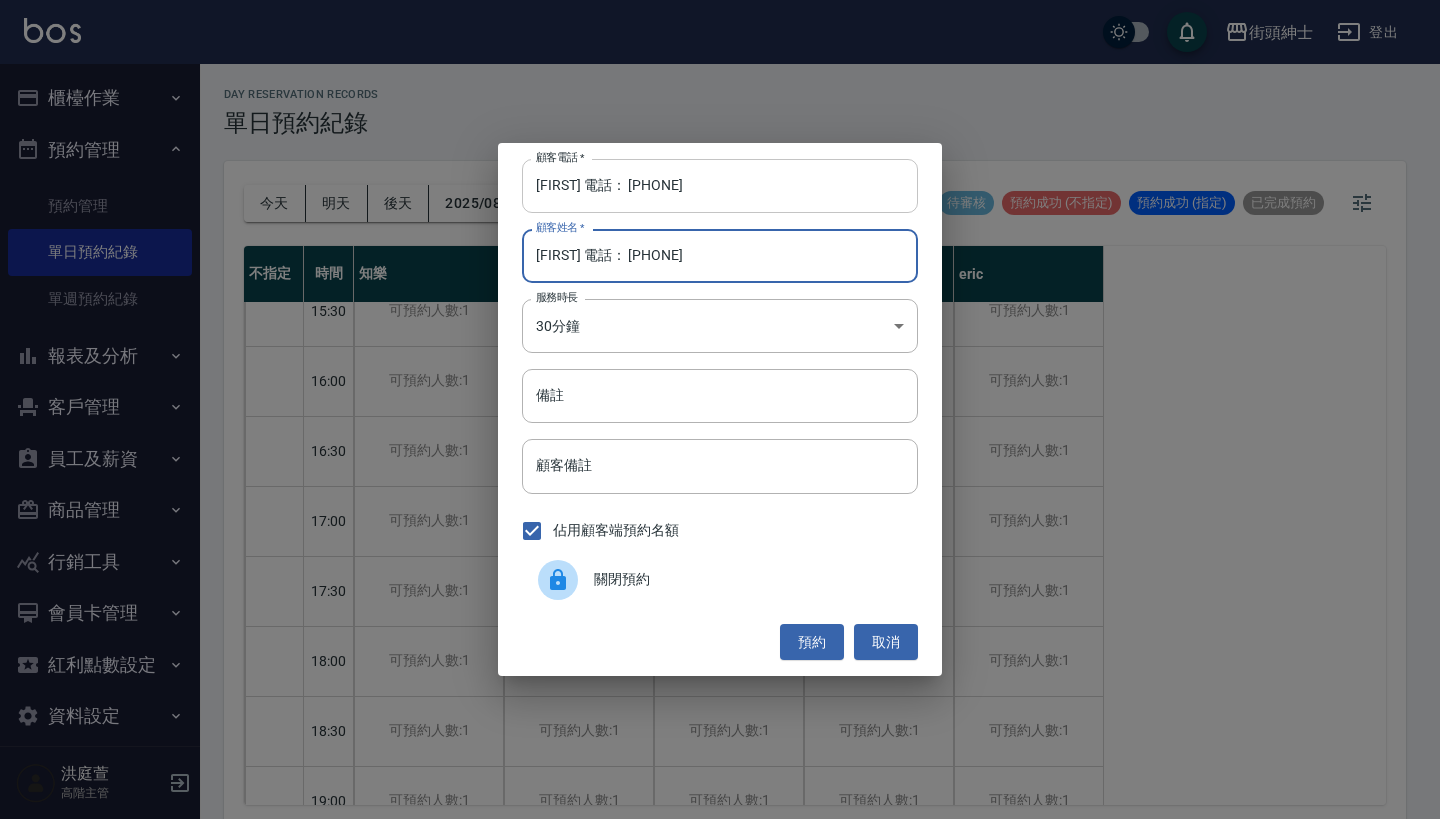 type on "Vincent 電話： 0931106980" 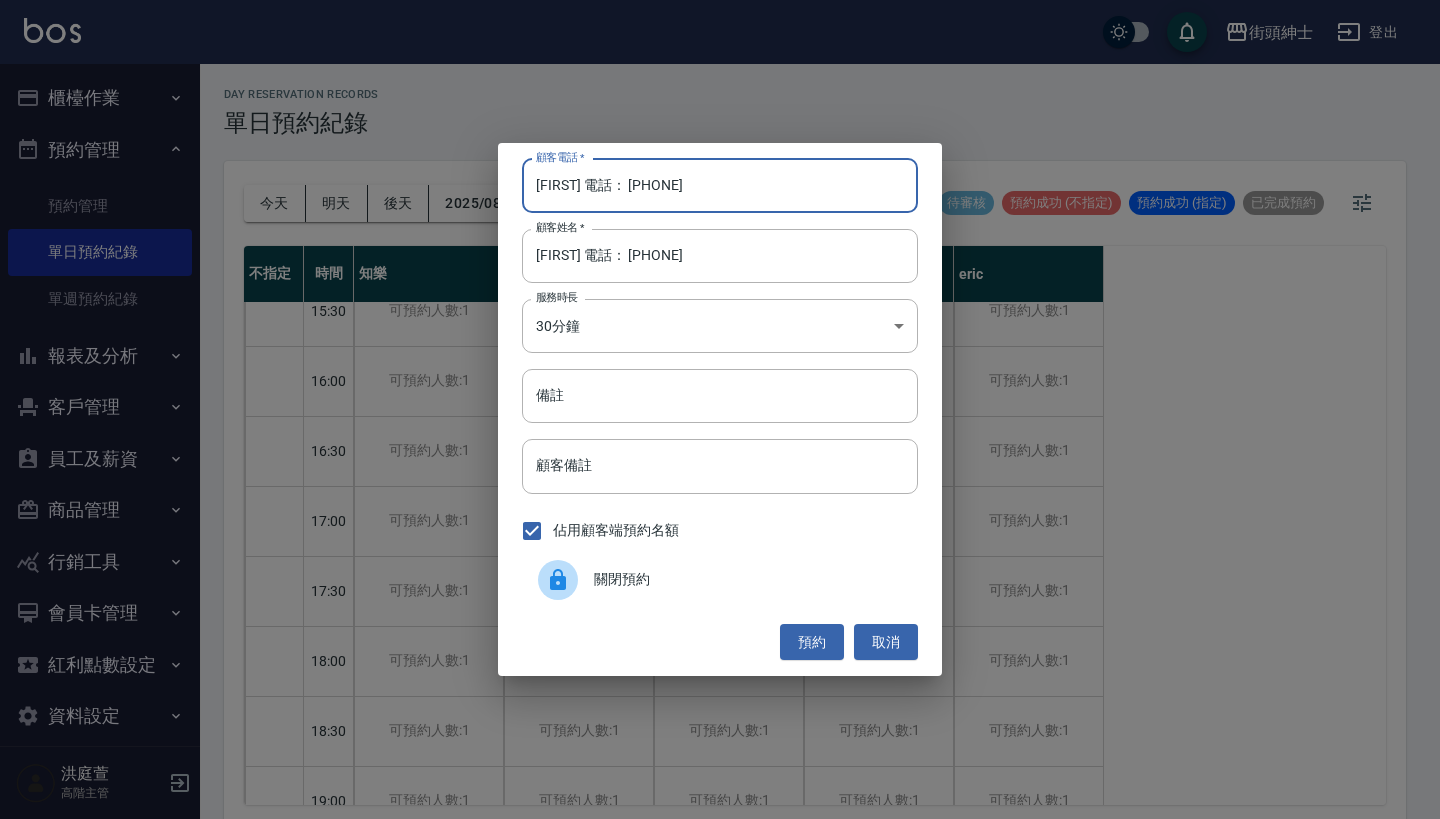 drag, startPoint x: 577, startPoint y: 186, endPoint x: 384, endPoint y: 219, distance: 195.80092 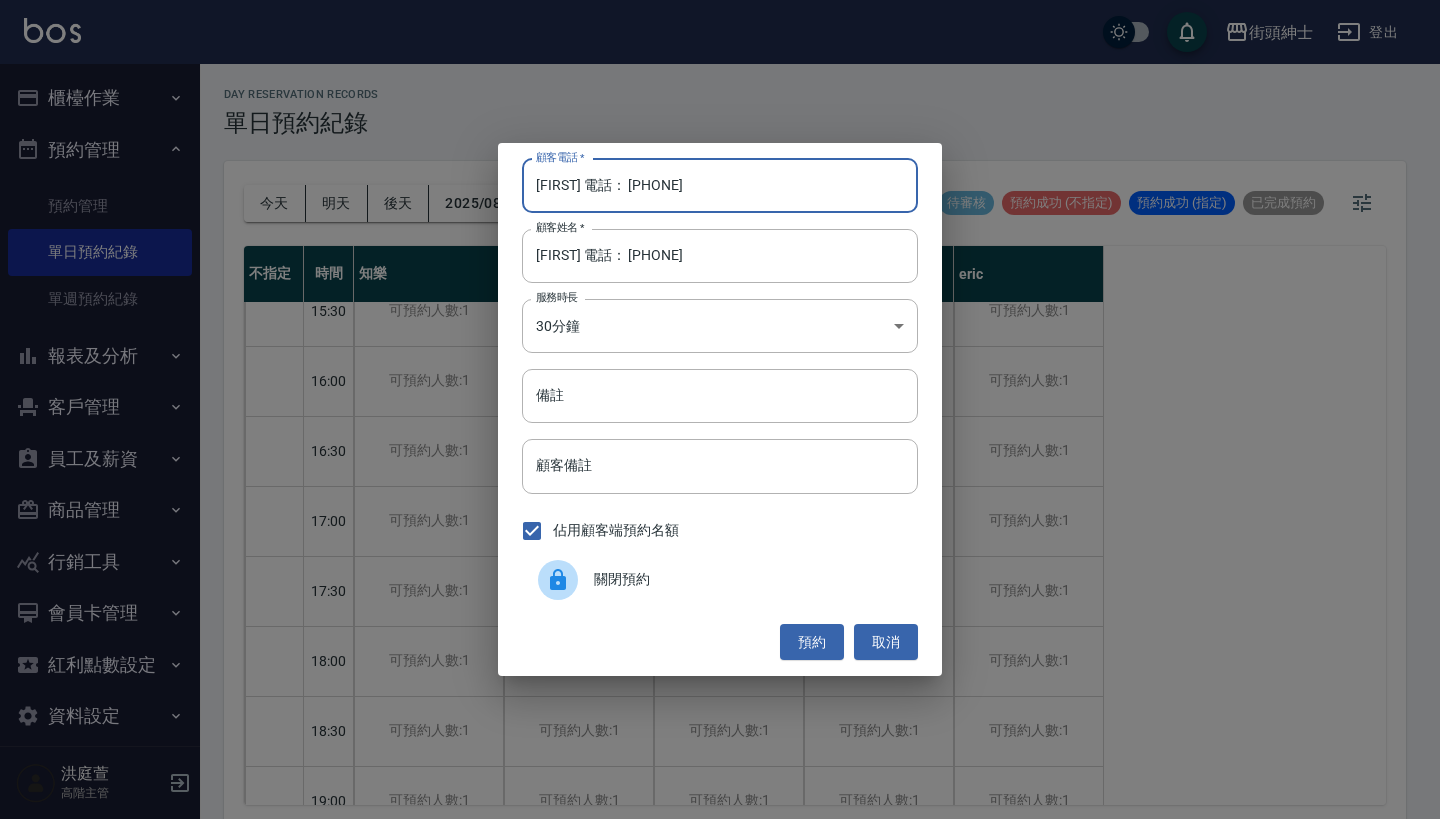 click on "Vincent 電話： 0931106980" at bounding box center [720, 186] 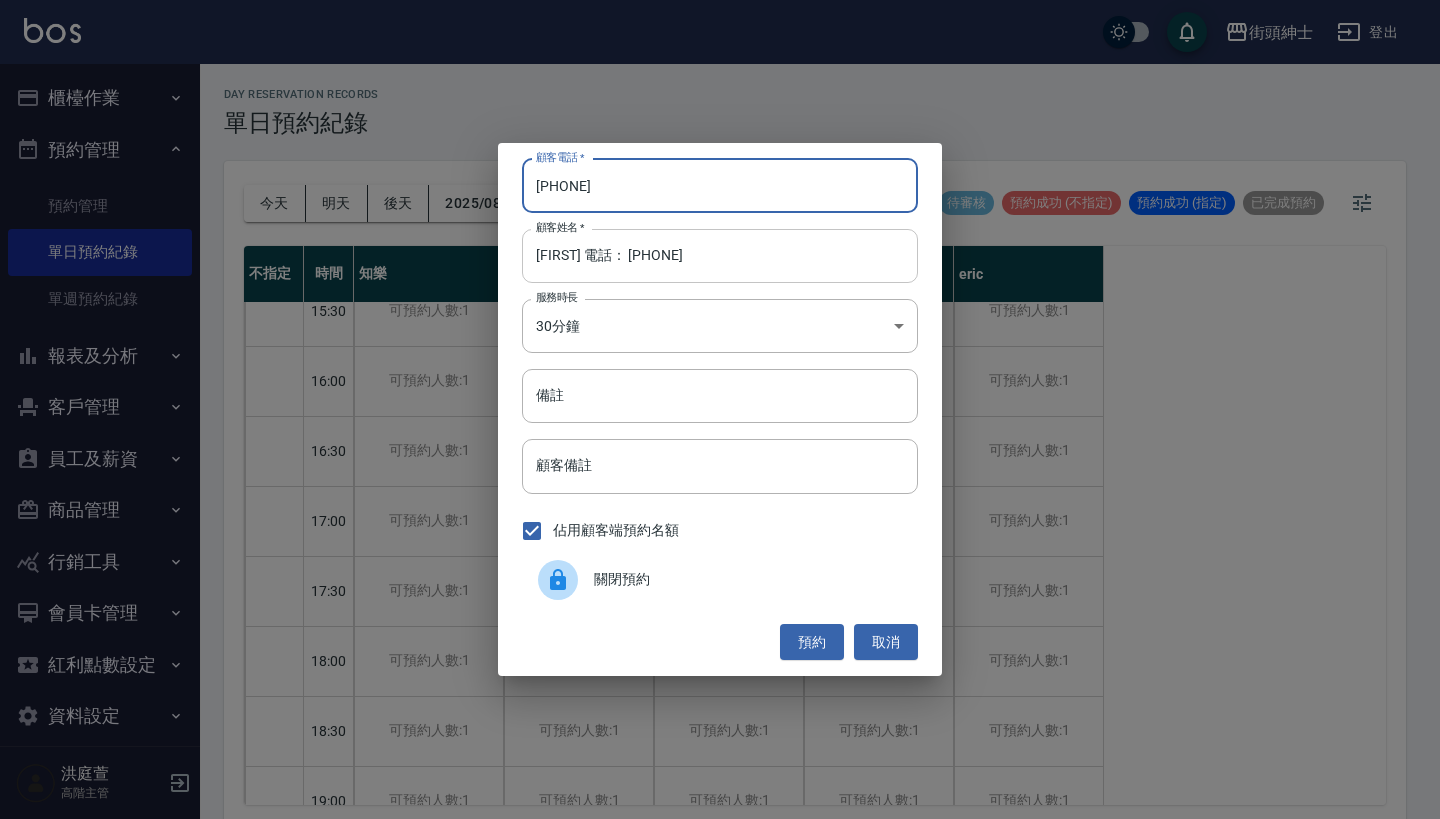 type on "0931106980" 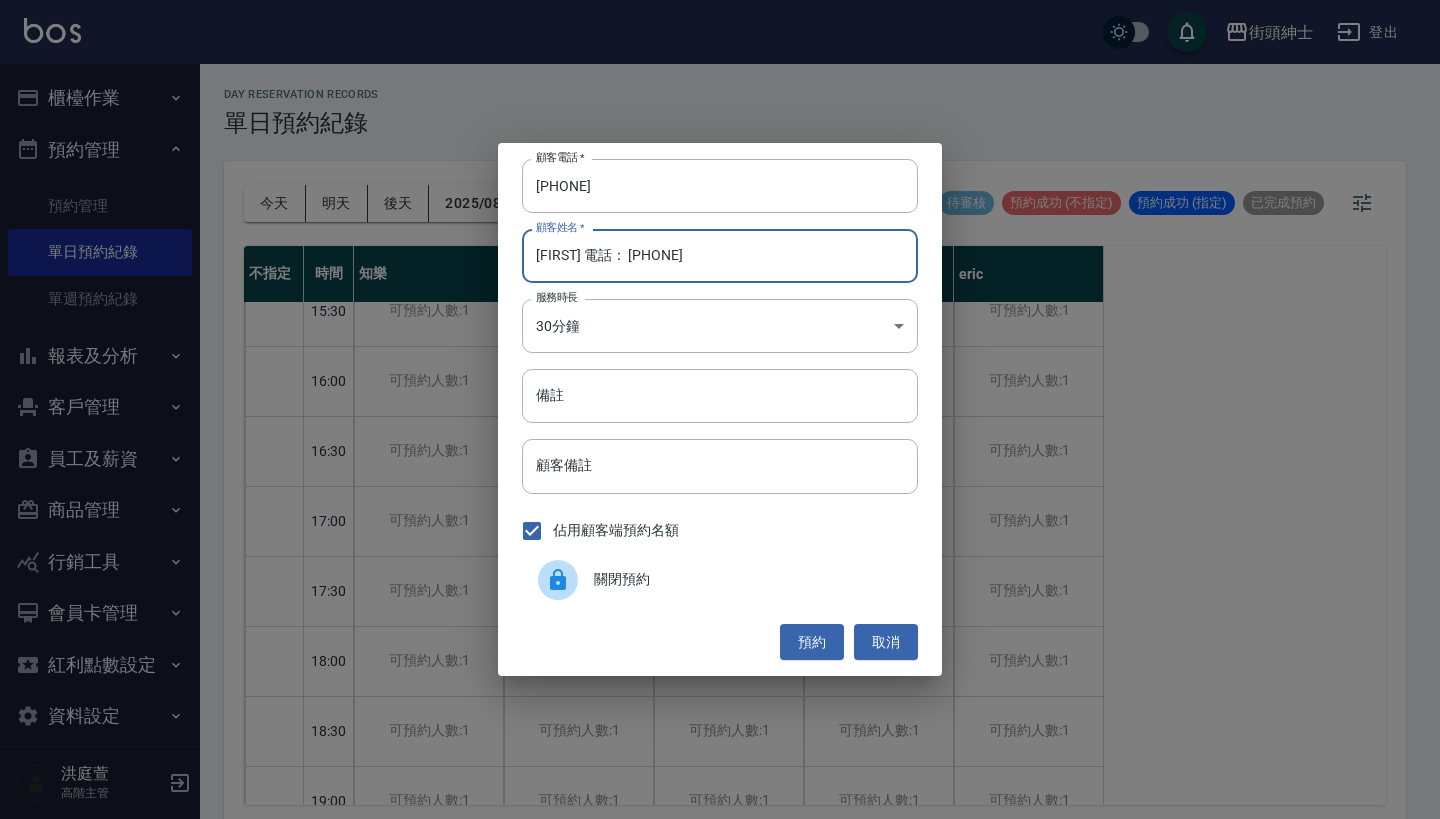 drag, startPoint x: 697, startPoint y: 259, endPoint x: 580, endPoint y: 253, distance: 117.15375 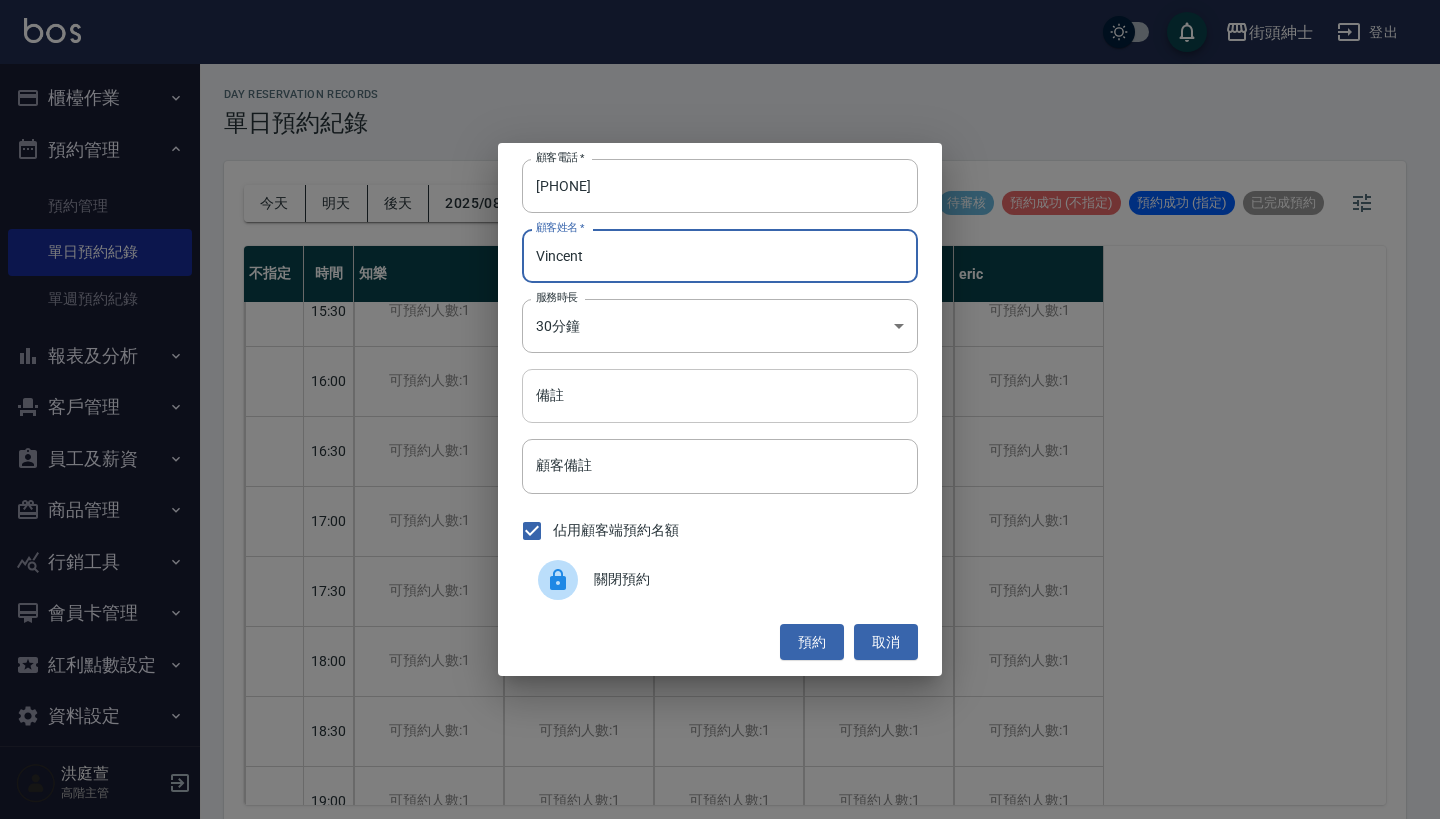 type on "Vincent" 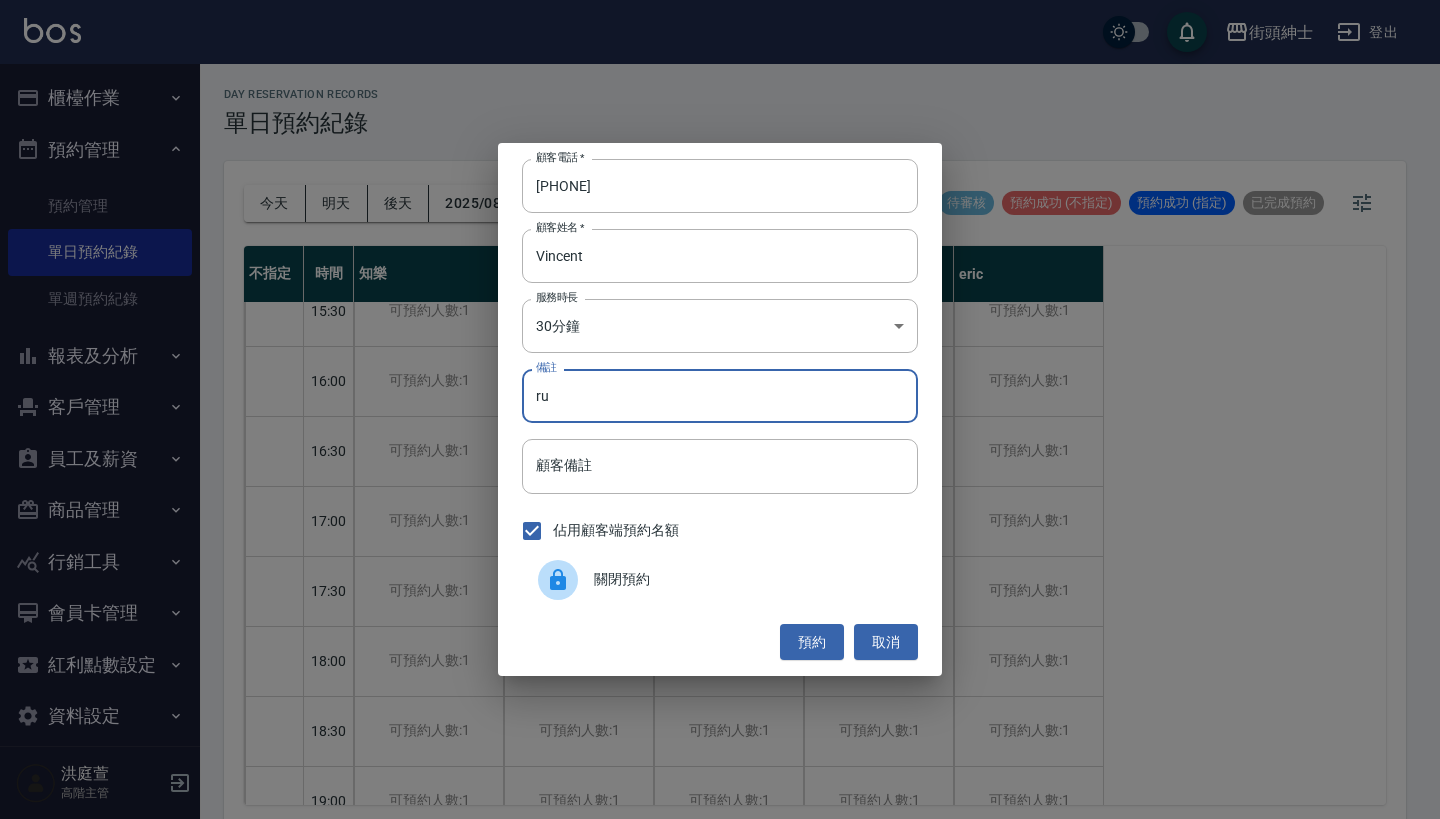 type on "r" 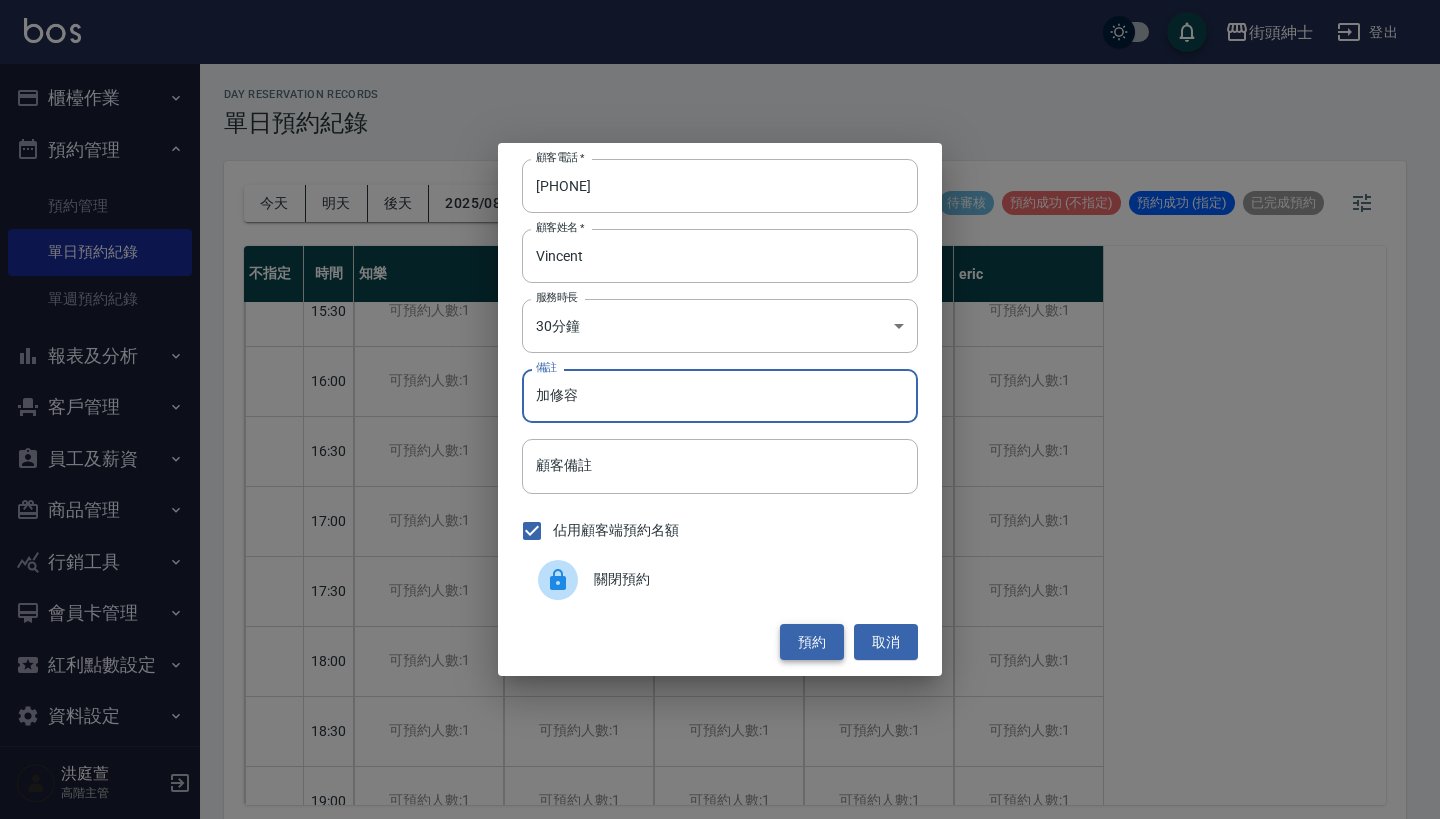 type on "加修容" 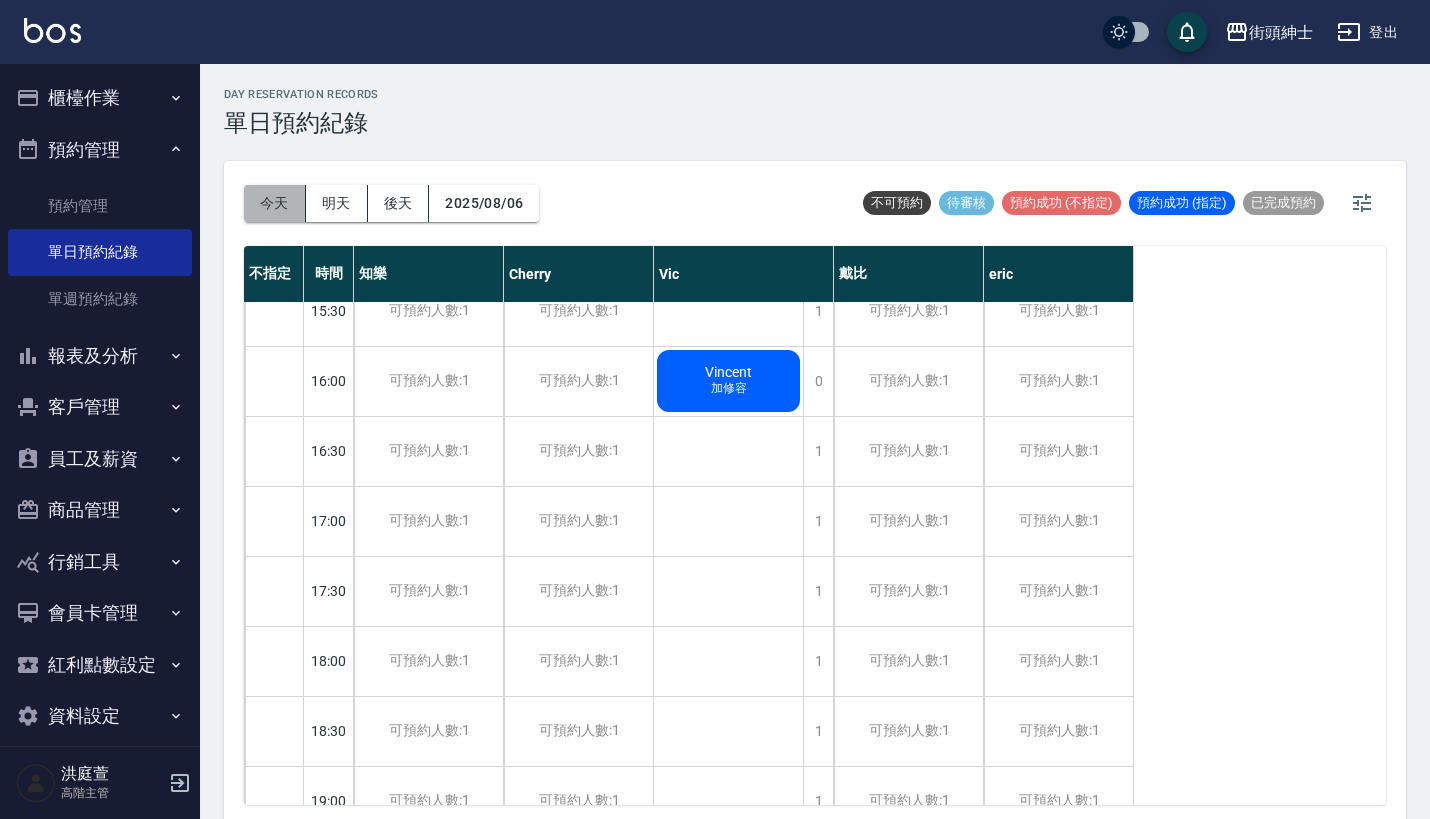 click on "今天" at bounding box center (275, 203) 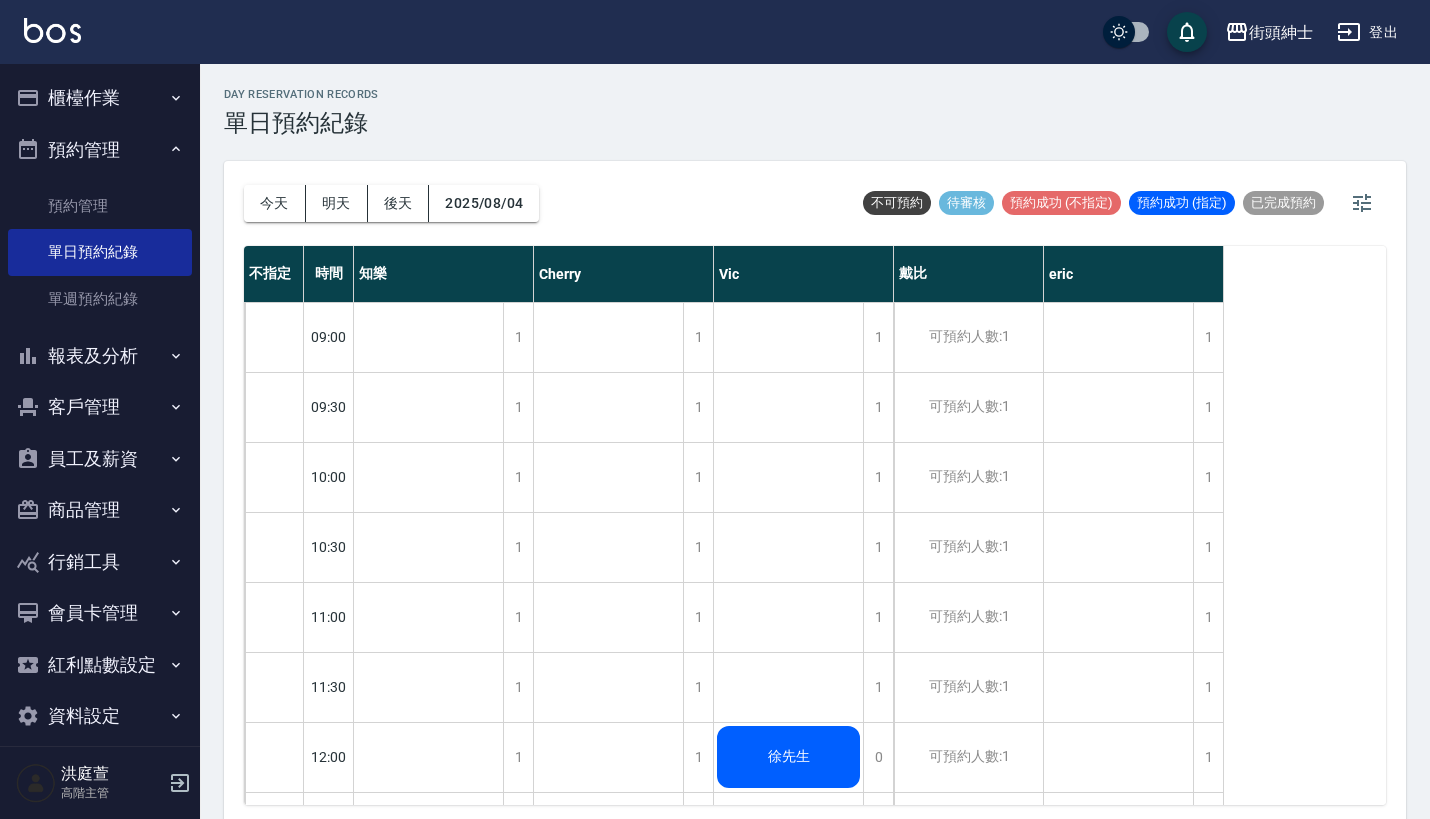 scroll, scrollTop: 0, scrollLeft: 0, axis: both 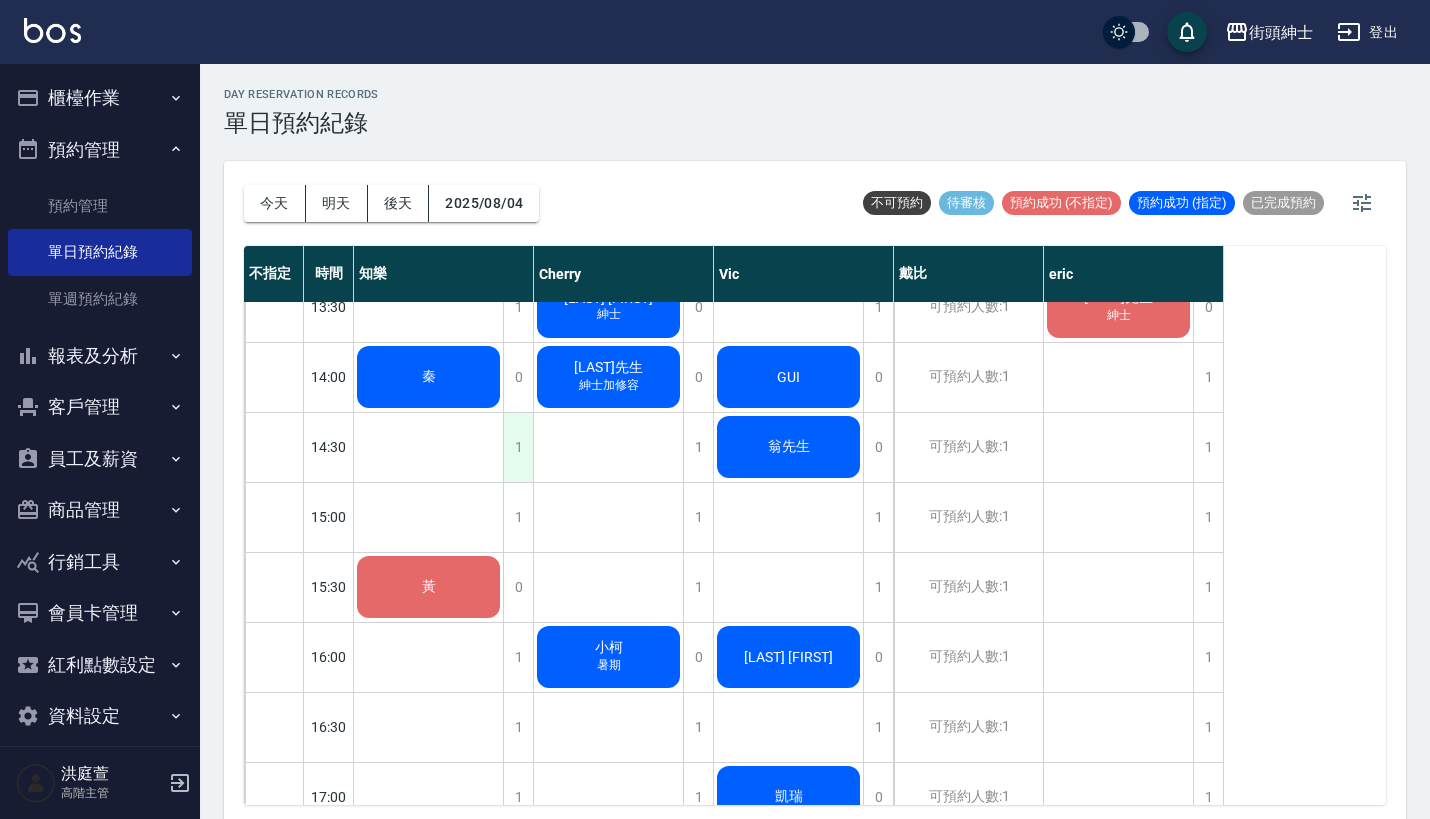 click on "1" at bounding box center (518, 447) 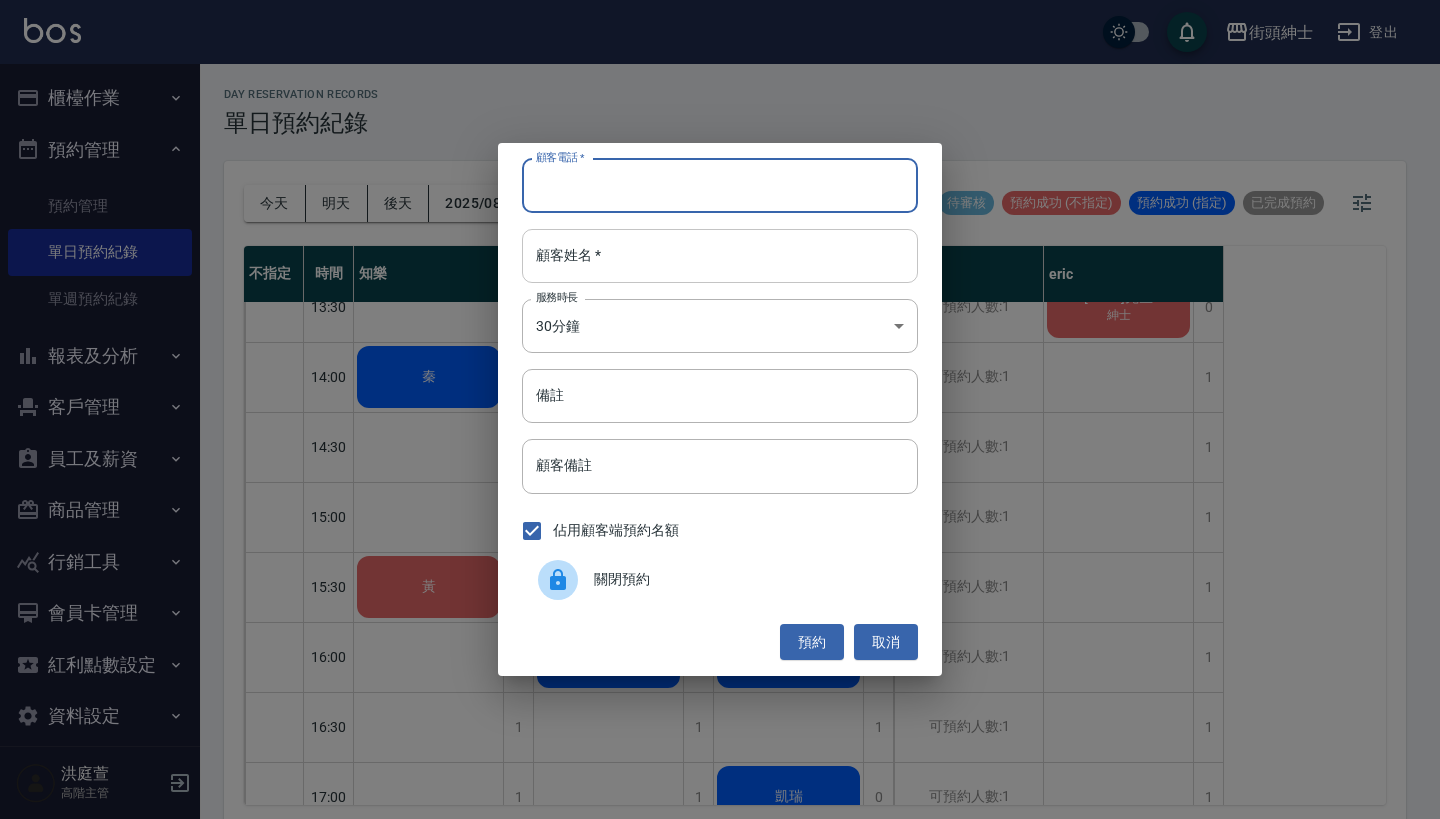 paste on "黃先生2位 電話：0908201631" 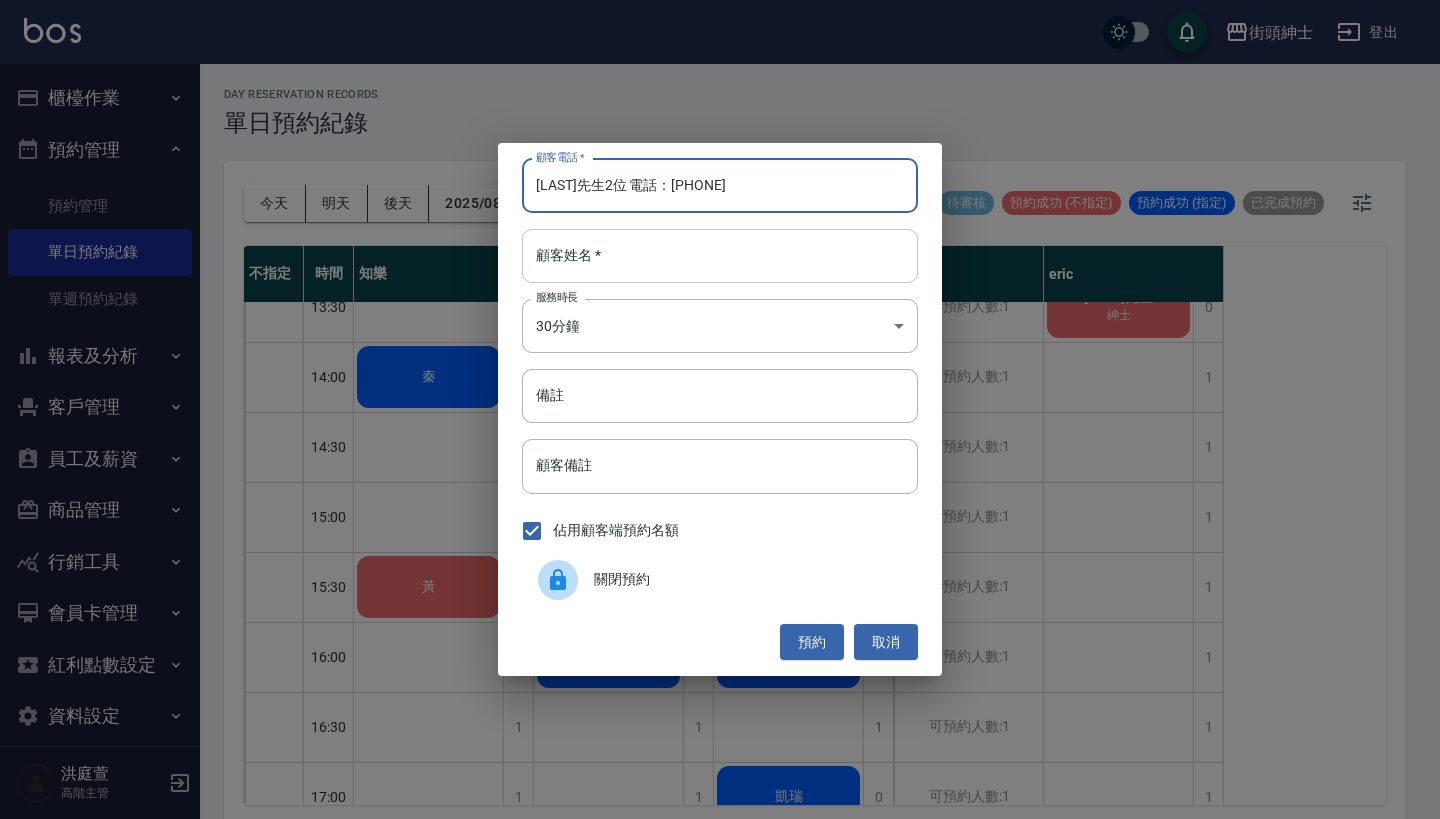 type on "黃先生2位 電話：0908201631" 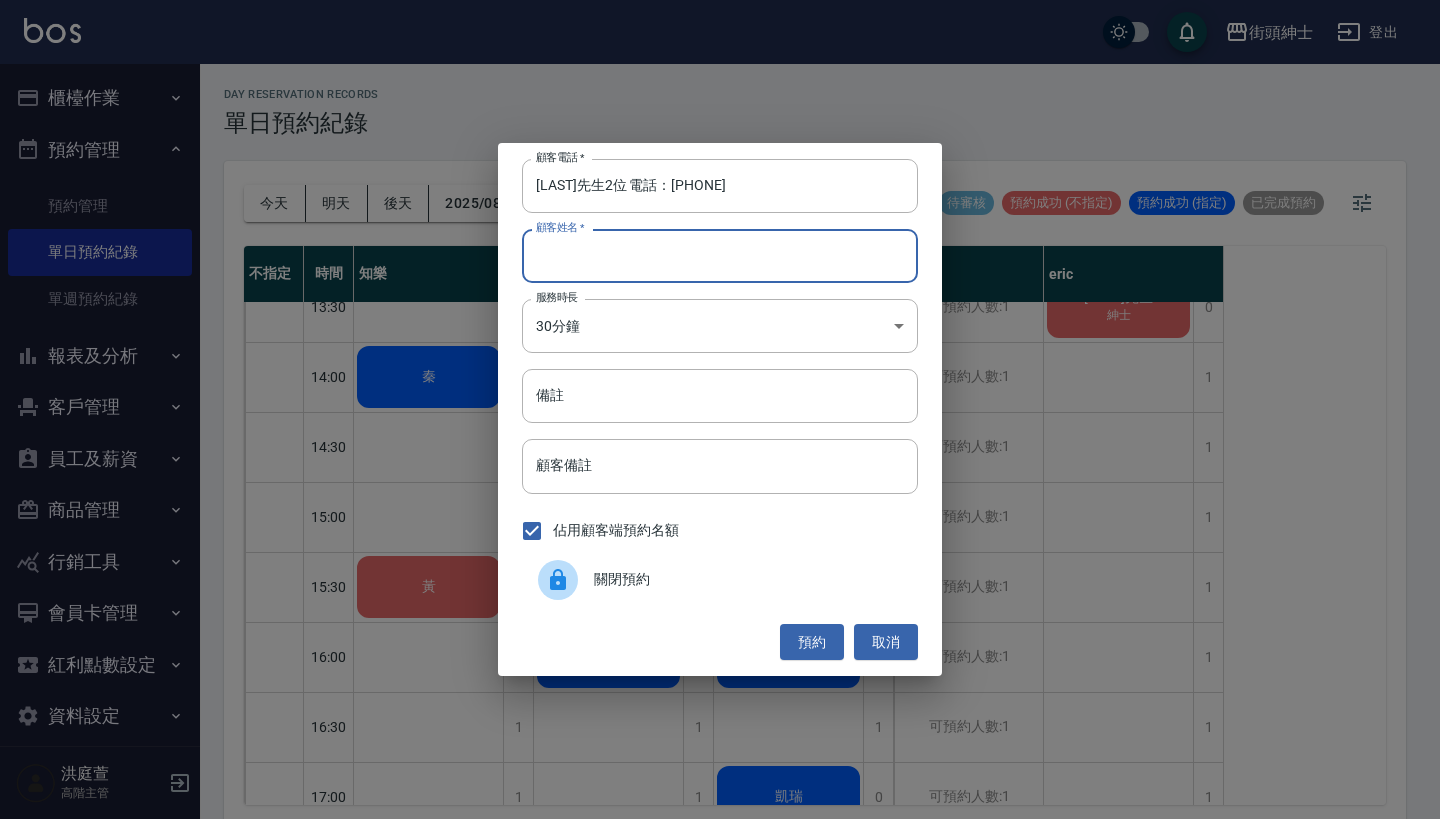 paste on "黃先生2位 電話：0908201631" 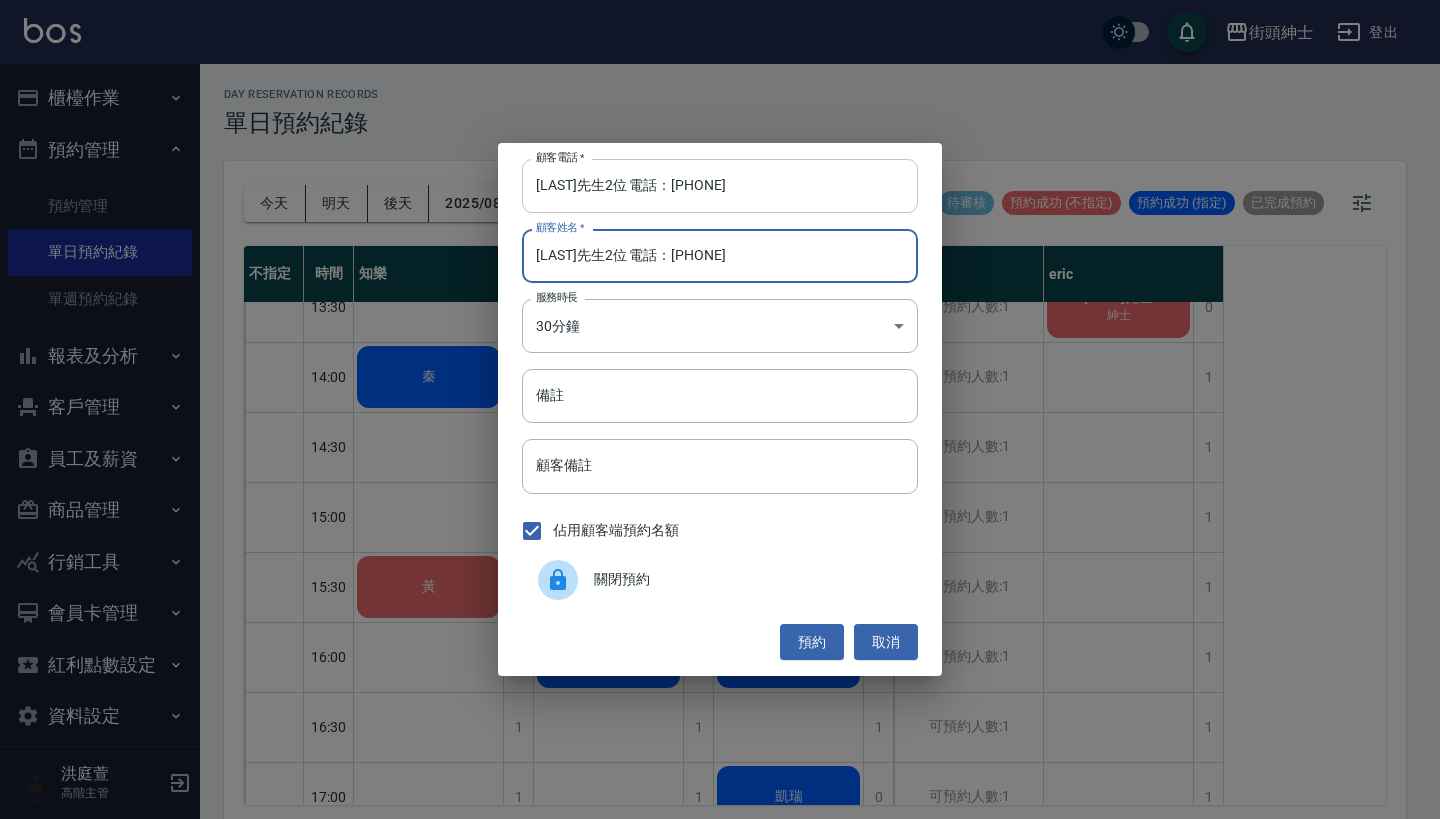 type on "黃先生2位 電話：0908201631" 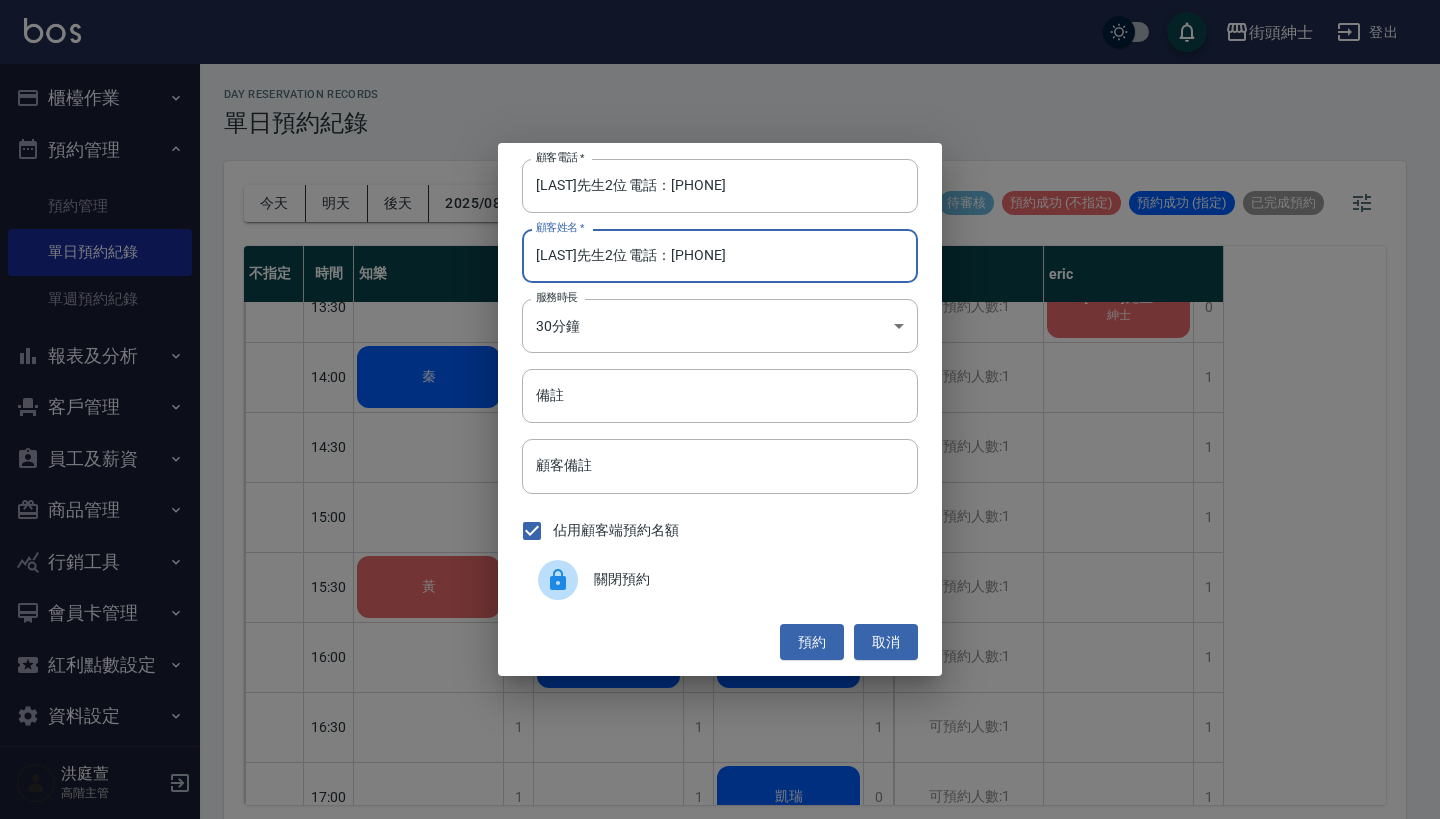 drag, startPoint x: 640, startPoint y: 183, endPoint x: 294, endPoint y: 176, distance: 346.0708 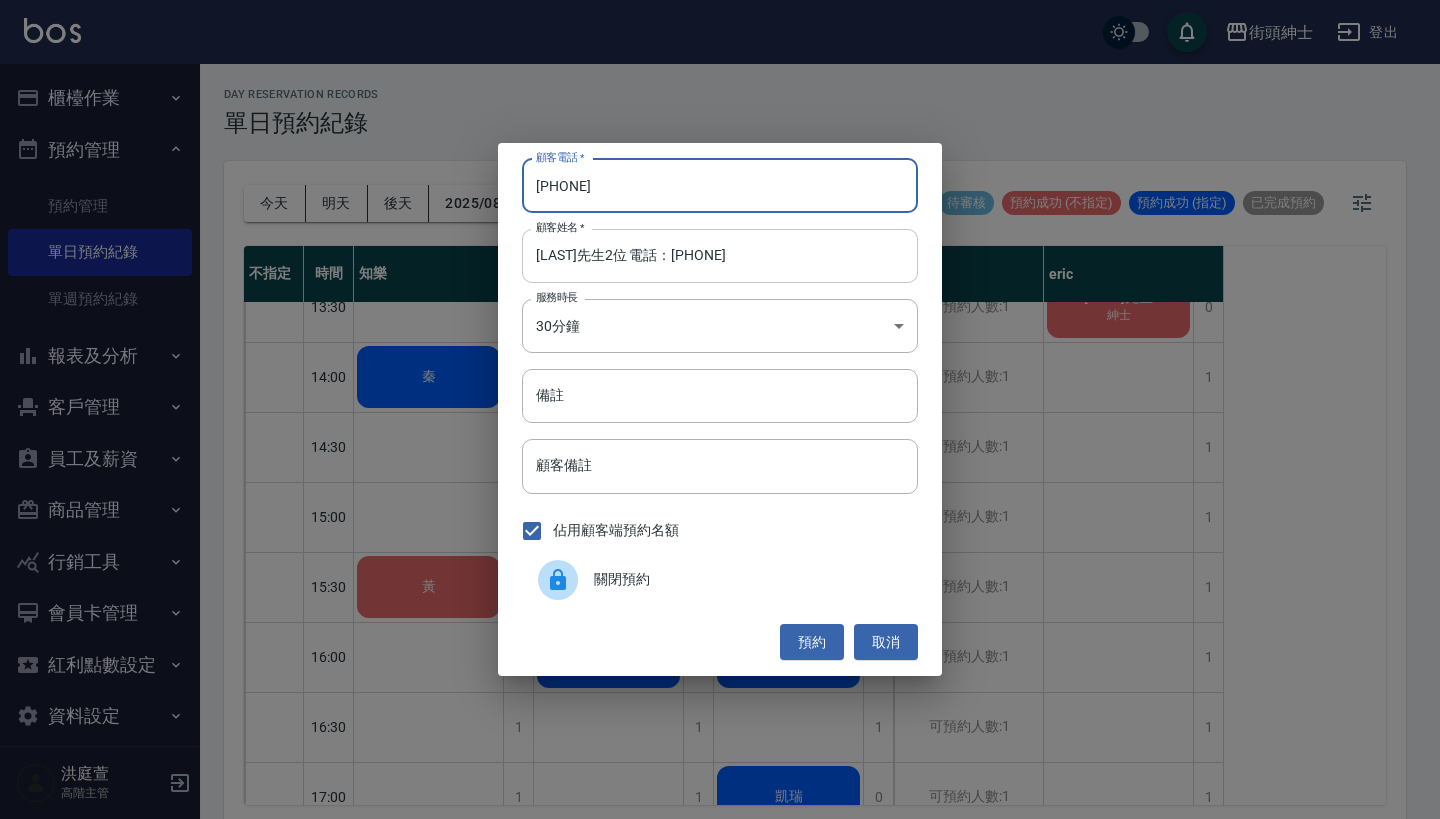 type on "0908201631" 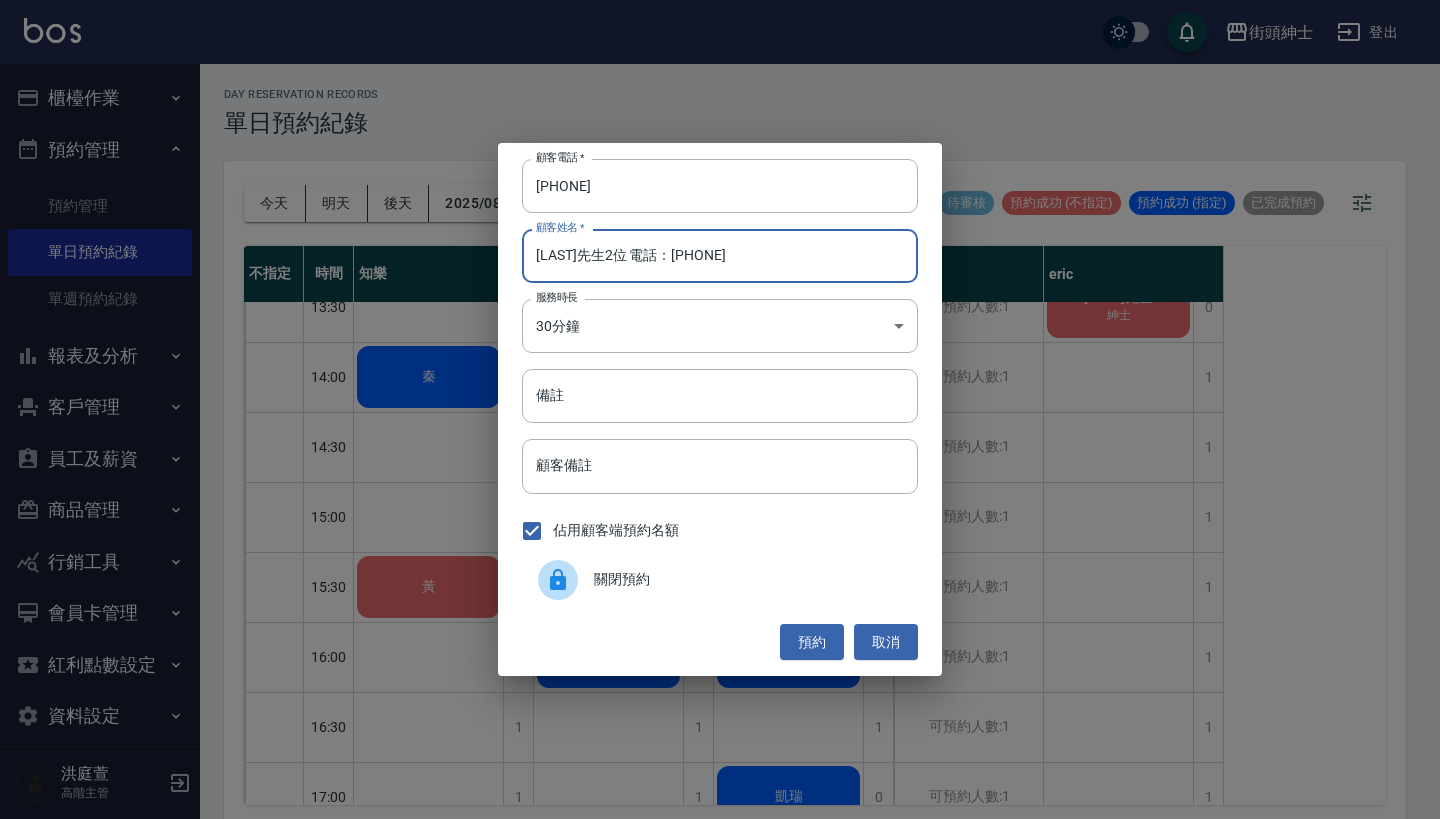 drag, startPoint x: 797, startPoint y: 258, endPoint x: 577, endPoint y: 252, distance: 220.0818 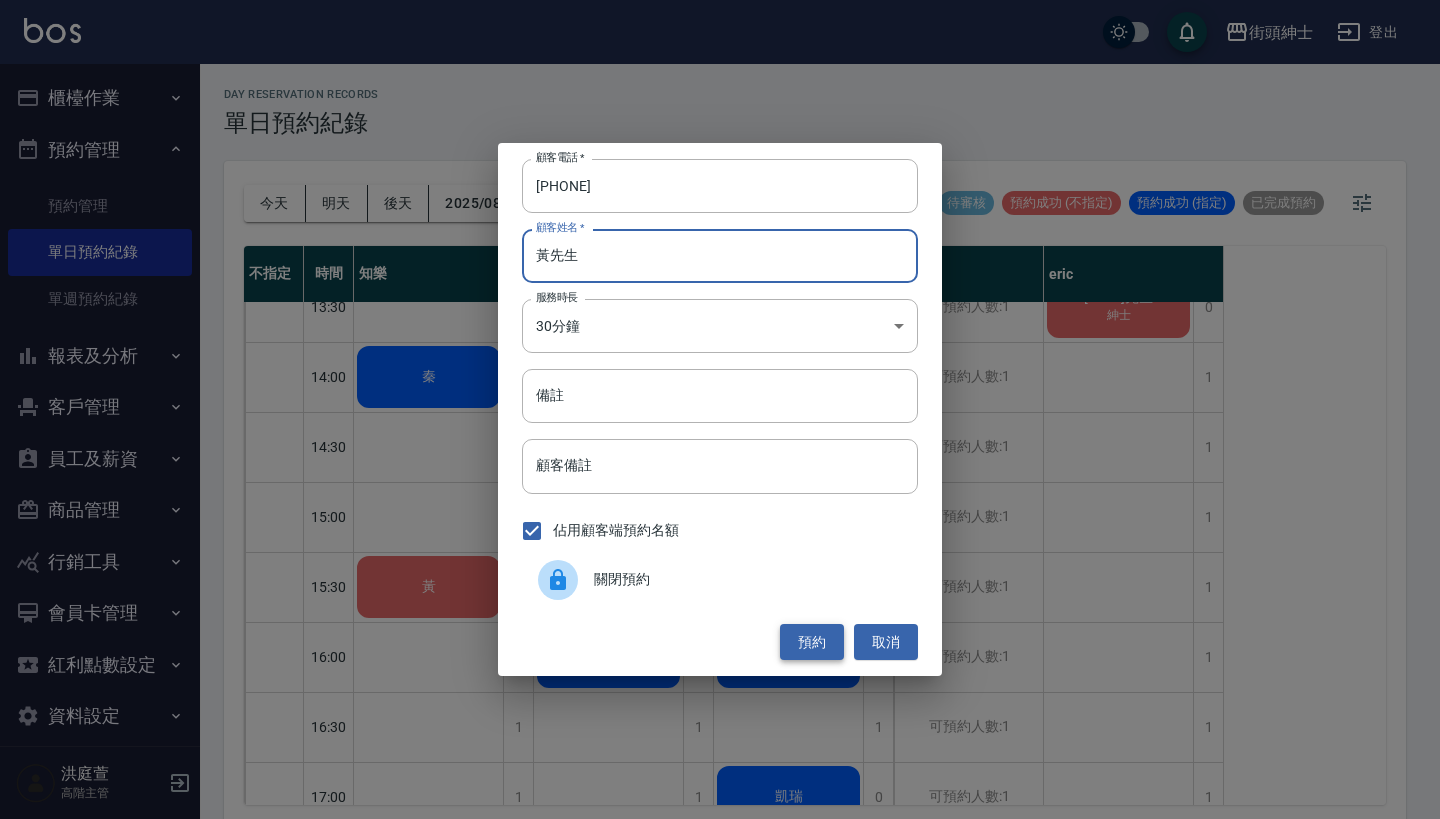 type on "黃先生" 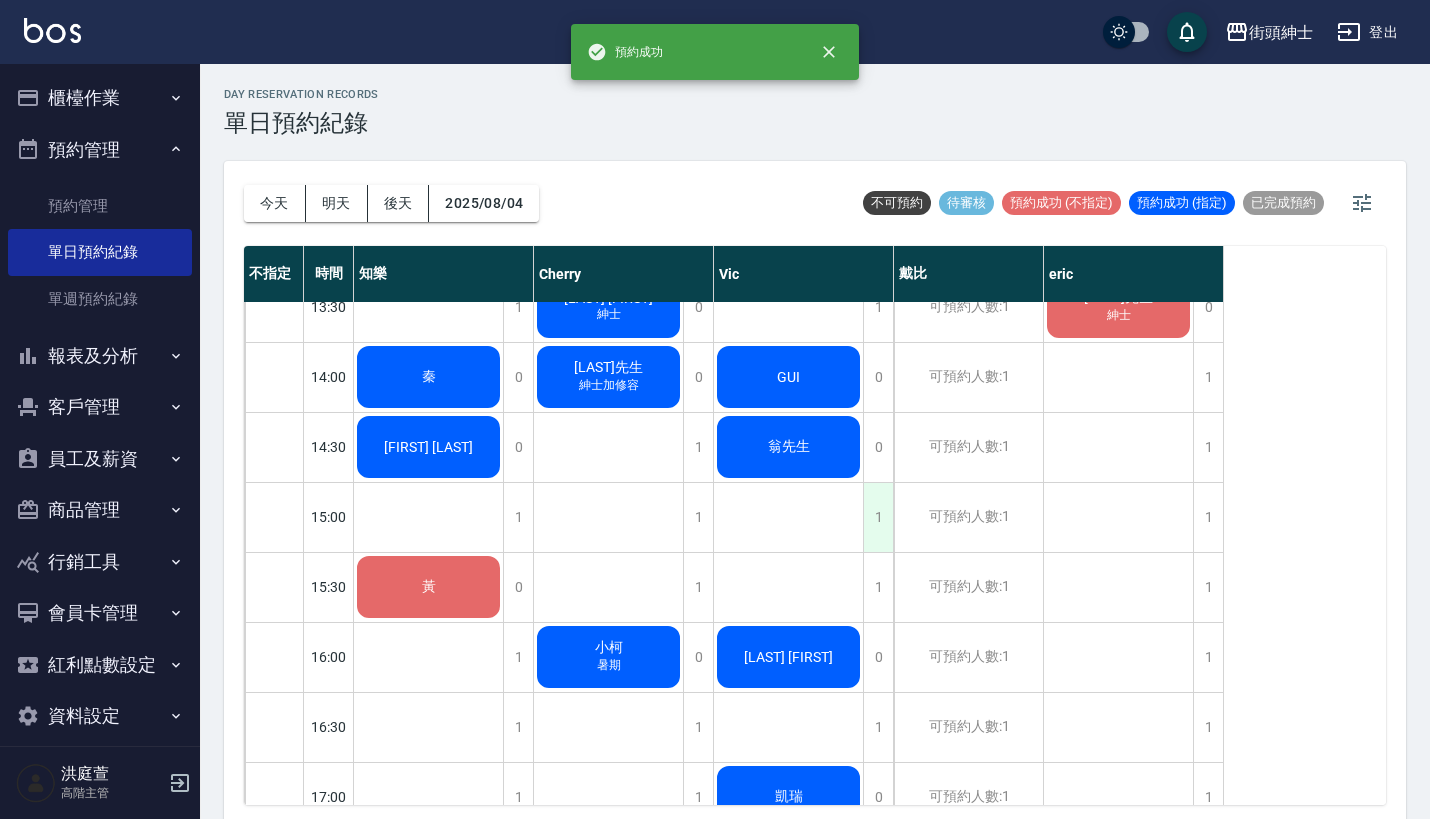 click on "1" at bounding box center (878, 517) 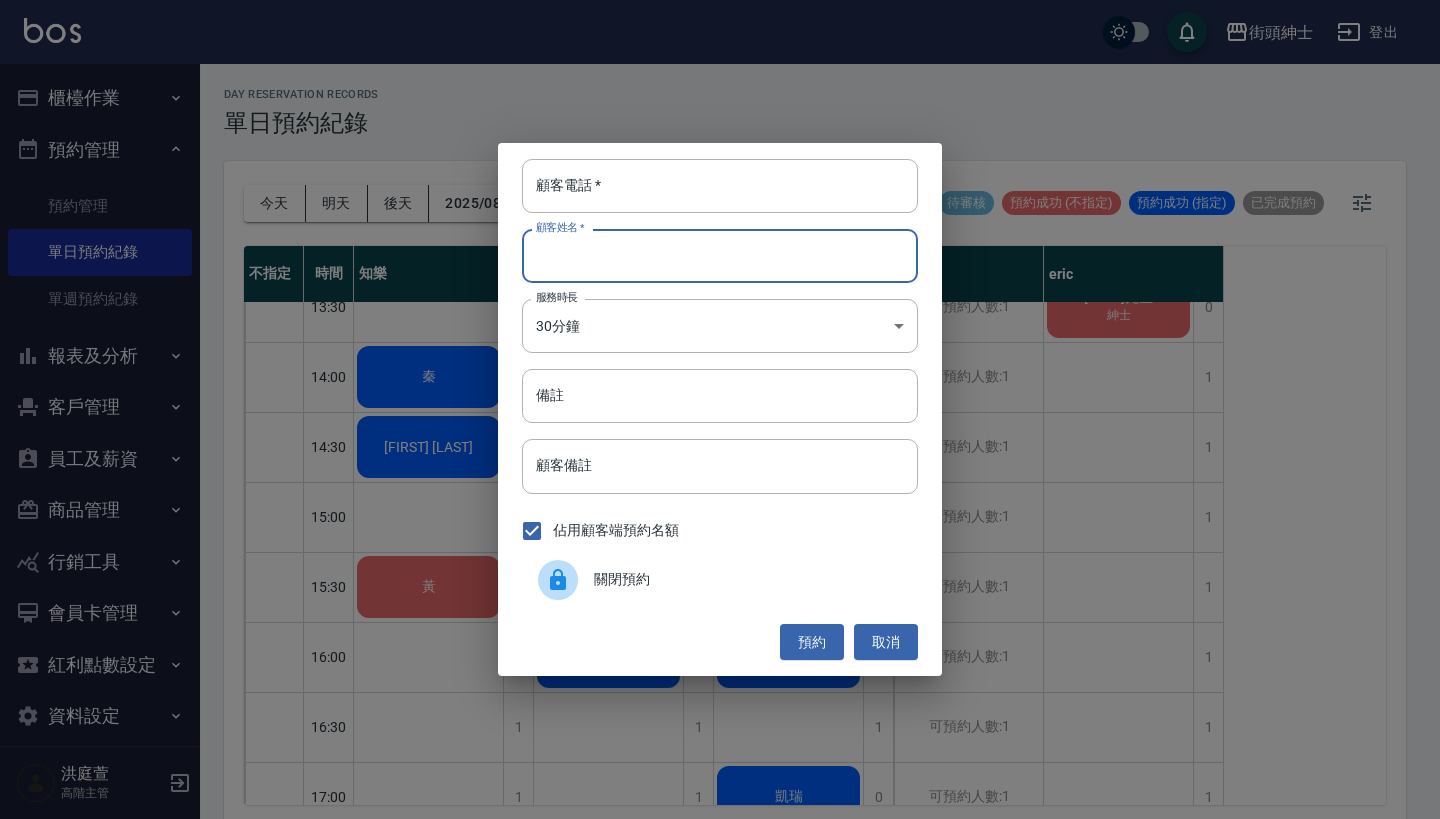 paste on "黃先生2位 電話：0908201631" 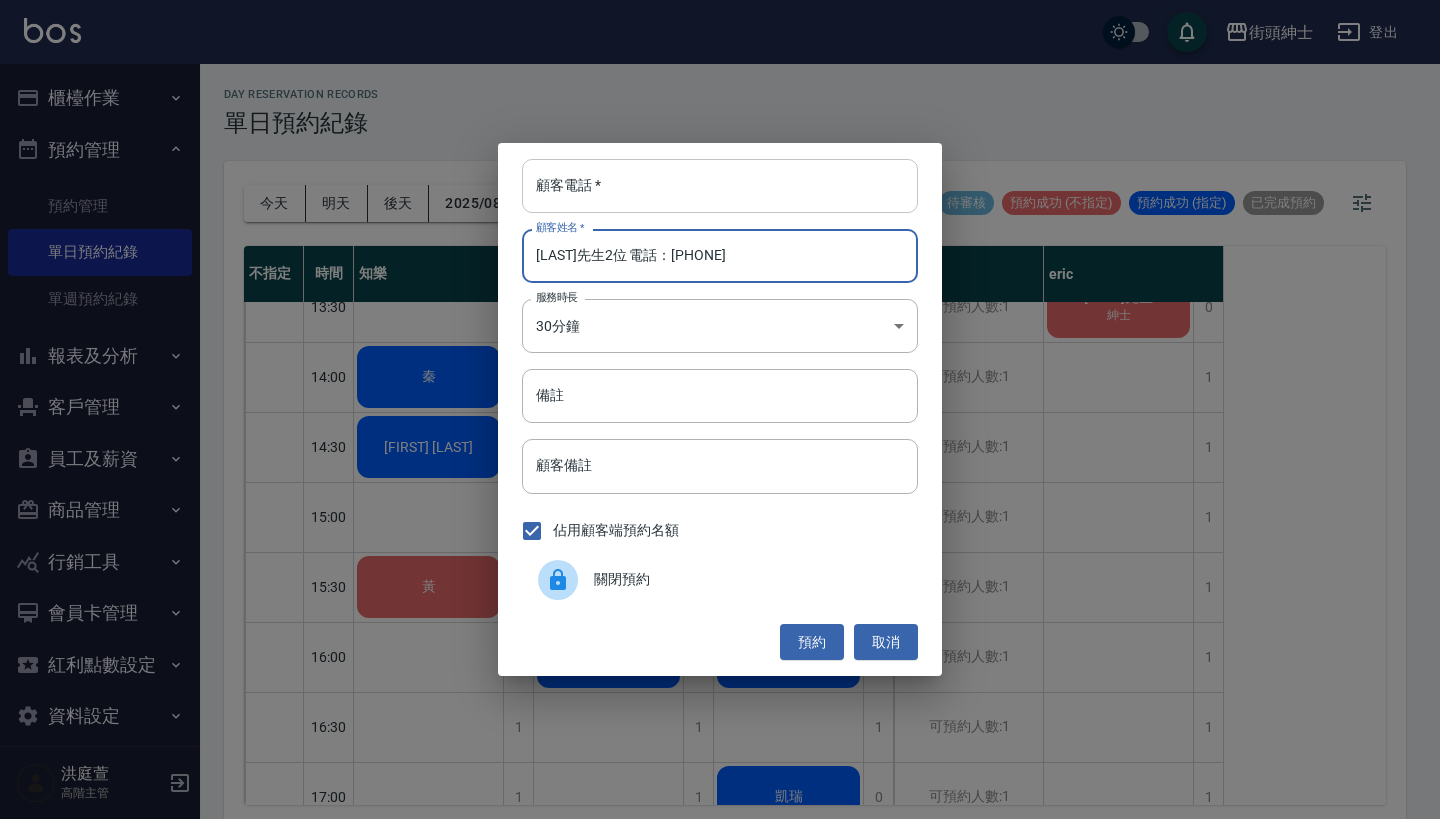 type on "黃先生2位 電話：0908201631" 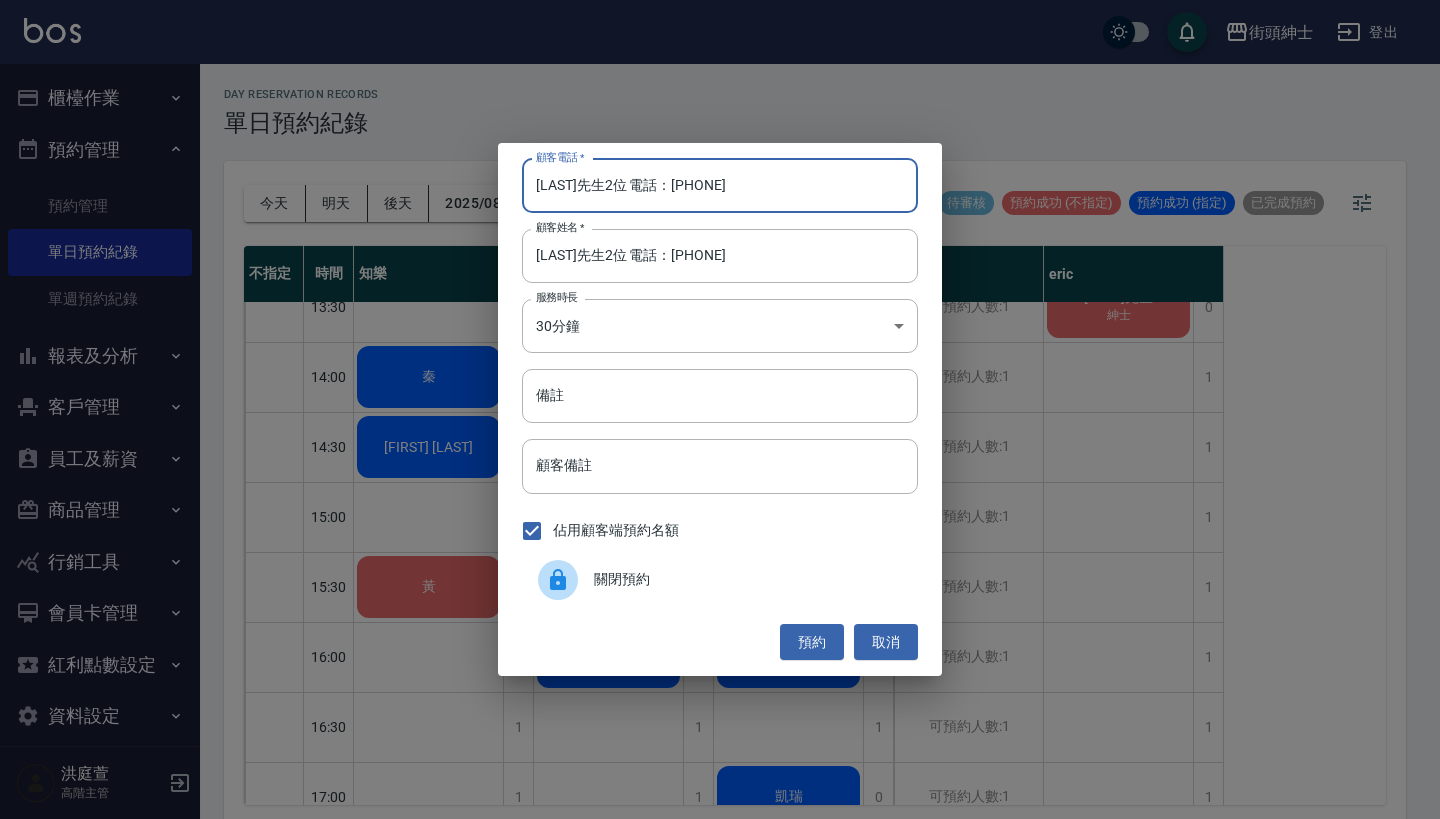 drag, startPoint x: 644, startPoint y: 183, endPoint x: 377, endPoint y: 183, distance: 267 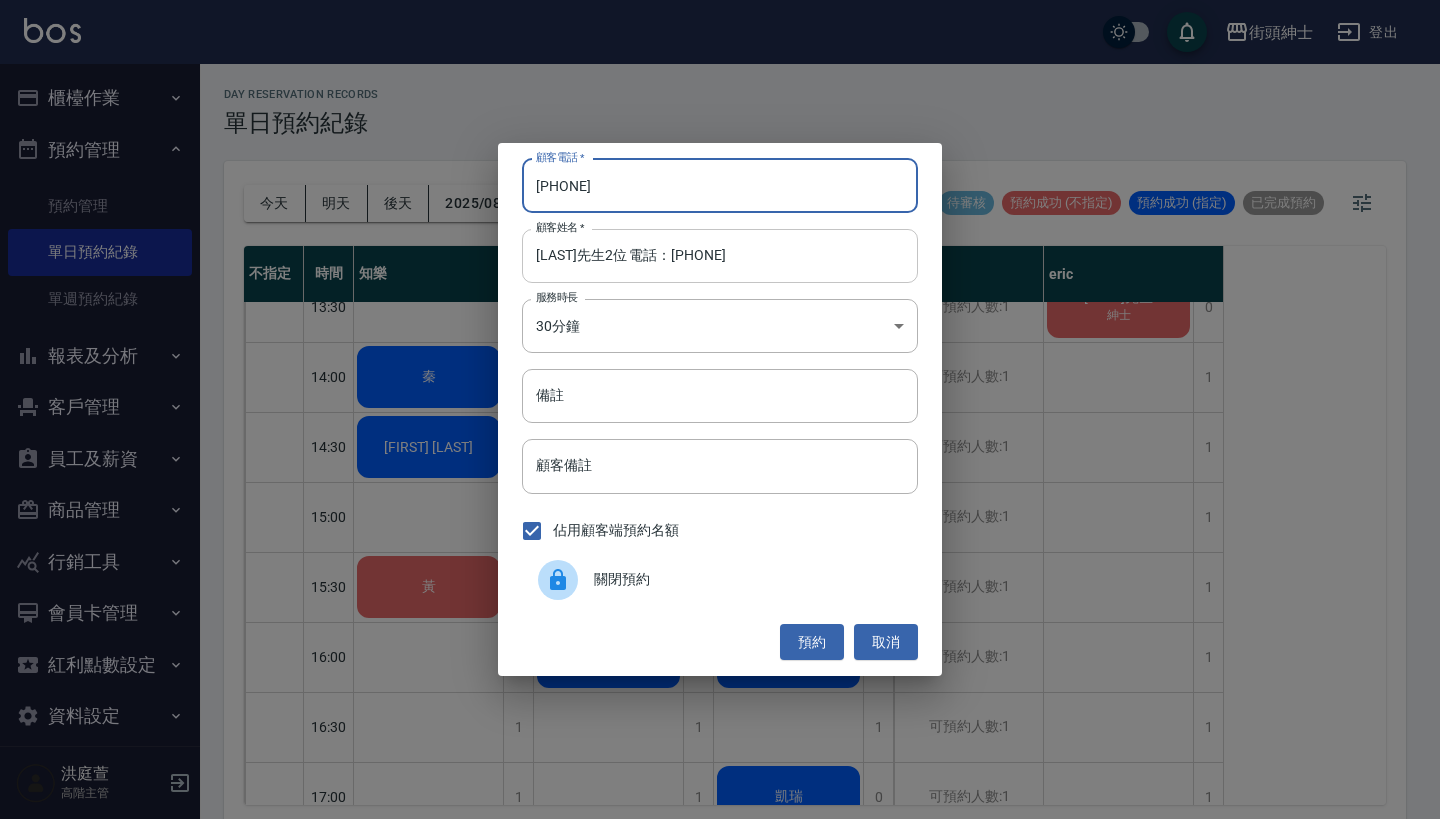 type on "0908201631" 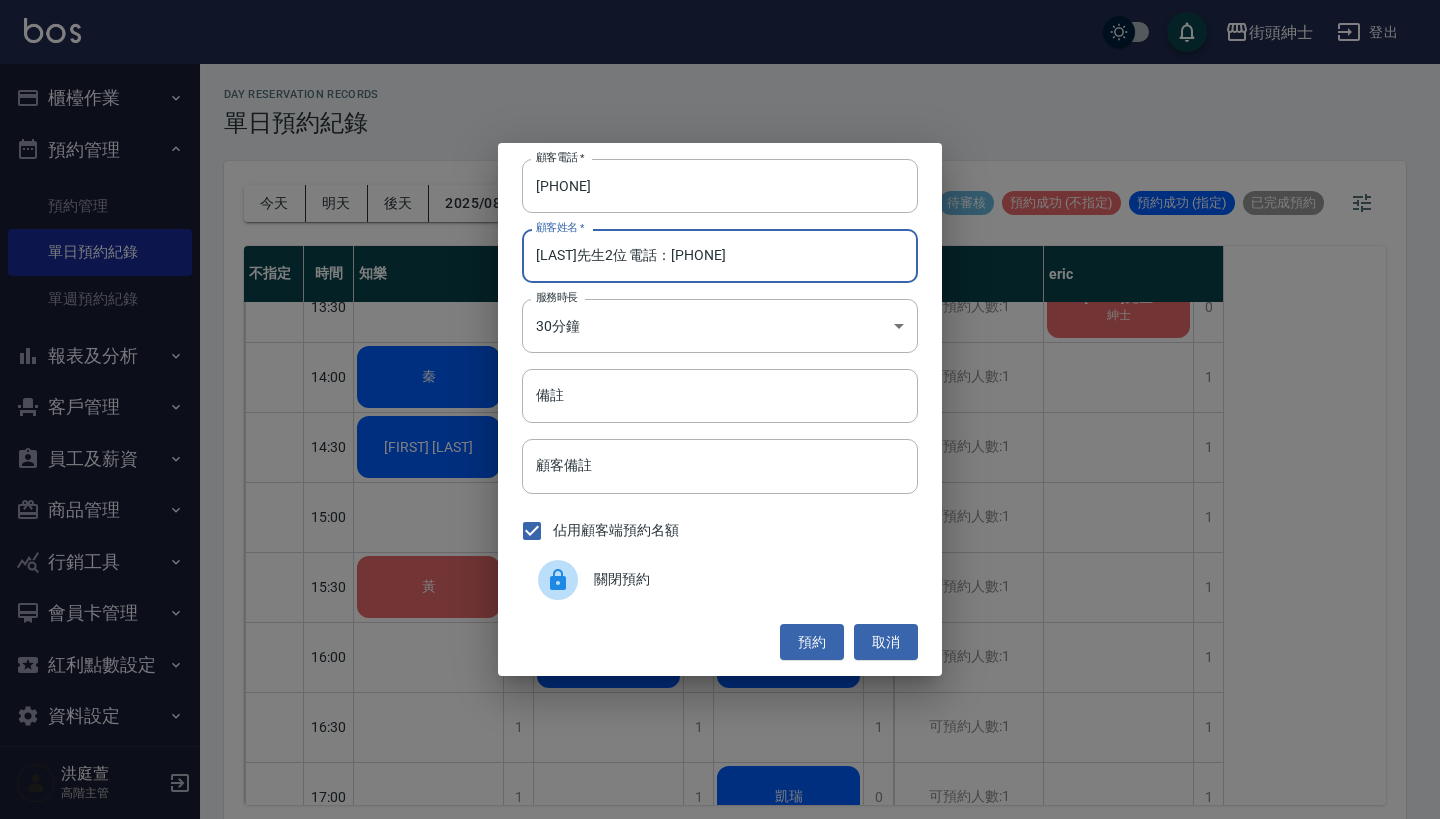 drag, startPoint x: 743, startPoint y: 276, endPoint x: 574, endPoint y: 257, distance: 170.0647 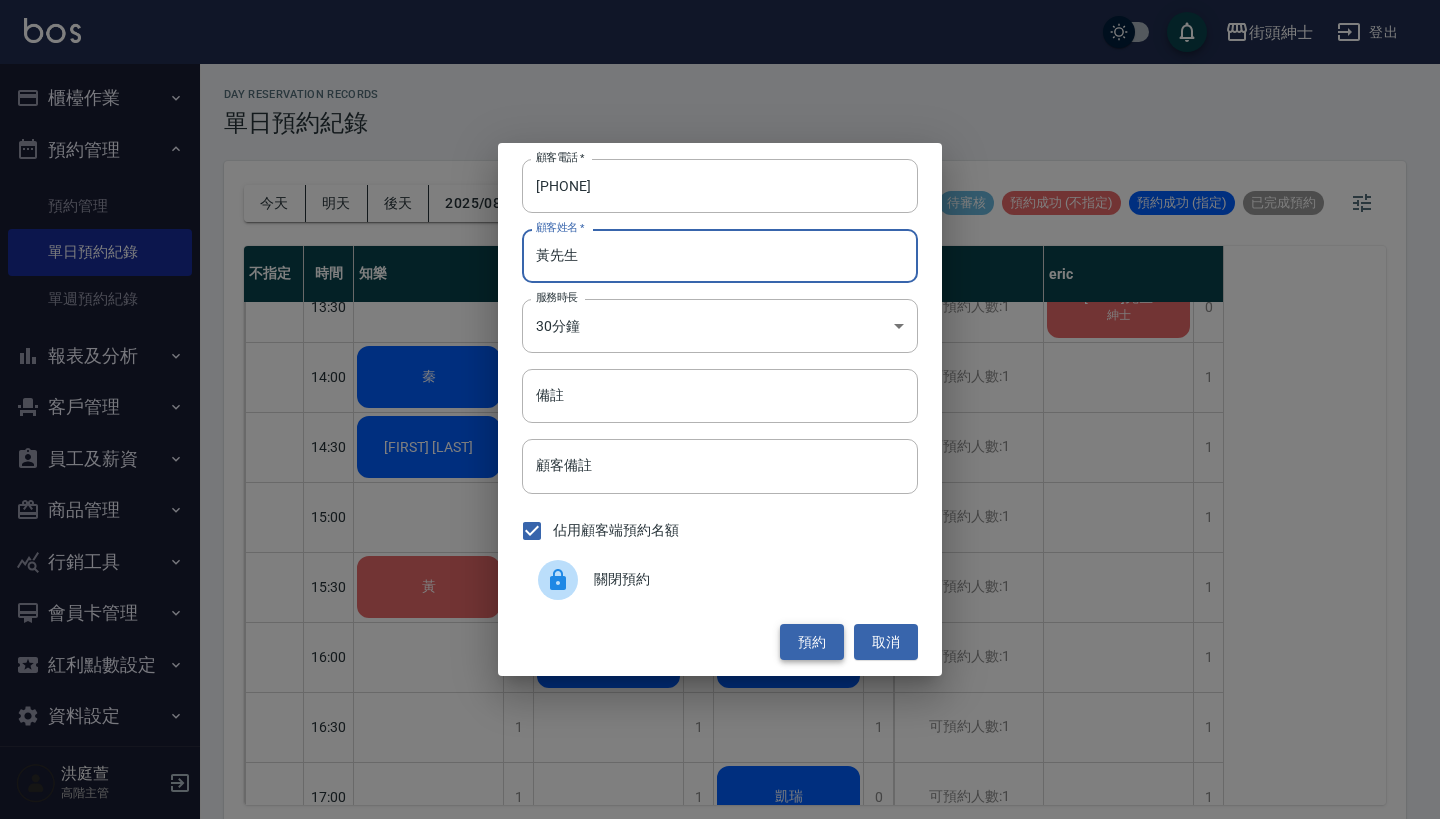 type on "黃先生" 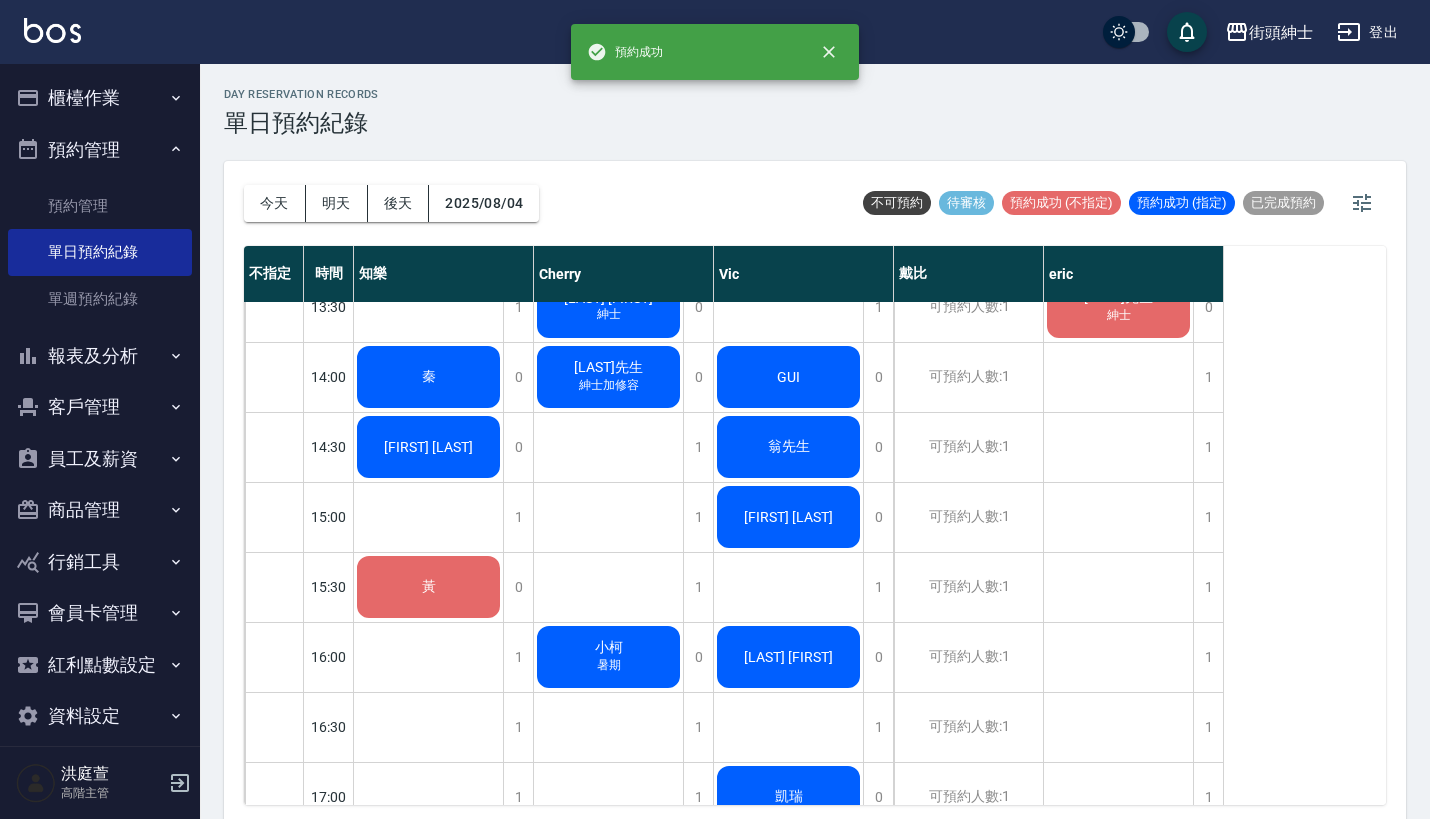 click on "[LAST][FIRST]" at bounding box center [429, 237] 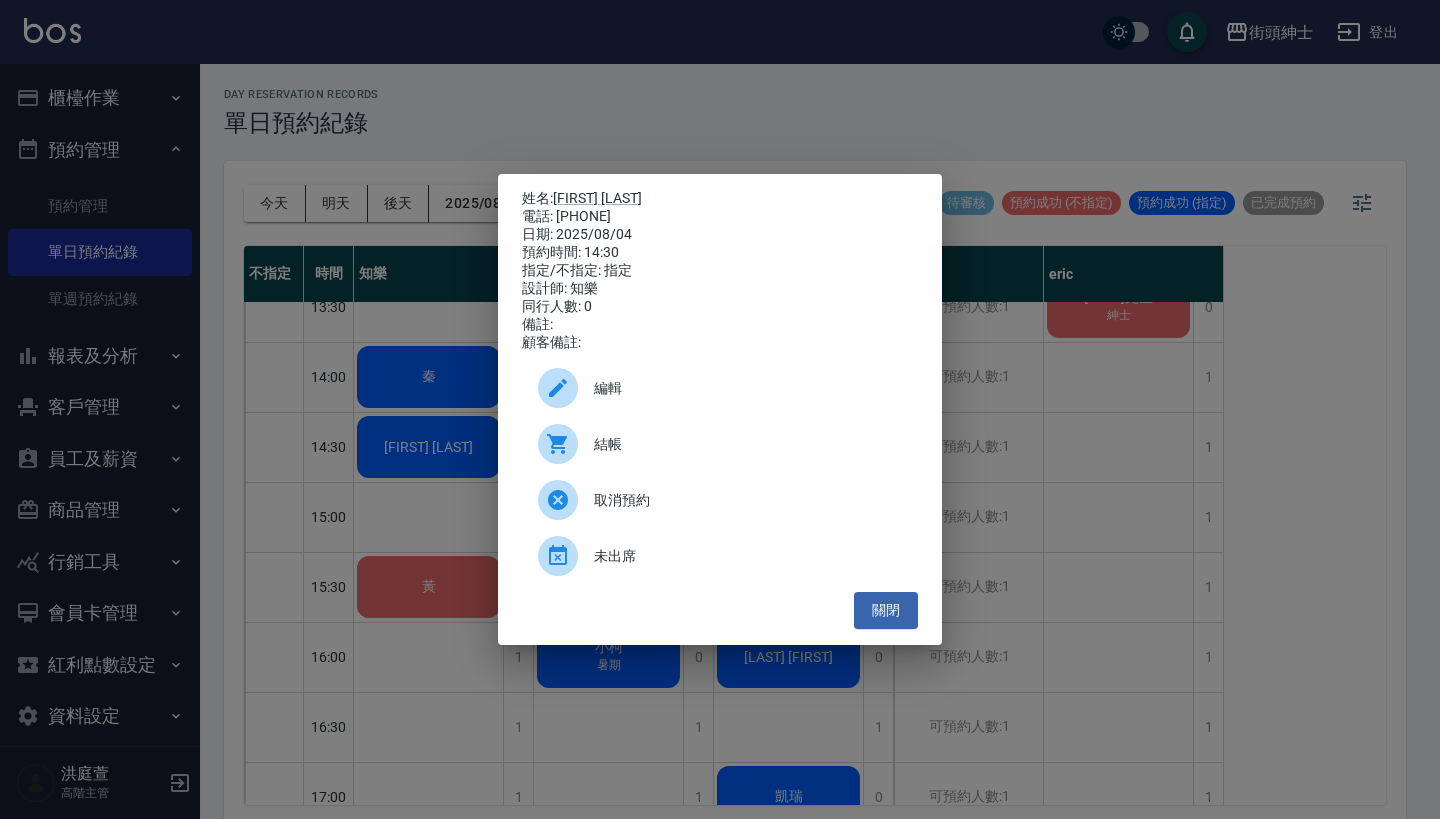 click at bounding box center [566, 388] 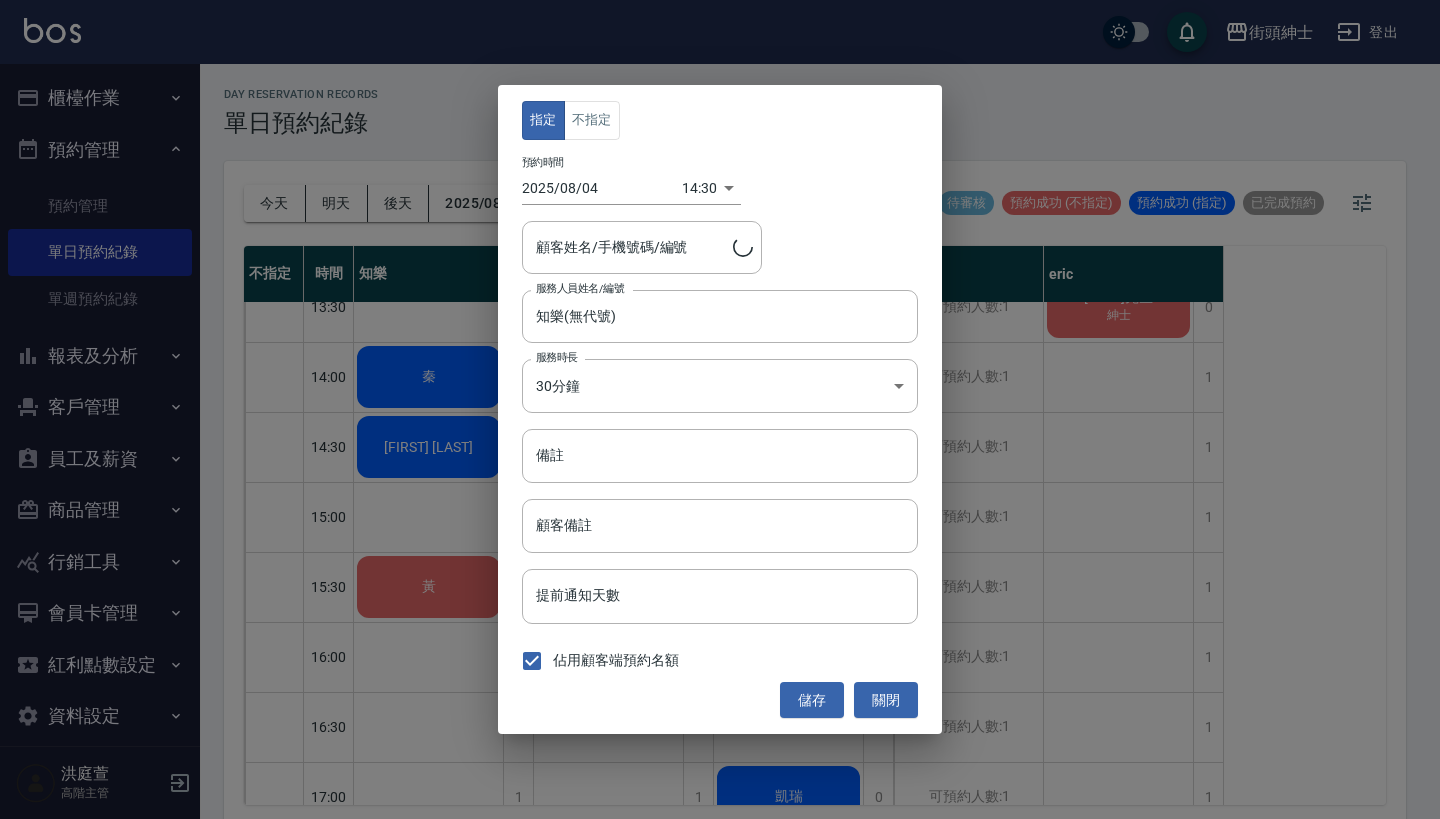 type on "黃偉哲/0908201631" 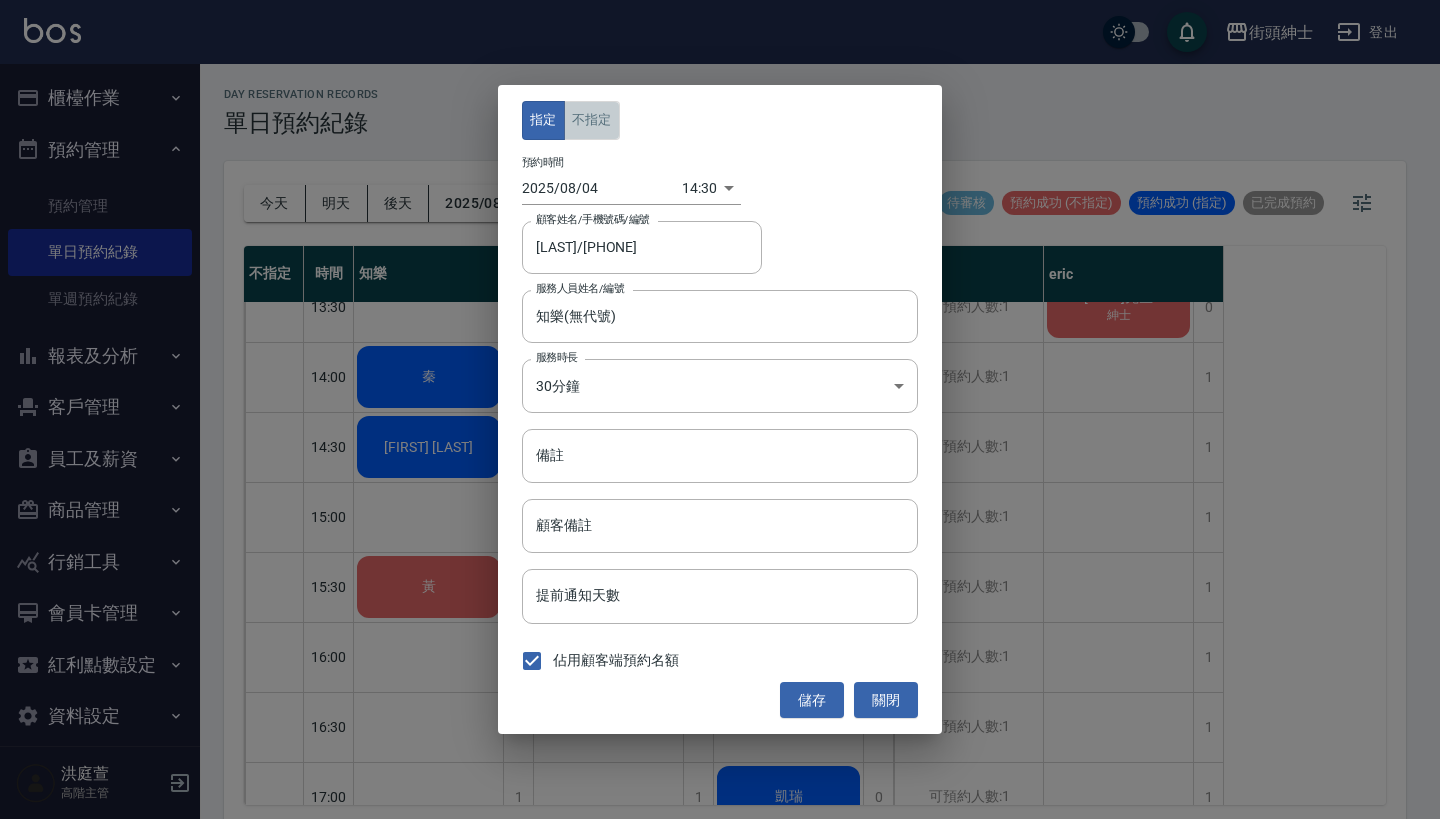 click on "不指定" at bounding box center [592, 120] 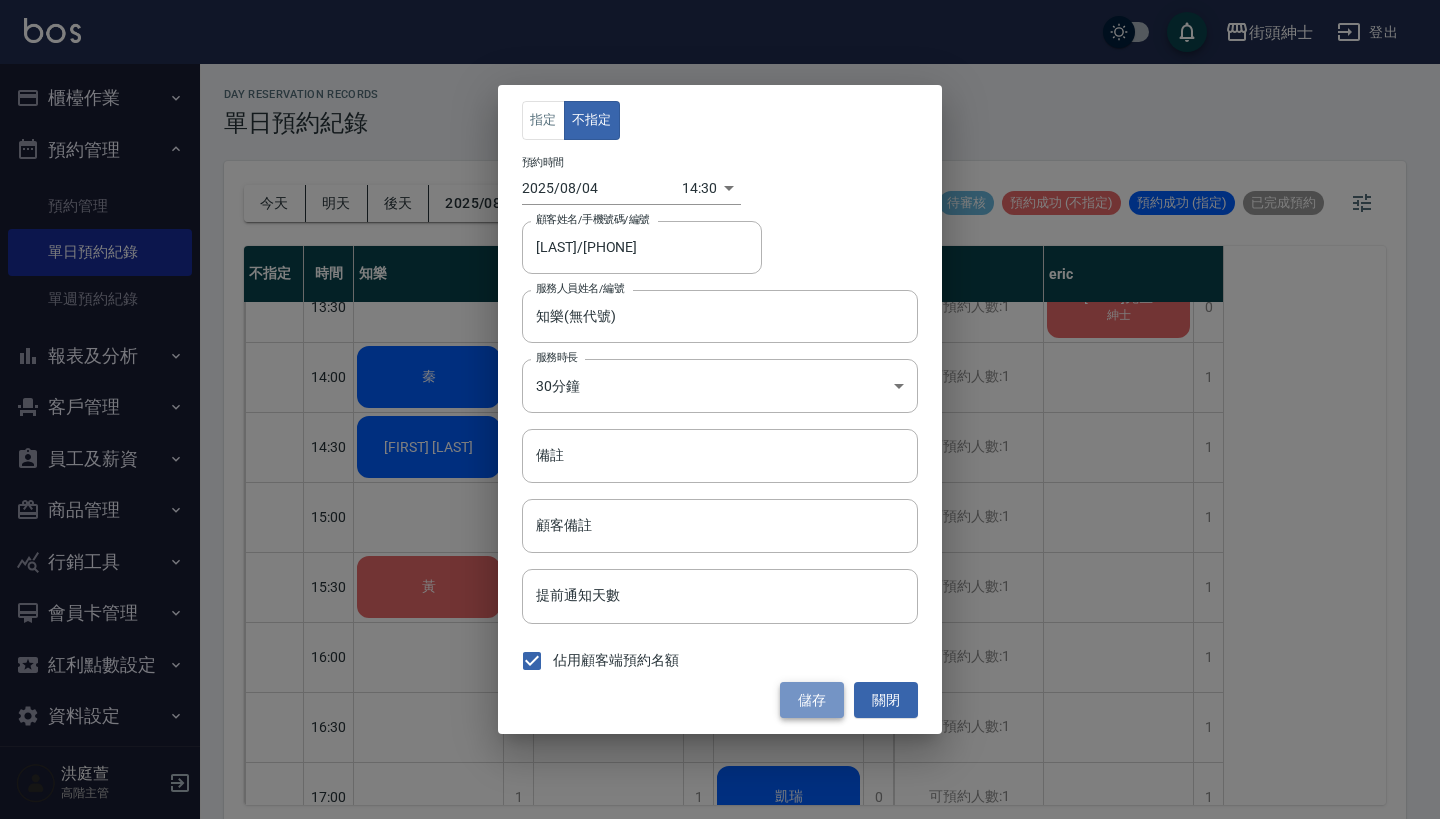 click on "儲存" at bounding box center [812, 700] 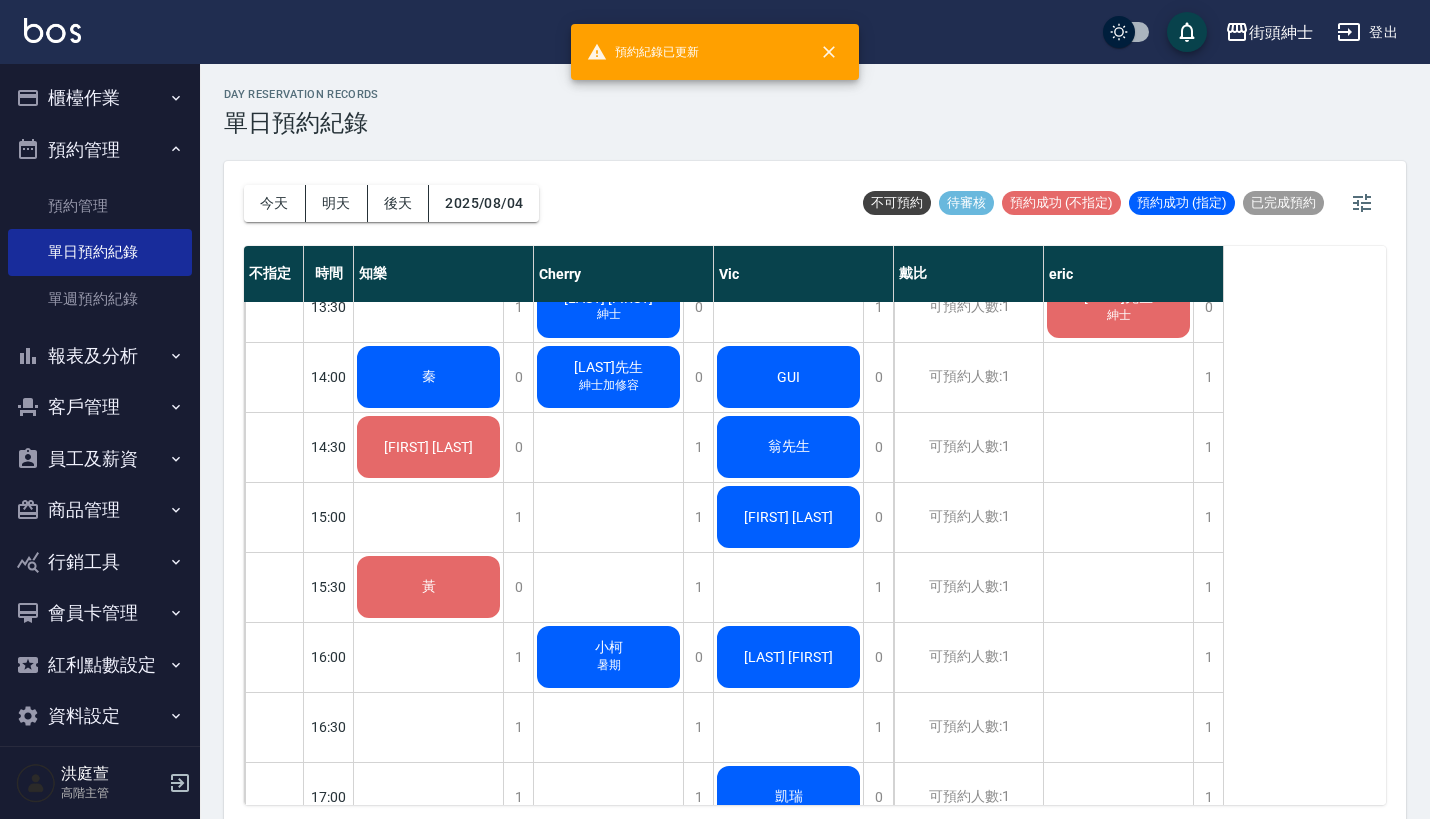 click on "[LAST][FIRST]" at bounding box center (428, 237) 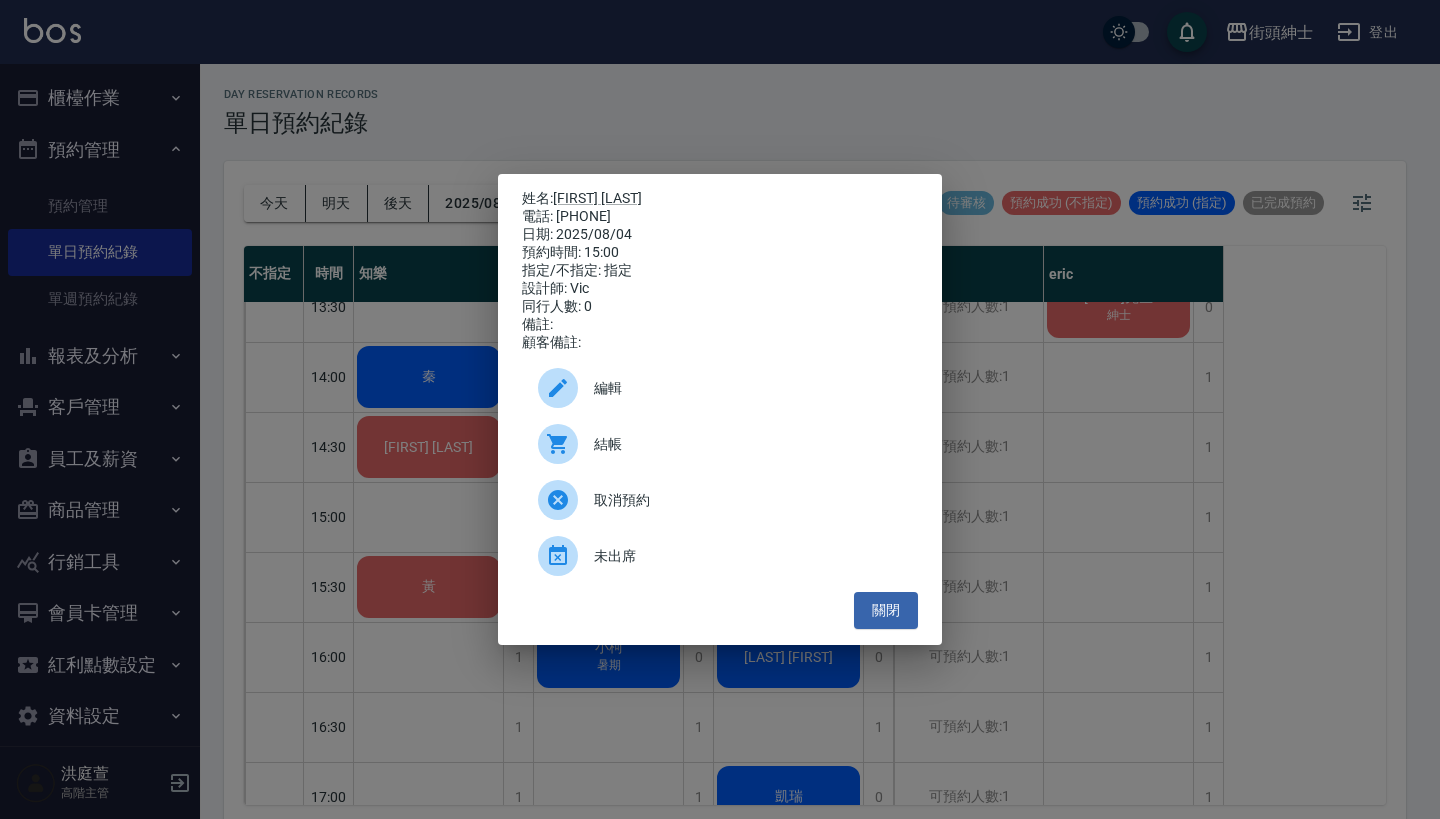 click on "編輯" at bounding box center [748, 388] 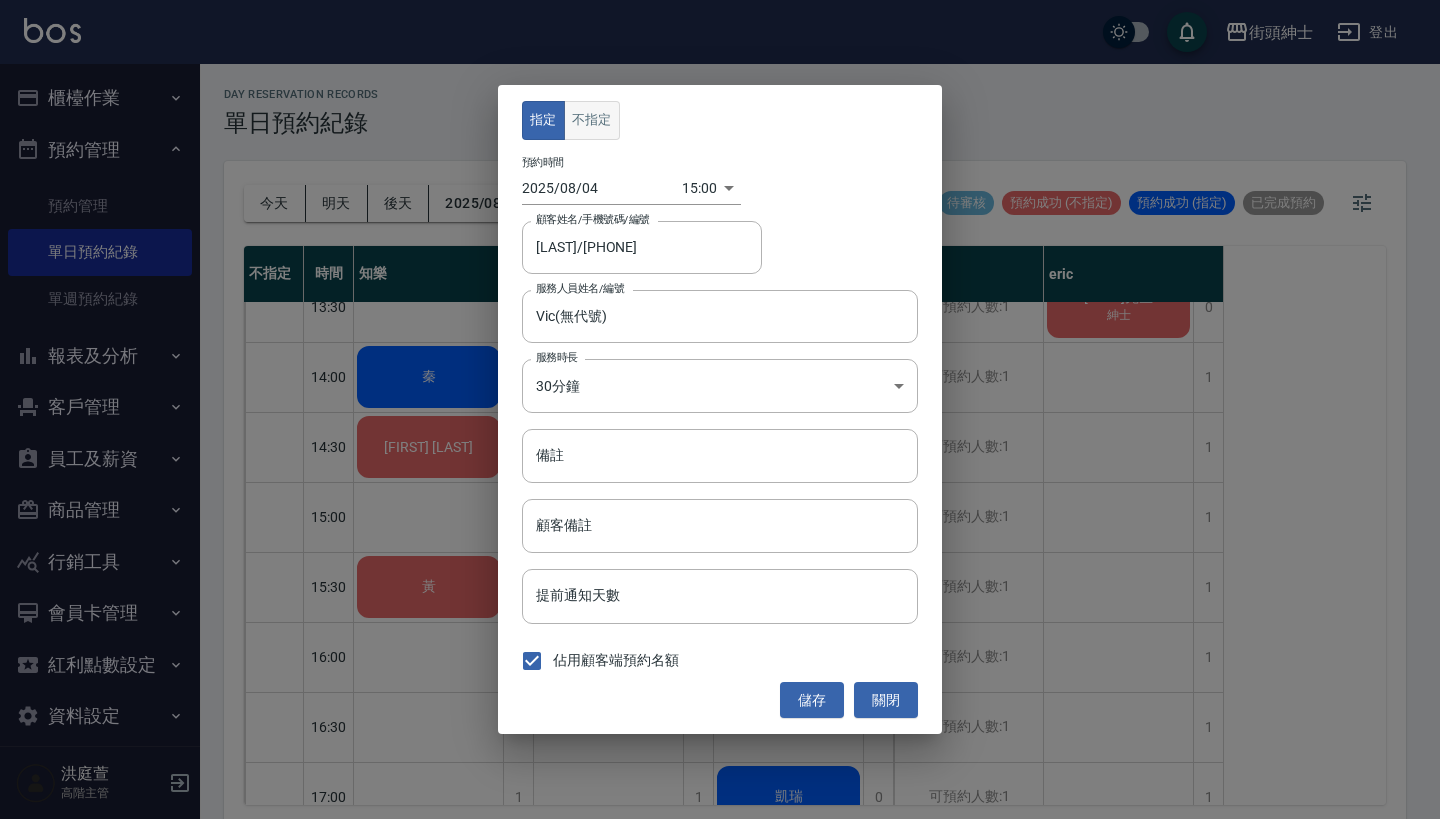 click on "不指定" at bounding box center [592, 120] 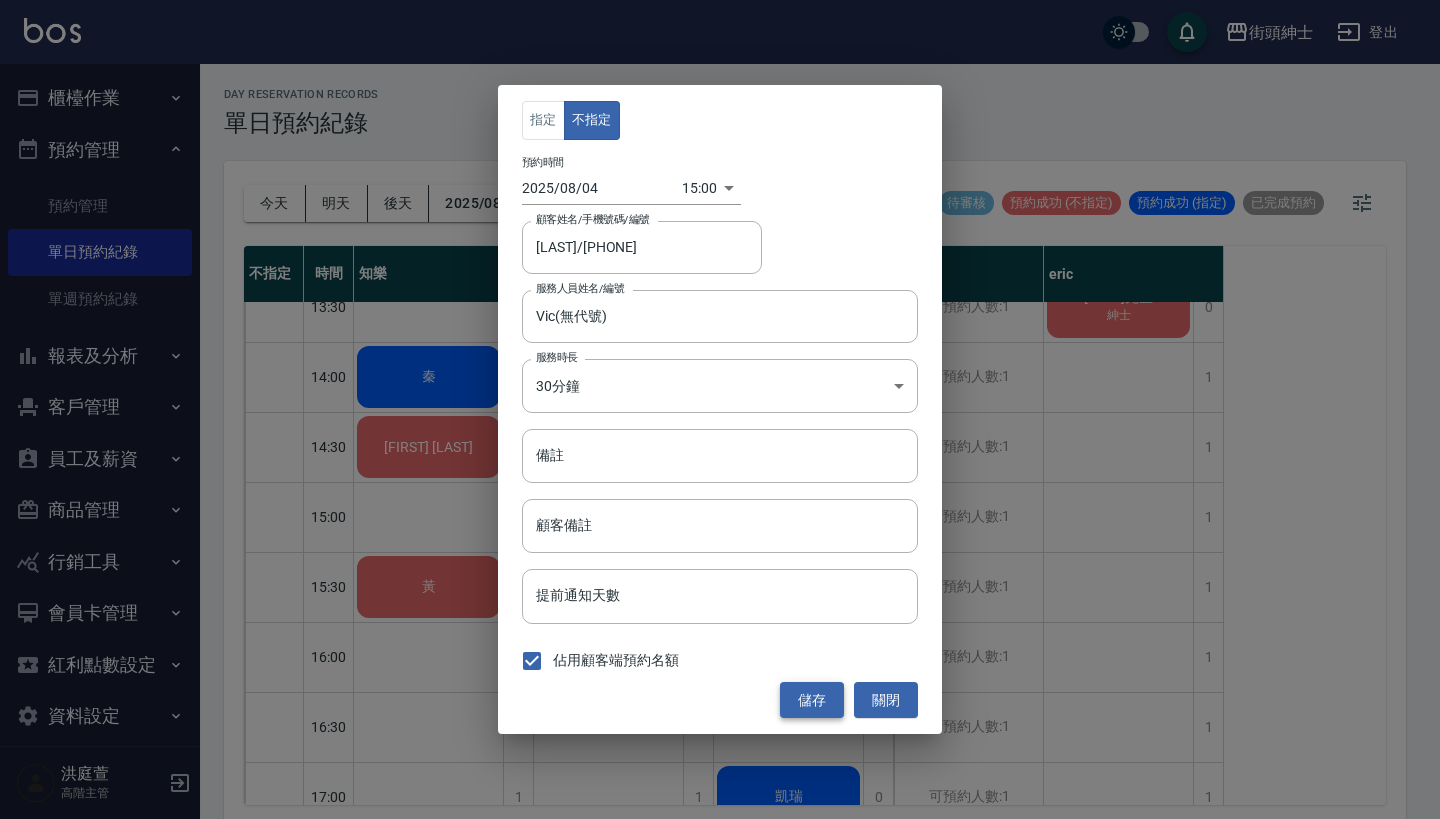 click on "儲存" at bounding box center (812, 700) 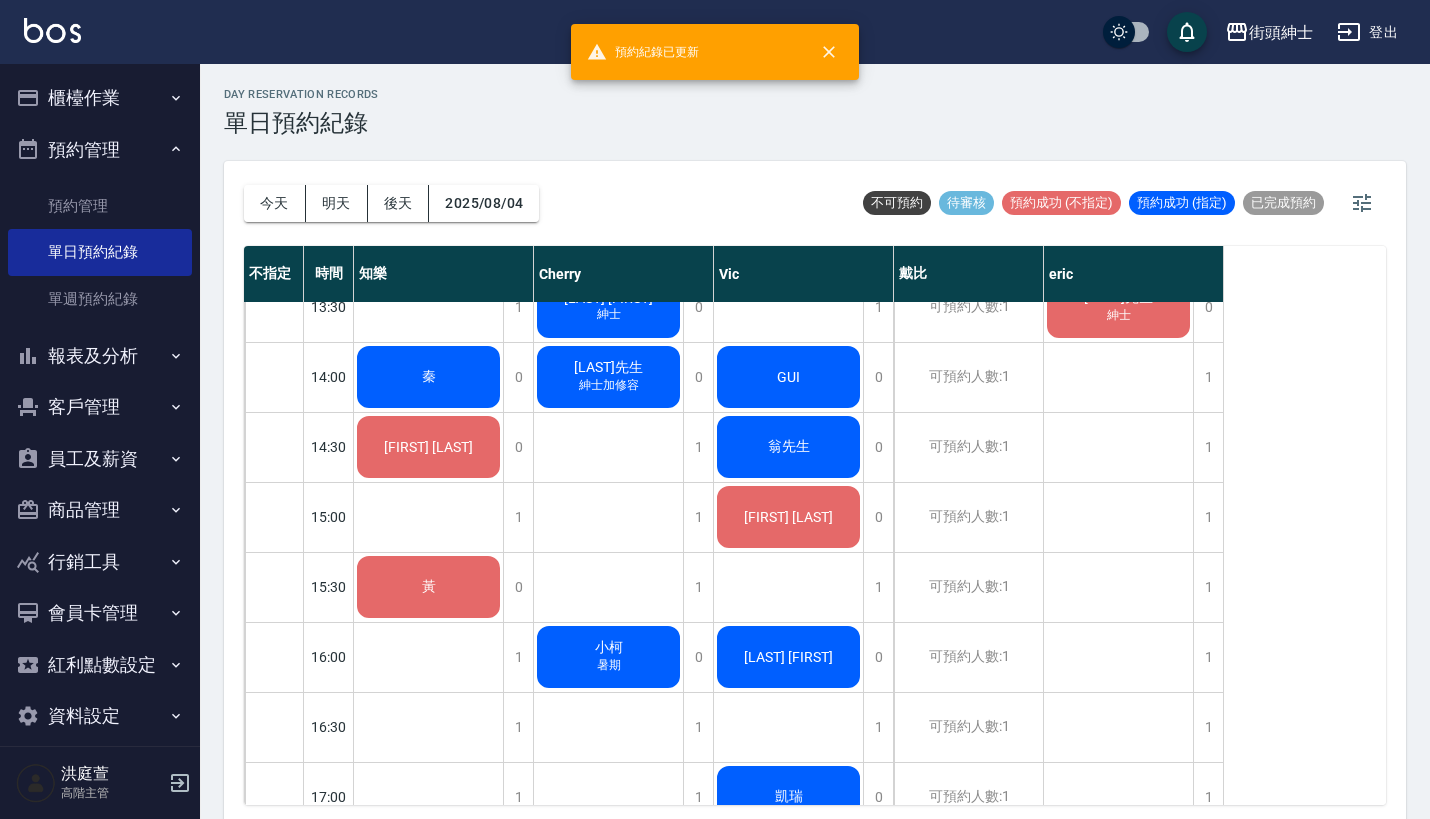 scroll, scrollTop: -2, scrollLeft: 0, axis: vertical 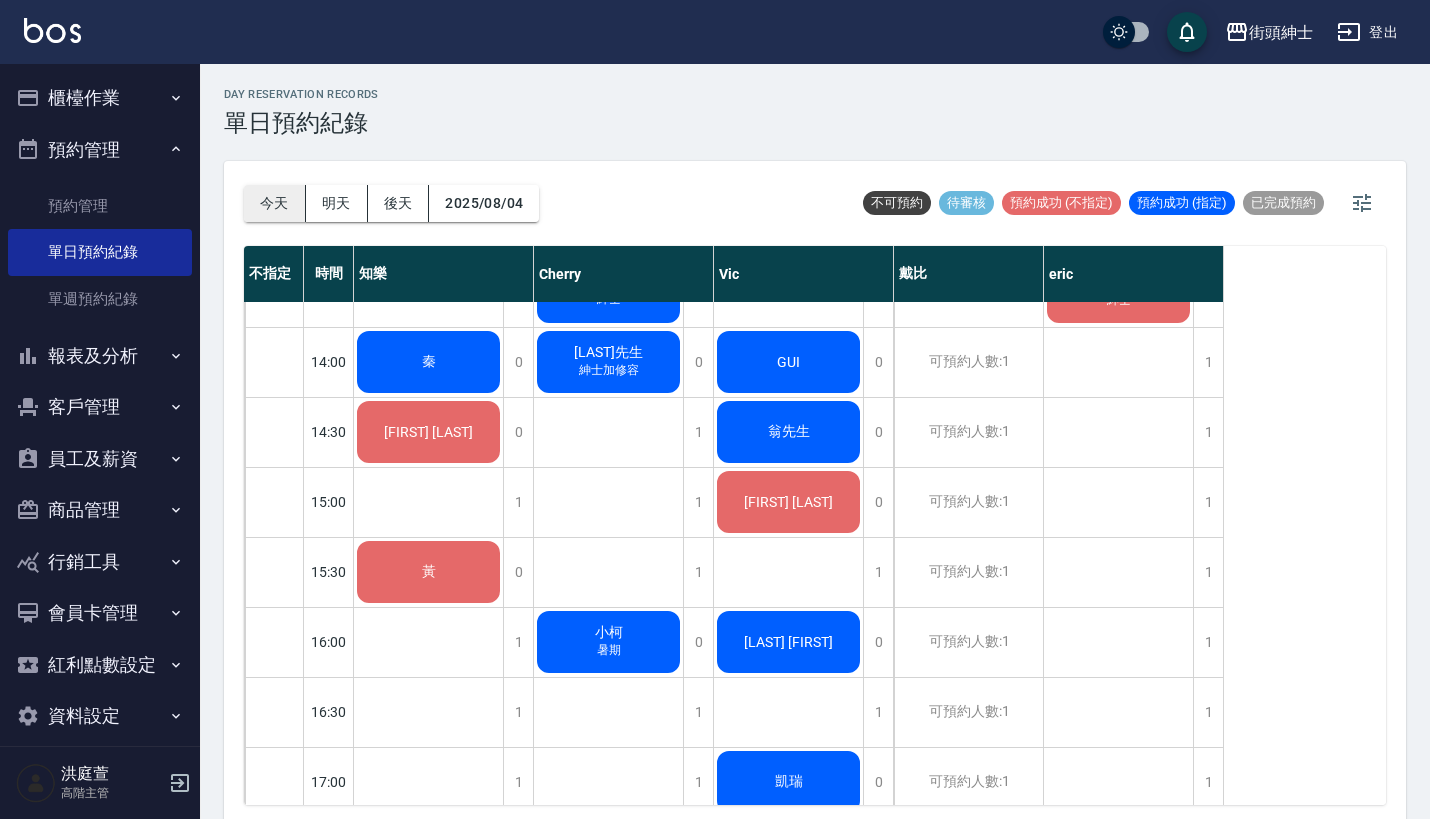 click on "今天" at bounding box center (275, 203) 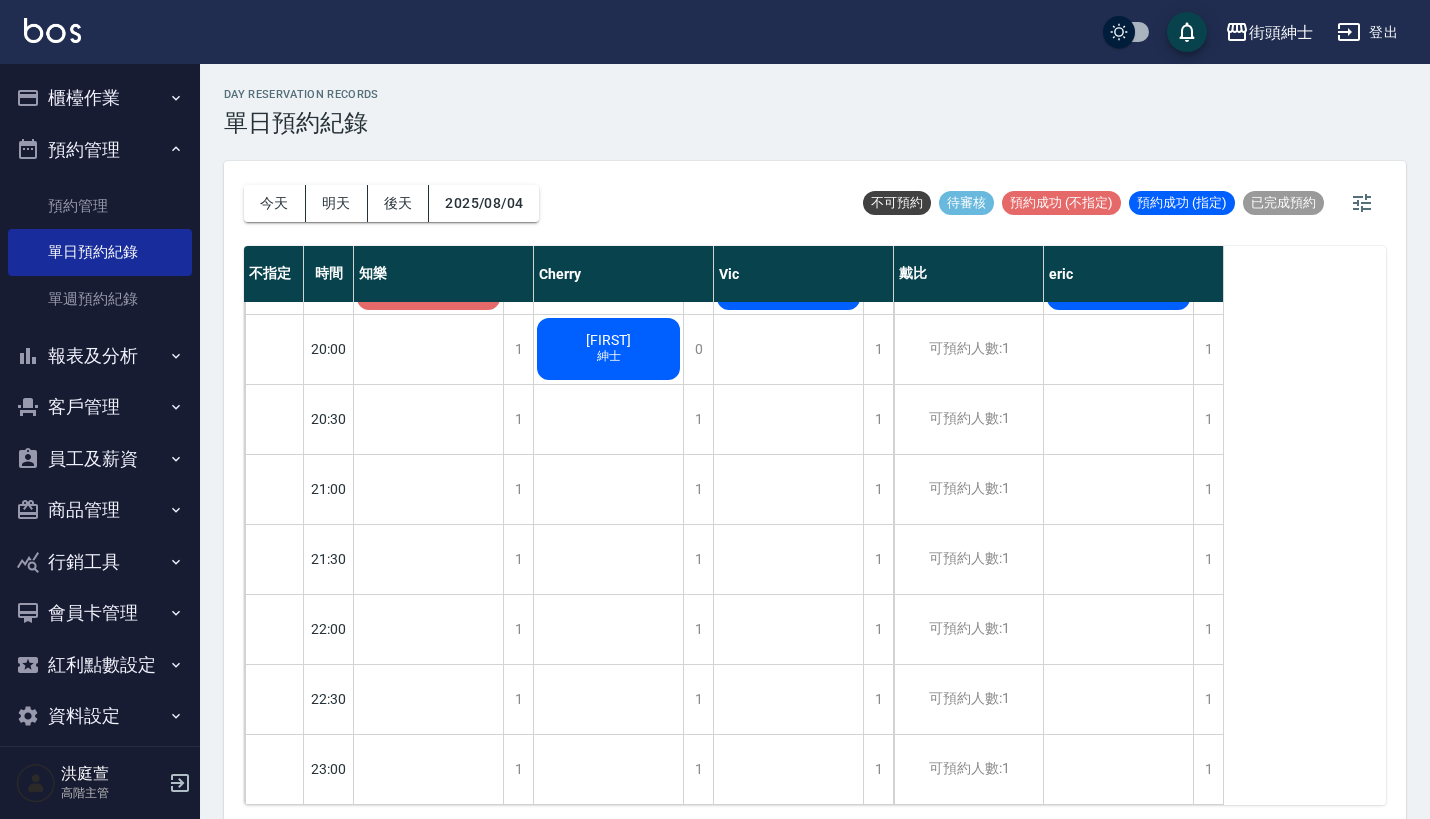 scroll, scrollTop: 1544, scrollLeft: 0, axis: vertical 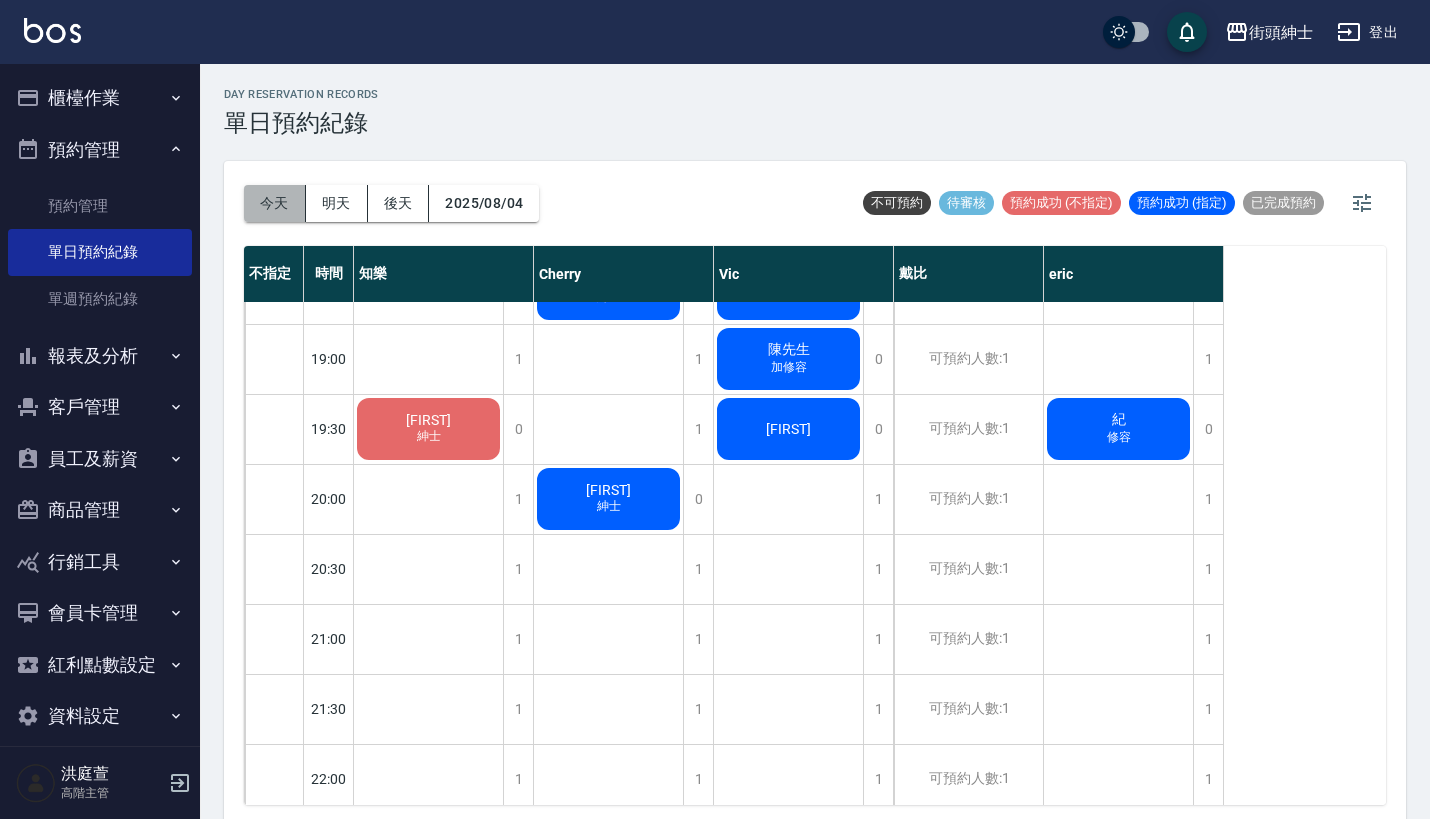 click on "今天" at bounding box center [275, 203] 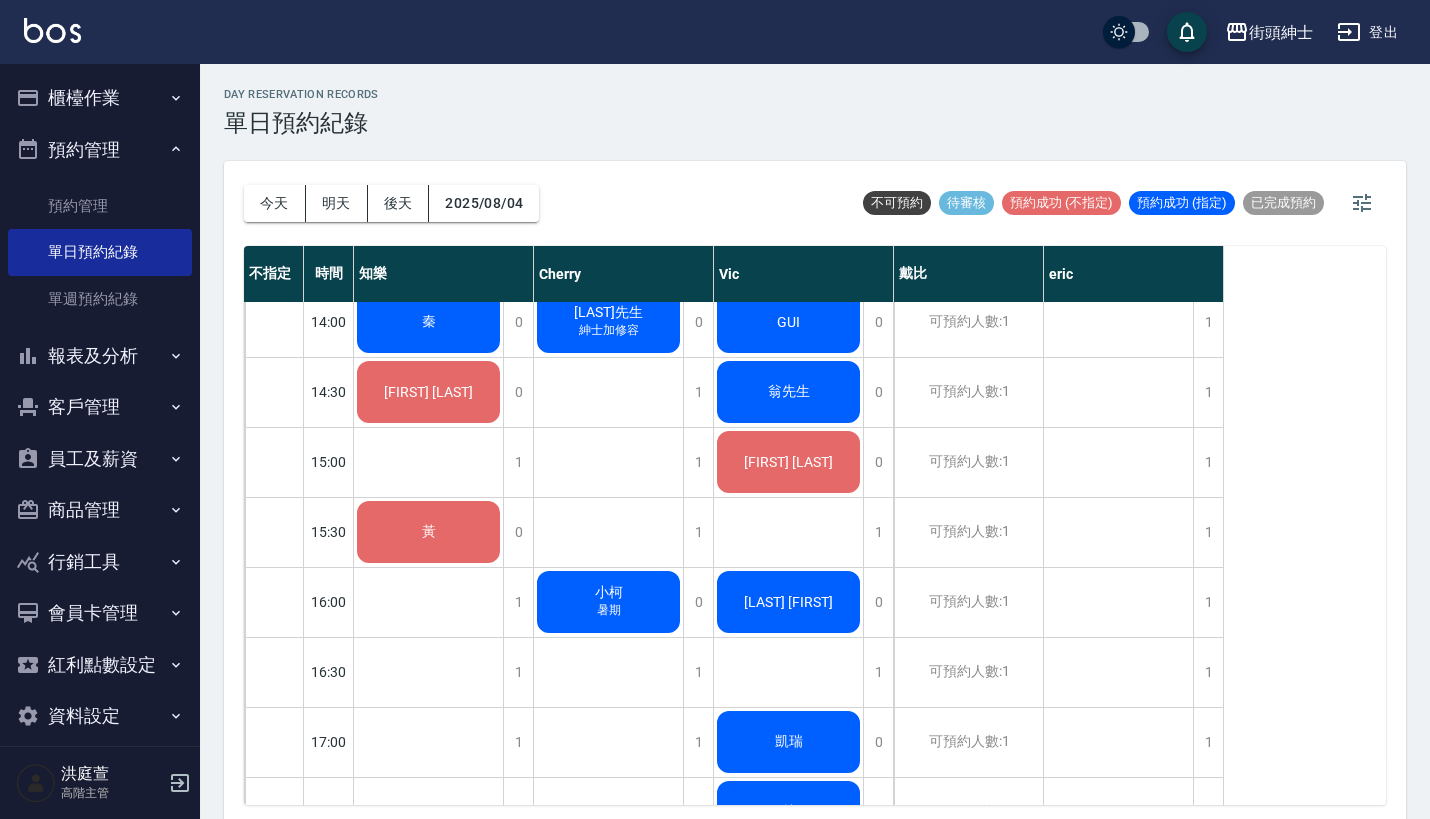 scroll, scrollTop: 747, scrollLeft: 0, axis: vertical 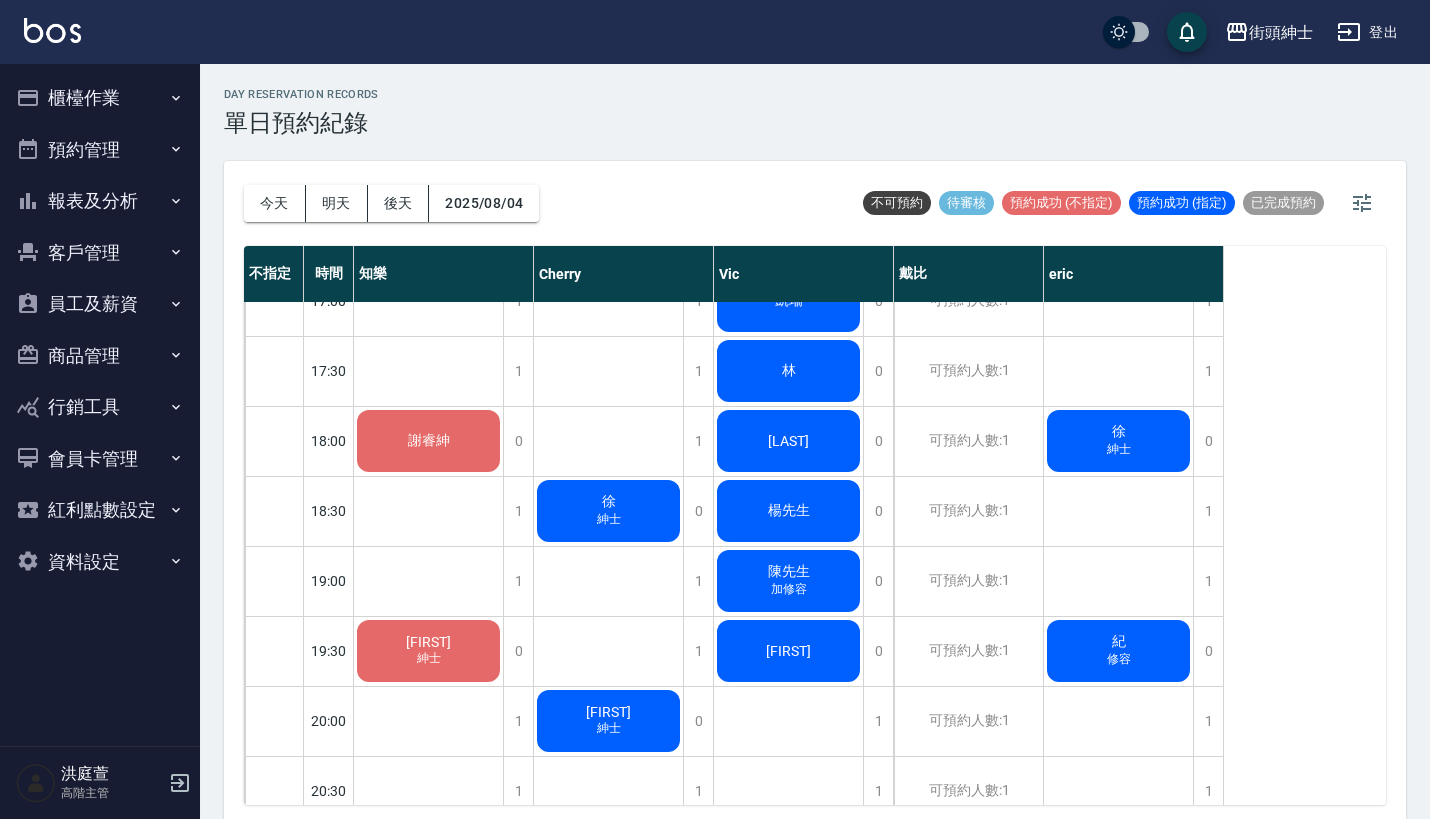 click on "謝睿紳" at bounding box center [428, -259] 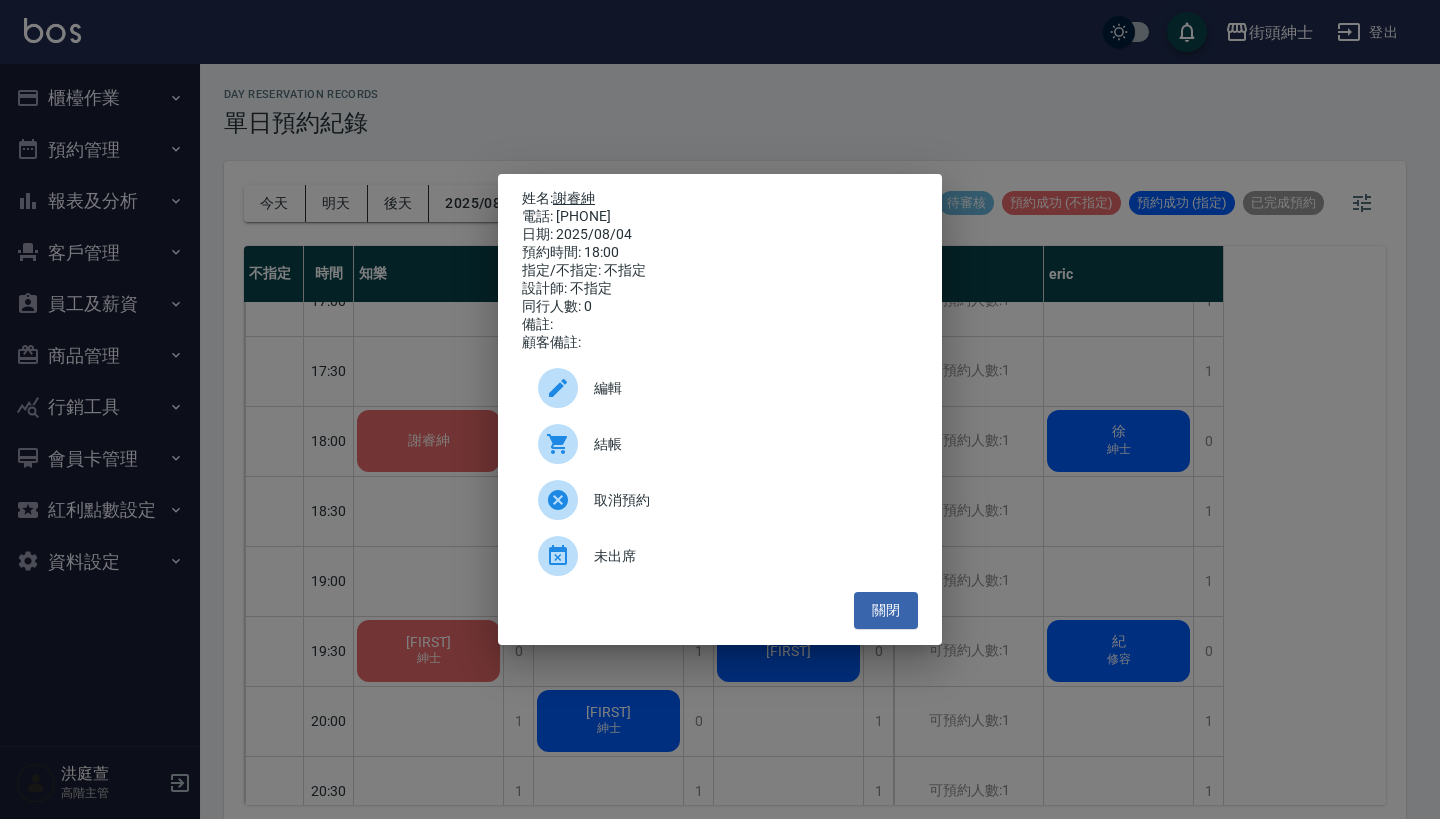 click on "謝睿紳" at bounding box center (574, 198) 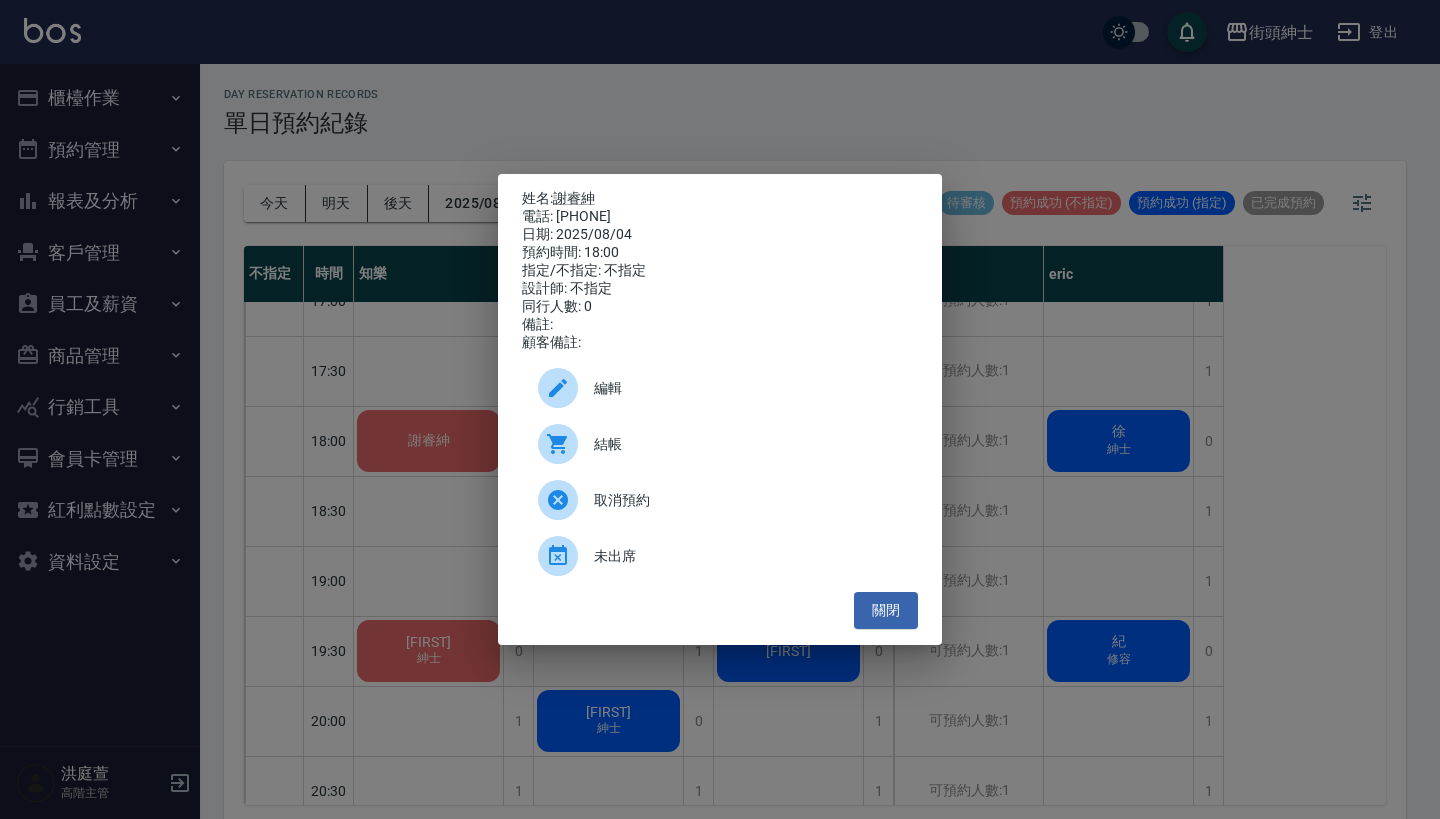 click on "姓名:  [LAST] 電話: [PHONE] 日期: 2025/08/04 預約時間: 18:00 指定/不指定: 不指定 設計師: 不指定 同行人數: 0 備註:  顧客備註:  編輯 結帳 取消預約 未出席 關閉" at bounding box center [720, 409] 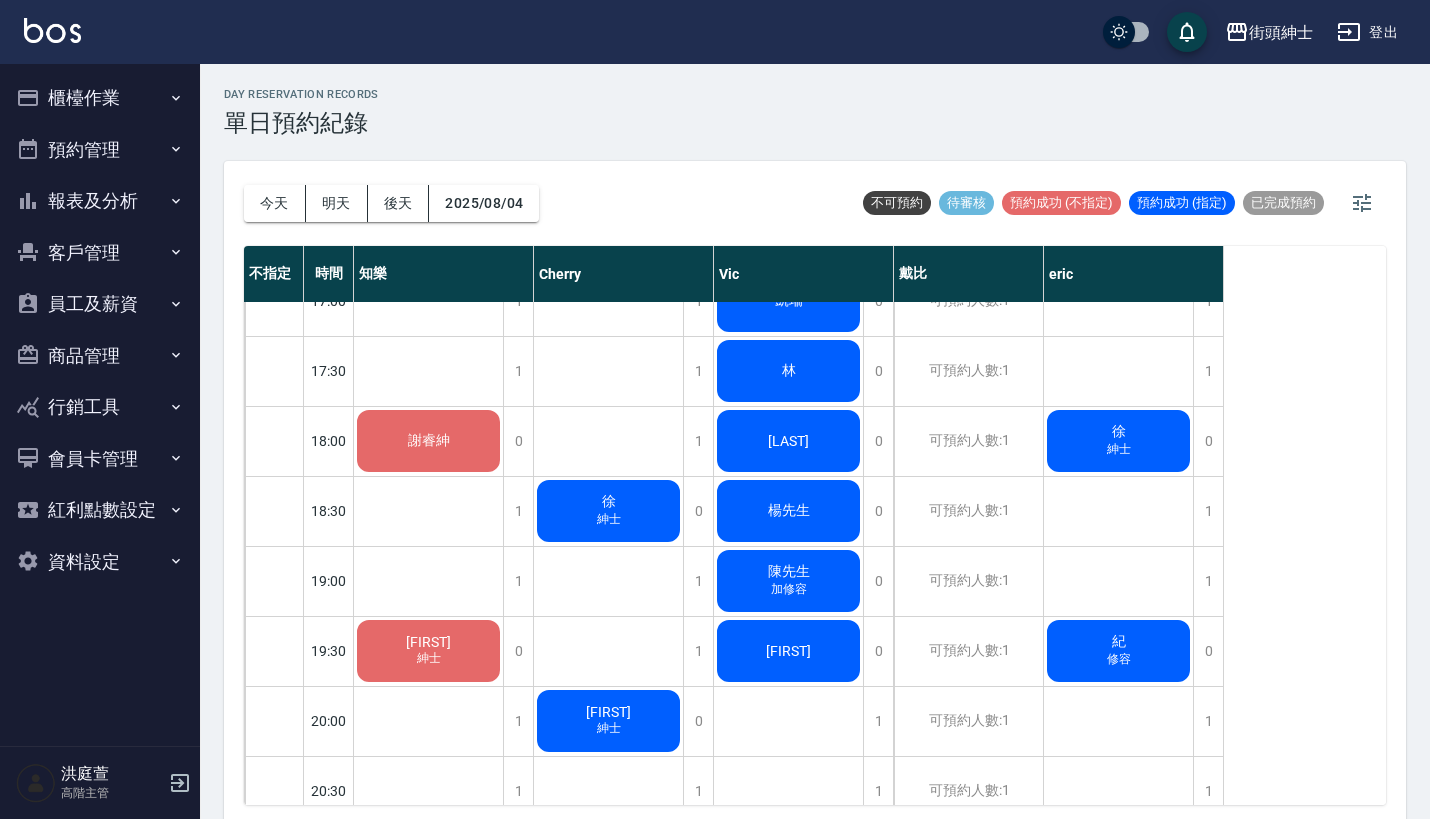 click on "[FIRST]" at bounding box center (428, -259) 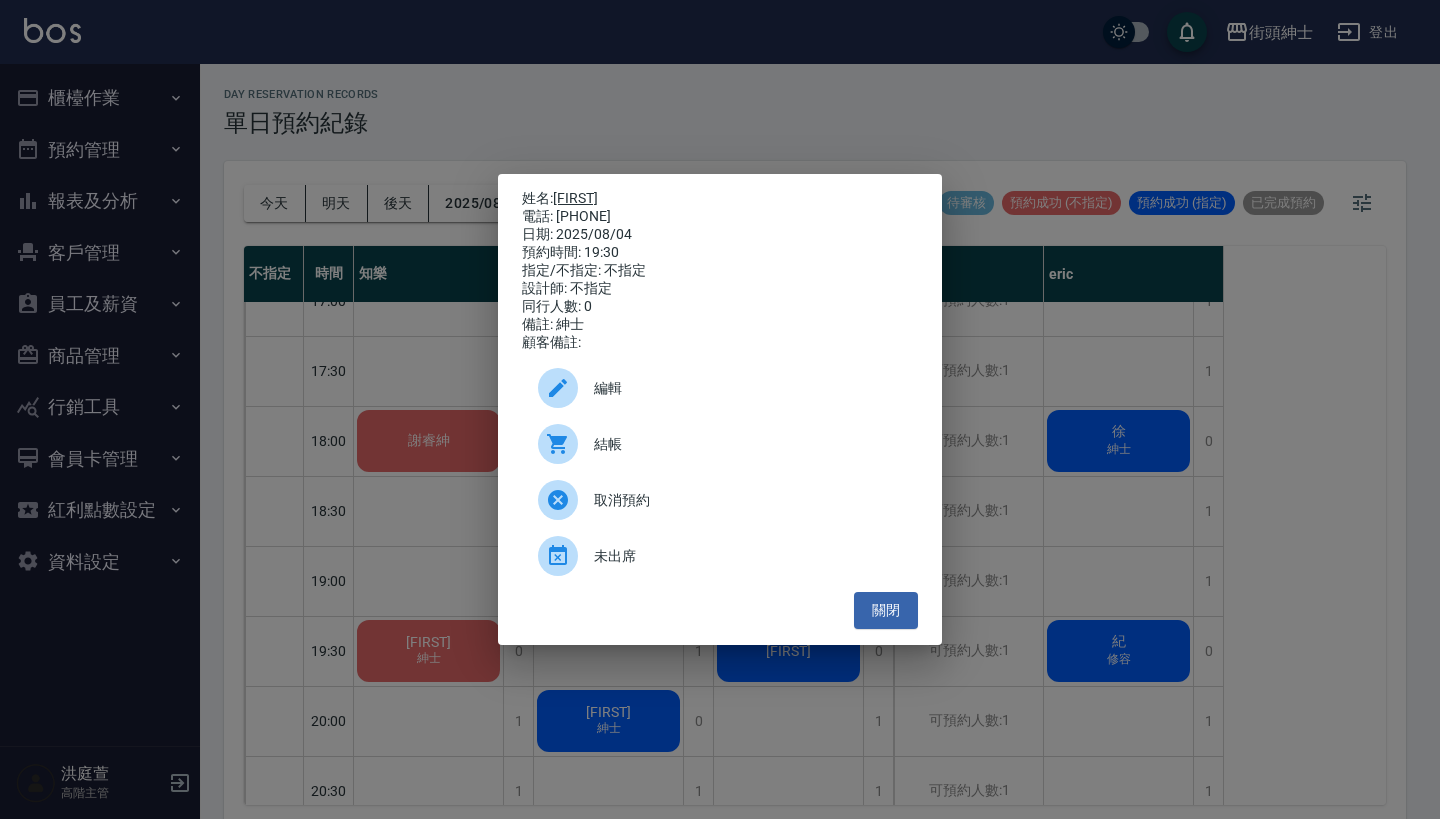 click on "[FIRST]" at bounding box center (575, 198) 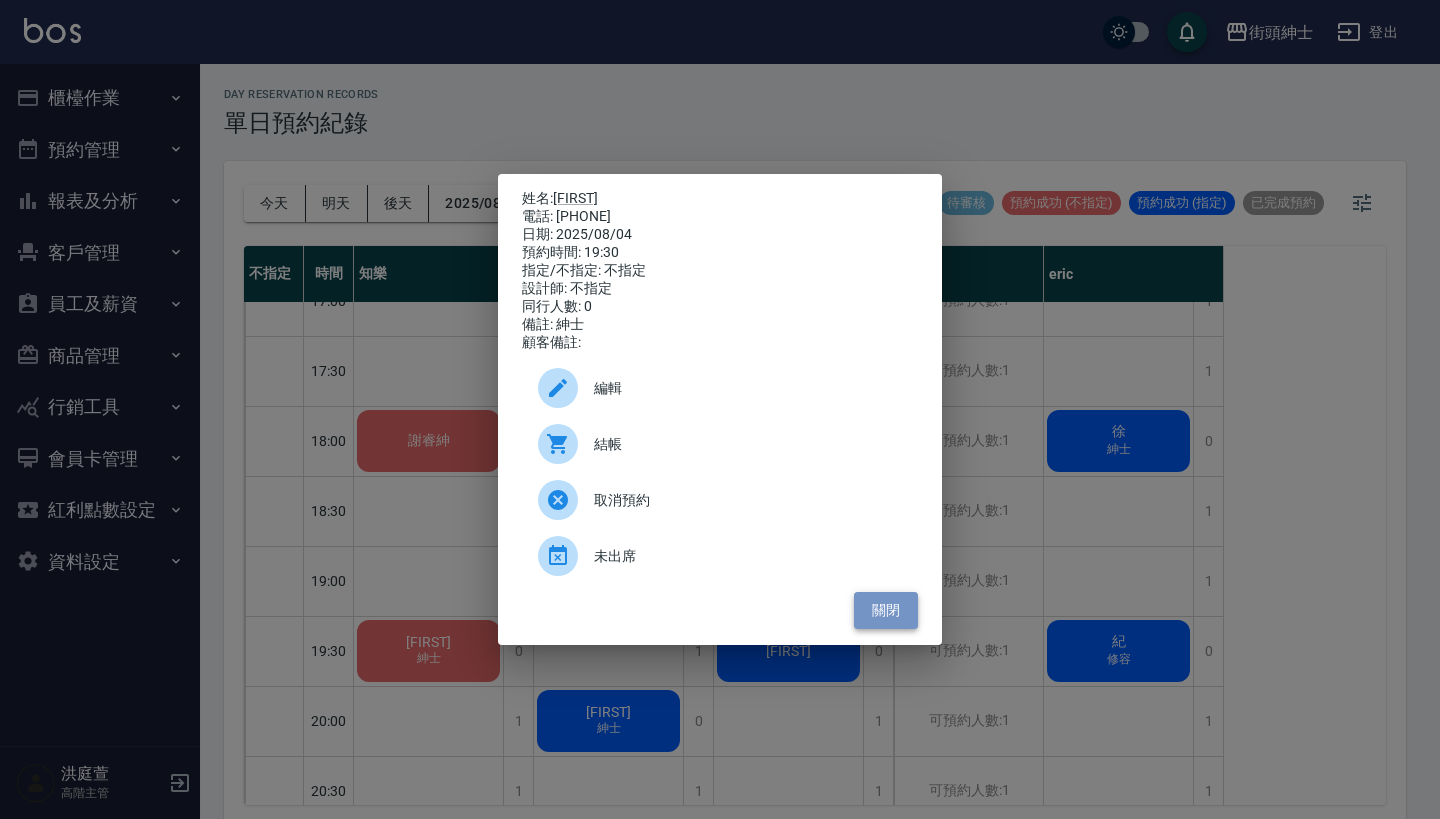 click on "關閉" at bounding box center [886, 610] 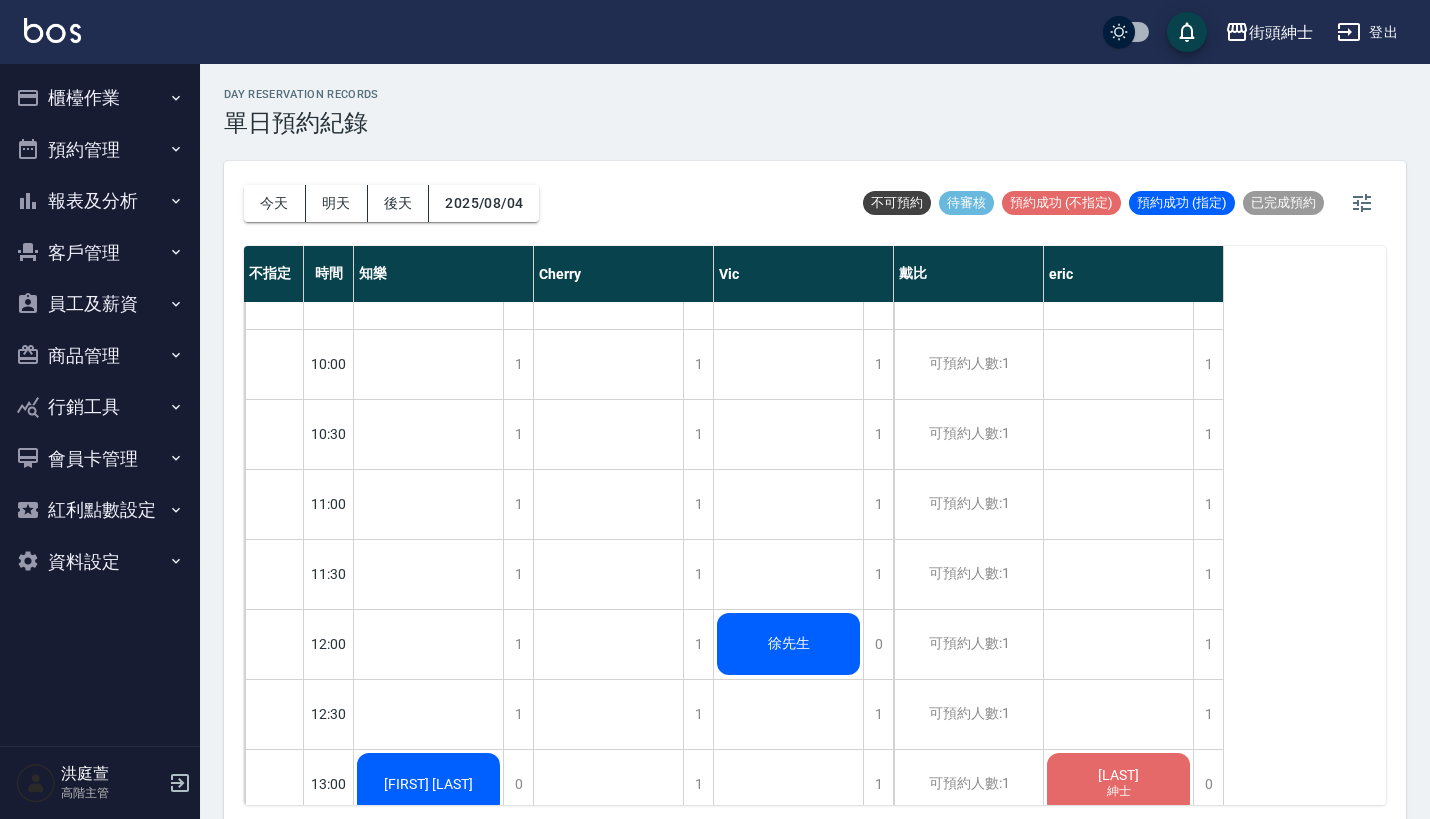 scroll, scrollTop: 171, scrollLeft: 0, axis: vertical 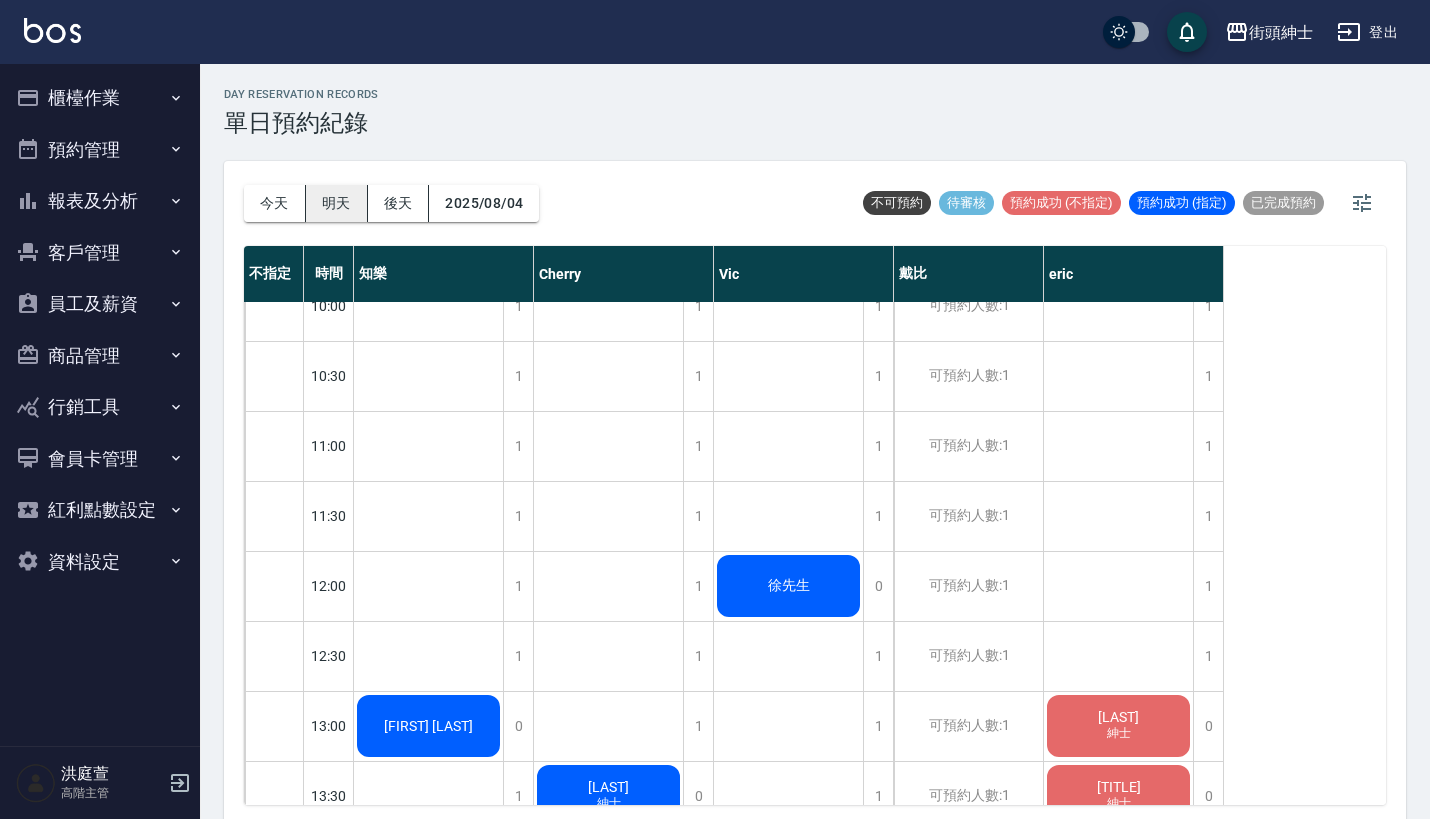 click on "明天" at bounding box center (337, 203) 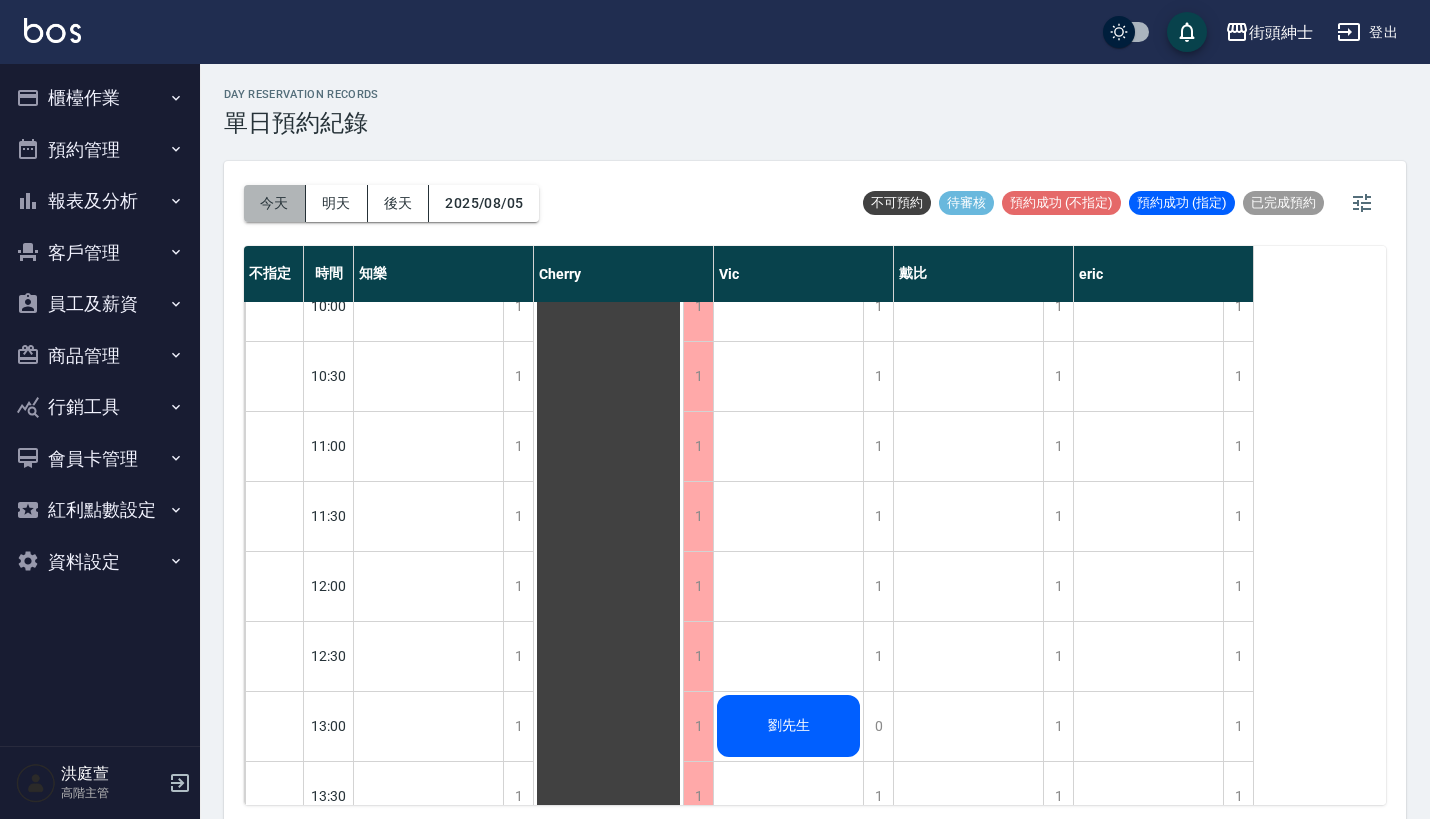 click on "今天" at bounding box center [275, 203] 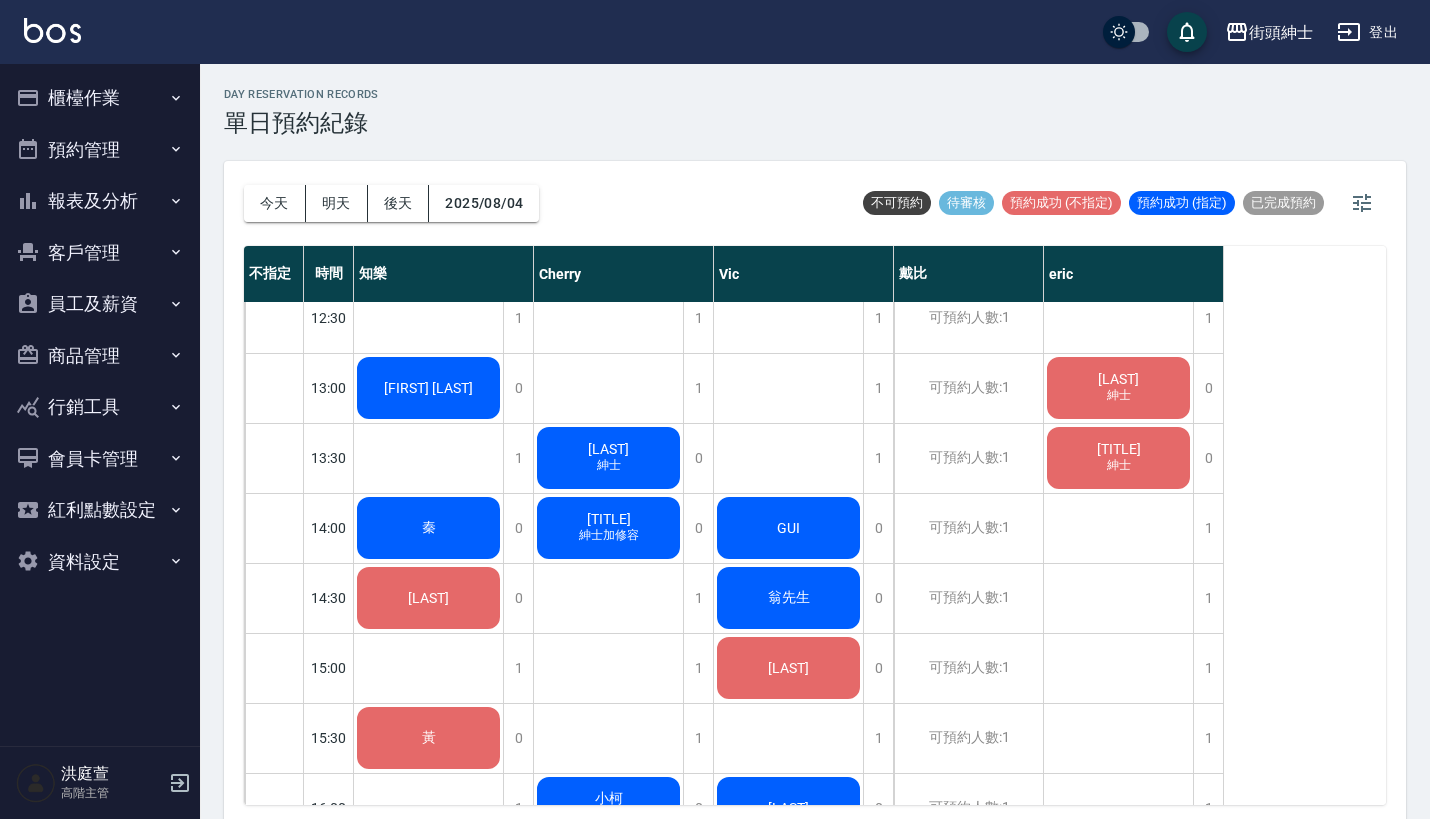 scroll, scrollTop: 517, scrollLeft: 0, axis: vertical 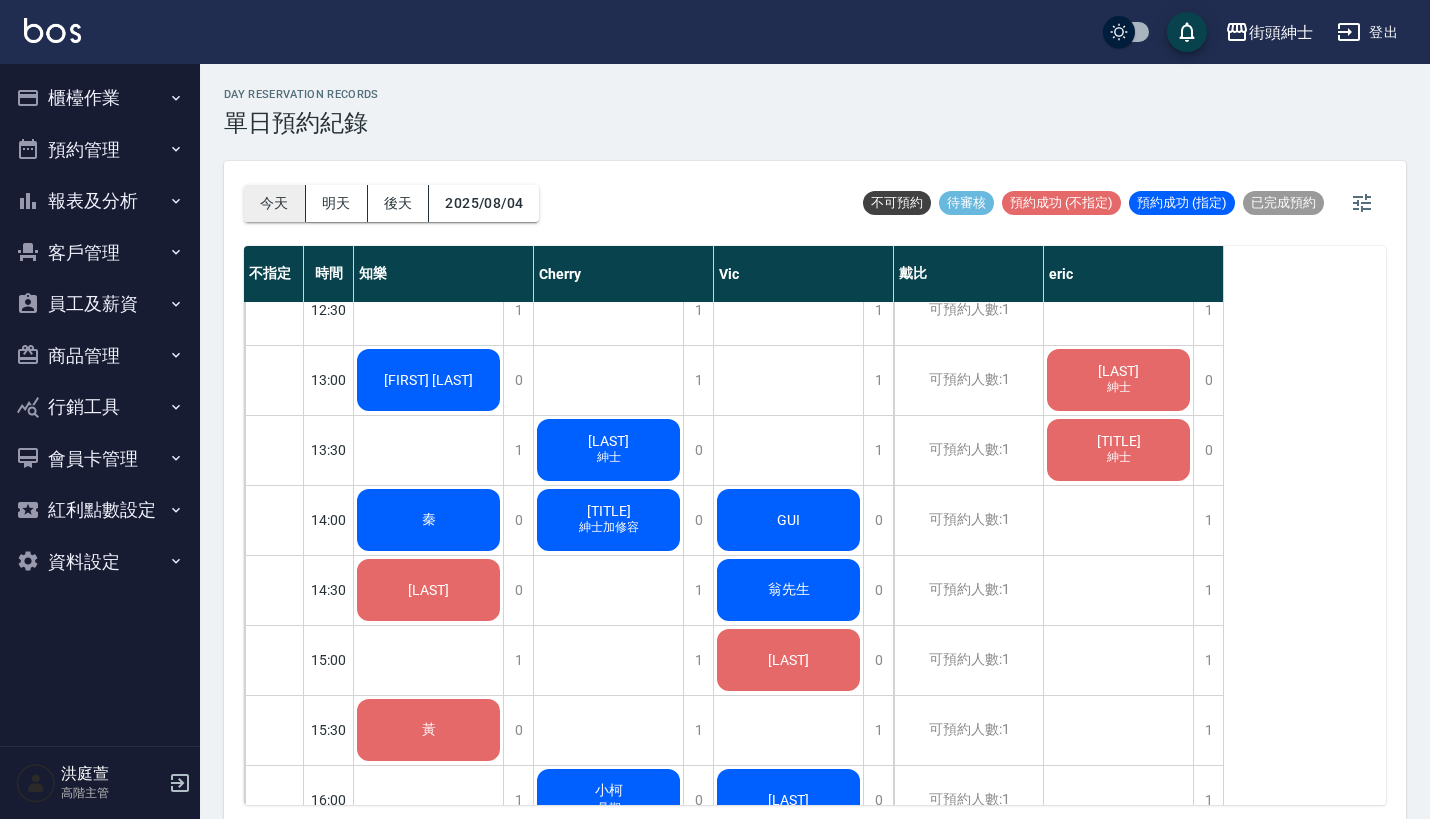 click on "今天" at bounding box center [275, 203] 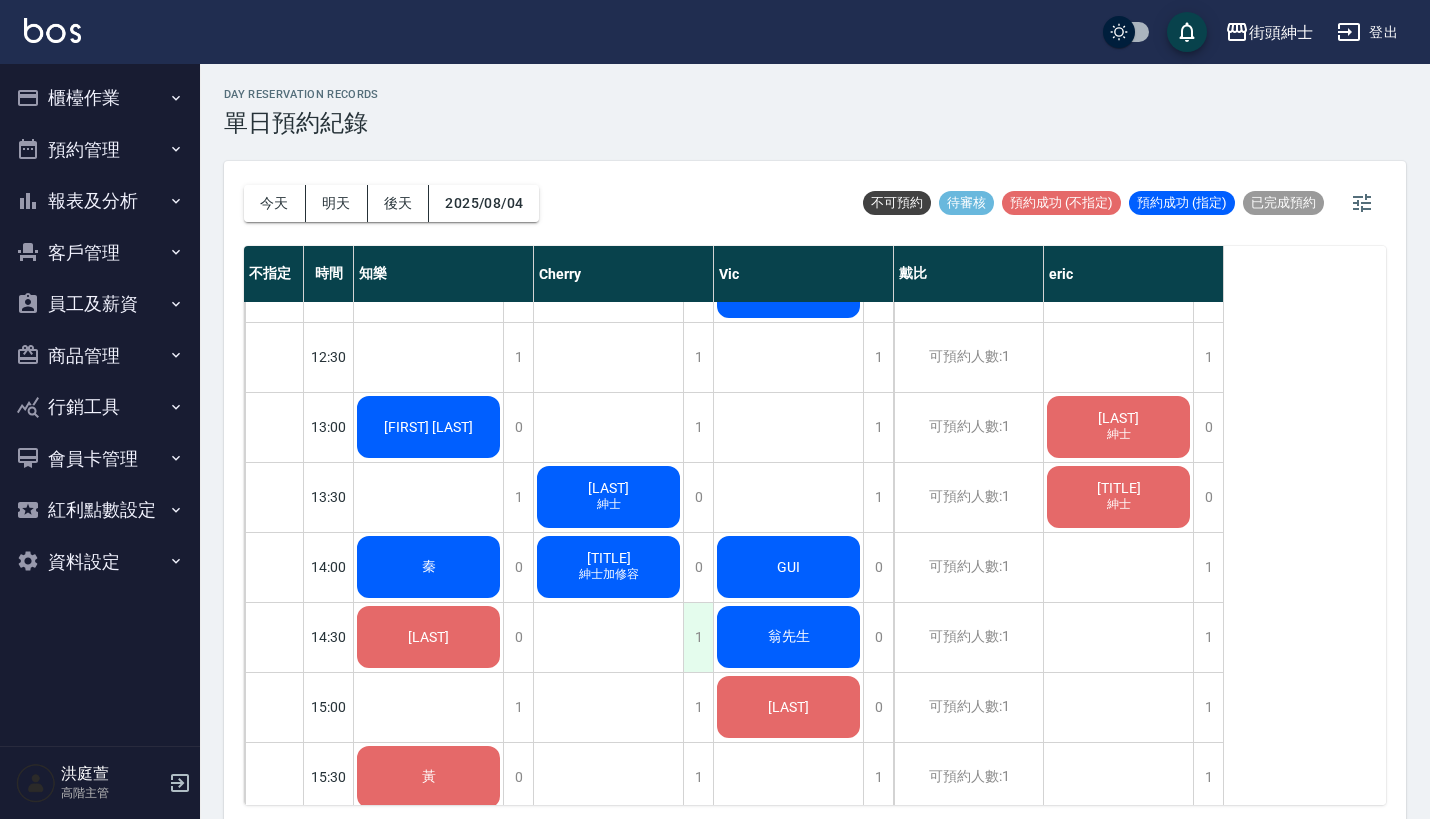 scroll, scrollTop: 505, scrollLeft: 0, axis: vertical 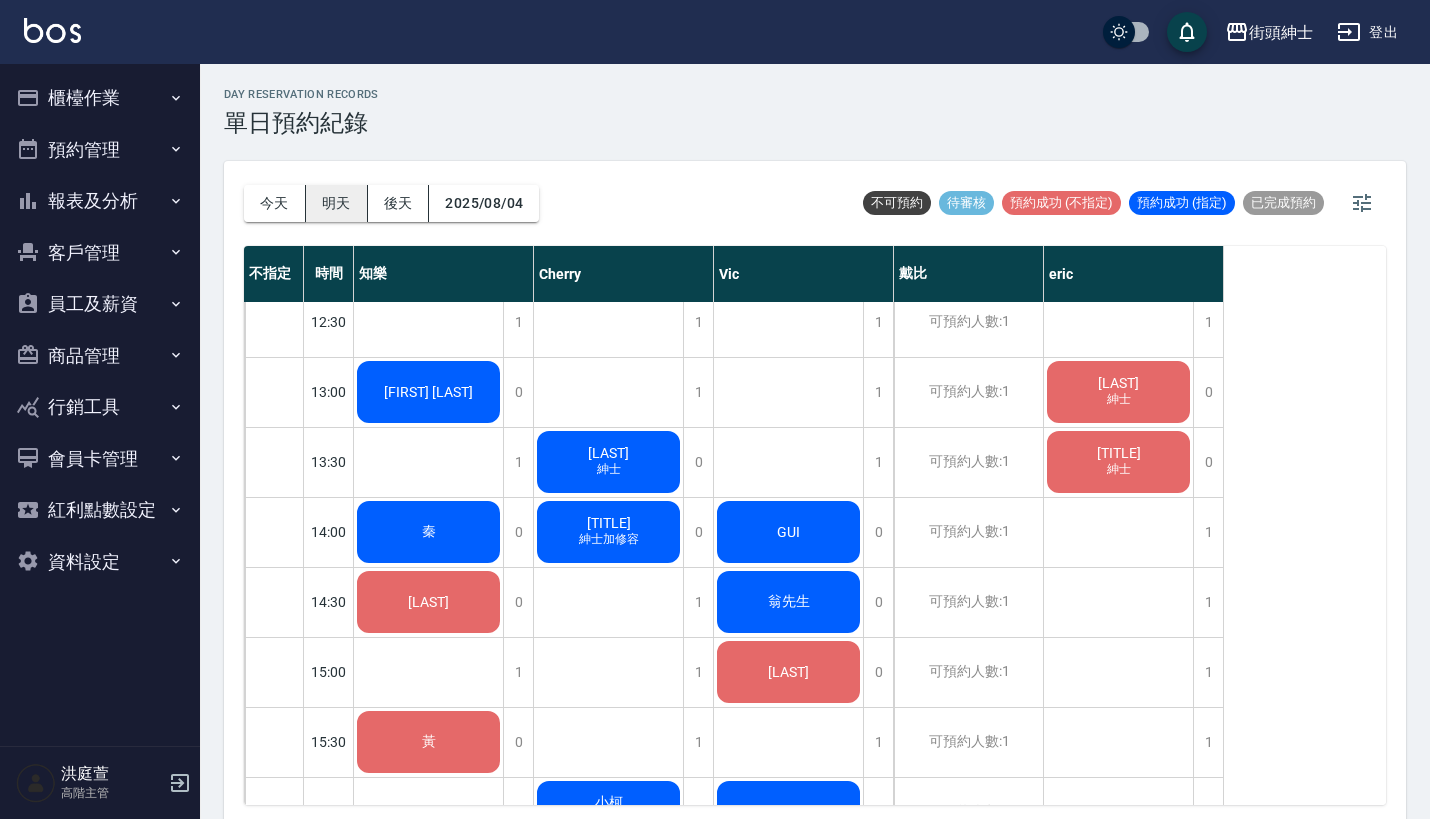 click on "明天" at bounding box center [337, 203] 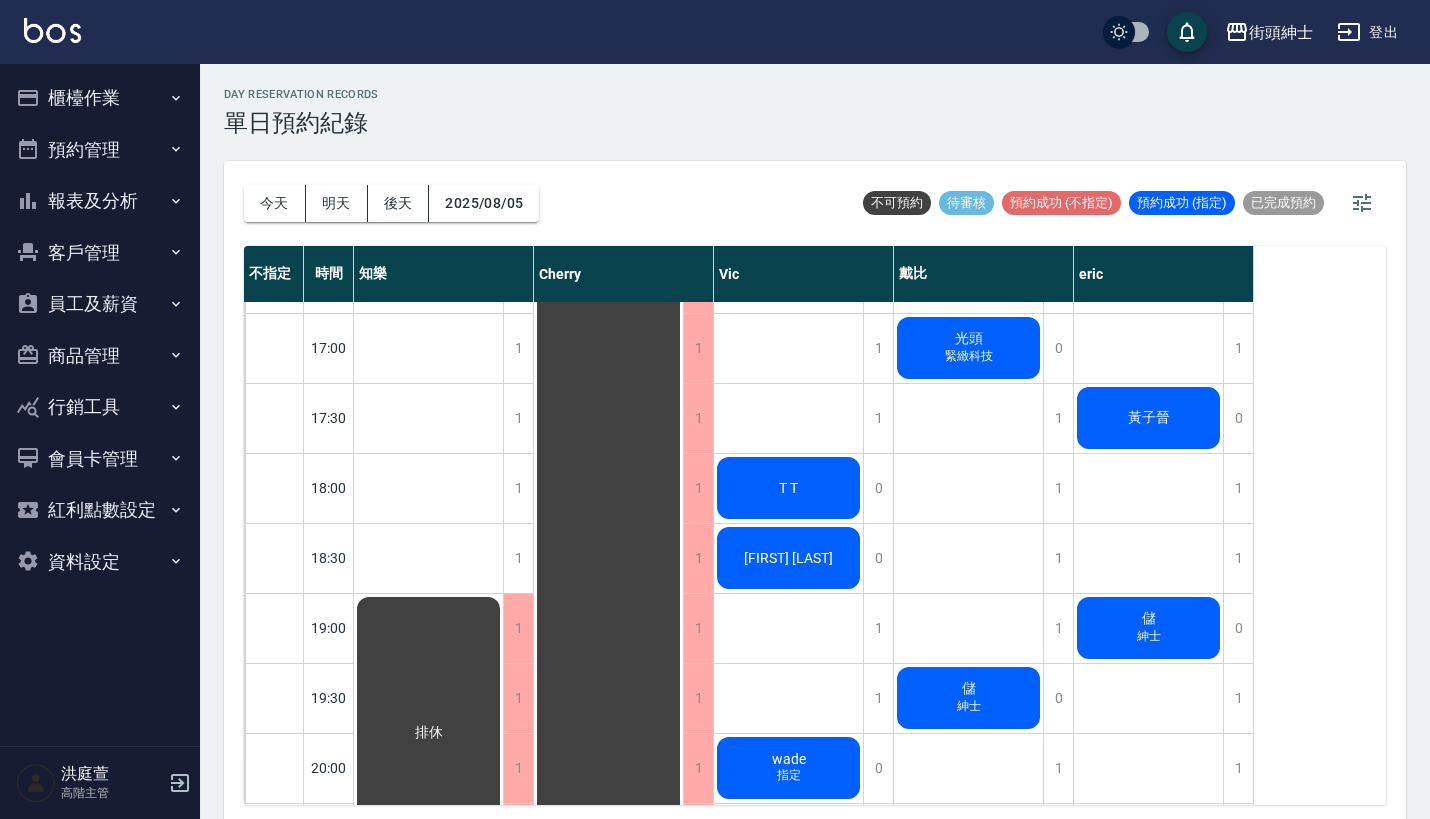 scroll, scrollTop: 1091, scrollLeft: 0, axis: vertical 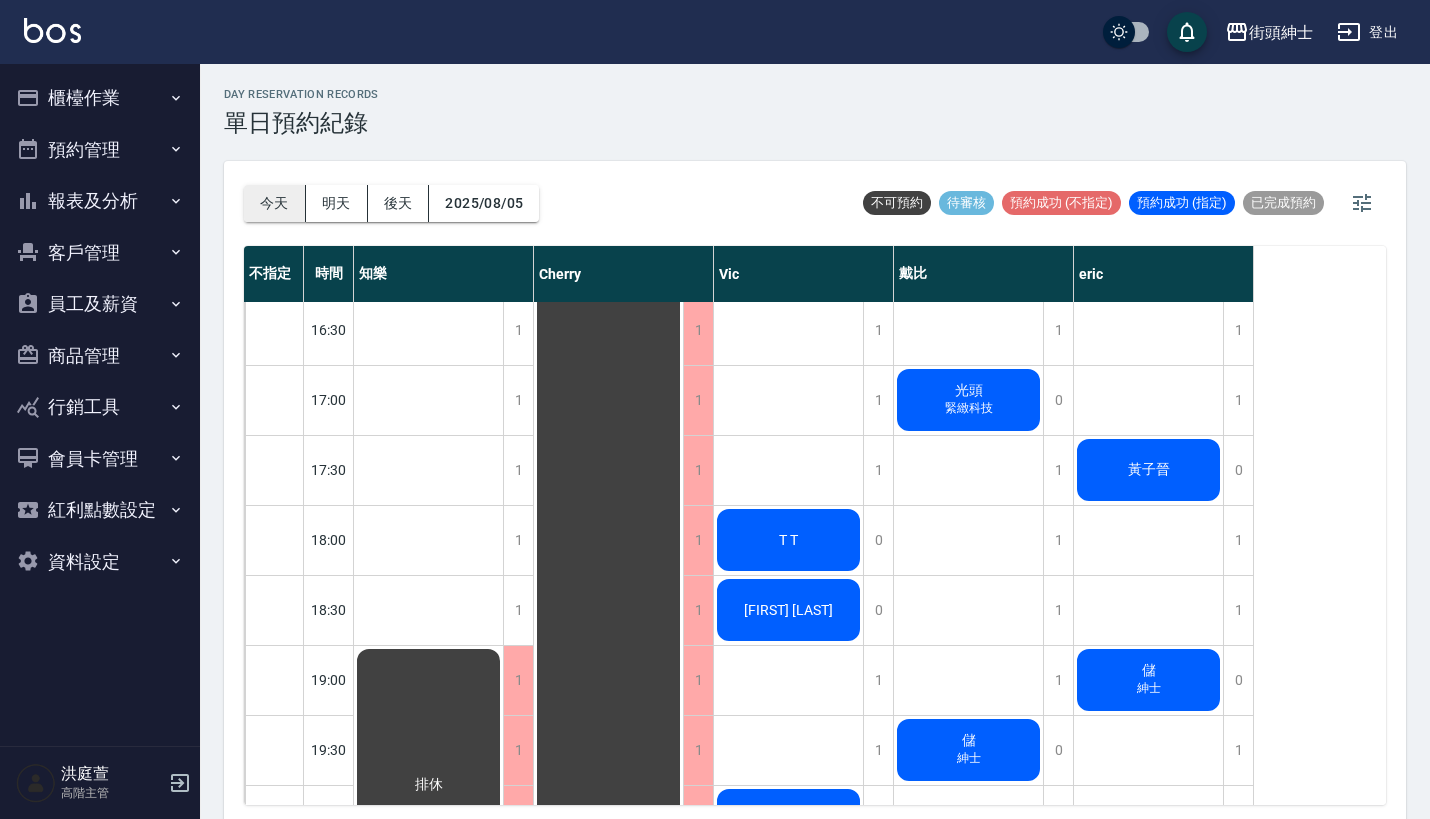 click on "今天" at bounding box center [275, 203] 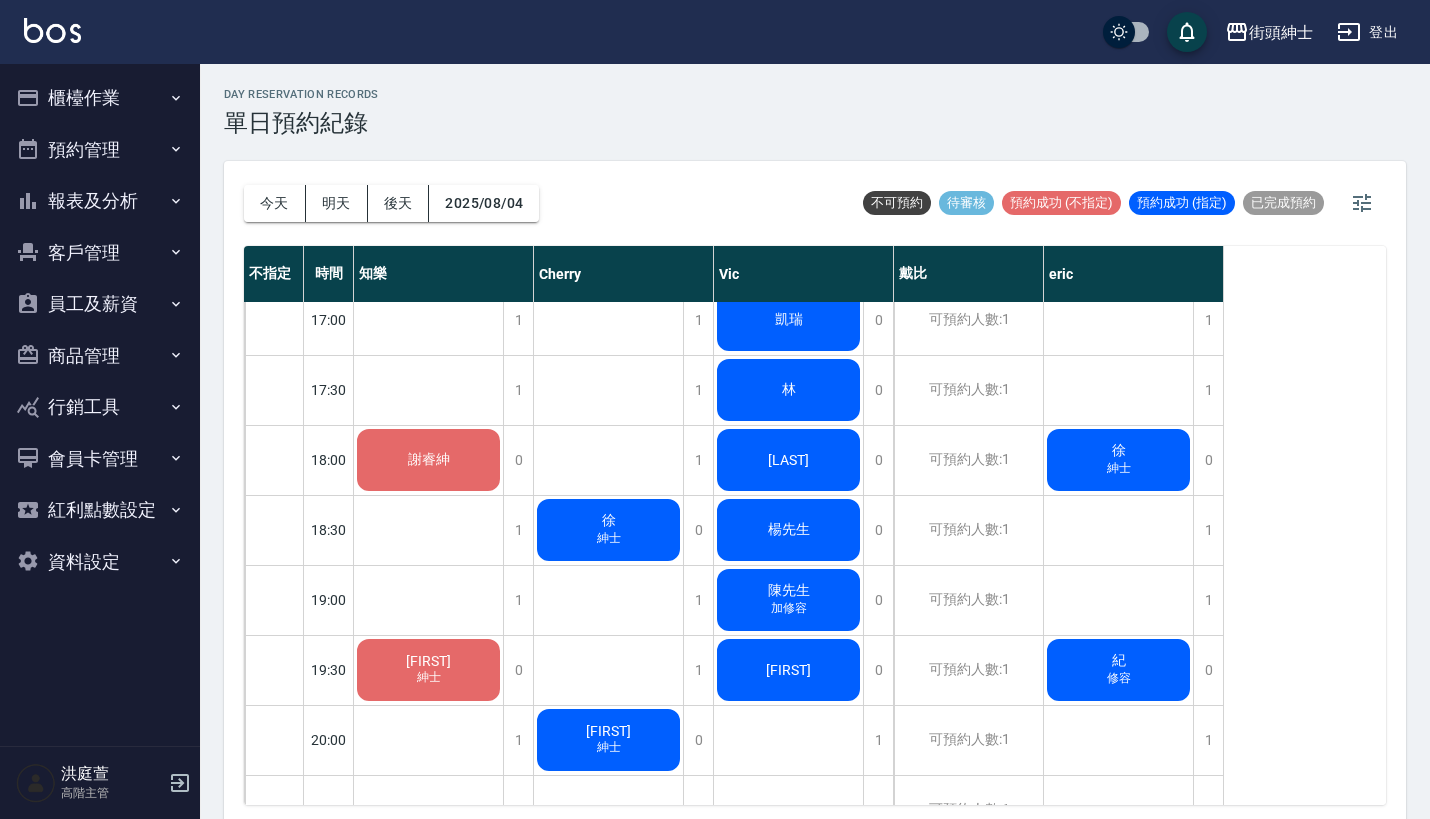 scroll, scrollTop: 1127, scrollLeft: 0, axis: vertical 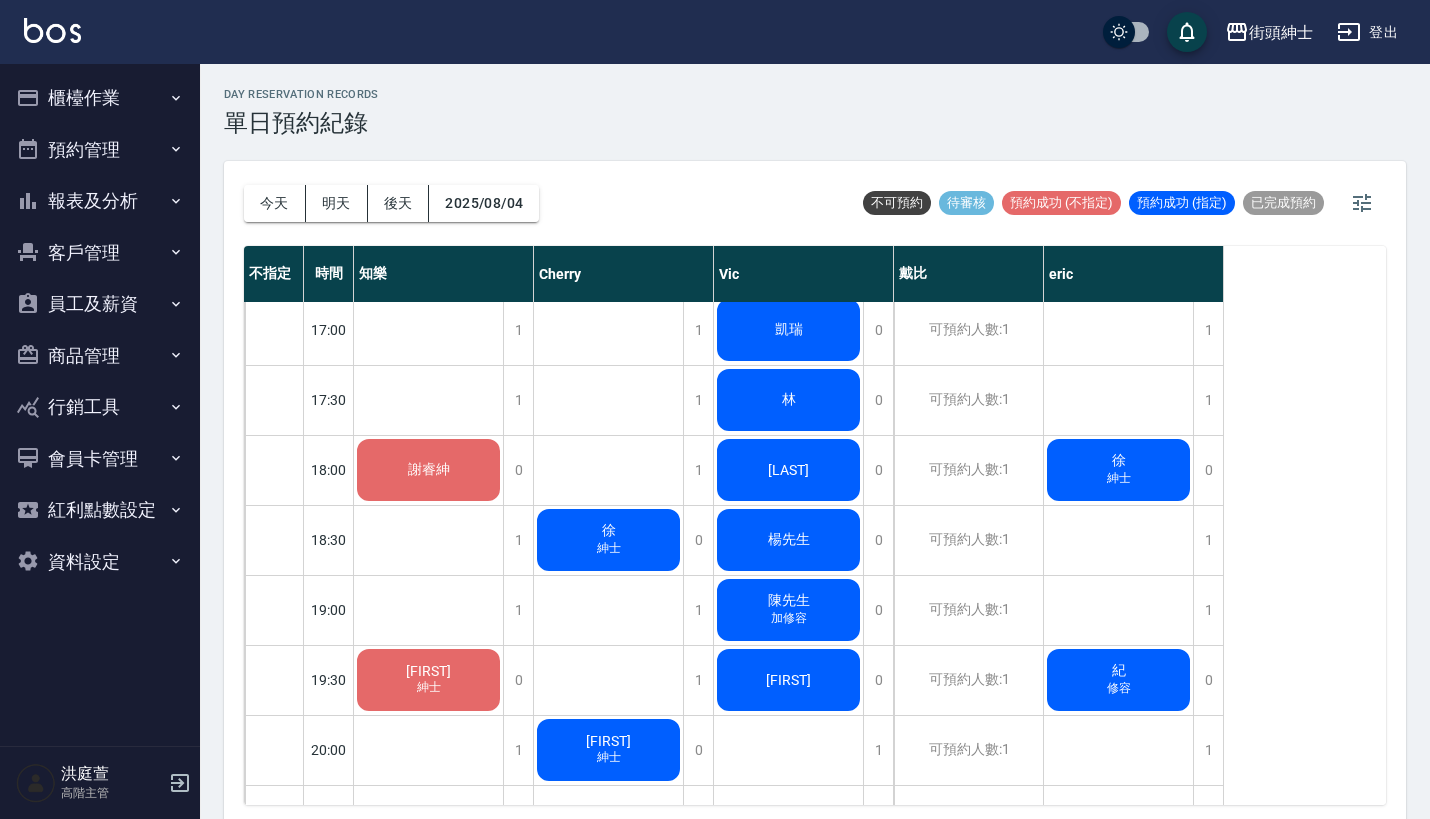 click on "謝睿紳" at bounding box center (428, -230) 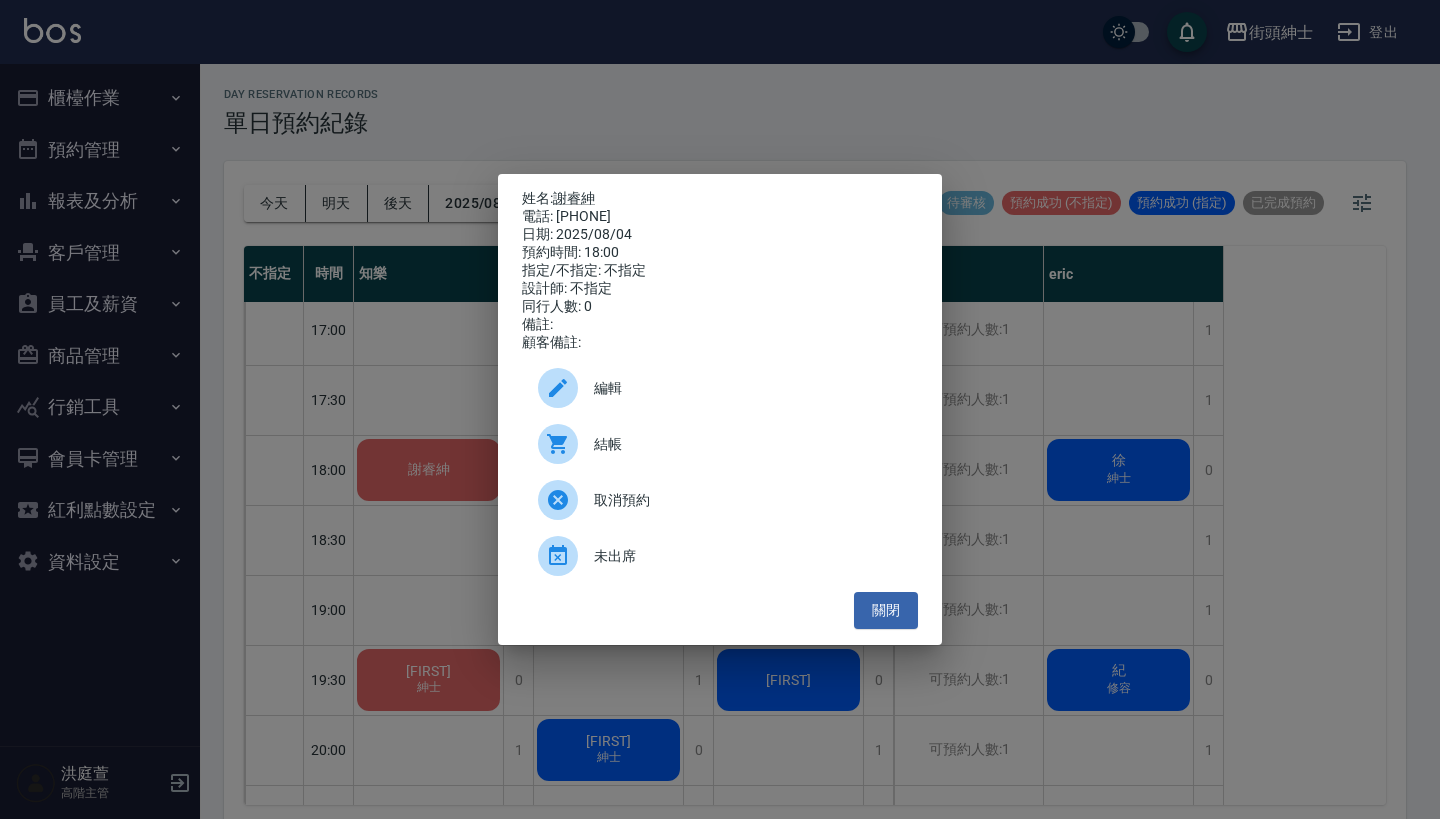 click on "取消預約" at bounding box center (720, 500) 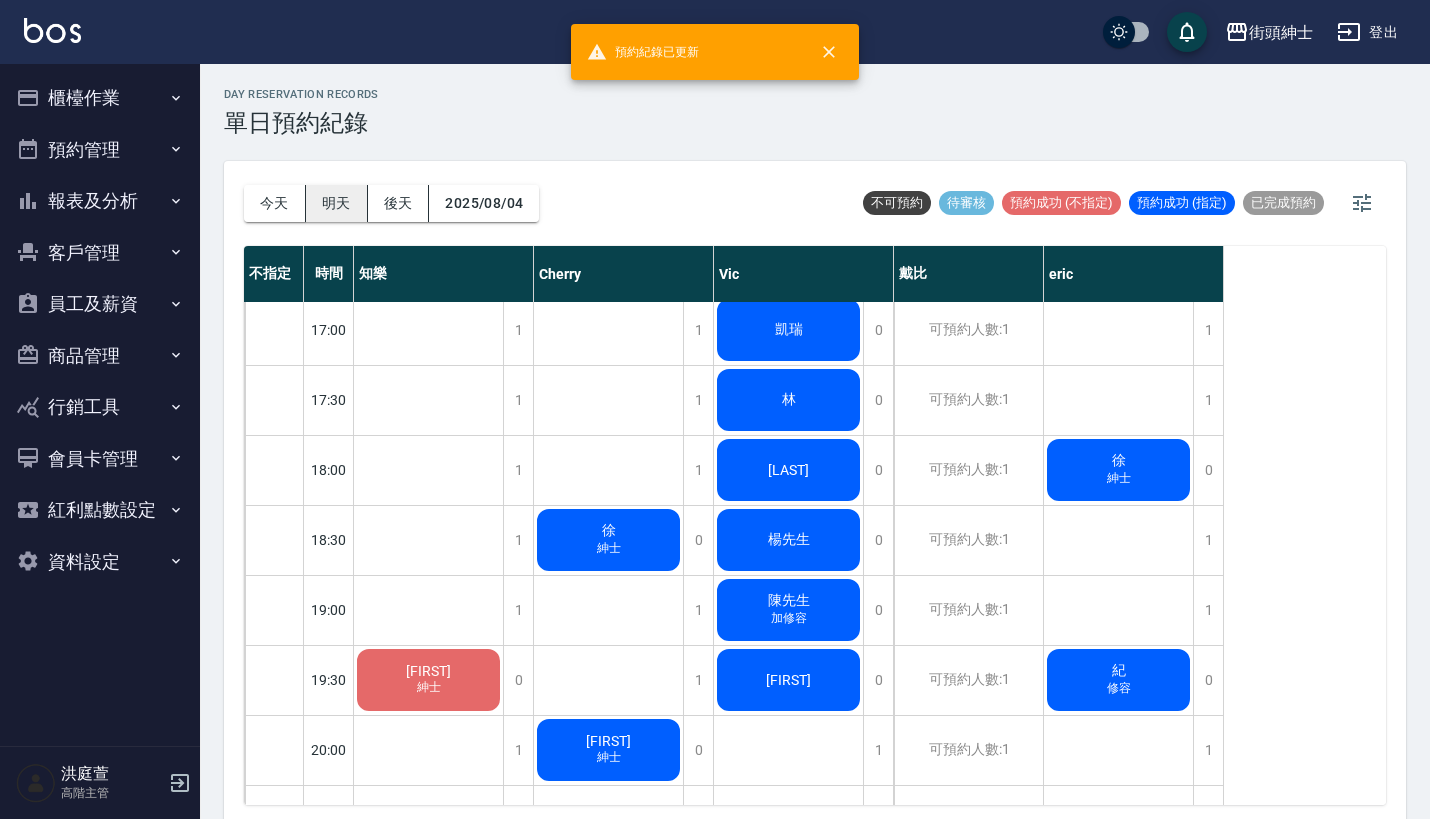 click on "明天" at bounding box center (337, 203) 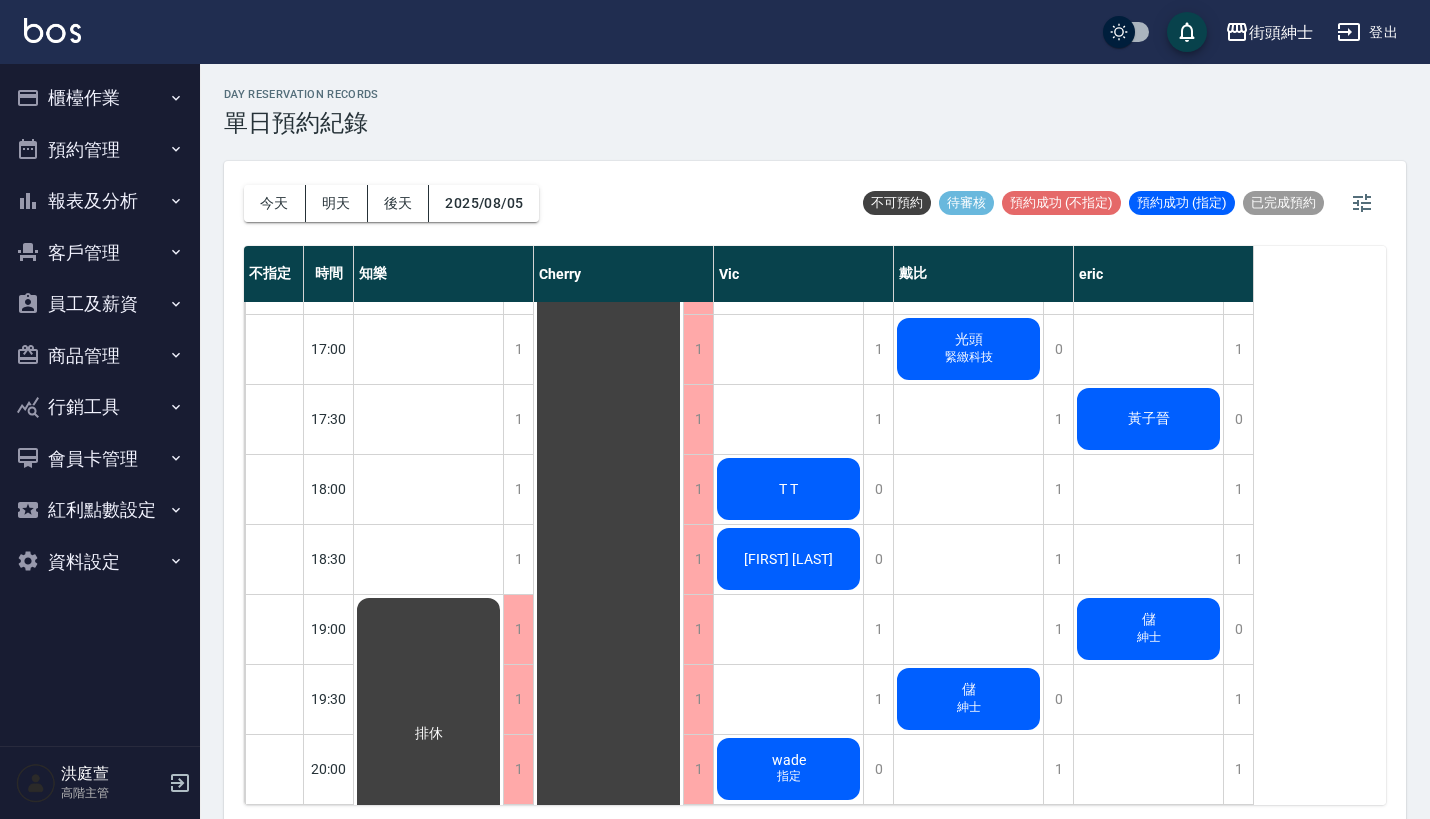 scroll, scrollTop: 1104, scrollLeft: 0, axis: vertical 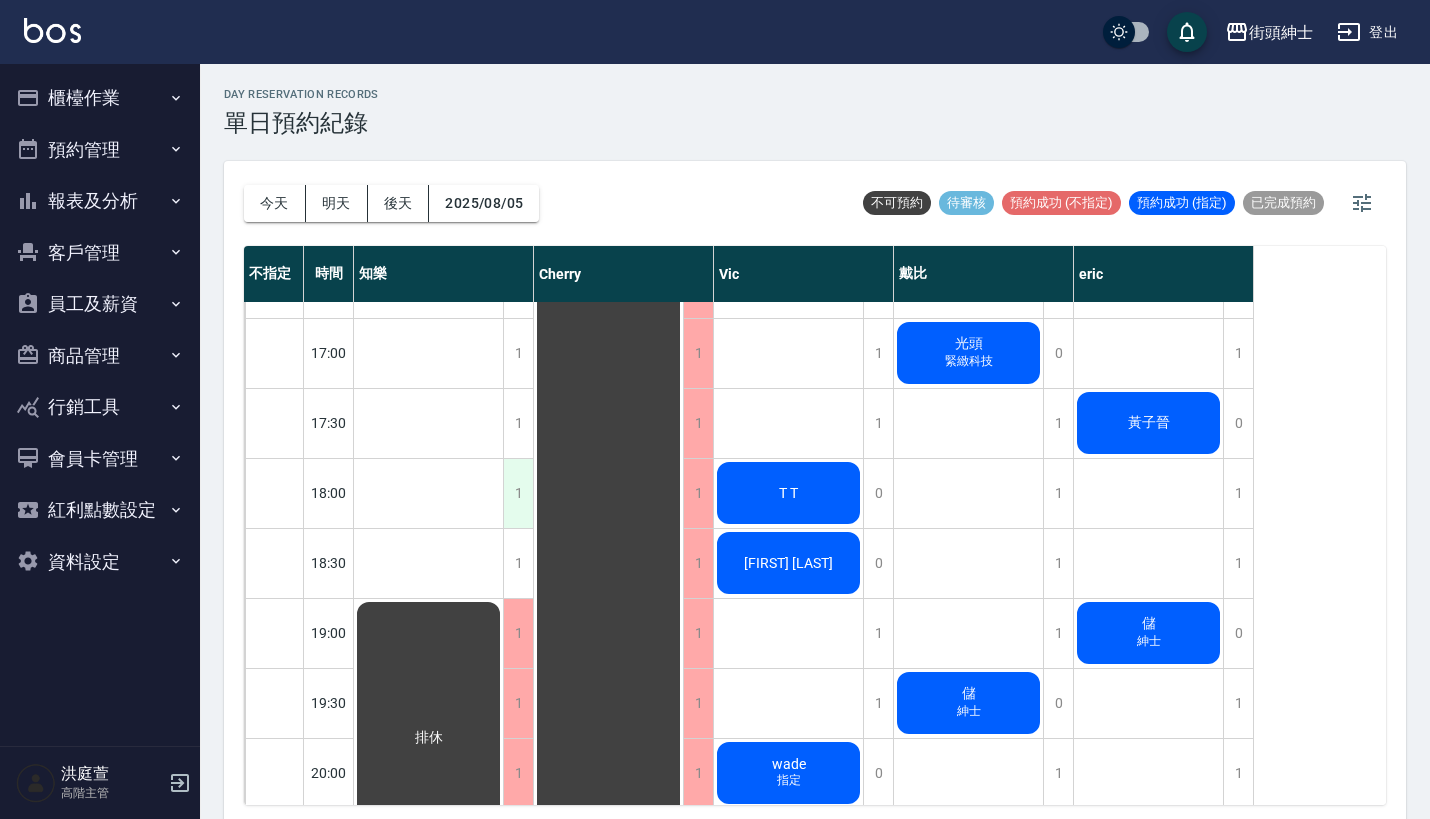 click on "1" at bounding box center [518, 493] 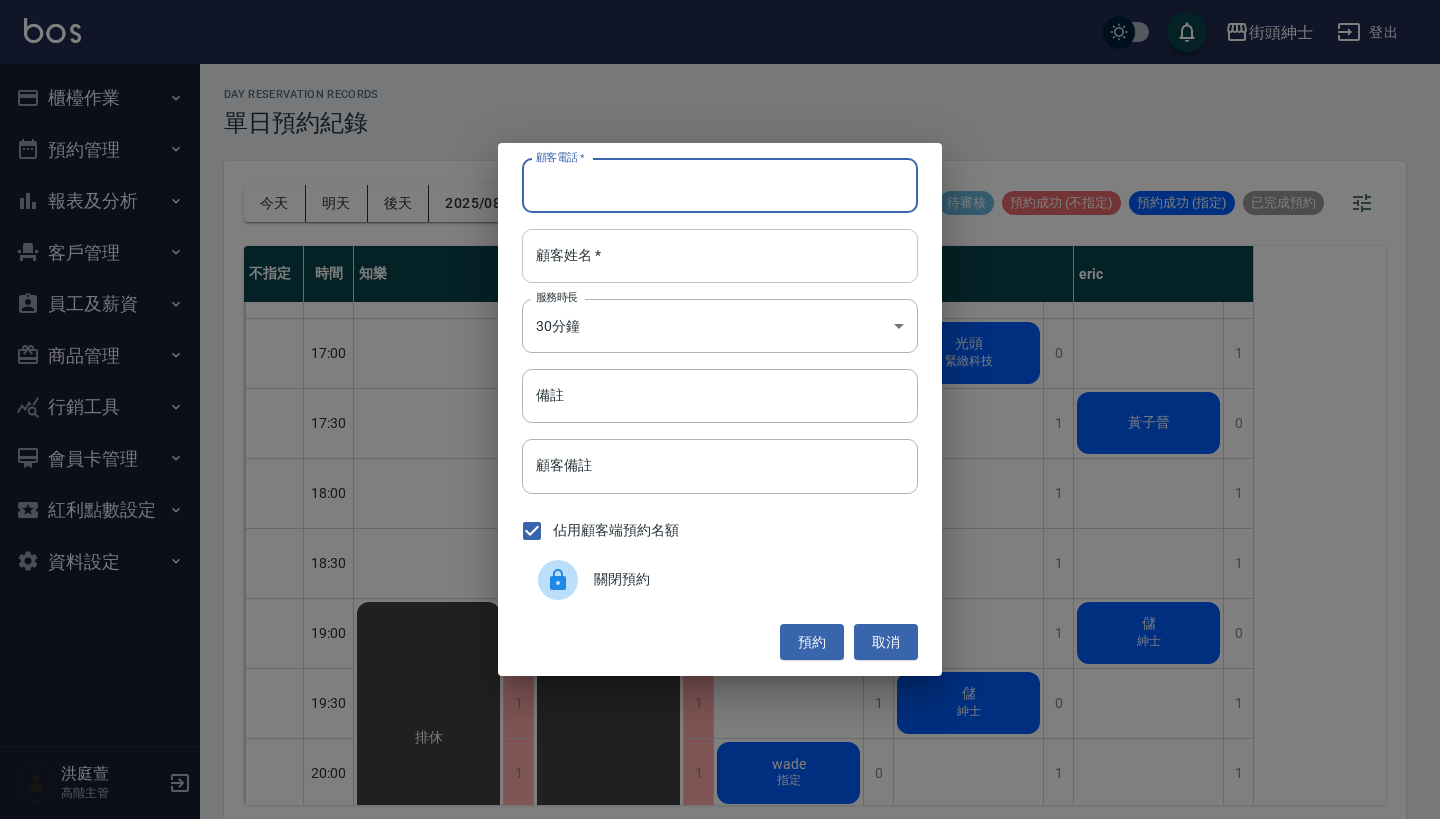 paste on "謝睿紳 0982370495" 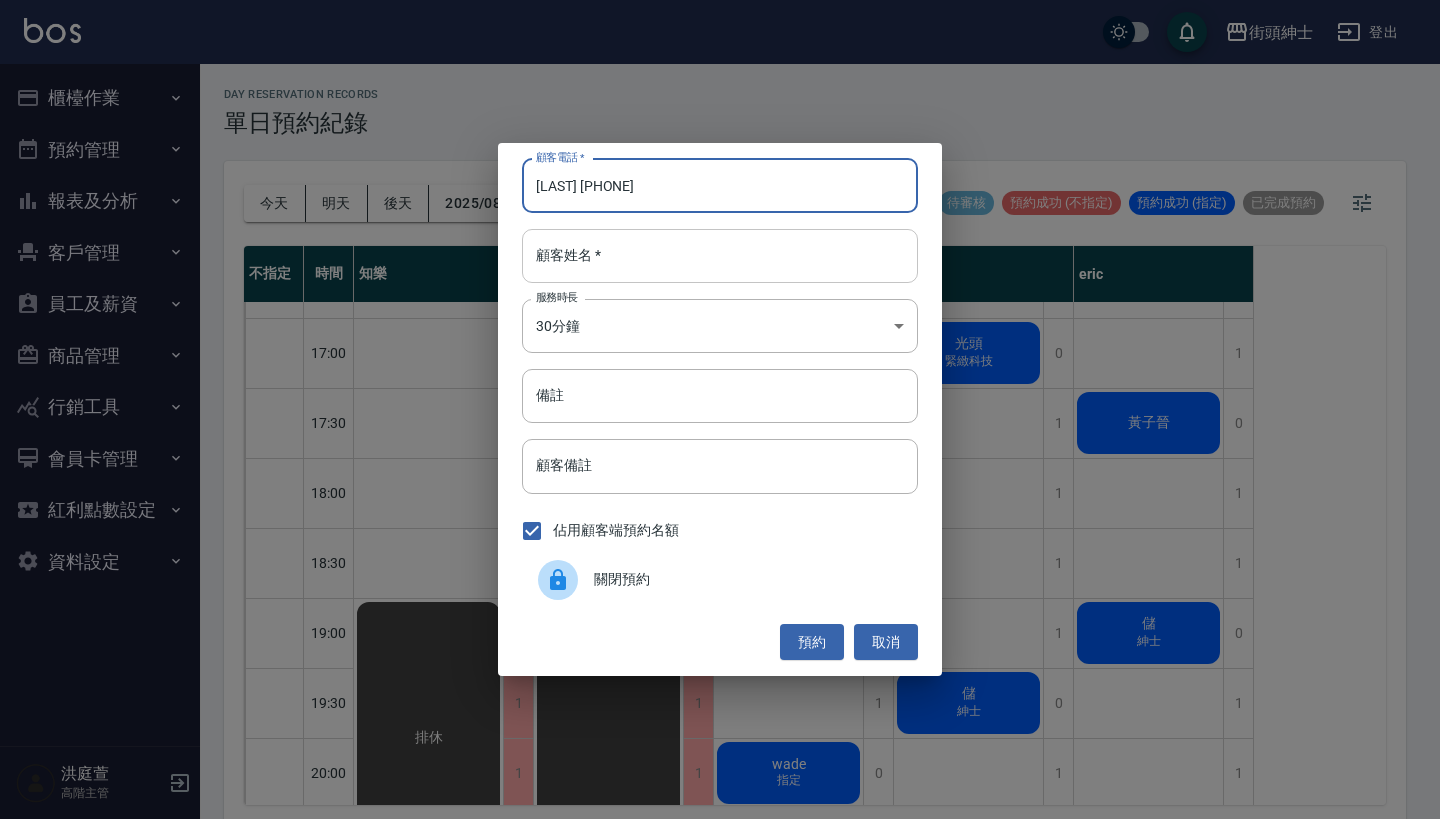 type on "謝睿紳 0982370495" 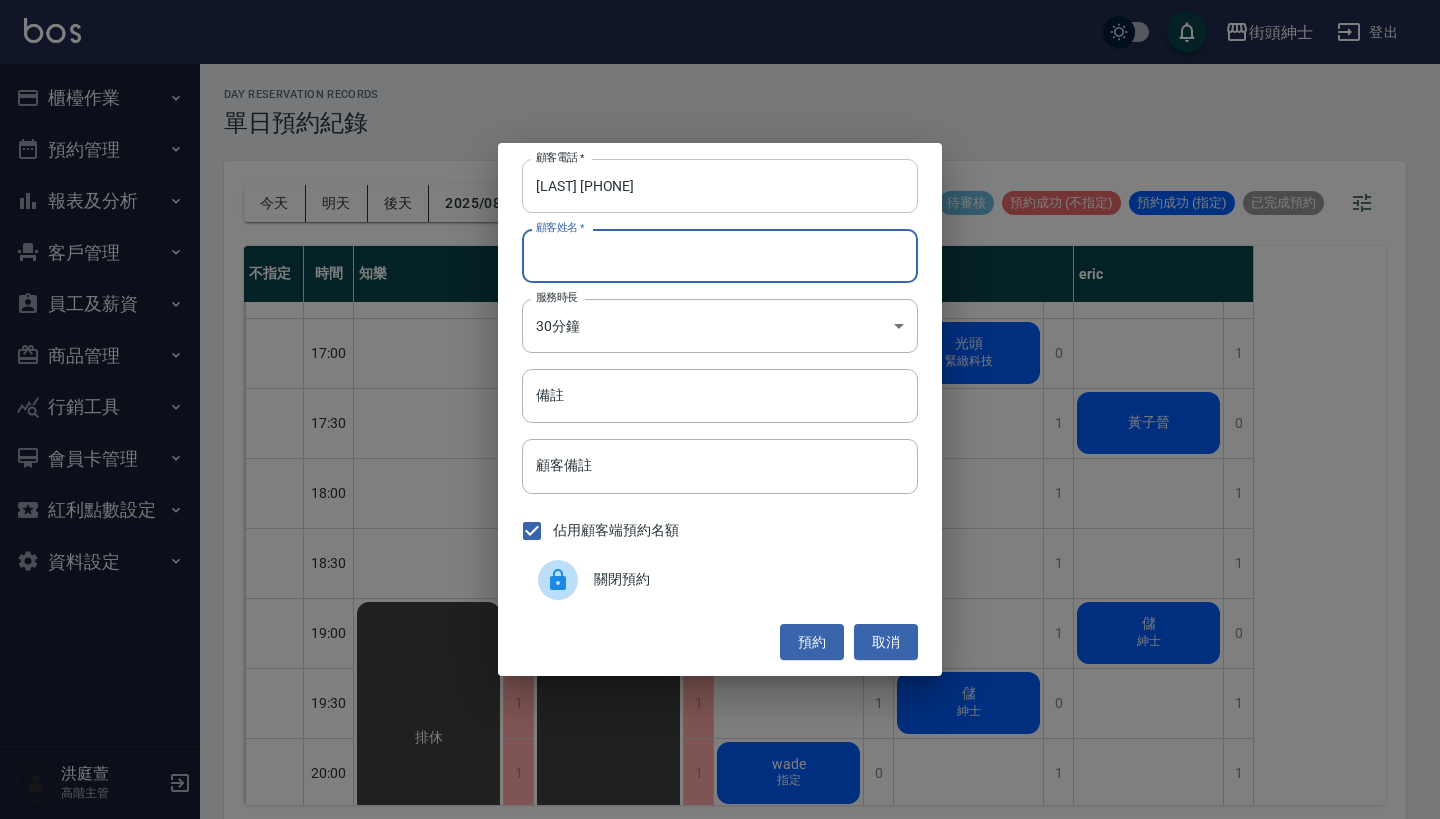 paste on "謝睿紳 0982370495" 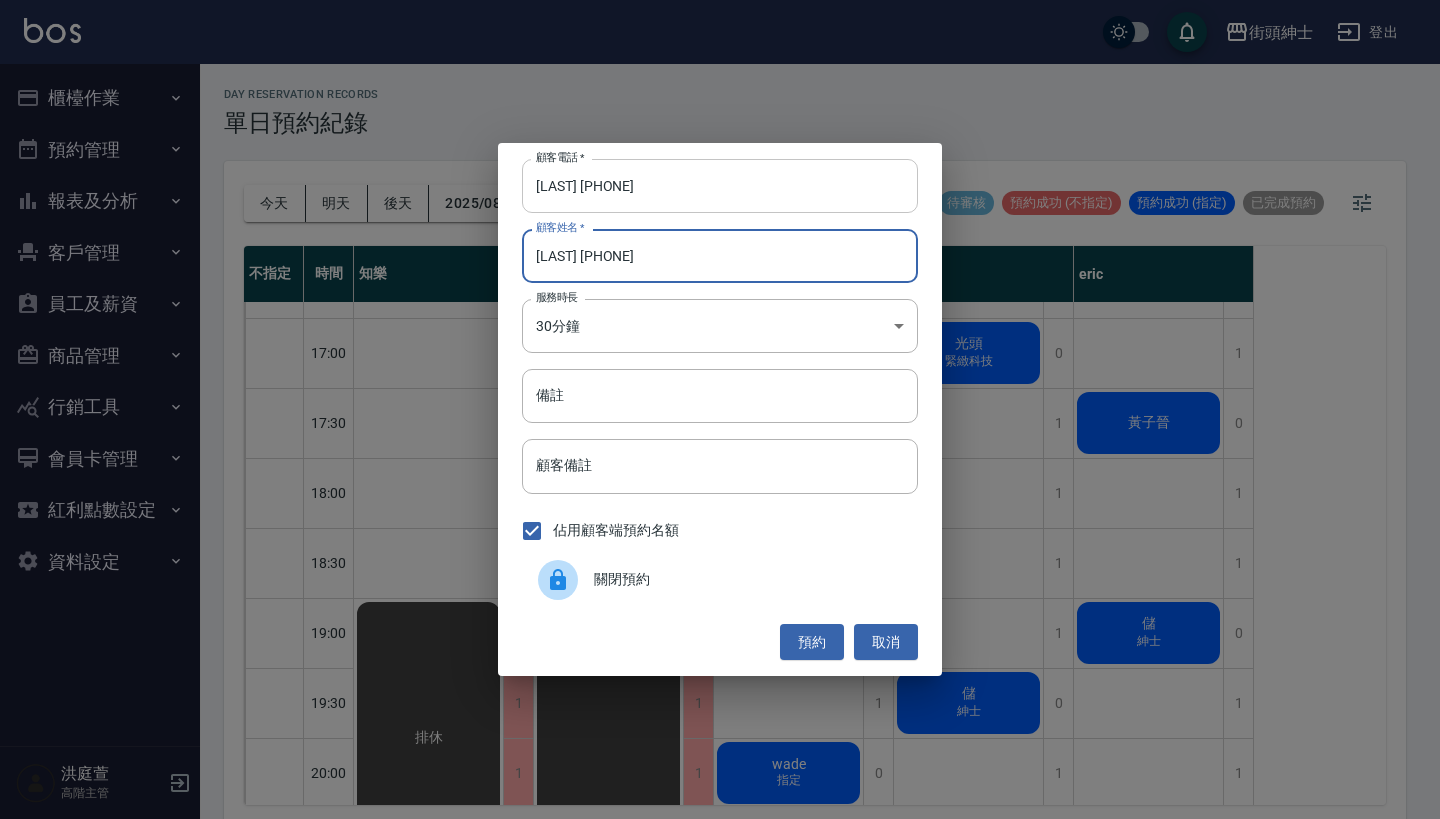 type on "謝睿紳 0982370495" 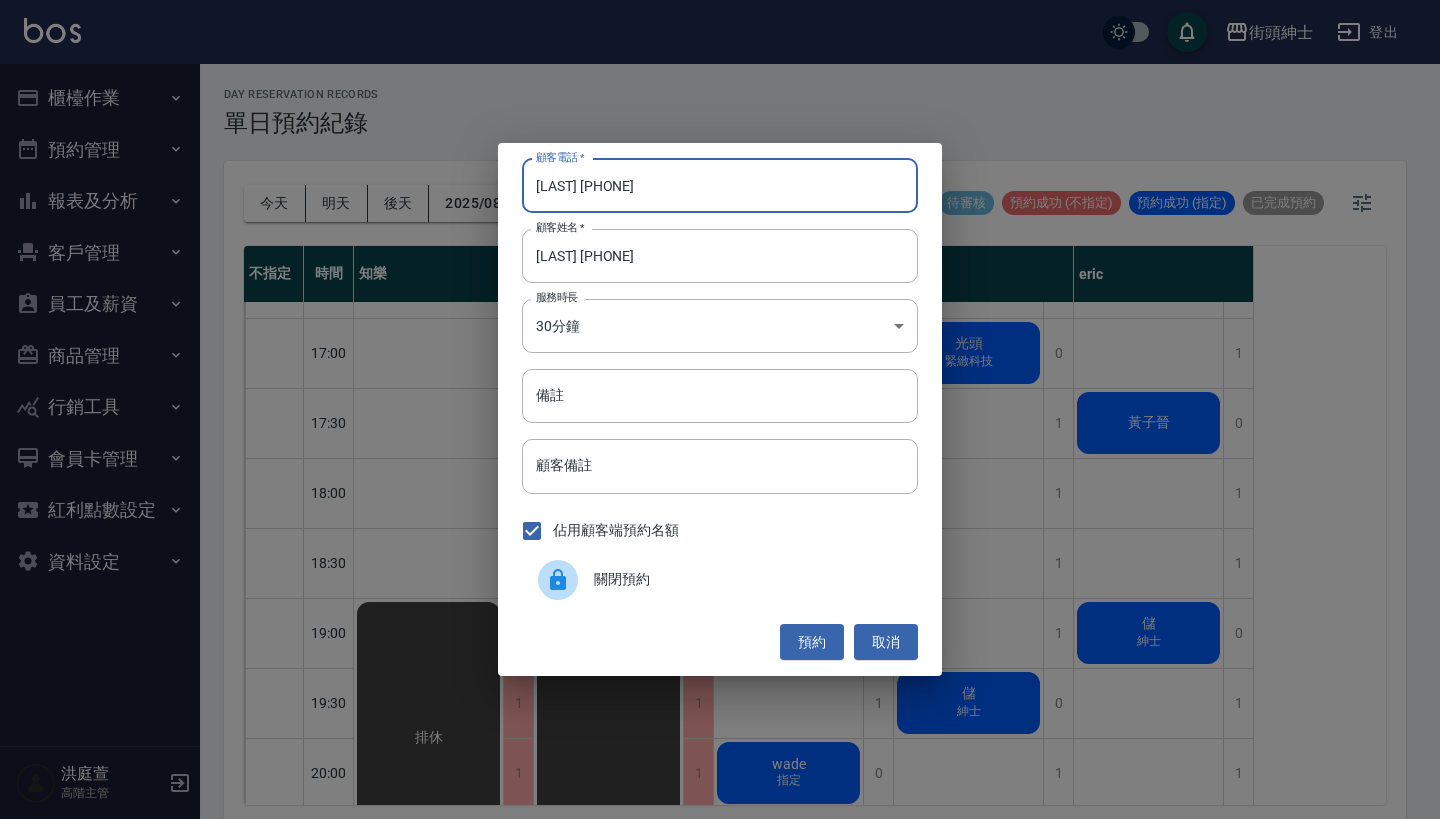 drag, startPoint x: 581, startPoint y: 187, endPoint x: 394, endPoint y: 184, distance: 187.02406 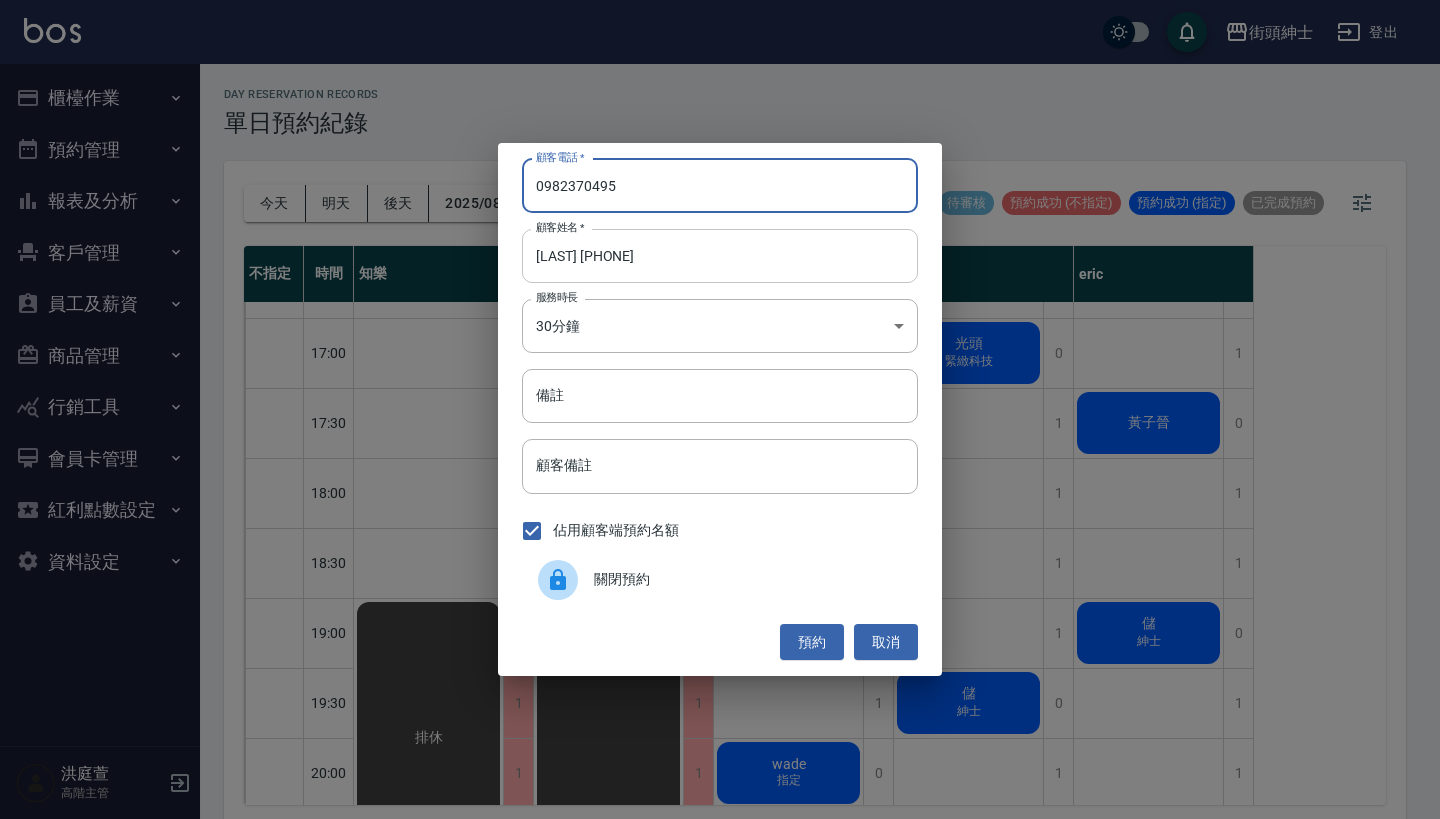 type on "0982370495" 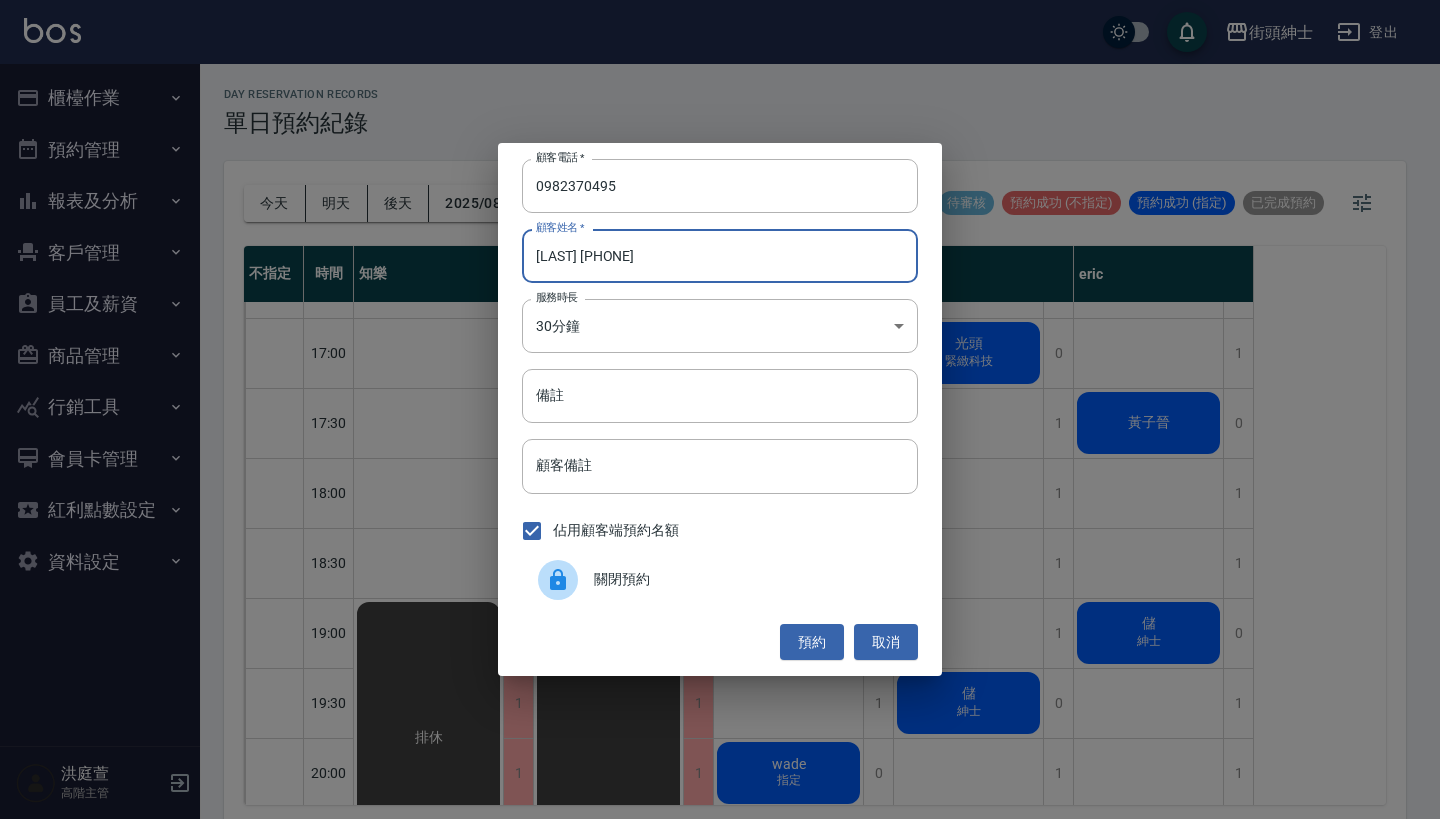 drag, startPoint x: 670, startPoint y: 253, endPoint x: 575, endPoint y: 253, distance: 95 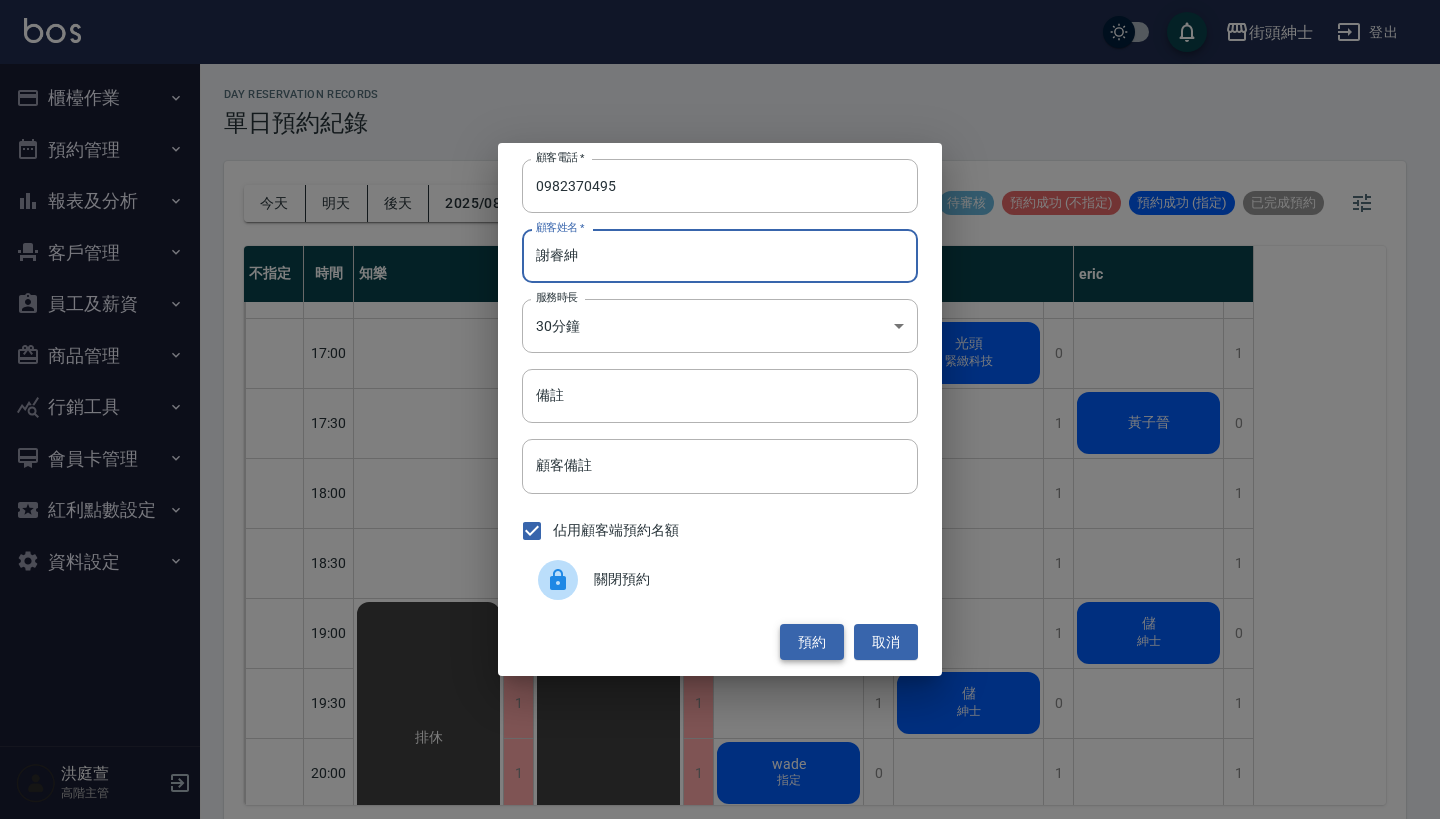 type on "謝睿紳" 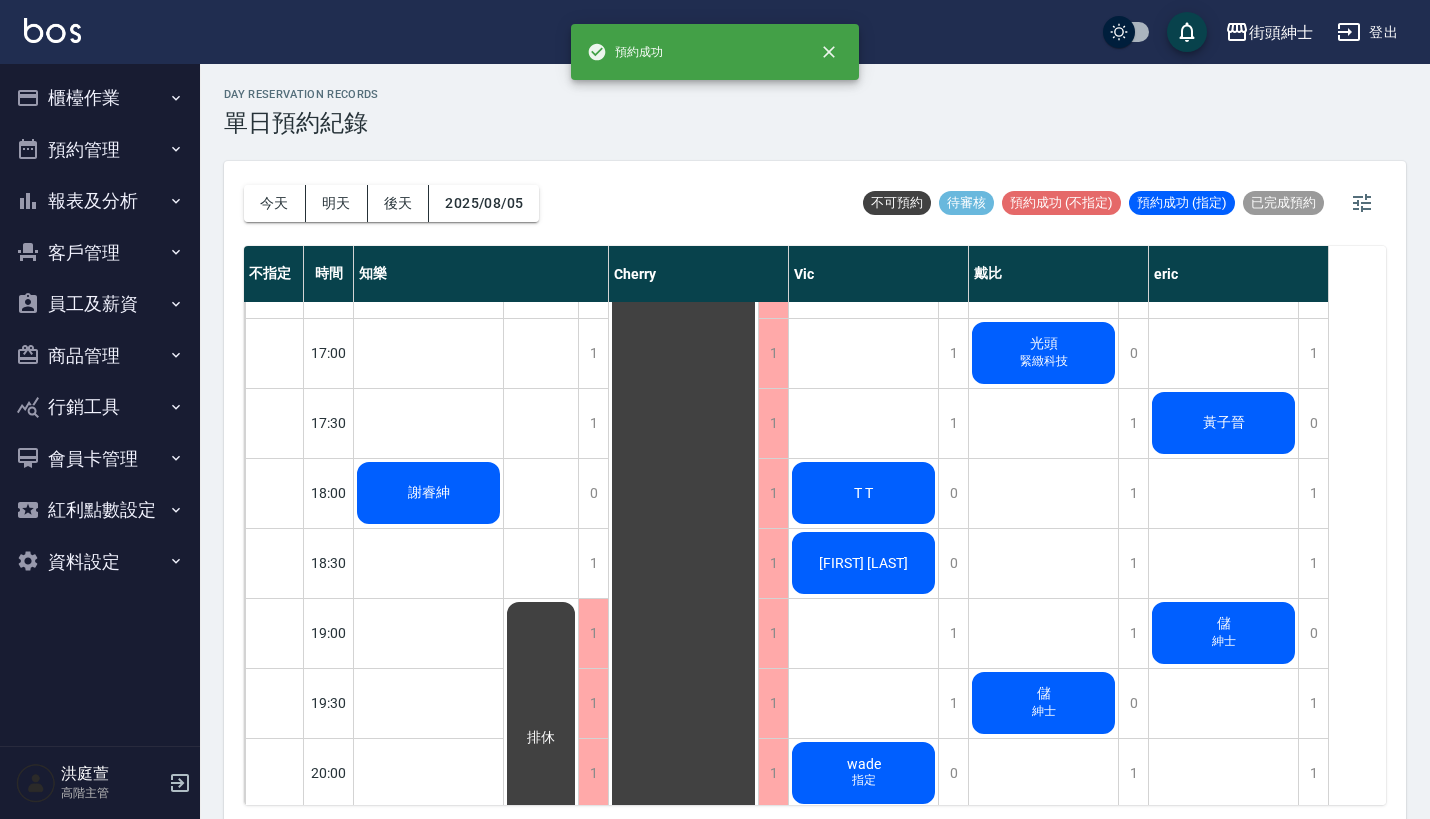 click on "謝睿紳" at bounding box center [428, 493] 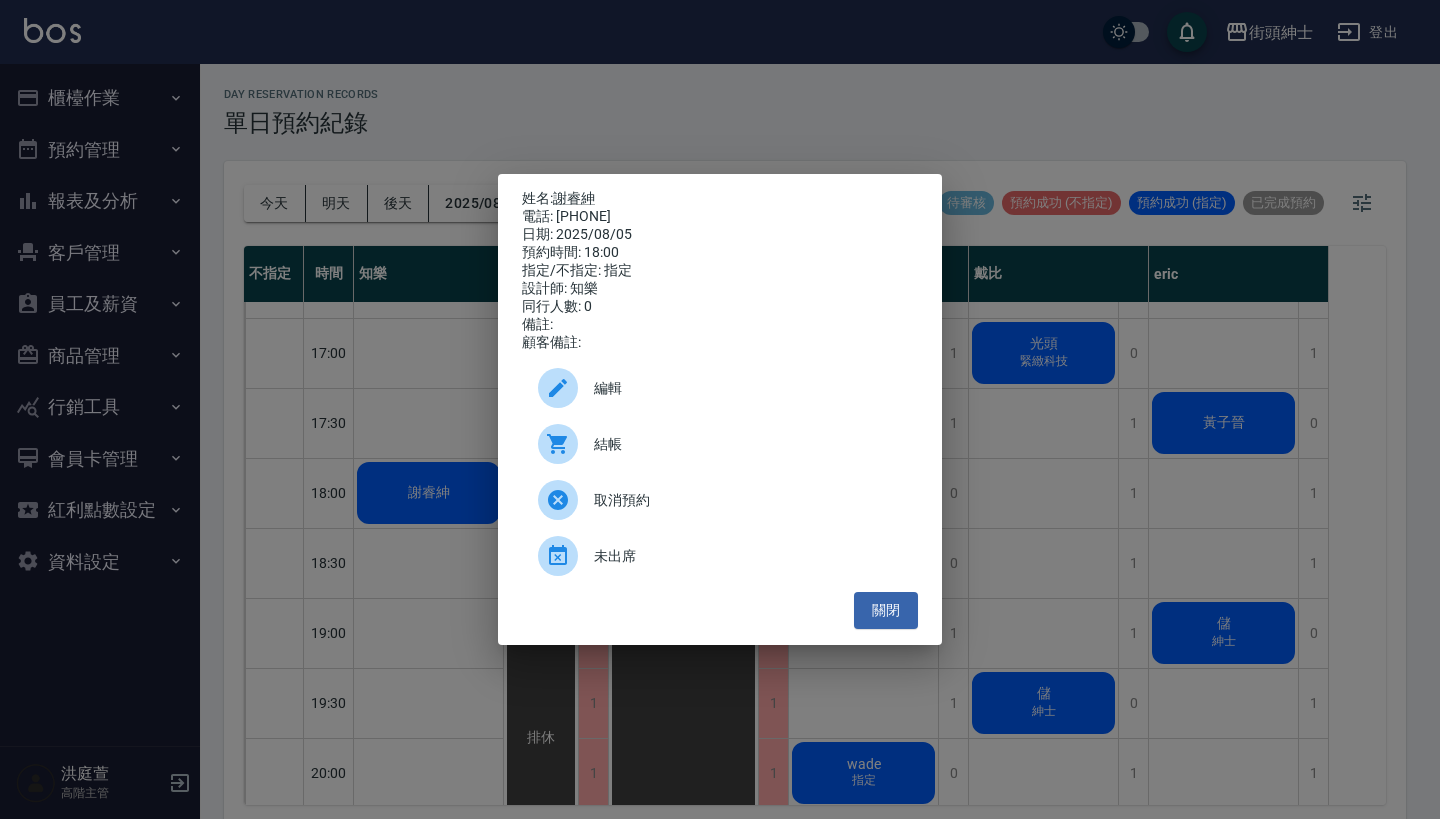 click on "編輯" at bounding box center [748, 388] 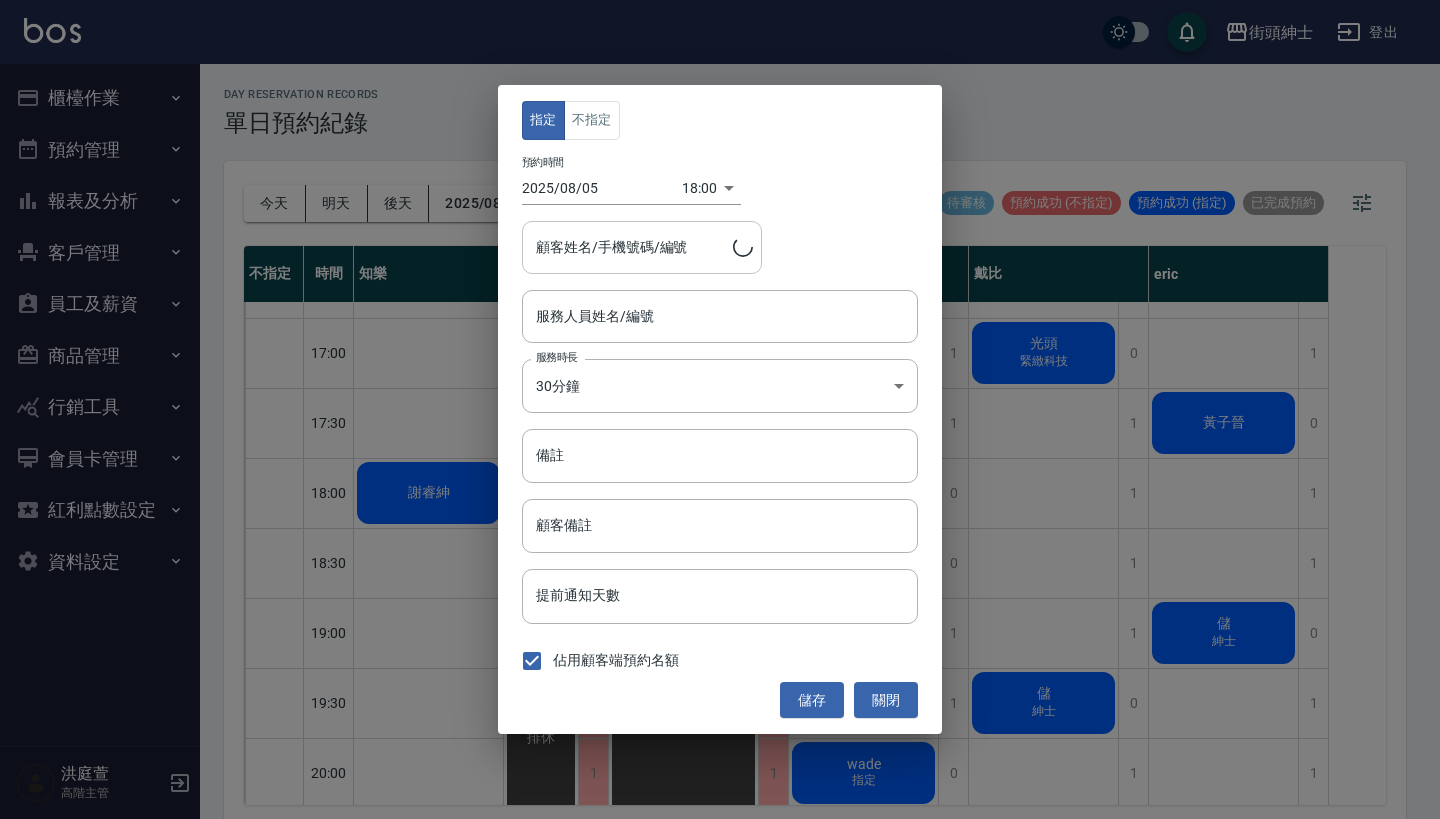 type on "知樂(無代號)" 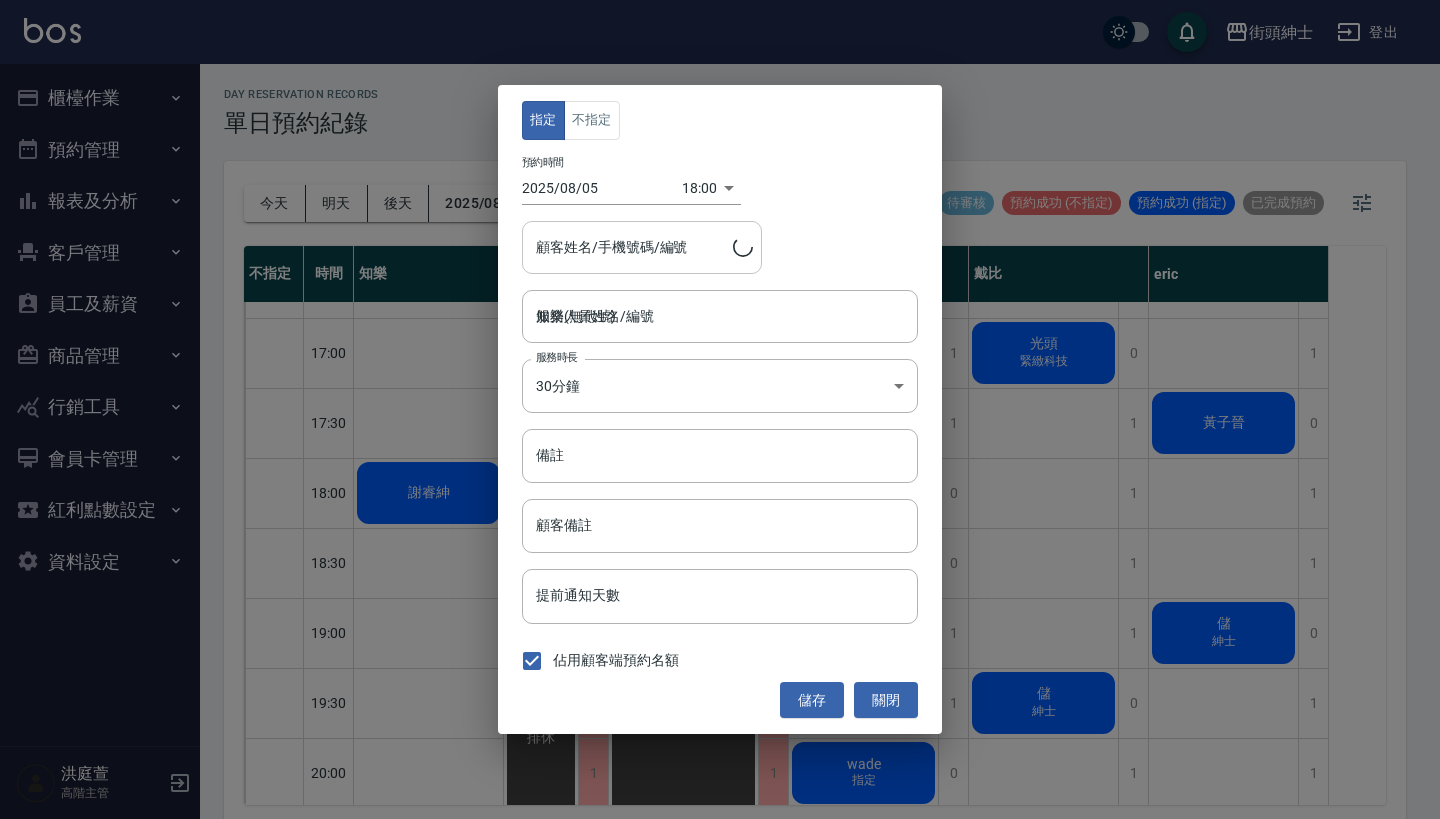 type on "謝睿紳/0982370495" 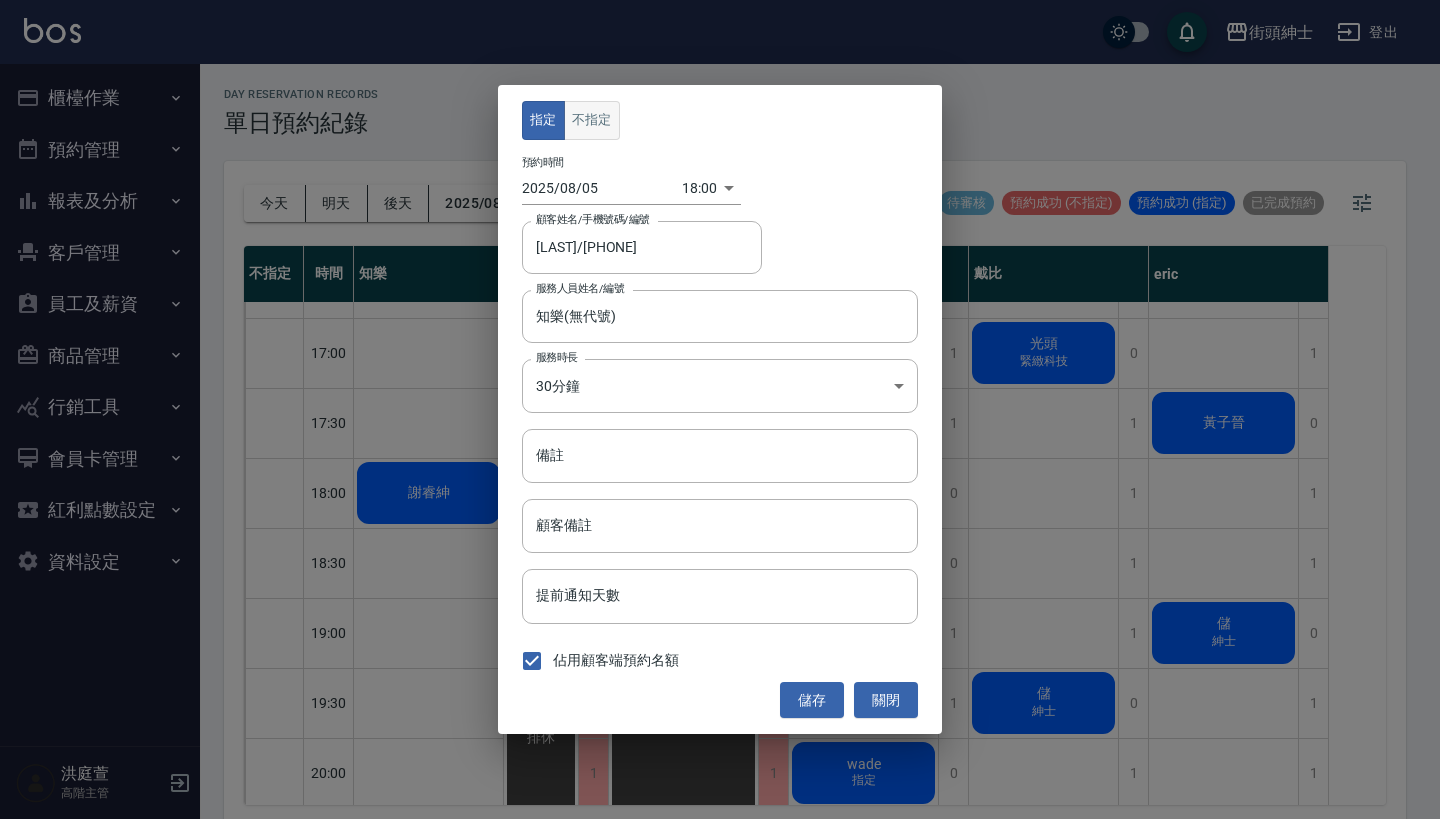 click on "不指定" at bounding box center [592, 120] 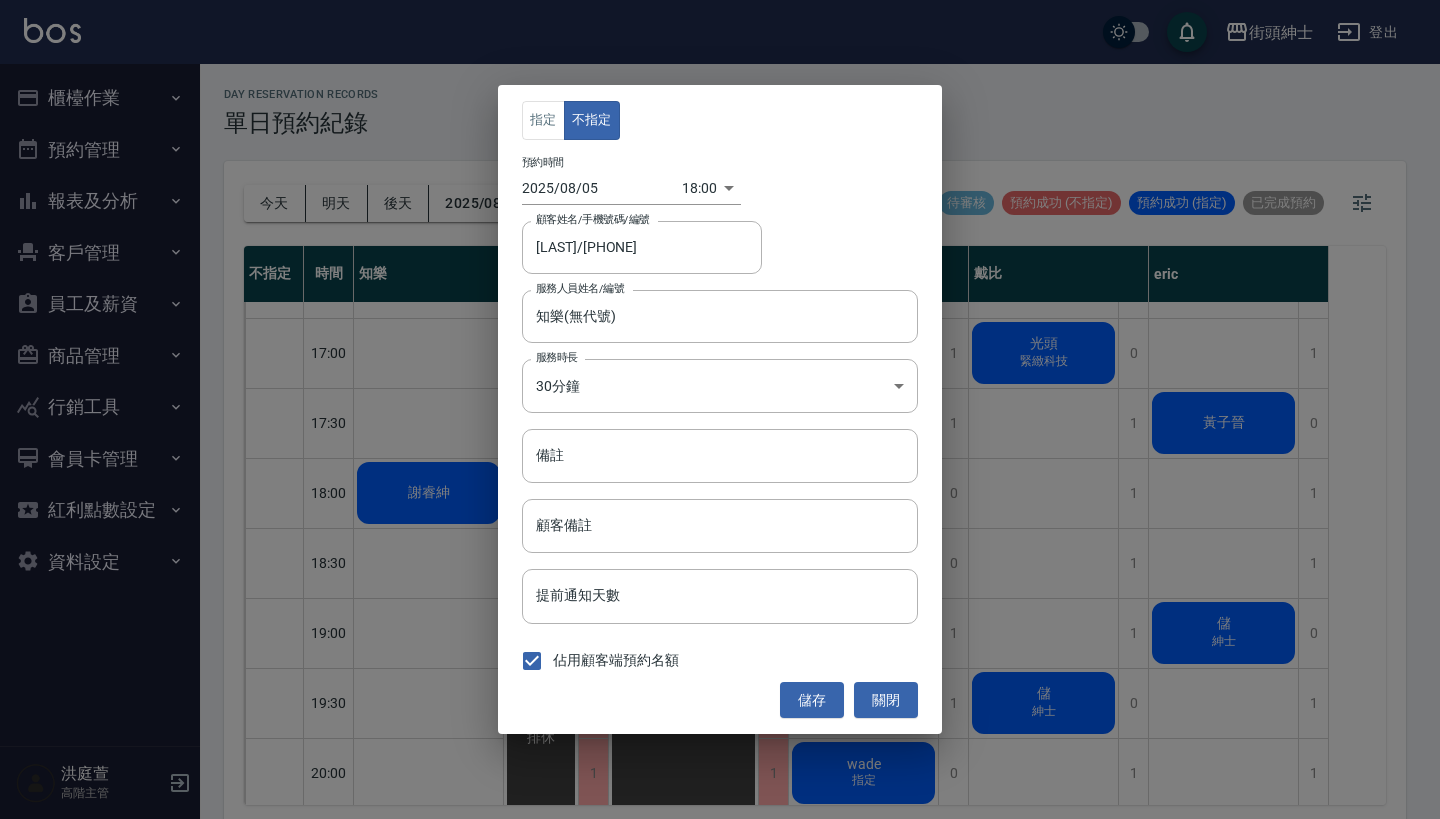 click on "指定 不指定 預約時間 2025/08/05 18:00 1754388000000 顧客姓名/手機號碼/編號 謝睿紳/0982370495 顧客姓名/手機號碼/編號 服務人員姓名/編號 知樂(無代號) 服務人員姓名/編號 服務時長 30分鐘 1 服務時長 備註 備註 顧客備註 顧客備註 提前通知天數 提前通知天數 佔用顧客端預約名額 儲存 關閉" at bounding box center [720, 409] 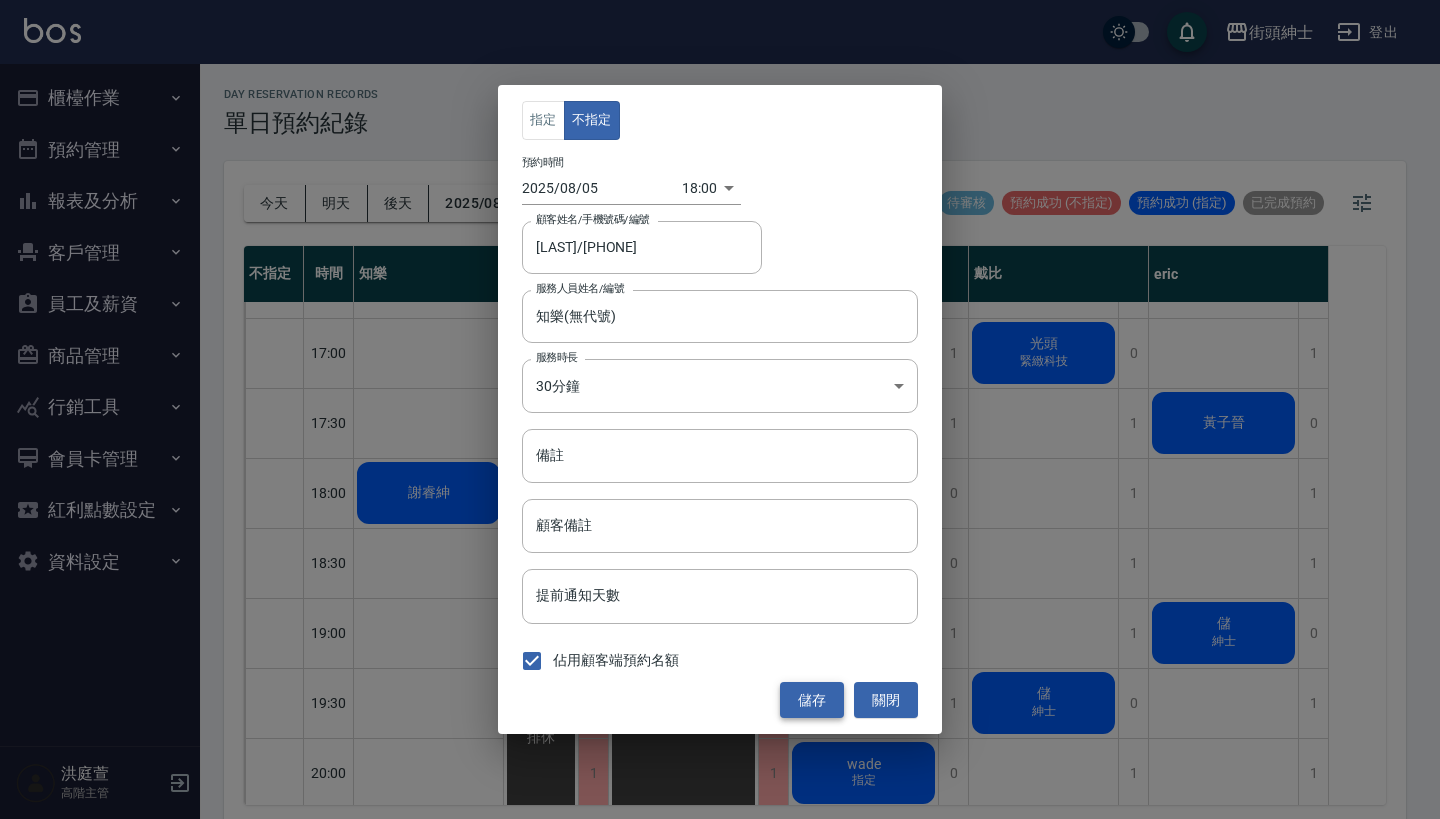 click on "儲存" at bounding box center (812, 700) 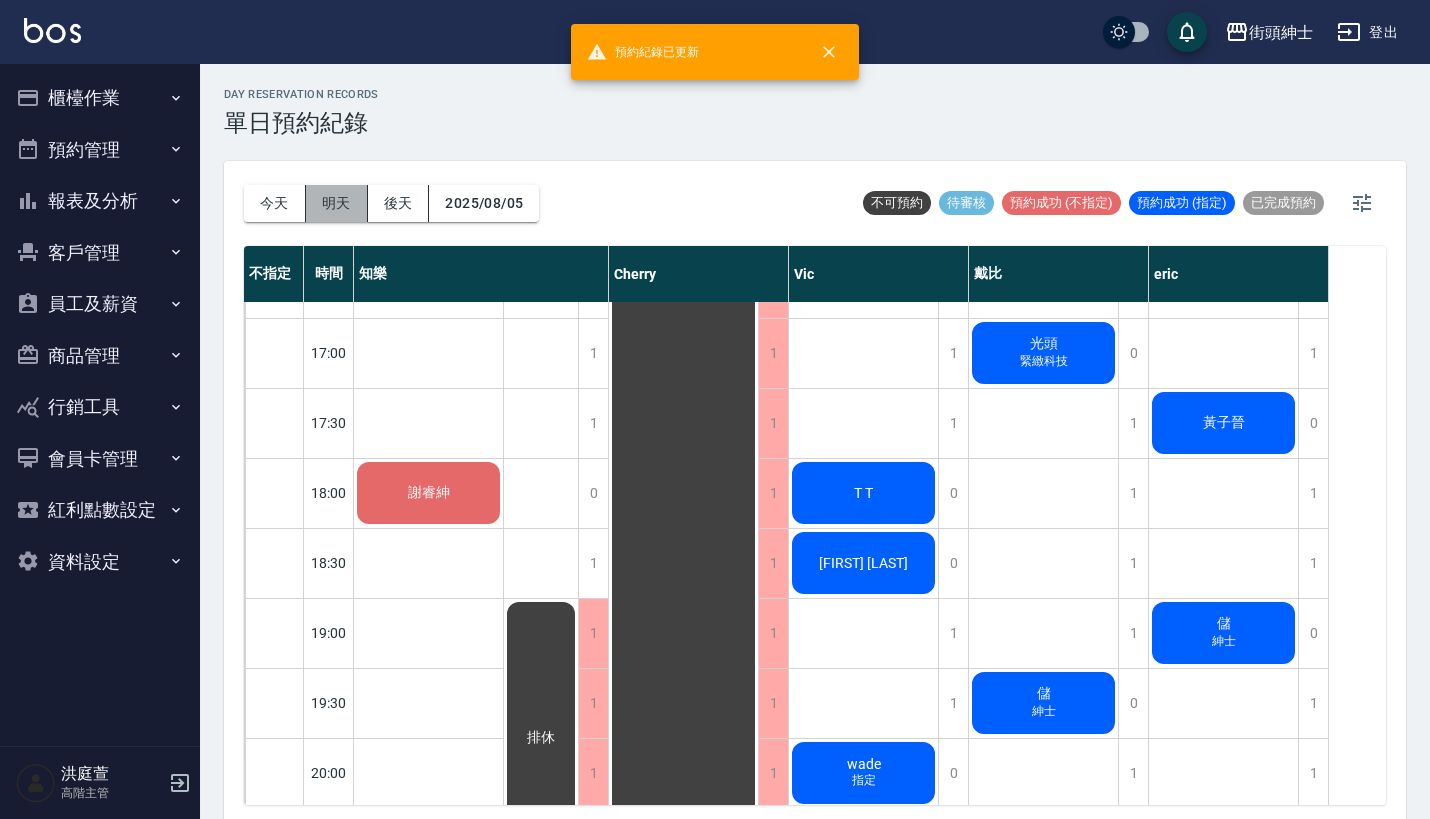 click on "明天" at bounding box center [337, 203] 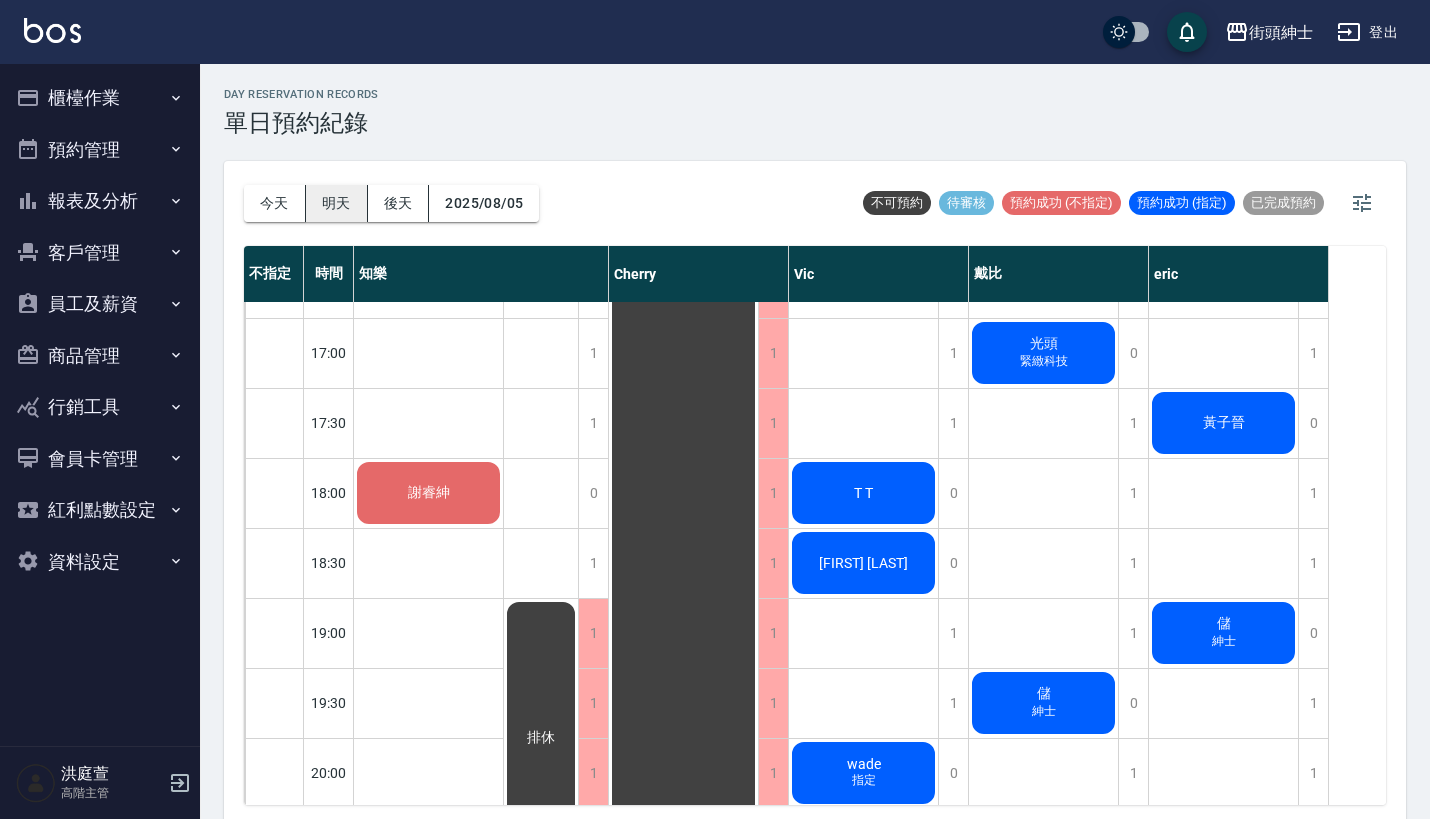 click on "明天" at bounding box center (337, 203) 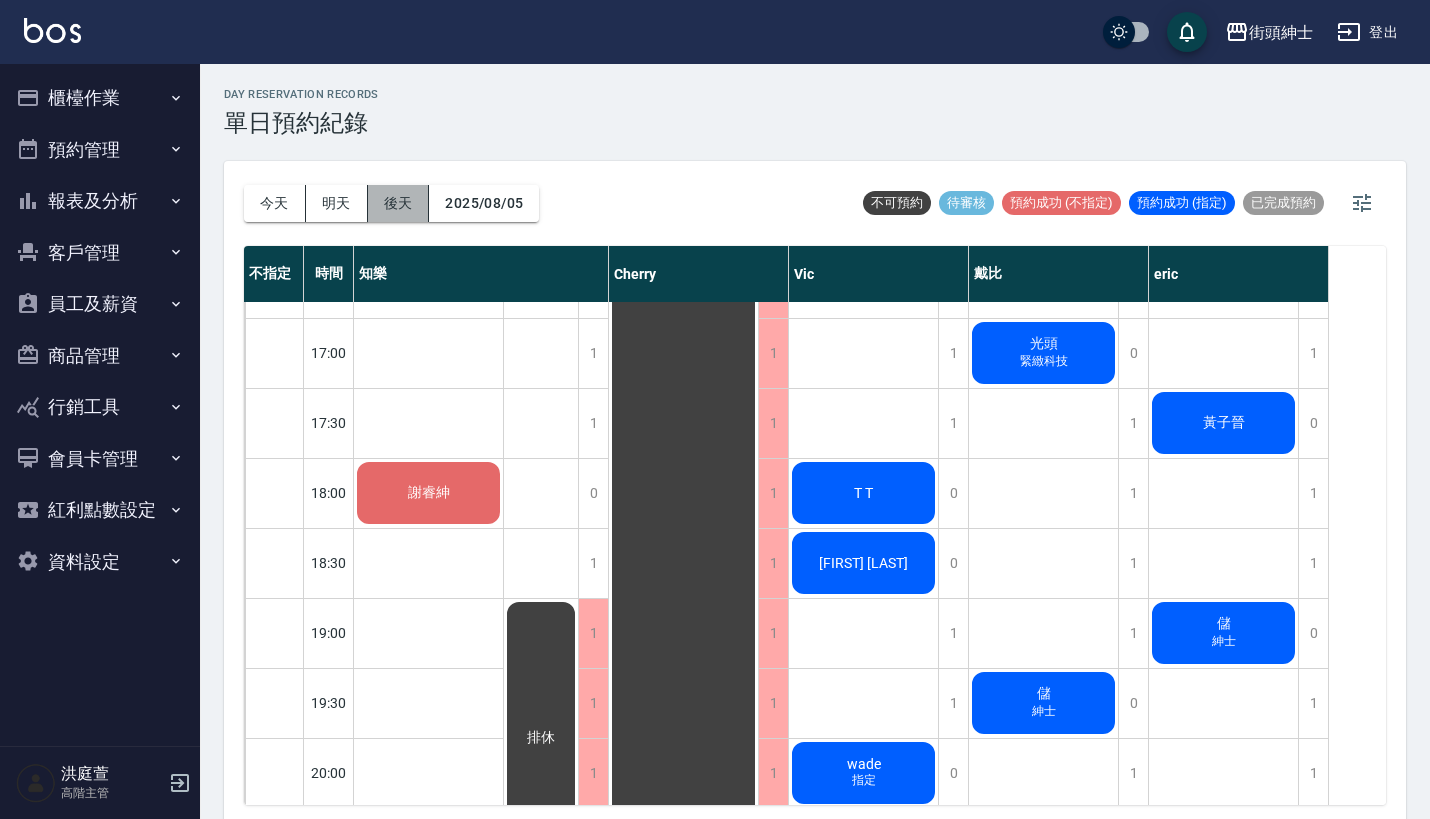 click on "後天" at bounding box center (399, 203) 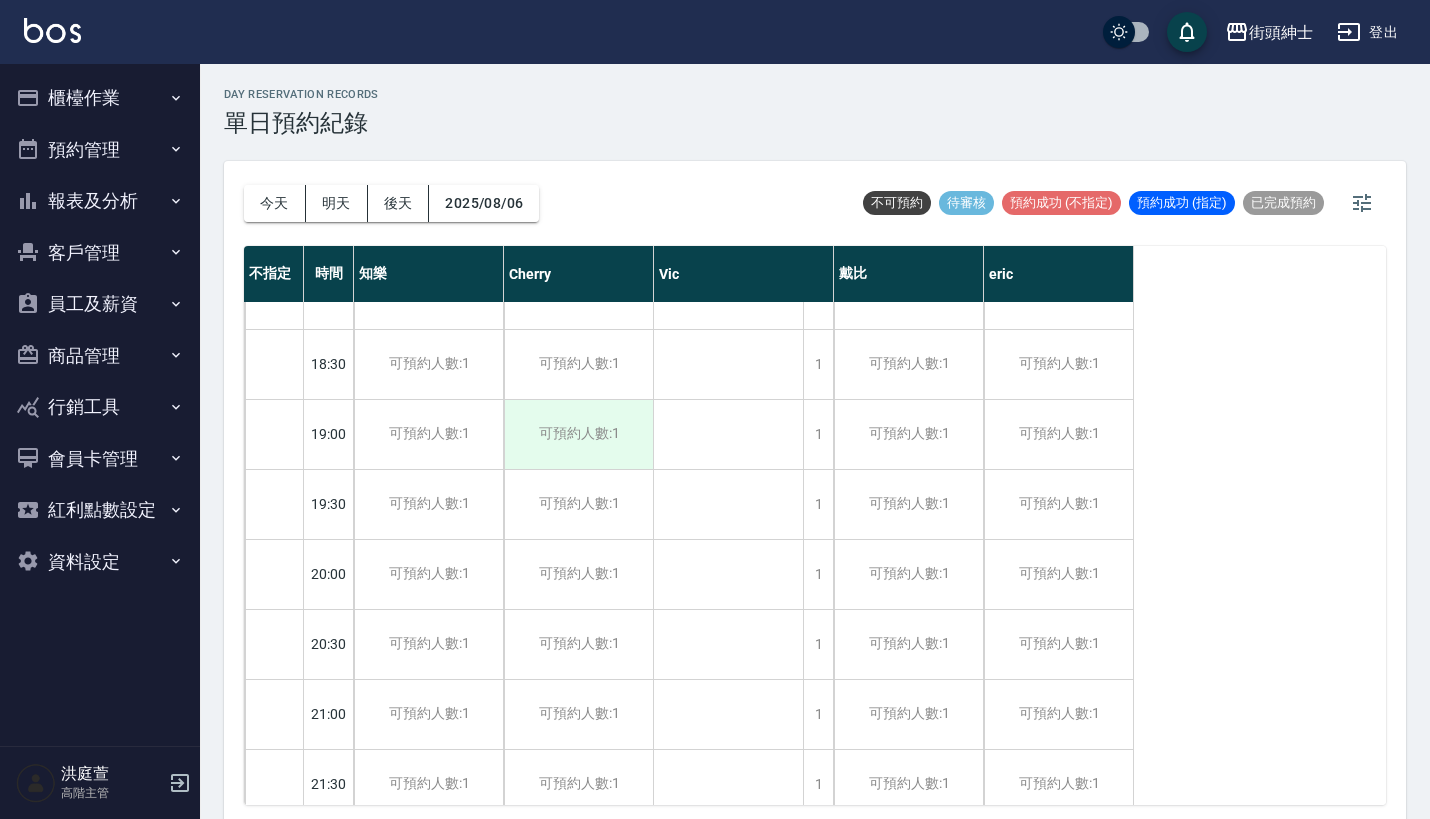 scroll, scrollTop: 1058, scrollLeft: 0, axis: vertical 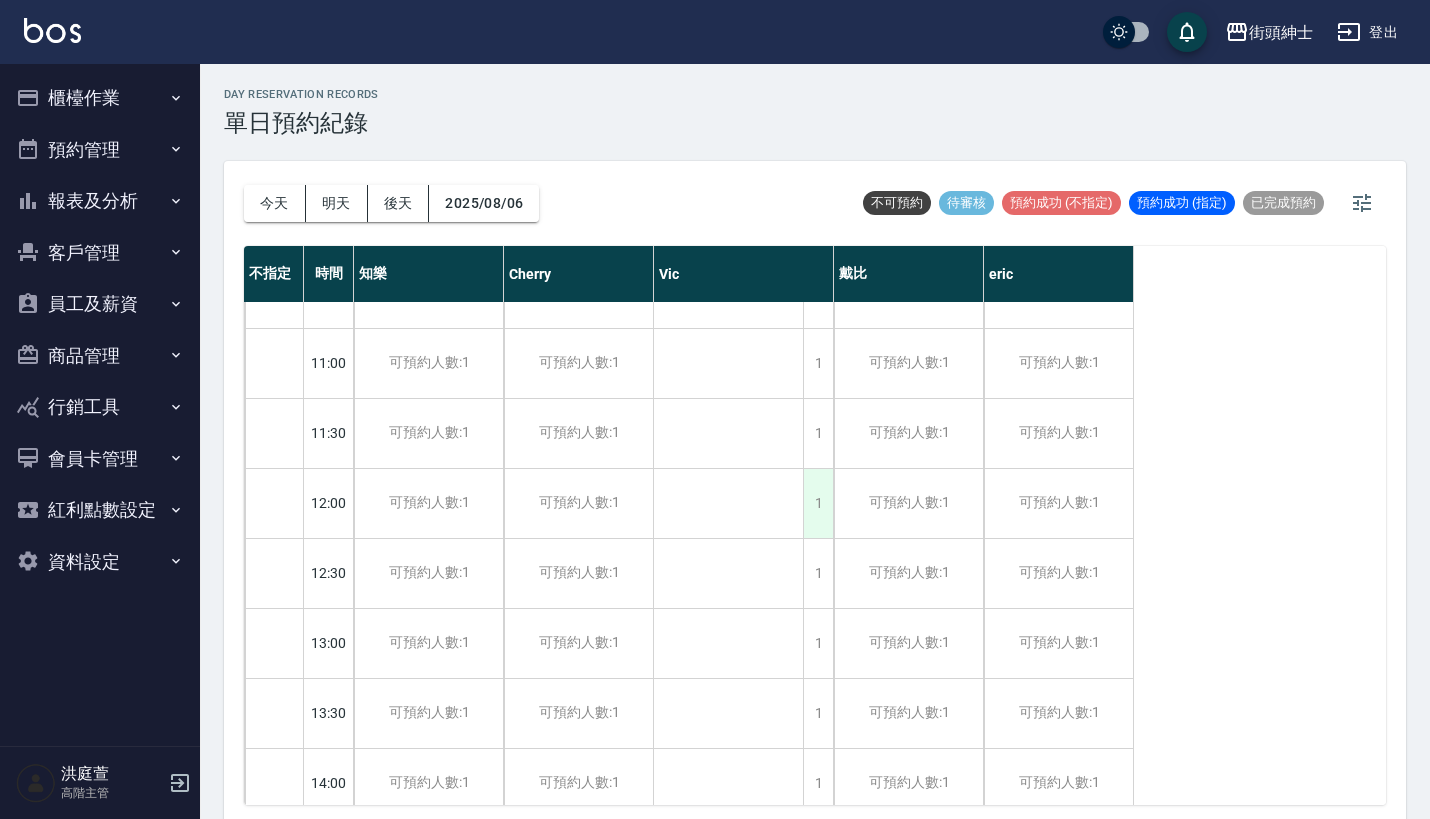 click on "1" at bounding box center [818, 503] 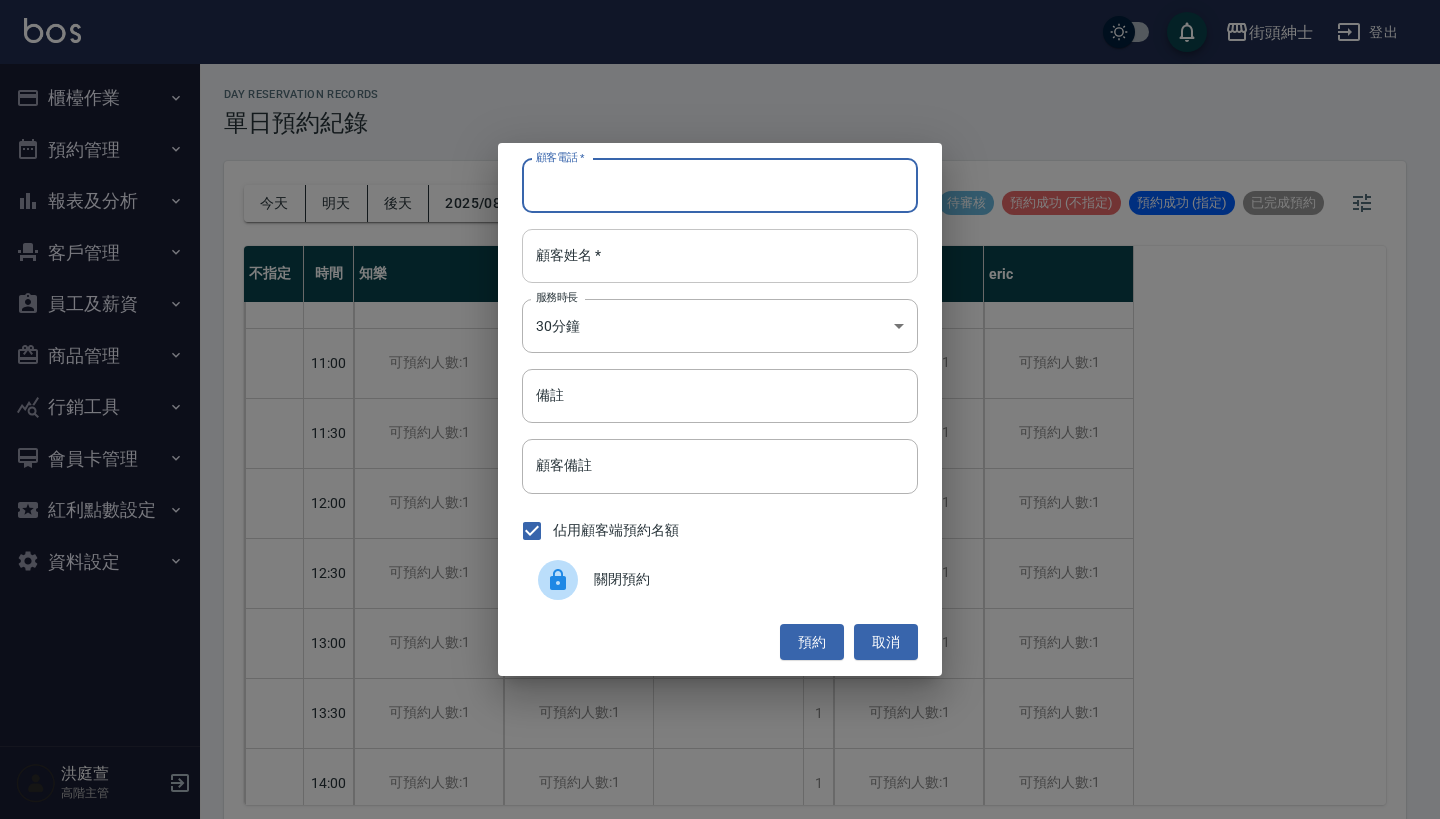paste on "易賢 0988687033" 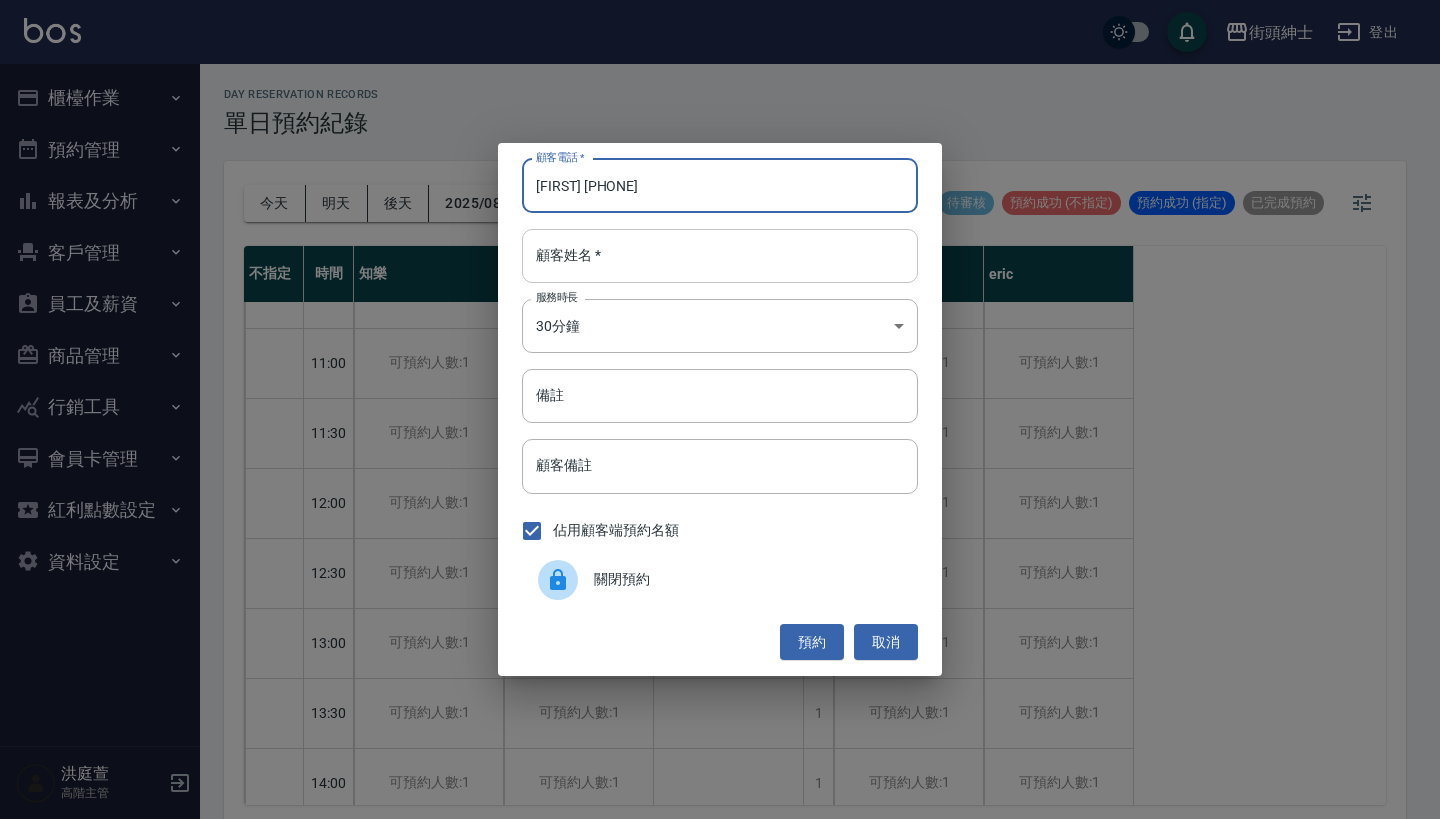 type on "易賢 0988687033" 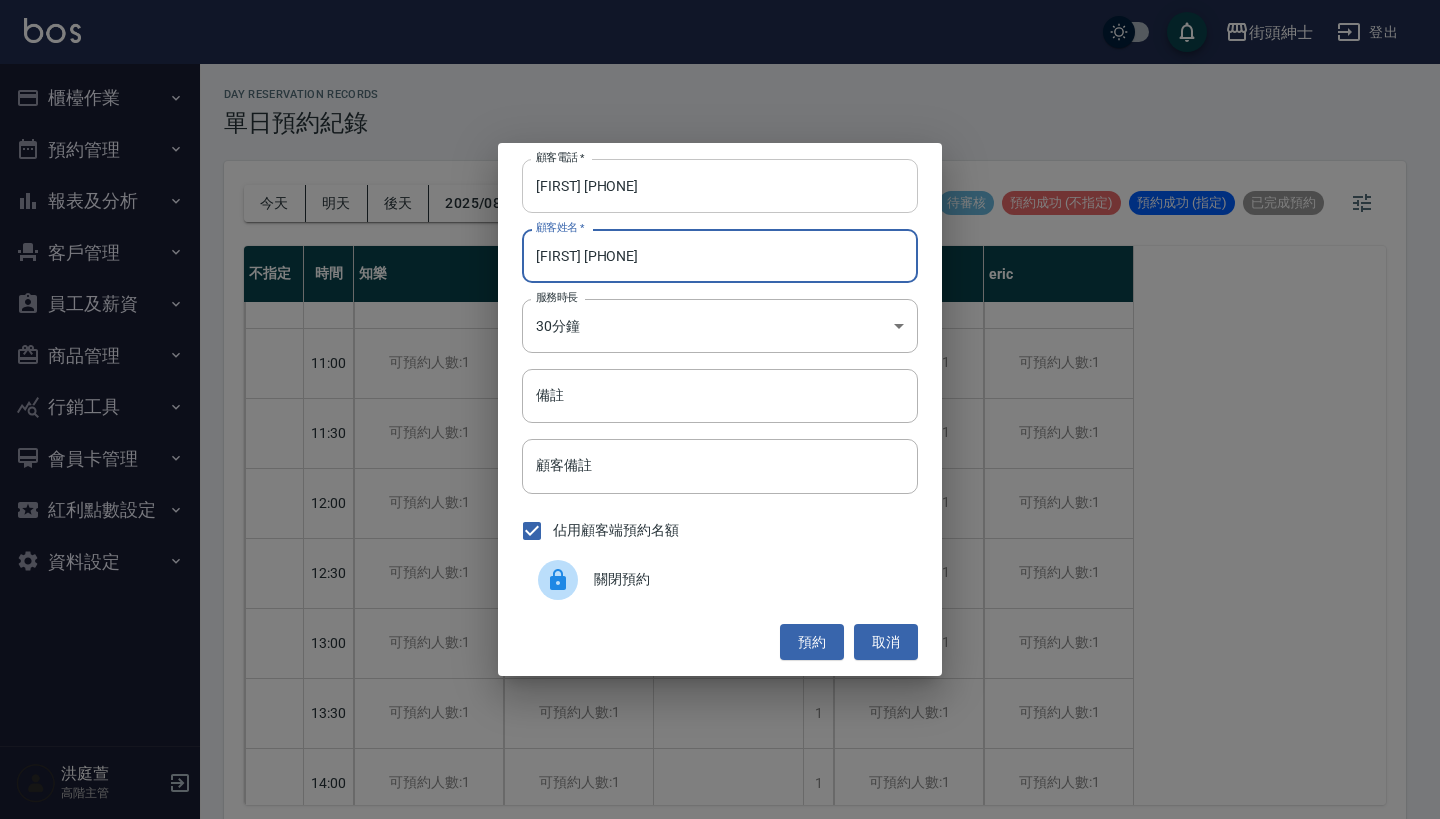 type on "易賢 0988687033" 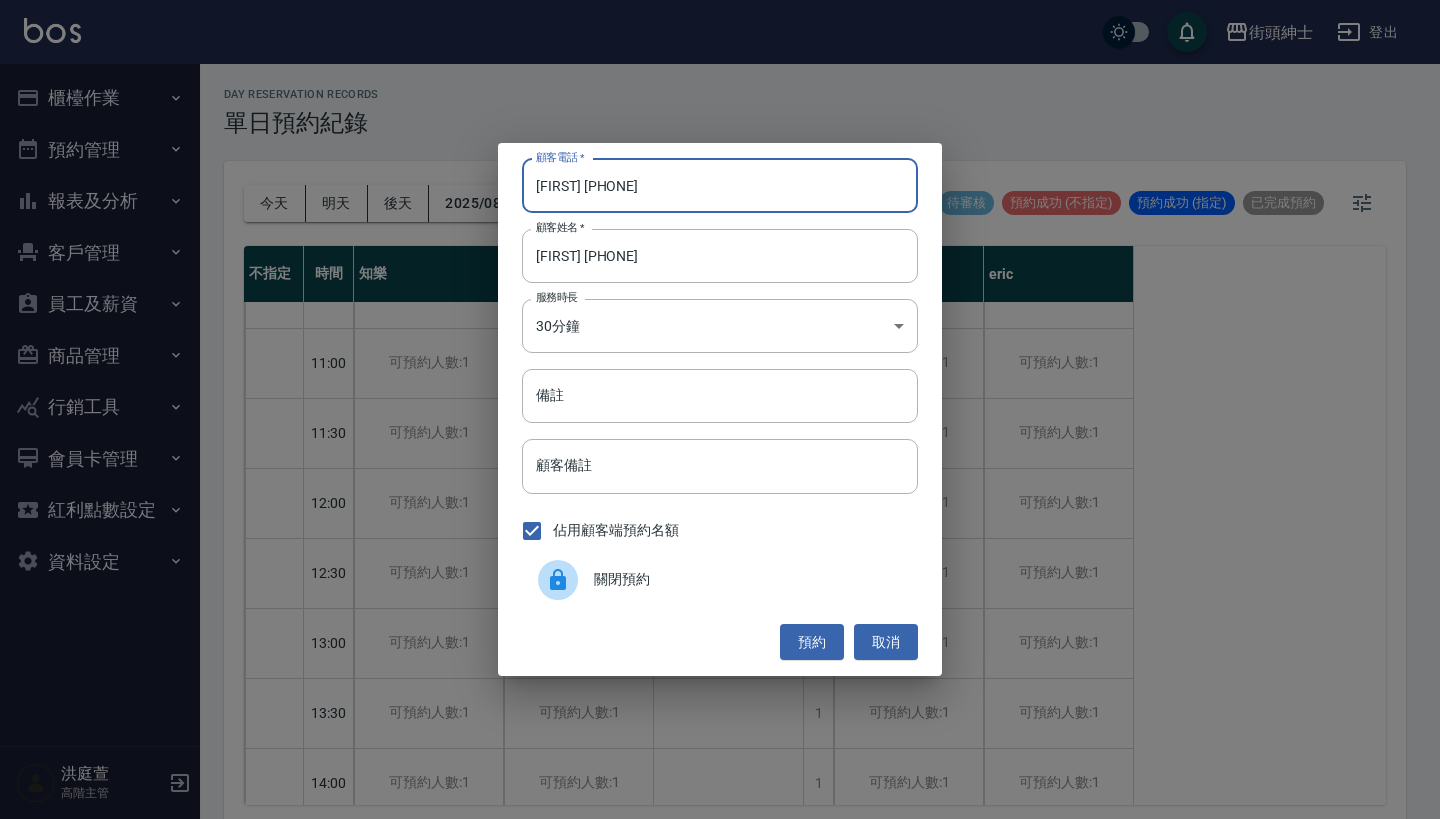 drag, startPoint x: 566, startPoint y: 186, endPoint x: 500, endPoint y: 186, distance: 66 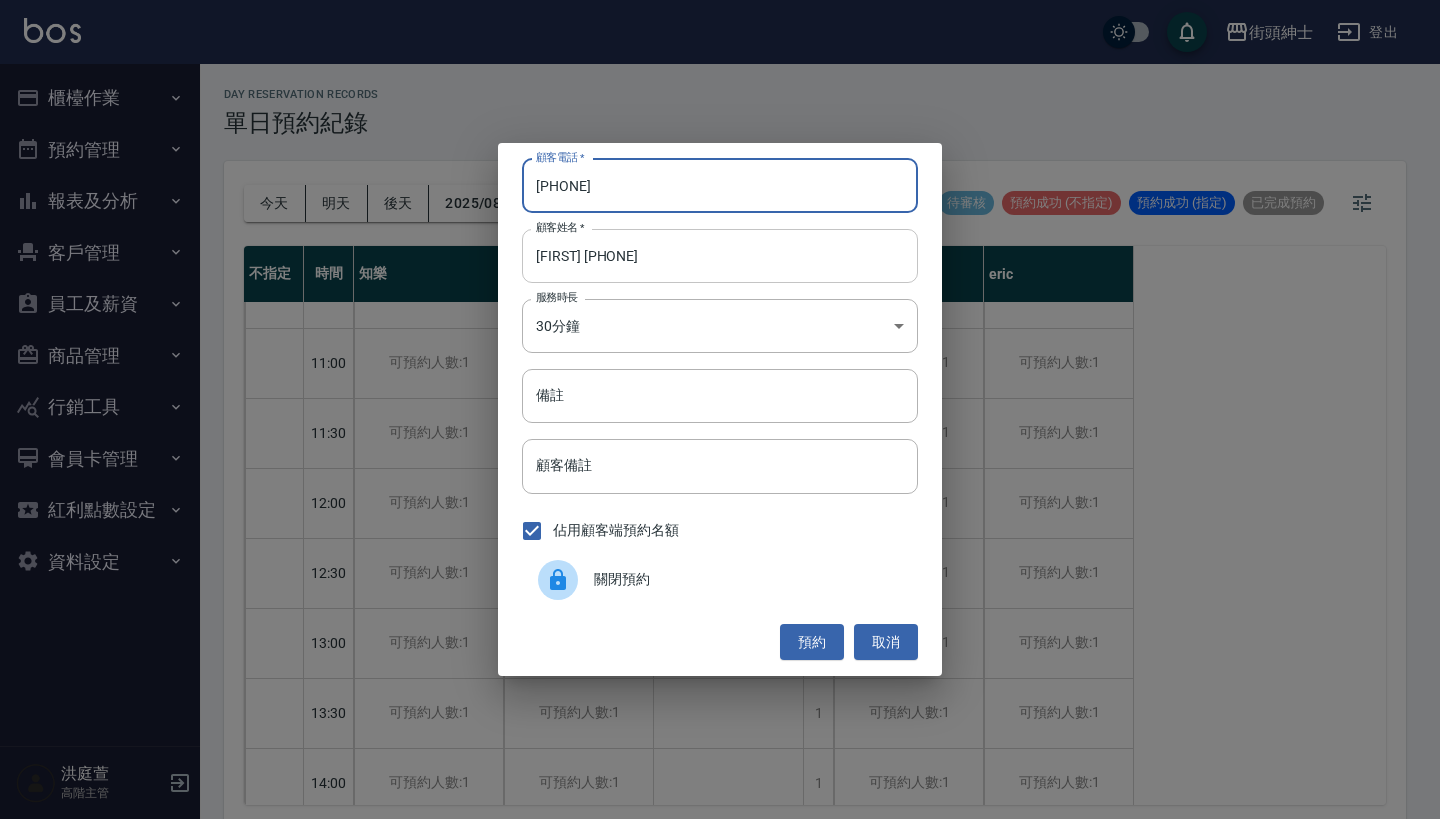 type on "0988687033" 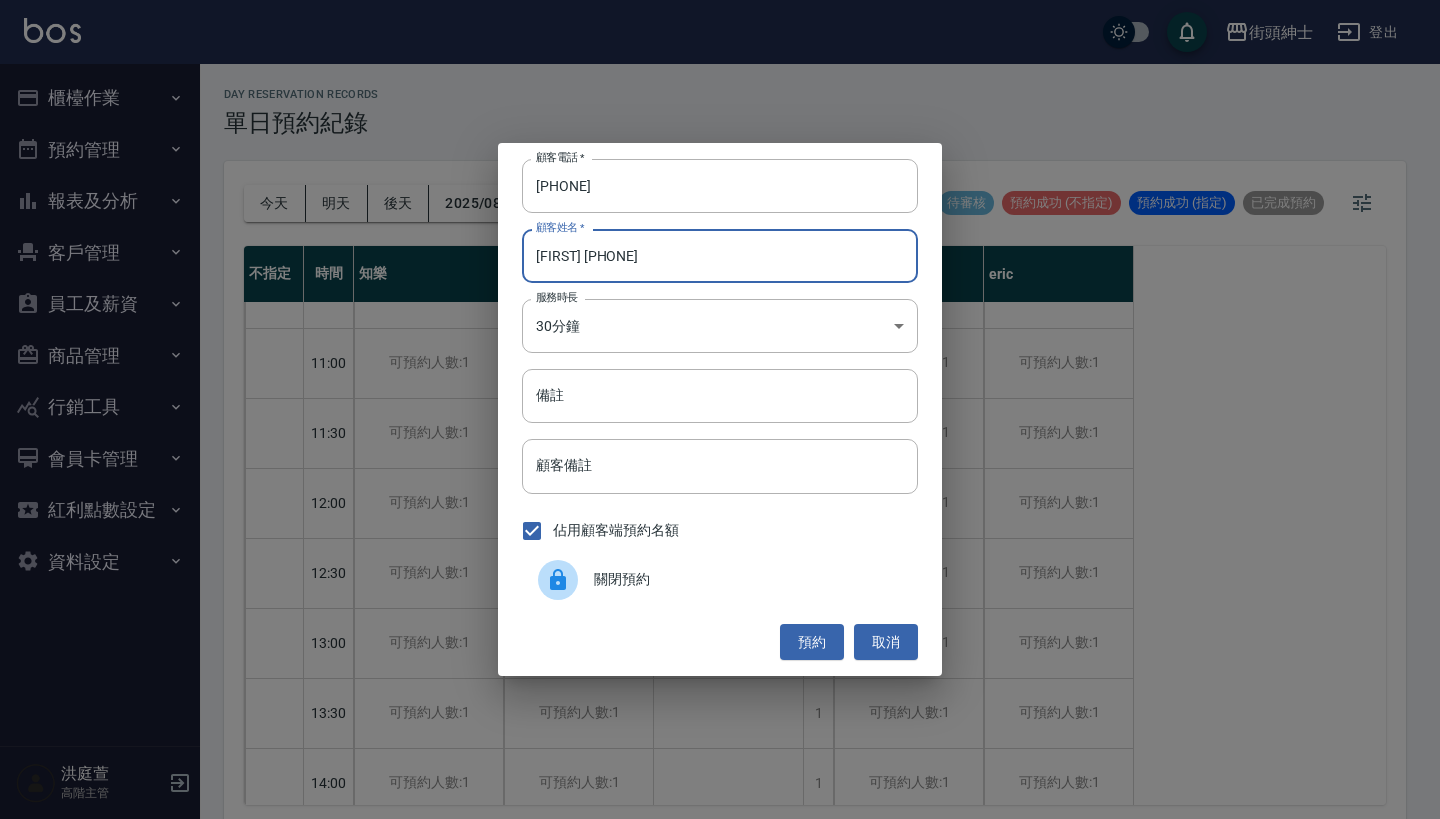 drag, startPoint x: 662, startPoint y: 260, endPoint x: 564, endPoint y: 260, distance: 98 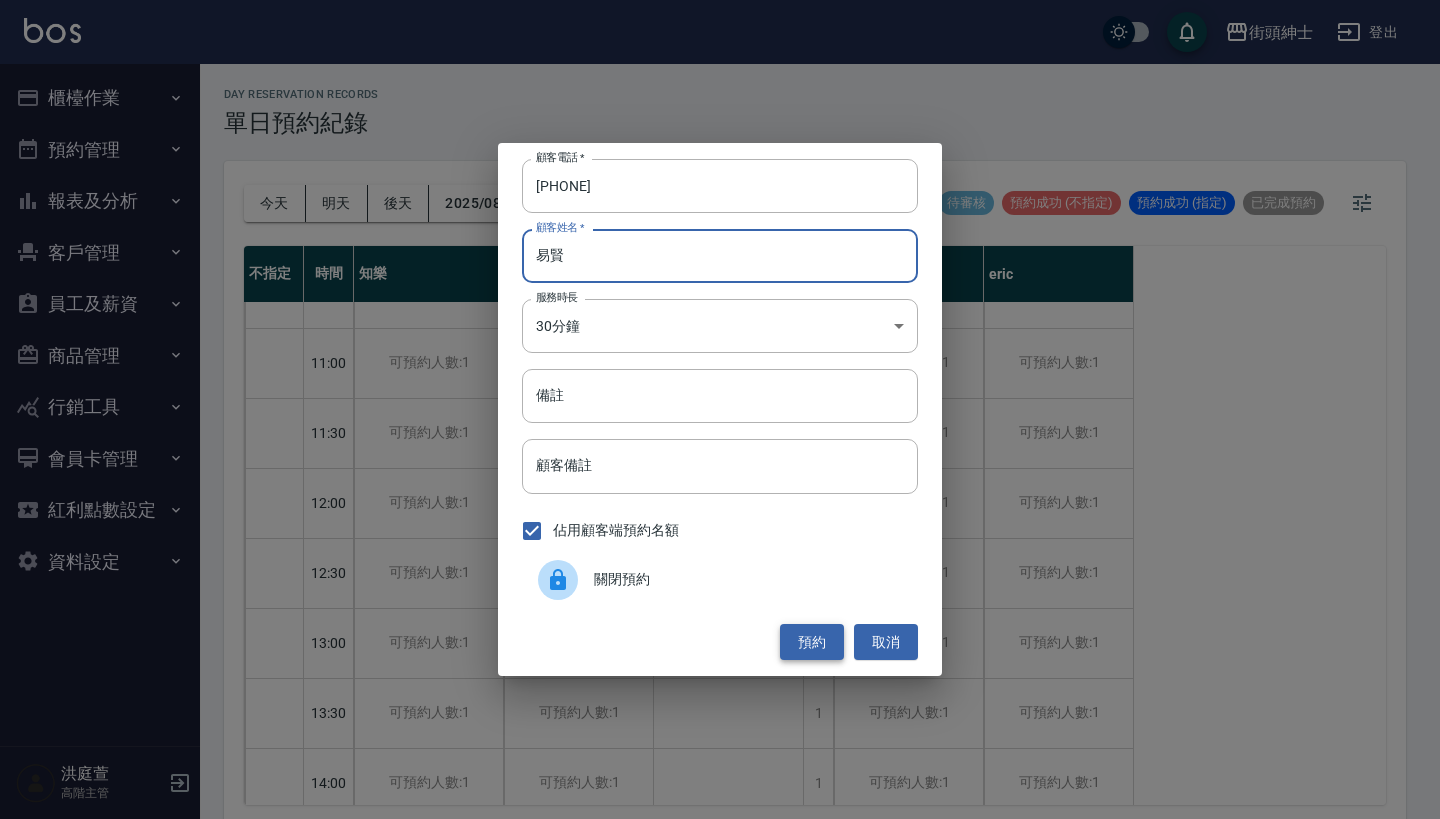 type on "易賢" 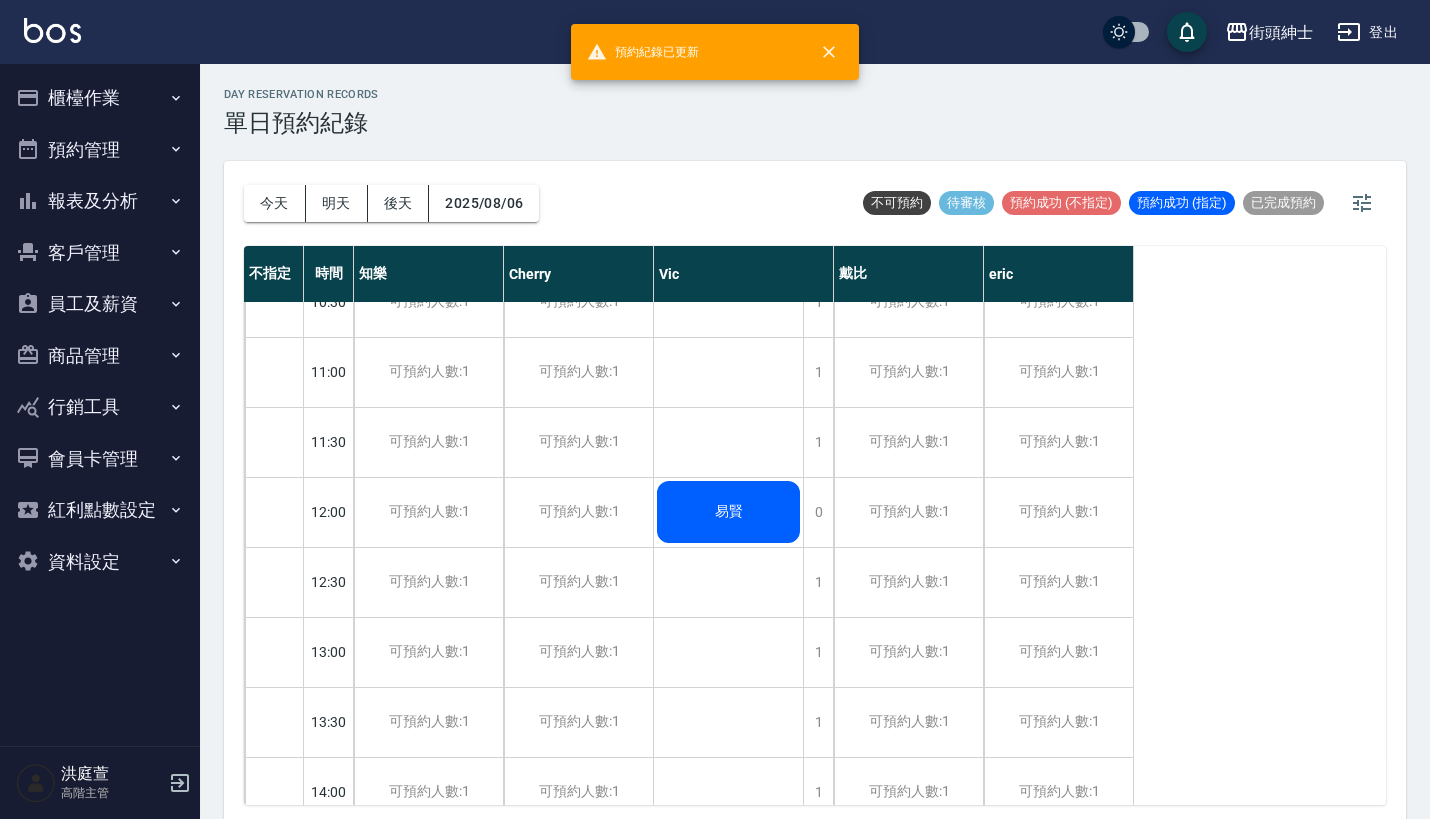 scroll, scrollTop: 218, scrollLeft: 0, axis: vertical 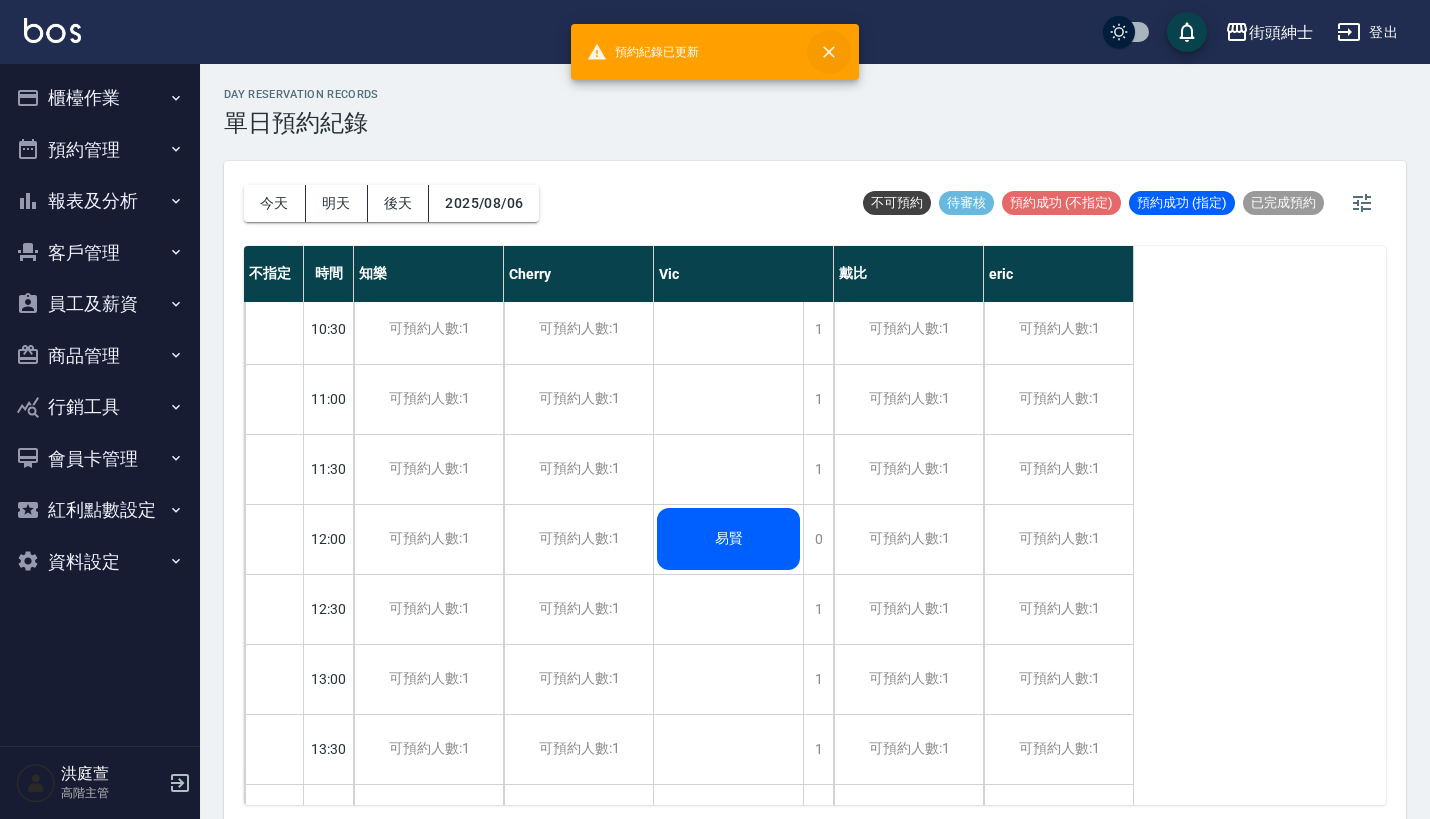 click 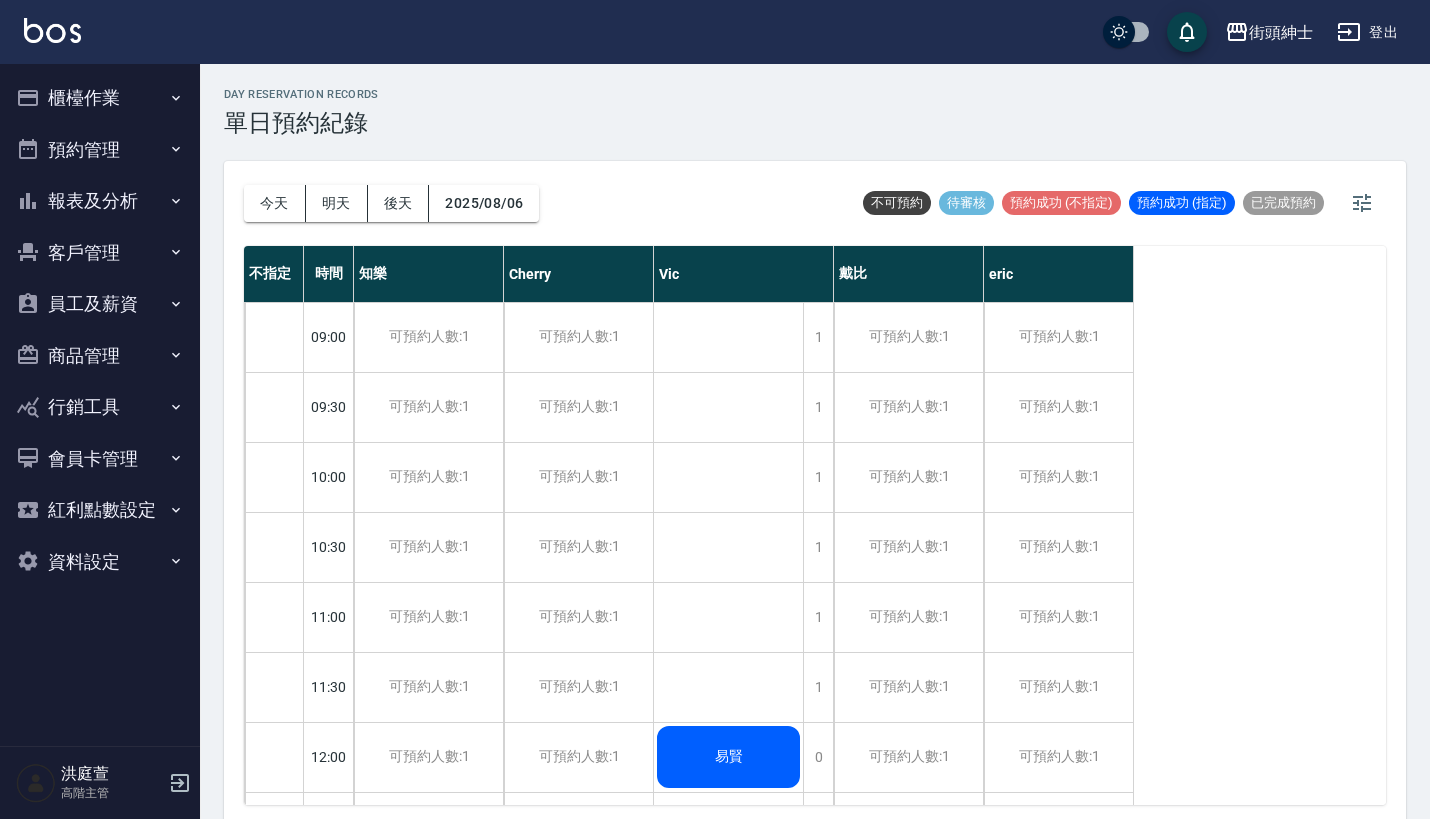 scroll, scrollTop: 0, scrollLeft: 0, axis: both 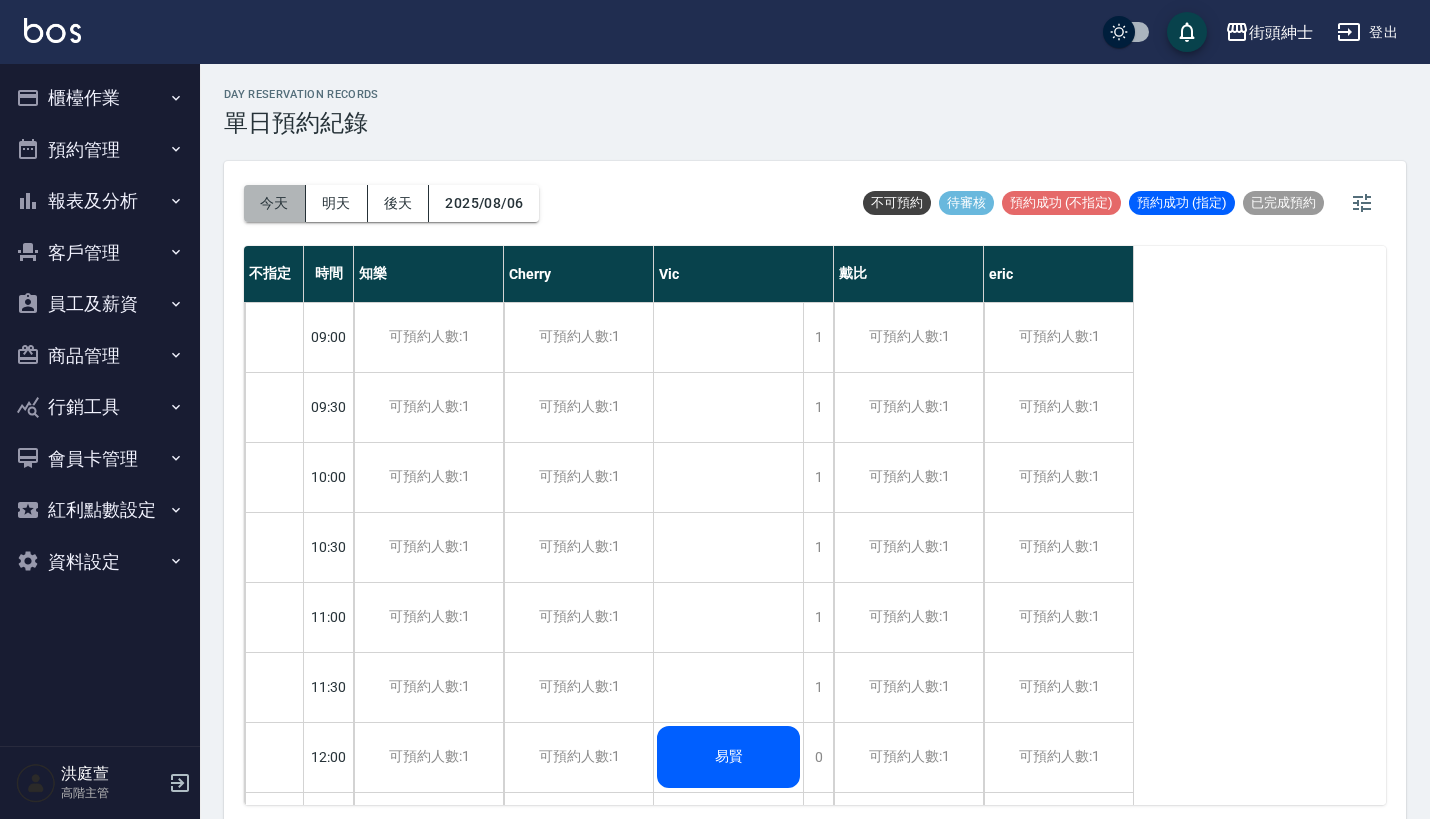 click on "今天" at bounding box center (275, 203) 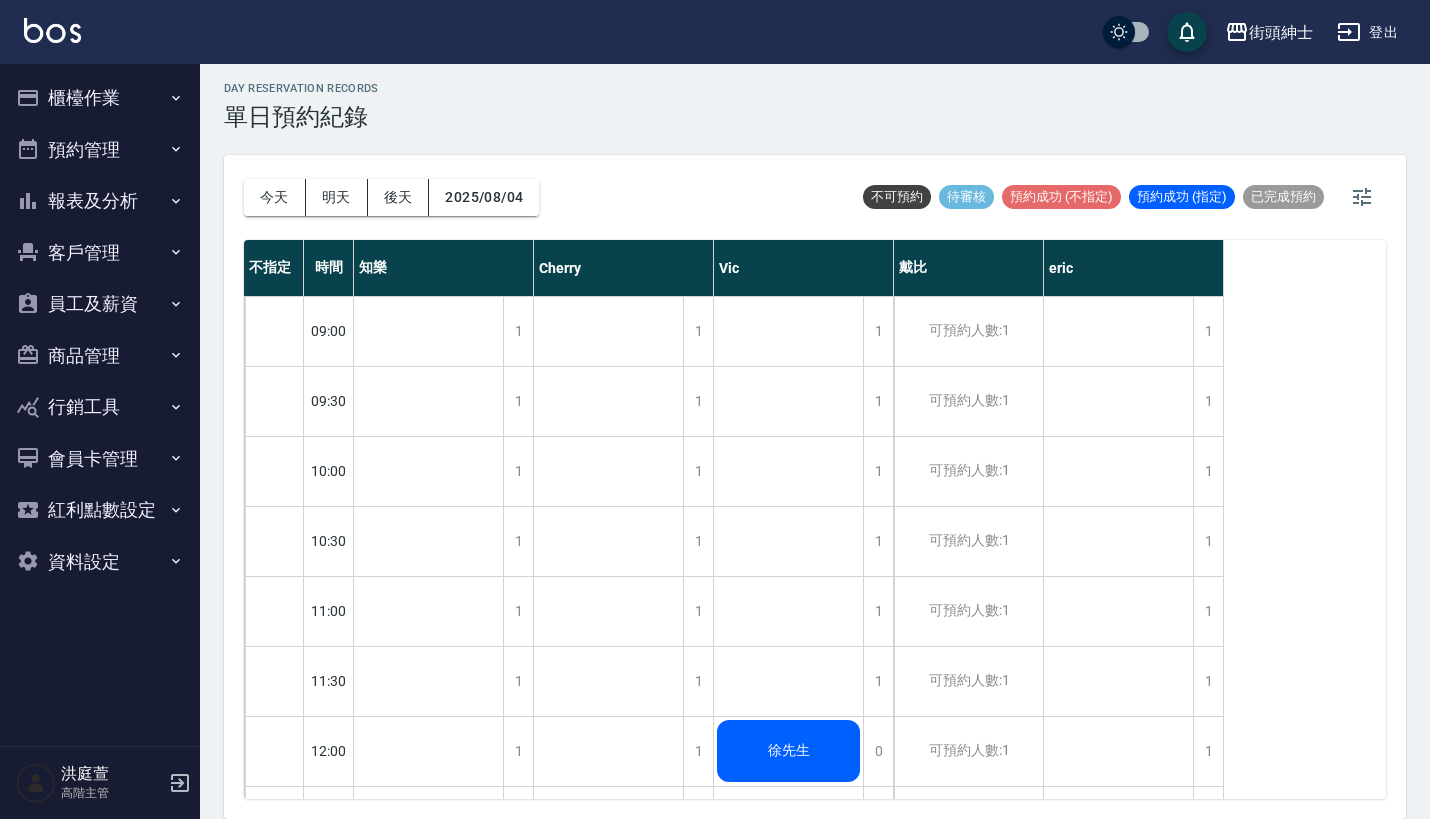 scroll, scrollTop: 9, scrollLeft: 0, axis: vertical 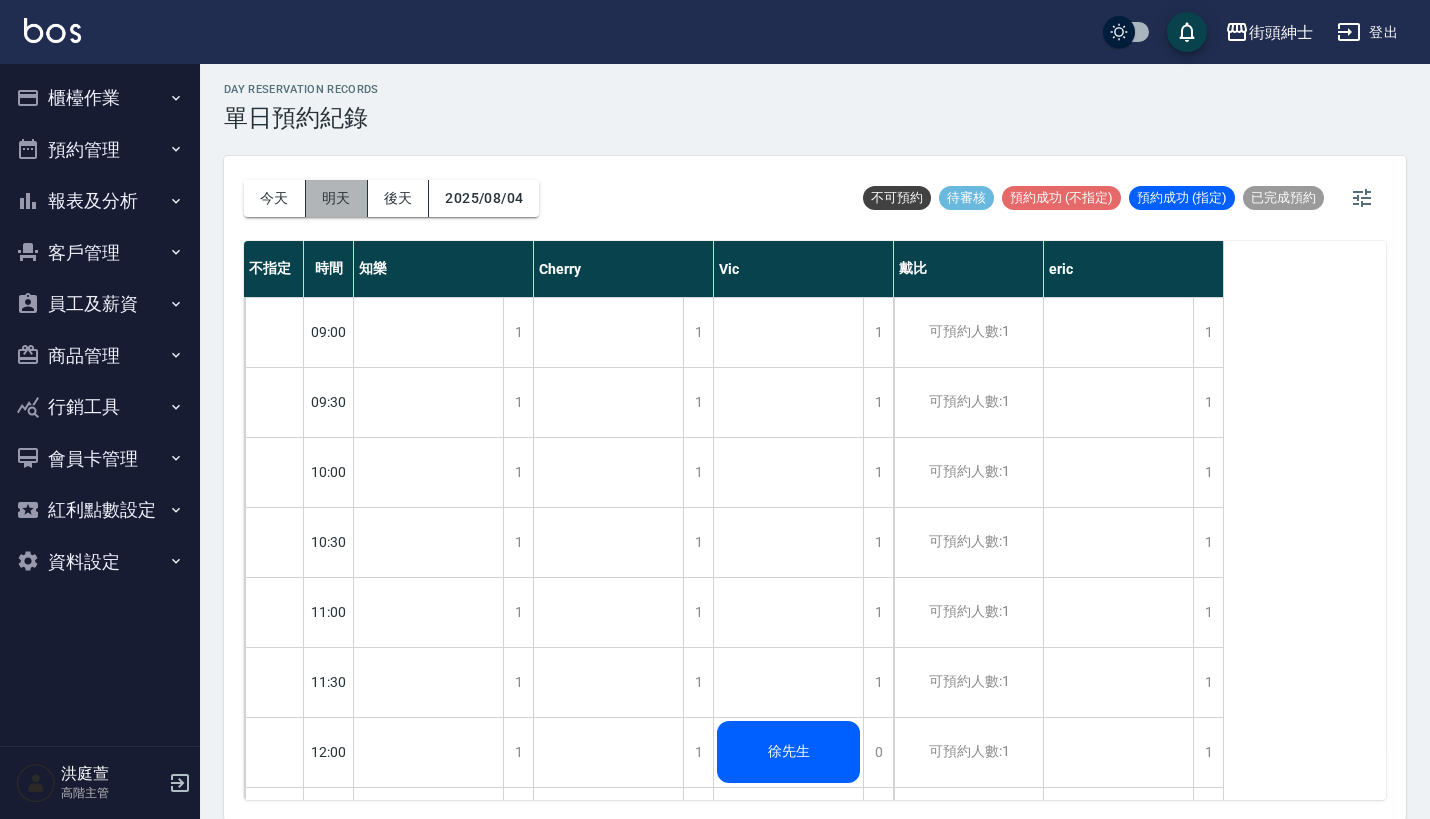 click on "明天" at bounding box center (337, 198) 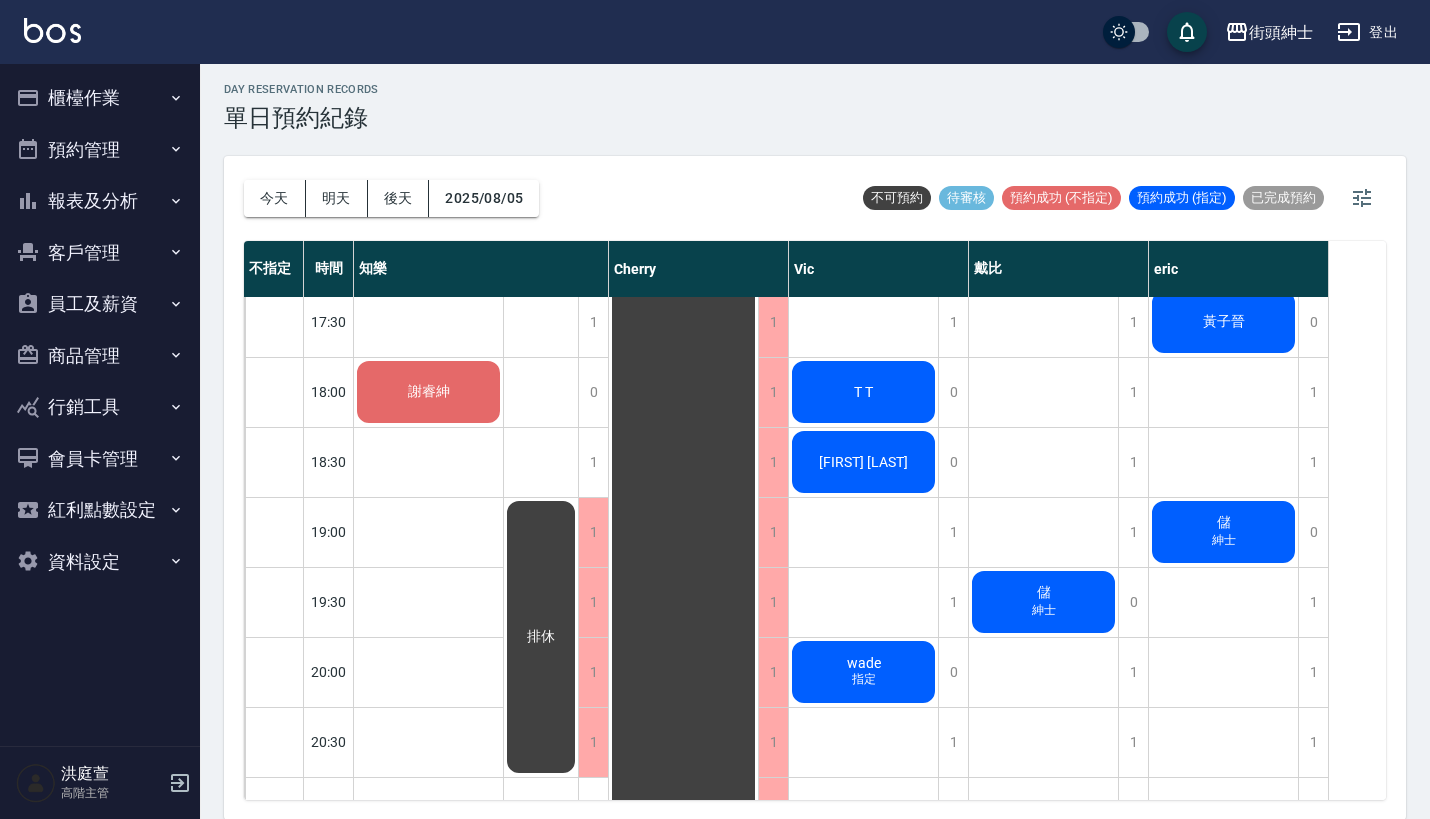 scroll, scrollTop: 1544, scrollLeft: 0, axis: vertical 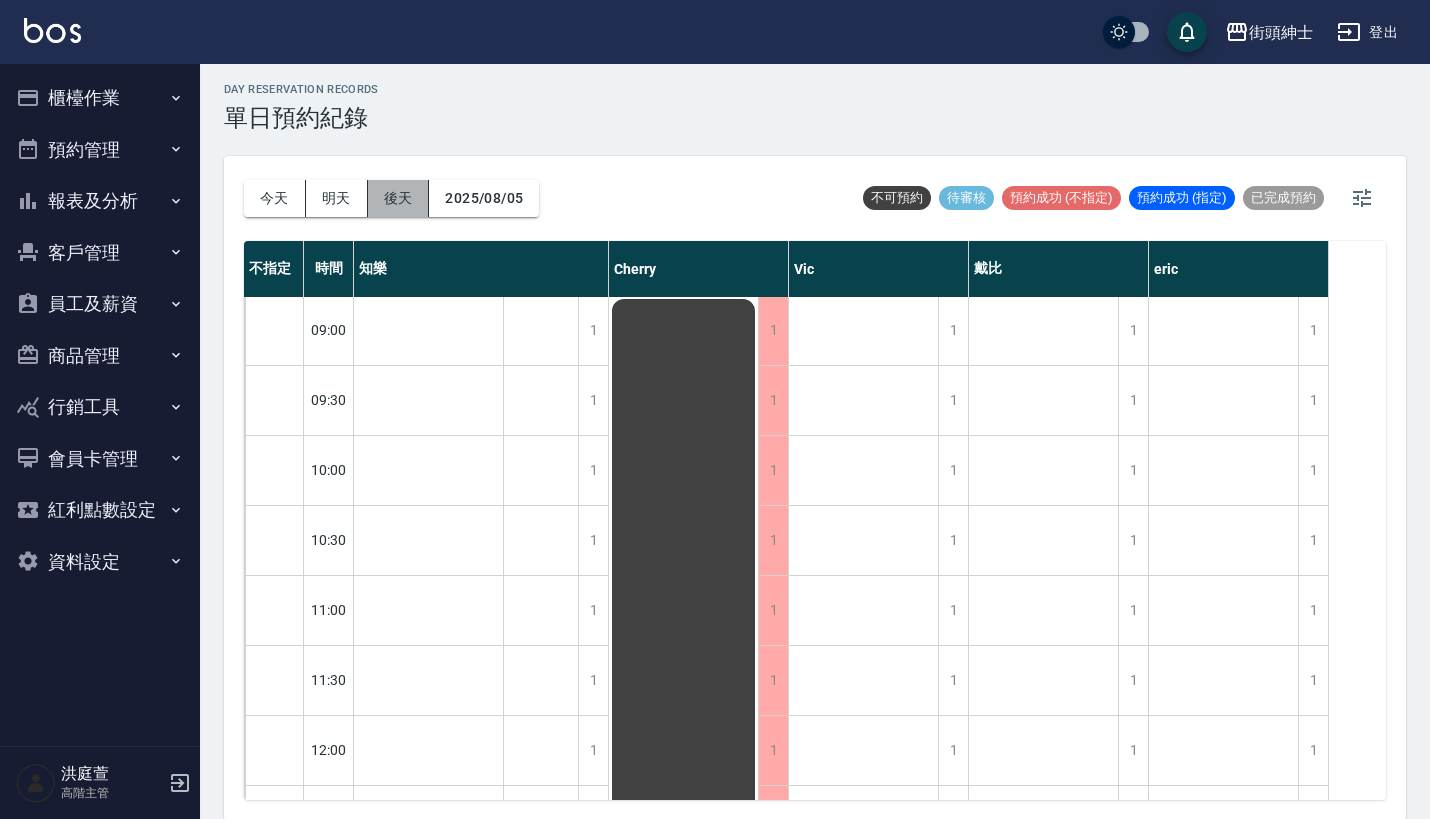 click on "後天" at bounding box center (399, 198) 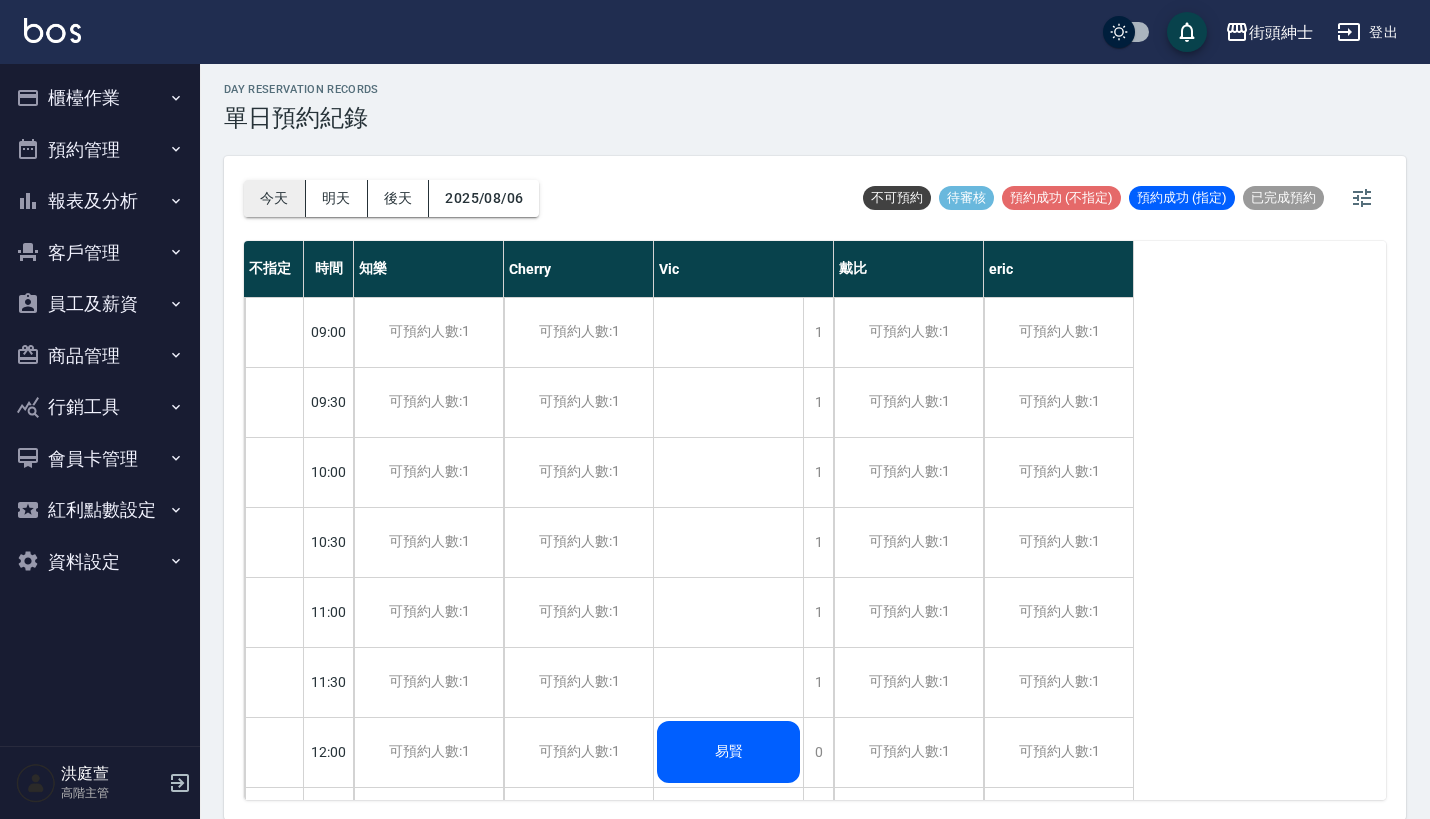 scroll, scrollTop: -1, scrollLeft: 0, axis: vertical 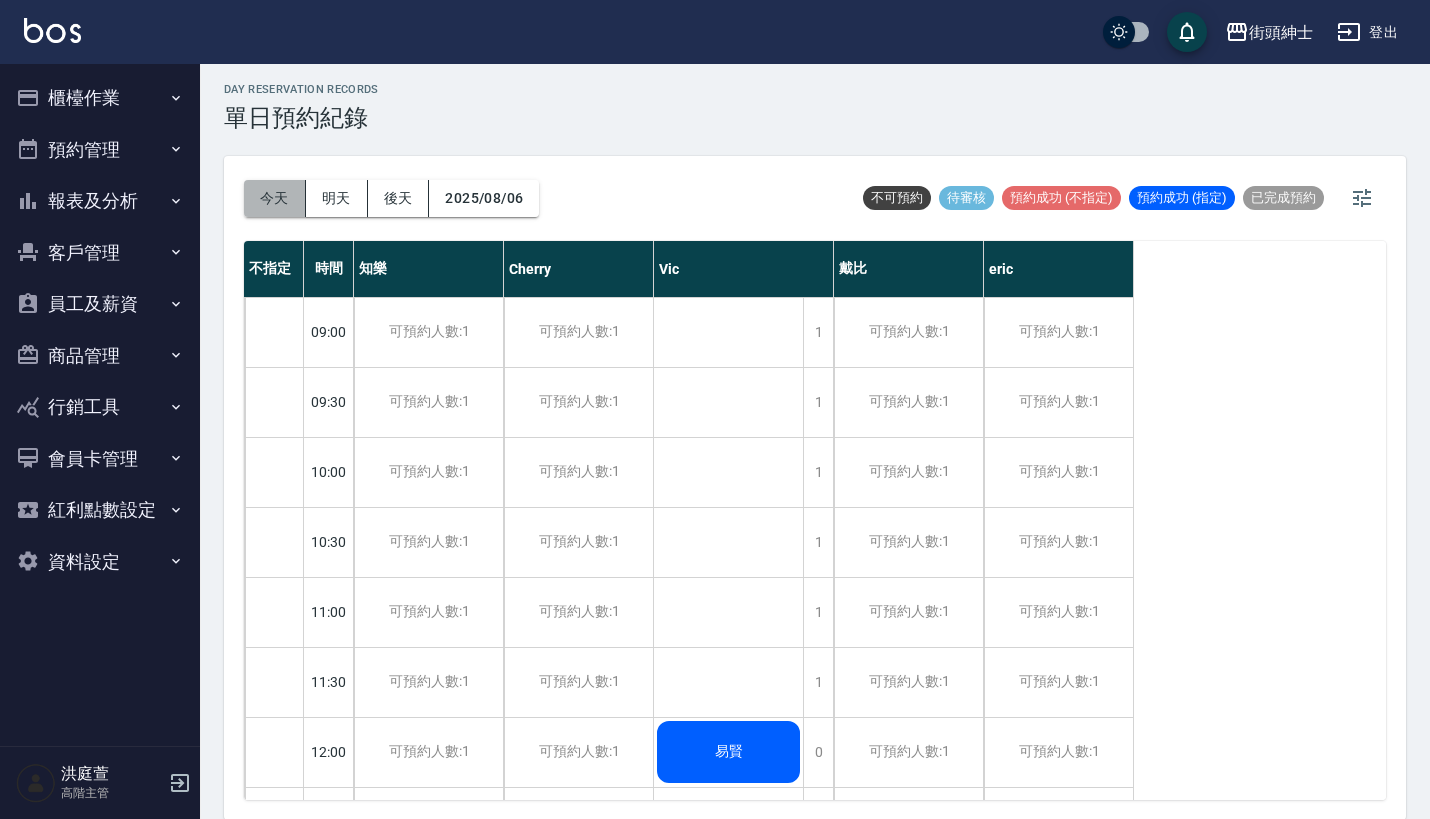 click on "今天" at bounding box center [275, 198] 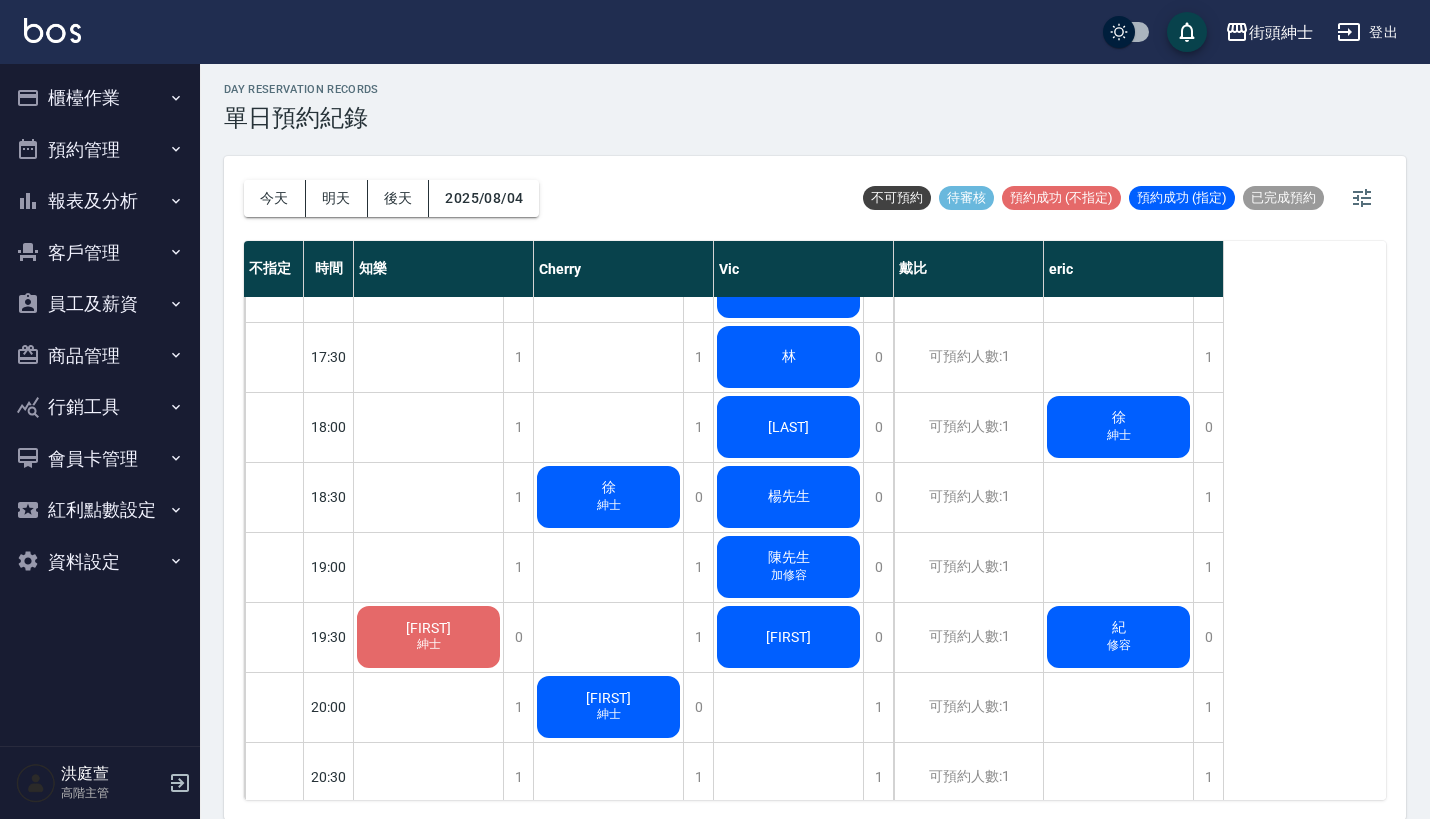 scroll, scrollTop: 1150, scrollLeft: 0, axis: vertical 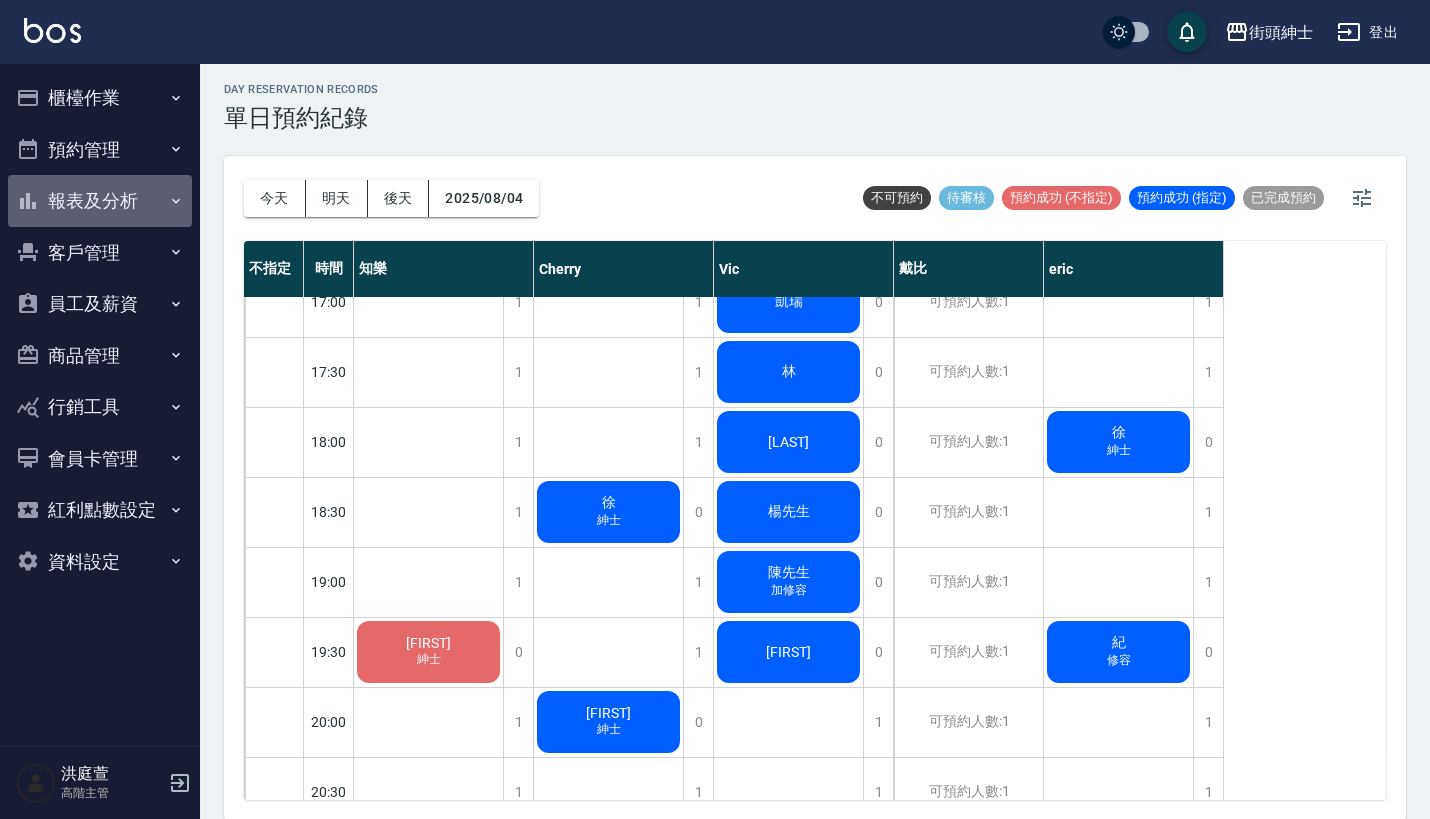 click on "報表及分析" at bounding box center (100, 201) 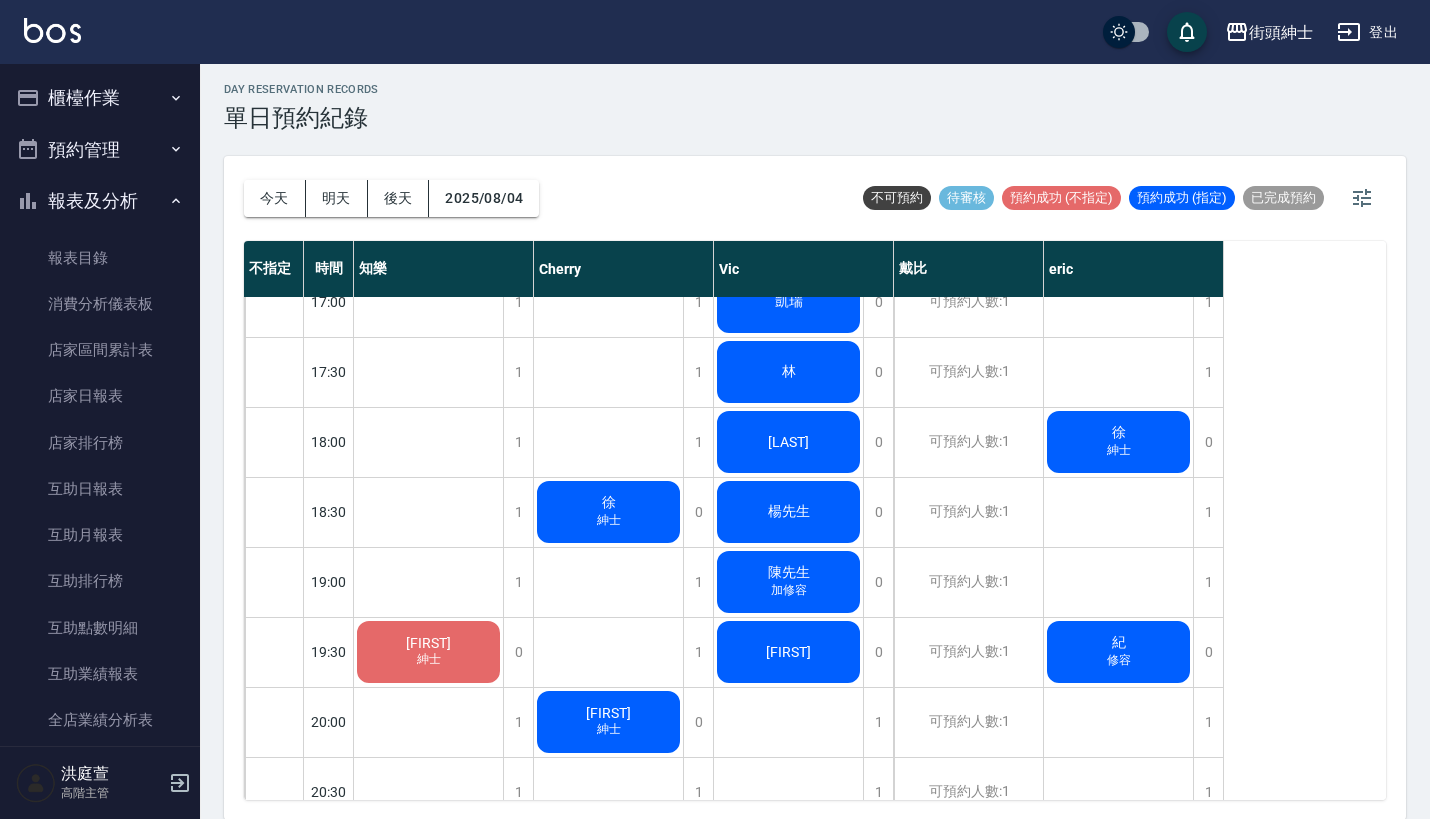 scroll, scrollTop: 0, scrollLeft: 0, axis: both 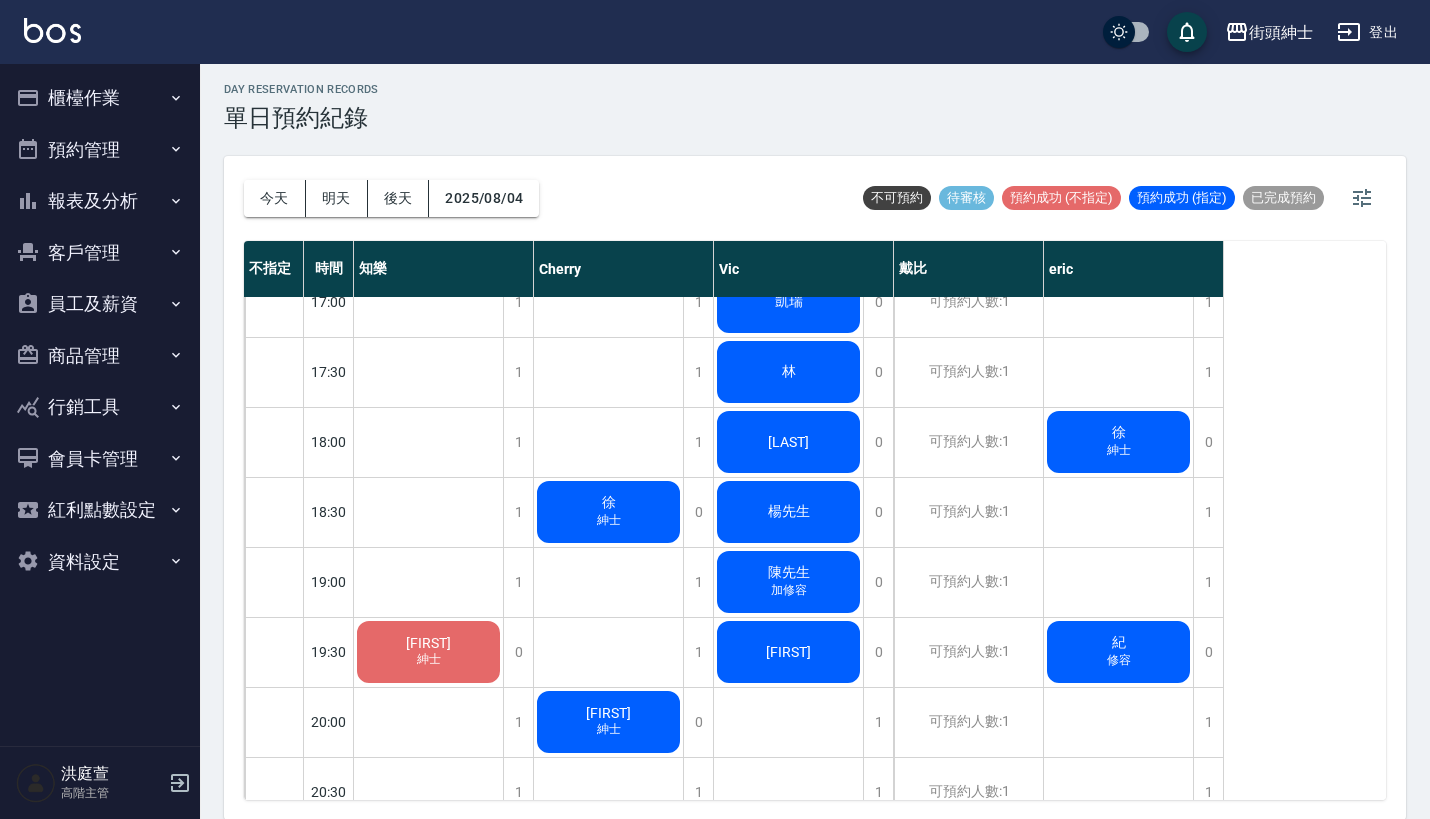 click on "員工及薪資" at bounding box center [100, 304] 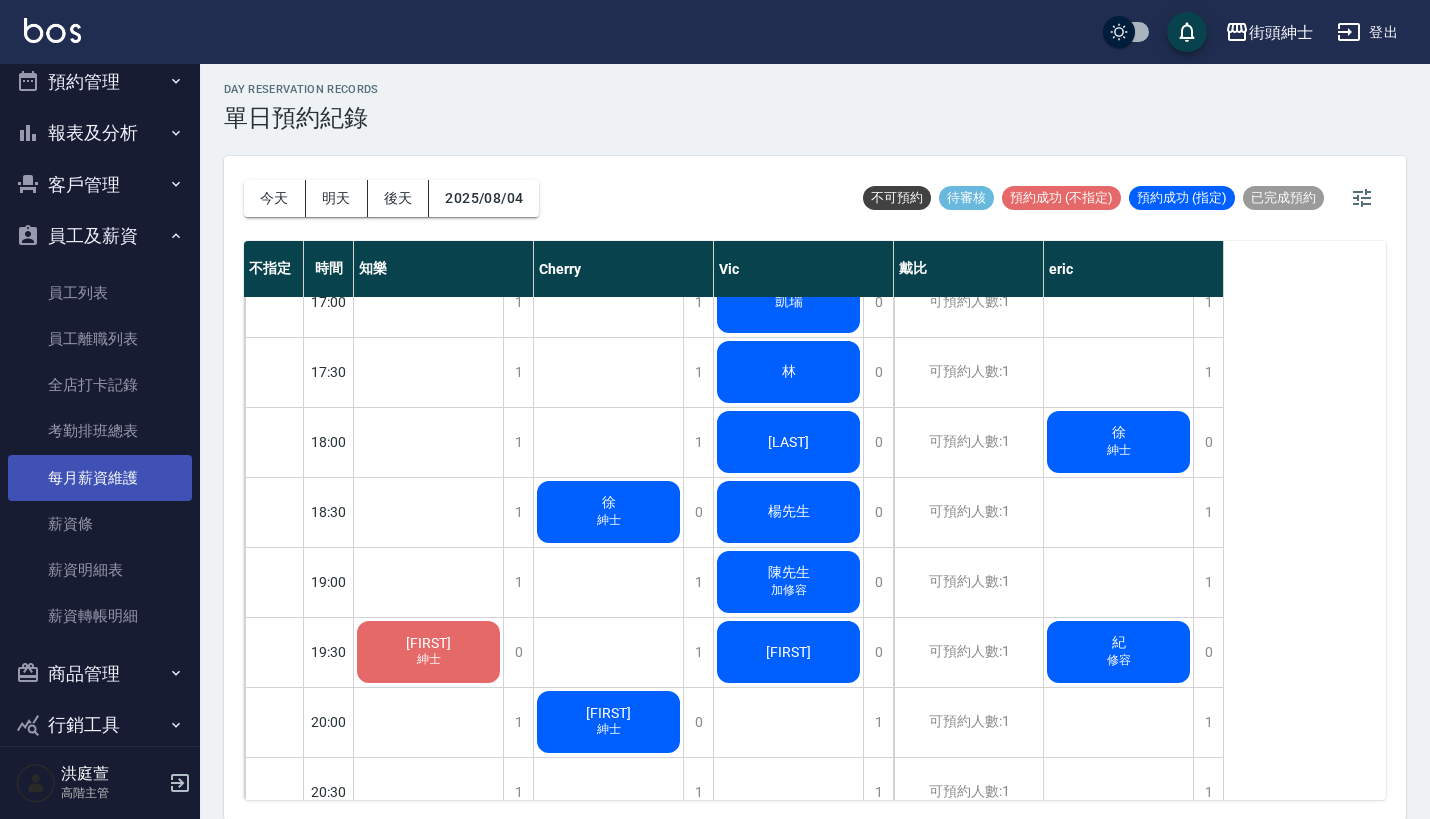 scroll, scrollTop: 71, scrollLeft: 0, axis: vertical 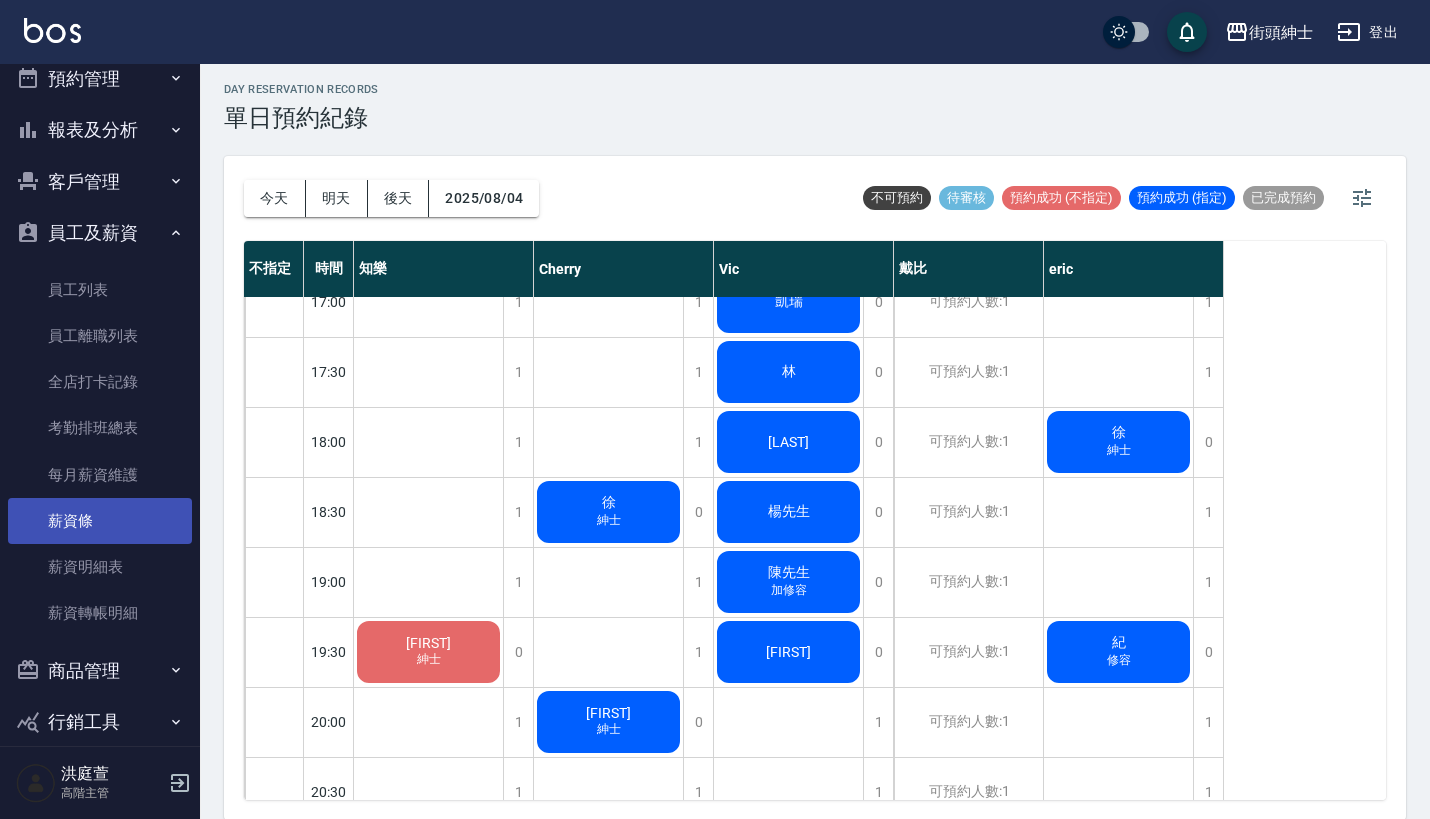 click on "薪資條" at bounding box center (100, 521) 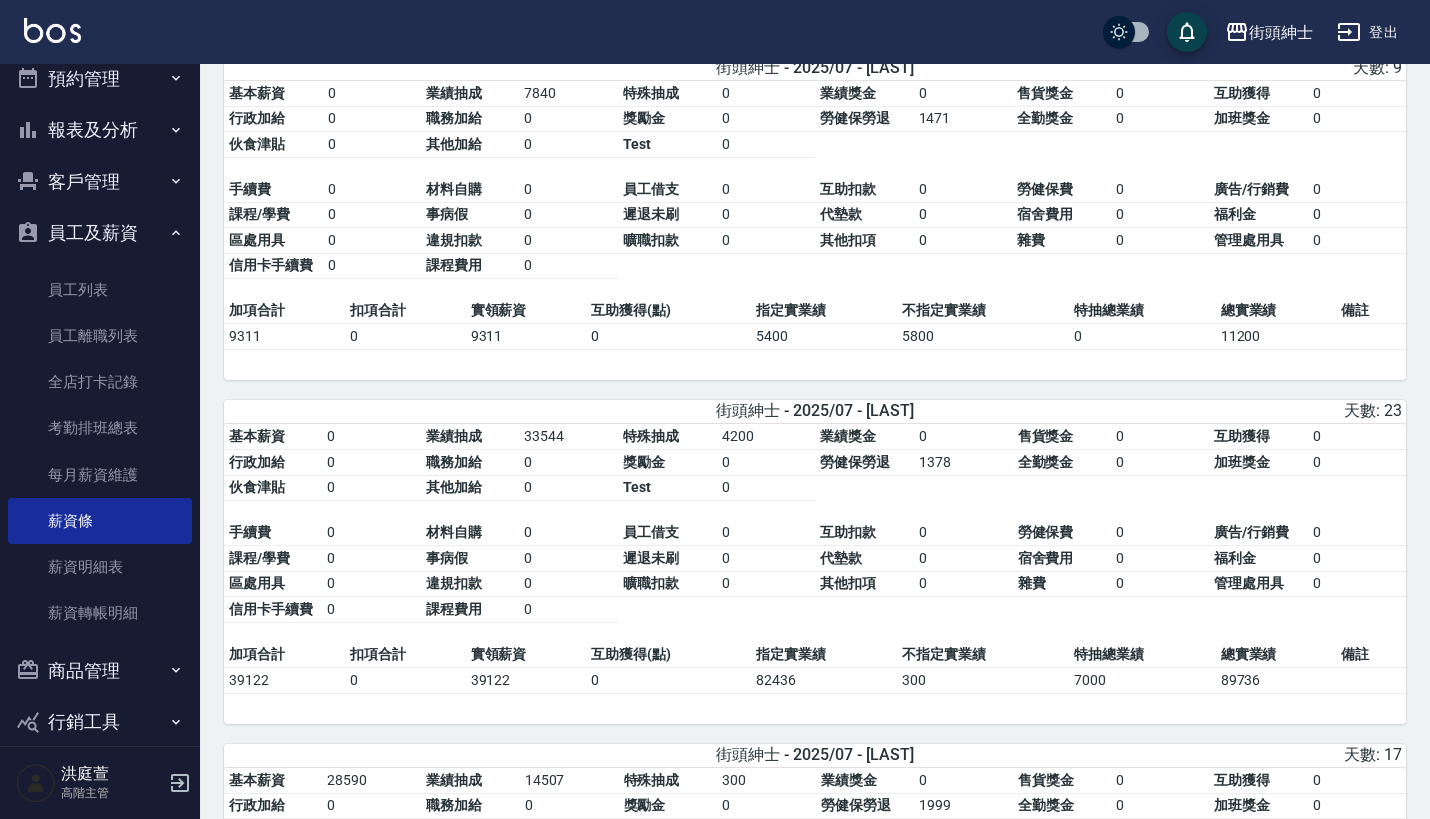 scroll, scrollTop: 825, scrollLeft: 0, axis: vertical 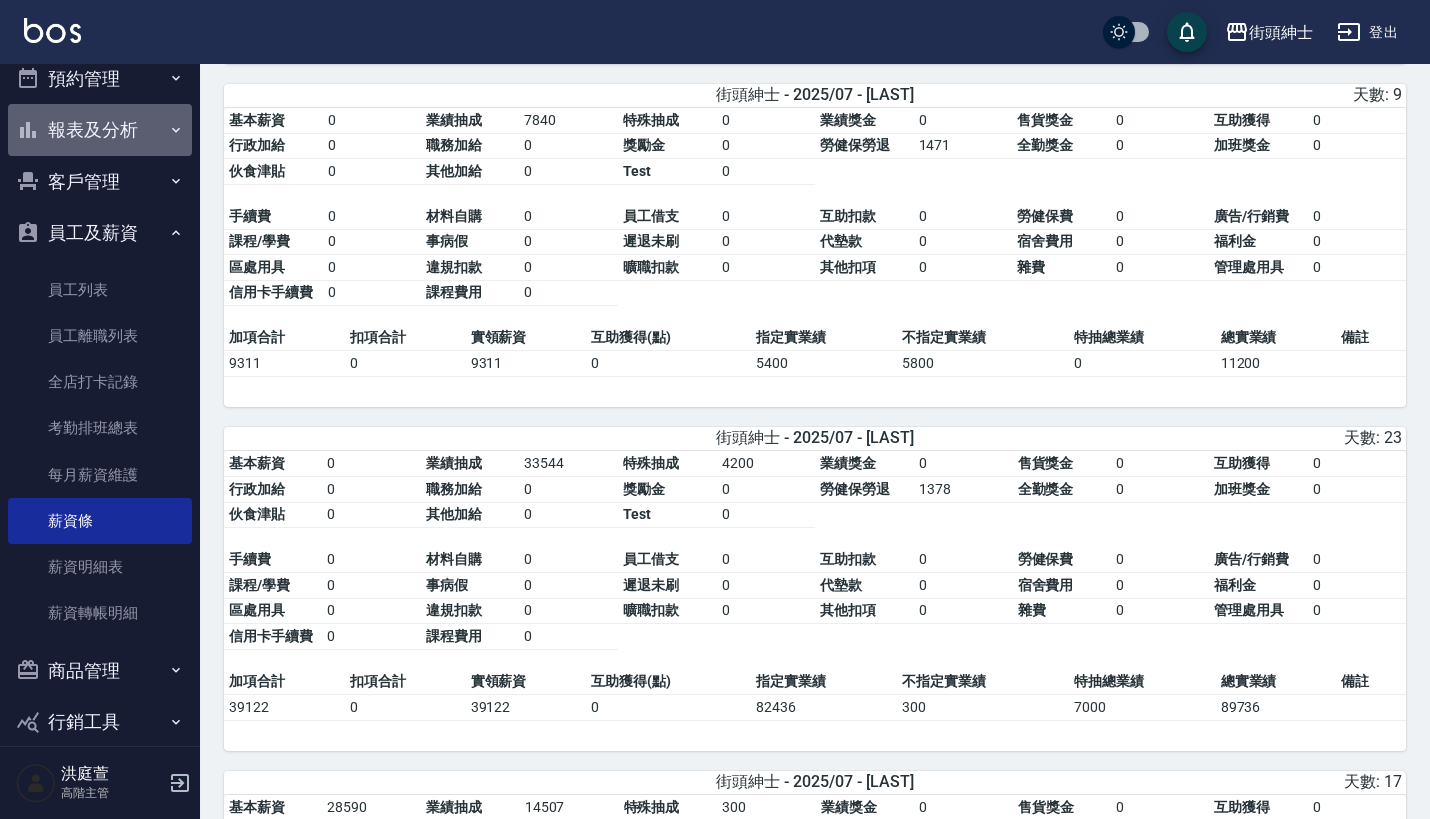 click on "報表及分析" at bounding box center [100, 130] 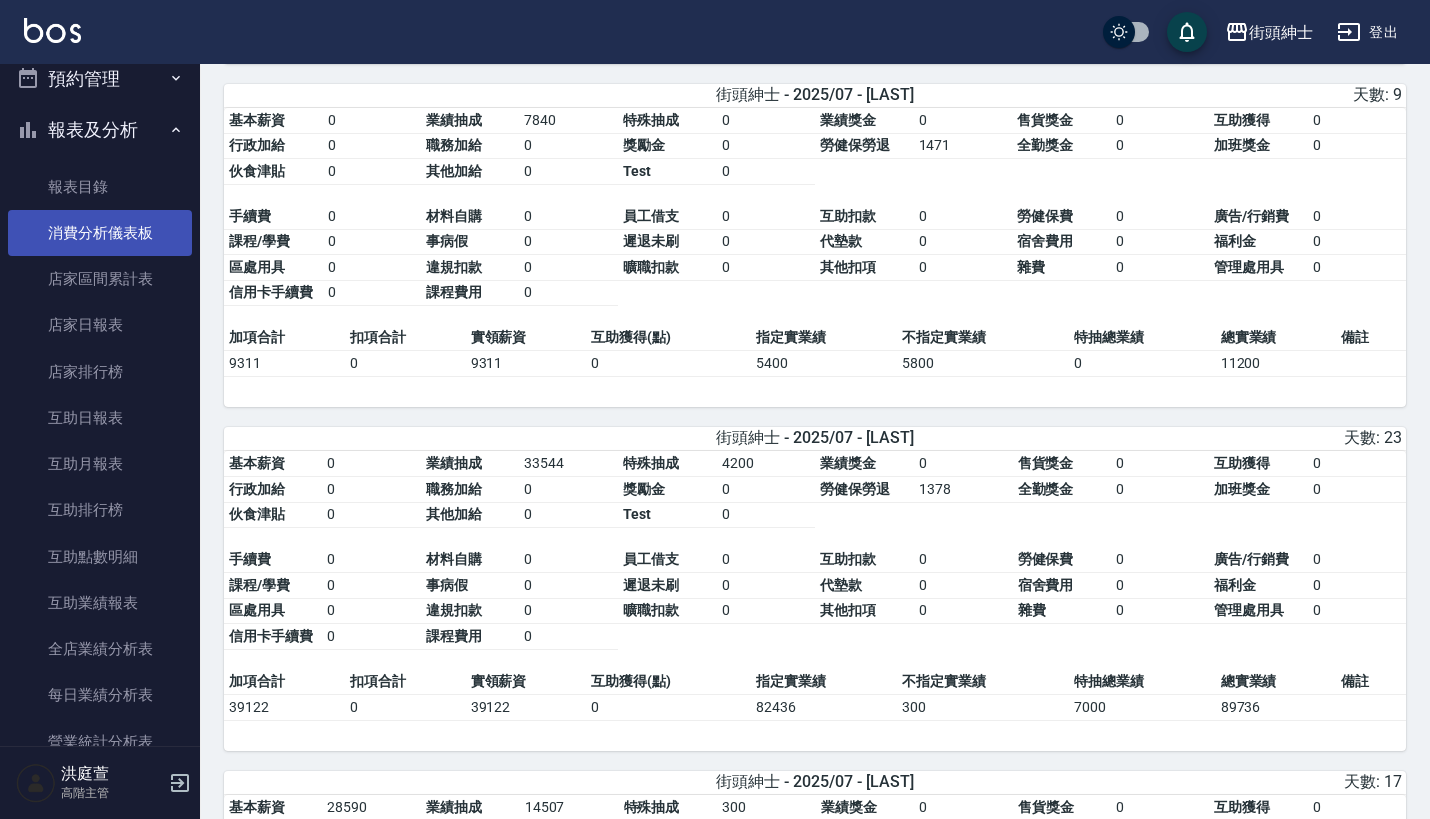click on "消費分析儀表板" at bounding box center [100, 233] 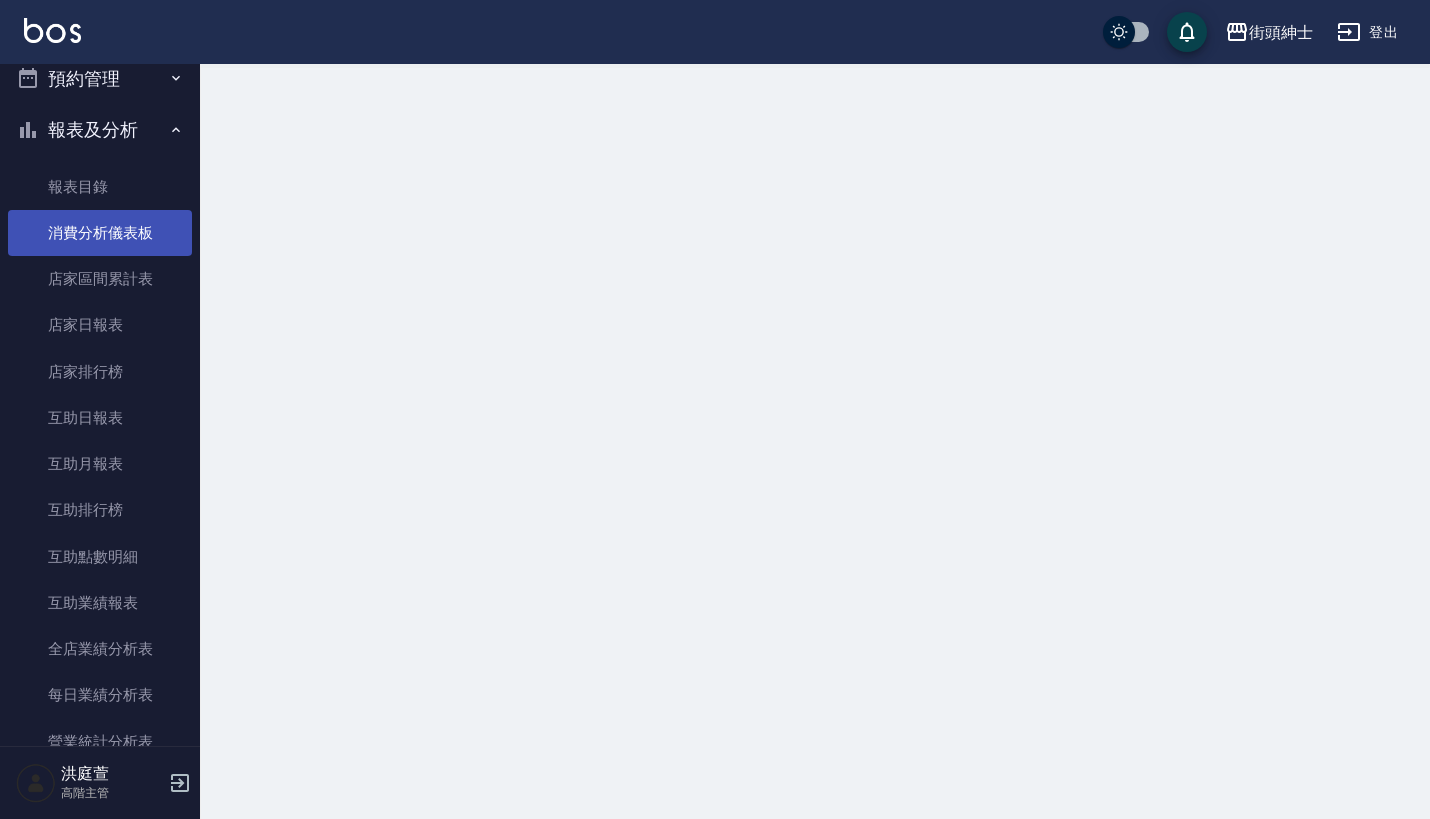 scroll, scrollTop: 0, scrollLeft: 0, axis: both 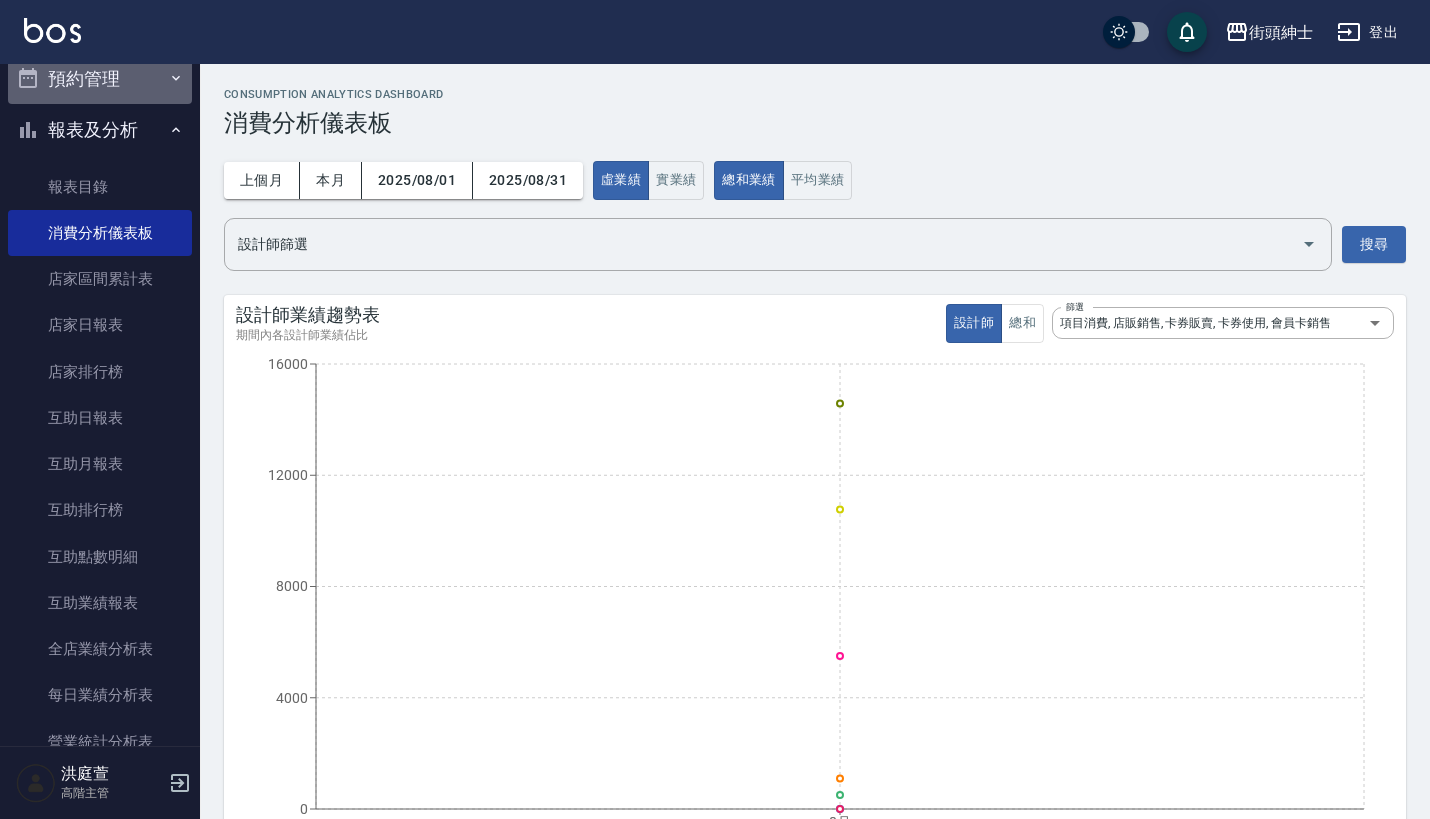 click on "預約管理" at bounding box center [100, 79] 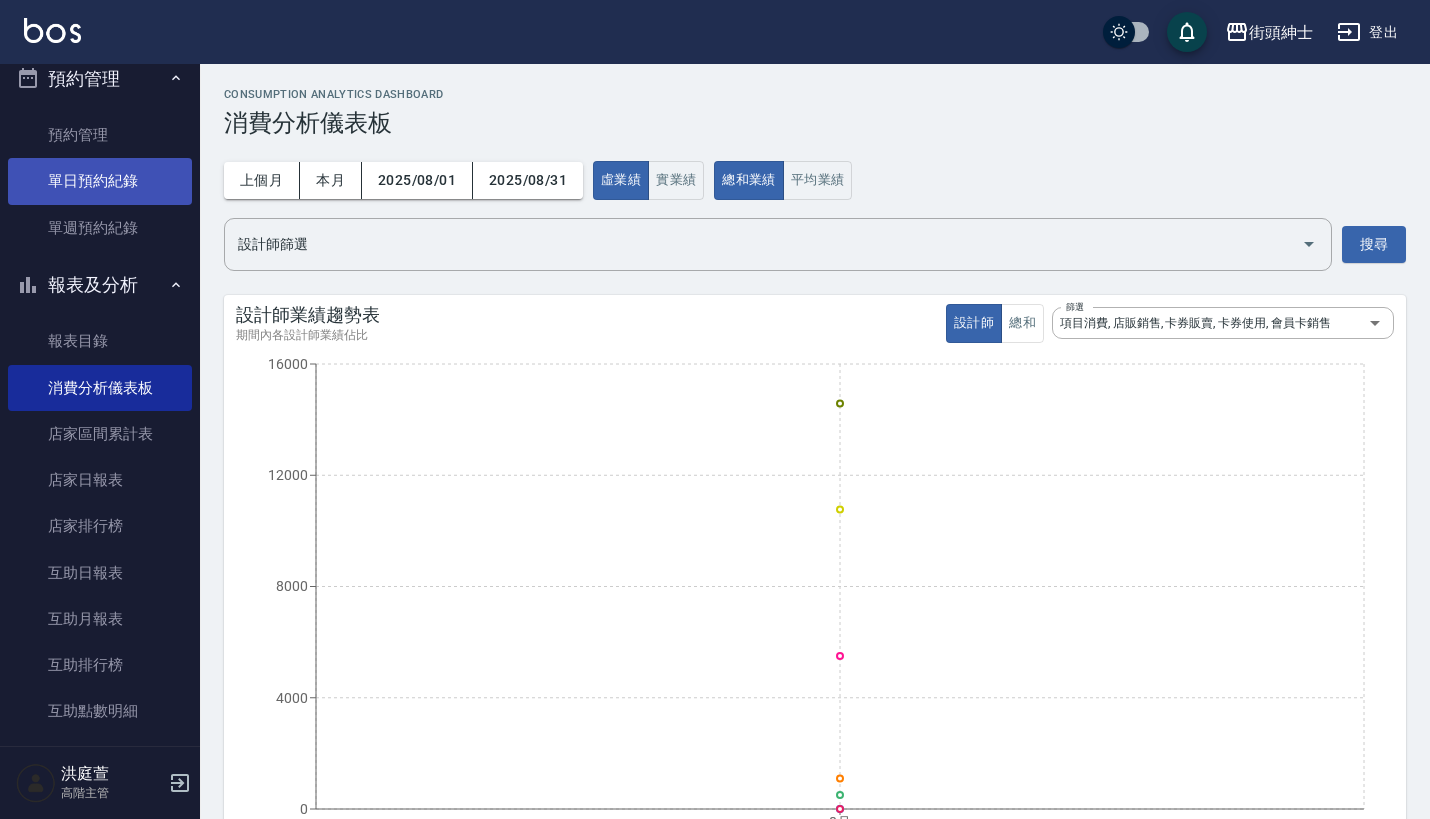 click on "單日預約紀錄" at bounding box center [100, 181] 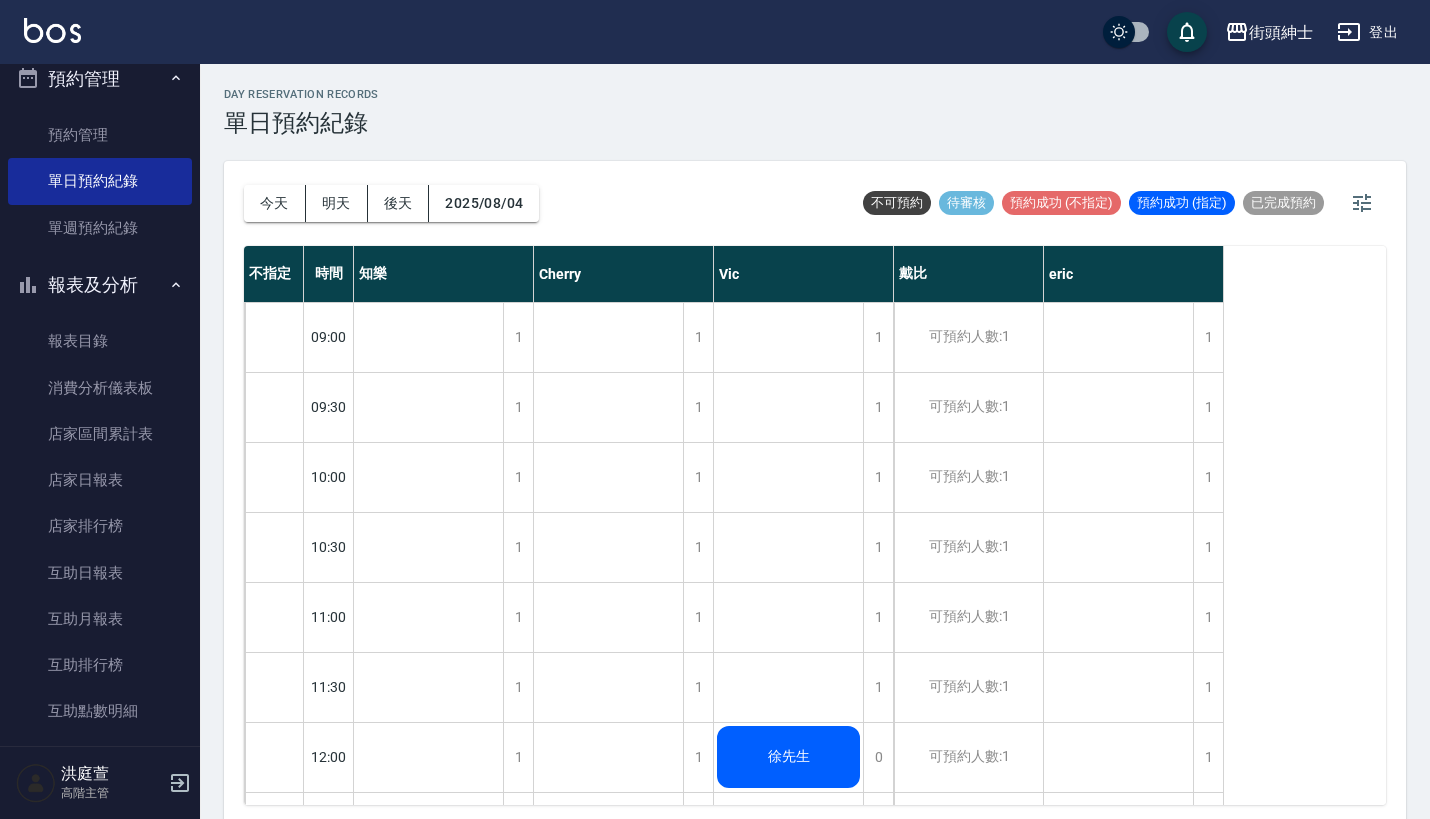 scroll, scrollTop: 0, scrollLeft: 0, axis: both 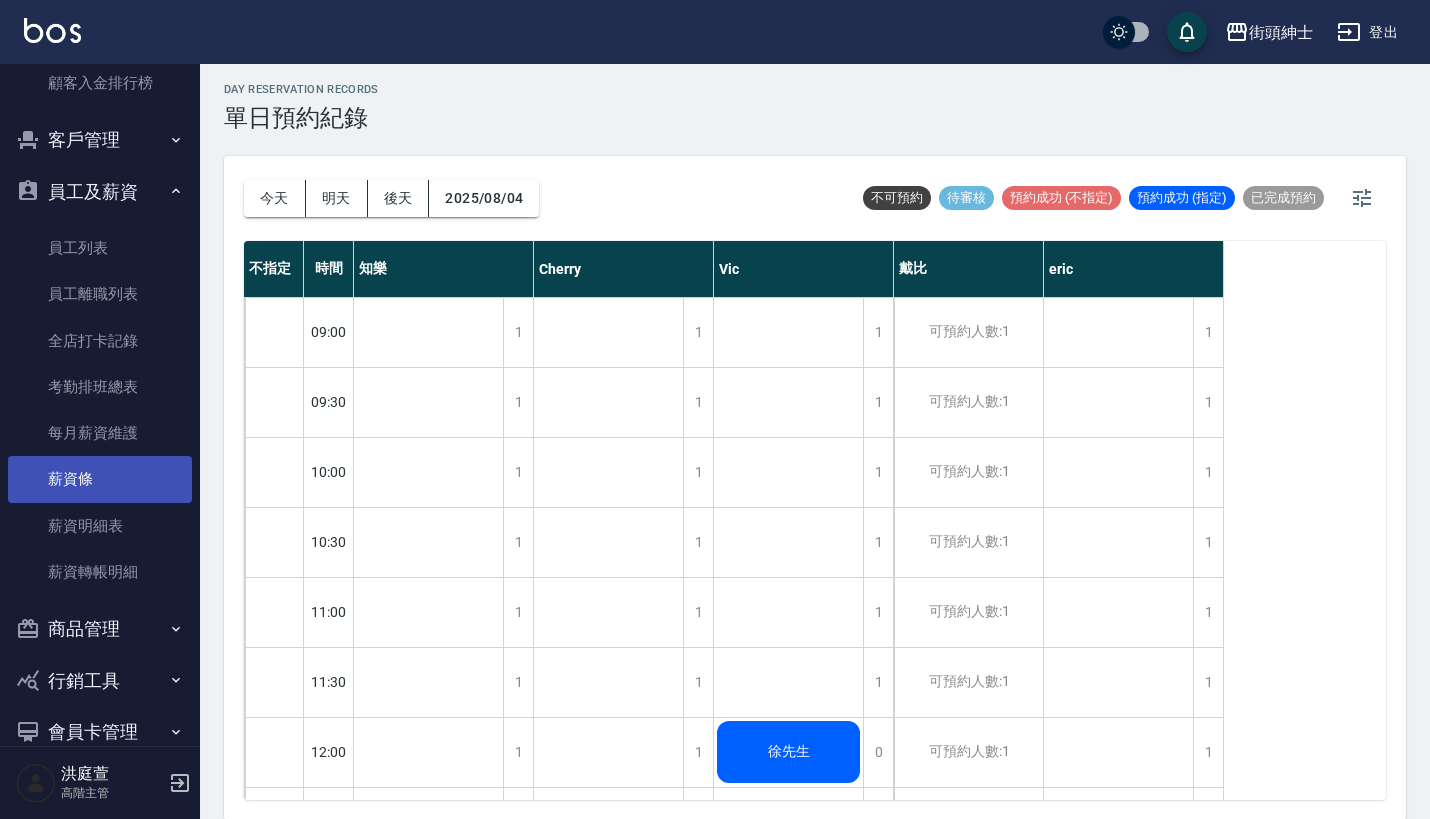 click on "薪資條" at bounding box center (100, 479) 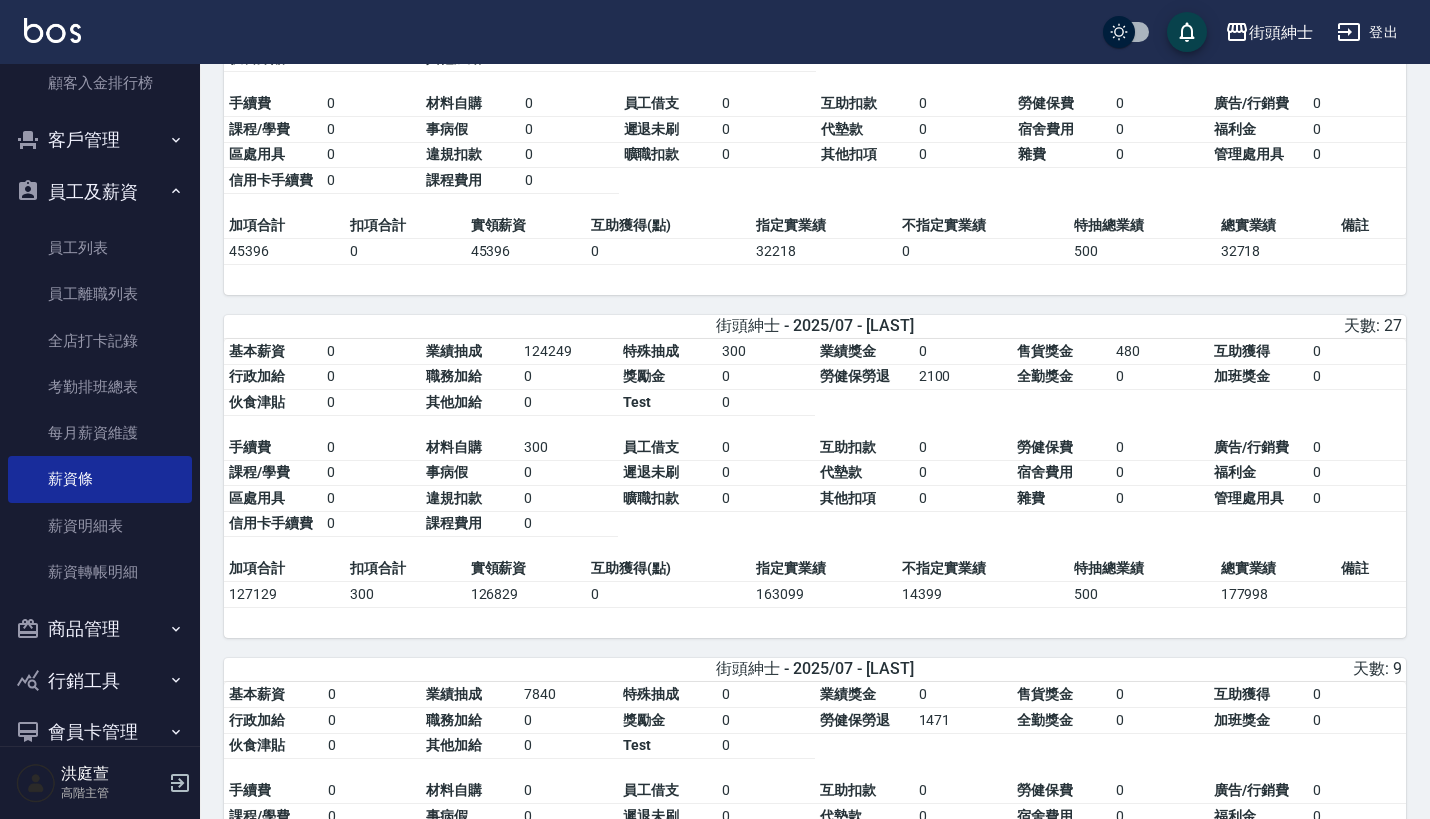 scroll, scrollTop: 680, scrollLeft: 0, axis: vertical 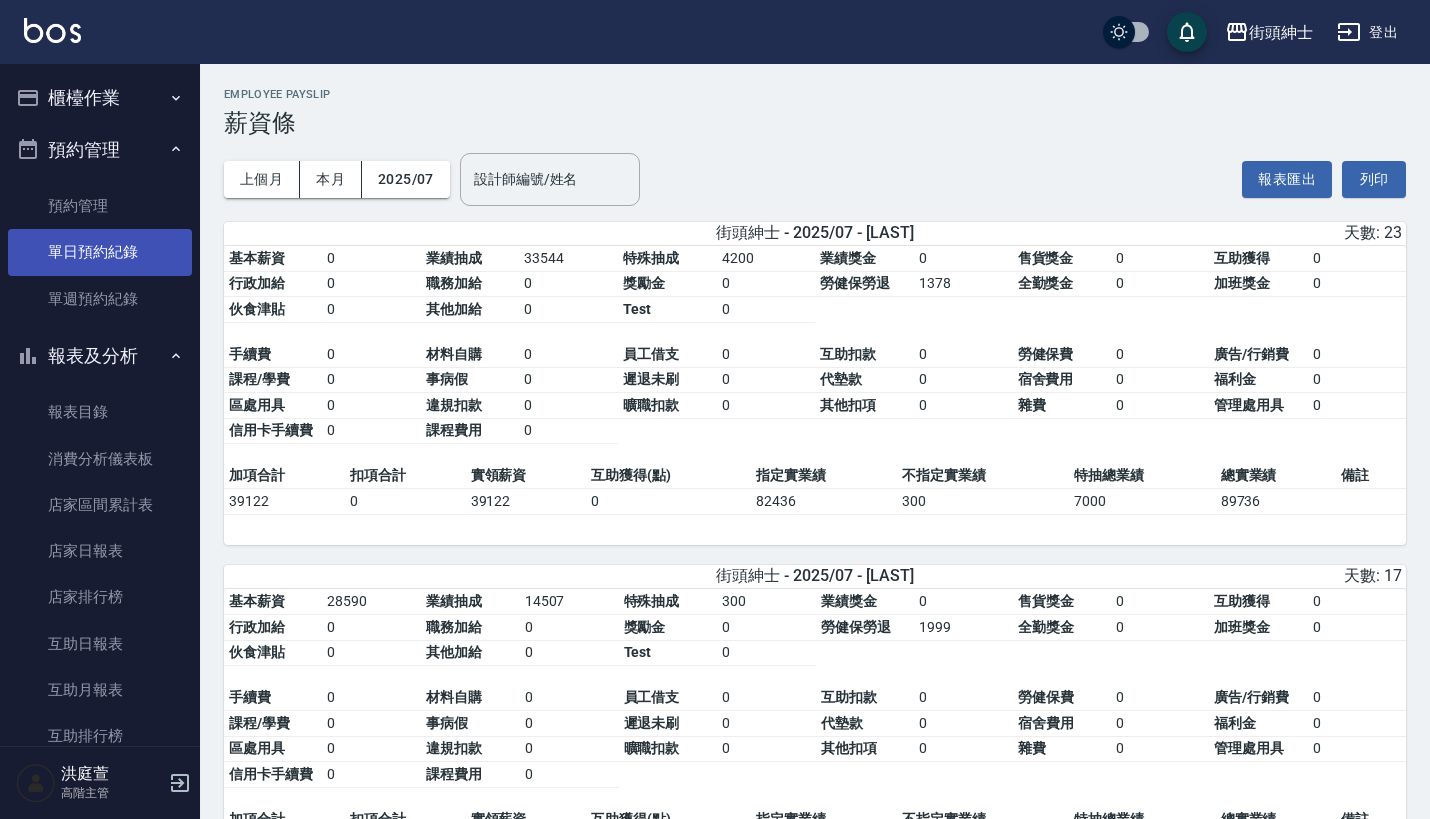 click on "單日預約紀錄" at bounding box center [100, 252] 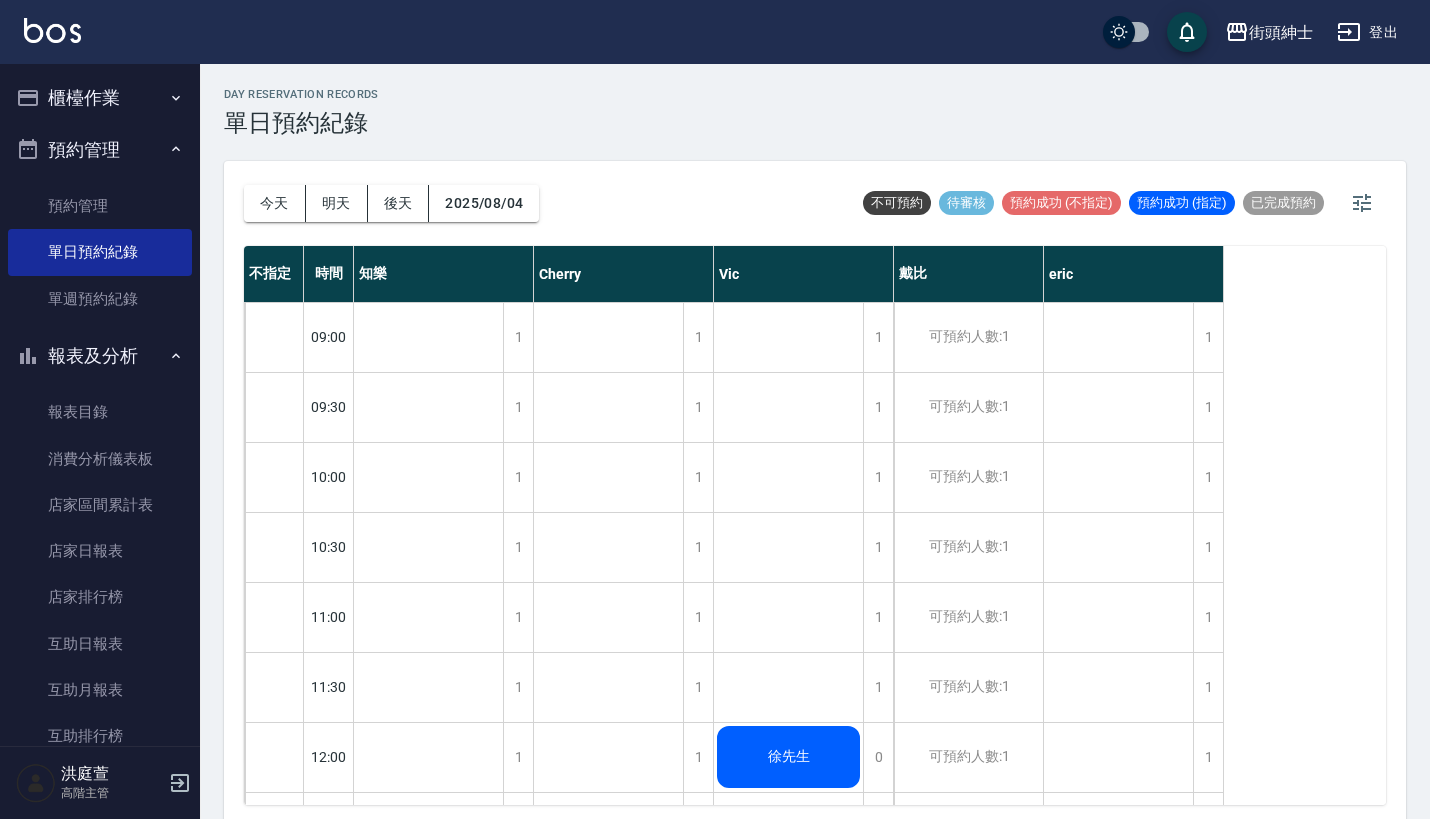 scroll, scrollTop: -4, scrollLeft: 0, axis: vertical 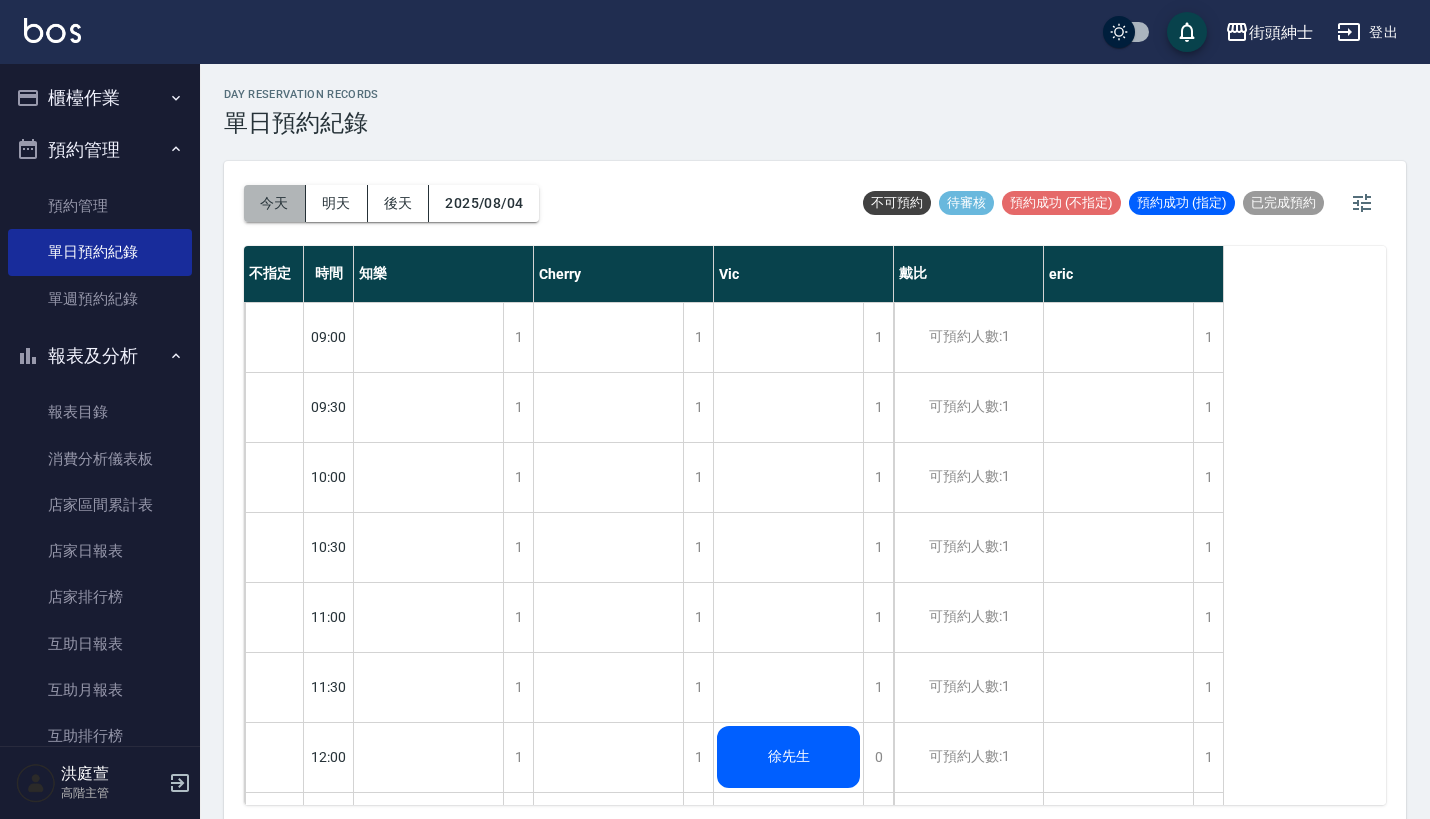 click on "今天" at bounding box center (275, 203) 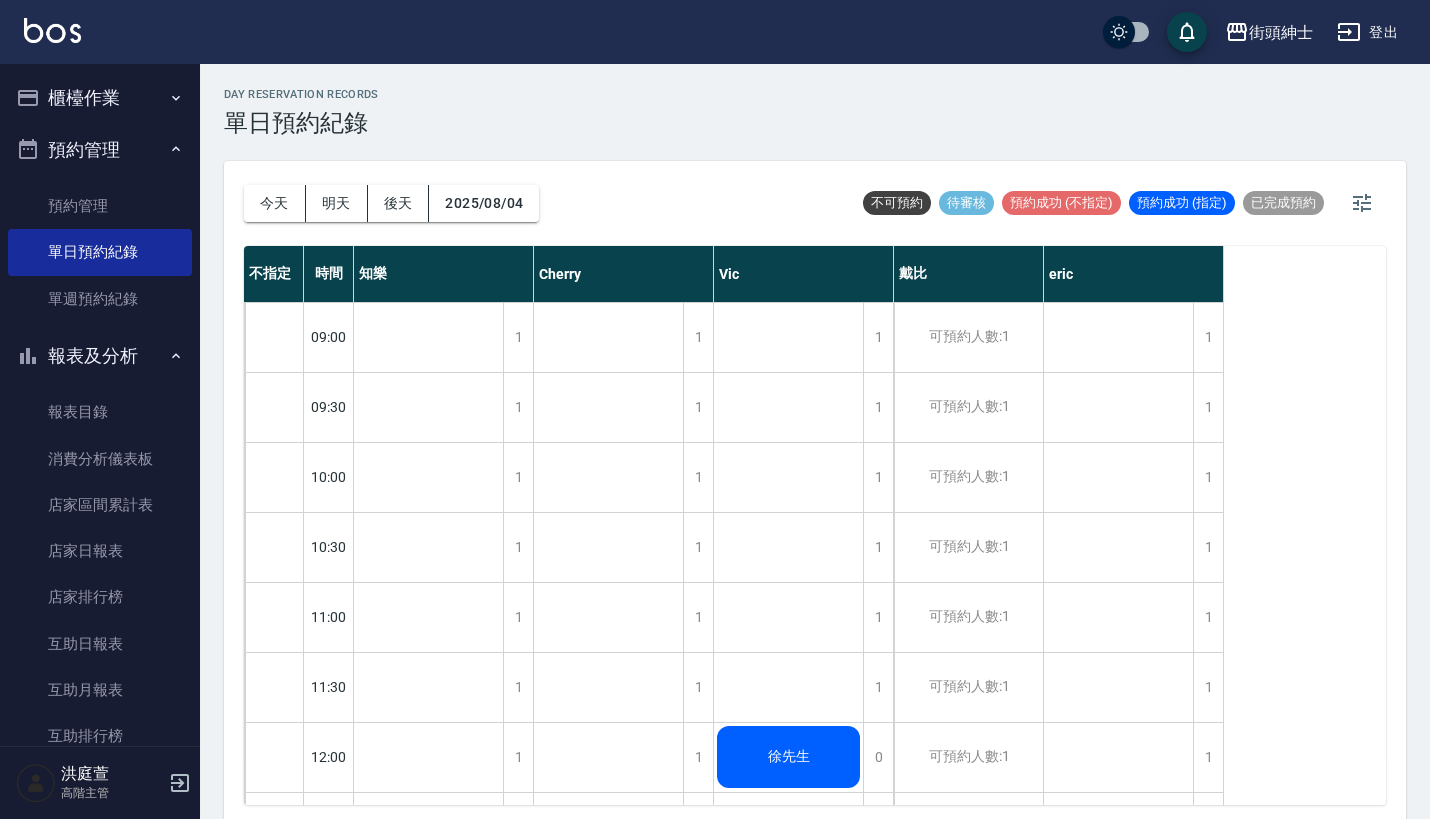 scroll, scrollTop: 0, scrollLeft: 0, axis: both 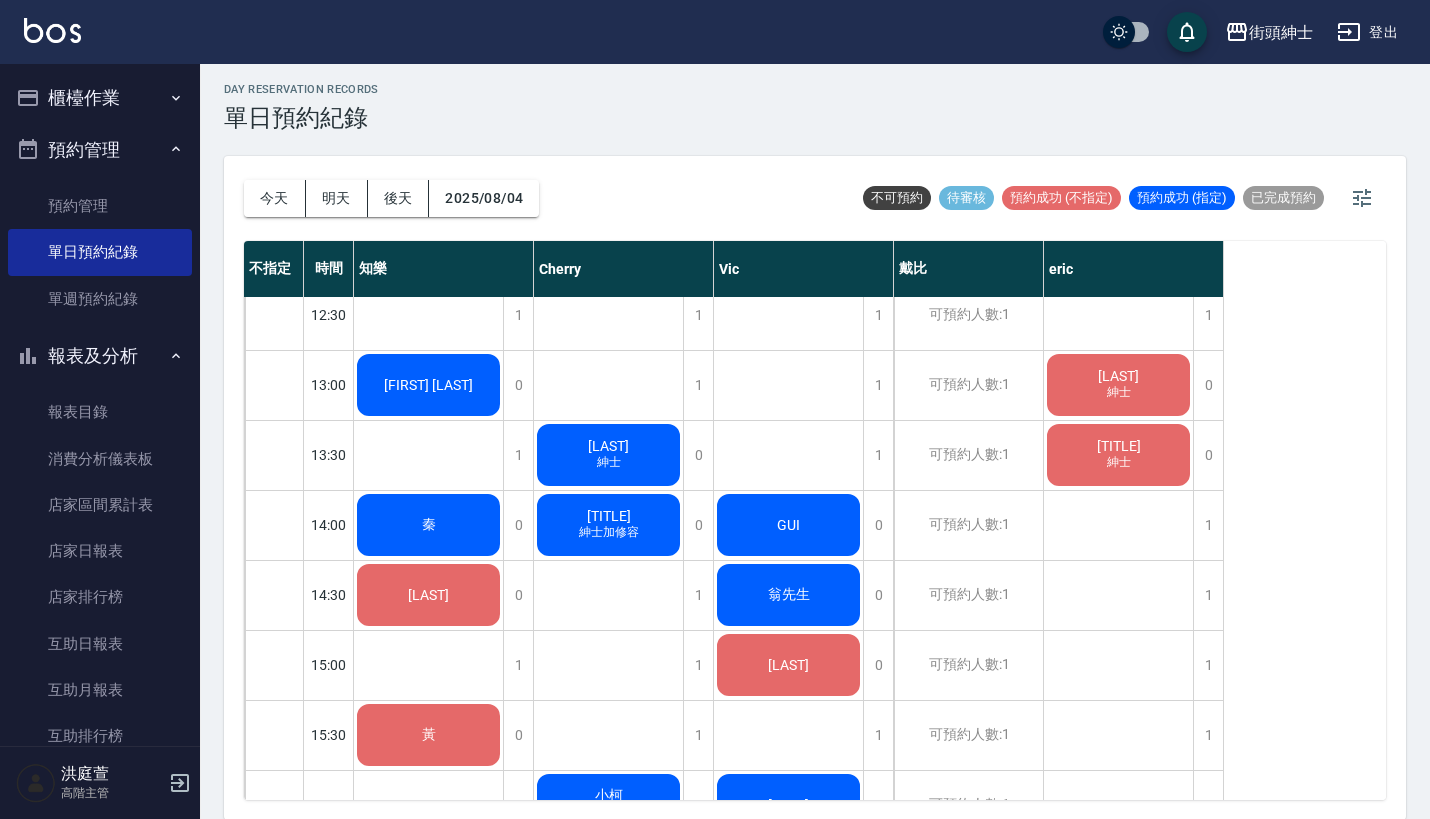 click on "[MR/MS] 先生" at bounding box center [428, 385] 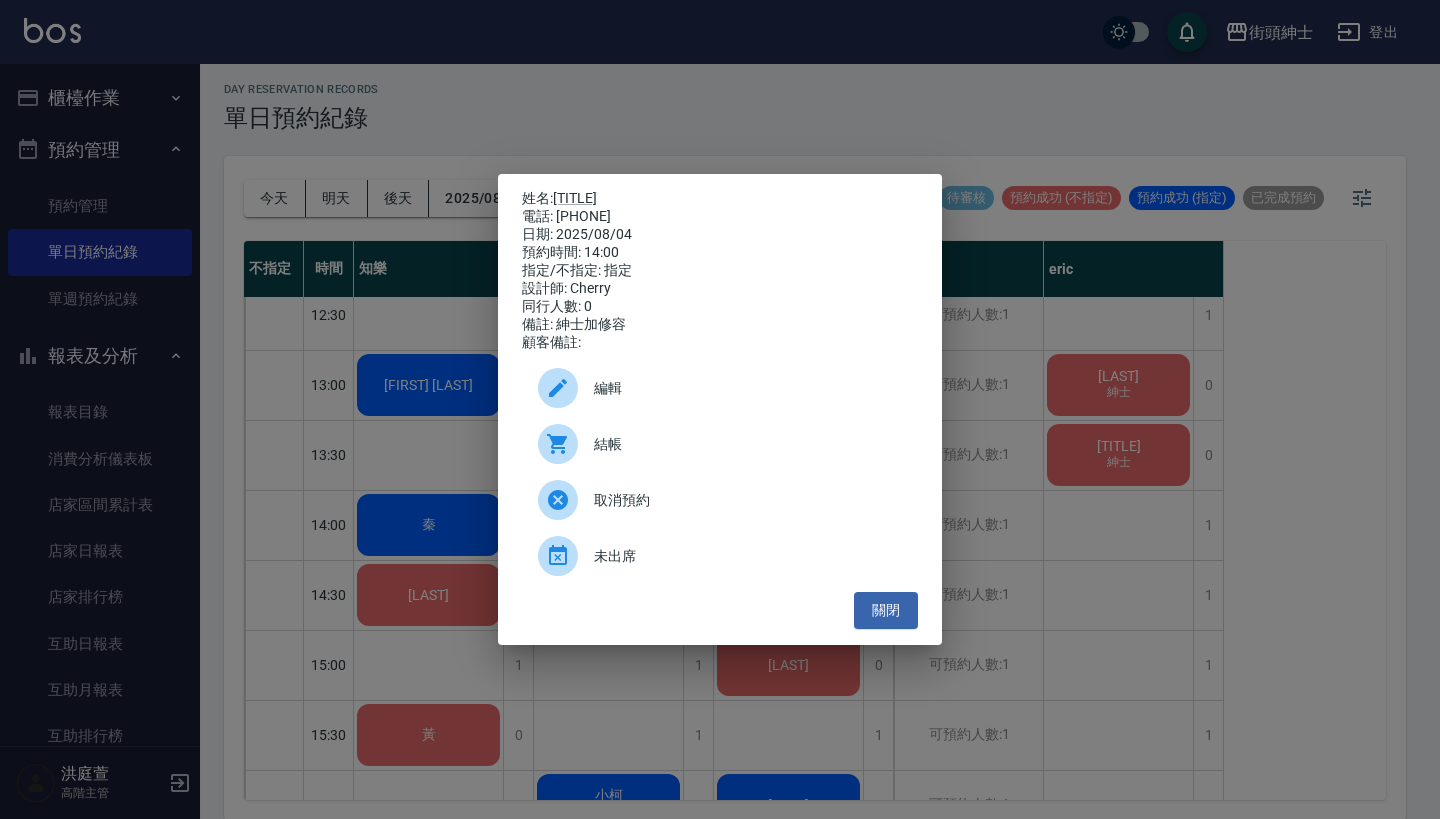 click on "編輯" at bounding box center [720, 388] 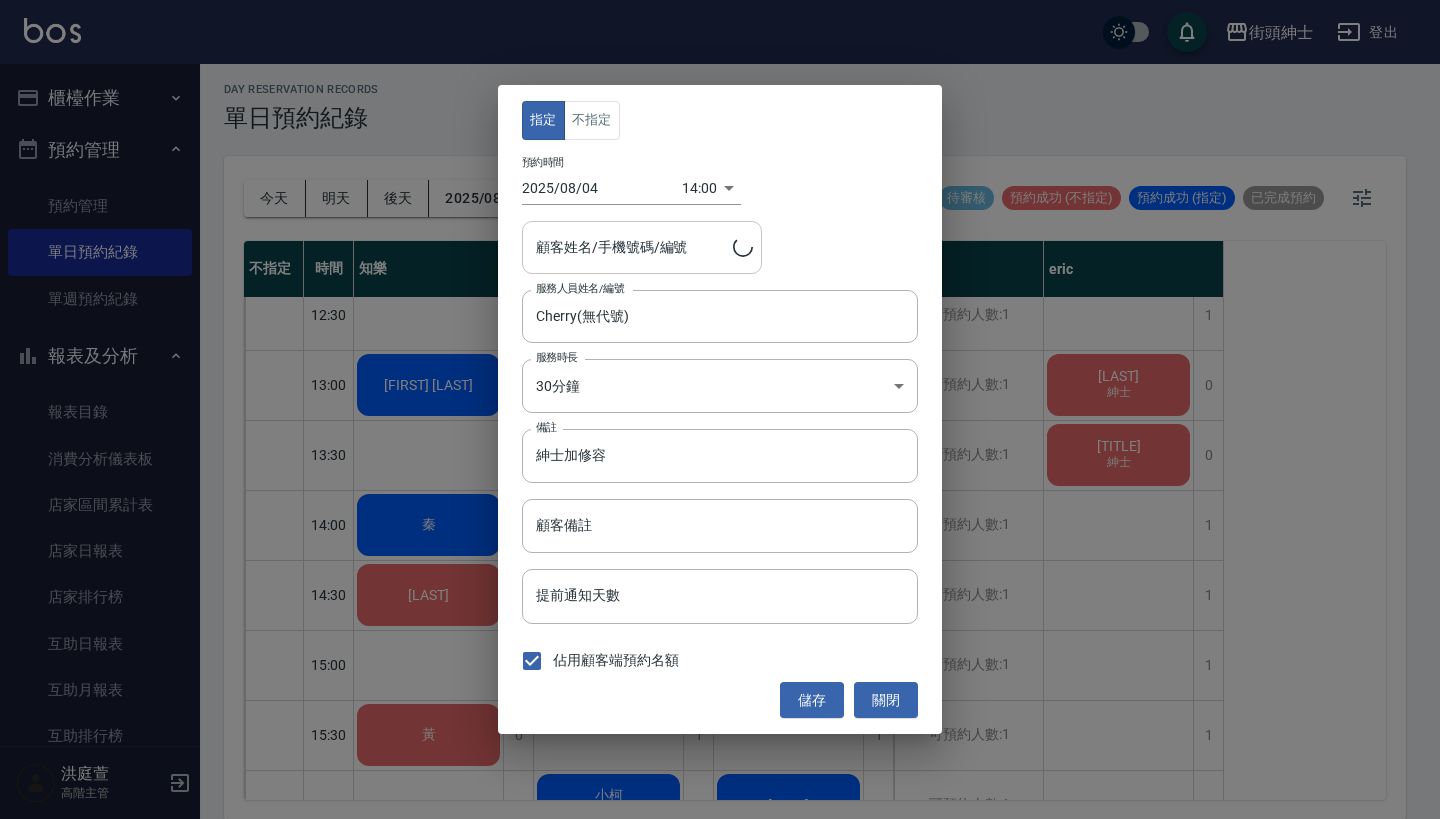 type on "周先生/0938691007" 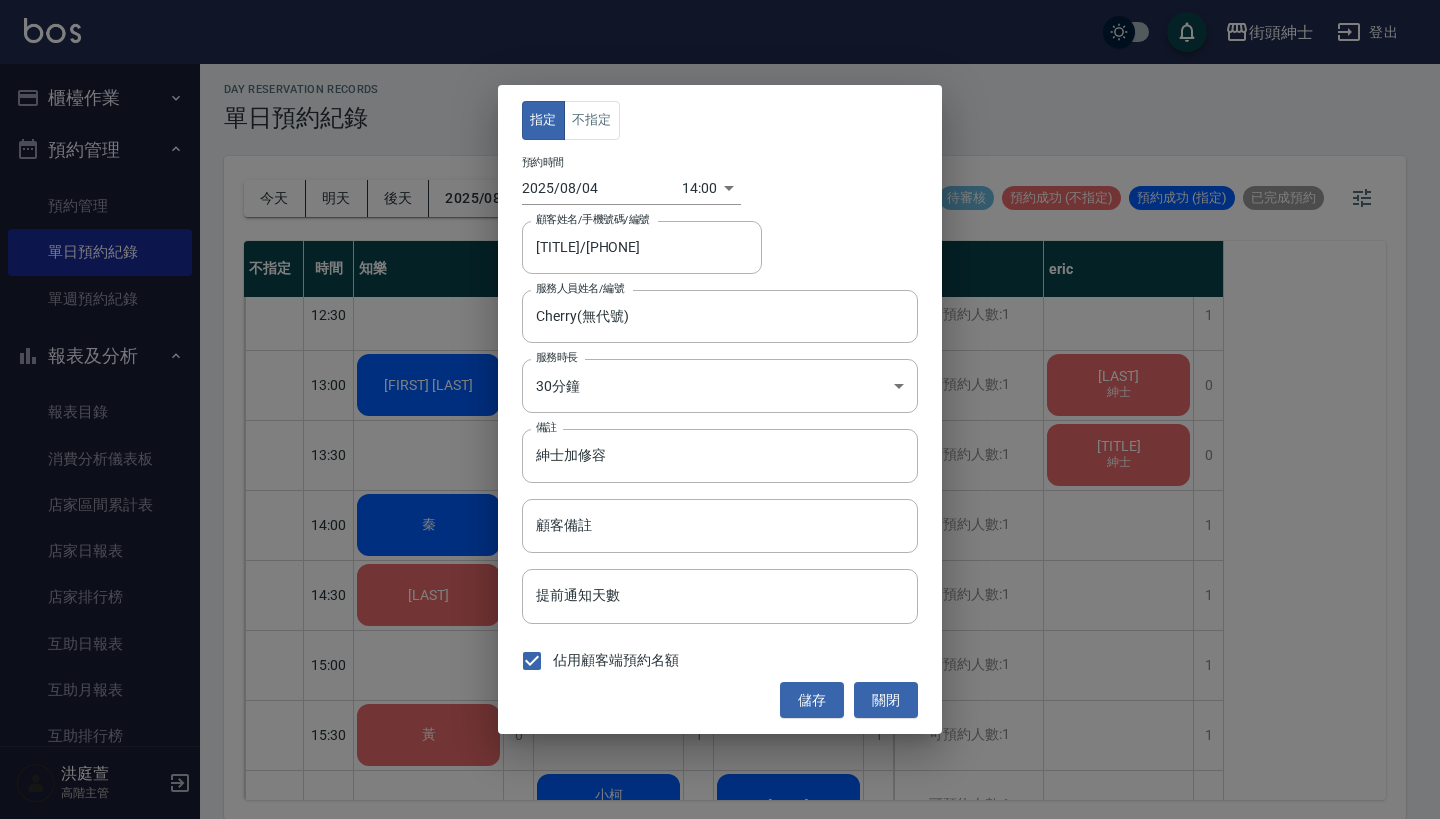 click on "街頭紳士 登出 櫃檯作業 打帳單 帳單列表 掛單列表 座位開單 營業儀表板 現金收支登錄 高階收支登錄 材料自購登錄 每日結帳 排班表 現場電腦打卡 掃碼打卡 預約管理 預約管理 單日預約紀錄 單週預約紀錄 報表及分析 報表目錄 消費分析儀表板 店家區間累計表 店家日報表 店家排行榜 互助日報表 互助月報表 互助排行榜 互助點數明細 互助業績報表 全店業績分析表 每日業績分析表 營業統計分析表 營業項目月分析表 設計師業績表 設計師日報表 設計師業績分析表 設計師業績月報表 設計師抽成報表 設計師排行榜 商品銷售排行榜 商品消耗明細 商品進銷貨報表 商品庫存表 商品庫存盤點表 會員卡銷售報表 服務扣項明細表 單一服務項目查詢 店販抽成明細 店販分類抽成明細 顧客入金餘額表 顧客卡券餘額表 每日非現金明細 每日收支明細 收支分類明細表 收支匯款表 1" at bounding box center [720, 407] 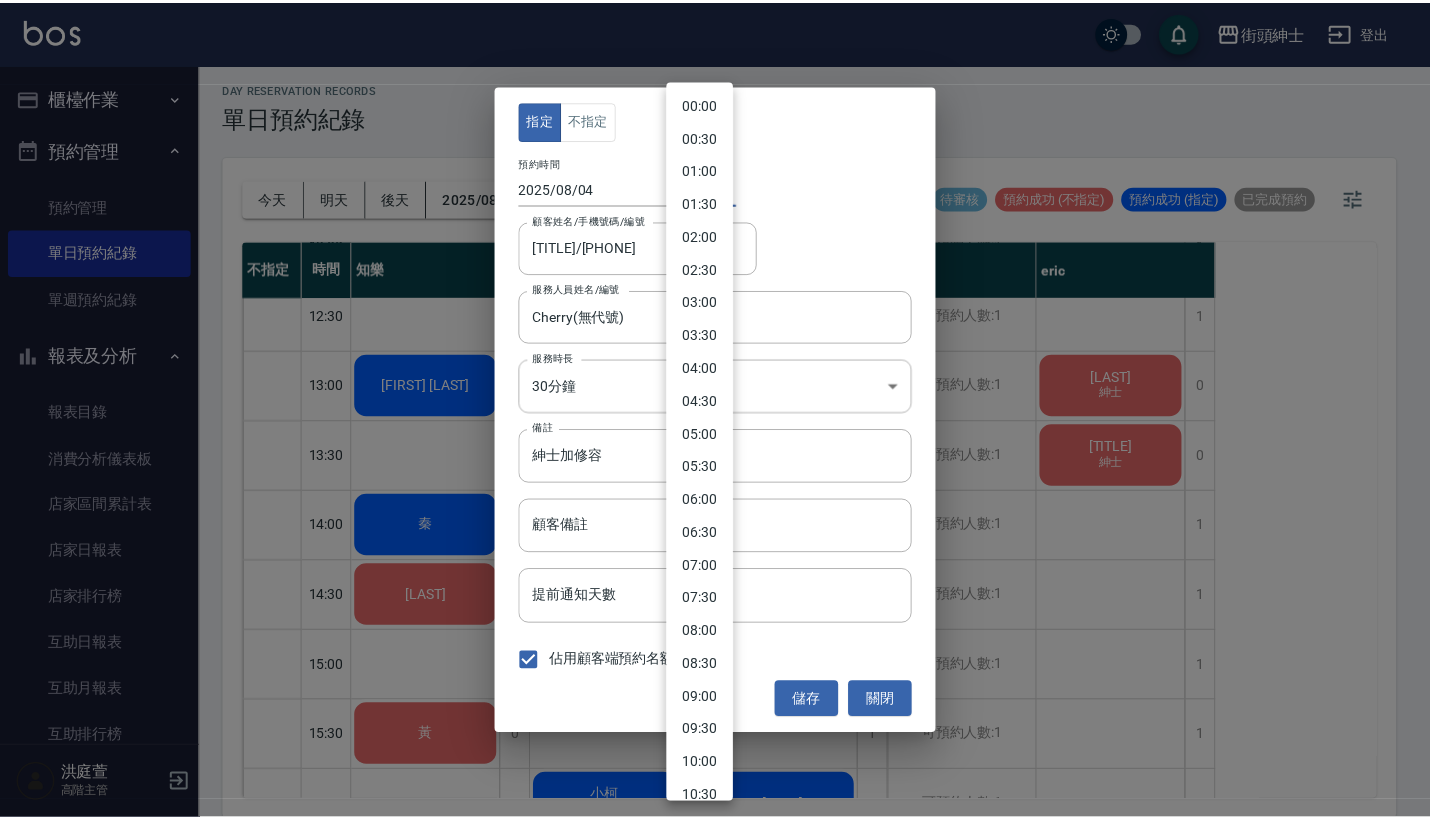 scroll, scrollTop: 588, scrollLeft: 0, axis: vertical 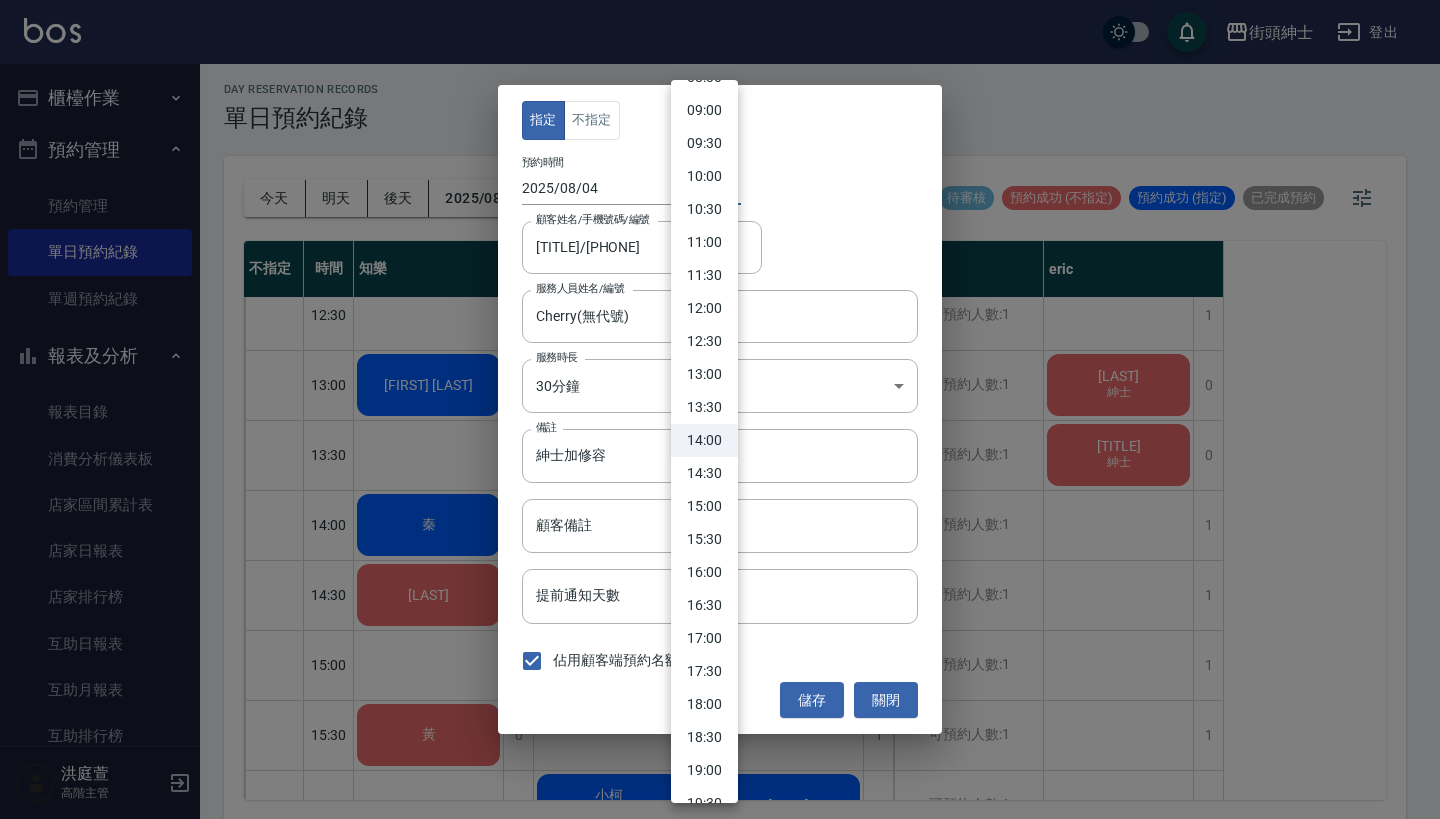 click on "13:00" at bounding box center (704, 374) 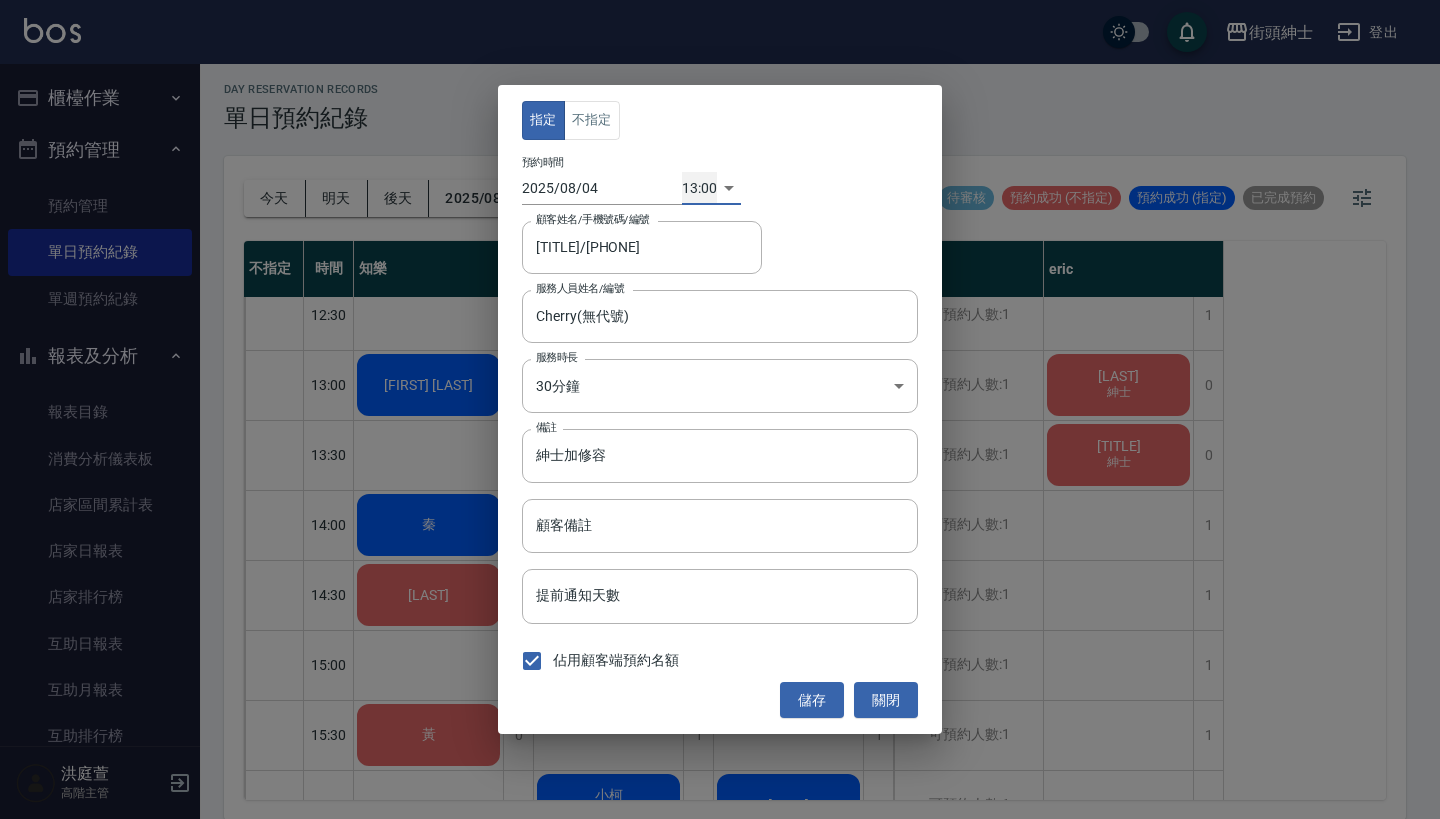 type on "1754283600000" 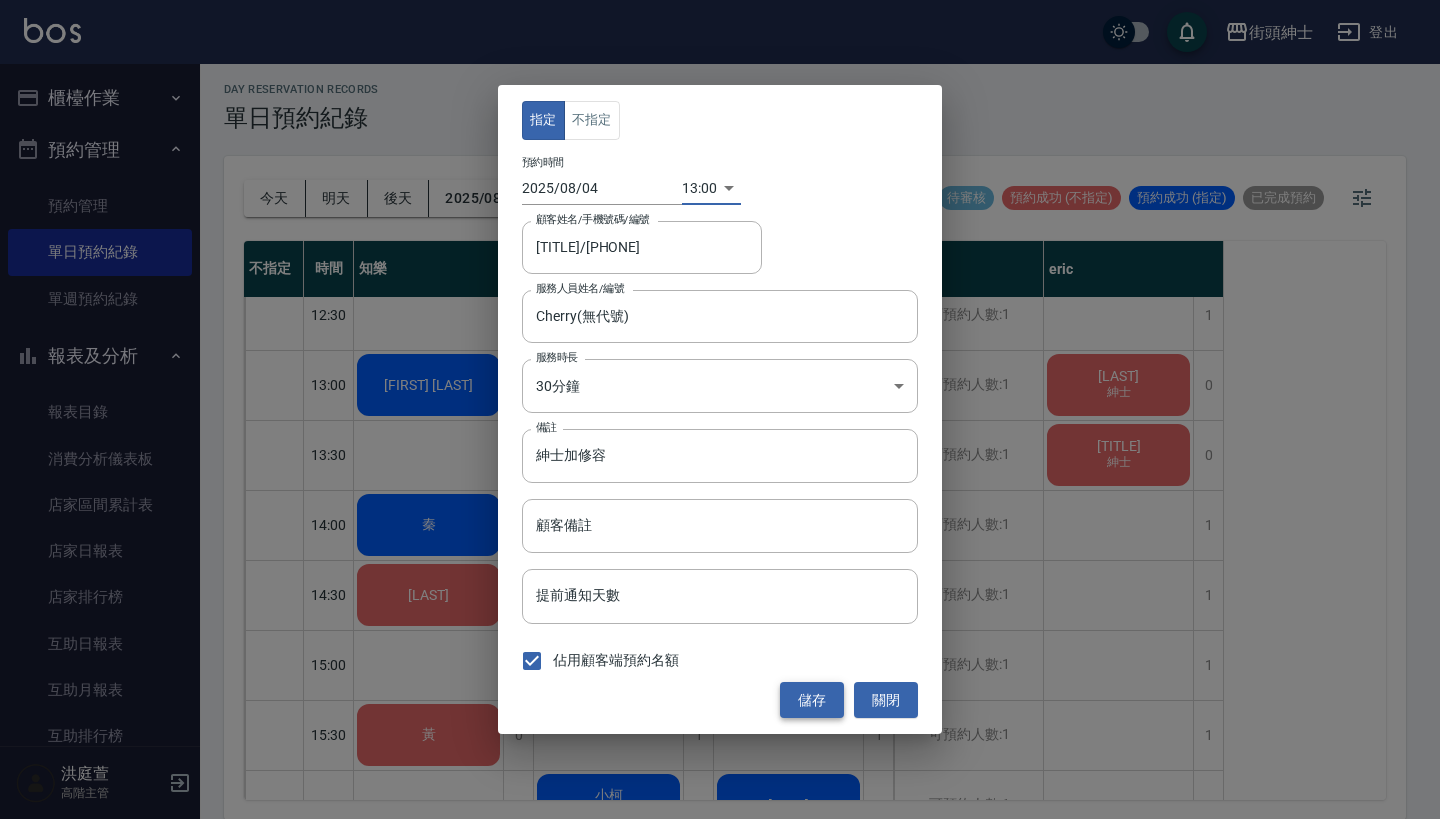 click on "儲存" at bounding box center (812, 700) 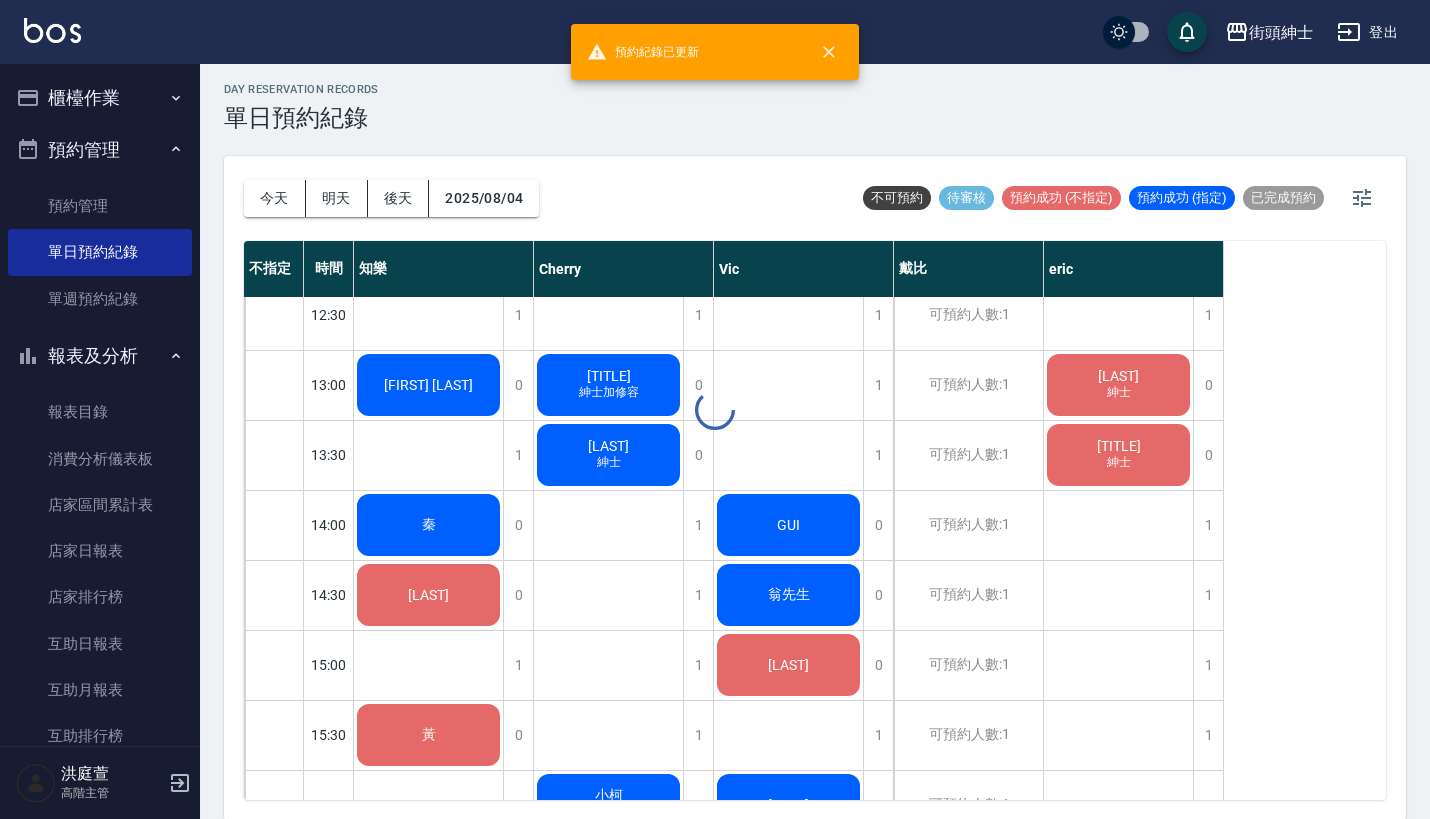 scroll, scrollTop: 485, scrollLeft: 0, axis: vertical 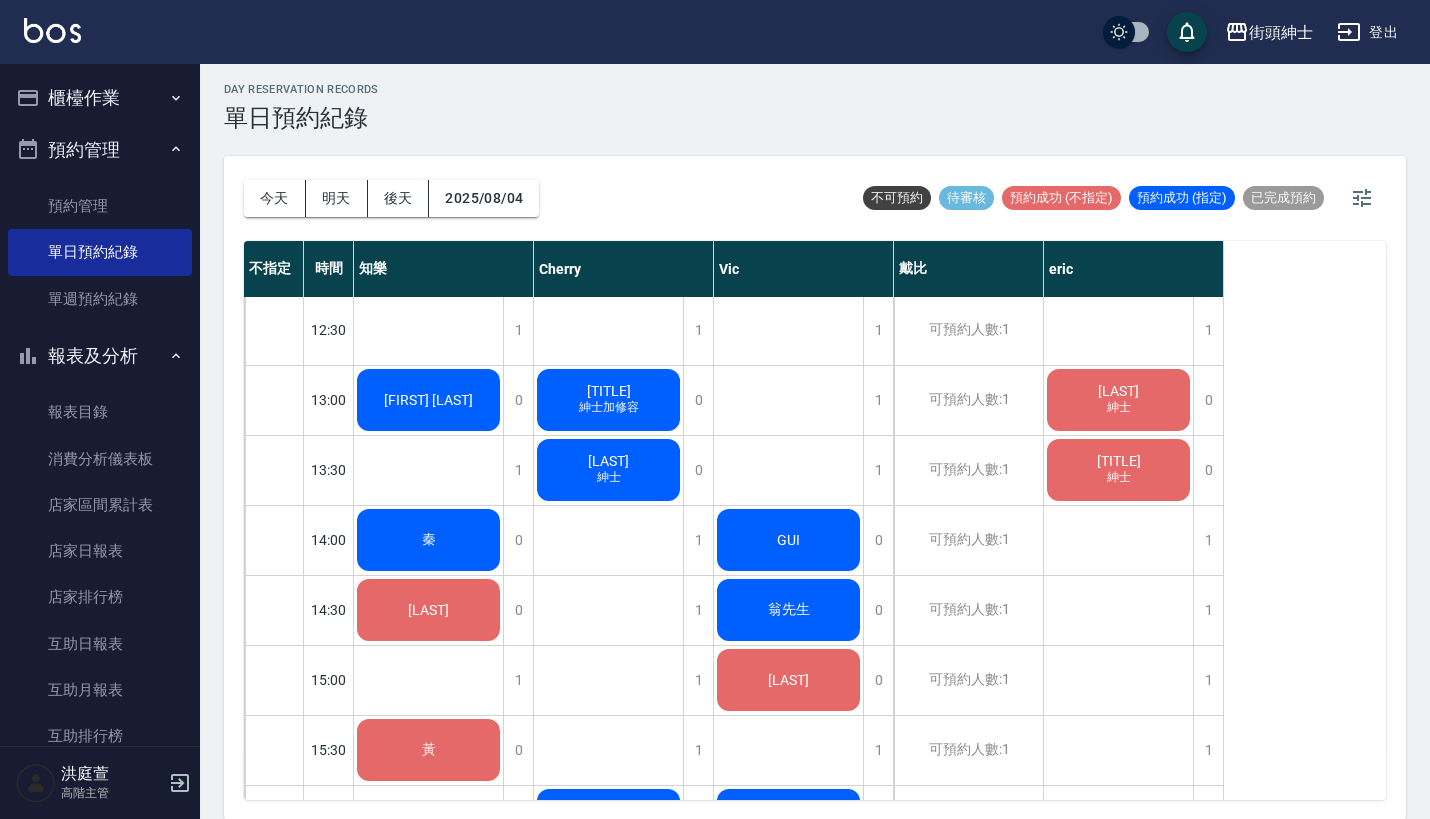 click on "今天 明天 後天 2025/08/04" at bounding box center (391, 198) 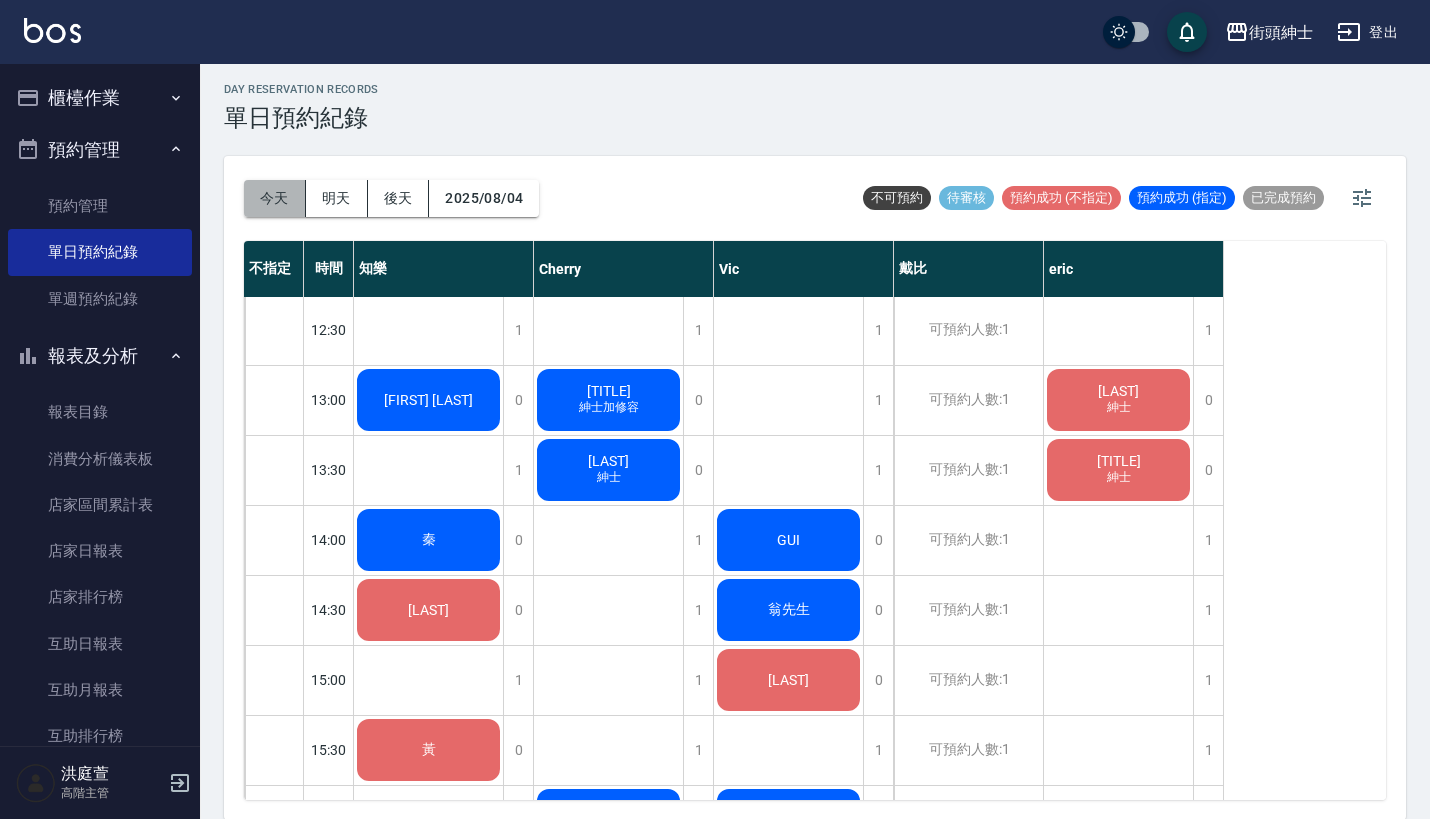 click on "今天" at bounding box center (275, 198) 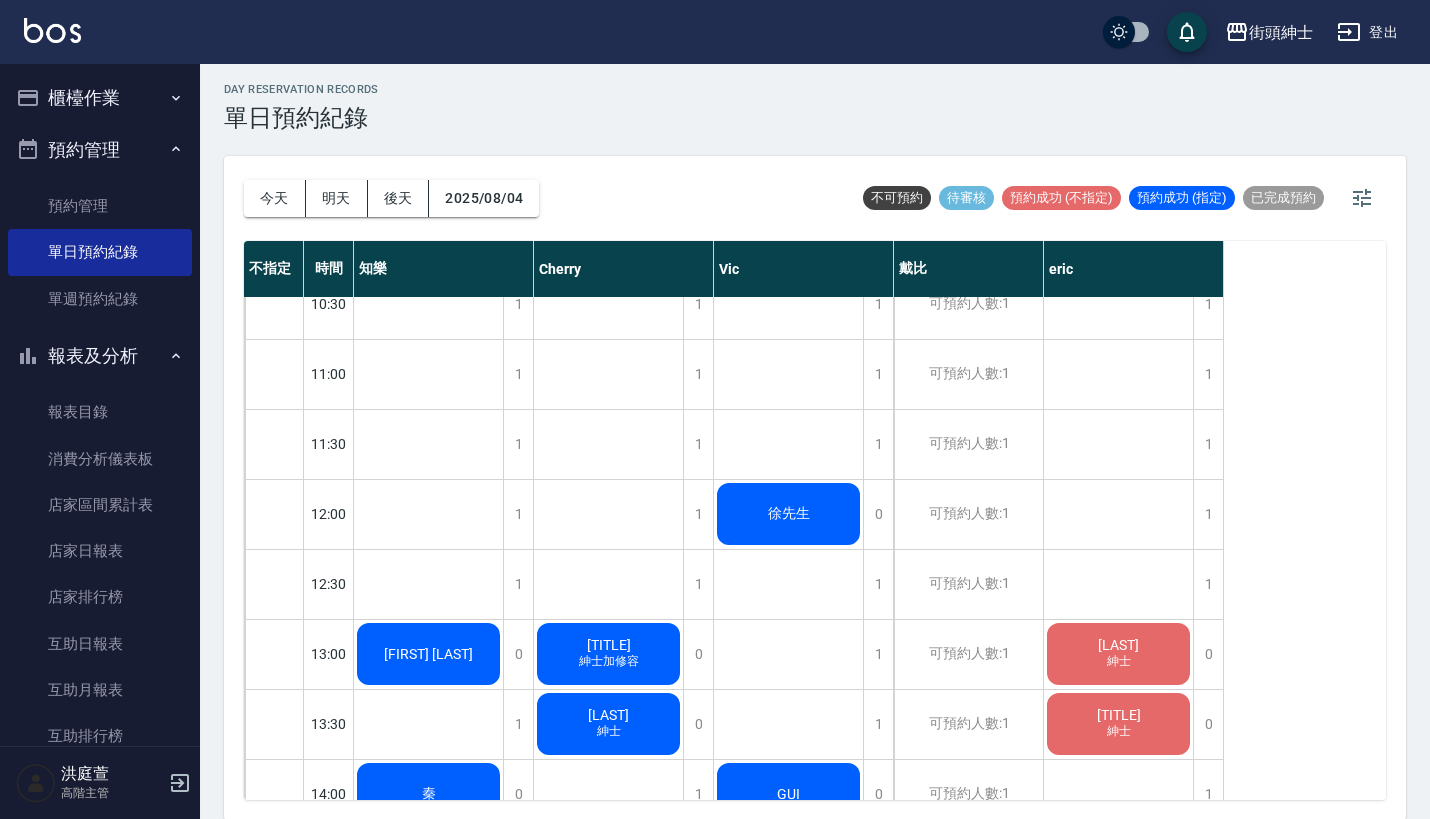 scroll, scrollTop: 306, scrollLeft: 0, axis: vertical 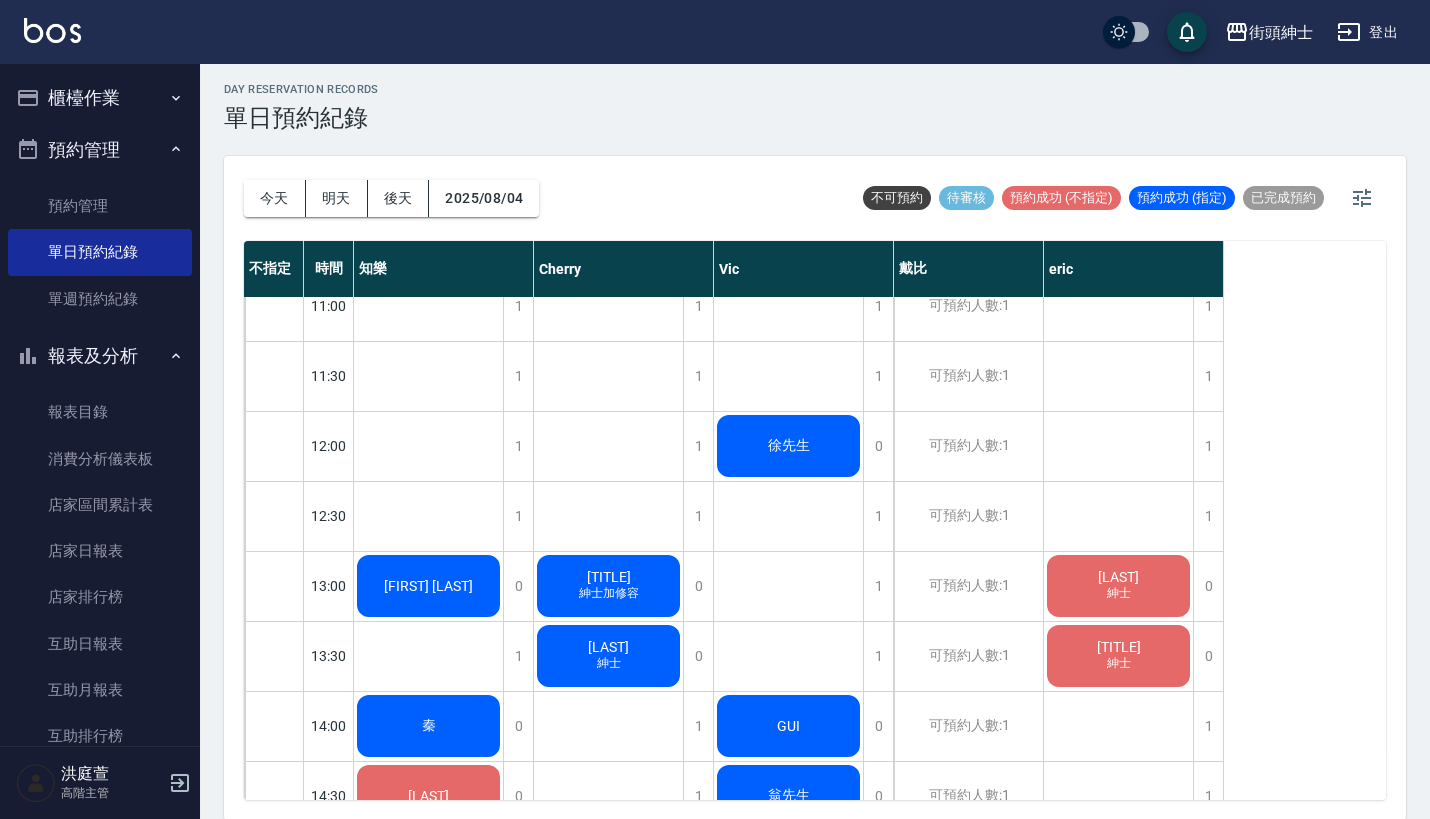 click on "徐先生" at bounding box center [428, 586] 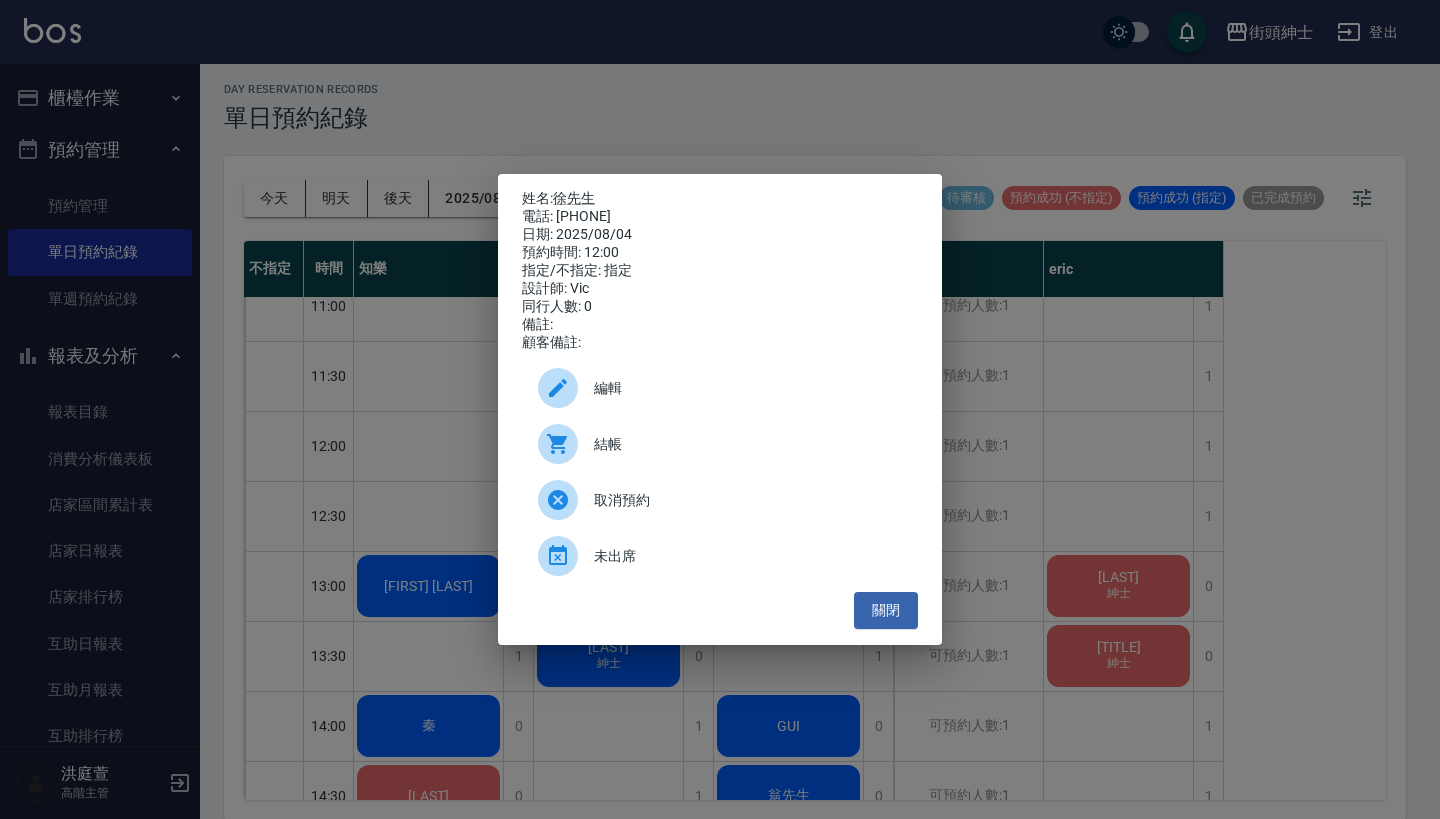 click on "結帳" at bounding box center [720, 444] 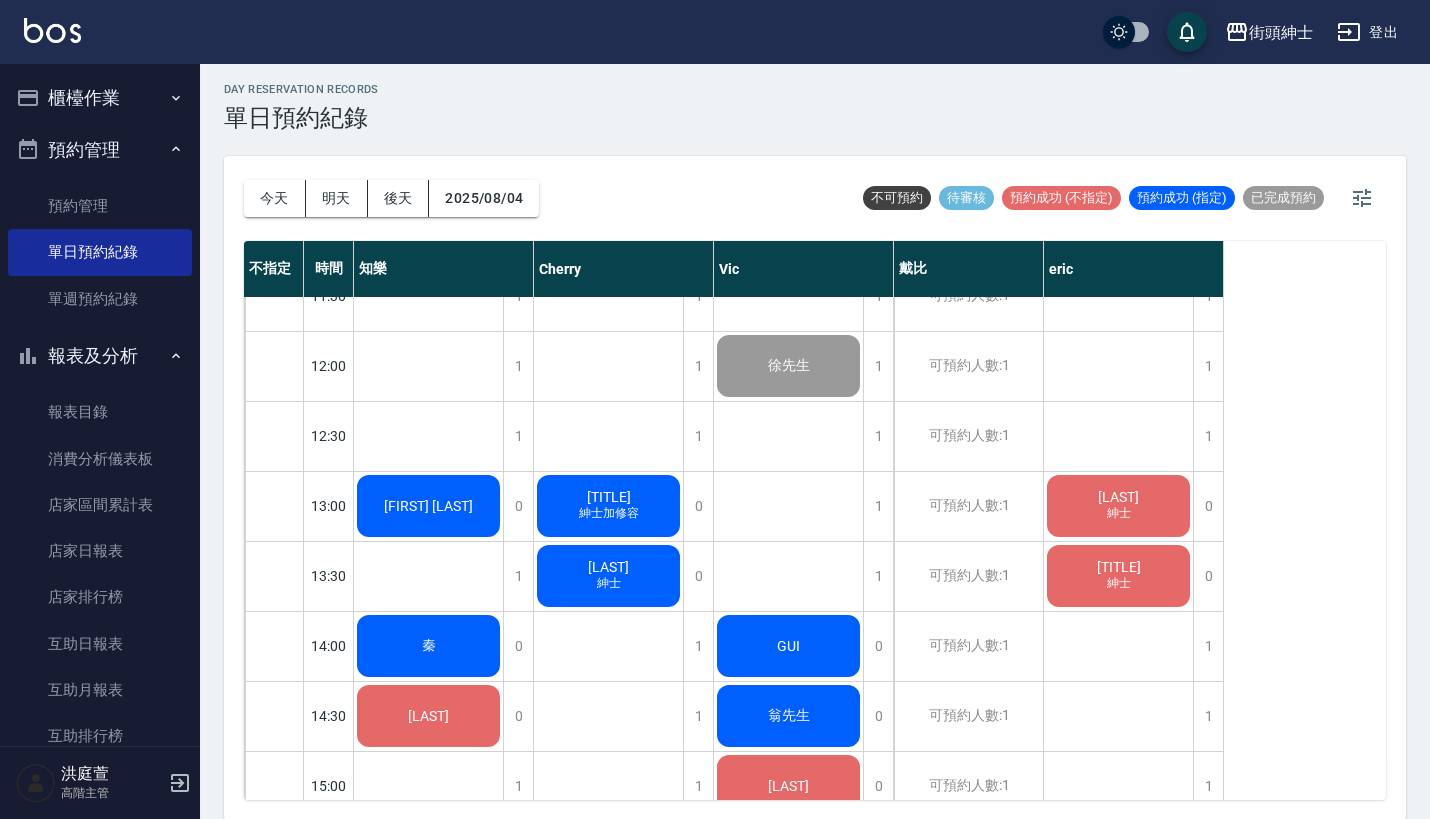 scroll, scrollTop: 388, scrollLeft: 0, axis: vertical 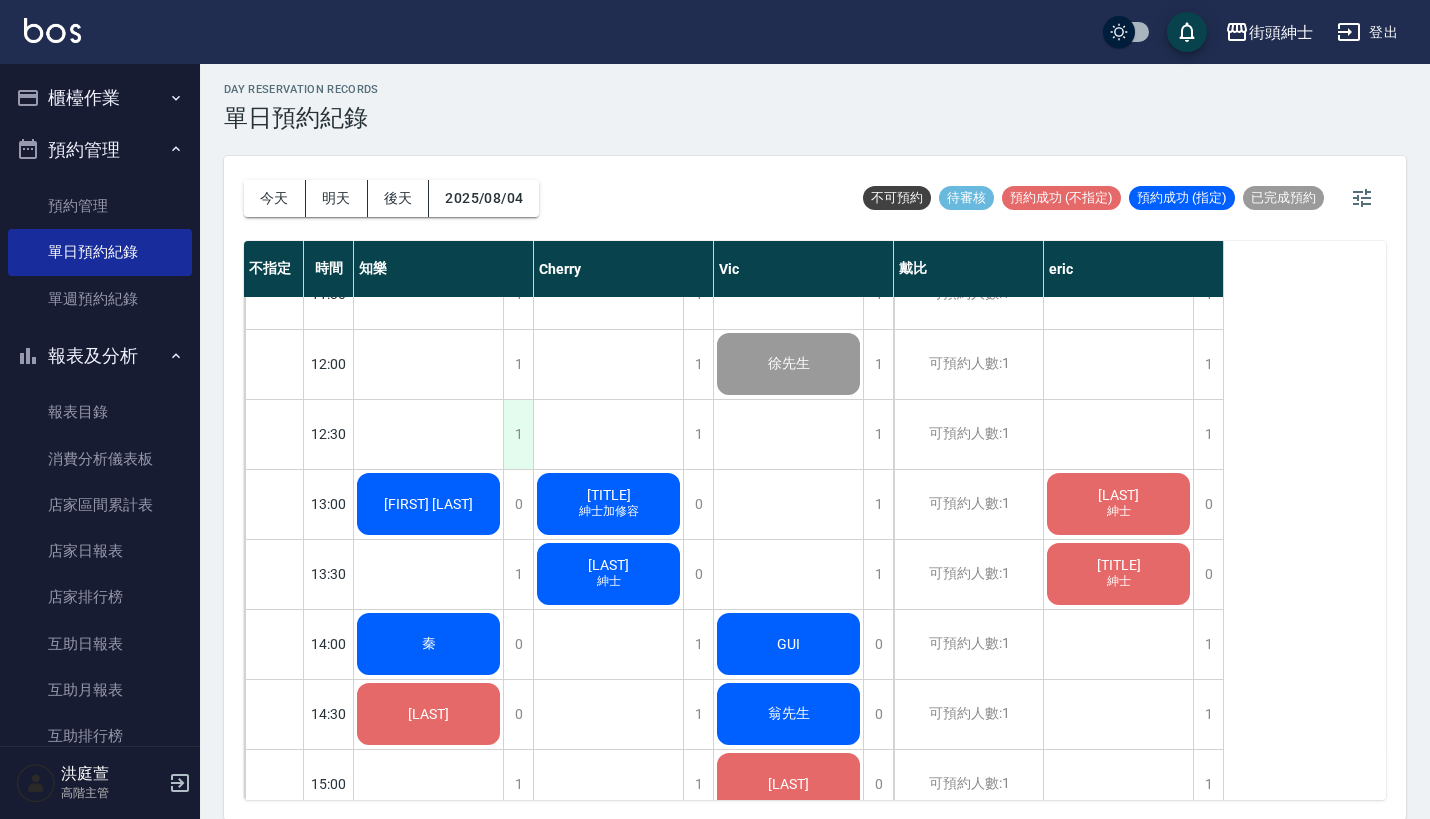 click on "1" at bounding box center (518, 434) 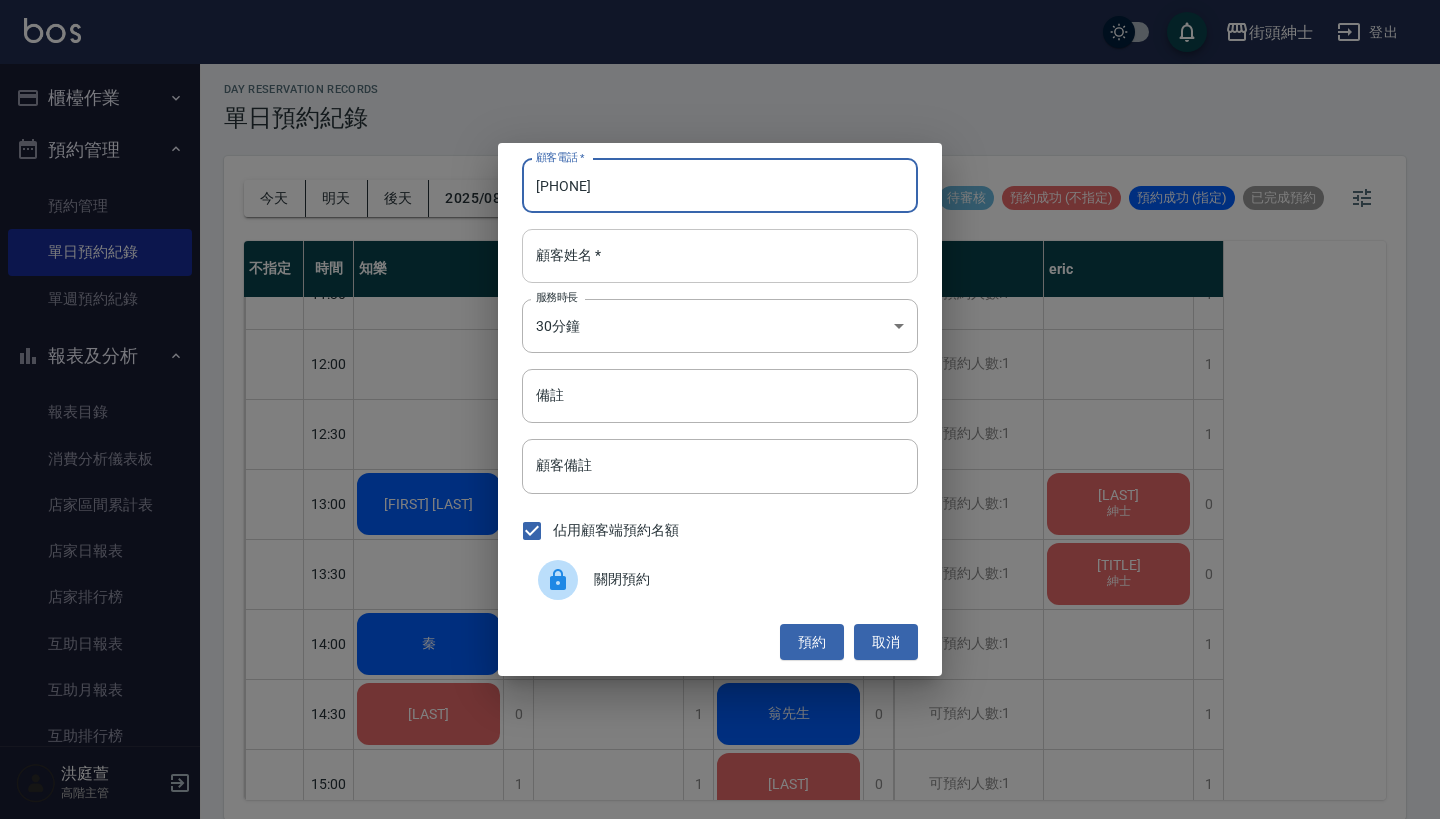 type on "0972026523" 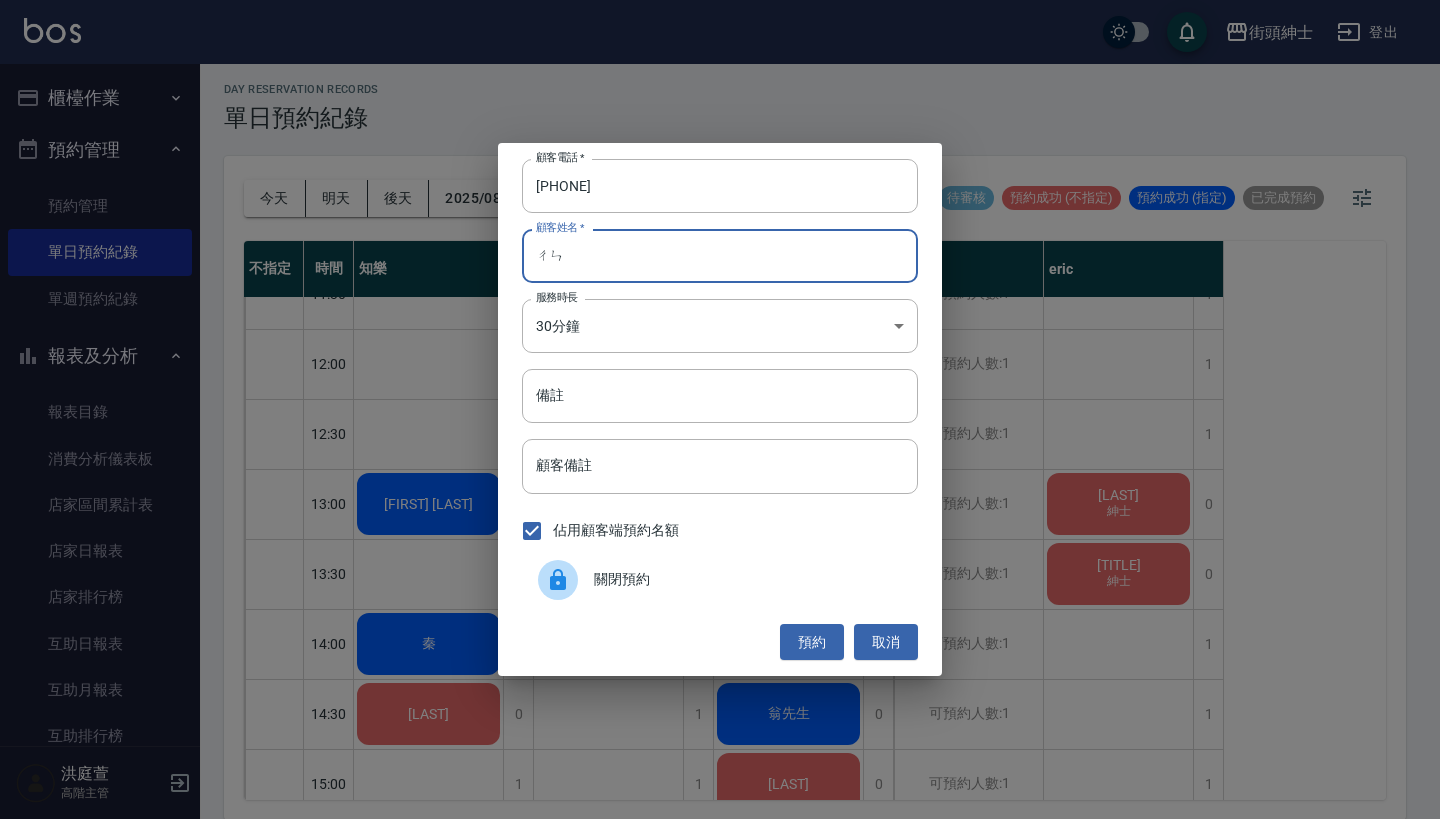 type on "ㄔ" 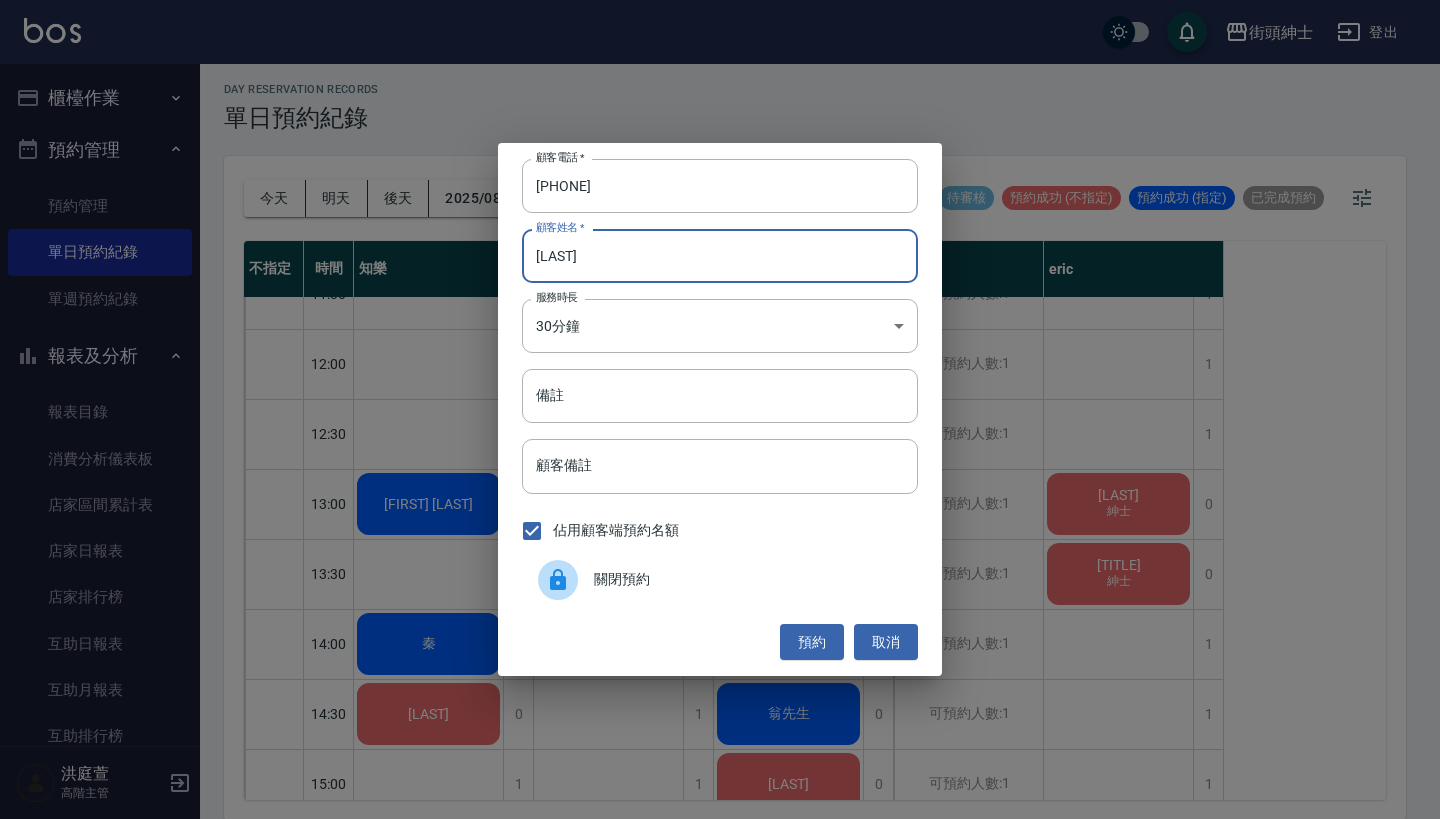 type on "晨" 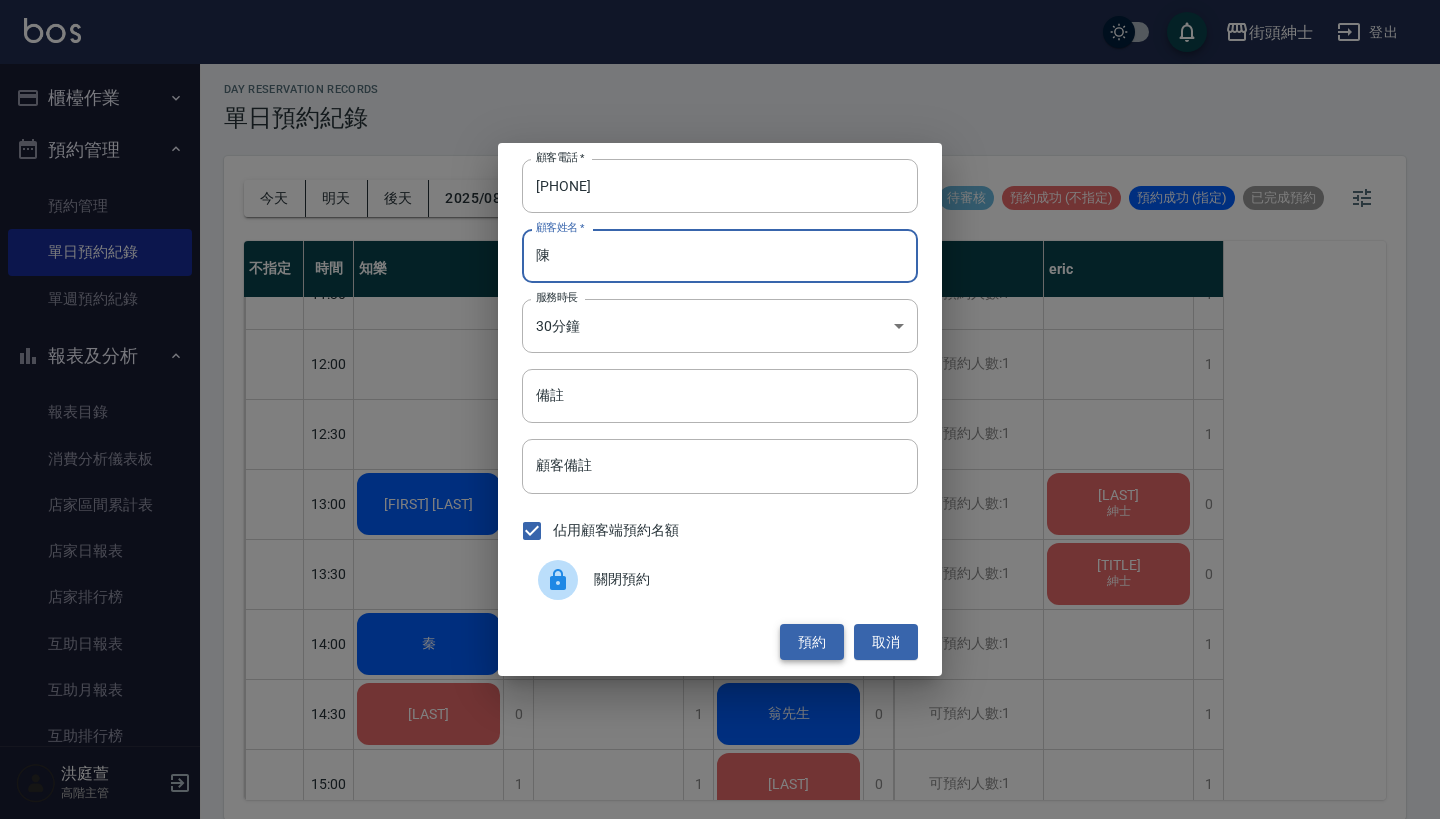 type on "陳" 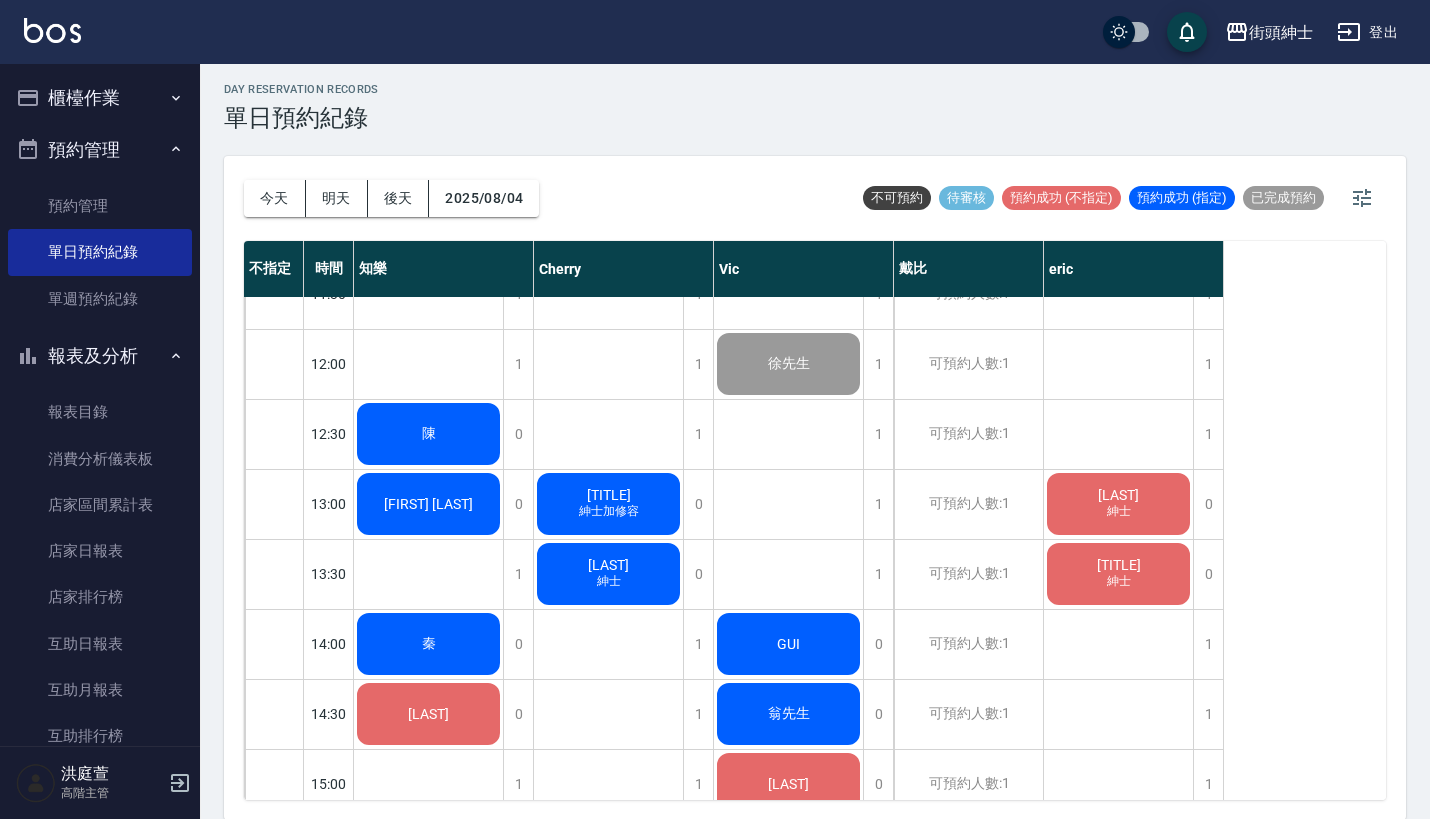 click on "陳" at bounding box center (428, 434) 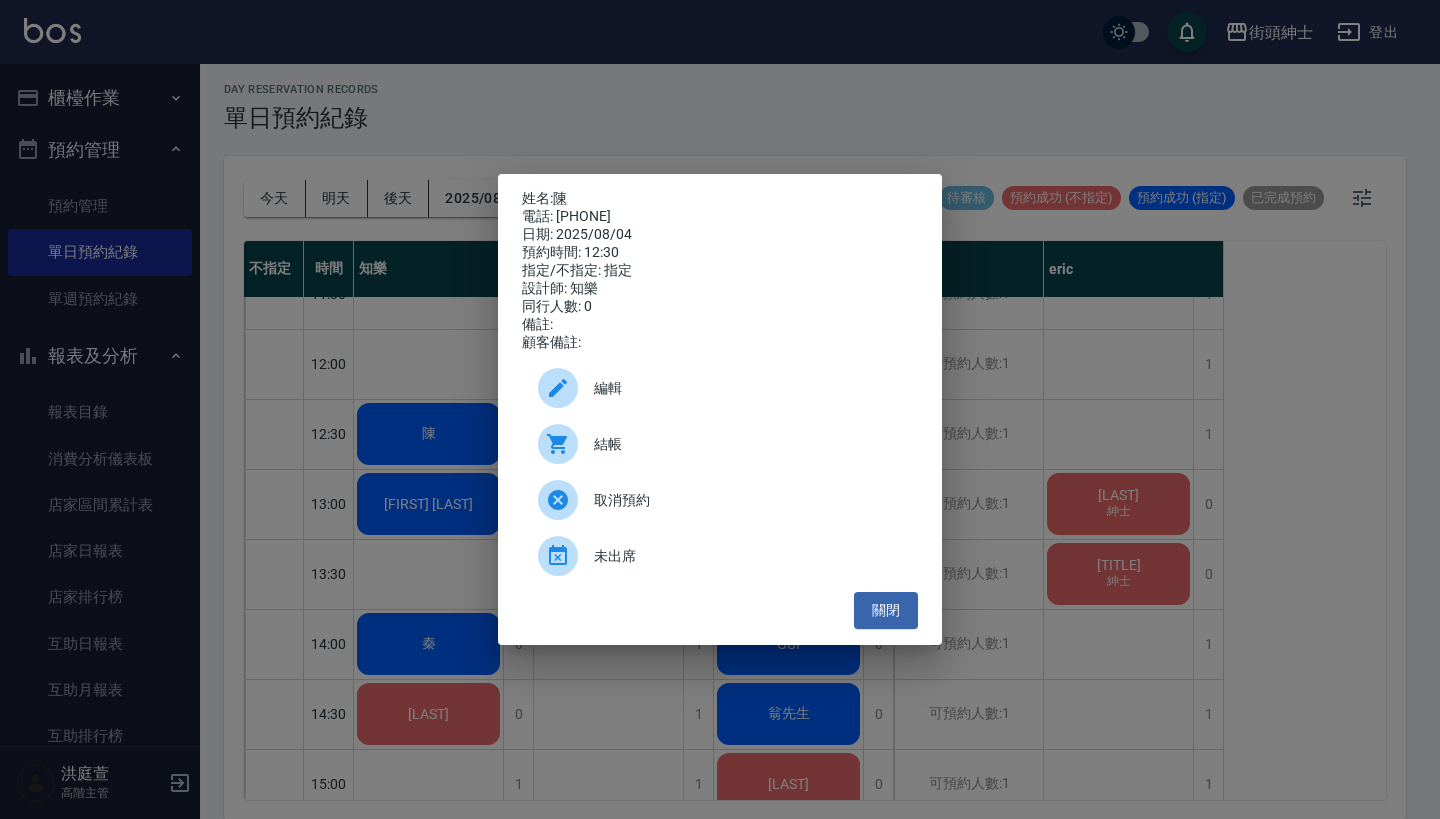click at bounding box center [566, 444] 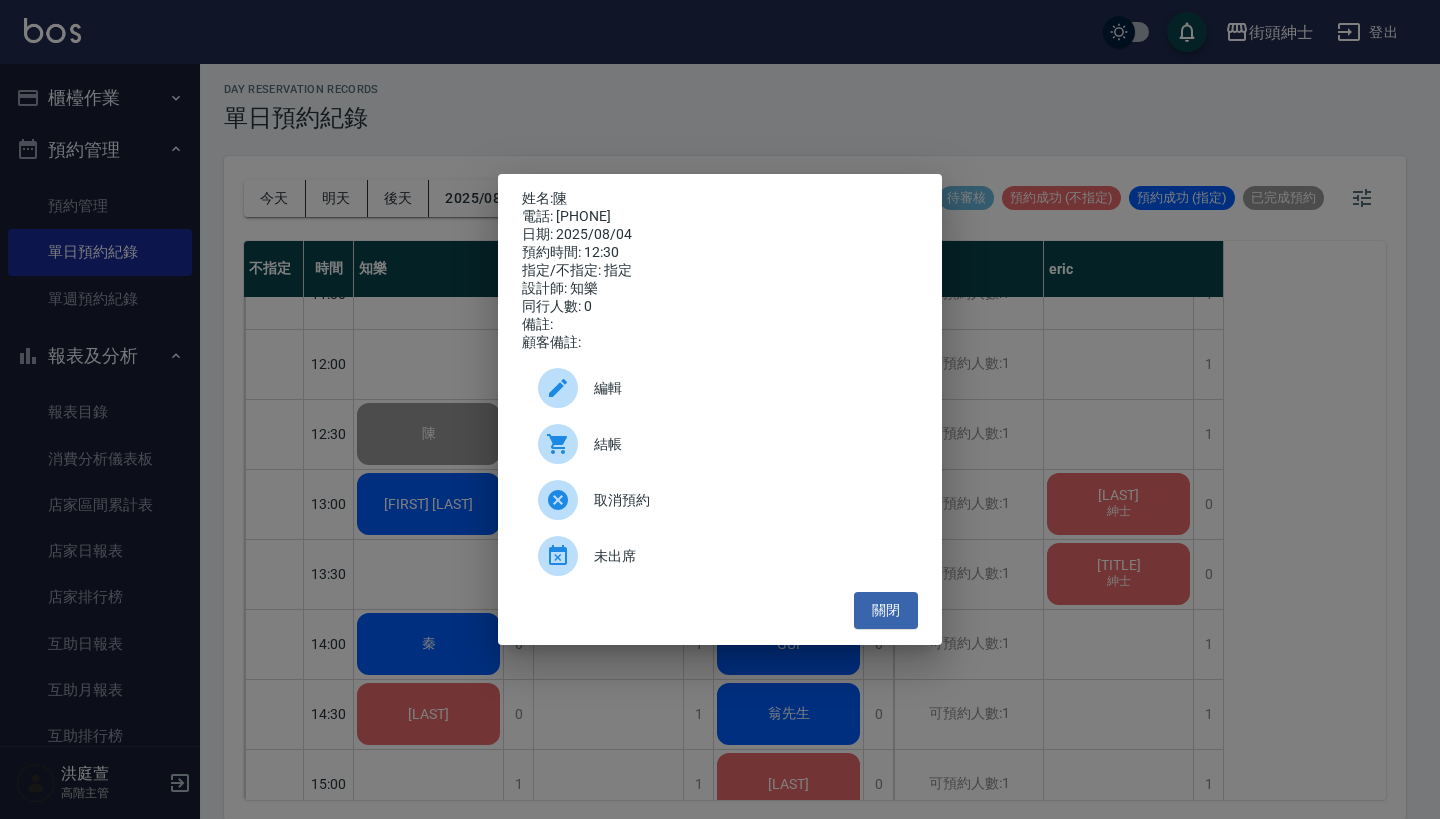 click on "姓名:  陳 電話: 0972026523 日期: 2025/08/04 預約時間: 12:30 指定/不指定: 指定 設計師: 知樂 同行人數: 0 備註:  顧客備註:  編輯 結帳 取消預約 未出席 關閉" at bounding box center [720, 409] 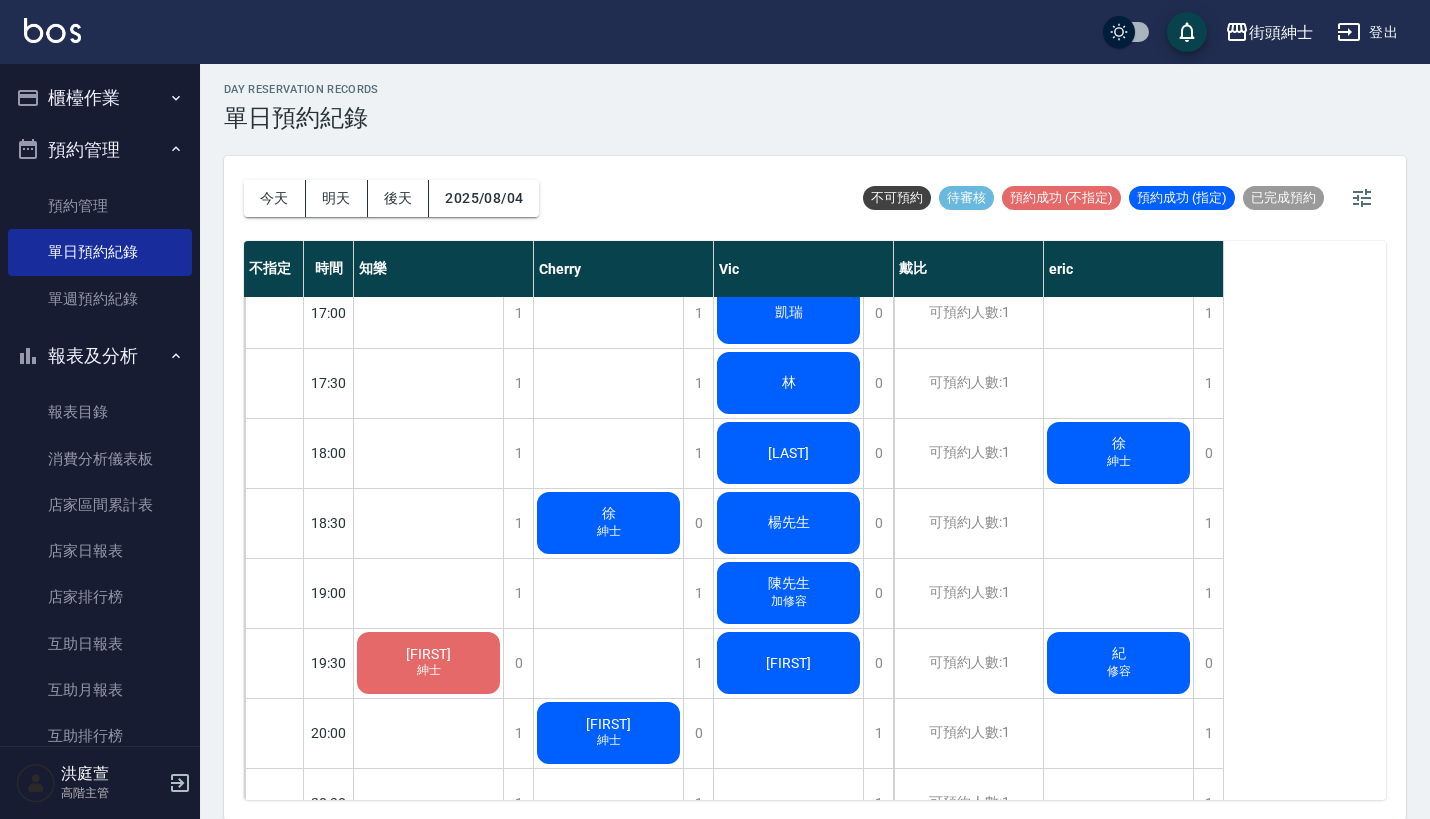 scroll, scrollTop: 1063, scrollLeft: 0, axis: vertical 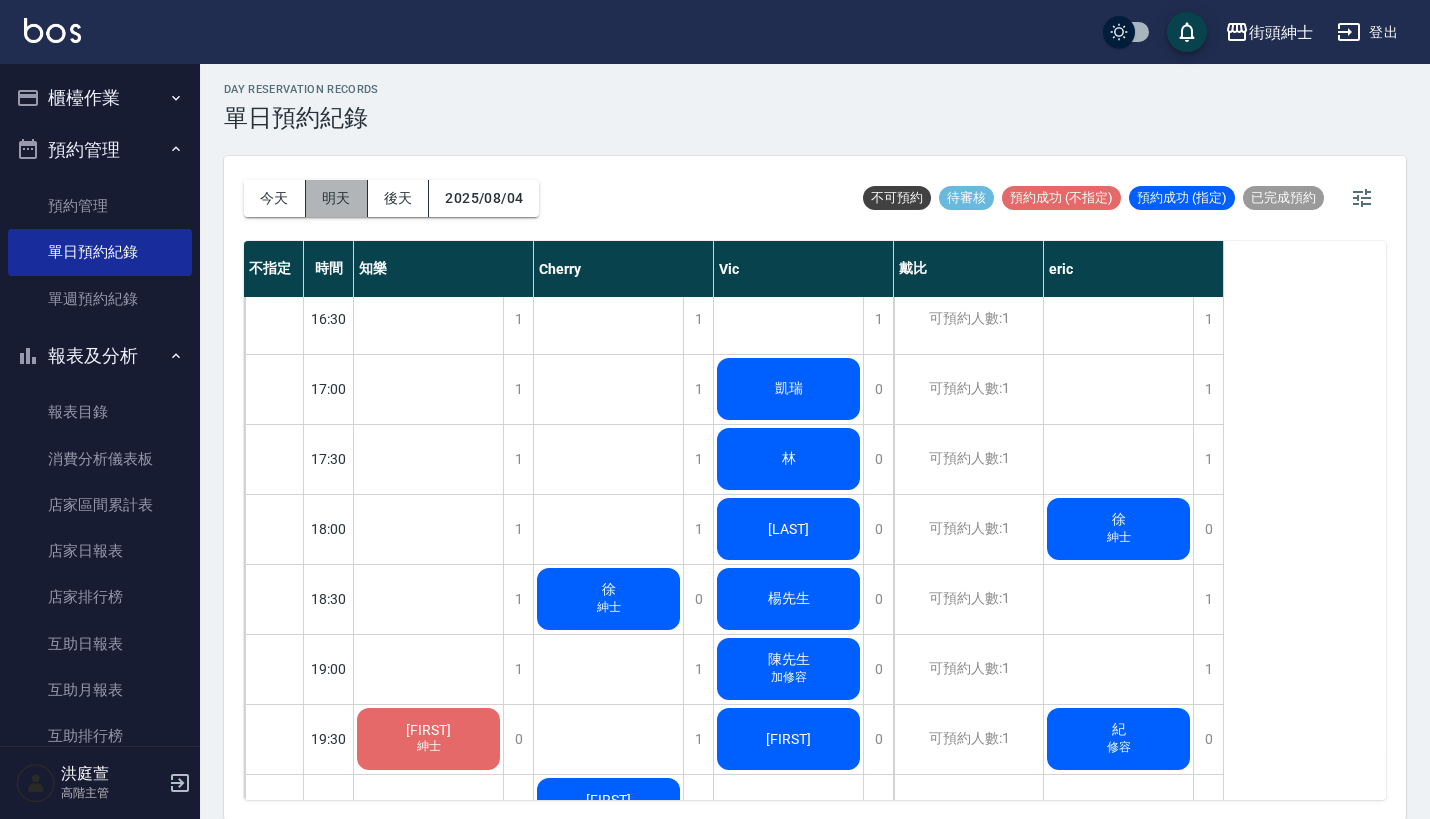 click on "明天" at bounding box center (337, 198) 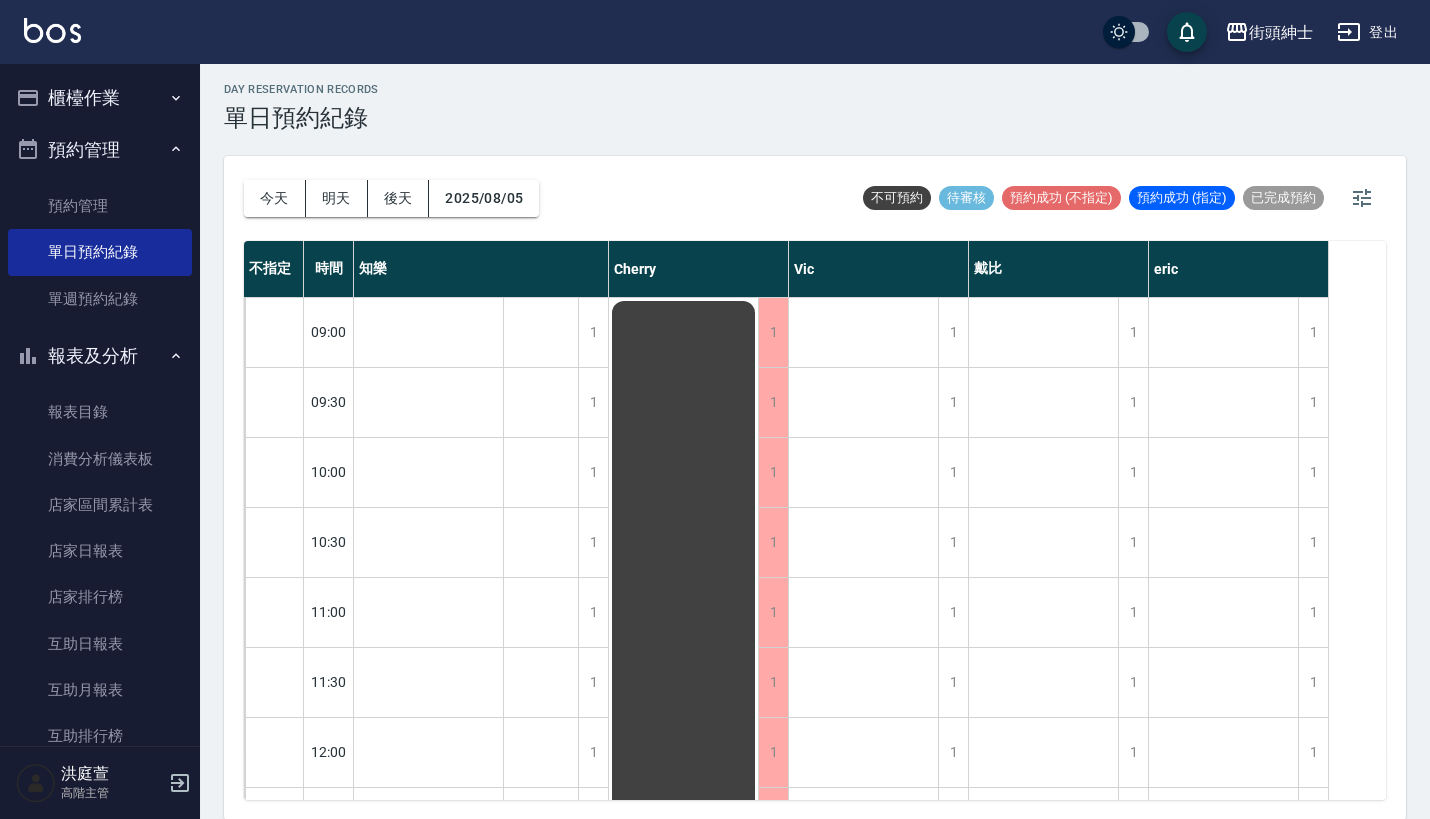 scroll, scrollTop: 0, scrollLeft: 0, axis: both 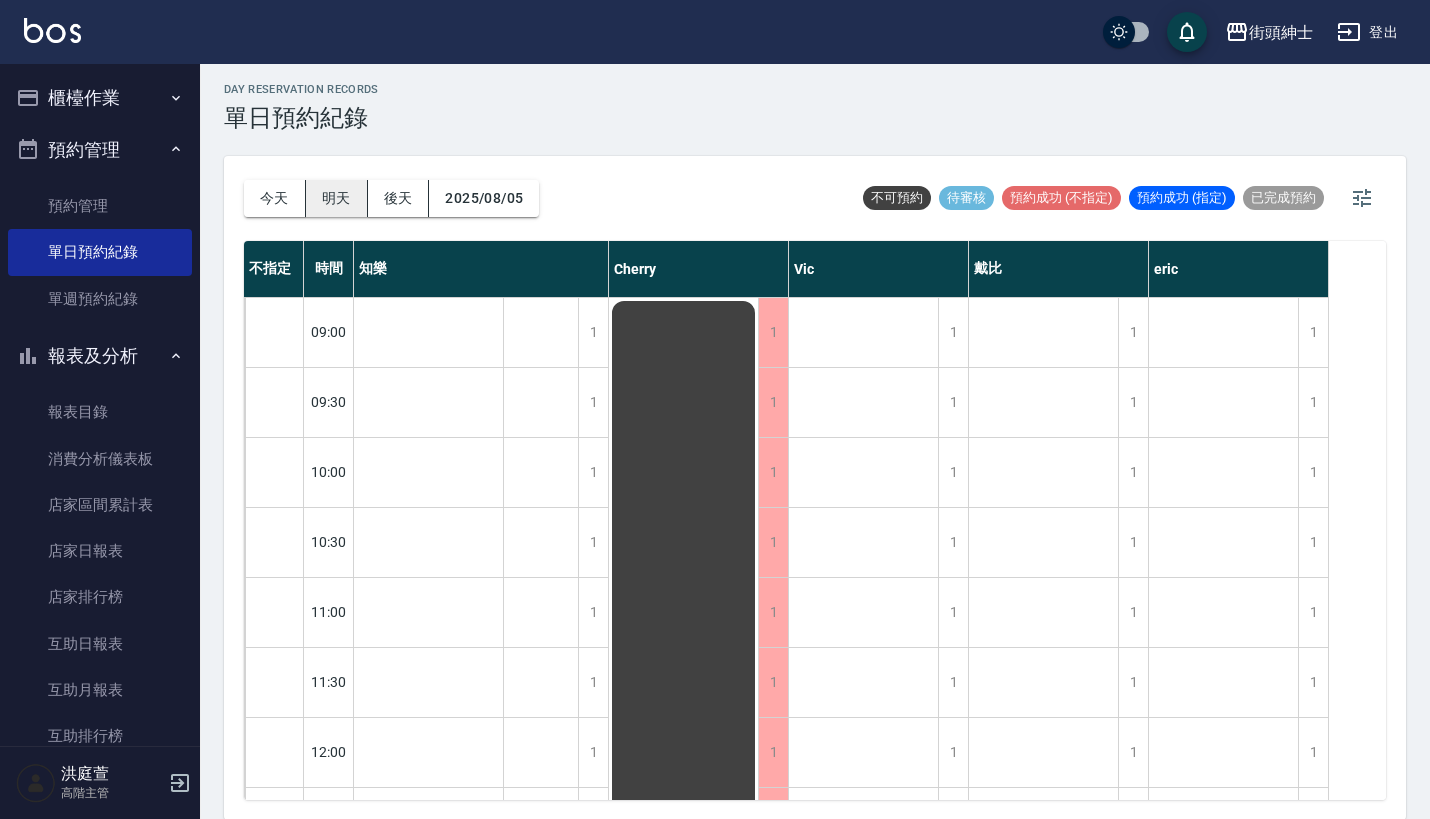 click on "明天" at bounding box center [337, 198] 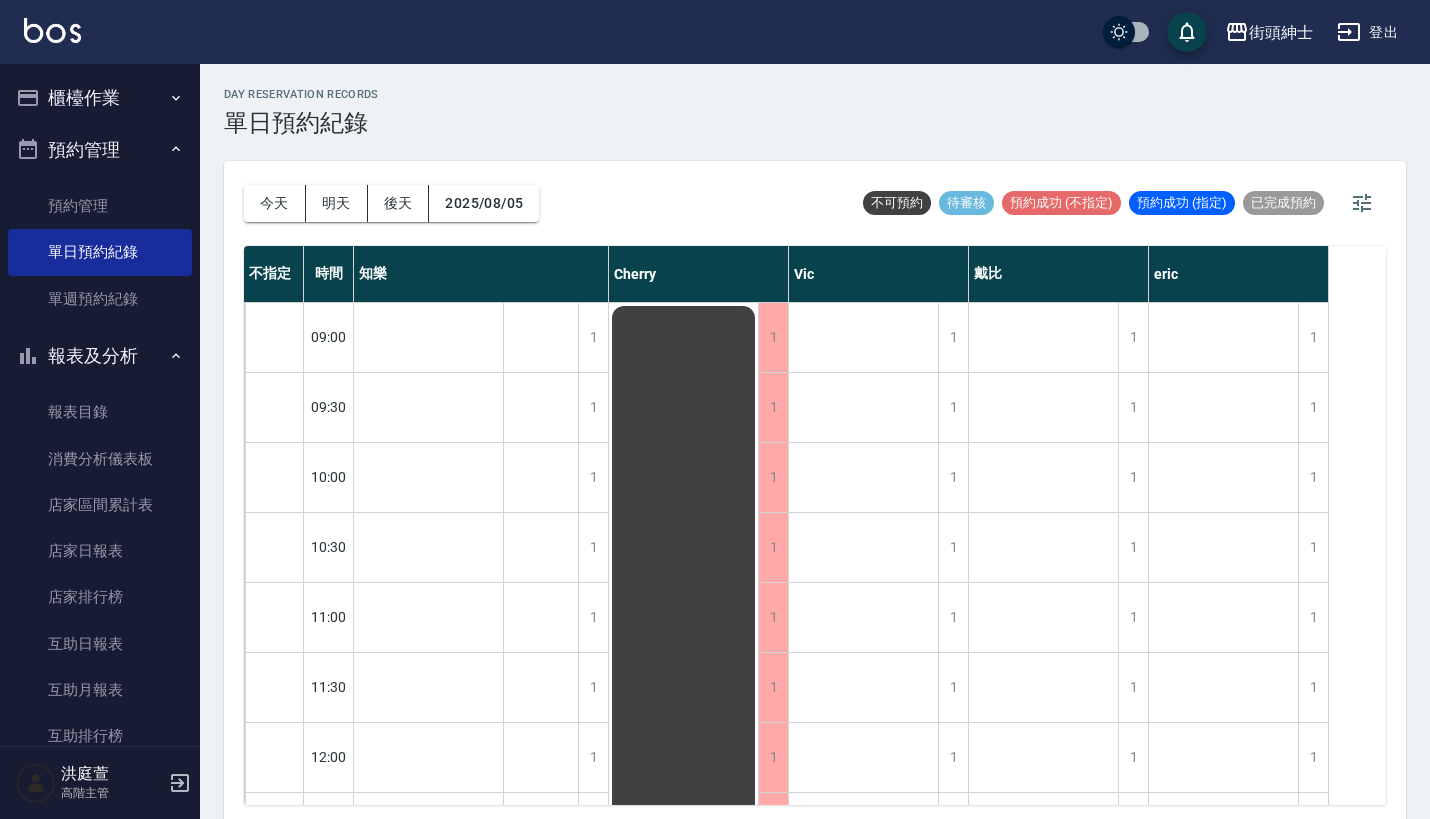 scroll, scrollTop: -1, scrollLeft: 0, axis: vertical 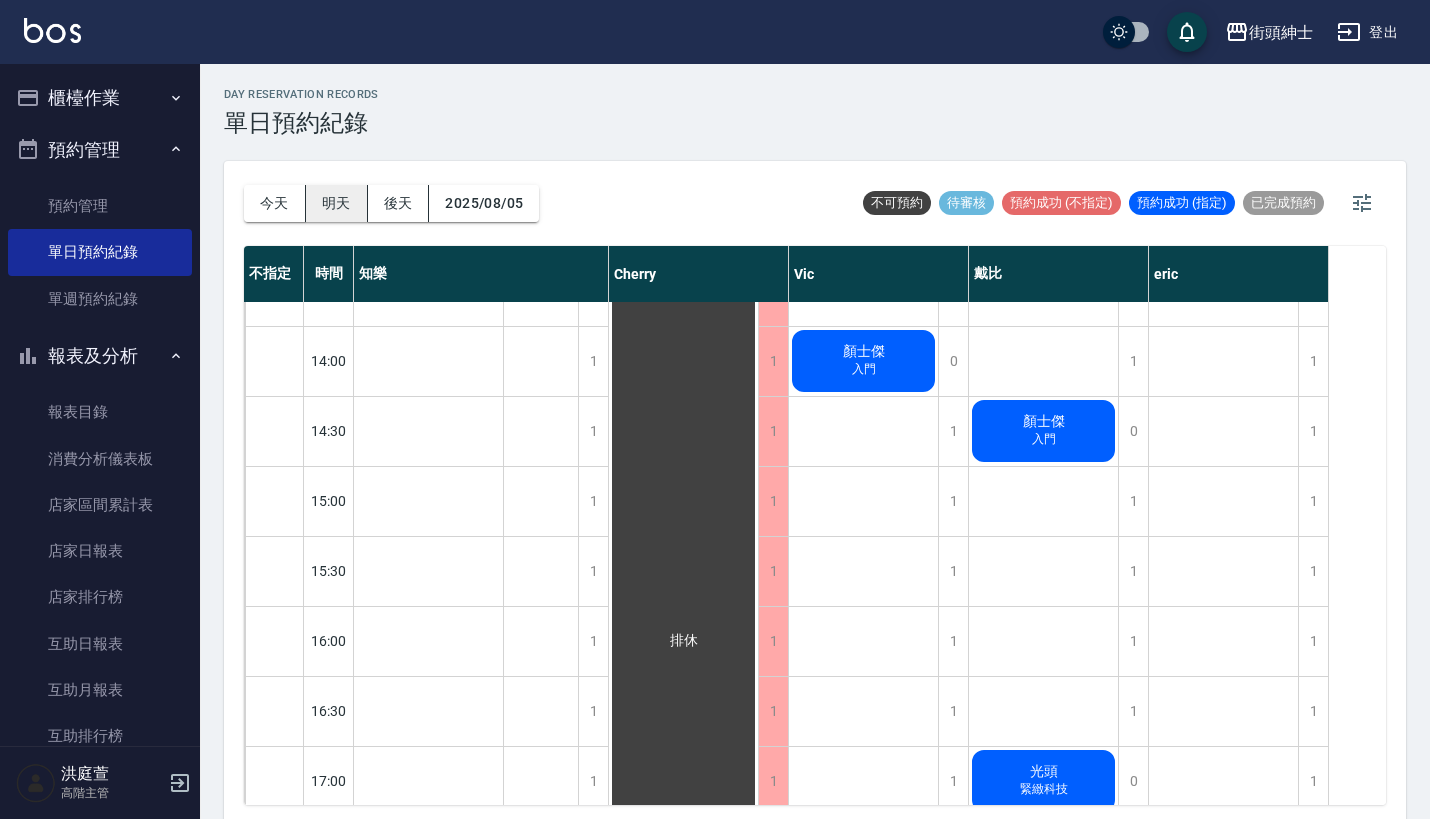 click on "明天" at bounding box center (337, 203) 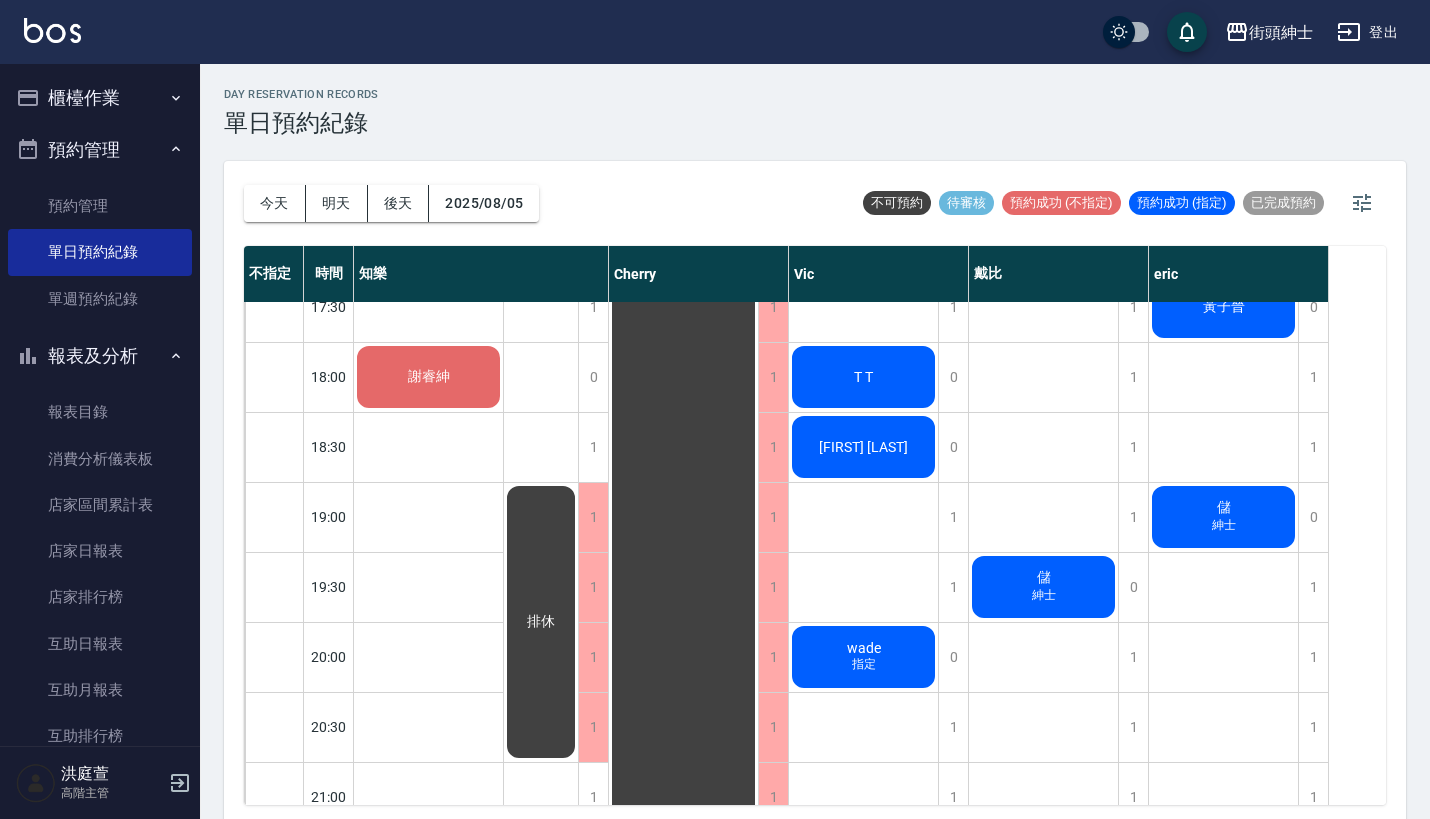 scroll, scrollTop: 1223, scrollLeft: 0, axis: vertical 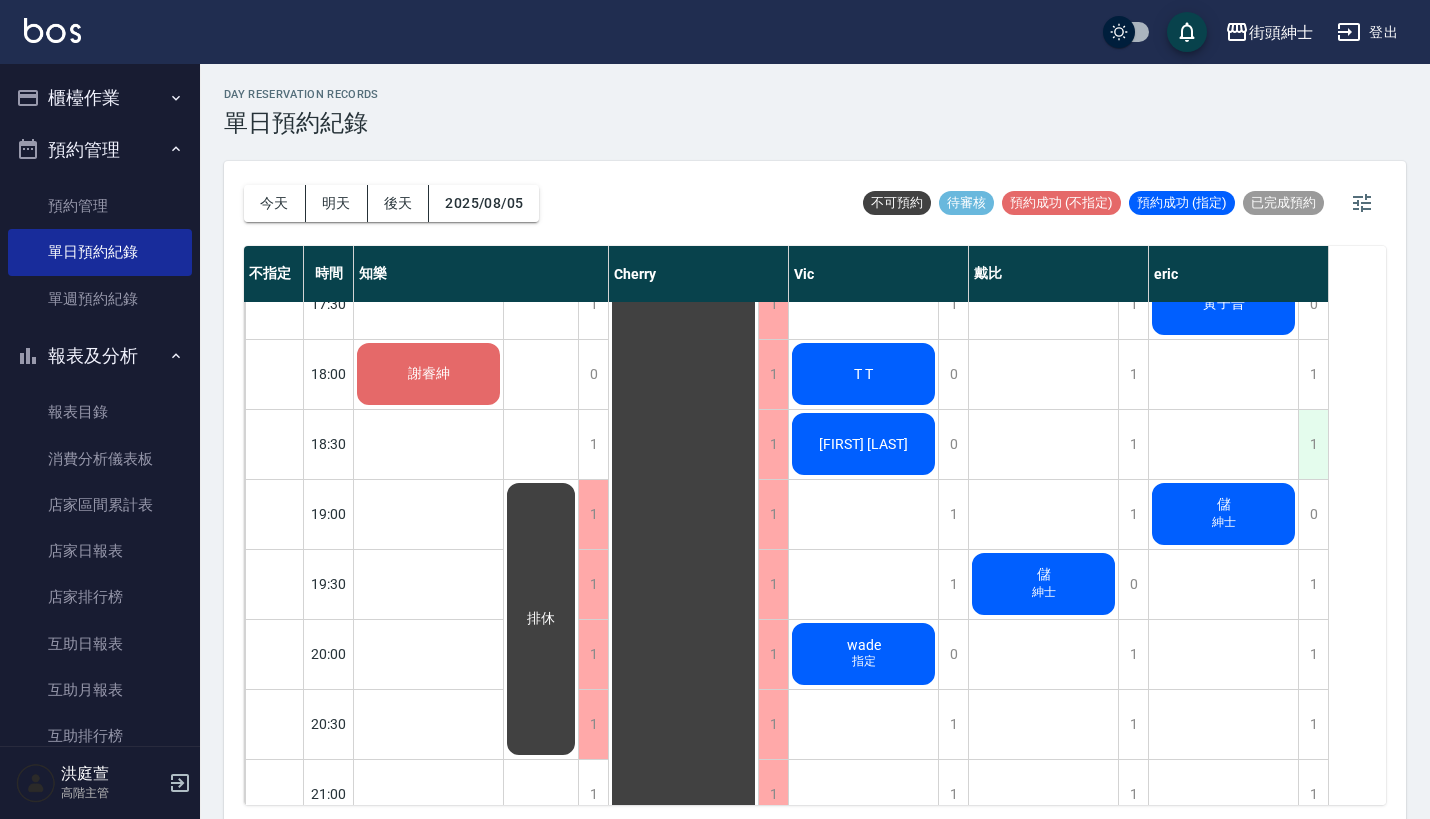 click on "1" at bounding box center [1313, 444] 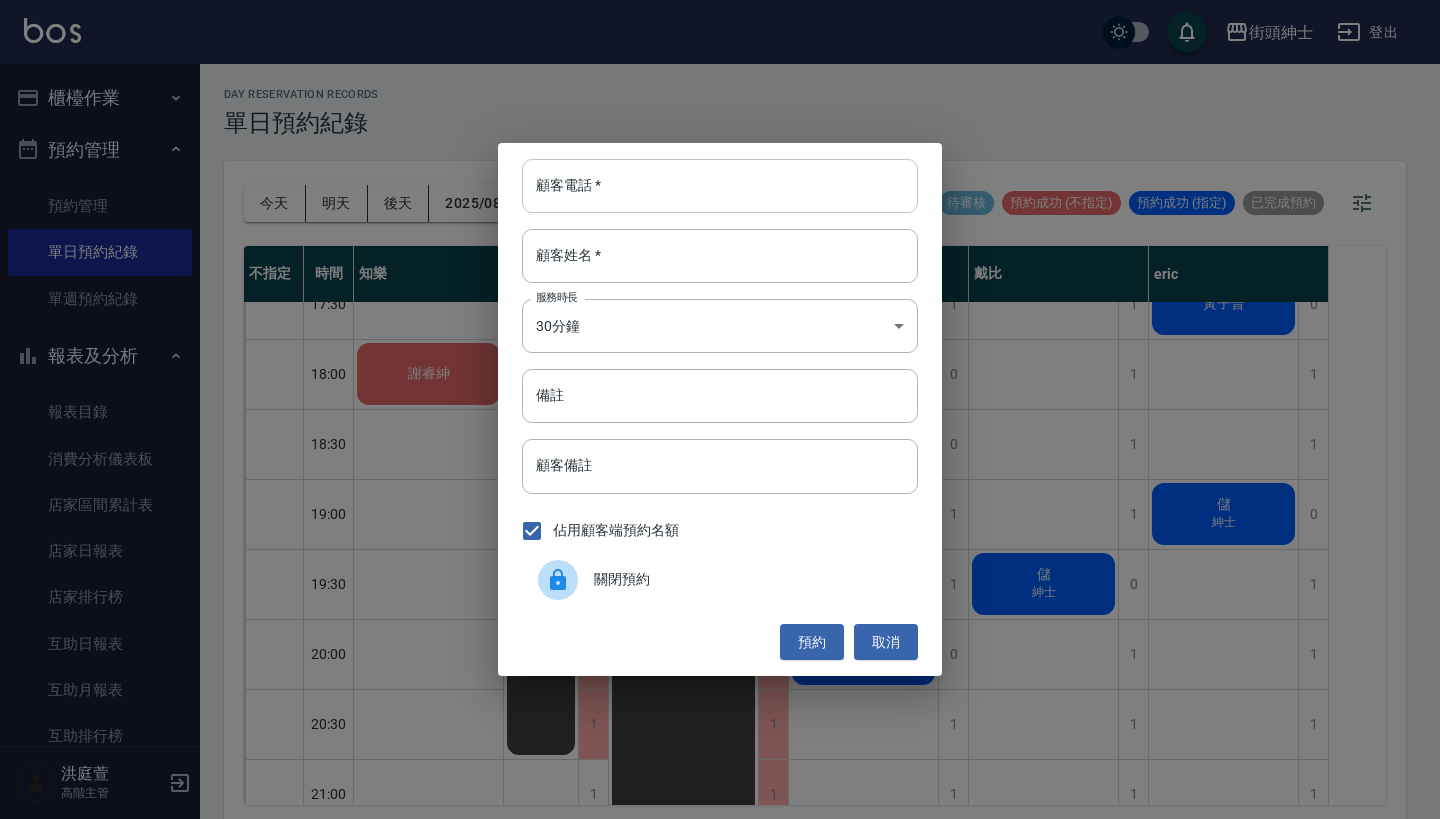 paste on "Leo  預約明天晚上6:30 0931306579" 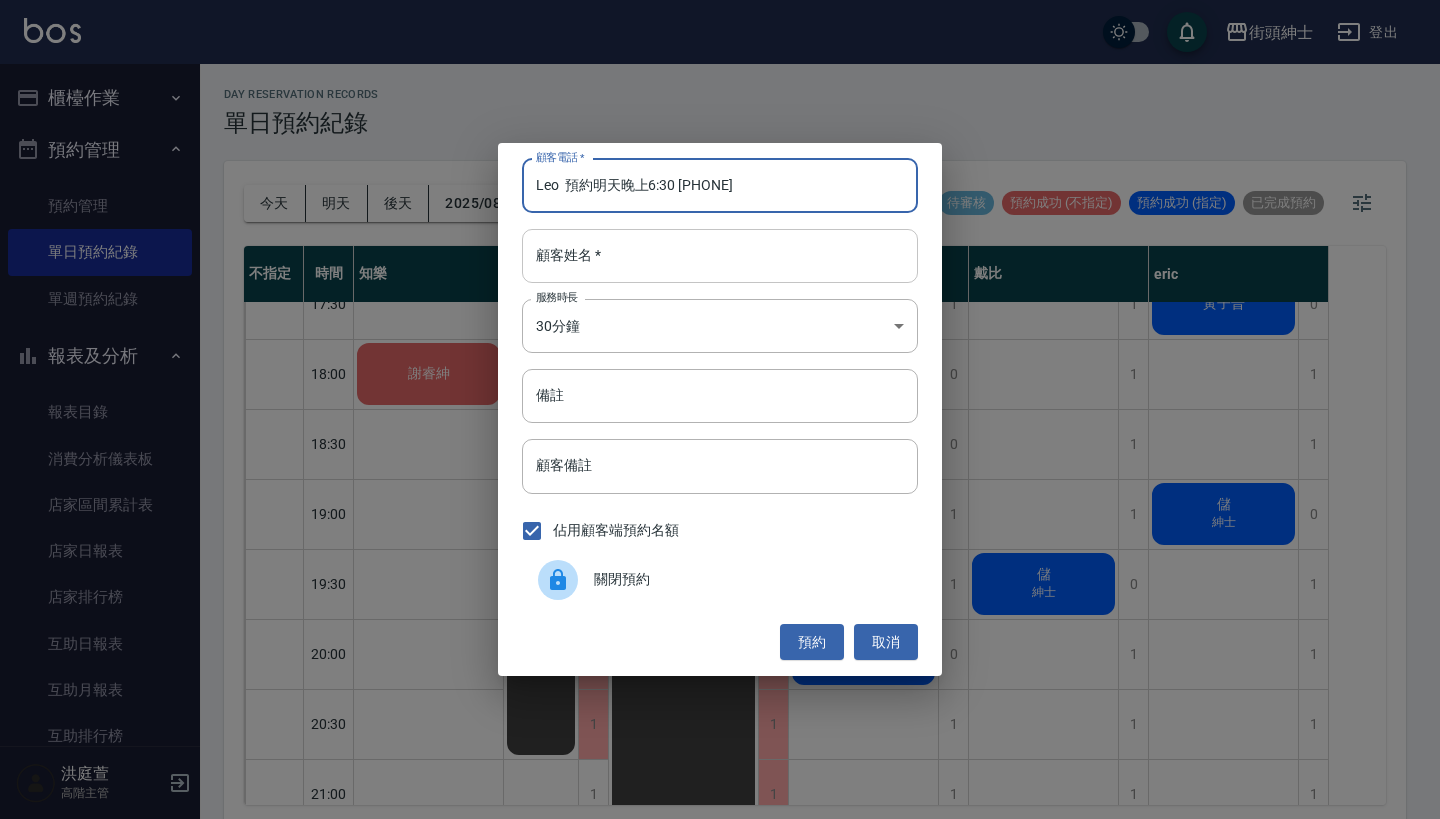 type on "Leo  預約明天晚上6:30 0931306579" 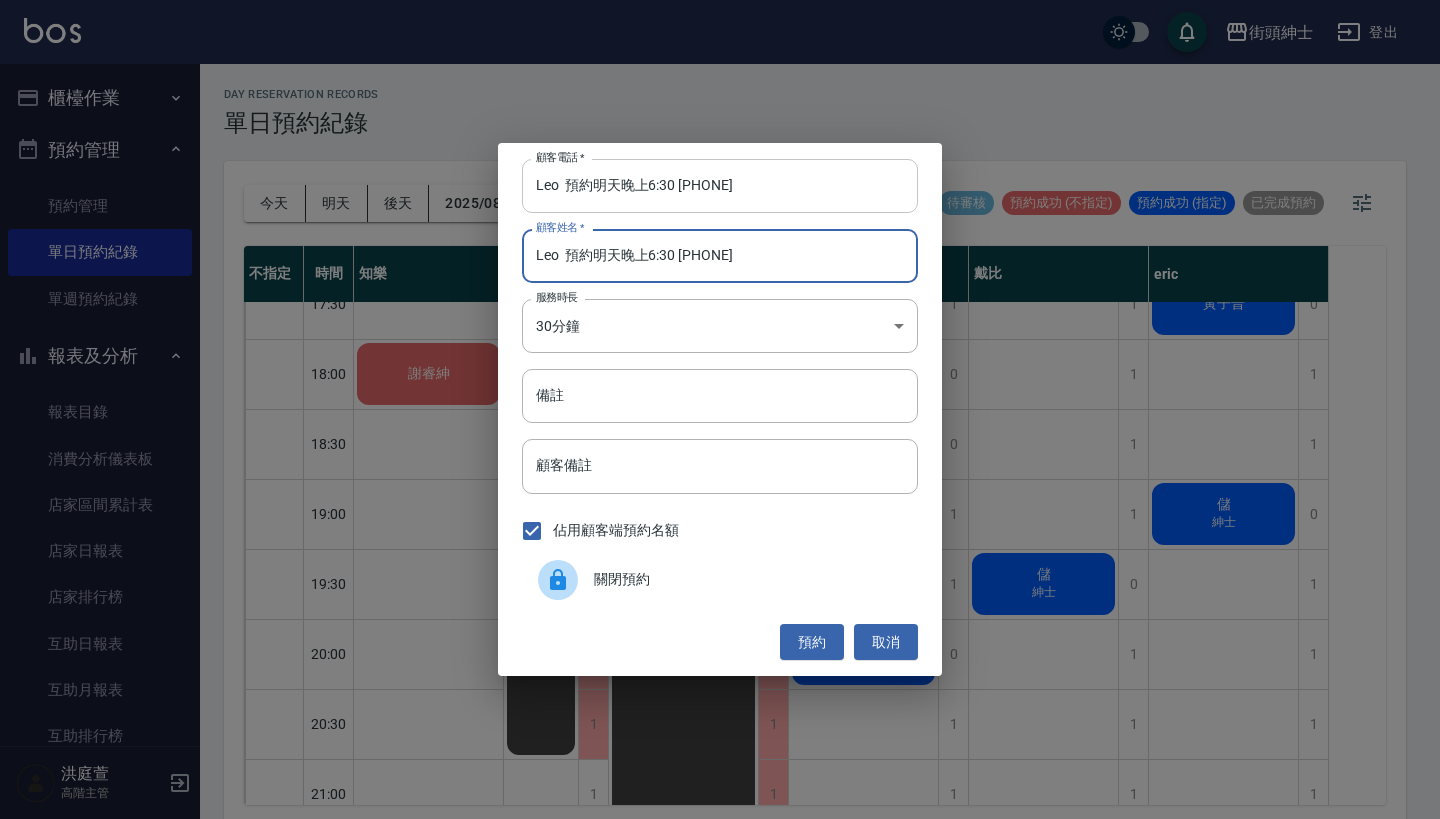 type on "Leo  預約明天晚上6:30 0931306579" 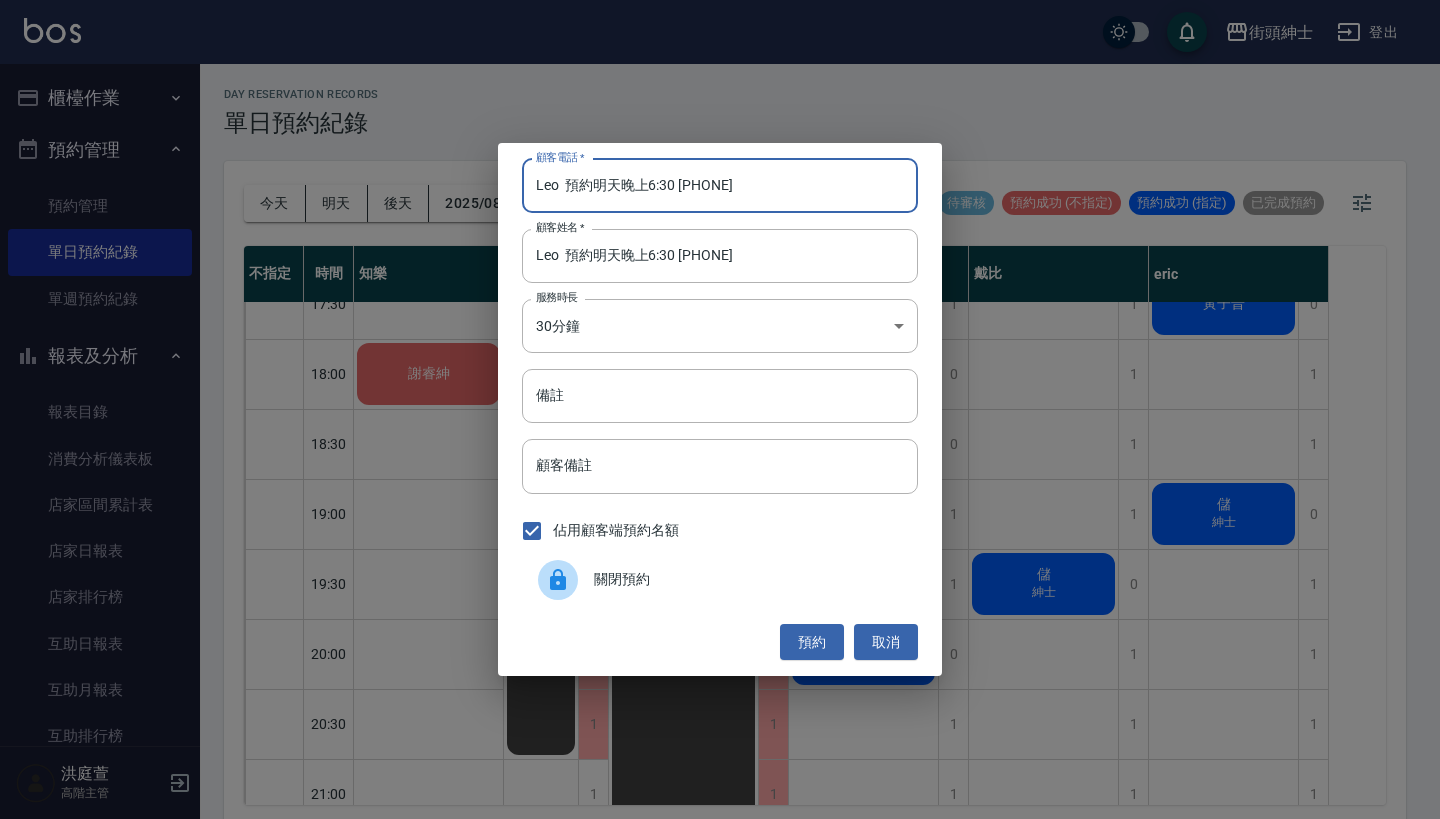 drag, startPoint x: 678, startPoint y: 181, endPoint x: 368, endPoint y: 181, distance: 310 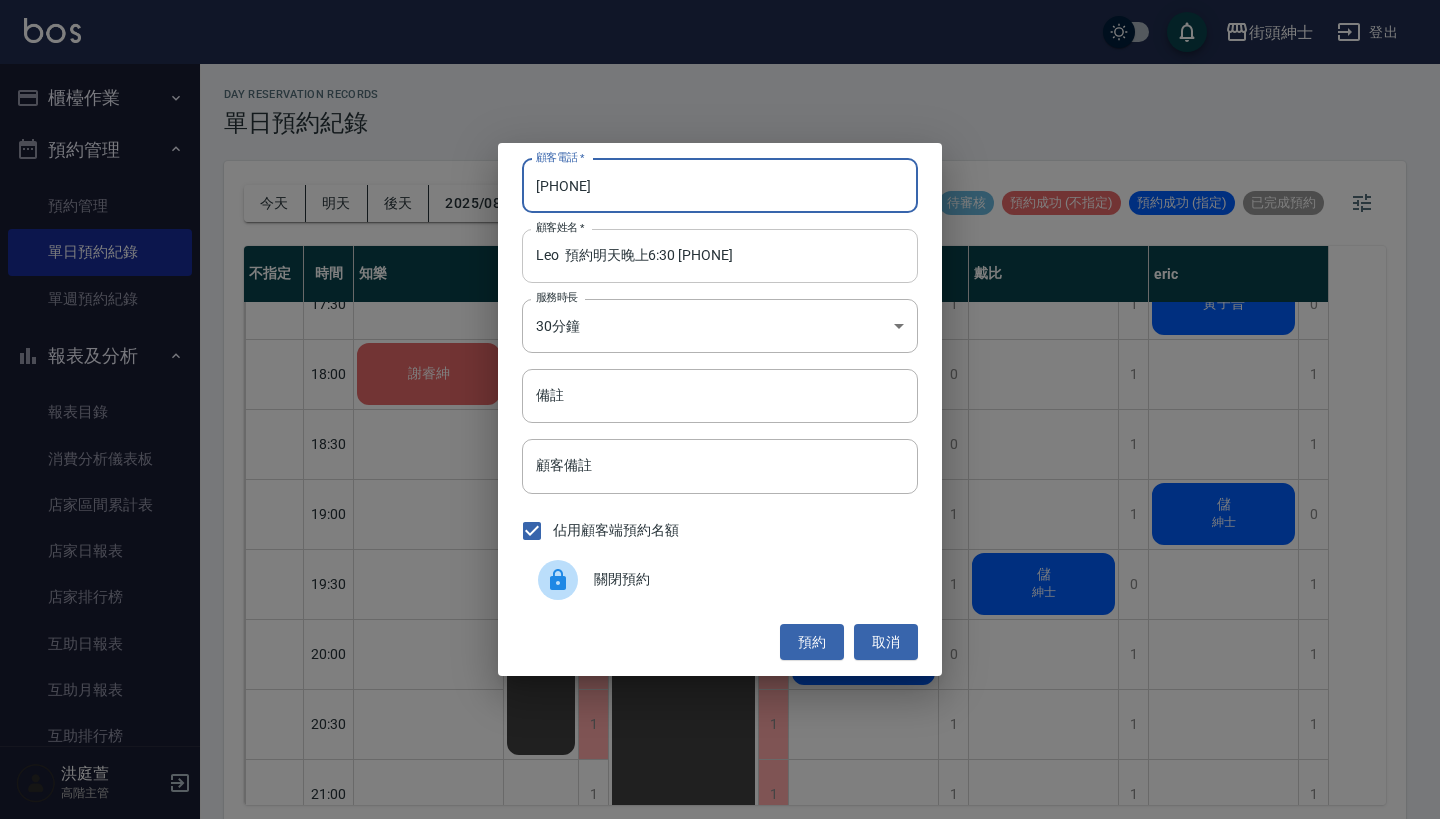 type on "0931306579" 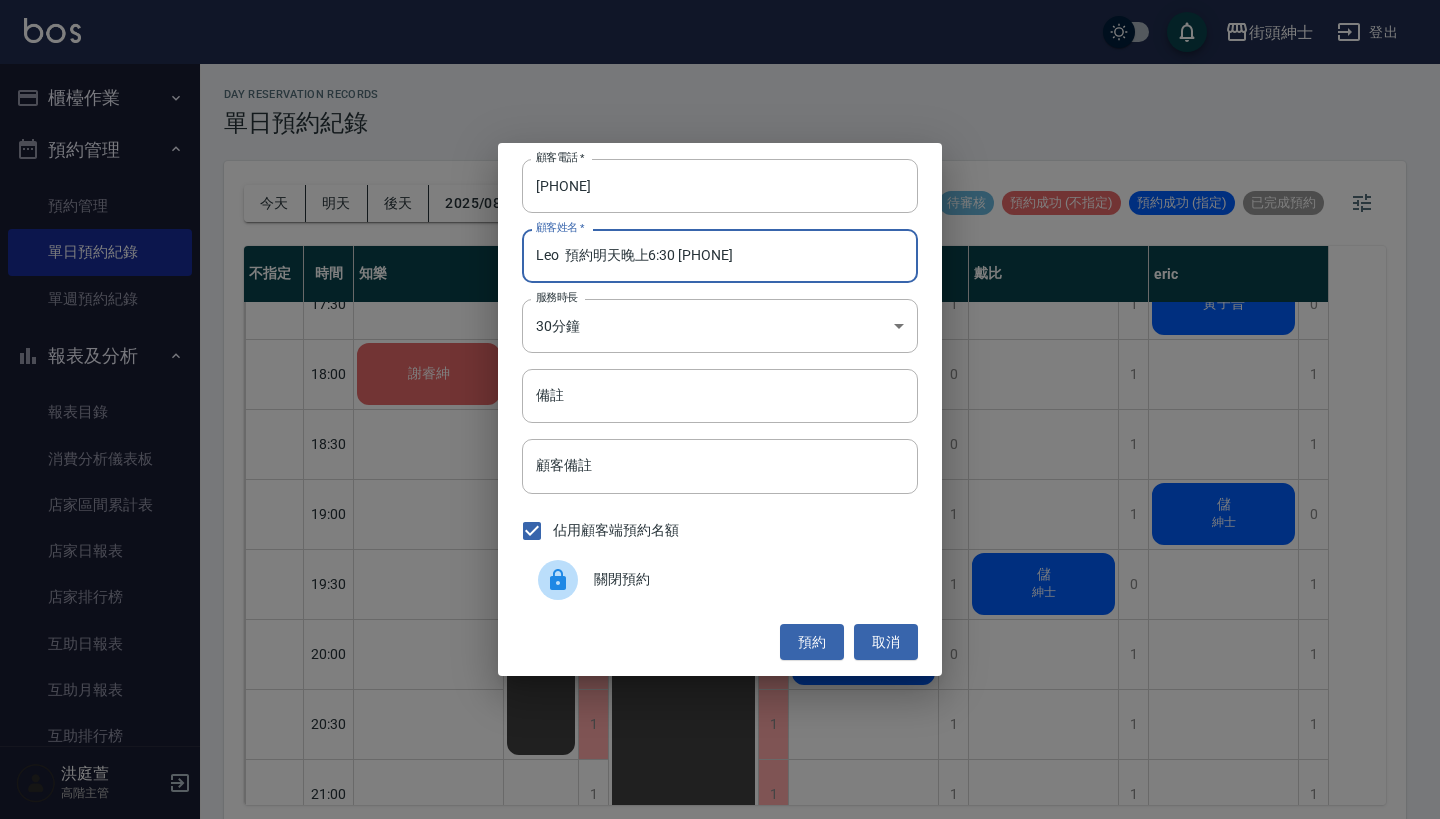 drag, startPoint x: 778, startPoint y: 253, endPoint x: 560, endPoint y: 259, distance: 218.08255 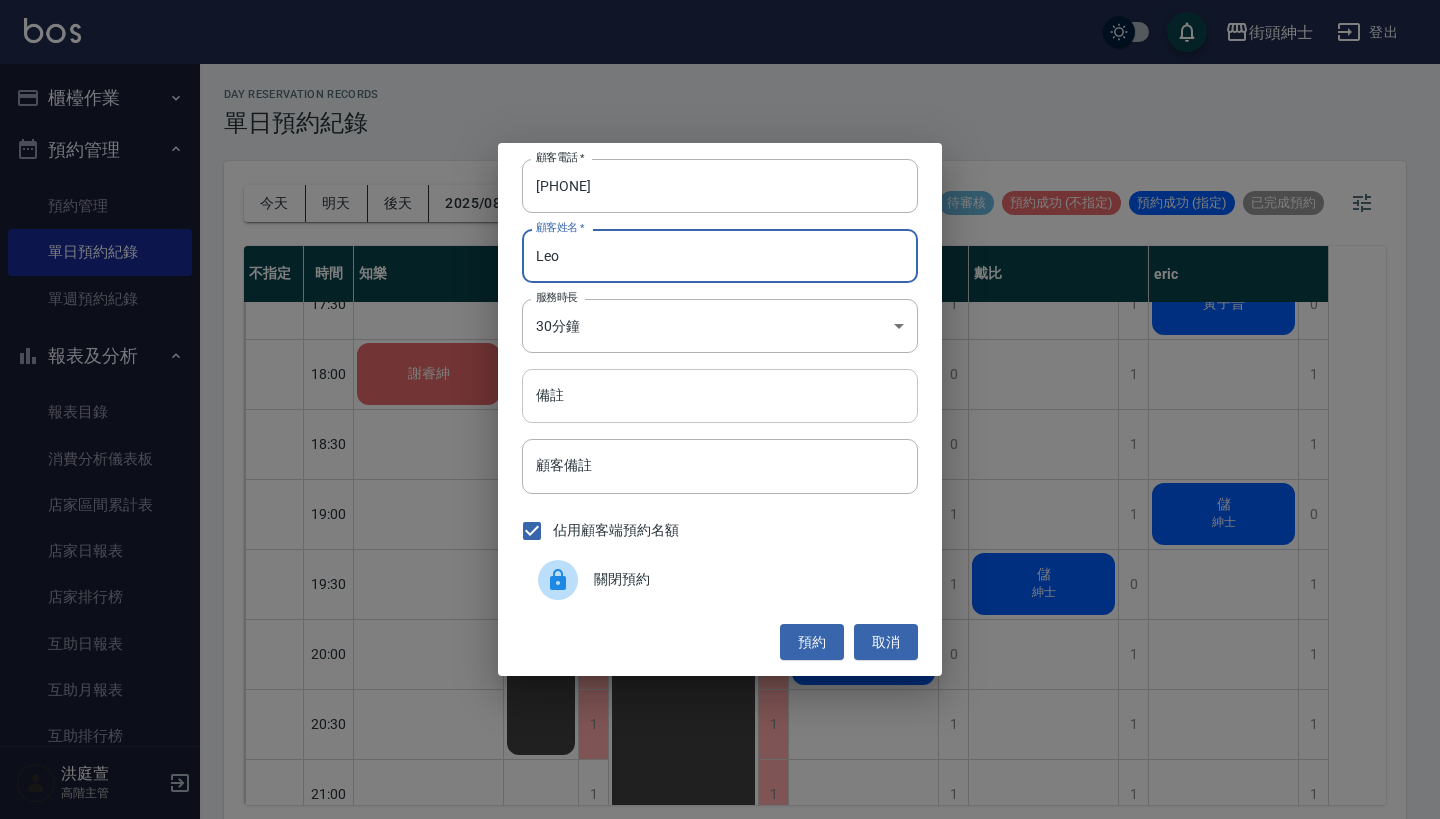 type on "Leo" 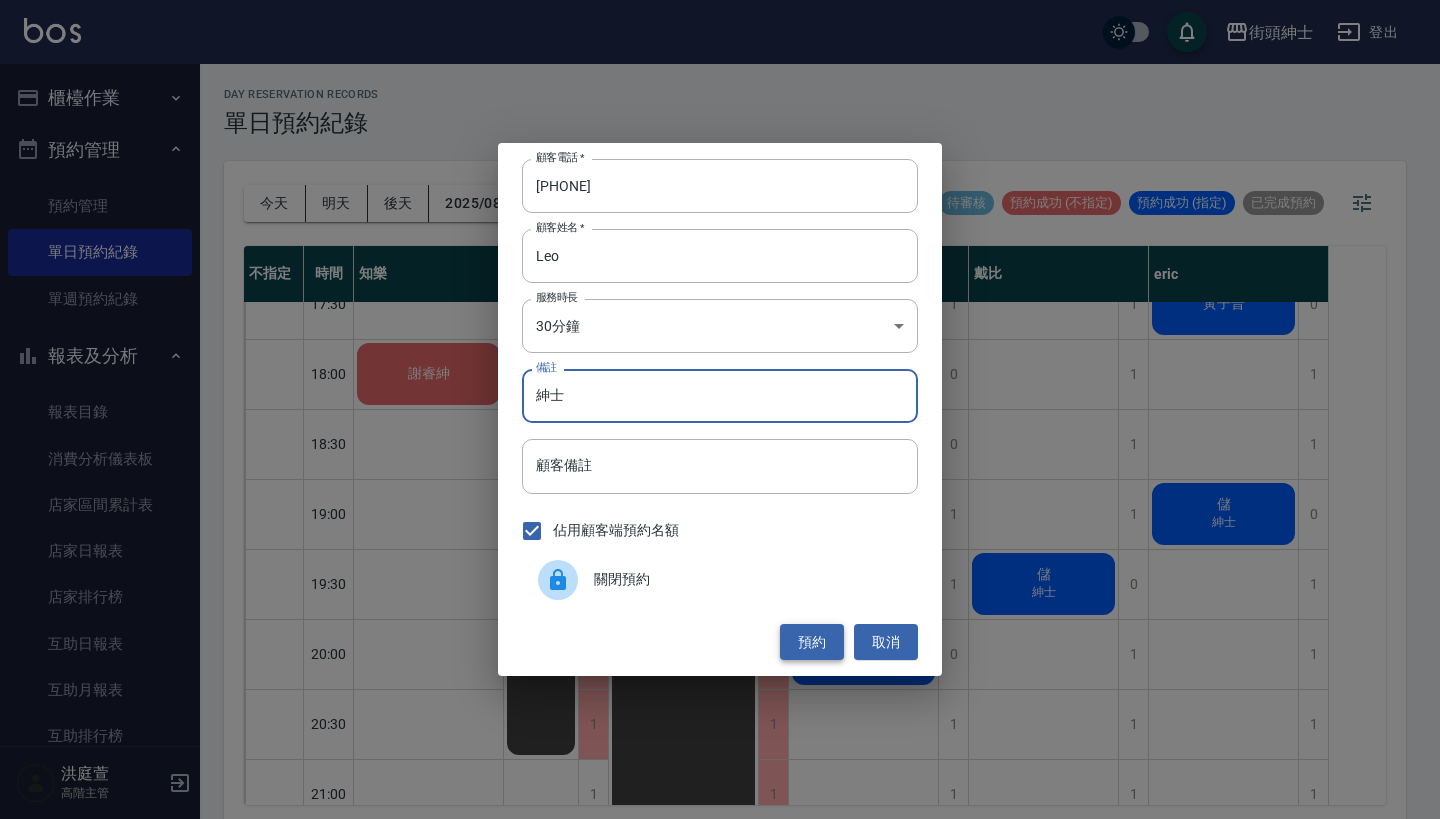 type on "紳士" 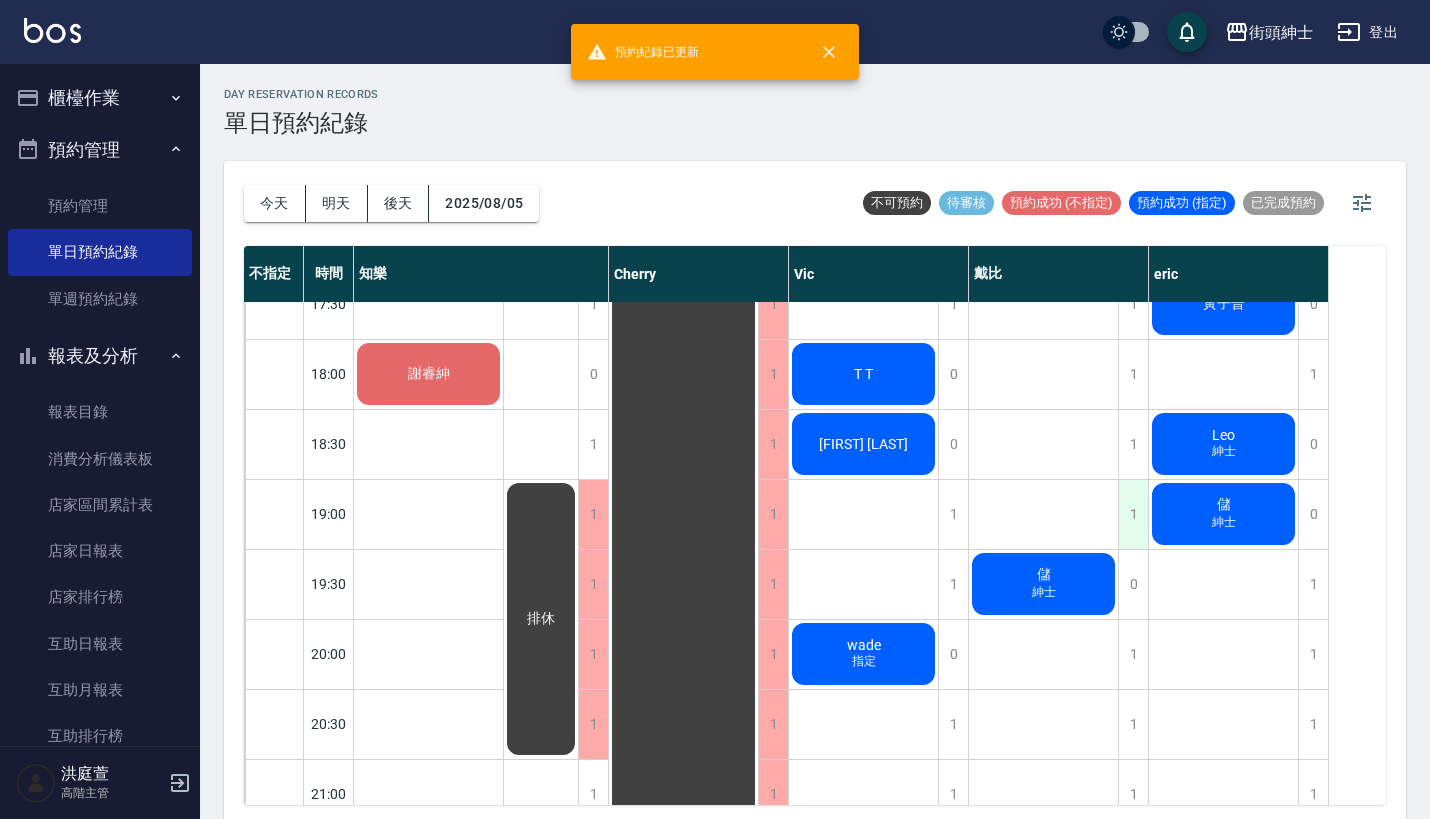 click on "1" at bounding box center (1133, 514) 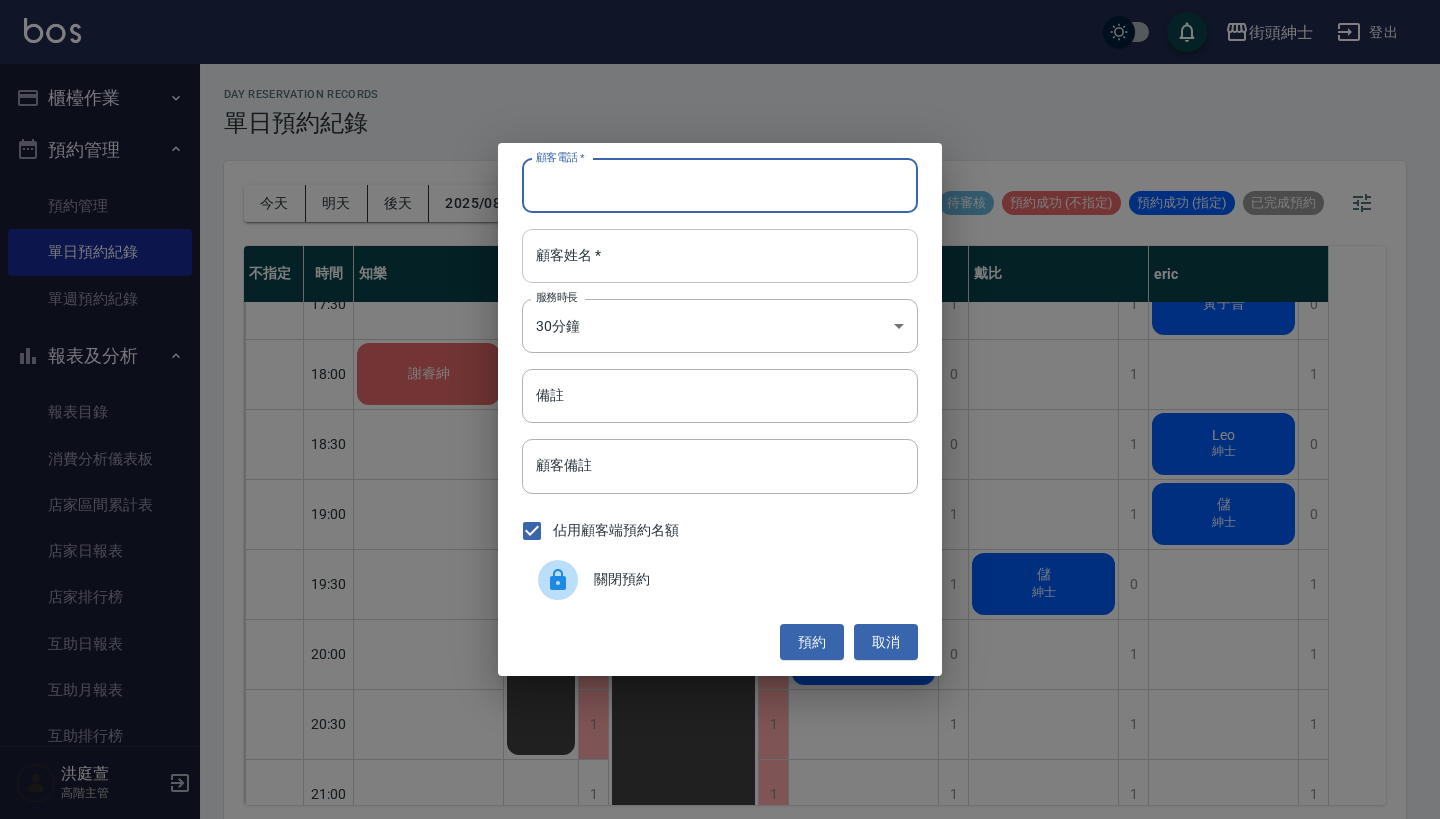 paste on "Leo  預約明天晚上6:30 0931306579" 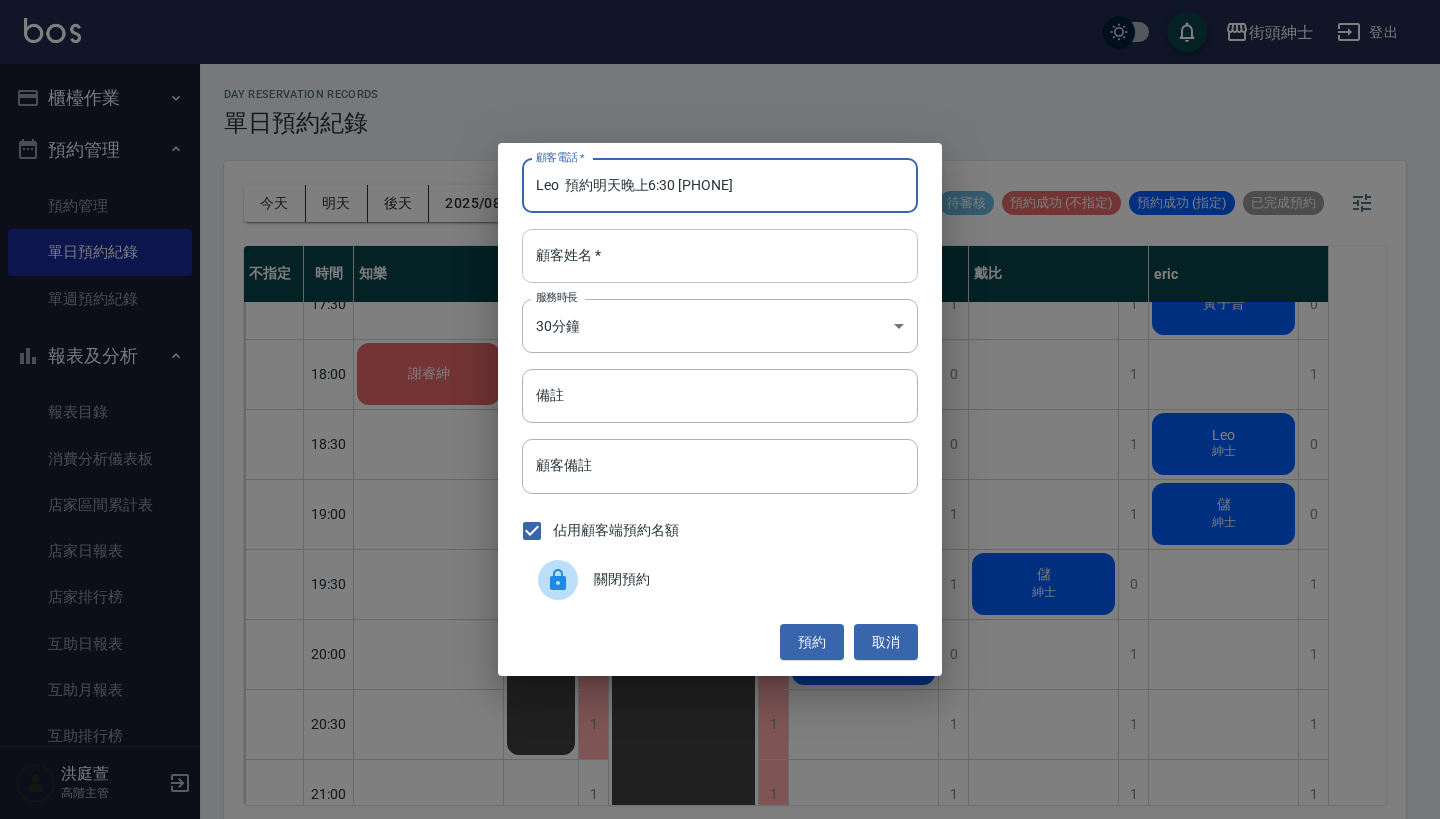 type on "Leo  預約明天晚上6:30 0931306579" 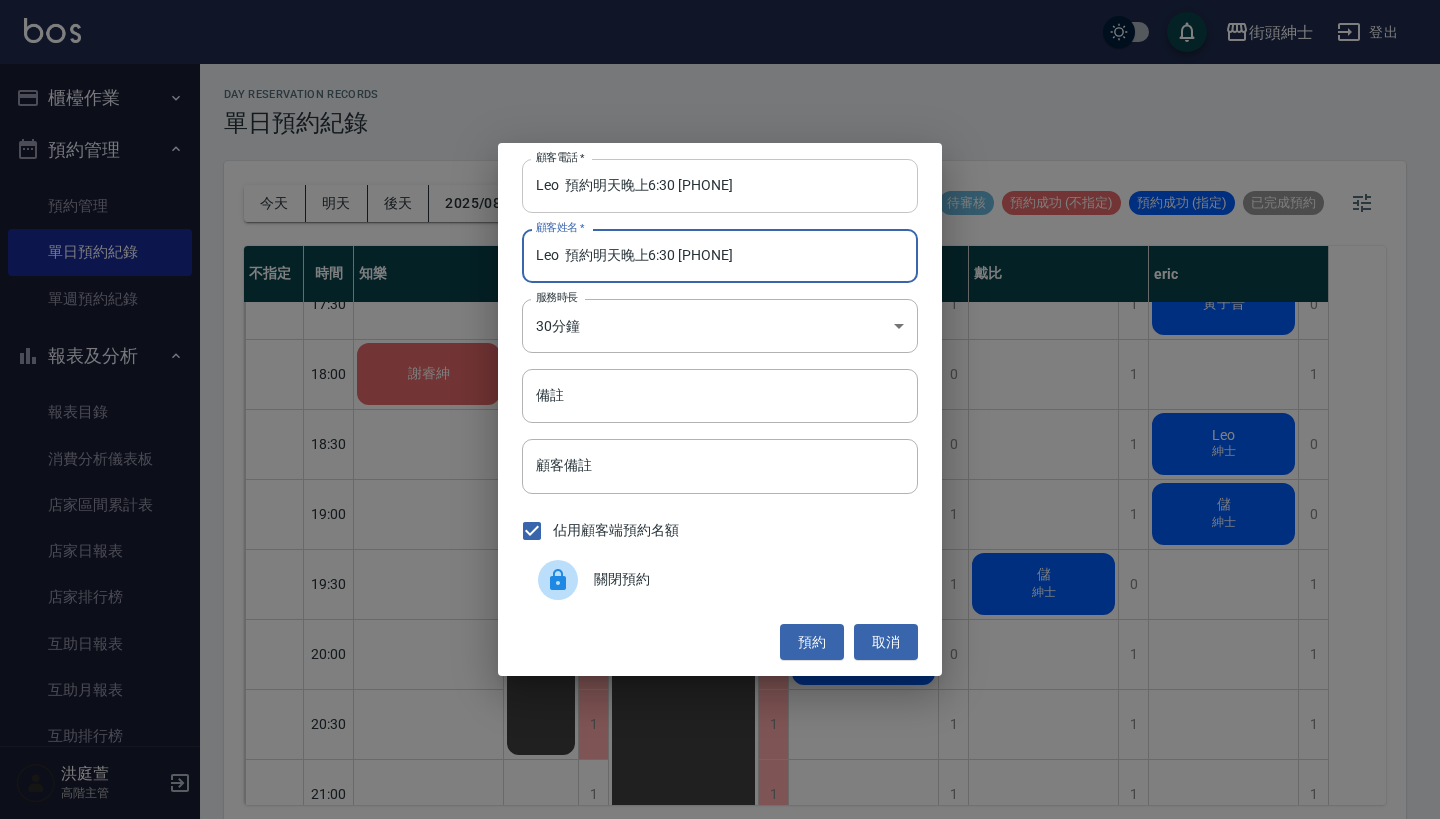 type on "Leo  預約明天晚上6:30 0931306579" 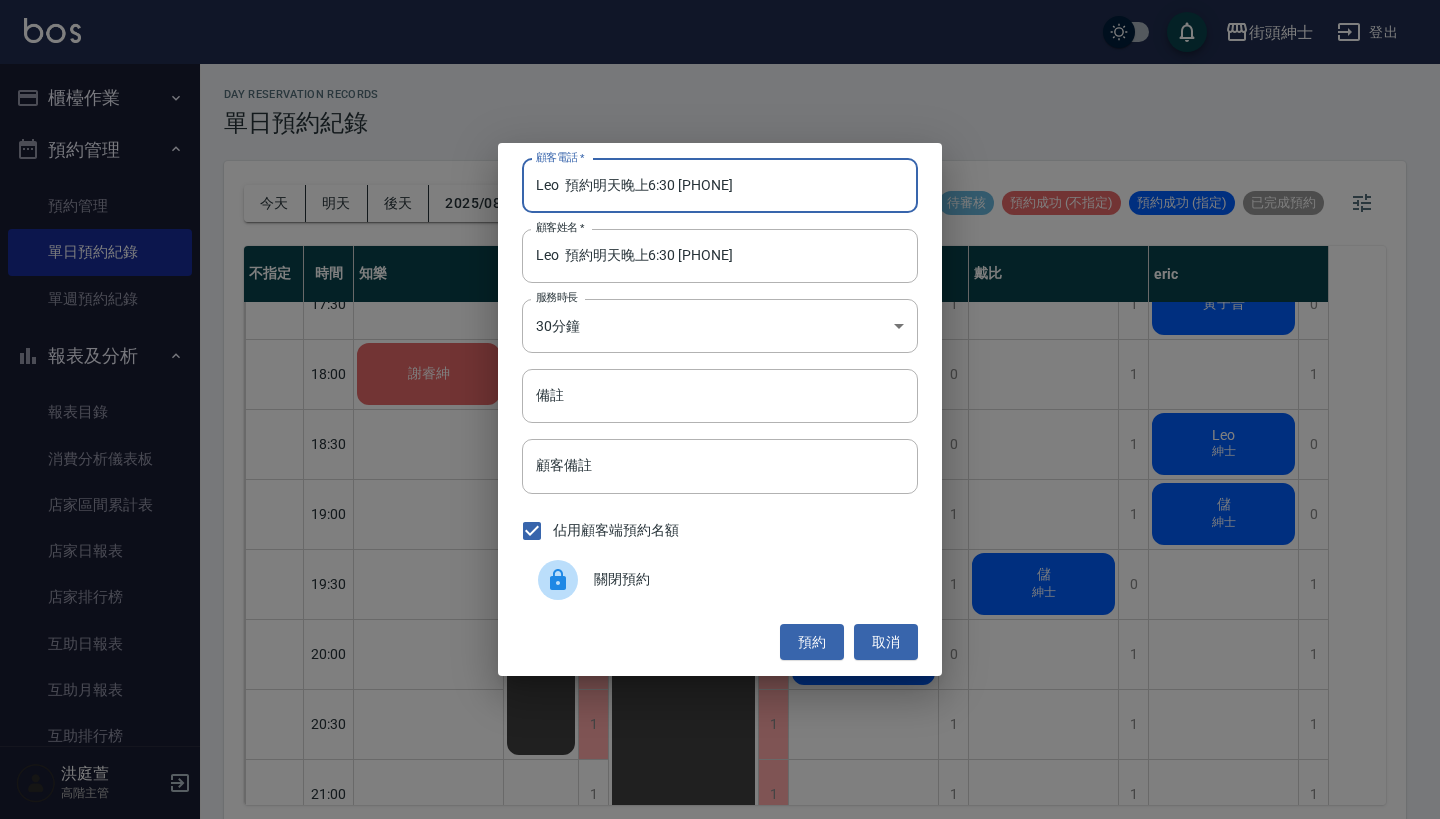 drag, startPoint x: 676, startPoint y: 188, endPoint x: 463, endPoint y: 215, distance: 214.70445 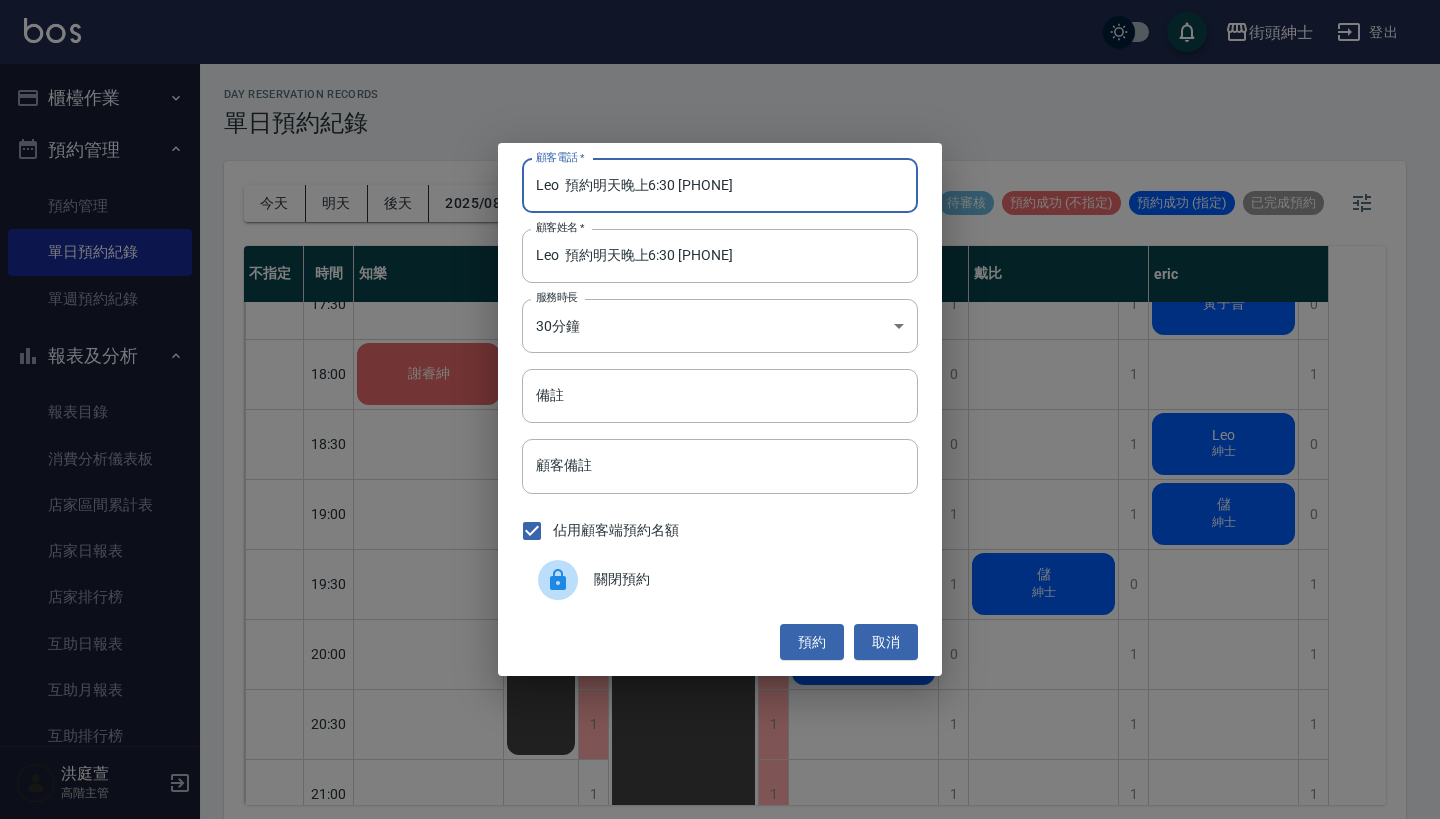click on "Leo  預約明天晚上6:30 0931306579" at bounding box center [720, 186] 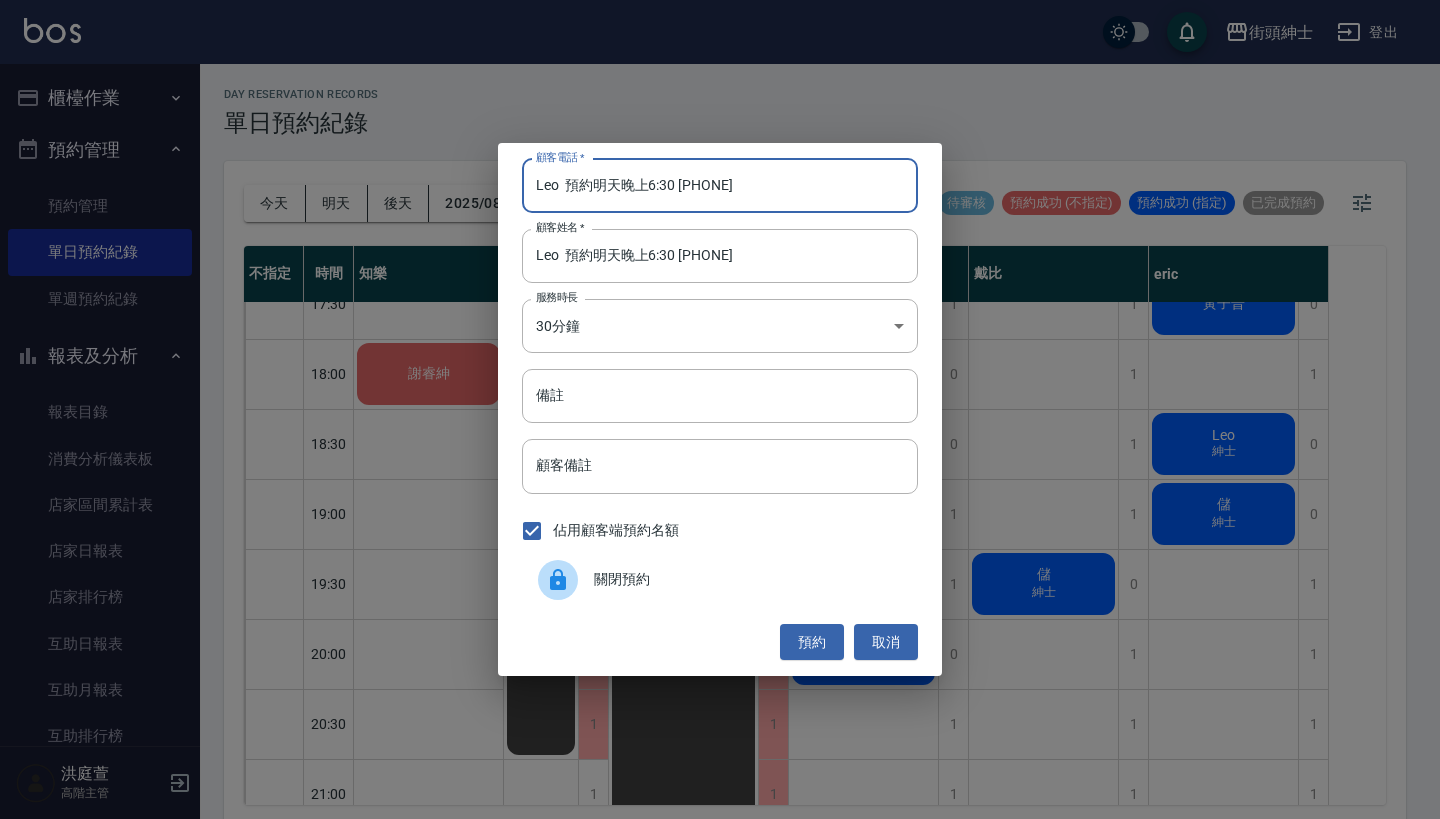 drag, startPoint x: 681, startPoint y: 188, endPoint x: 281, endPoint y: 188, distance: 400 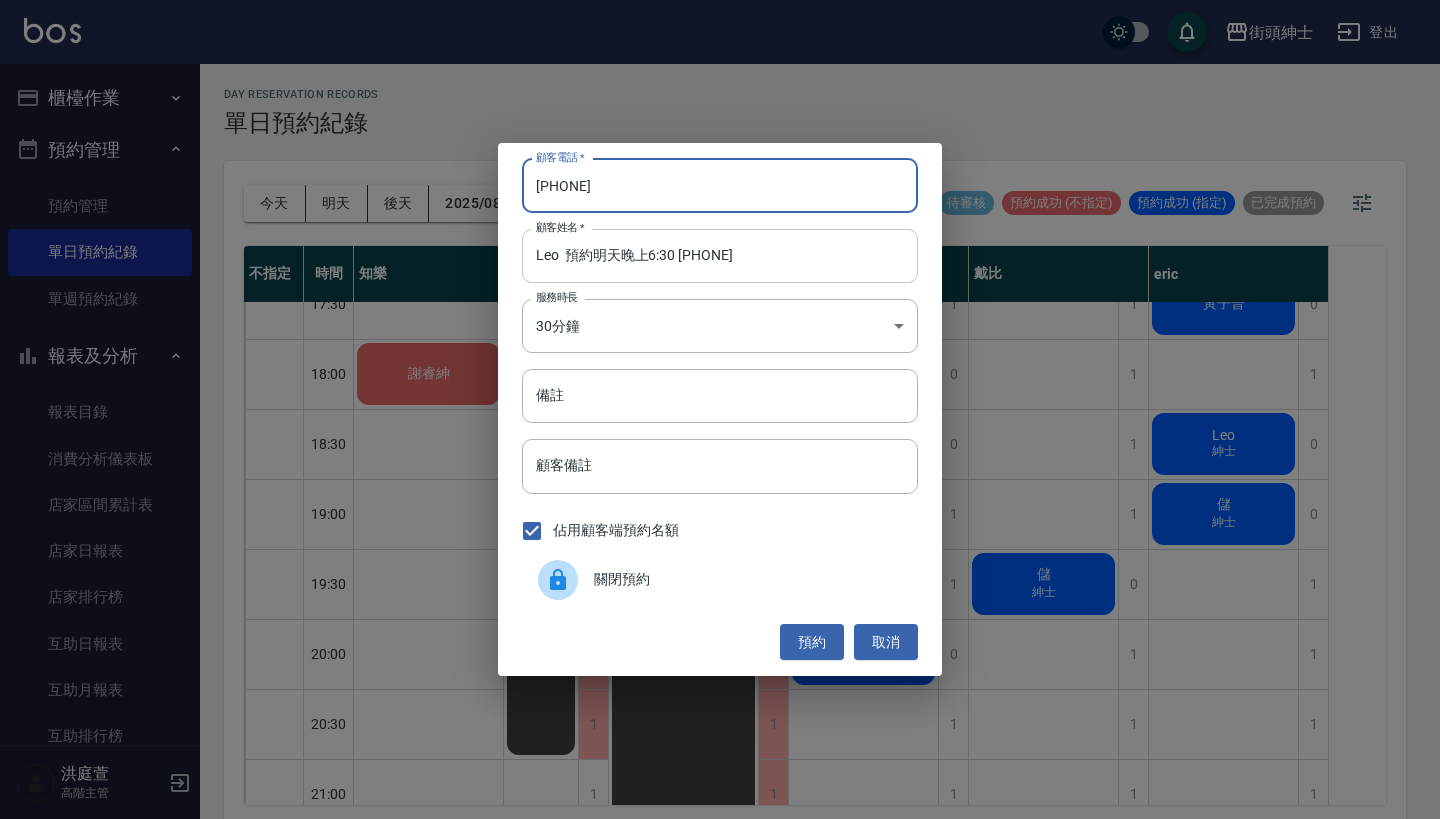 type on "0931306579" 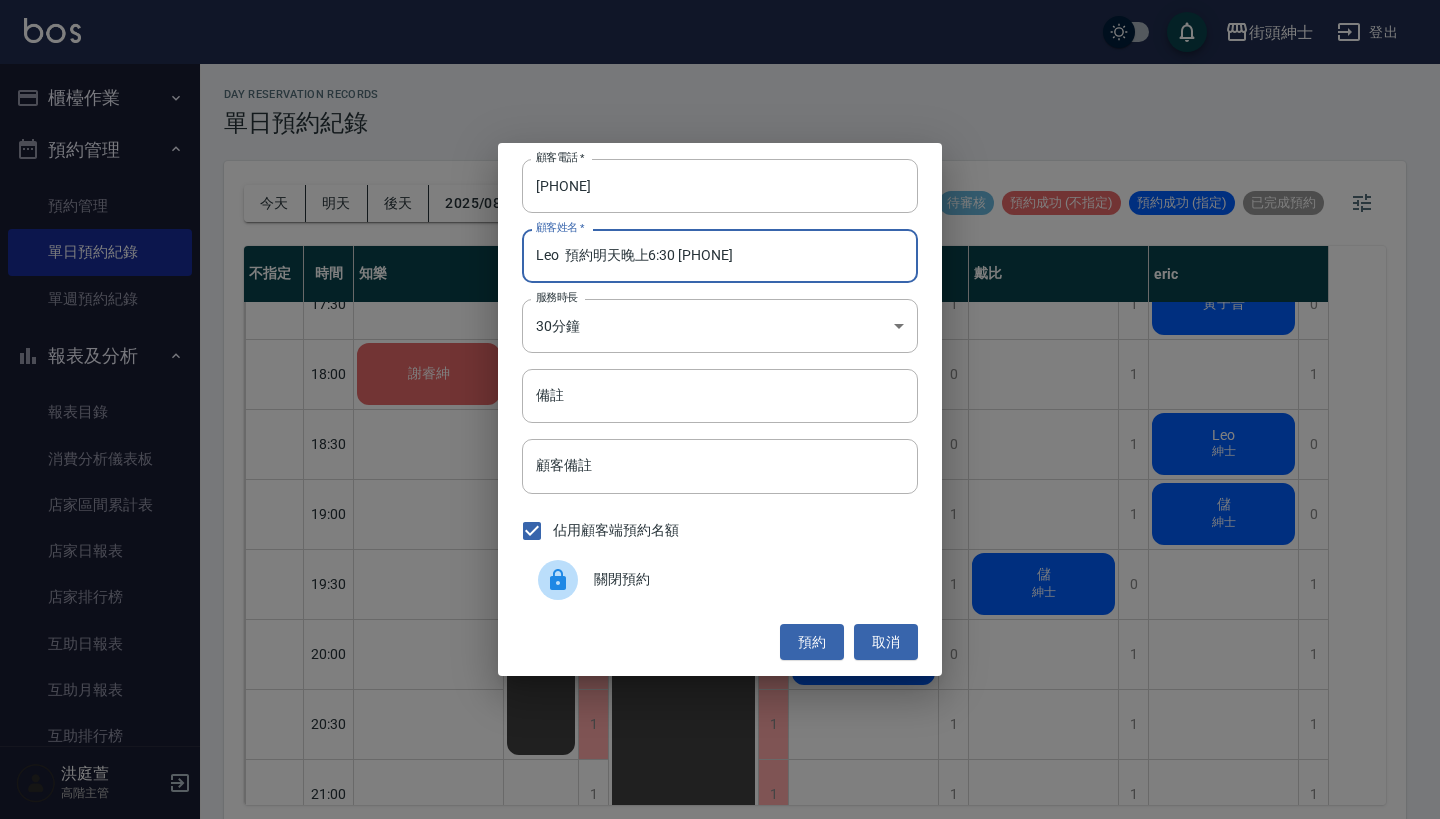 drag, startPoint x: 772, startPoint y: 265, endPoint x: 555, endPoint y: 259, distance: 217.08293 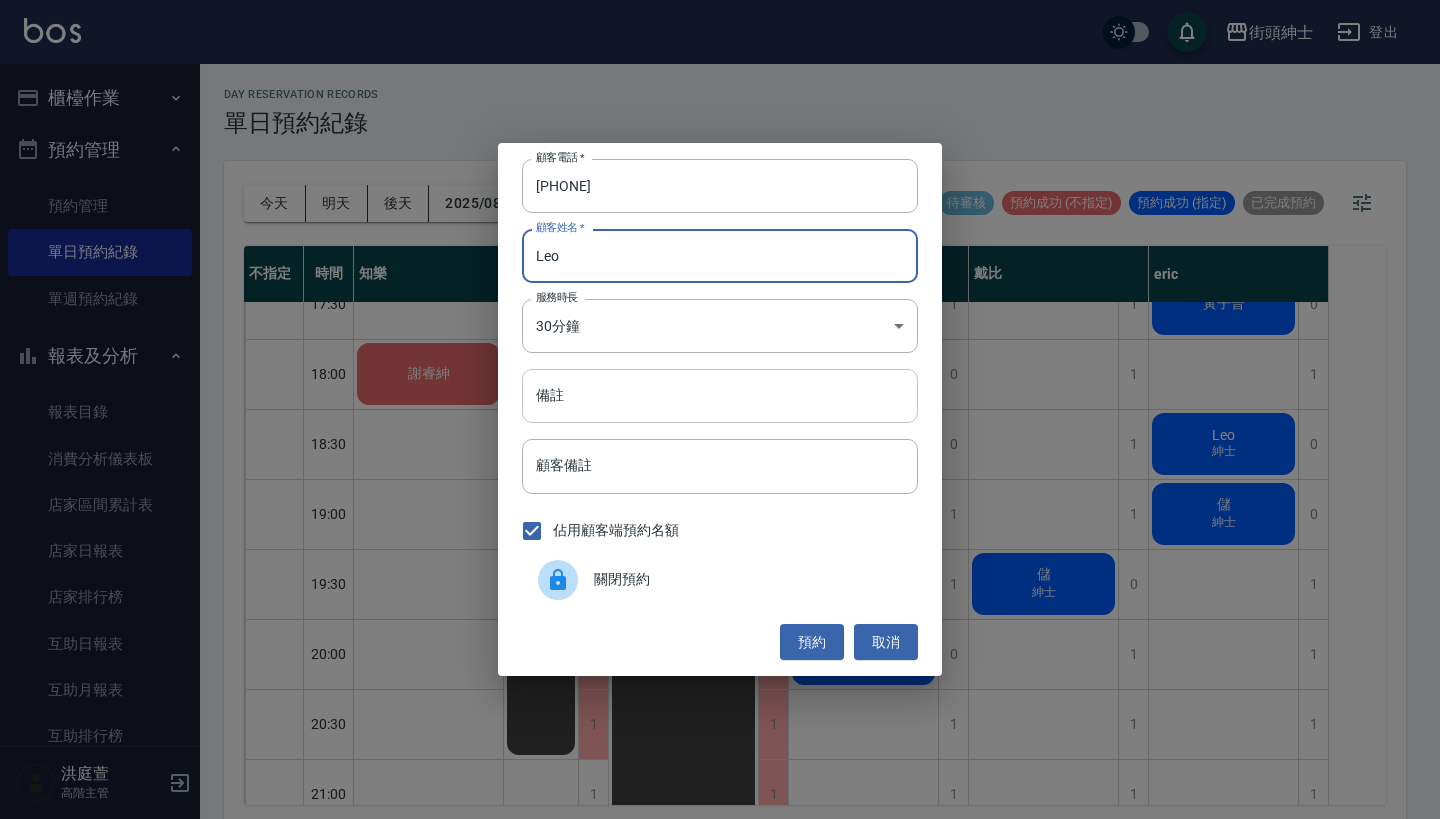 type on "Leo" 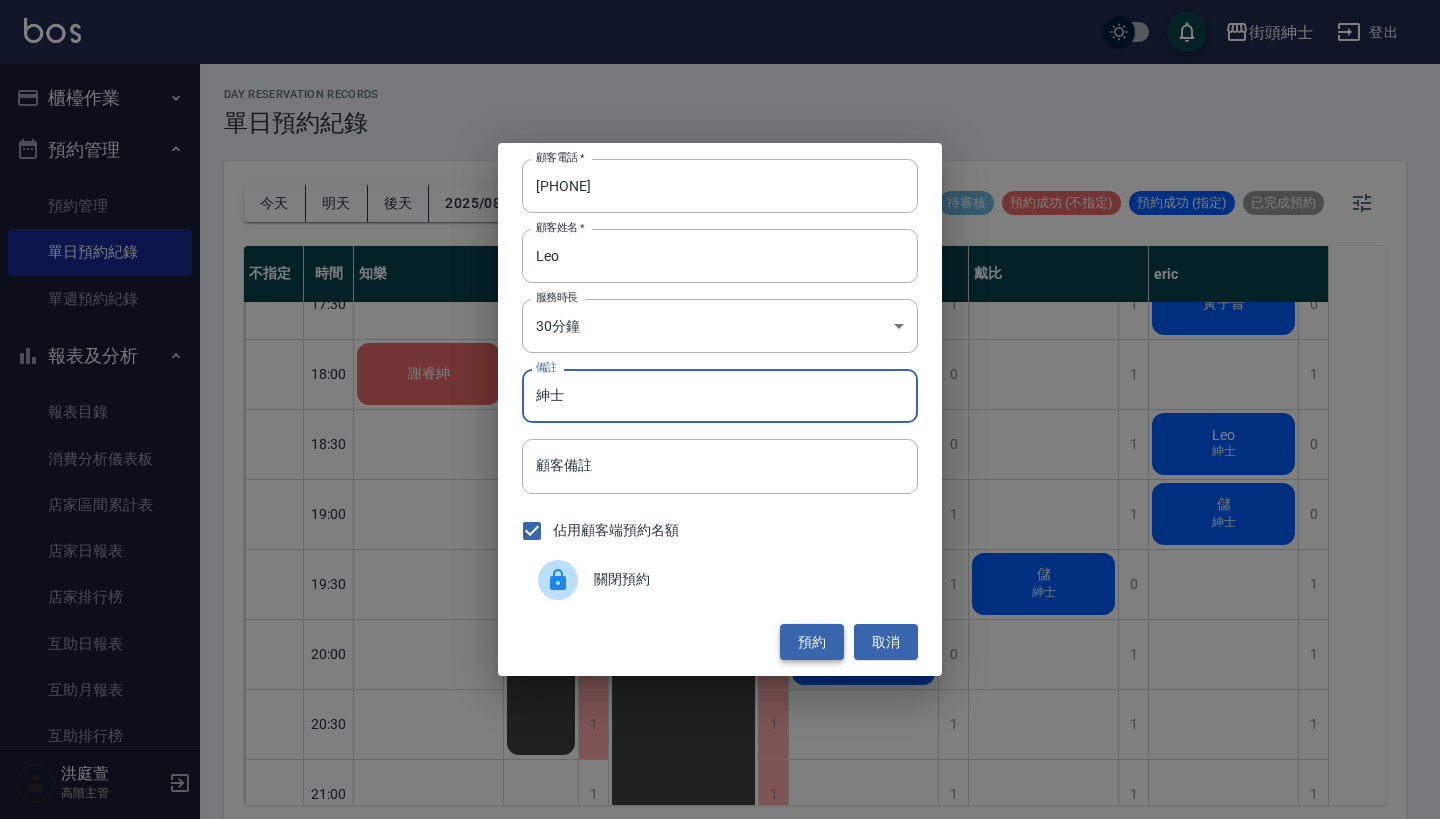 type on "紳士" 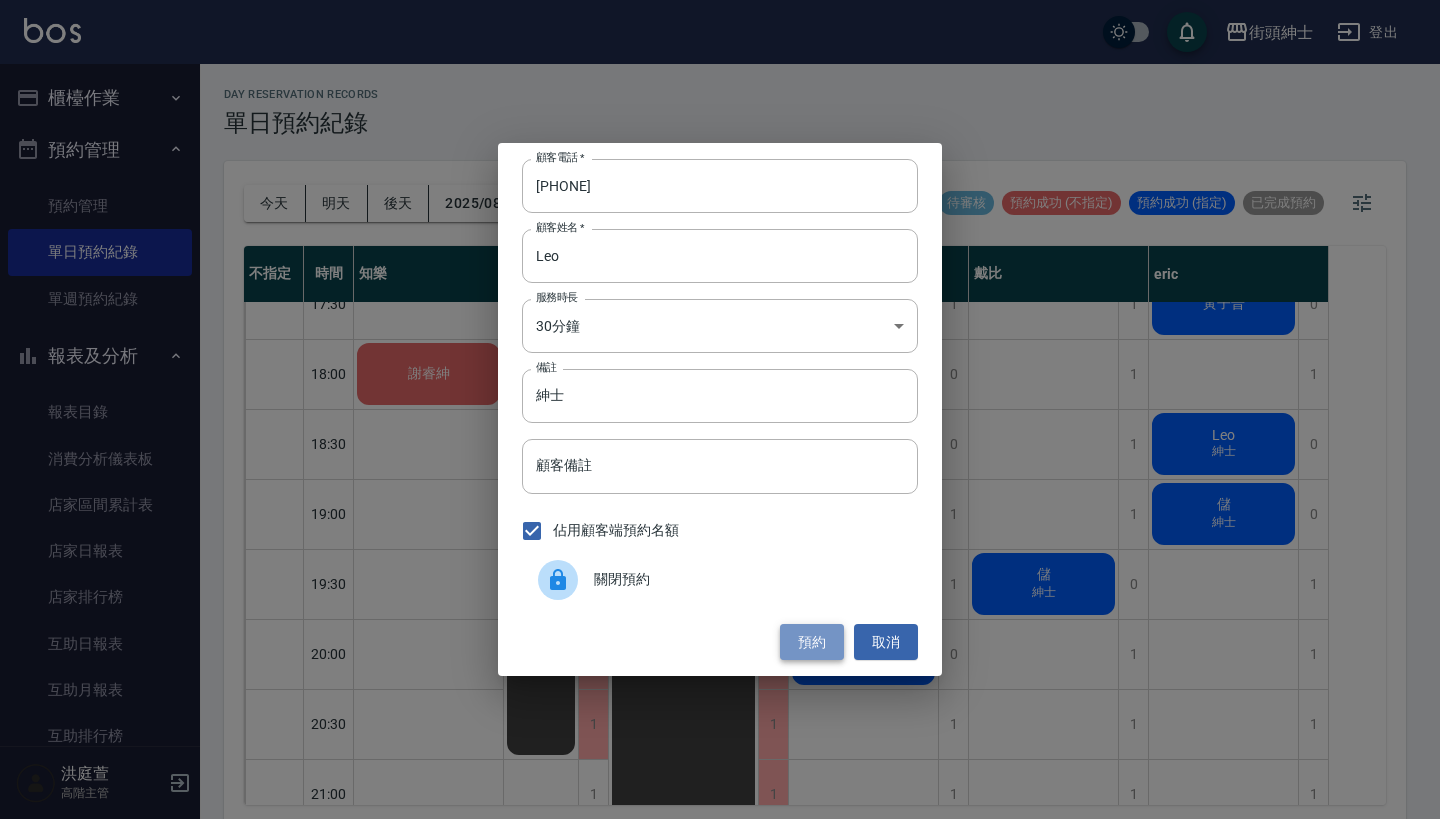 click on "預約" at bounding box center [812, 642] 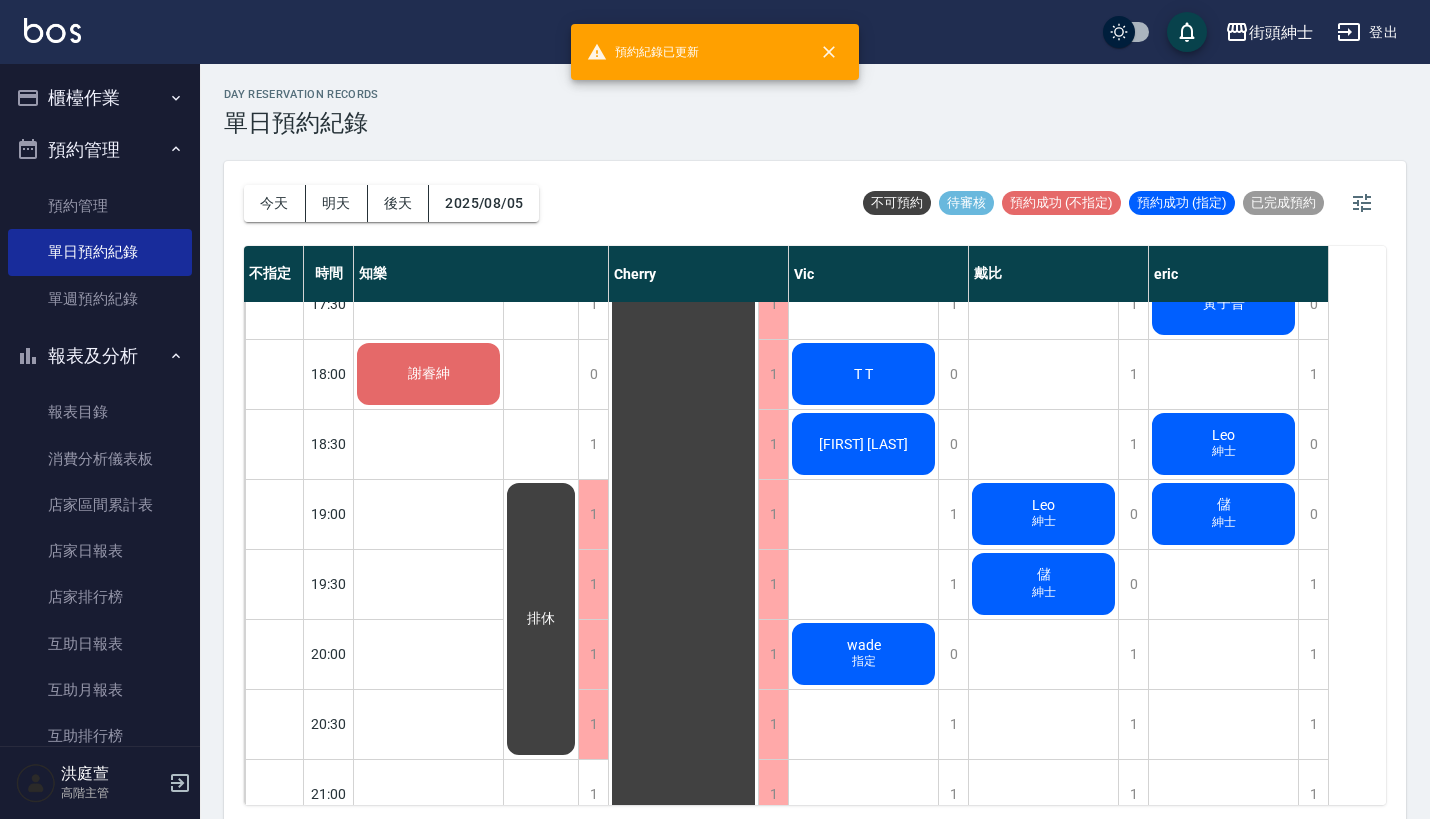 scroll, scrollTop: -1, scrollLeft: 0, axis: vertical 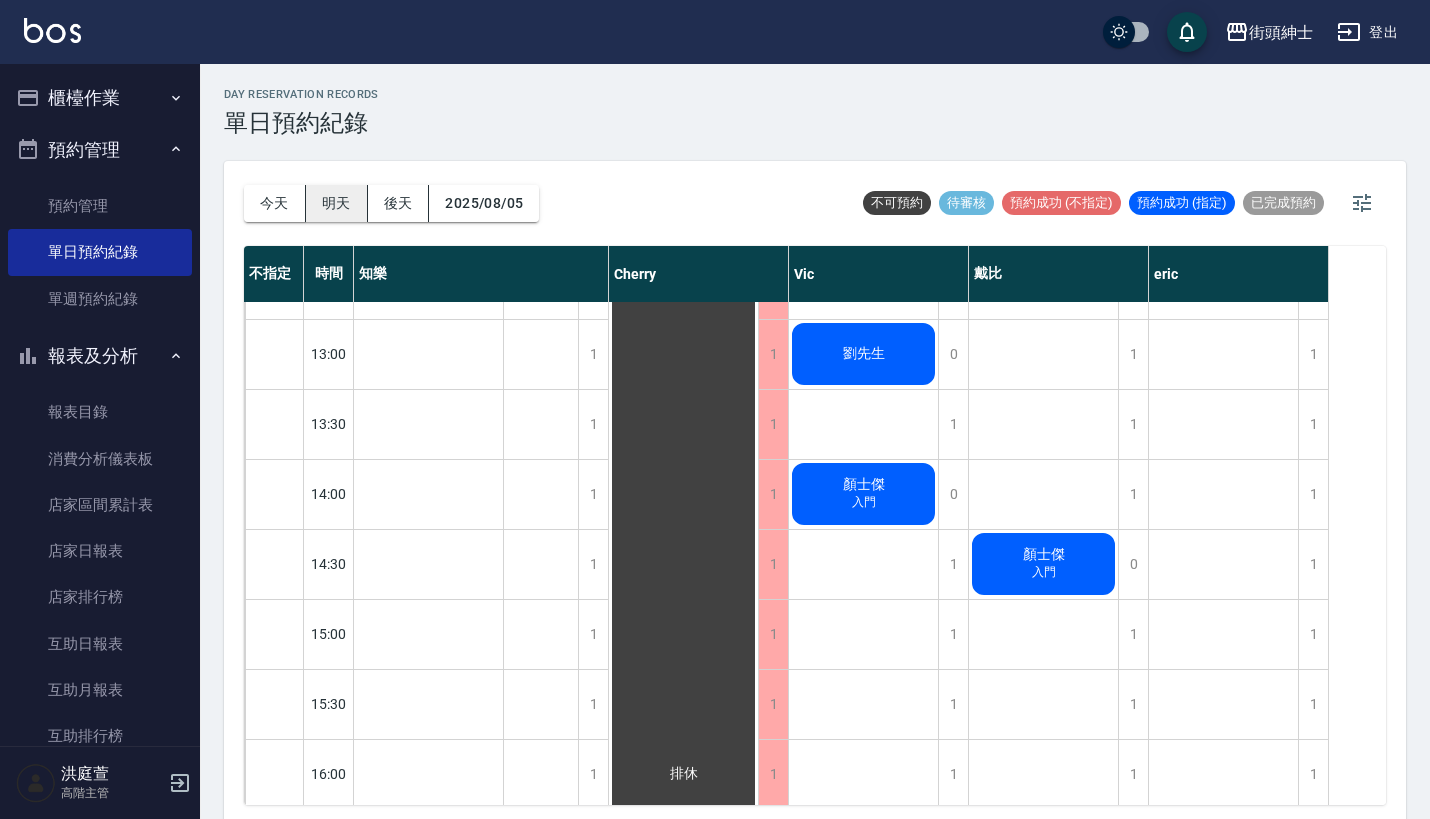 click on "明天" at bounding box center (337, 203) 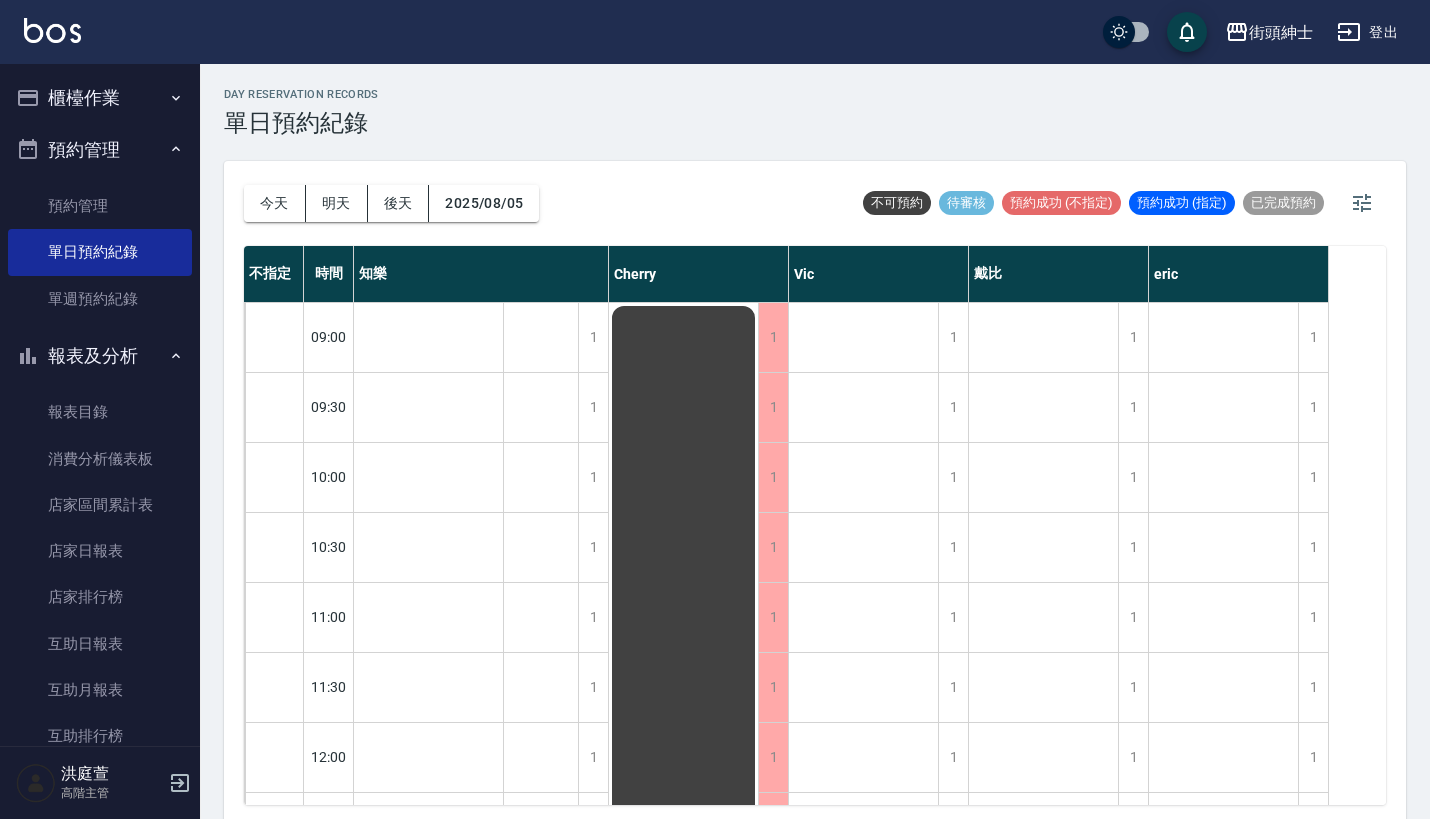 scroll, scrollTop: 0, scrollLeft: 0, axis: both 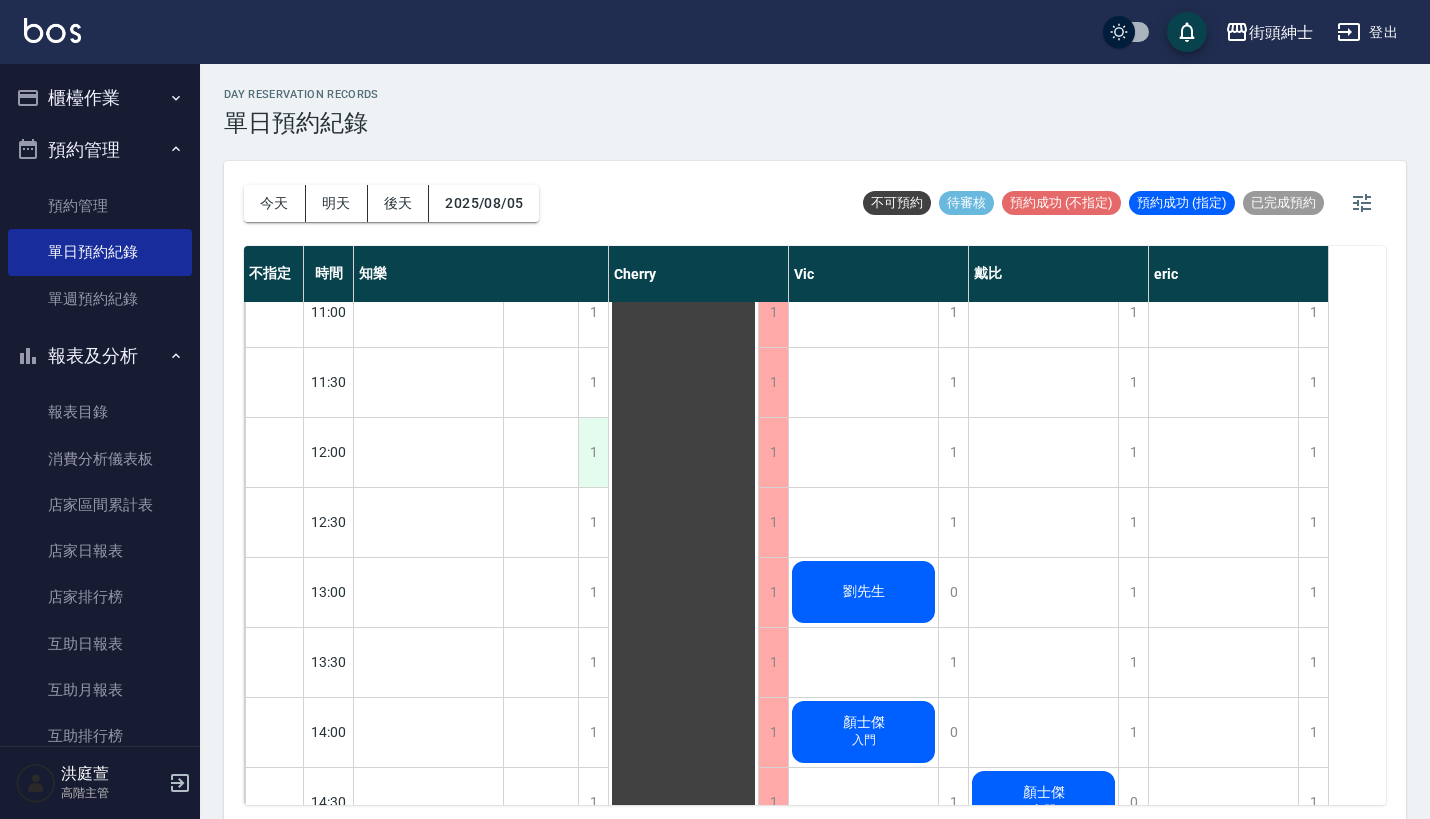 click on "1" at bounding box center (593, 452) 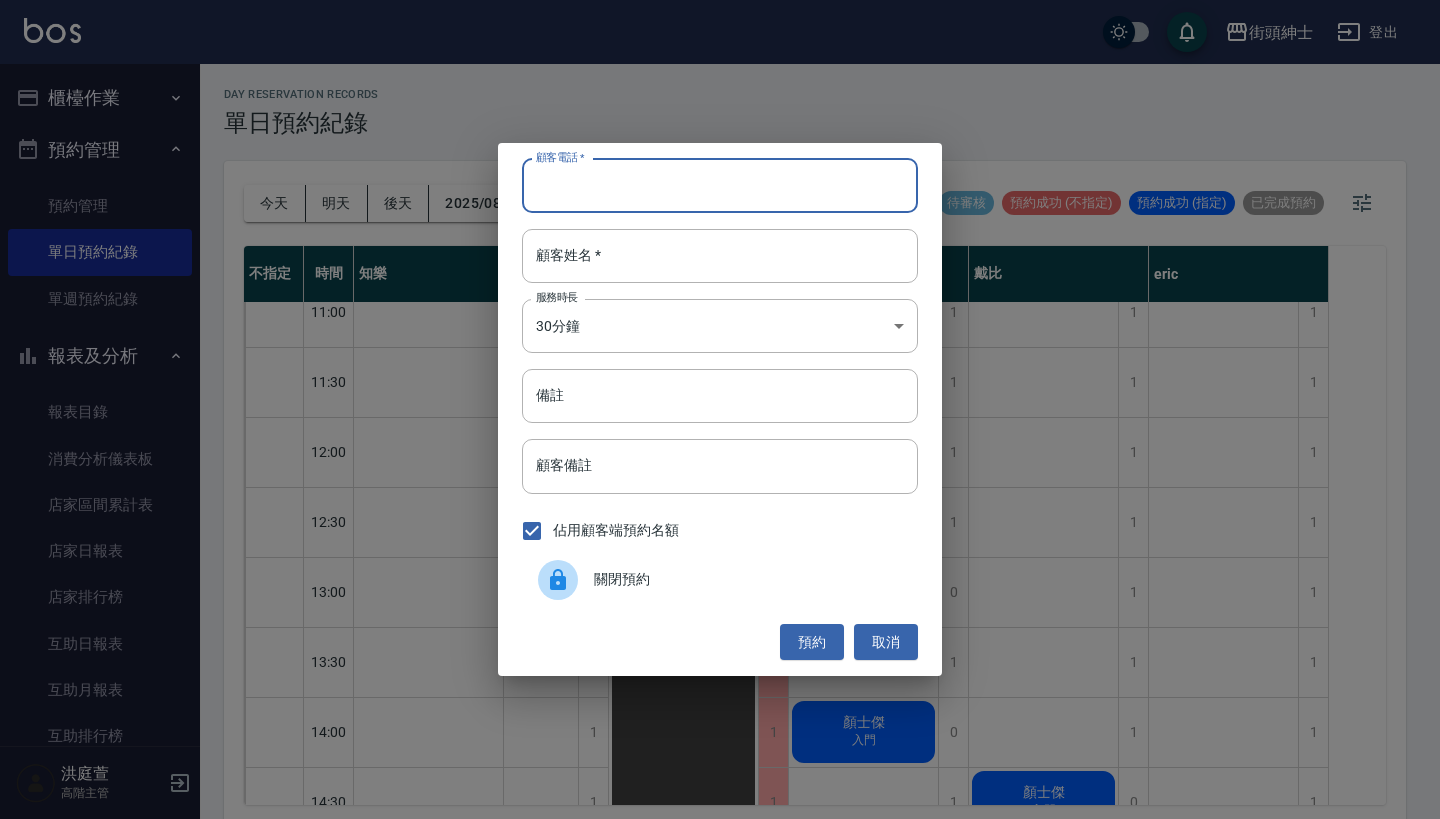 paste on "唐道善 電話：0912845082" 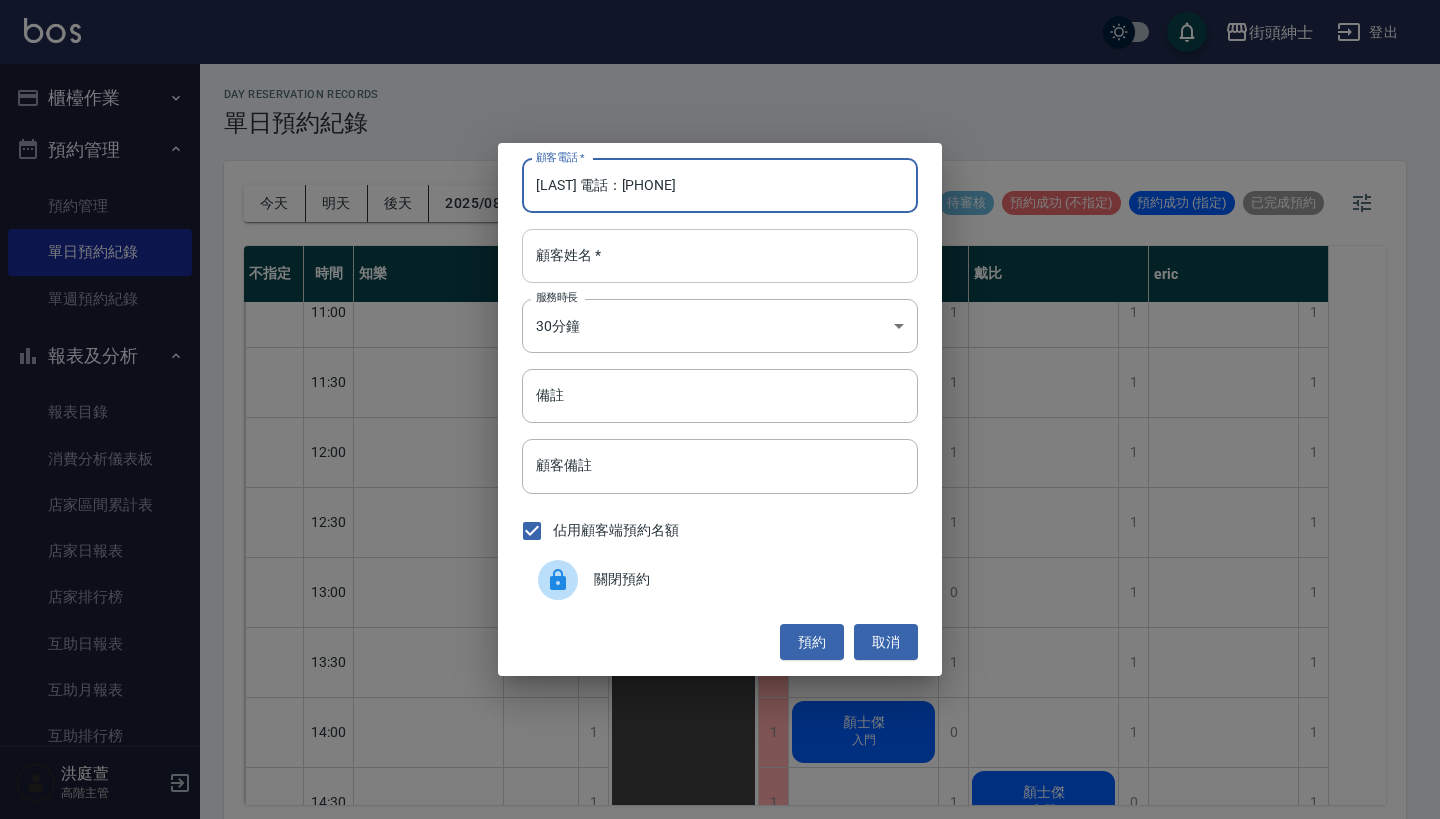 type on "唐道善 電話：0912845082" 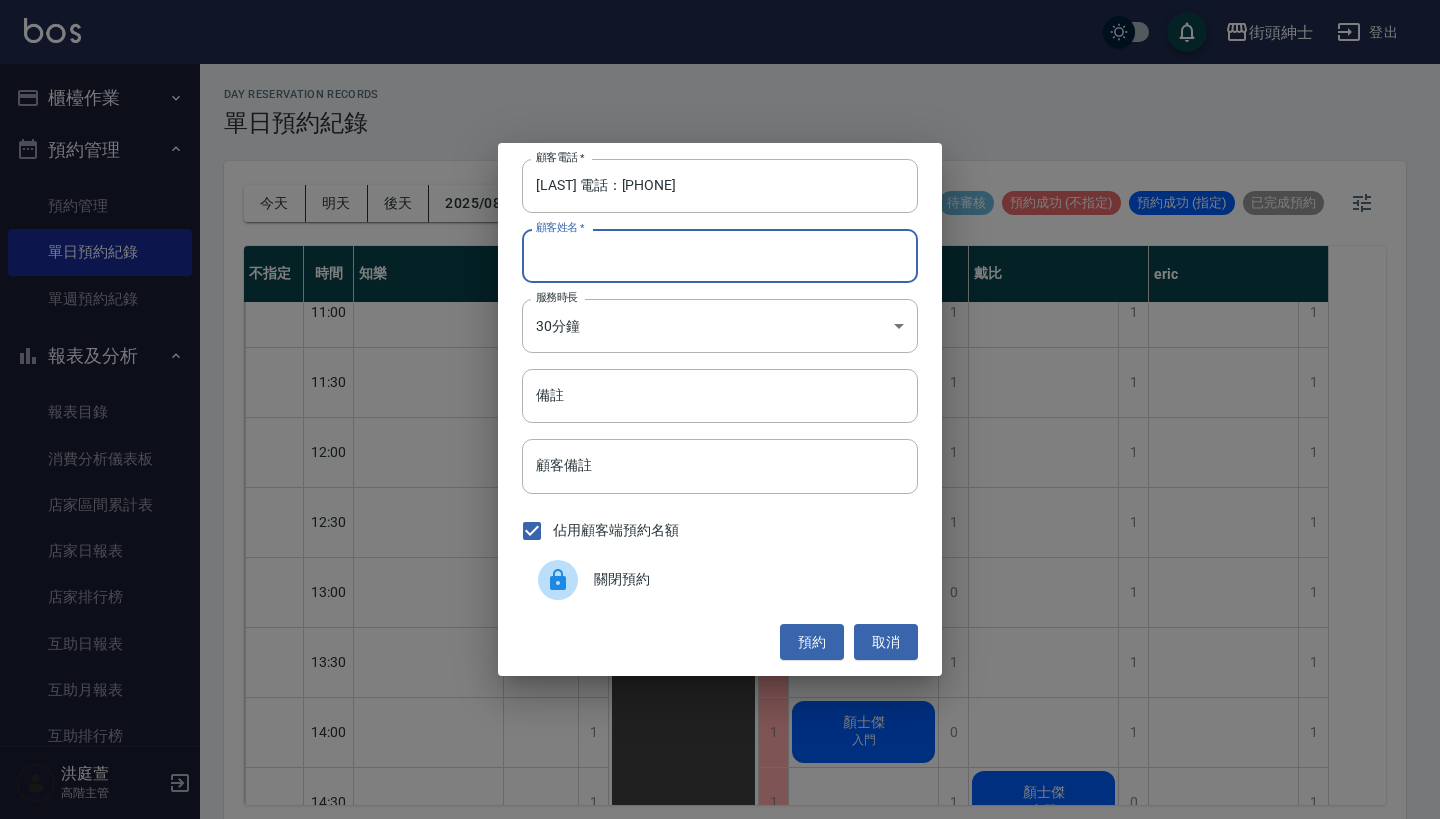 paste on "唐道善 電話：0912845082" 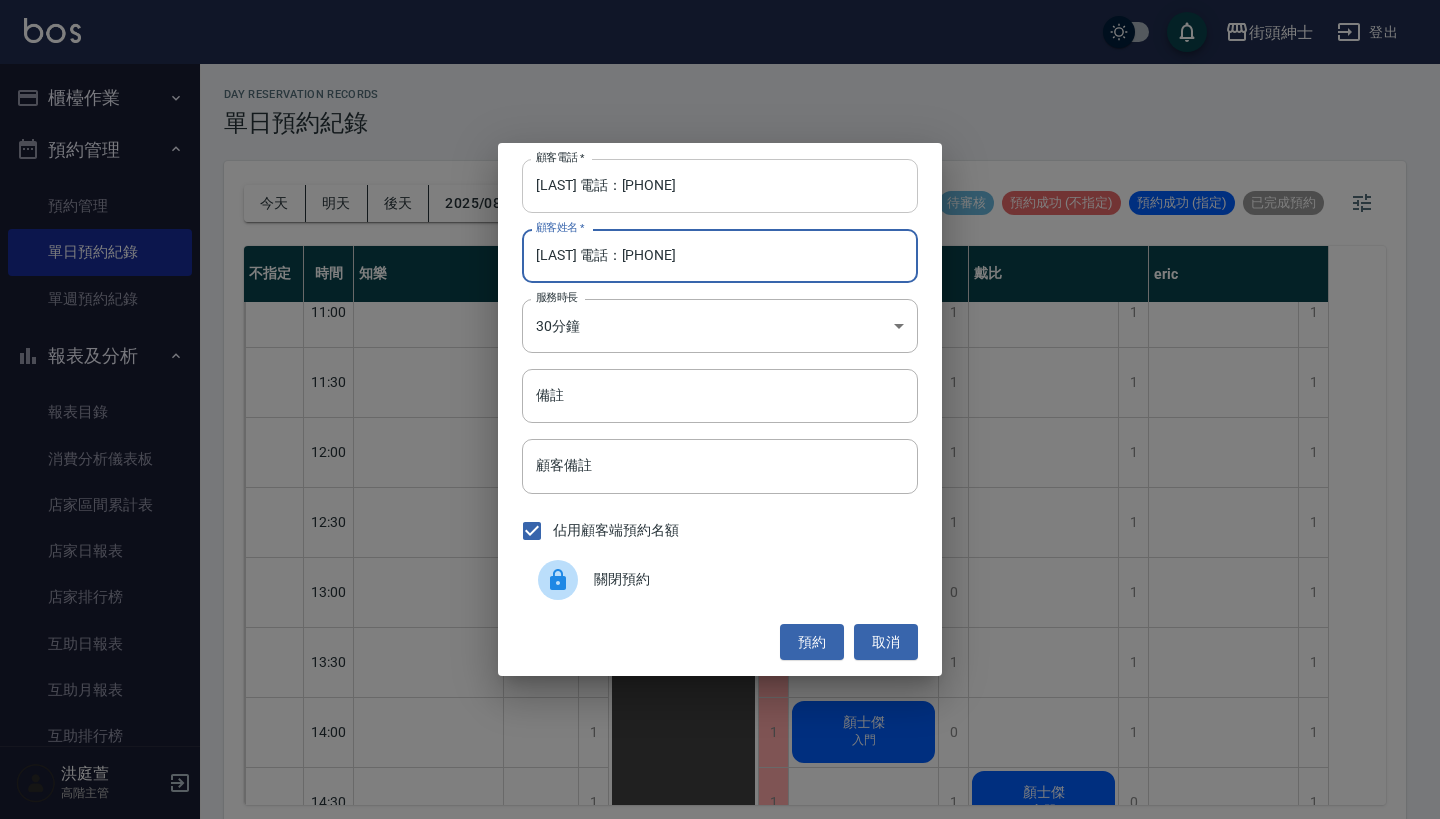 type on "唐道善 電話：0912845082" 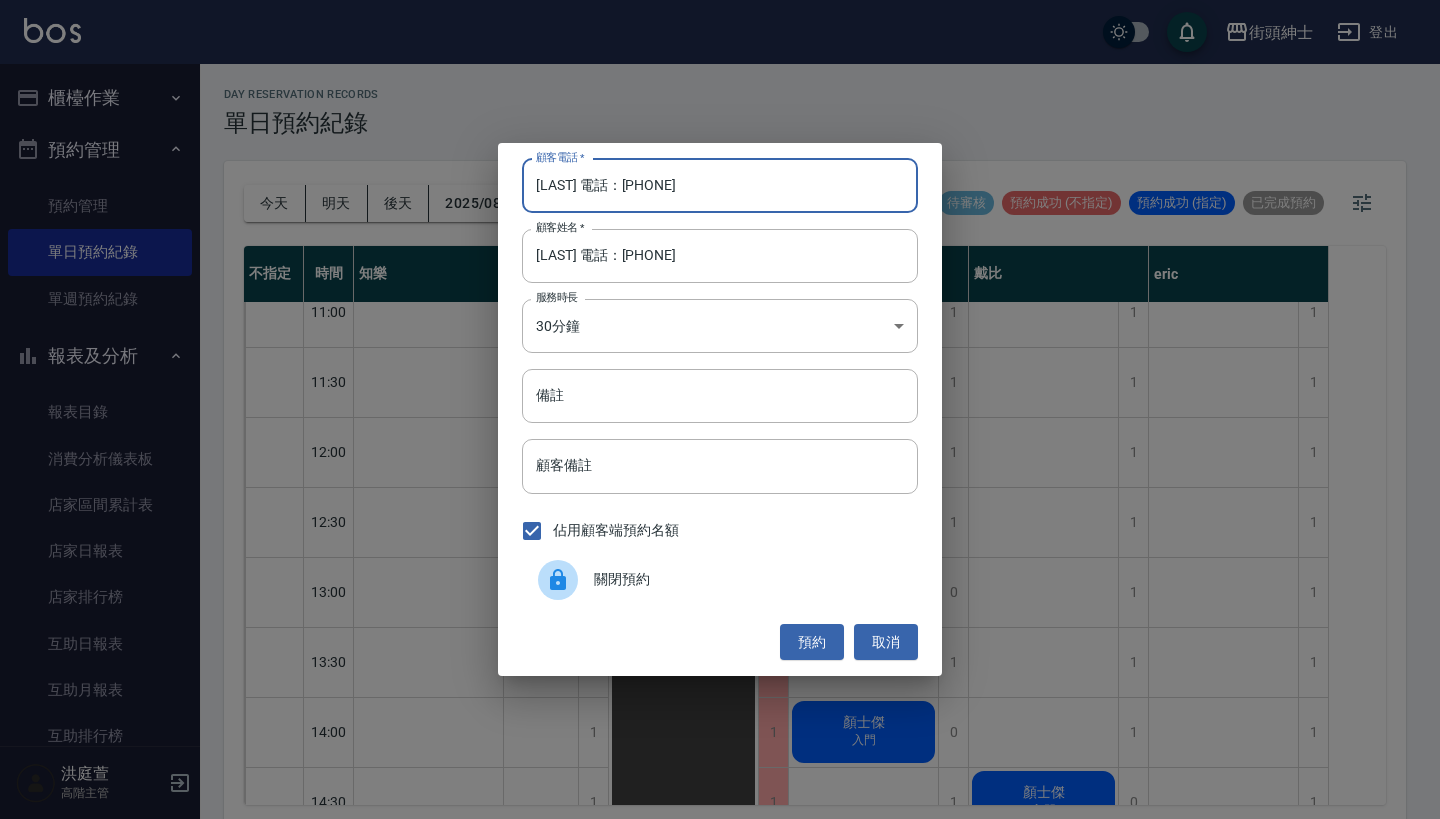 drag, startPoint x: 623, startPoint y: 184, endPoint x: 332, endPoint y: 184, distance: 291 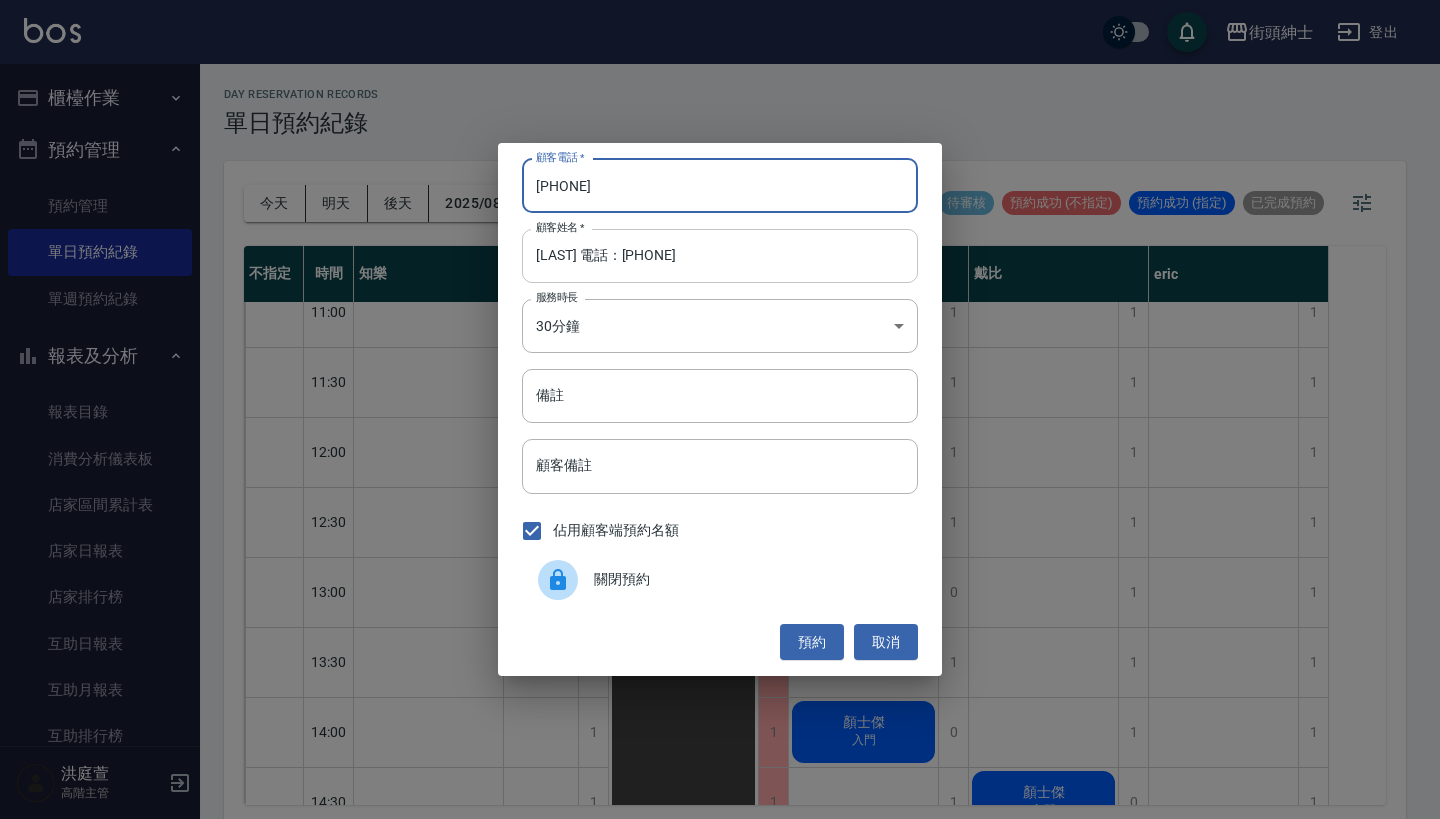 type on "0912845082" 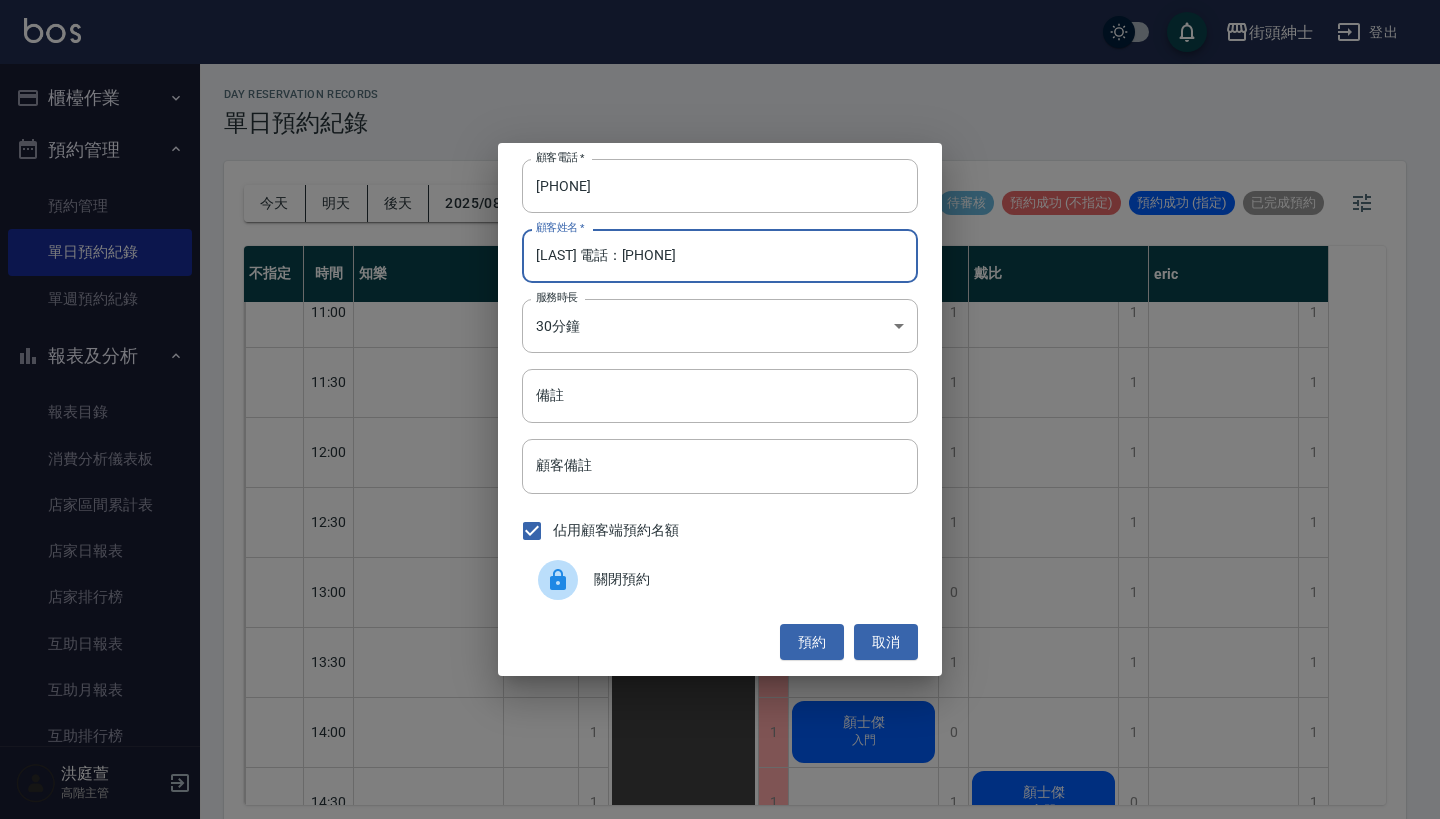 drag, startPoint x: 770, startPoint y: 263, endPoint x: 576, endPoint y: 251, distance: 194.37077 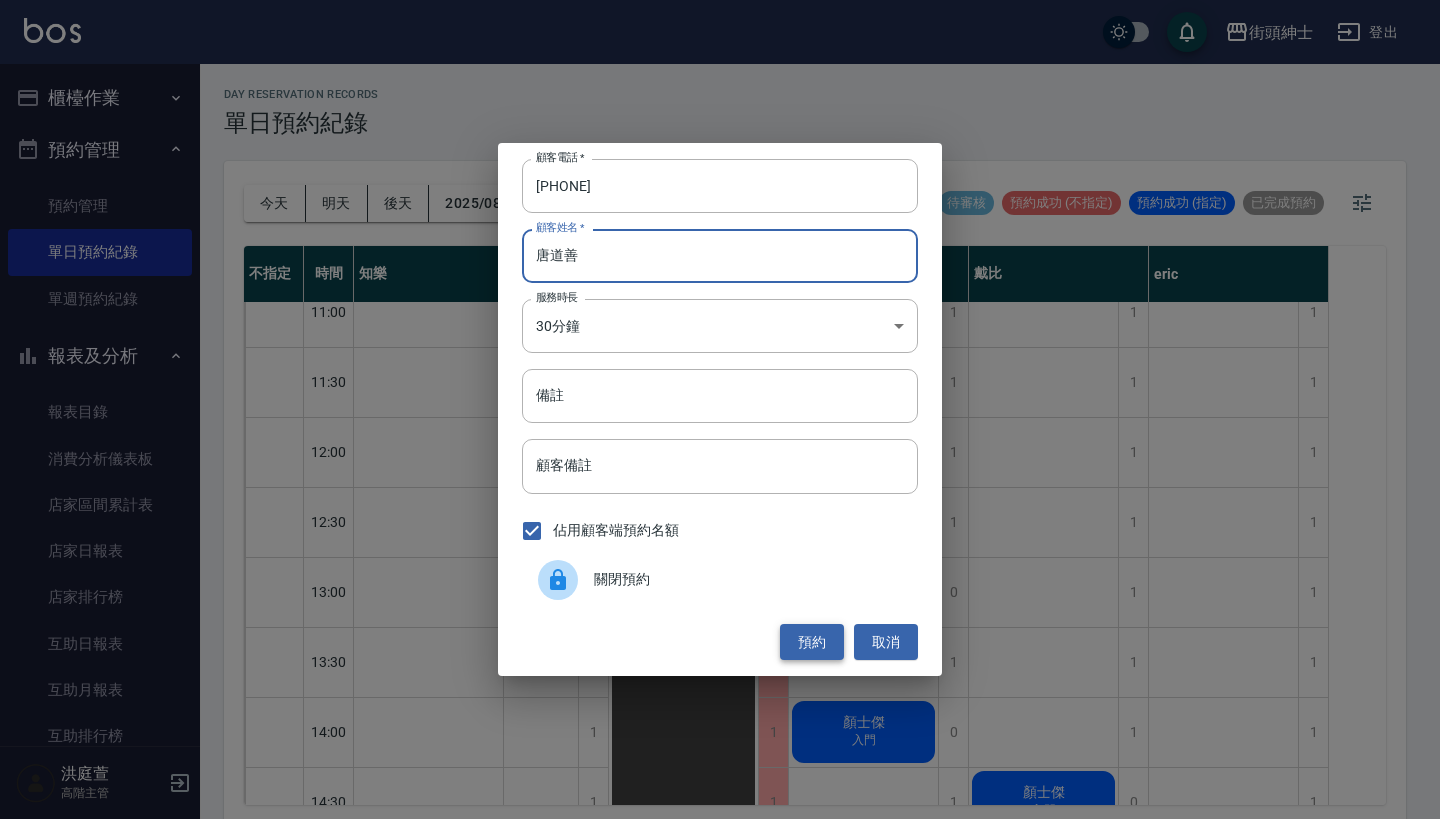 type on "唐道善" 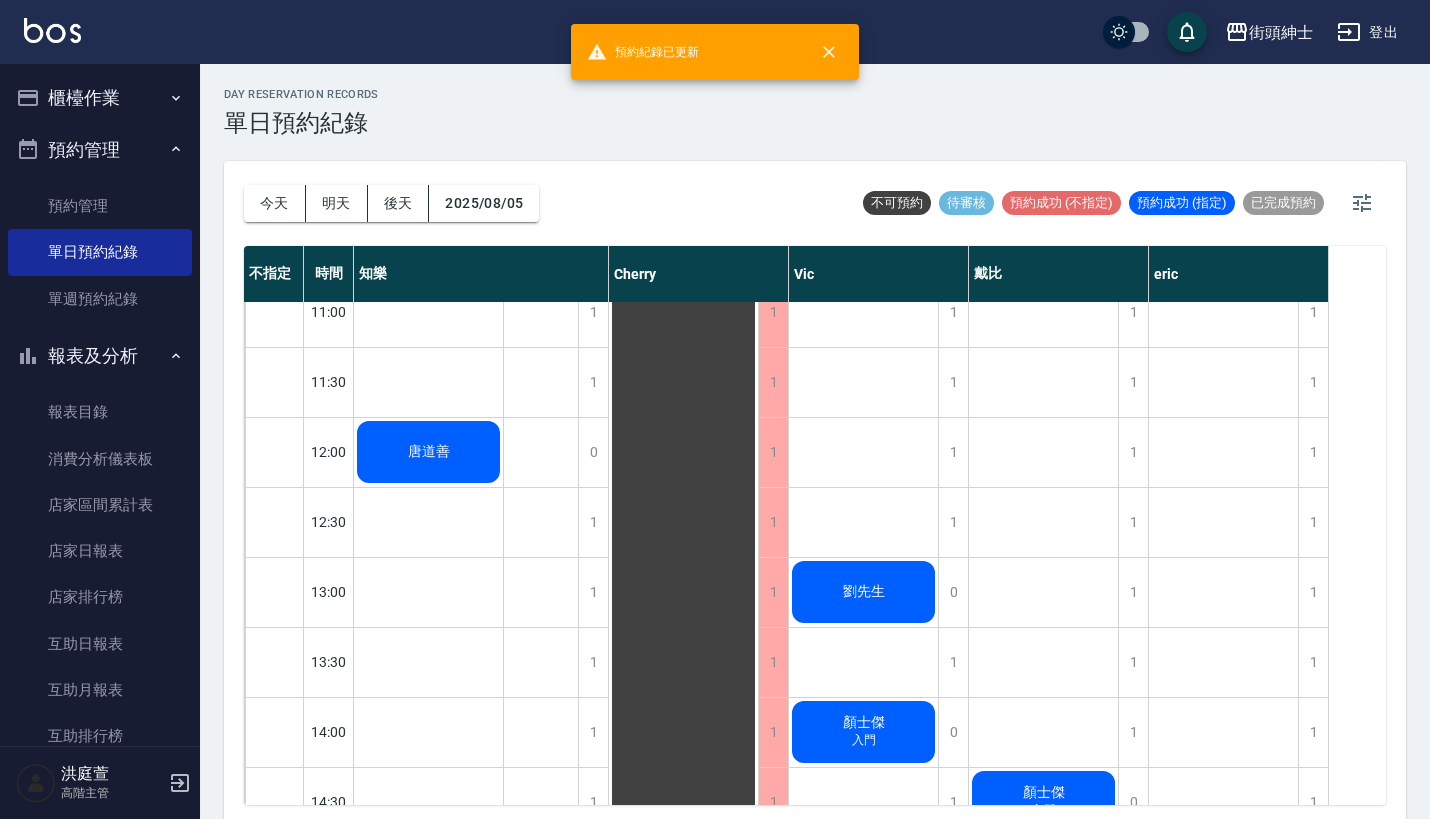 click on "唐道善" at bounding box center (428, 452) 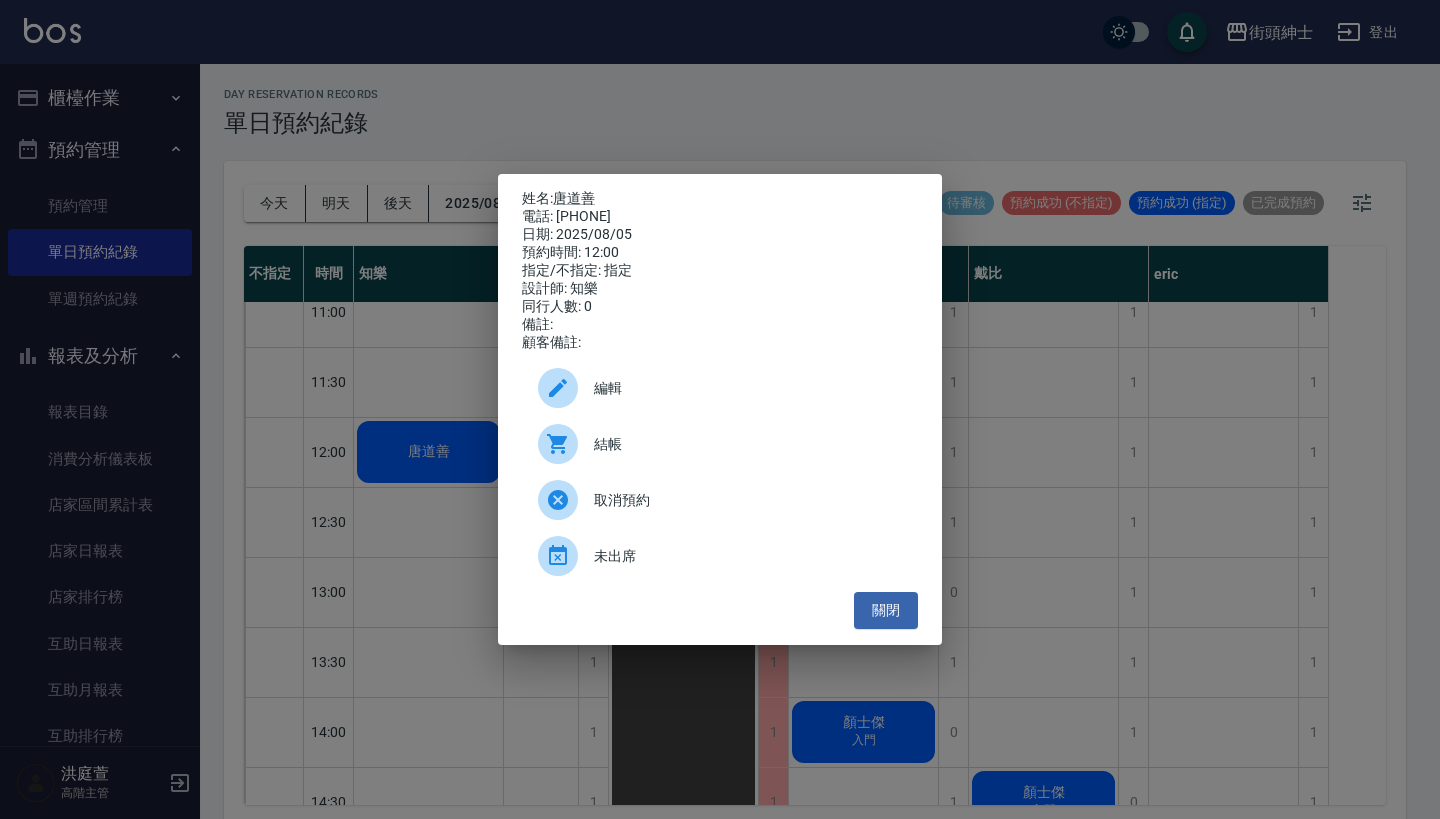 click on "編輯" at bounding box center (748, 388) 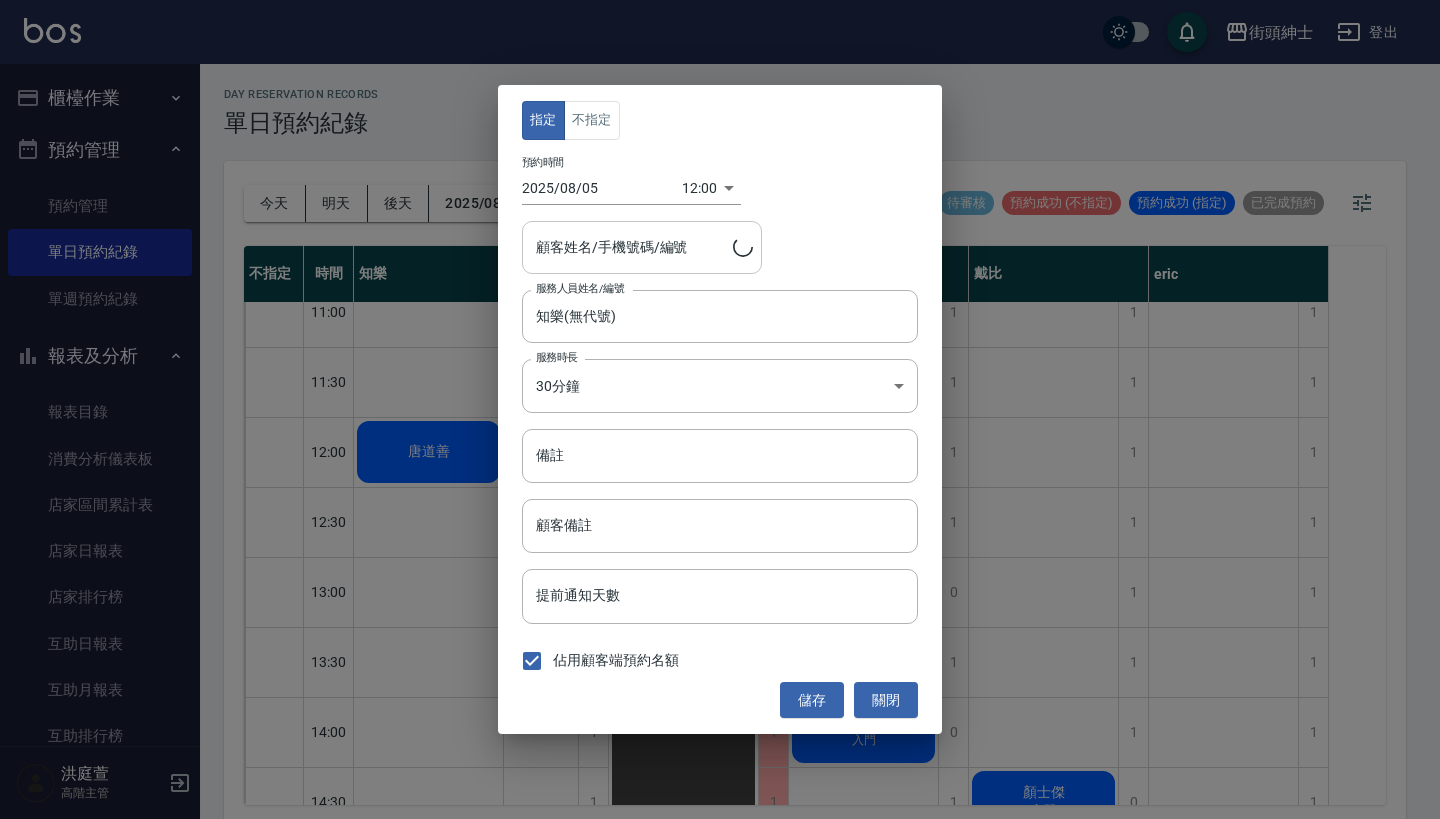 type on "唐道善/0912845082" 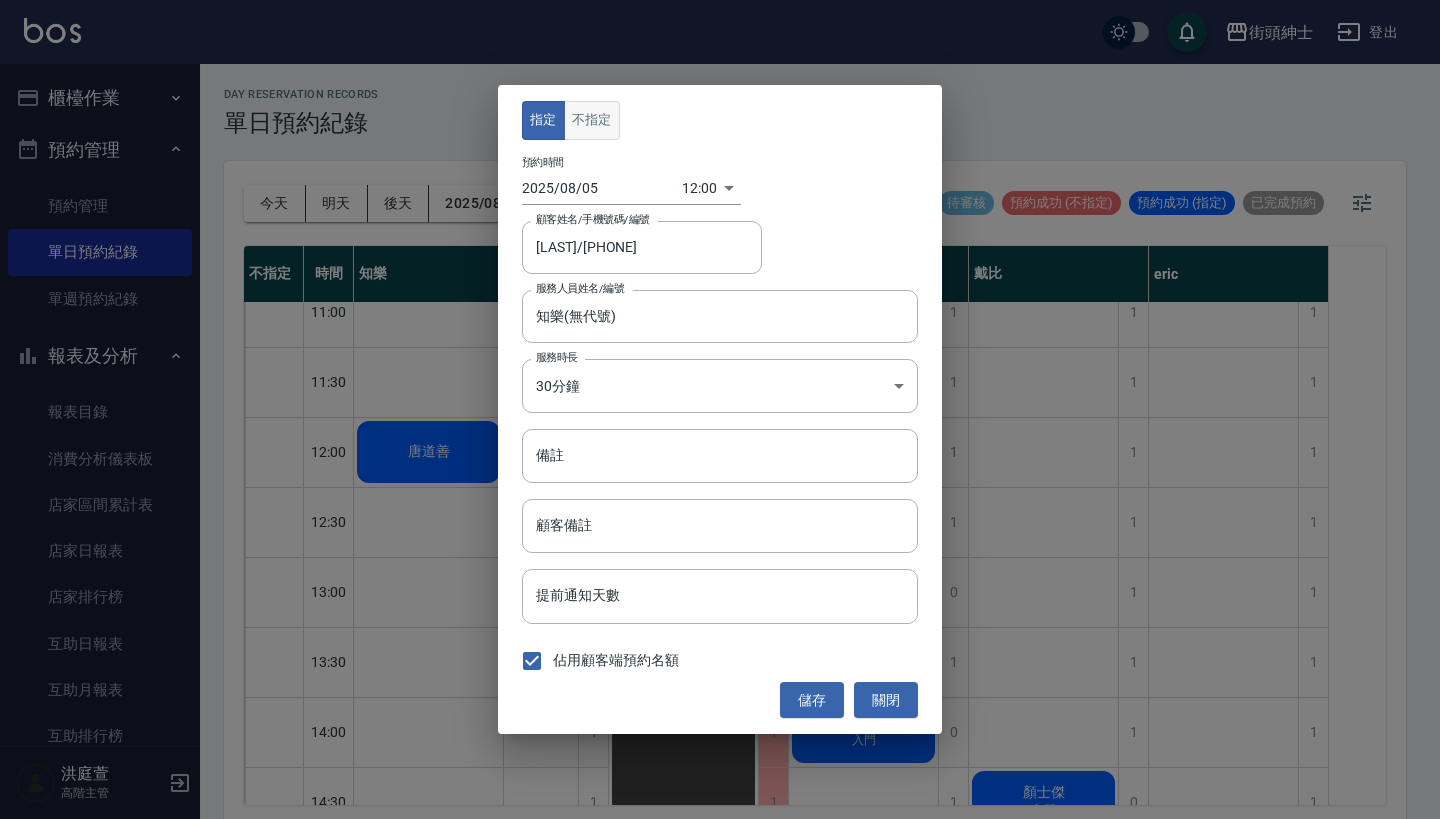 click on "不指定" at bounding box center (592, 120) 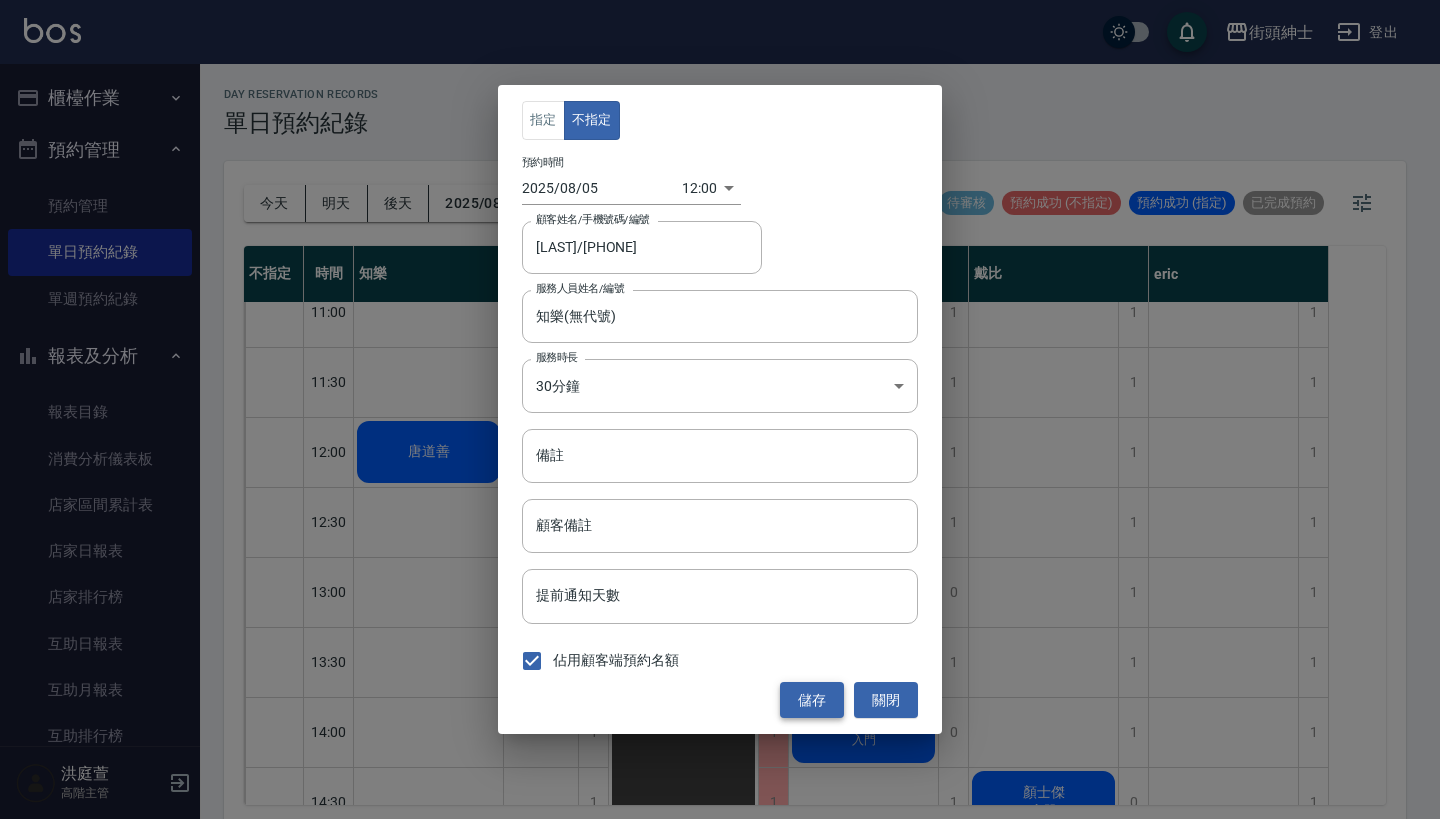 click on "儲存" at bounding box center (812, 700) 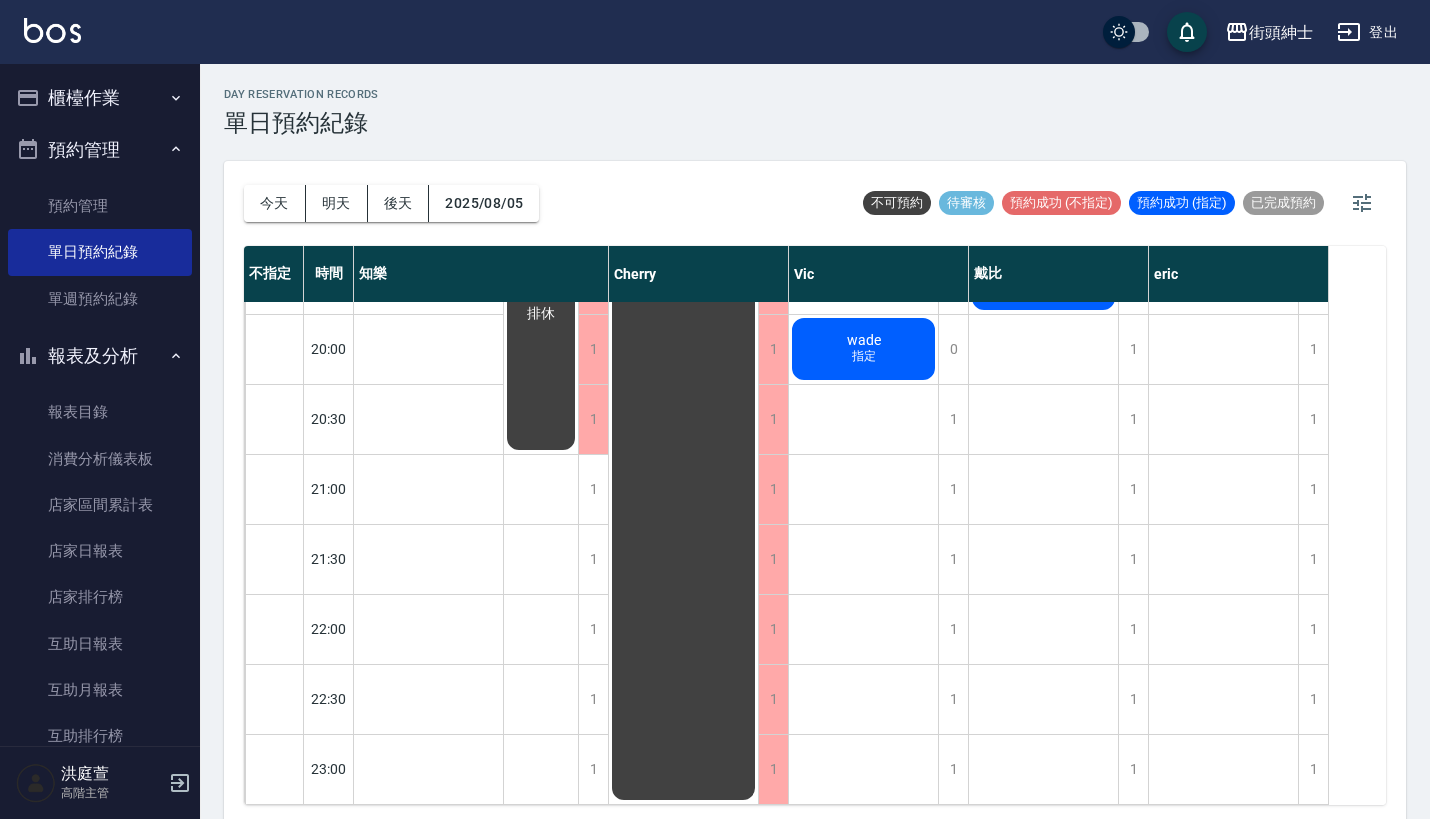 scroll, scrollTop: 1544, scrollLeft: 0, axis: vertical 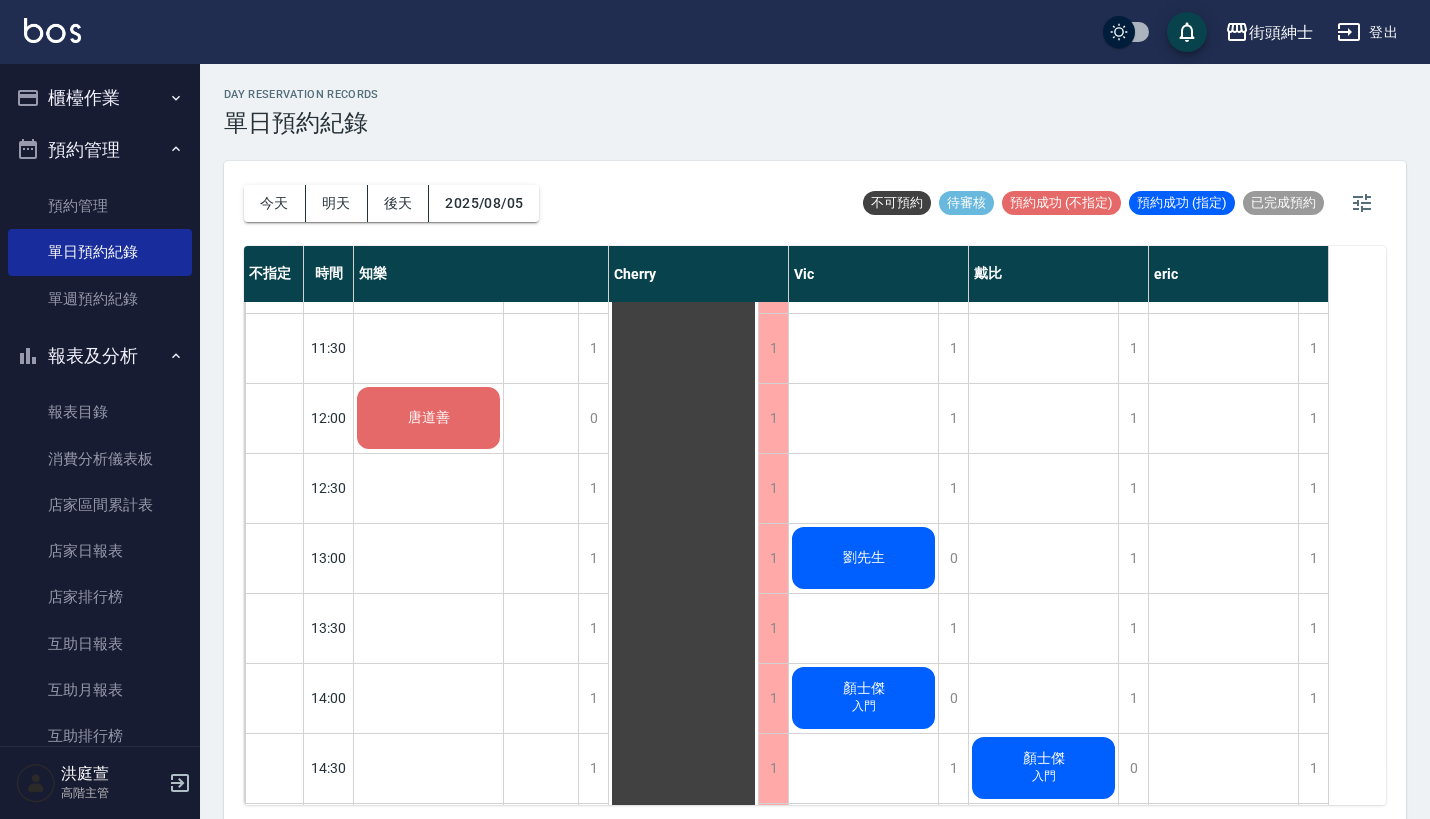 click on "唐道善" at bounding box center (428, 418) 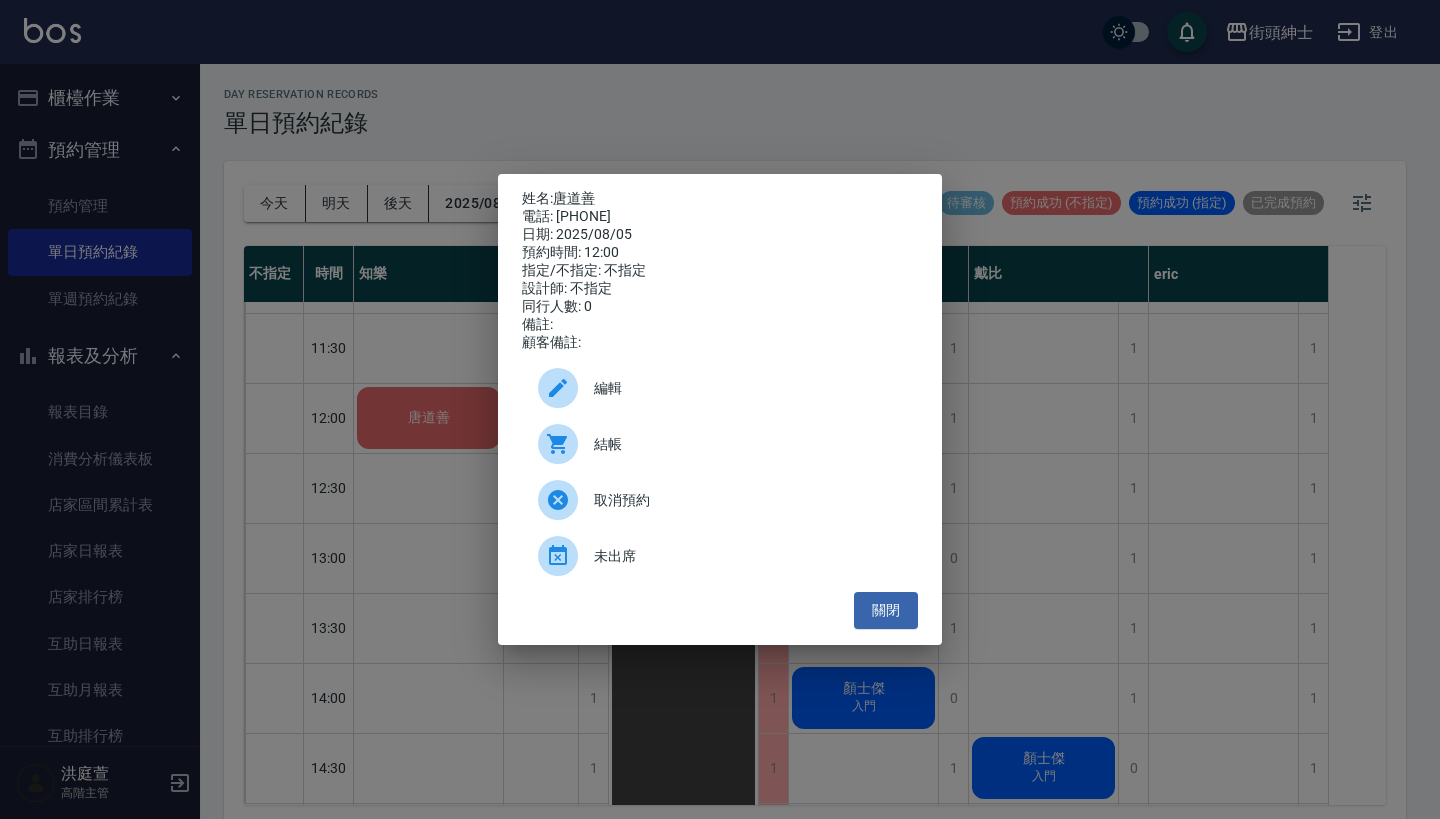 click on "編輯" at bounding box center [748, 388] 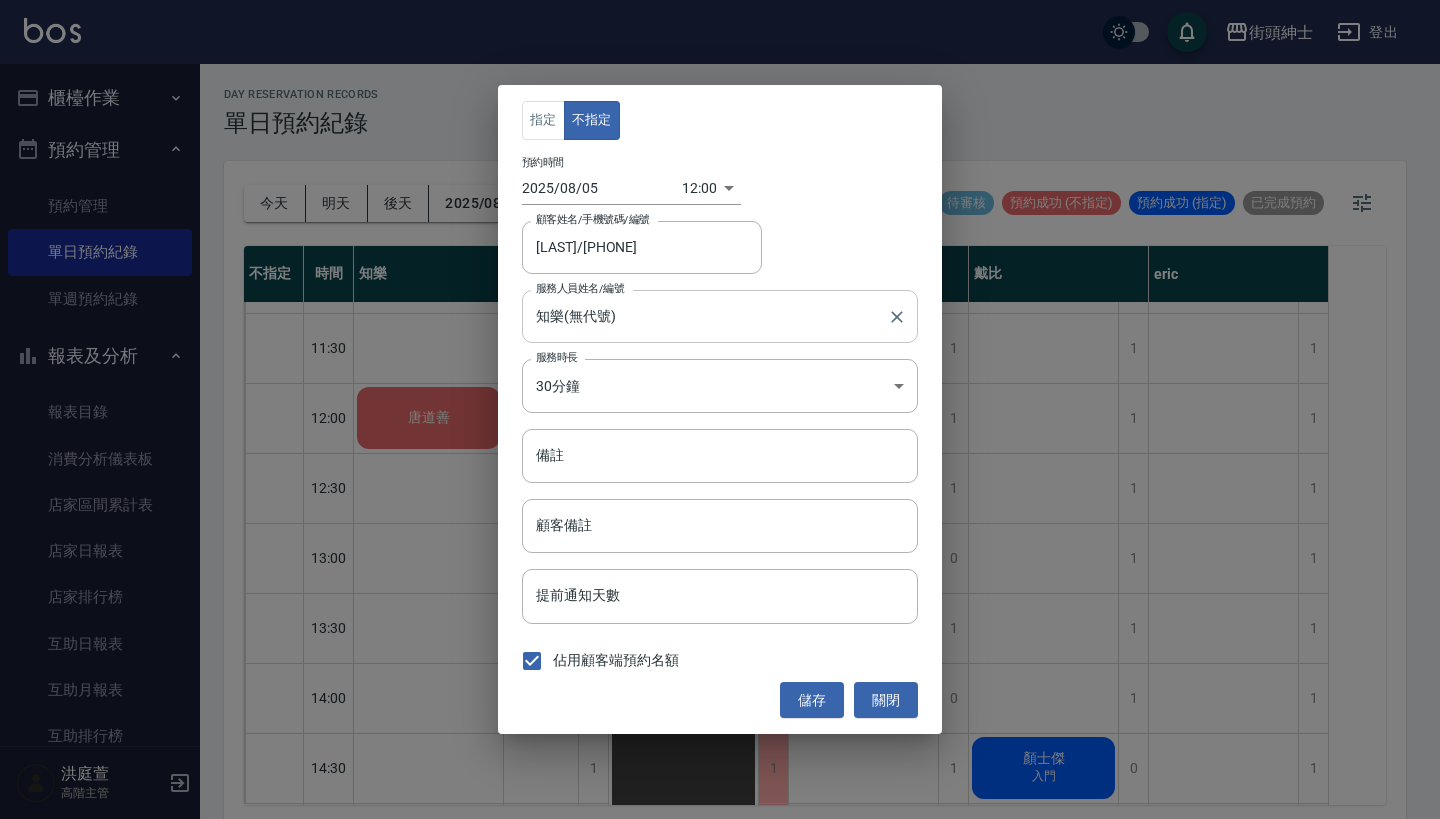 click on "知樂(無代號)" at bounding box center [705, 316] 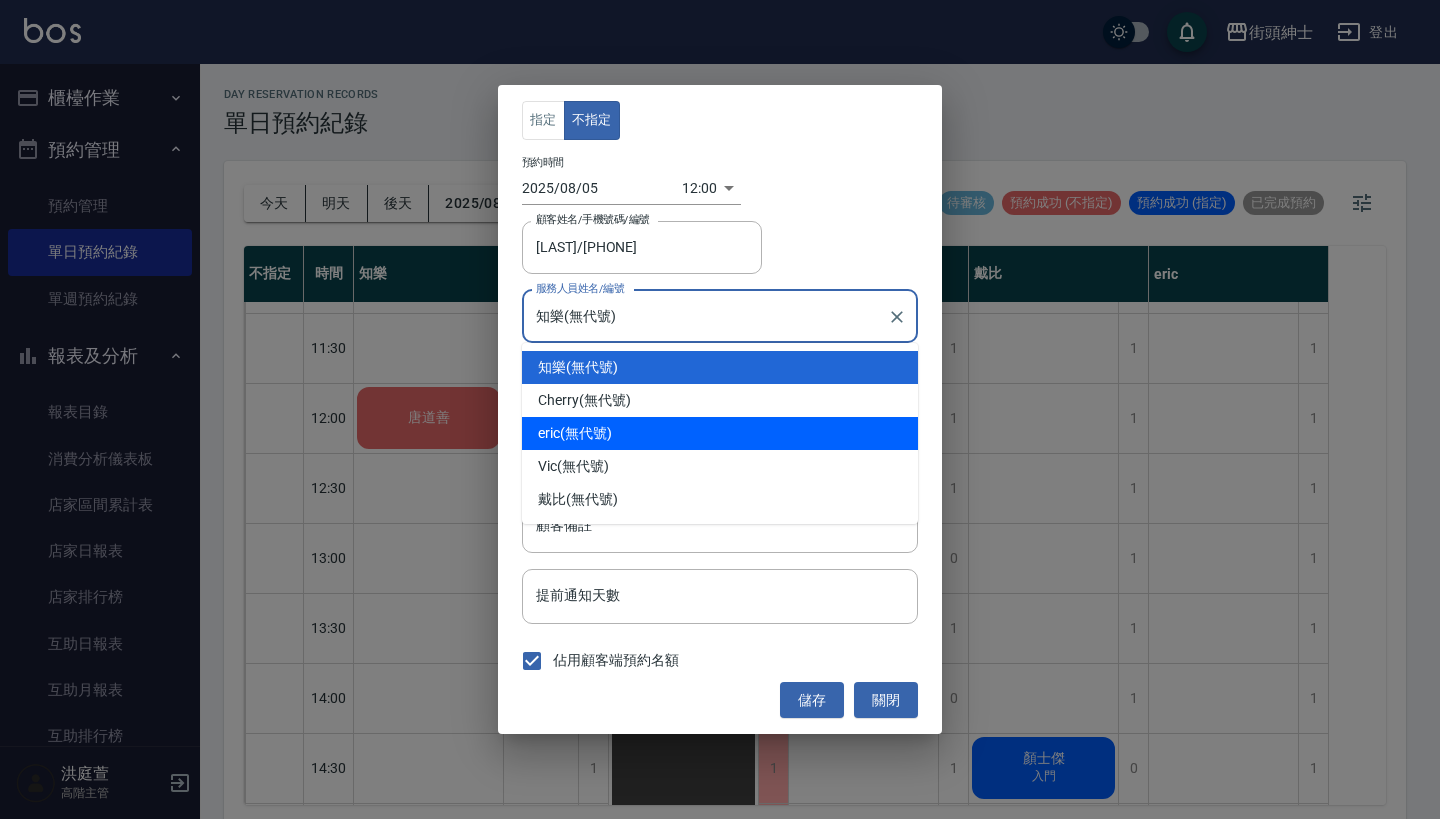click on "eric (無代號)" at bounding box center (720, 433) 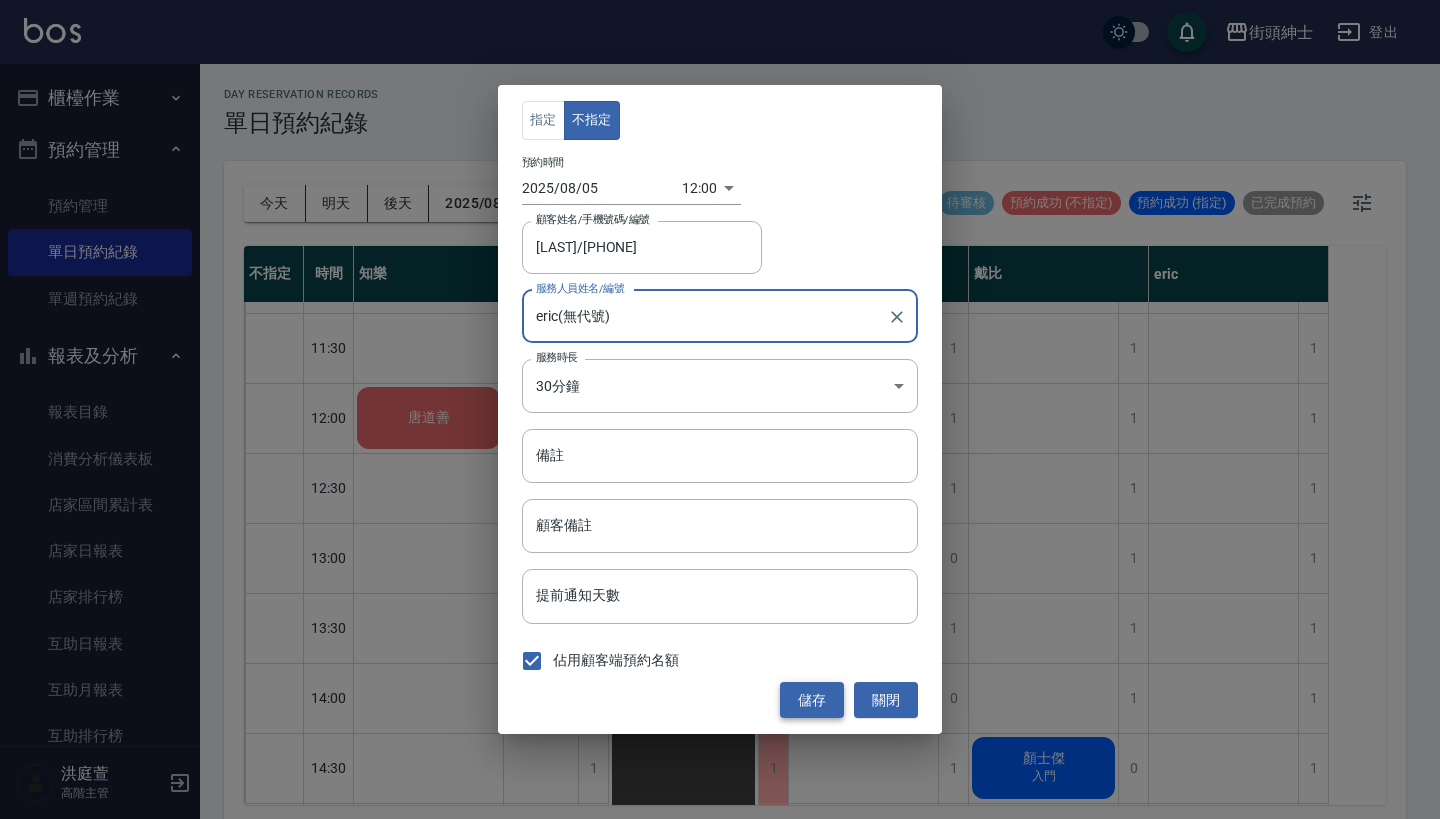 click on "儲存" at bounding box center (812, 700) 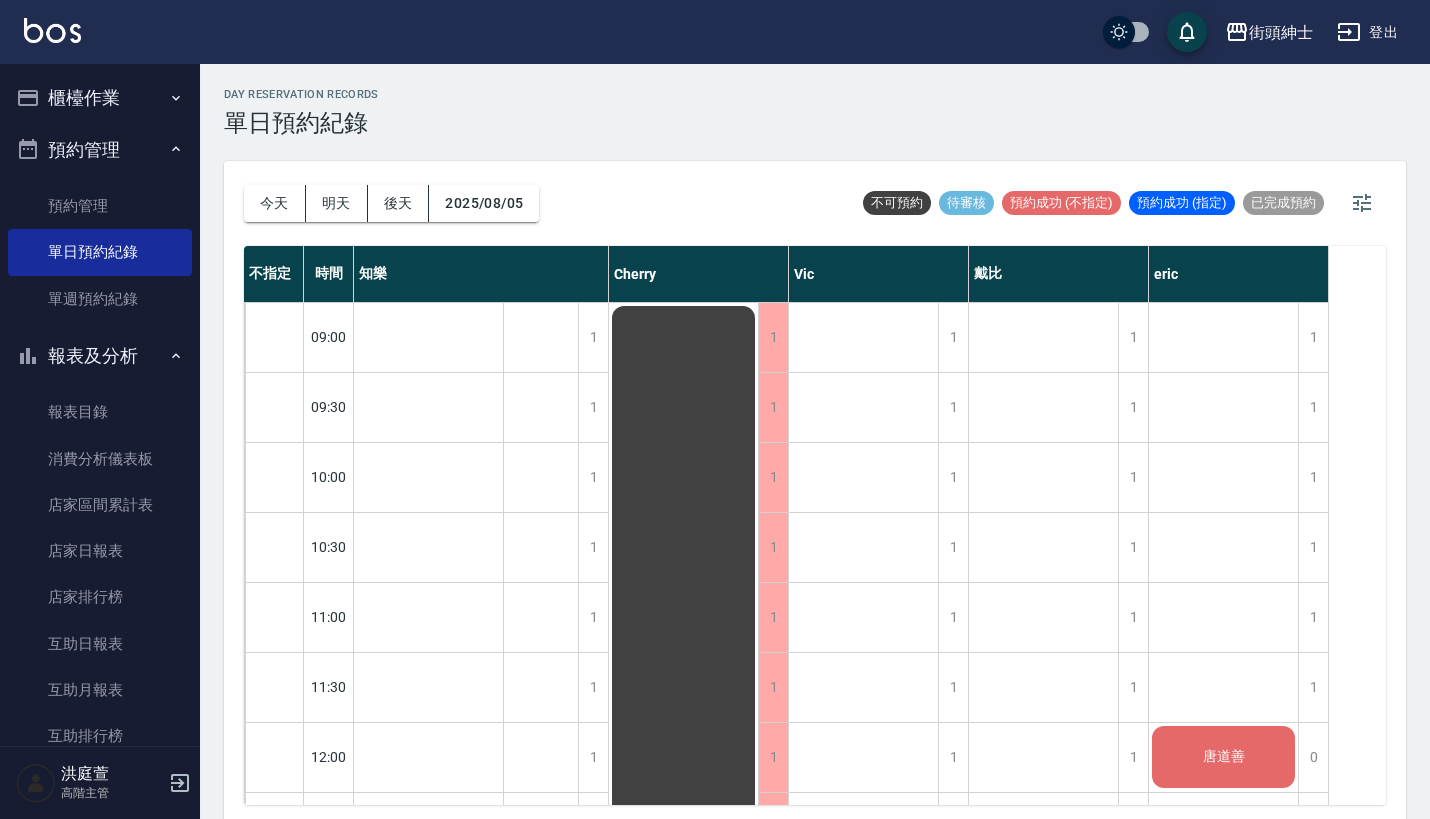 scroll, scrollTop: 0, scrollLeft: 0, axis: both 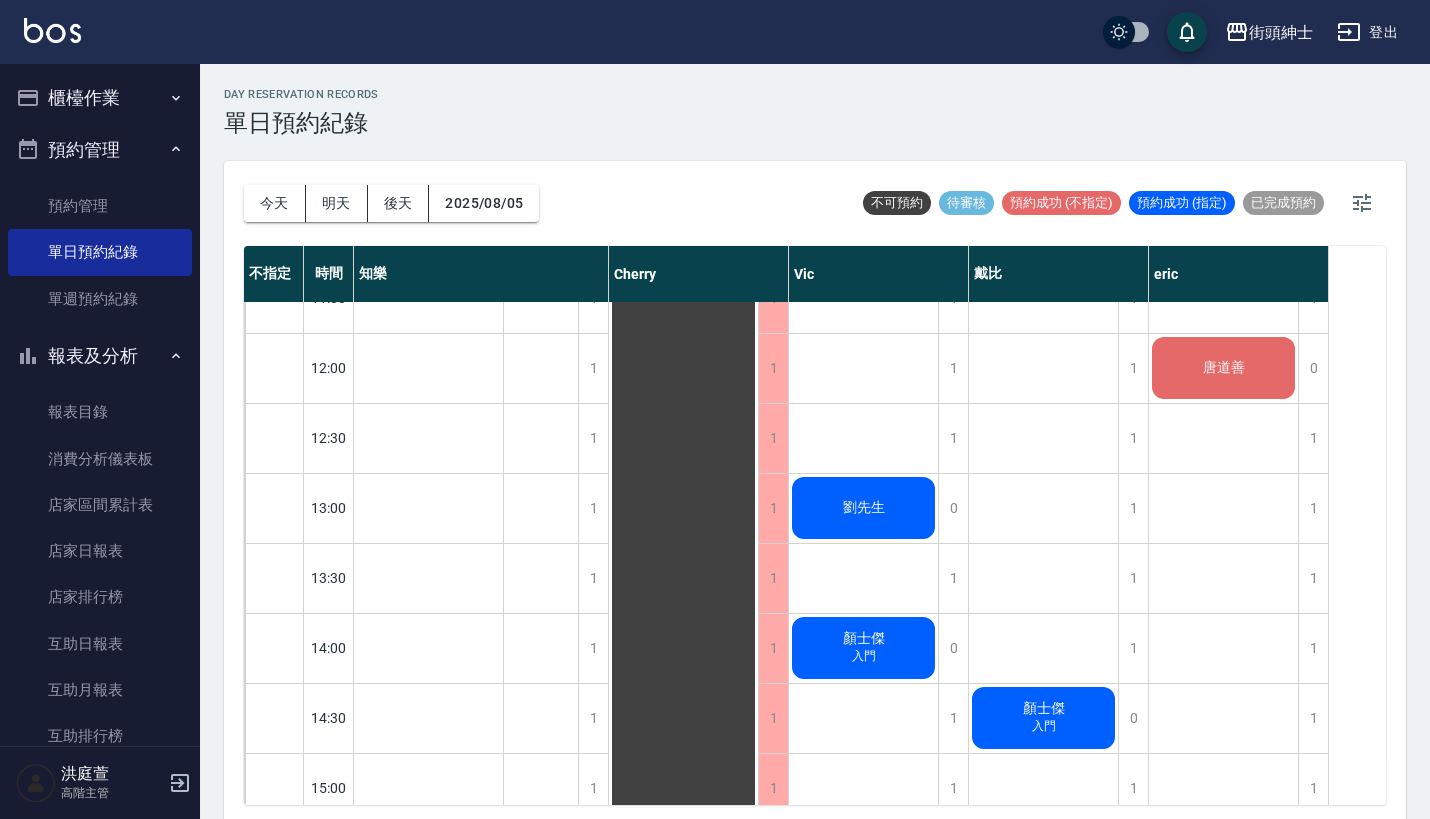 click on "唐道善" at bounding box center (428, 1208) 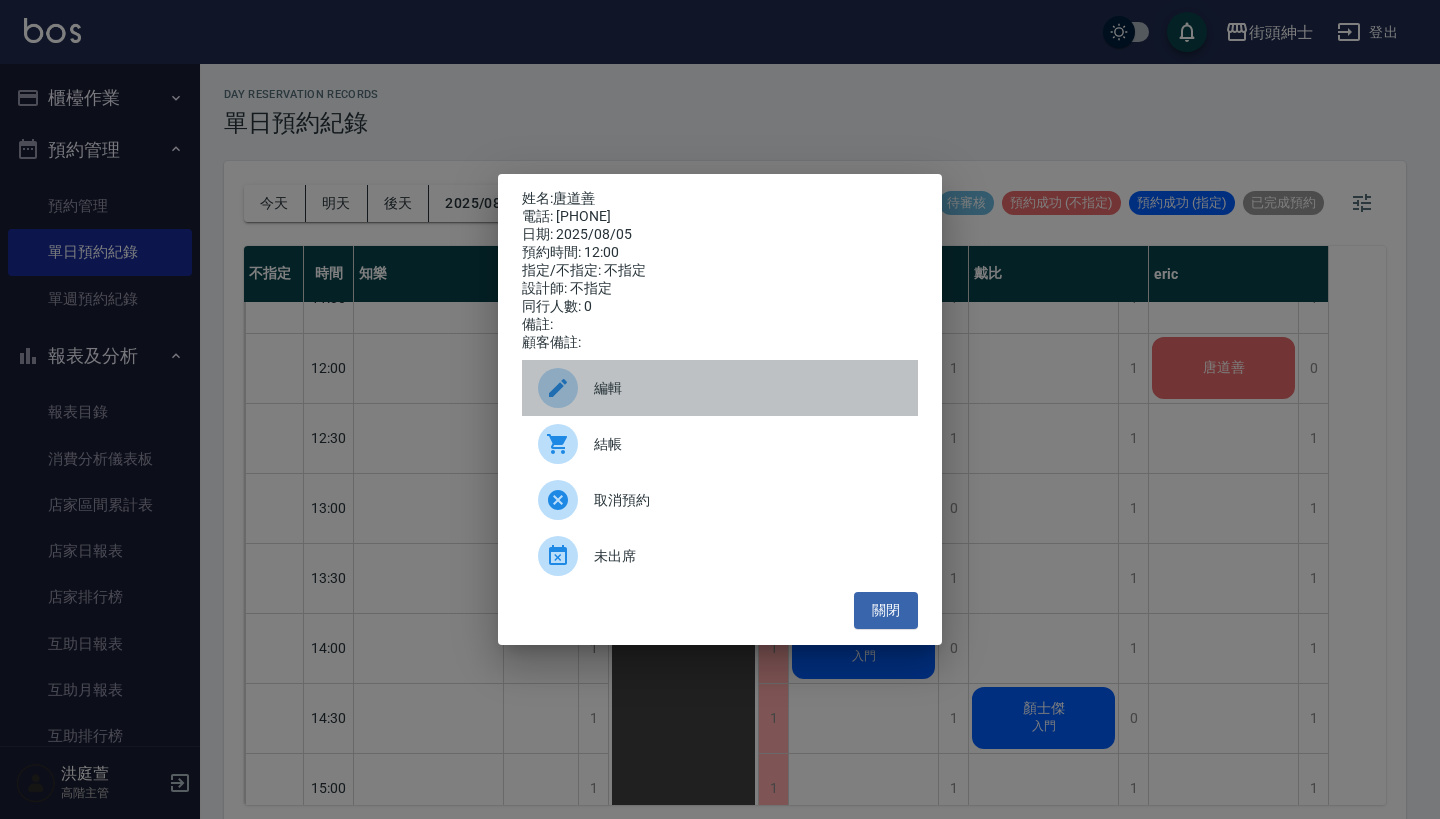click on "編輯" at bounding box center [748, 388] 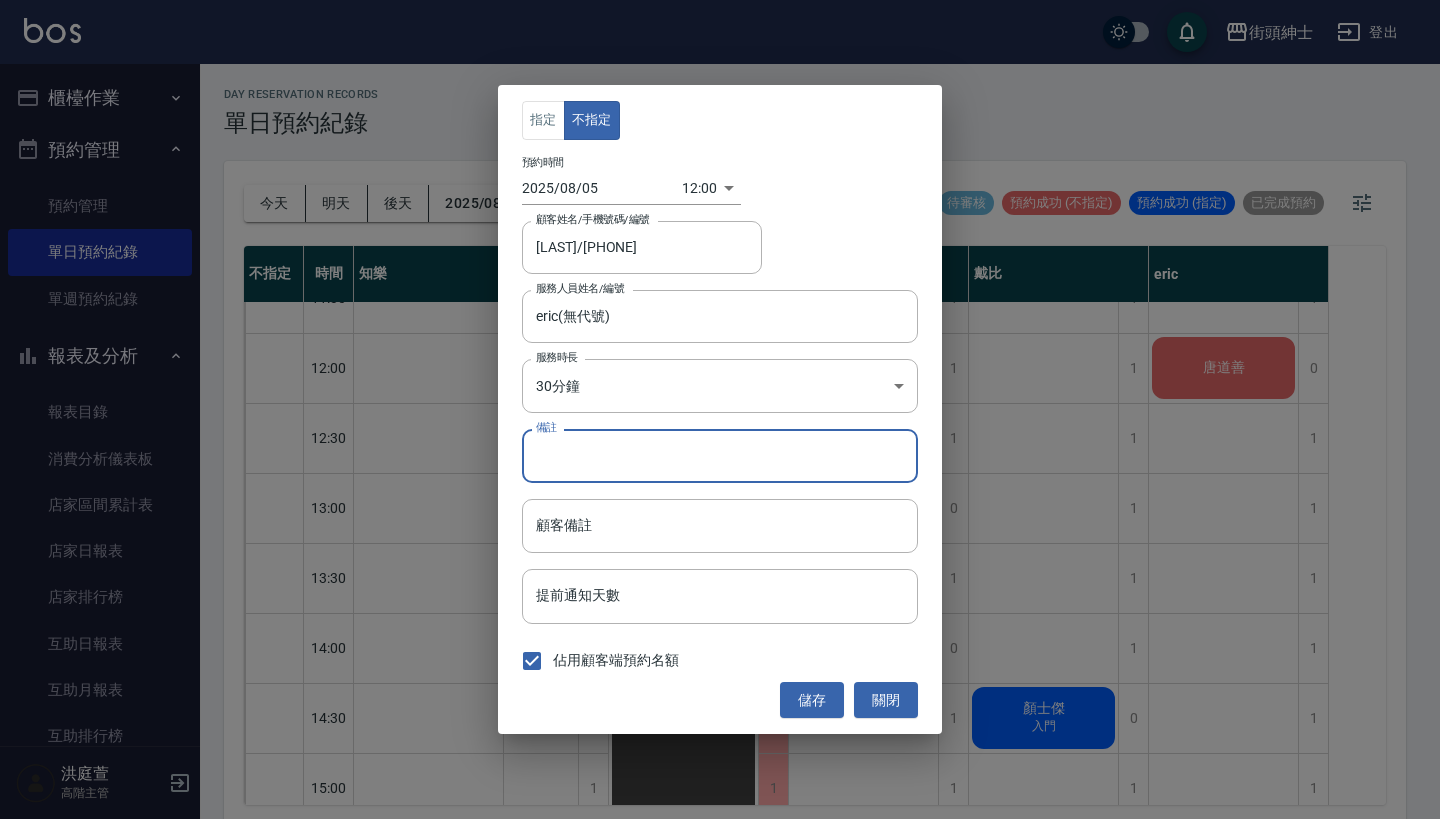 click on "備註" at bounding box center (720, 456) 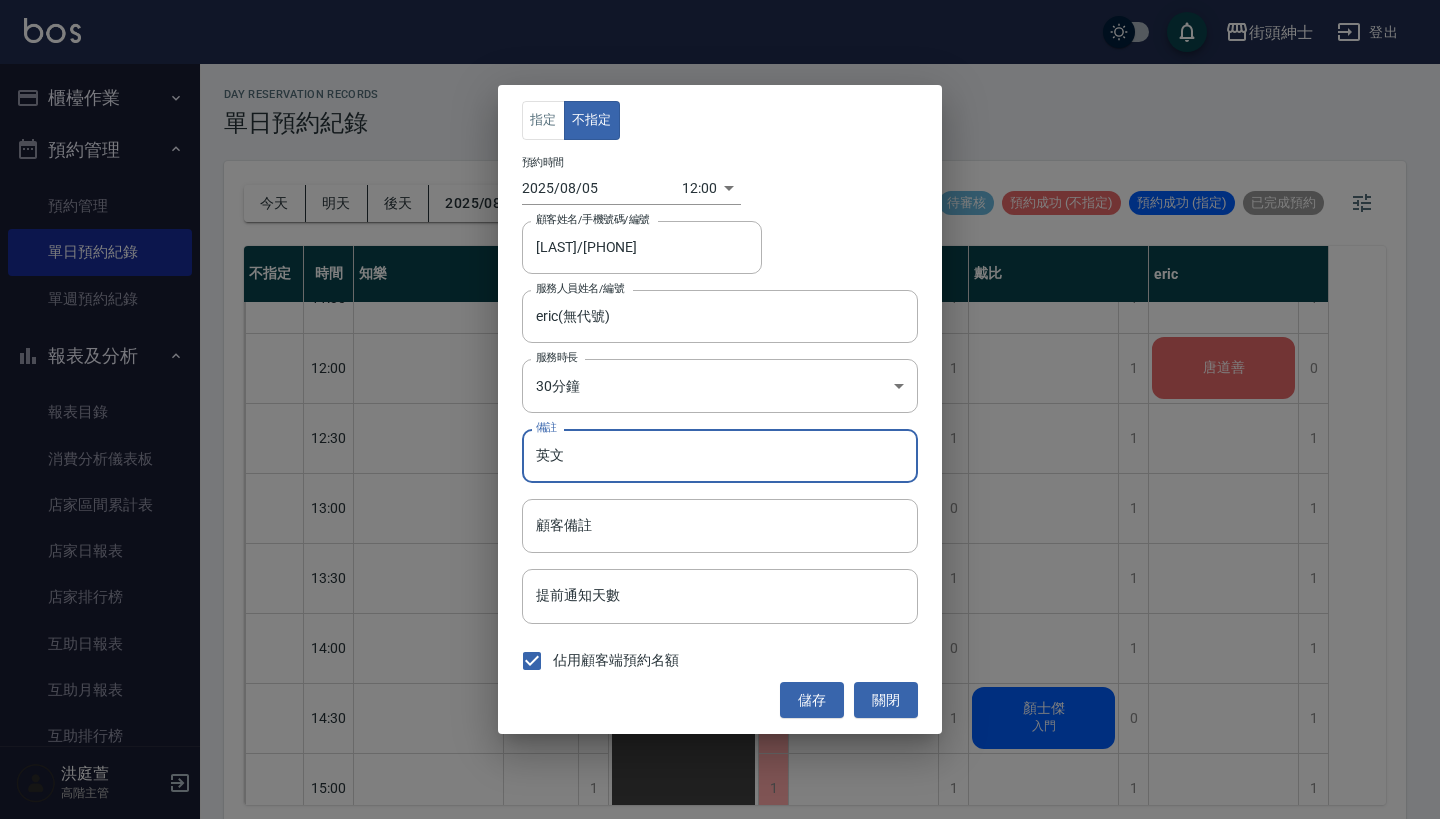 type on "英文" 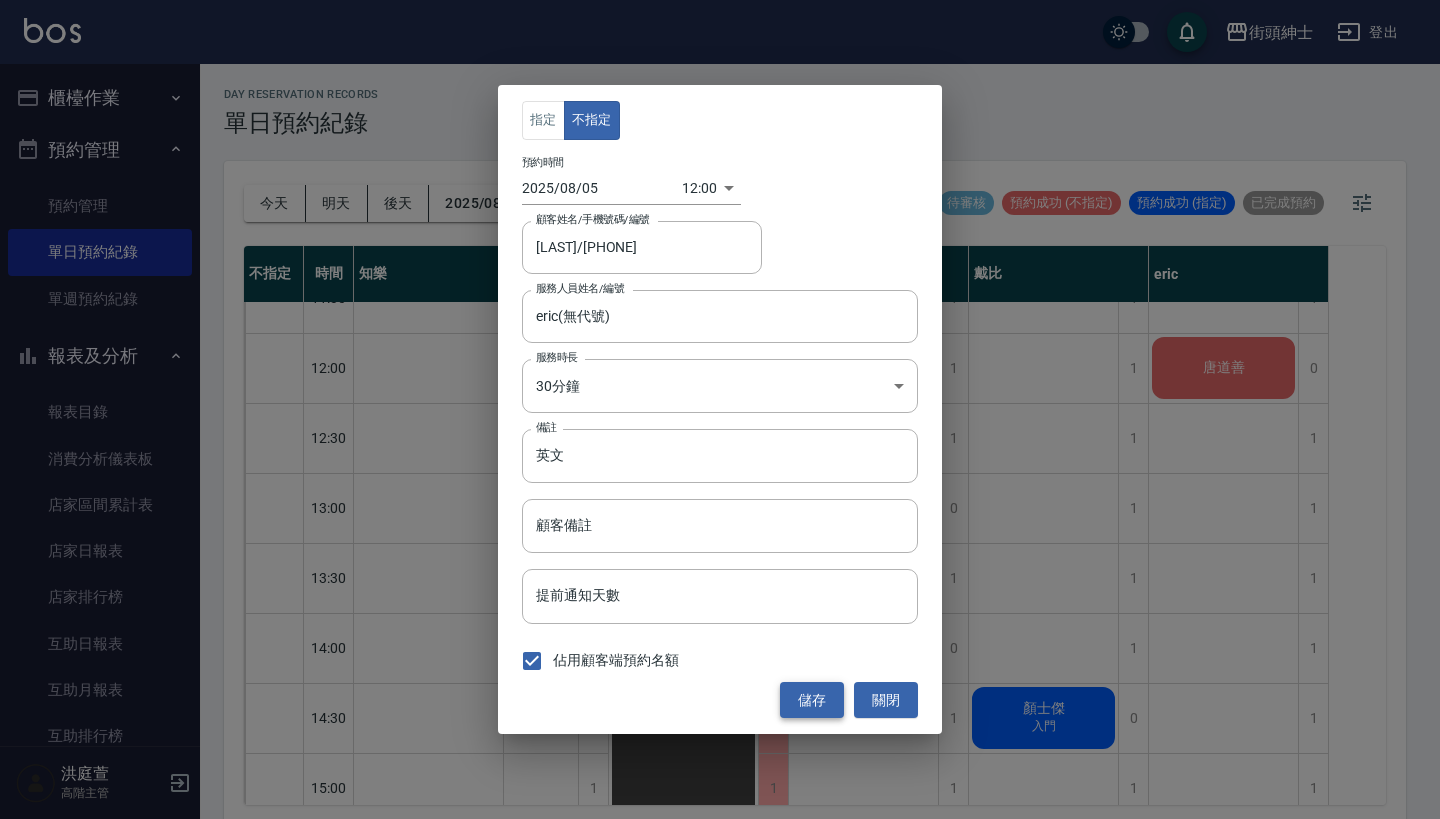 click on "儲存" at bounding box center [812, 700] 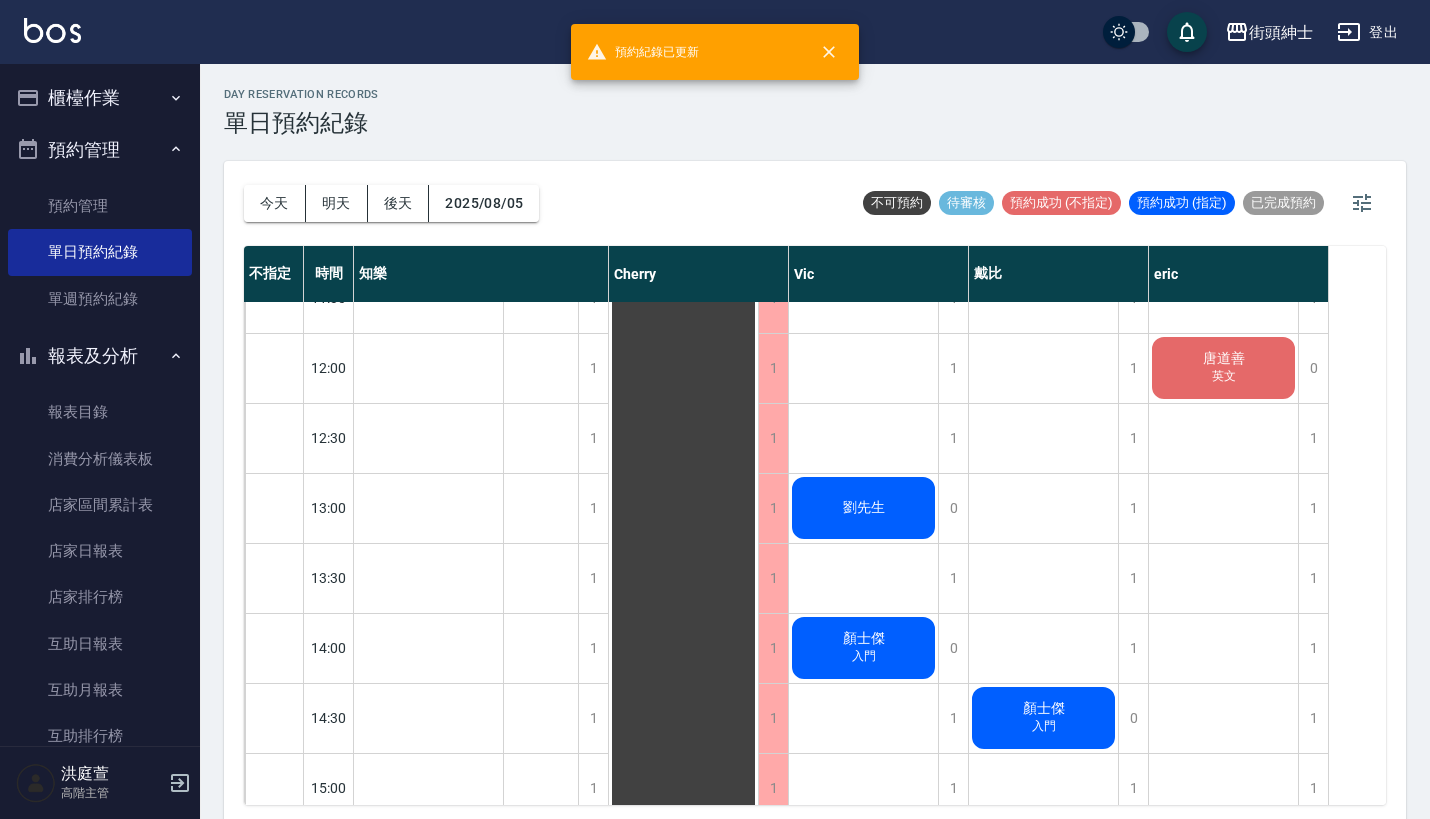 scroll, scrollTop: -1, scrollLeft: 0, axis: vertical 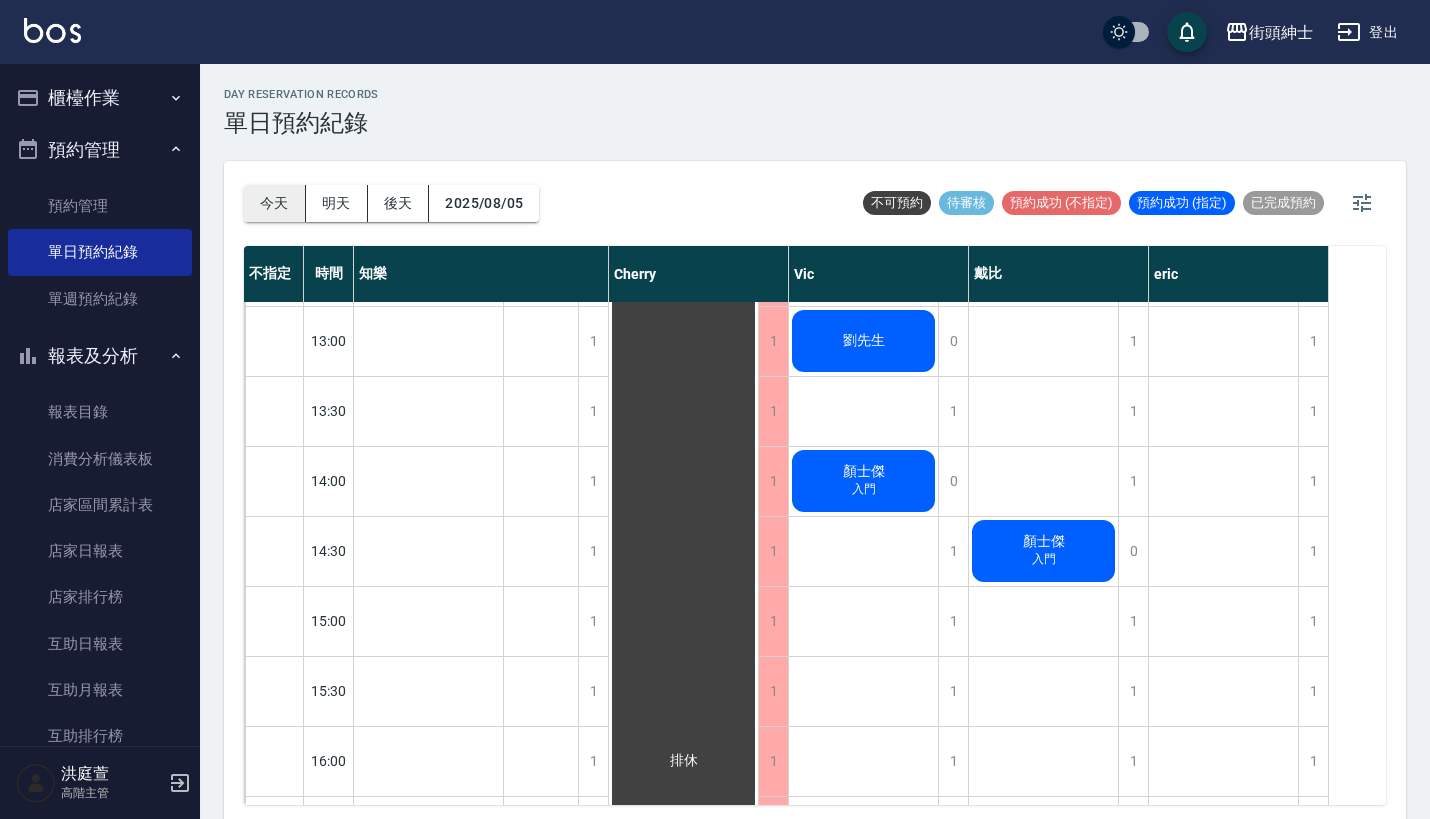 click on "今天" at bounding box center (275, 203) 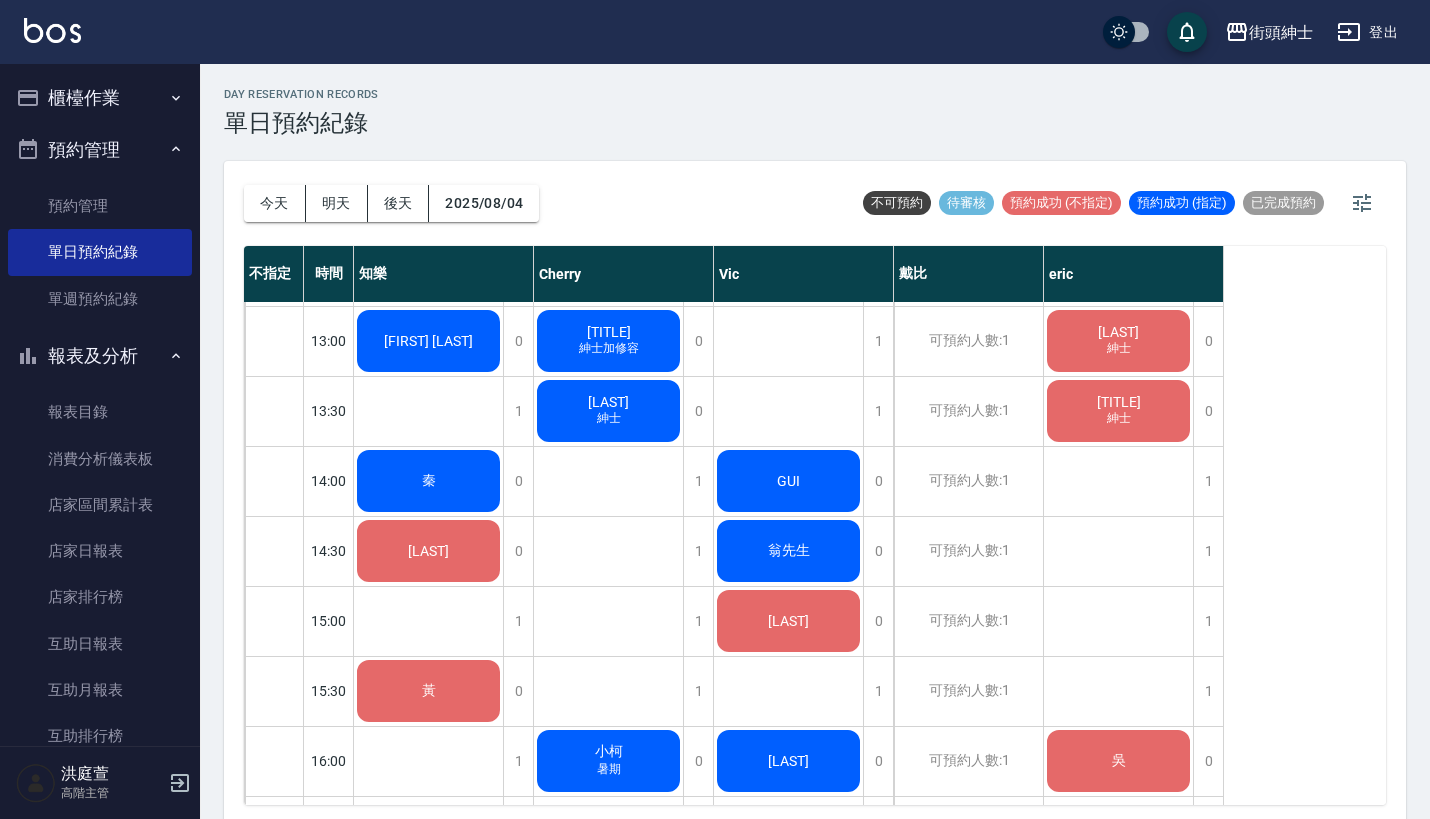 scroll, scrollTop: -2, scrollLeft: 0, axis: vertical 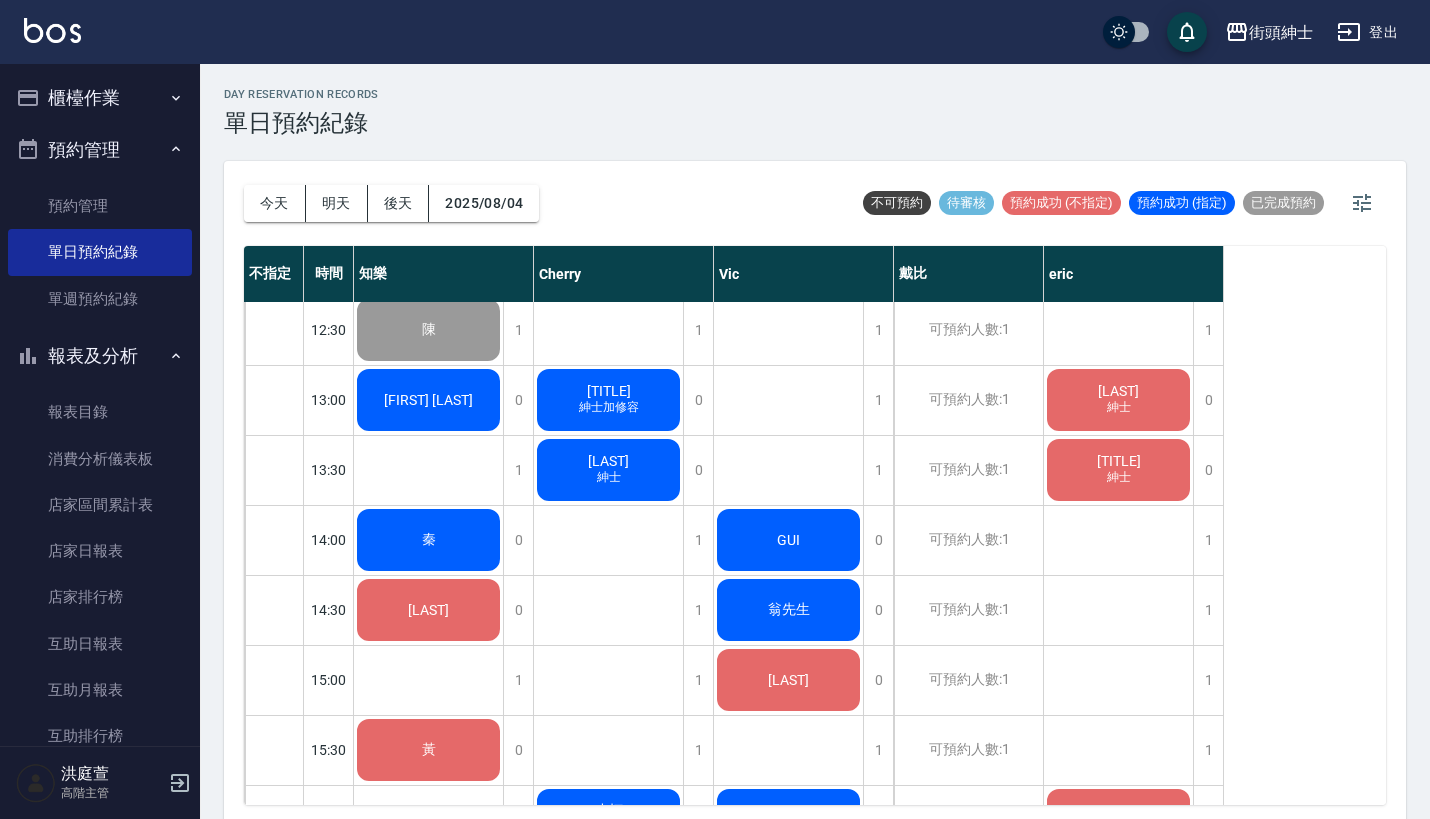 click on "[MR/MS] 先生" at bounding box center (429, 330) 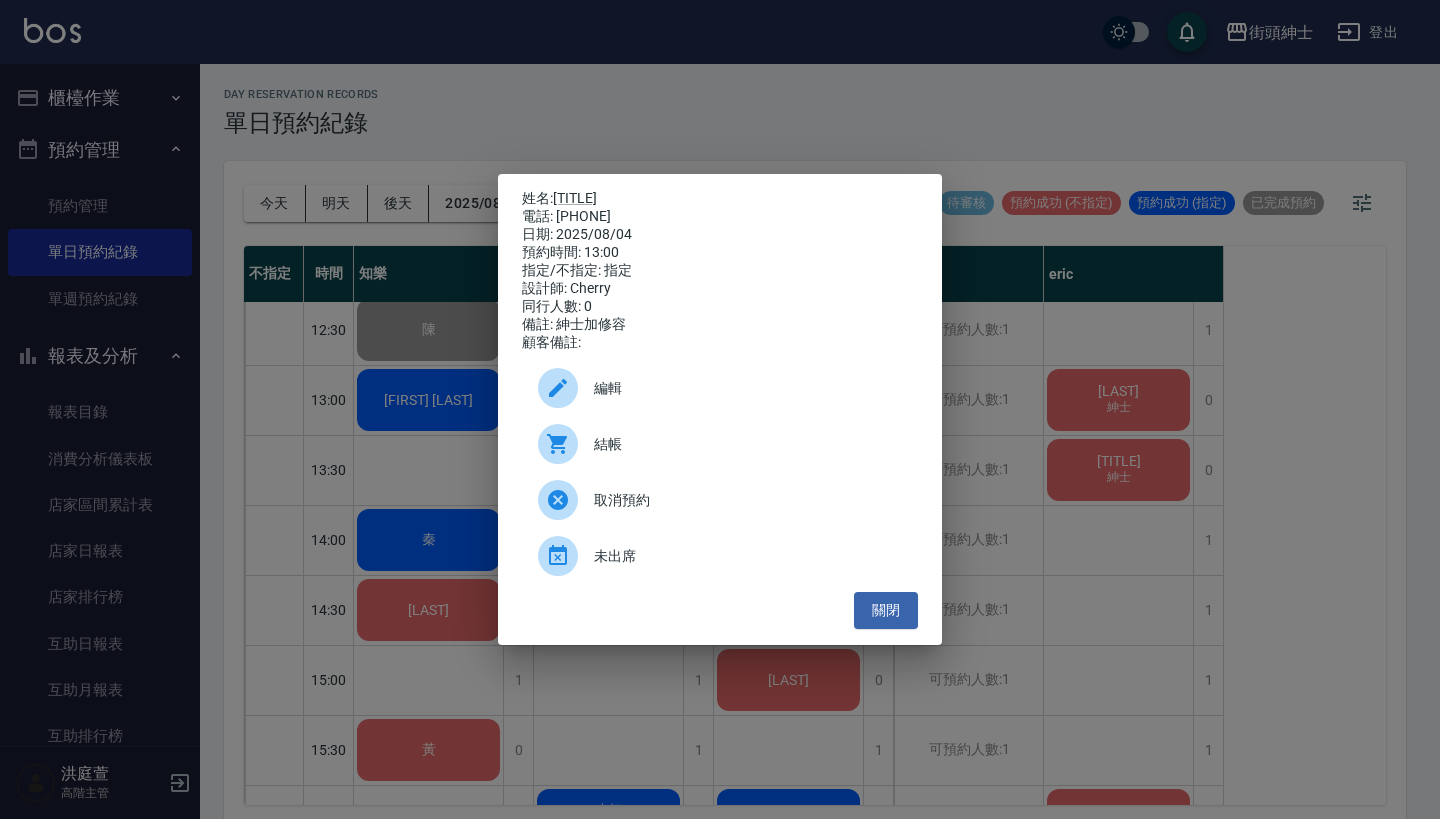 click on "結帳" at bounding box center [748, 444] 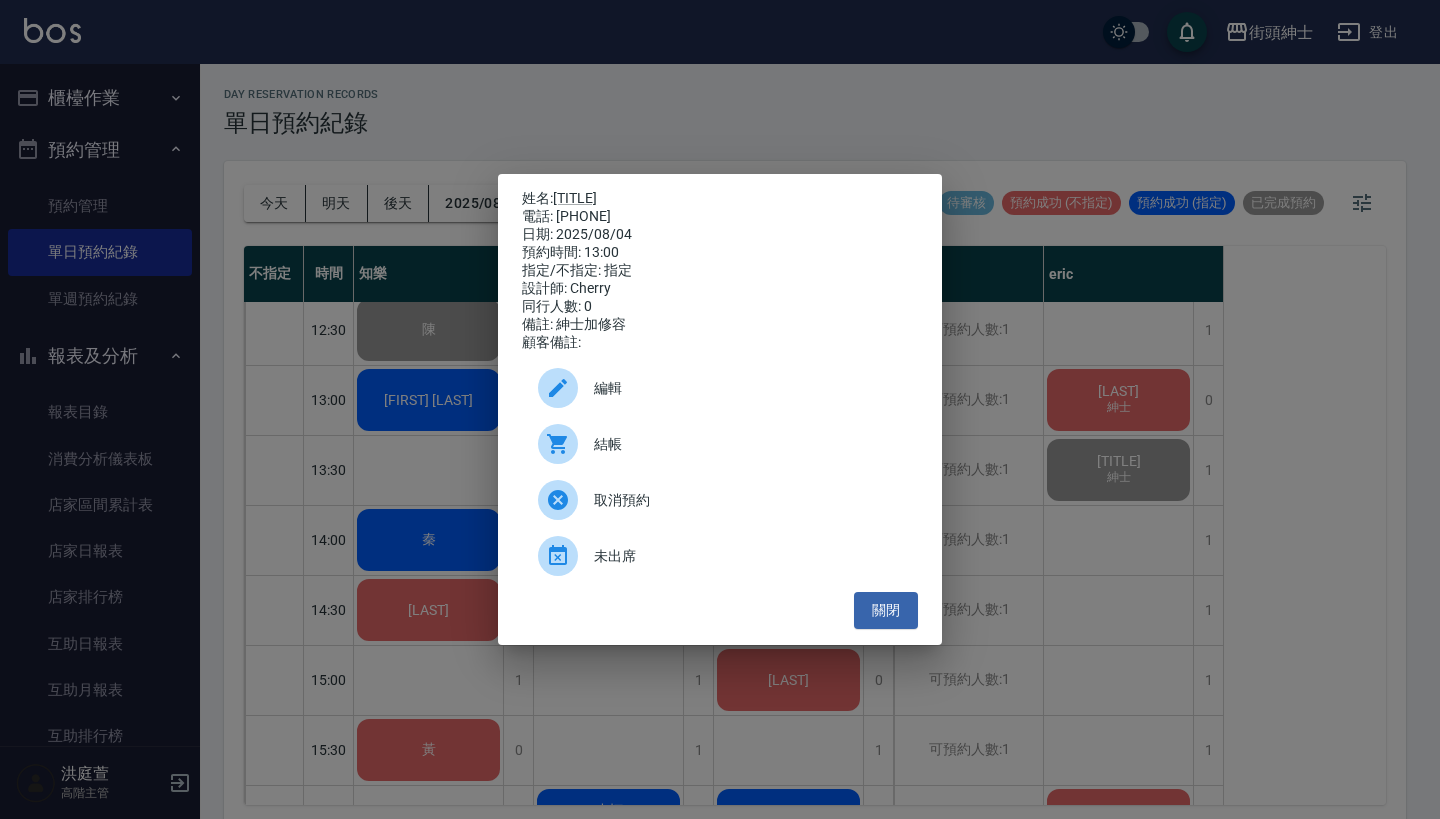 click on "姓名:  周先生 電話: 0938691007 日期: 2025/08/04 預約時間: 13:00 指定/不指定: 指定 設計師: Cherry 同行人數: 0 備註: 紳士加修容 顧客備註:  編輯 結帳 取消預約 未出席 關閉" at bounding box center [720, 409] 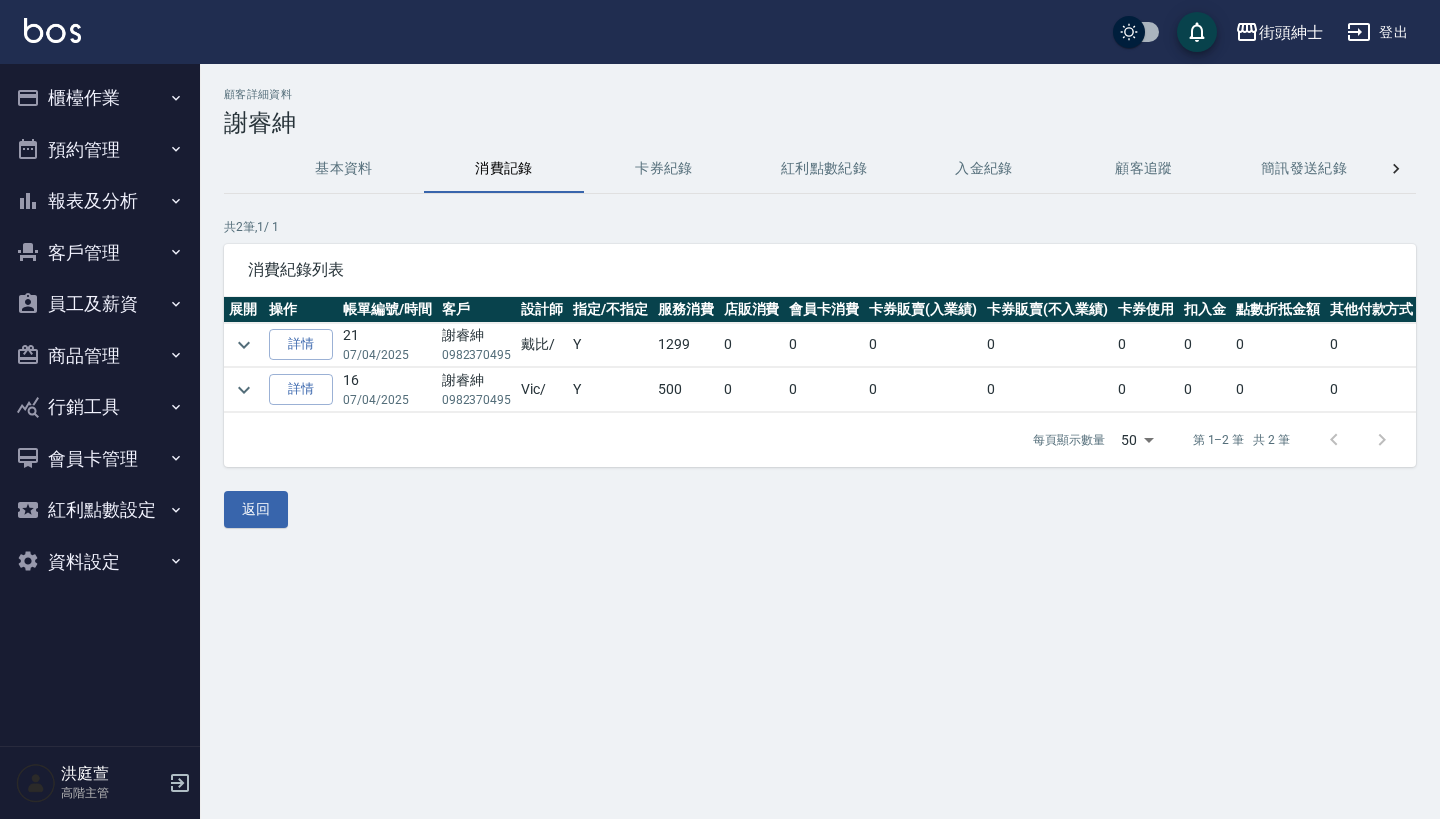 scroll, scrollTop: 0, scrollLeft: 0, axis: both 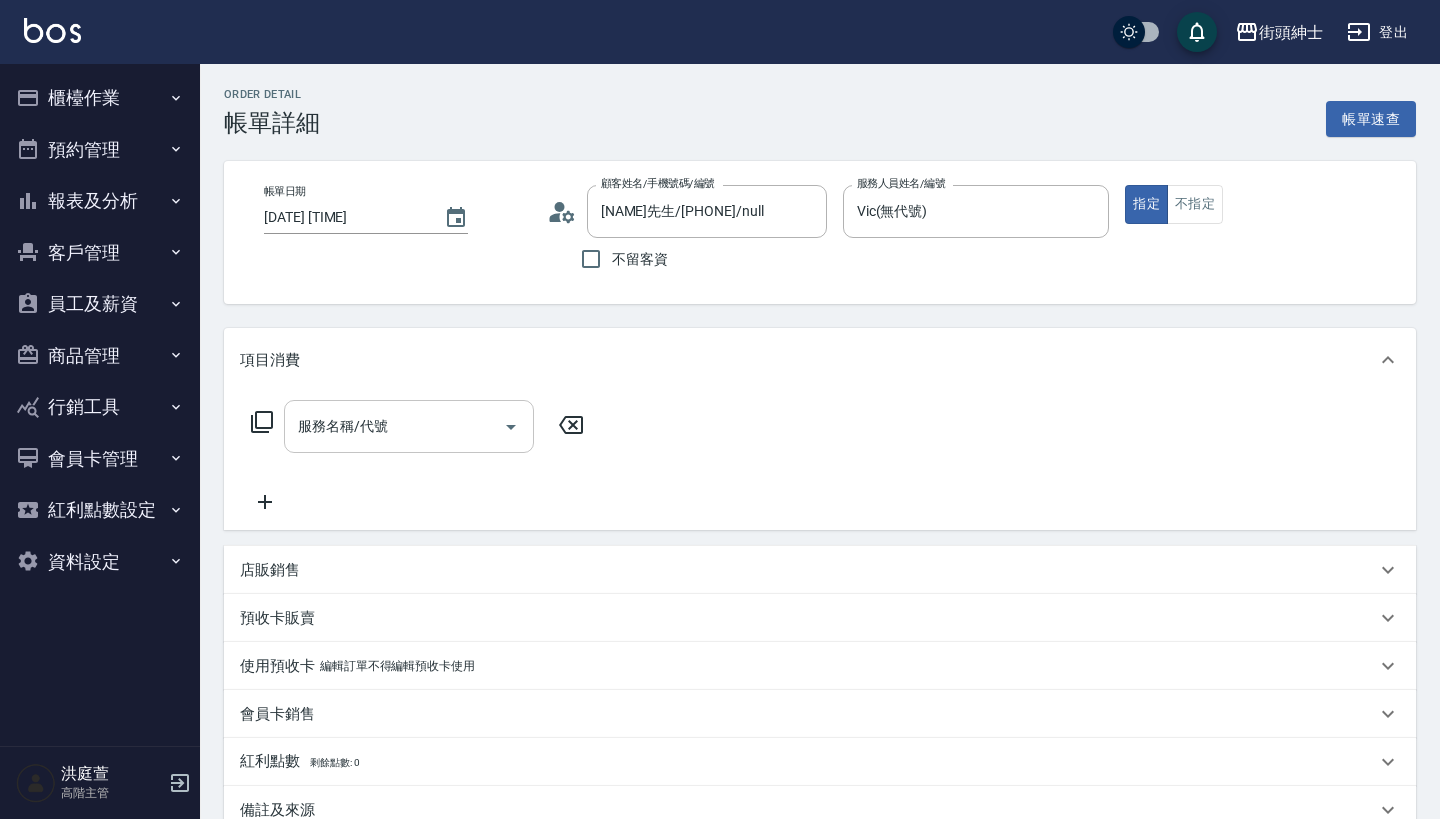 click on "服務名稱/代號" at bounding box center (409, 426) 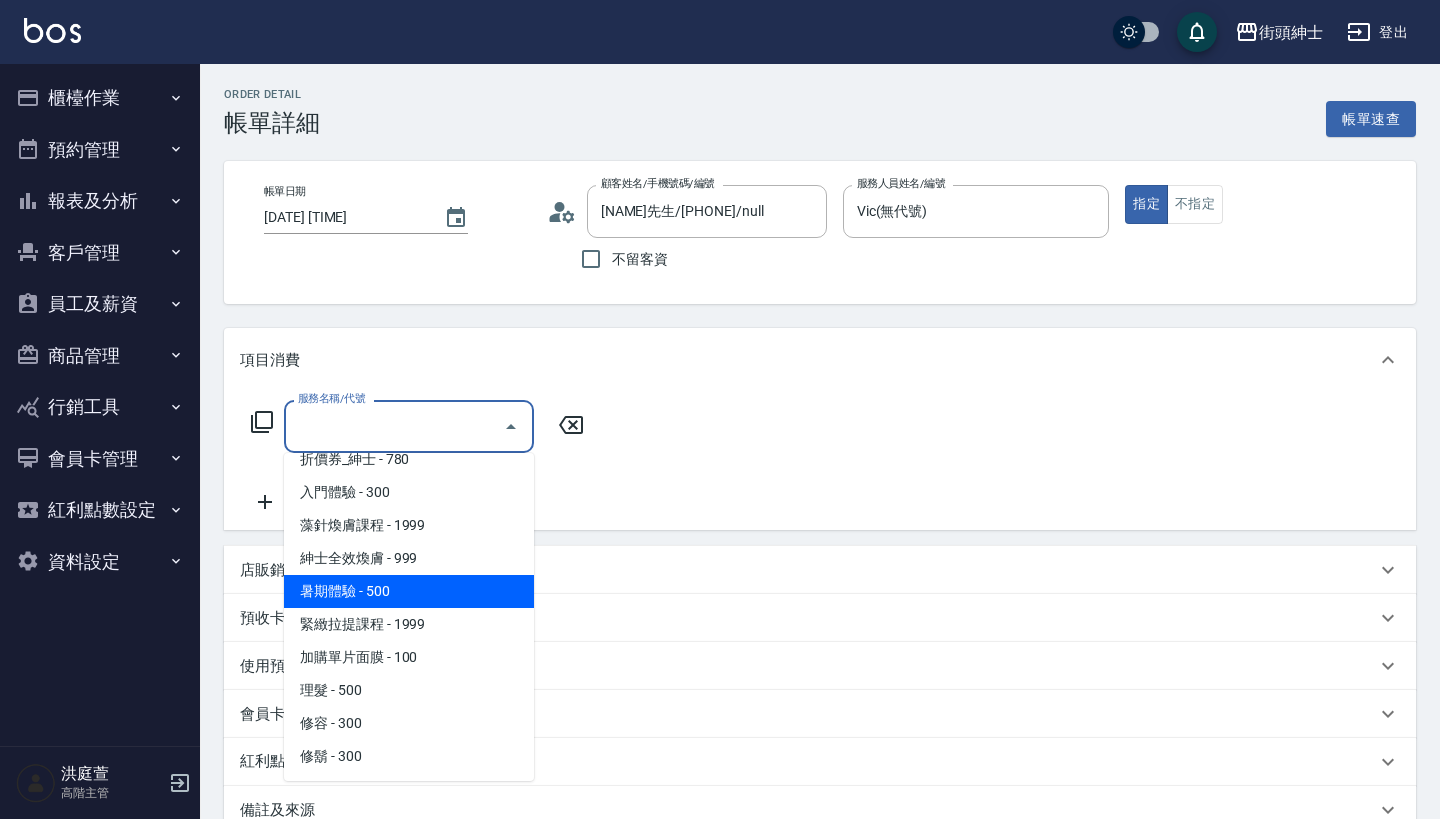 scroll, scrollTop: 84, scrollLeft: 0, axis: vertical 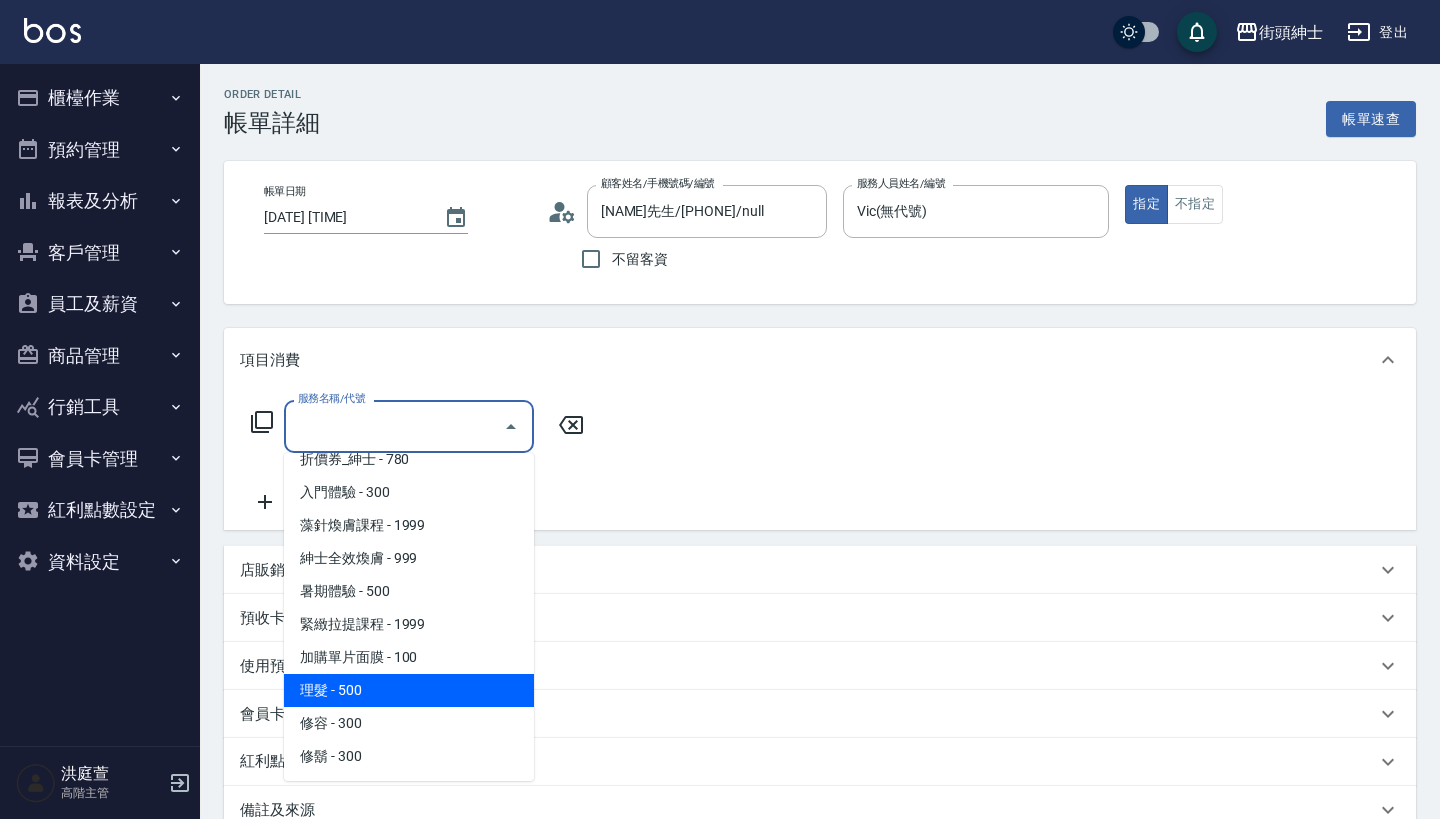 click on "理髮 - 500" at bounding box center [409, 690] 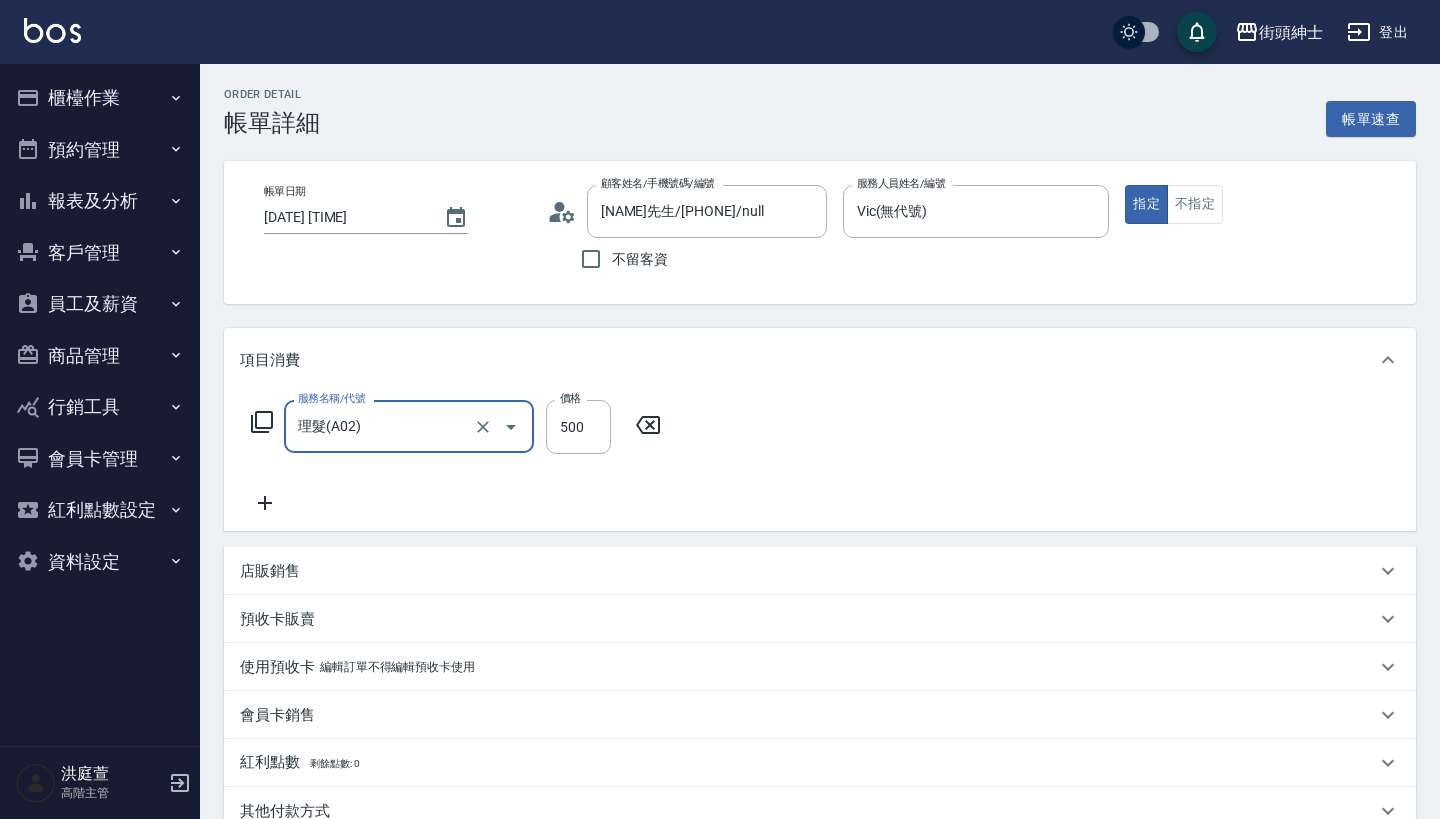 type on "理髮(A02)" 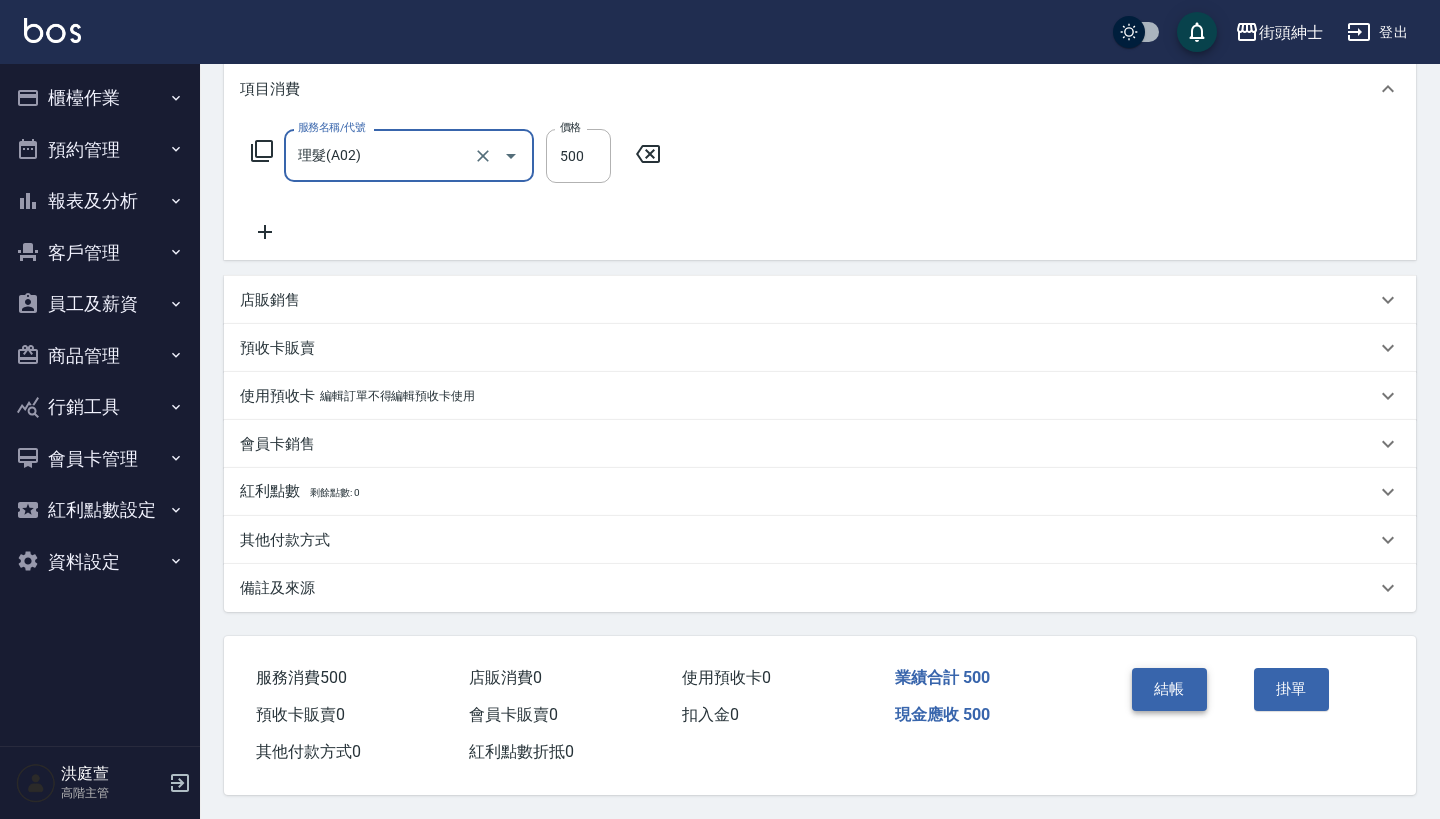 click on "結帳" at bounding box center (1169, 689) 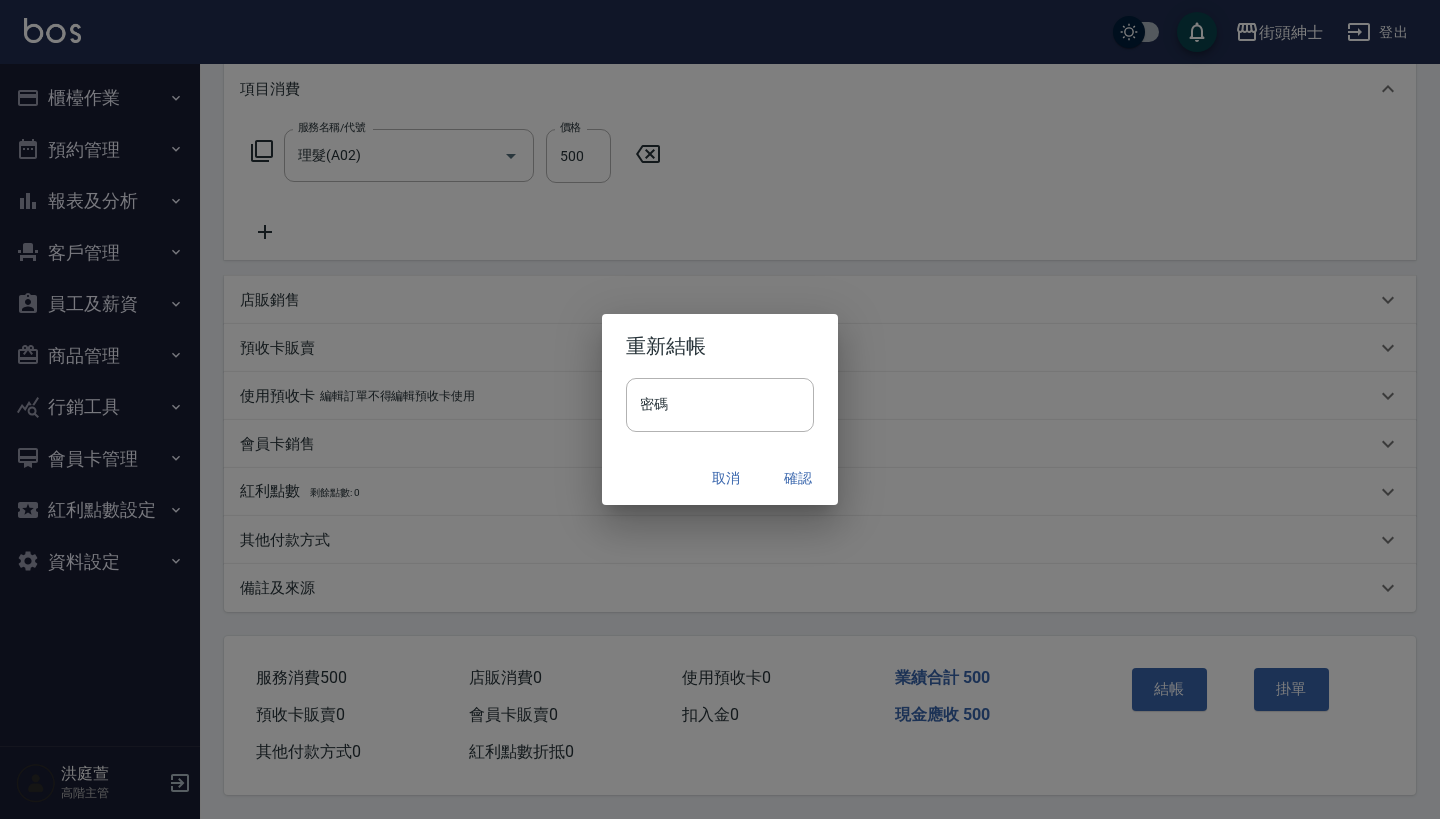click on "確認" at bounding box center [798, 478] 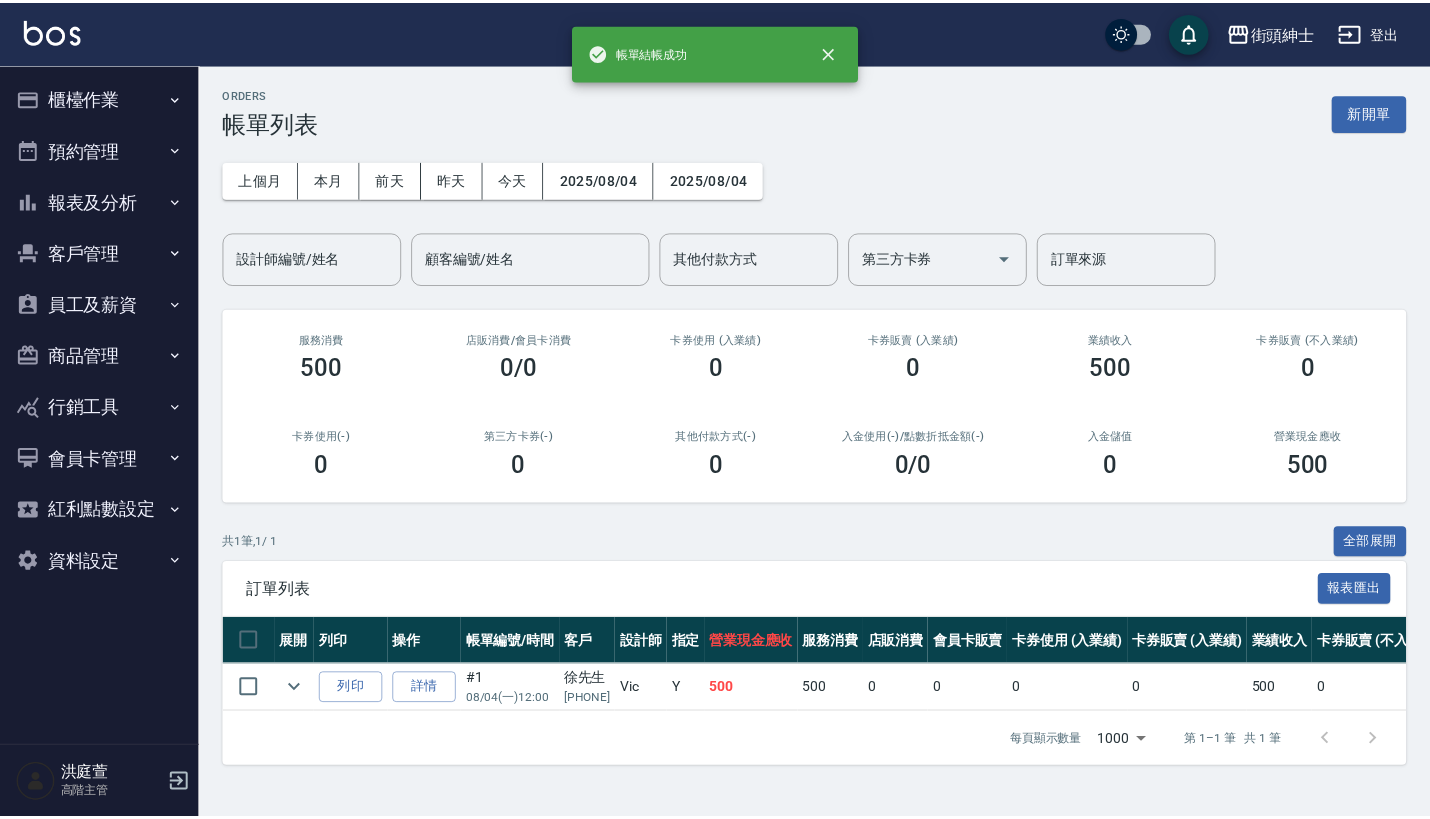 scroll, scrollTop: 0, scrollLeft: 0, axis: both 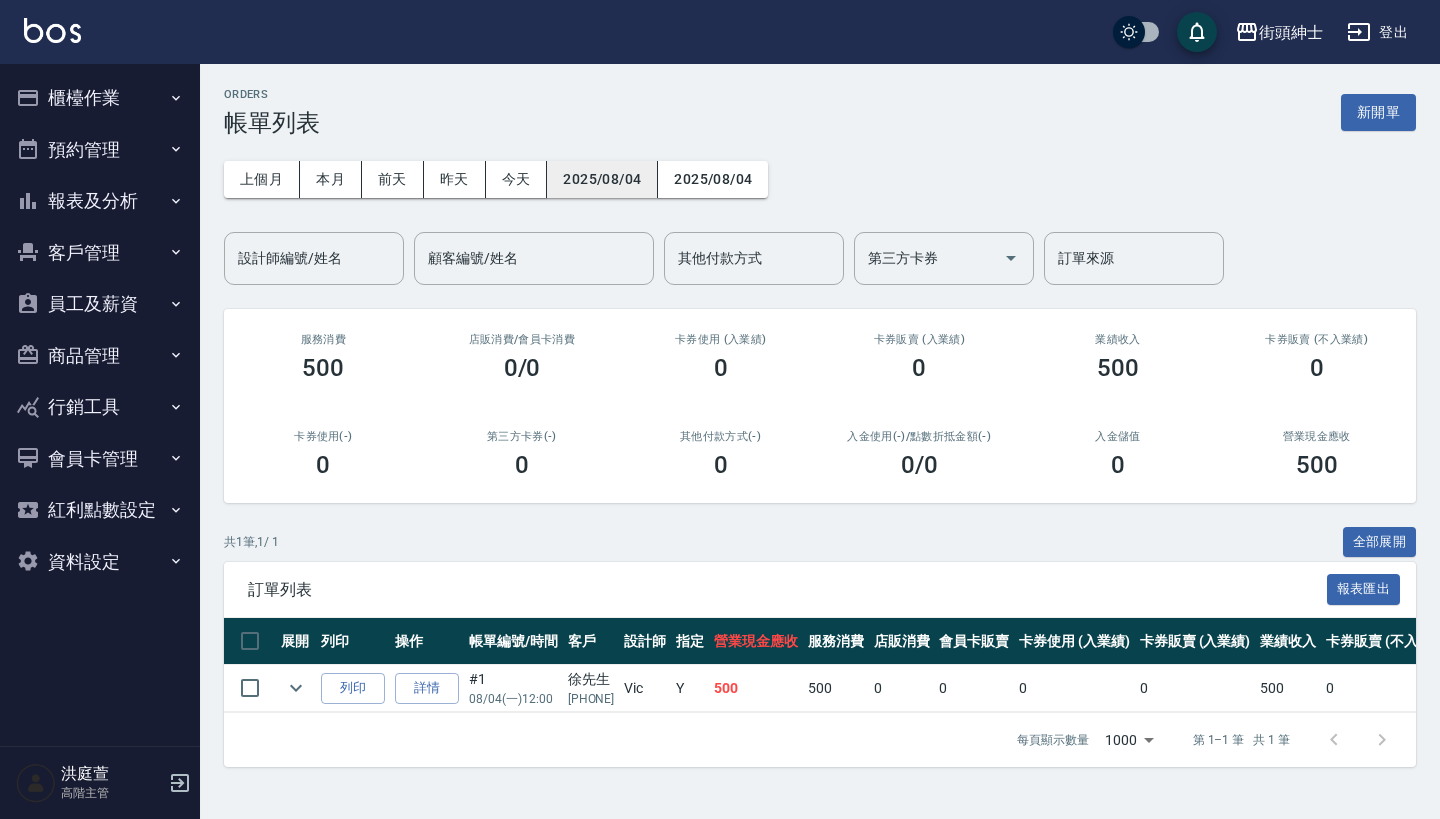 click on "2025/08/04" at bounding box center (602, 179) 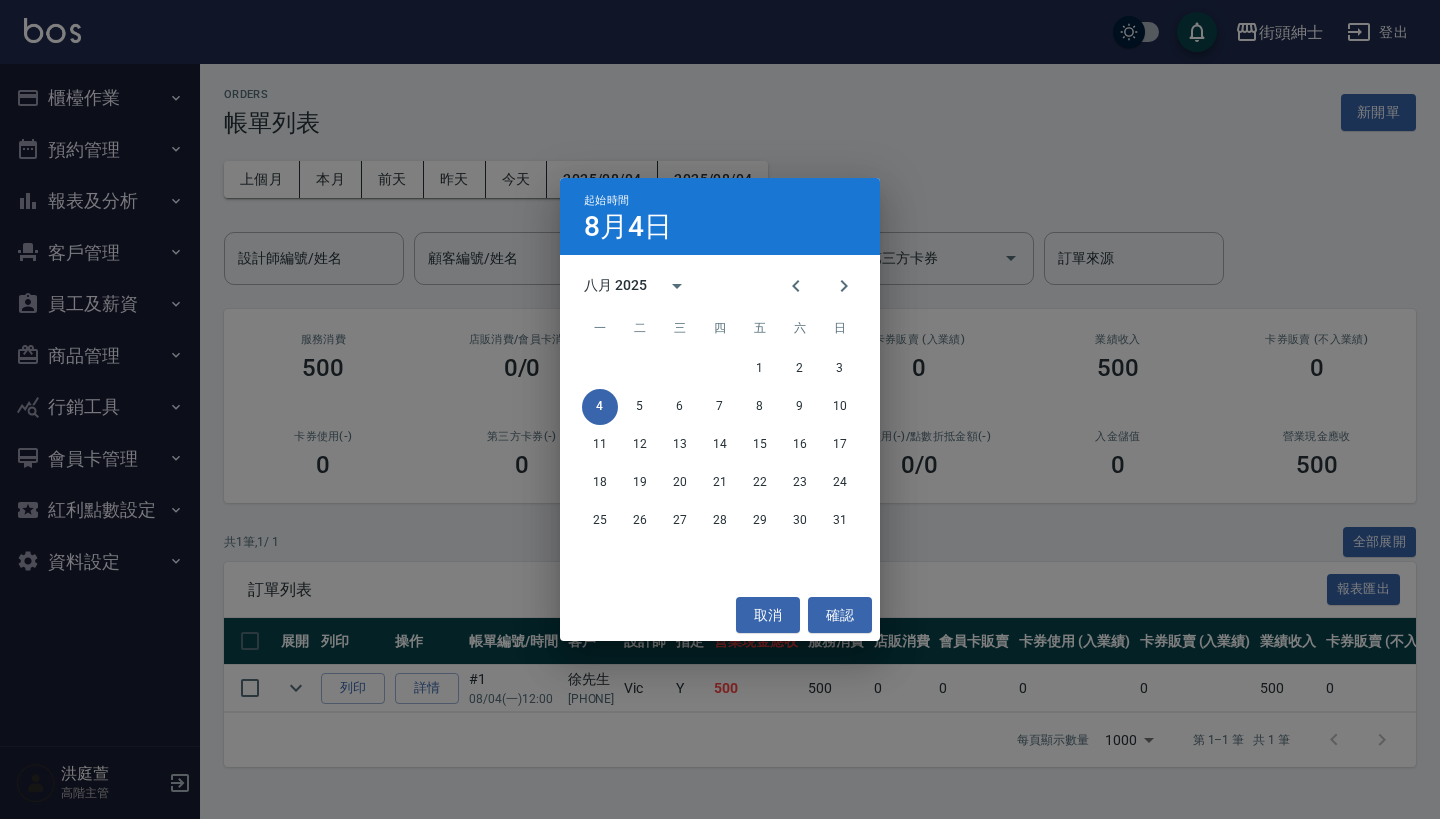 click on "起始時間 8月4日 八月 2025 一 二 三 四 五 六 日 1 2 3 4 5 6 7 8 9 10 11 12 13 14 15 16 17 18 19 20 21 22 23 24 25 26 27 28 29 30 31 取消 確認" at bounding box center (720, 409) 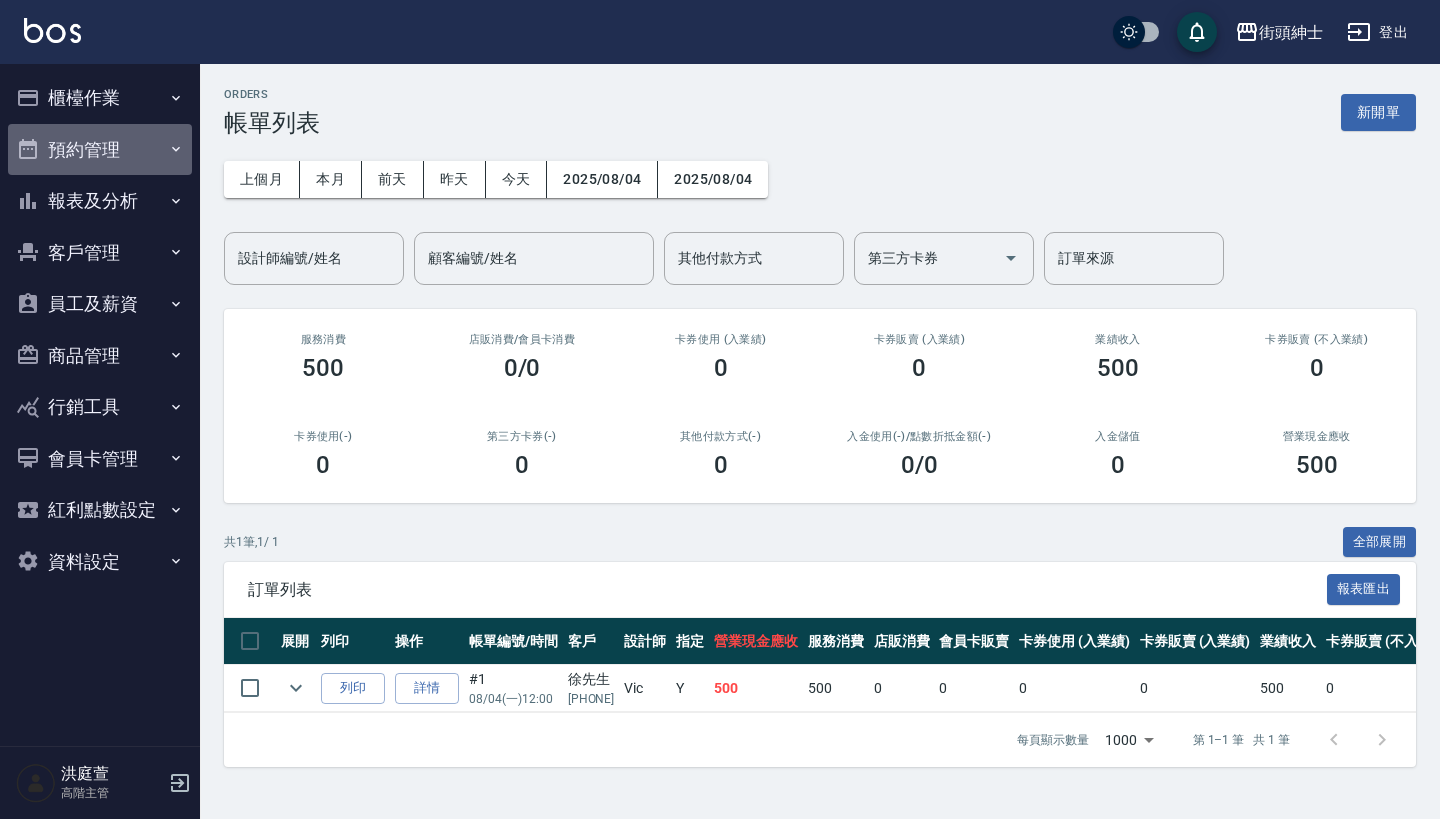 click on "預約管理" at bounding box center (100, 150) 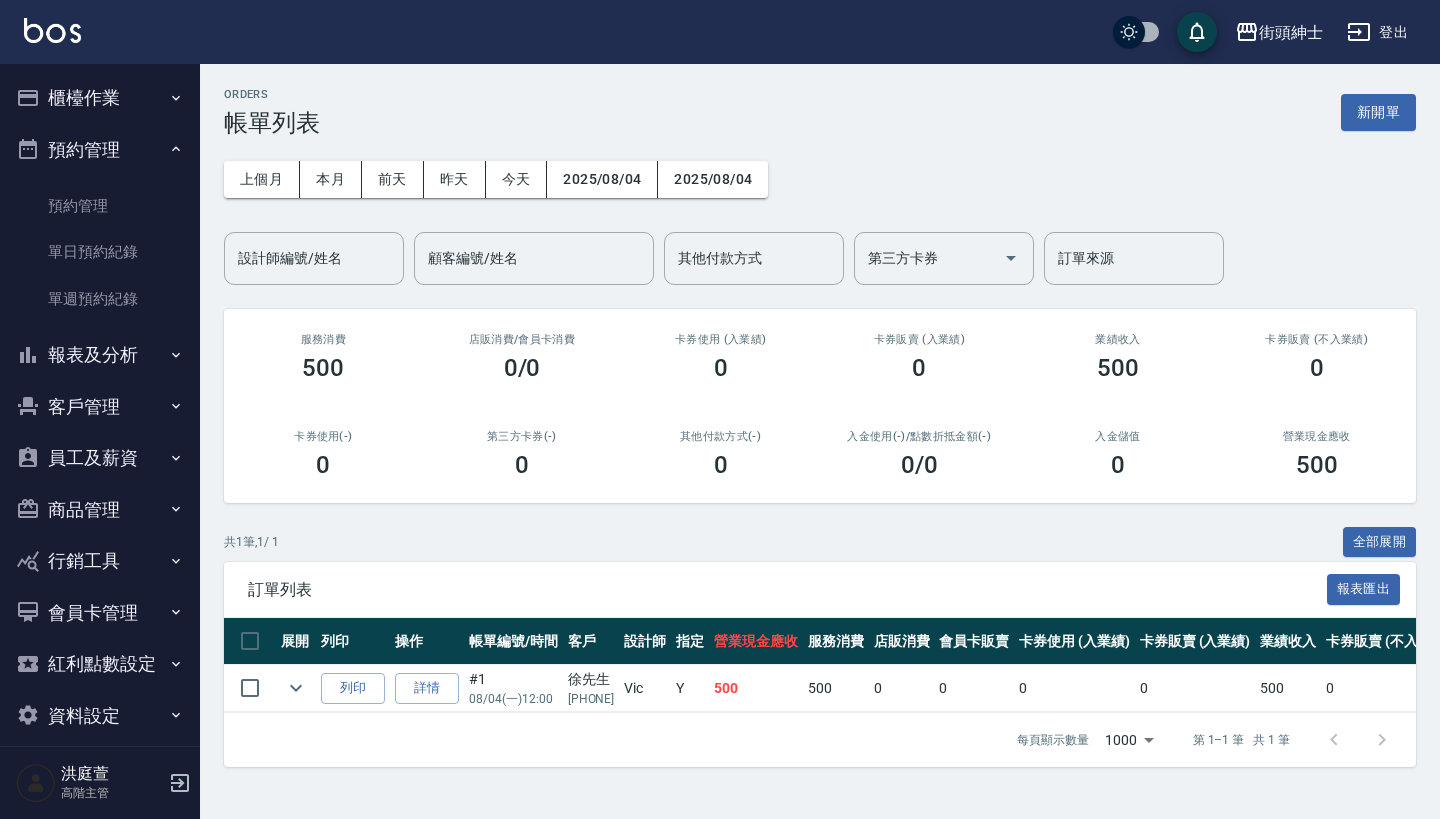 click on "櫃檯作業" at bounding box center (100, 98) 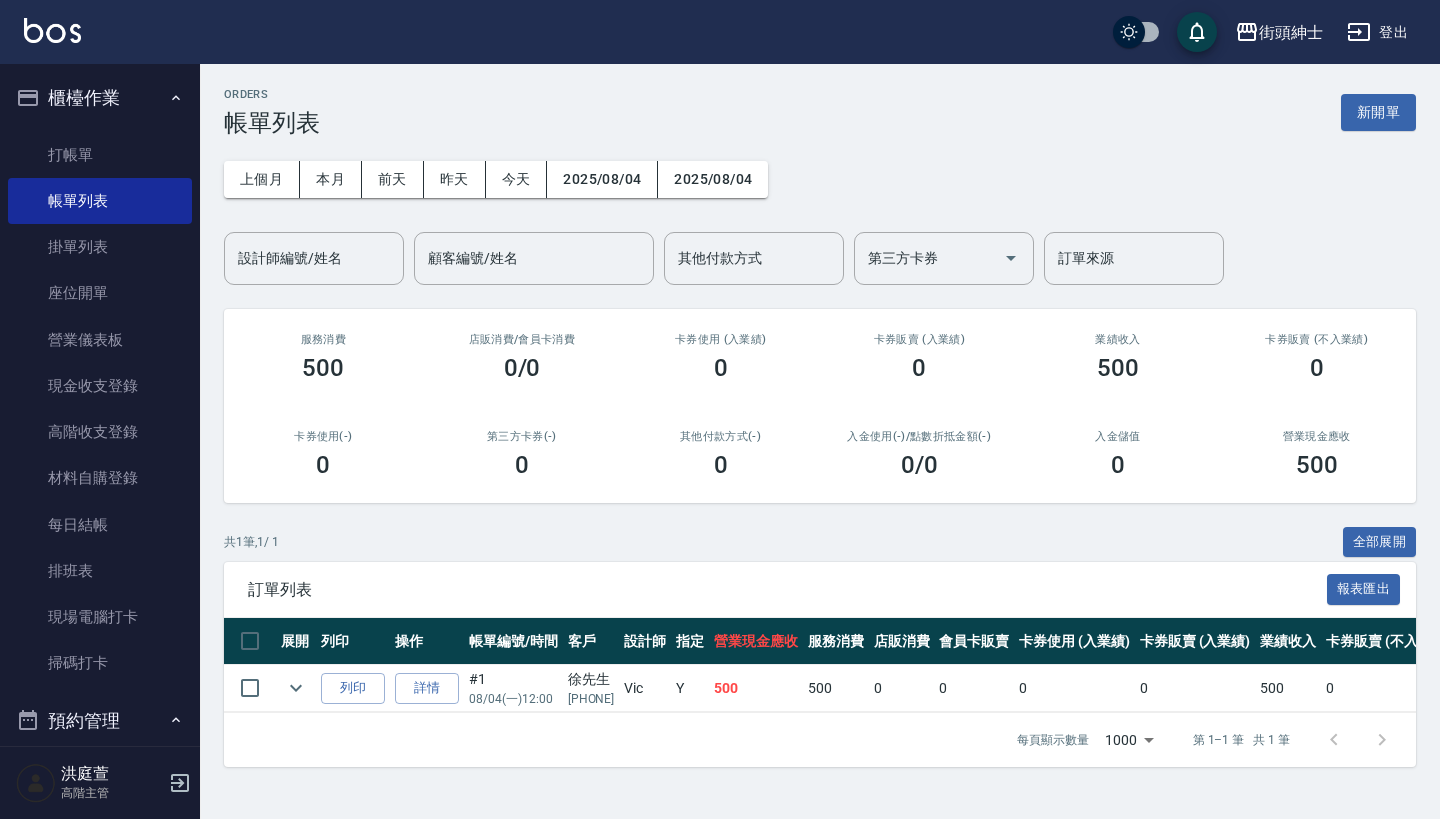 click on "ORDERS 帳單列表 新開單" at bounding box center (820, 112) 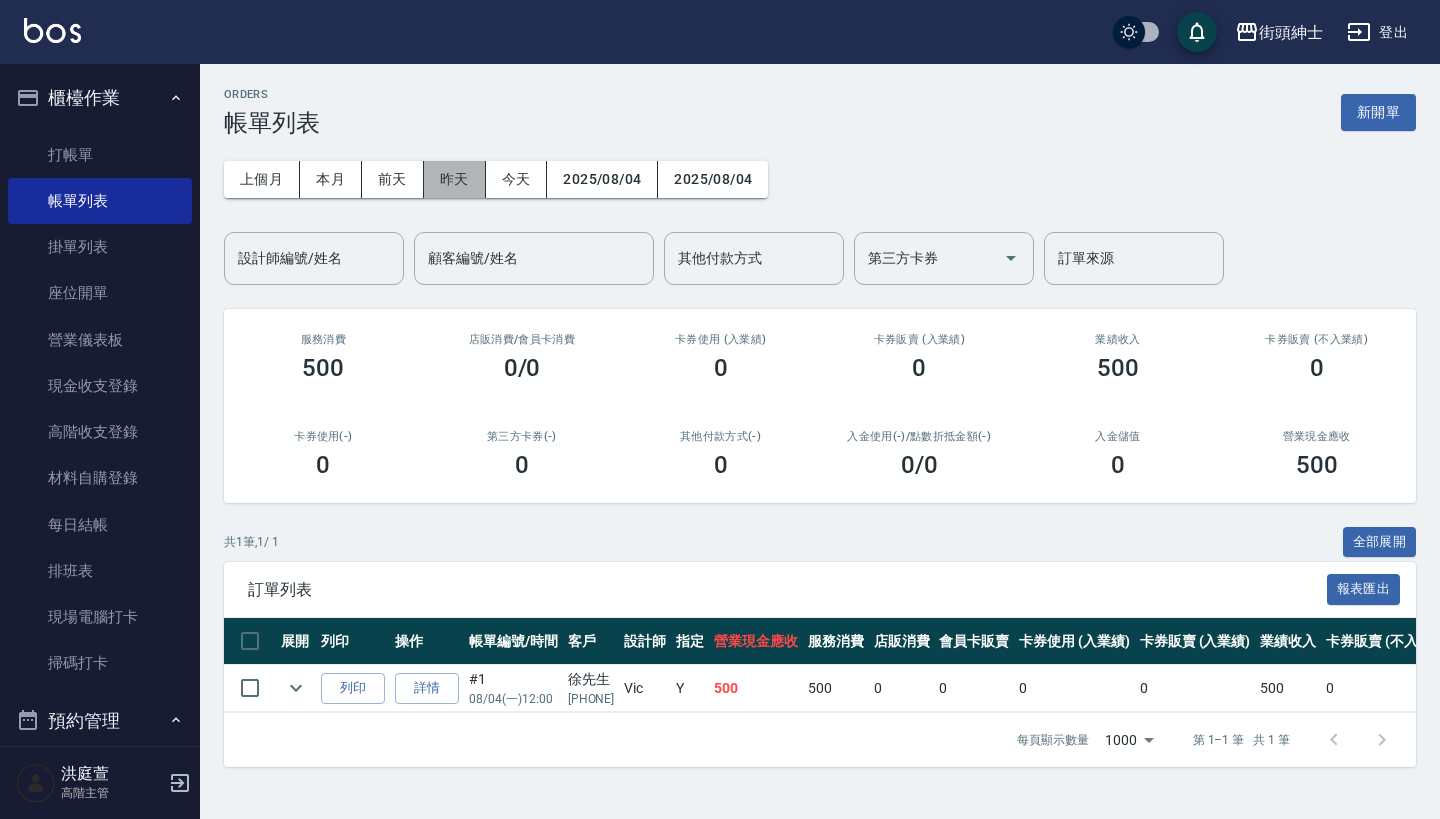 click on "昨天" at bounding box center (455, 179) 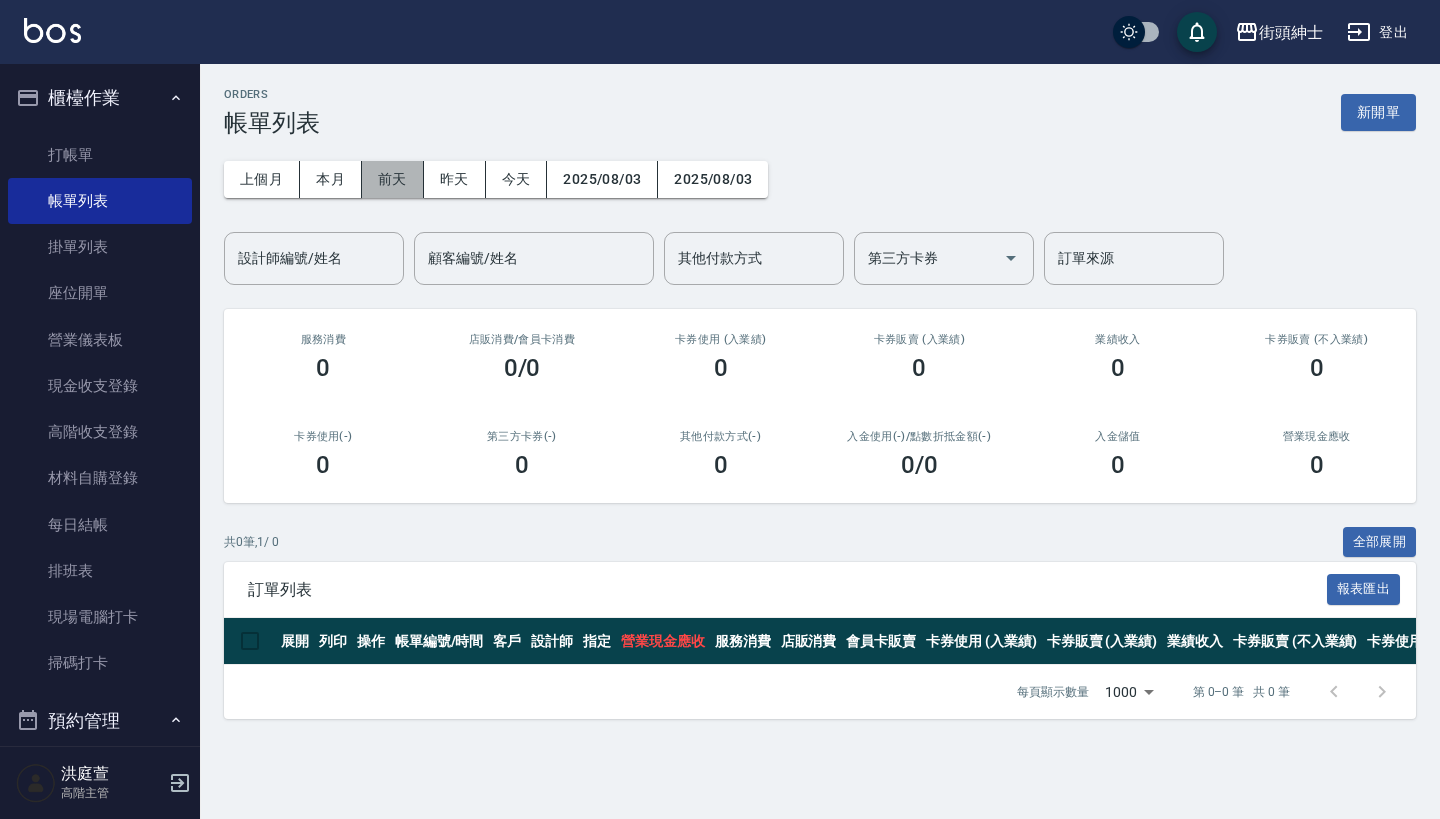 click on "前天" at bounding box center (393, 179) 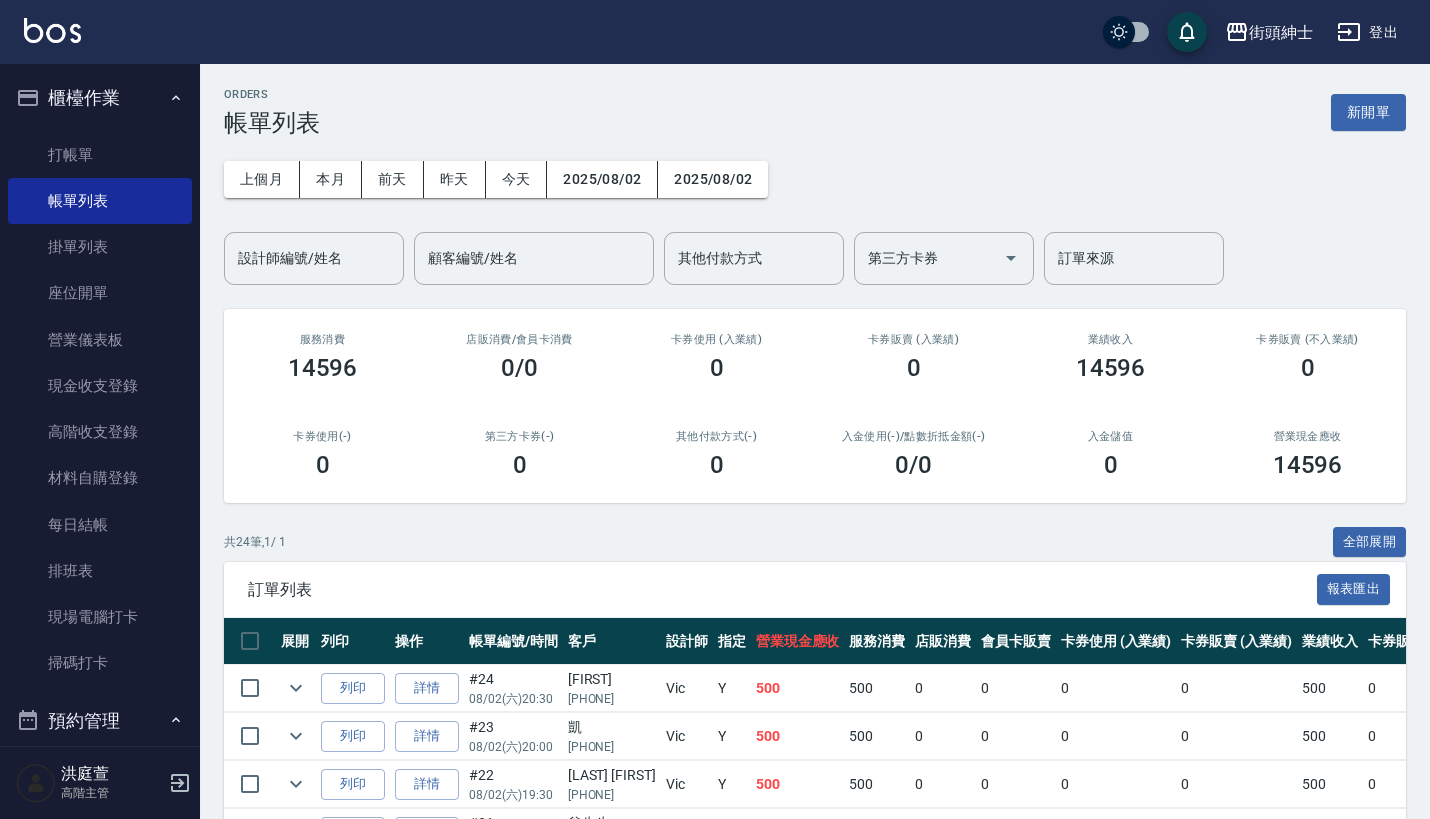 scroll, scrollTop: 0, scrollLeft: 0, axis: both 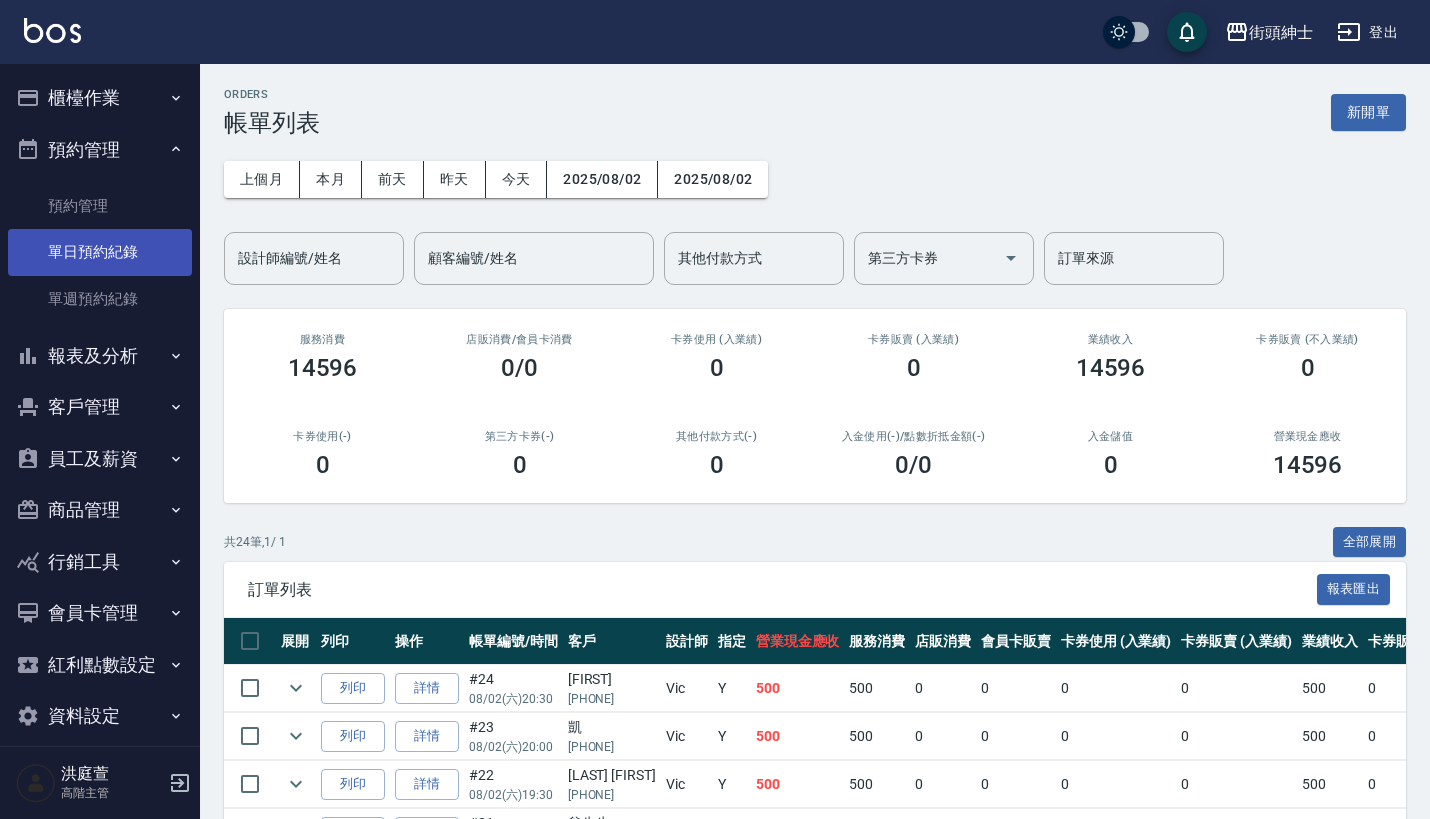 click on "單日預約紀錄" at bounding box center (100, 252) 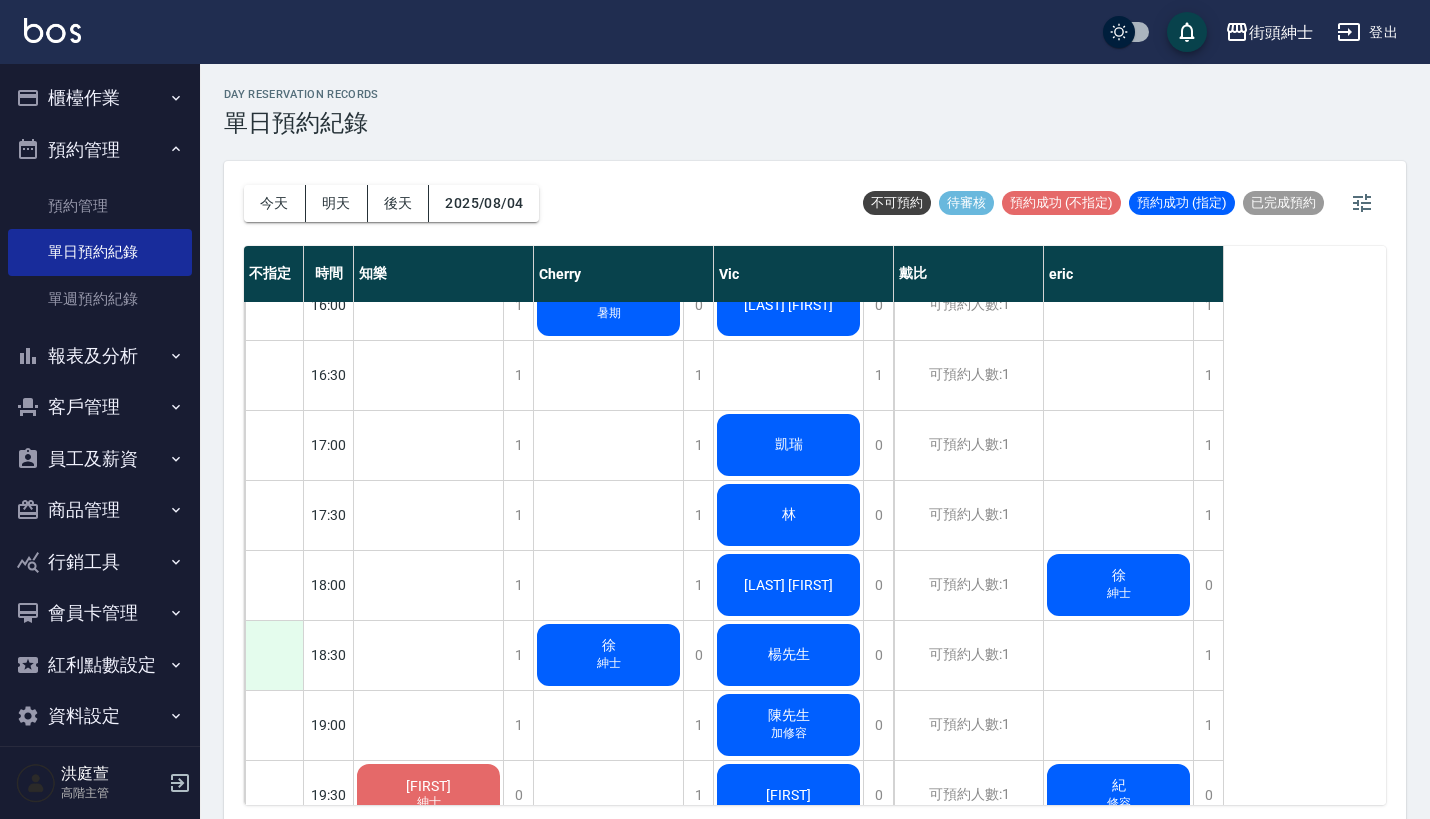 scroll, scrollTop: 1208, scrollLeft: 0, axis: vertical 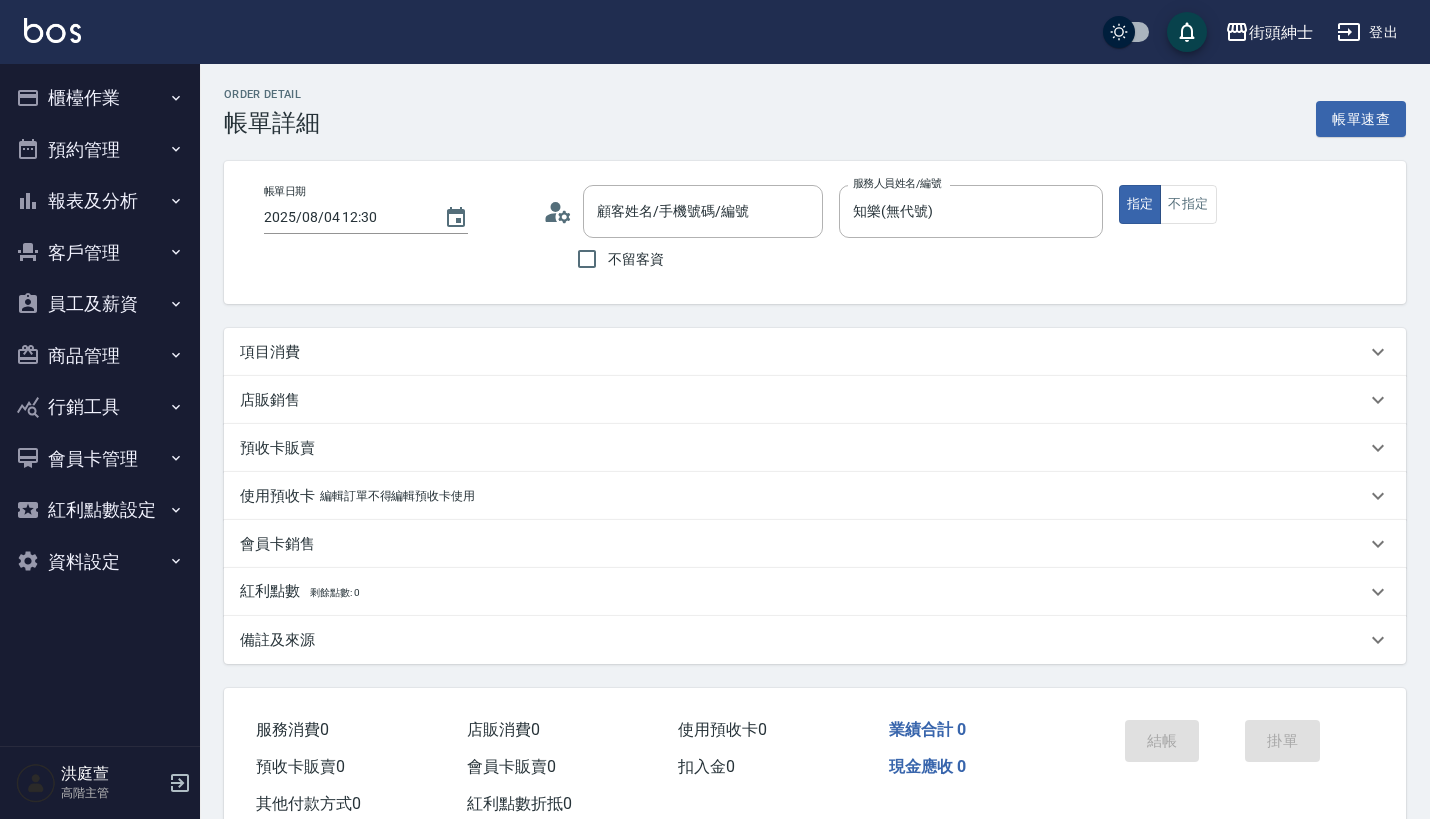 drag, startPoint x: 0, startPoint y: 0, endPoint x: 599, endPoint y: 356, distance: 696.8049 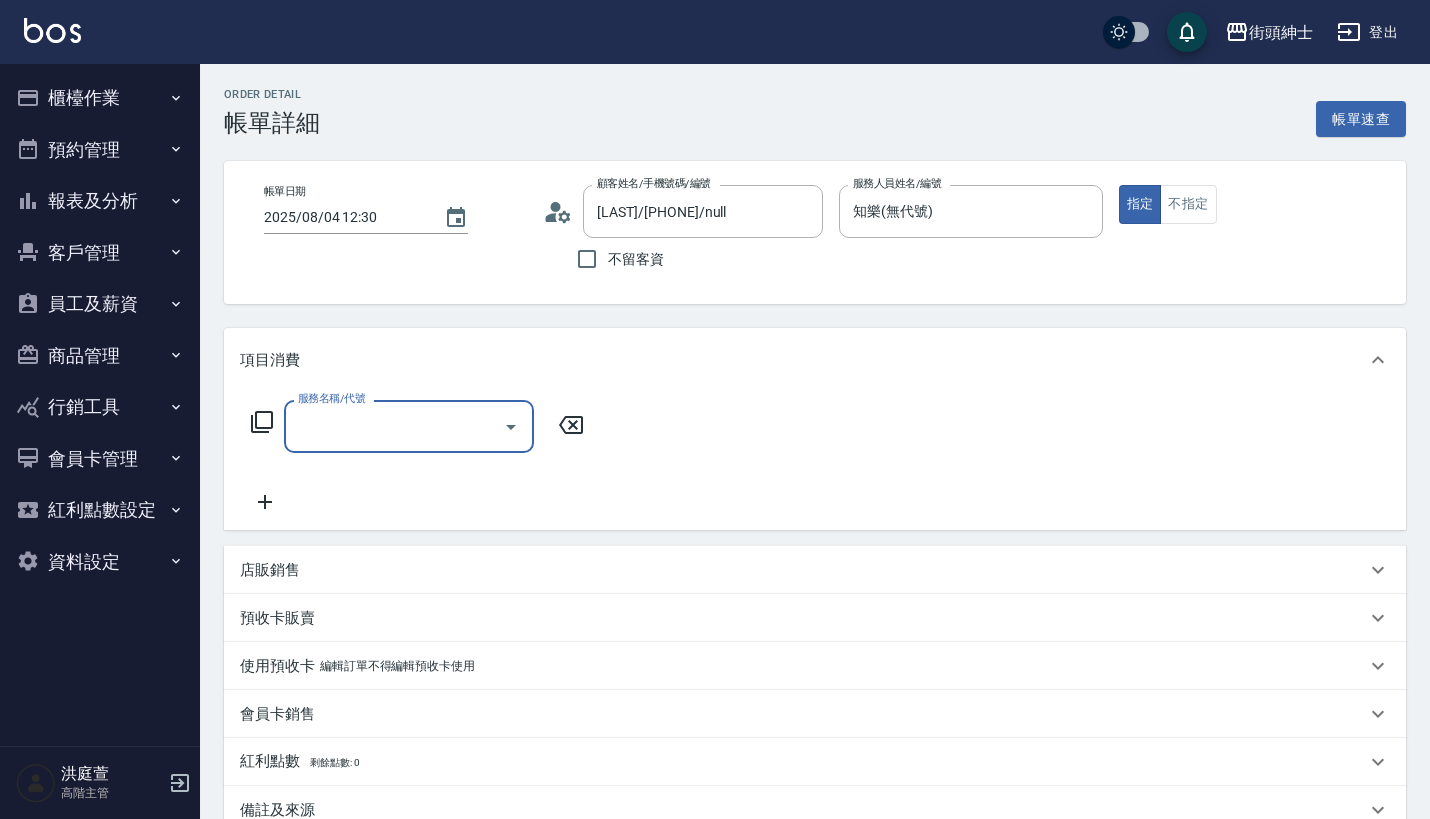 scroll, scrollTop: 0, scrollLeft: 0, axis: both 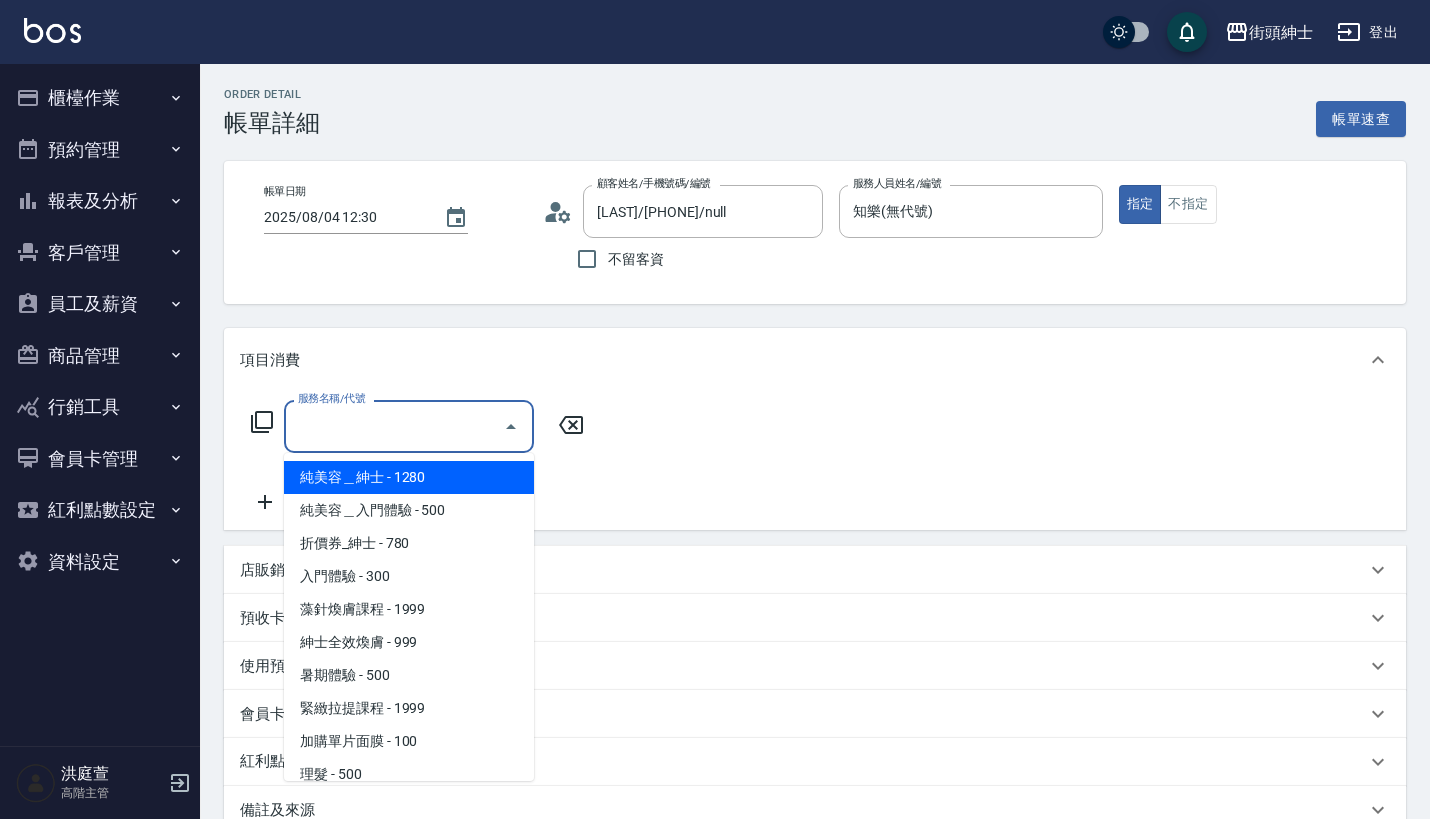 click on "服務名稱/代號" at bounding box center [394, 426] 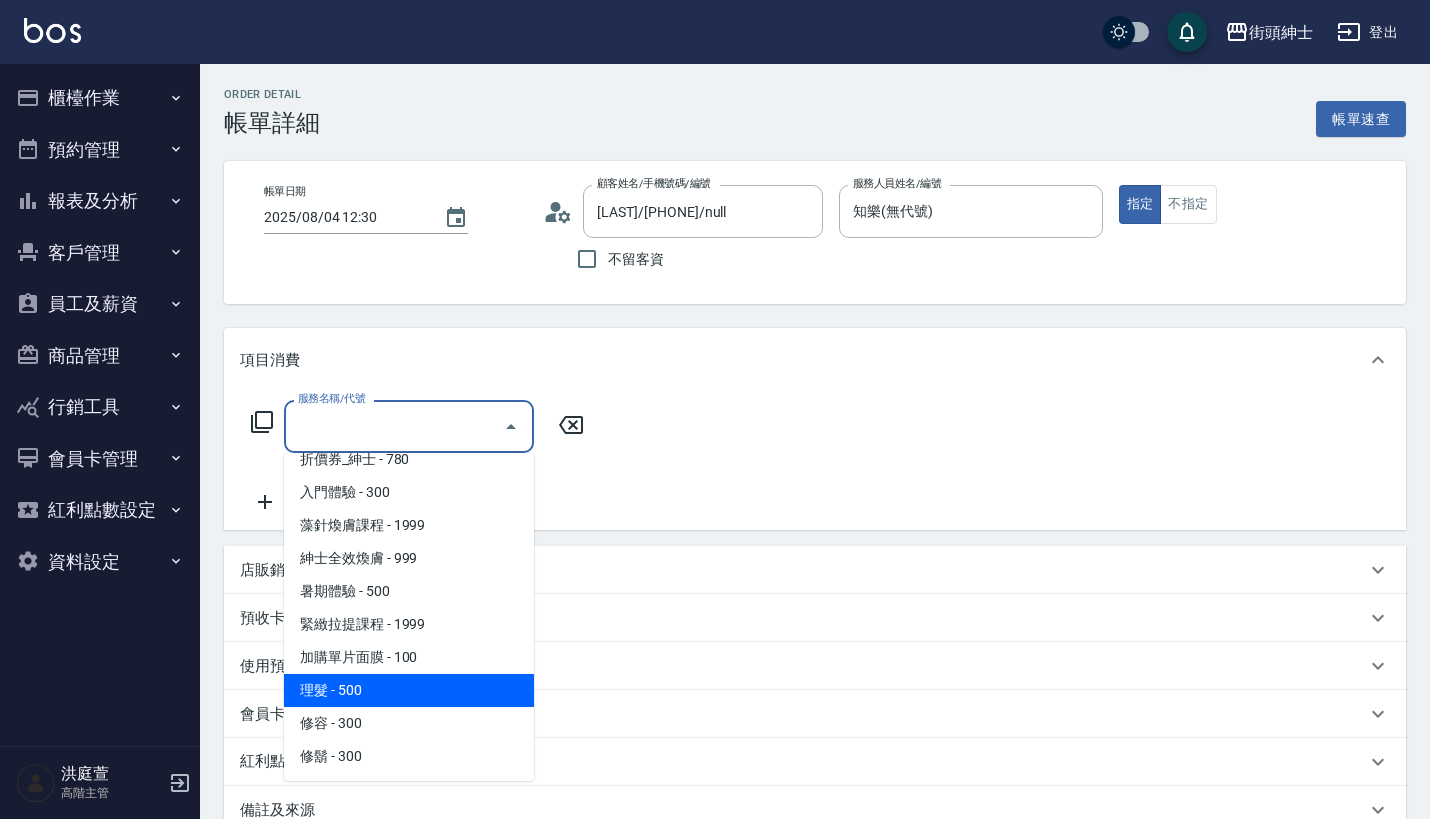 scroll, scrollTop: 84, scrollLeft: 0, axis: vertical 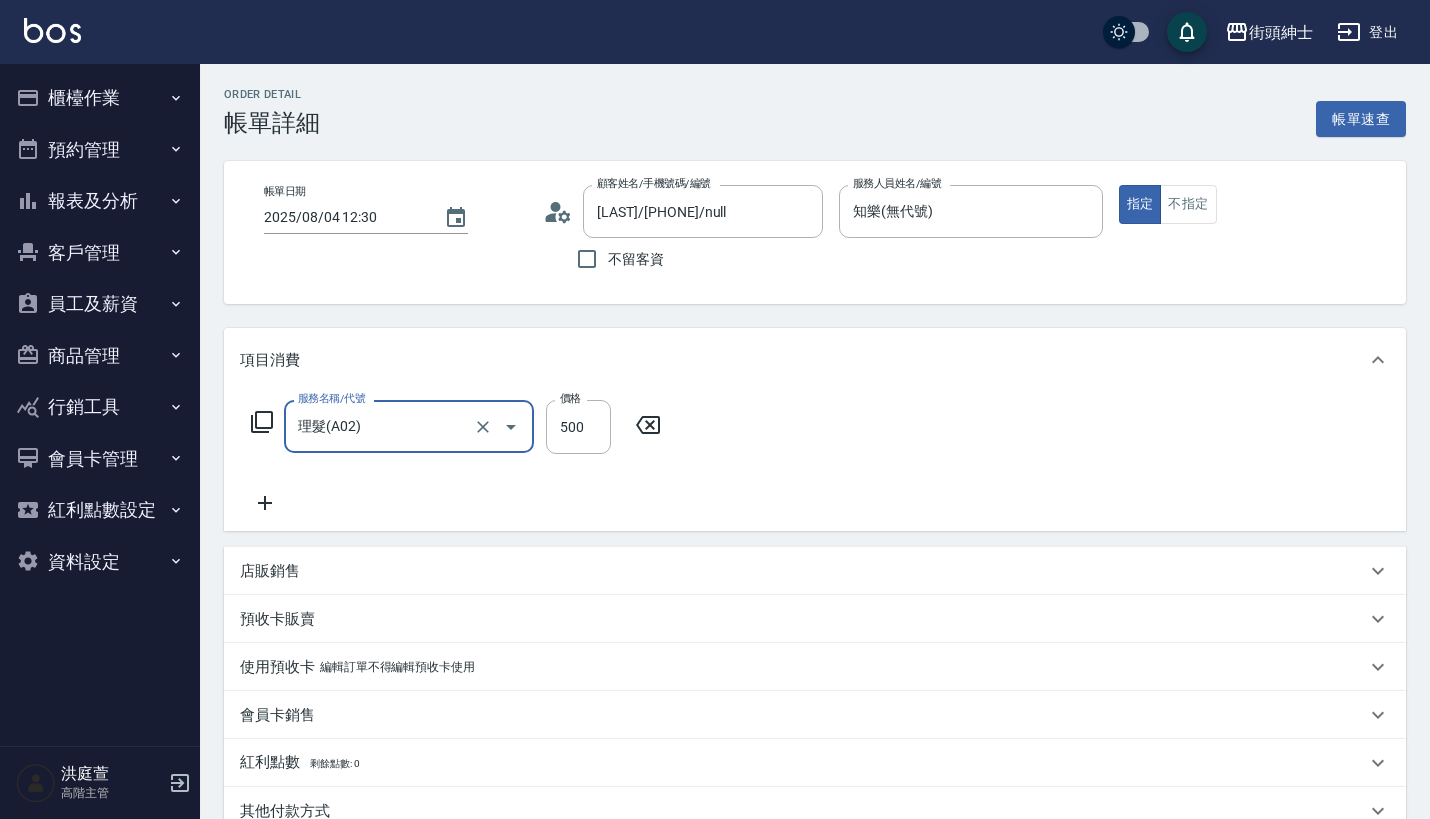 type on "理髮(A02)" 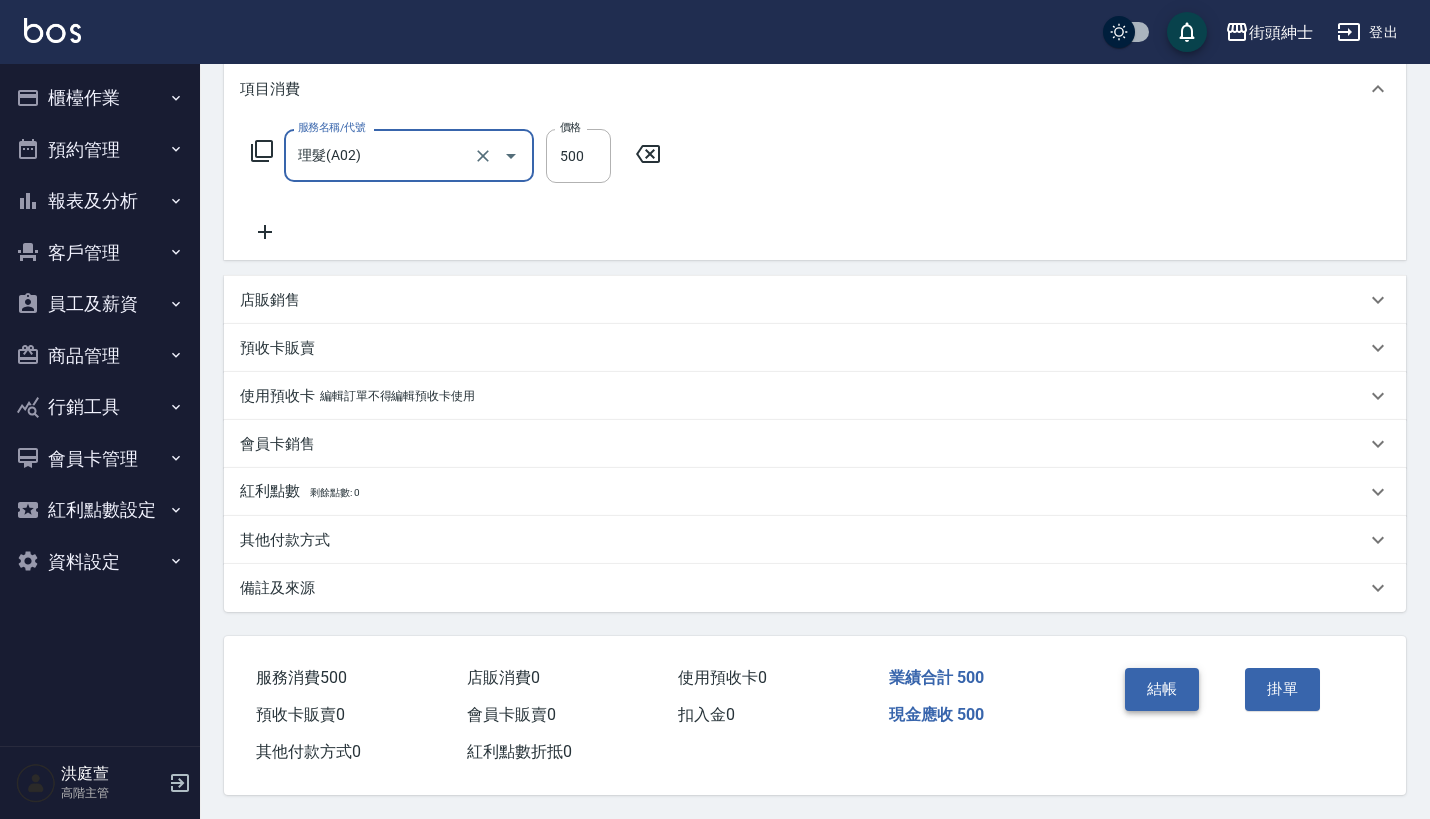 click on "結帳" at bounding box center (1162, 689) 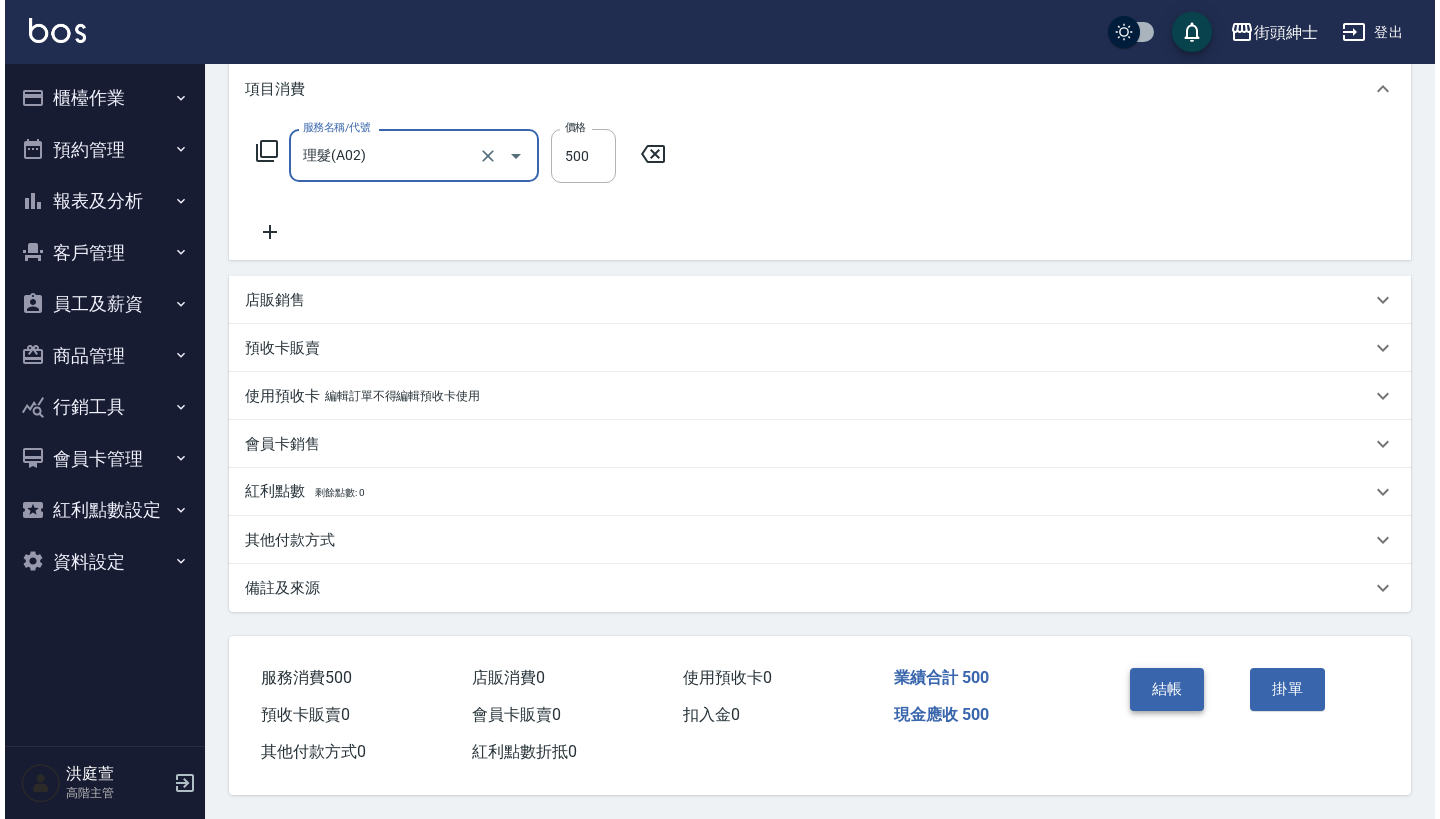 scroll, scrollTop: 280, scrollLeft: 0, axis: vertical 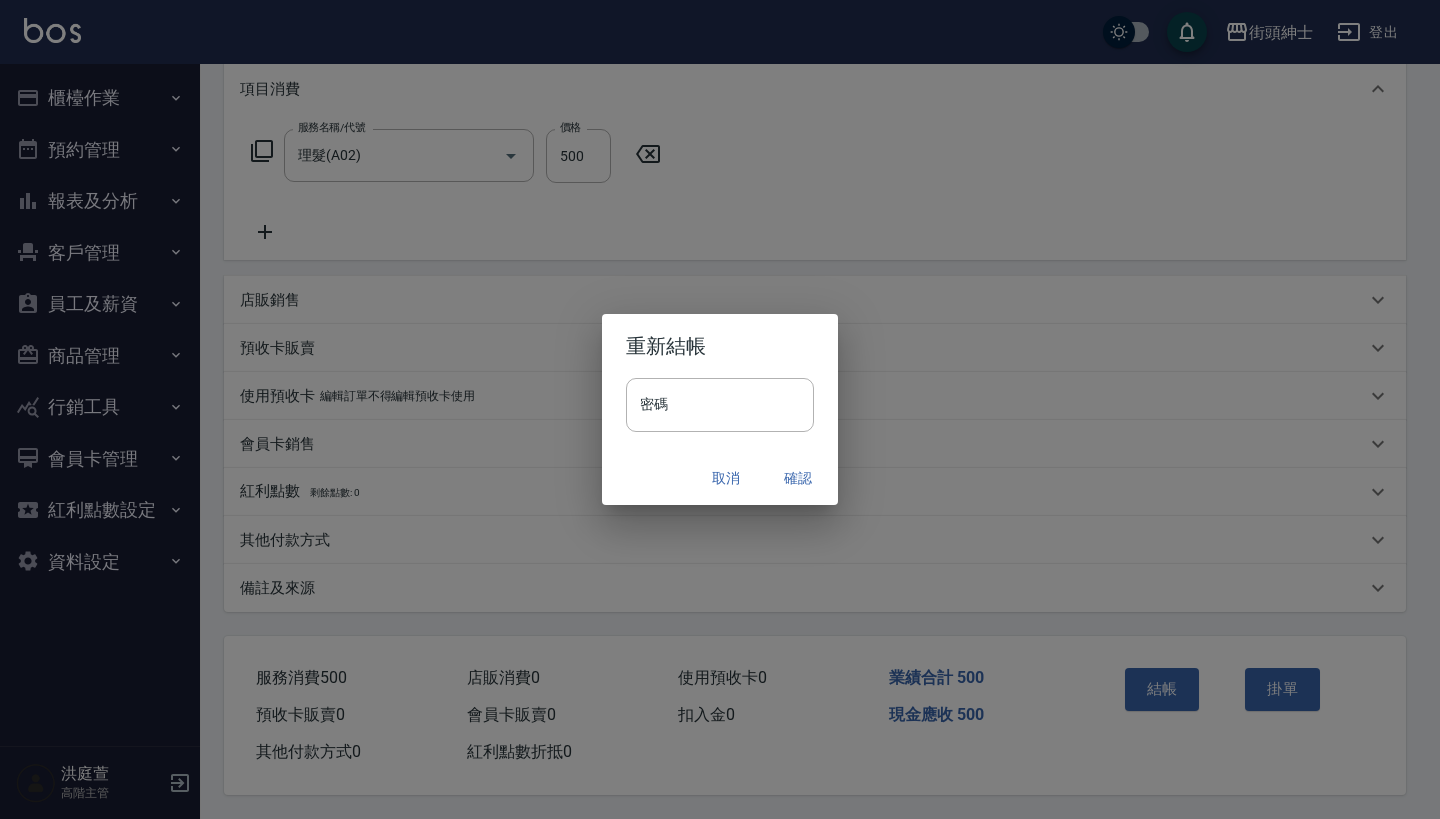 click on "確認" at bounding box center (798, 478) 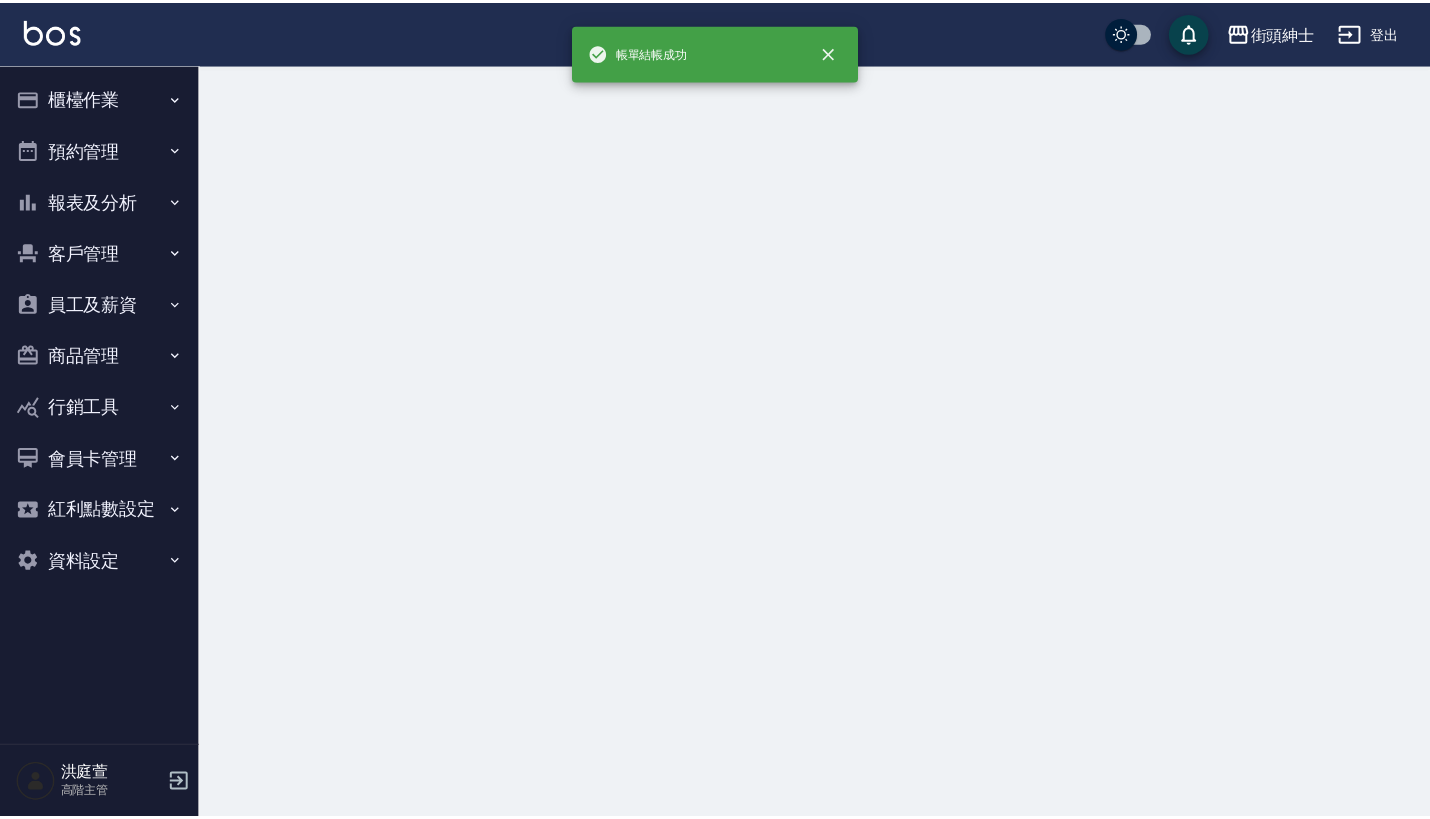 scroll, scrollTop: 0, scrollLeft: 0, axis: both 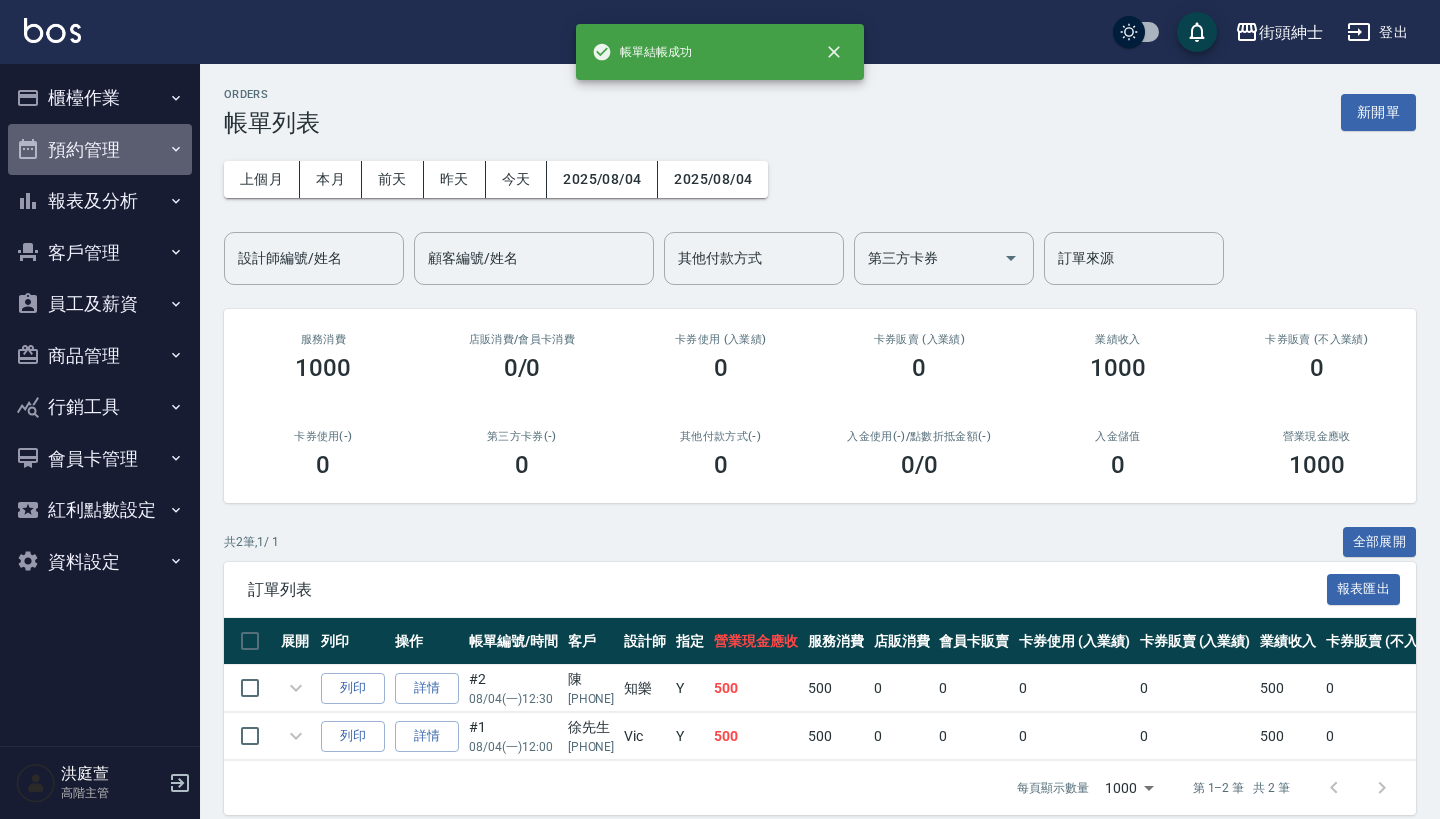 click on "預約管理" at bounding box center (100, 150) 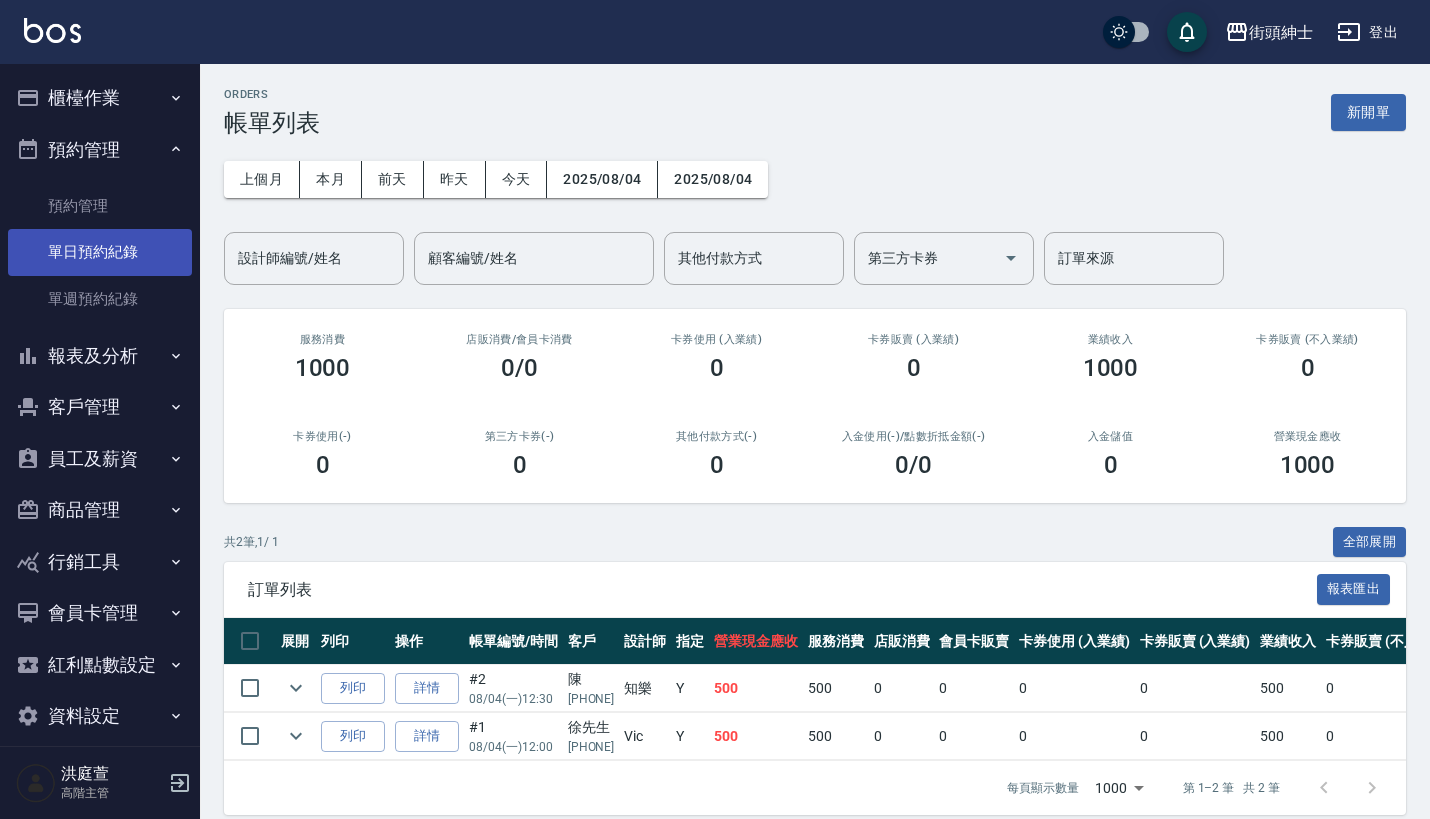 click on "單日預約紀錄" at bounding box center [100, 252] 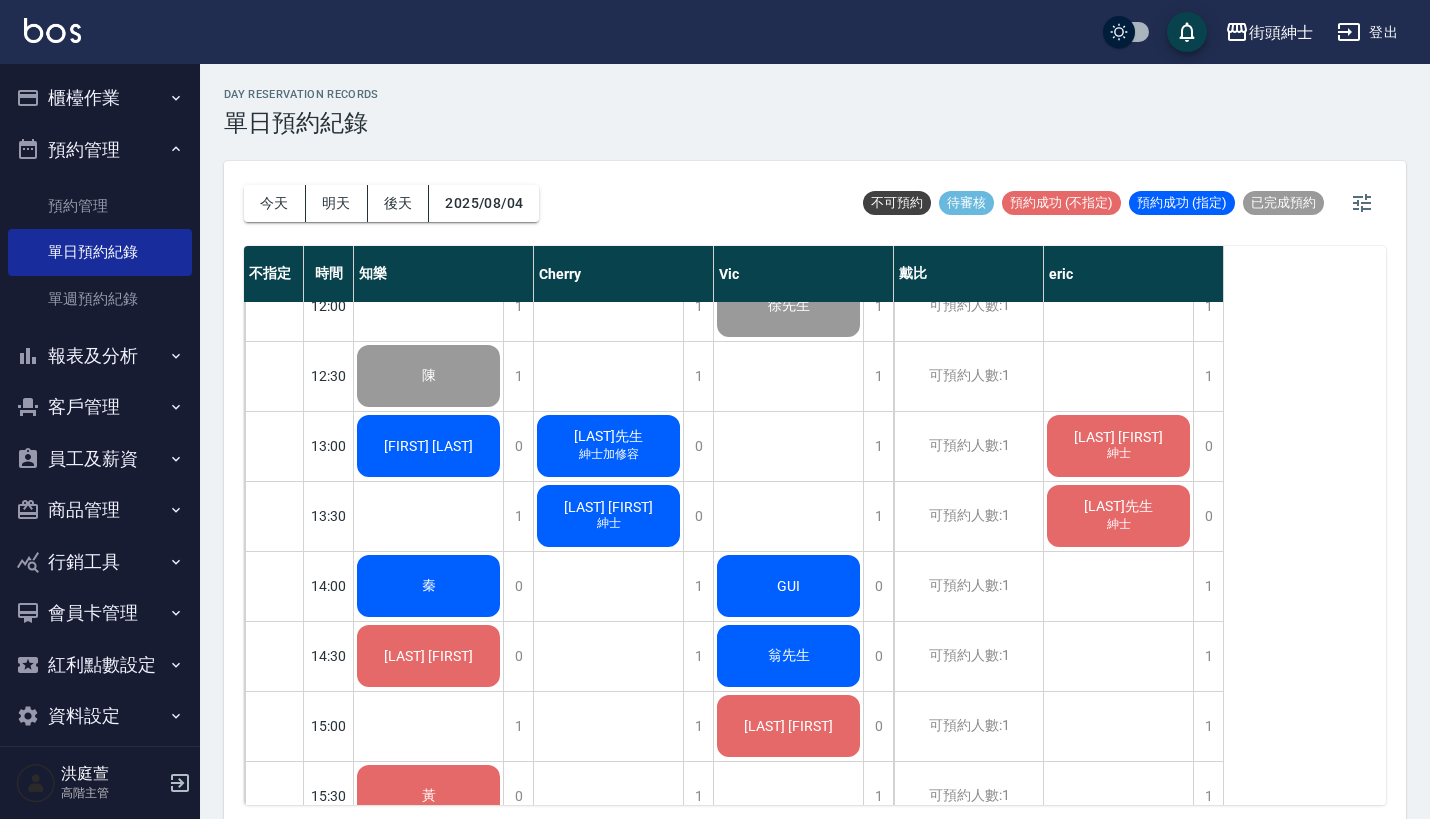 scroll, scrollTop: 455, scrollLeft: 0, axis: vertical 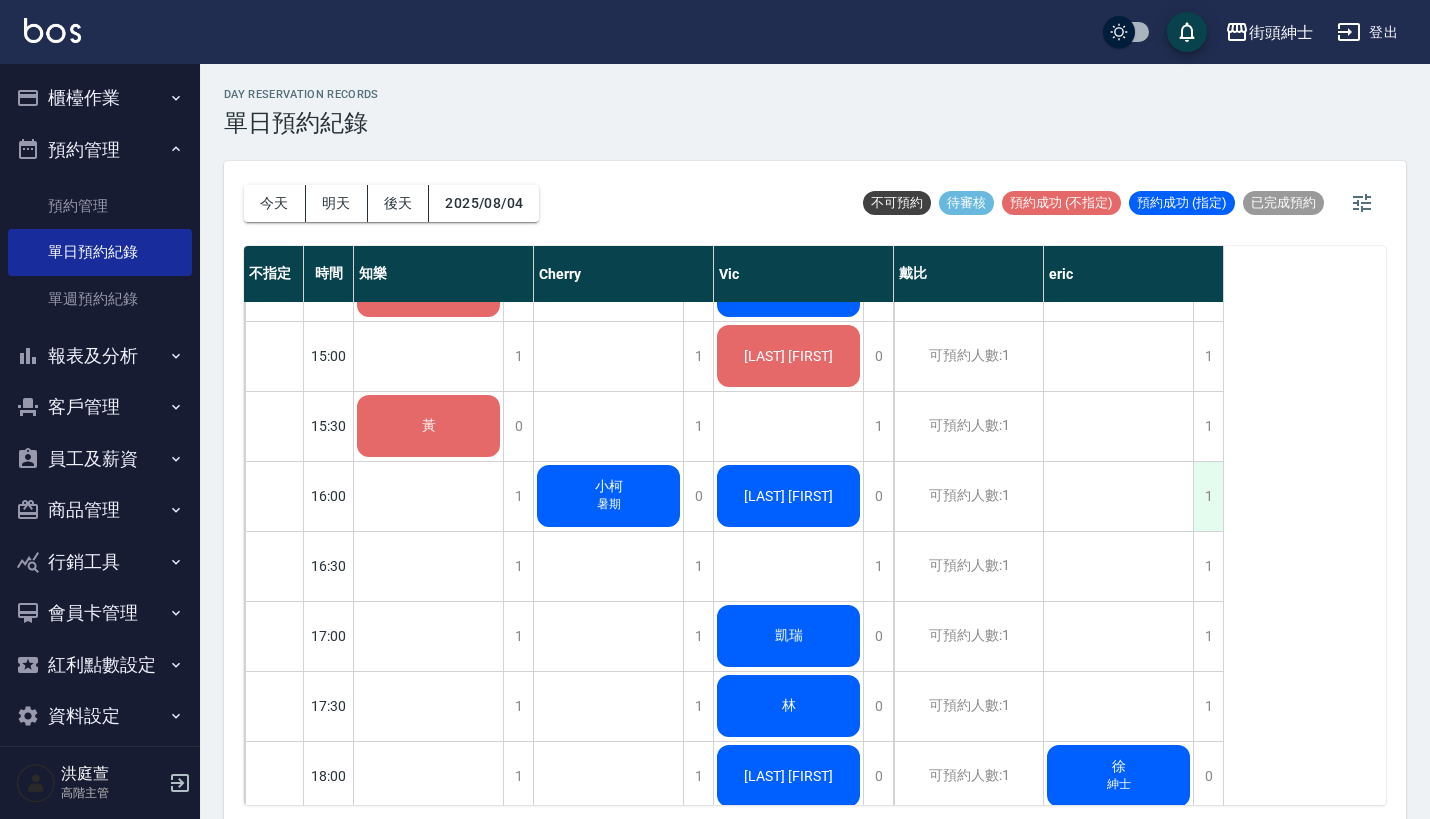 click on "1" at bounding box center (1208, 496) 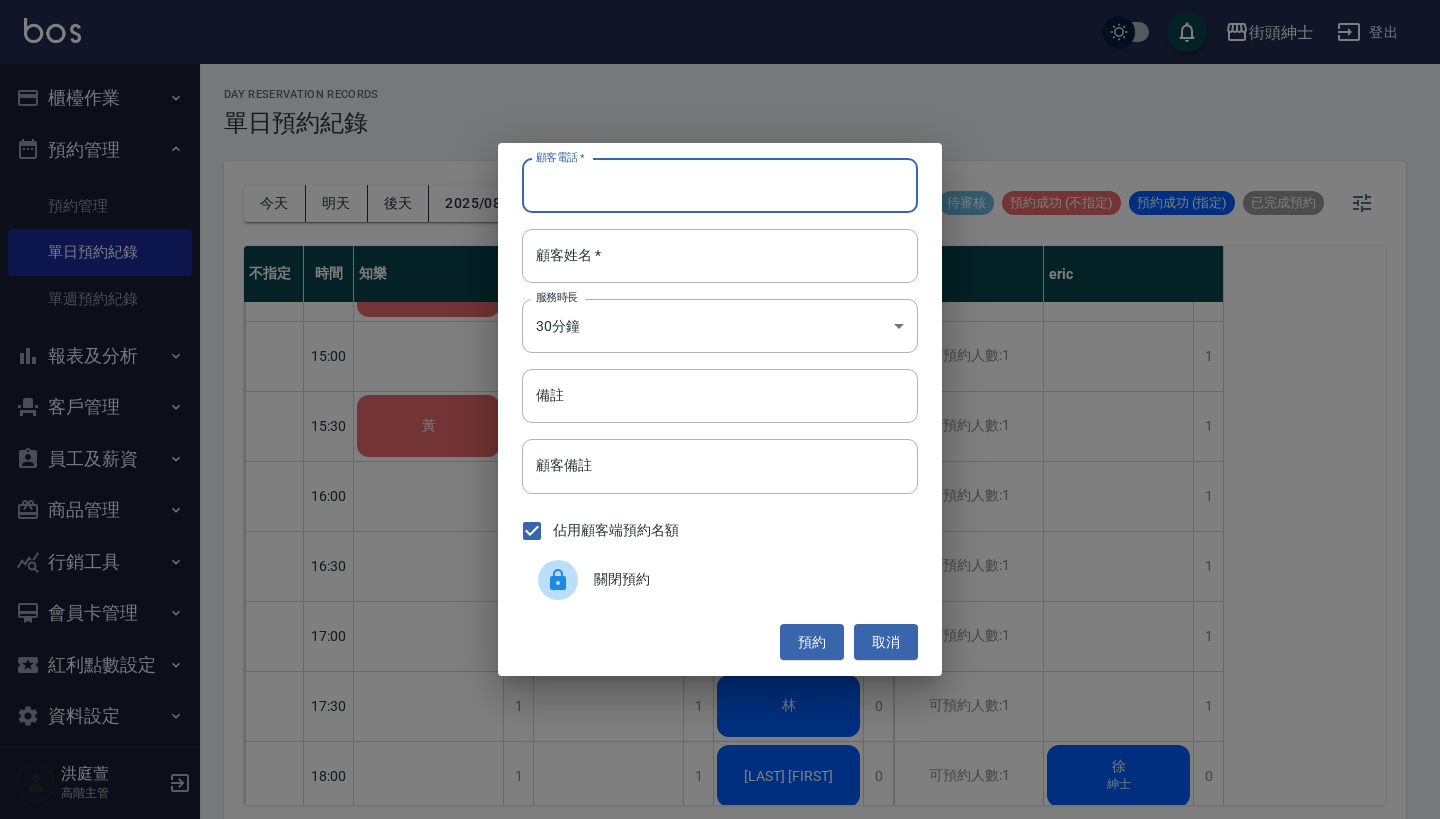 type on "ㄢ" 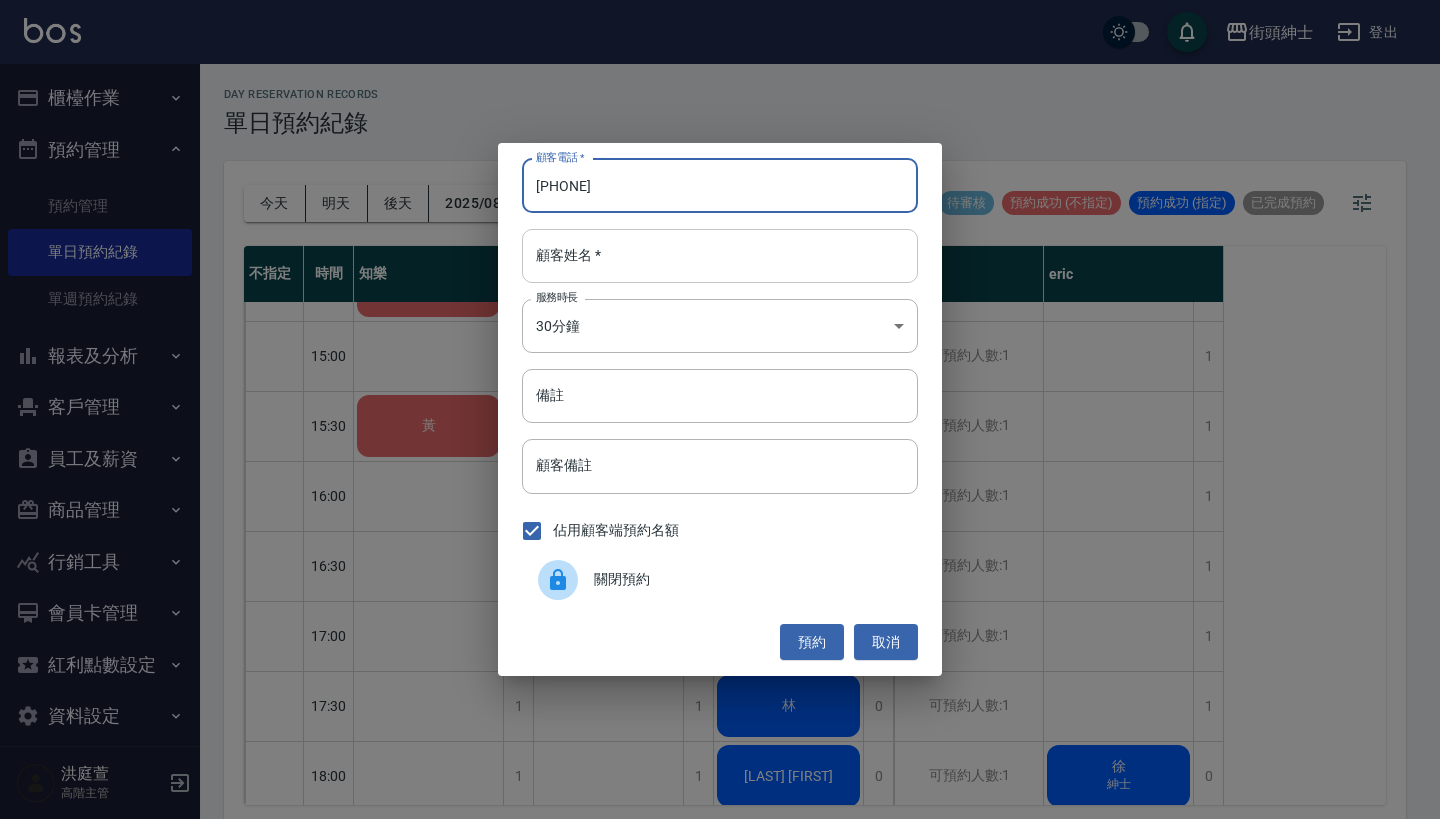 type on "0922013029" 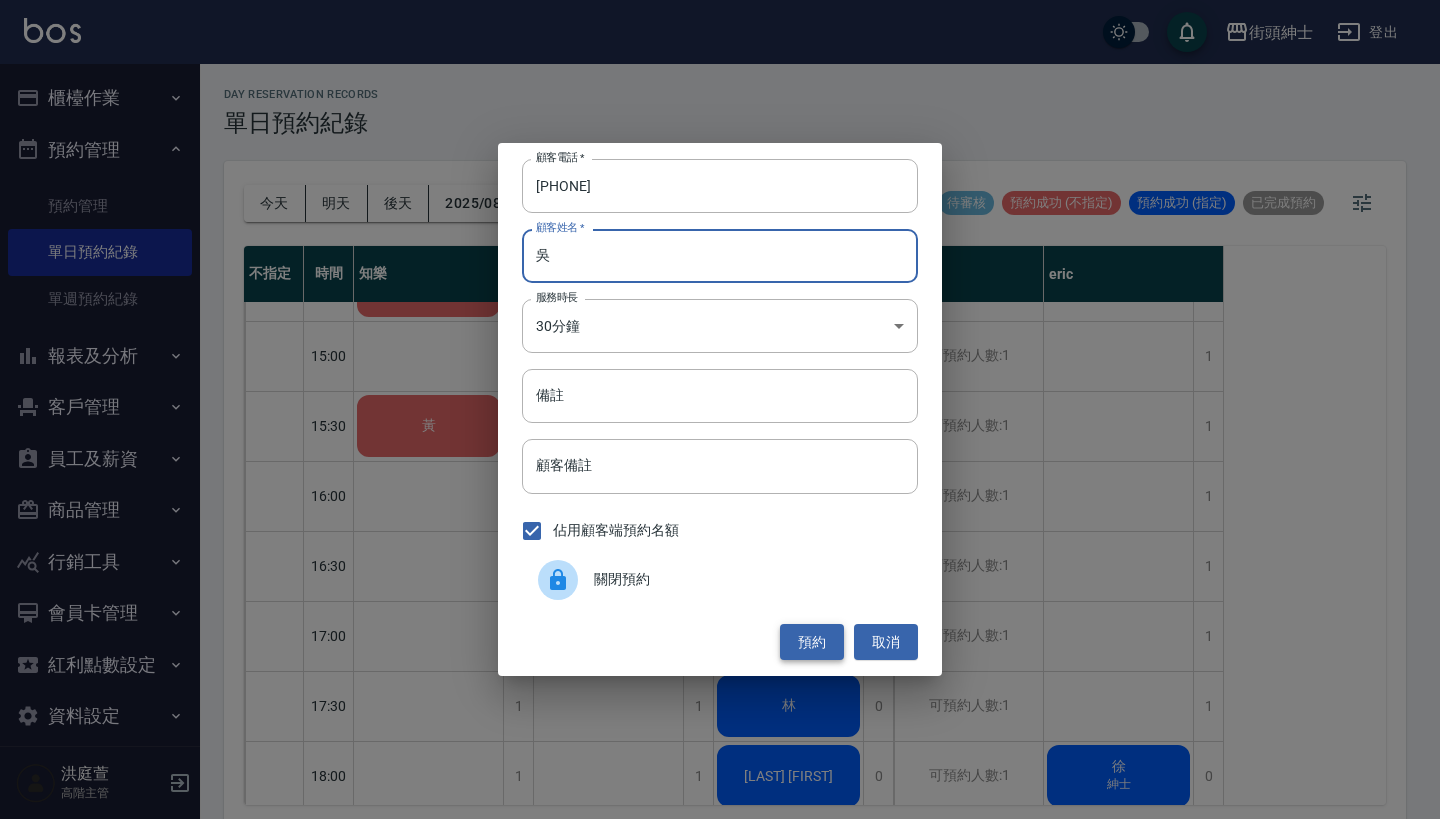 type on "吳" 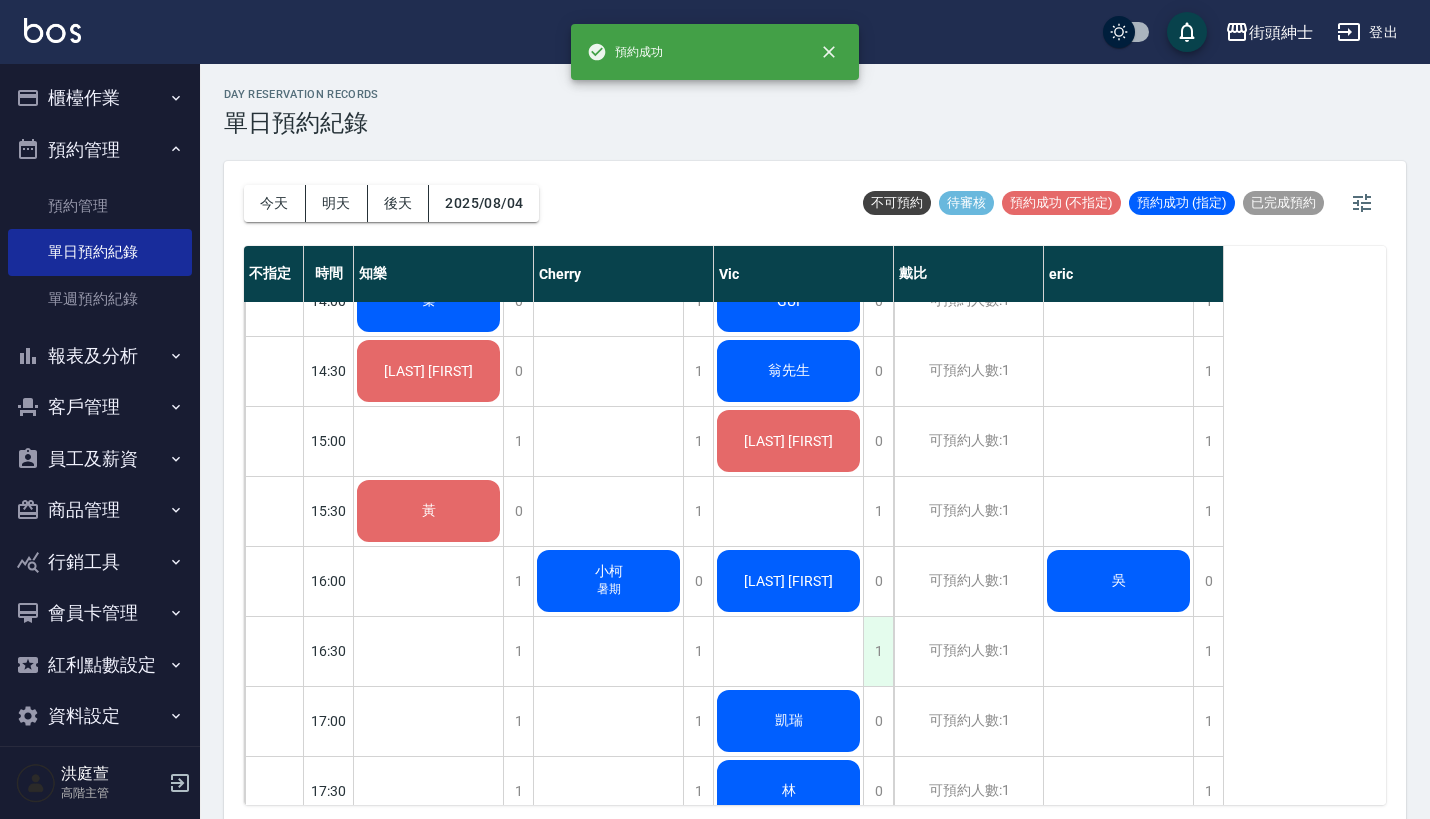 scroll, scrollTop: 735, scrollLeft: 0, axis: vertical 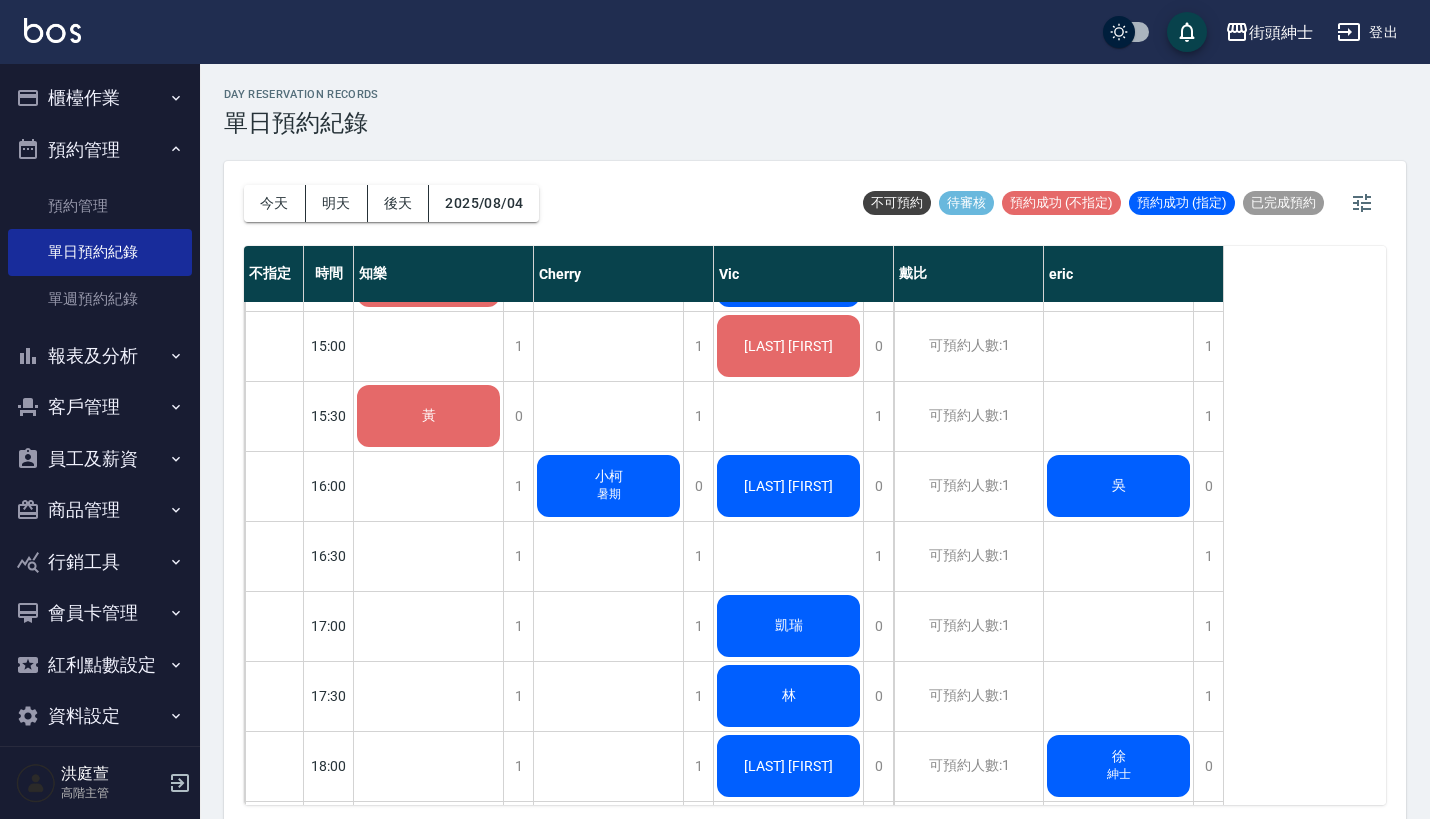 click on "吳" at bounding box center [428, -4] 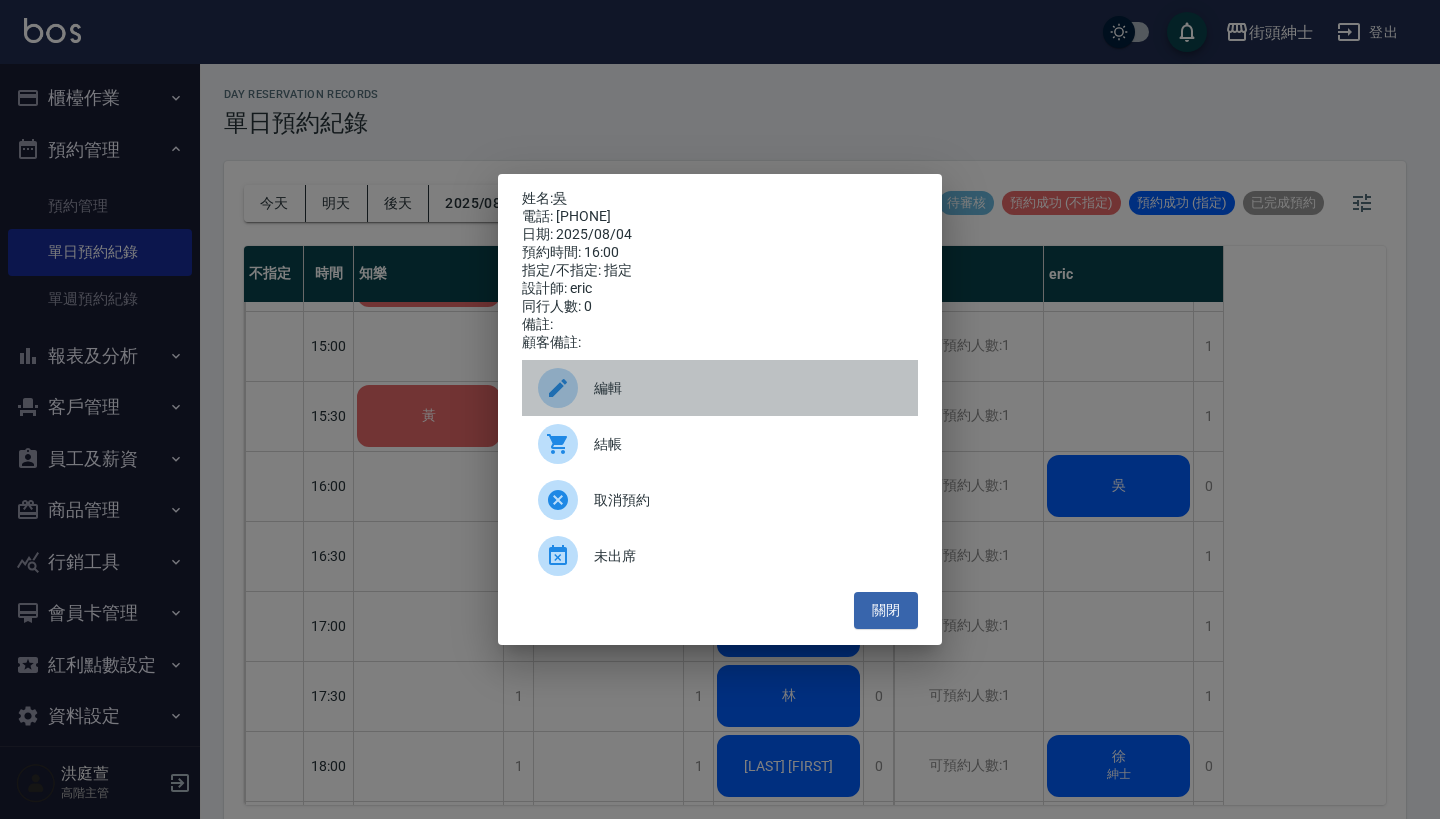 click on "編輯" at bounding box center [748, 388] 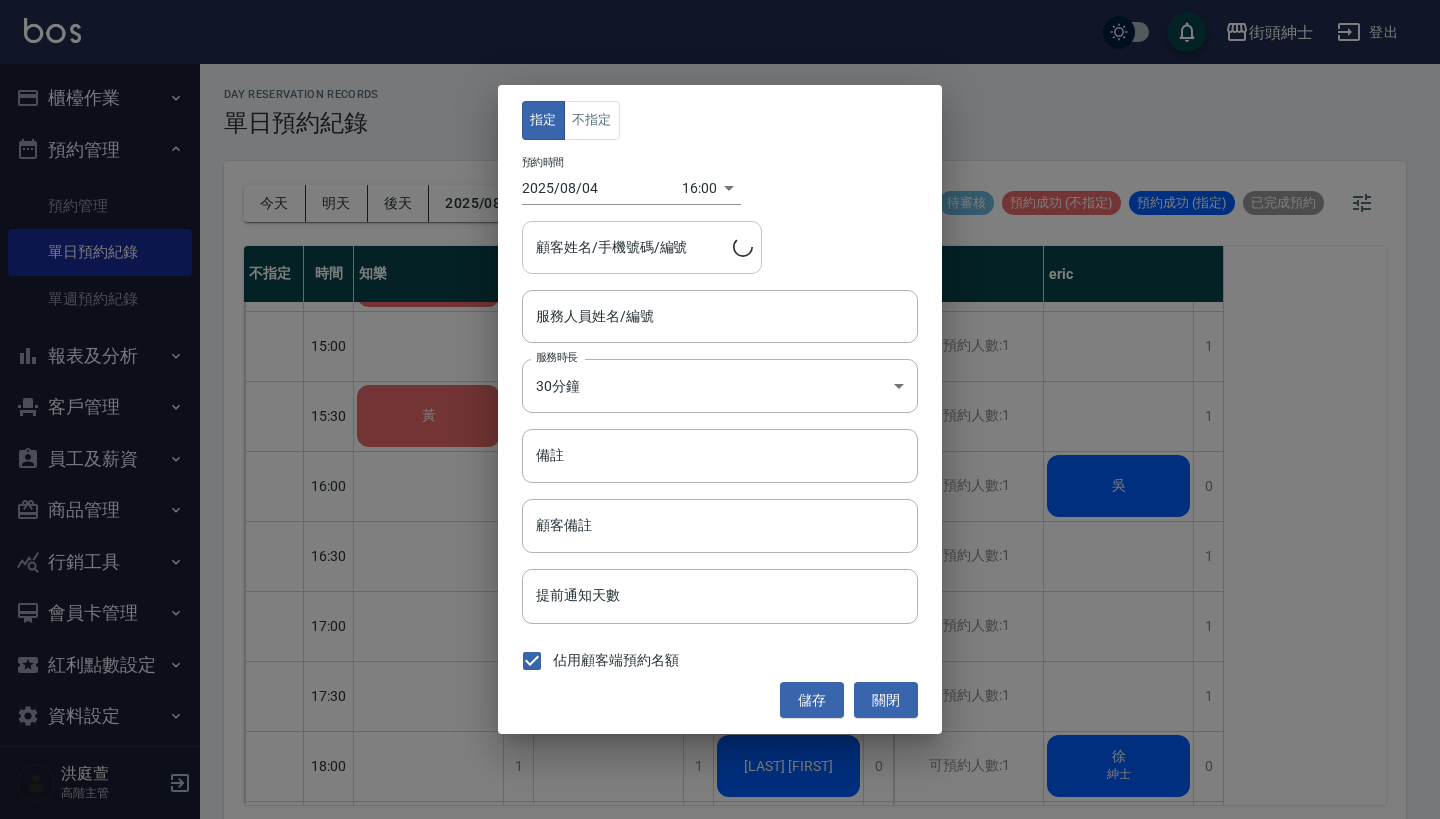 type on "吳/0922013029" 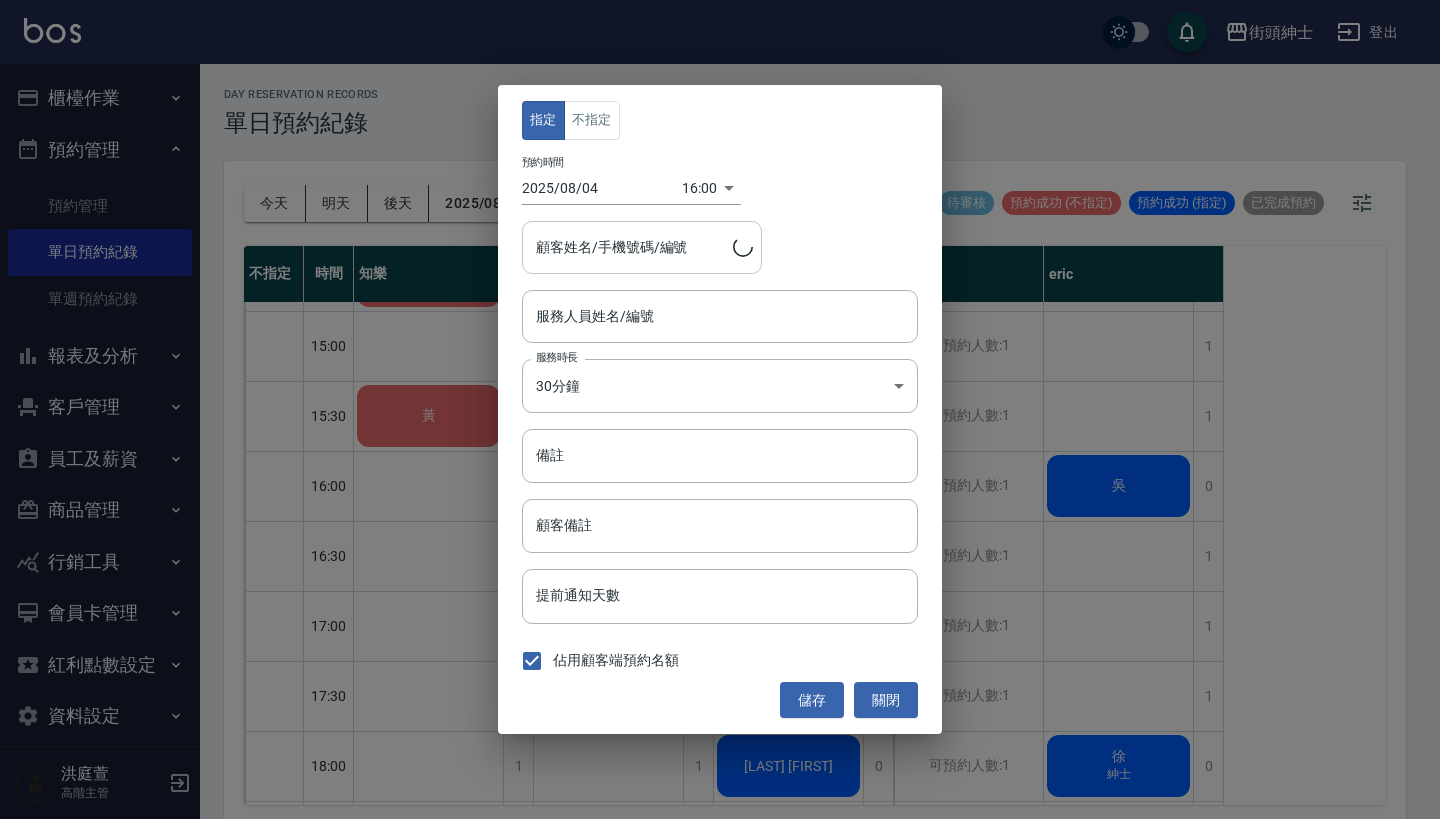 type on "eric(無代號)" 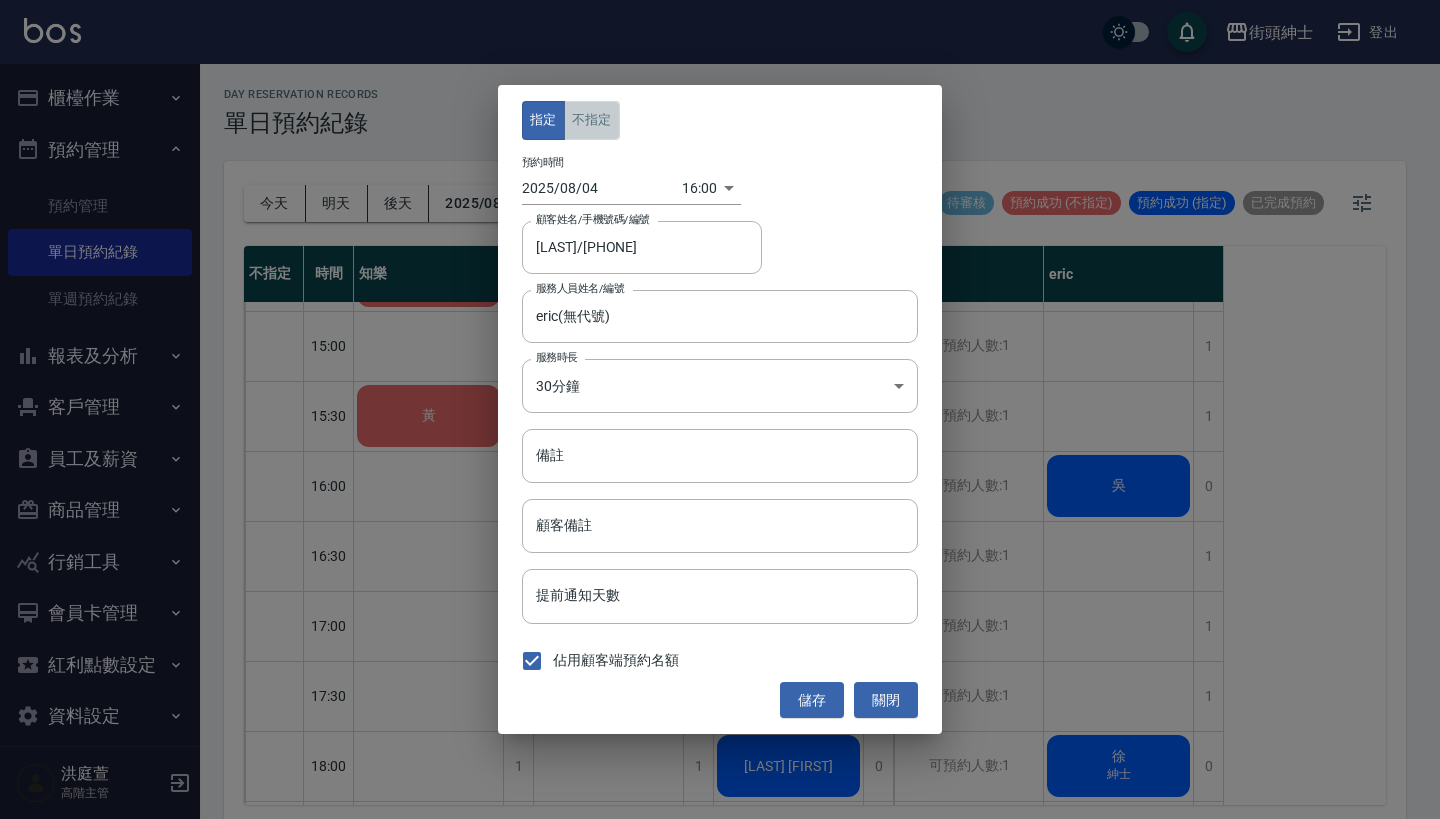 click on "不指定" at bounding box center [592, 120] 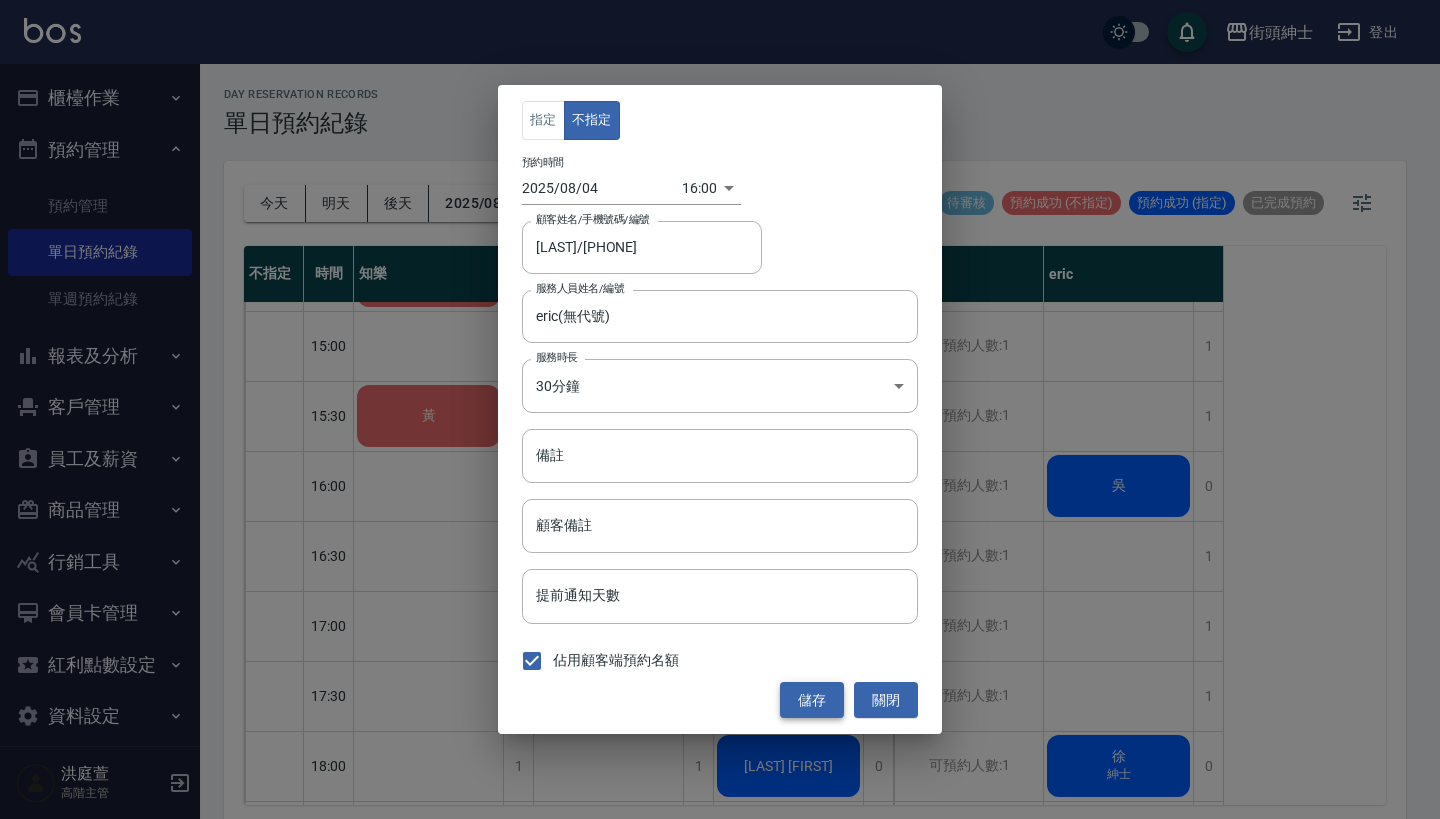 click on "儲存" at bounding box center [812, 700] 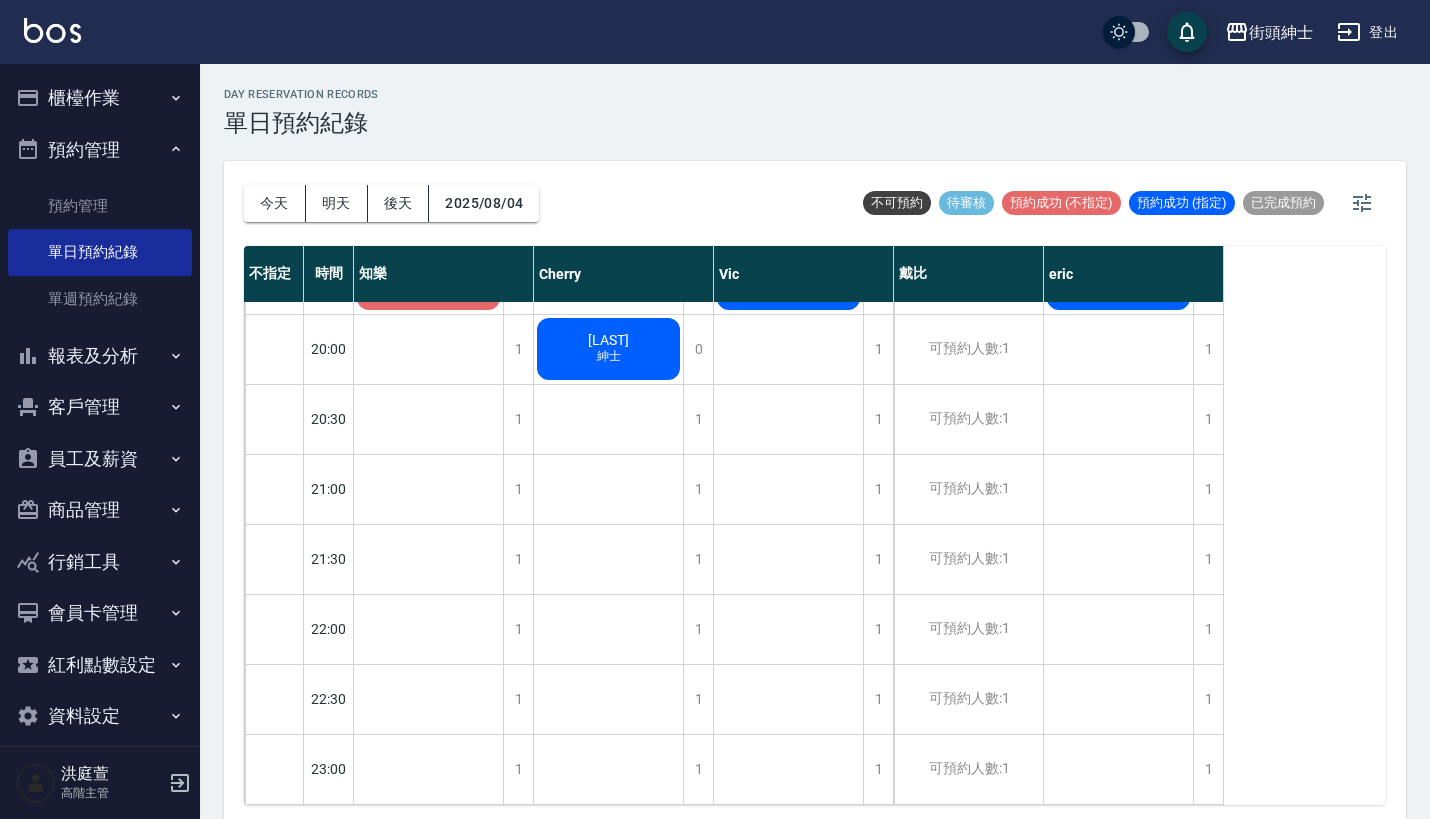 scroll, scrollTop: 1544, scrollLeft: 0, axis: vertical 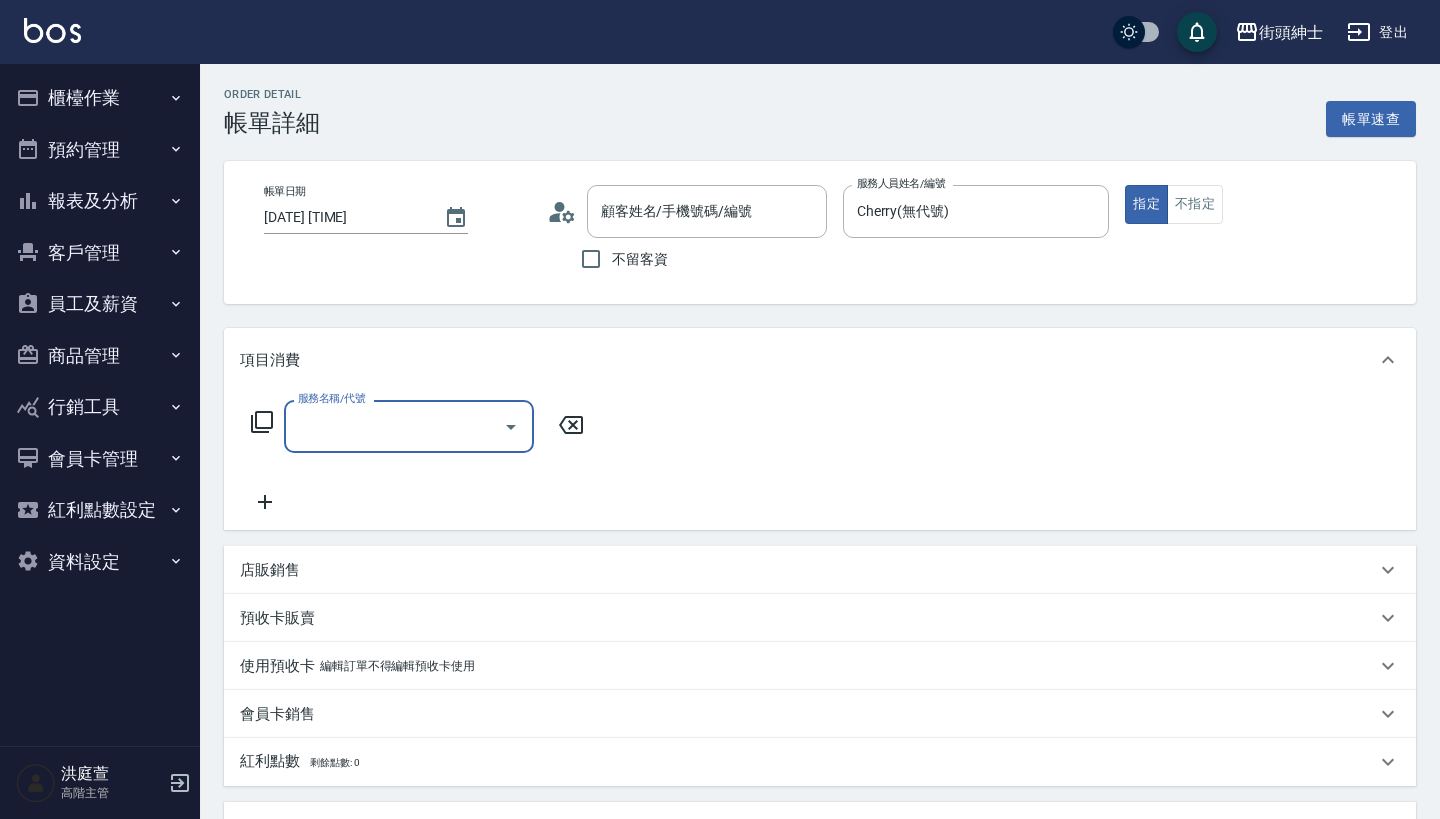type on "[LAST]/[PHONE]/null" 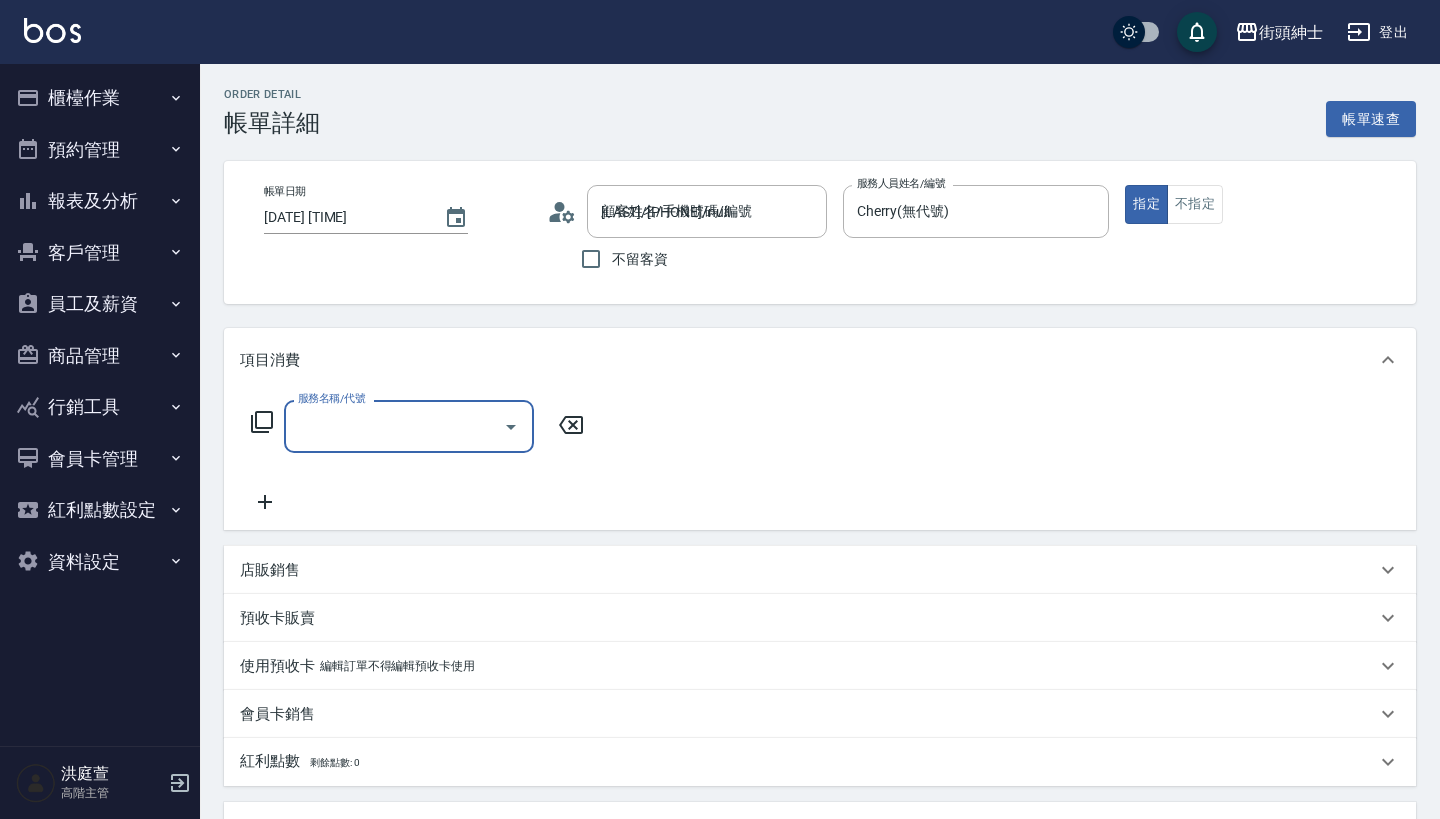 scroll, scrollTop: 0, scrollLeft: 0, axis: both 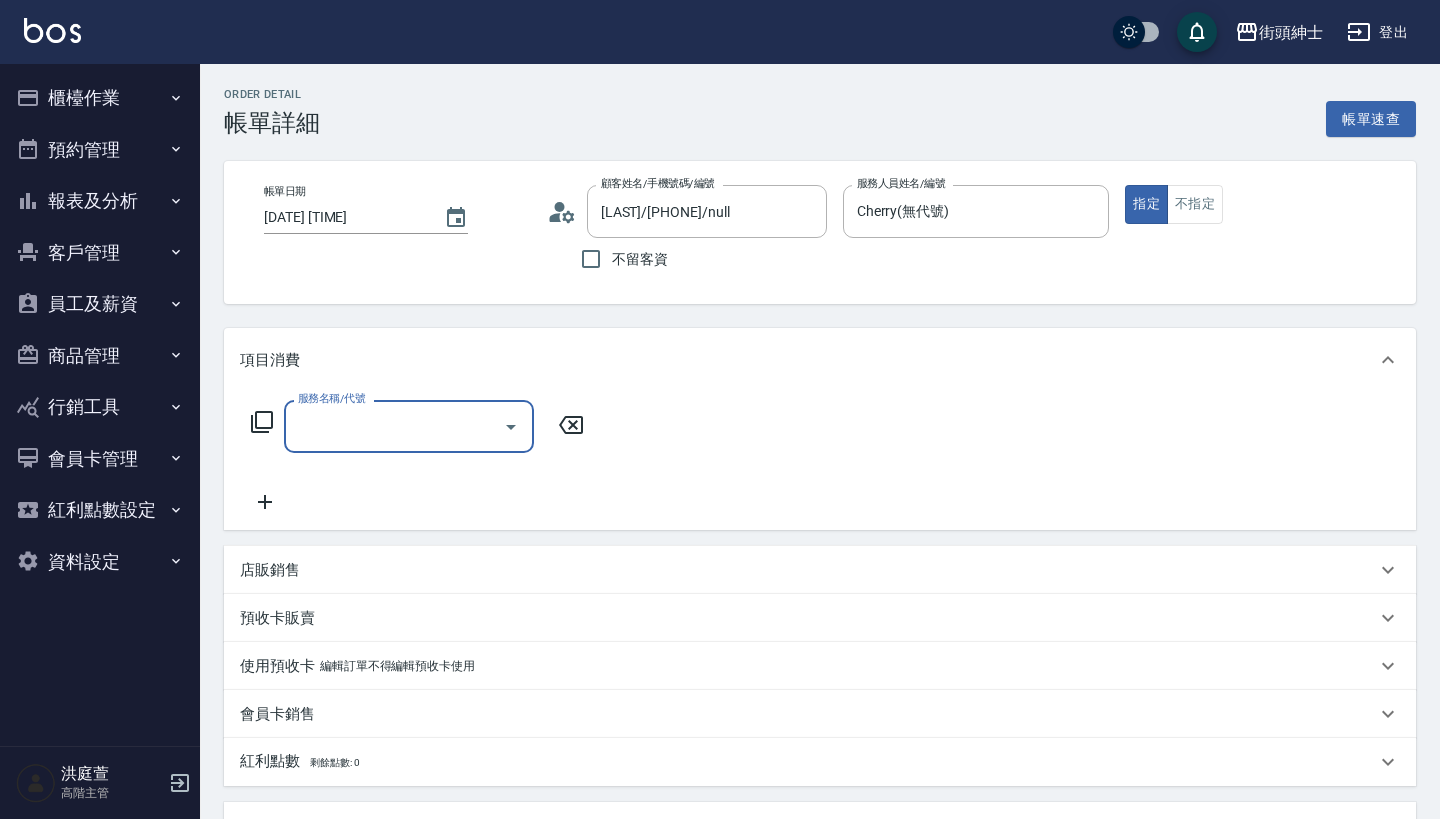 click on "服務名稱/代號" at bounding box center (394, 426) 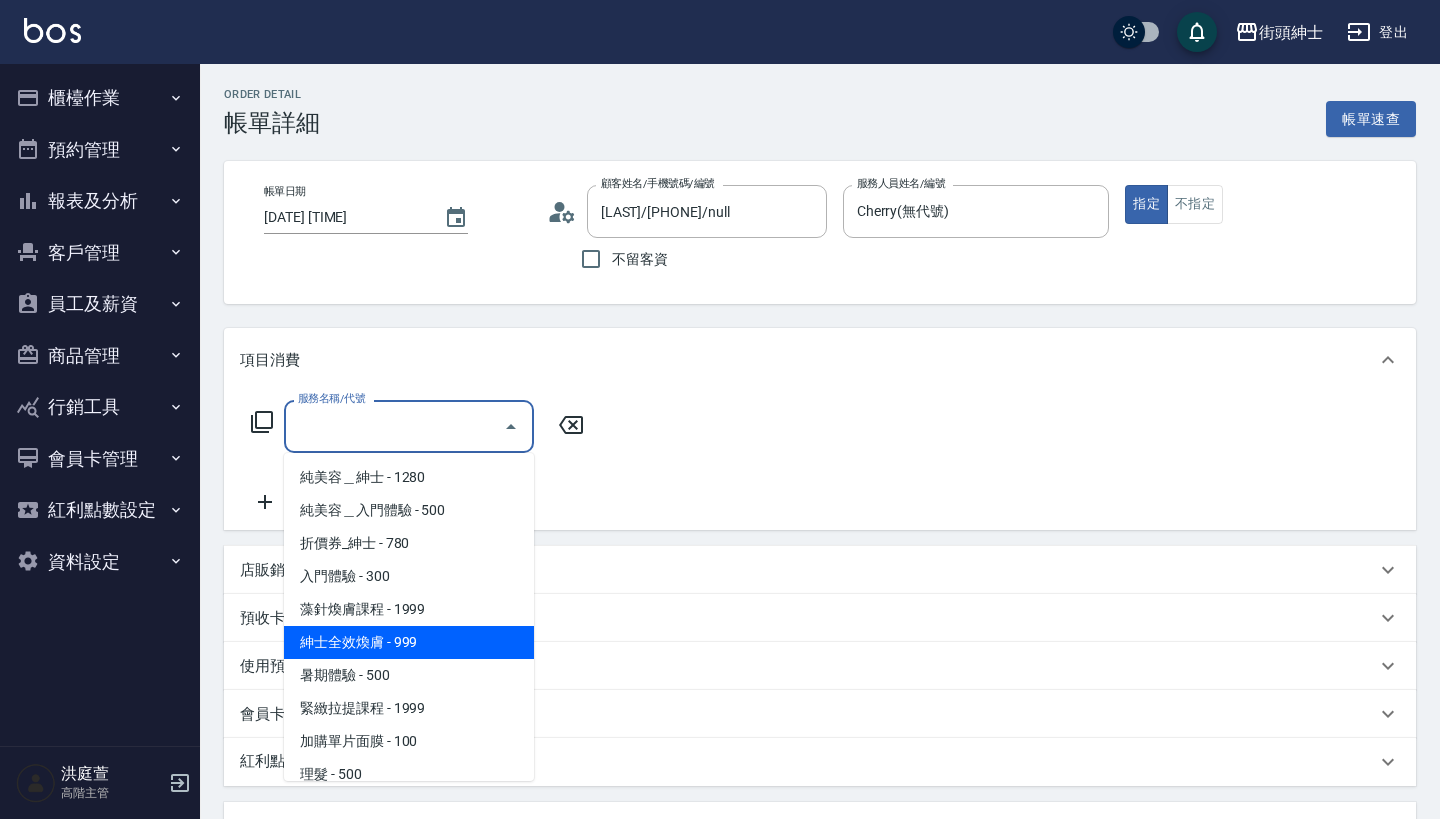 click on "紳士全效煥膚 - 999" at bounding box center [409, 642] 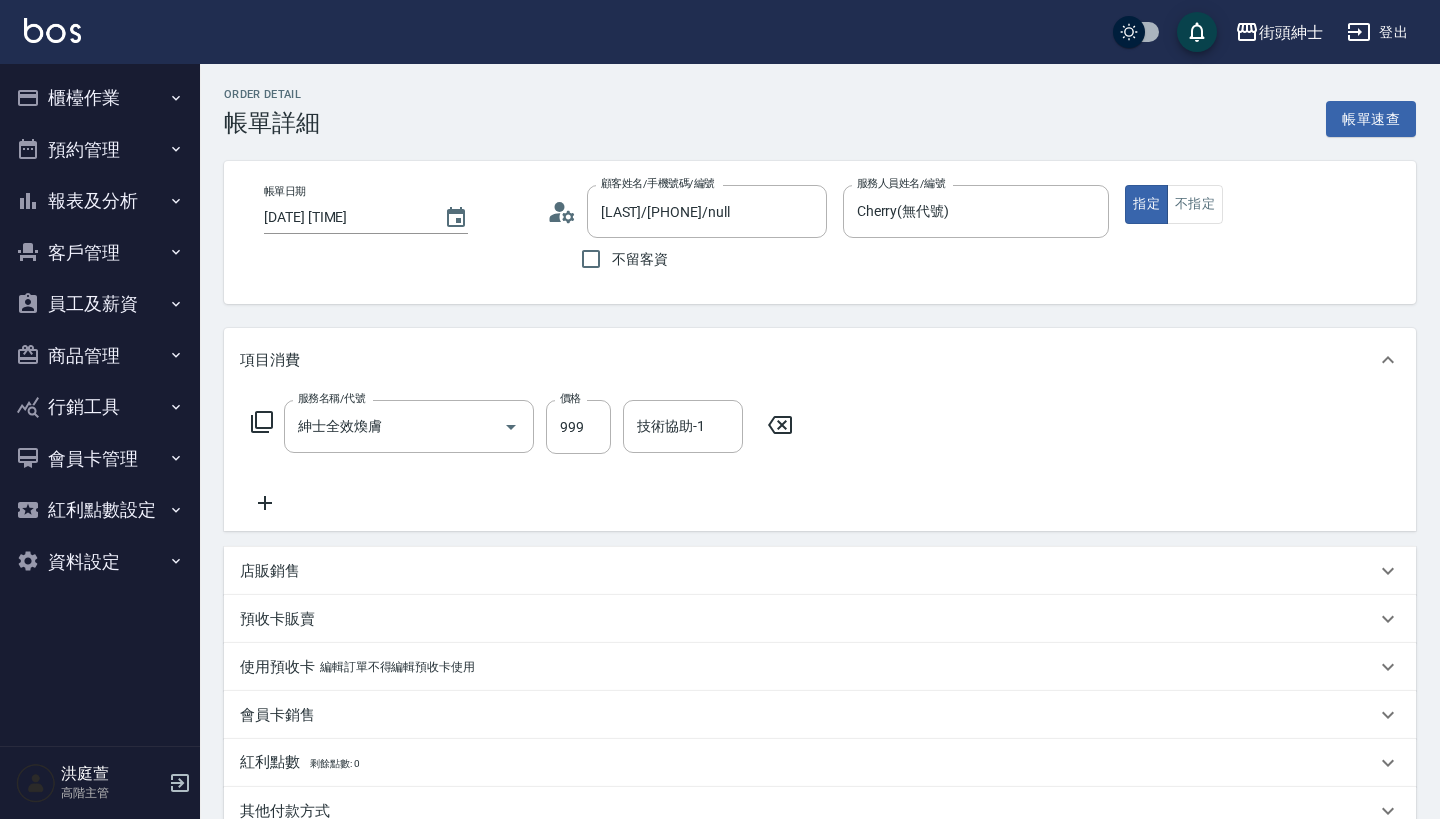 click 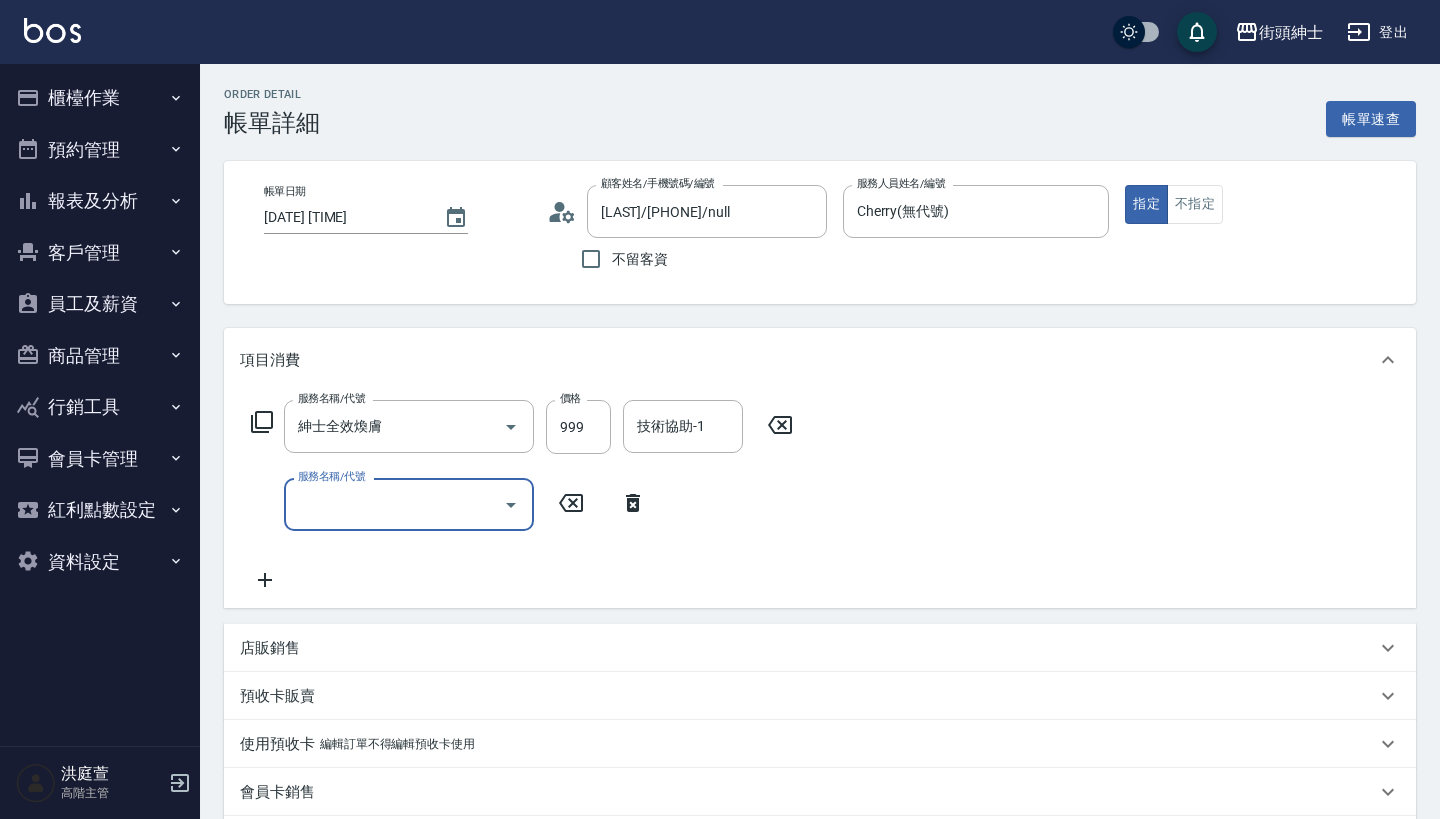 click on "服務名稱/代號" at bounding box center [394, 504] 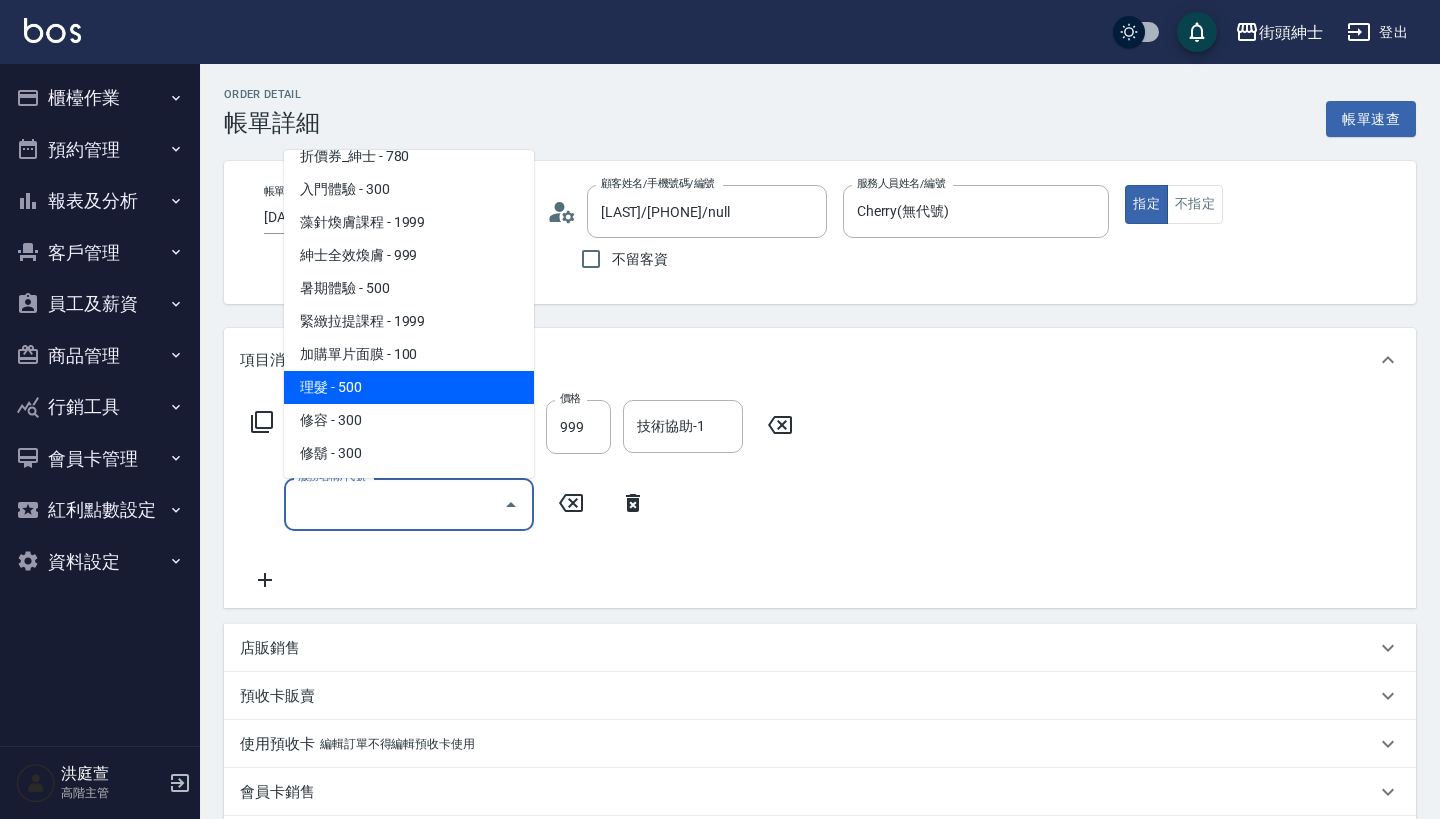 scroll, scrollTop: 84, scrollLeft: 0, axis: vertical 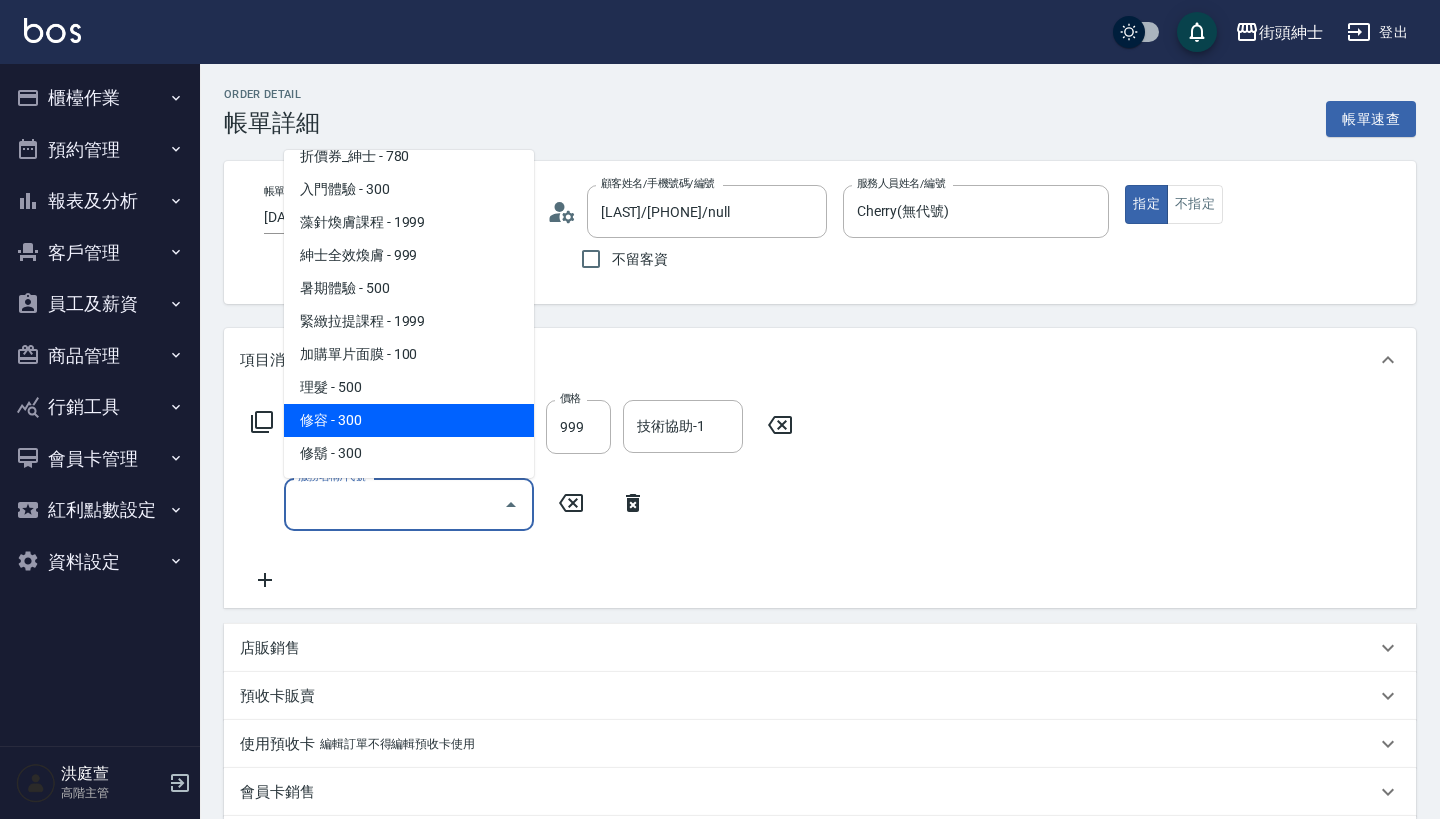 click on "修容 - 300" at bounding box center (409, 420) 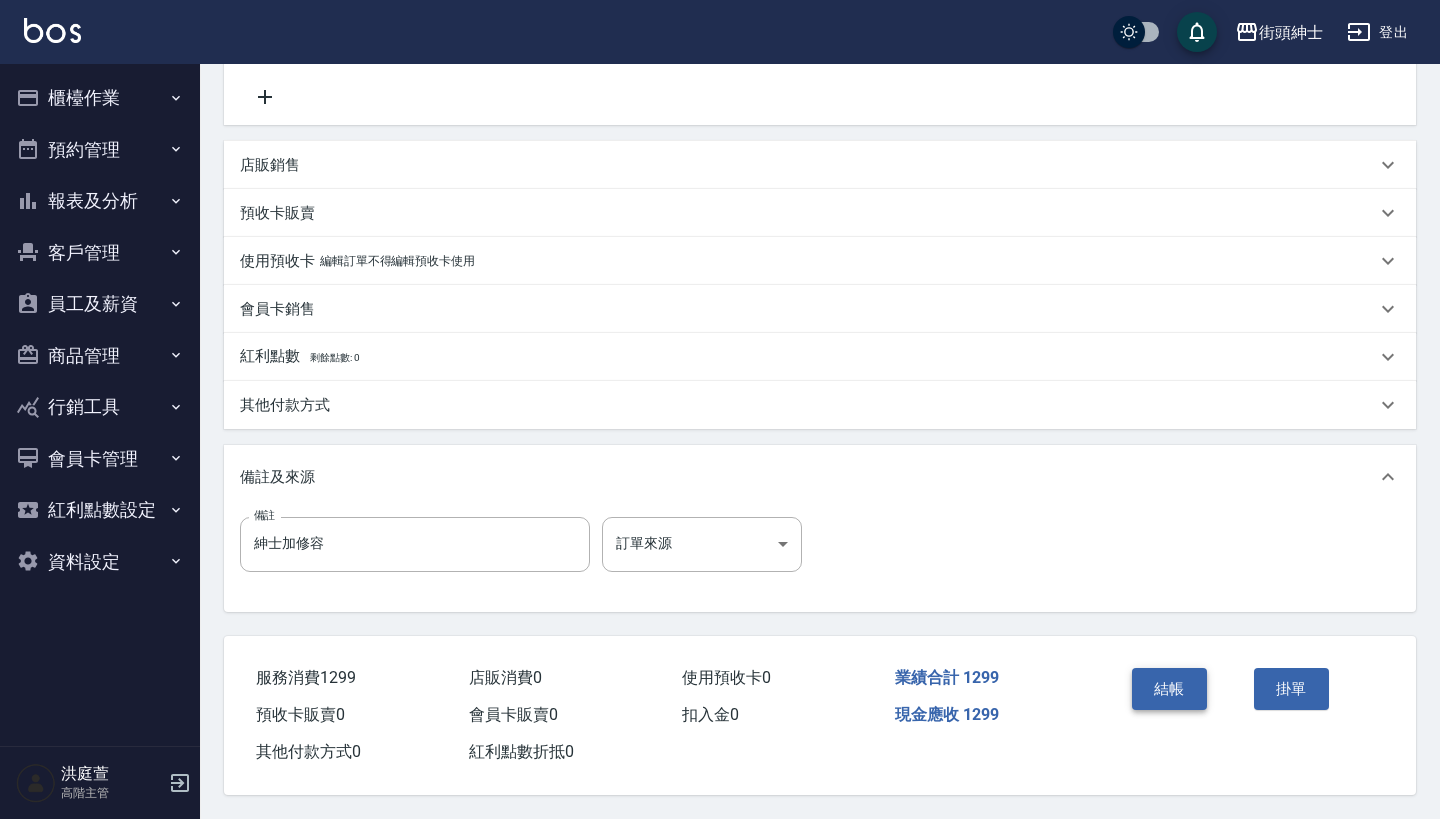 scroll, scrollTop: 492, scrollLeft: 0, axis: vertical 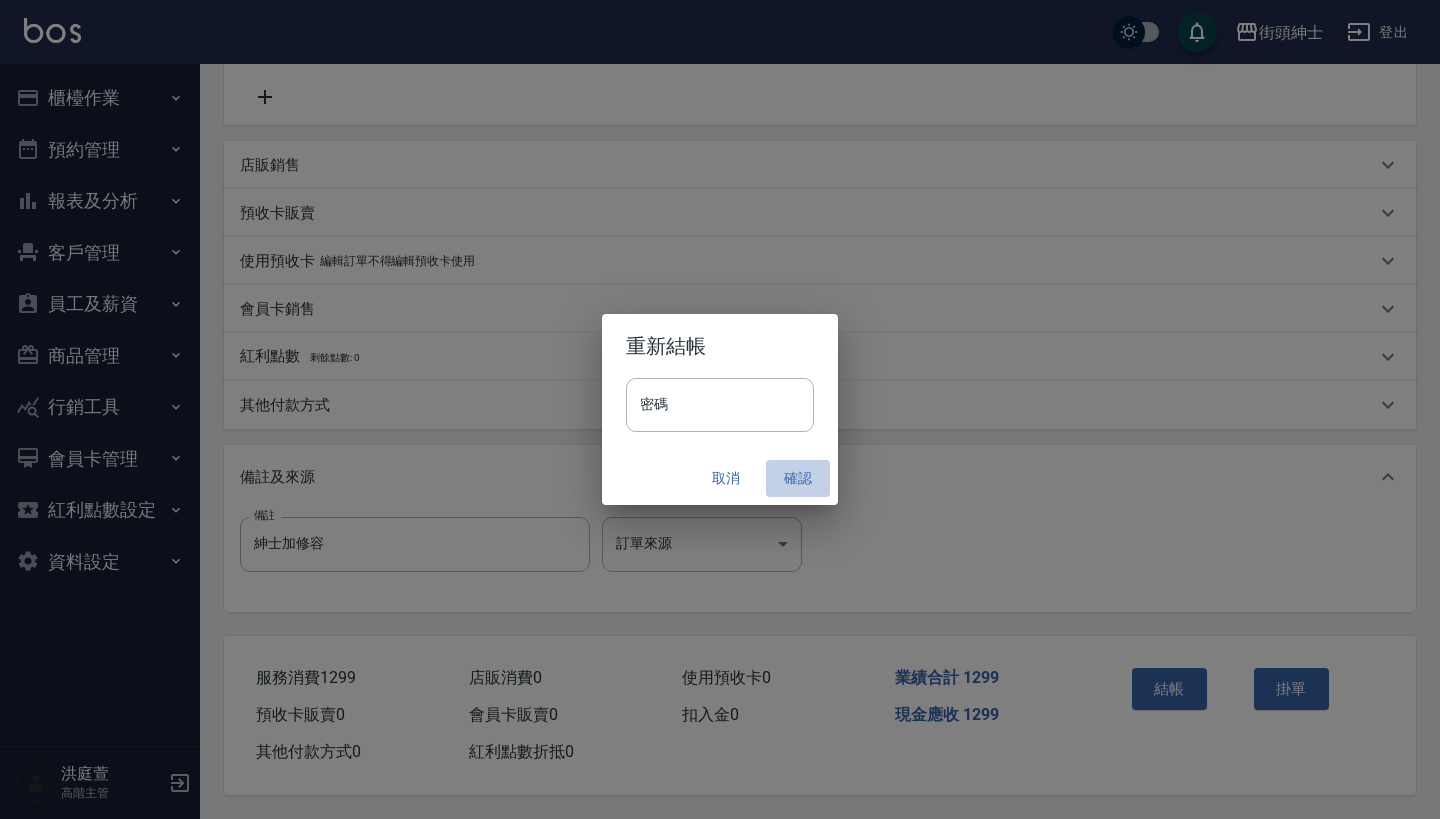 click on "確認" at bounding box center [798, 478] 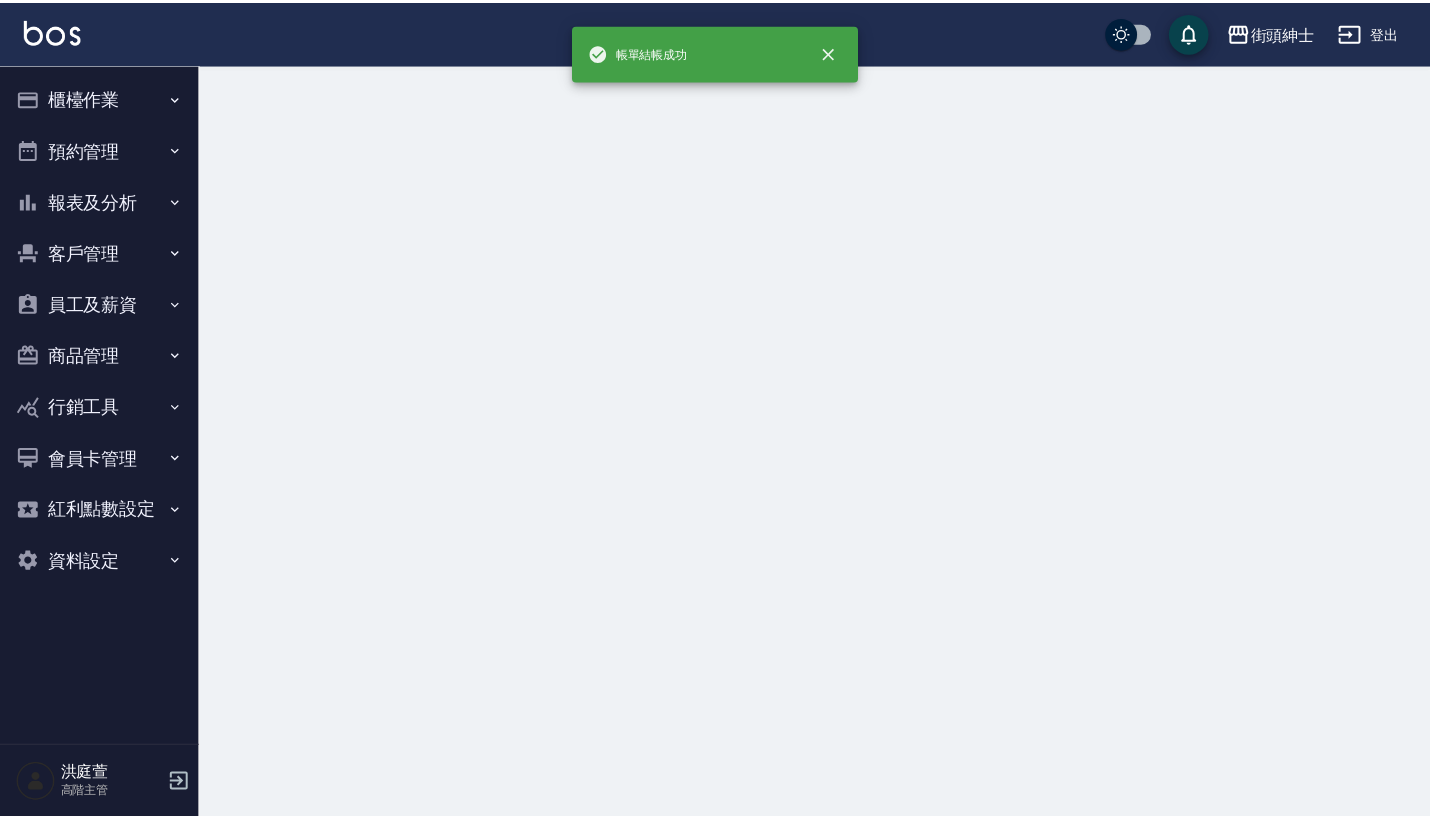 scroll, scrollTop: 0, scrollLeft: 0, axis: both 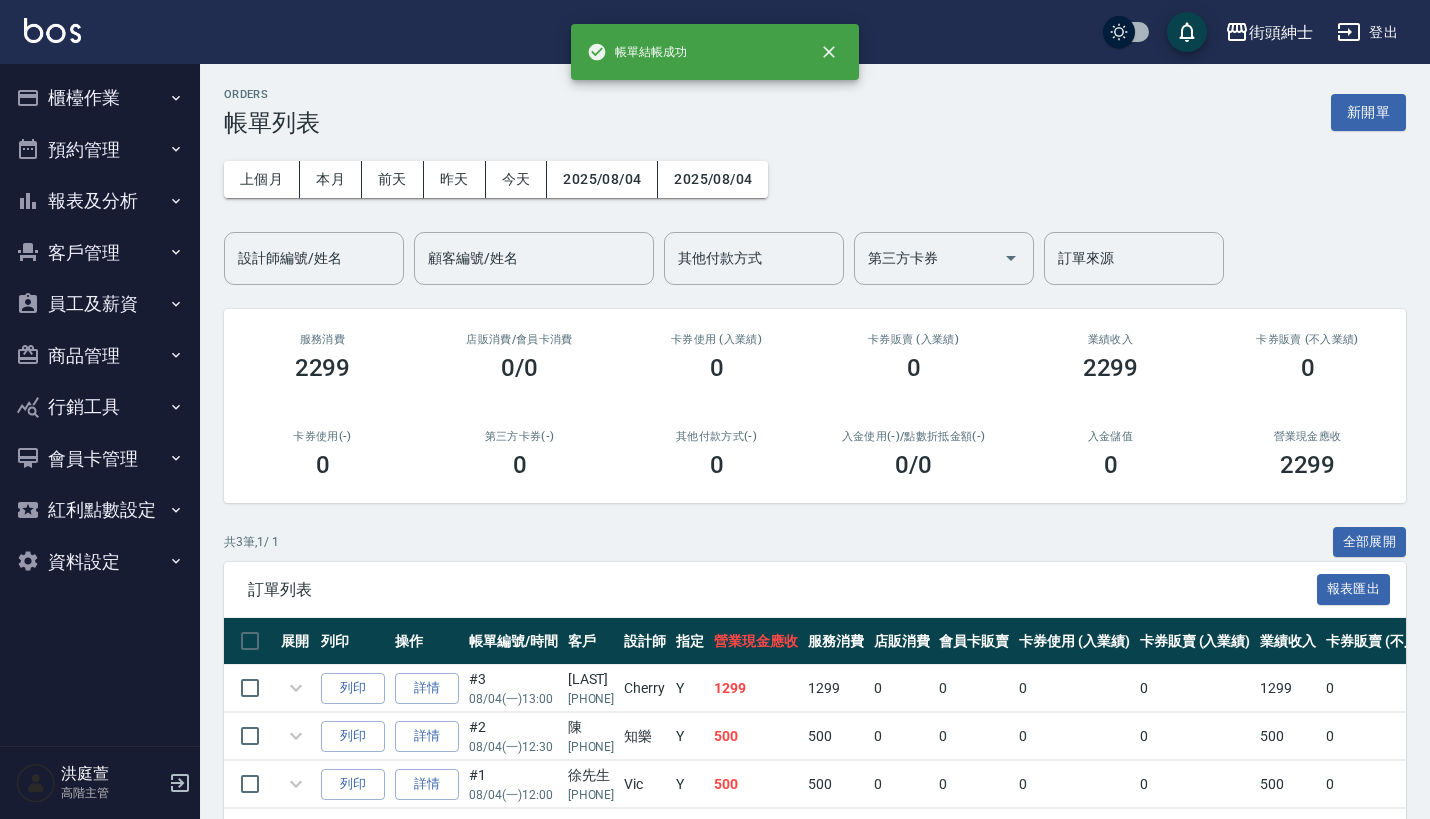 click on "預約管理" at bounding box center (100, 150) 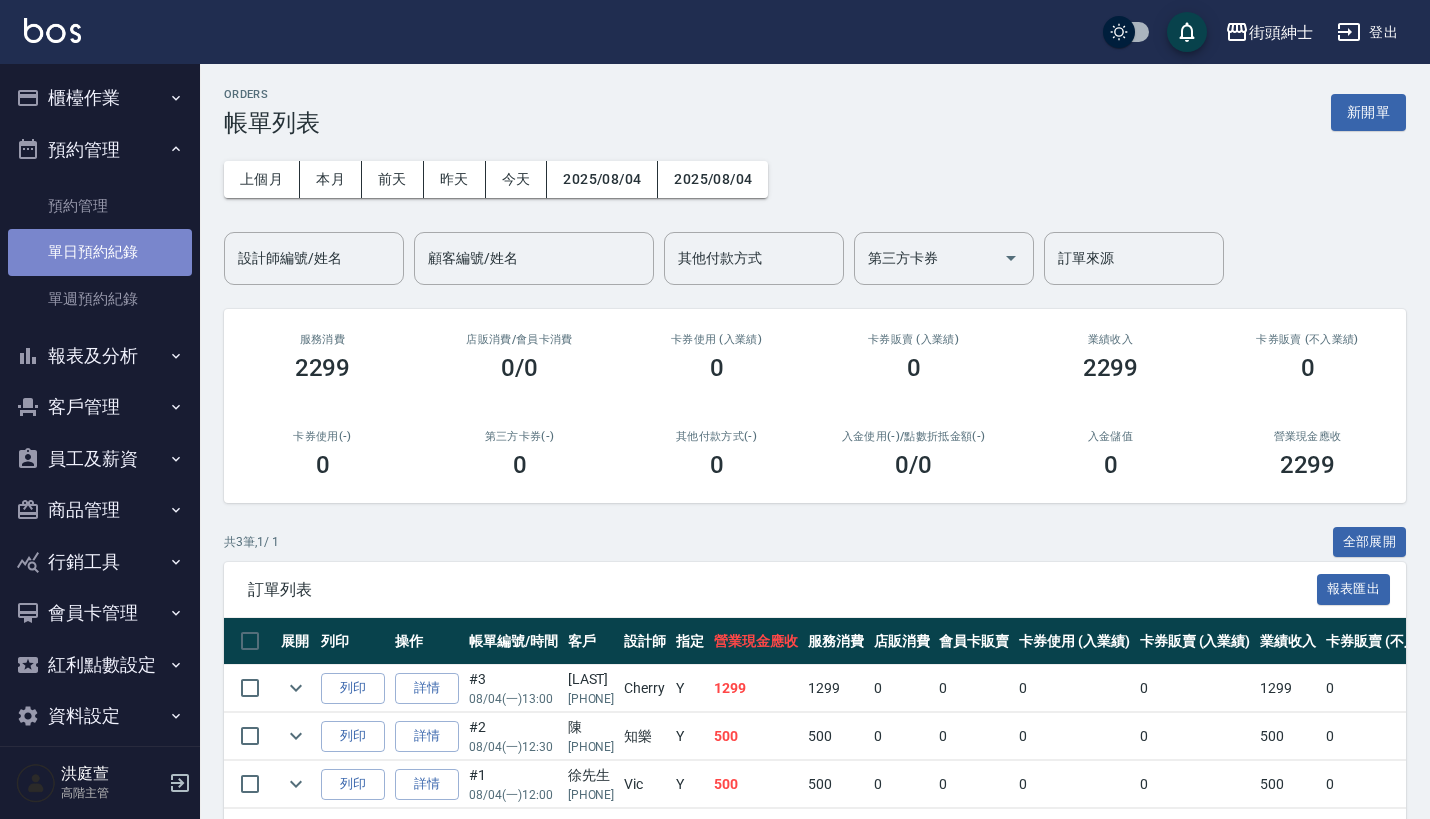 click on "單日預約紀錄" at bounding box center [100, 252] 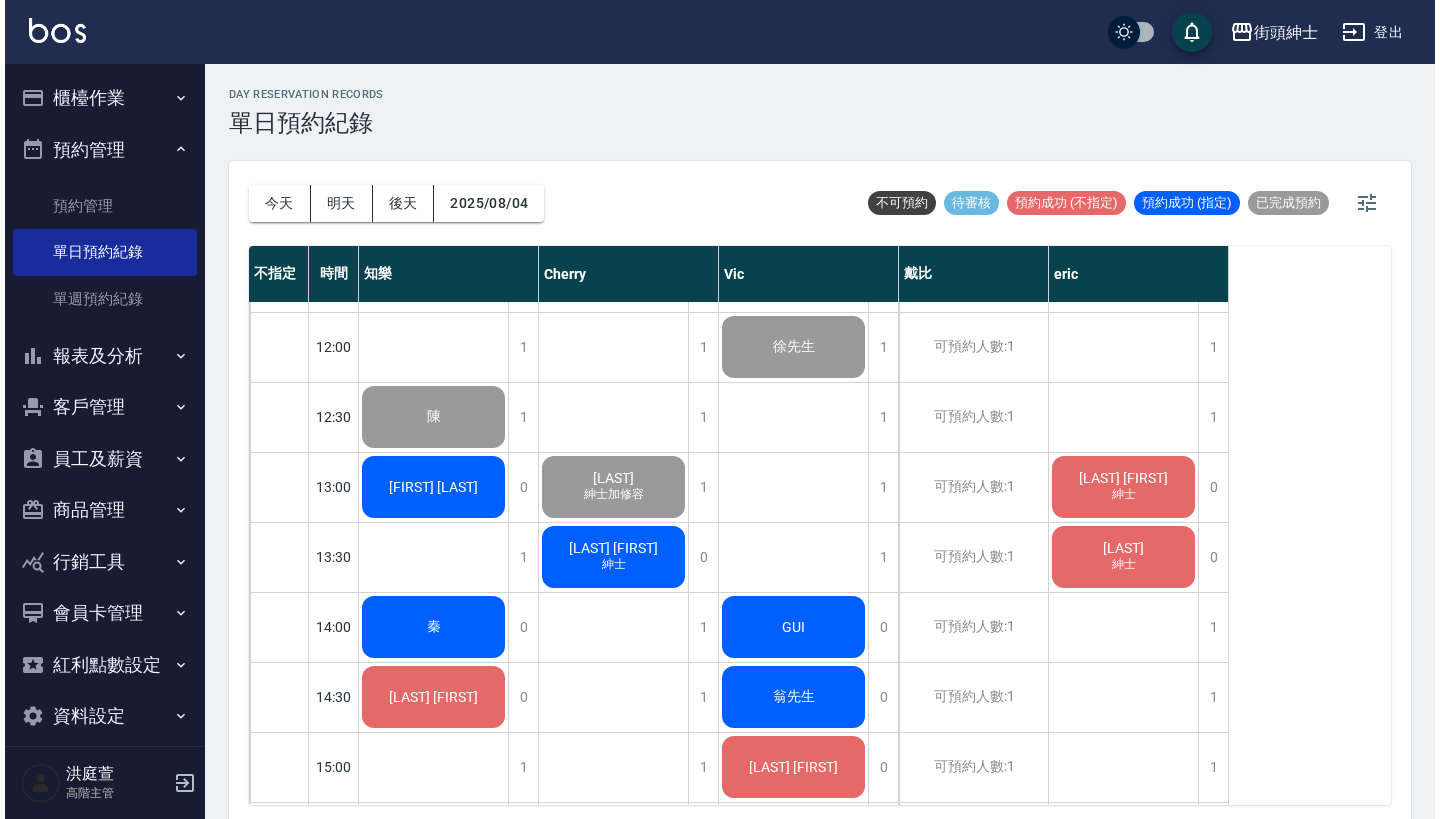 scroll, scrollTop: 431, scrollLeft: 0, axis: vertical 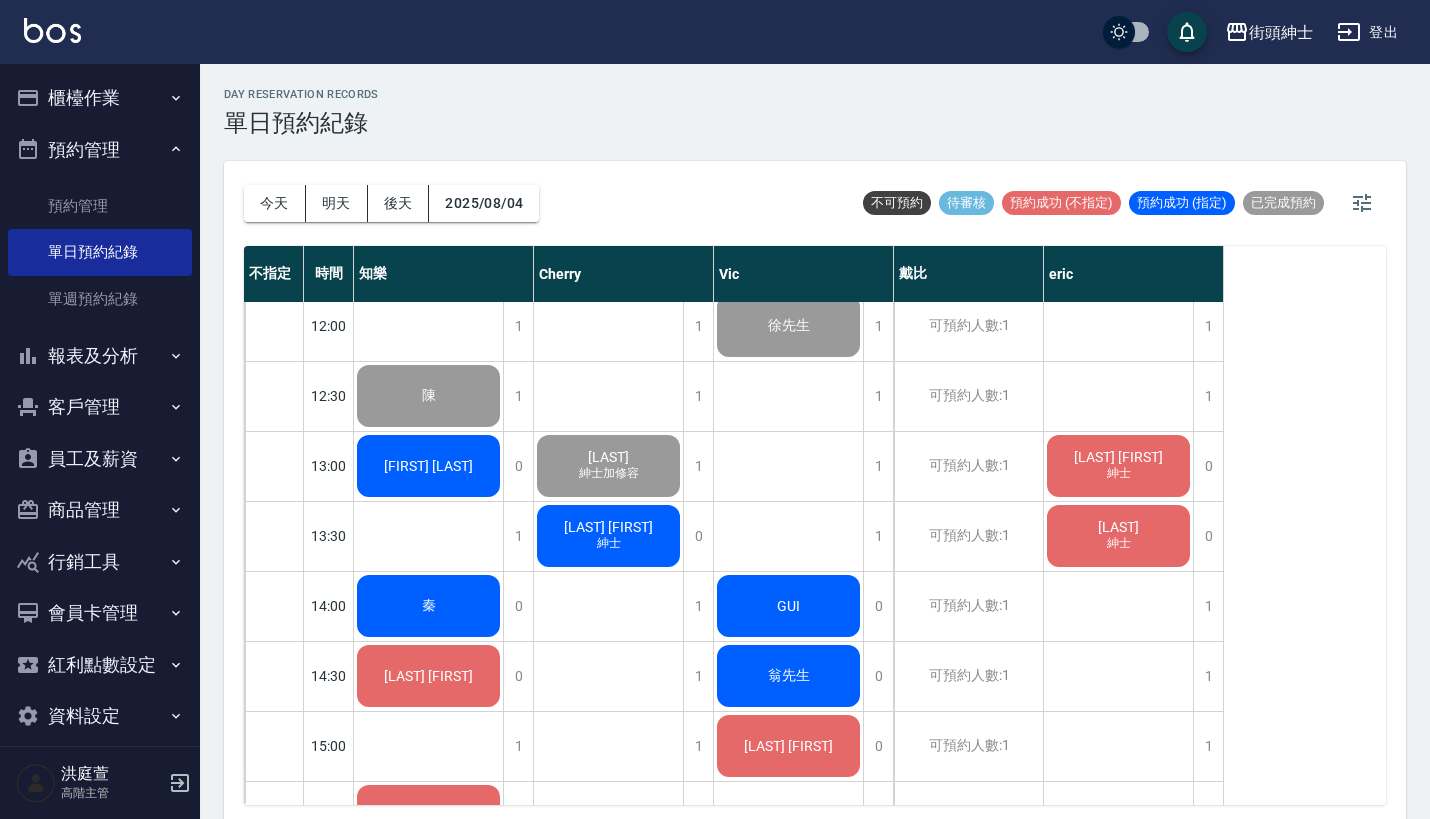 click on "周先生 紳士" at bounding box center (428, 396) 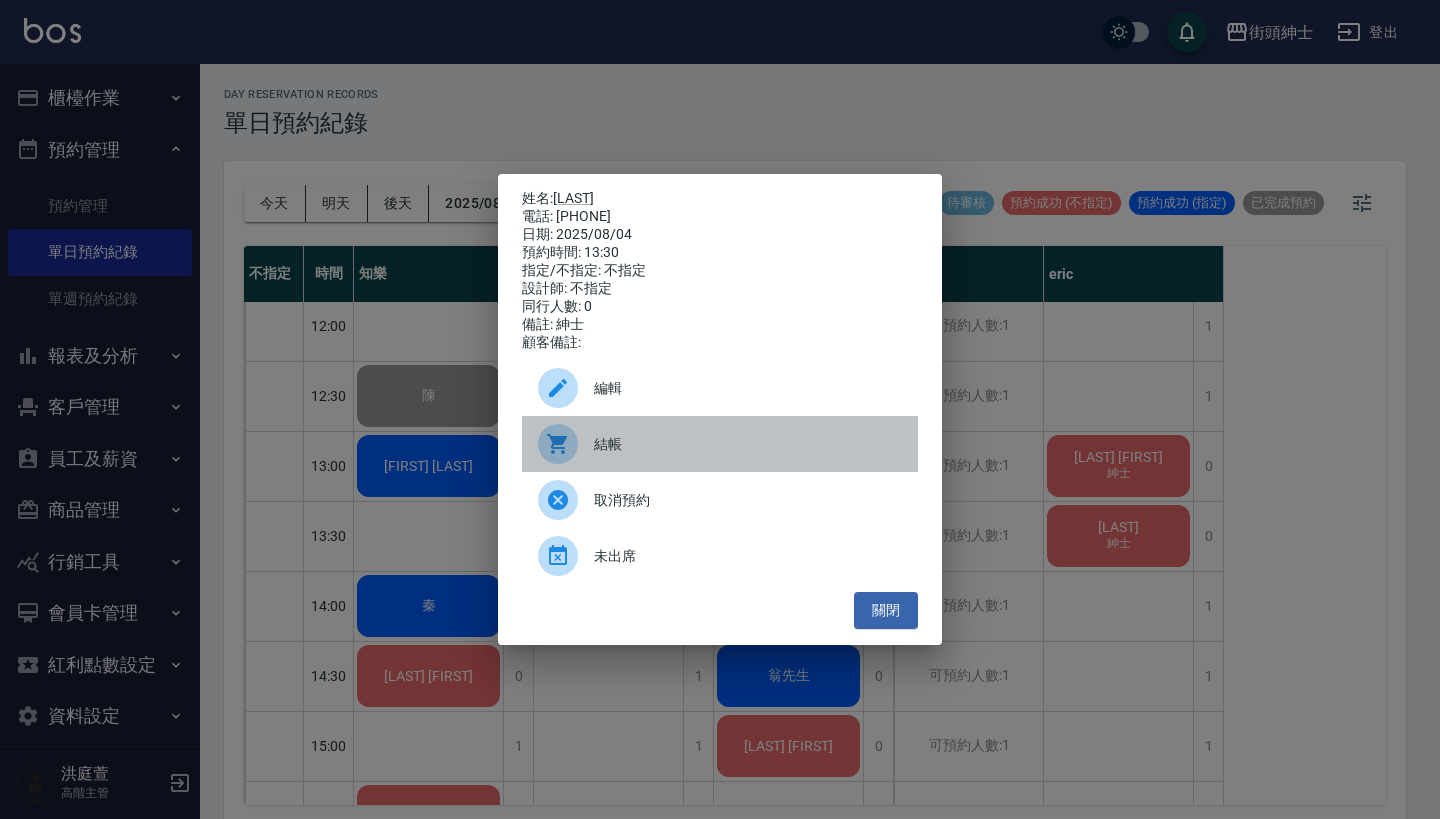 click on "結帳" at bounding box center (748, 444) 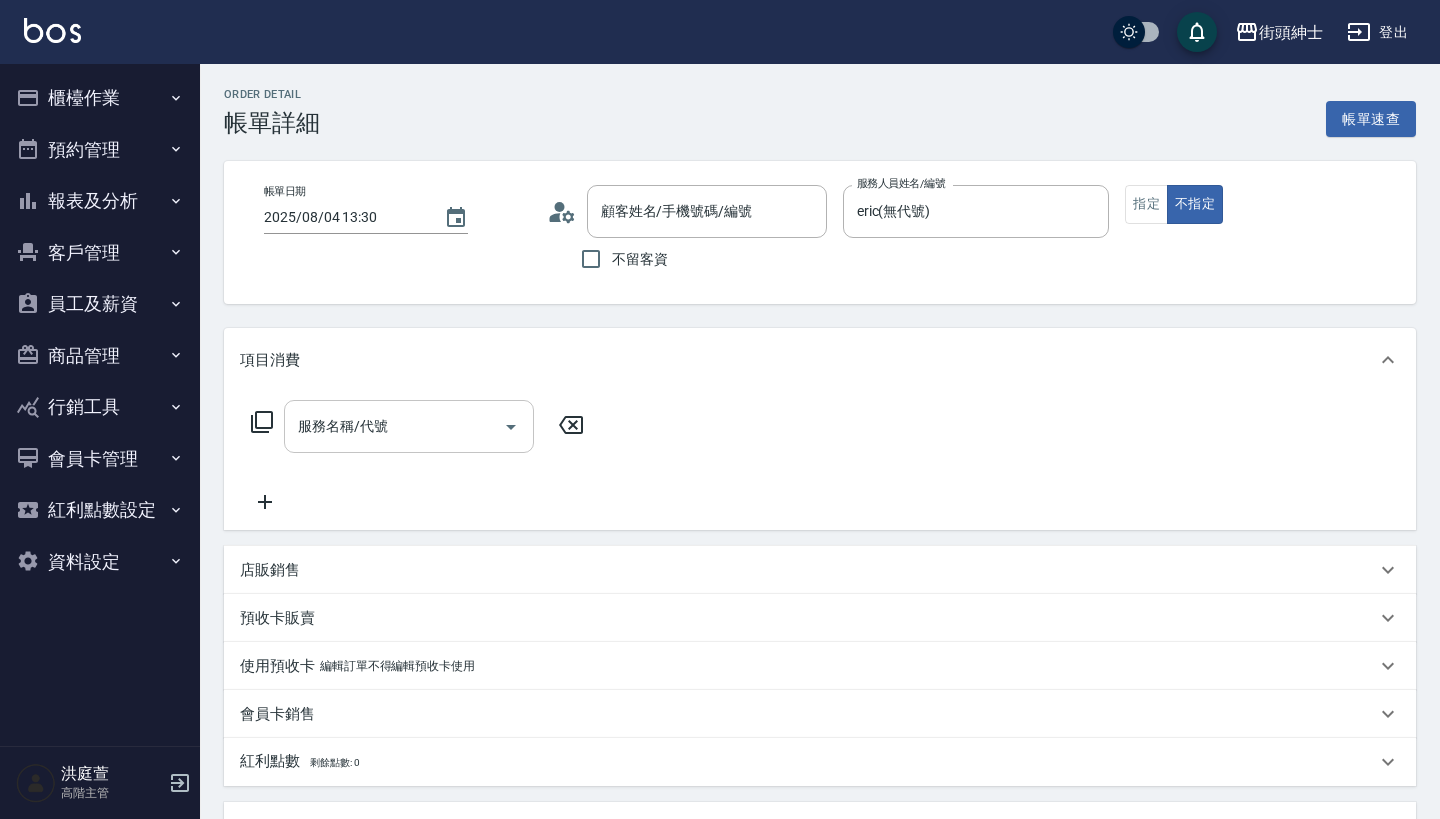 click on "服務名稱/代號 服務名稱/代號" at bounding box center (409, 426) 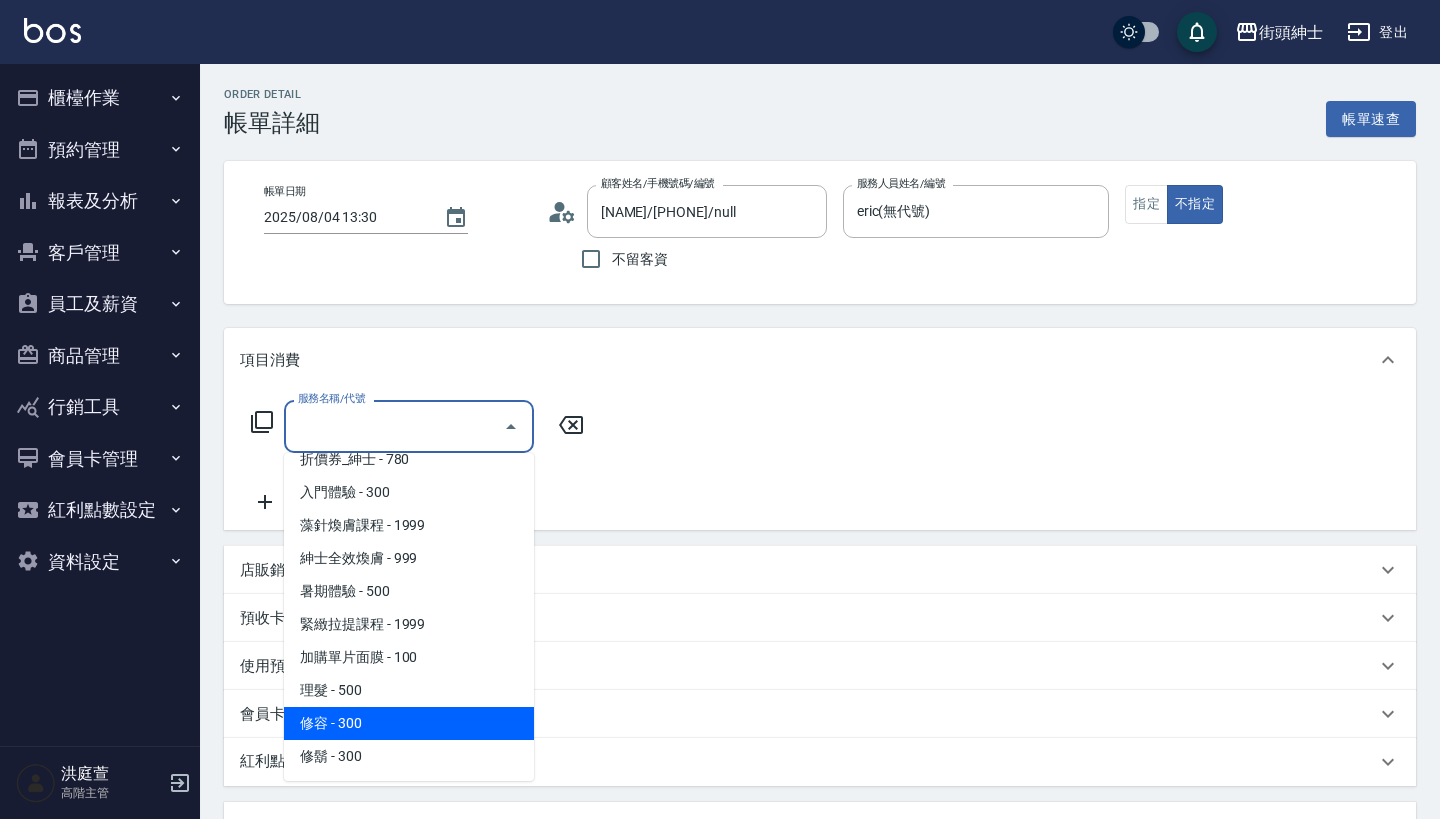 scroll, scrollTop: 84, scrollLeft: 0, axis: vertical 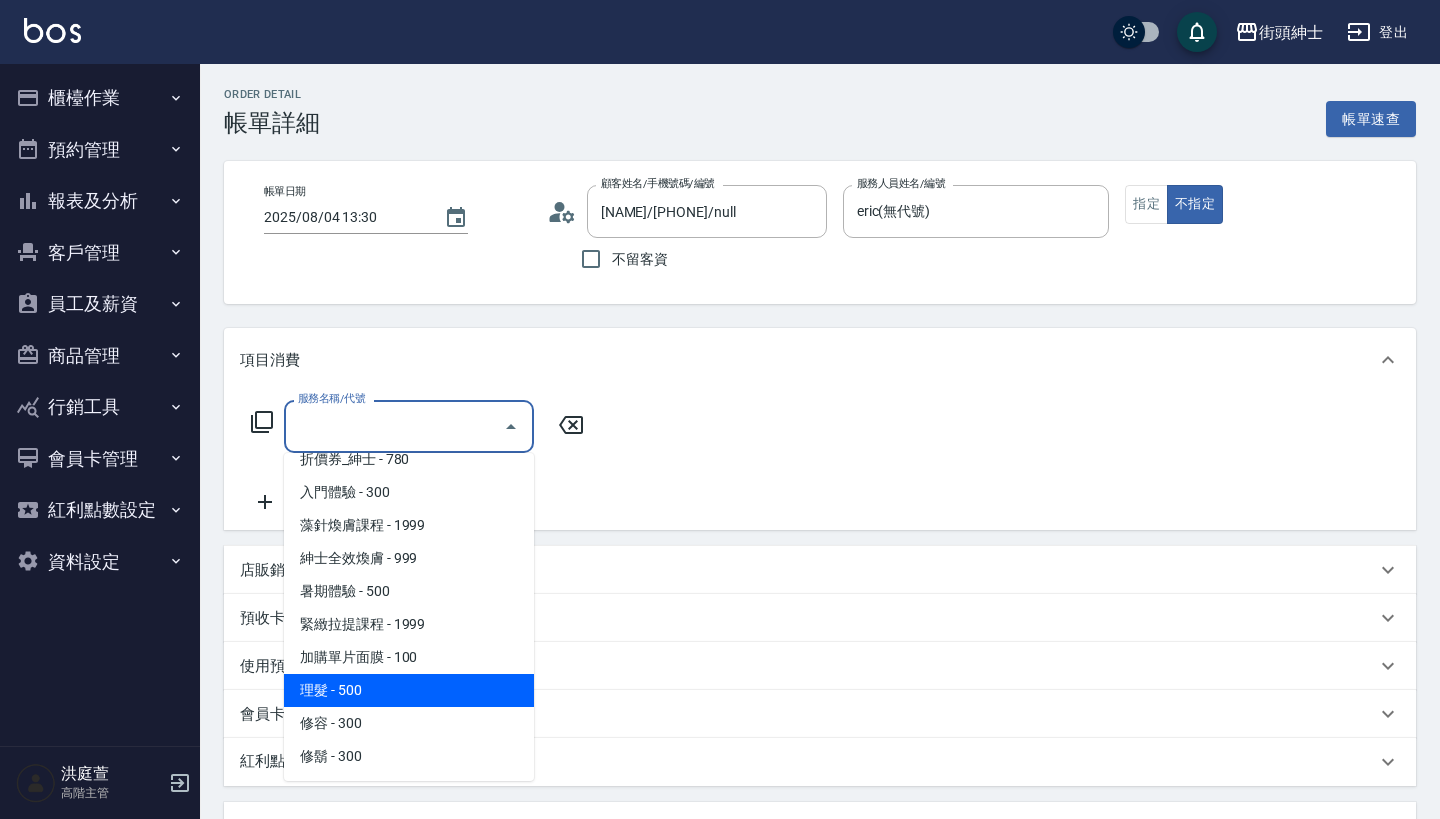 click on "理髮 - 500" at bounding box center (409, 690) 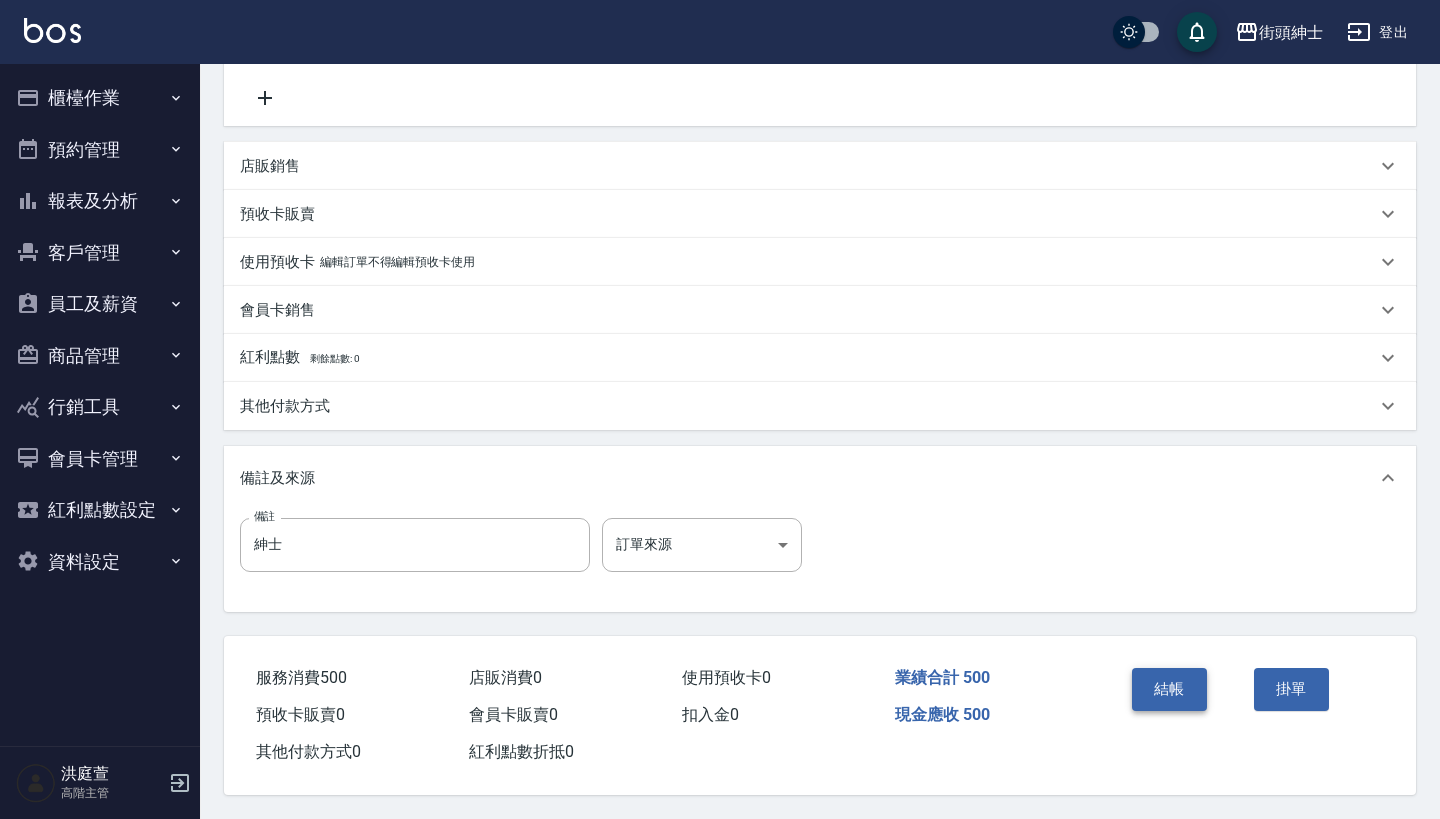 click on "結帳" at bounding box center [1169, 689] 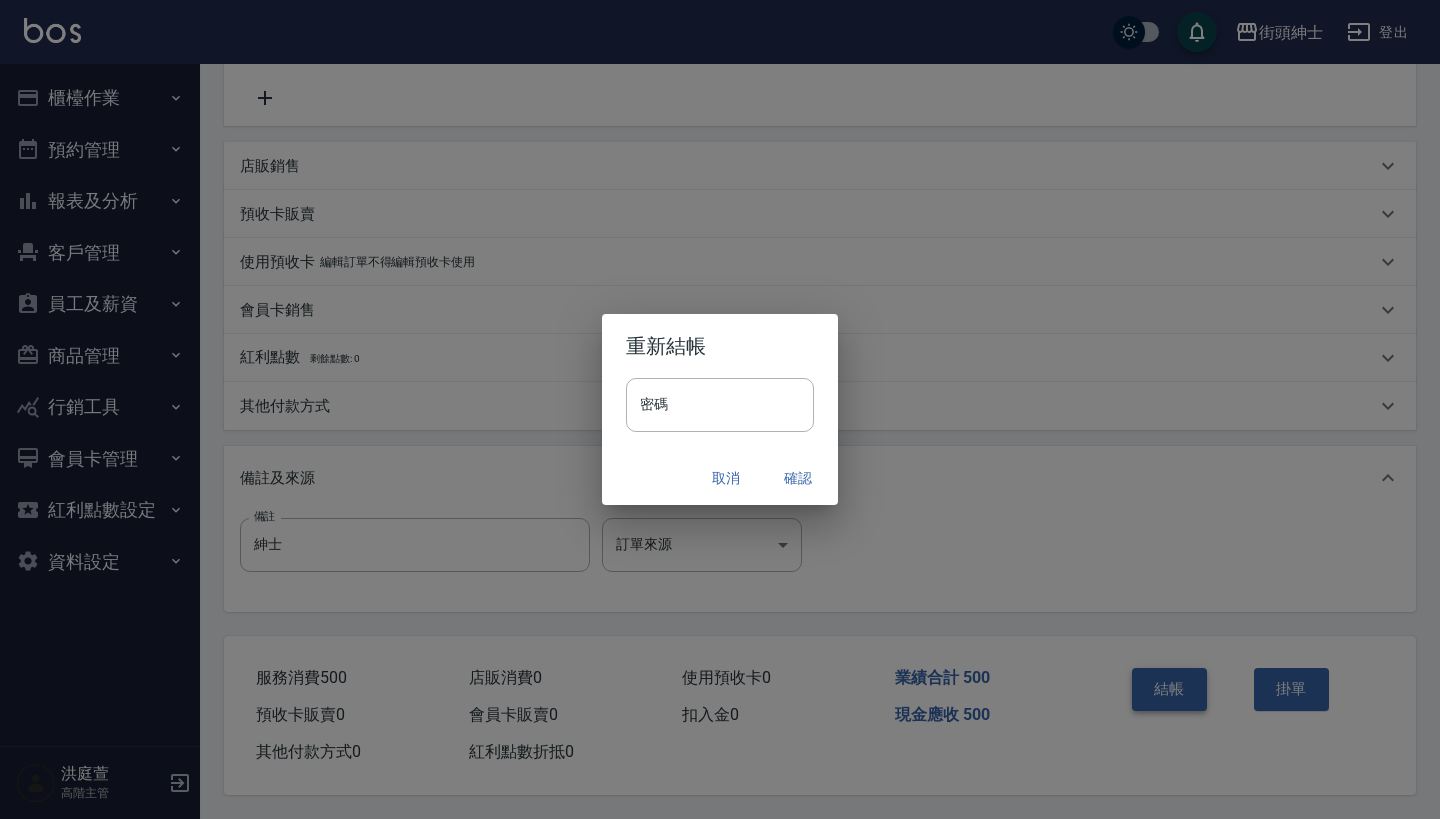 scroll, scrollTop: 414, scrollLeft: 0, axis: vertical 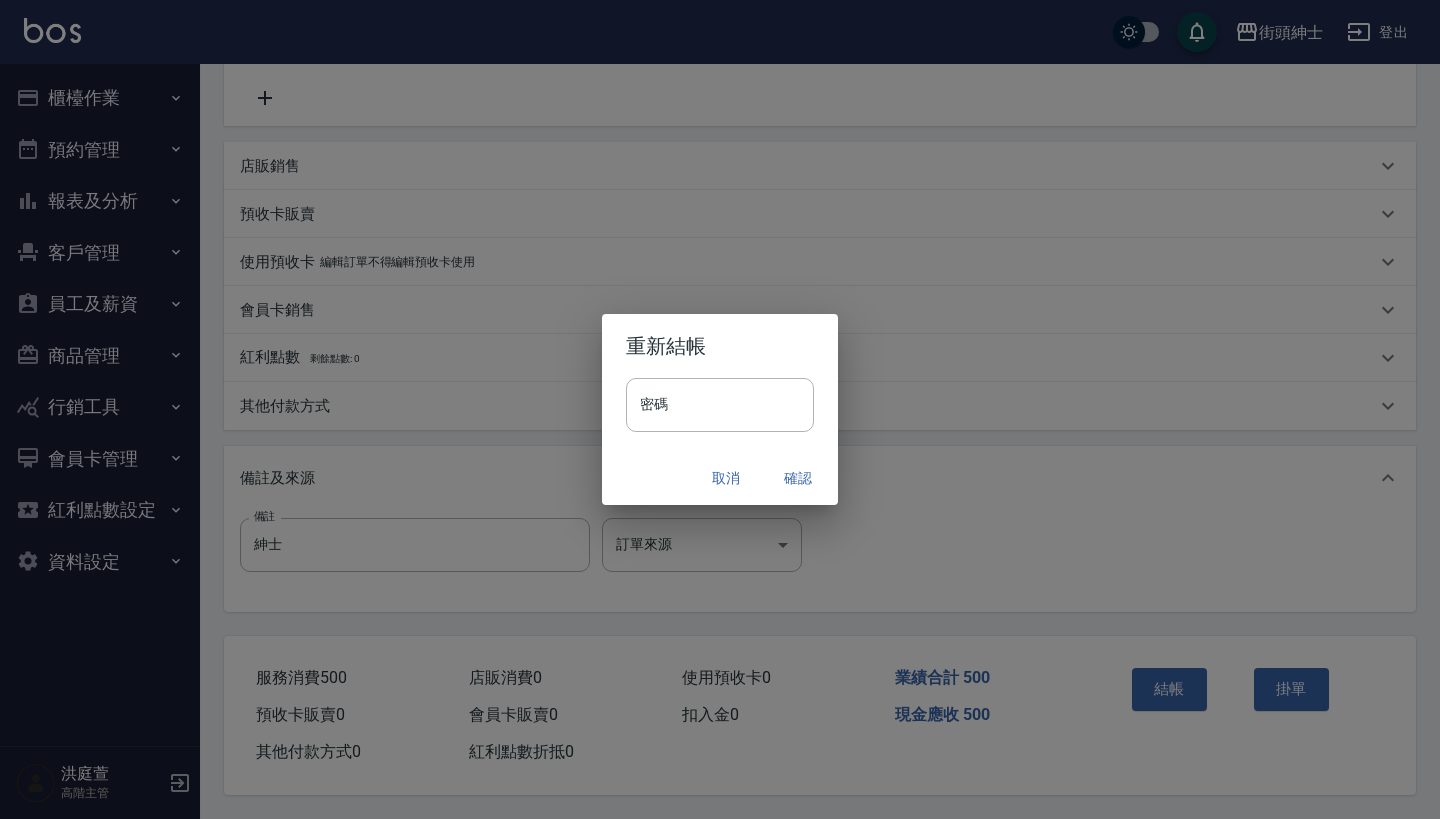 click on "確認" at bounding box center (798, 478) 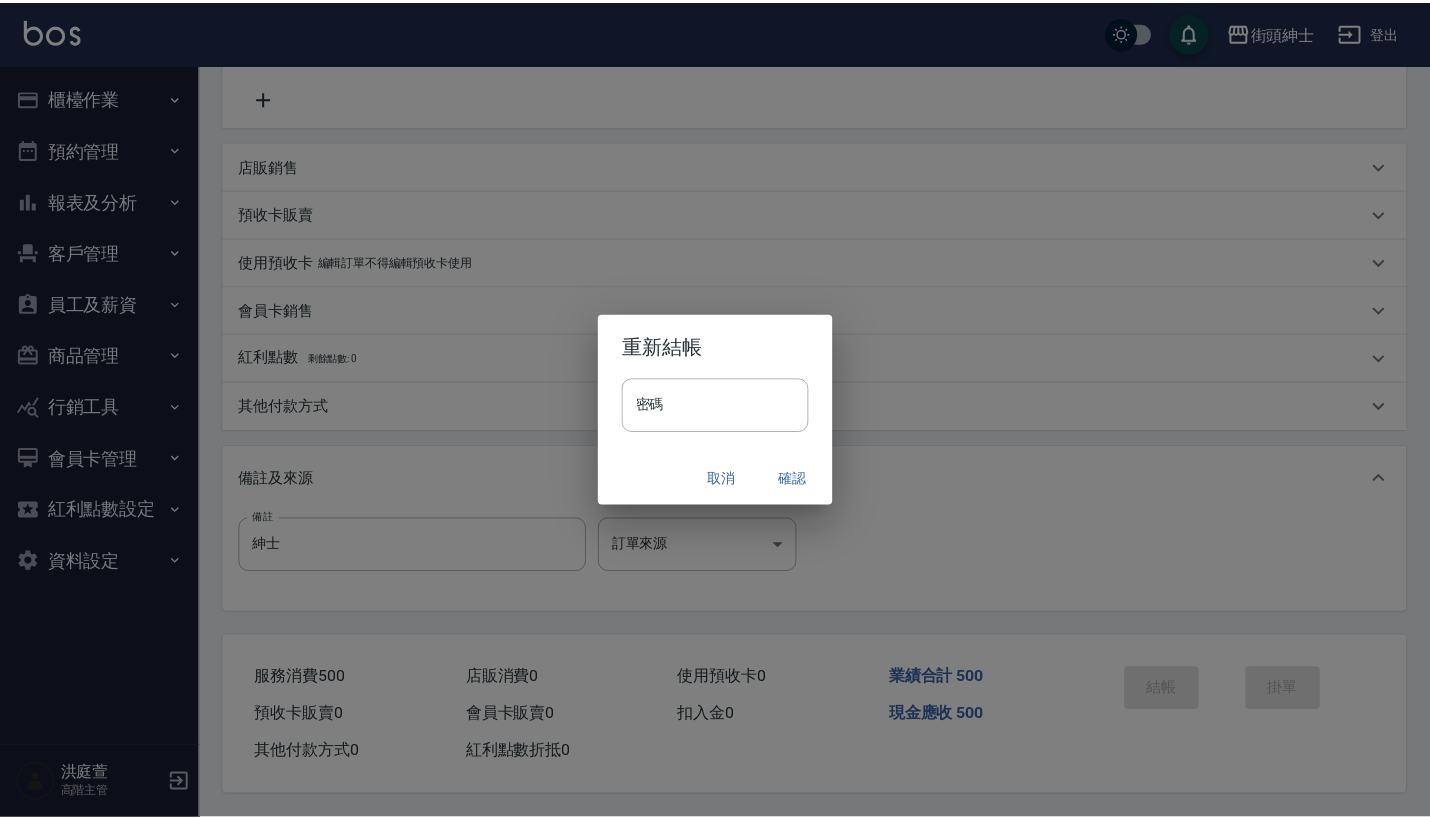 scroll, scrollTop: 0, scrollLeft: 0, axis: both 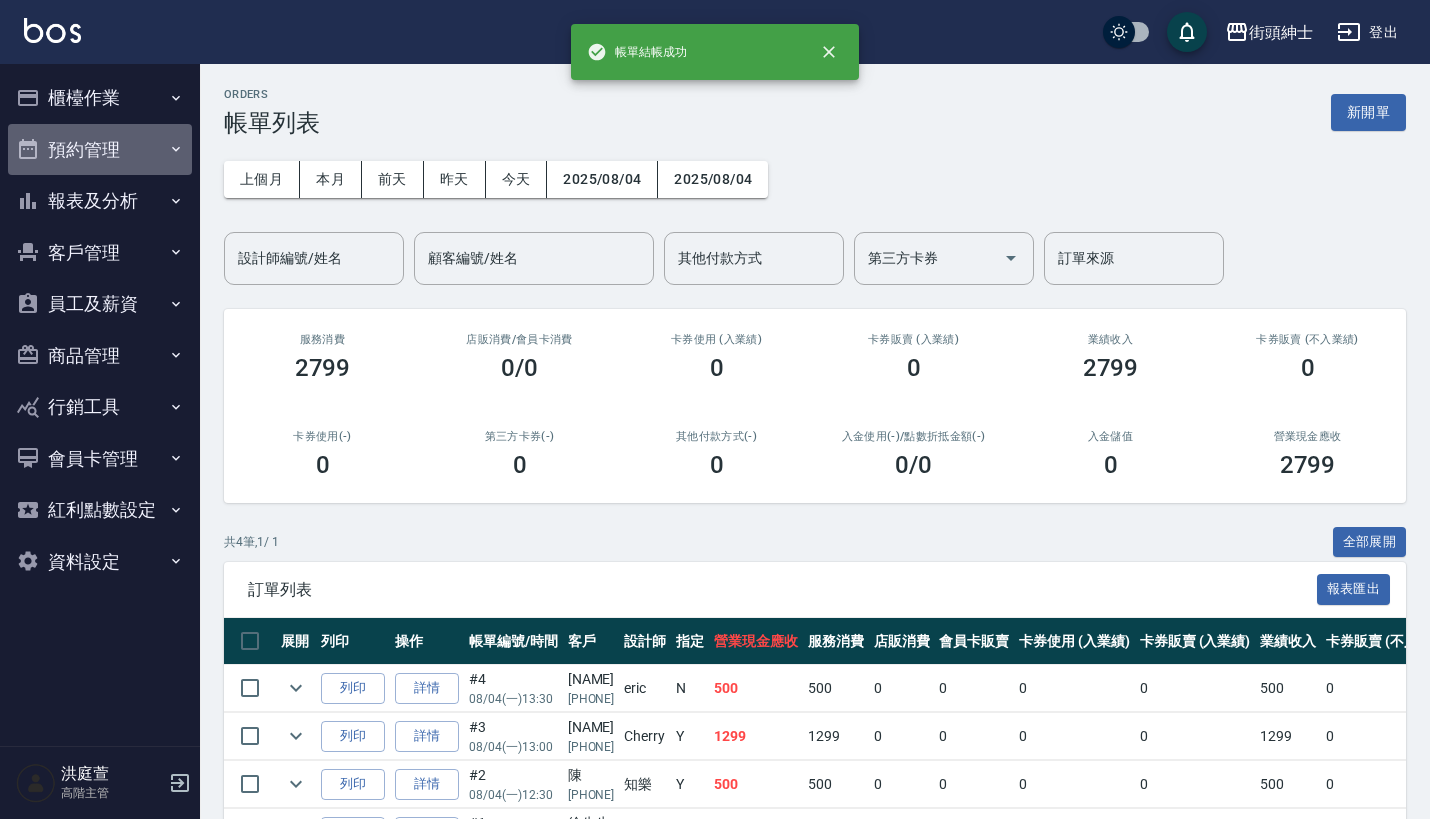 click on "預約管理" at bounding box center (100, 150) 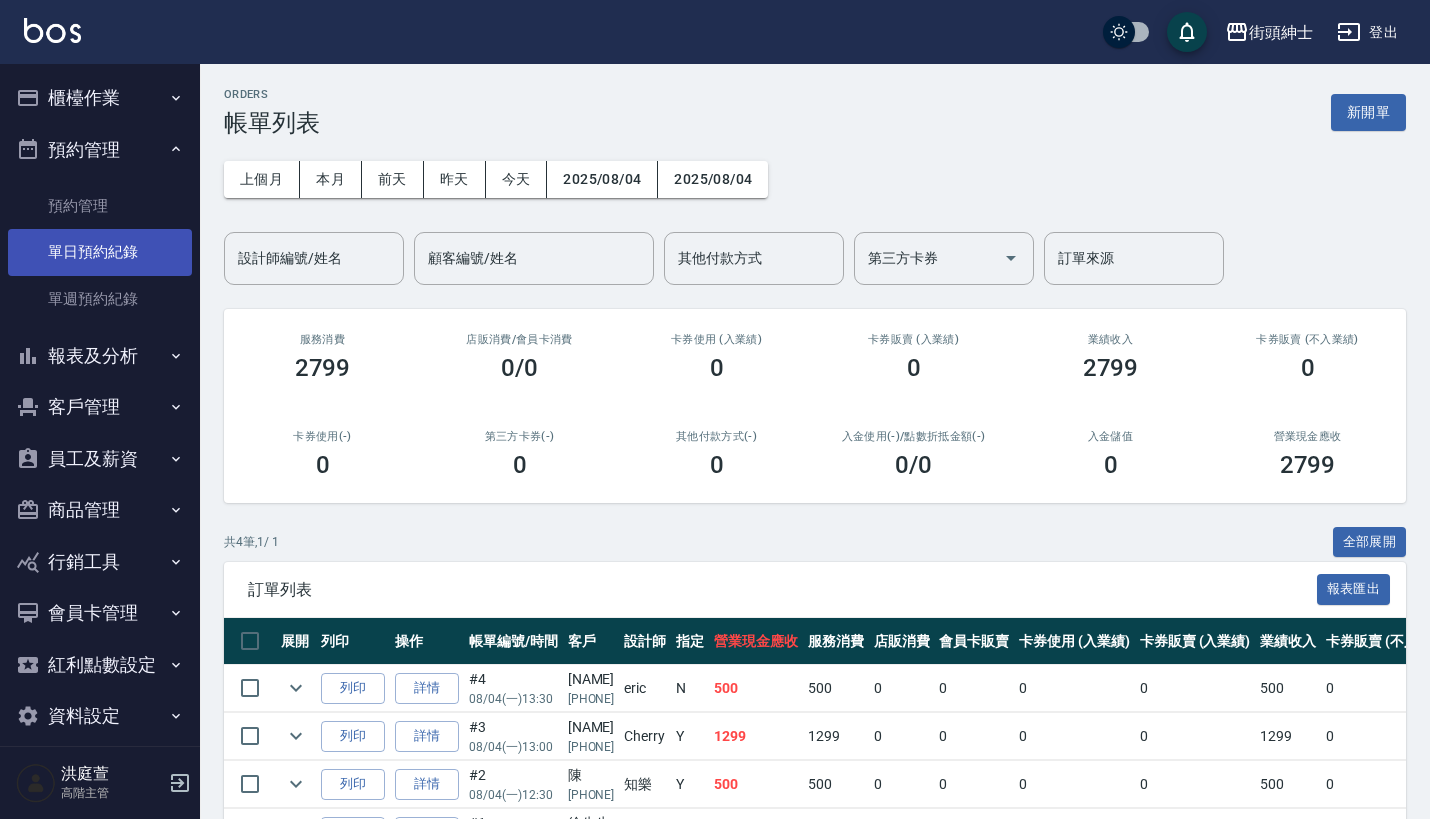 click on "單日預約紀錄" at bounding box center (100, 252) 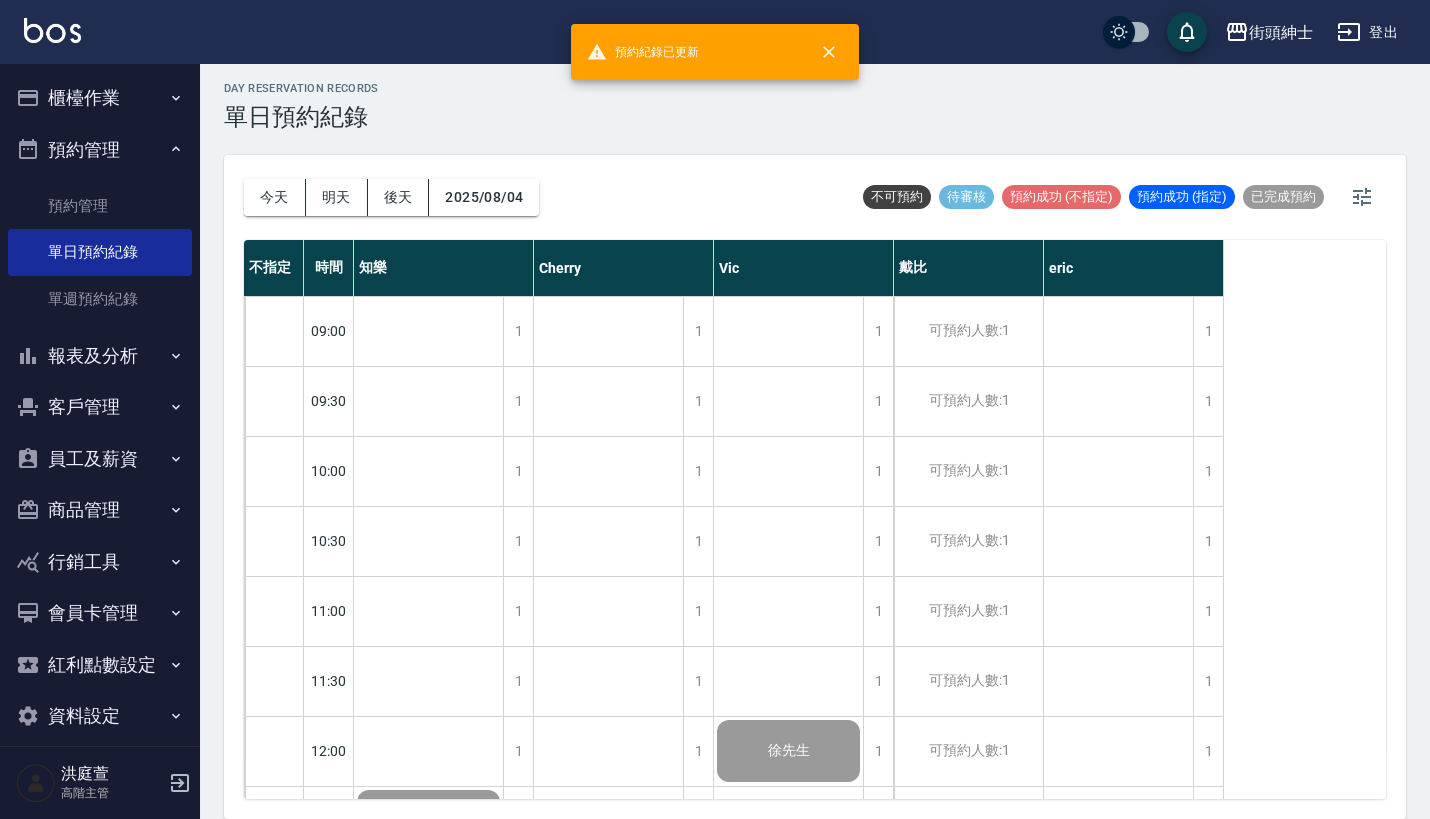 scroll, scrollTop: 8, scrollLeft: 0, axis: vertical 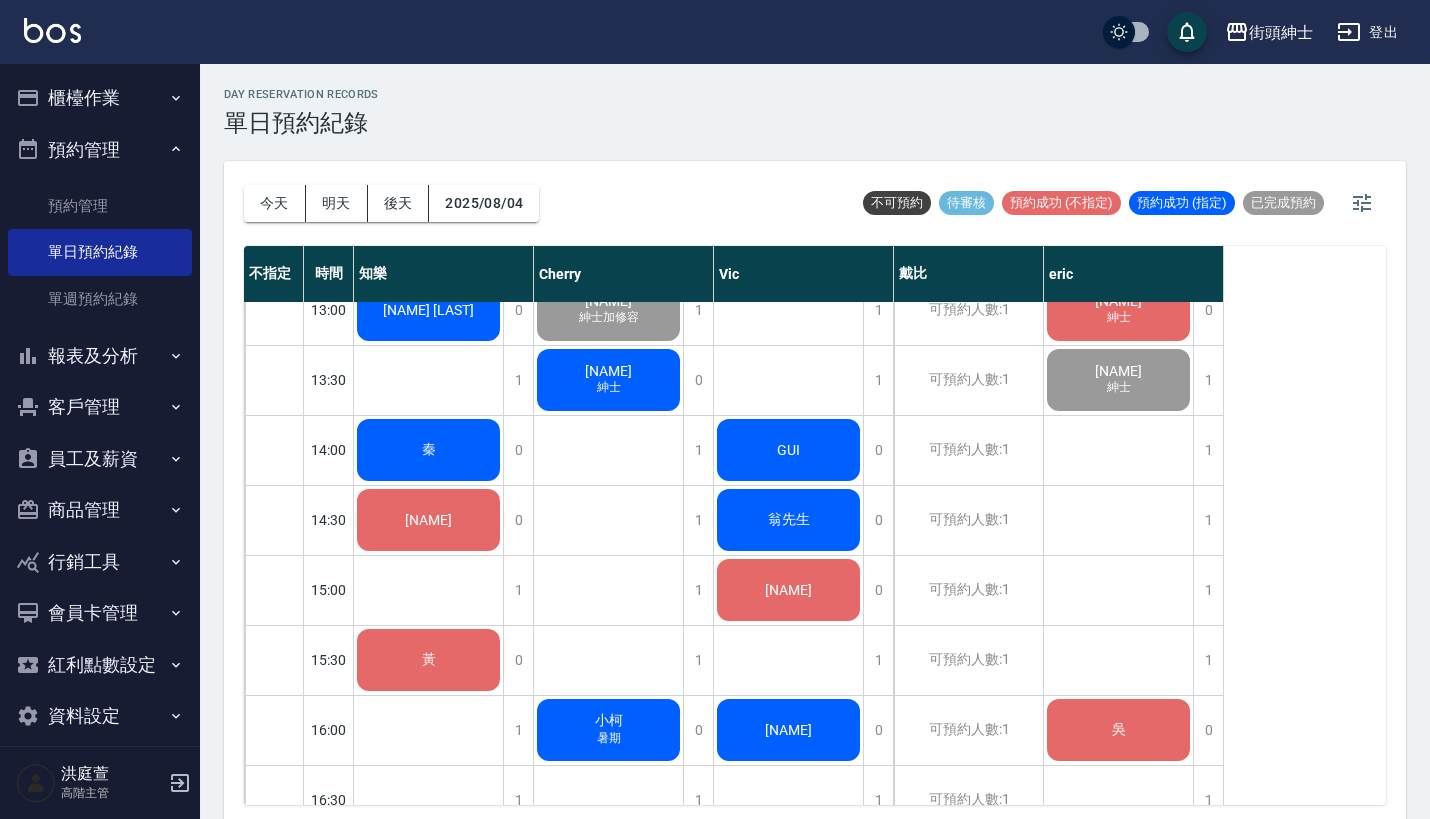 click on "[LAST] [FIRST]" at bounding box center (428, 240) 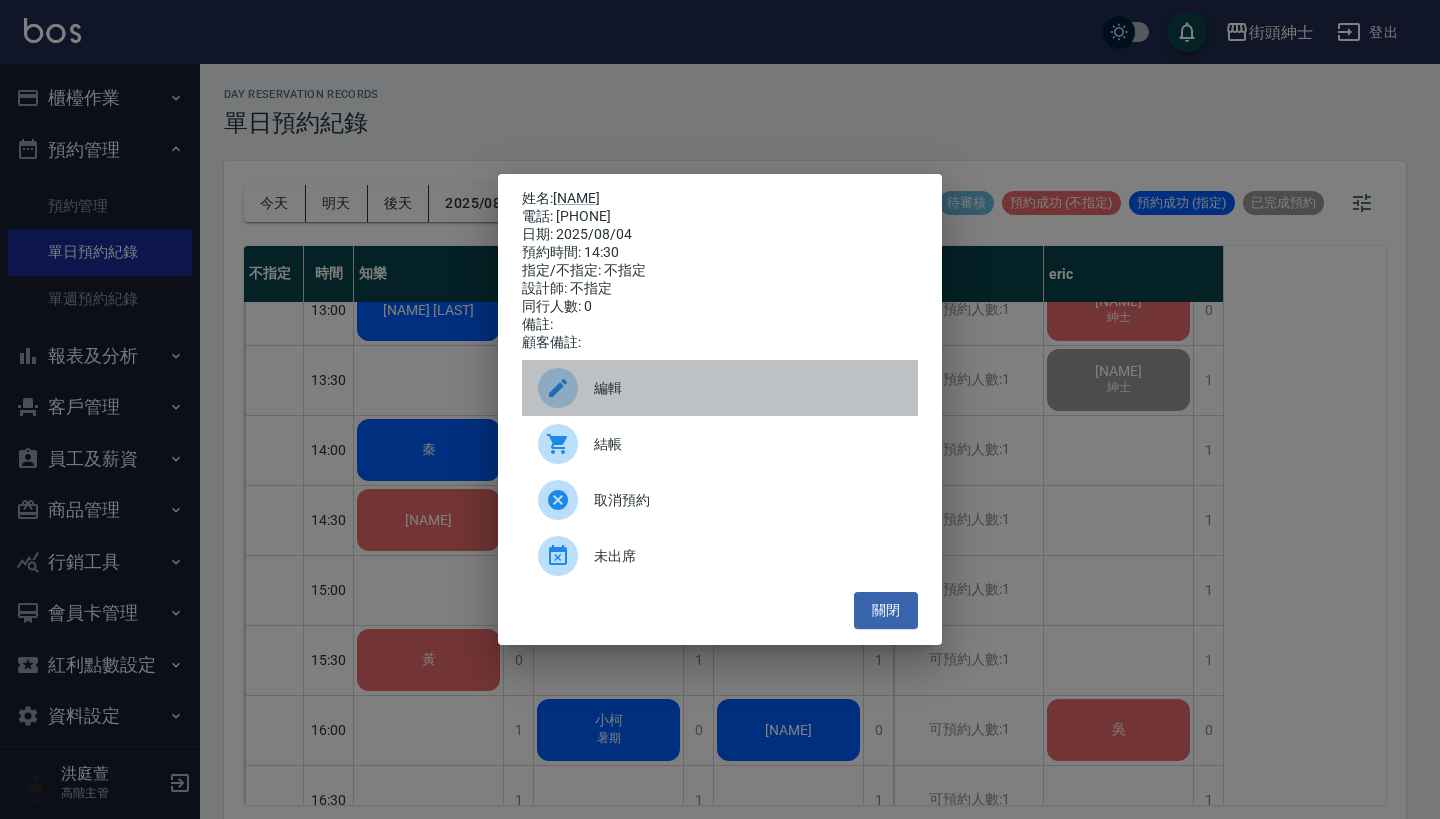 click on "編輯" at bounding box center [748, 388] 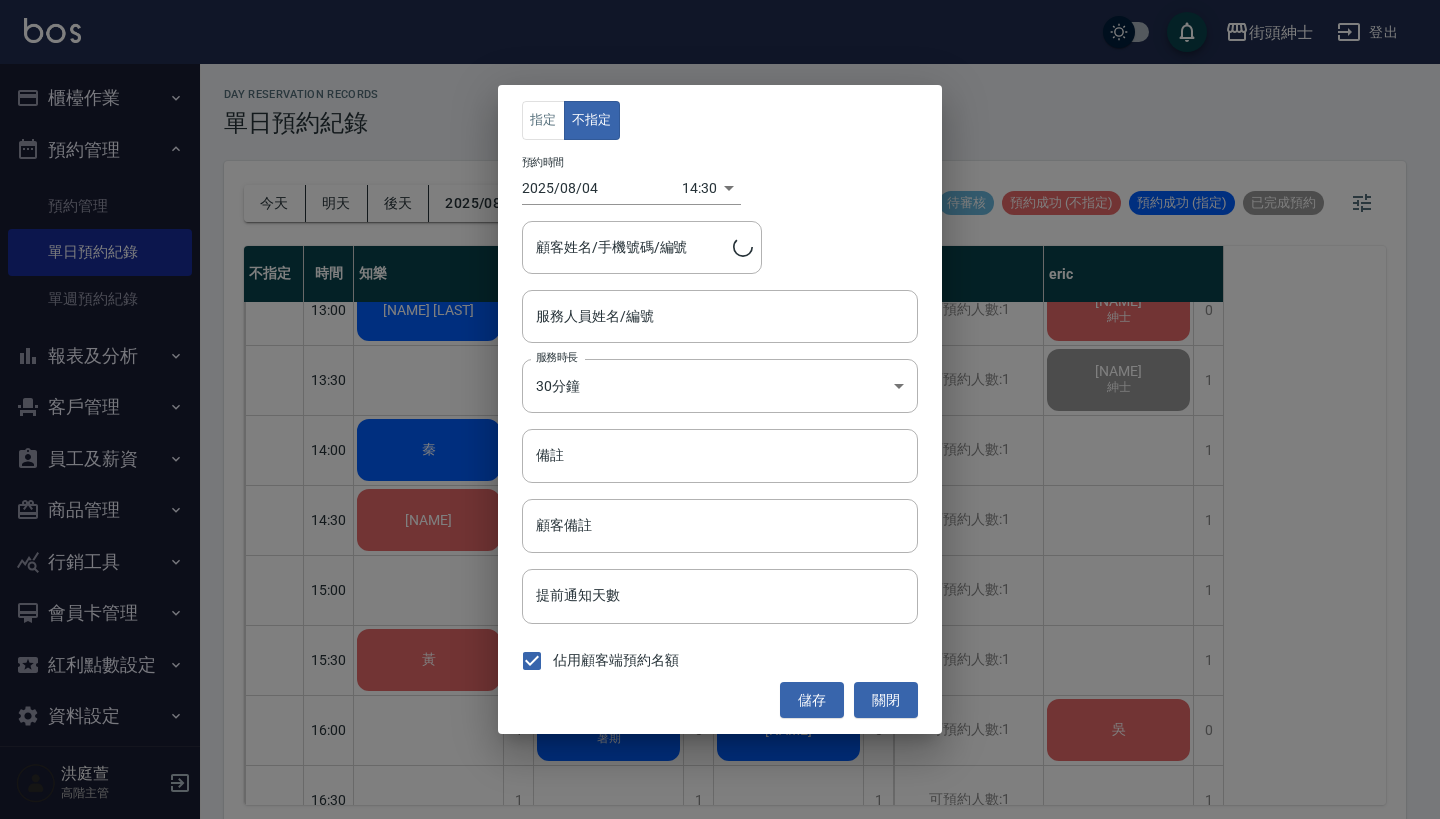 type on "知樂(無代號)" 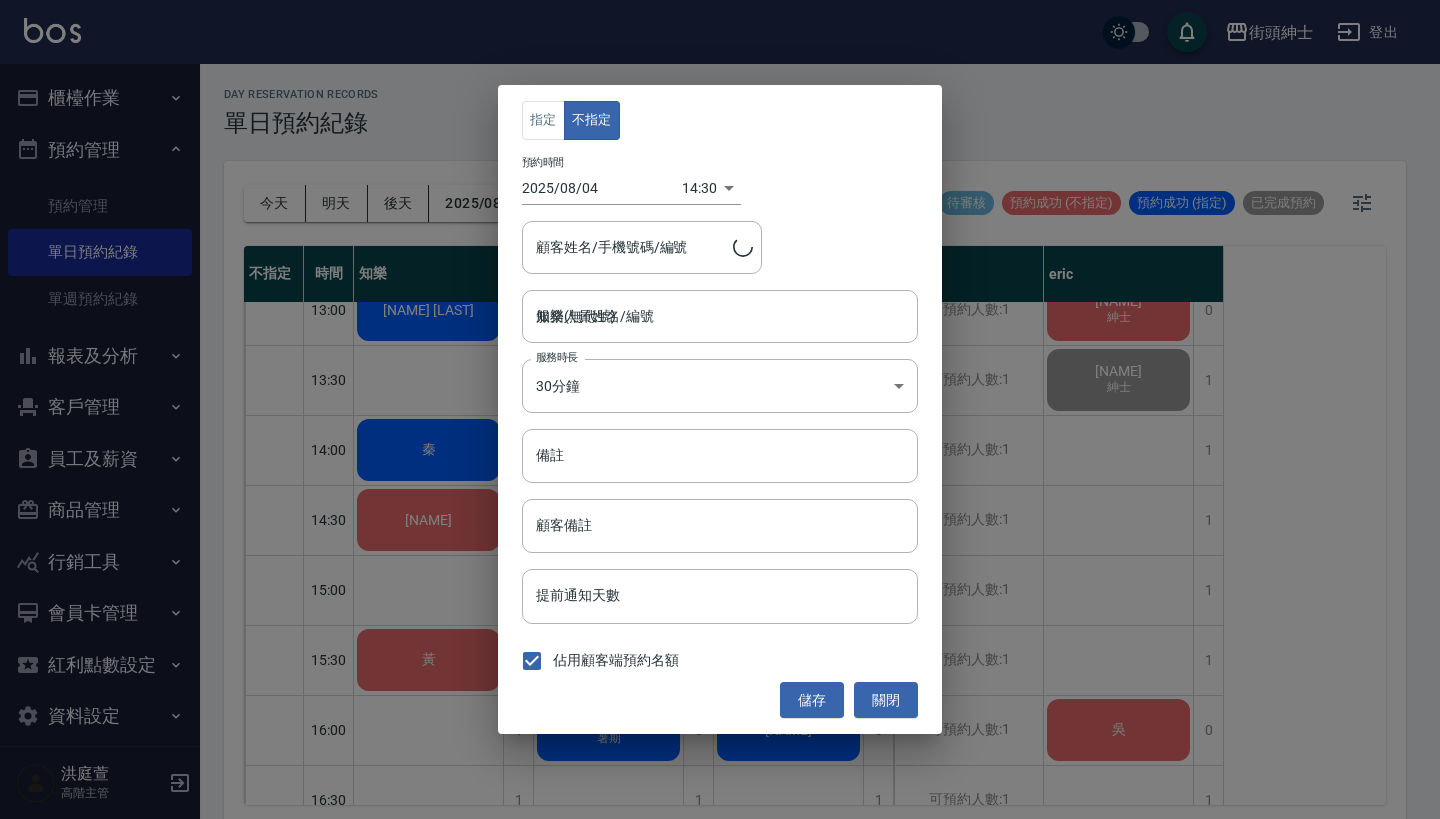 type on "黃偉哲/0908201631" 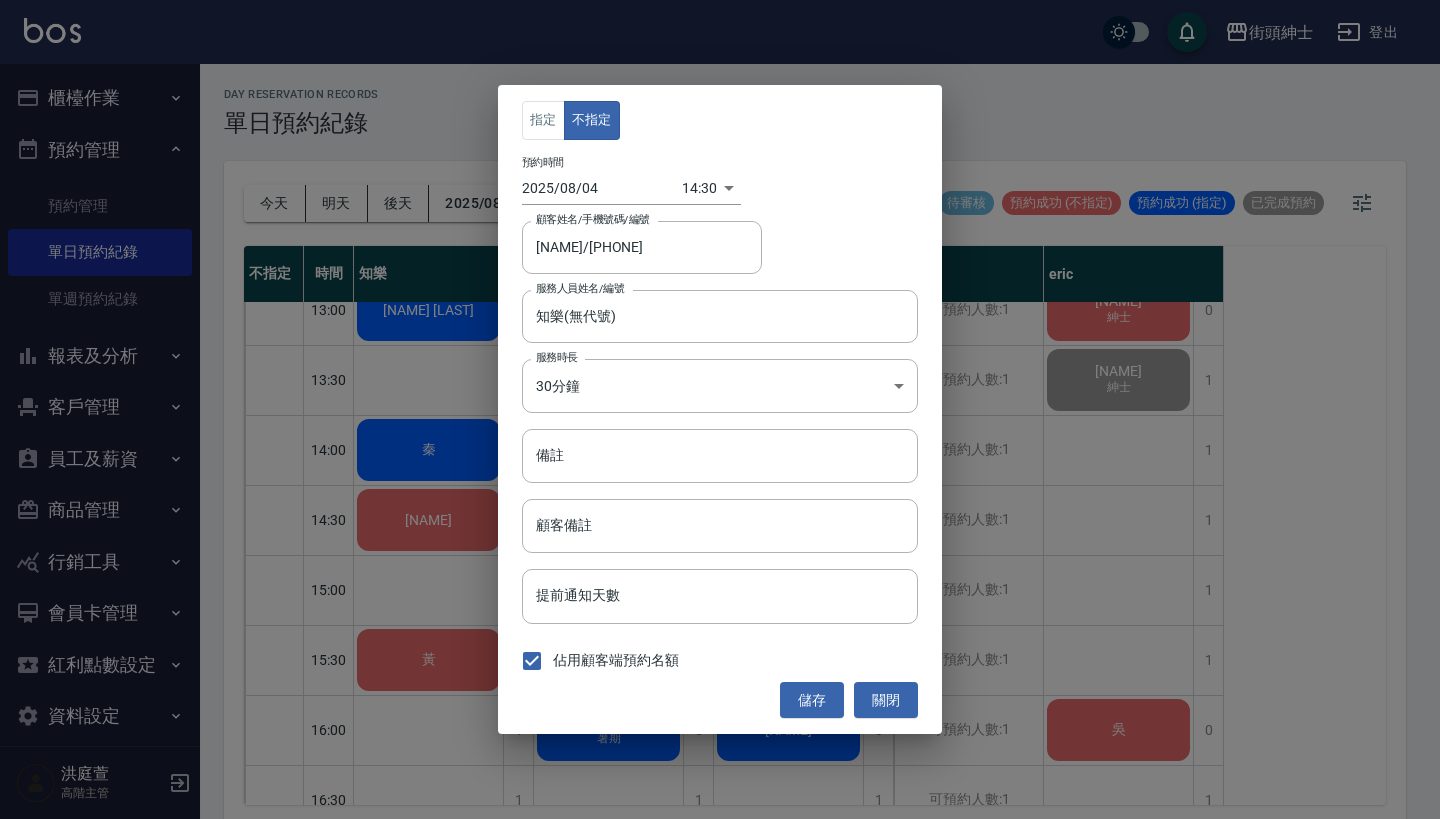 click on "指定 不指定 預約時間 2025/08/04 14:30 1754289000000 顧客姓名/手機號碼/編號 黃偉哲/0908201631 顧客姓名/手機號碼/編號 服務人員姓名/編號 知樂(無代號) 服務人員姓名/編號 服務時長 30分鐘 1 服務時長 備註 備註 顧客備註 顧客備註 提前通知天數 提前通知天數 佔用顧客端預約名額 儲存 關閉" at bounding box center [720, 409] 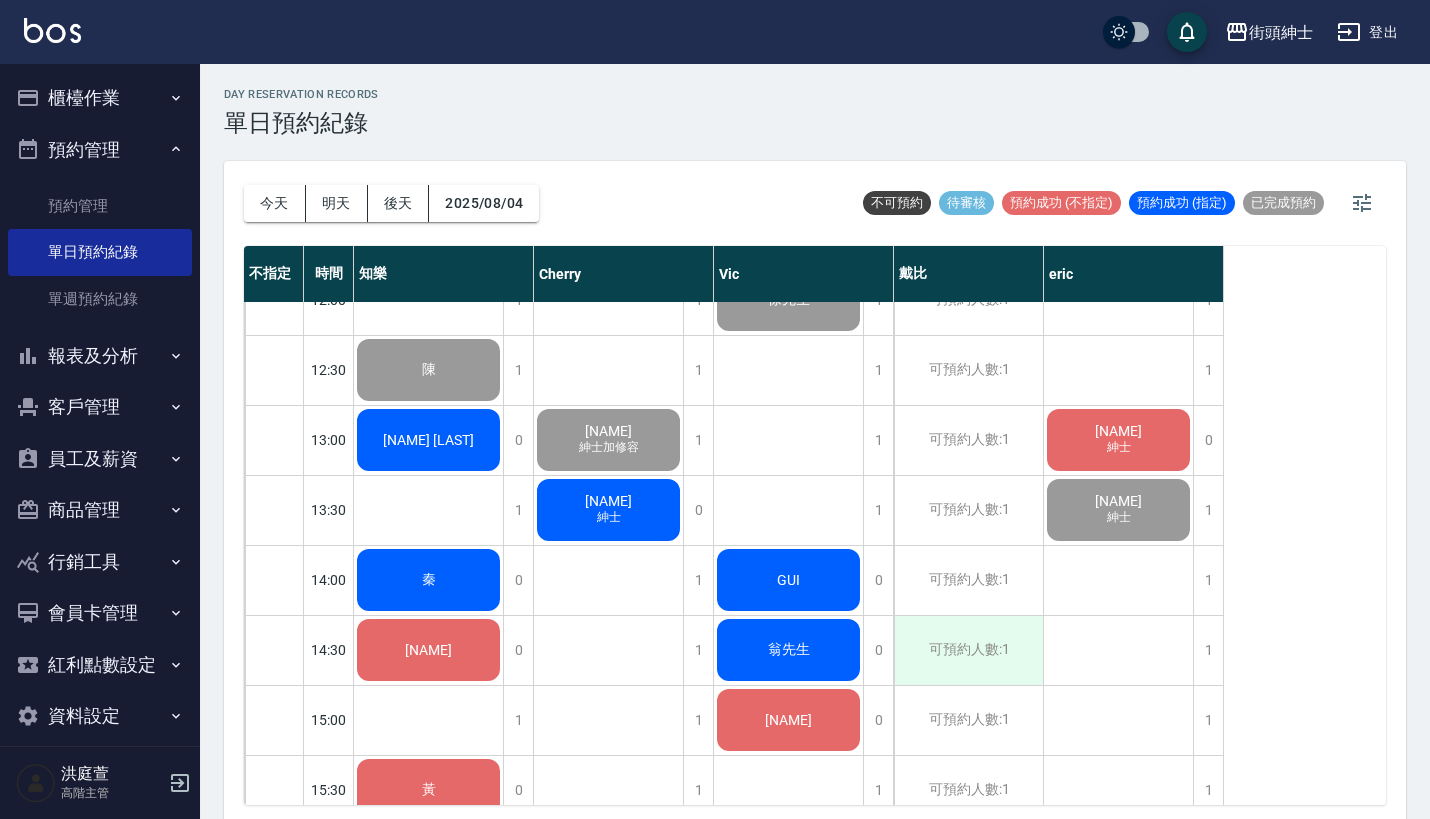 scroll, scrollTop: 477, scrollLeft: 0, axis: vertical 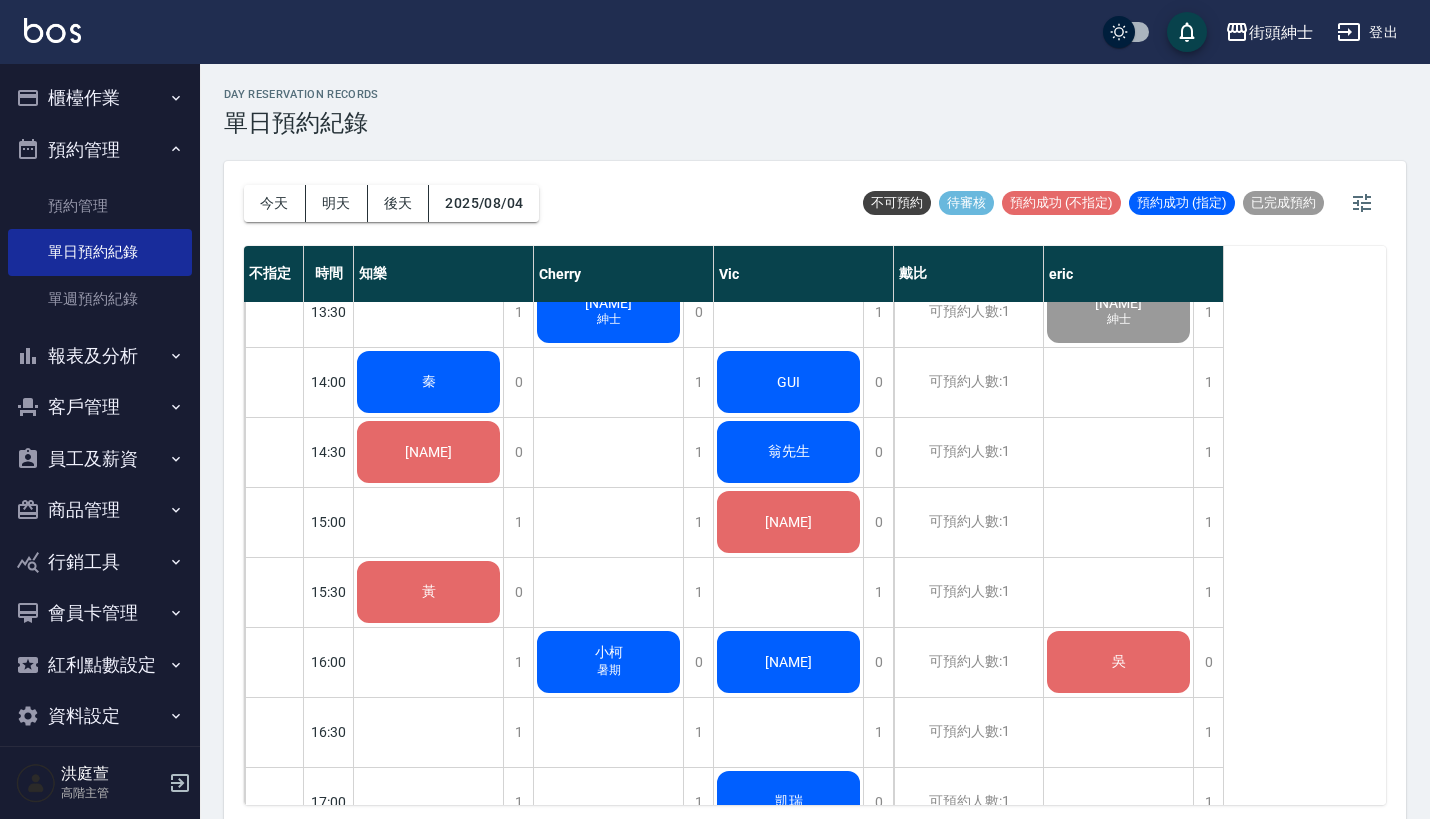 click on "[LAST] [FIRST]" at bounding box center [428, 172] 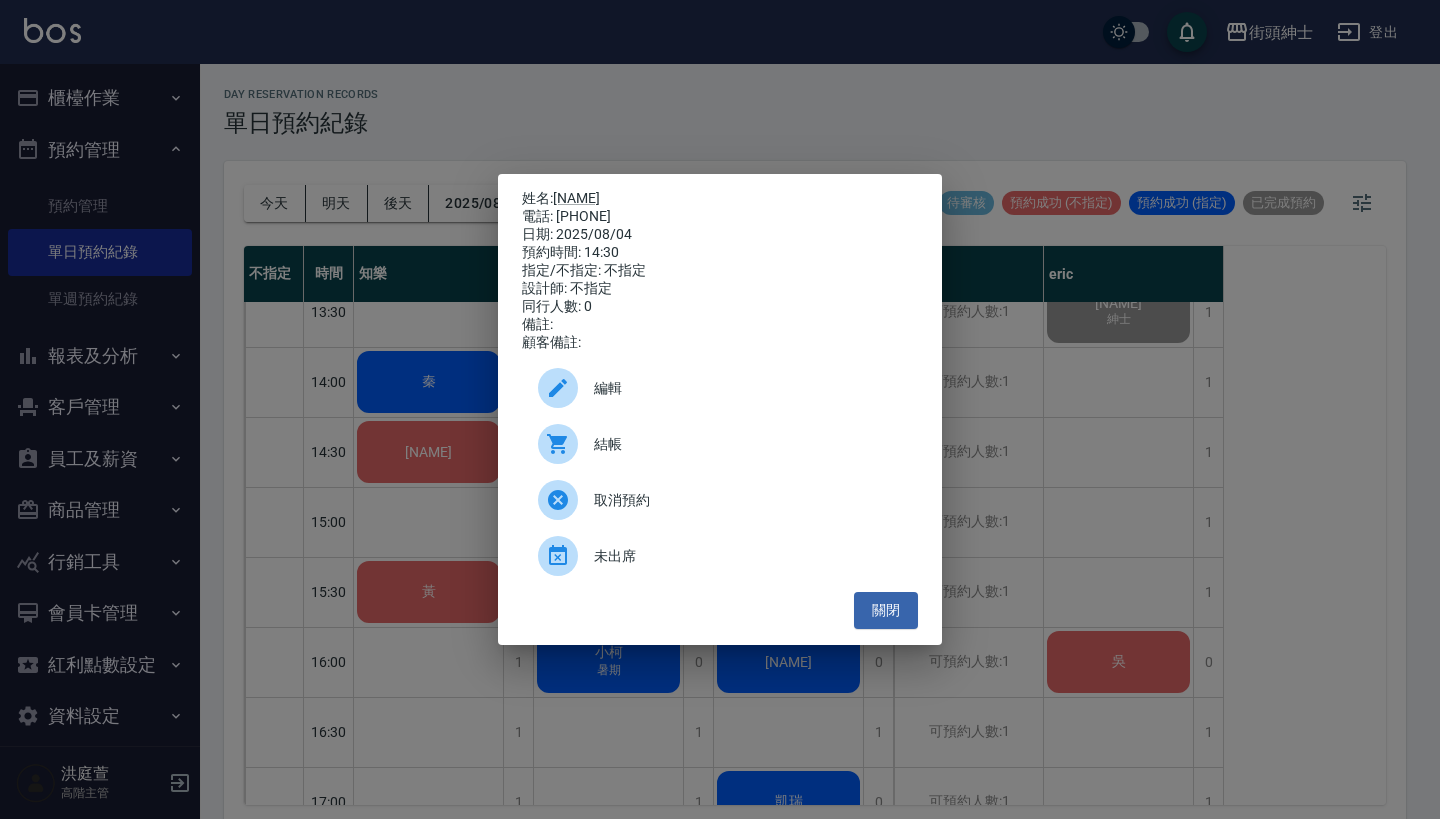 click on "編輯" at bounding box center [748, 388] 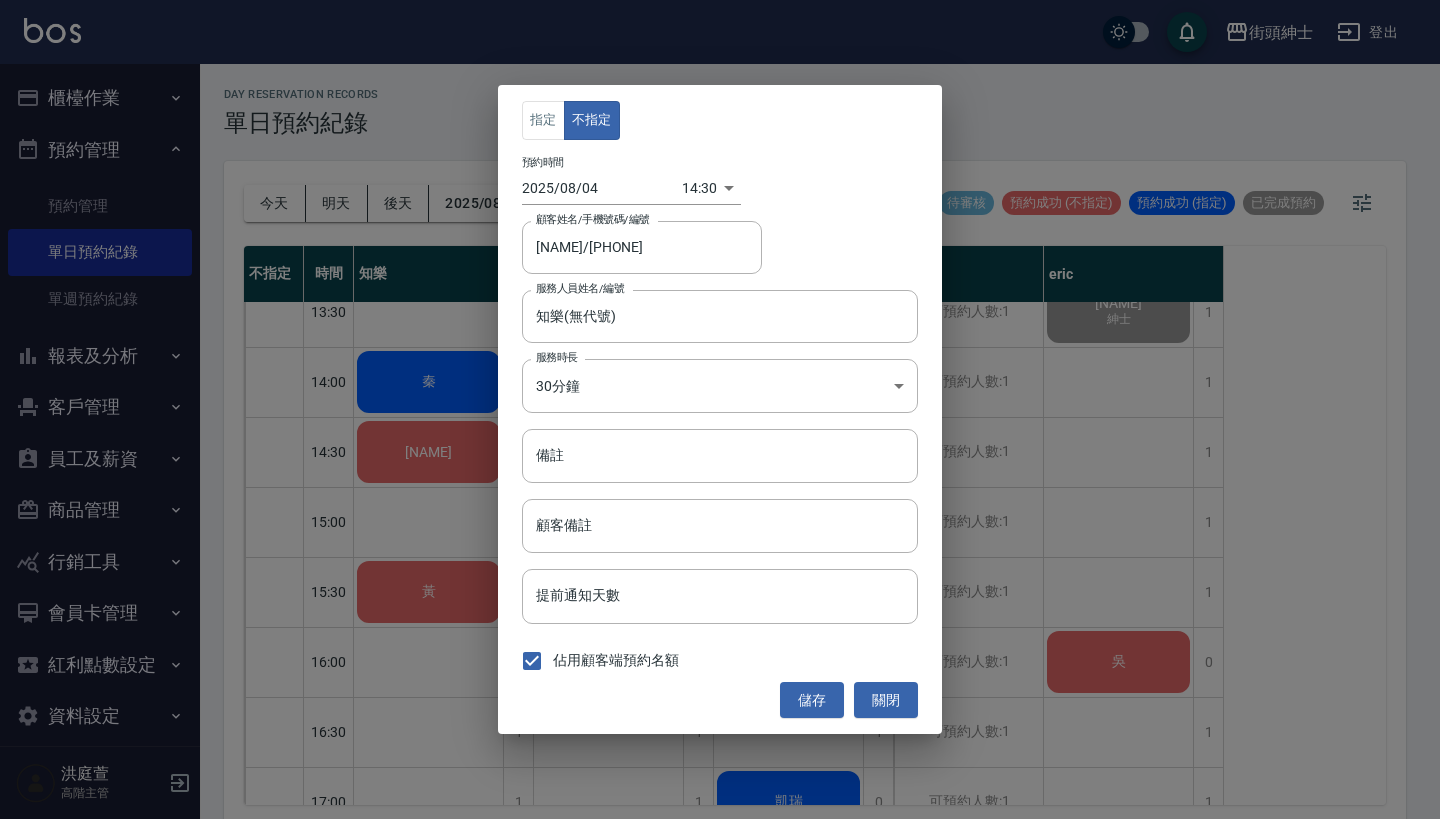 click on "指定 不指定 預約時間 2025/08/04 14:30 1754289000000 顧客姓名/手機號碼/編號 黃偉哲/0908201631 顧客姓名/手機號碼/編號 服務人員姓名/編號 知樂(無代號) 服務人員姓名/編號 服務時長 30分鐘 1 服務時長 備註 備註 顧客備註 顧客備註 提前通知天數 提前通知天數 佔用顧客端預約名額 儲存 關閉" at bounding box center [720, 409] 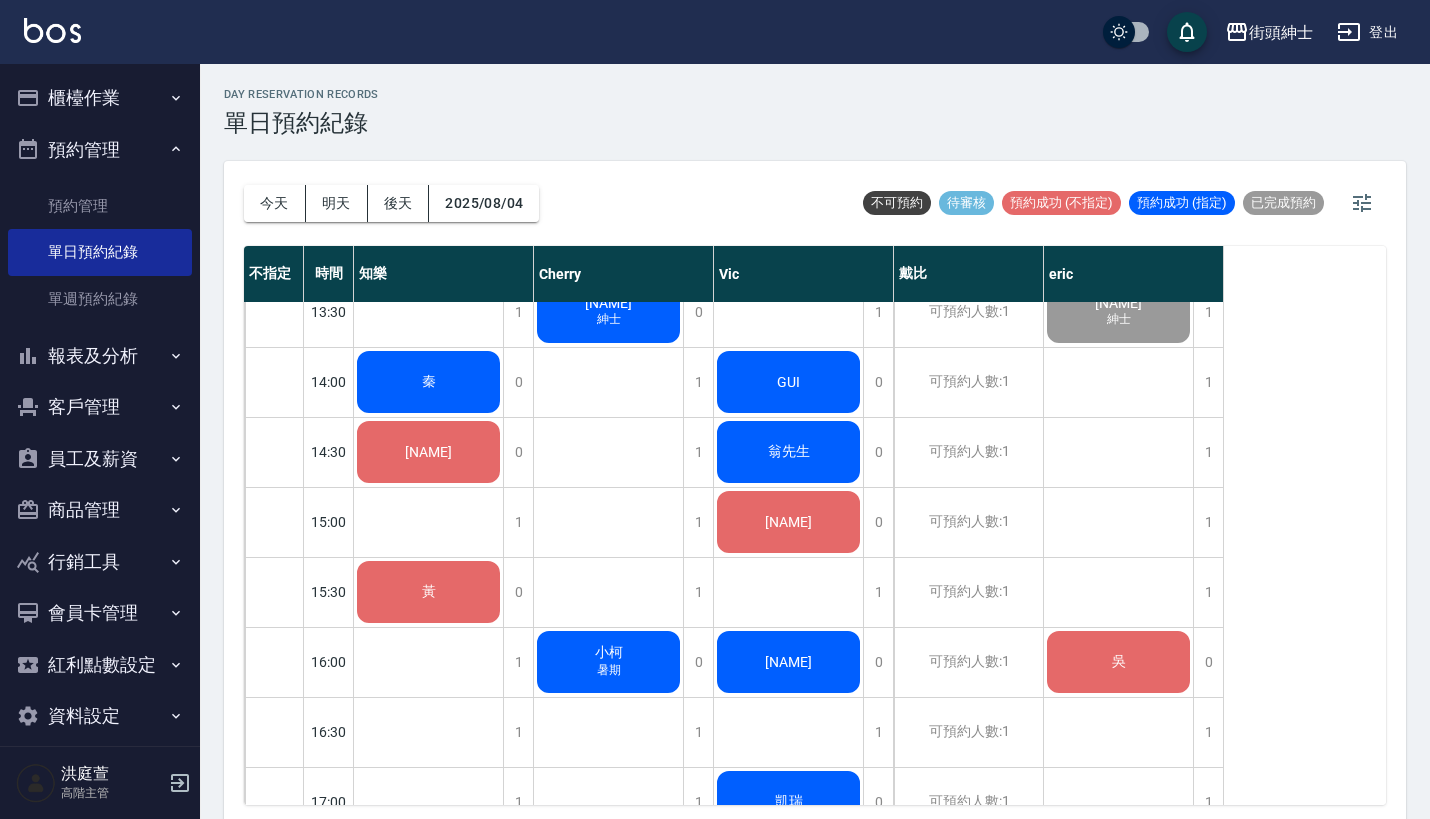 click on "[LAST] [FIRST]" at bounding box center (429, 172) 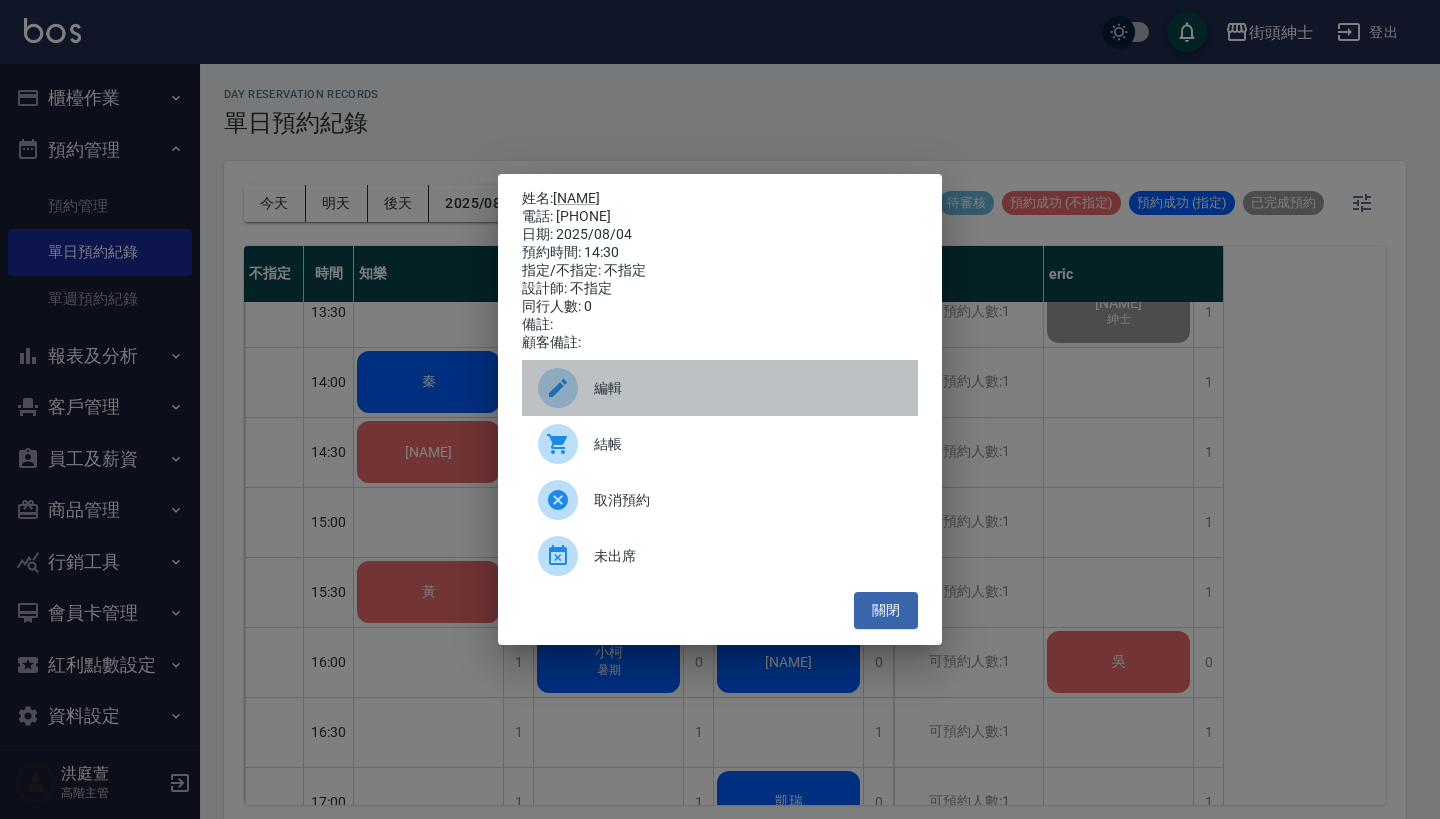 click on "編輯" at bounding box center (748, 388) 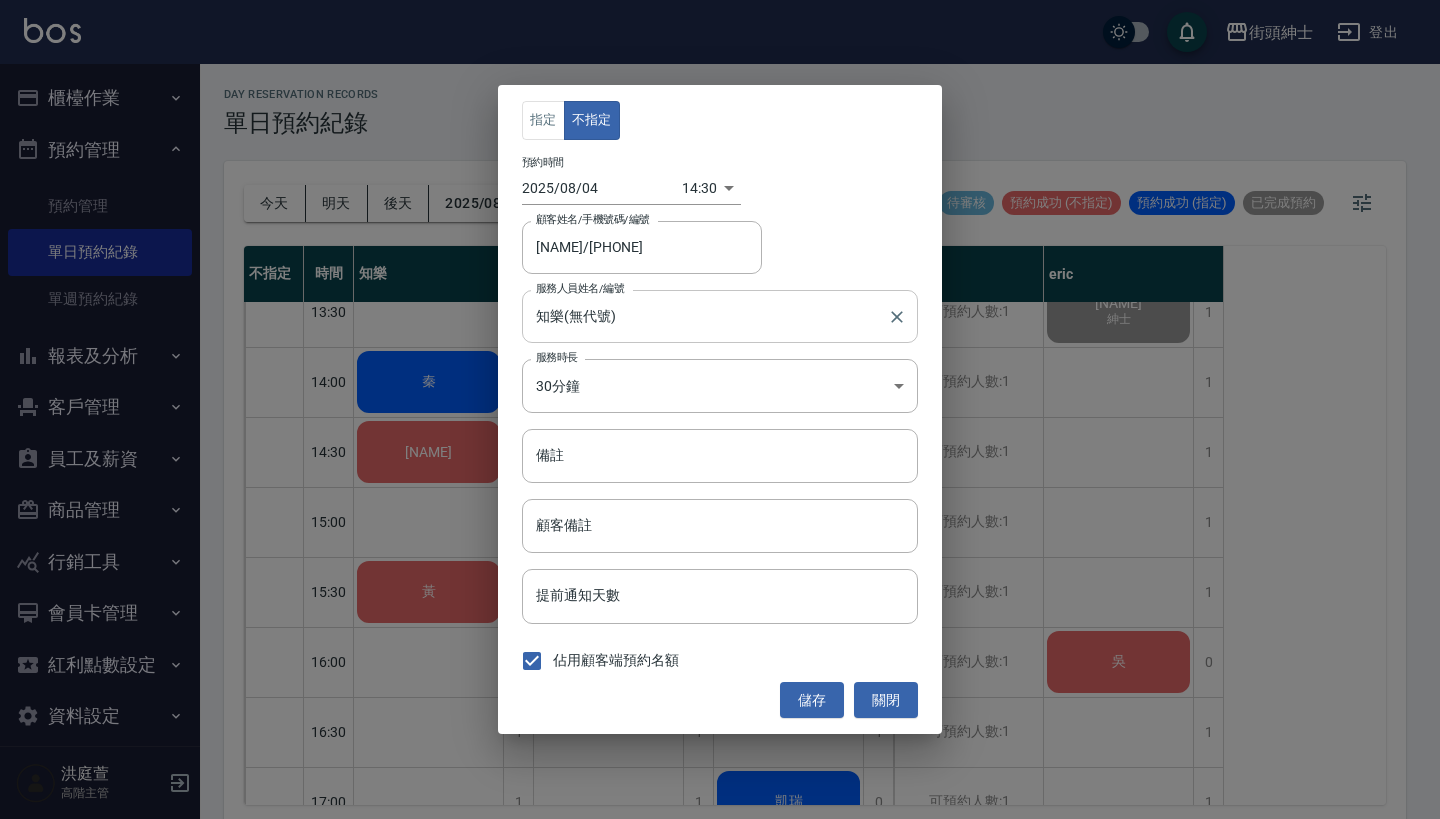 click on "知樂(無代號)" at bounding box center (705, 316) 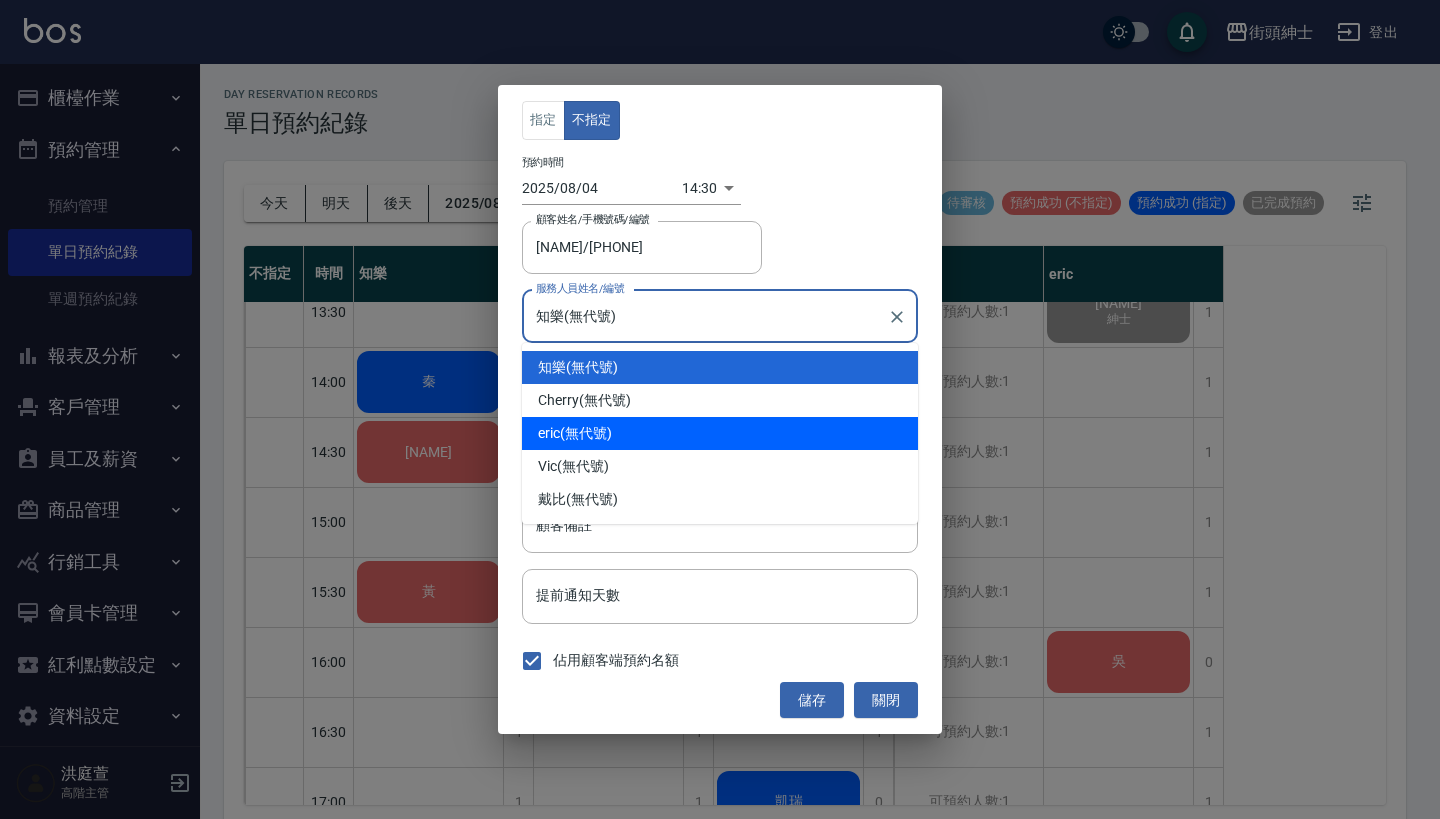 click on "eric (無代號)" at bounding box center (720, 433) 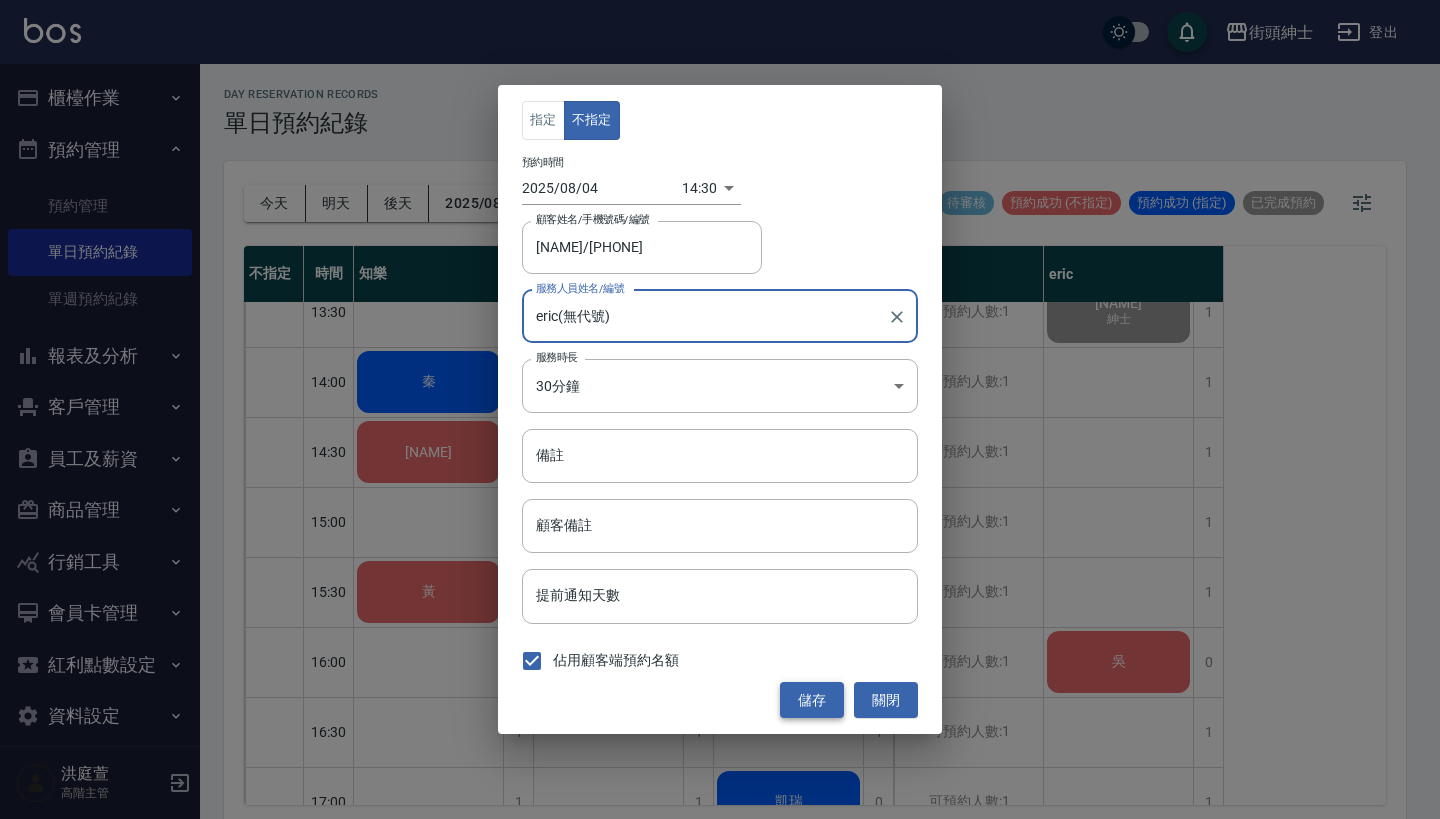 click on "儲存" at bounding box center (812, 700) 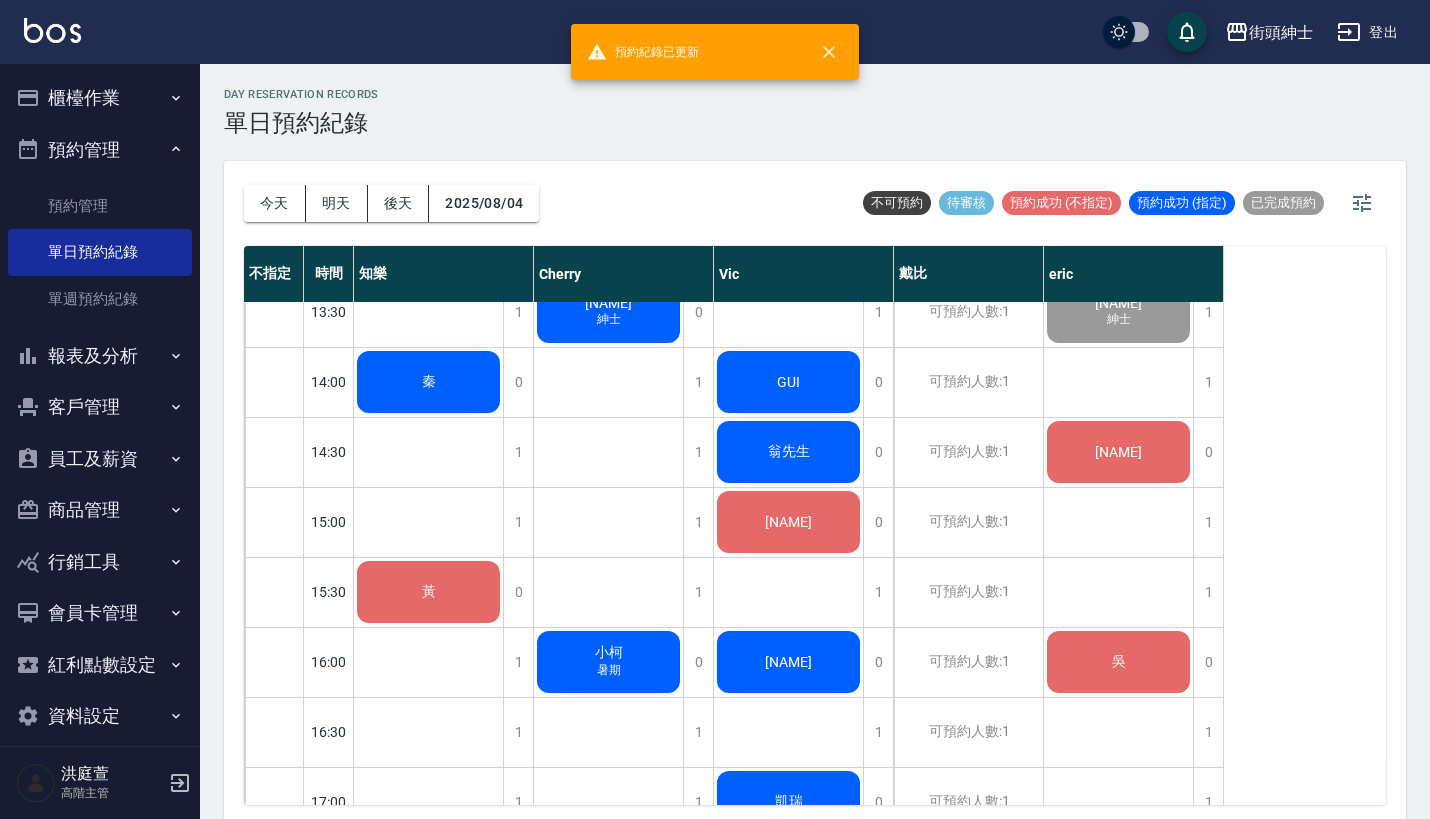 scroll, scrollTop: -6, scrollLeft: 0, axis: vertical 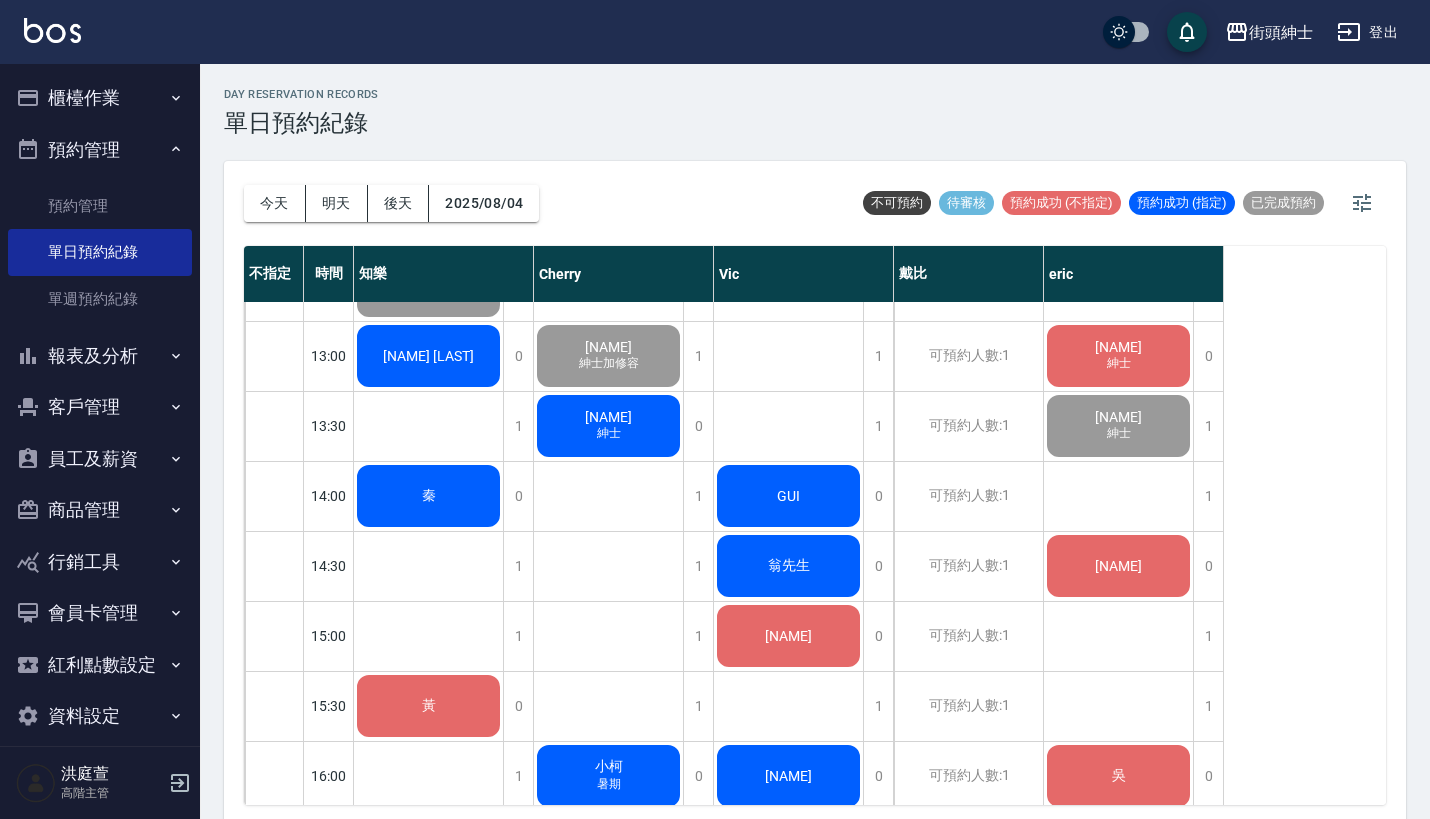 click on "秦" at bounding box center [429, 286] 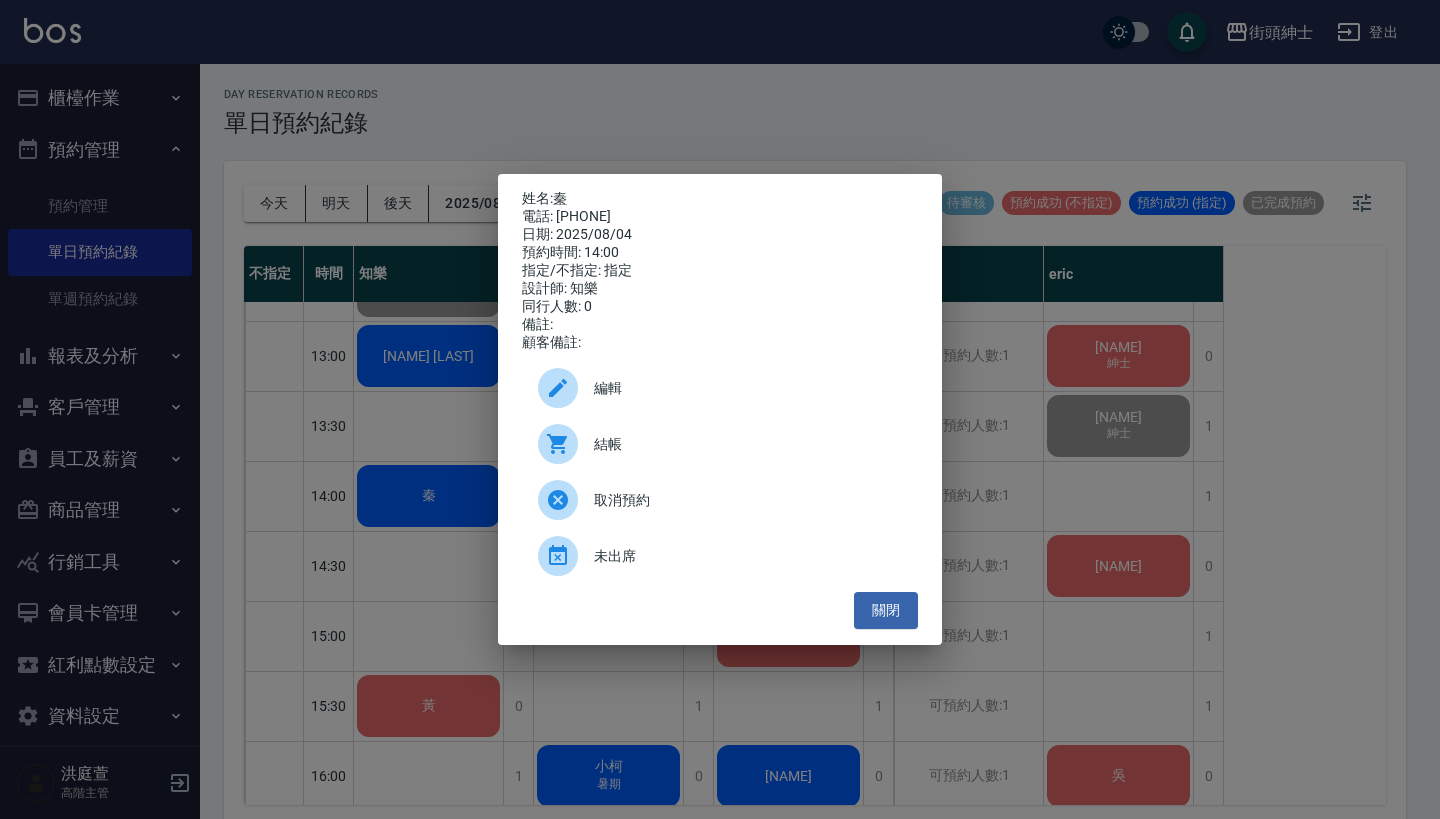 click on "姓名:  秦 電話: 0905327325 日期: 2025/08/04 預約時間: 14:00 指定/不指定: 指定 設計師: 知樂 同行人數: 0 備註:  顧客備註:  編輯 結帳 取消預約 未出席 關閉" at bounding box center [720, 409] 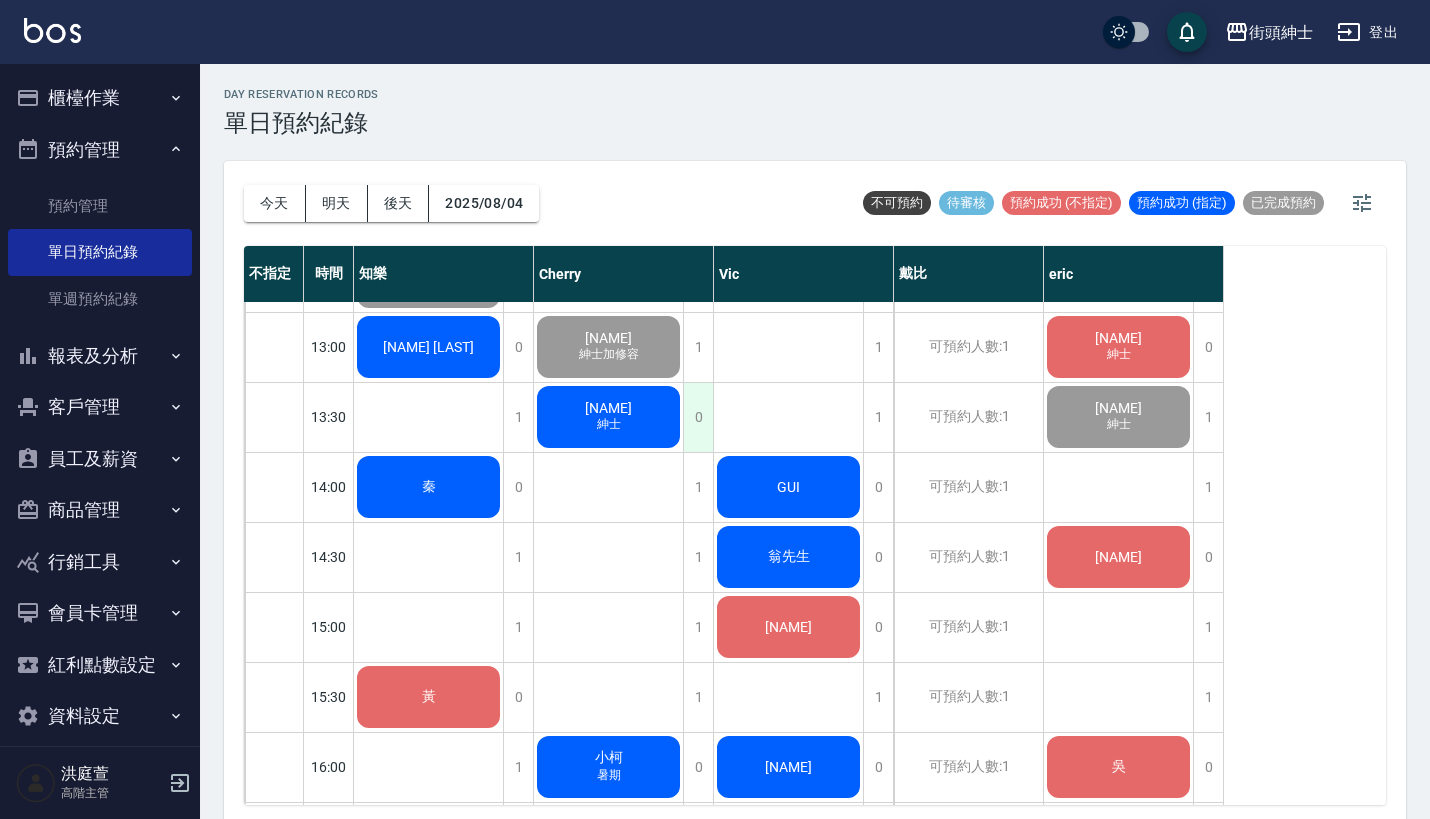 scroll, scrollTop: 566, scrollLeft: 0, axis: vertical 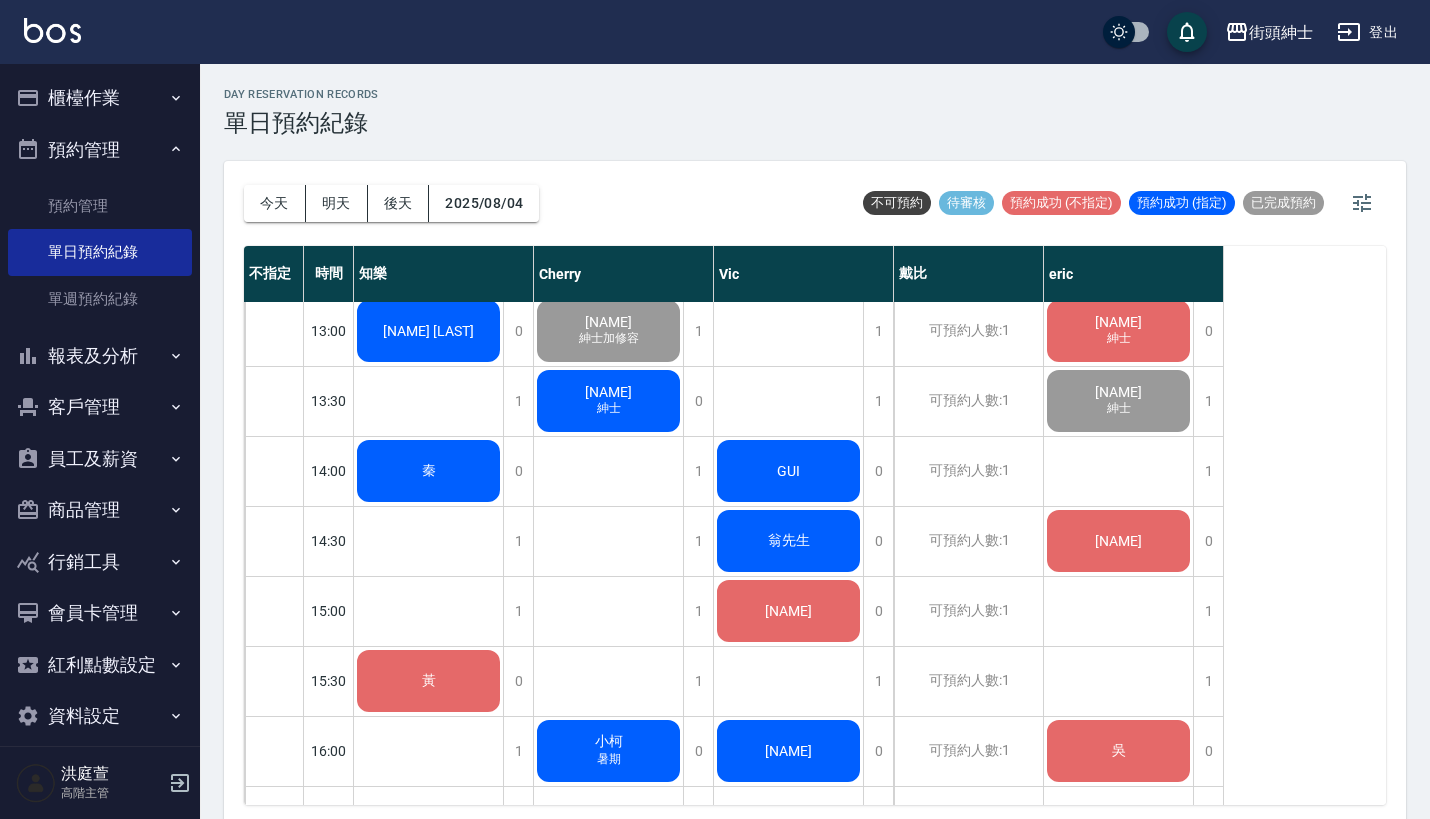 click on "秦" at bounding box center (428, 261) 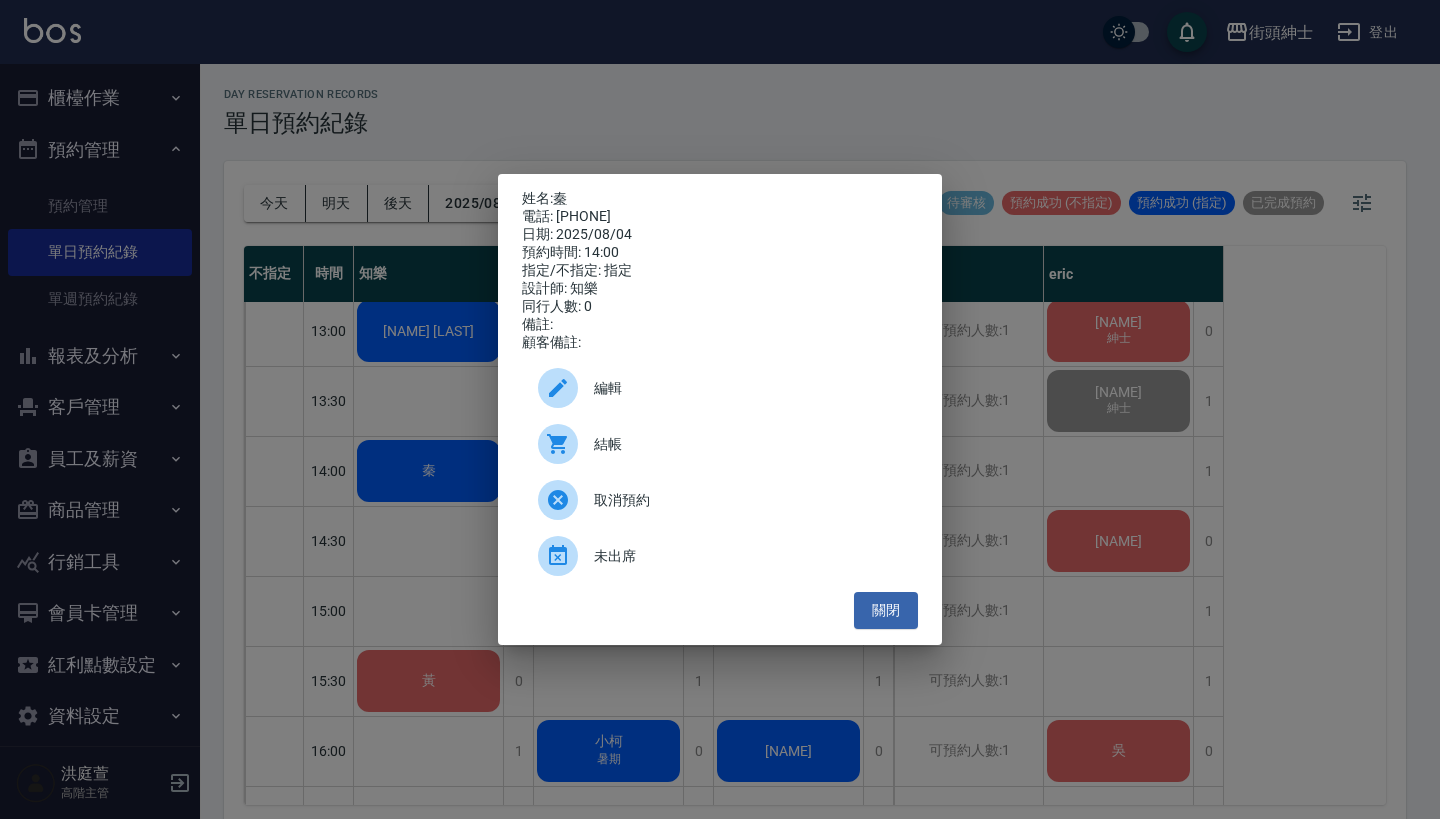 click on "結帳" at bounding box center [748, 444] 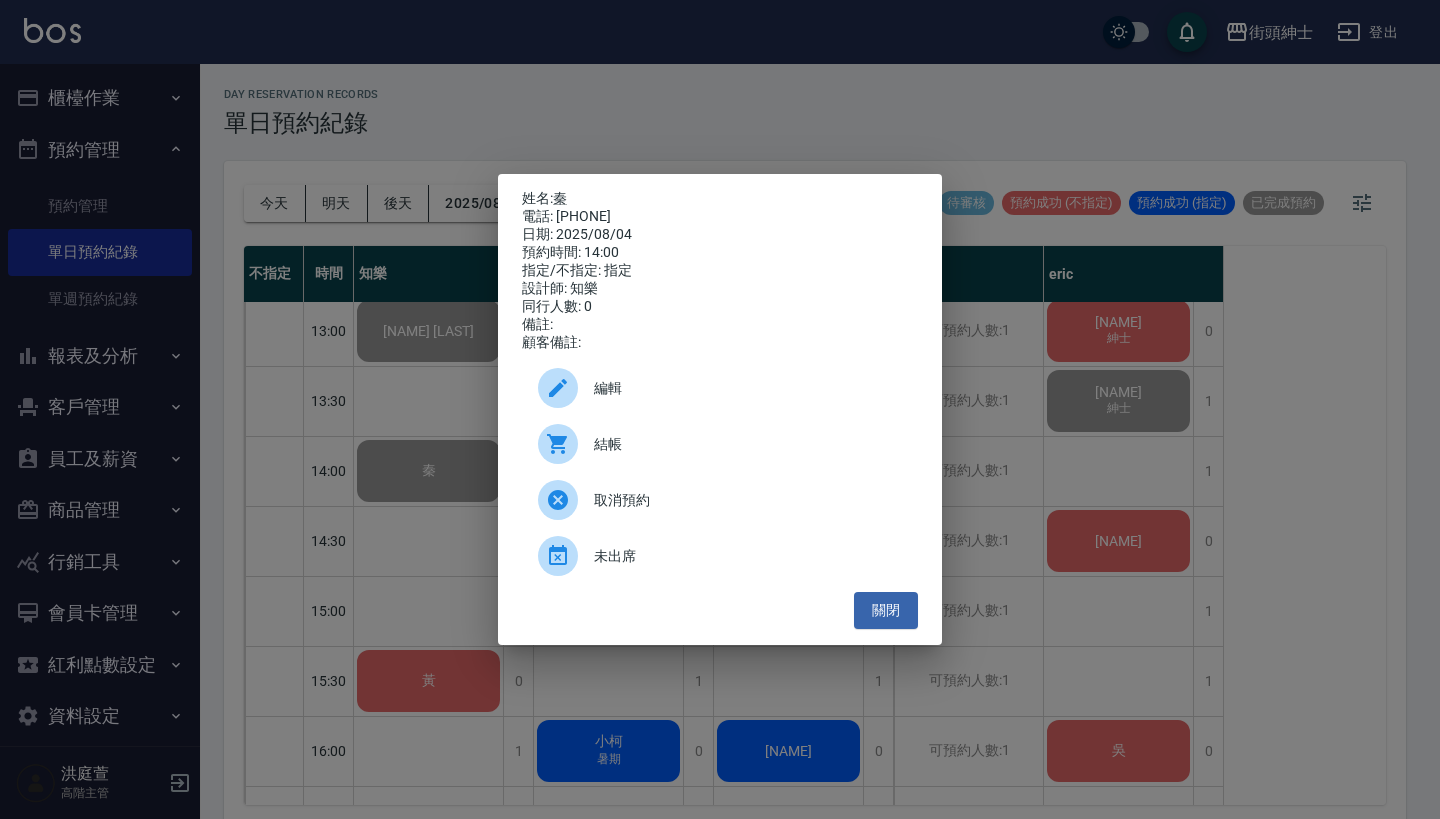 click on "姓名:  秦 電話: 0905327325 日期: 2025/08/04 預約時間: 14:00 指定/不指定: 指定 設計師: 知樂 同行人數: 0 備註:  顧客備註:  編輯 結帳 取消預約 未出席 關閉" at bounding box center [720, 409] 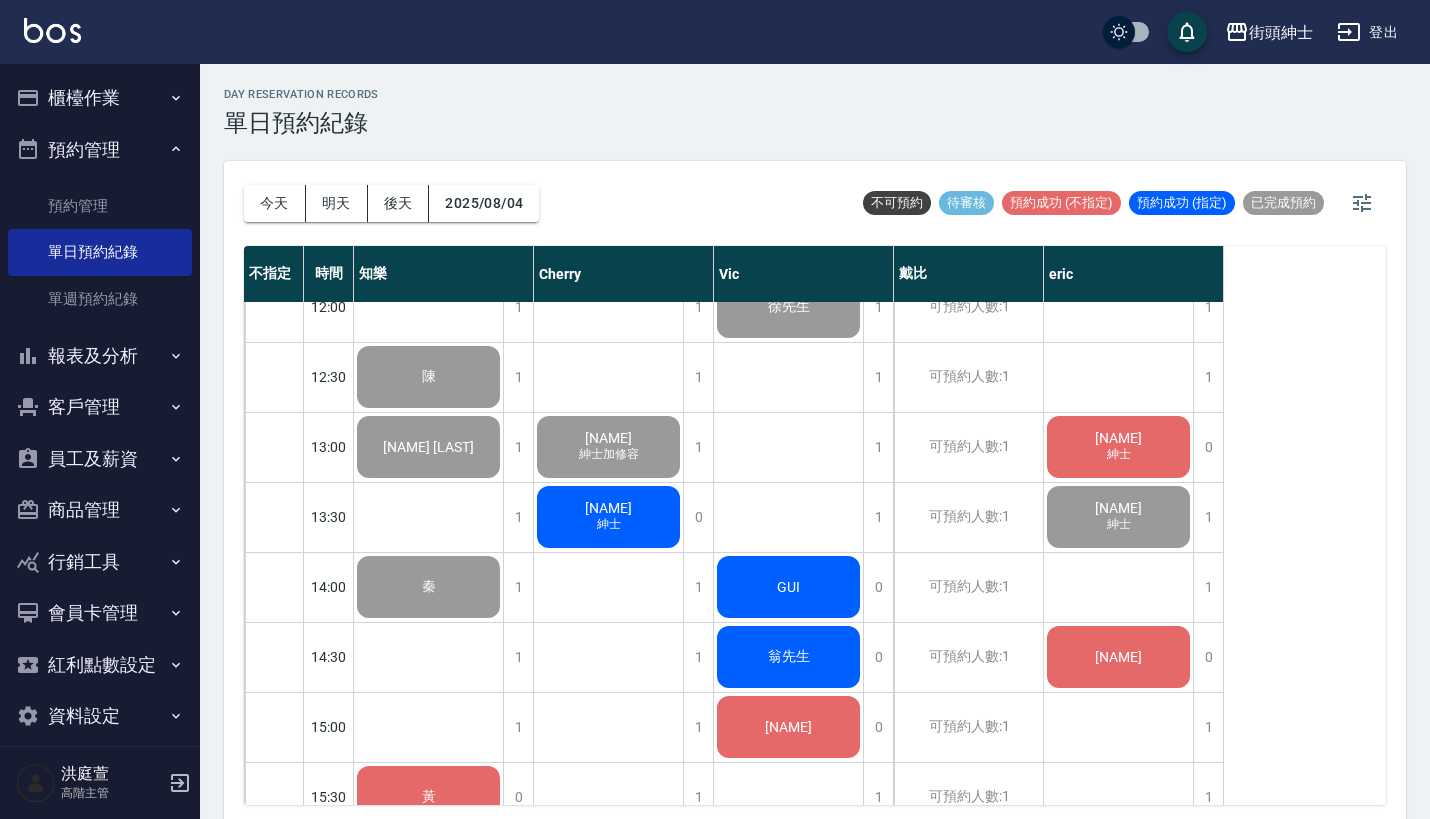 scroll, scrollTop: 481, scrollLeft: 0, axis: vertical 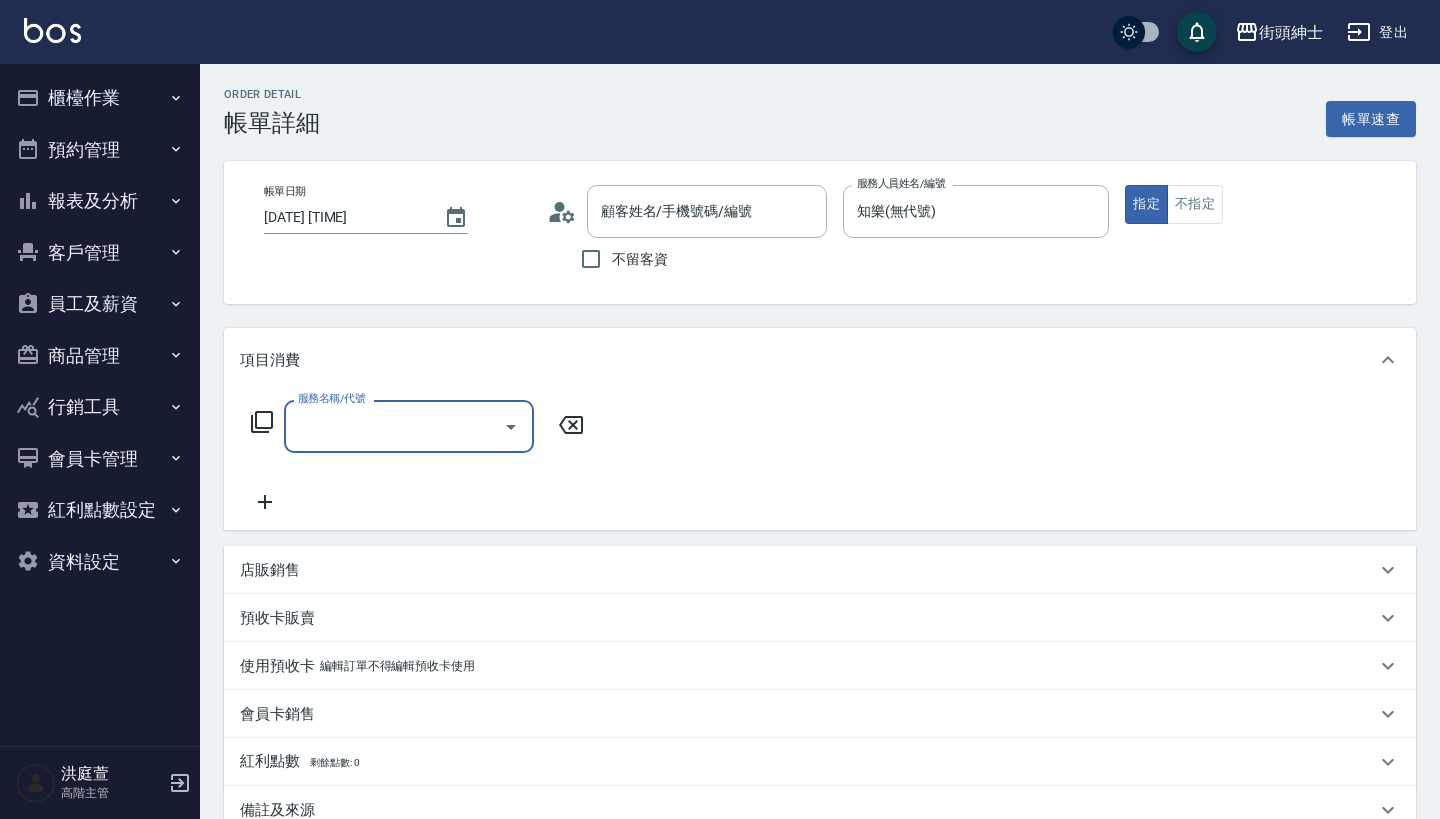 type on "[LAST]/[PHONE]/null" 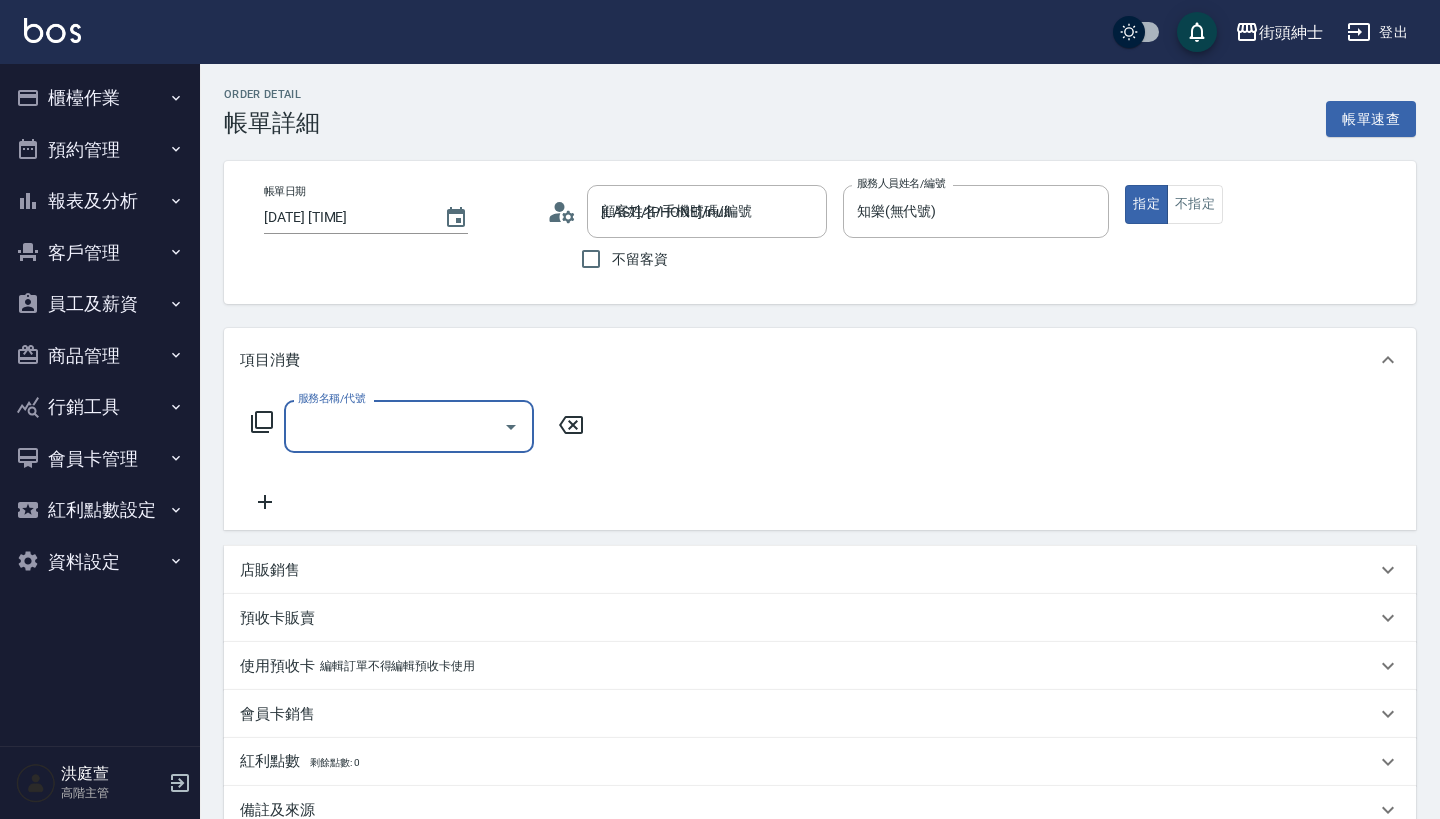 scroll, scrollTop: 0, scrollLeft: 0, axis: both 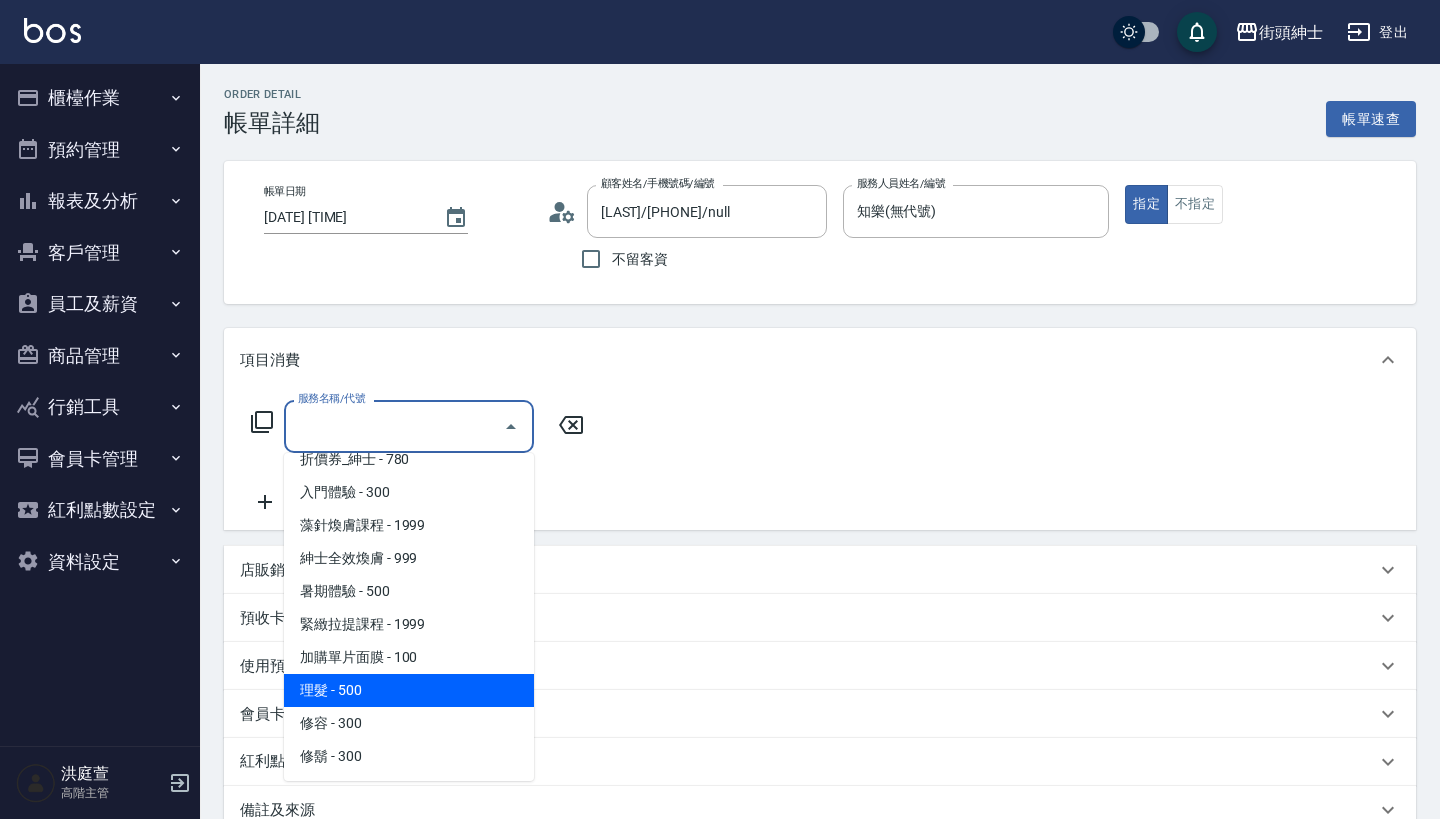 click on "理髮 - 500" at bounding box center (409, 690) 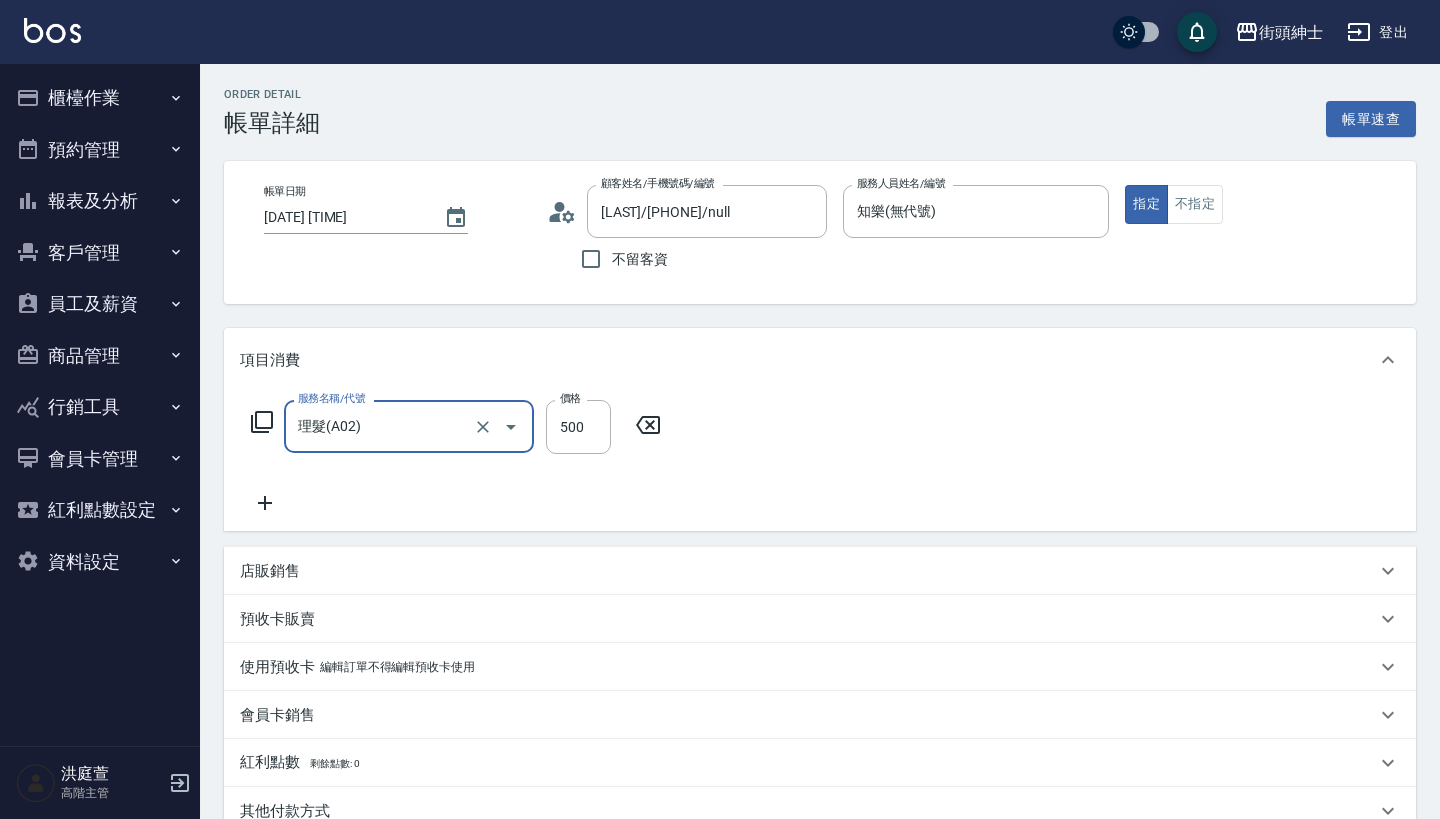 type on "理髮(A02)" 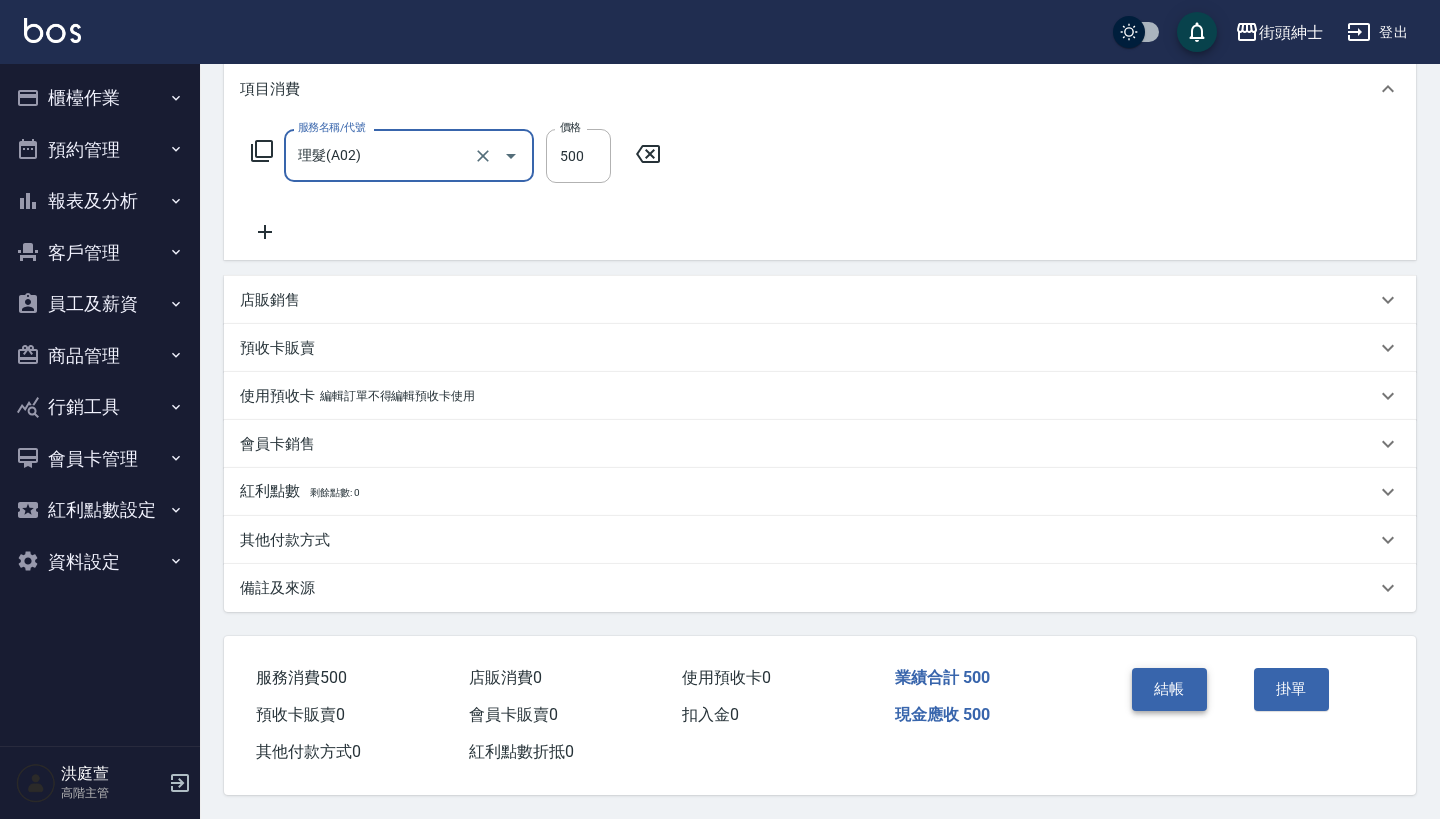 scroll, scrollTop: 280, scrollLeft: 0, axis: vertical 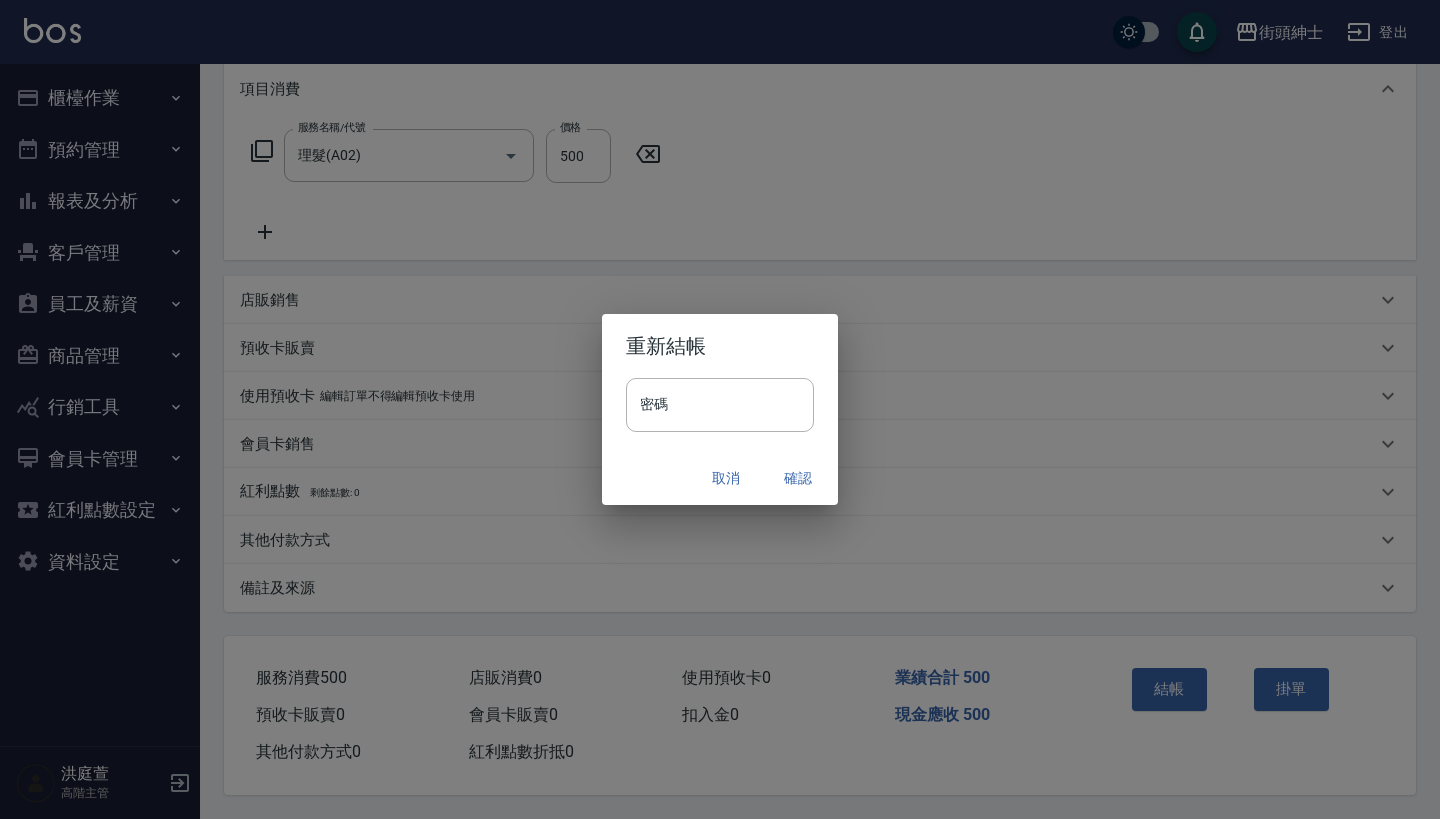click on "取消 確認" at bounding box center (720, 478) 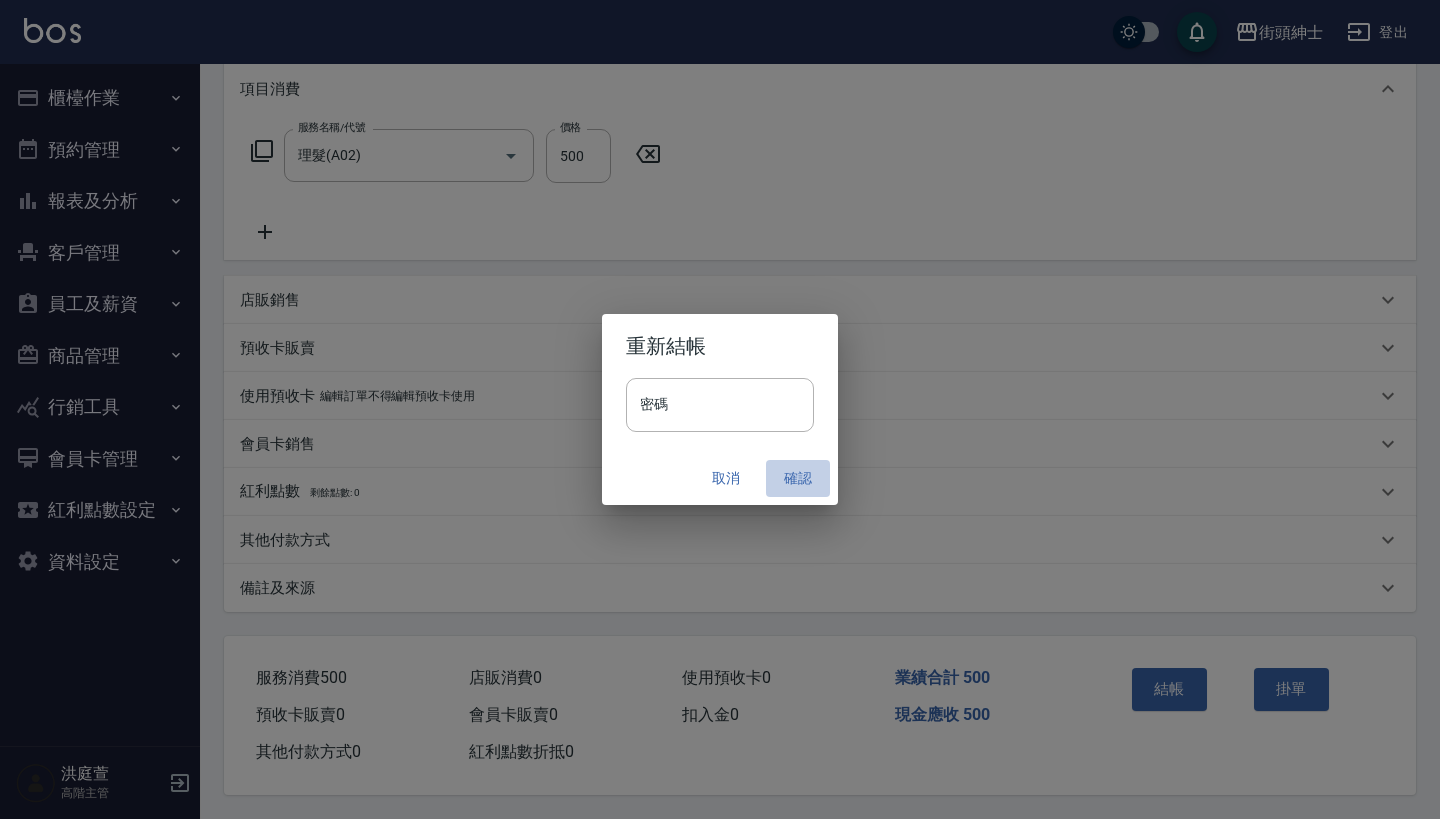 click on "確認" at bounding box center (798, 478) 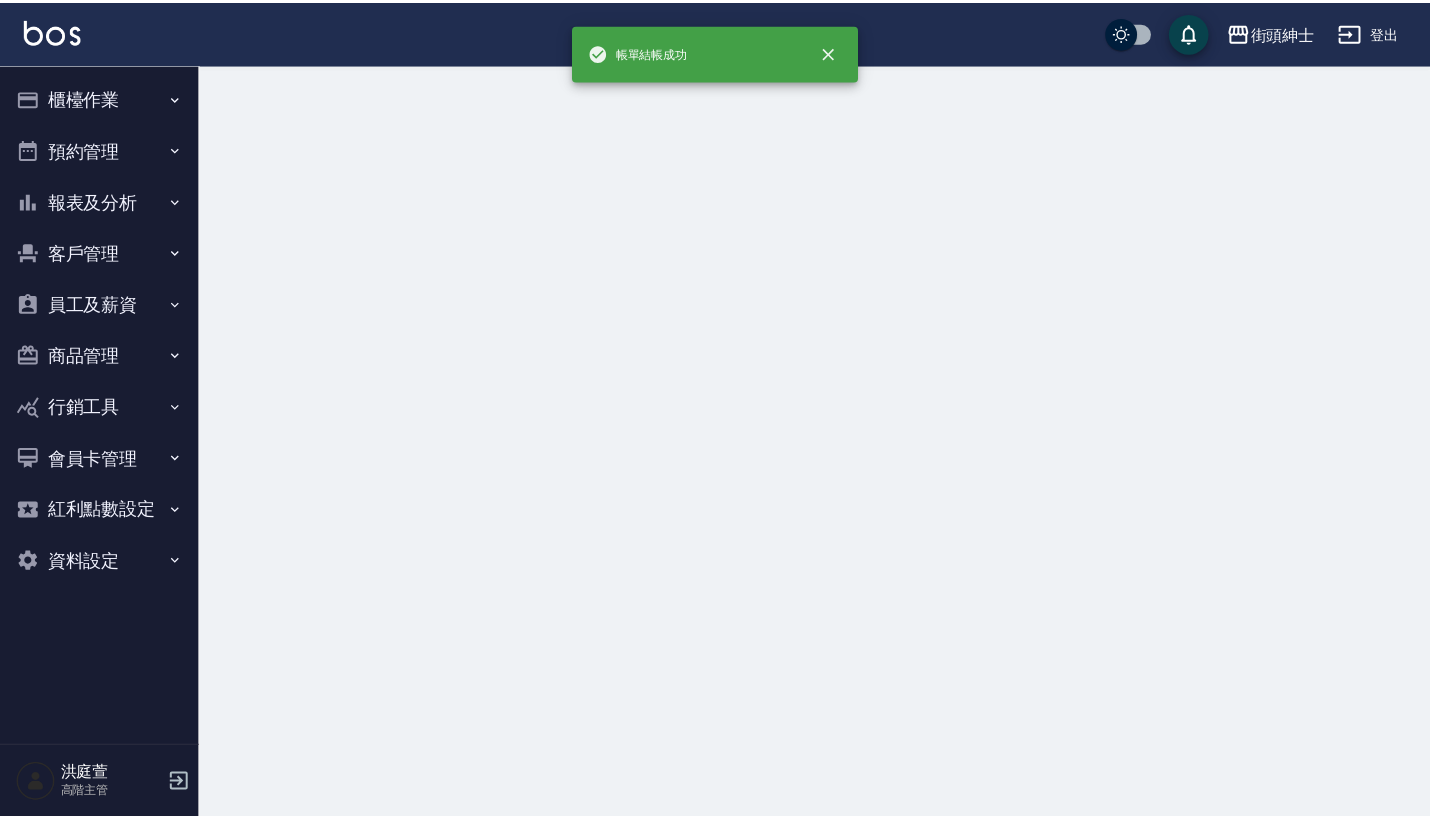 scroll, scrollTop: 0, scrollLeft: 0, axis: both 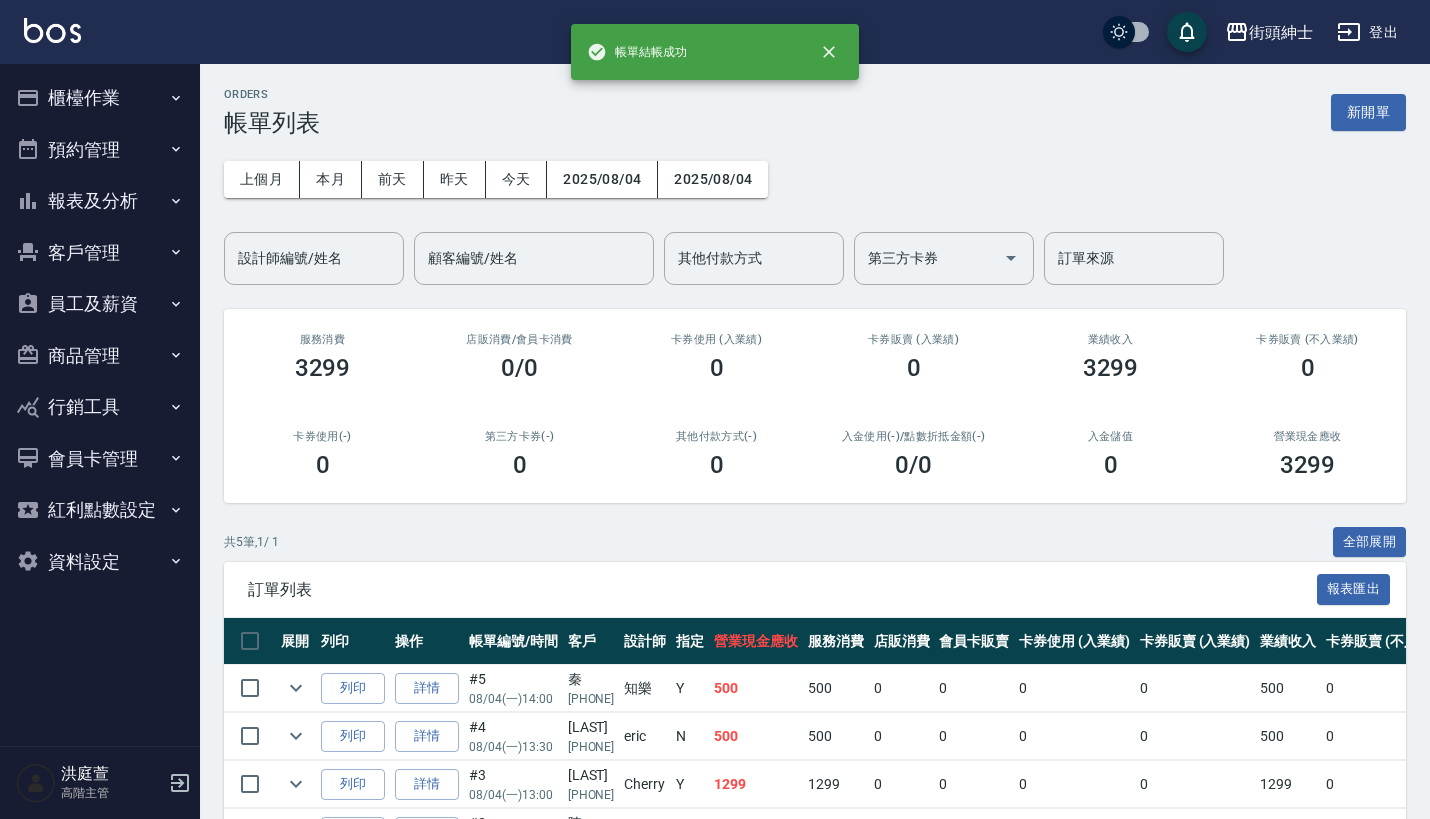 click on "預約管理" at bounding box center [100, 150] 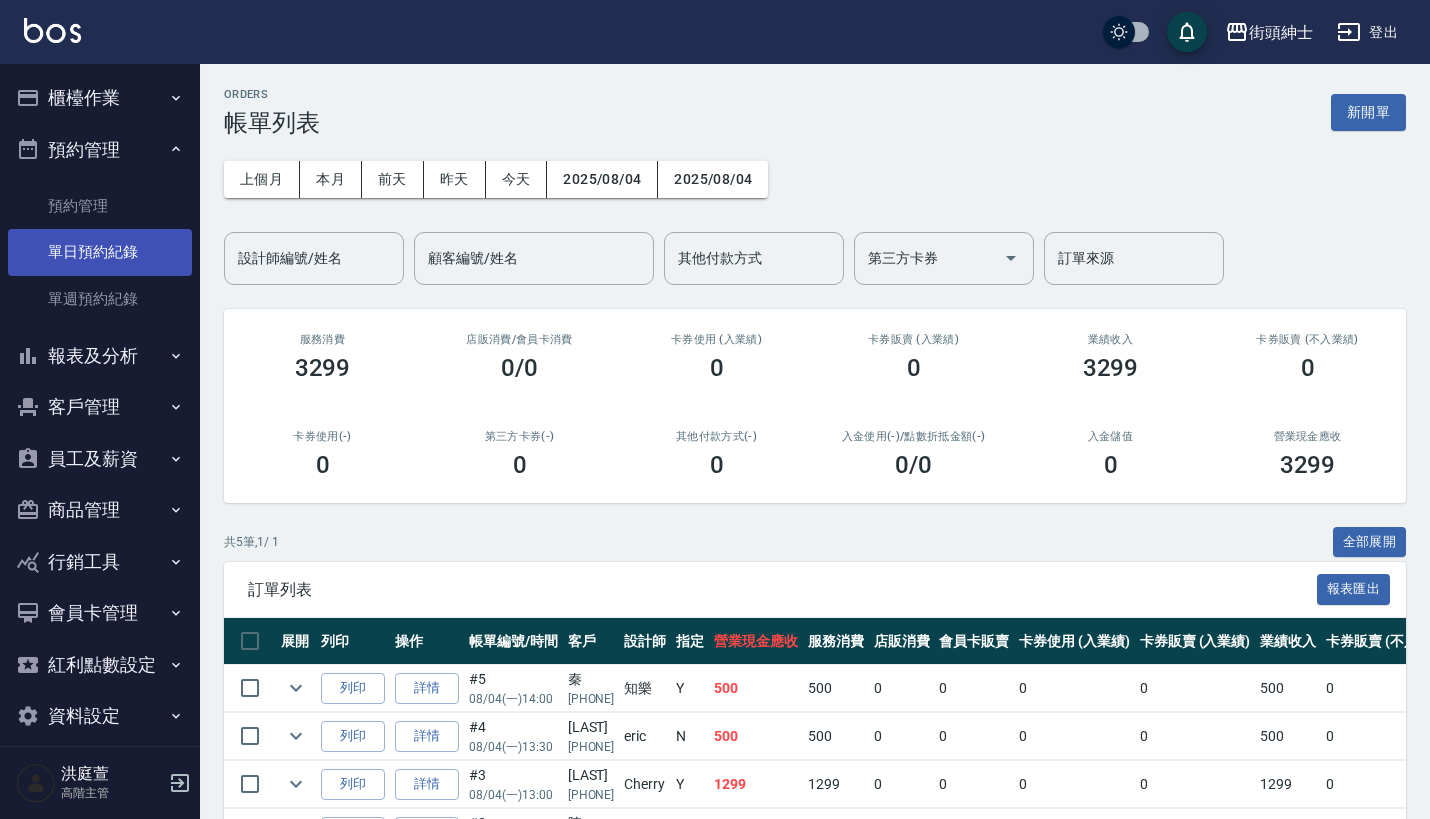 click on "單日預約紀錄" at bounding box center (100, 252) 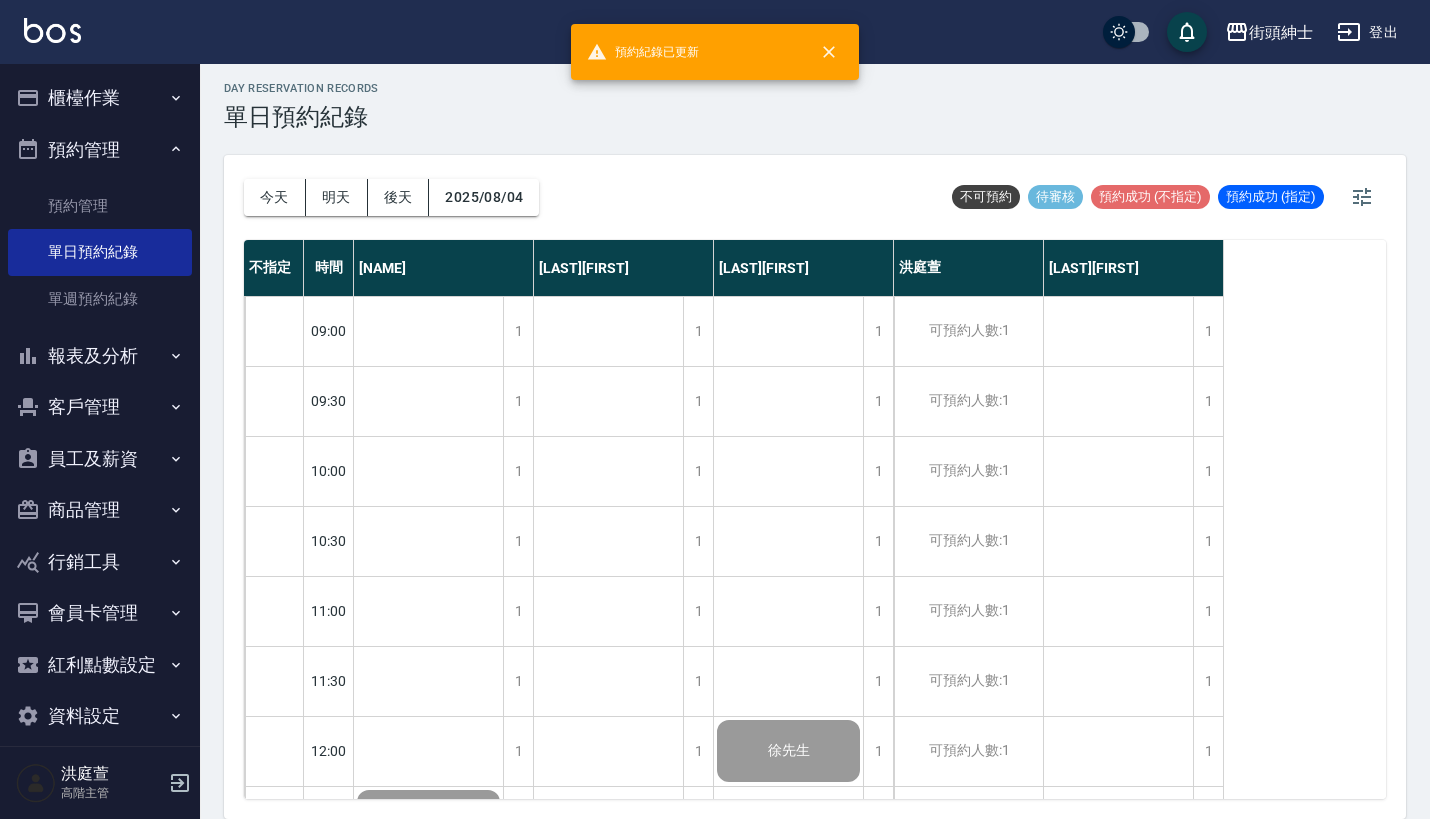 scroll, scrollTop: 8, scrollLeft: 0, axis: vertical 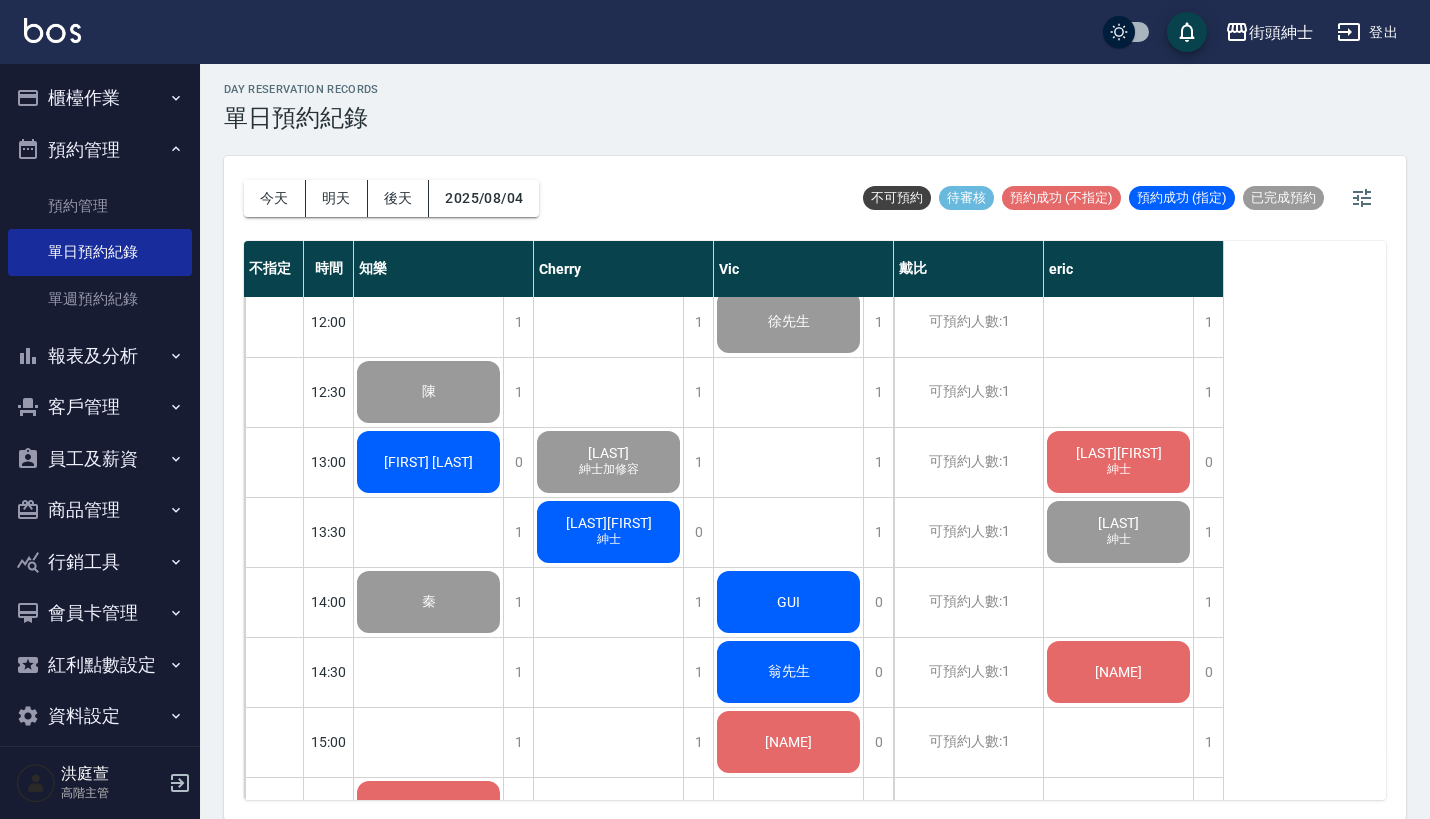 click on "[FIRST] [LAST]" at bounding box center (429, 392) 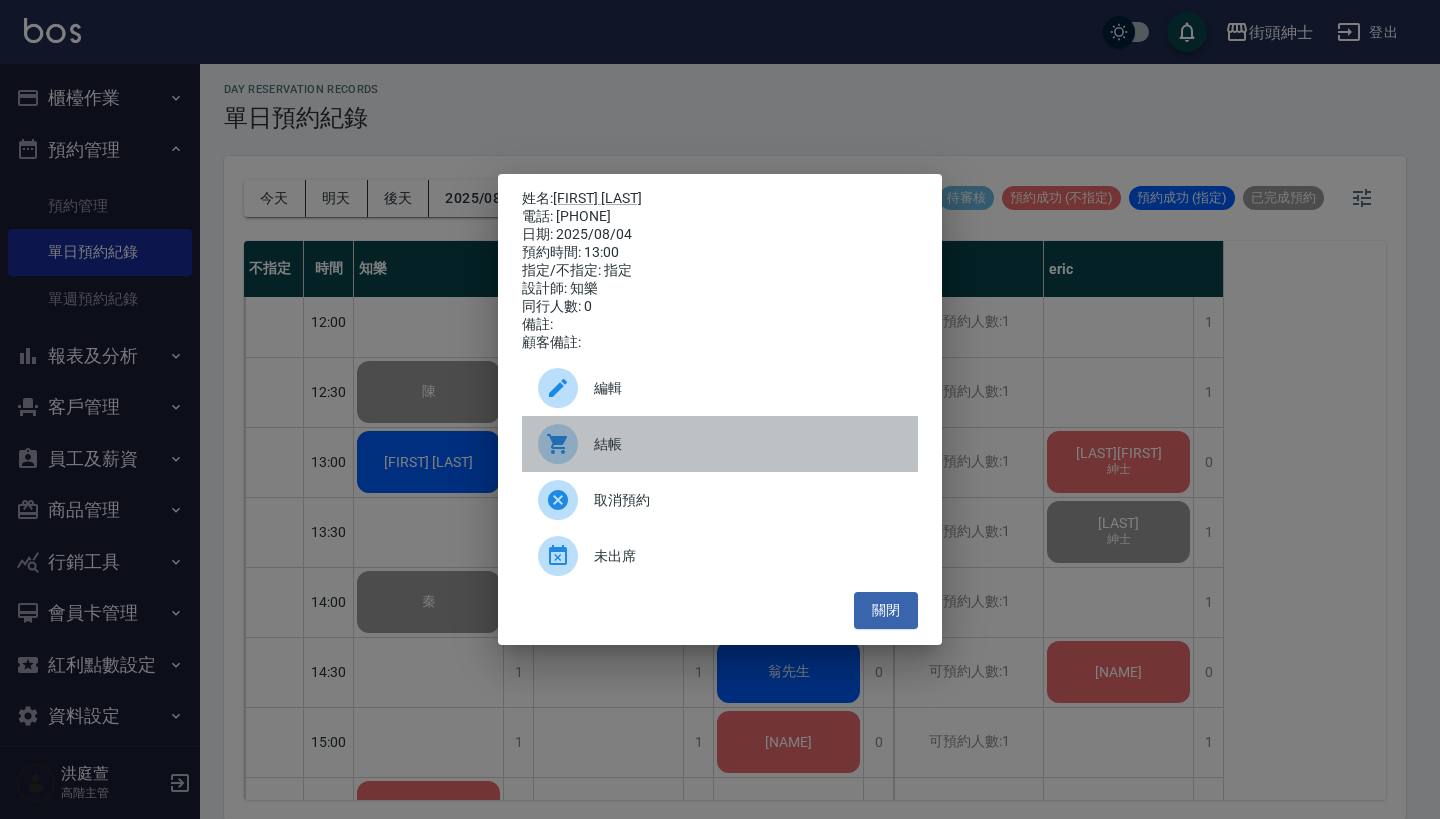 click on "結帳" at bounding box center [748, 444] 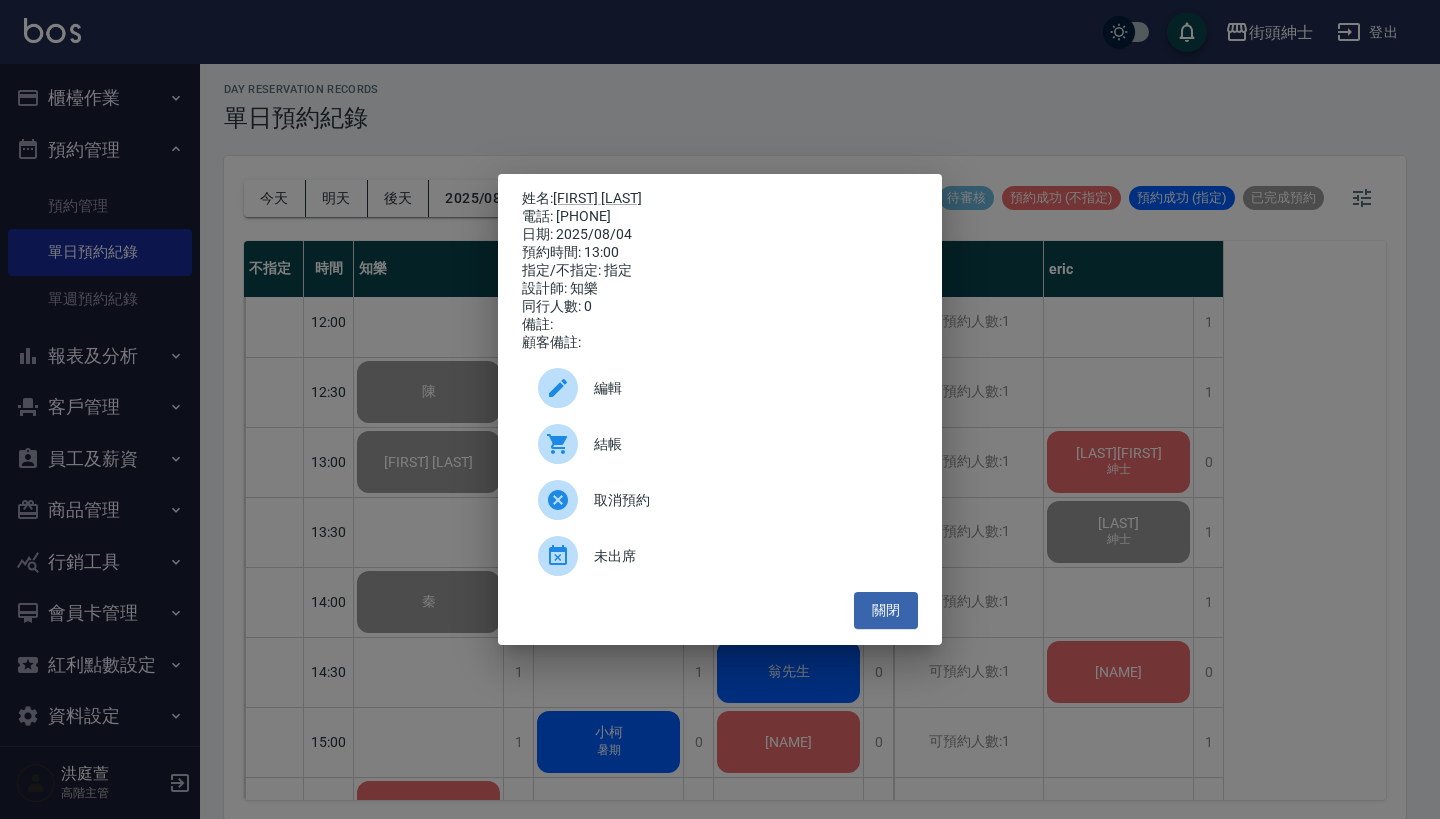 click on "姓名:  [FIRST] [LAST] 電話: [PHONE] 日期: [DATE] 預約時間: [TIME] 指定/不指定: 指定 設計師: [NAME] 同行人數: 0 備註:  顧客備註:  編輯 結帳 取消預約 未出席 關閉" at bounding box center (720, 409) 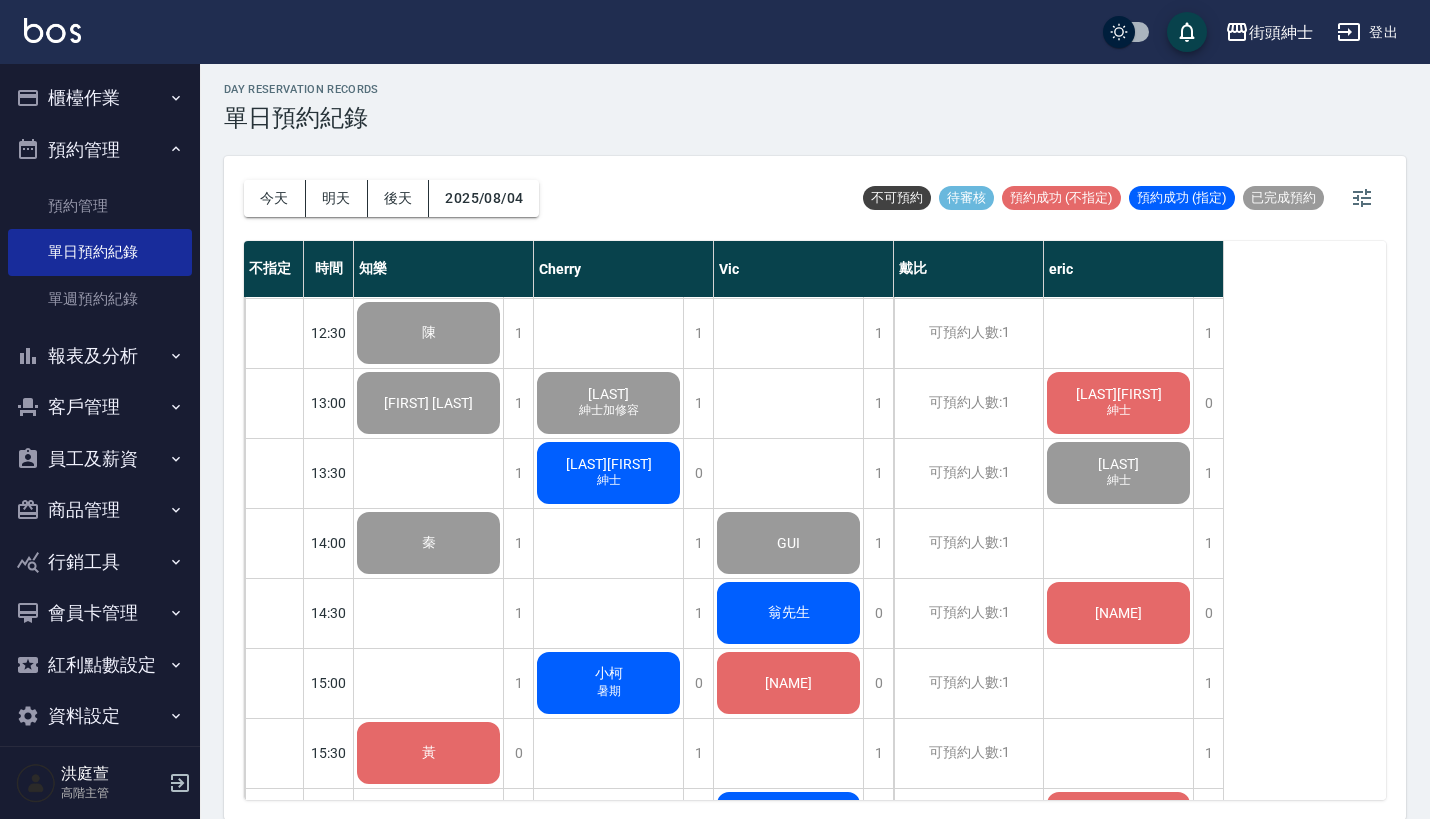 scroll, scrollTop: 507, scrollLeft: 0, axis: vertical 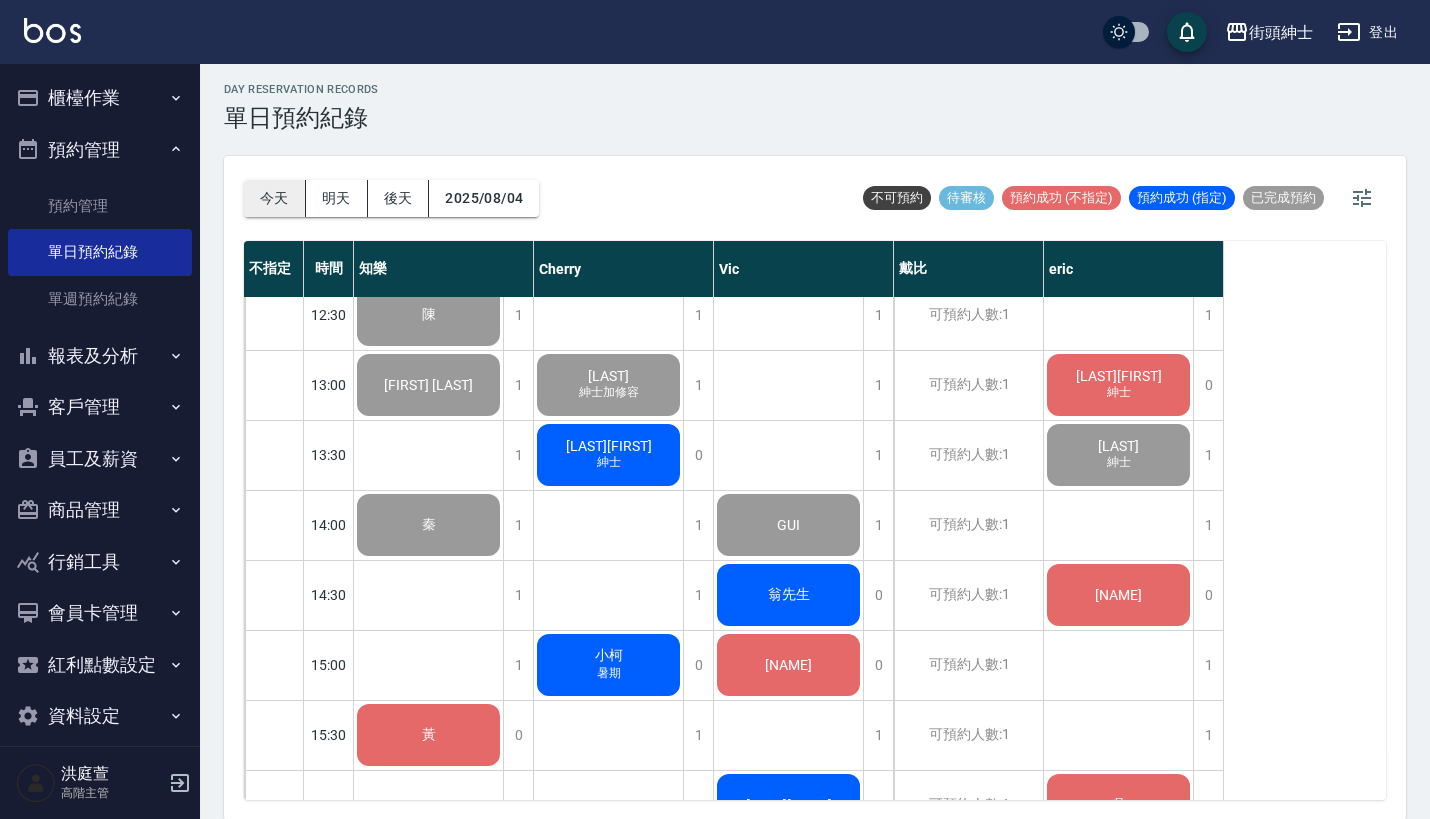 click on "今天" at bounding box center (275, 198) 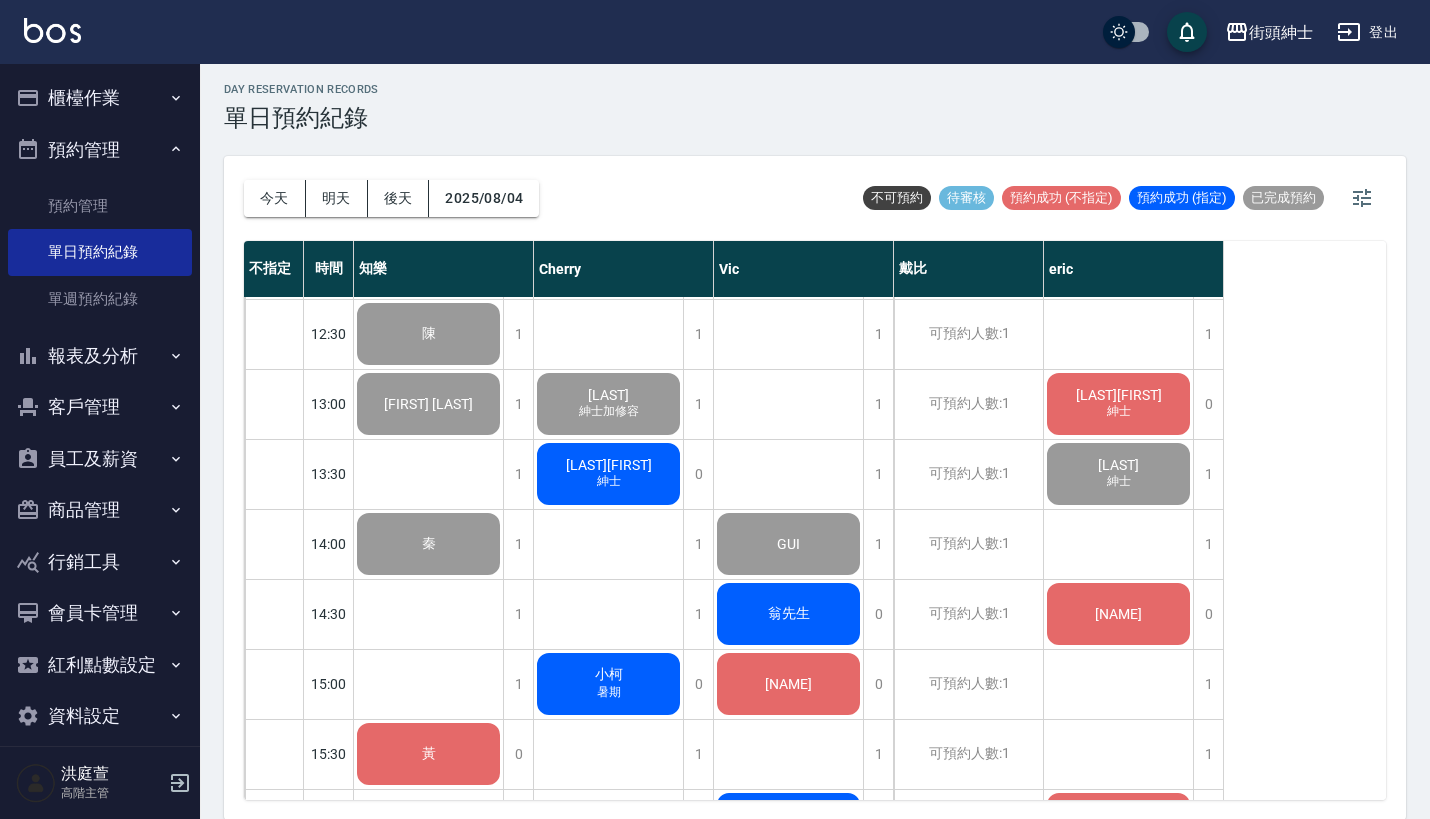 scroll, scrollTop: 469, scrollLeft: 0, axis: vertical 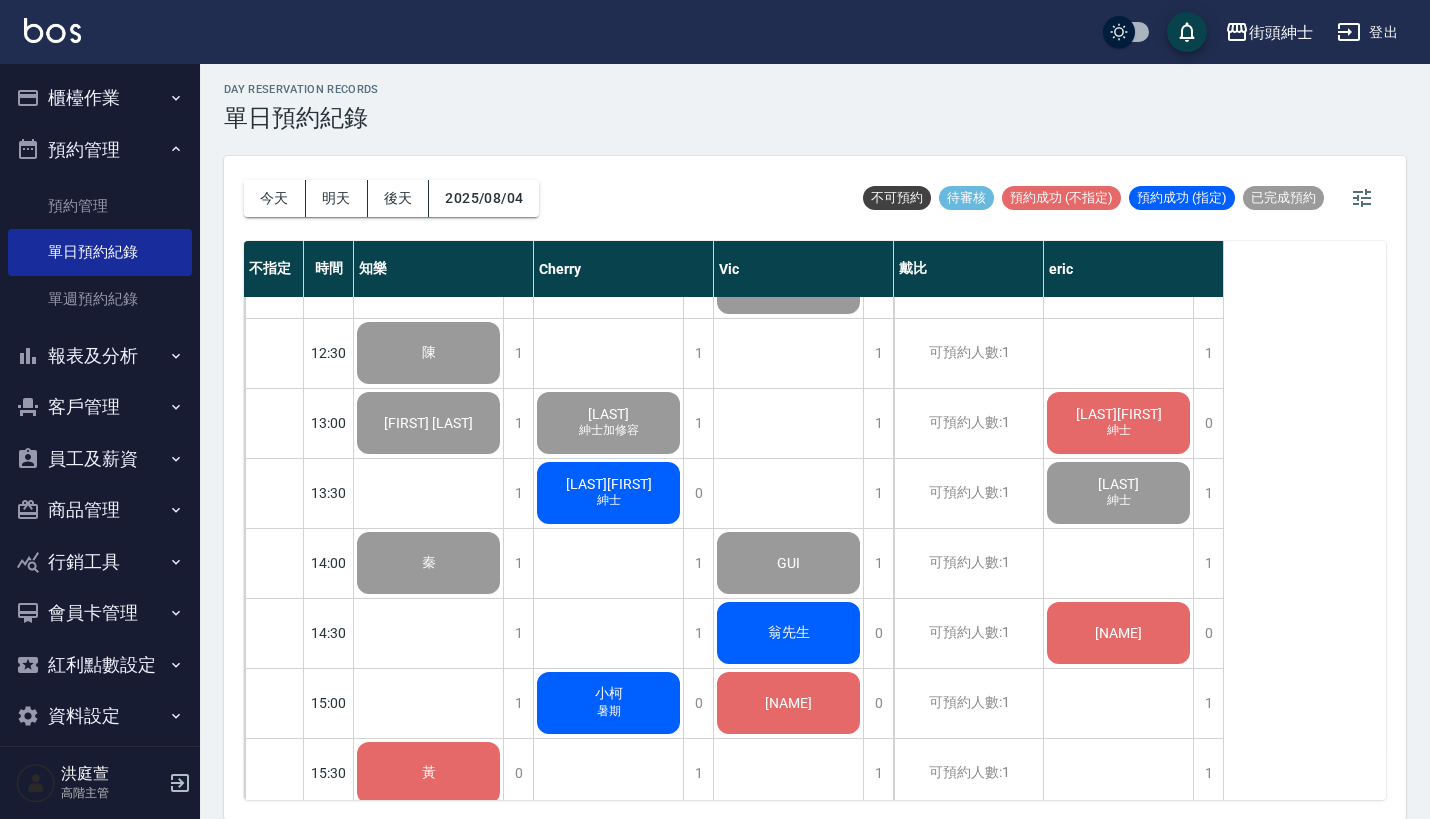 click on "今天 明天 後天 2025/08/04" at bounding box center (391, 198) 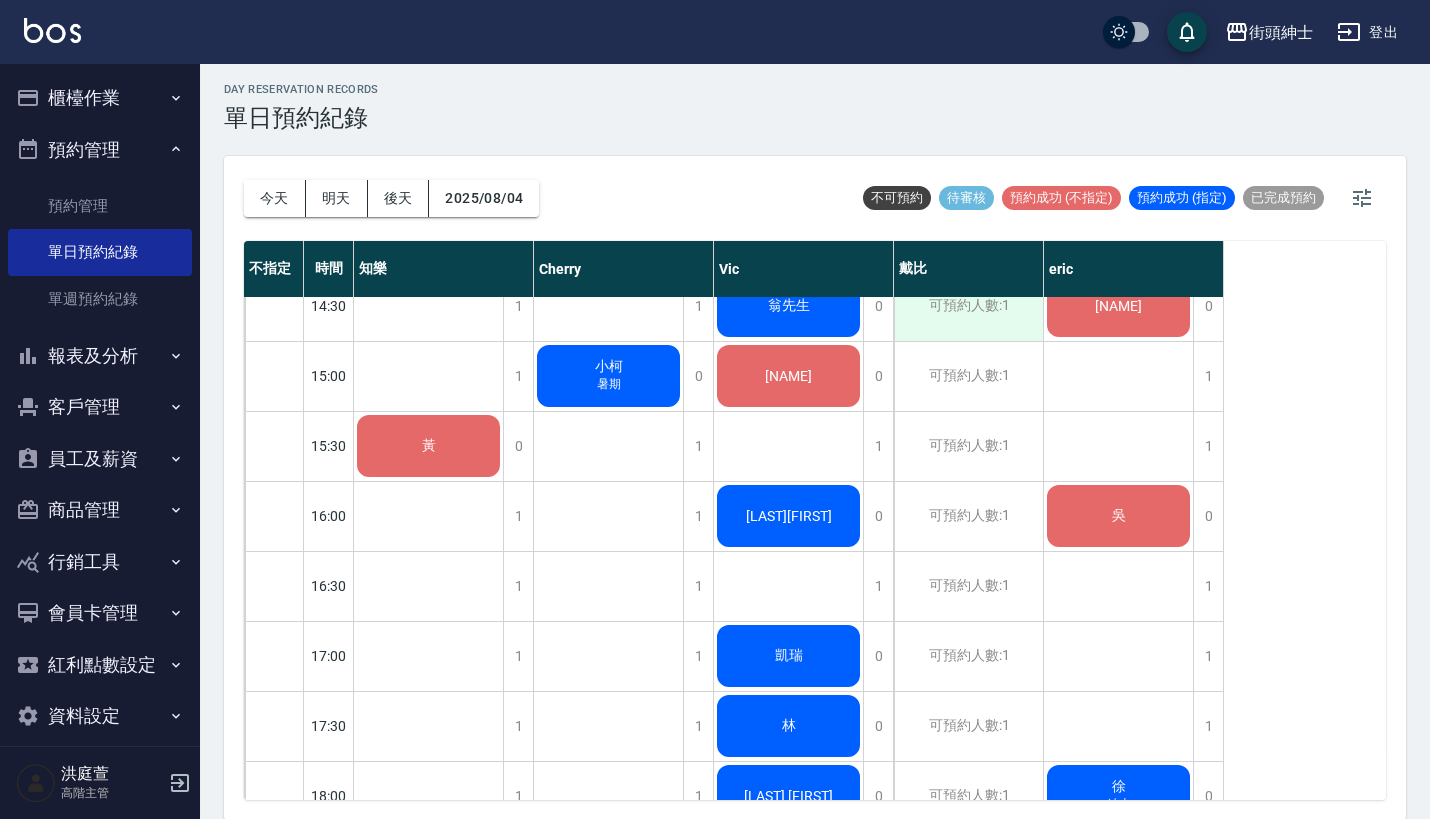 scroll, scrollTop: 798, scrollLeft: 0, axis: vertical 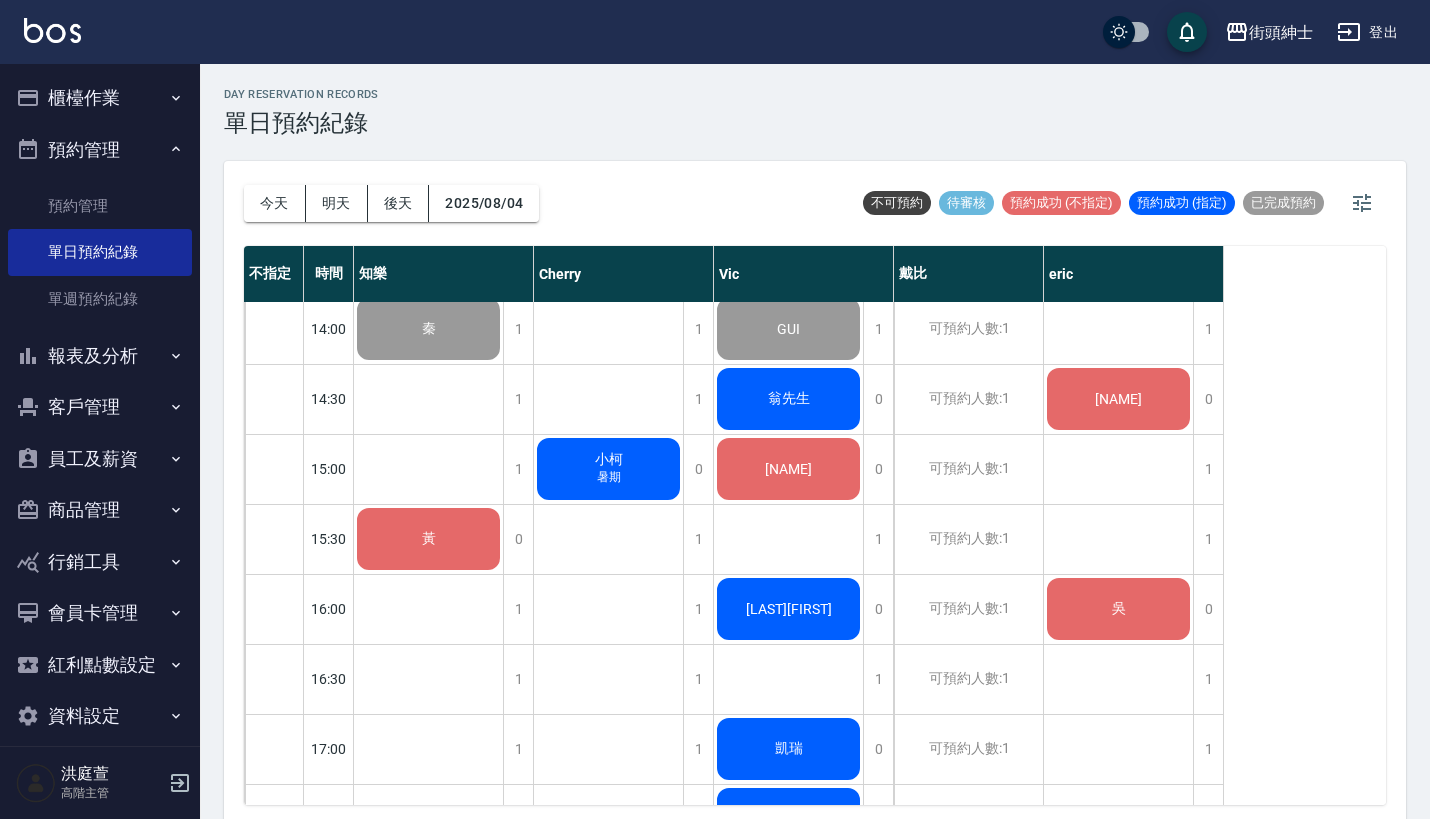 click on "[NAME]" at bounding box center [429, 119] 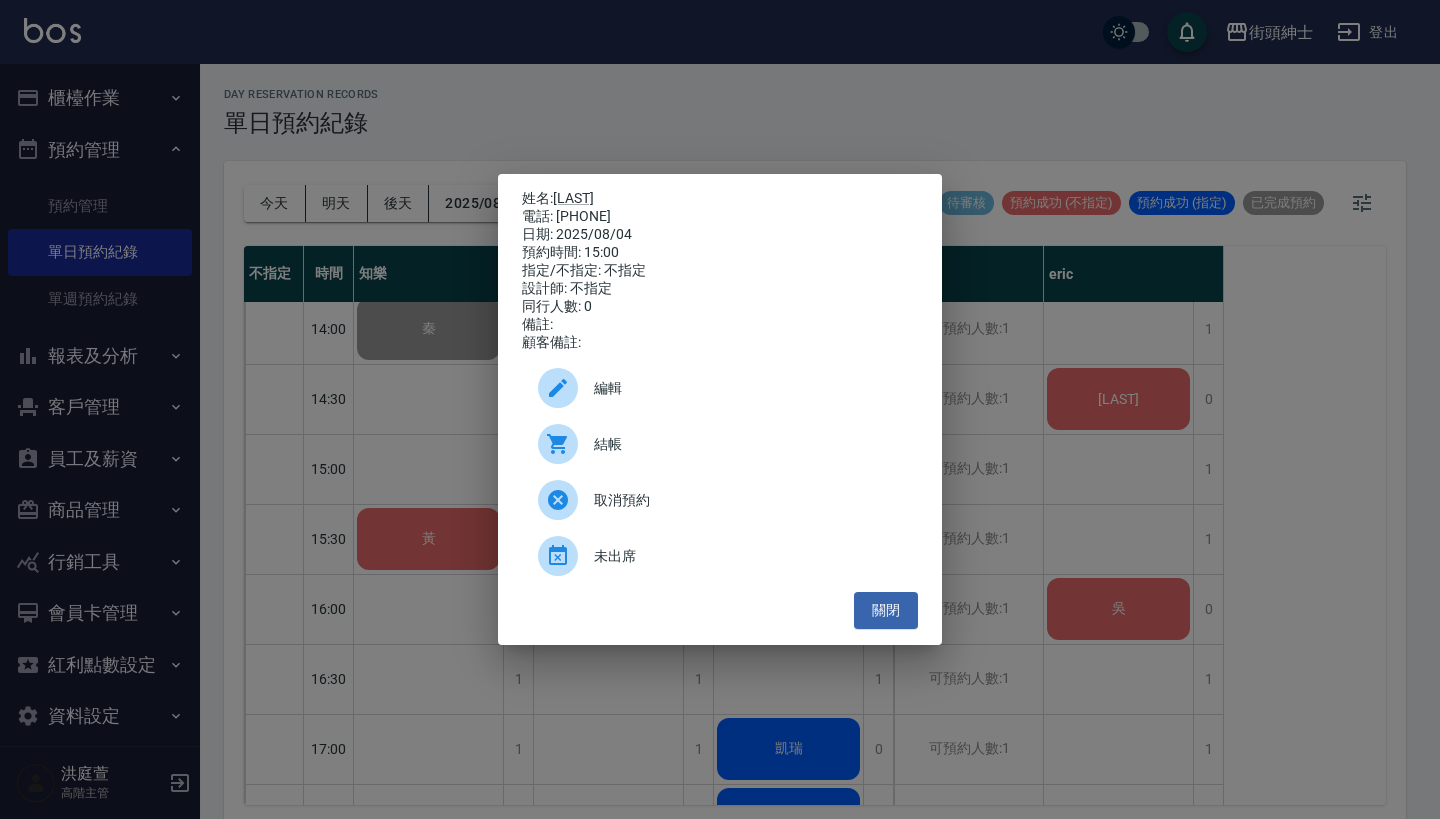 click on "編輯" 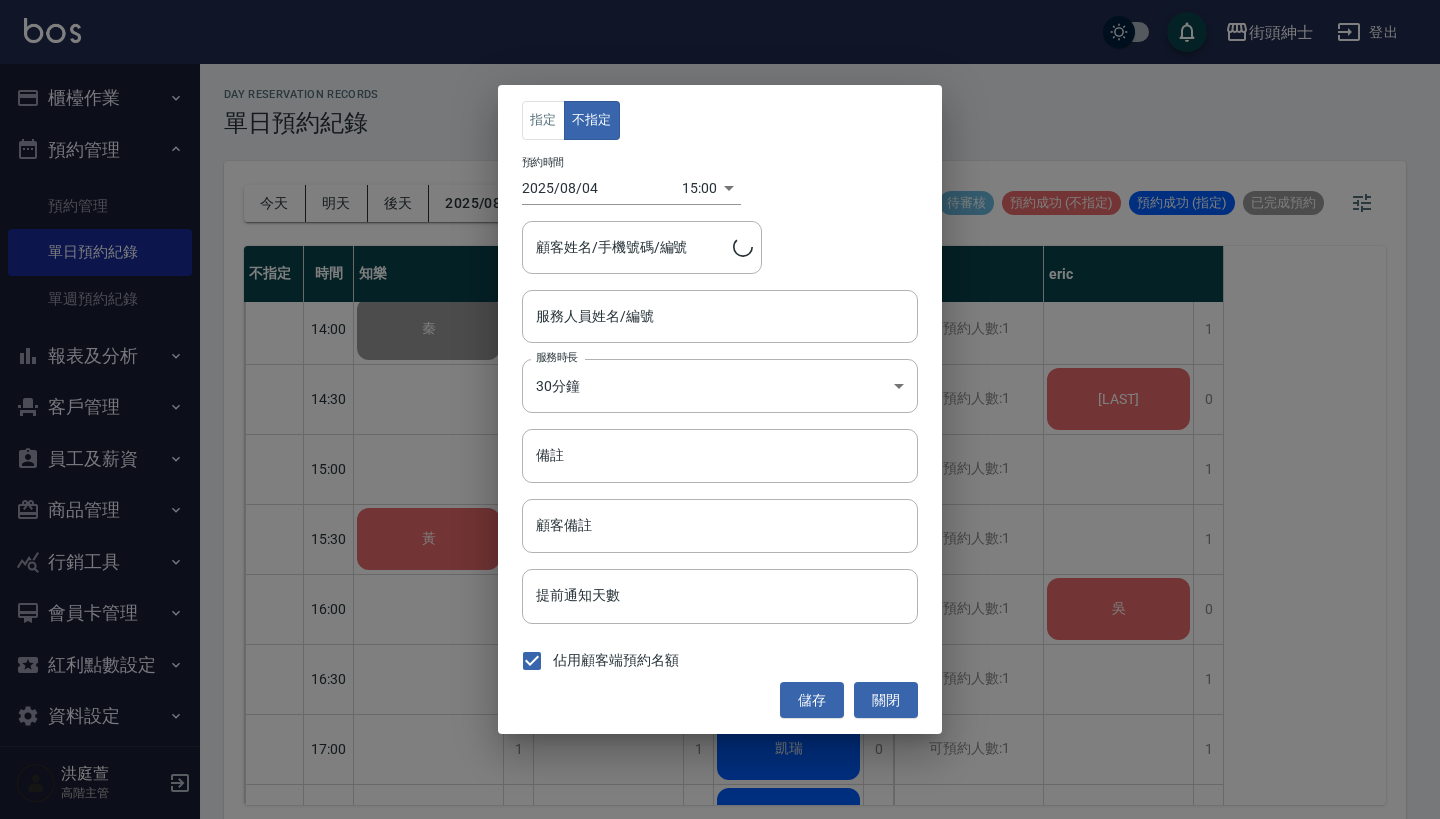 type on "Vic(無代號)" 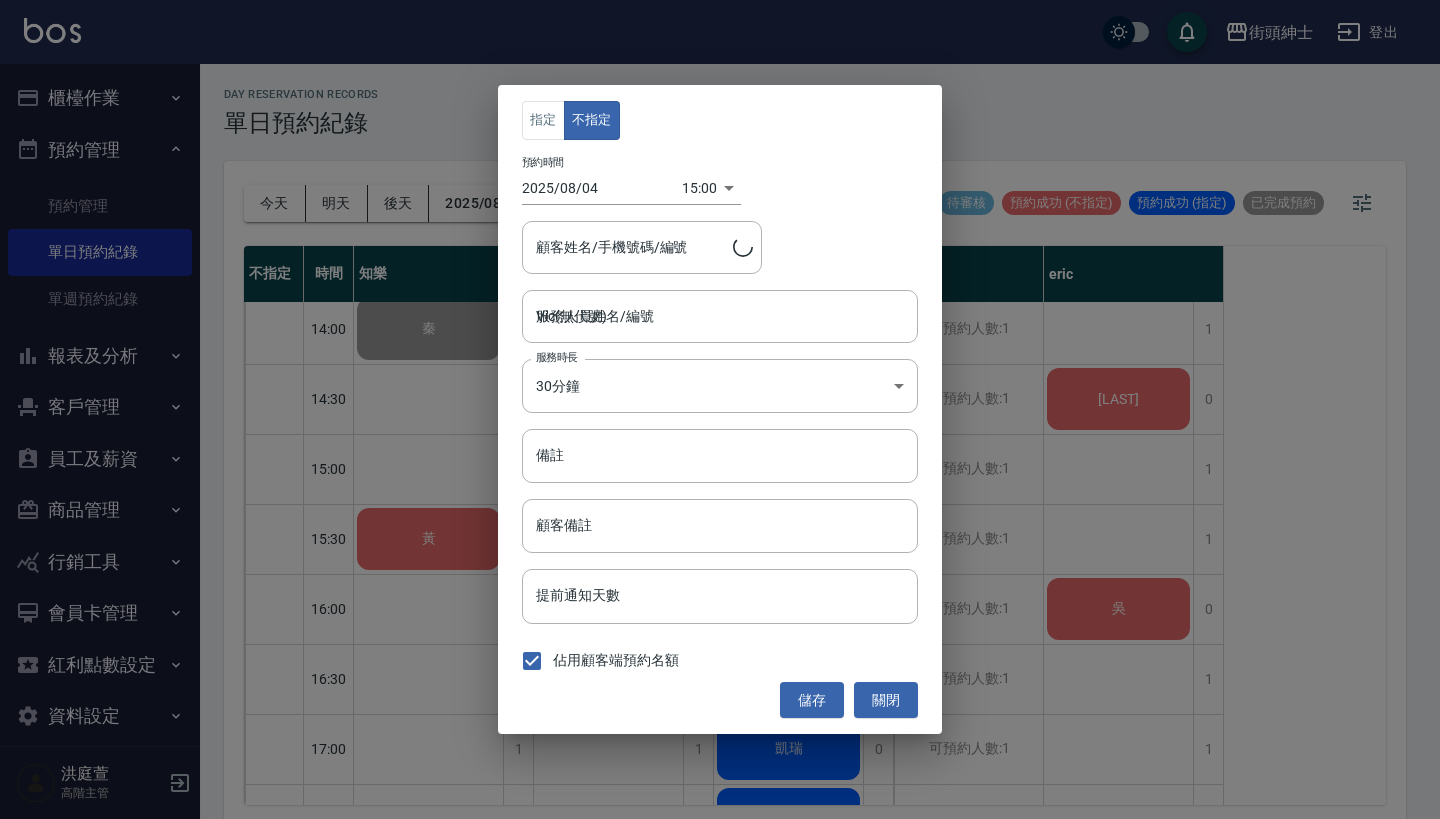 type on "[NAME]/[PHONE]" 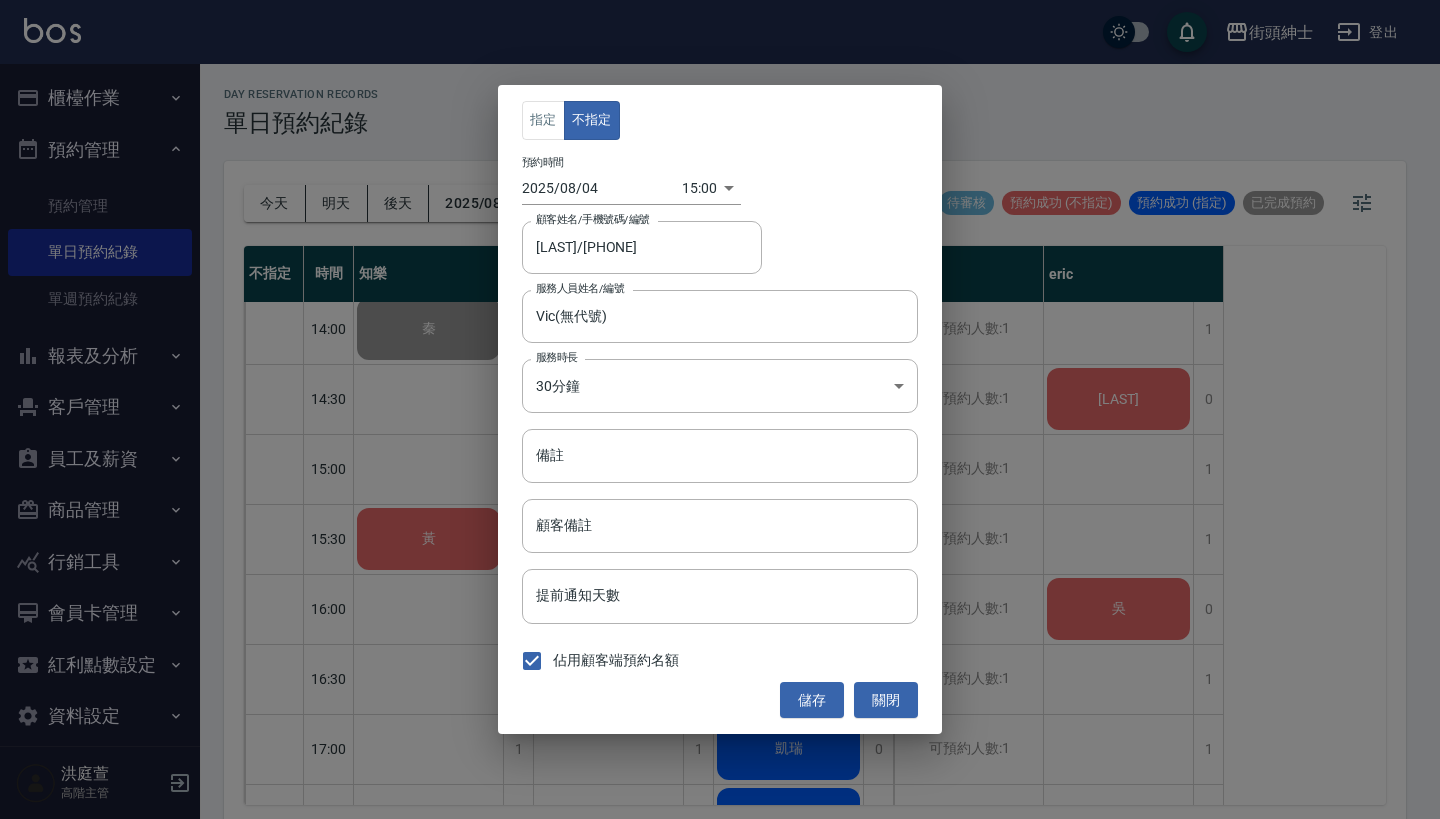 click on "指定 不指定 預約時間 [DATE] [TIME] [TIMESTAMP] 顧客姓名/手機號碼/編號 [NAME]/[PHONE] 顧客姓名/手機號碼/編號 服務人員姓名/編號 [NAME](無代號) 服務人員姓名/編號 服務時長 30分鐘 1 服務時長 備註 備註 顧客備註 顧客備註 提前通知天數 提前通知天數 佔用顧客端預約名額 儲存 關閉" 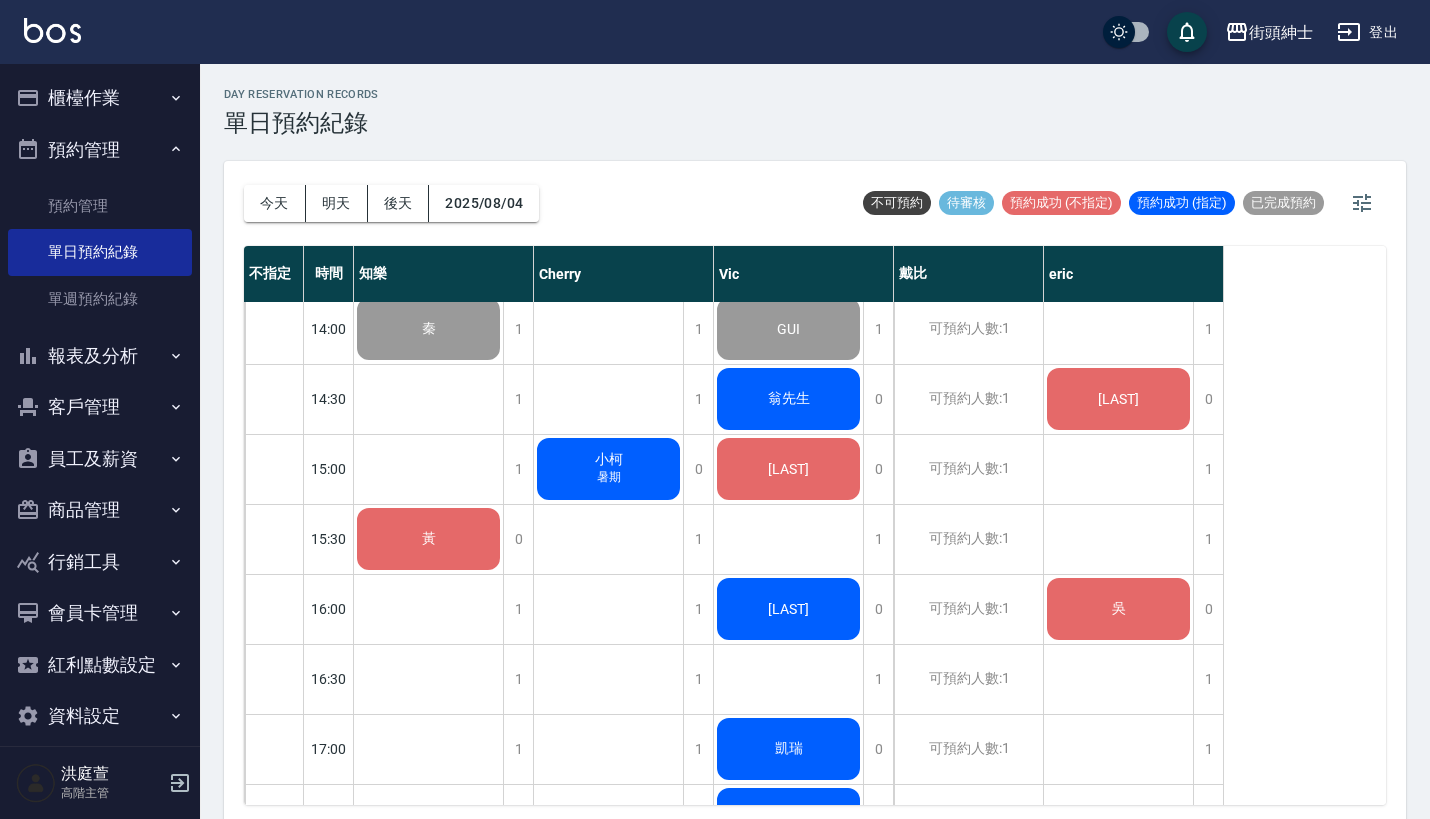 click on "[NAME]" 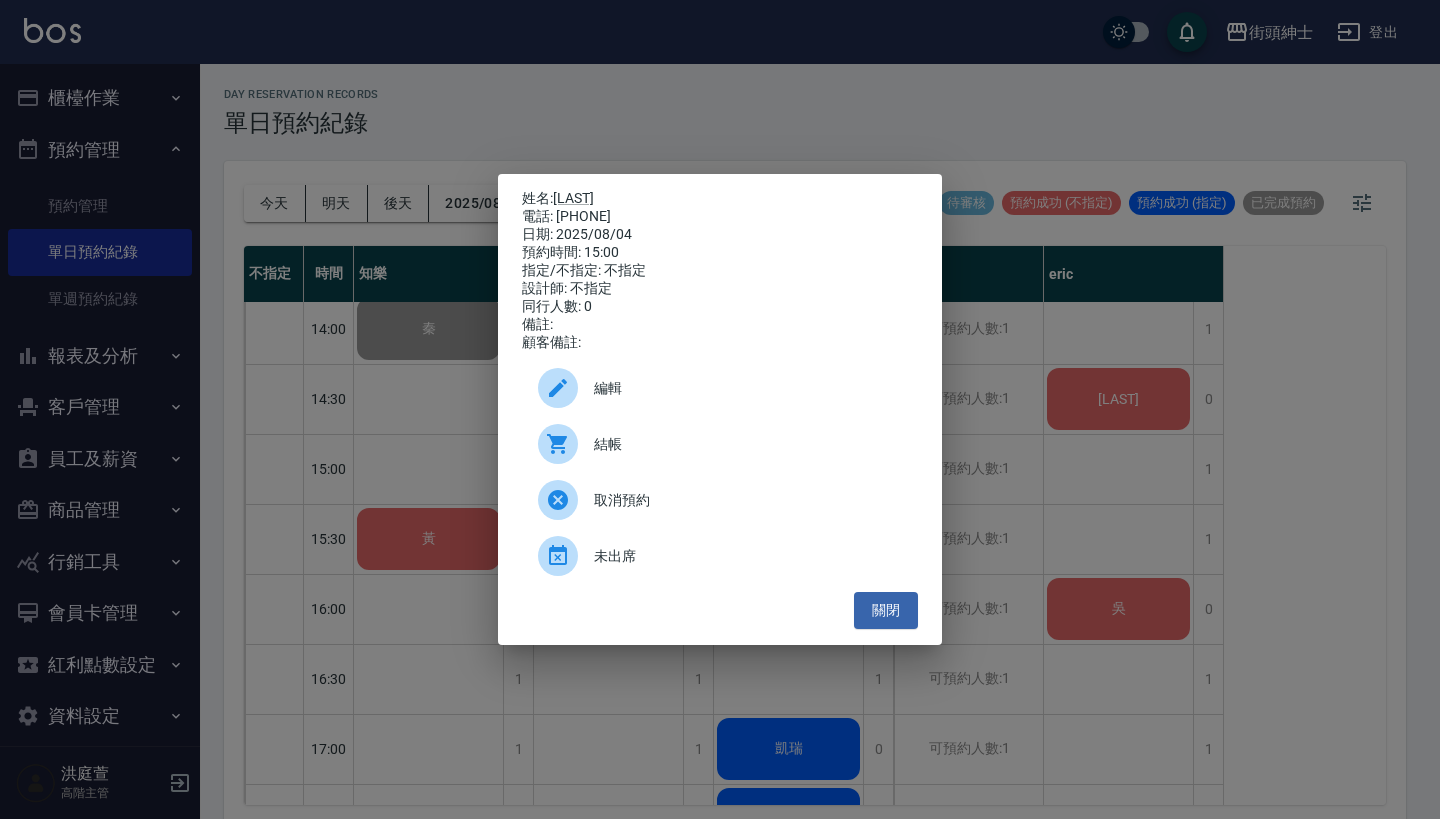 click on "姓名:  [NAME] 電話: [PHONE] 日期: [DATE] 預約時間: [TIME] 指定/不指定: 不指定 設計師: 不指定 同行人數: 0 備註:  顧客備註:  編輯 結帳 取消預約 未出席 關閉" 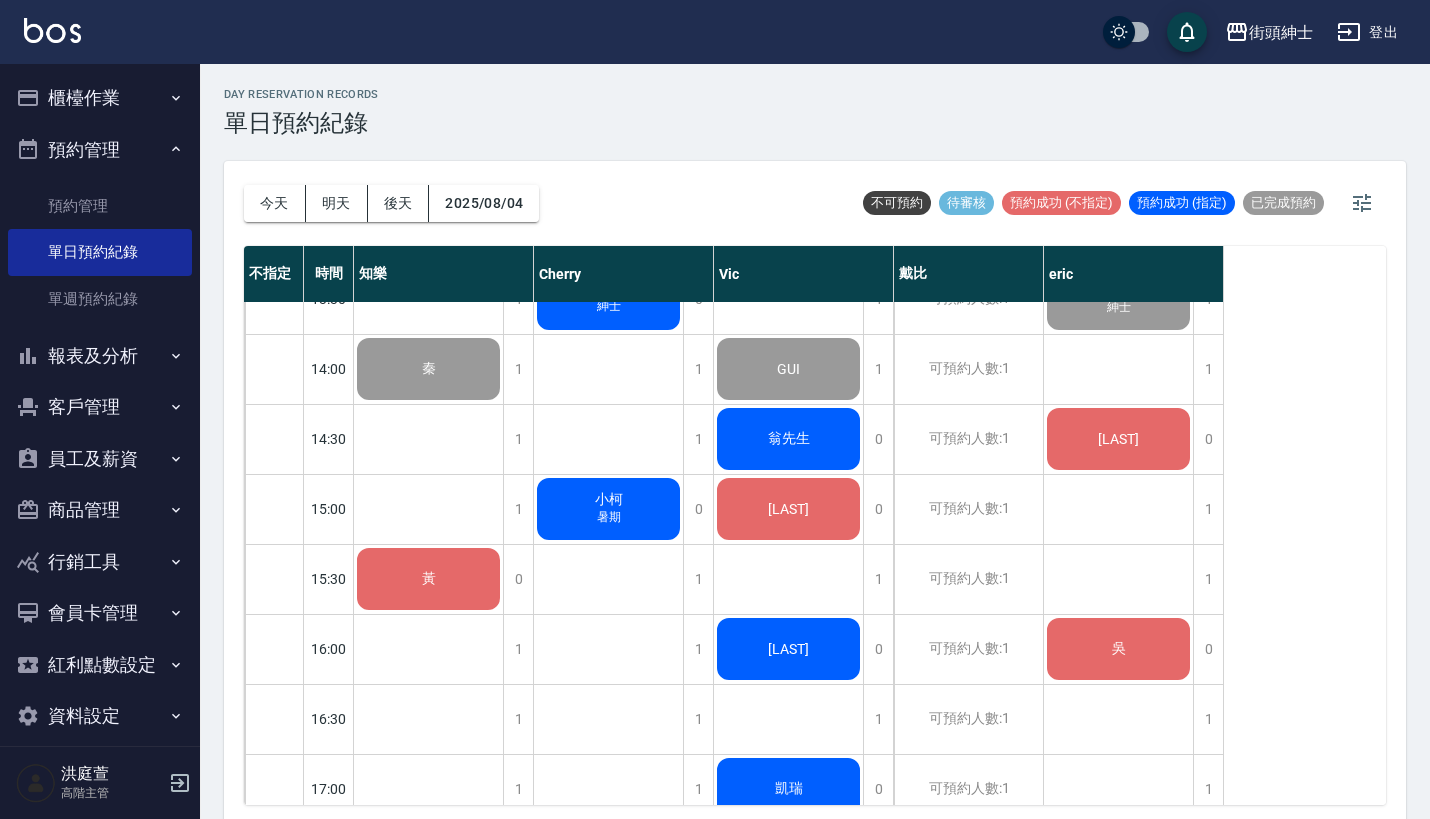 scroll, scrollTop: 716, scrollLeft: 0, axis: vertical 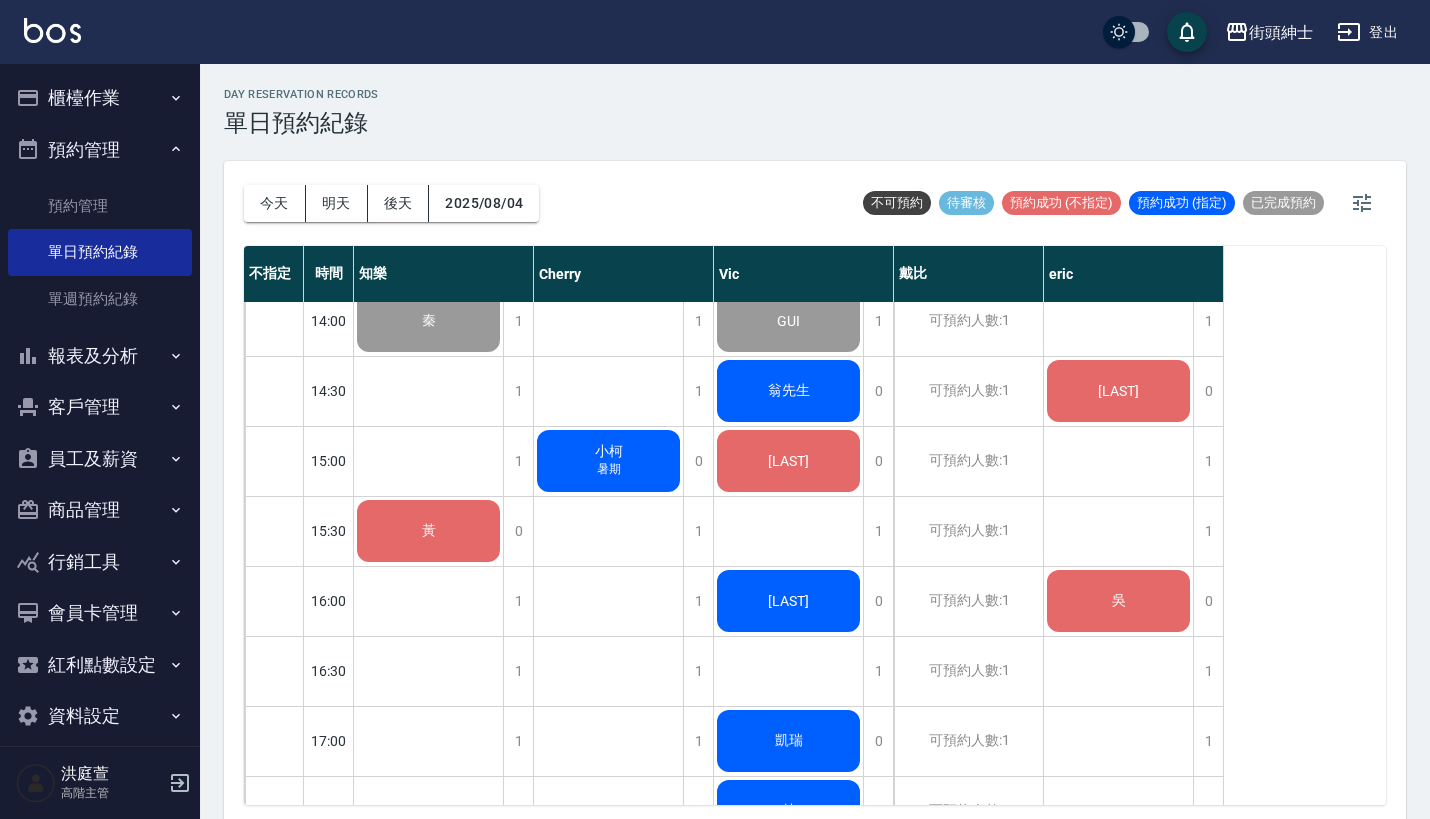 click on "[NAME]" 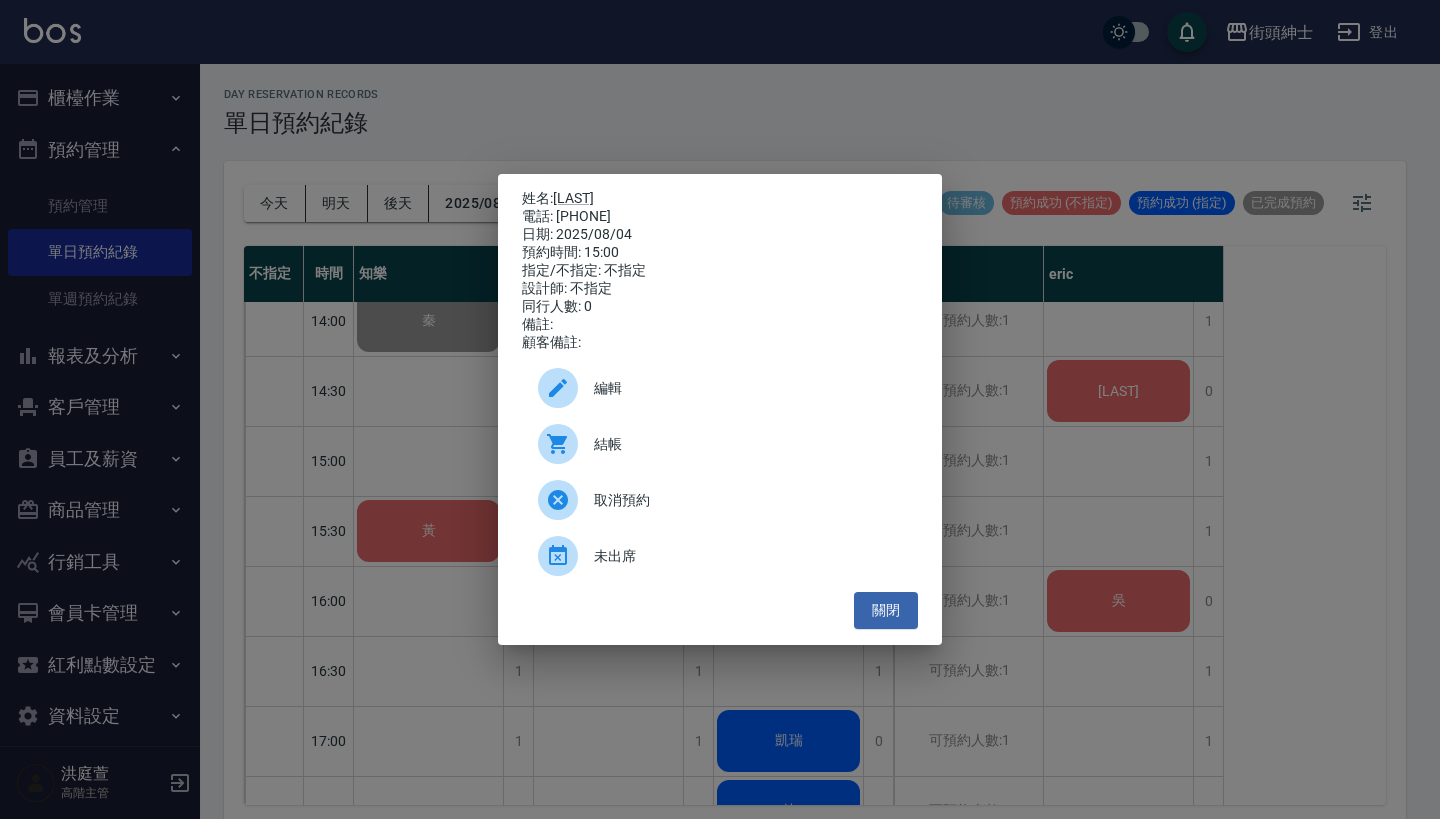click on "編輯" 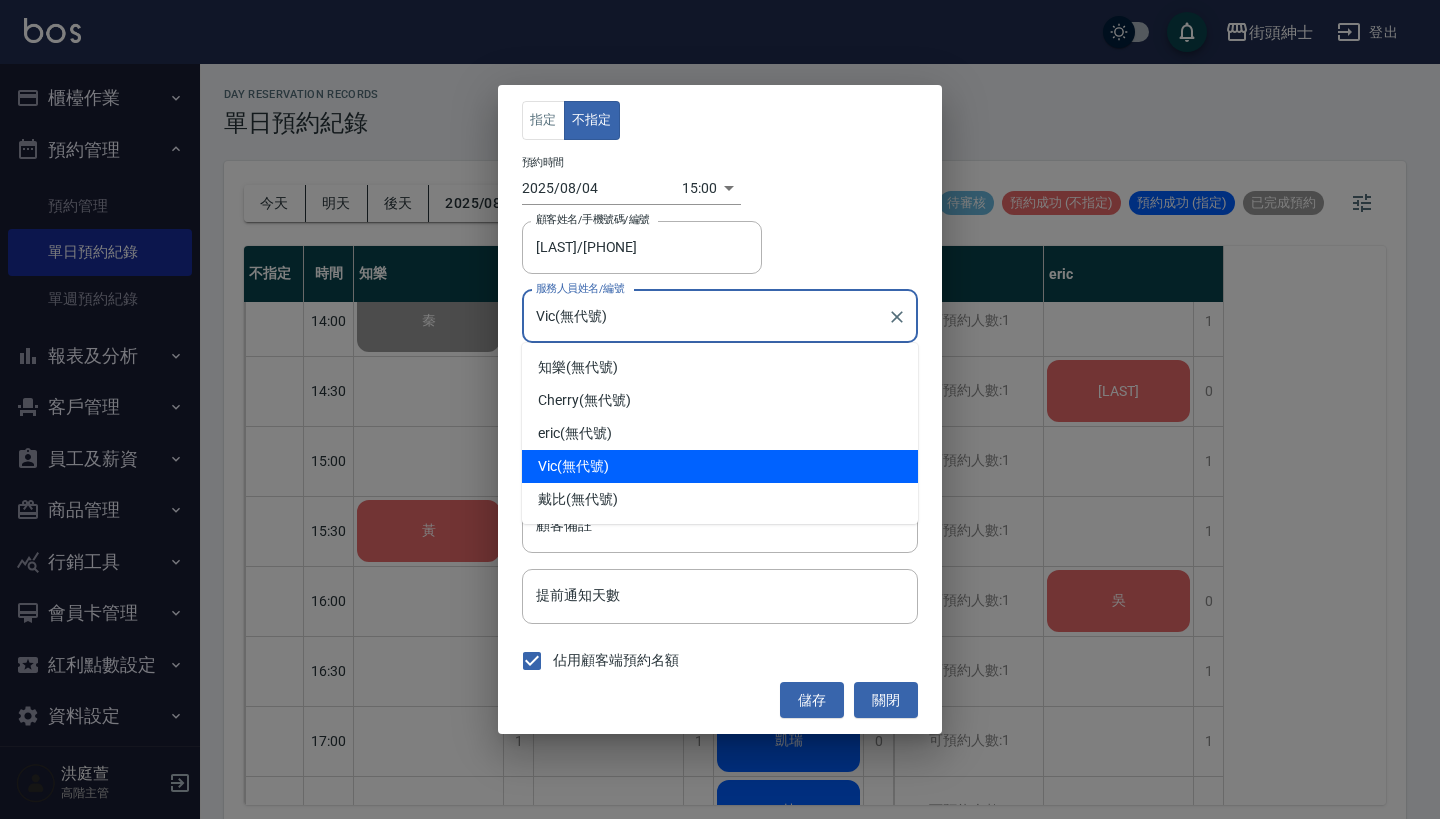 click on "Vic(無代號)" 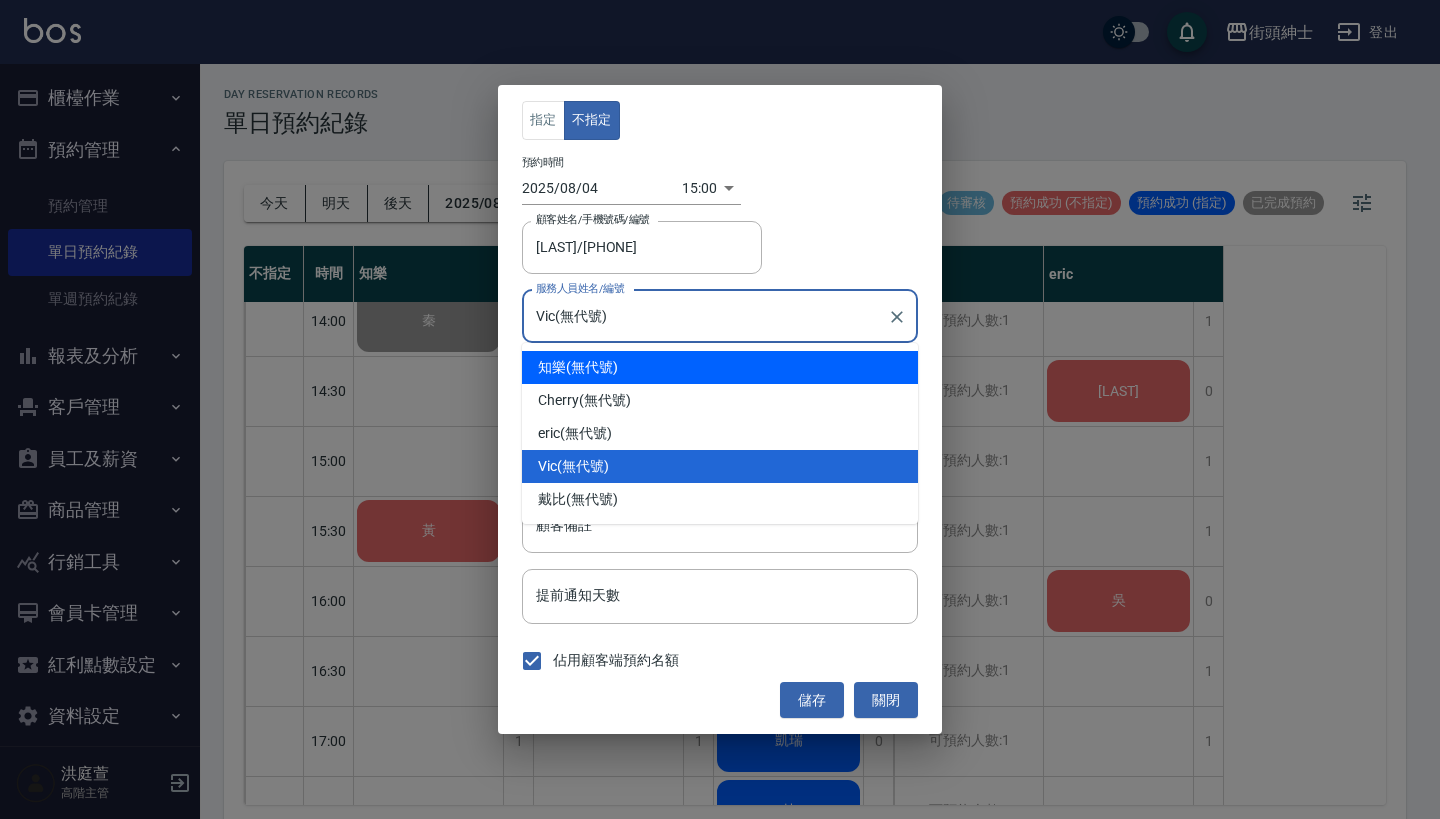 click on "知樂 (無代號)" 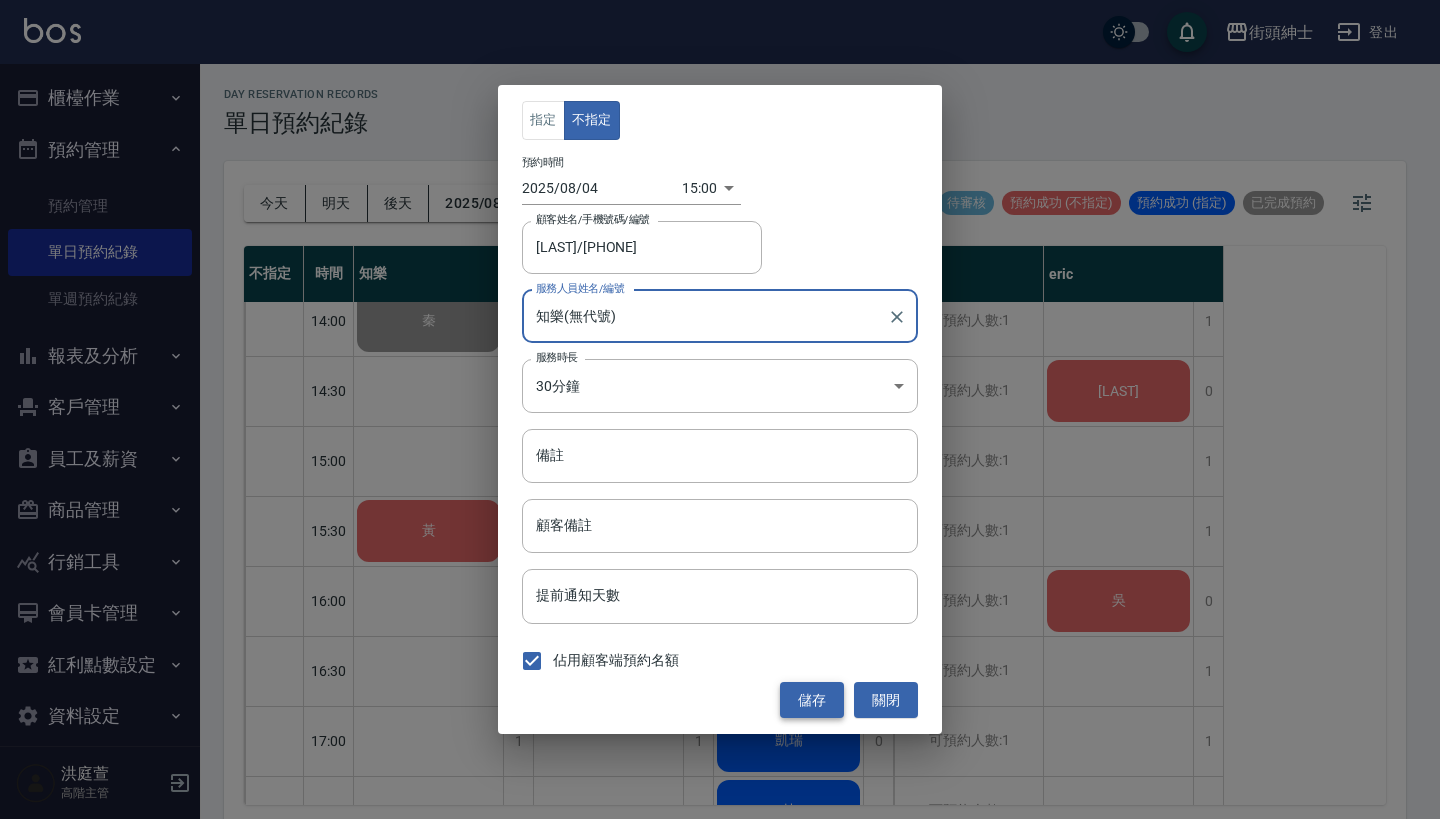 click on "儲存" 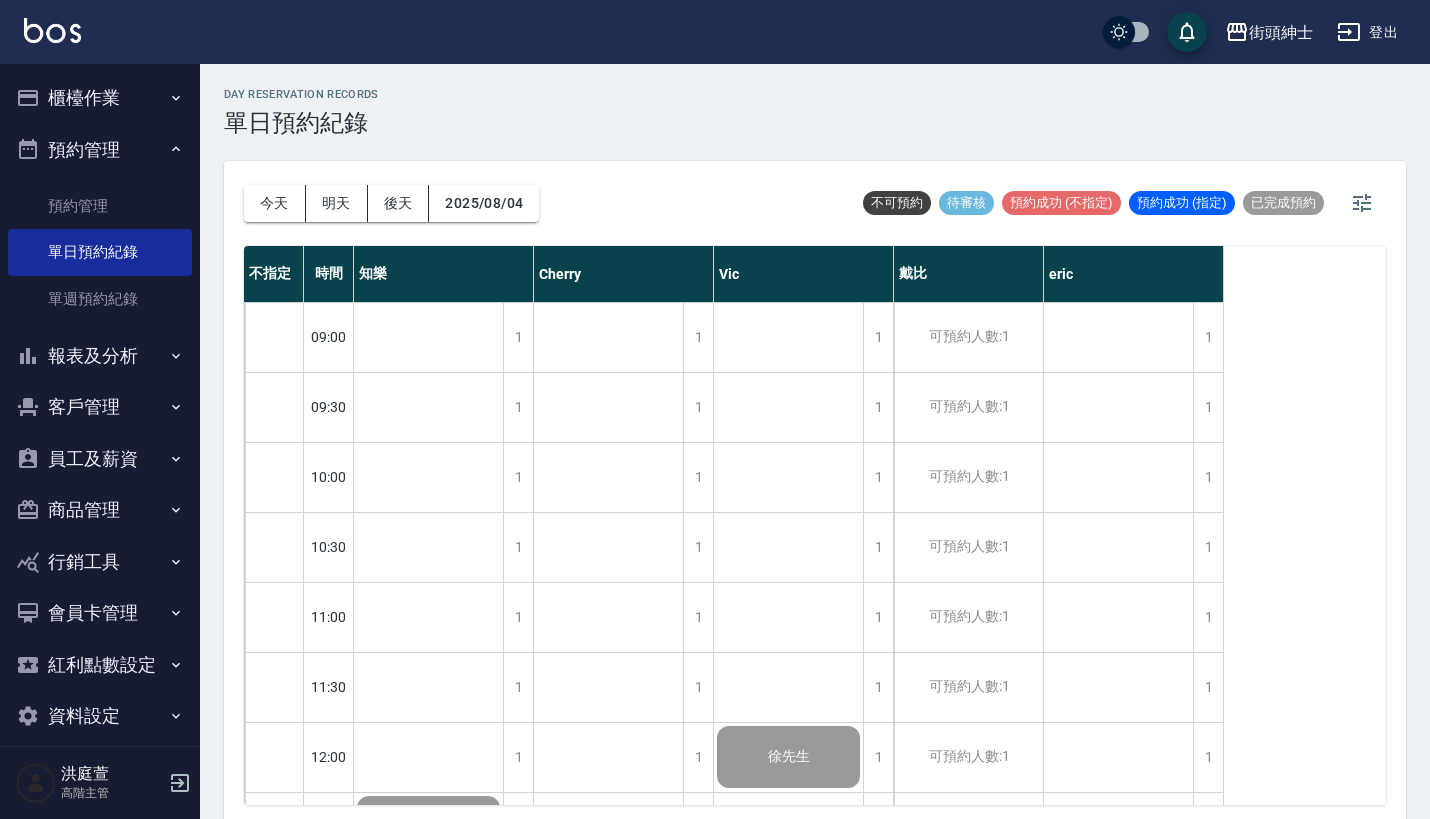 scroll, scrollTop: 0, scrollLeft: 0, axis: both 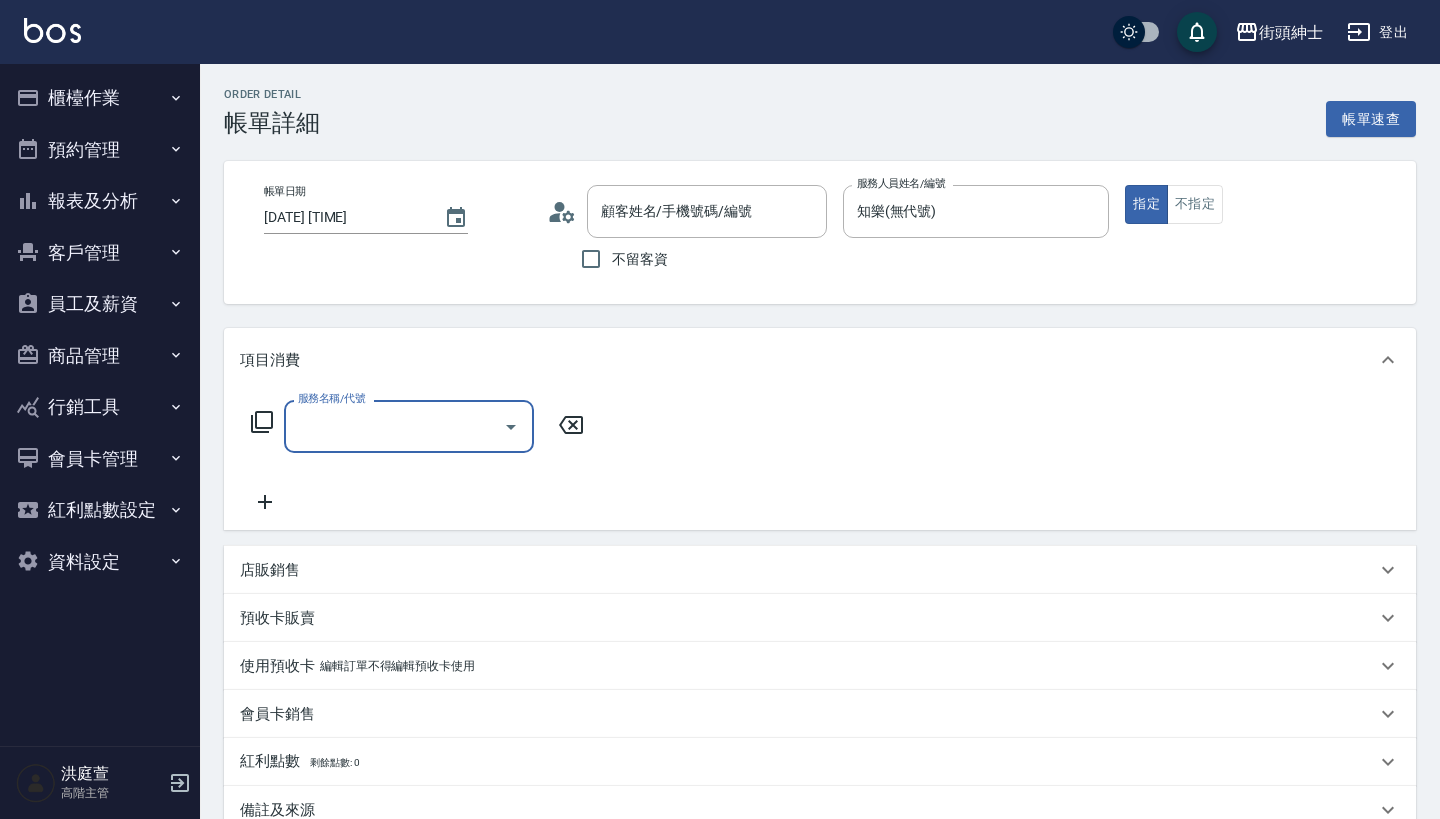 type on "[FIRST] [PHONE]/null" 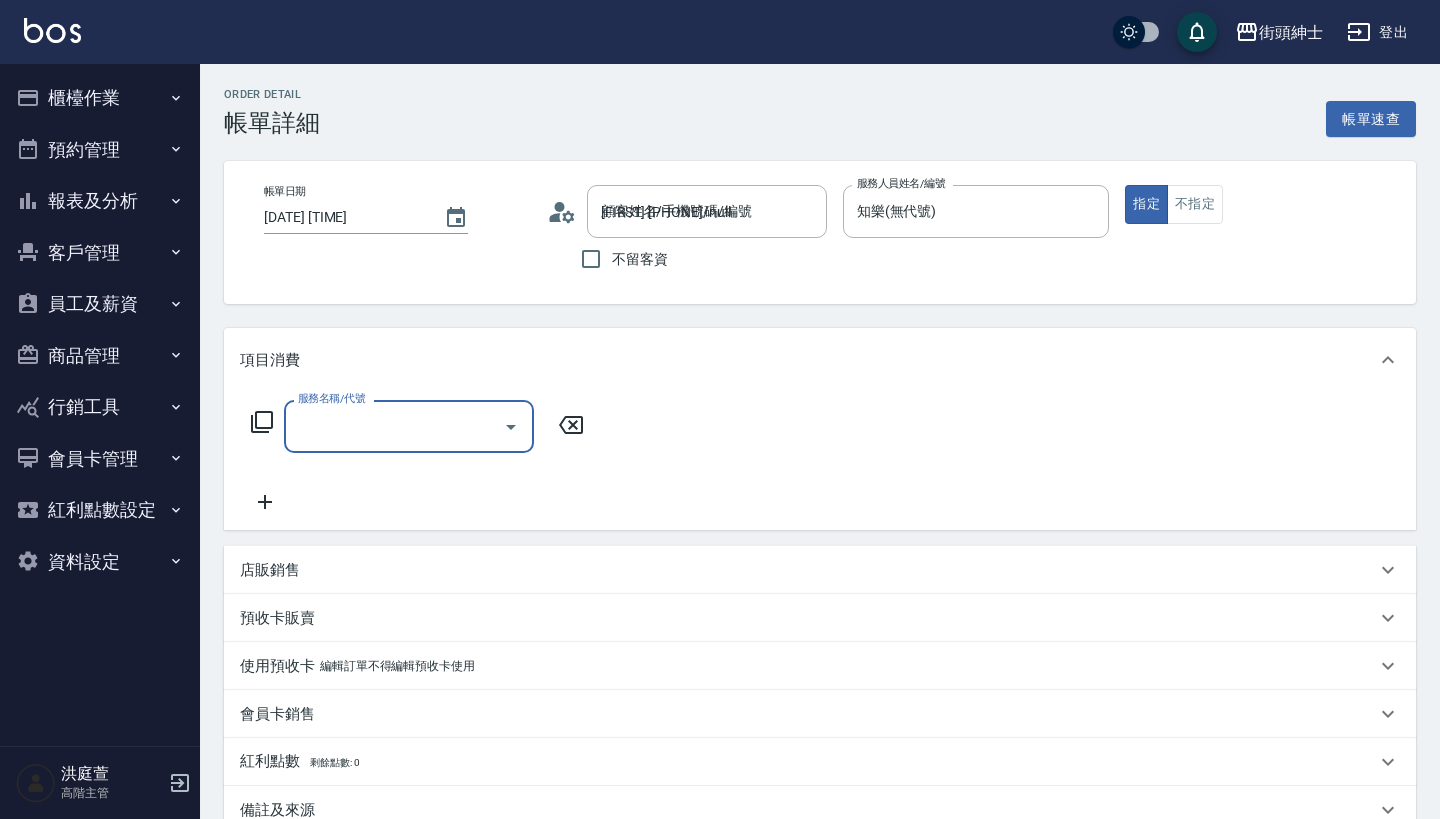 scroll, scrollTop: 0, scrollLeft: 0, axis: both 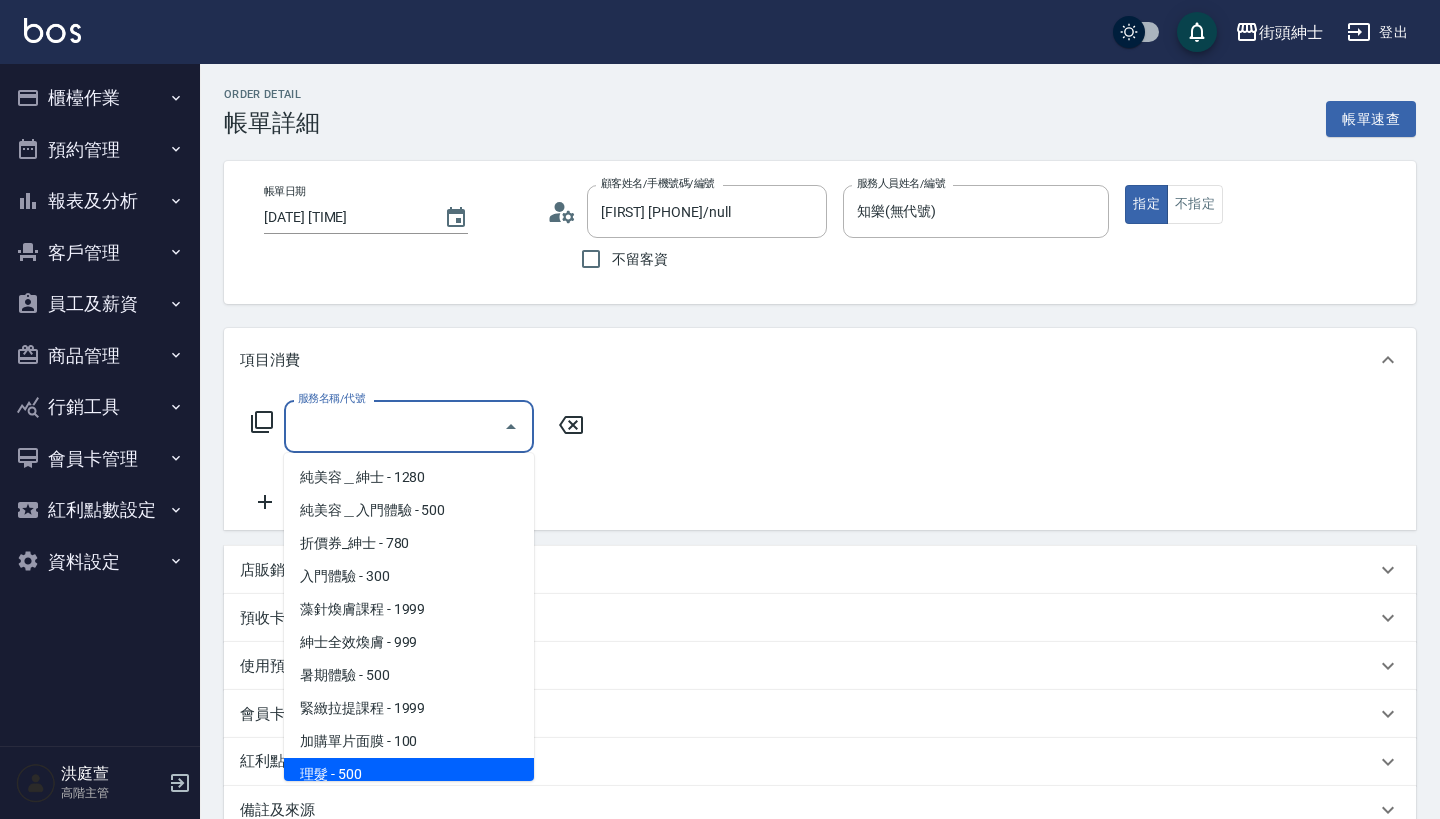 click on "理髮 - 500" at bounding box center [409, 774] 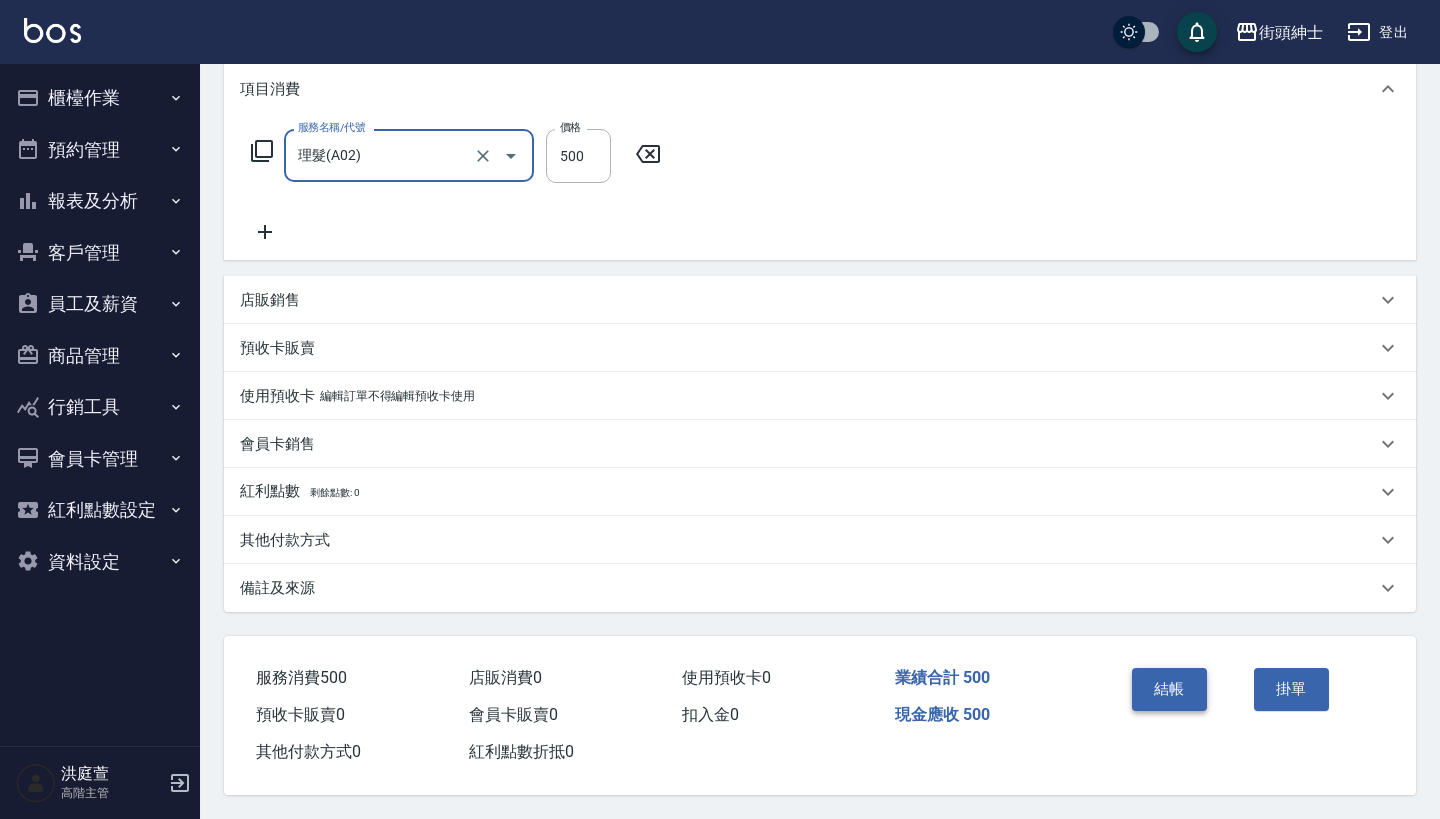 scroll, scrollTop: 280, scrollLeft: 0, axis: vertical 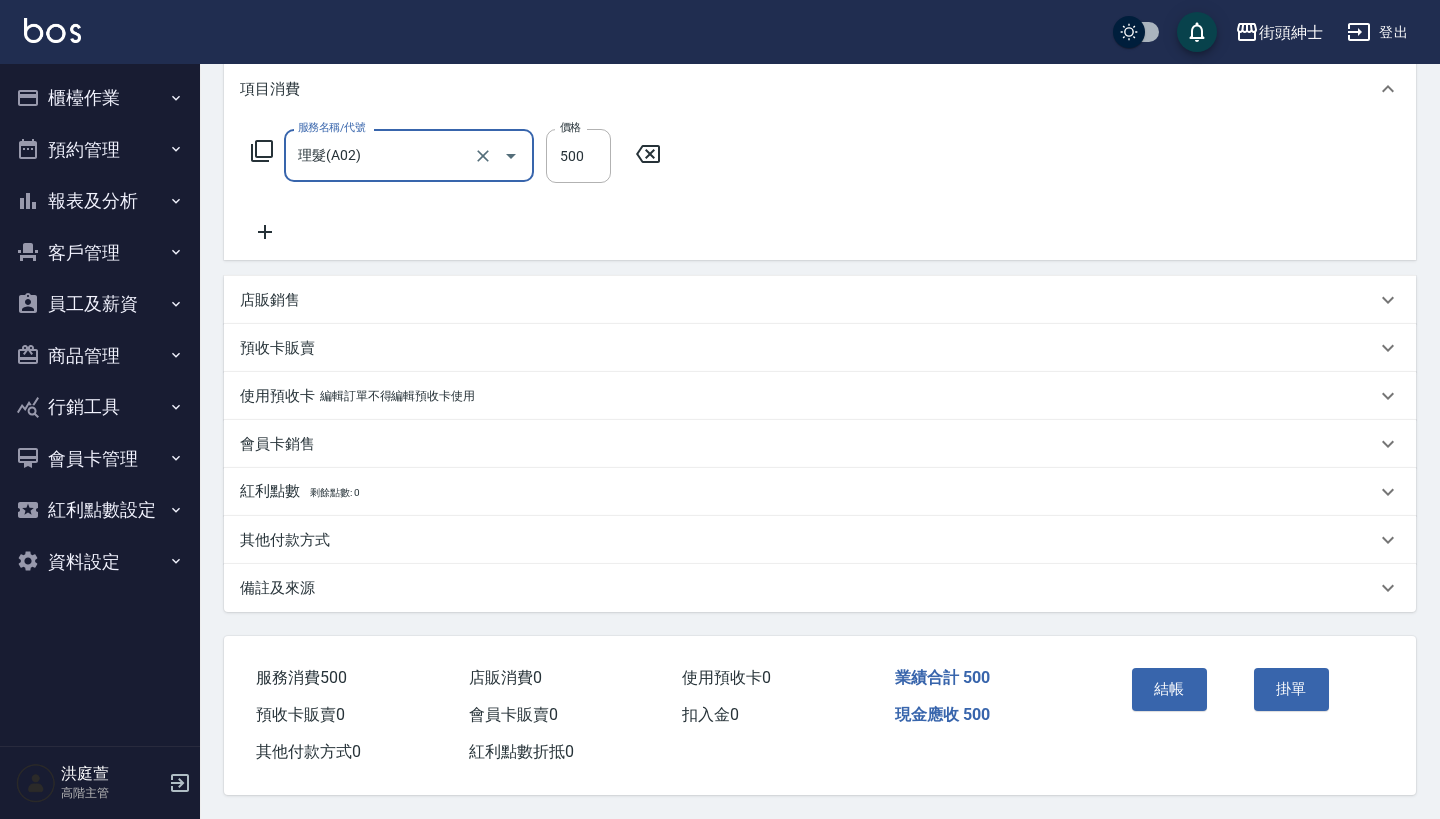 click on "結帳" at bounding box center [1185, 703] 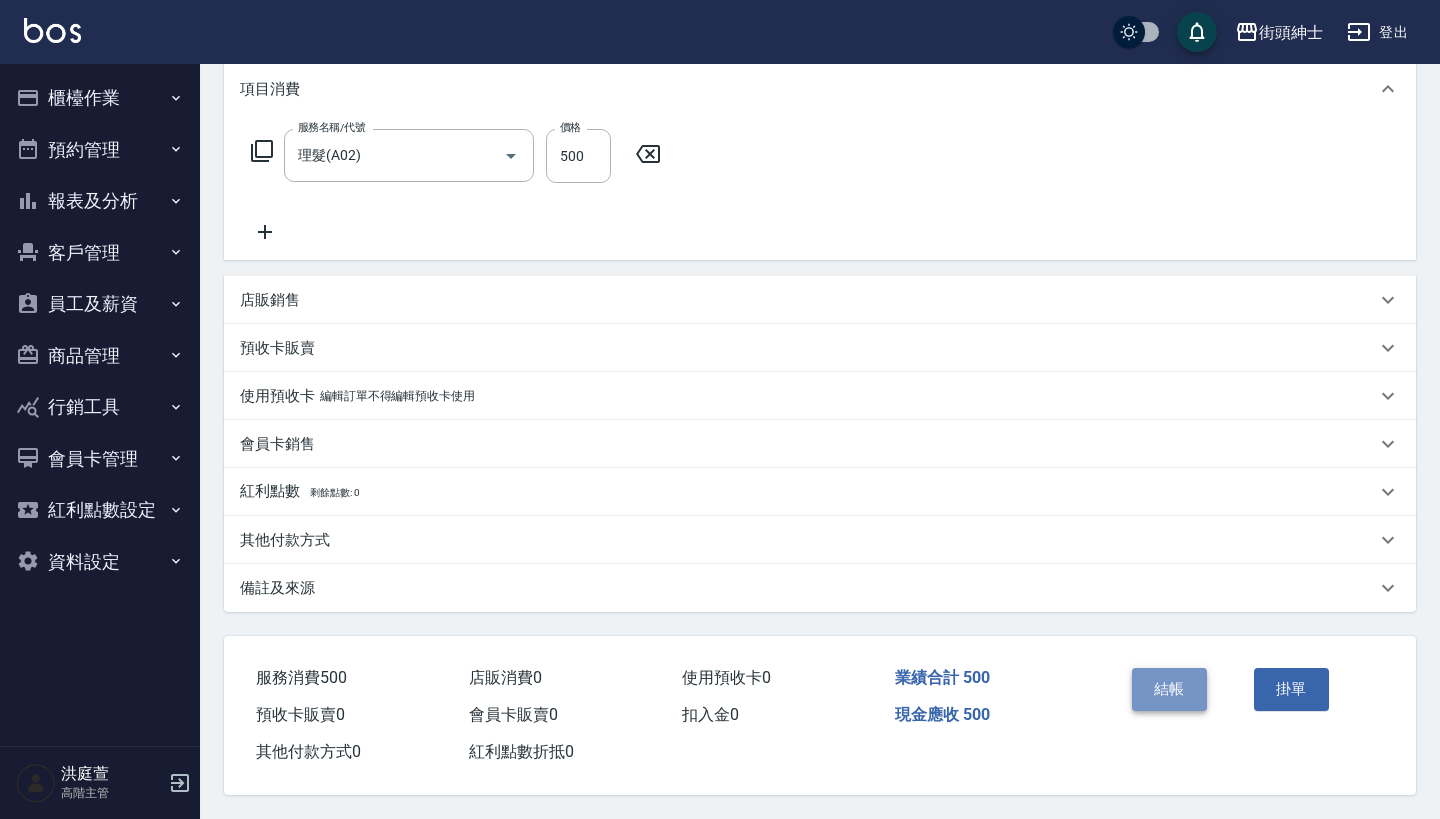 click on "結帳" at bounding box center [1169, 689] 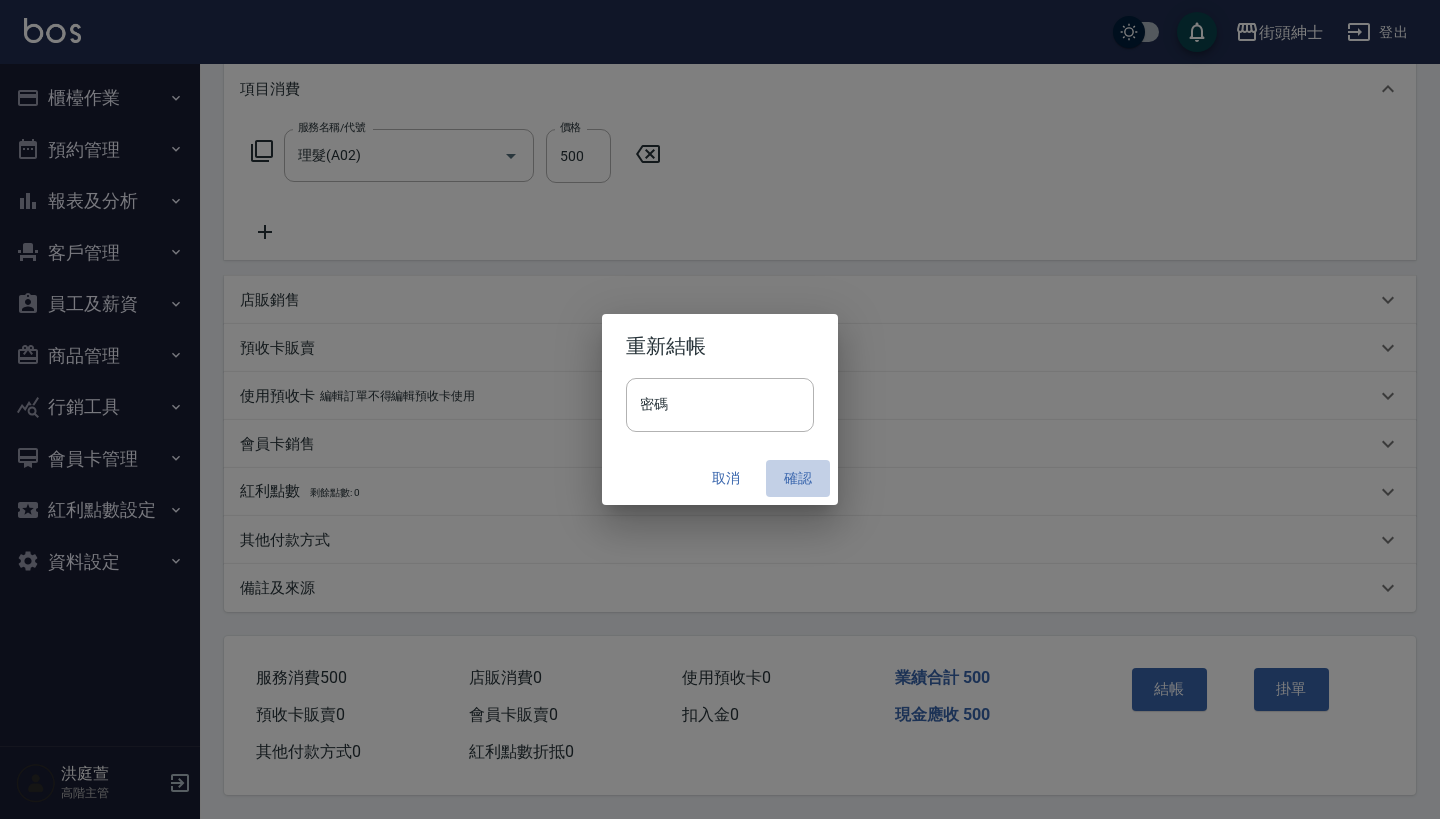 click on "確認" at bounding box center [798, 478] 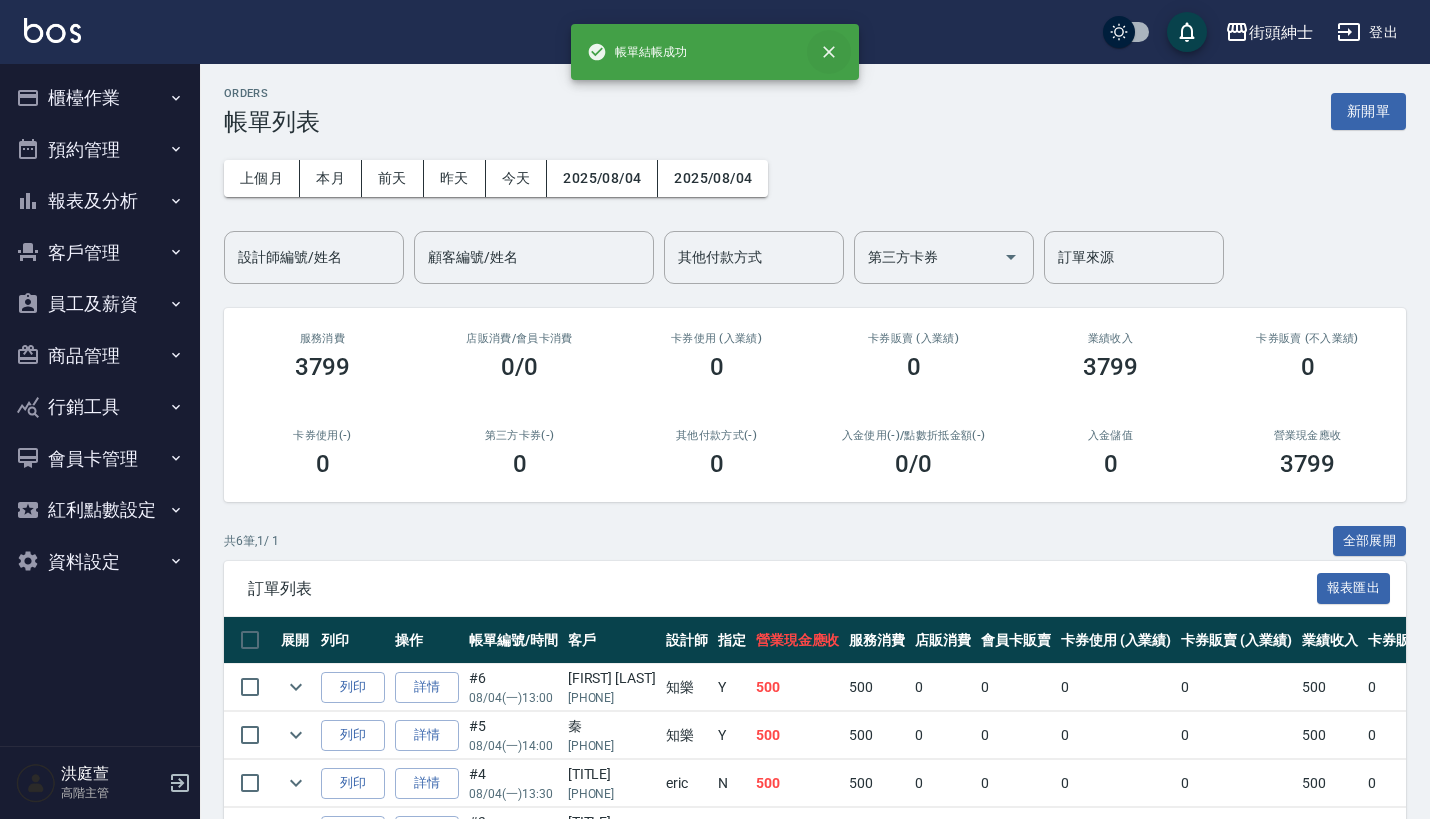 scroll, scrollTop: 0, scrollLeft: 0, axis: both 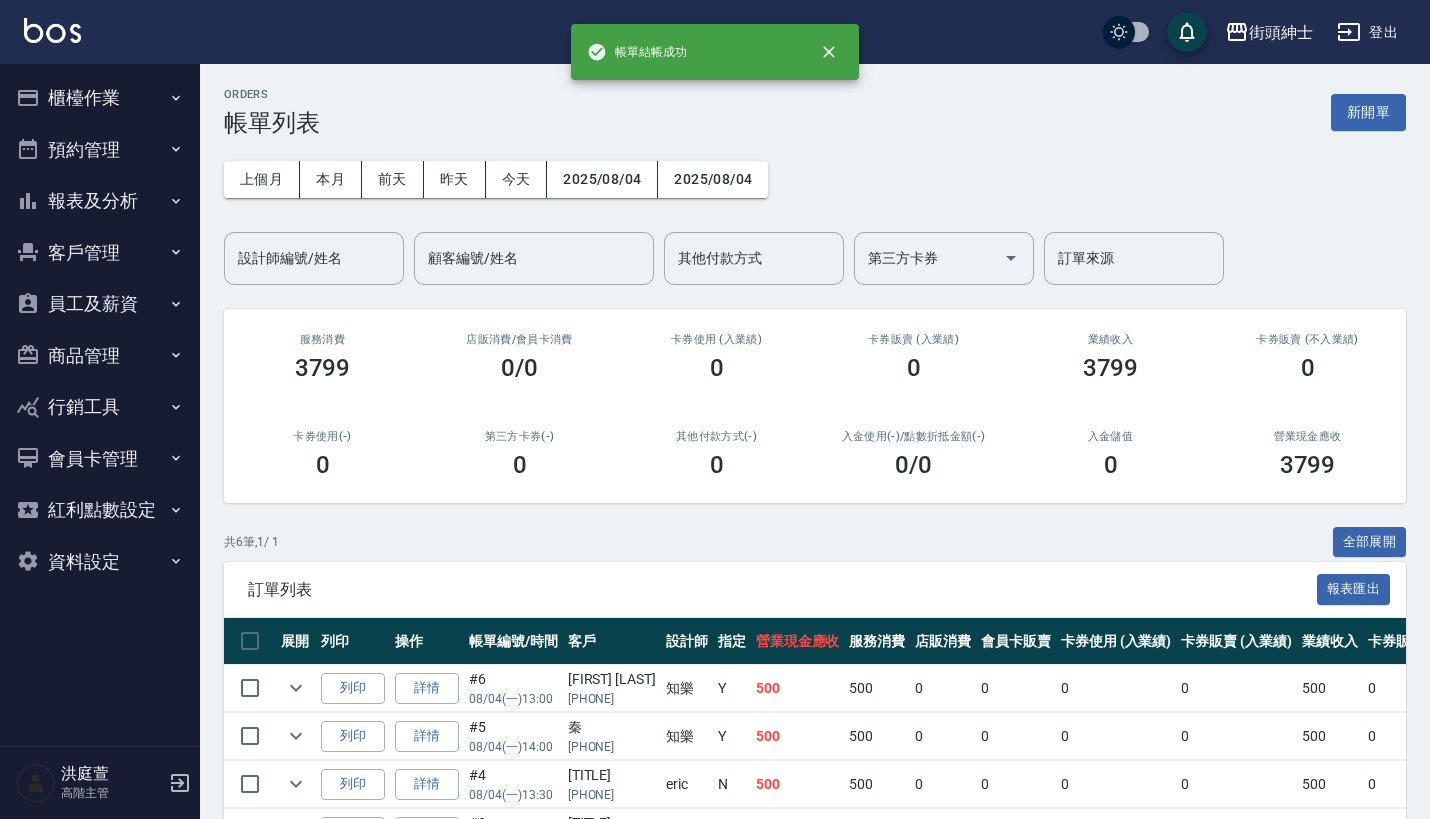click on "預約管理" at bounding box center [100, 150] 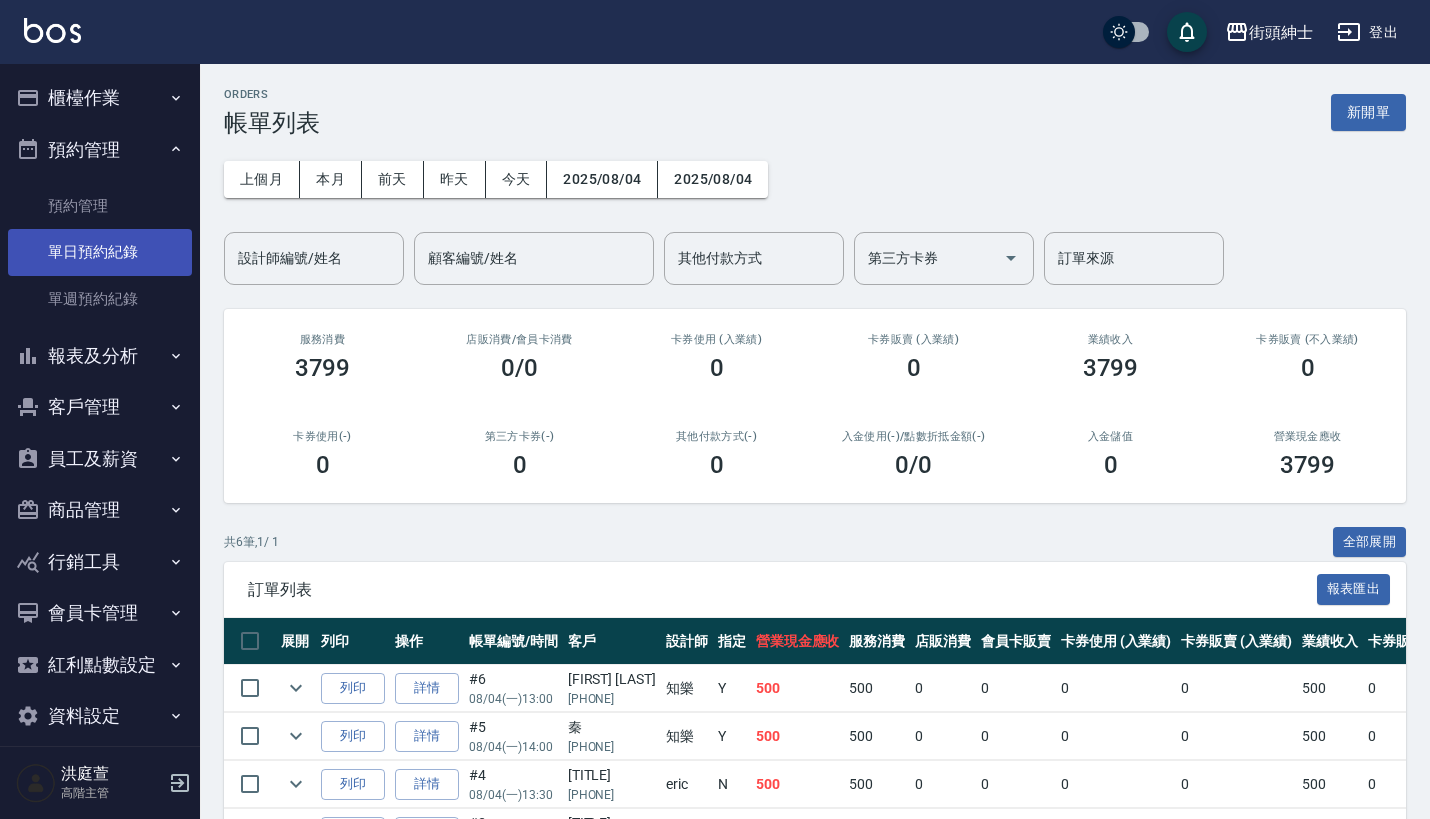 click on "單日預約紀錄" at bounding box center [100, 252] 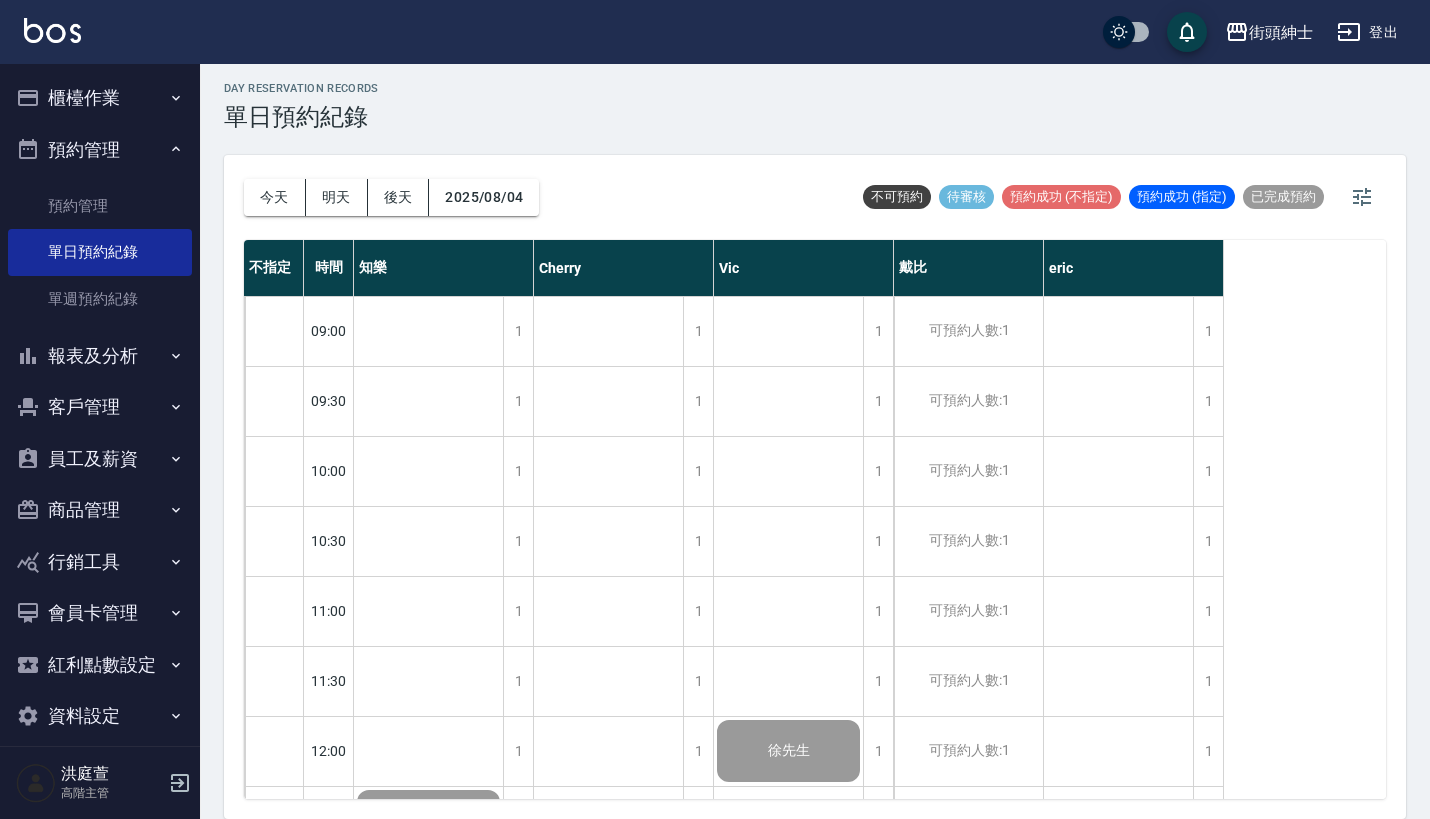 scroll, scrollTop: 8, scrollLeft: 0, axis: vertical 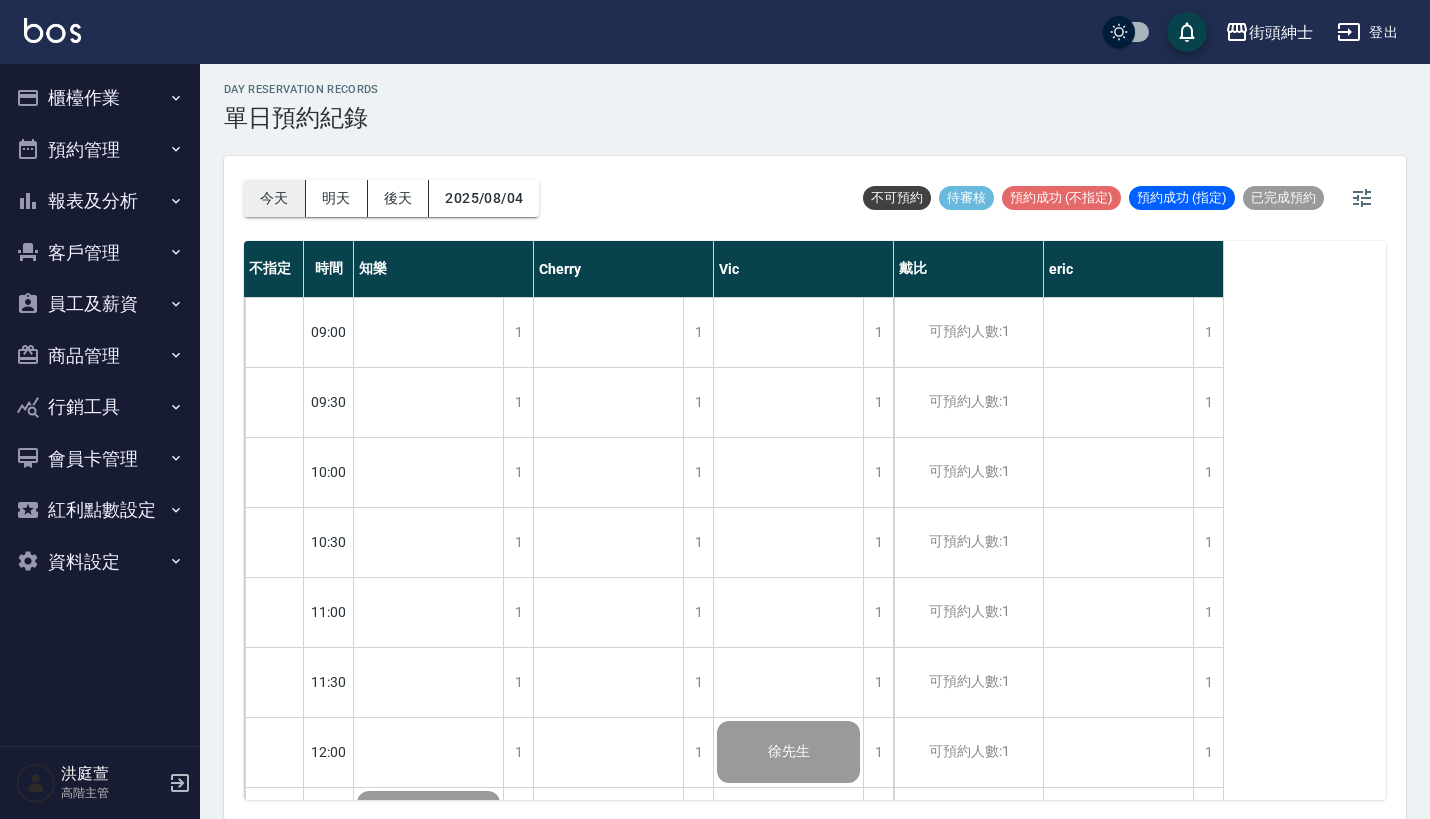 click on "今天" at bounding box center [275, 198] 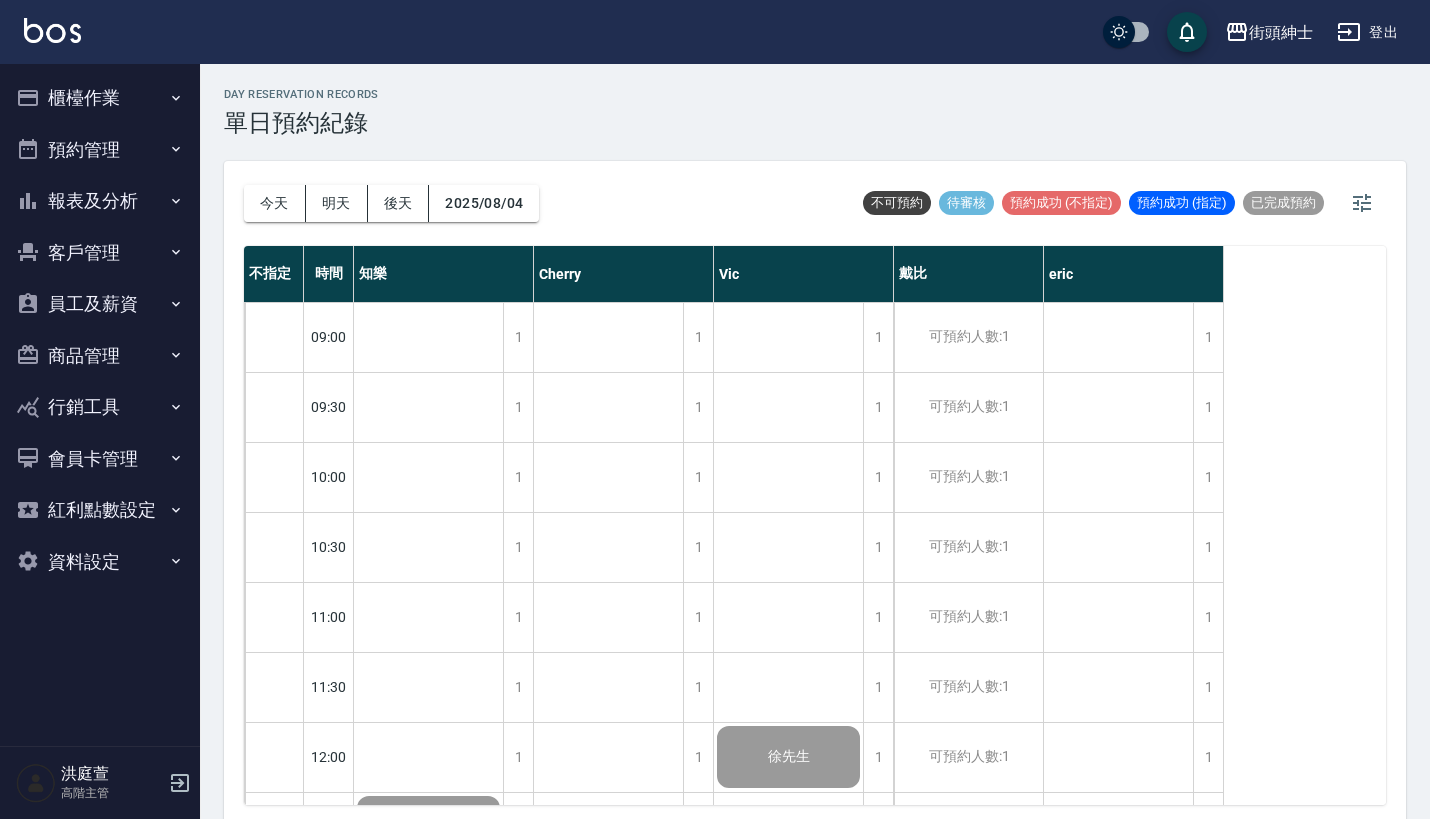 scroll, scrollTop: -2, scrollLeft: 0, axis: vertical 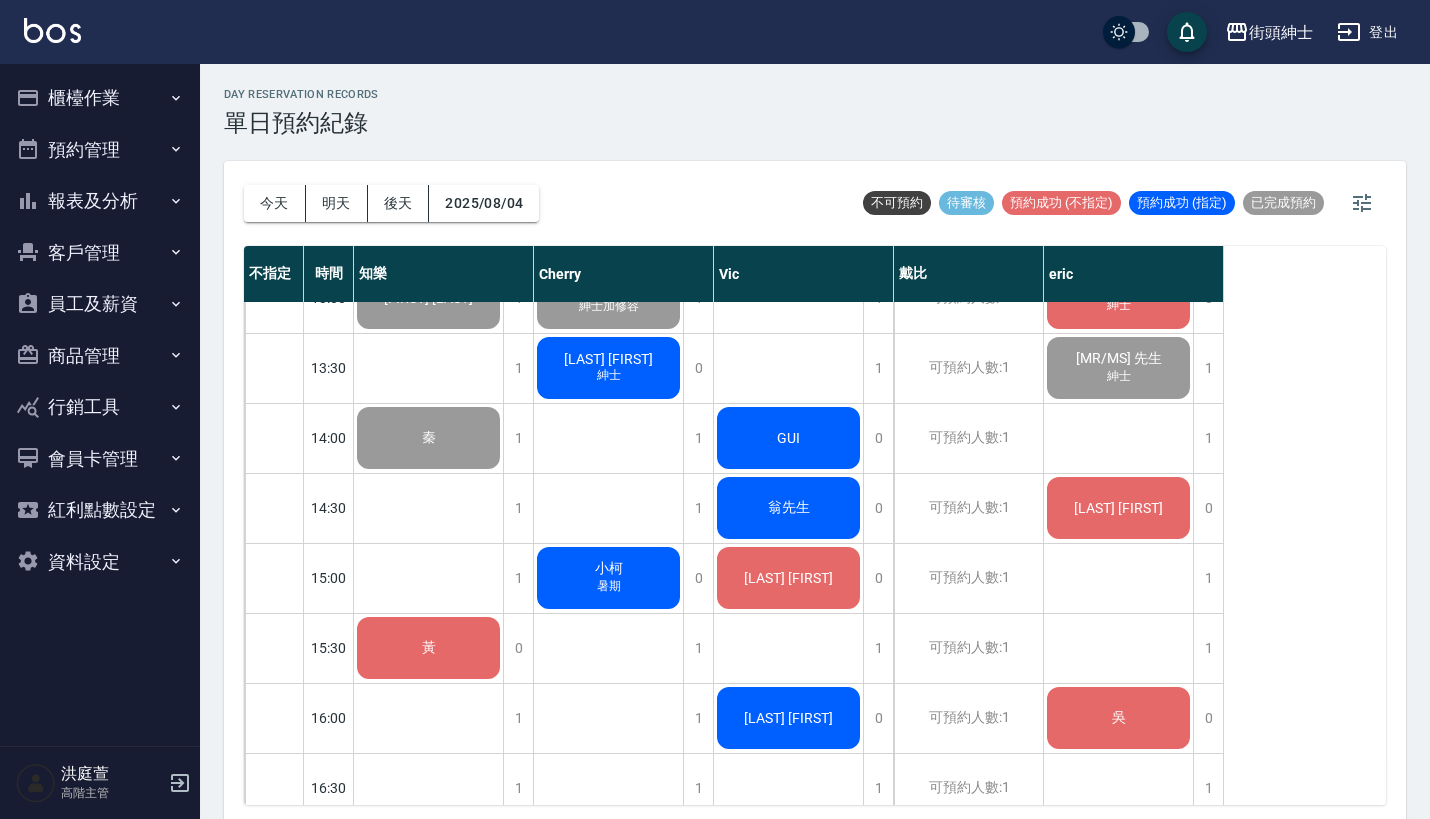 click on "GUI" at bounding box center [428, 228] 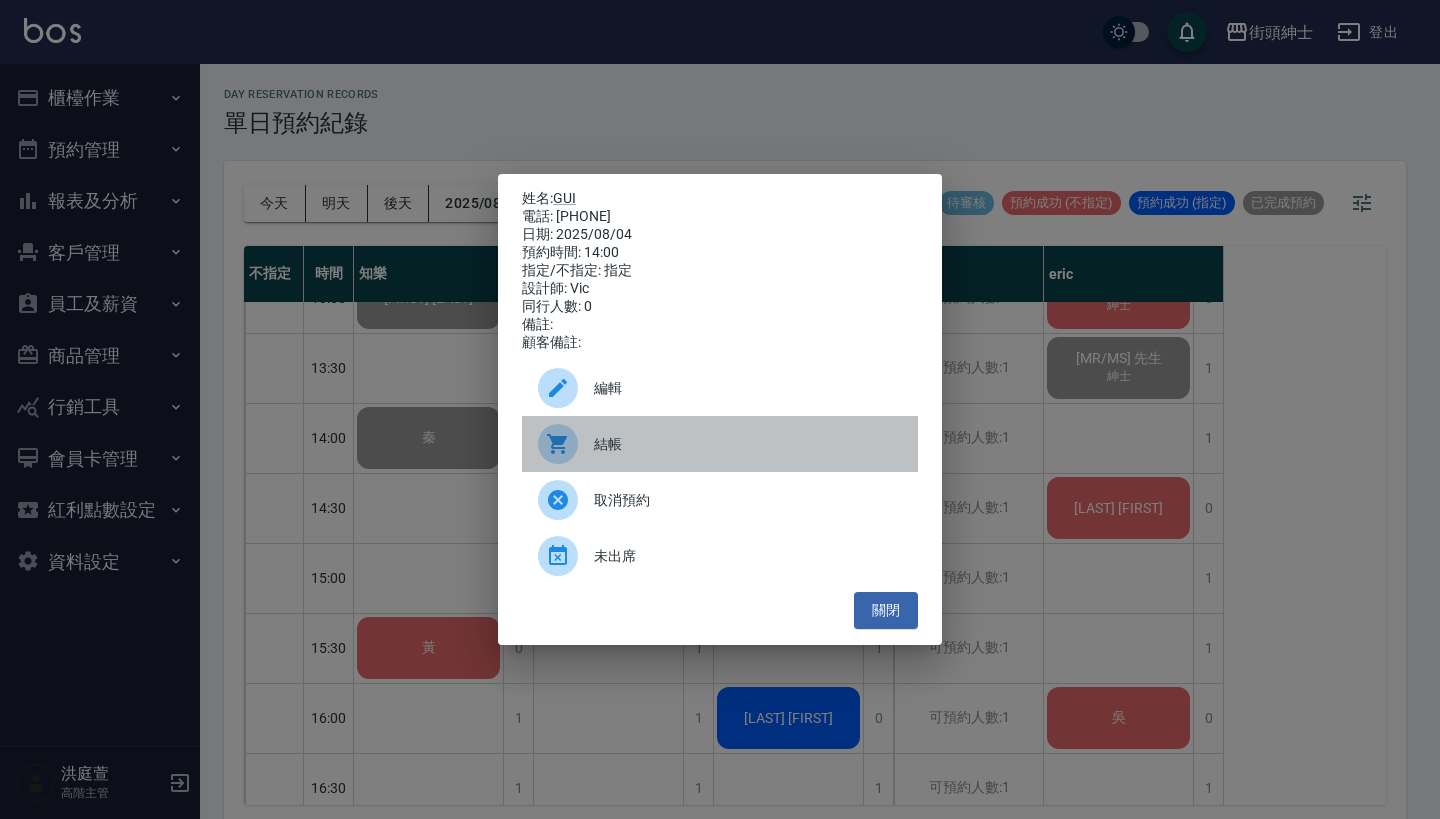 click on "結帳" at bounding box center [748, 444] 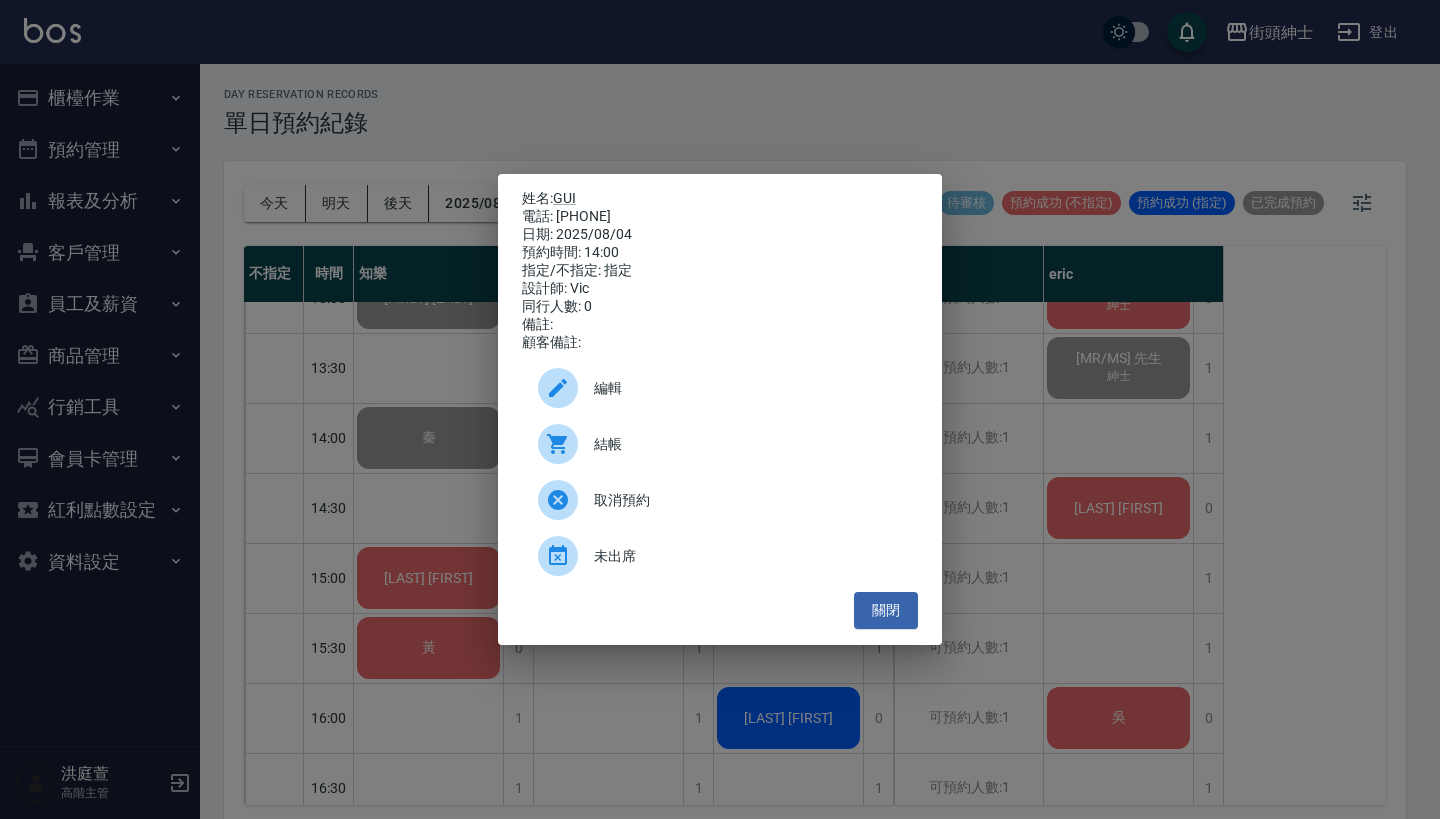 click on "姓名: [FIRST] [LAST] 電話: [PHONE] 日期: [DATE] 預約時間: [TIME] 指定/不指定: 指定 設計師: [DESIGNER] 同行人數: [NUMBER] 備註: 顧客備註: 編輯 結帳 取消預約 未出席 關閉" at bounding box center (720, 409) 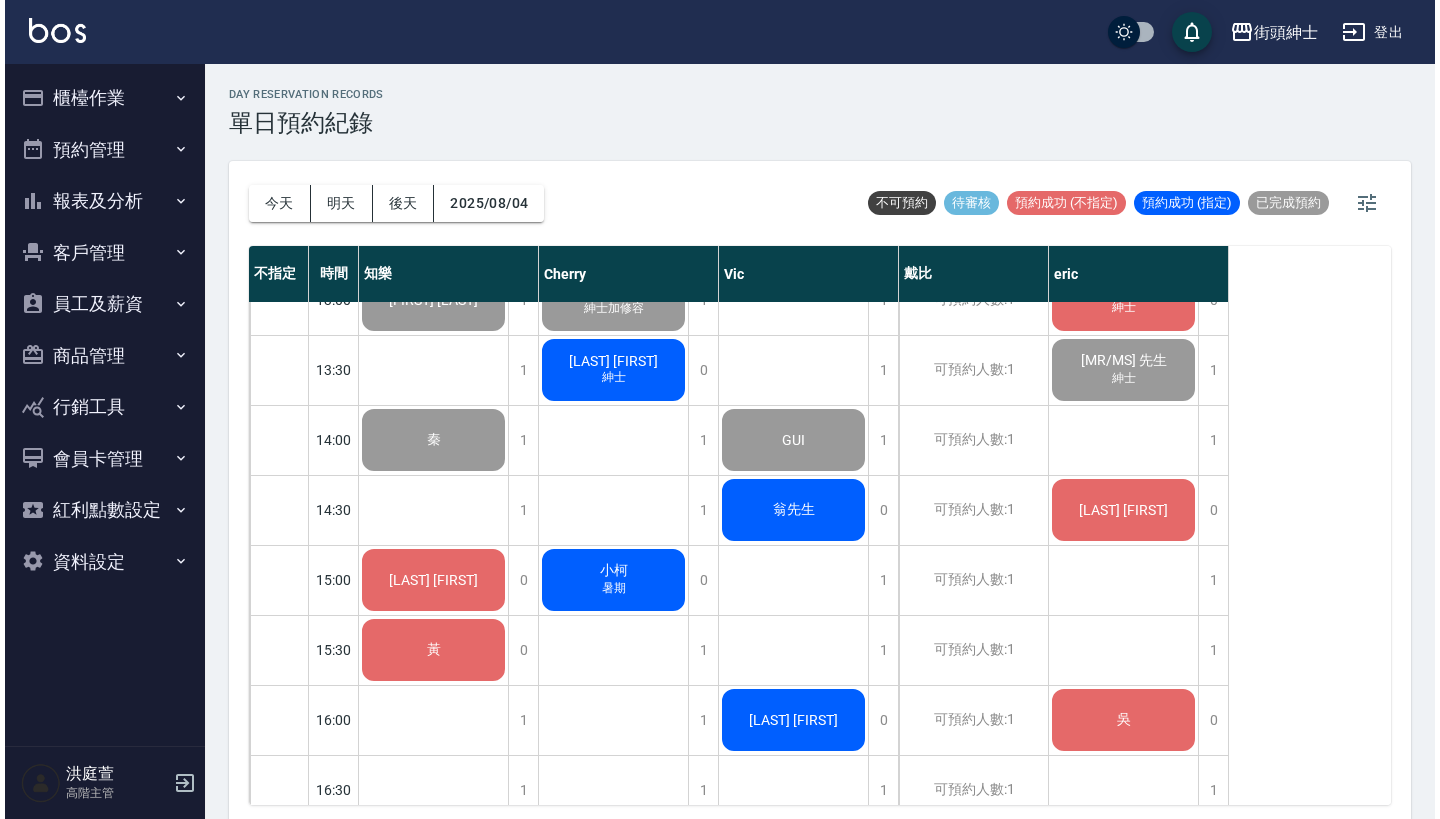scroll, scrollTop: 586, scrollLeft: 0, axis: vertical 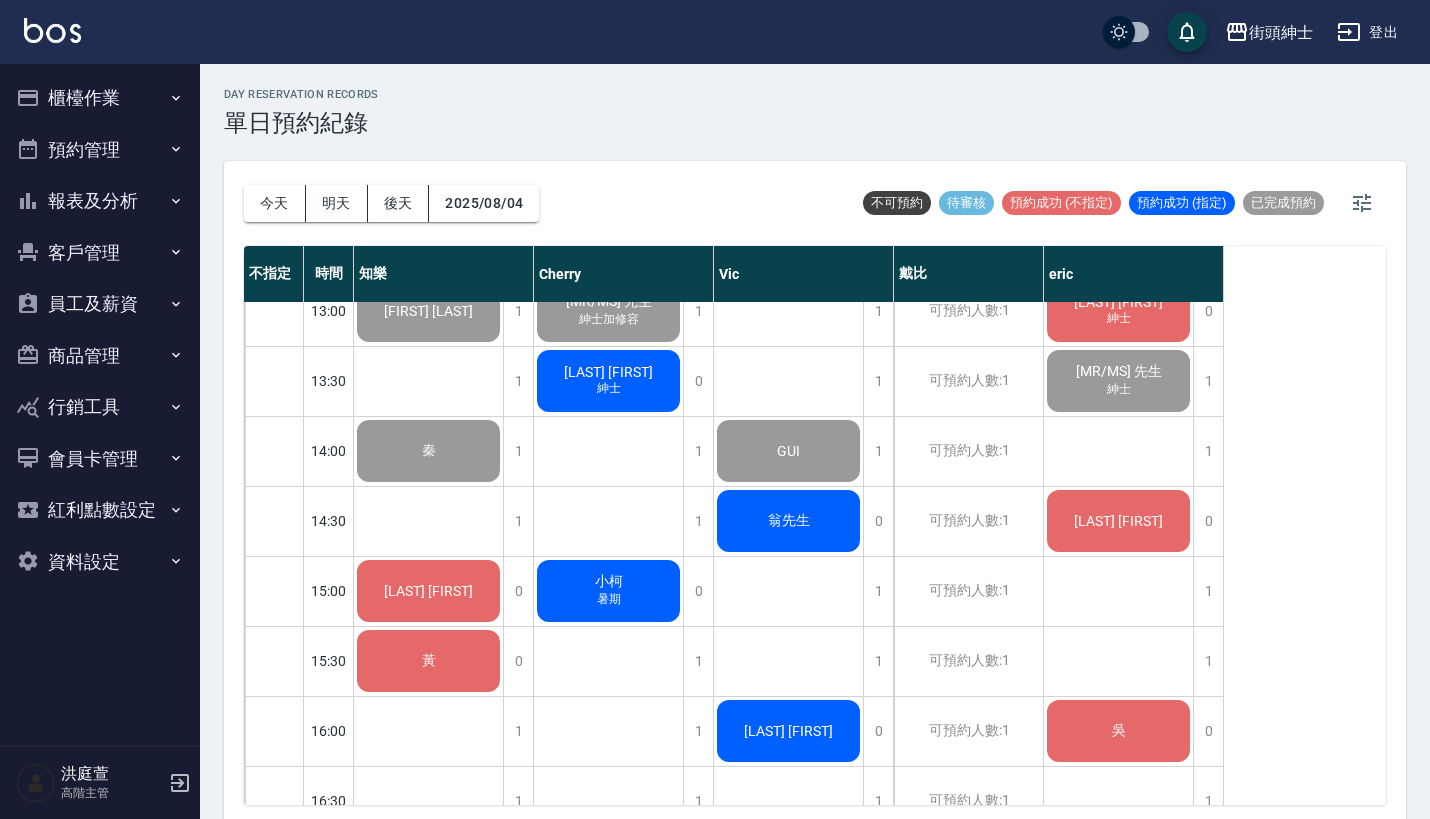 click on "翁先生" at bounding box center (428, 241) 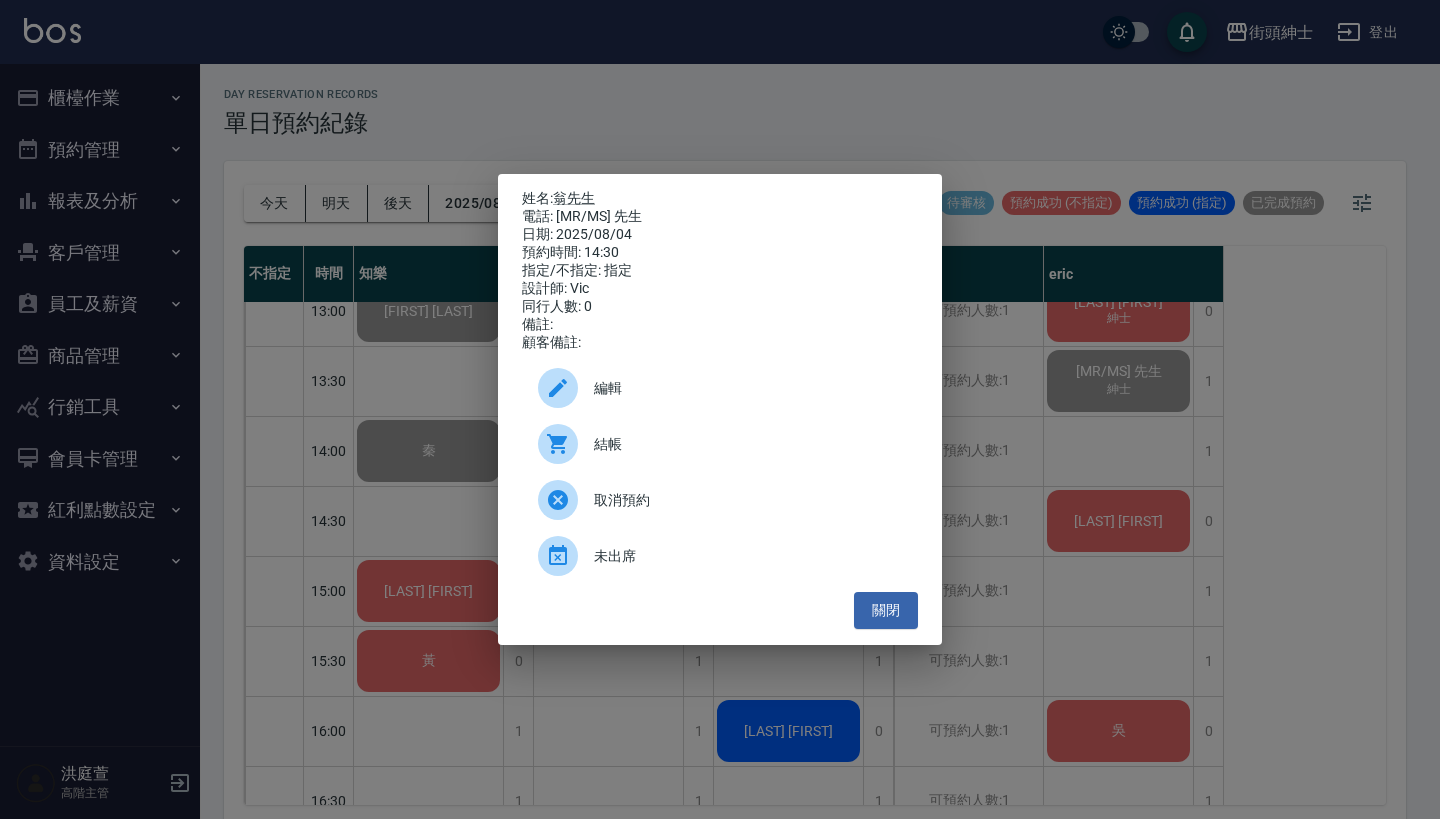 click on "結帳" at bounding box center [720, 444] 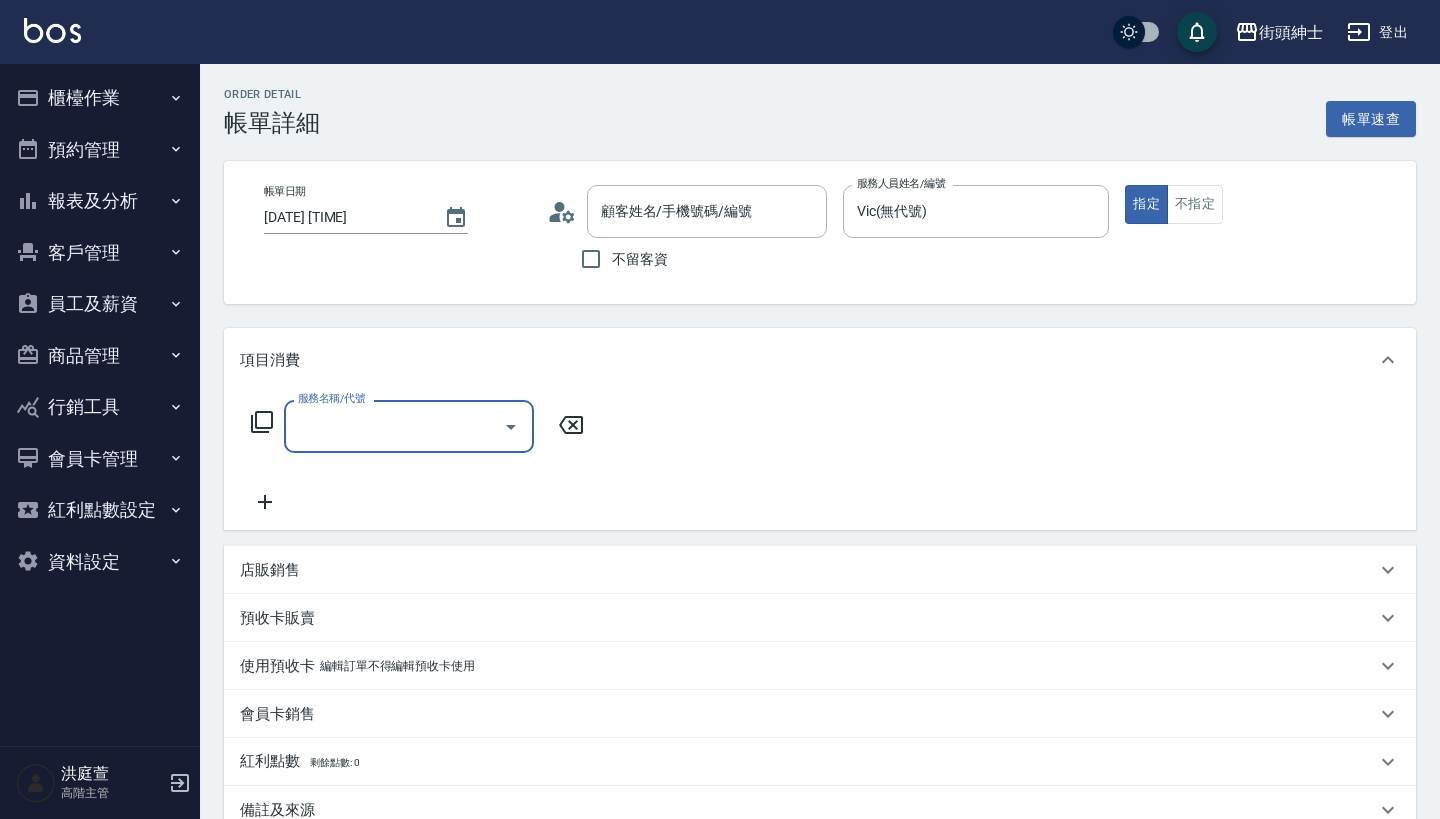 type on "[PHONE]" 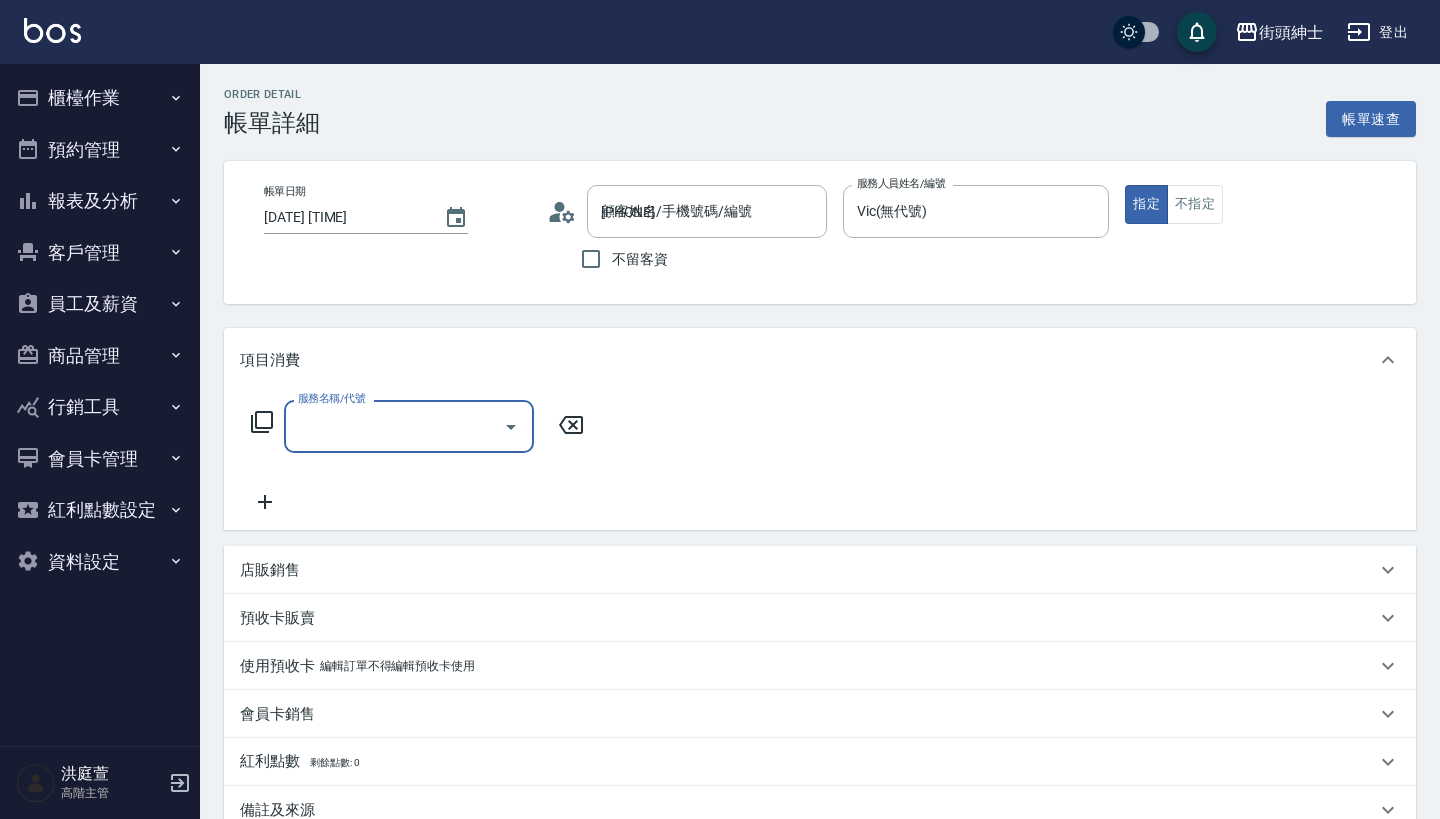 scroll, scrollTop: 0, scrollLeft: 0, axis: both 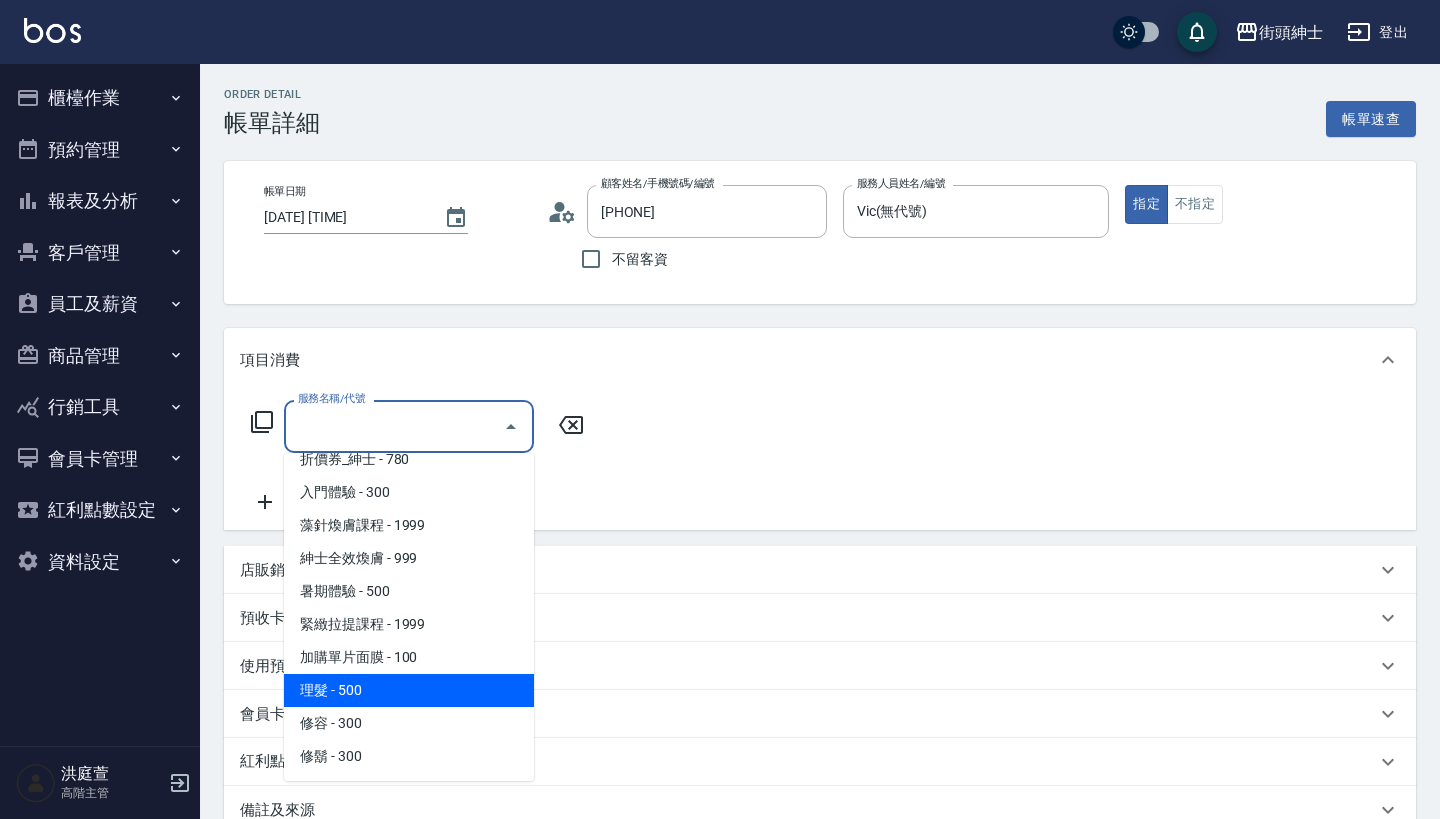 click on "理髮 - 500" at bounding box center (409, 690) 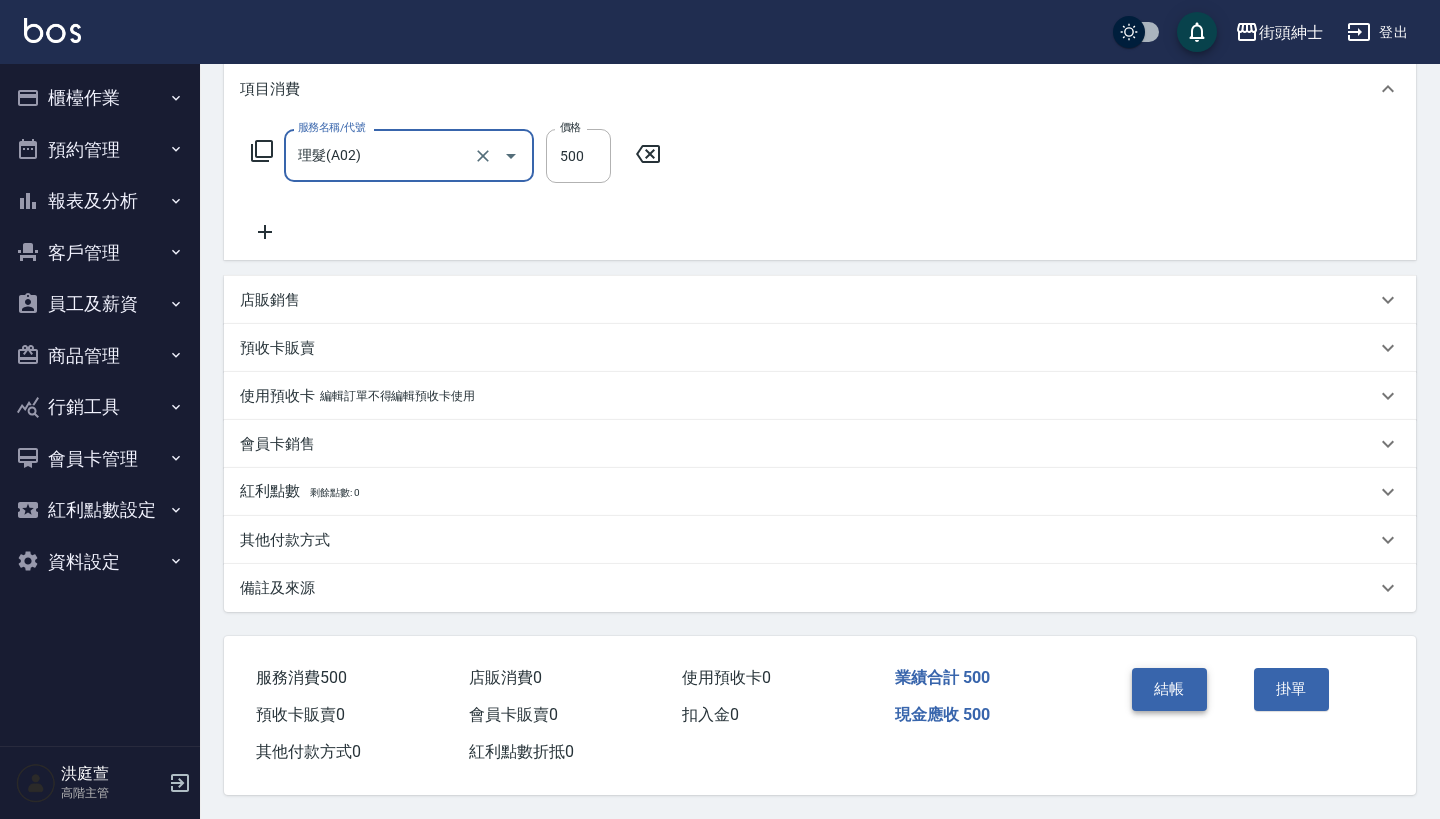 click on "結帳" at bounding box center (1169, 689) 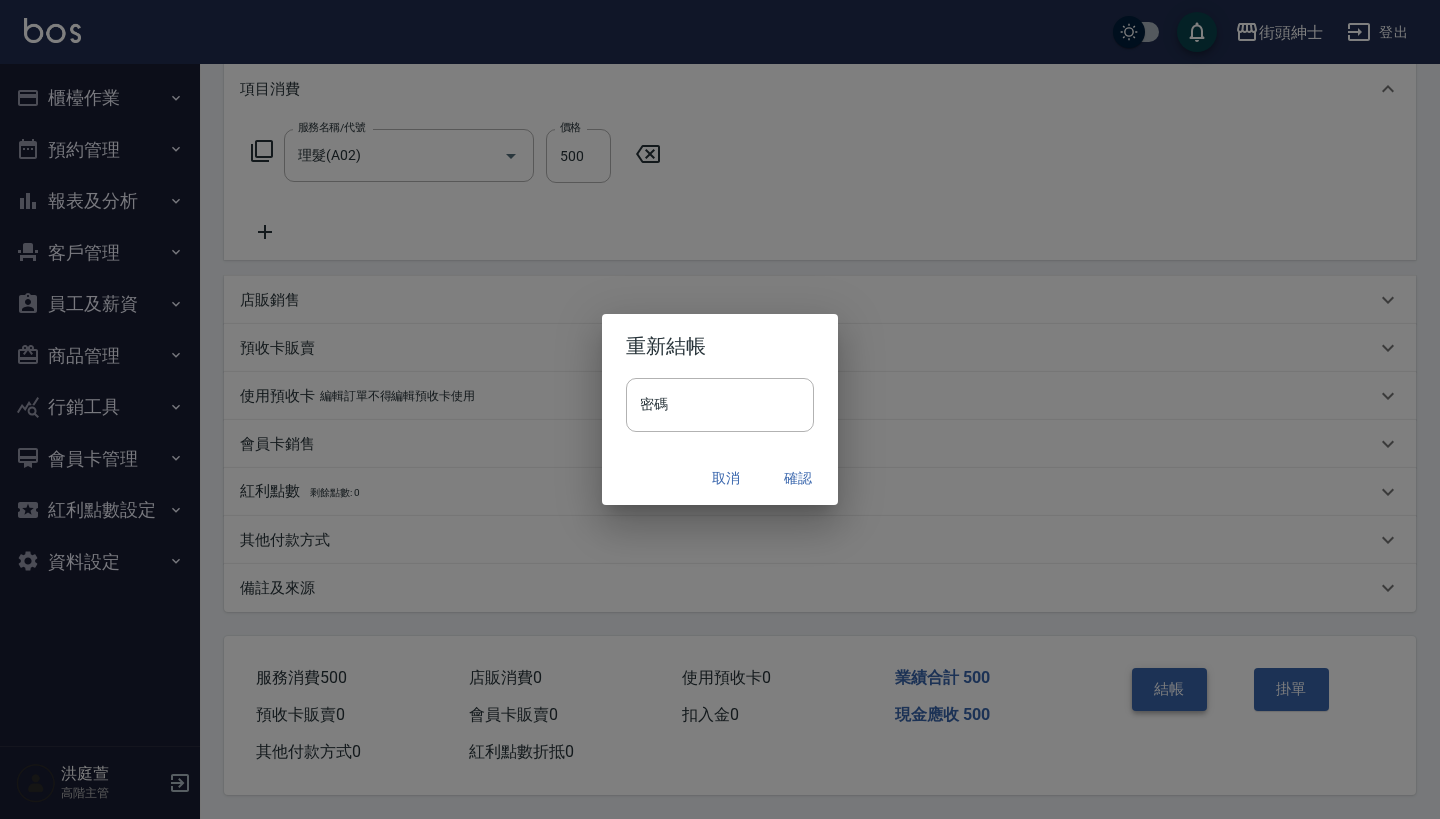 scroll, scrollTop: 280, scrollLeft: 0, axis: vertical 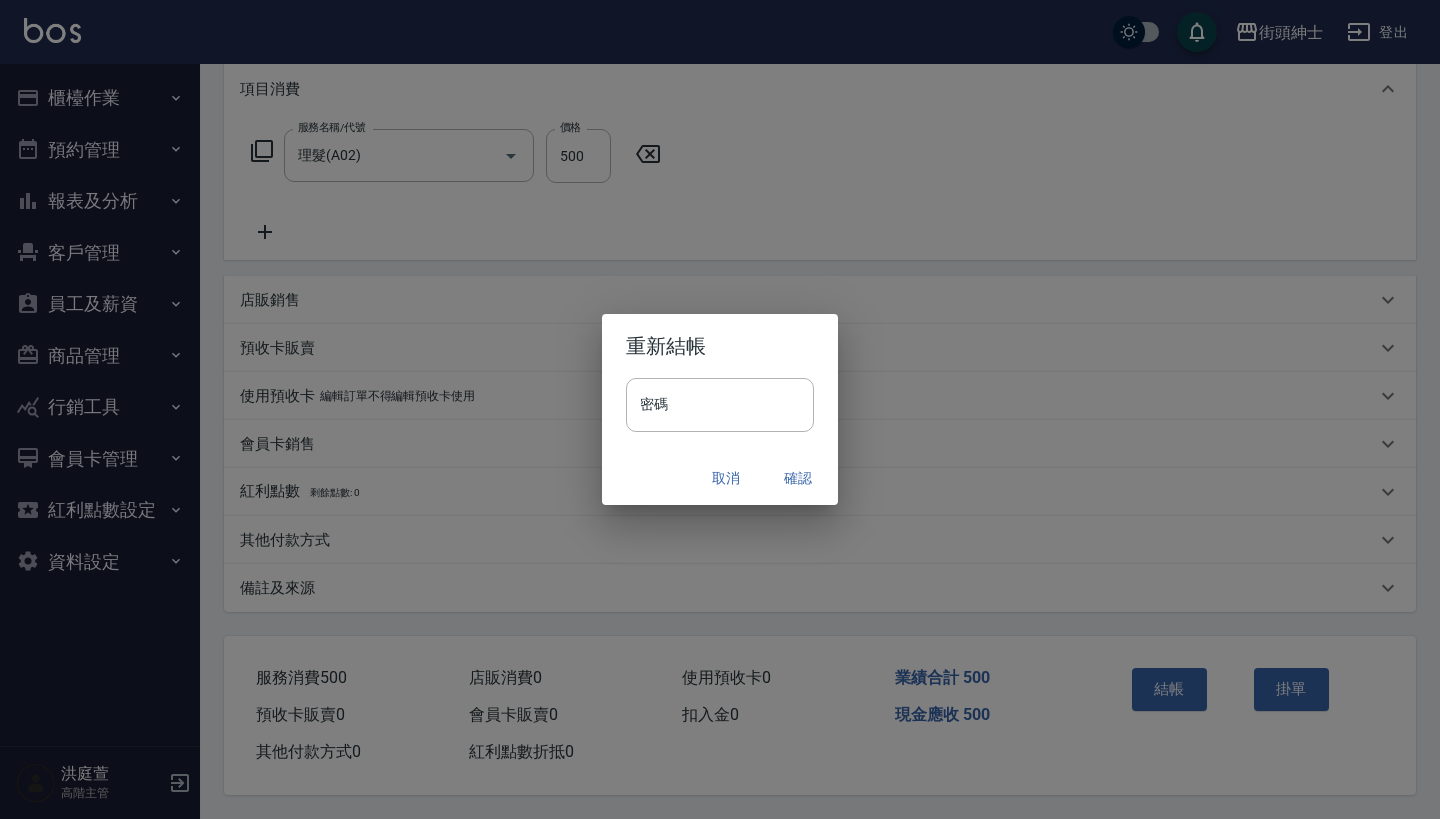 click on "確認" at bounding box center [798, 478] 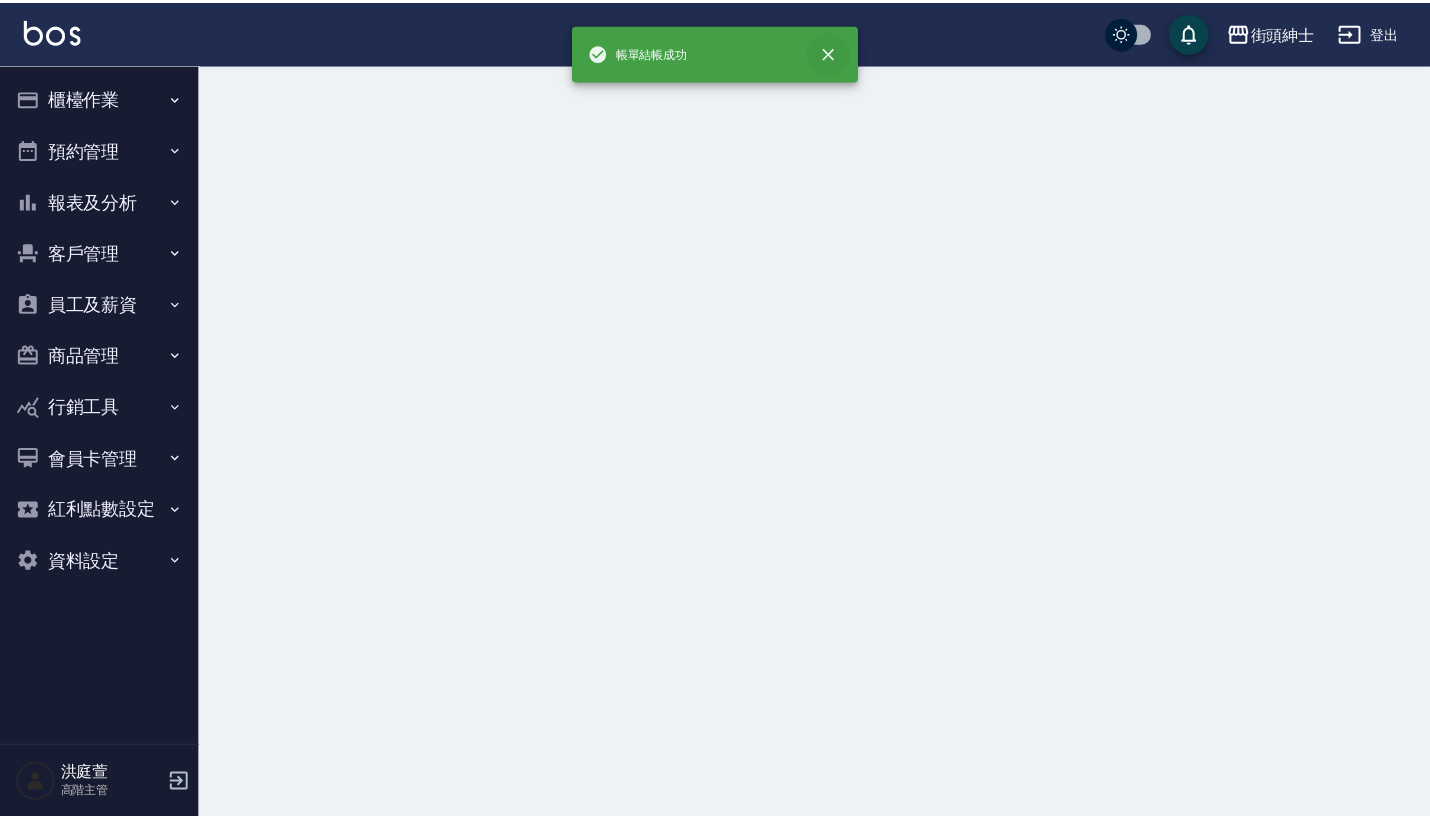 scroll, scrollTop: 0, scrollLeft: 0, axis: both 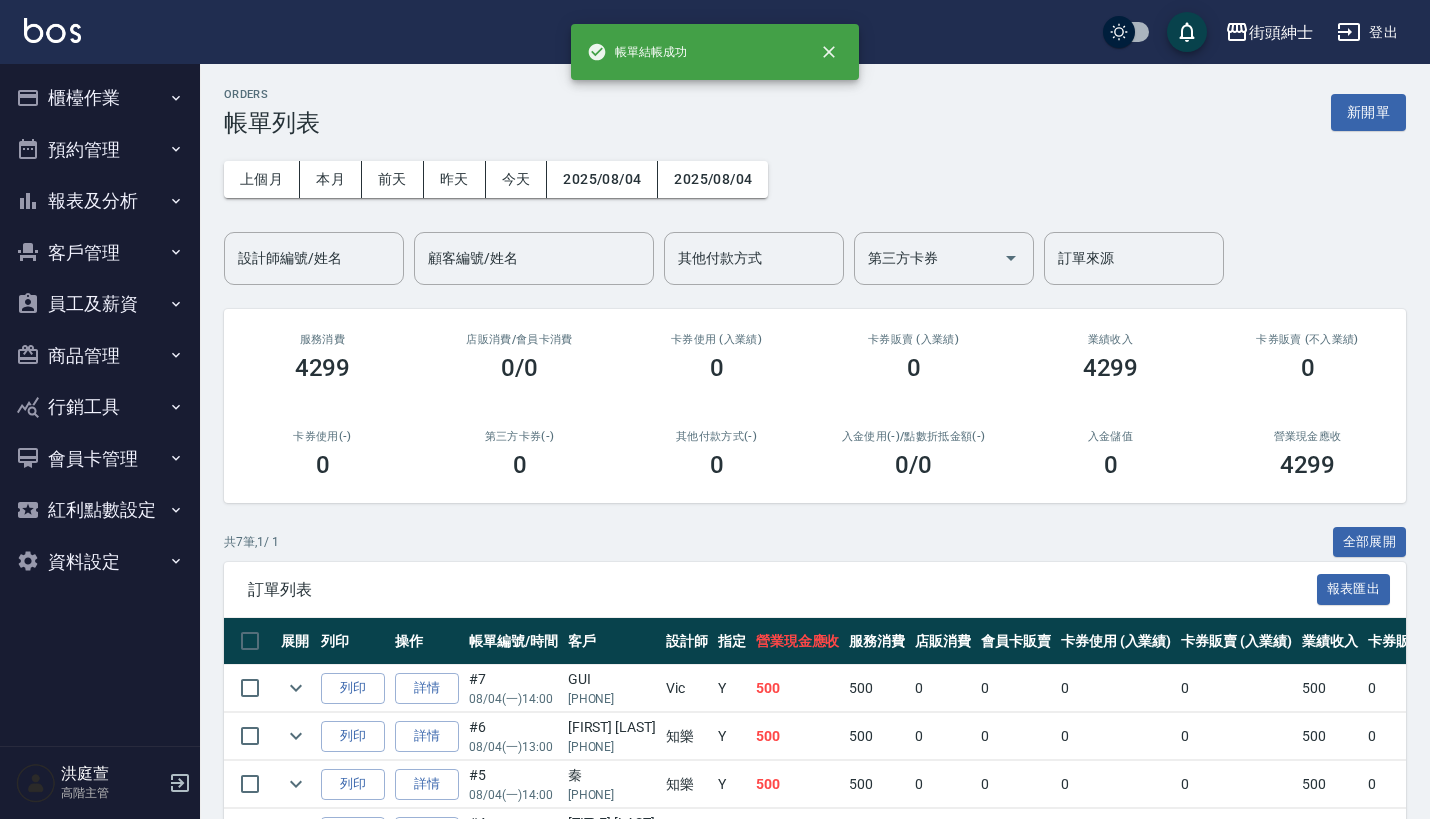 click on "預約管理" at bounding box center (100, 150) 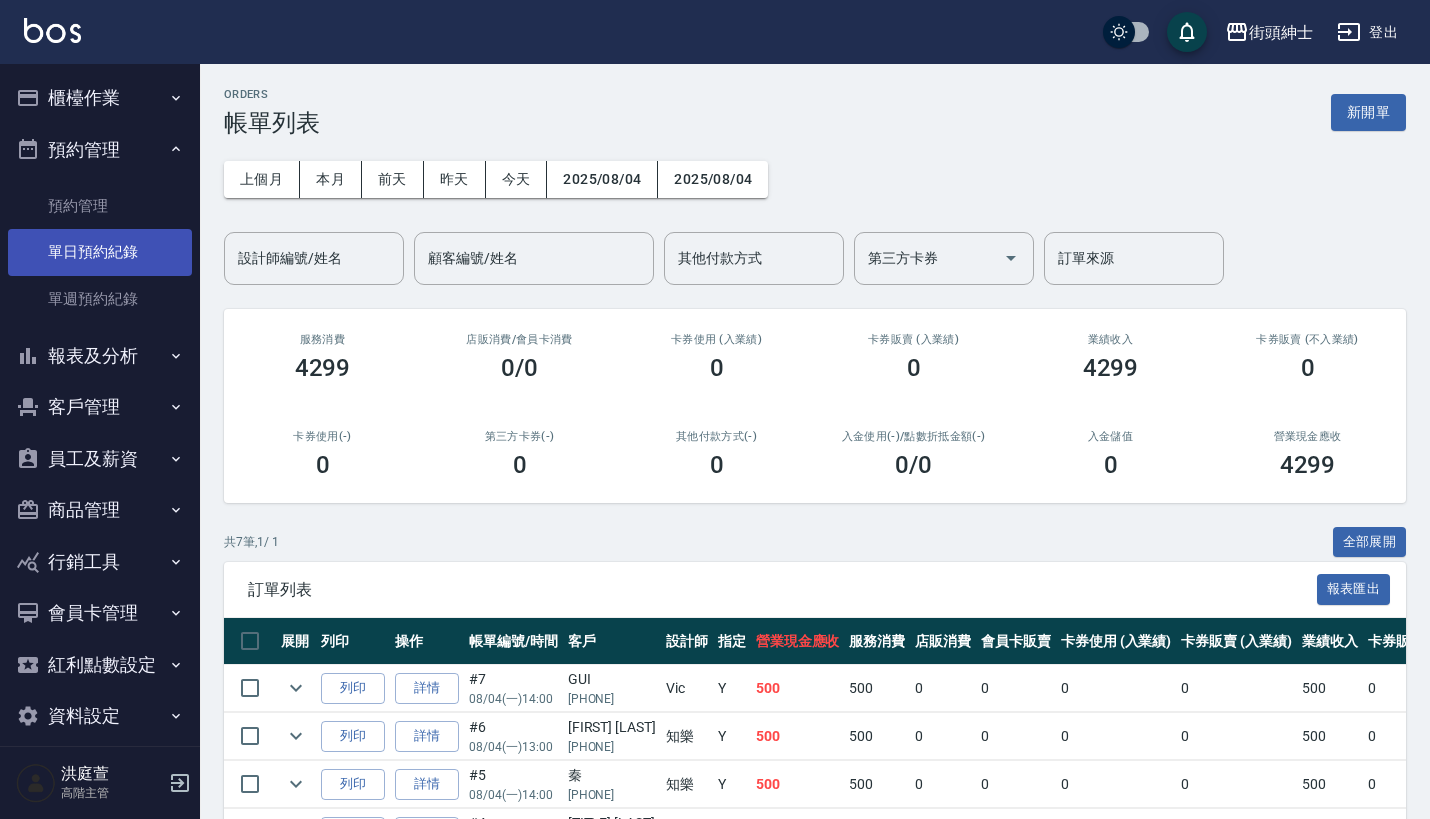click on "單日預約紀錄" at bounding box center (100, 252) 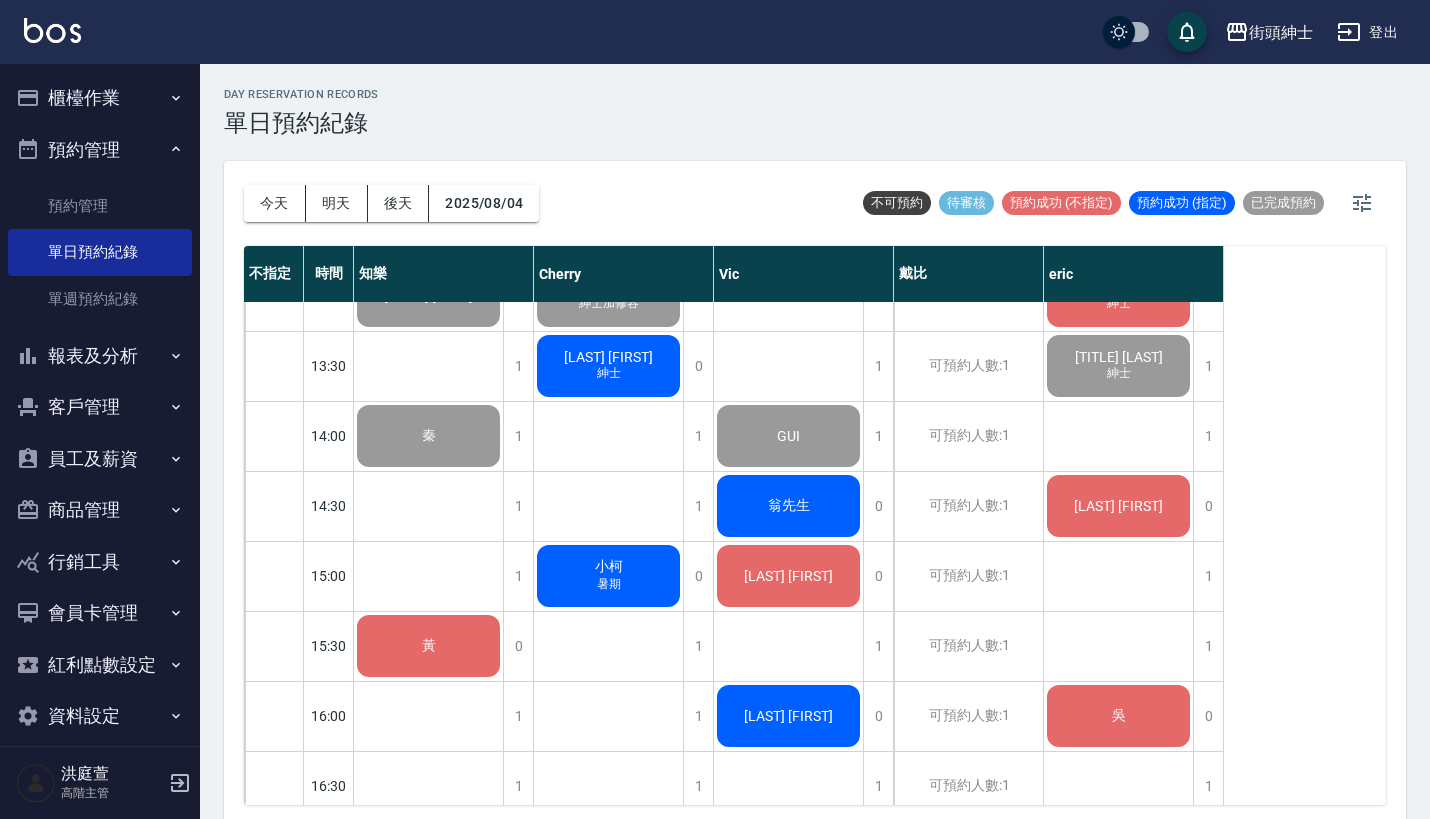 scroll, scrollTop: 315, scrollLeft: 0, axis: vertical 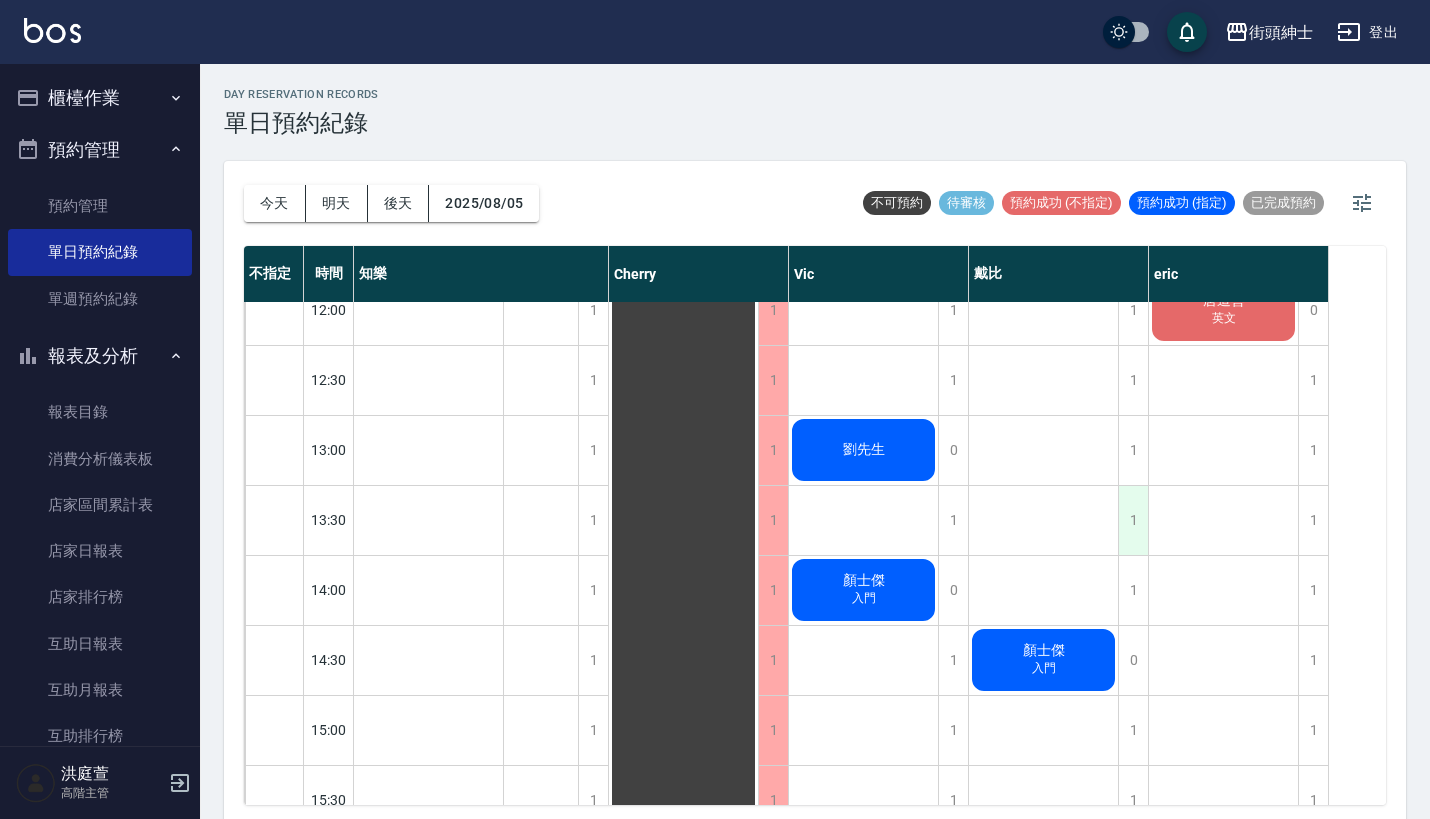 click on "1" at bounding box center (1133, 520) 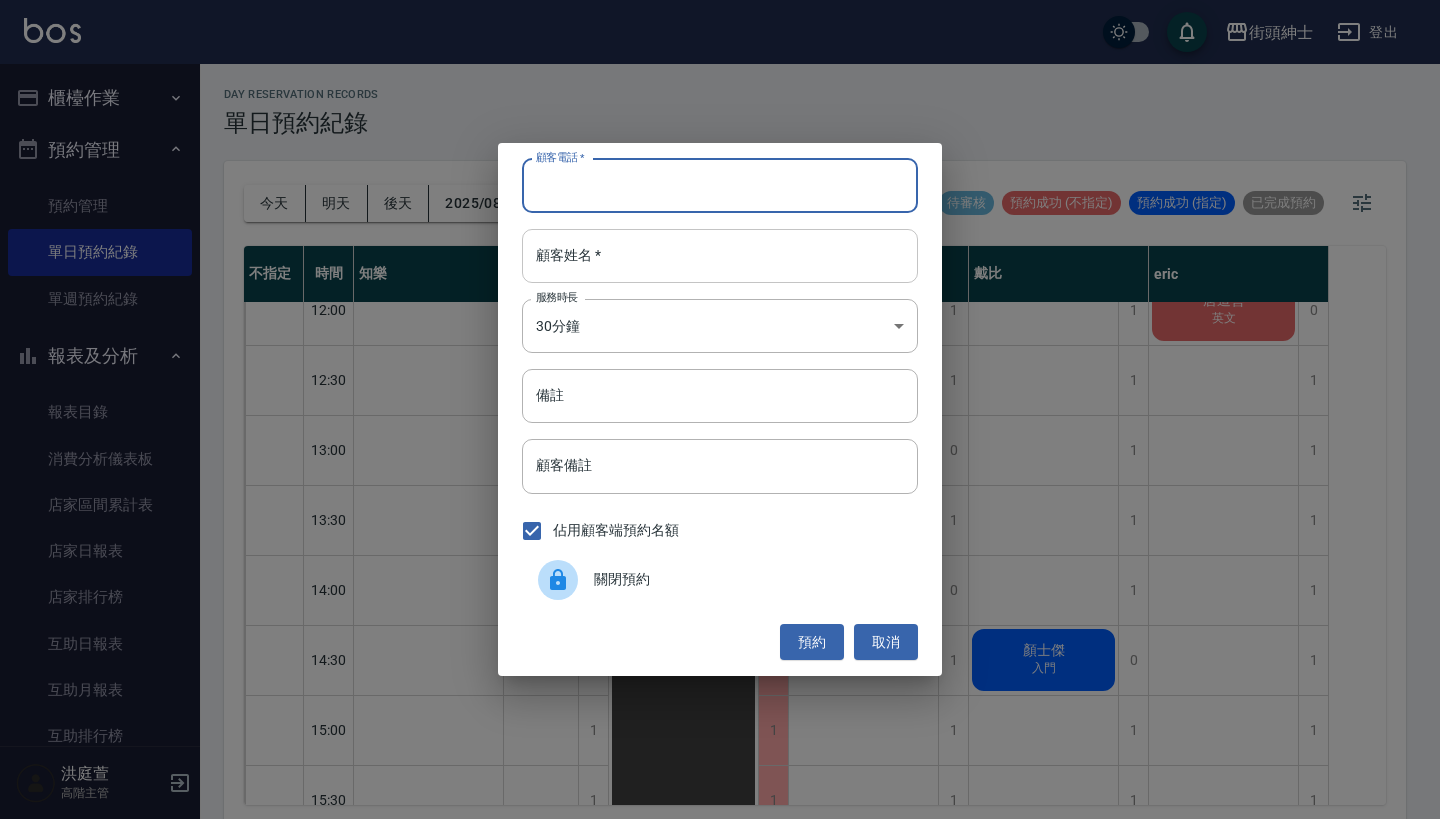 paste on "世新 電話：0952530776" 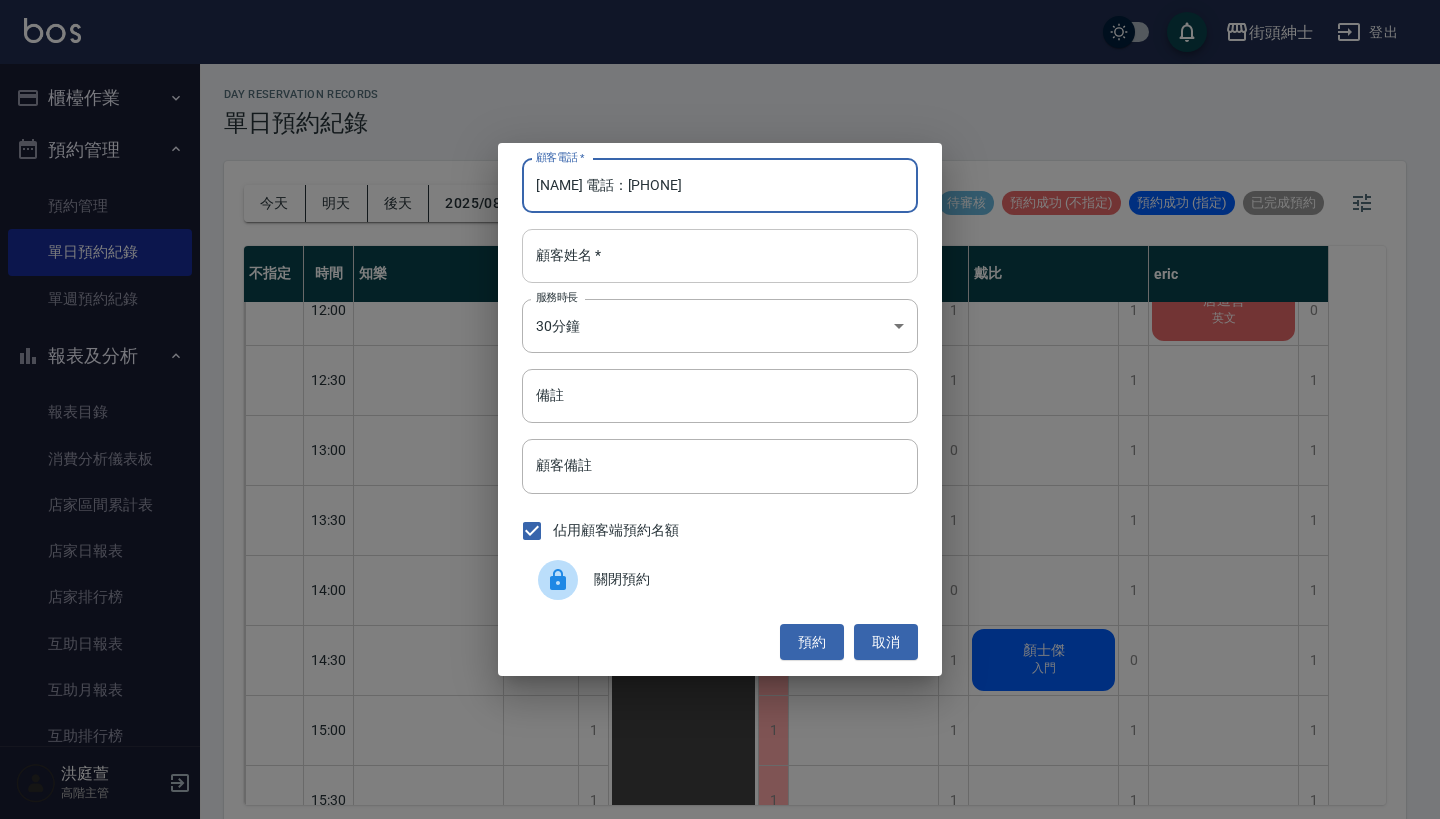 type on "世新 電話：0952530776" 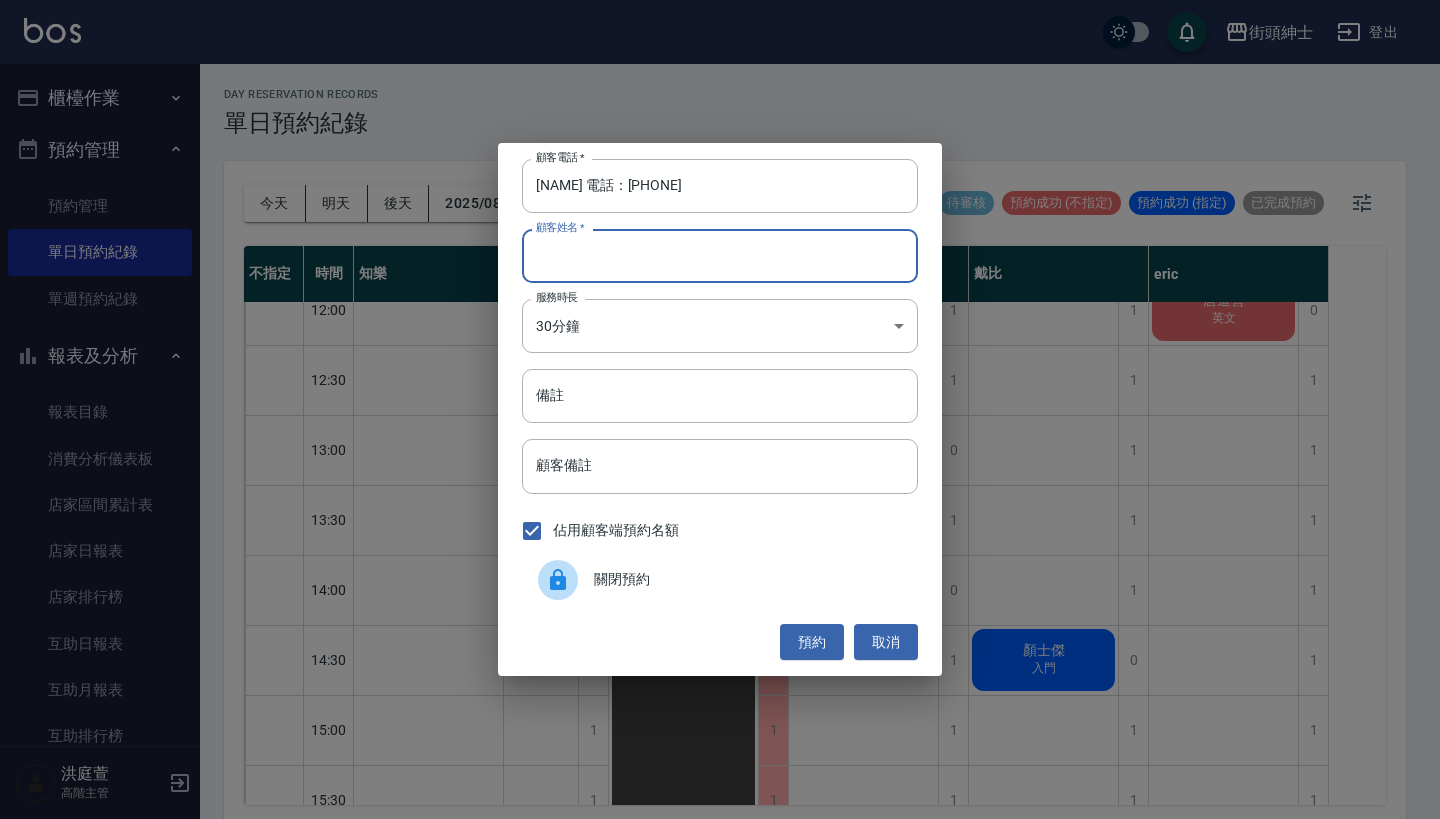 paste on "世新 電話：0952530776" 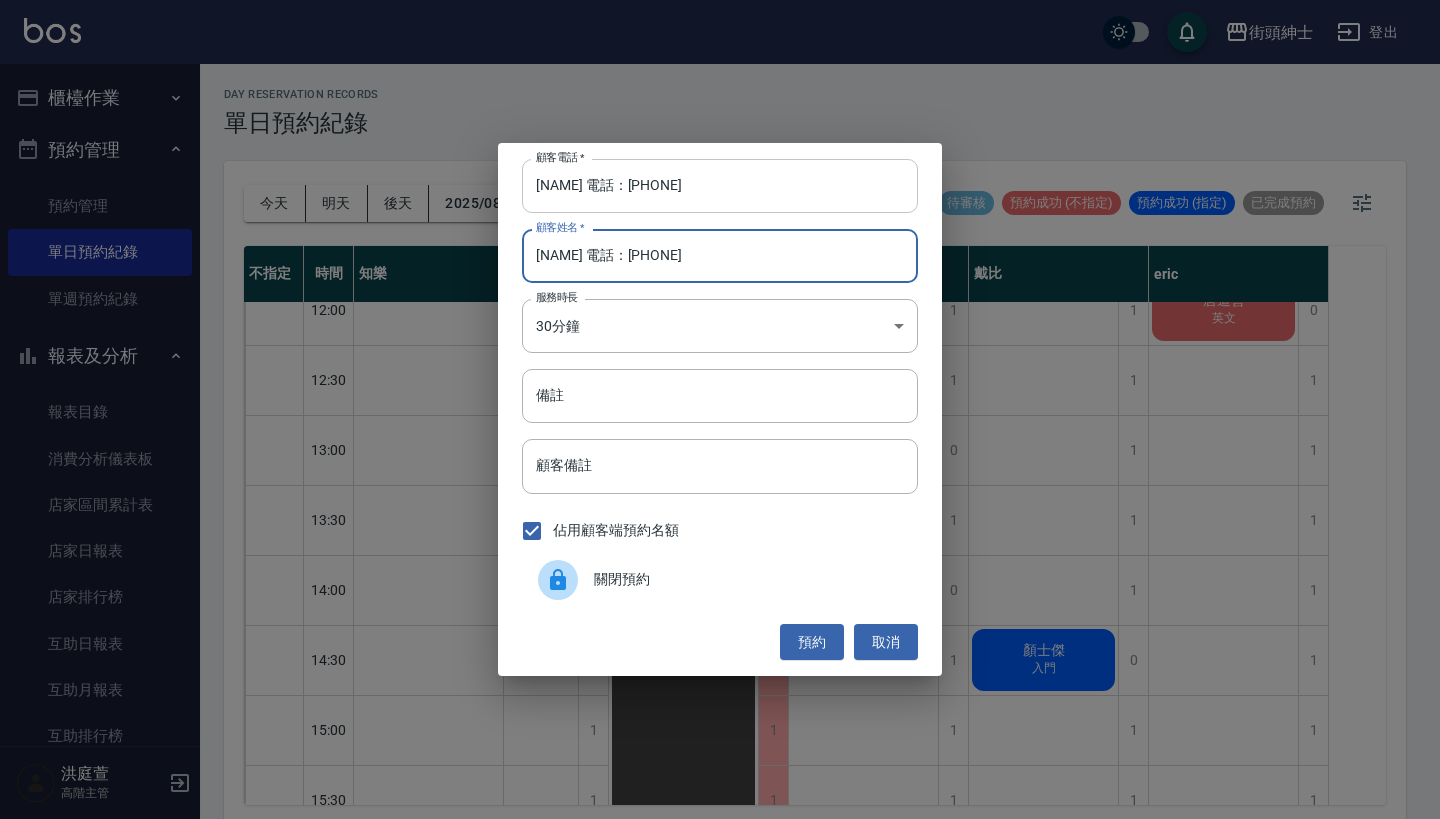 type on "世新 電話：0952530776" 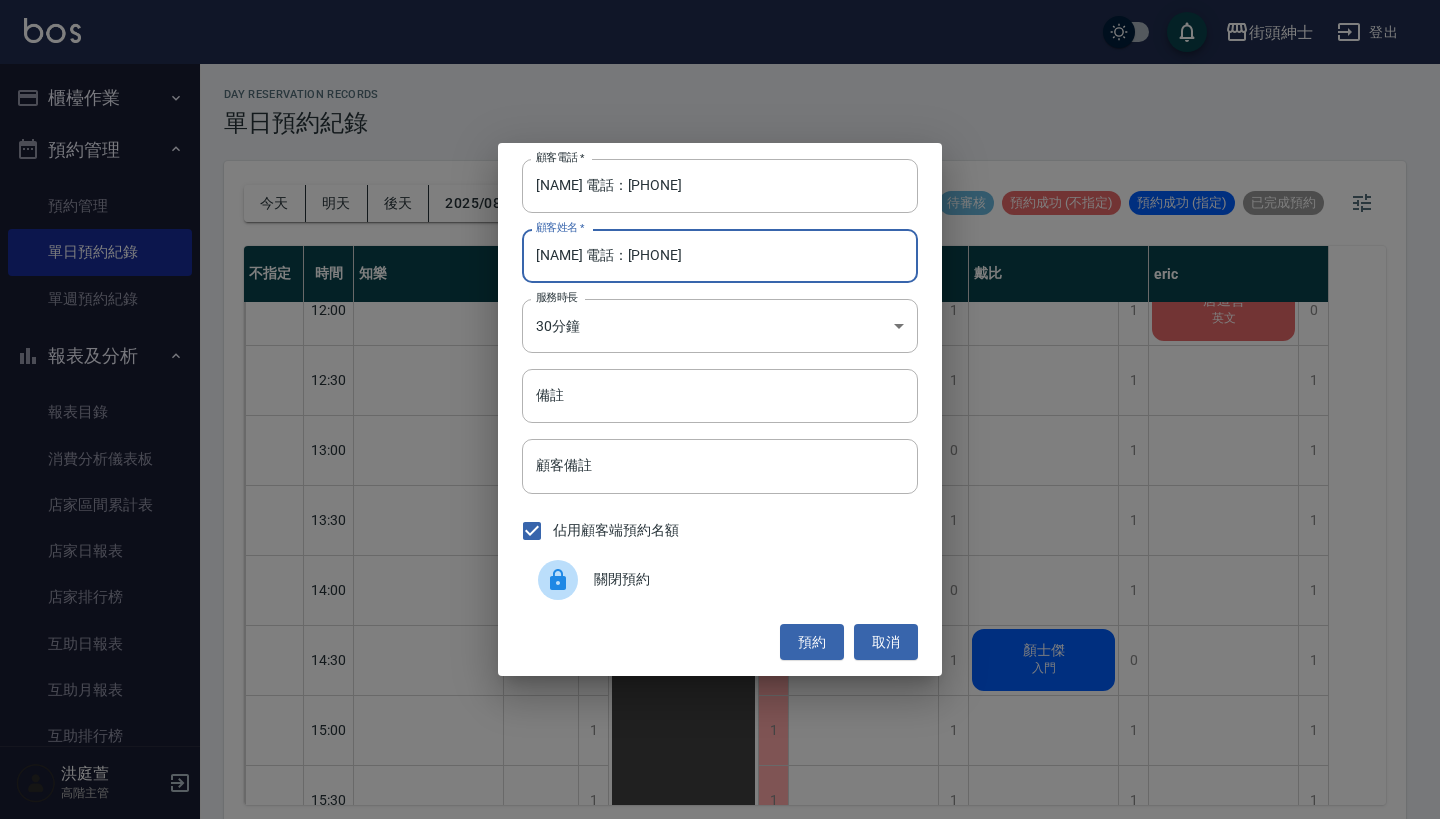drag, startPoint x: 607, startPoint y: 188, endPoint x: 467, endPoint y: 188, distance: 140 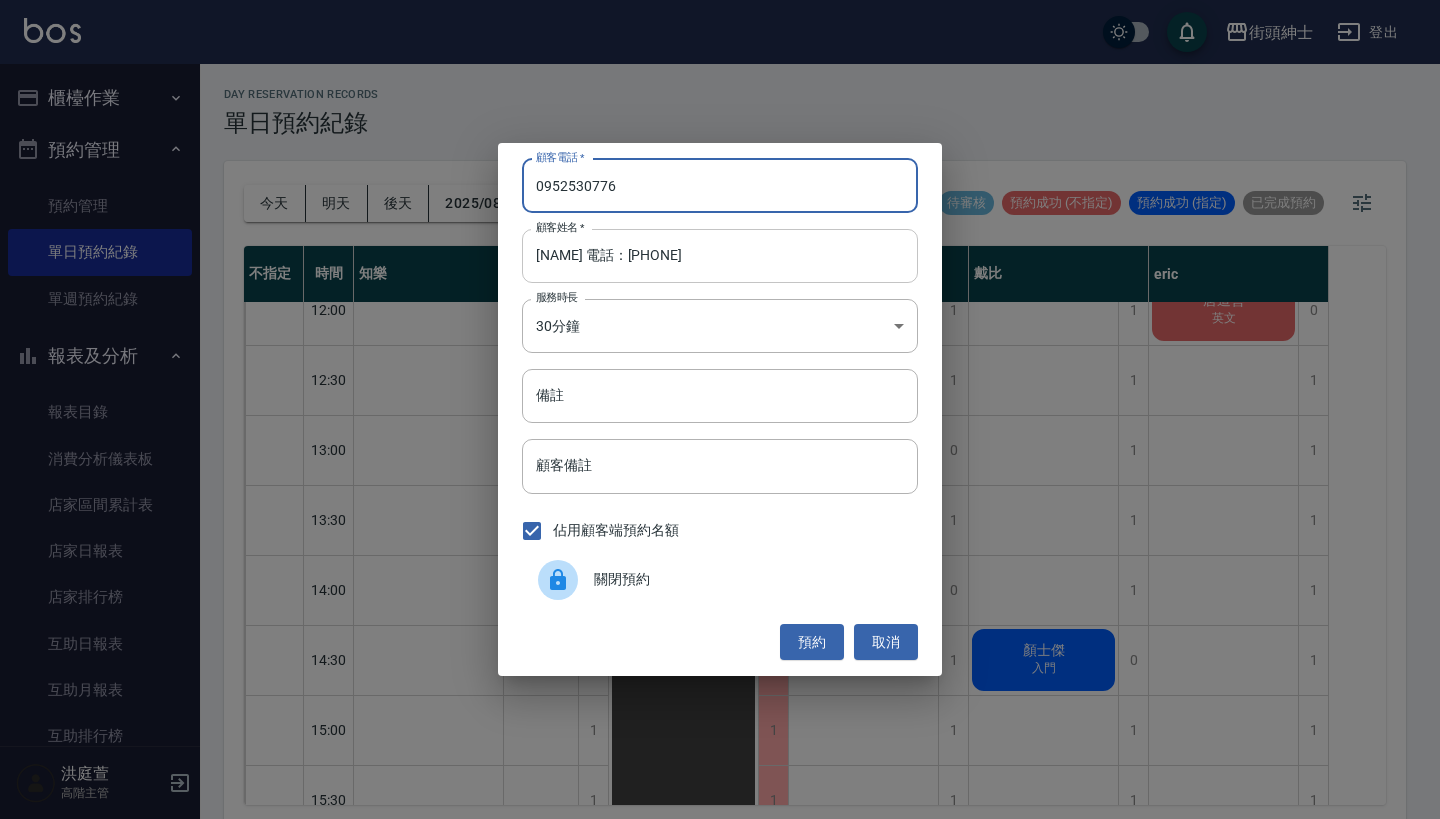 type on "0952530776" 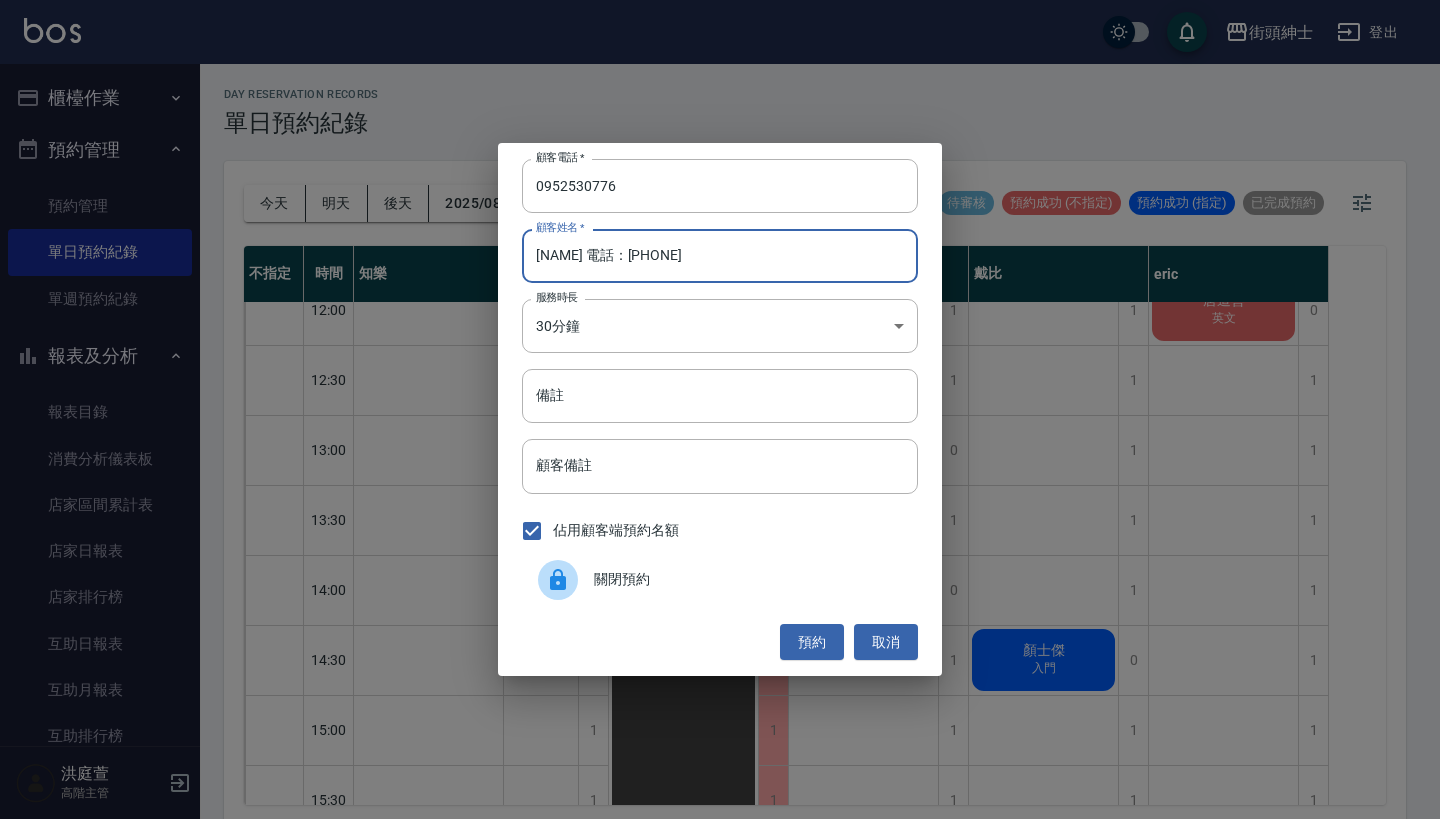 drag, startPoint x: 701, startPoint y: 254, endPoint x: 573, endPoint y: 256, distance: 128.01562 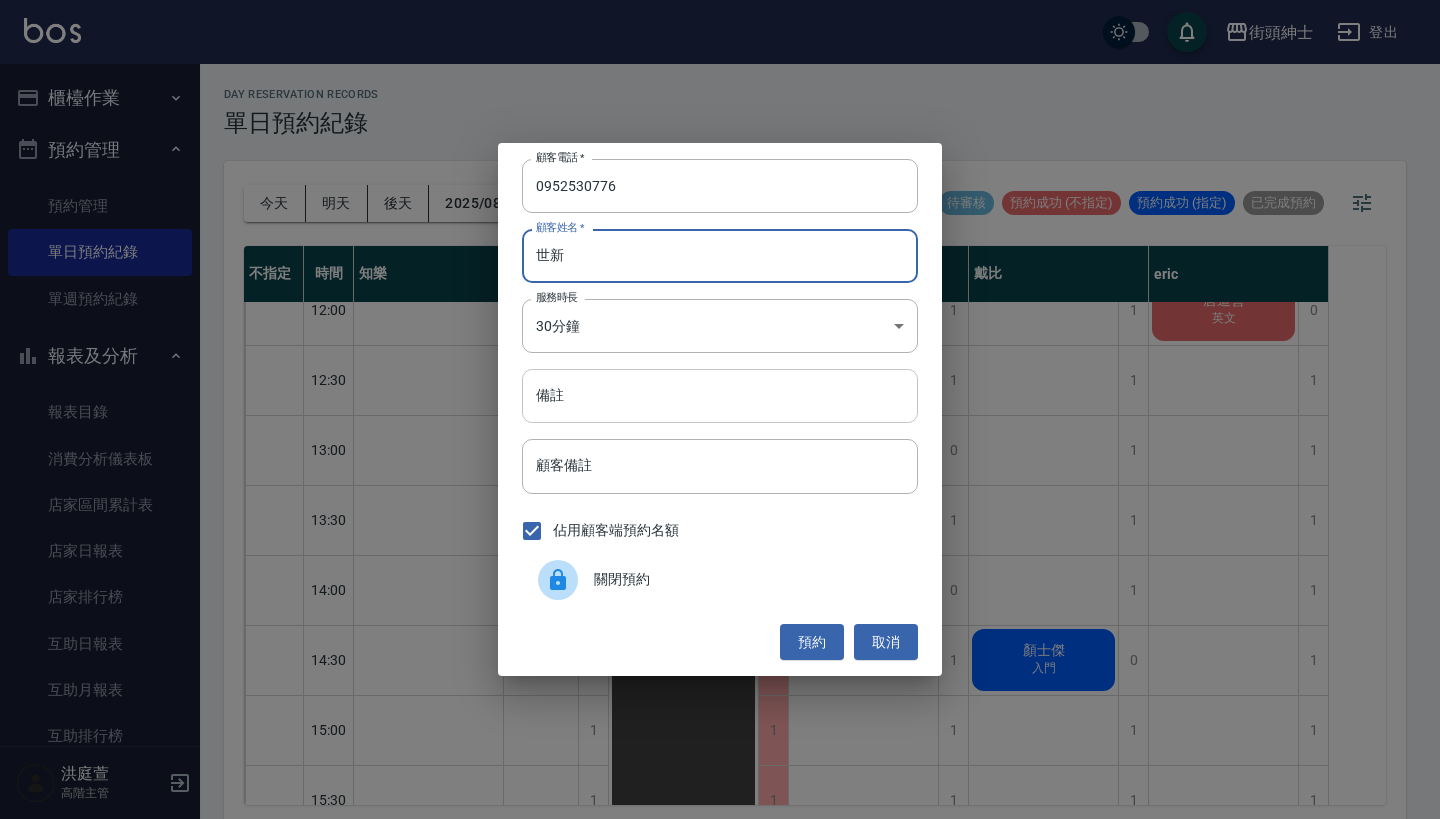 type on "世新" 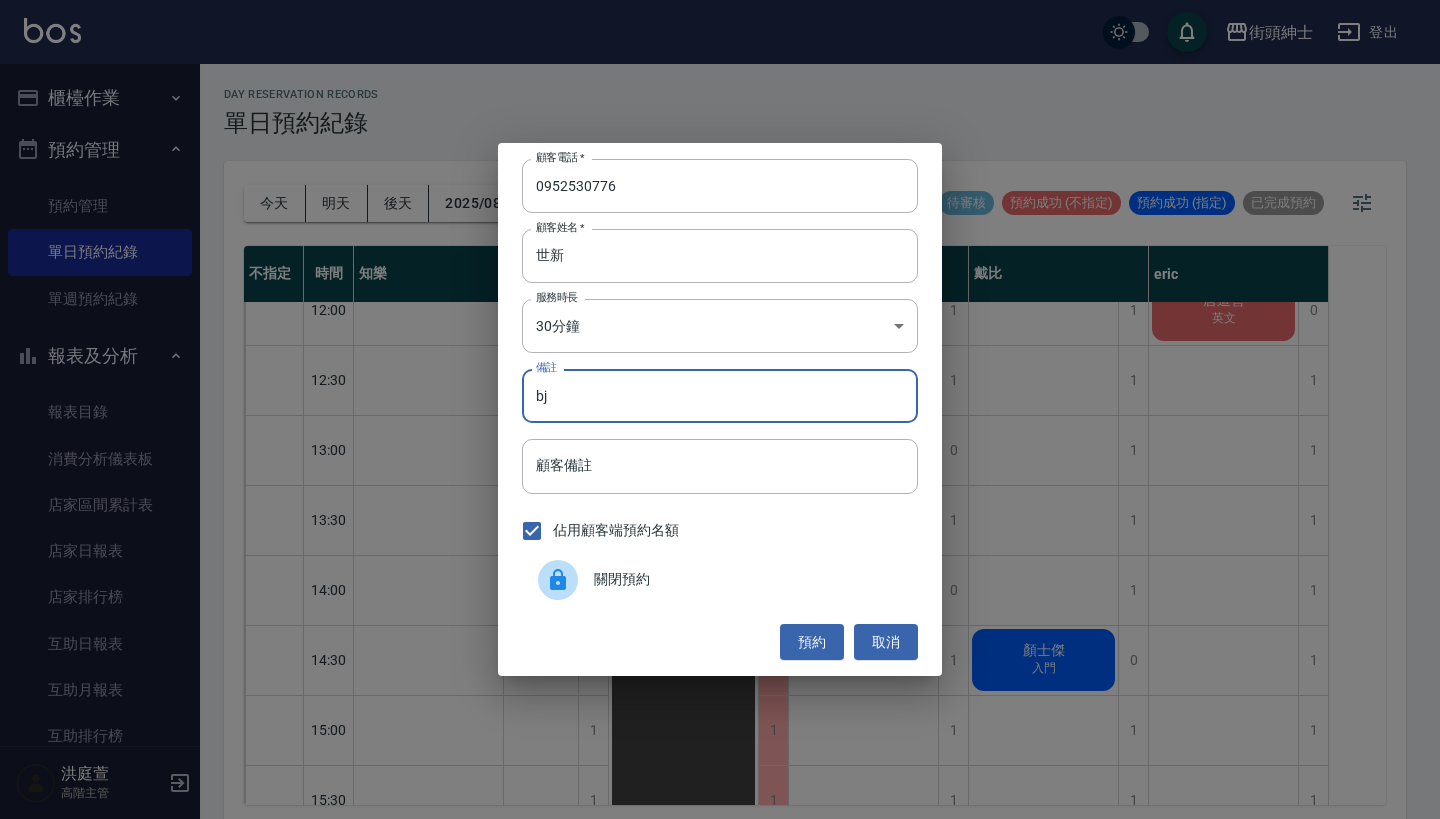 type on "b" 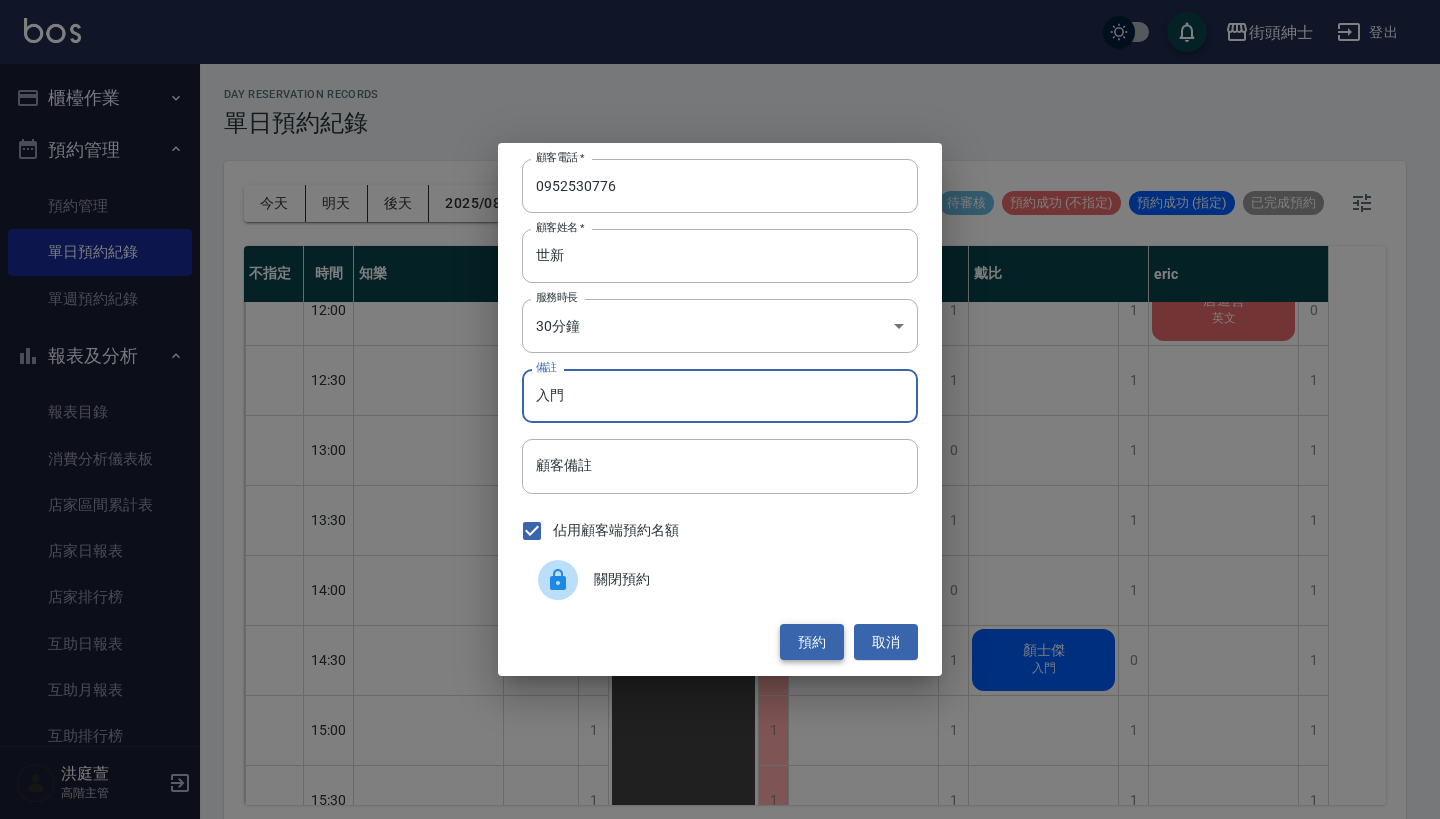type on "入門" 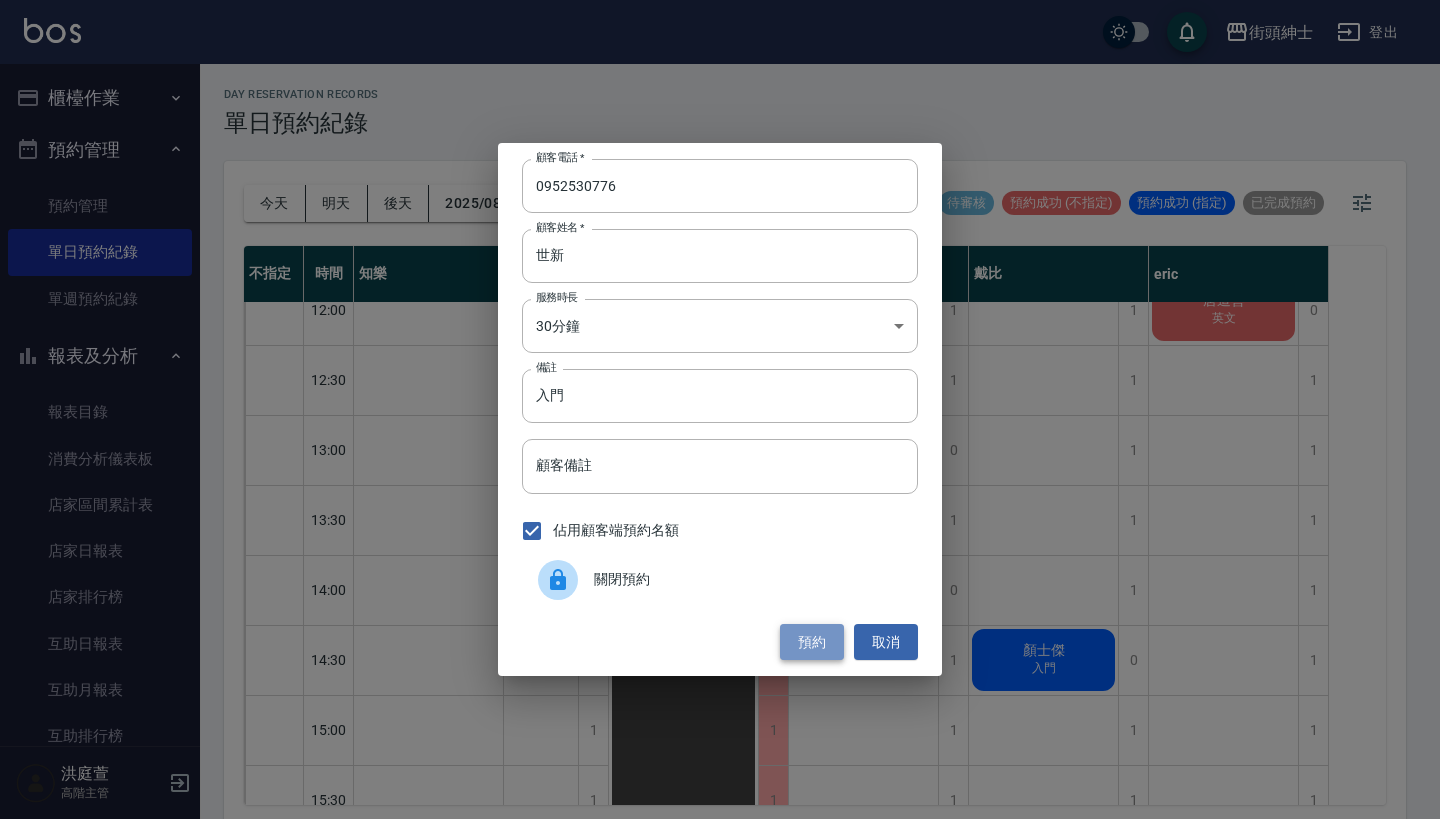 click on "預約" at bounding box center [812, 642] 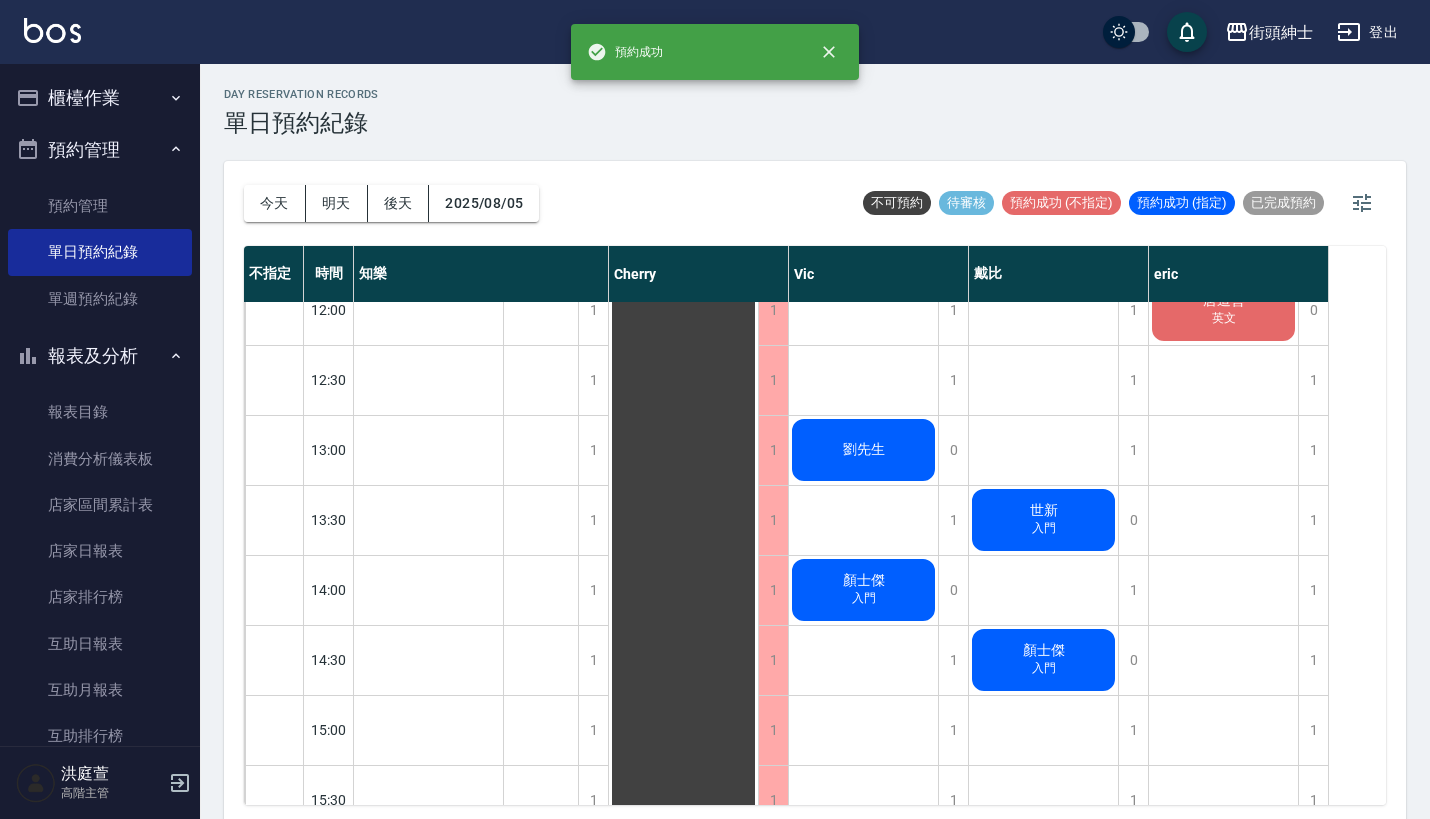 click on "世新 入門" at bounding box center [428, 1150] 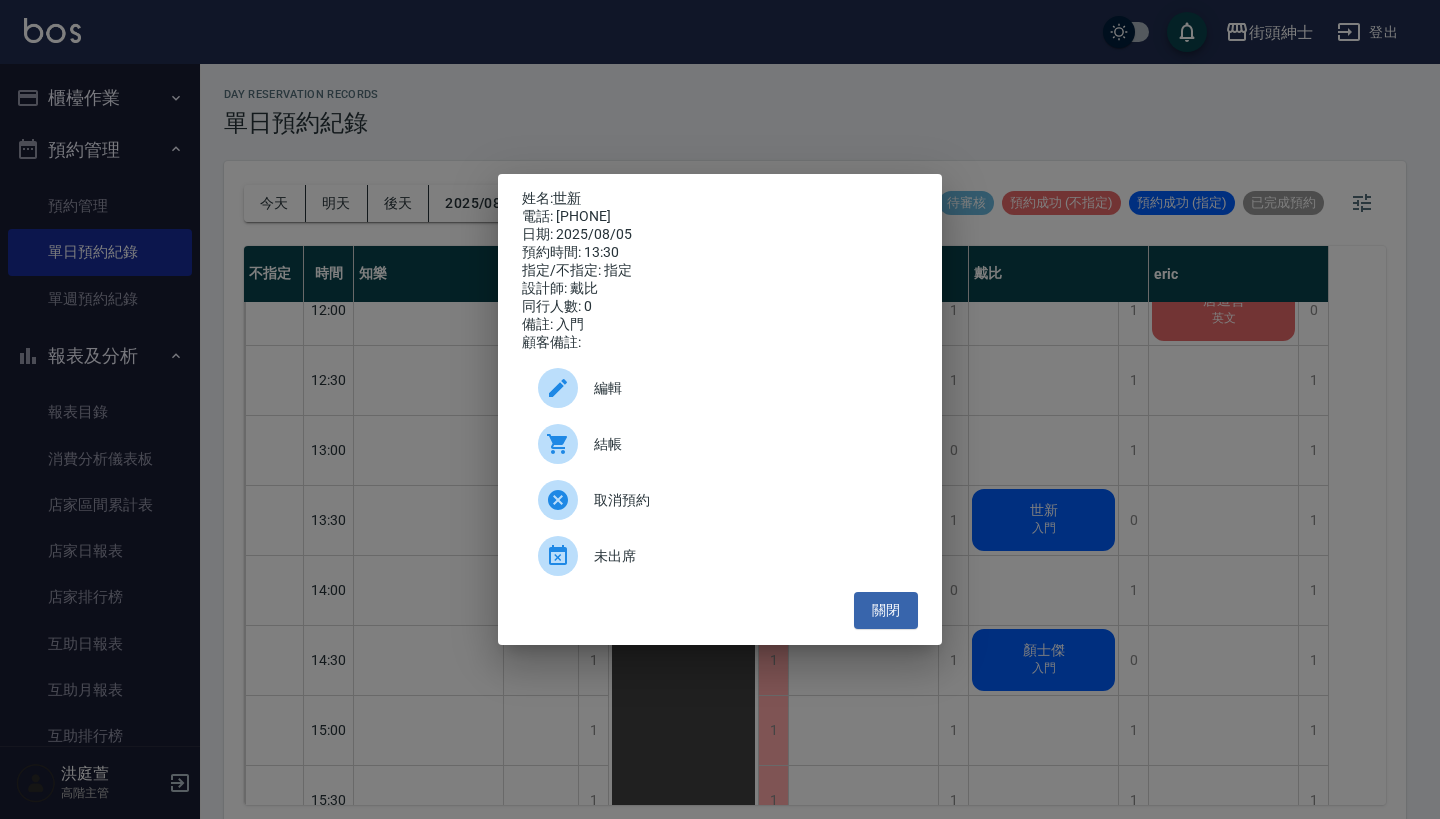 click on "姓名:  世新 電話: 0952530776 日期: 2025/08/05 預約時間: 13:30 指定/不指定: 指定 設計師: 戴比 同行人數: 0 備註: 入門 顧客備註:  編輯 結帳 取消預約 未出席 關閉" at bounding box center [720, 409] 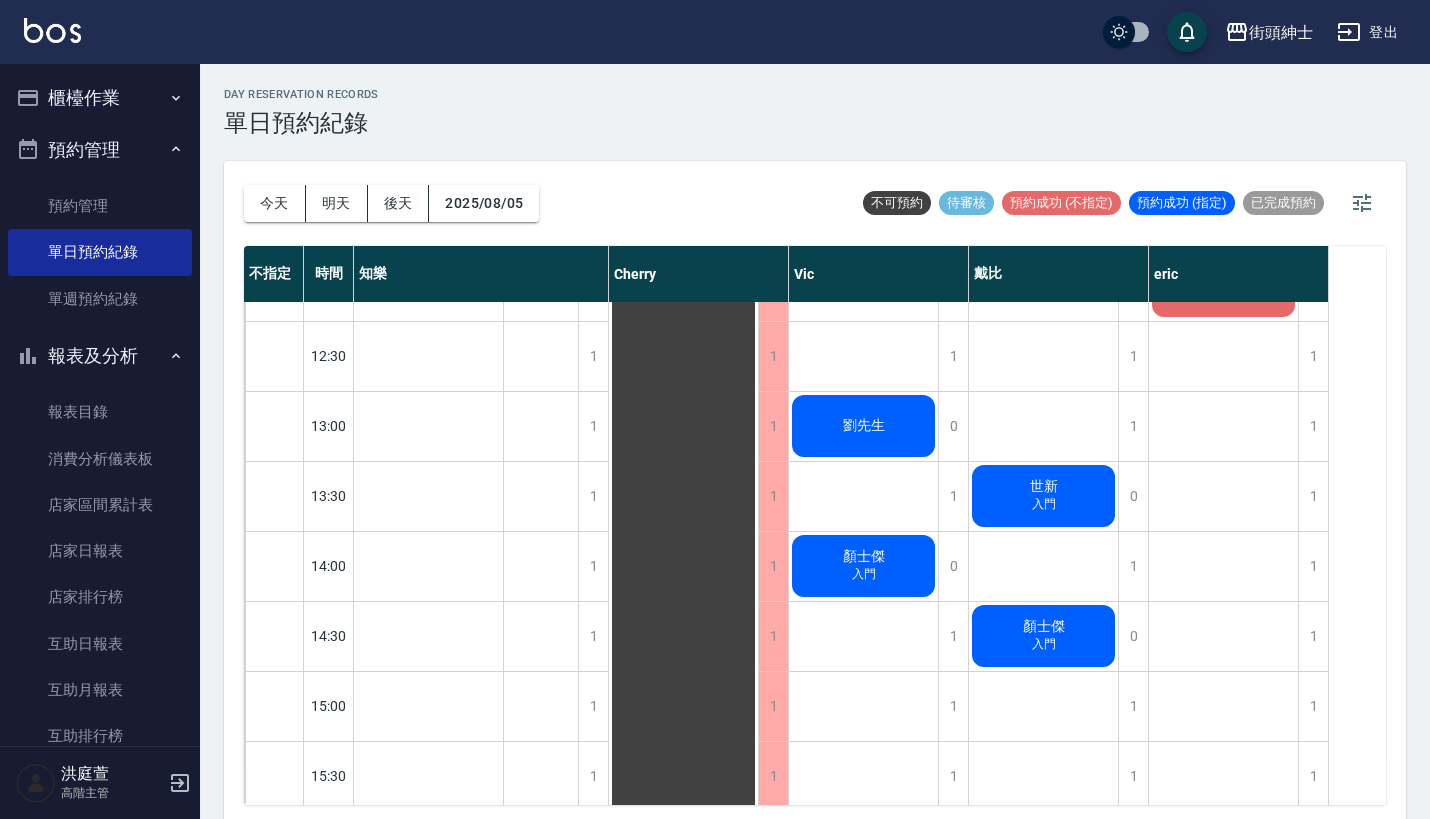 scroll, scrollTop: 520, scrollLeft: 0, axis: vertical 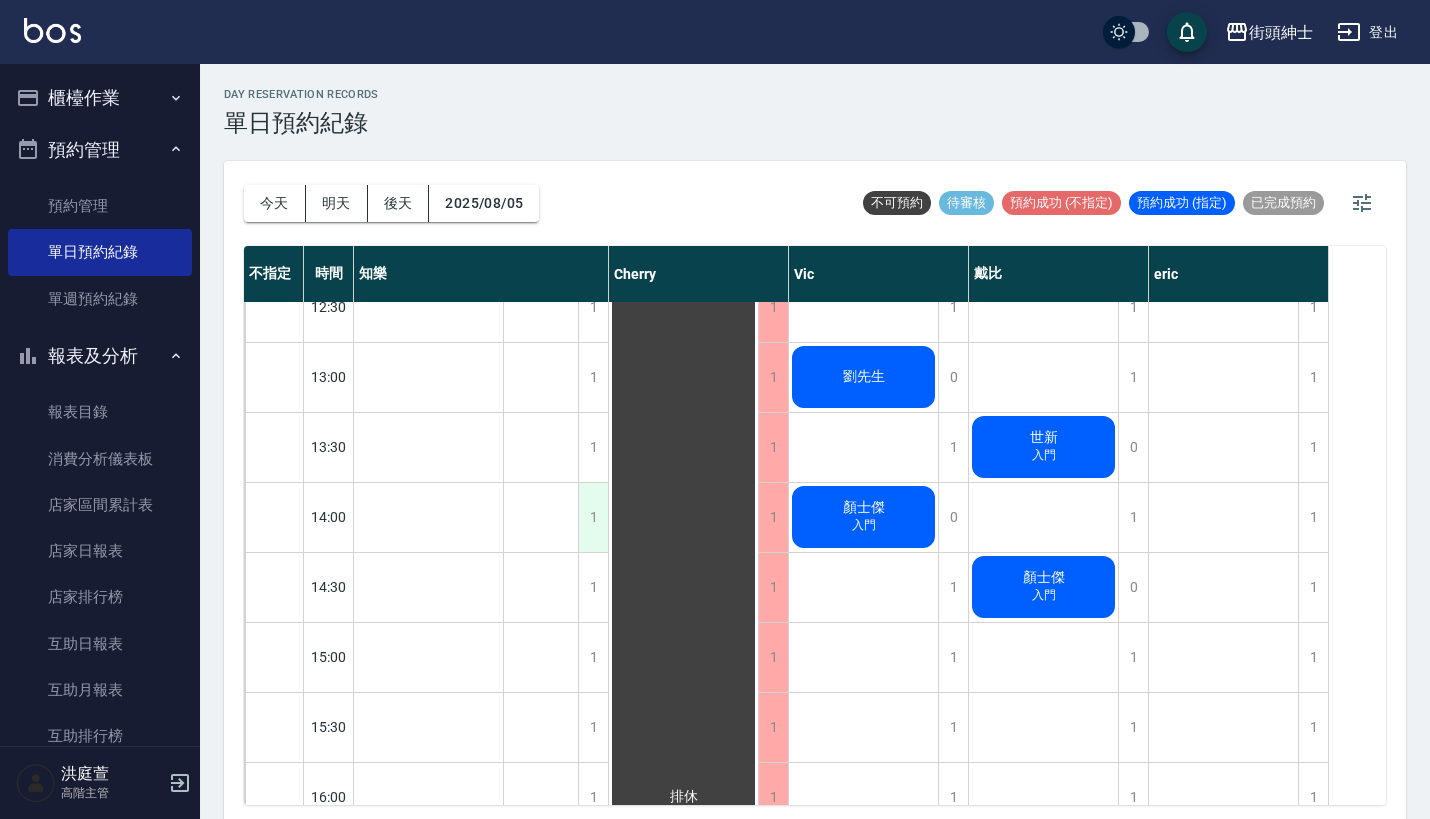 click on "1" at bounding box center (593, 517) 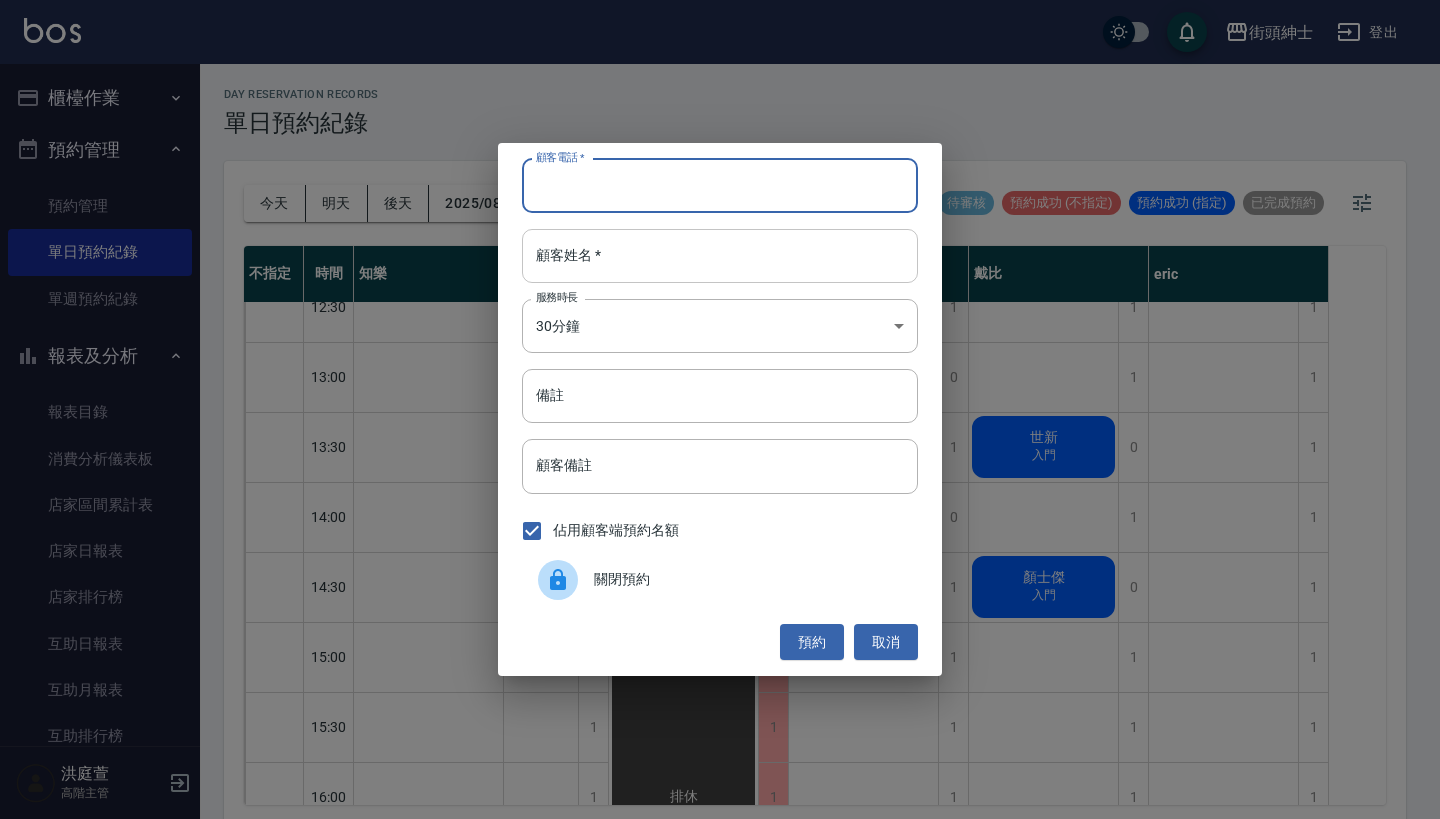 paste on "世新 電話：0952530776" 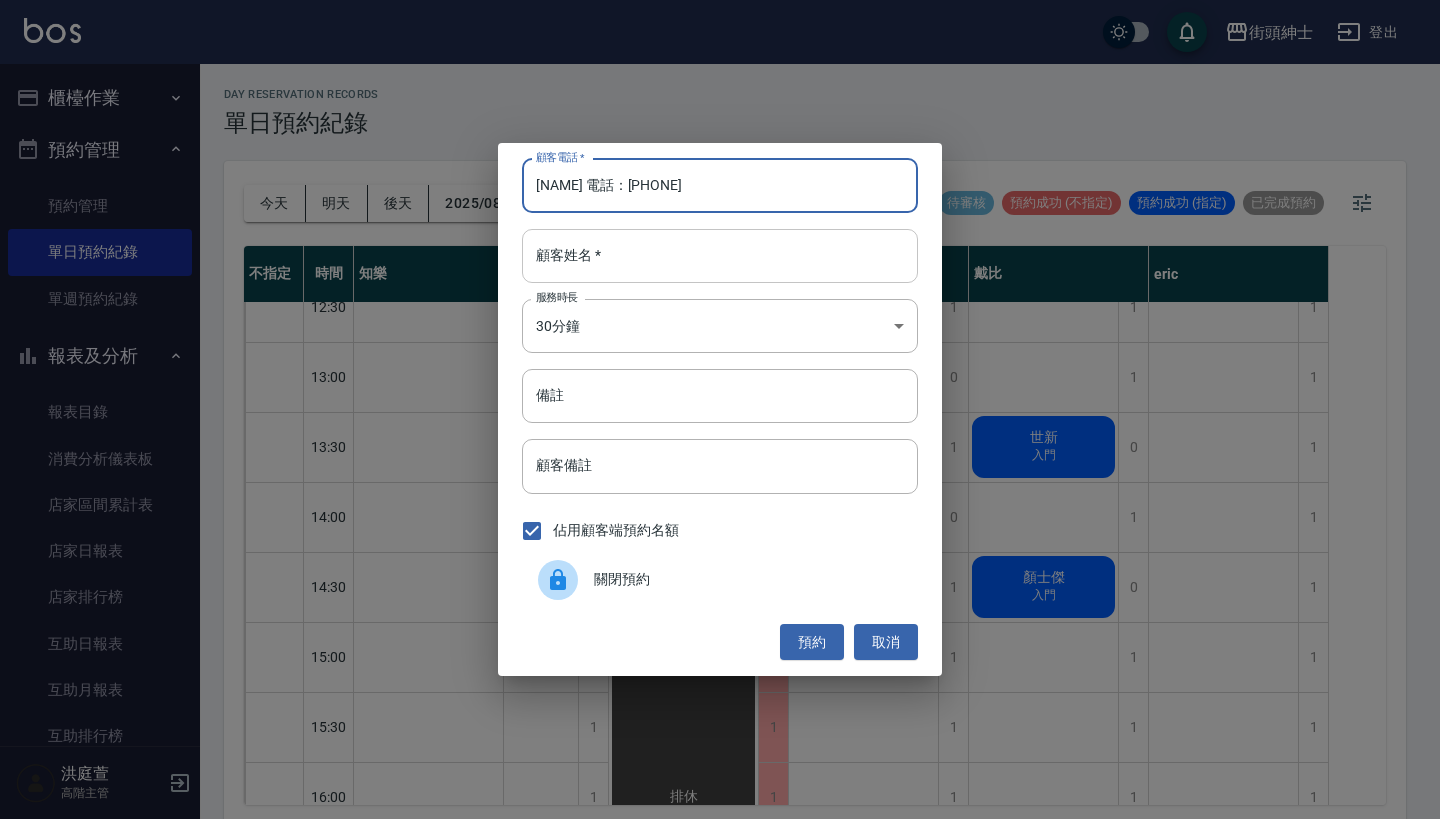 type on "世新 電話：0952530776" 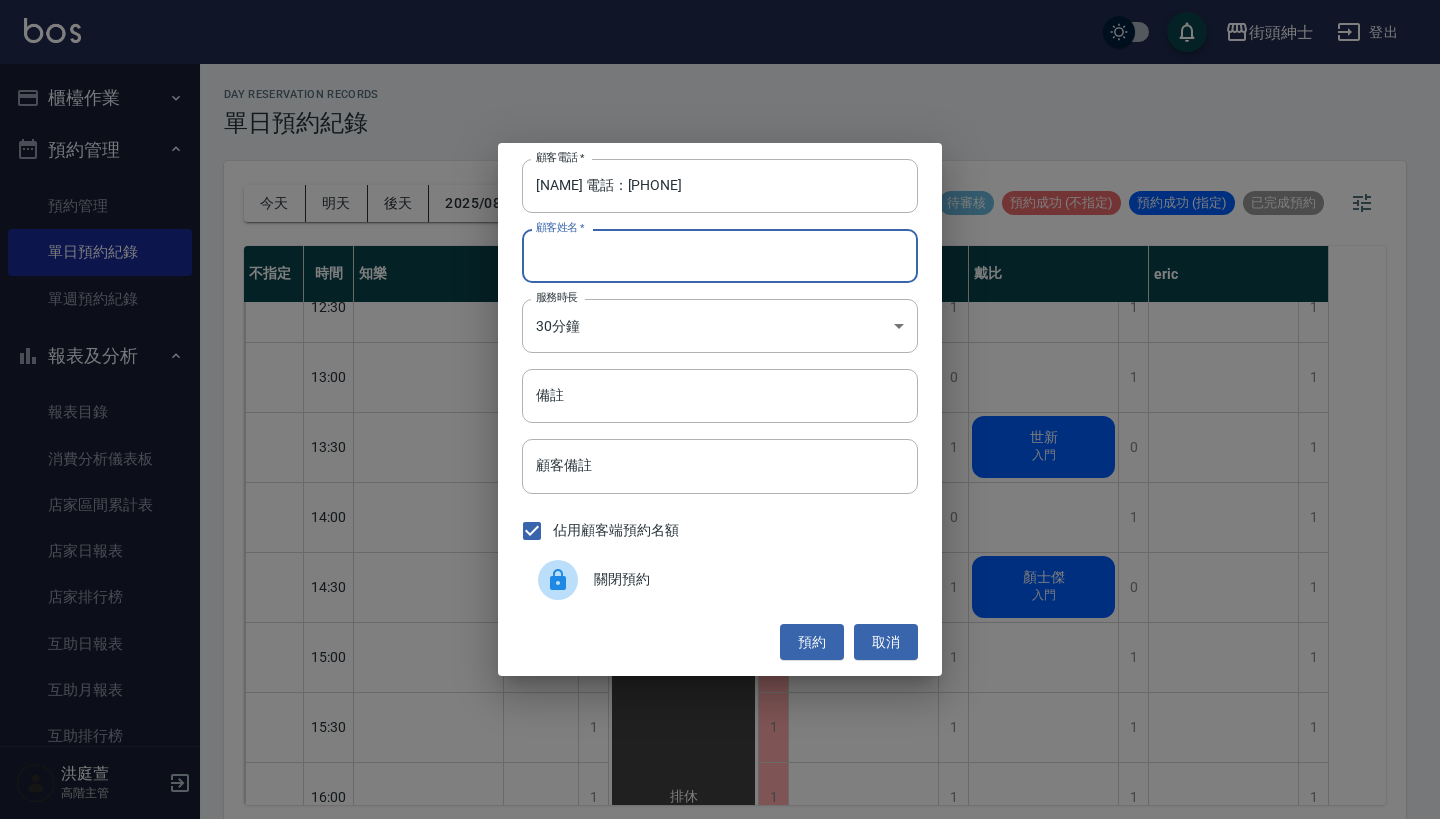 paste on "世新 電話：0952530776" 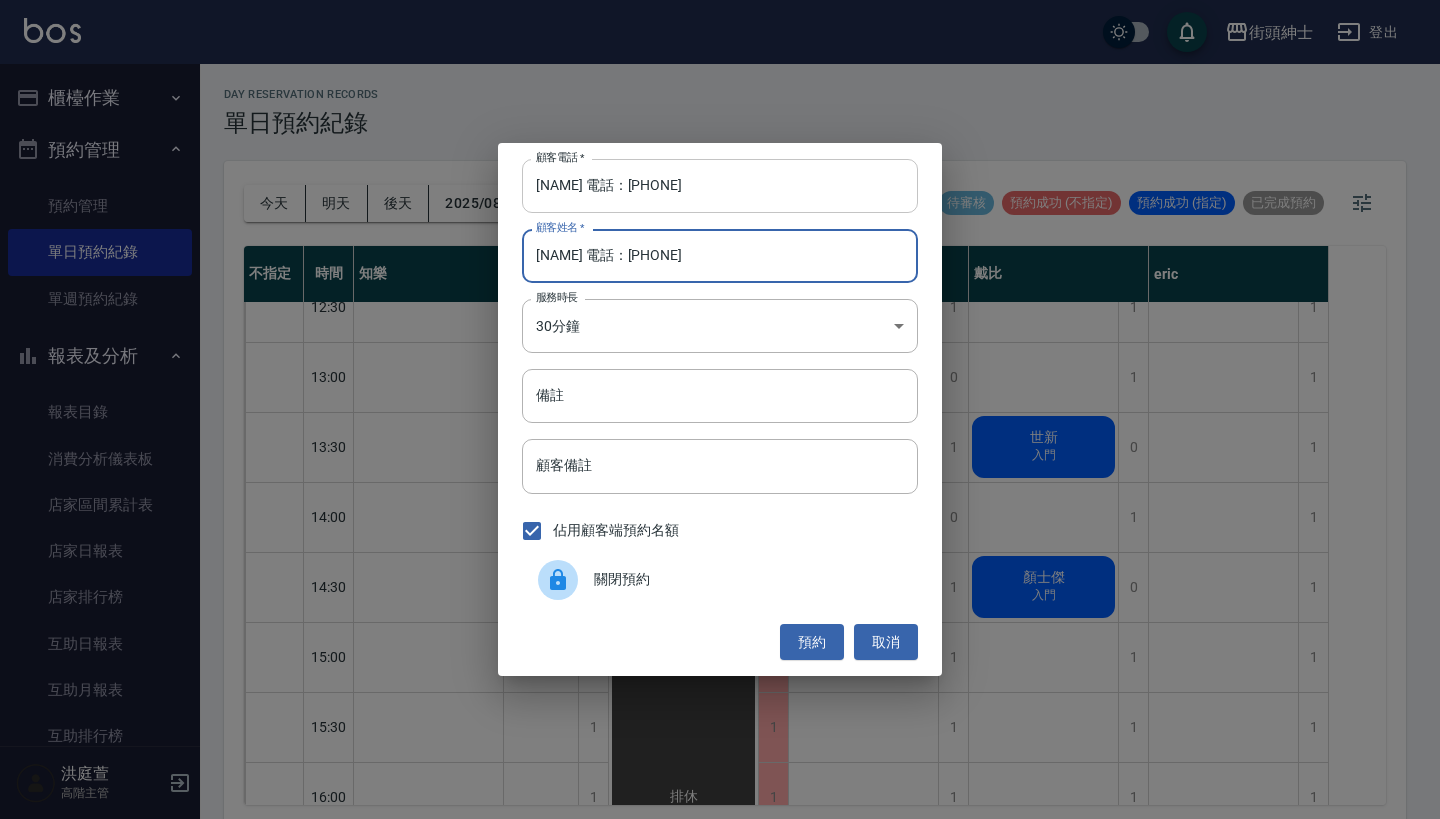 type on "世新 電話：0952530776" 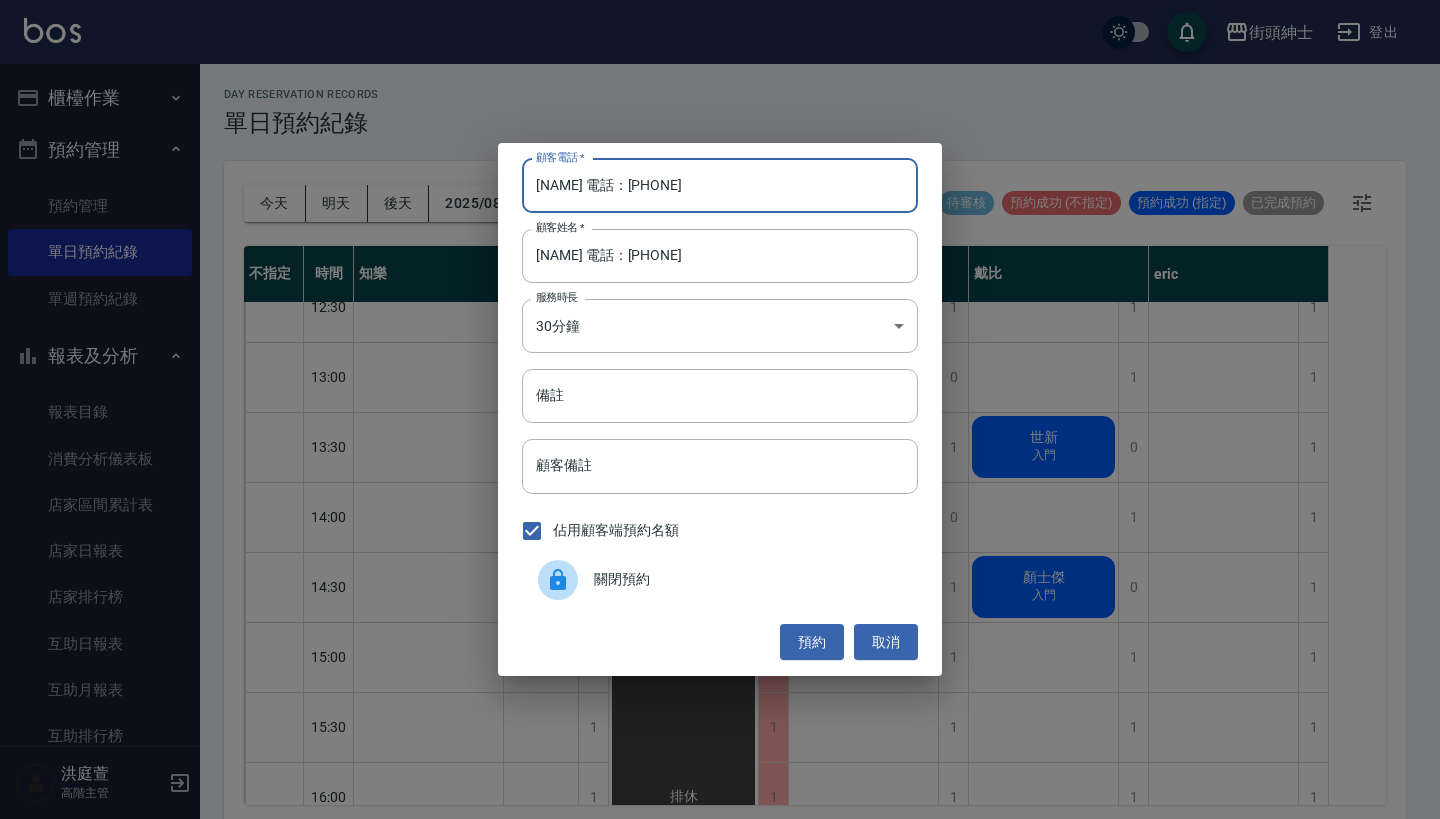 drag, startPoint x: 604, startPoint y: 190, endPoint x: 379, endPoint y: 186, distance: 225.03555 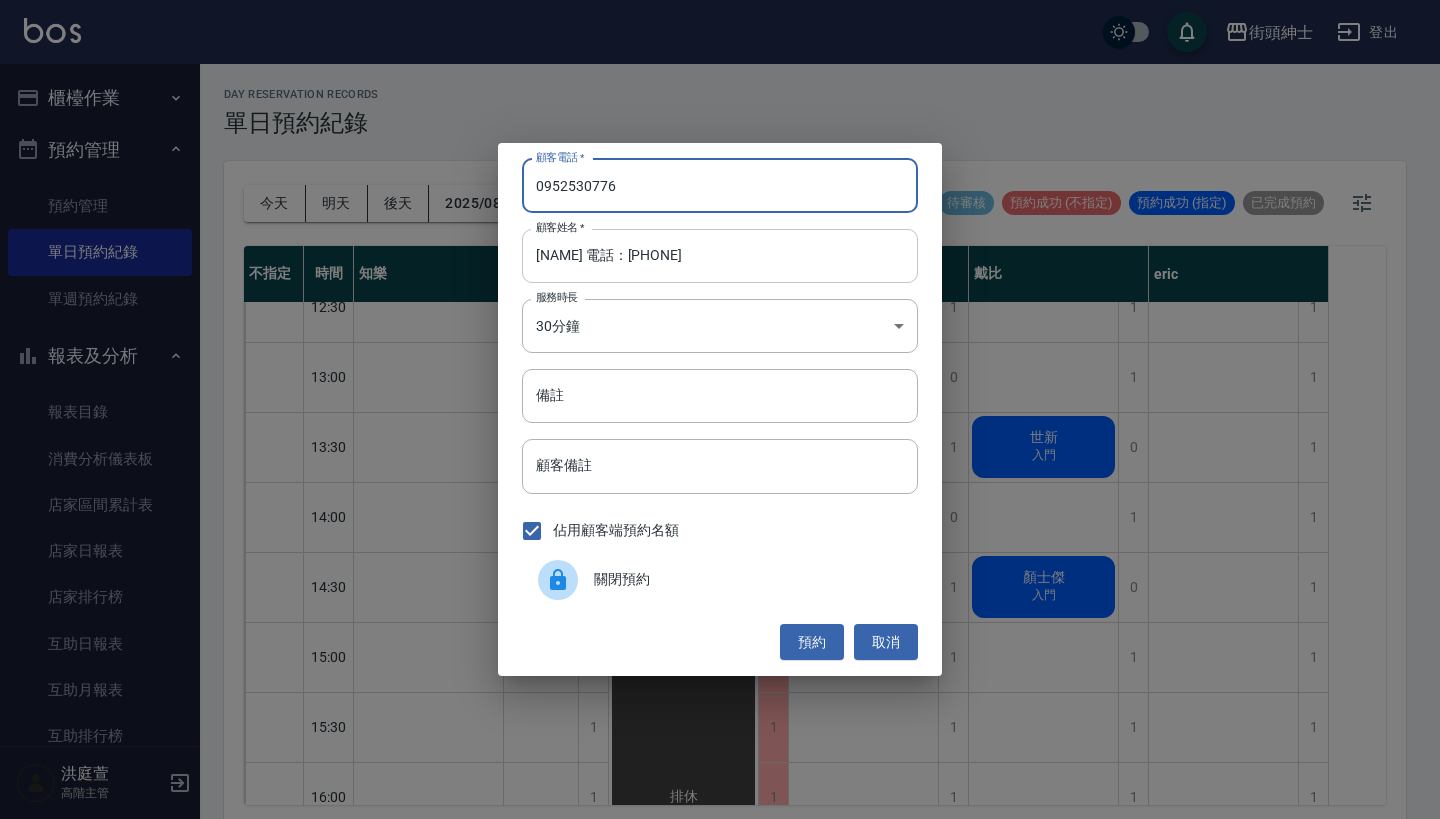 type on "0952530776" 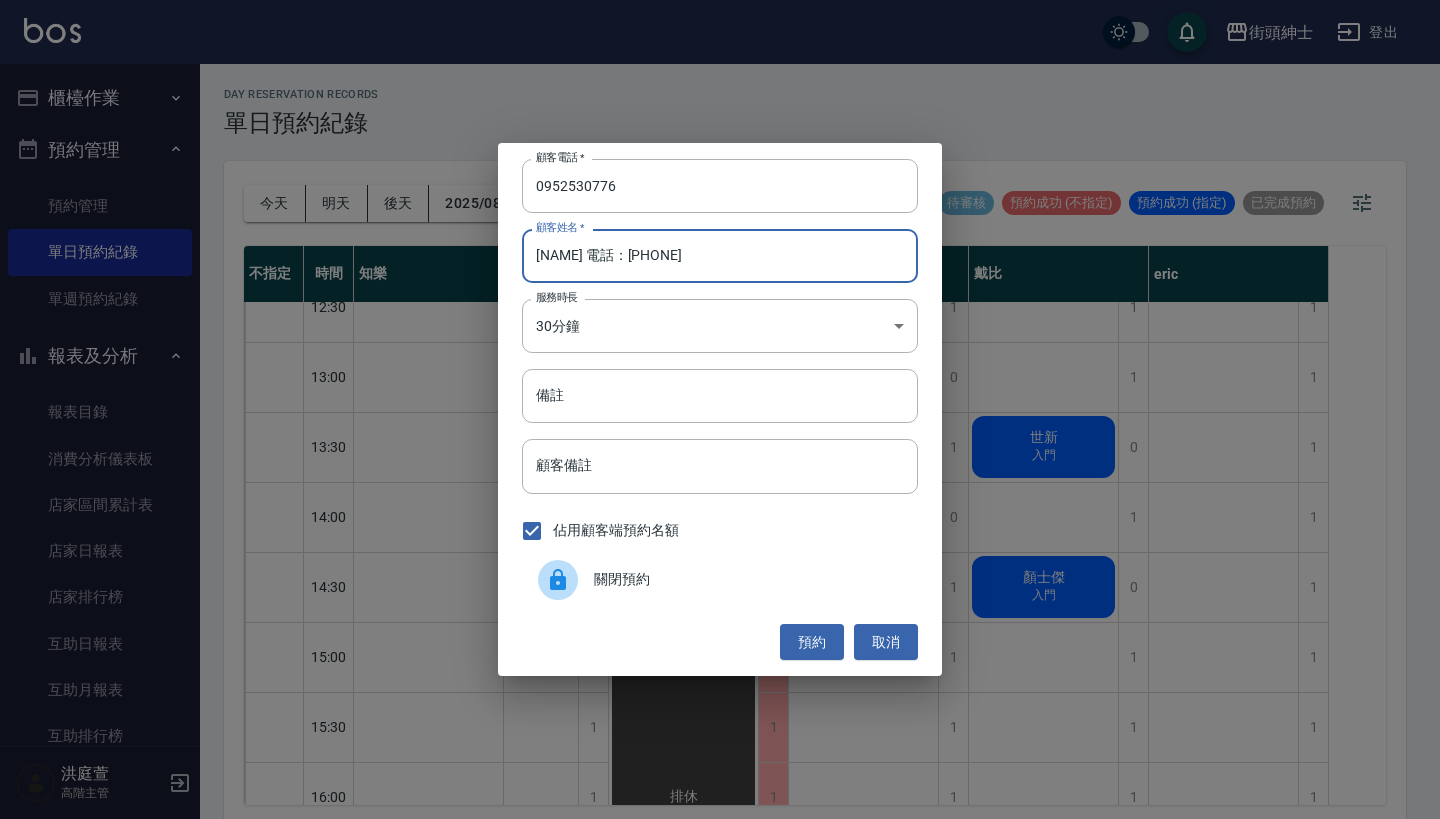drag, startPoint x: 774, startPoint y: 275, endPoint x: 553, endPoint y: 254, distance: 221.9955 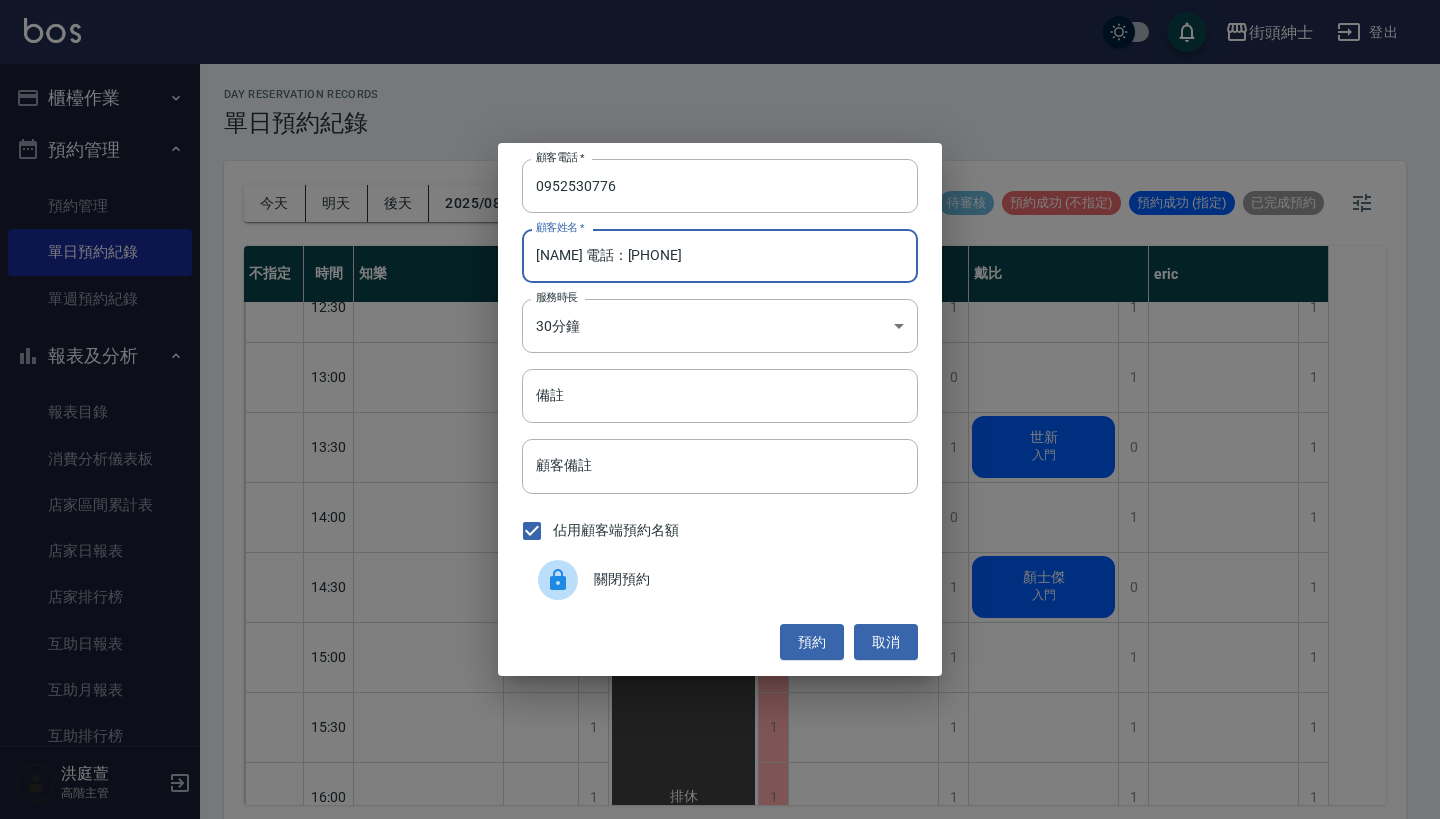 click on "世新 電話：0952530776" at bounding box center [720, 256] 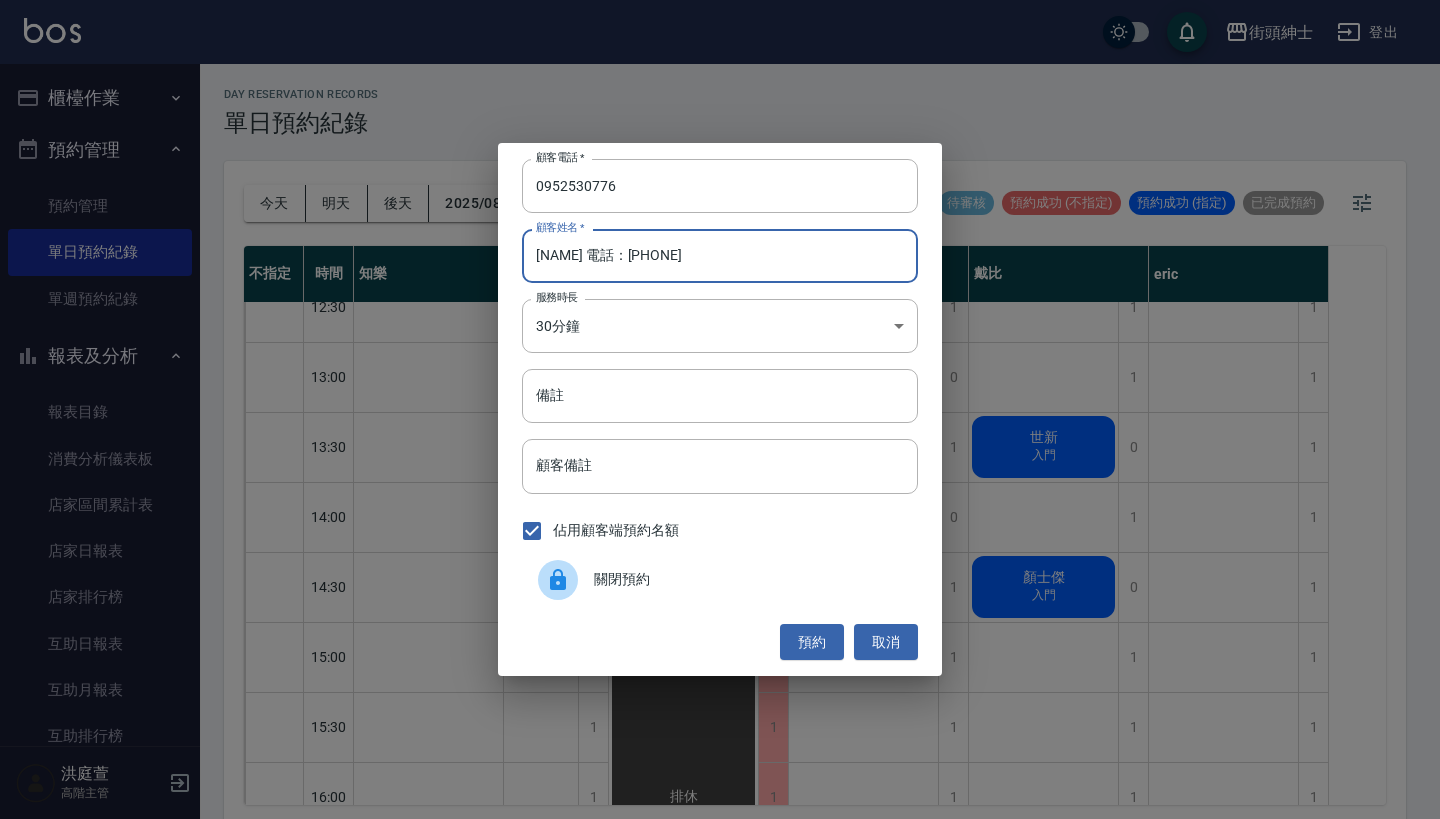drag, startPoint x: 713, startPoint y: 245, endPoint x: 580, endPoint y: 257, distance: 133.54025 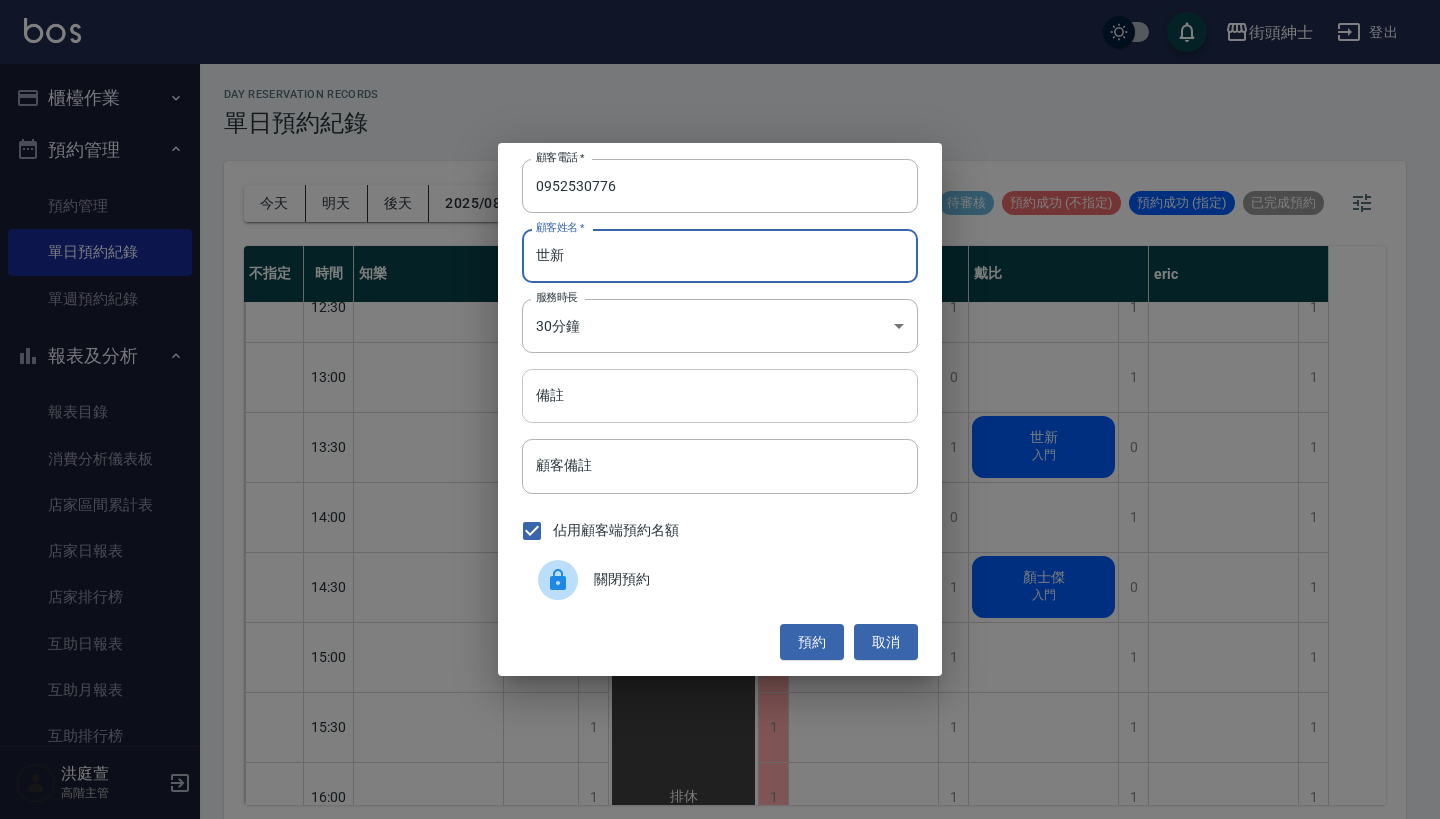type on "世新" 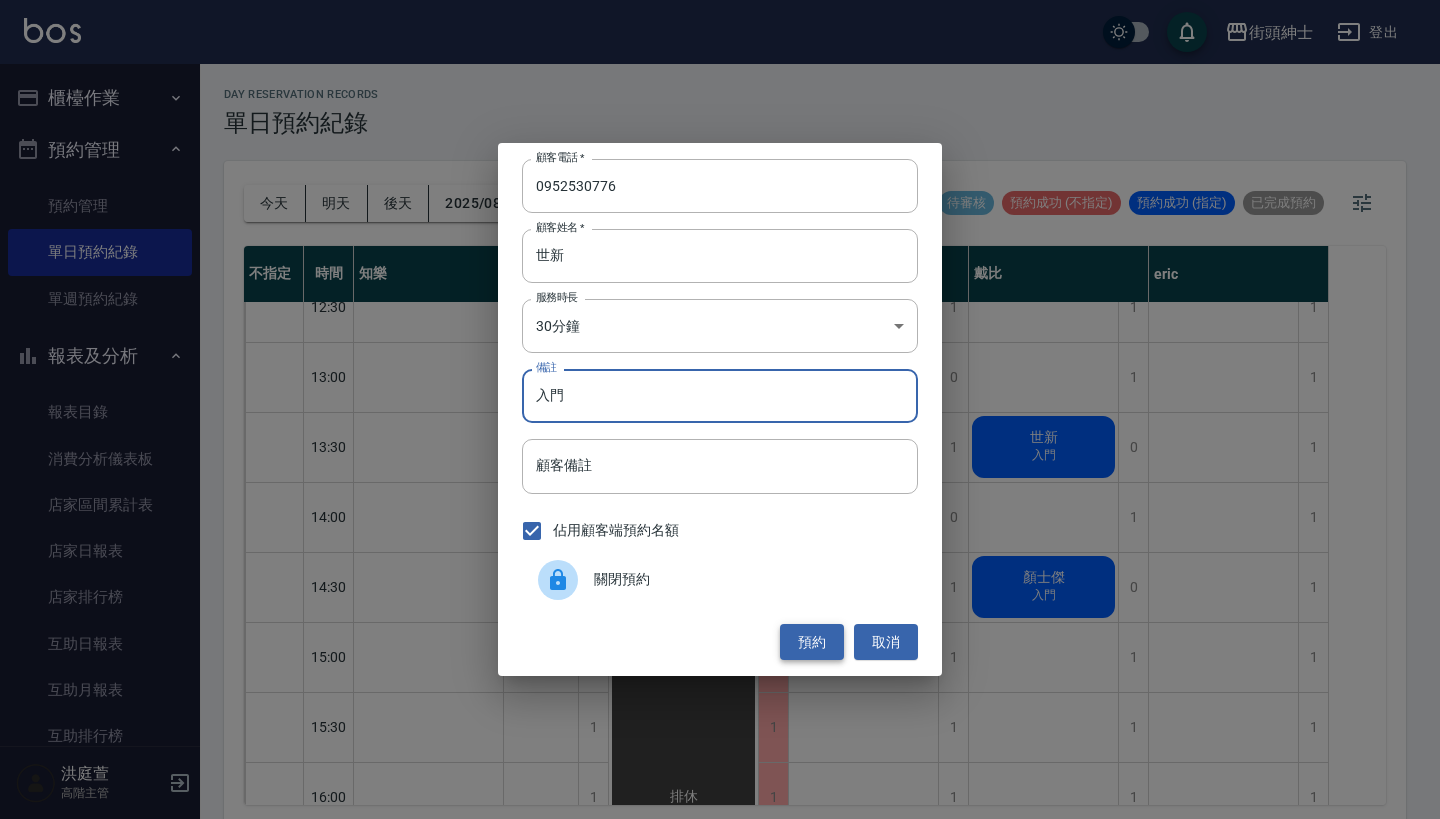 type on "入門" 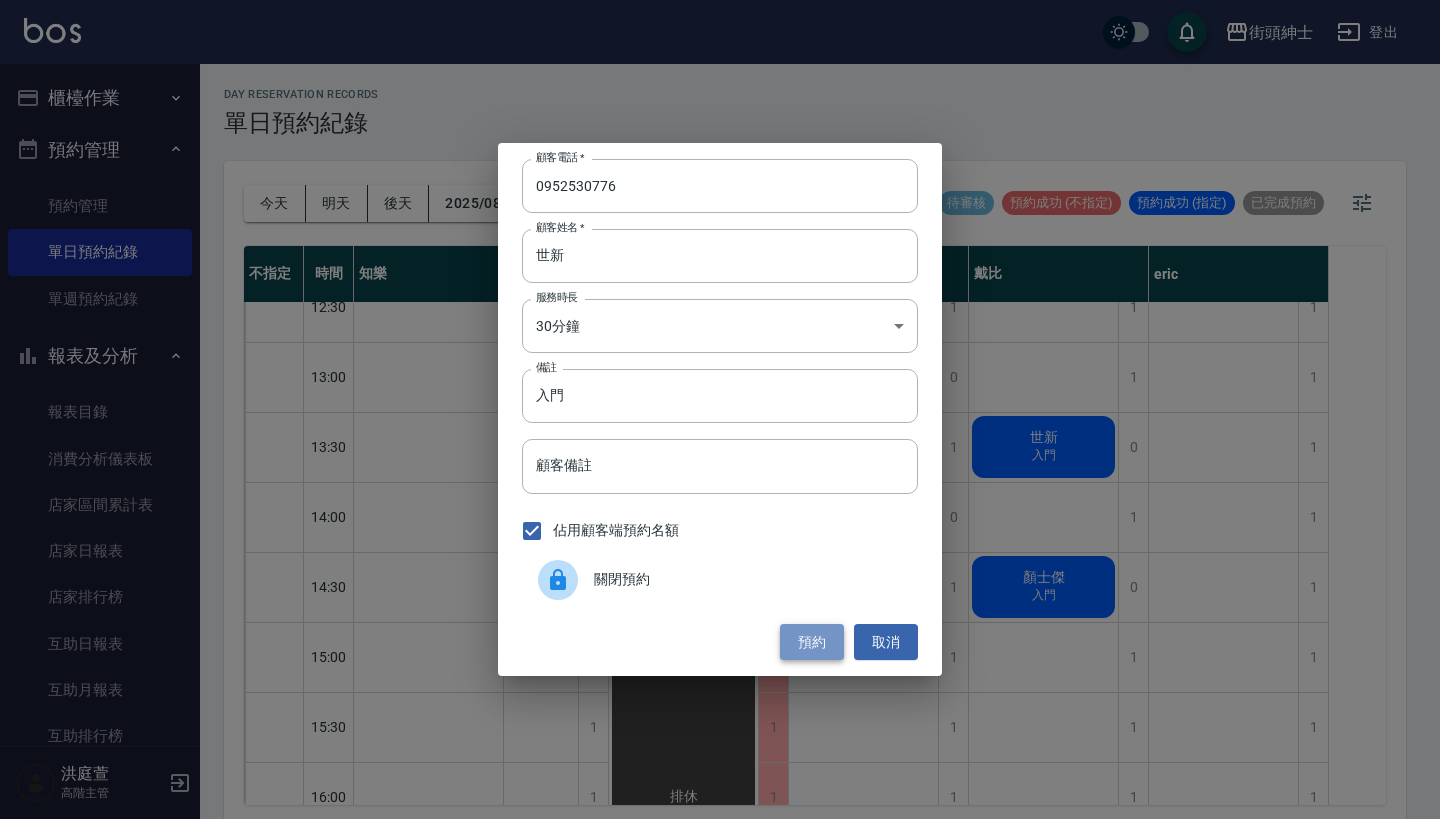click on "預約" at bounding box center [812, 642] 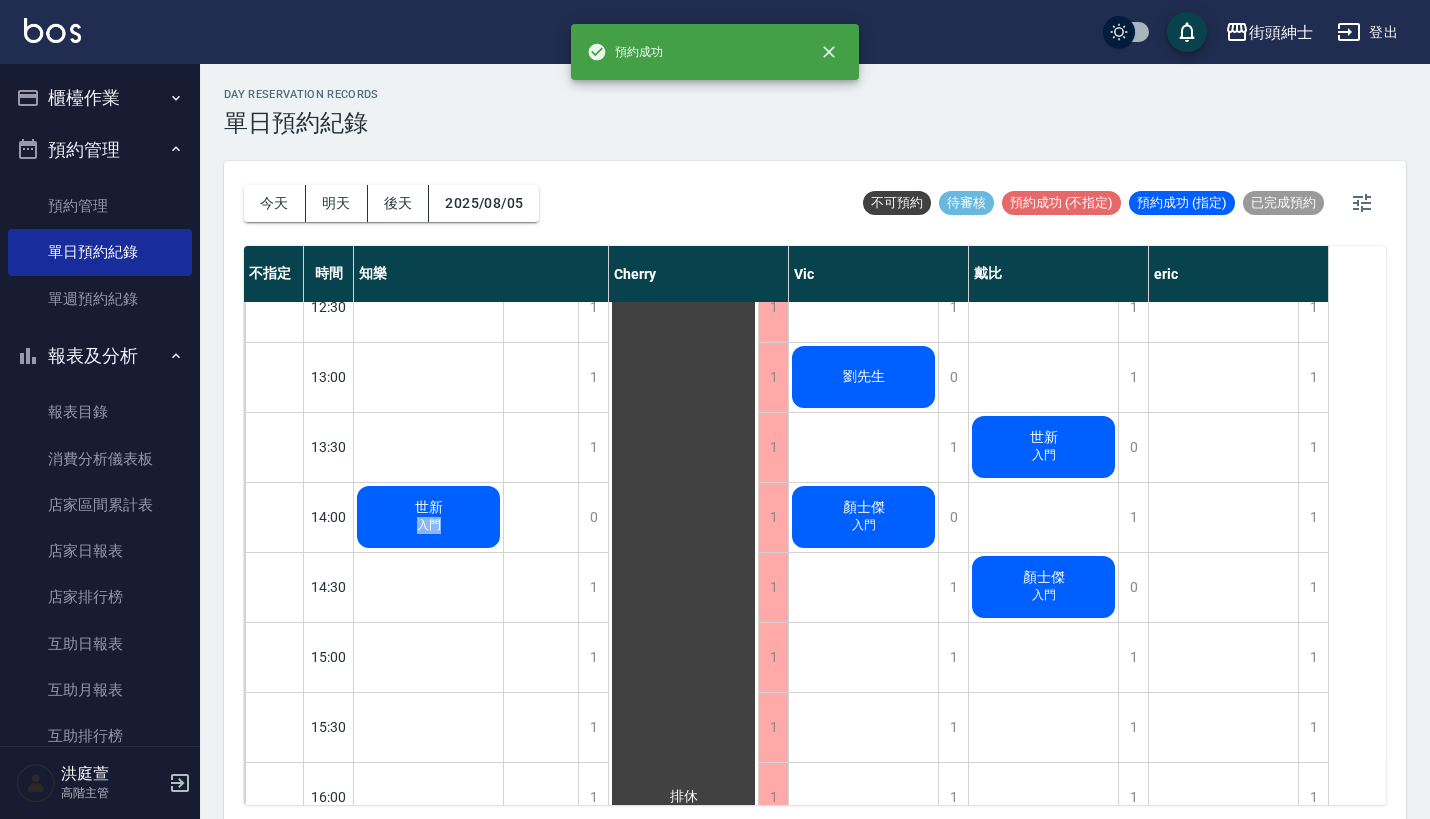 click on "入門" at bounding box center (429, 525) 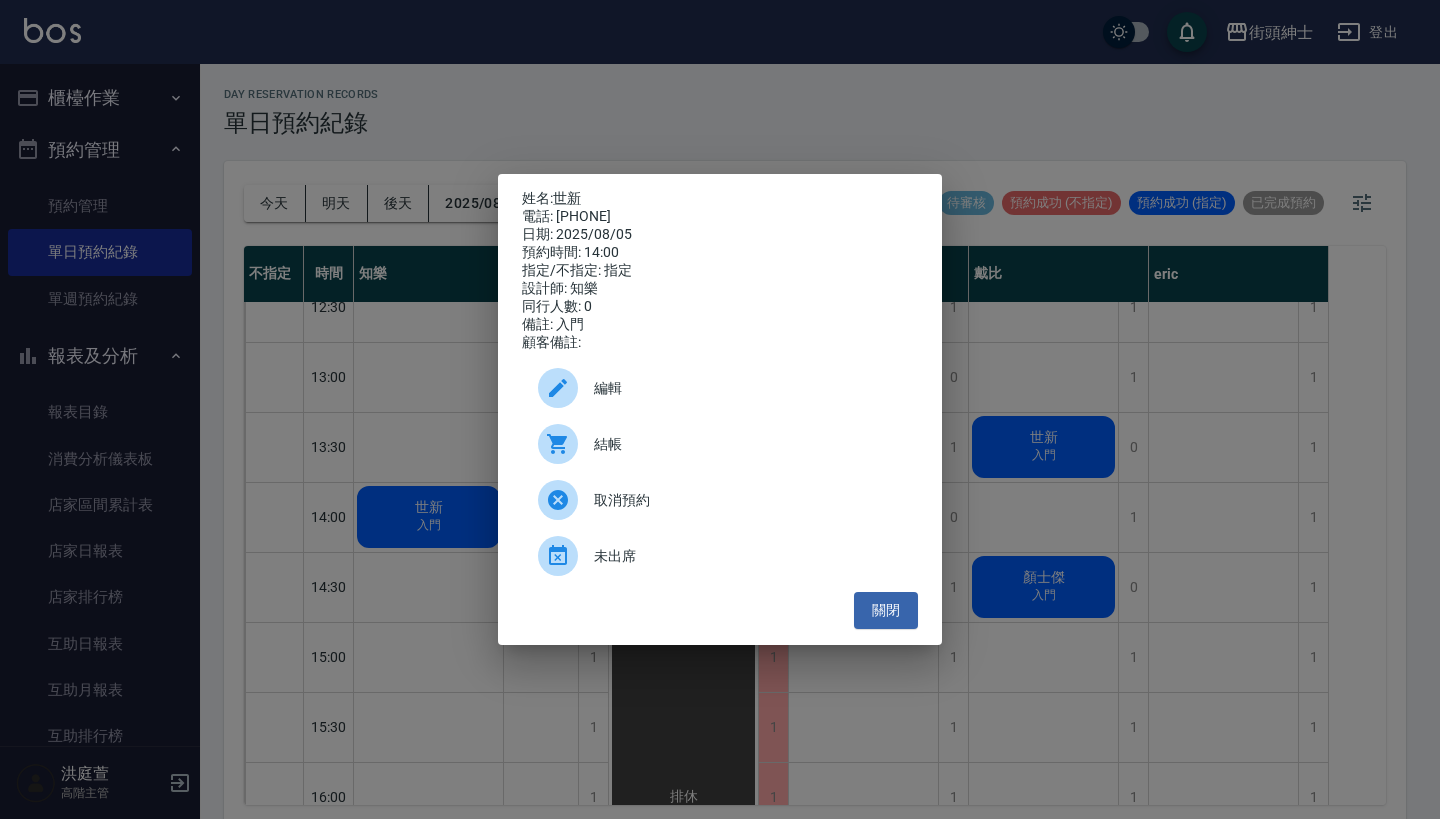click on "編輯" at bounding box center [748, 388] 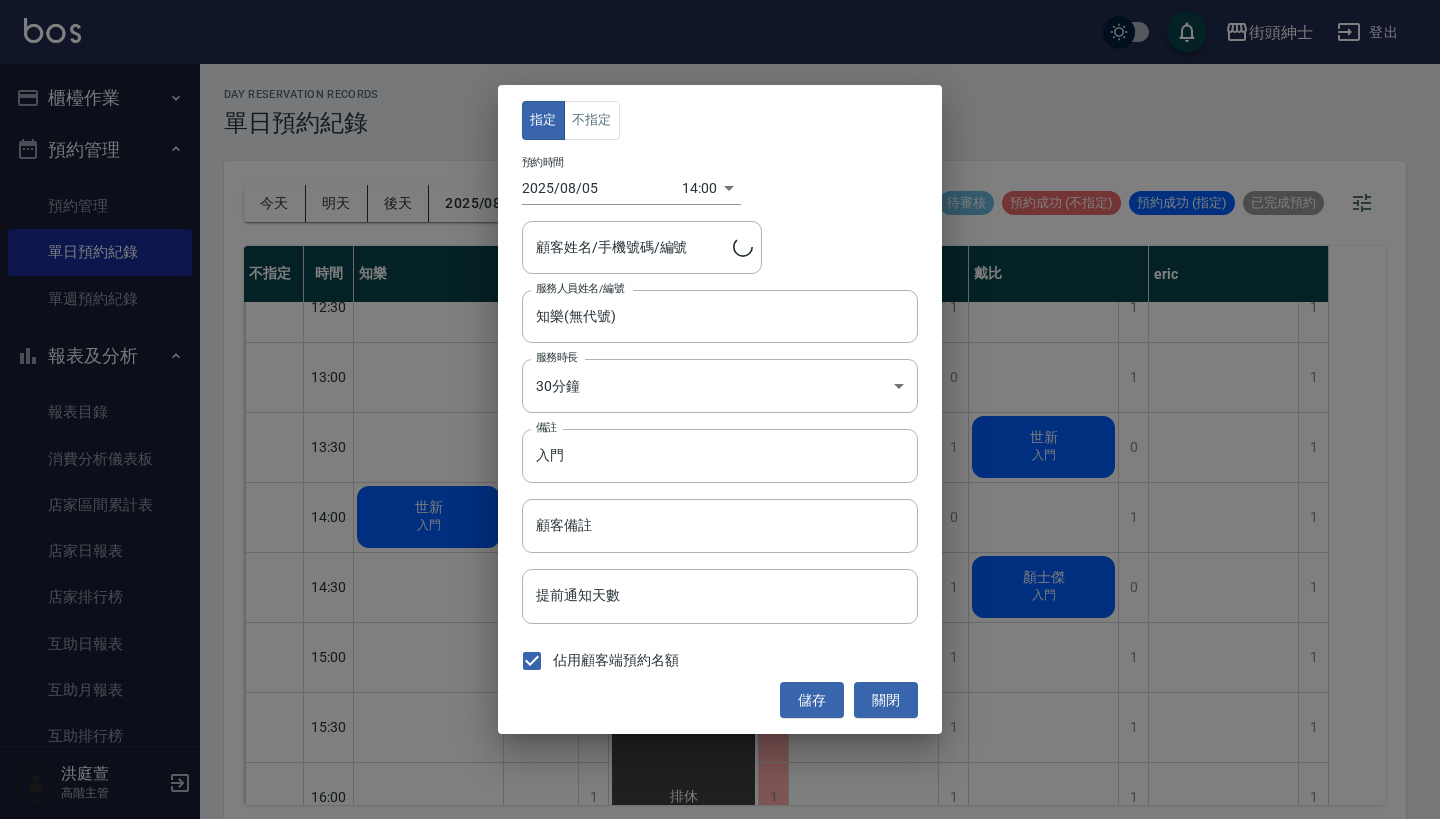 type on "世新/0952530776" 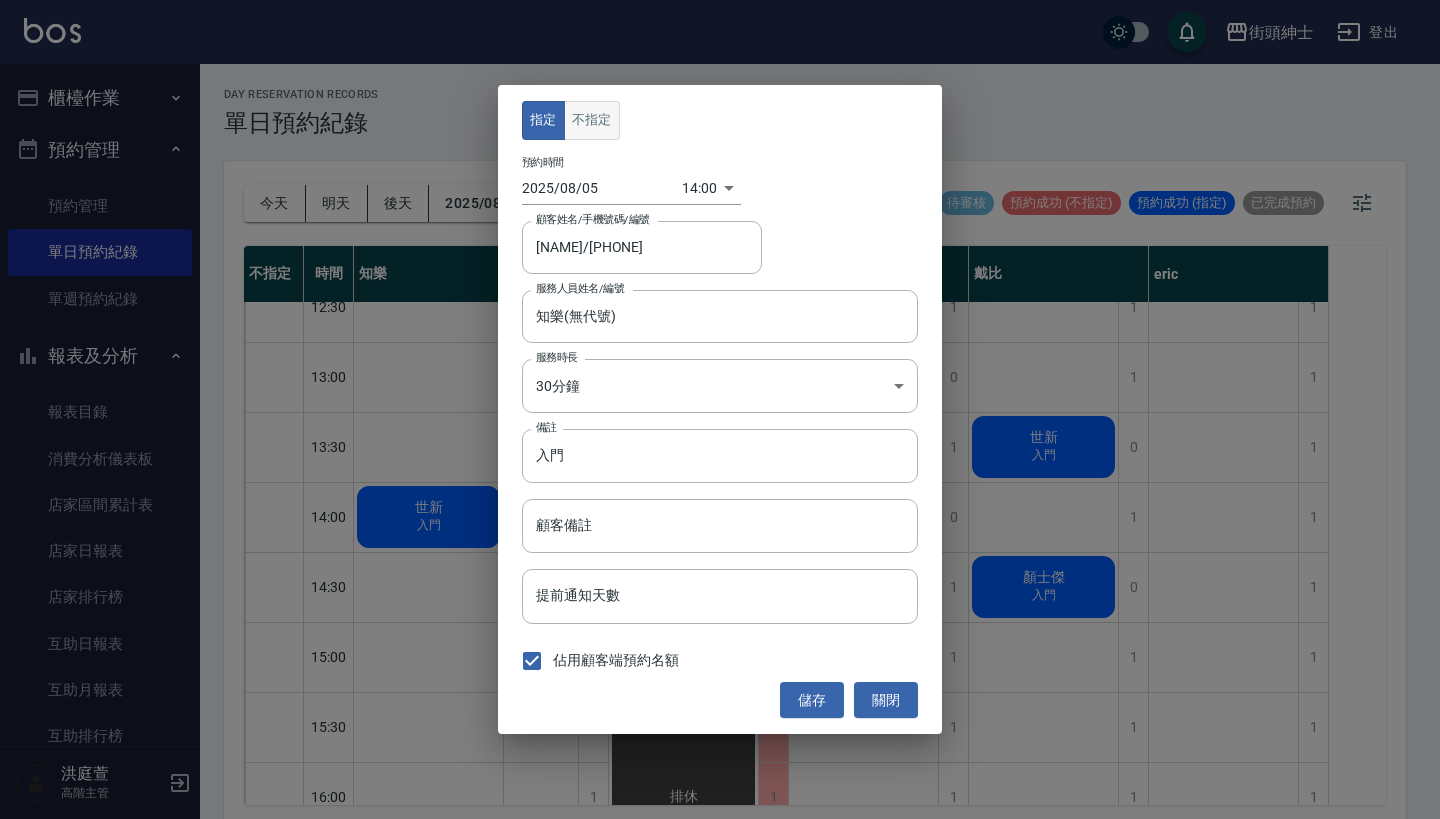 click on "不指定" at bounding box center [592, 120] 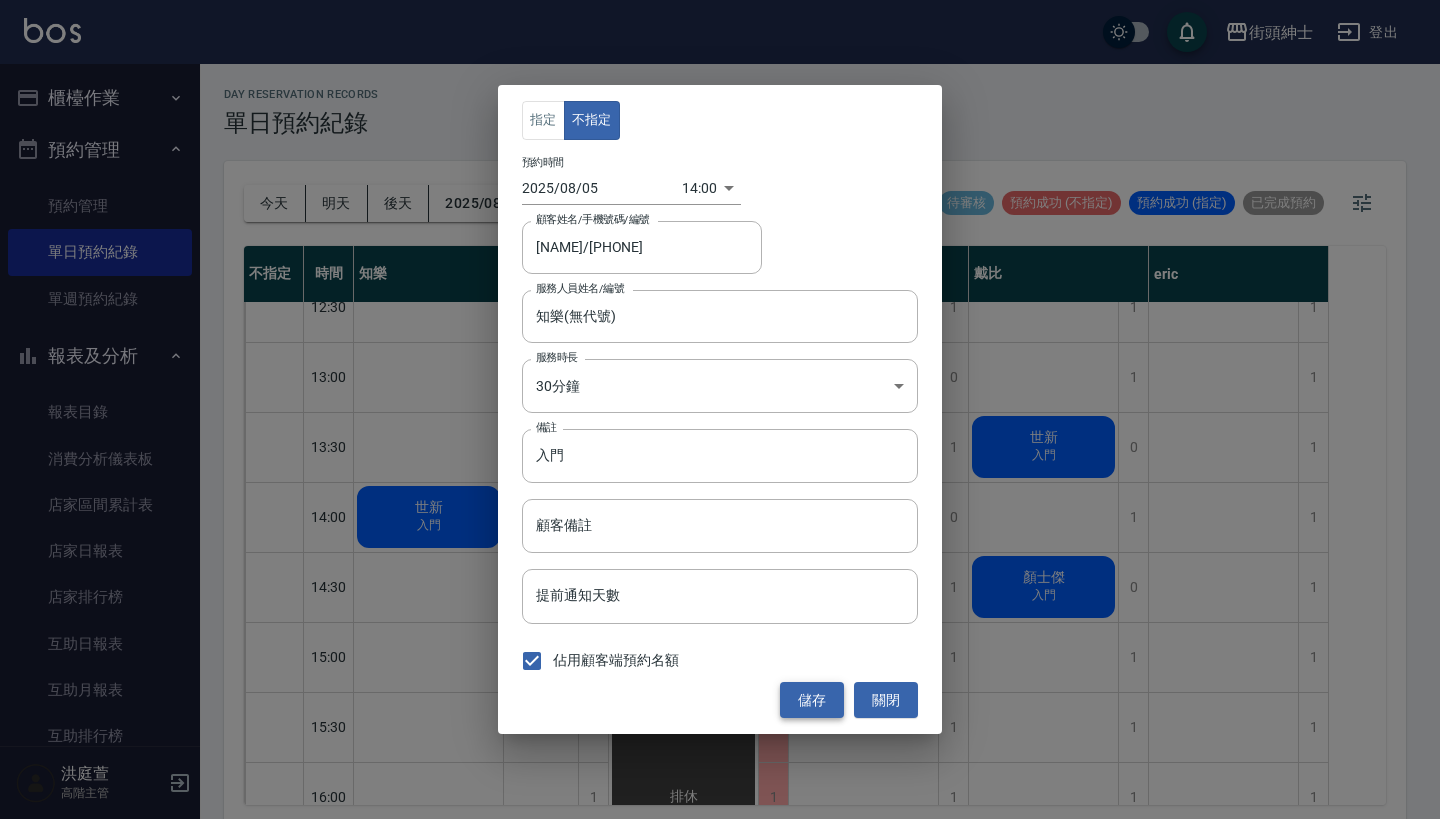 click on "儲存" at bounding box center [812, 700] 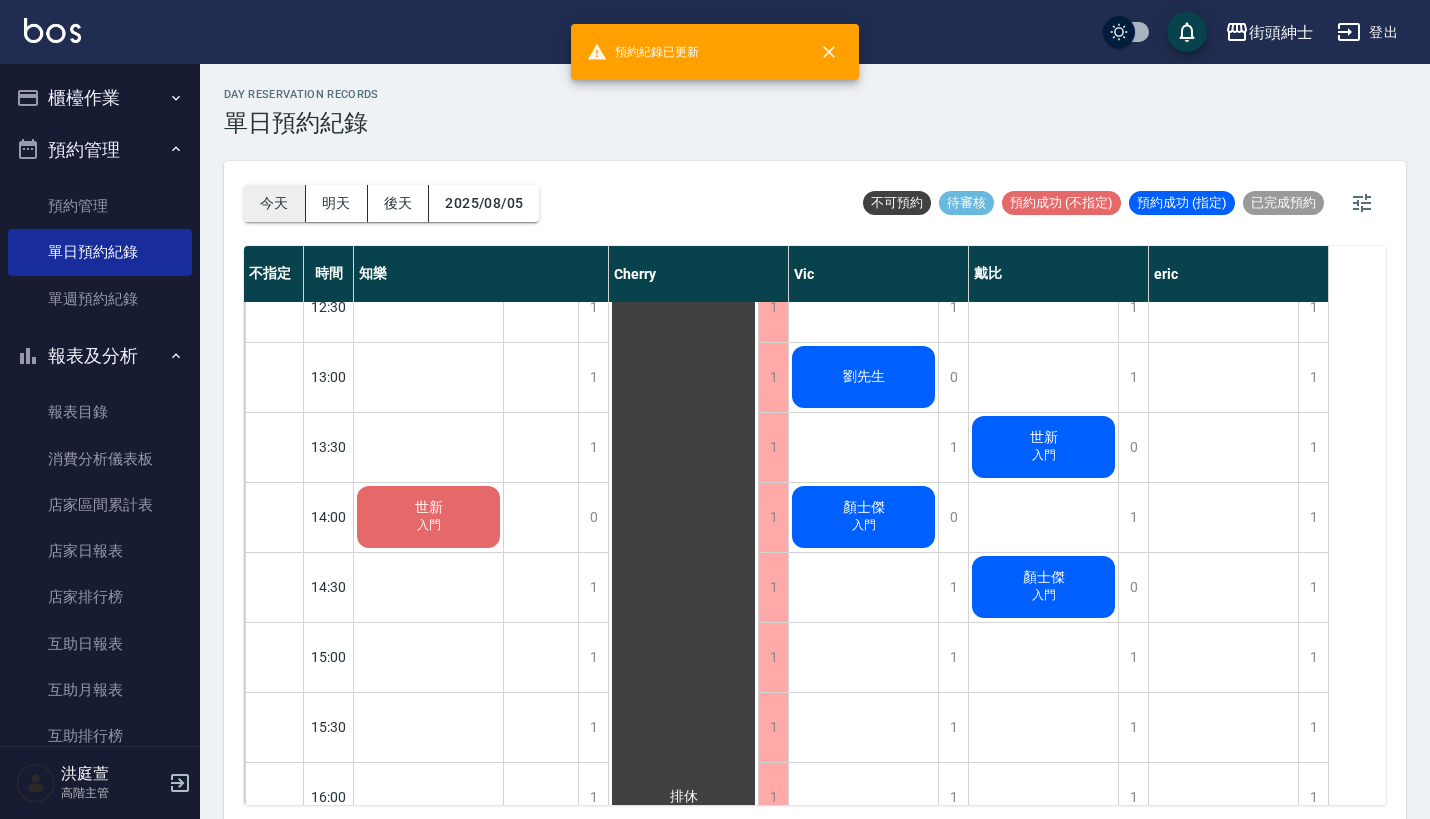 click on "今天" at bounding box center [275, 203] 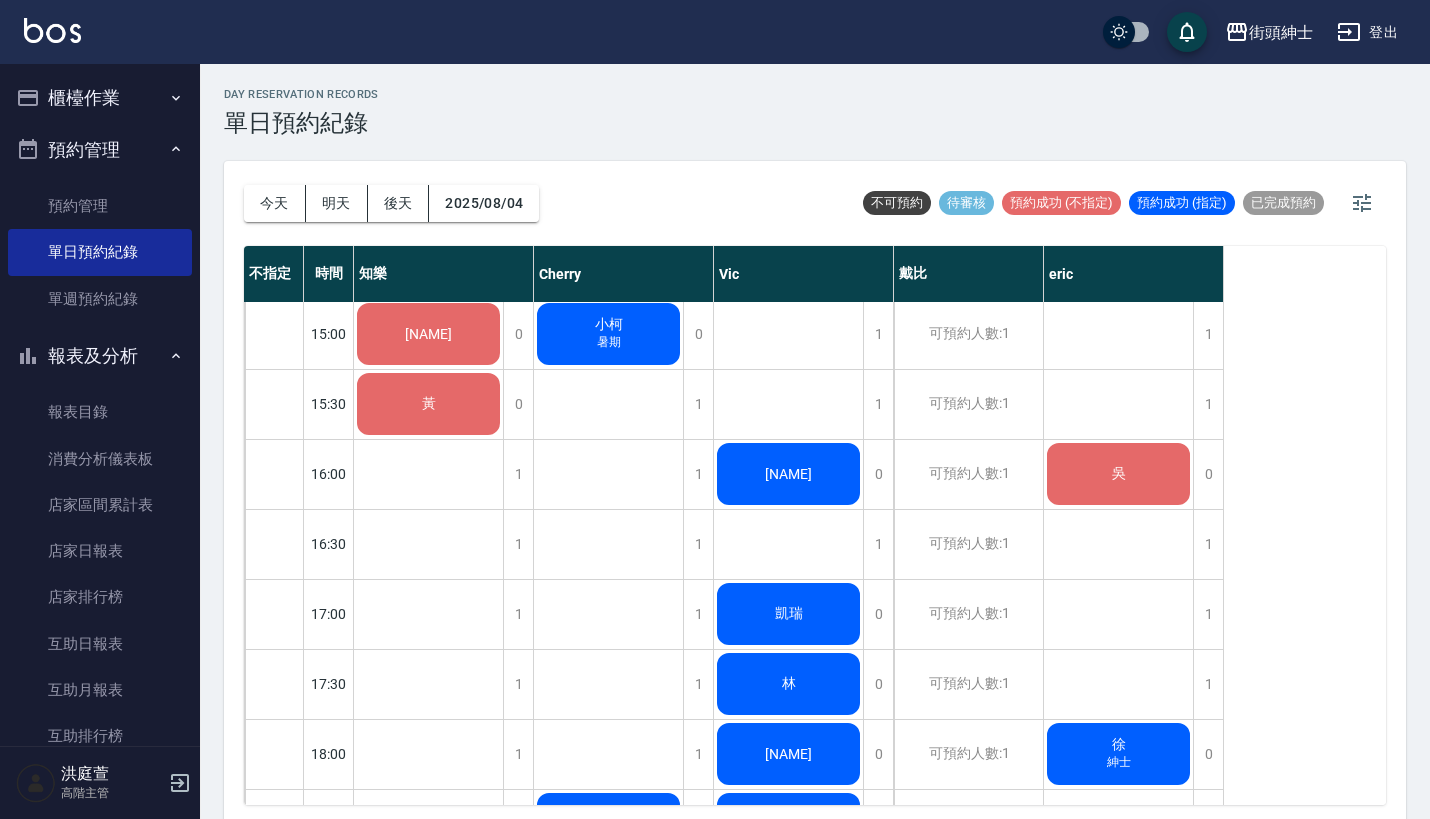 scroll, scrollTop: 862, scrollLeft: 0, axis: vertical 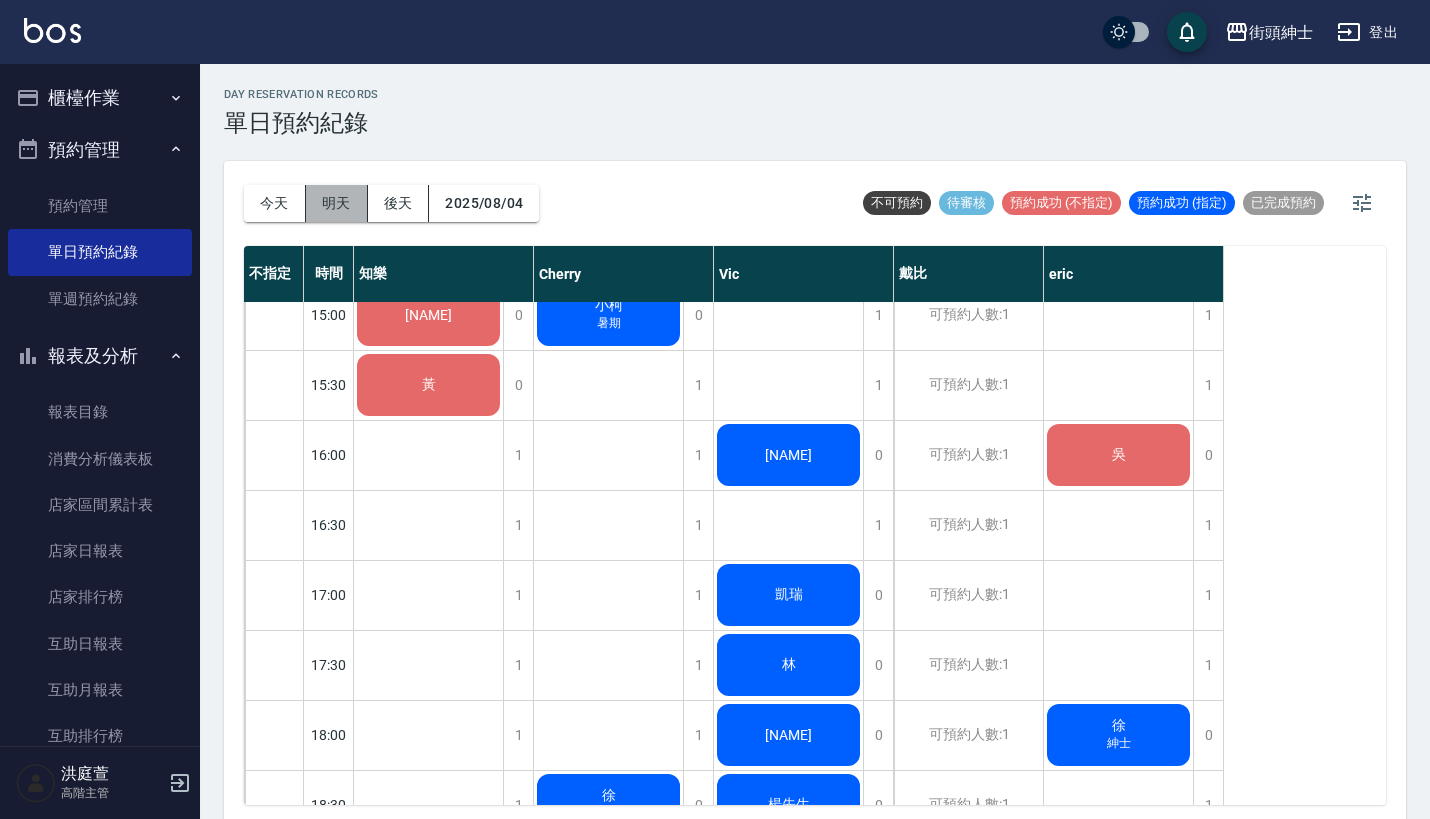 click on "明天" at bounding box center (337, 203) 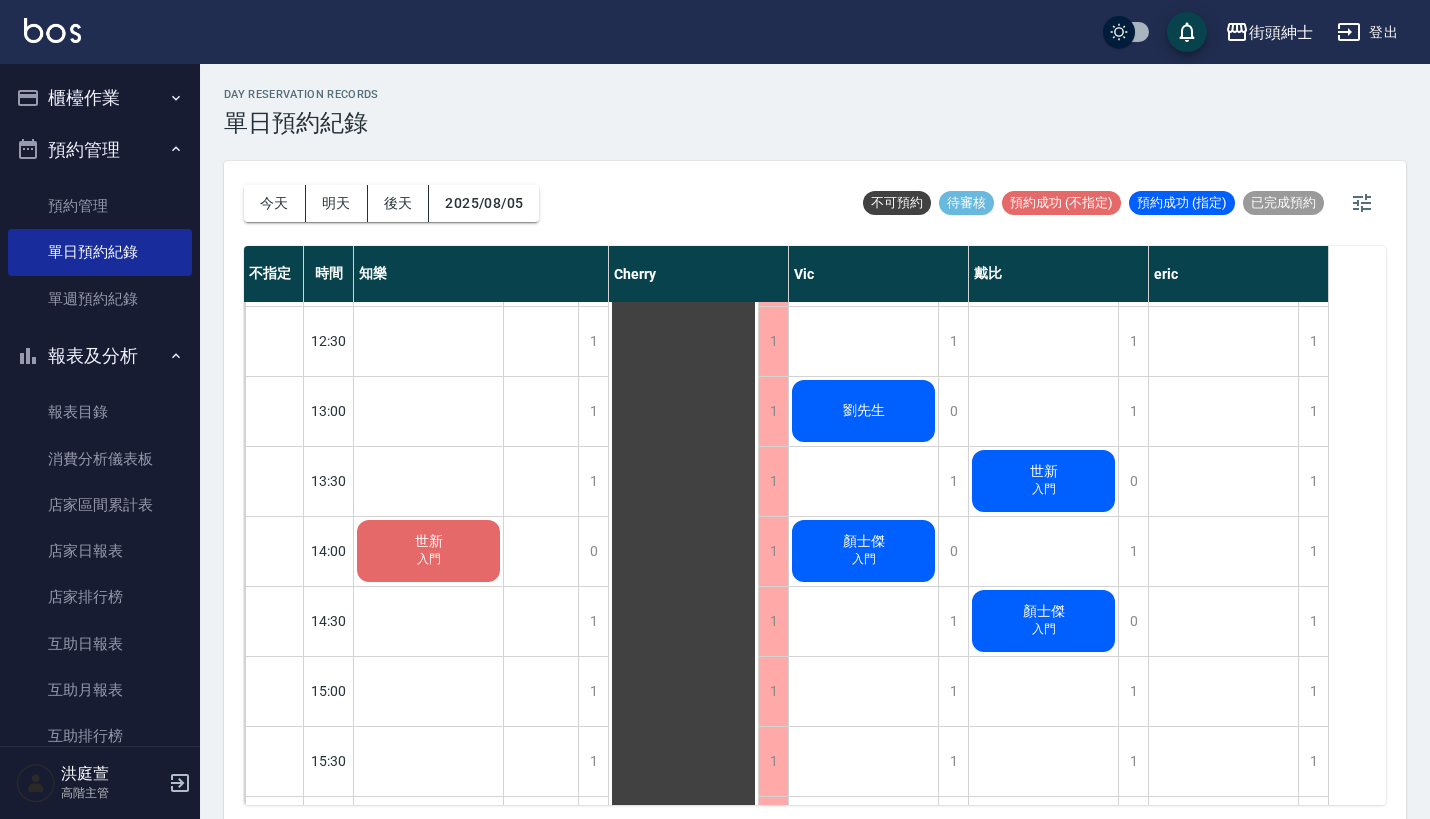 scroll, scrollTop: 524, scrollLeft: 0, axis: vertical 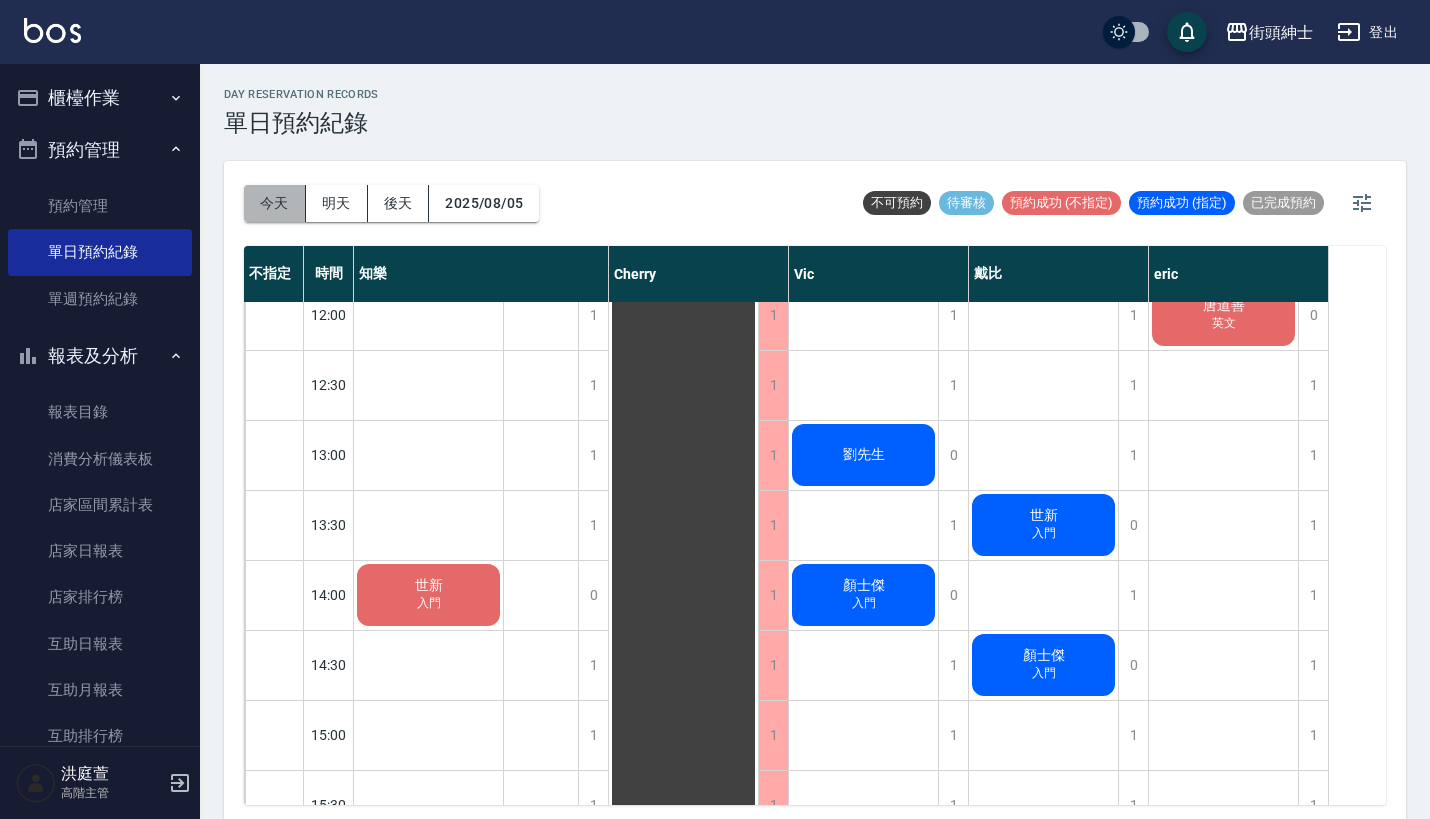 click on "今天" at bounding box center (275, 203) 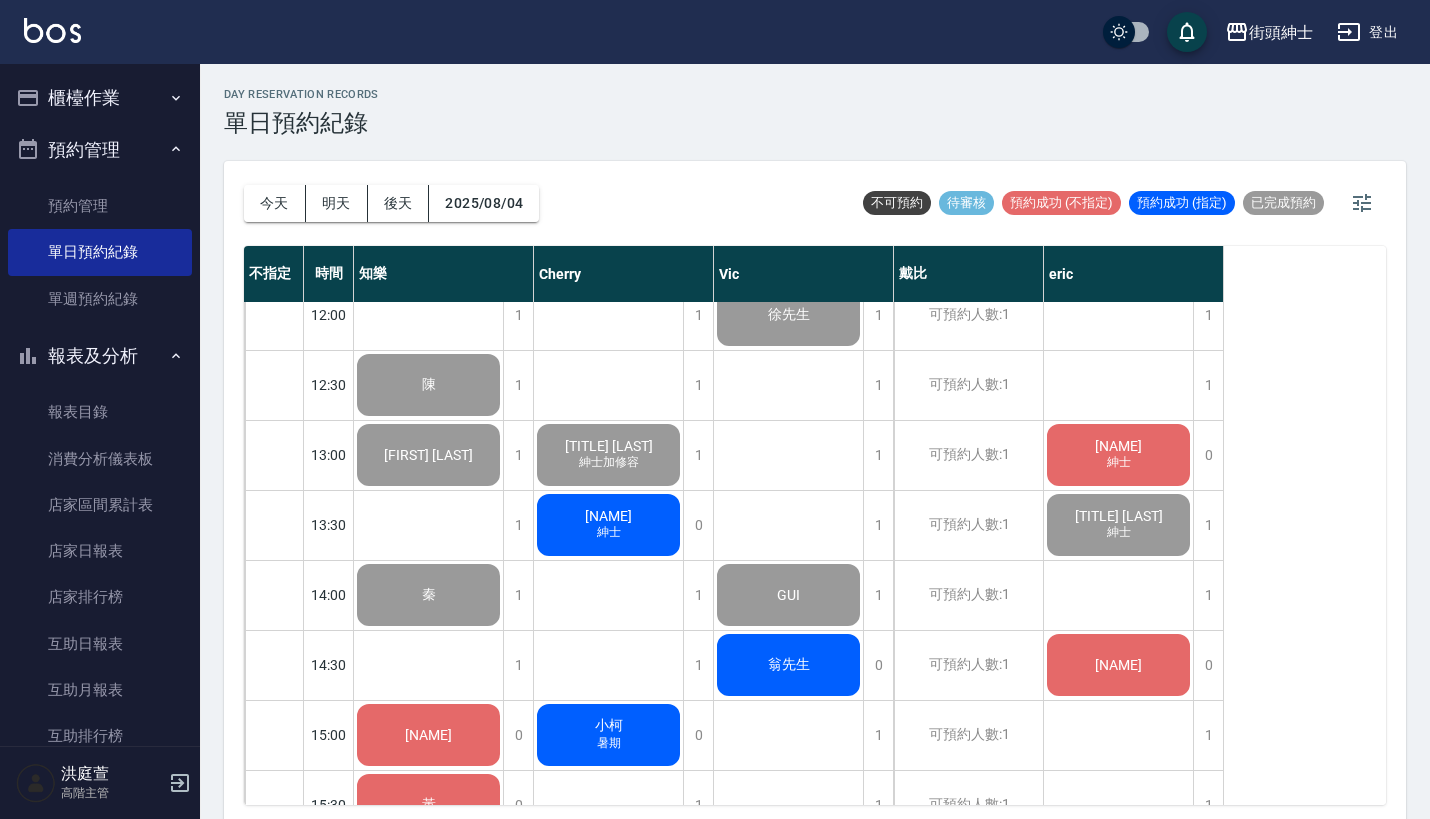 scroll, scrollTop: -3, scrollLeft: 0, axis: vertical 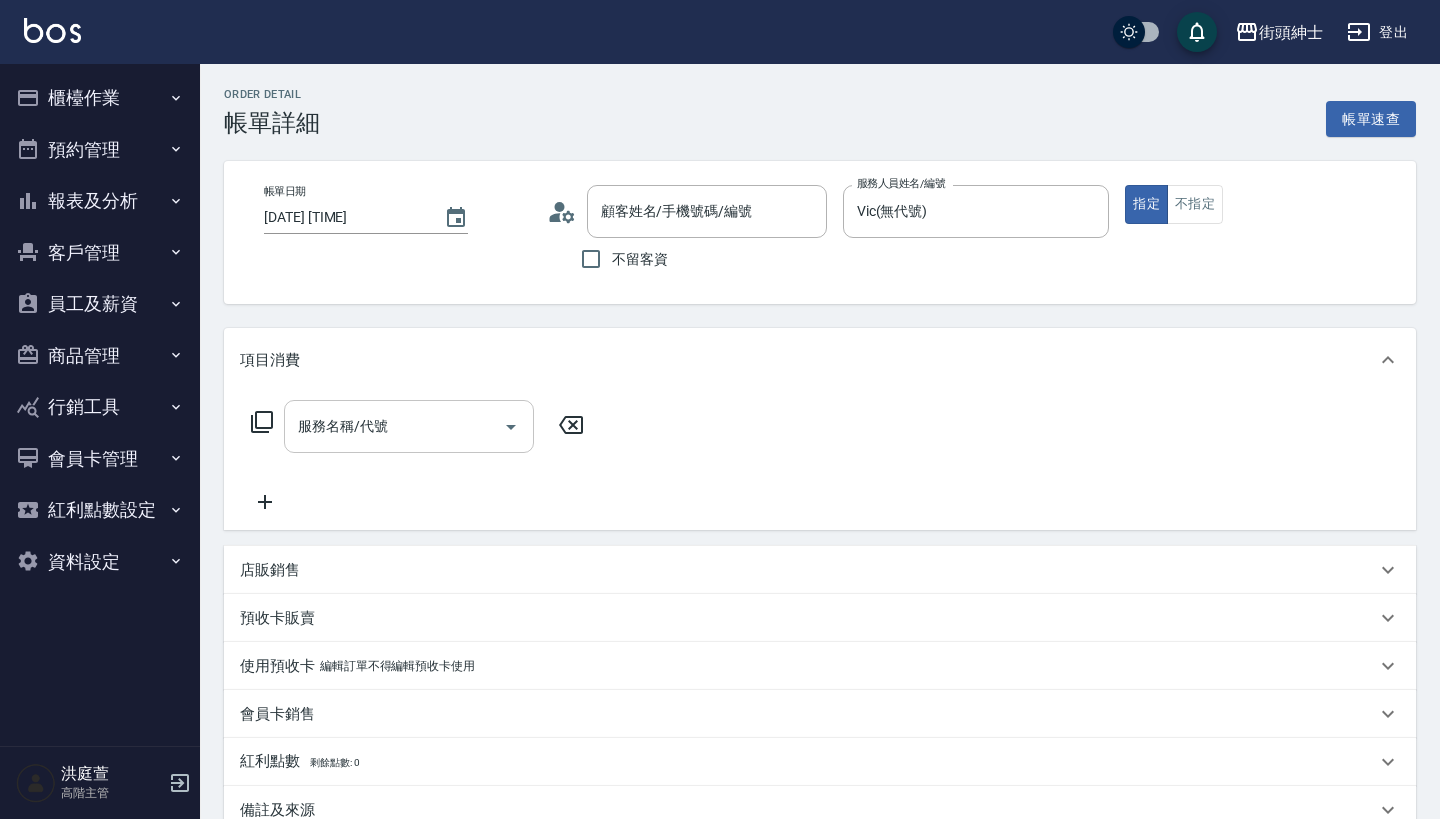 type on "[LAST]先生/[LAST]先生/null" 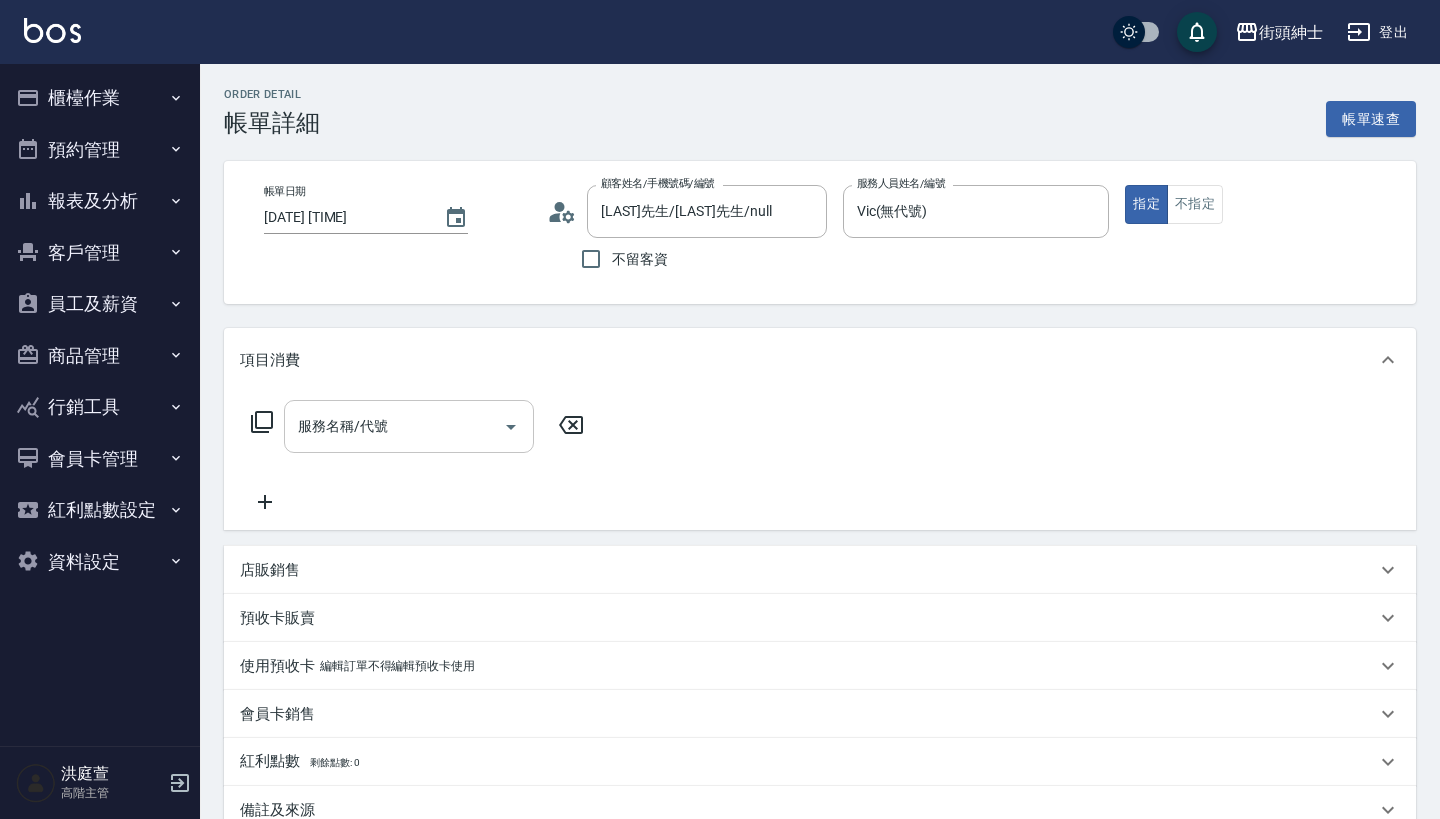 click on "服務名稱/代號" at bounding box center (409, 426) 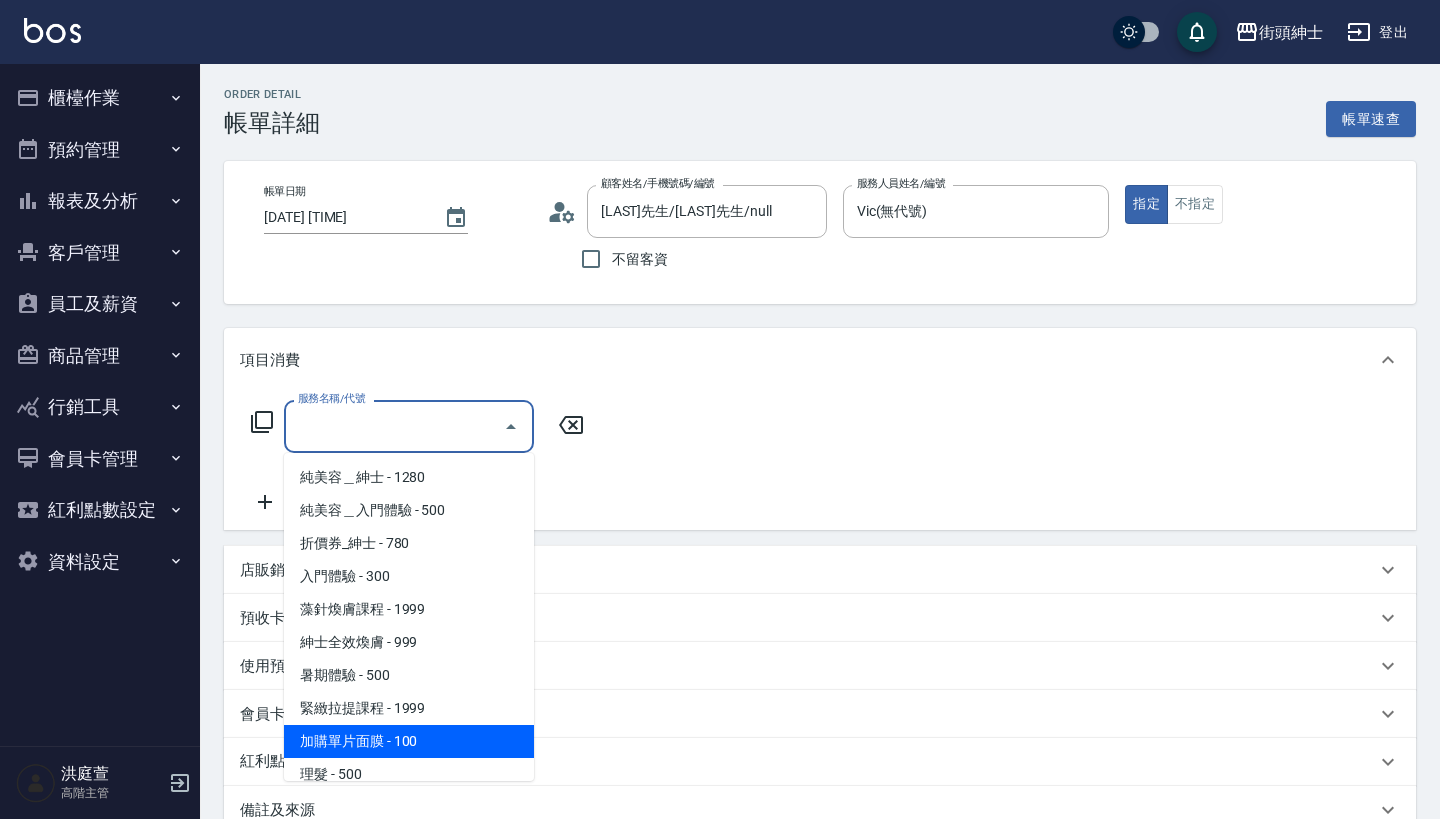 click on "加購單片面膜 - 100" at bounding box center (409, 741) 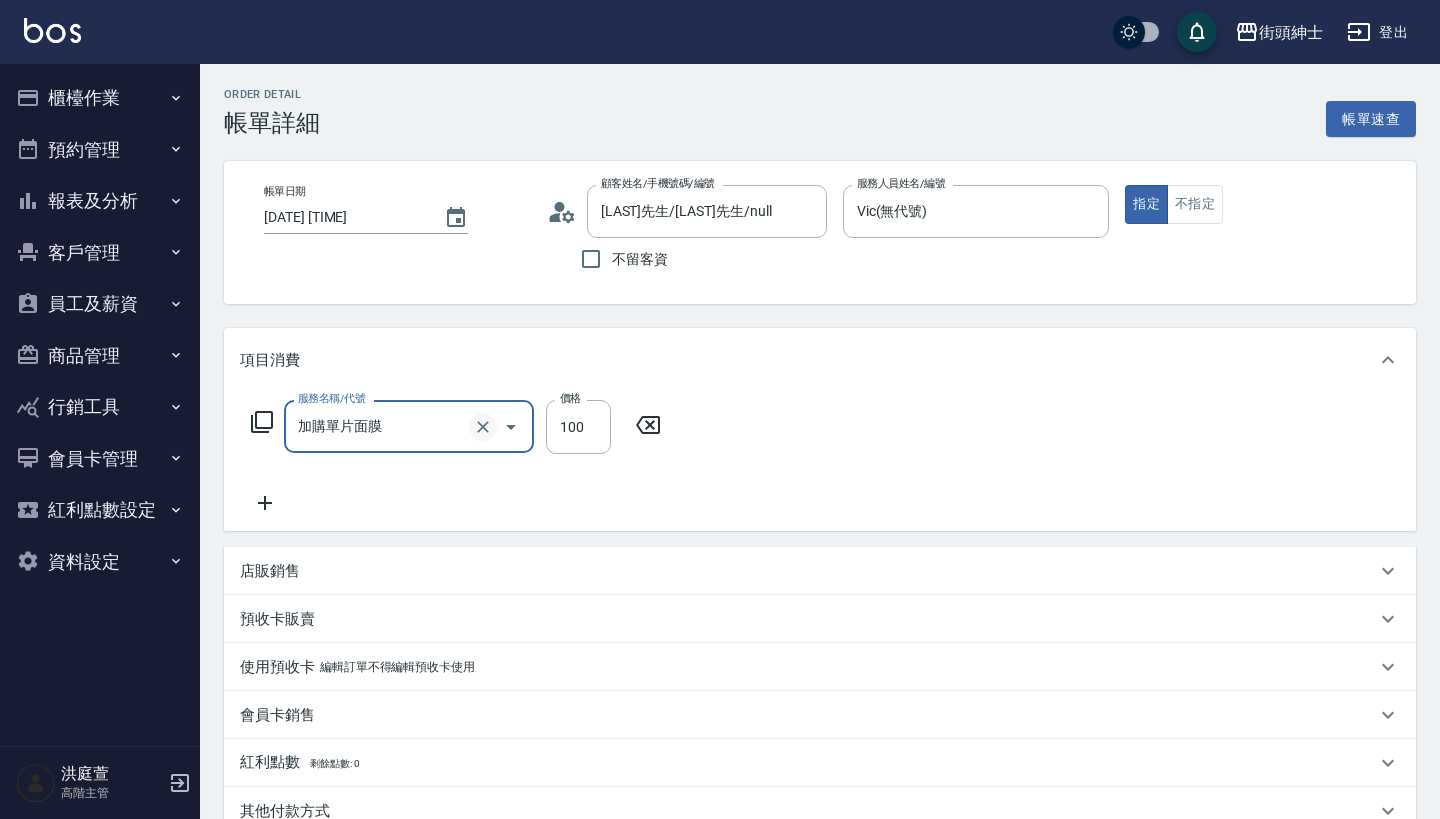 click 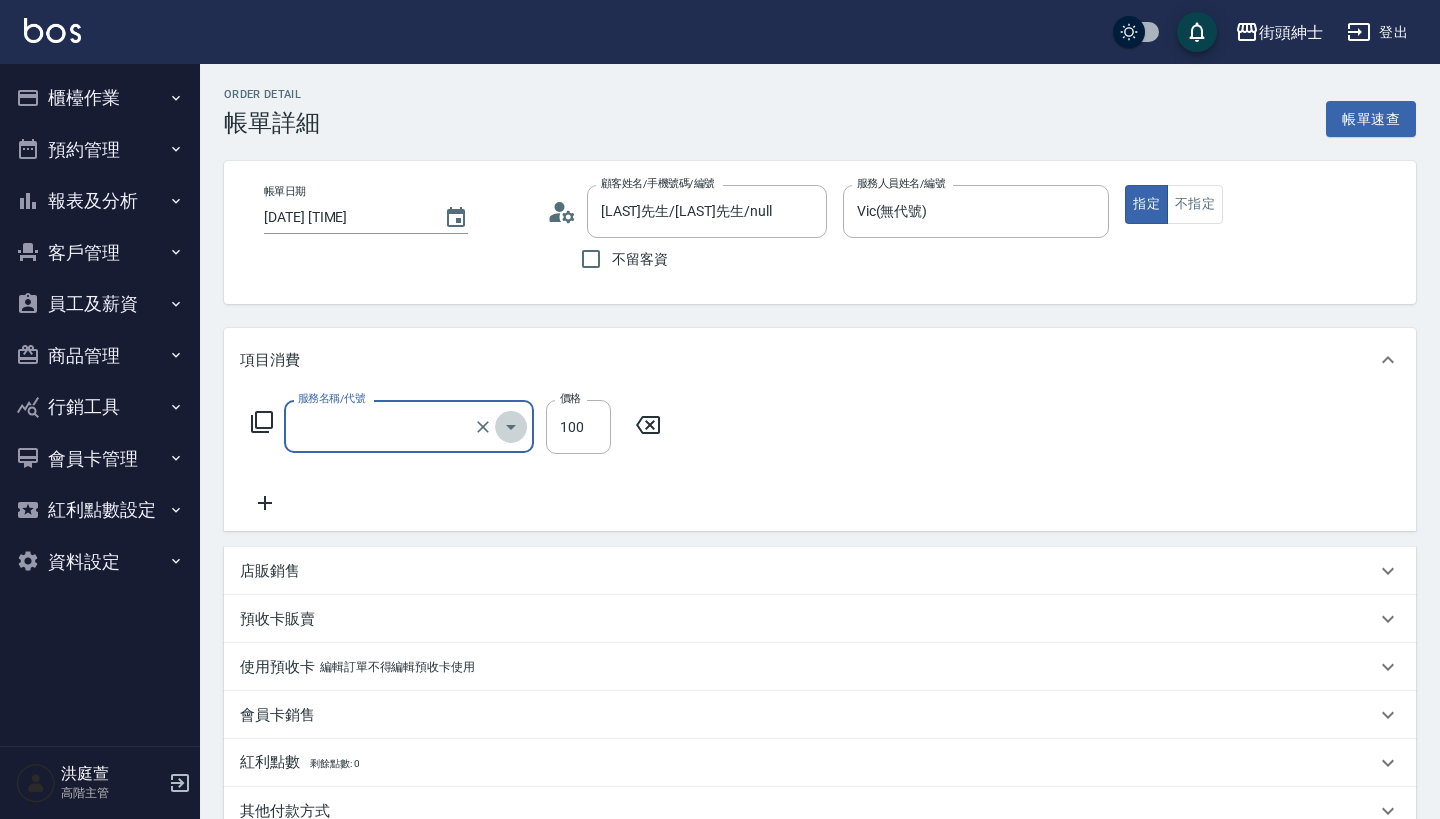 click 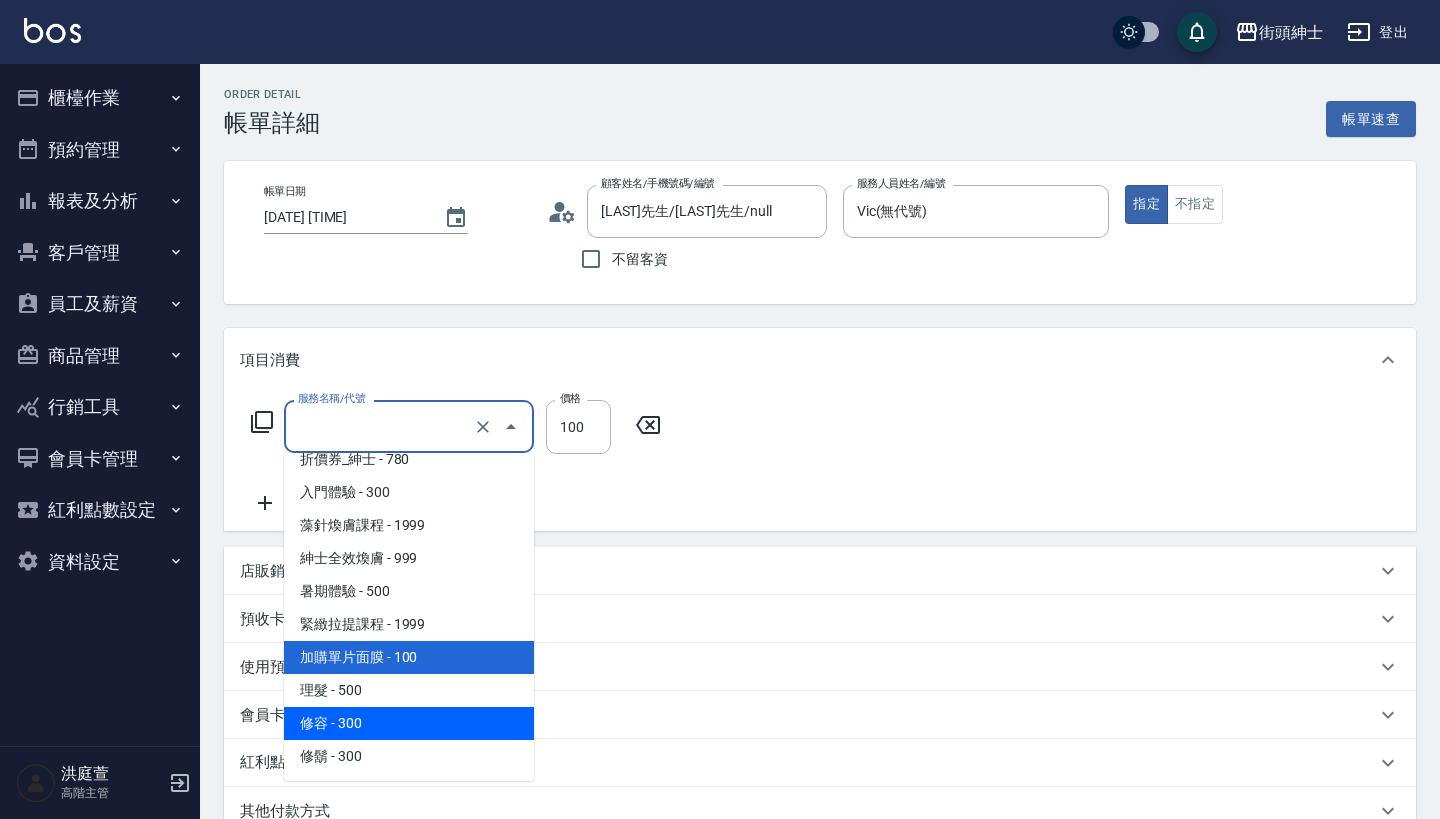 scroll, scrollTop: 84, scrollLeft: 0, axis: vertical 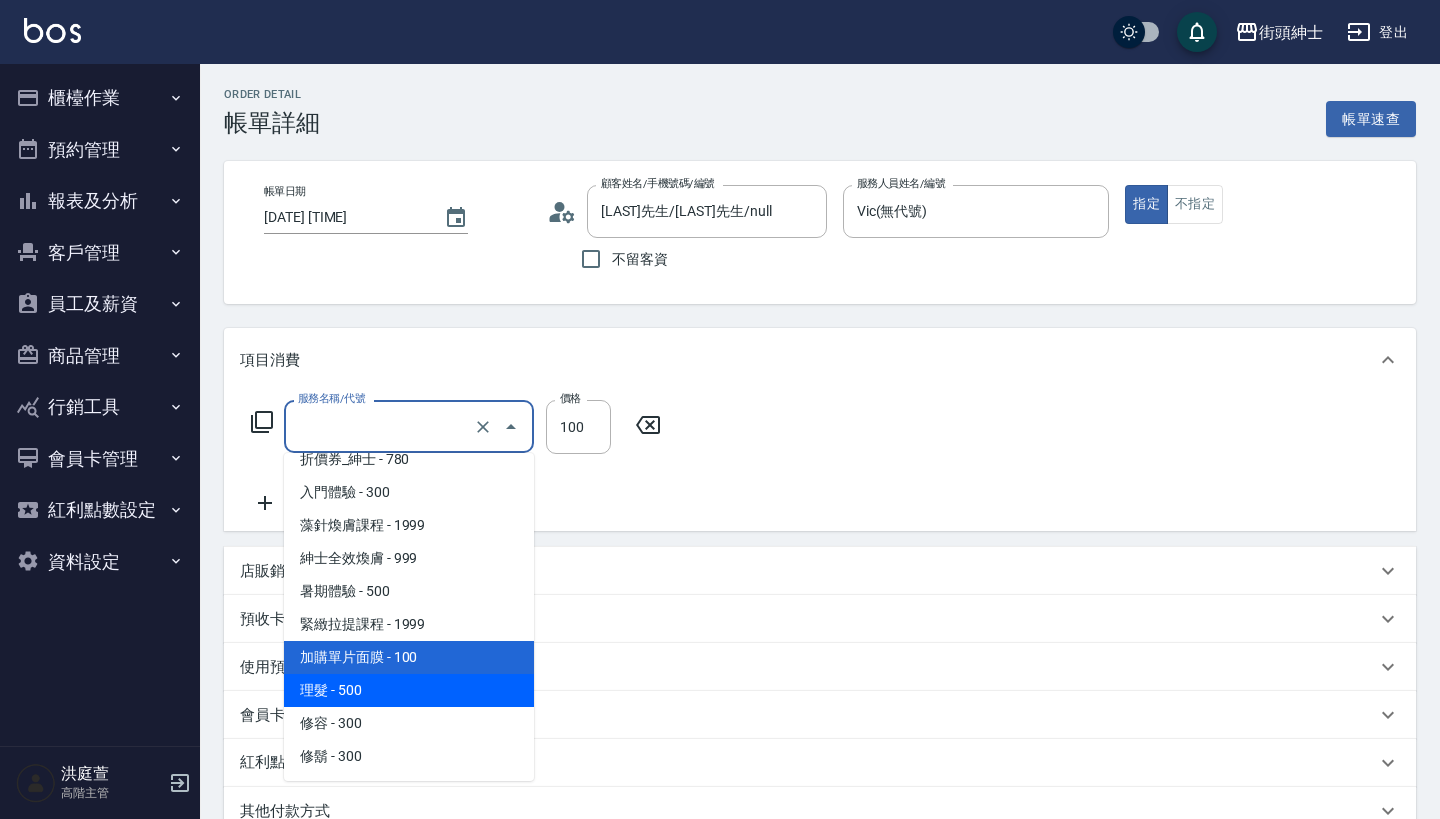 click on "理髮 - 500" at bounding box center (409, 690) 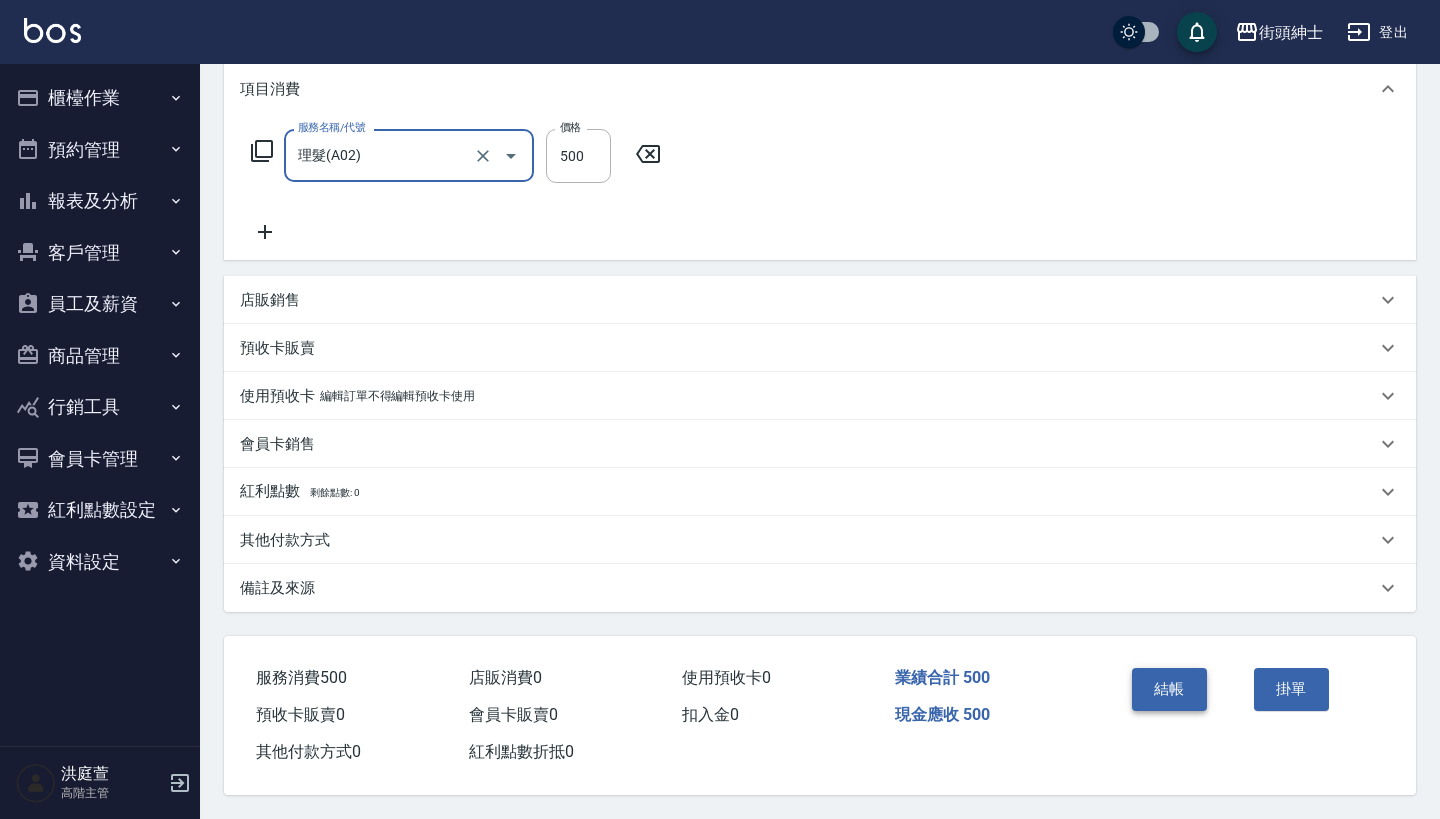 click on "結帳" at bounding box center [1169, 689] 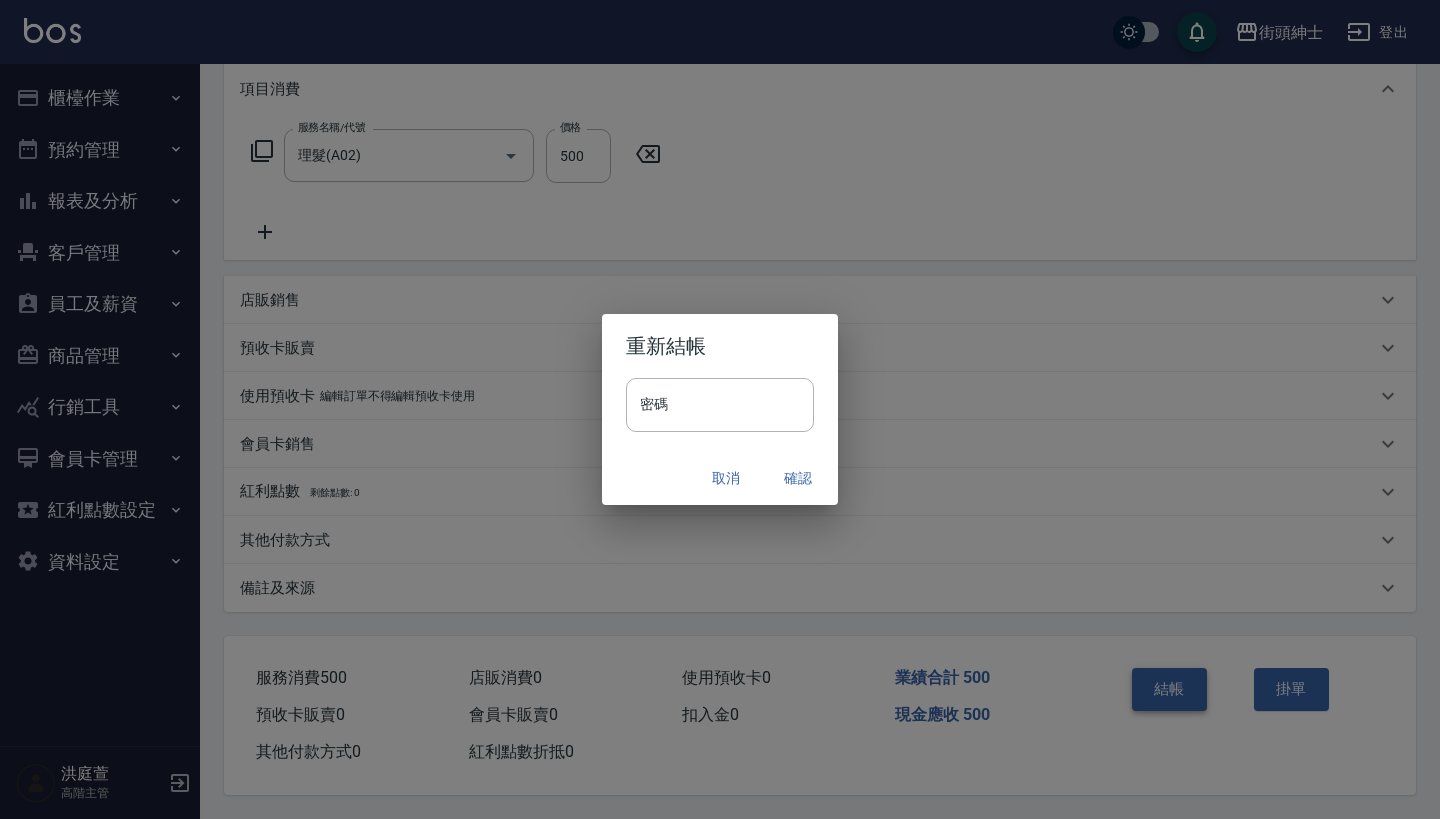 scroll, scrollTop: 280, scrollLeft: 0, axis: vertical 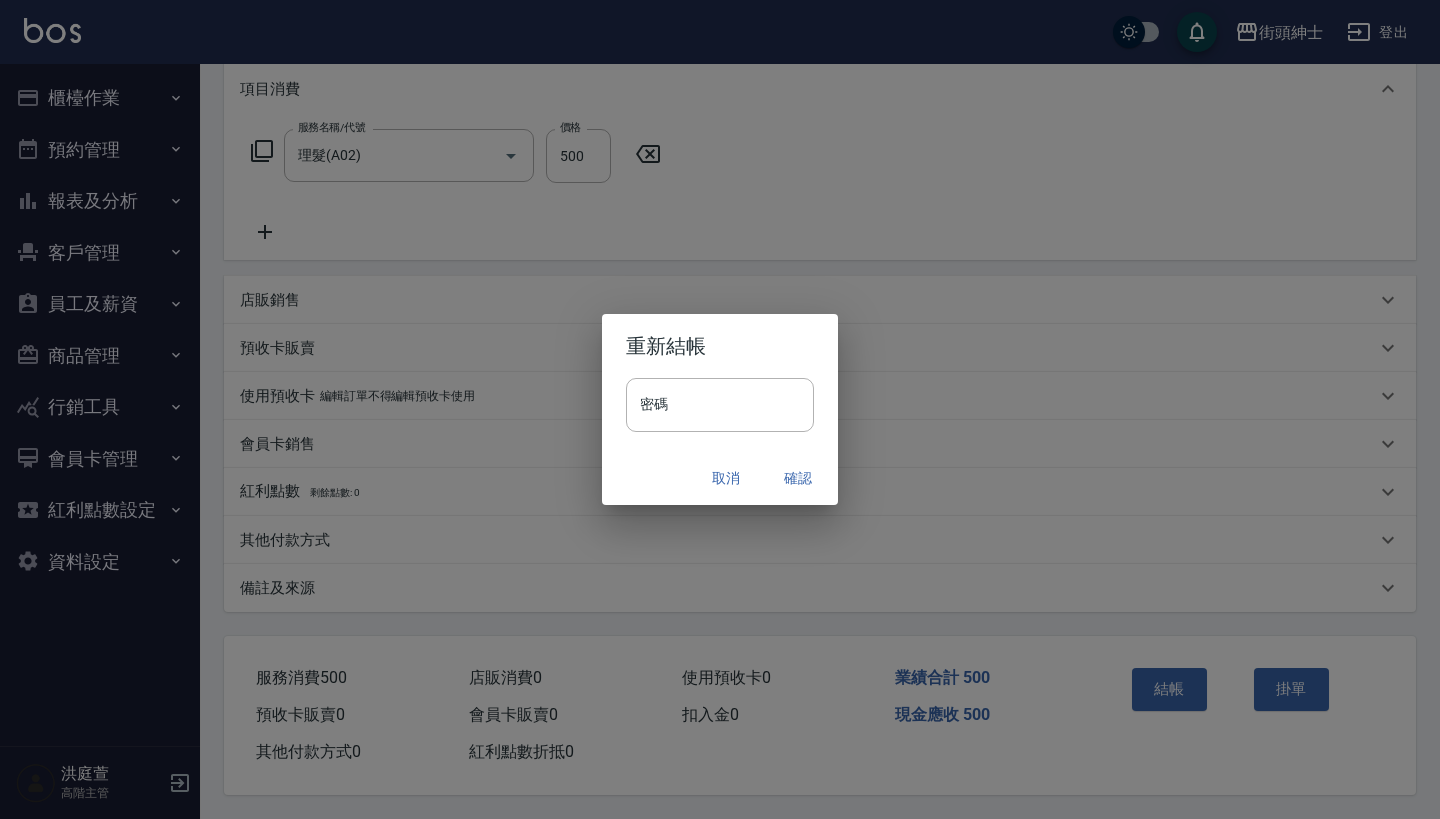 click on "確認" at bounding box center [798, 478] 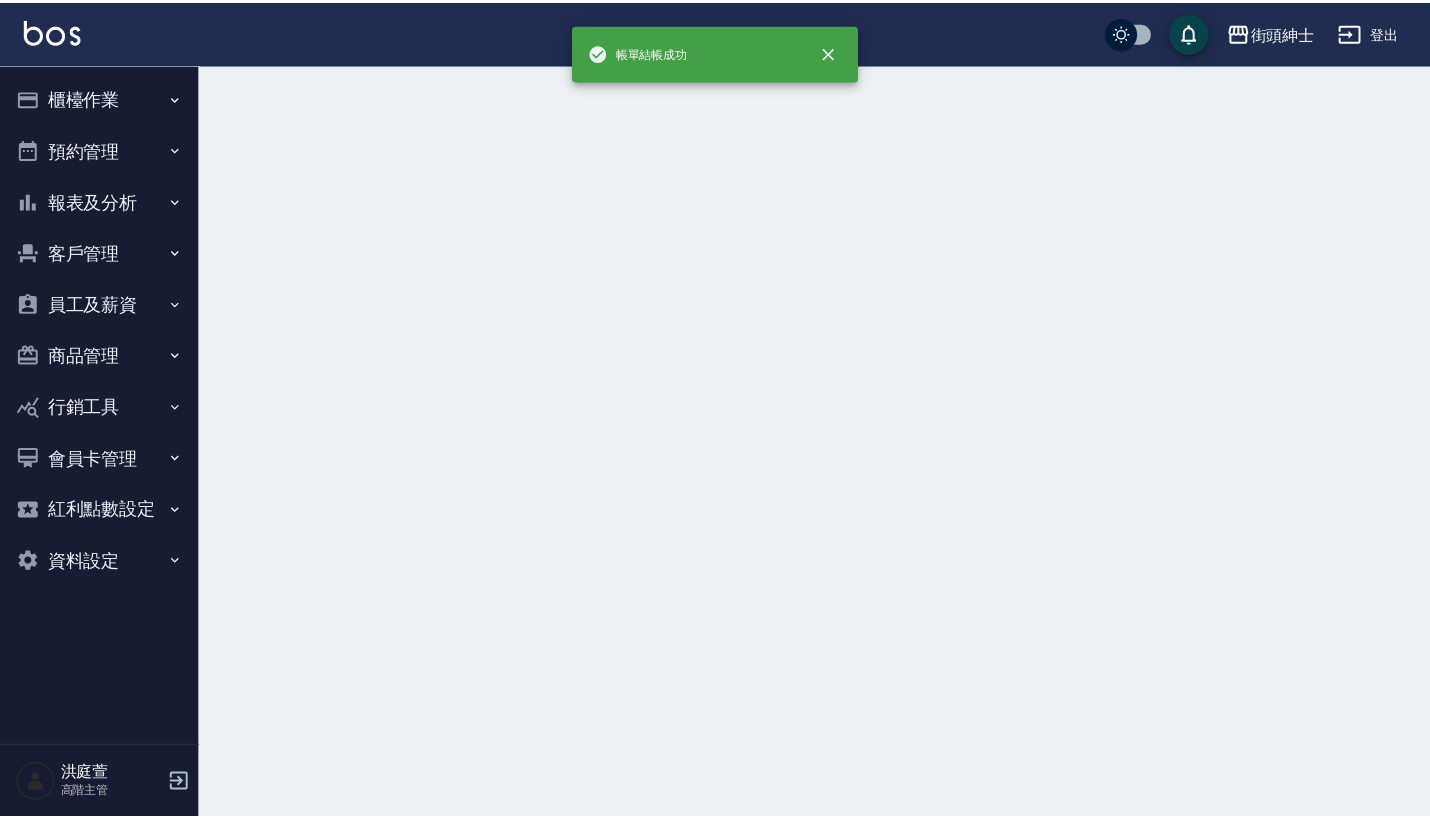 scroll, scrollTop: 0, scrollLeft: 0, axis: both 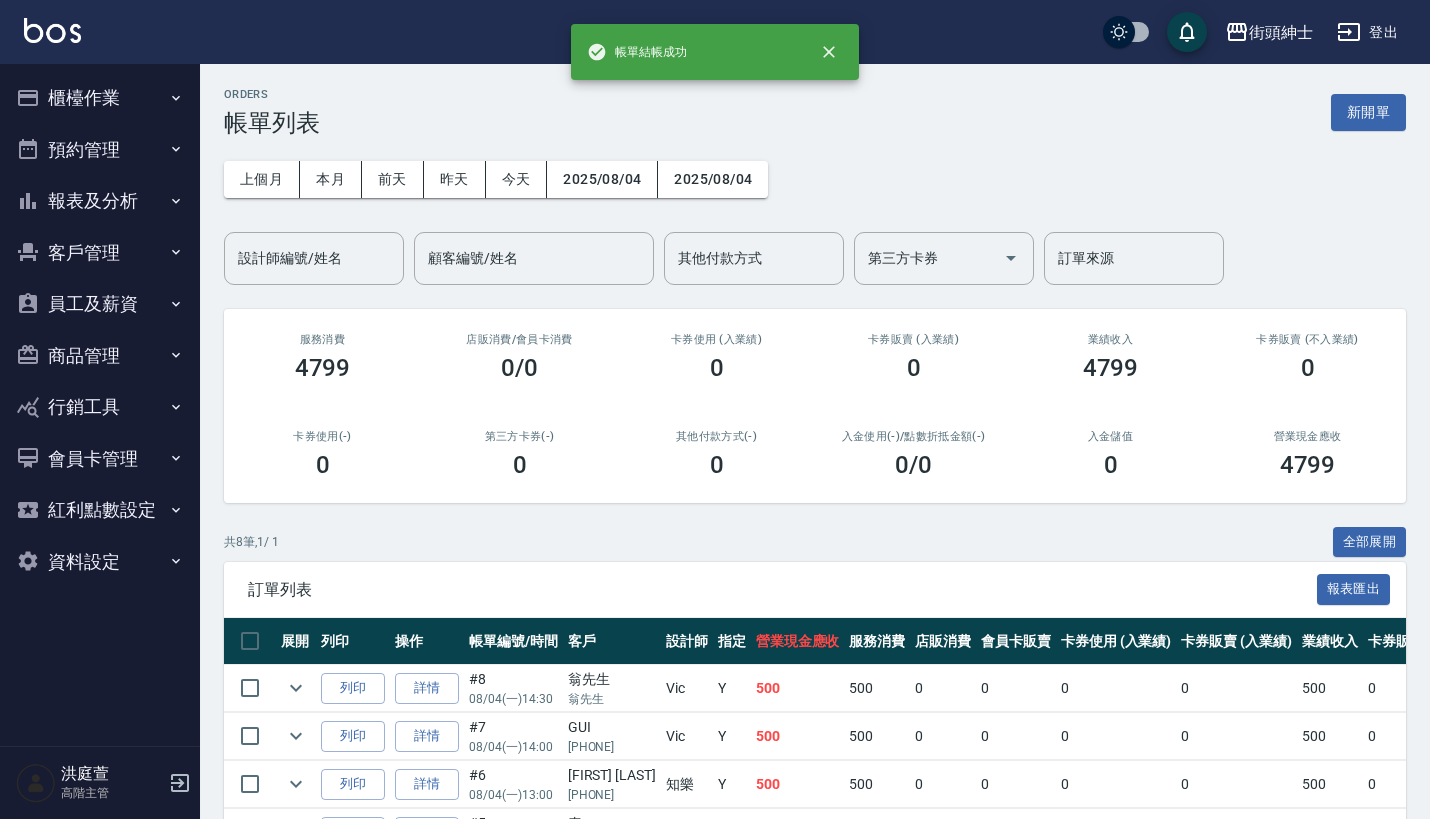 click on "預約管理" at bounding box center (100, 150) 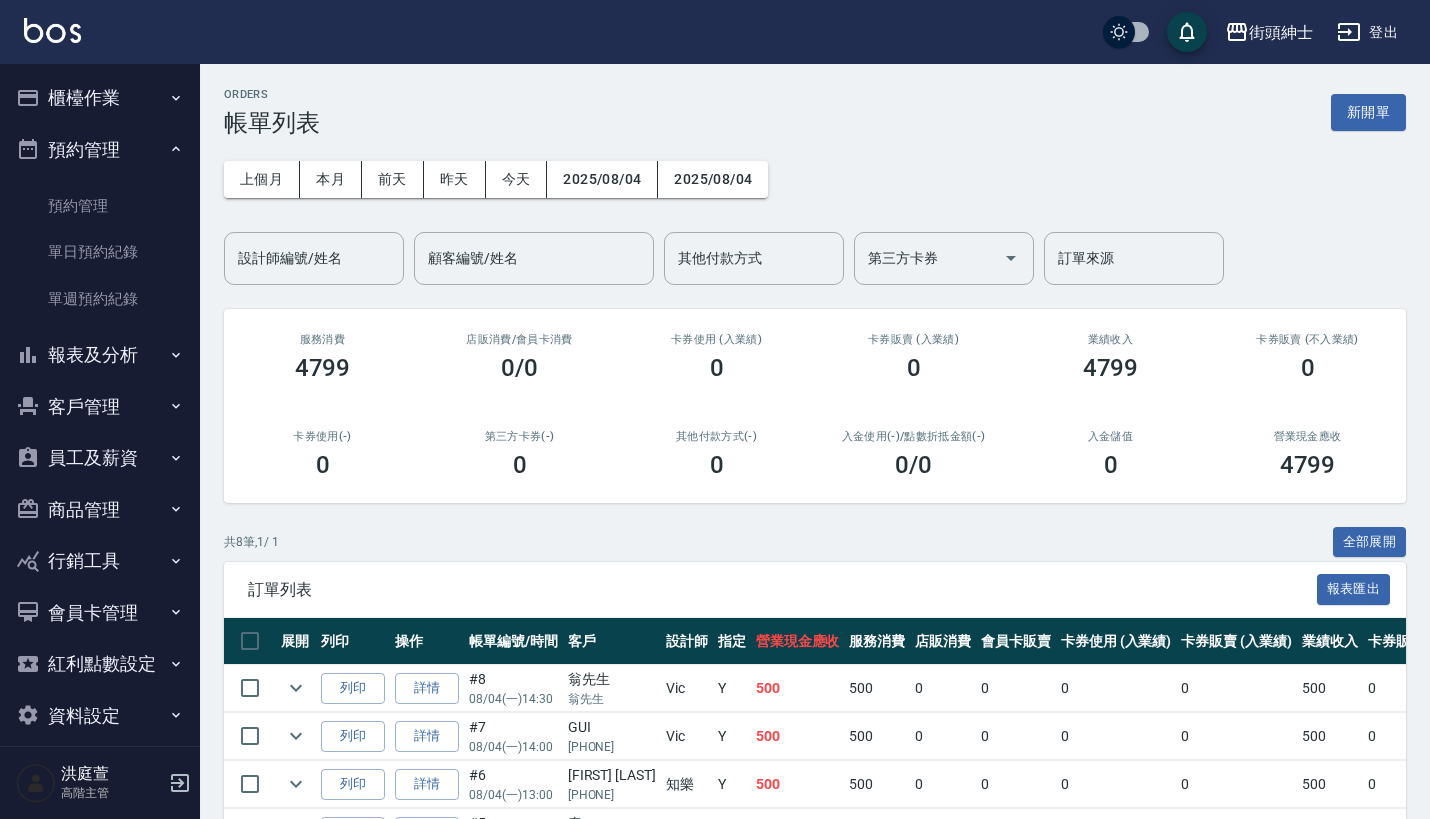 scroll, scrollTop: 0, scrollLeft: 0, axis: both 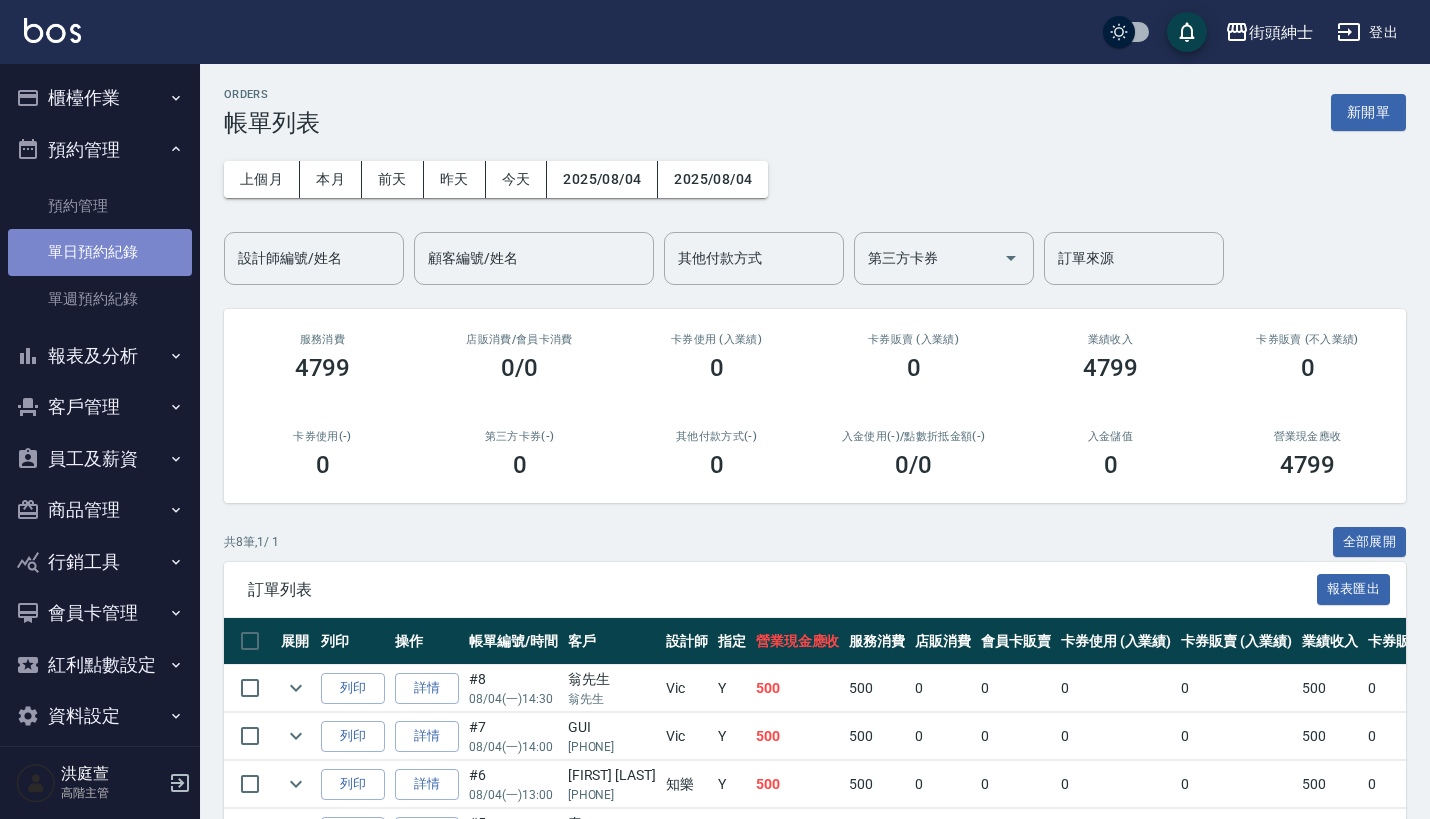 click on "單日預約紀錄" at bounding box center (100, 252) 